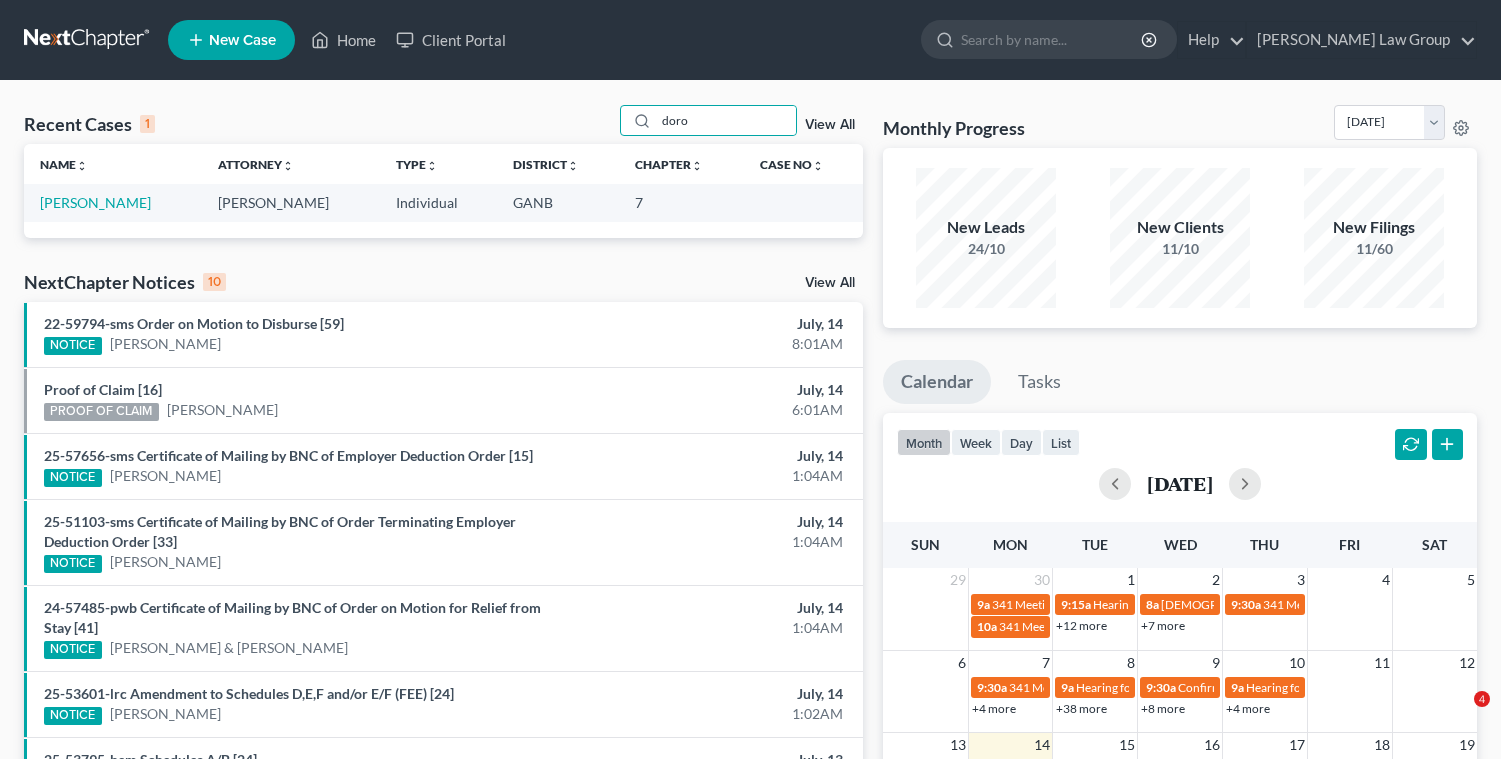 scroll, scrollTop: 0, scrollLeft: 0, axis: both 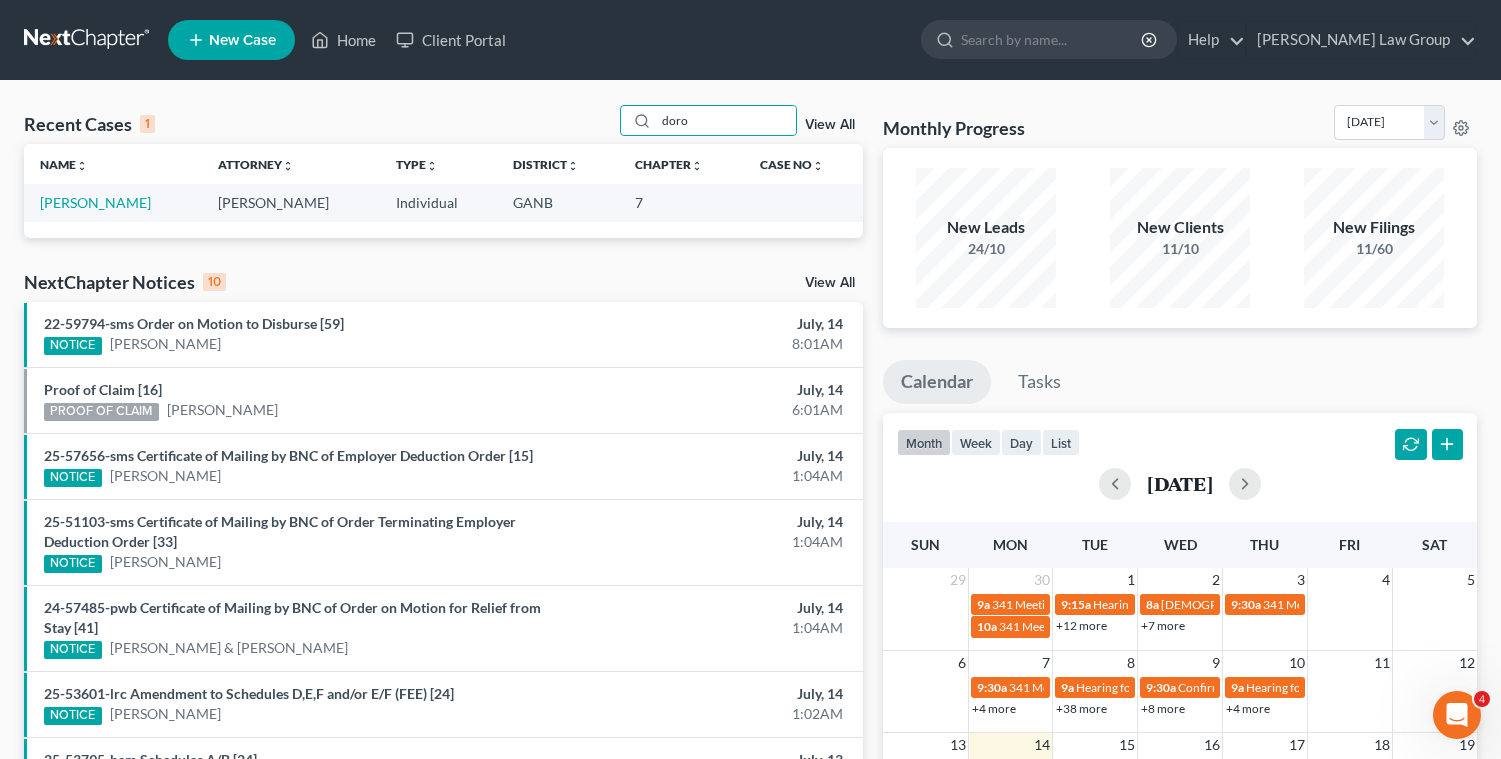 click on "Recent Cases 1         doro View All" at bounding box center (443, 124) 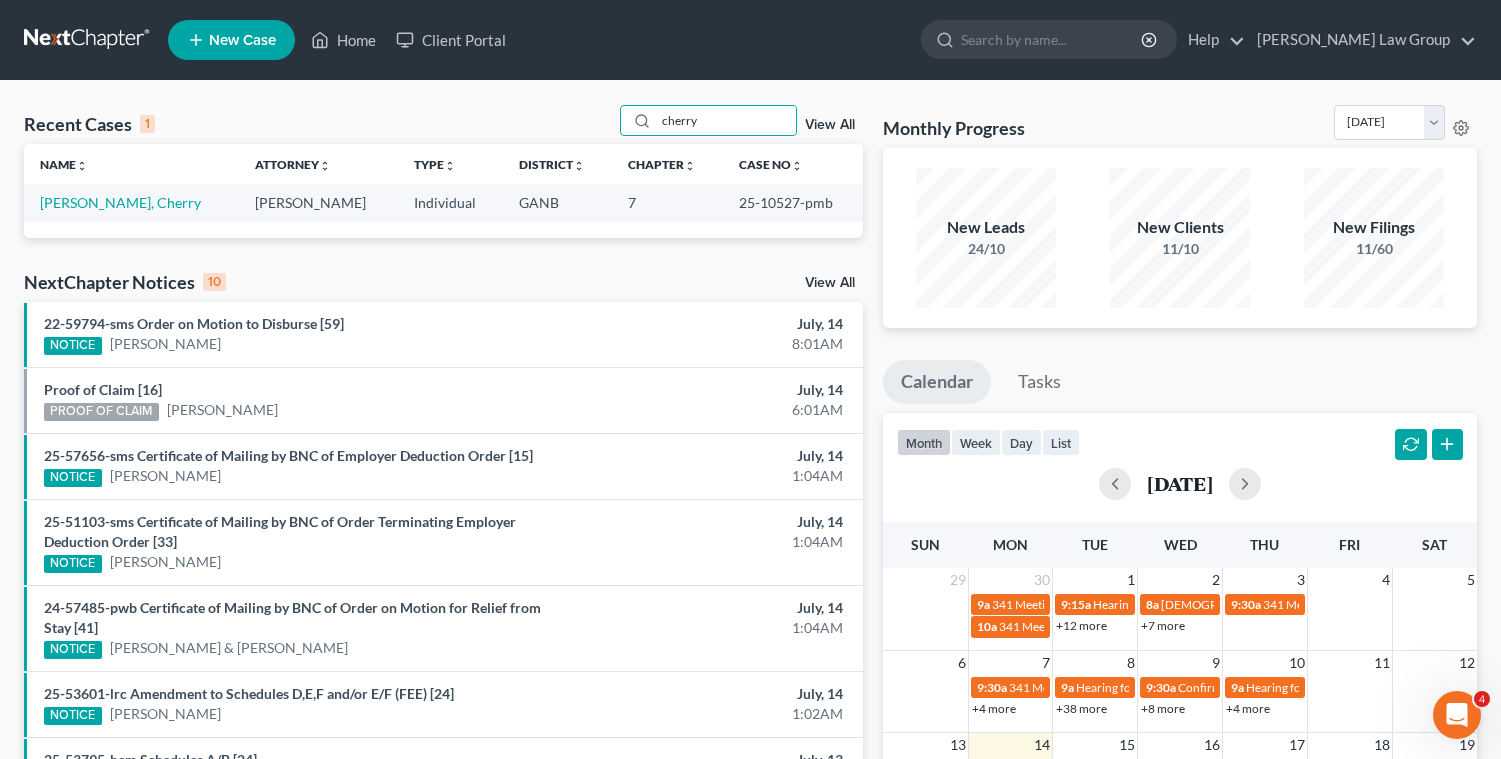 type on "cherry" 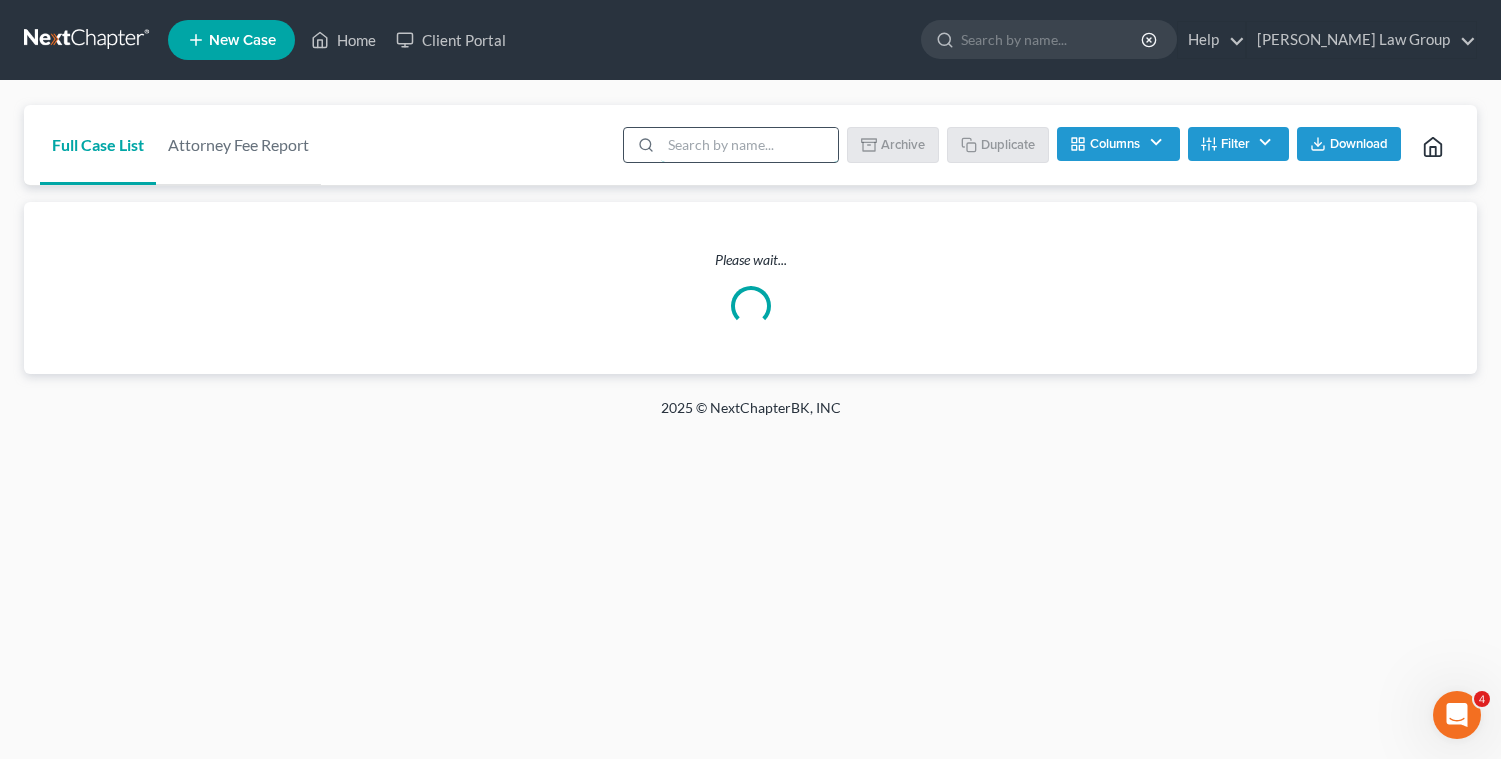 click at bounding box center [749, 145] 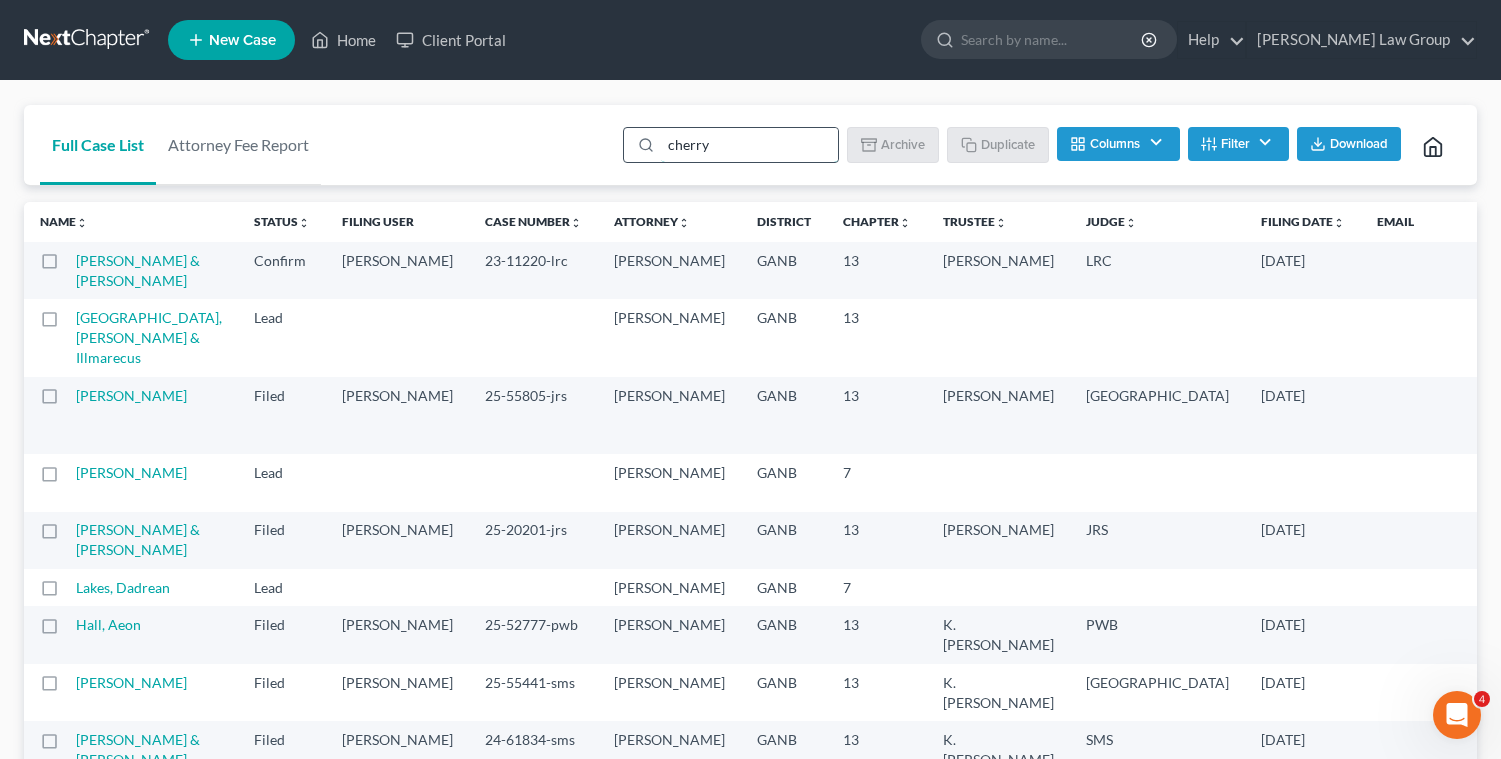 type on "cherry" 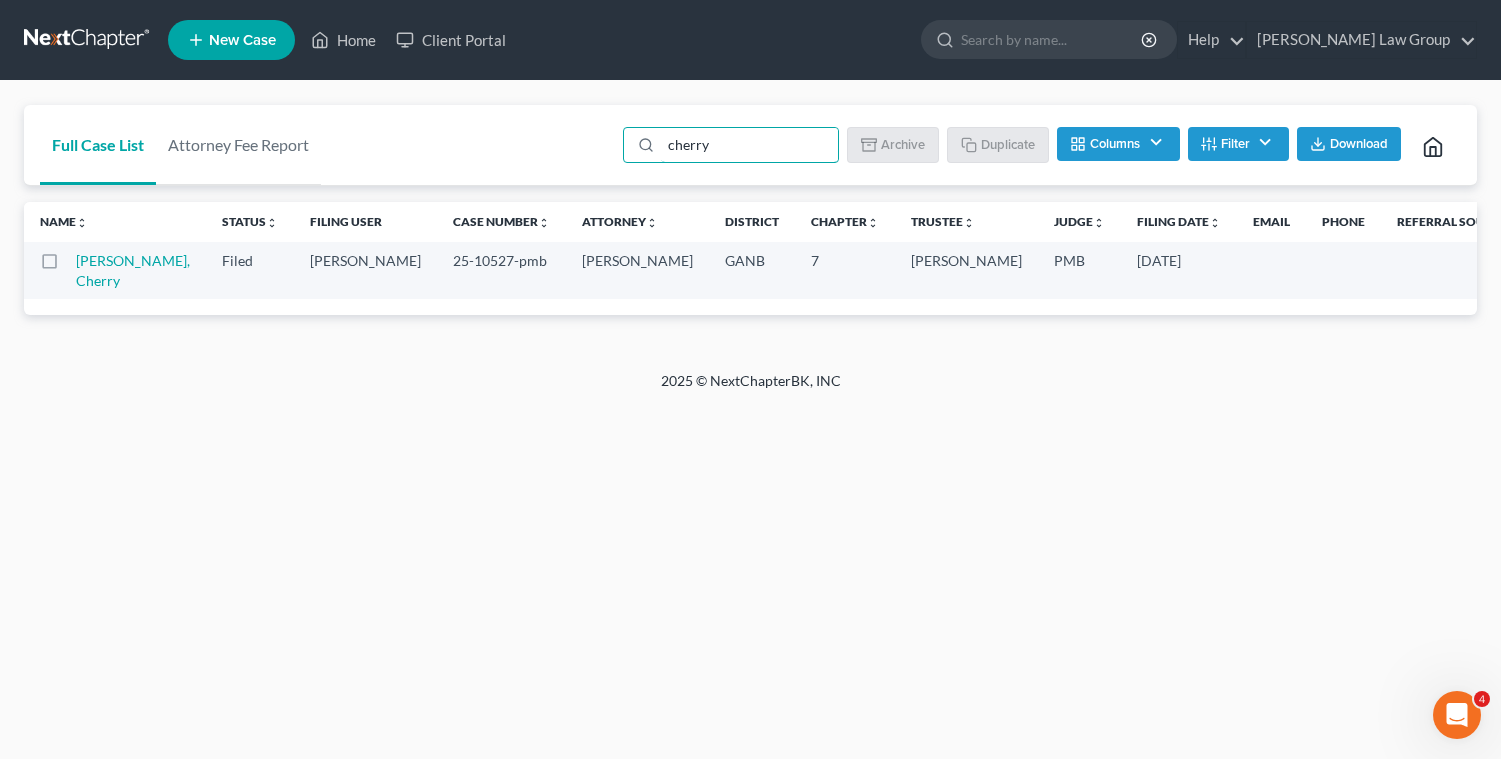 click at bounding box center [68, 266] 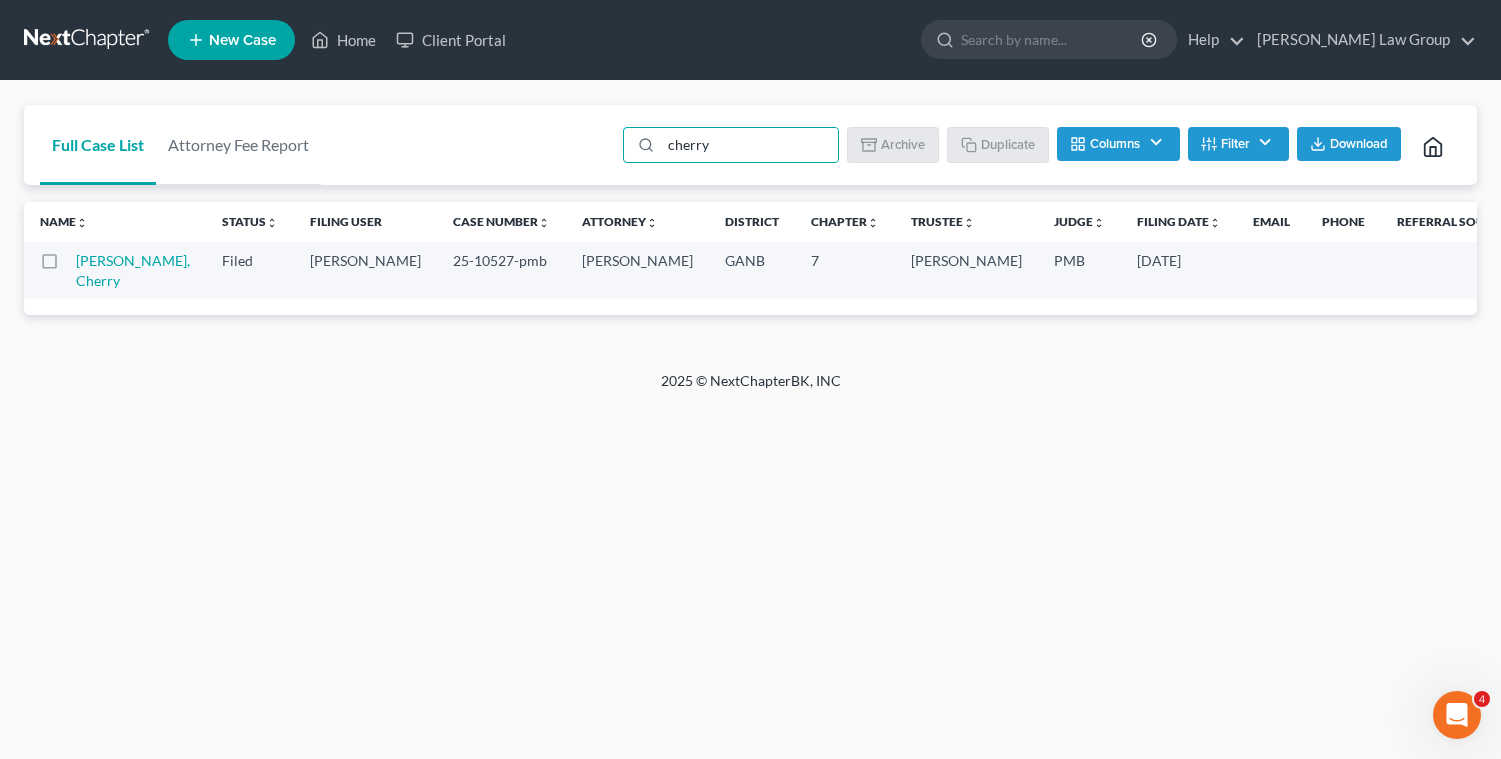 click at bounding box center (82, 257) 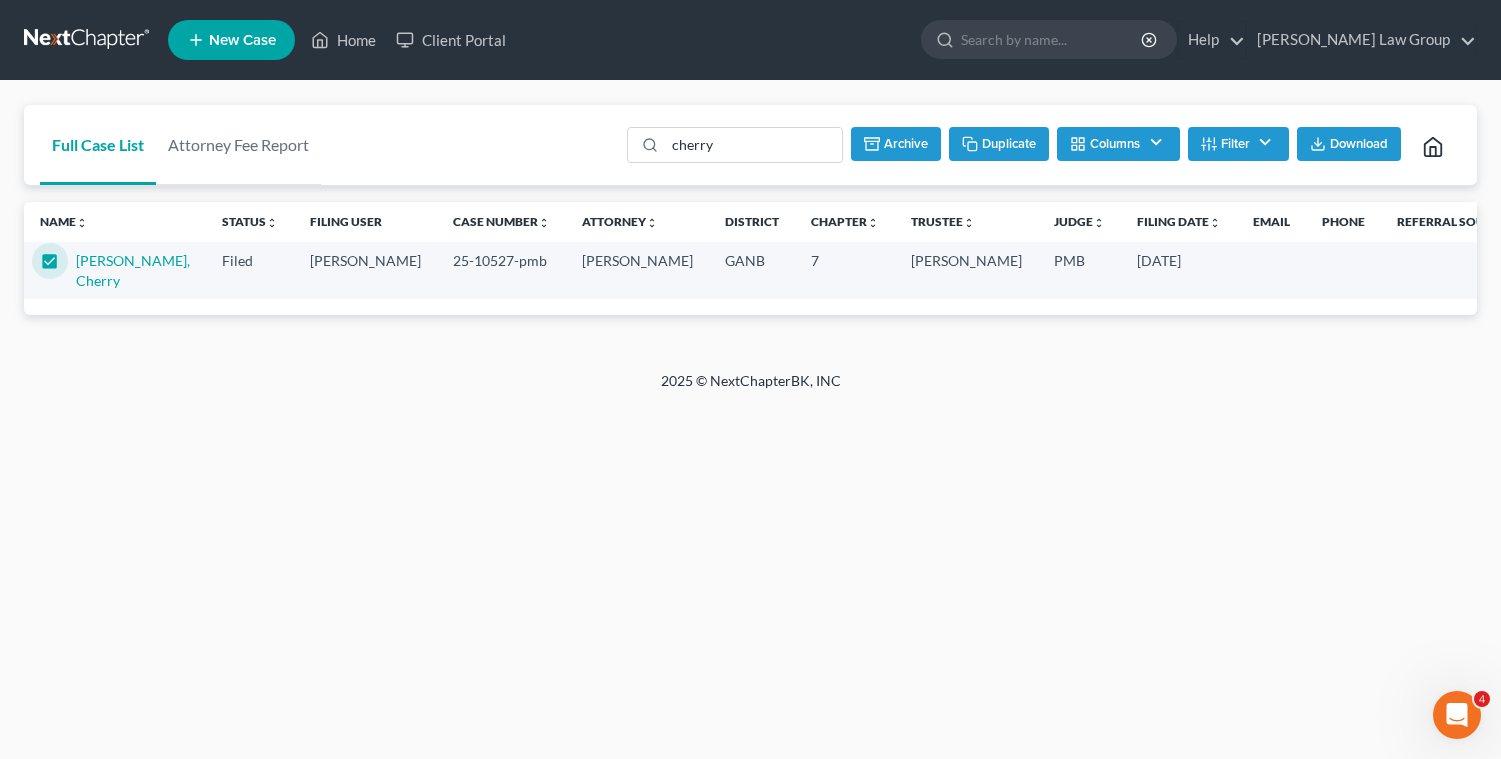 click on "Archive" at bounding box center [896, 144] 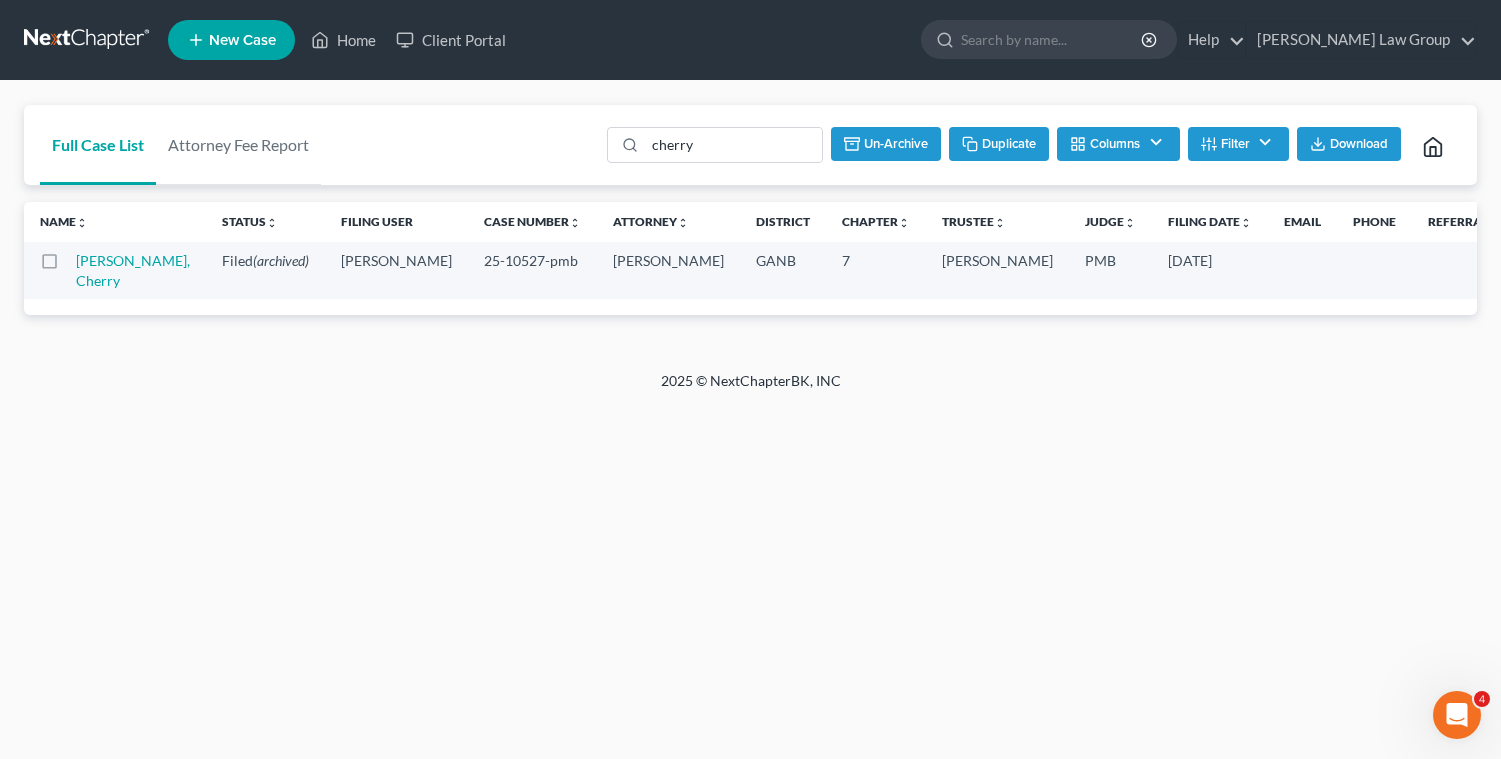checkbox on "false" 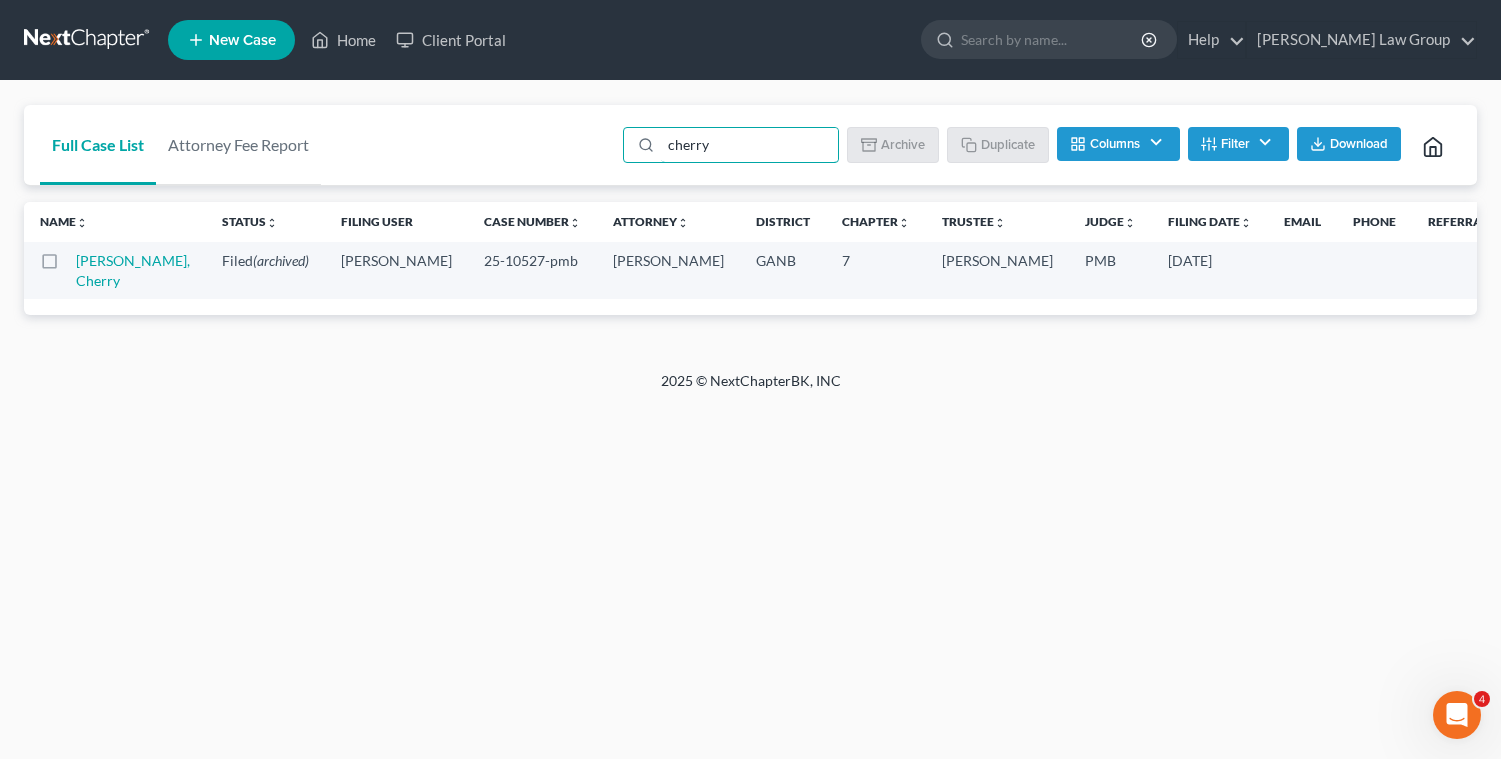 drag, startPoint x: 762, startPoint y: 141, endPoint x: 631, endPoint y: 119, distance: 132.83449 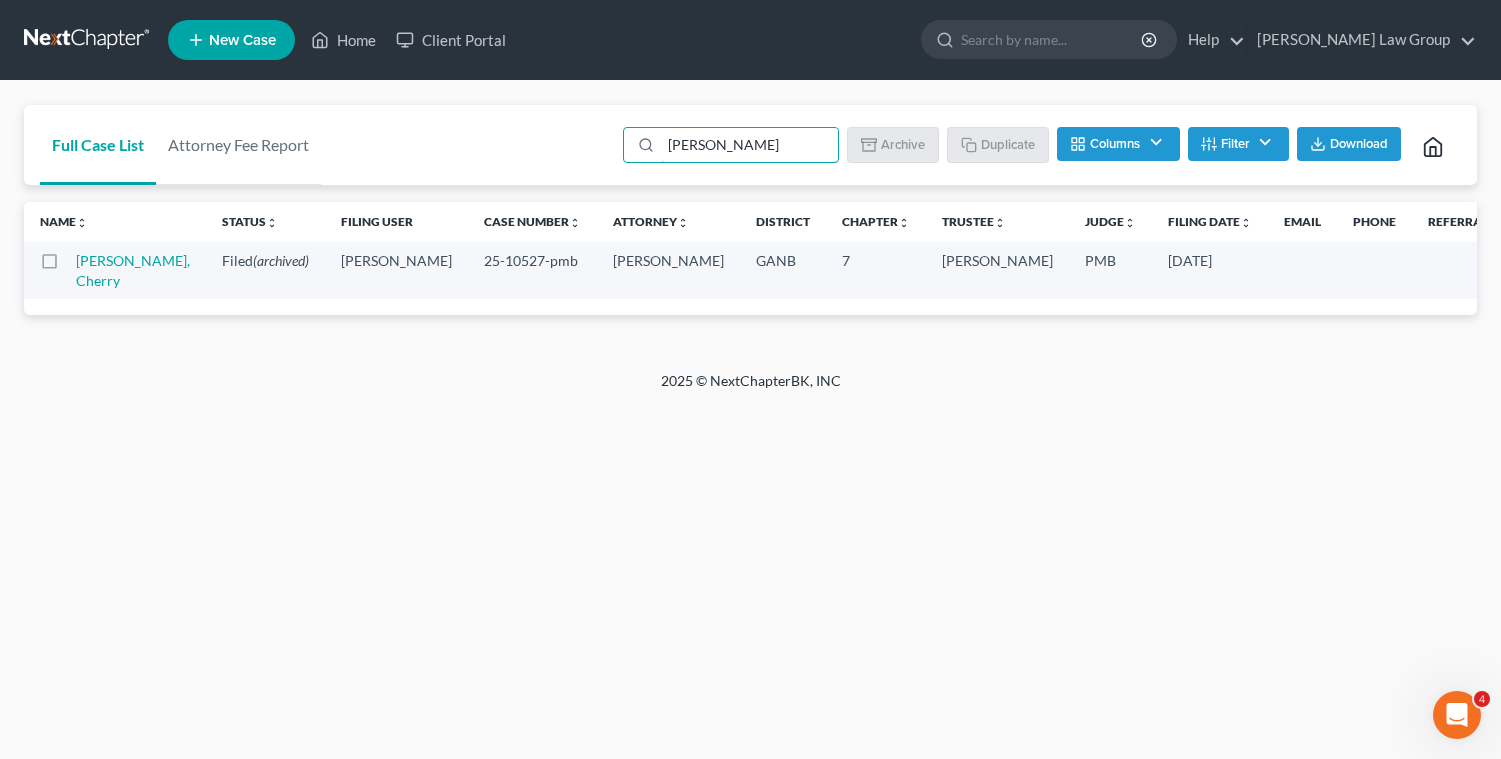 type on "[PERSON_NAME]" 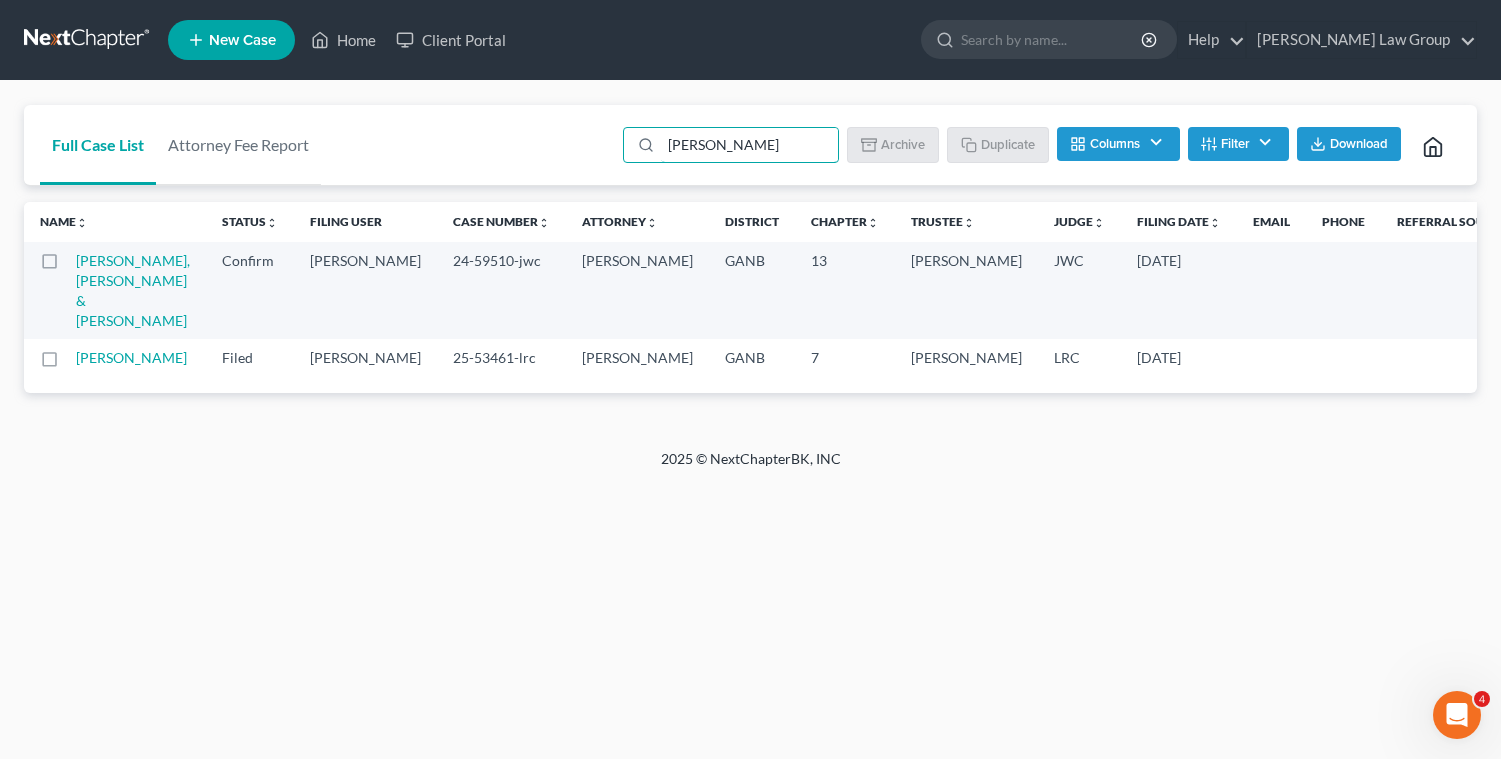 click at bounding box center (68, 363) 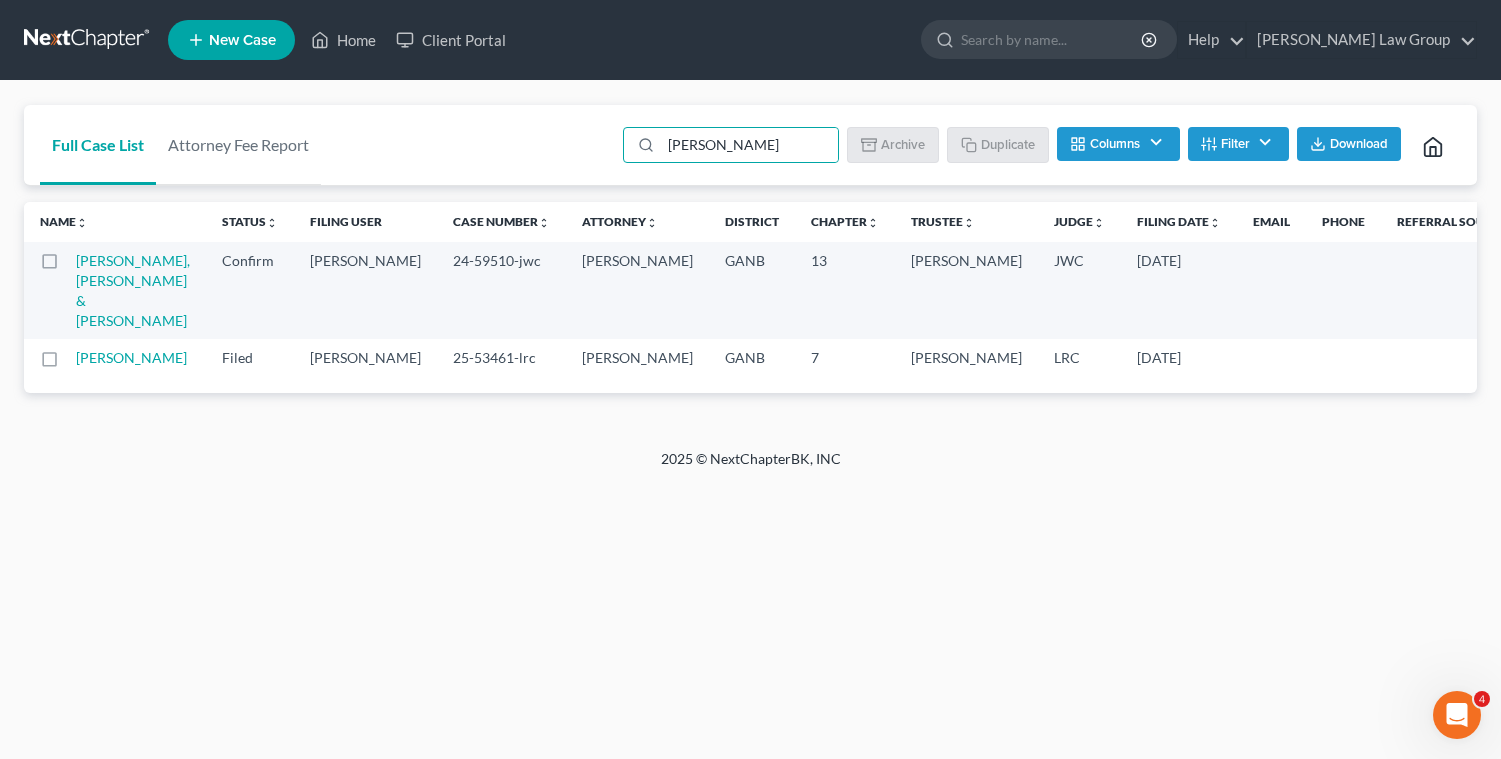 click at bounding box center (82, 354) 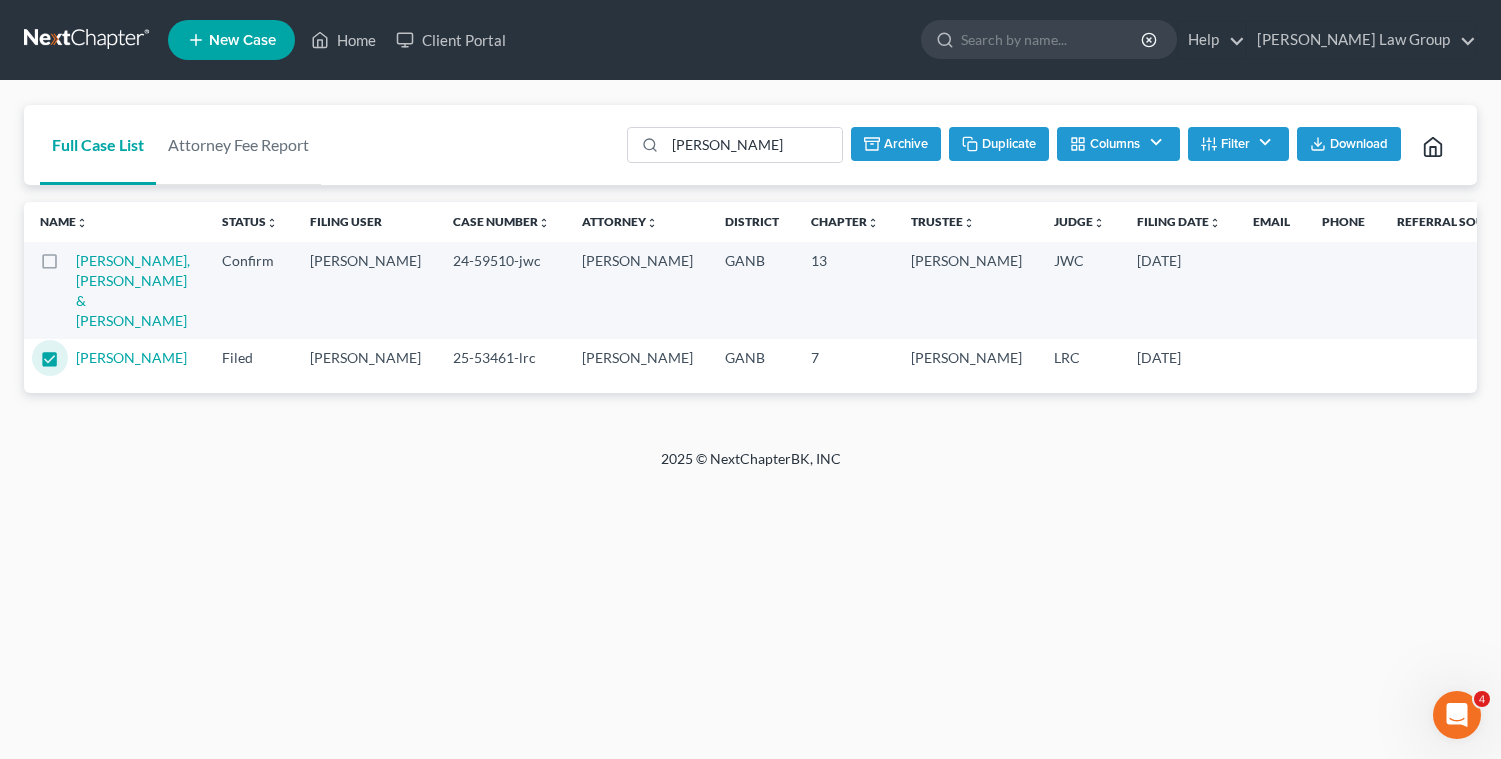 click on "Archive" at bounding box center [896, 144] 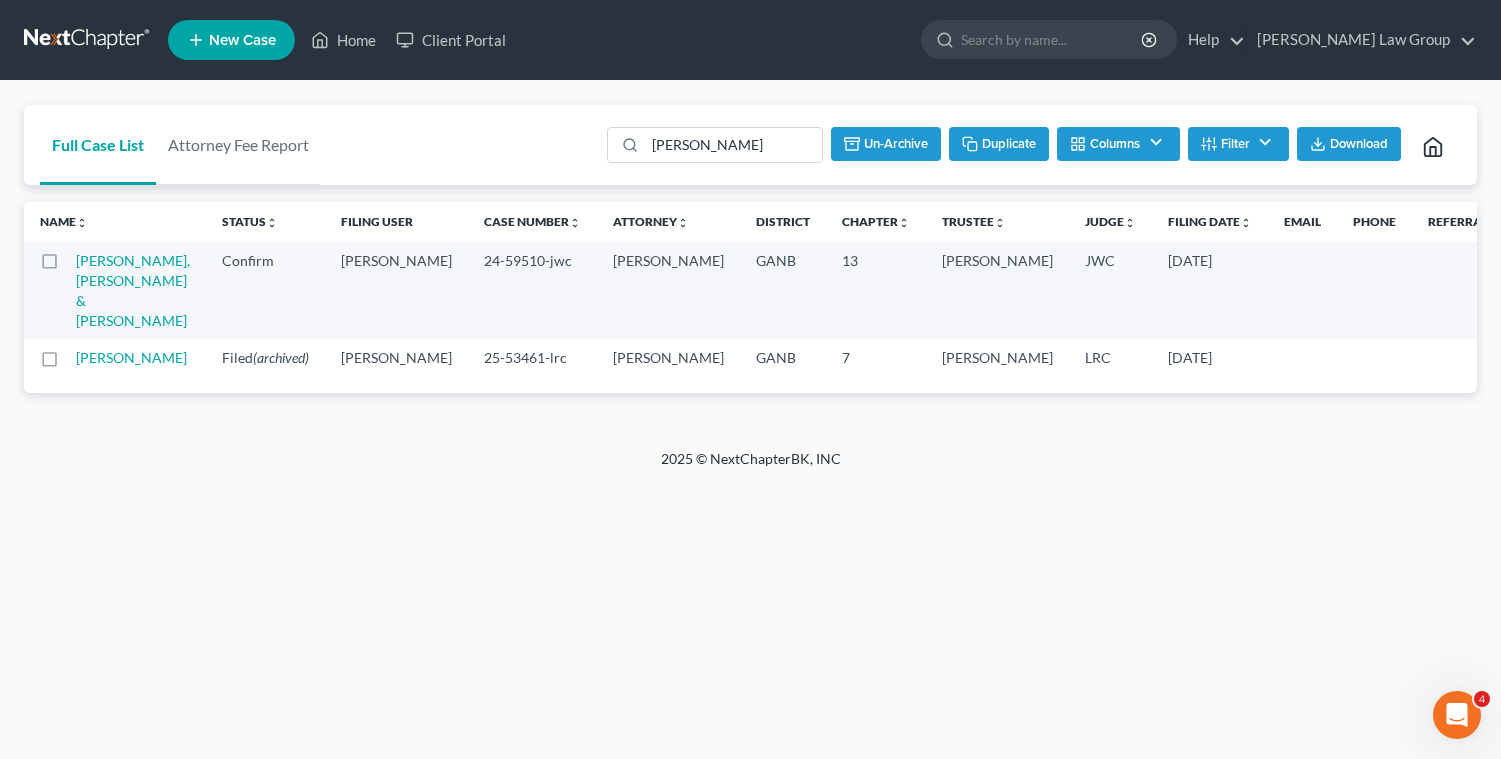 checkbox on "false" 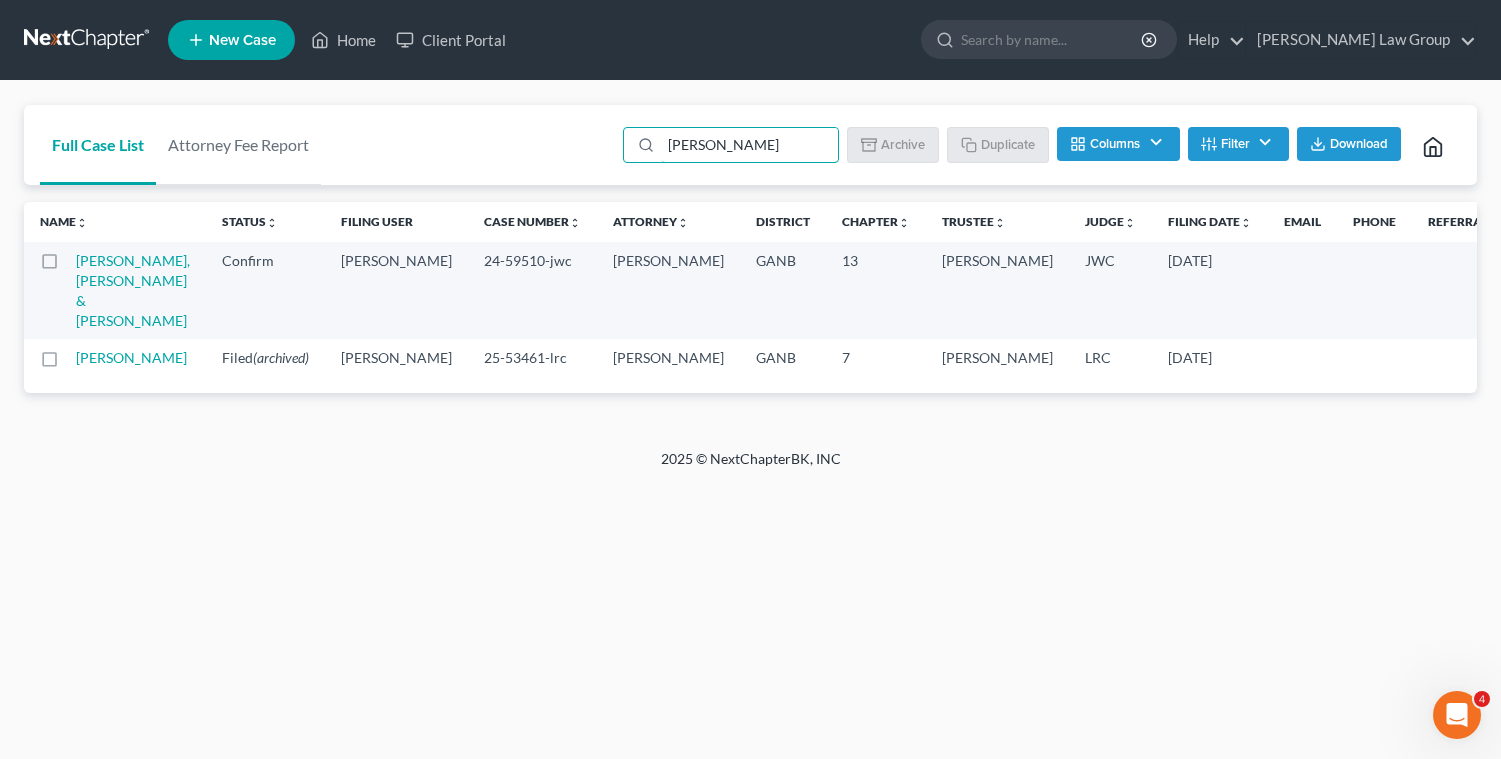 drag, startPoint x: 727, startPoint y: 141, endPoint x: 618, endPoint y: 121, distance: 110.81967 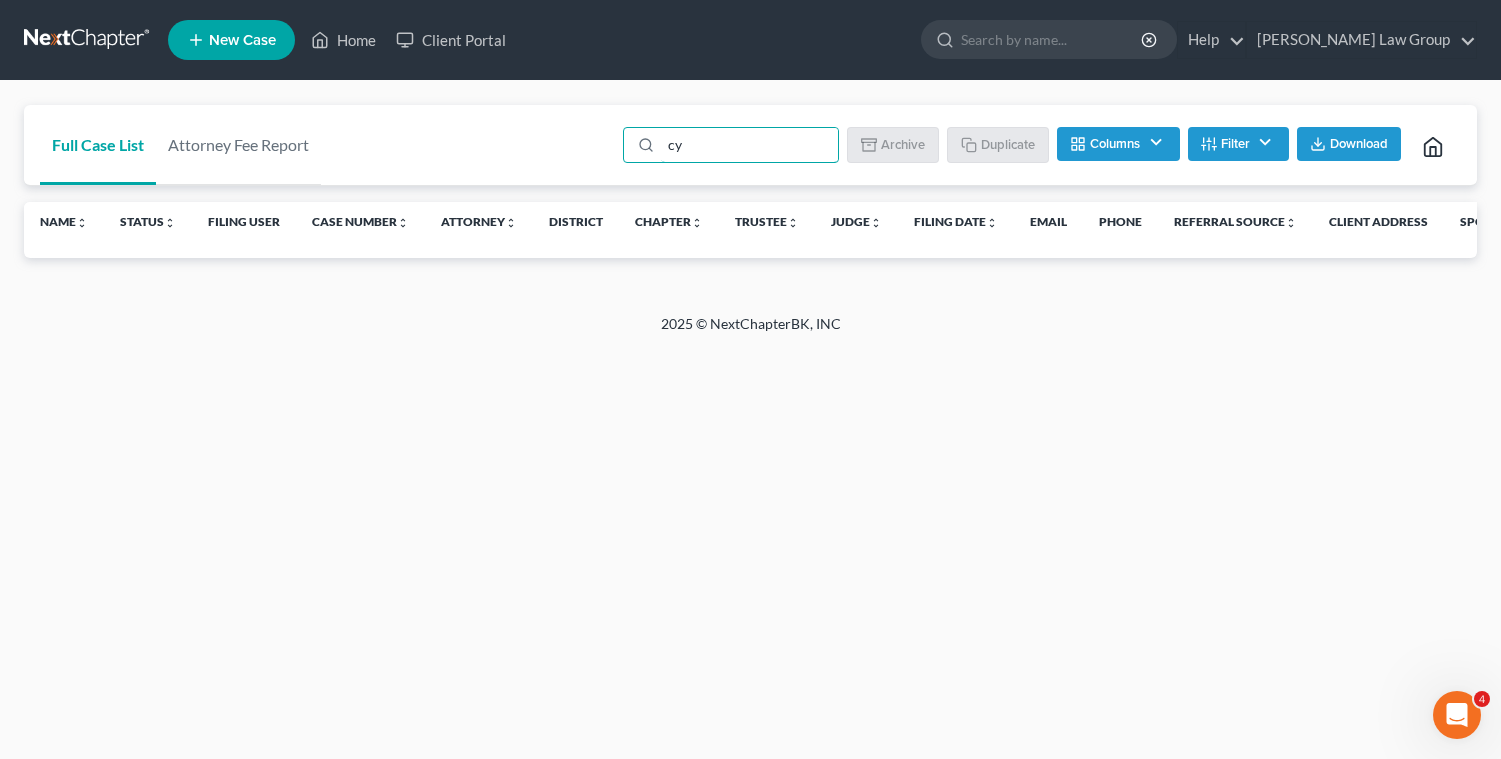 type on "c" 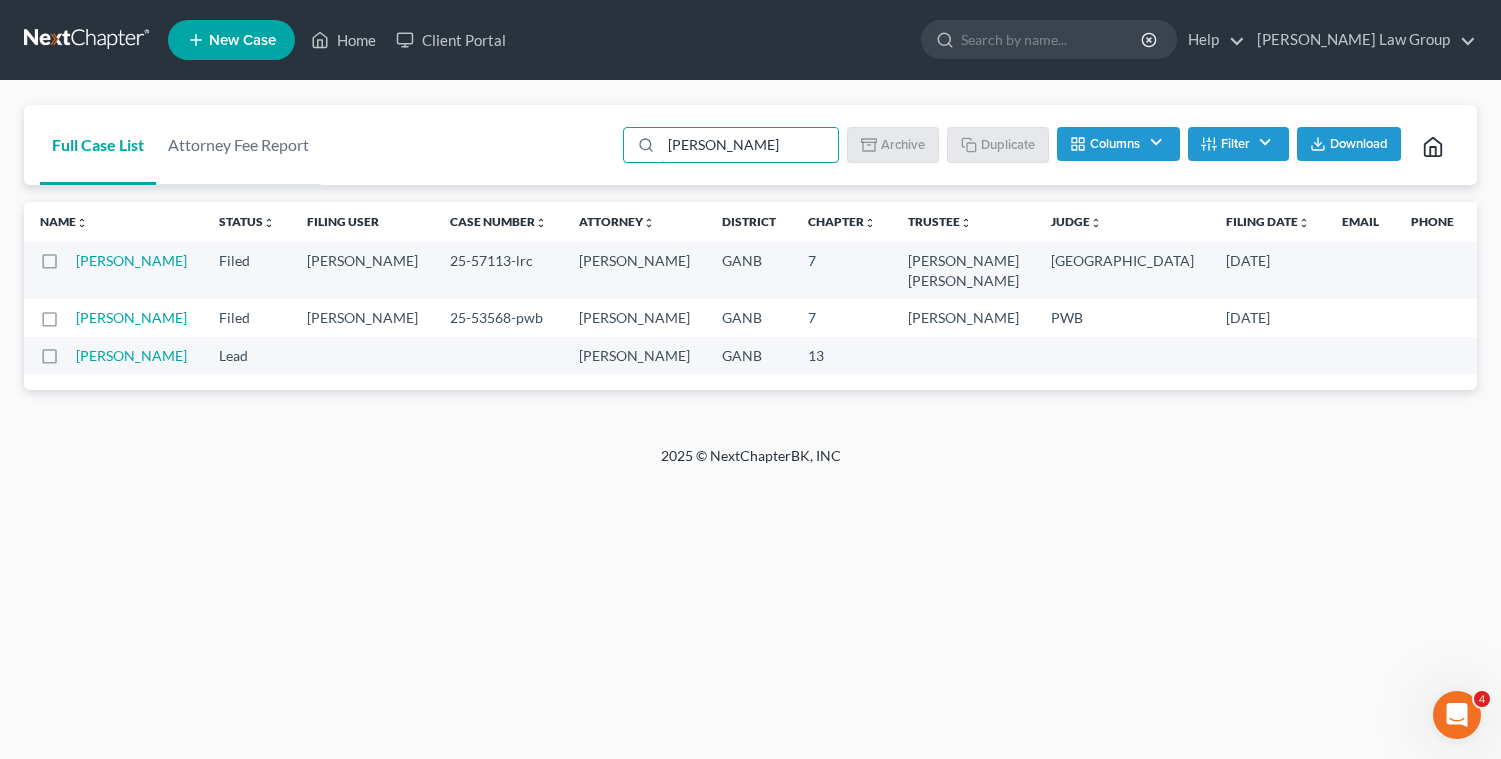 click at bounding box center (68, 323) 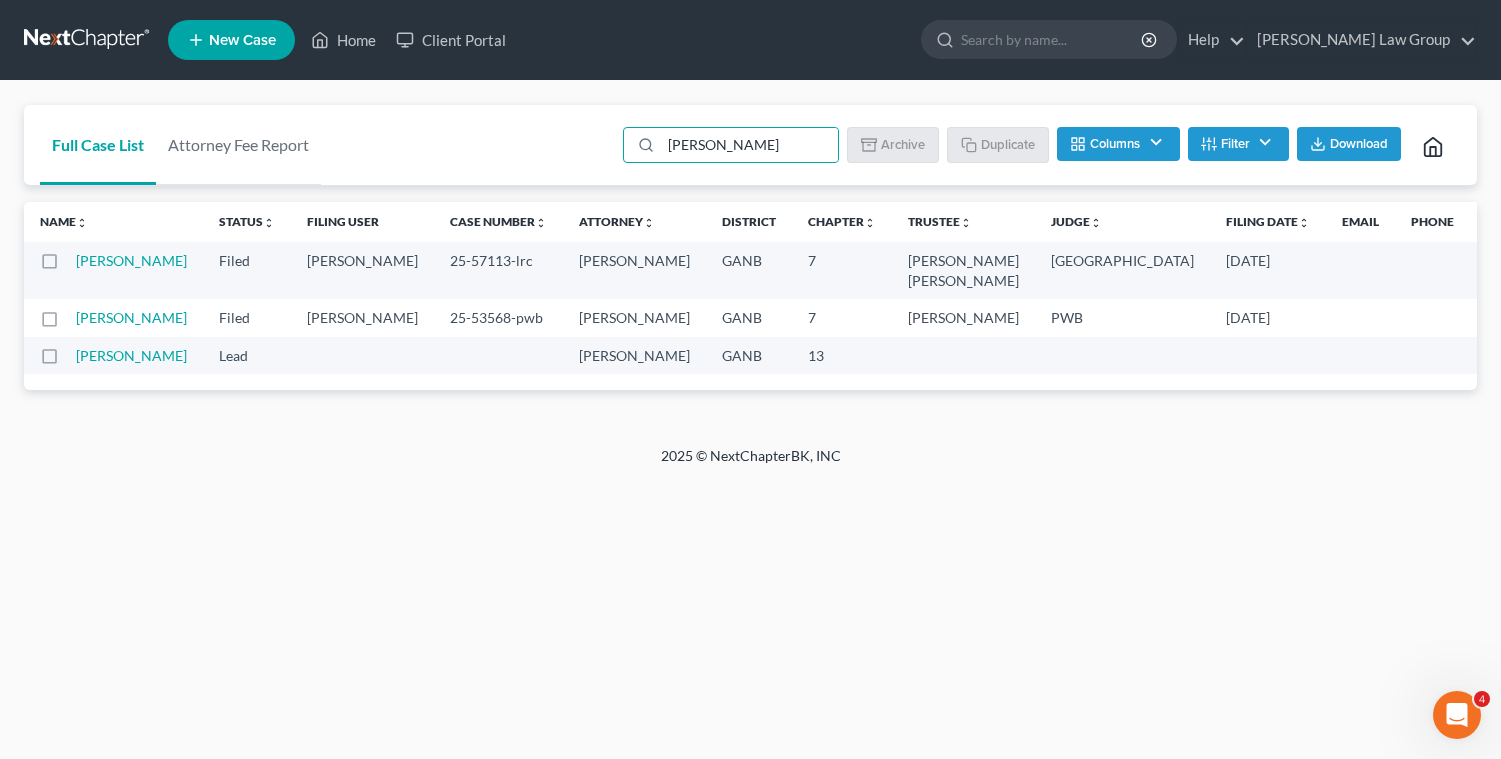 click at bounding box center (82, 314) 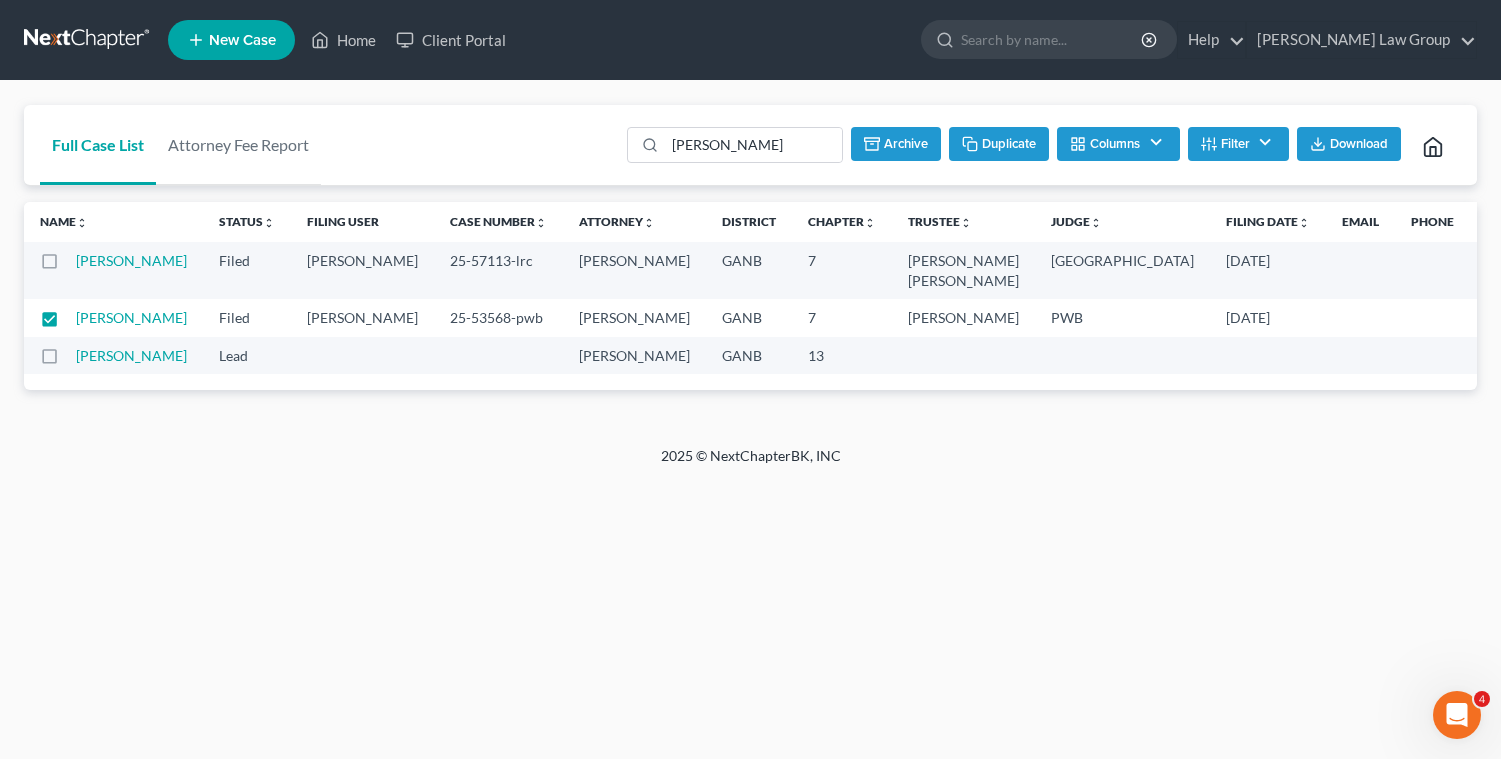 click on "Archive" at bounding box center (896, 144) 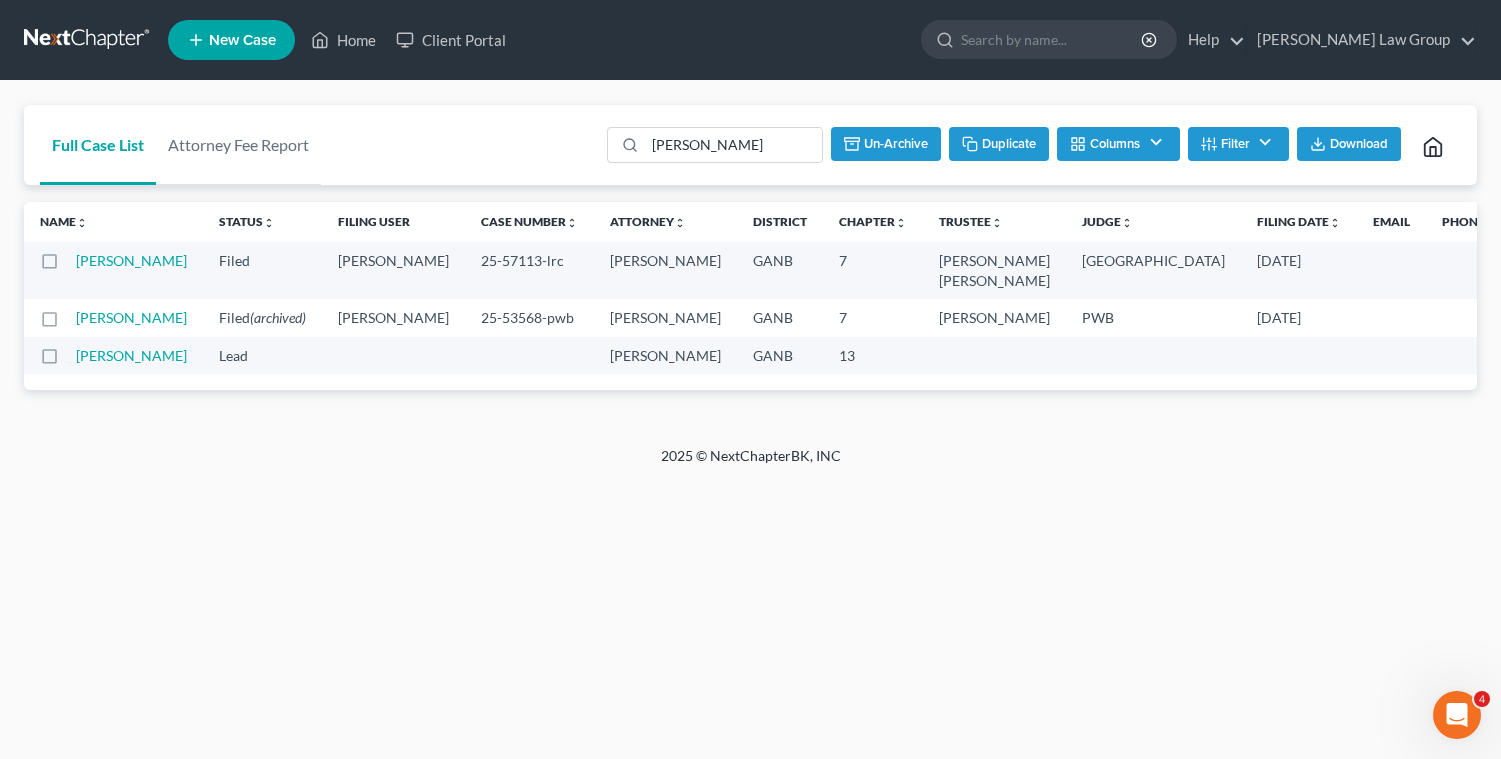 checkbox on "false" 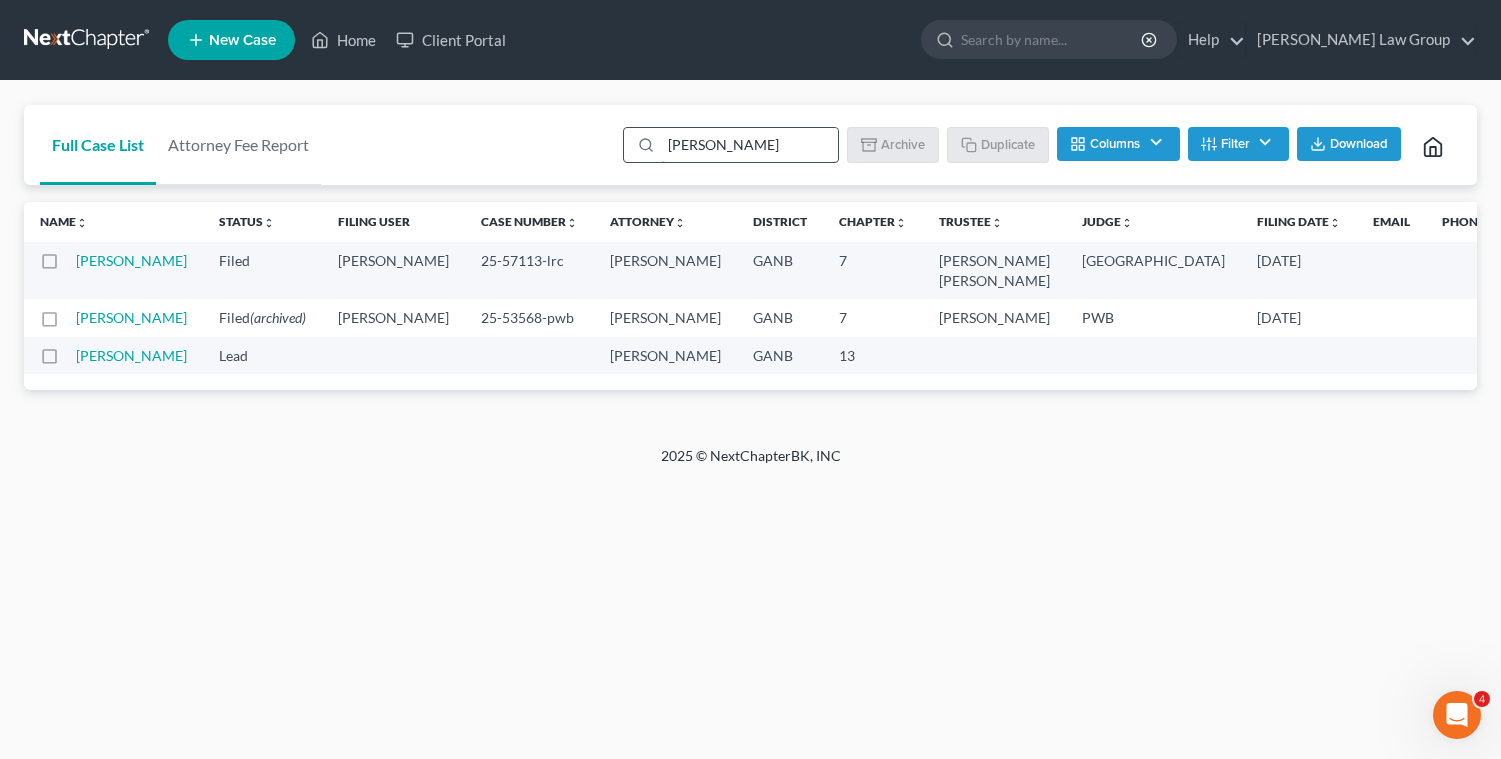 drag, startPoint x: 735, startPoint y: 149, endPoint x: 650, endPoint y: 140, distance: 85.47514 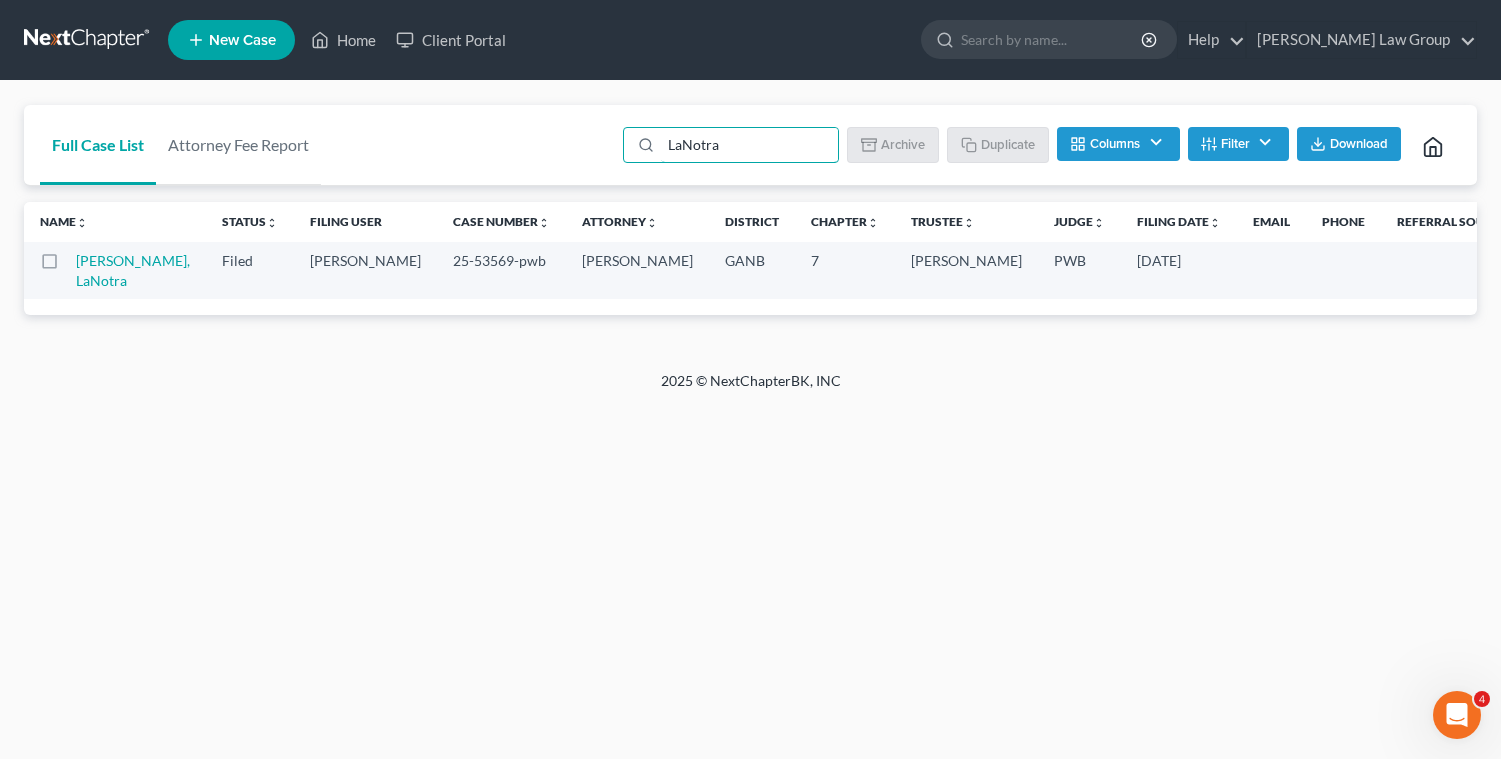 click at bounding box center [68, 266] 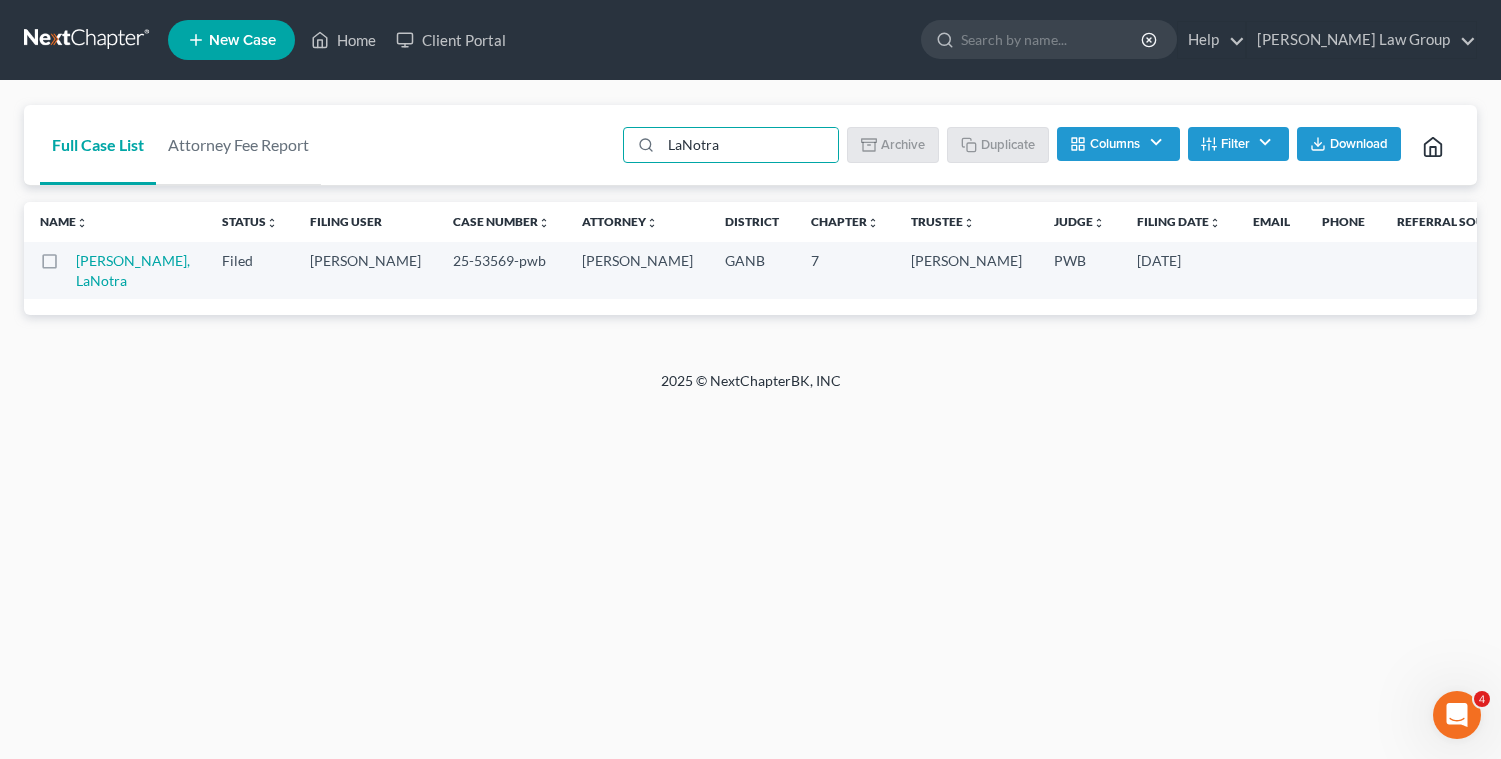 click at bounding box center [82, 257] 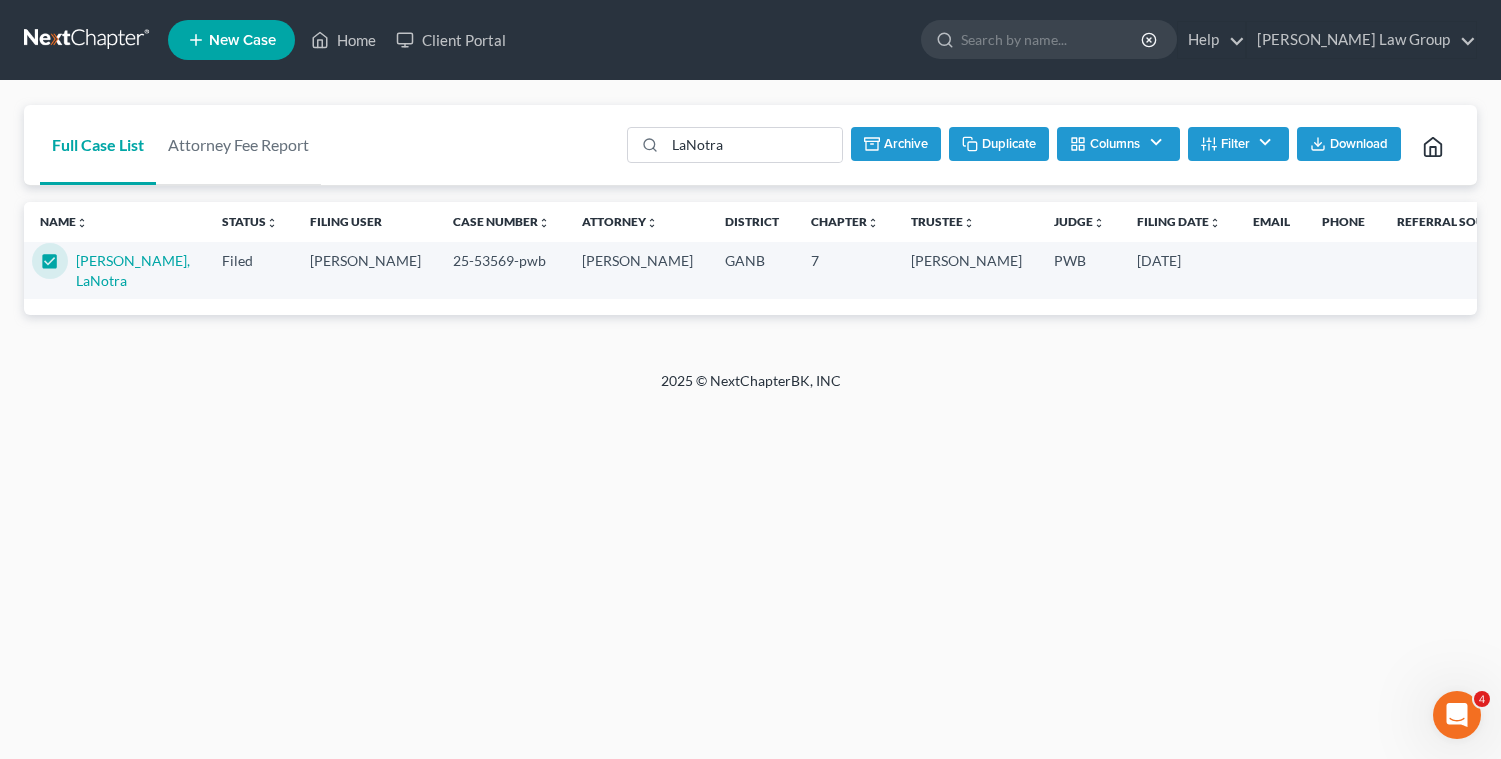 click 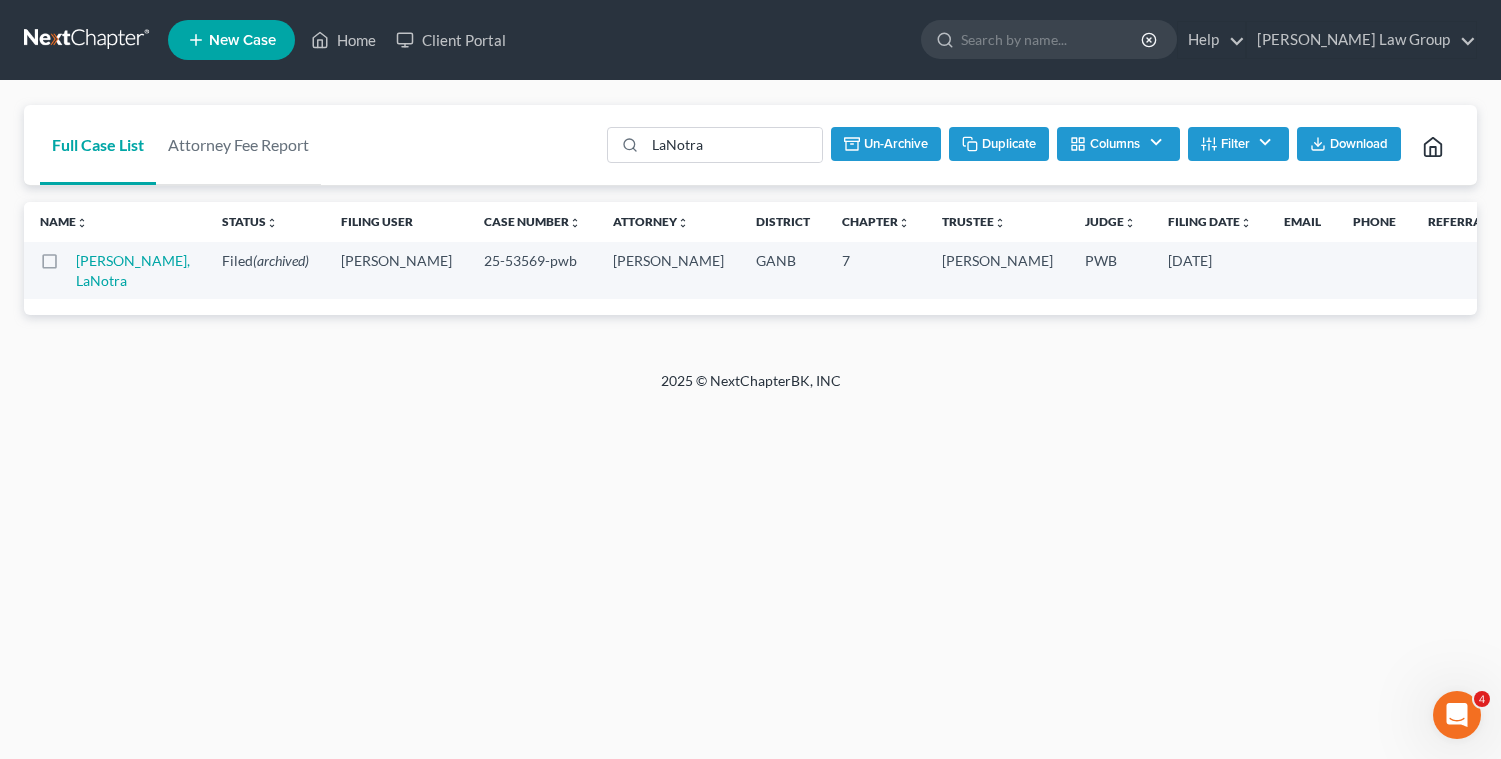 checkbox on "false" 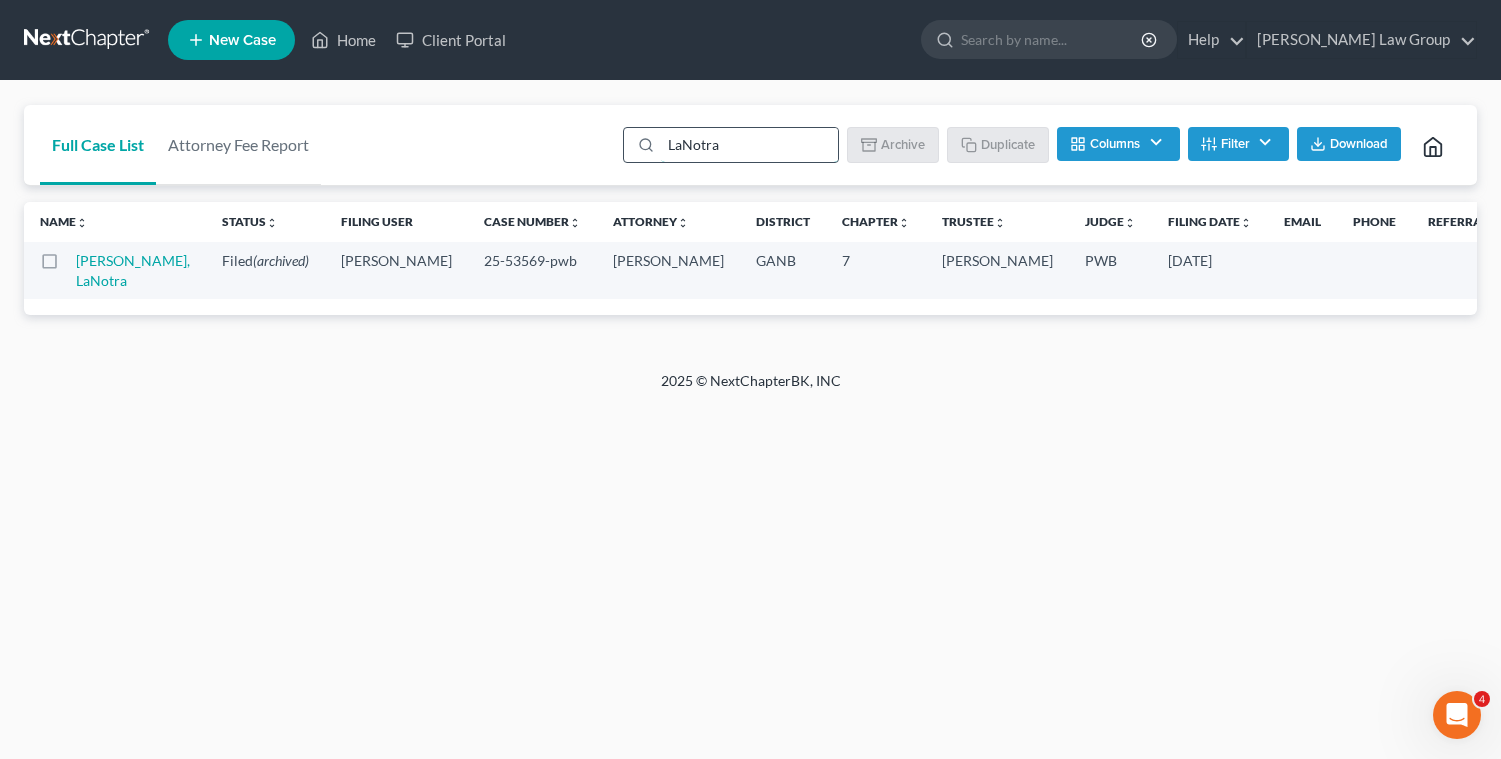 click on "LaNotra" at bounding box center [749, 145] 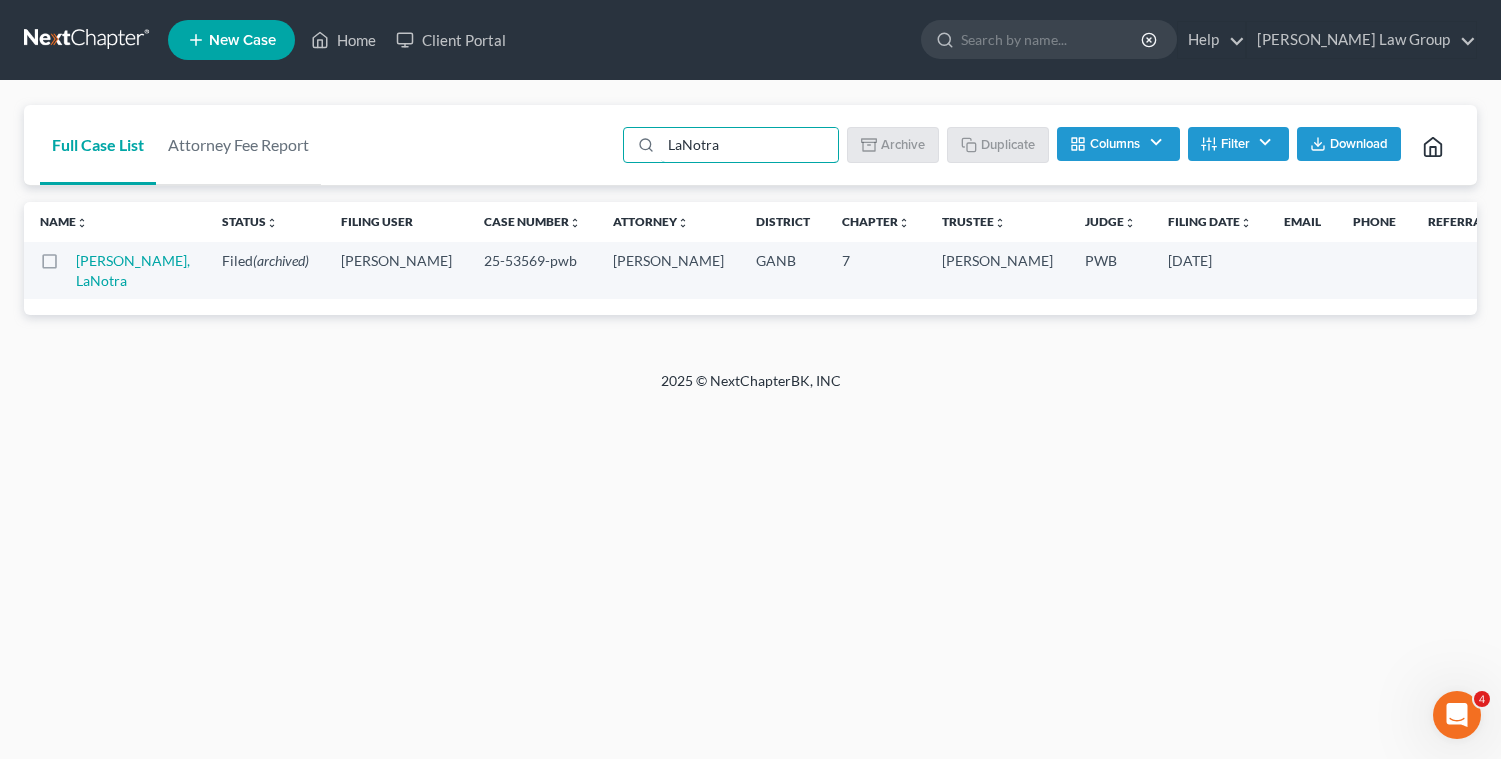 drag, startPoint x: 746, startPoint y: 142, endPoint x: 611, endPoint y: 129, distance: 135.62448 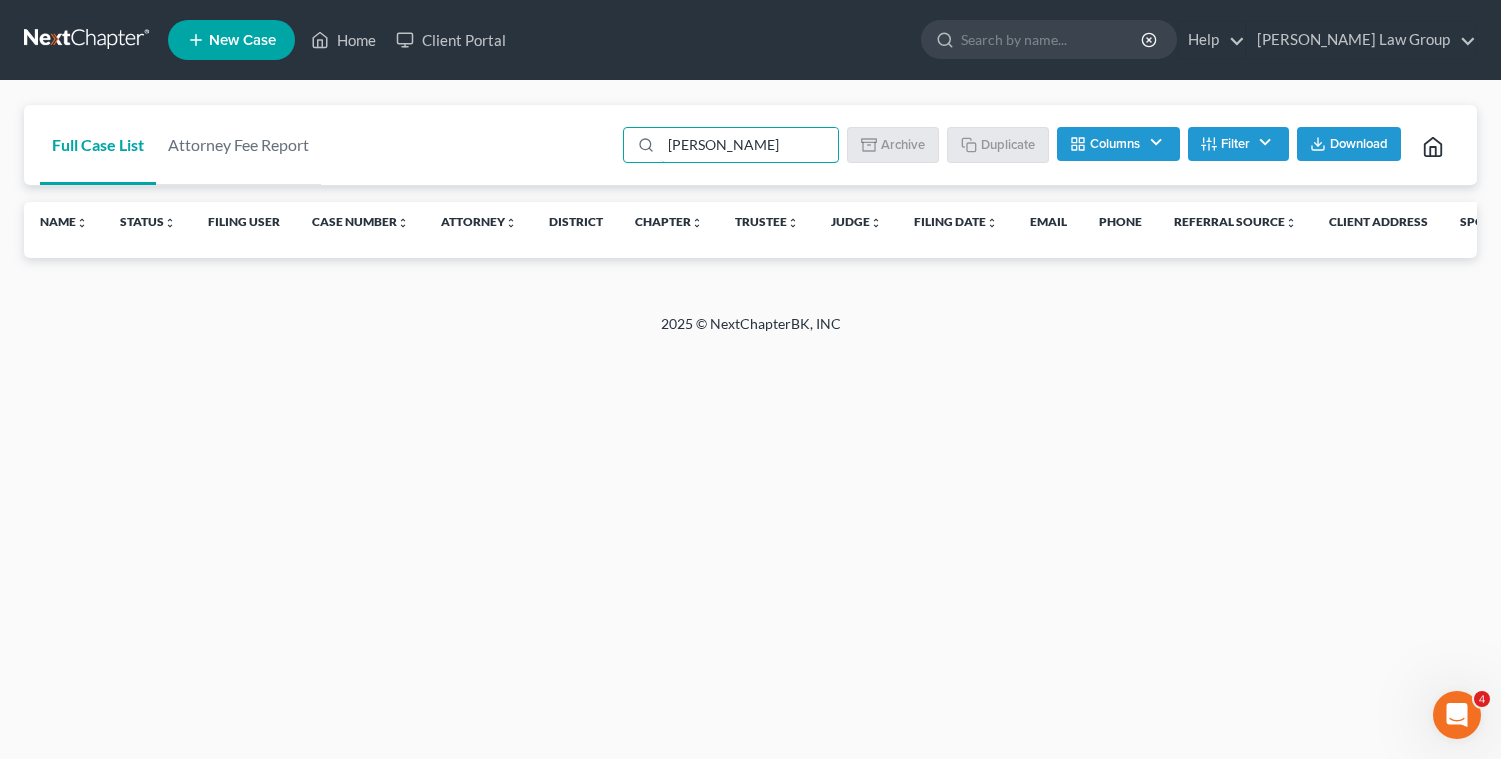 drag, startPoint x: 726, startPoint y: 141, endPoint x: 621, endPoint y: 109, distance: 109.76794 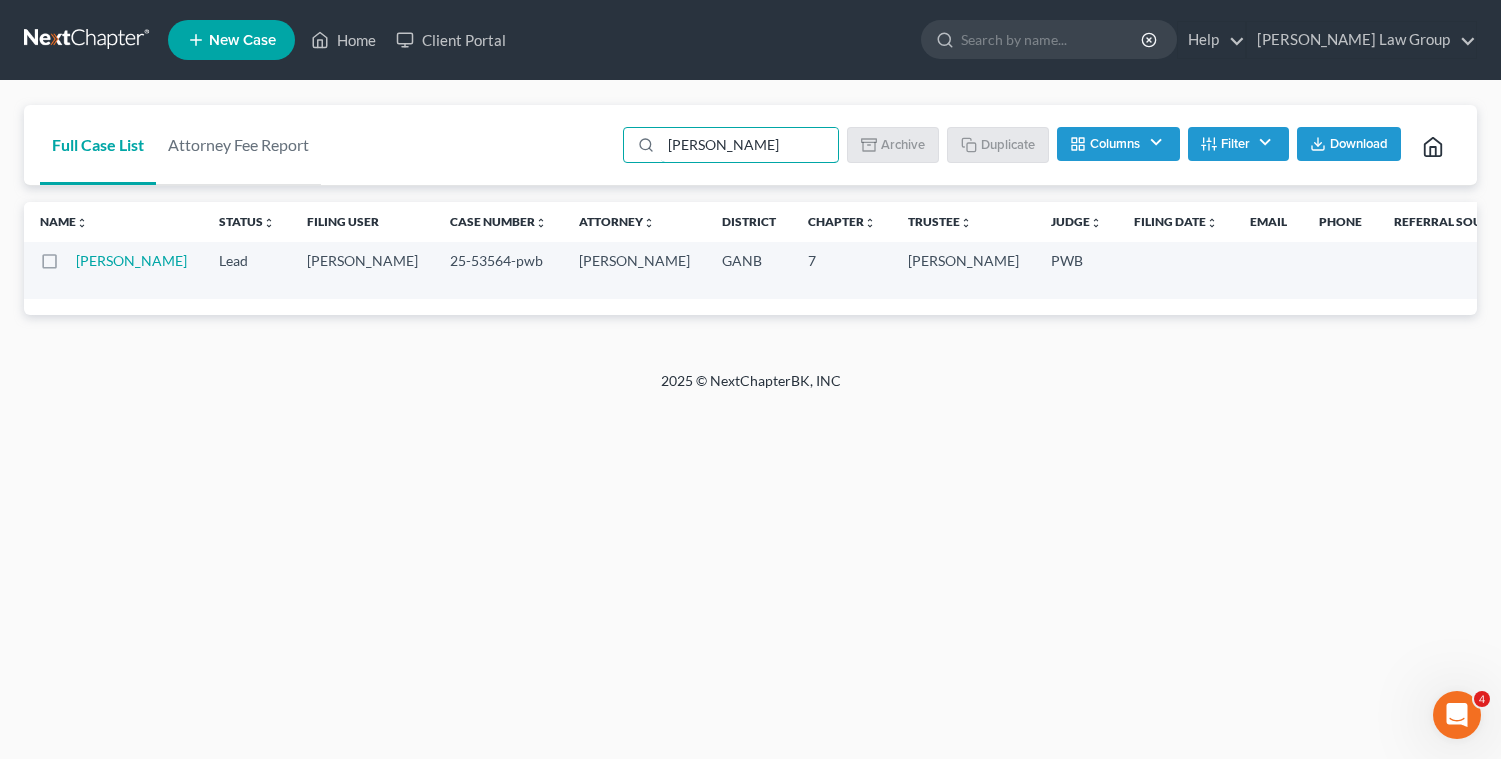 click at bounding box center (68, 266) 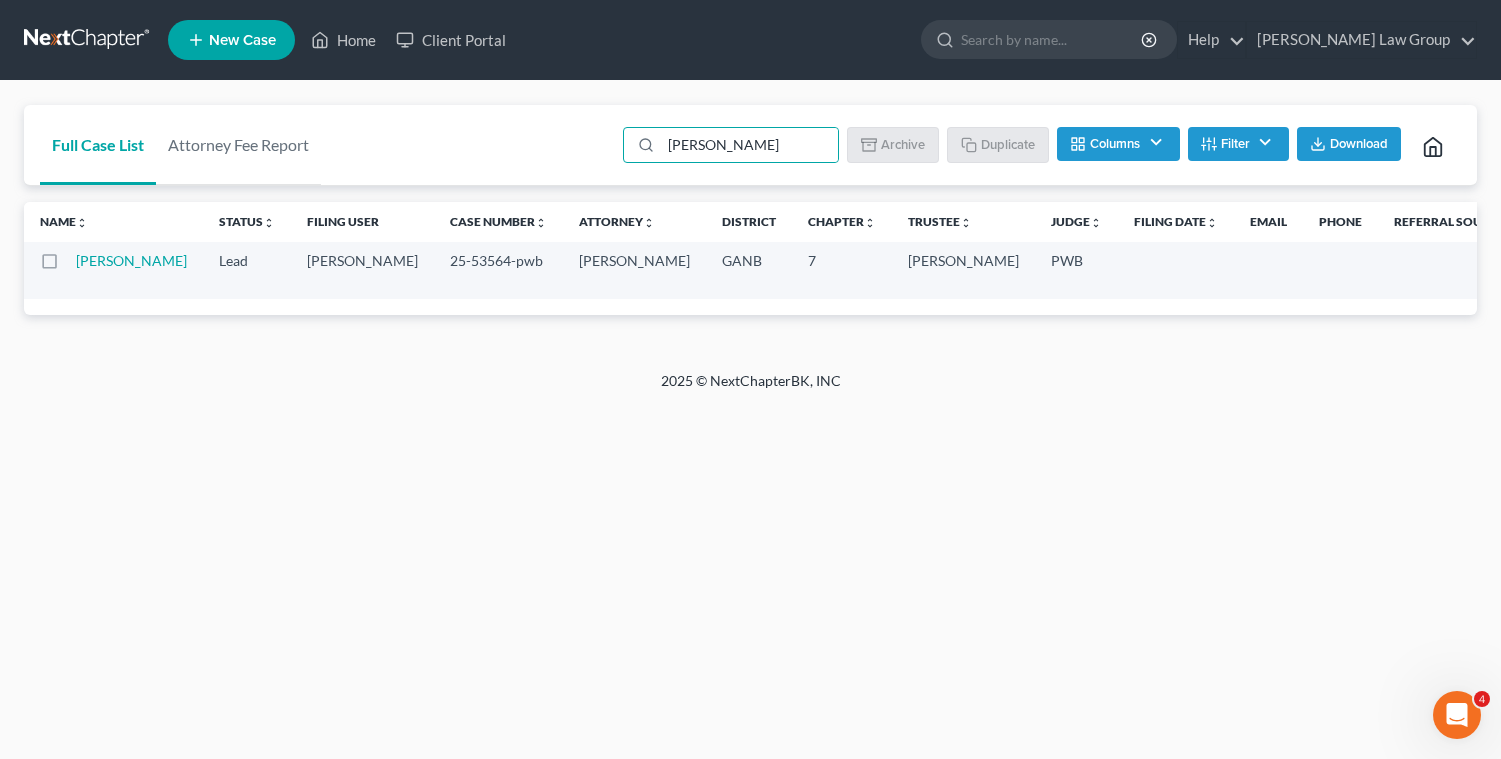 click at bounding box center (82, 257) 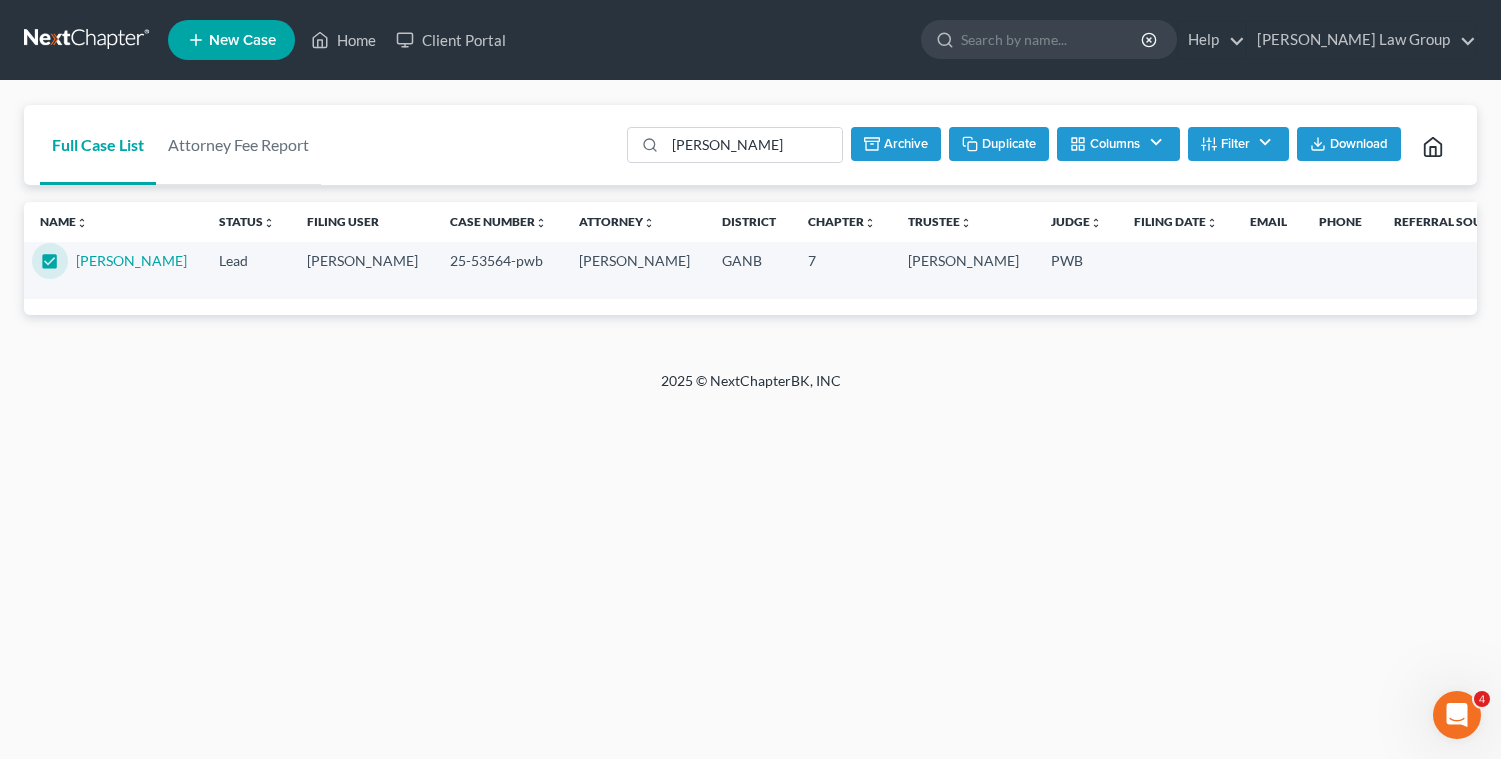 click 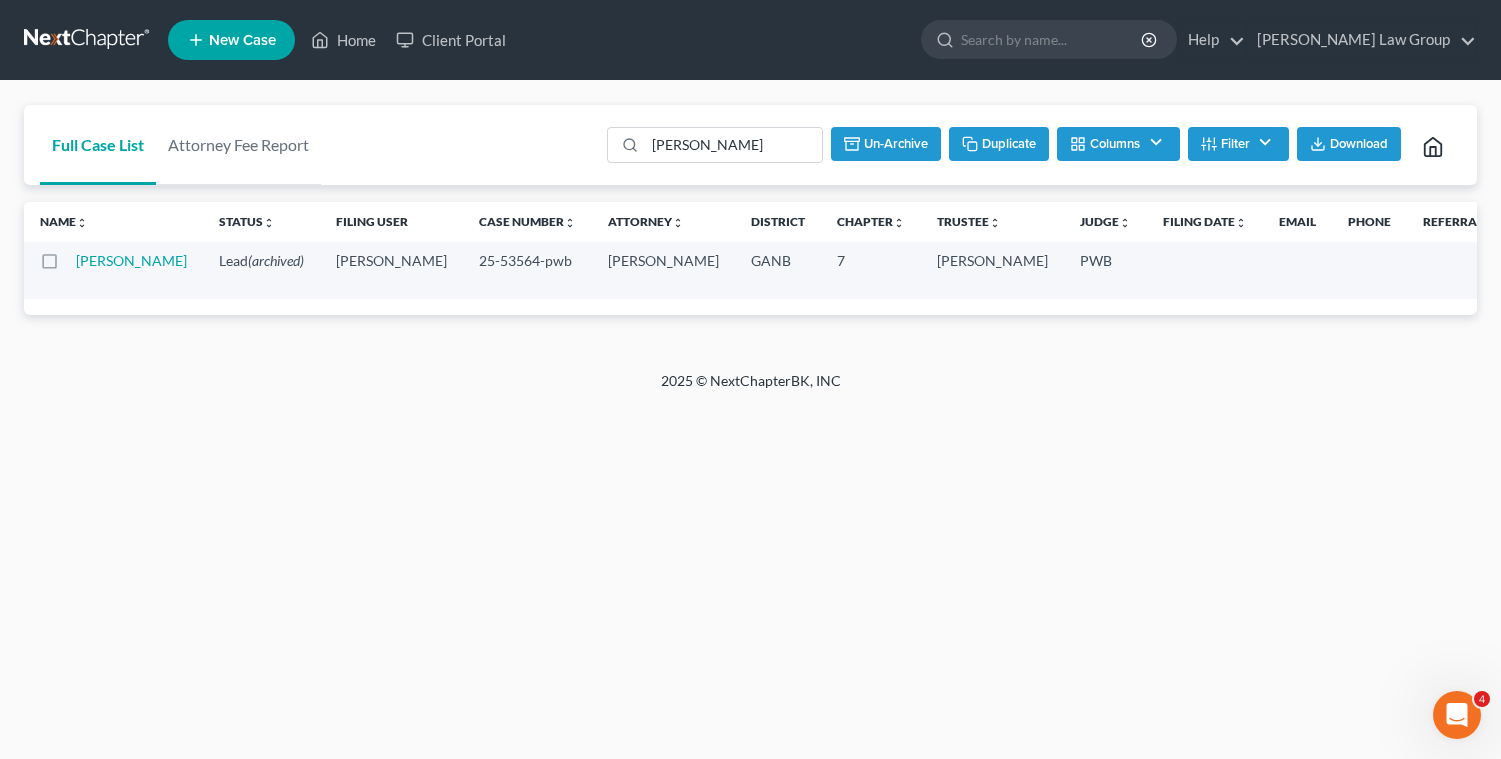 checkbox on "false" 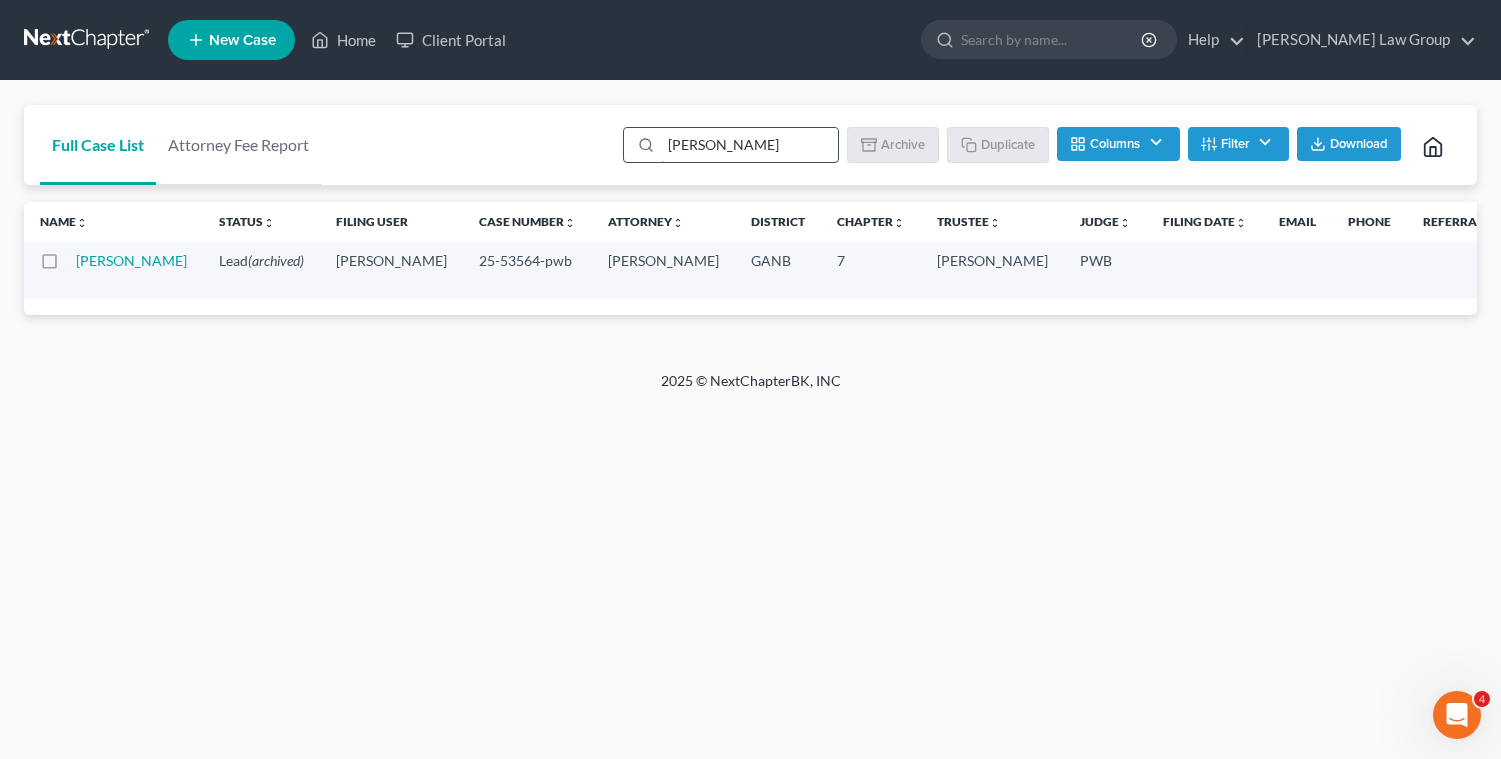 drag, startPoint x: 745, startPoint y: 142, endPoint x: 668, endPoint y: 131, distance: 77.781746 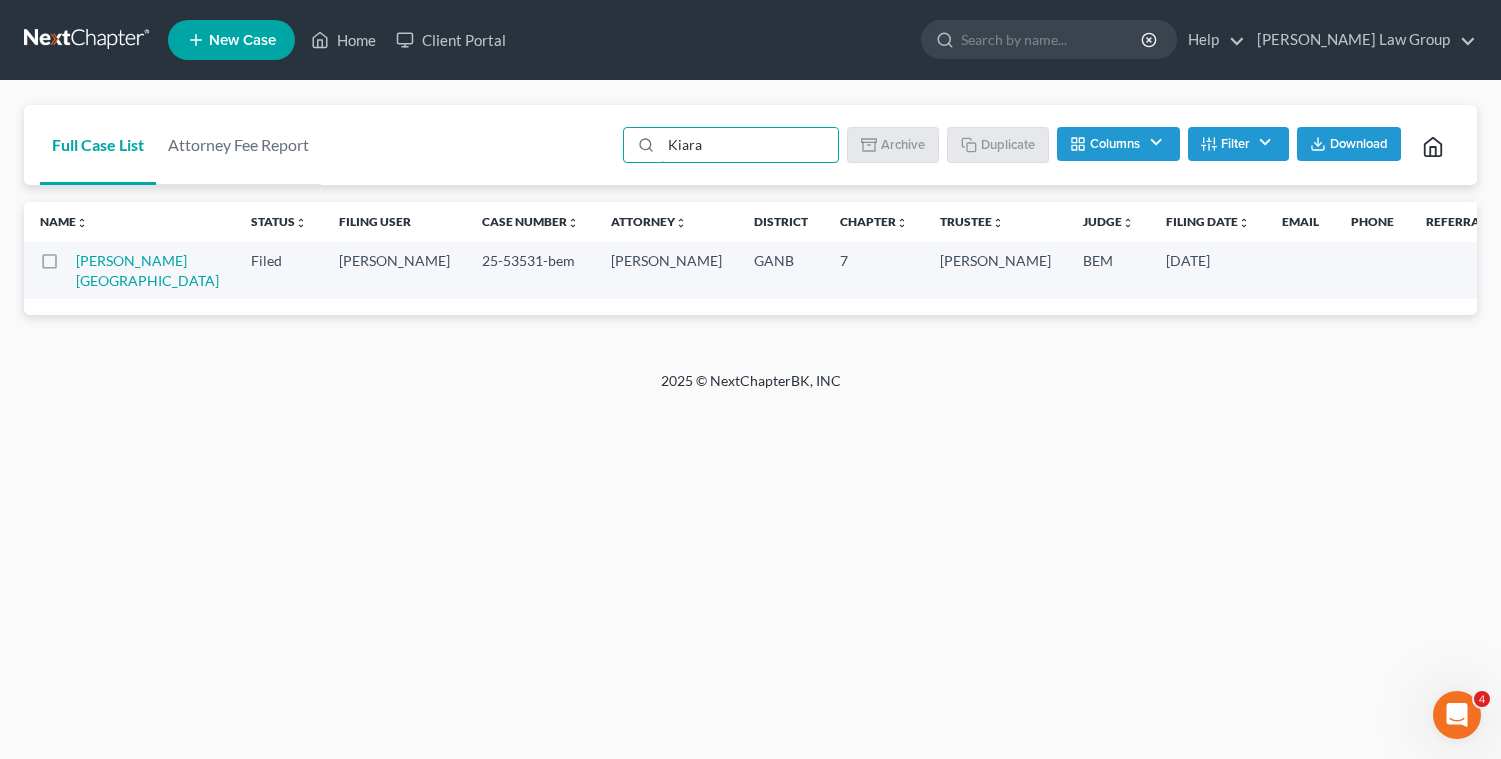 click at bounding box center (68, 266) 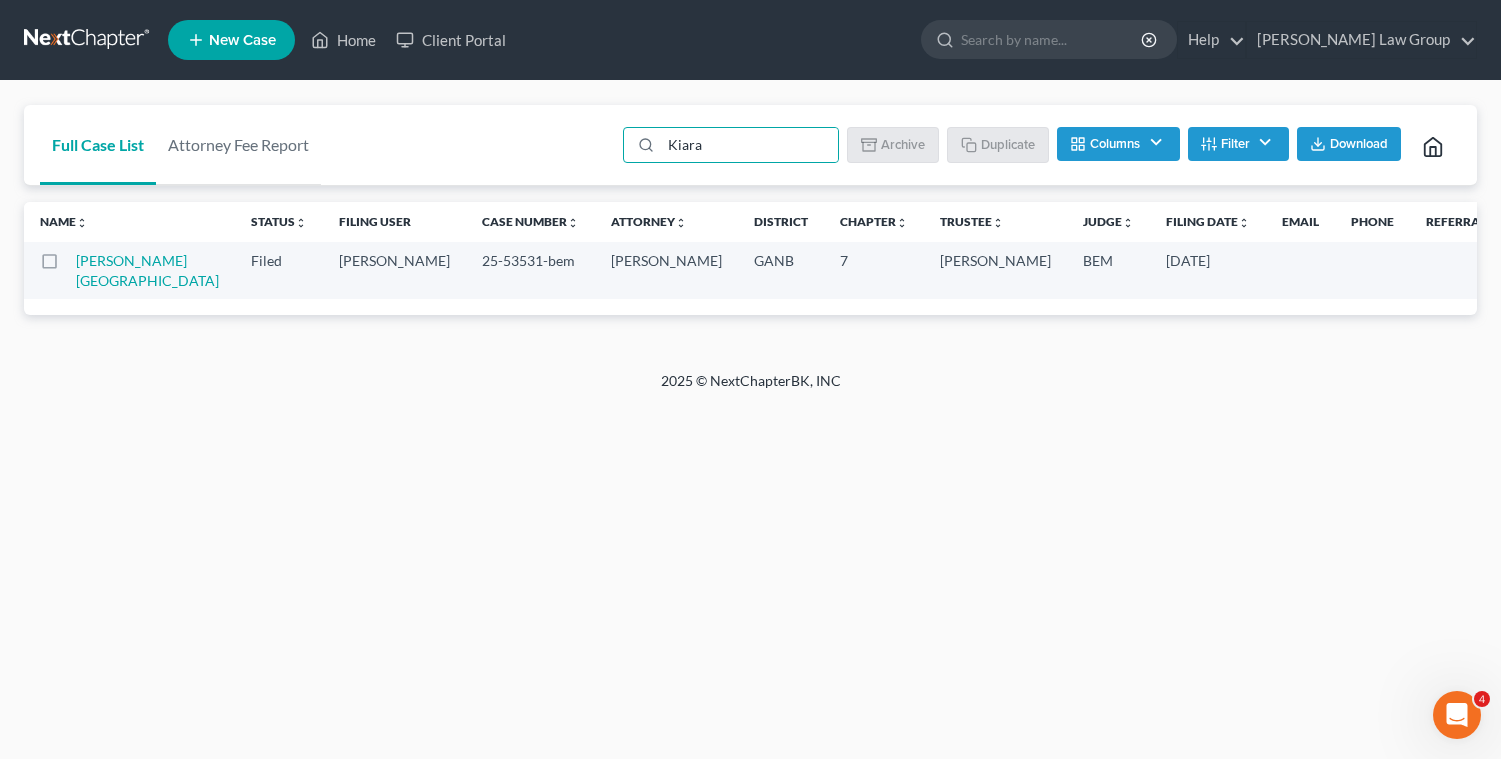 click at bounding box center [82, 257] 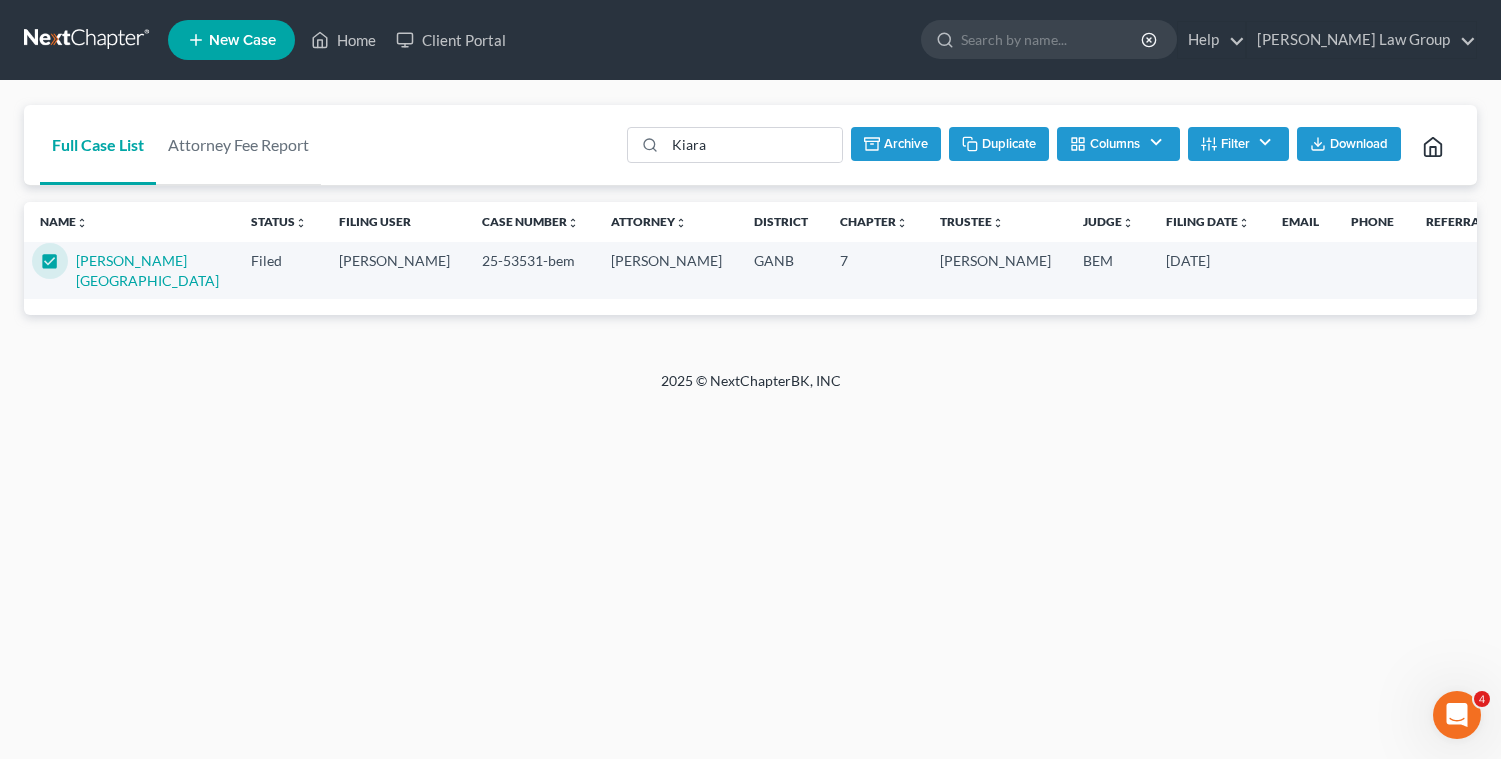 click on "Archive" at bounding box center [896, 144] 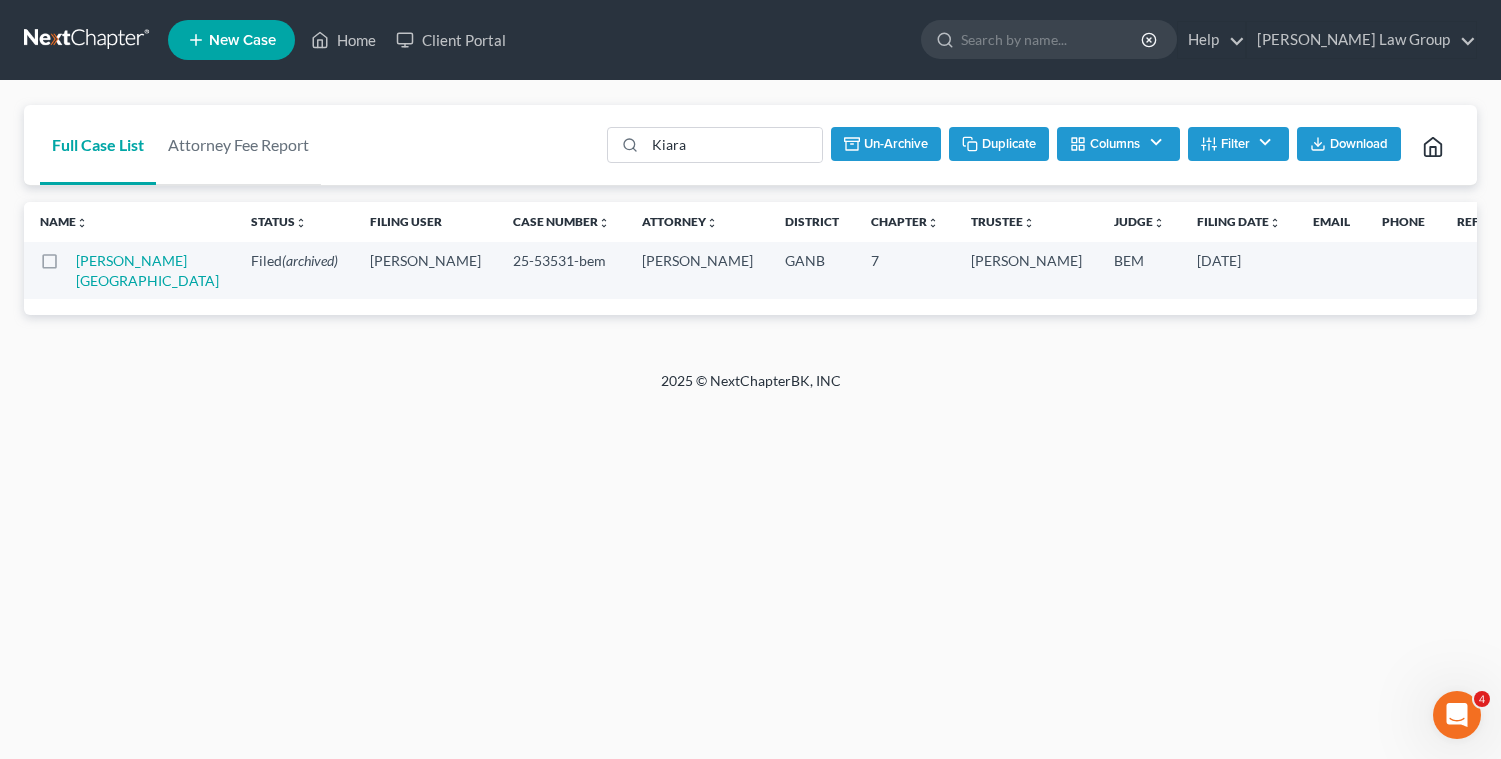 checkbox on "false" 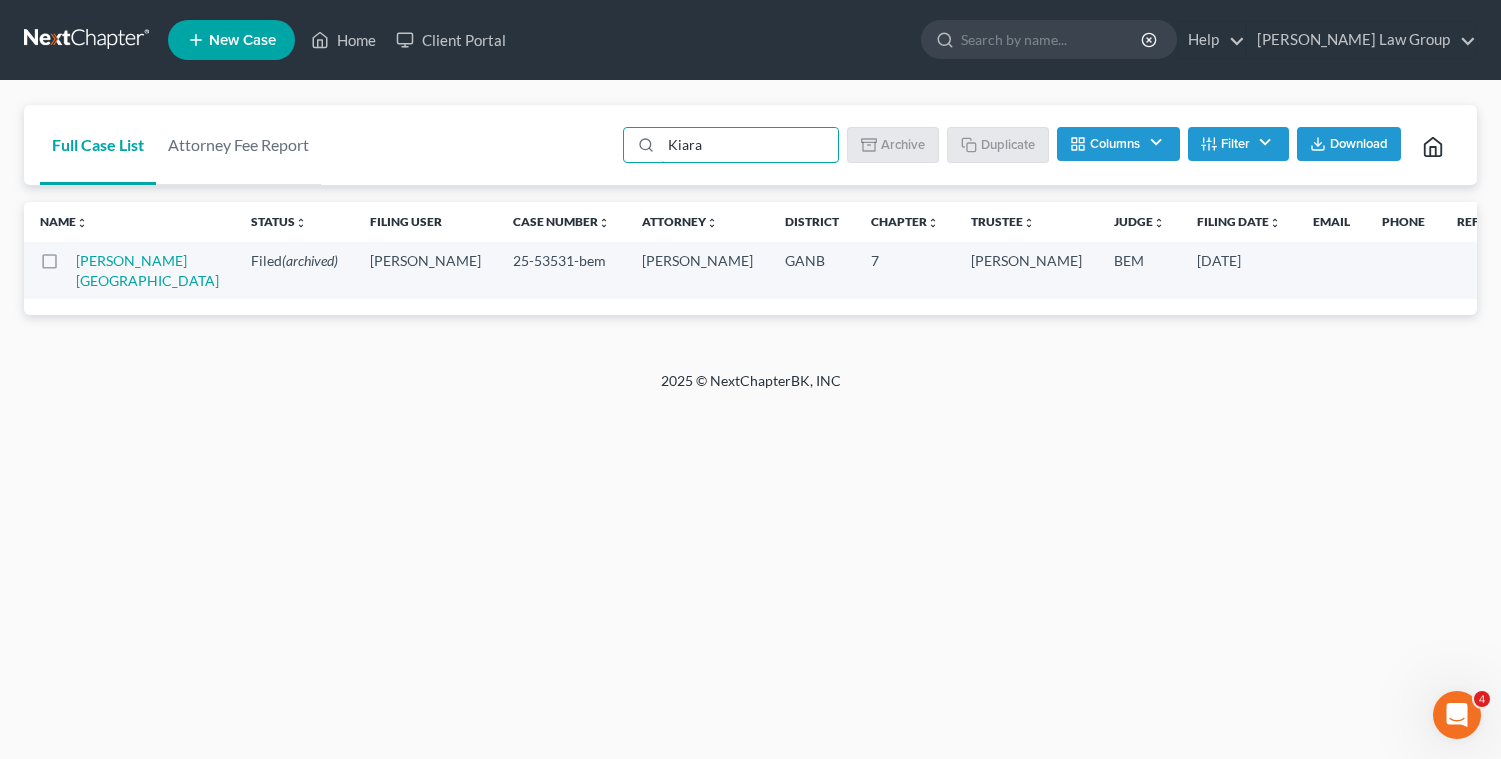 drag, startPoint x: 737, startPoint y: 158, endPoint x: 586, endPoint y: 124, distance: 154.78049 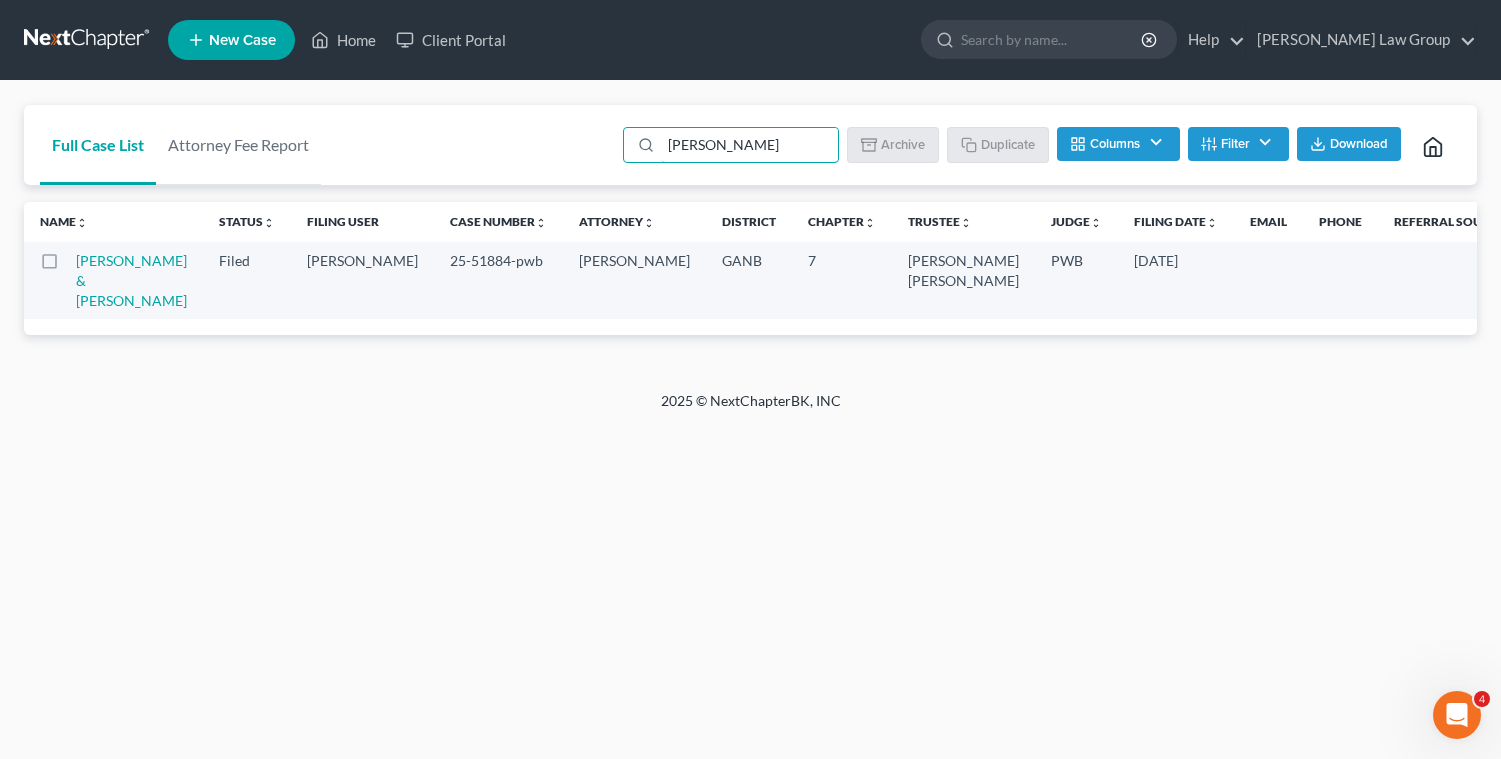 click at bounding box center [68, 266] 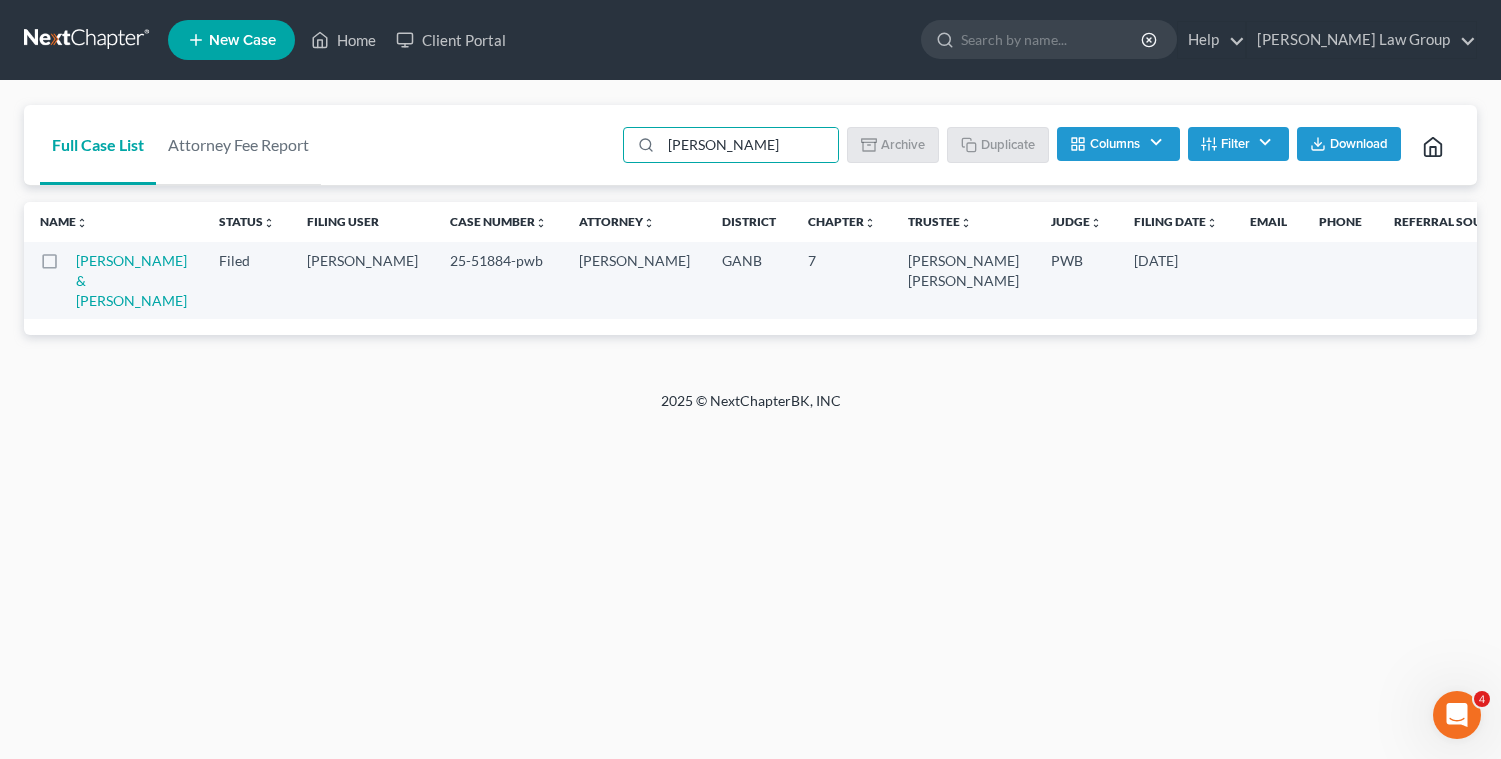 click at bounding box center [82, 257] 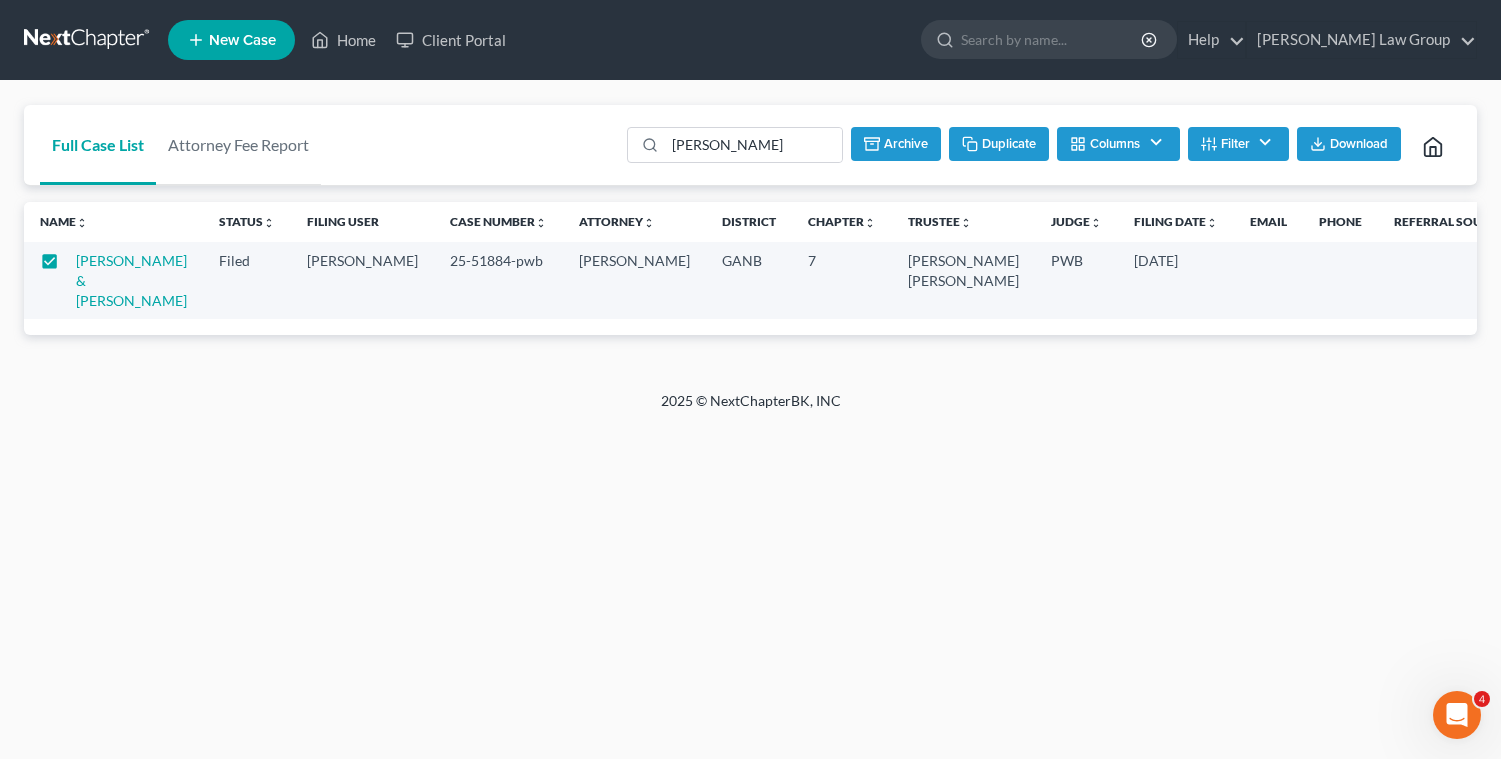 click 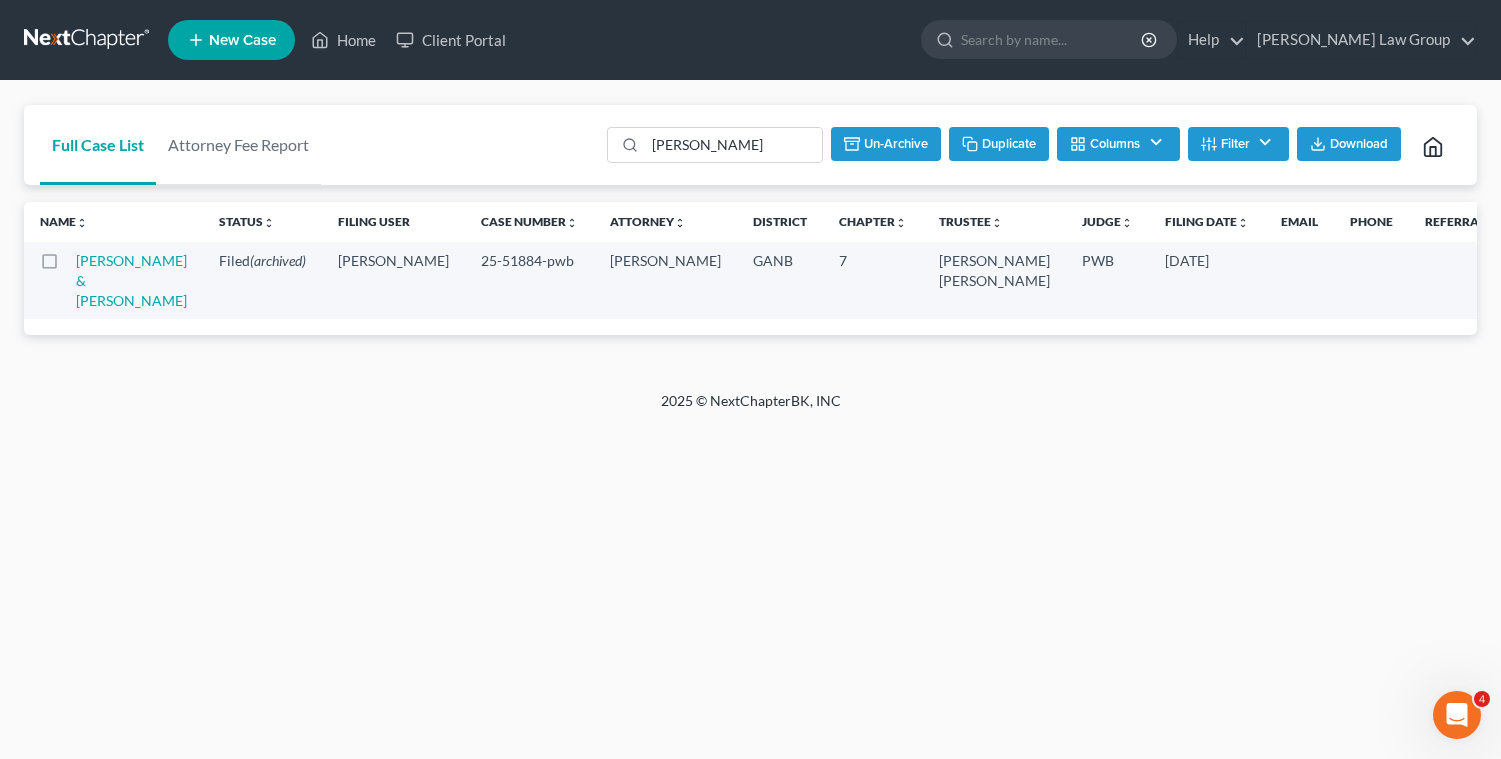 checkbox on "false" 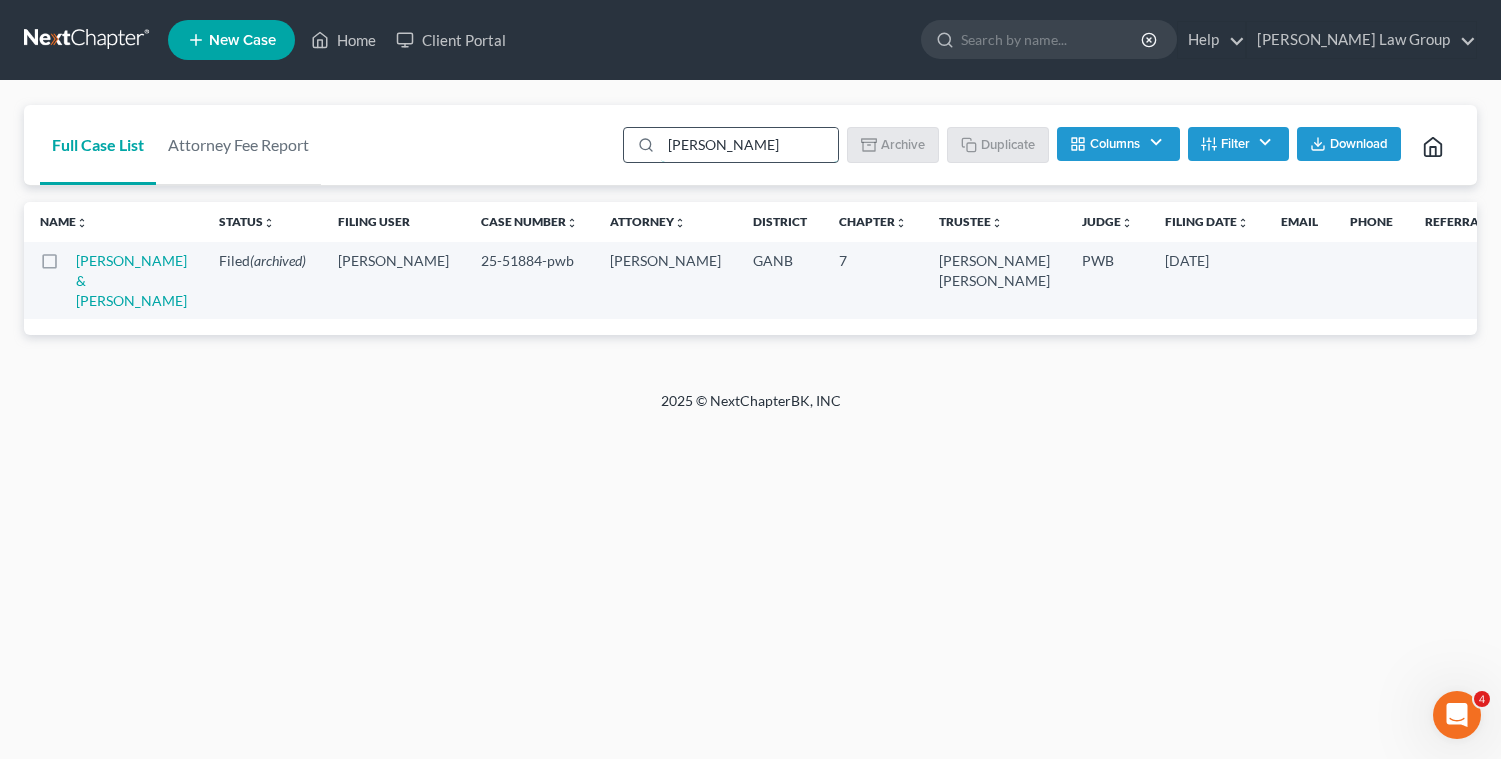 drag, startPoint x: 746, startPoint y: 133, endPoint x: 781, endPoint y: 154, distance: 40.81666 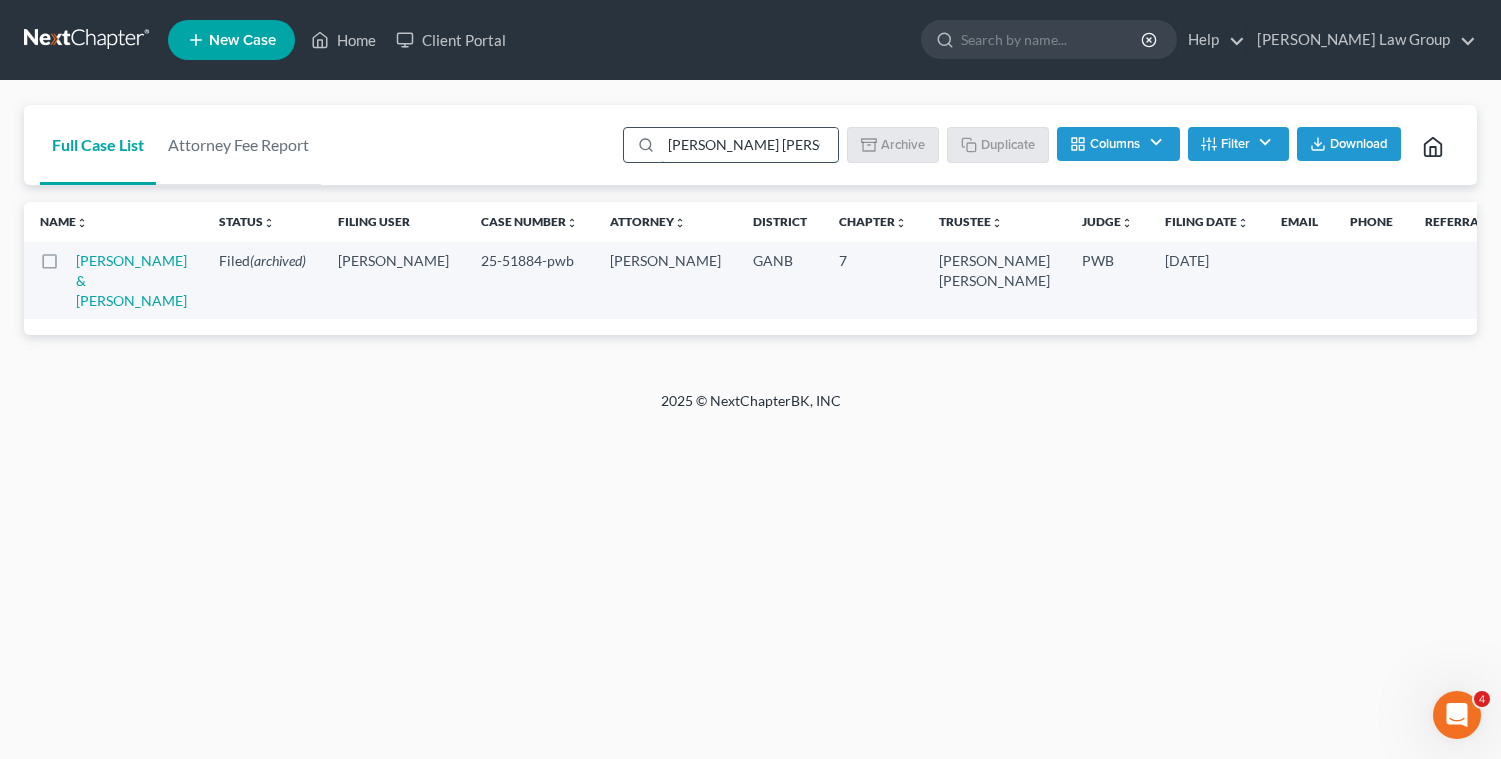 scroll, scrollTop: 0, scrollLeft: 19, axis: horizontal 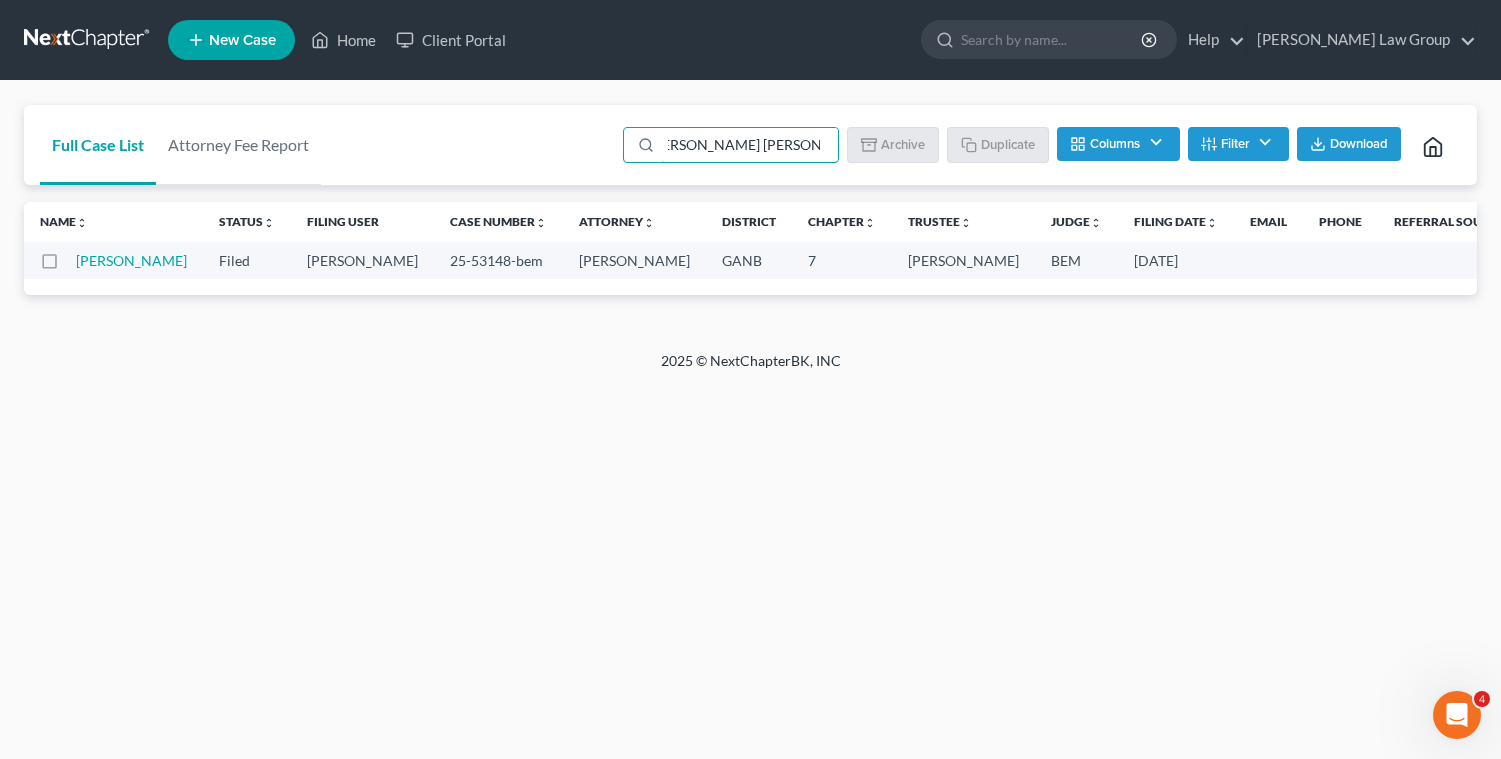 click at bounding box center (68, 266) 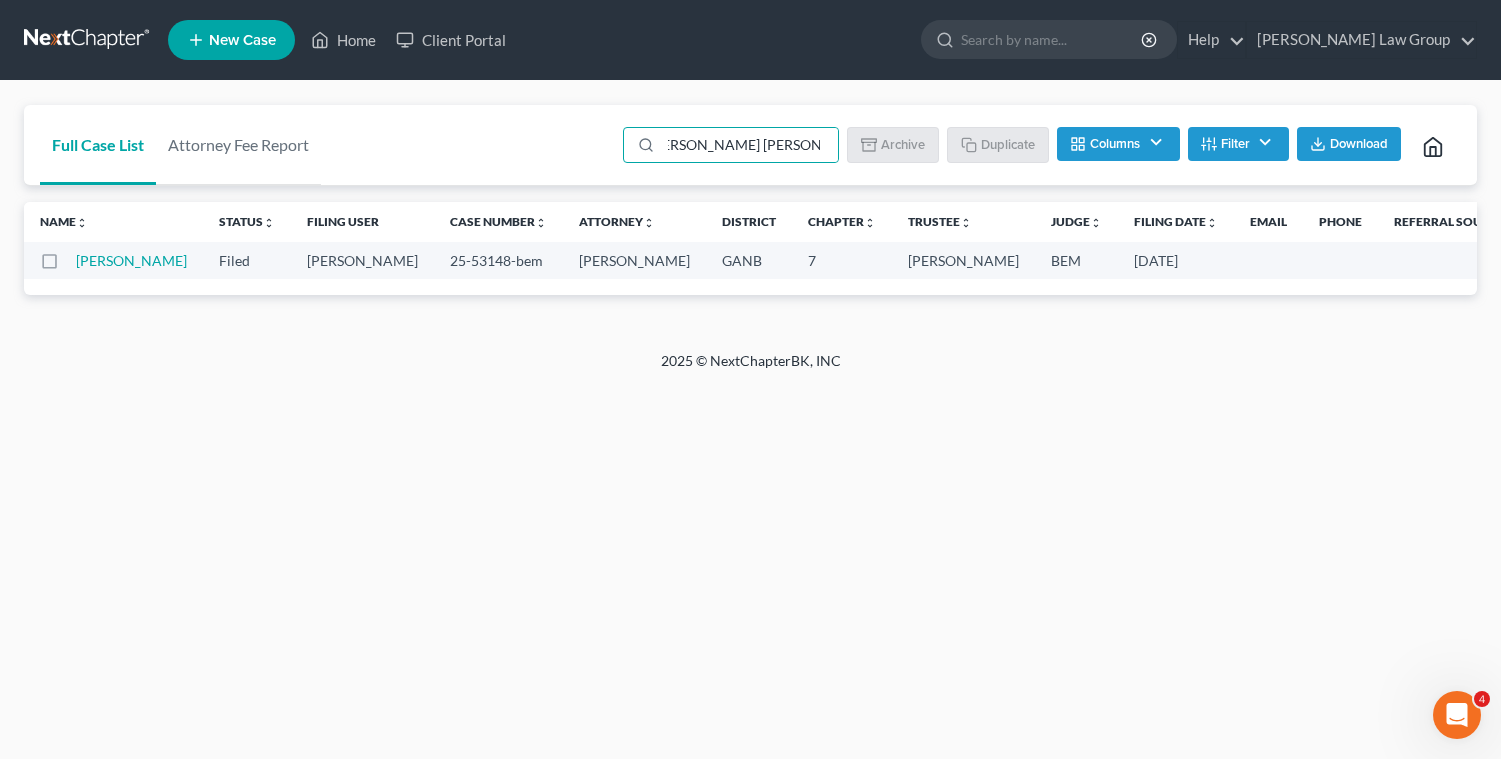 click at bounding box center [82, 257] 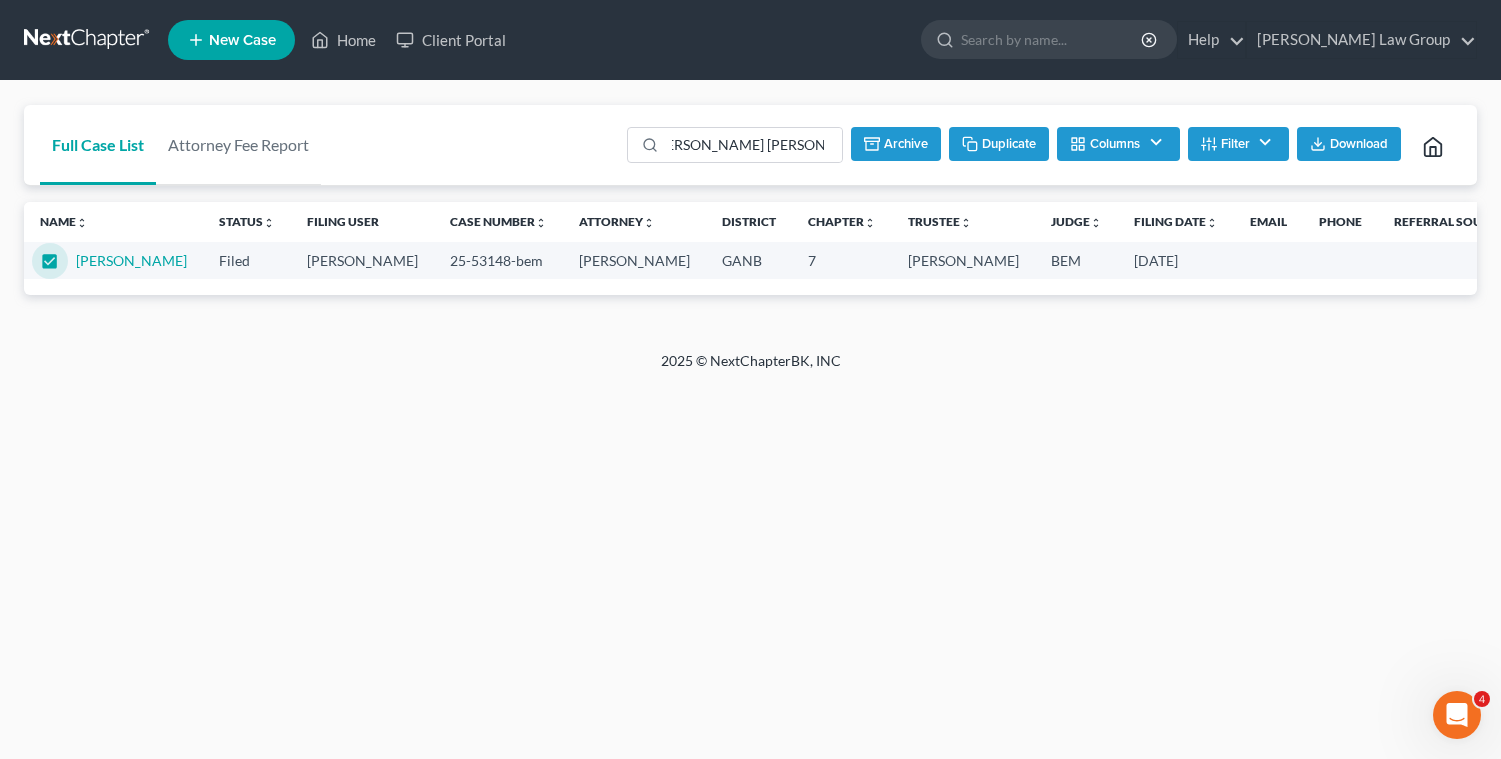 scroll, scrollTop: 0, scrollLeft: 0, axis: both 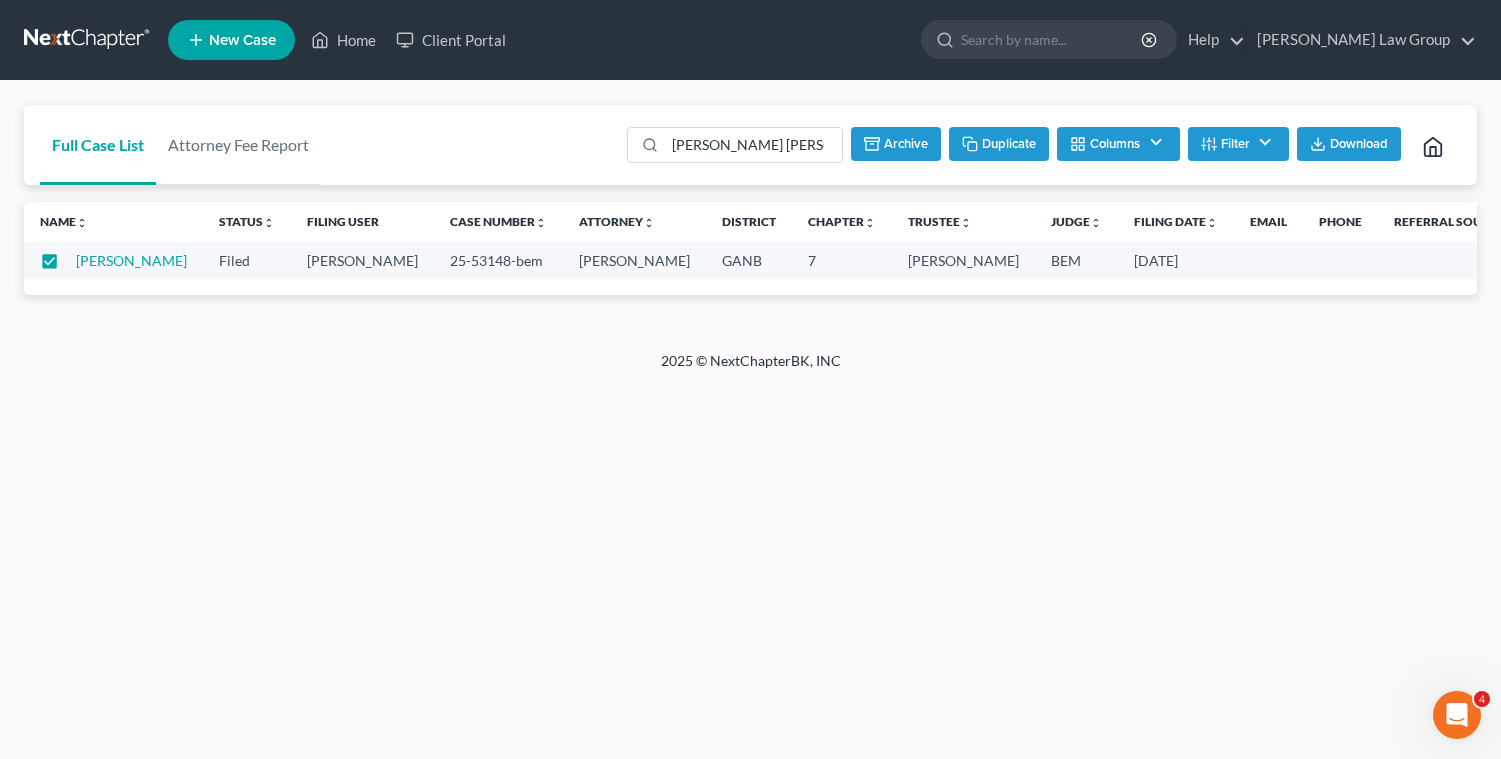 click on "Archive" at bounding box center (896, 144) 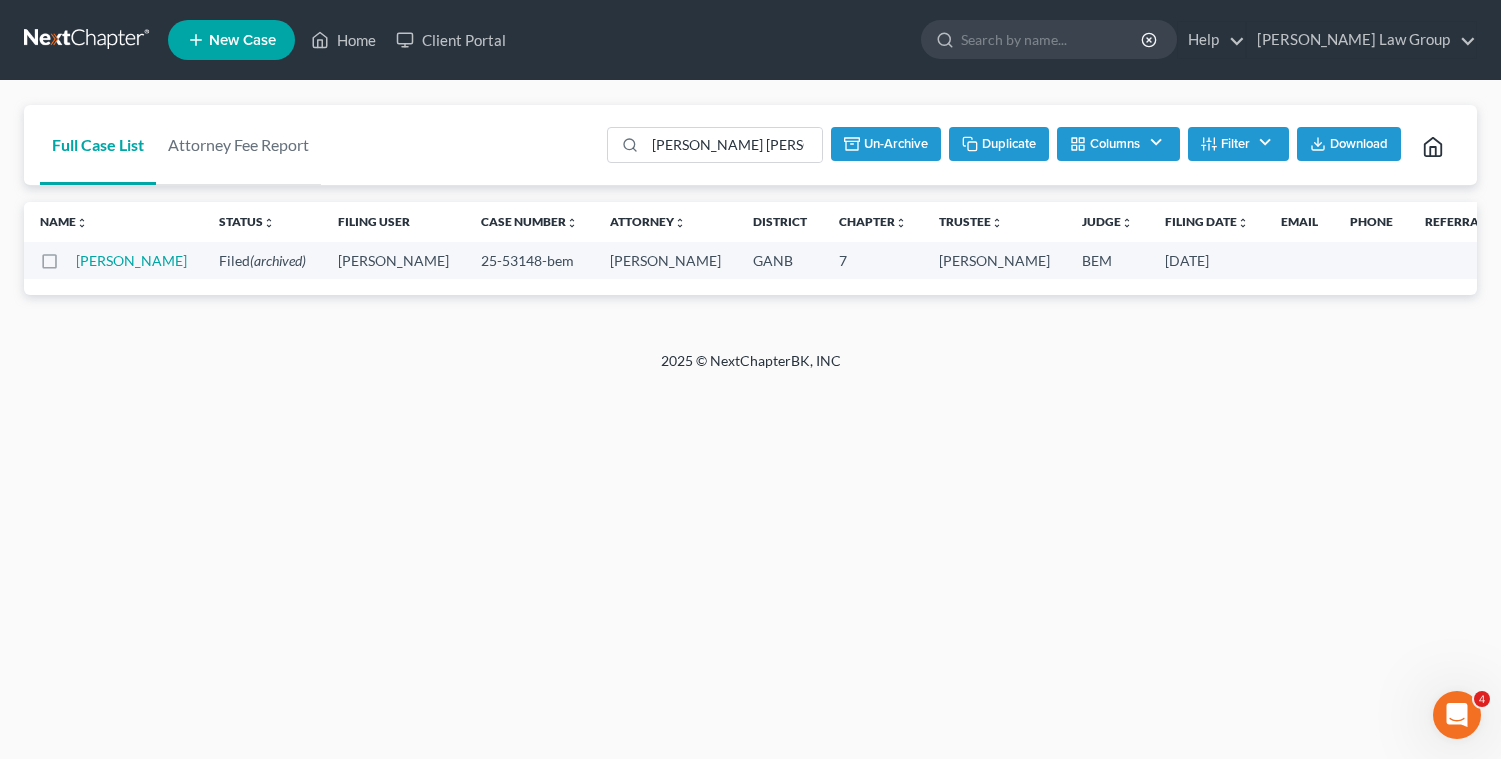 checkbox on "false" 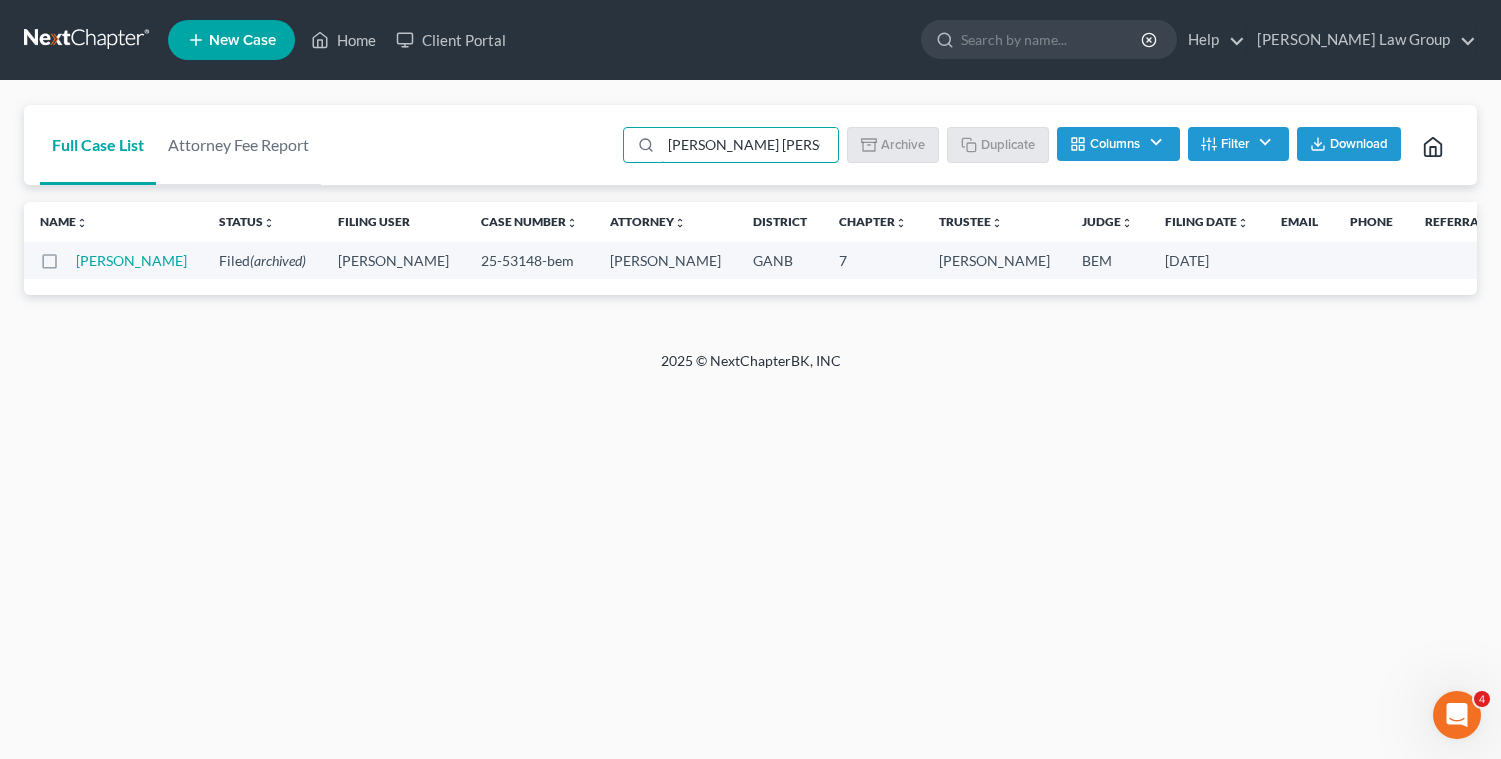 scroll, scrollTop: 0, scrollLeft: 19, axis: horizontal 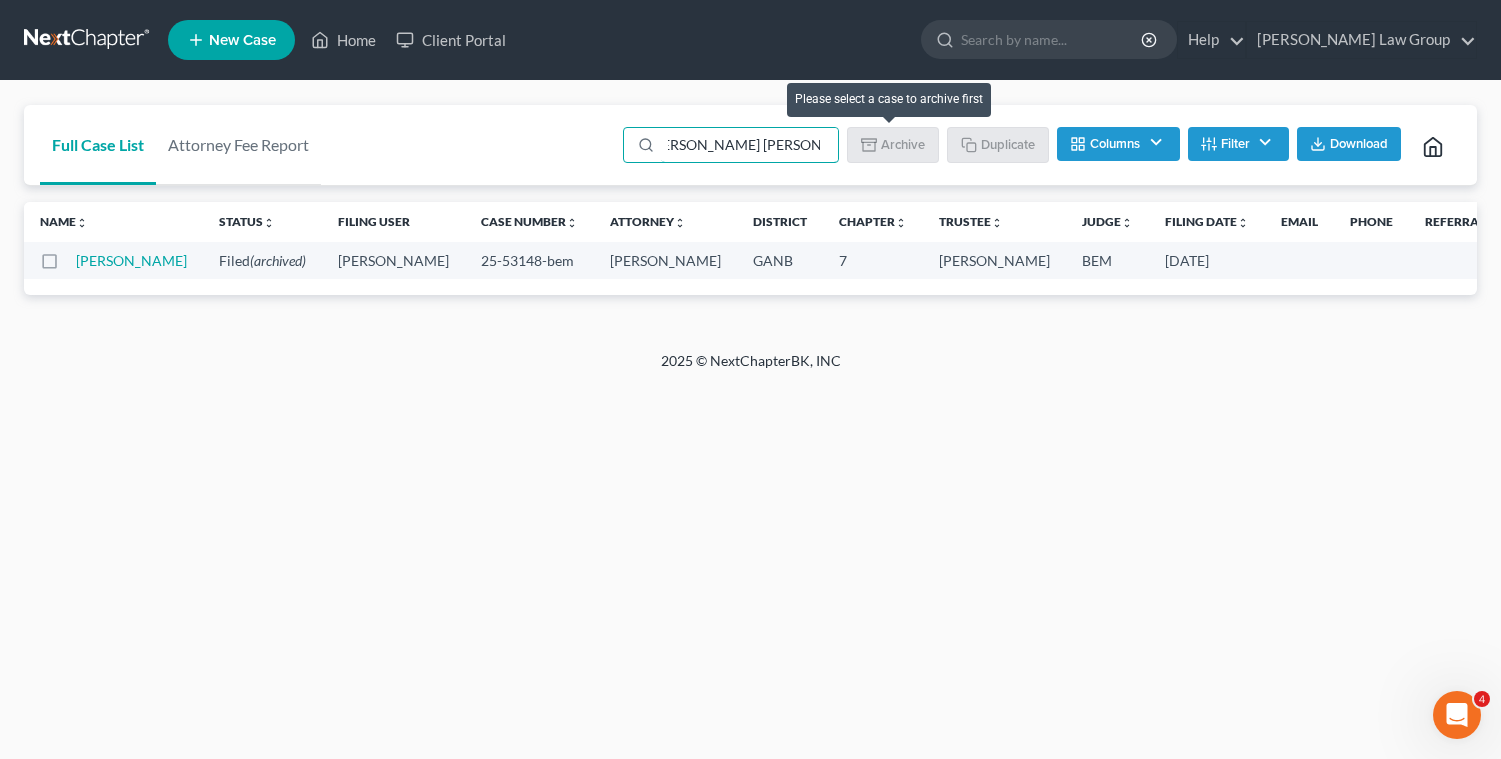 drag, startPoint x: 666, startPoint y: 145, endPoint x: 918, endPoint y: 143, distance: 252.00793 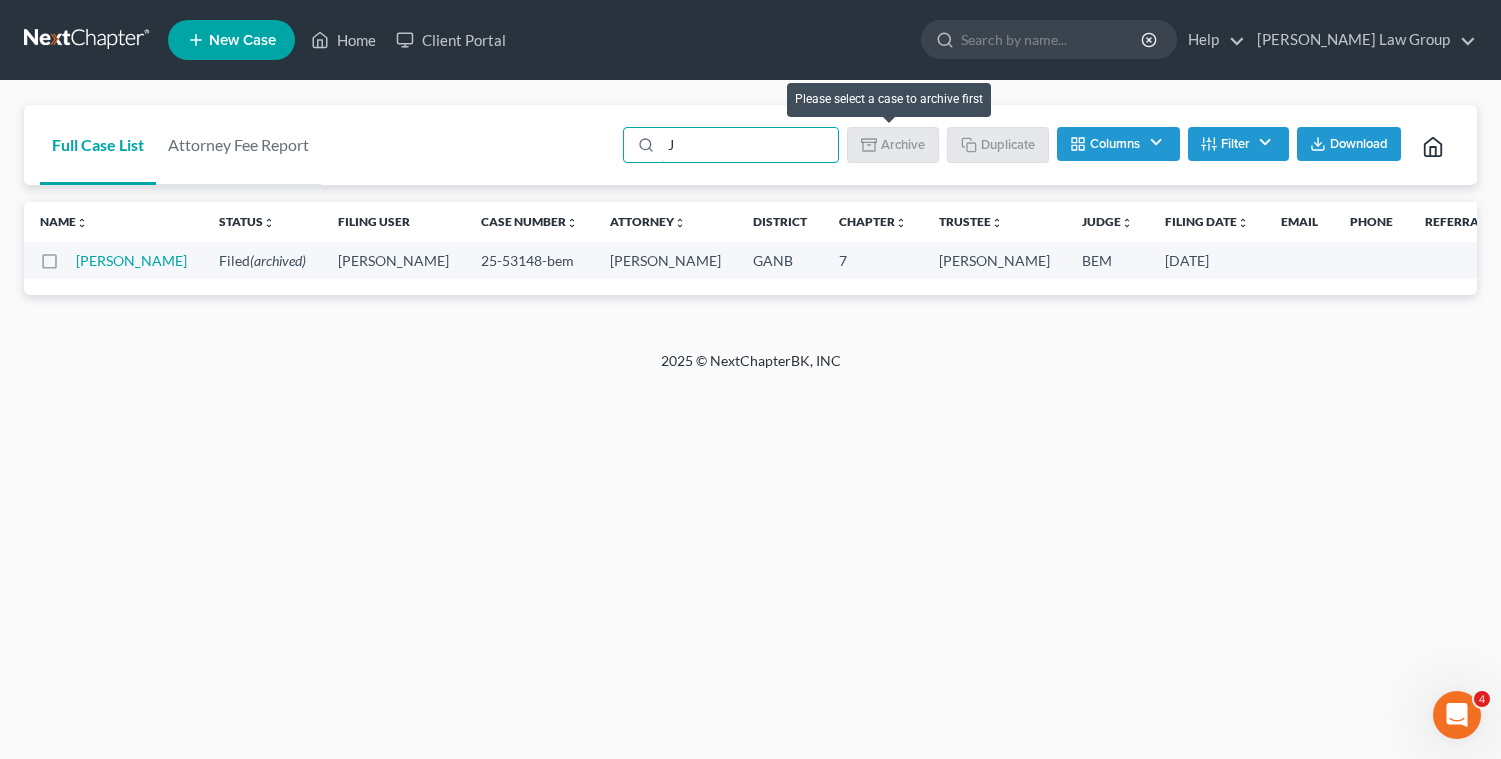 scroll, scrollTop: 0, scrollLeft: 0, axis: both 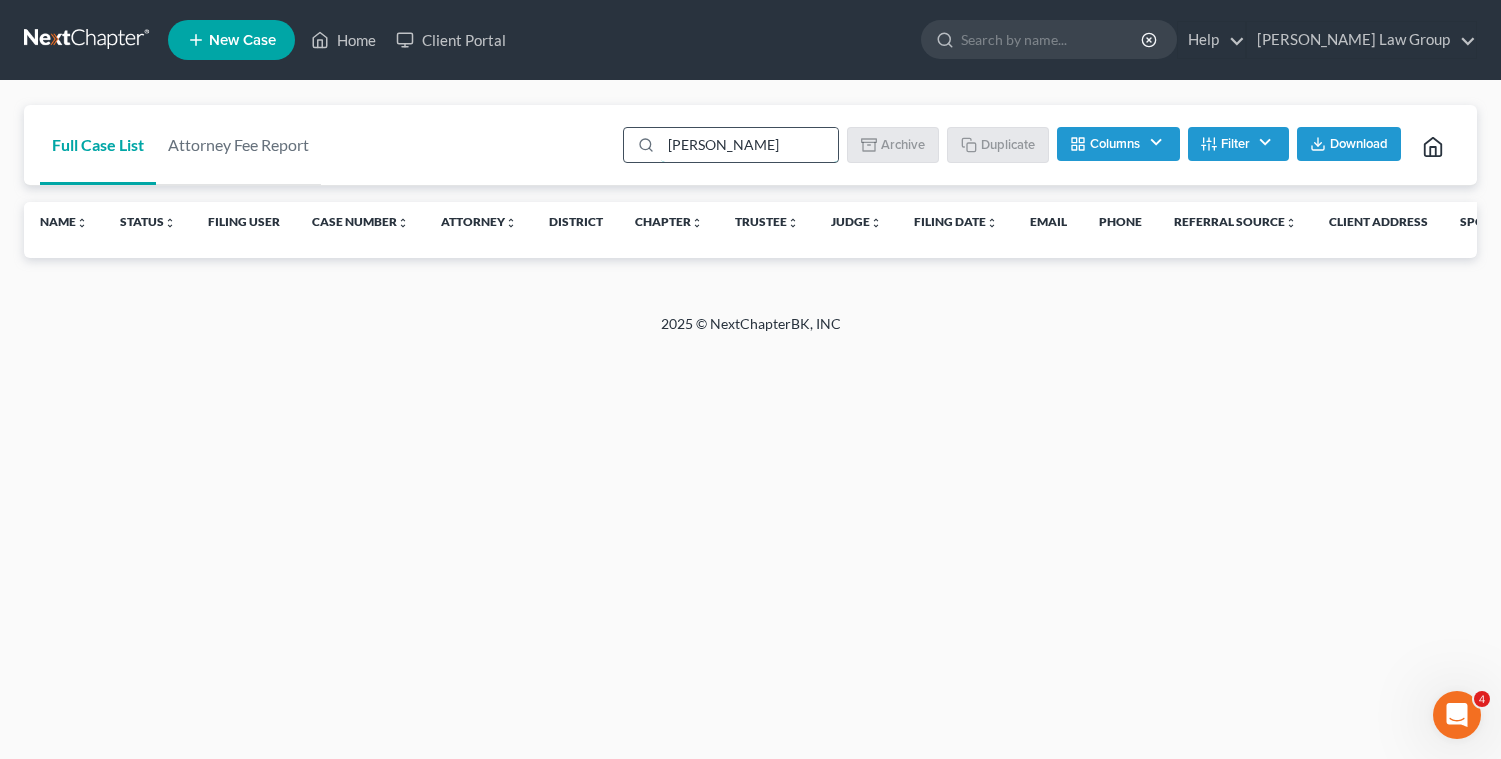click on "[PERSON_NAME]" at bounding box center (749, 145) 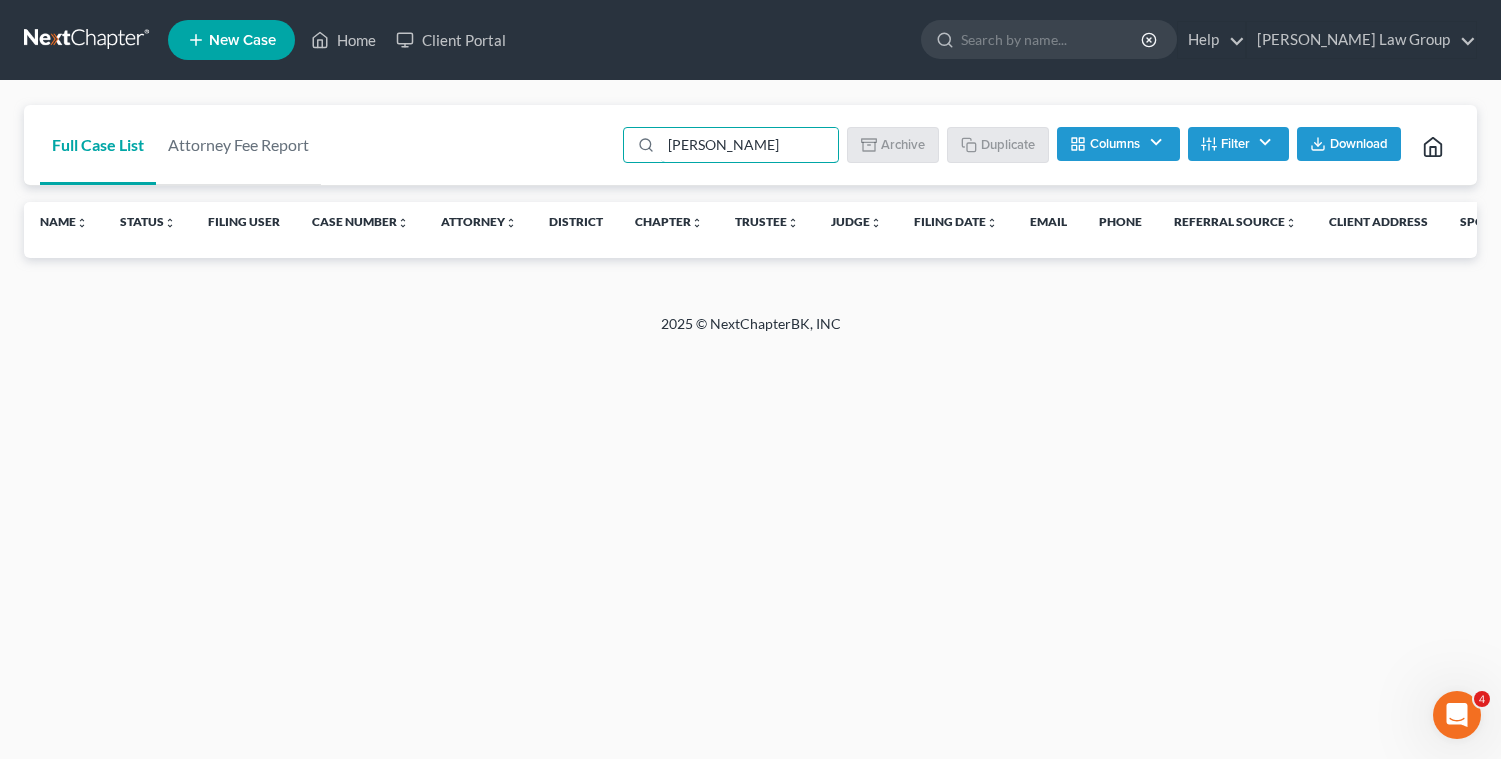 drag, startPoint x: 701, startPoint y: 145, endPoint x: 606, endPoint y: 130, distance: 96.17692 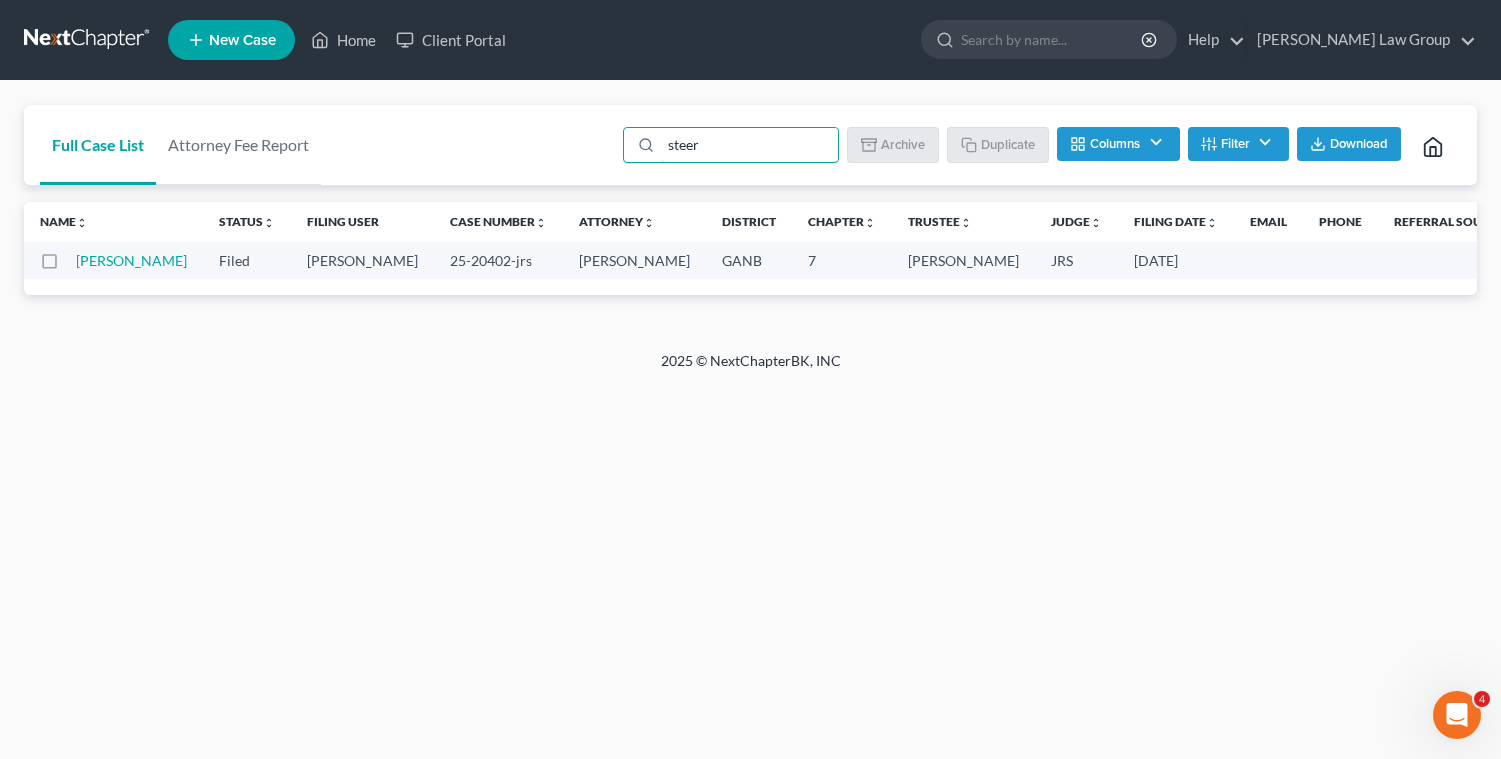 click at bounding box center (68, 266) 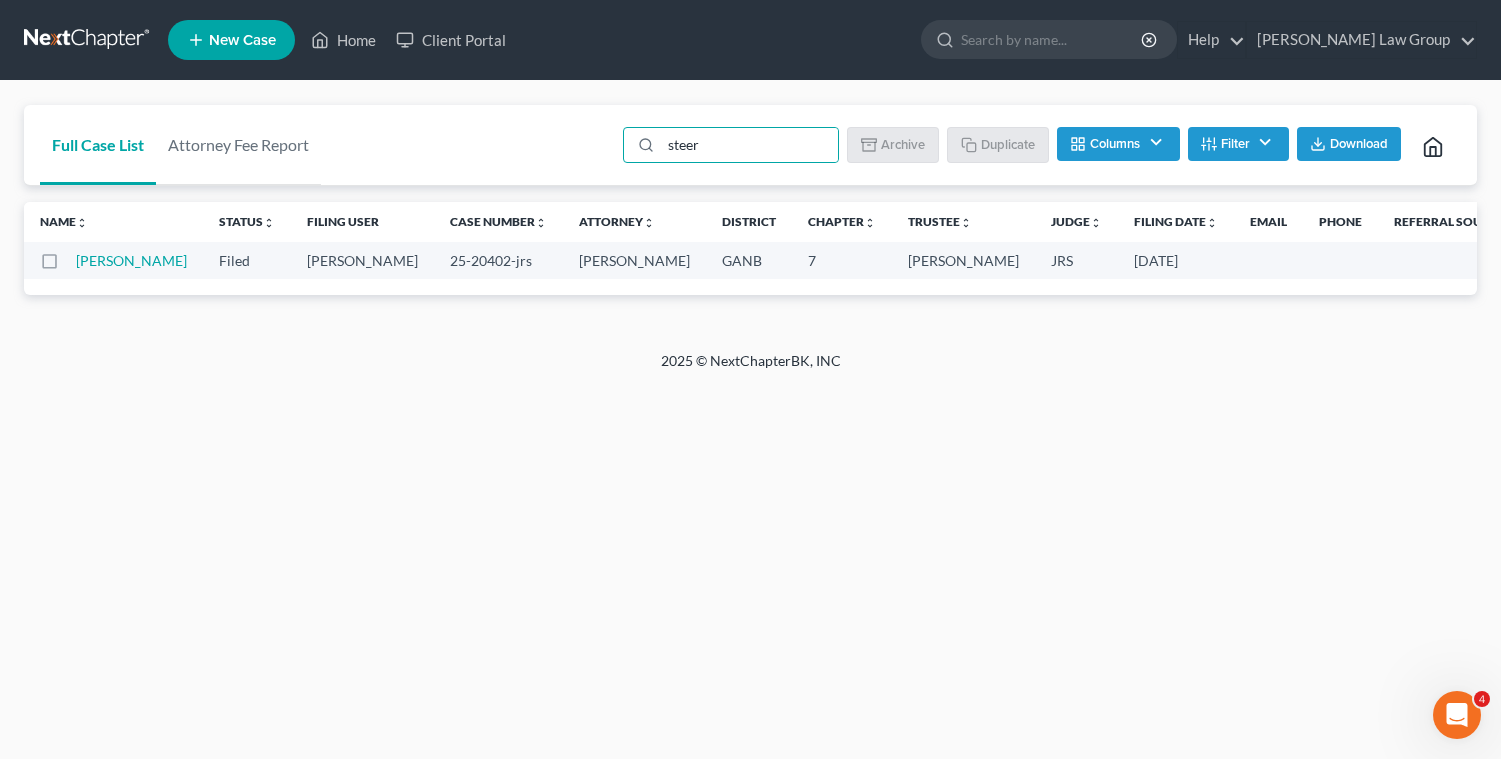 click at bounding box center [82, 257] 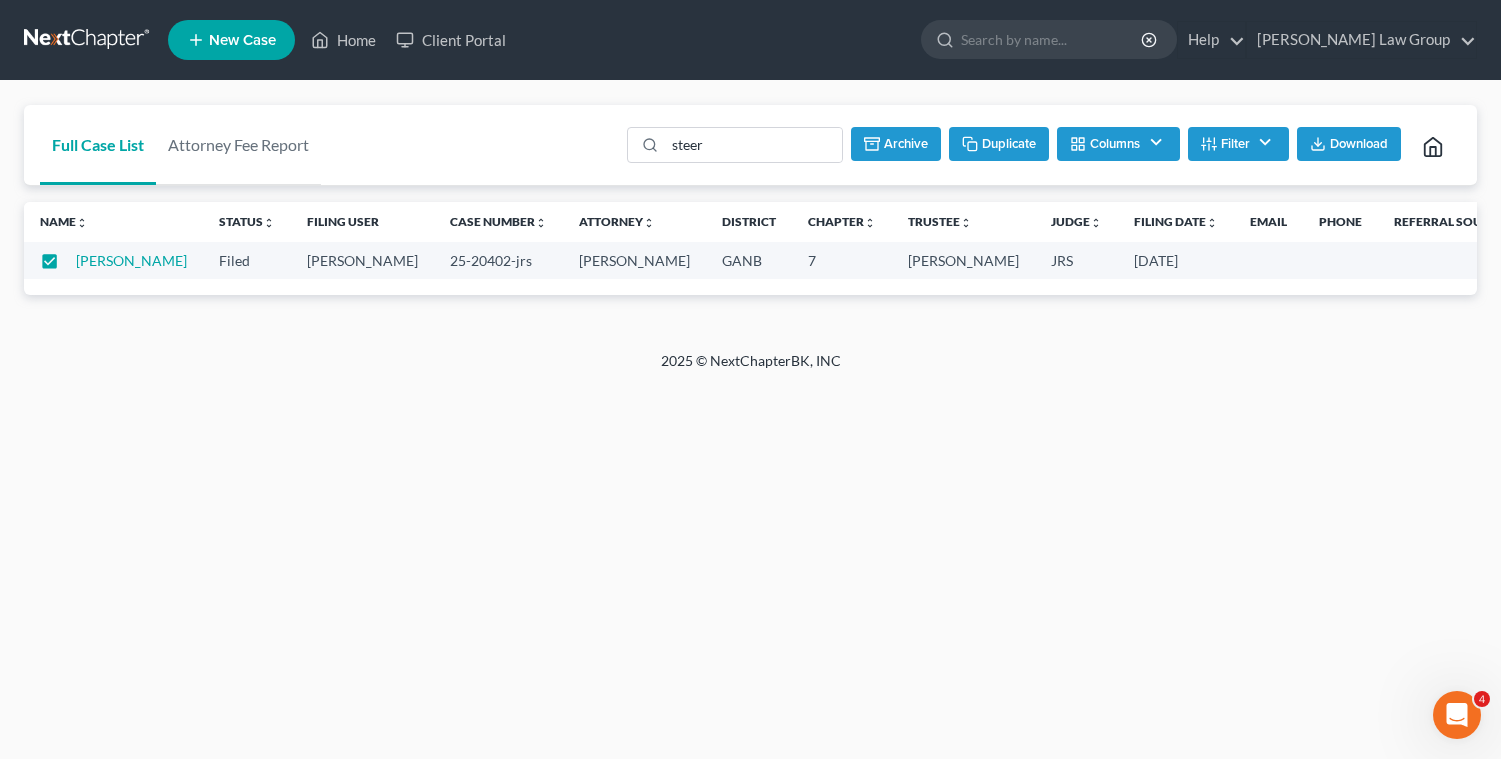 click on "Archive" at bounding box center (896, 144) 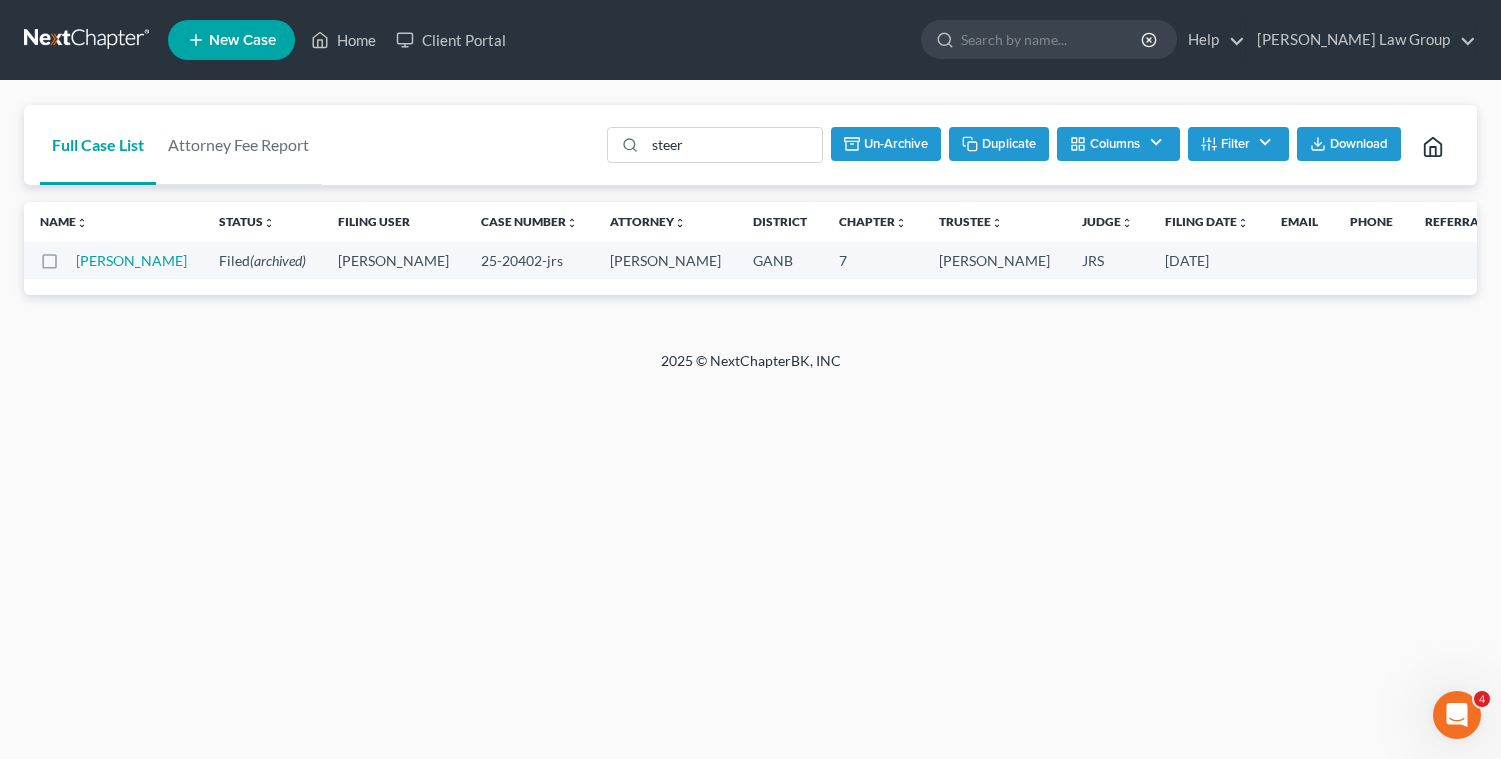 checkbox on "false" 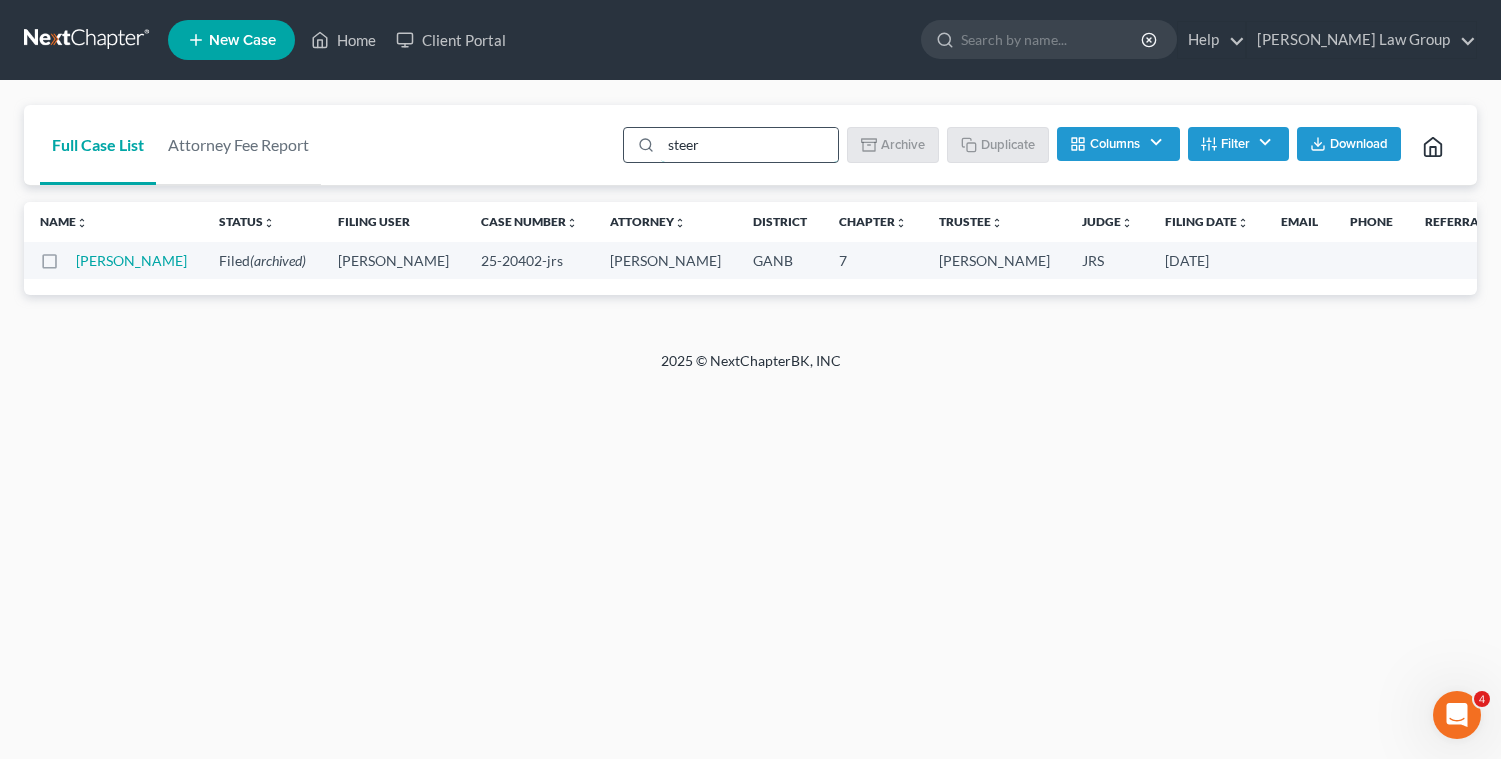 click on "steer" at bounding box center [749, 145] 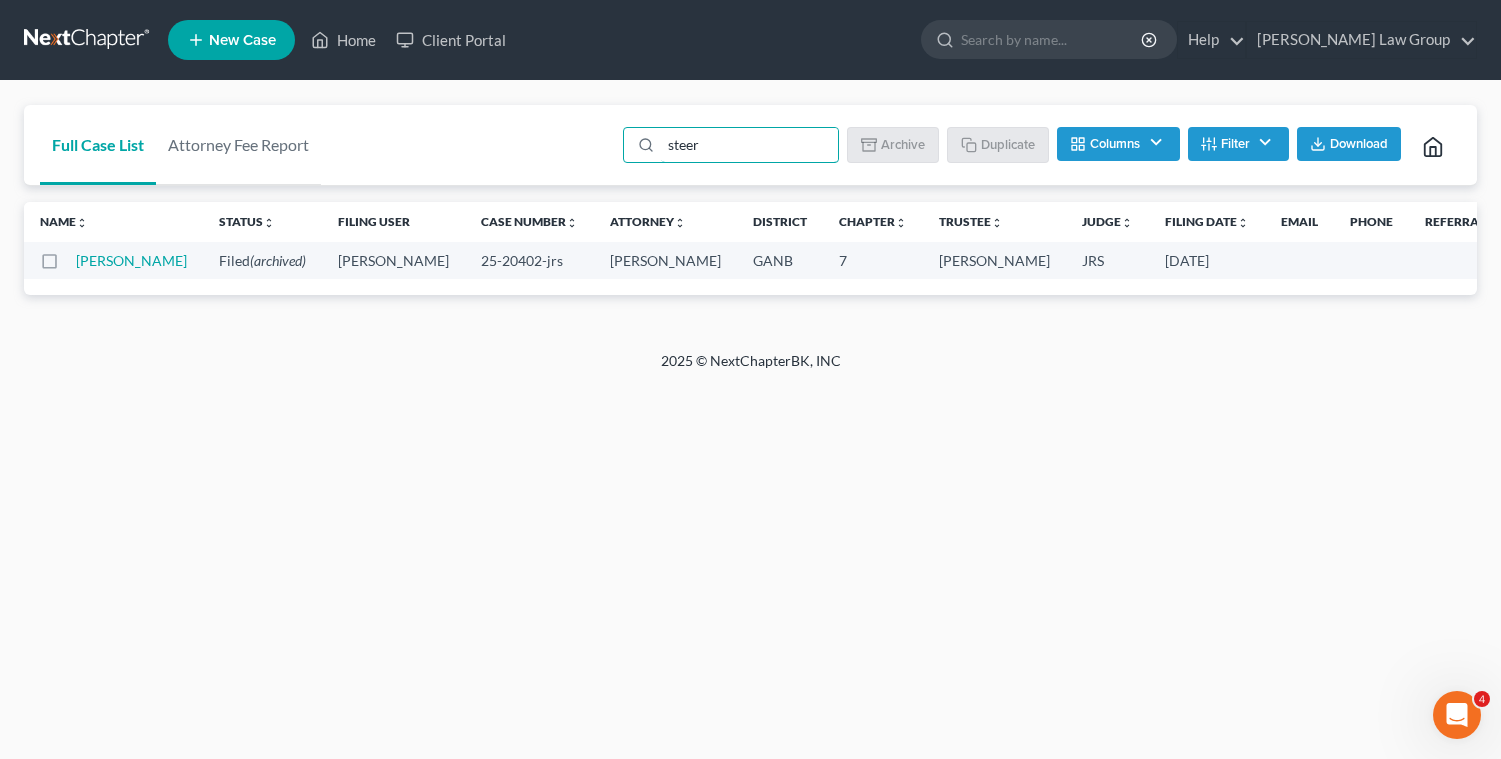 drag, startPoint x: 772, startPoint y: 152, endPoint x: 601, endPoint y: 133, distance: 172.05232 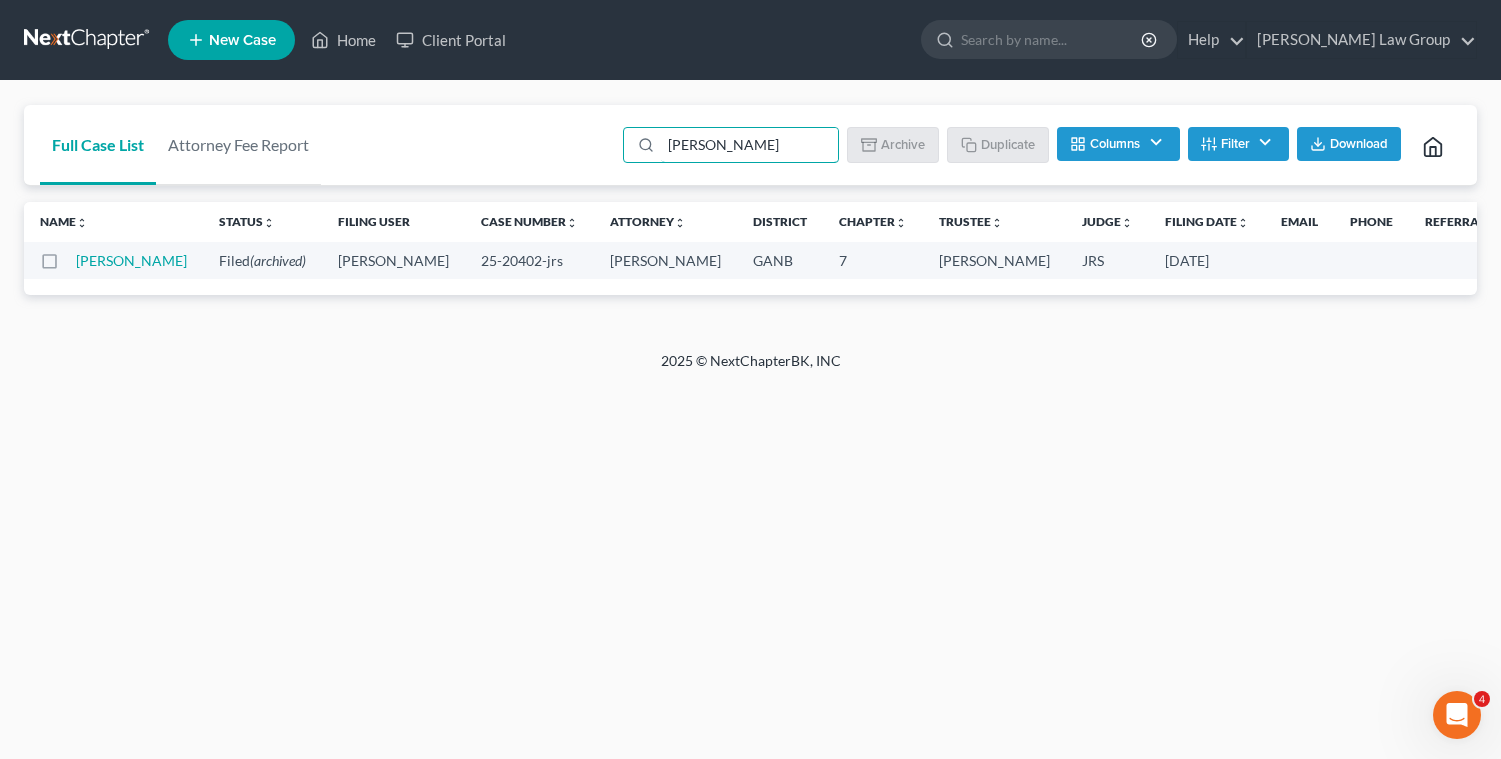 scroll, scrollTop: 0, scrollLeft: 6, axis: horizontal 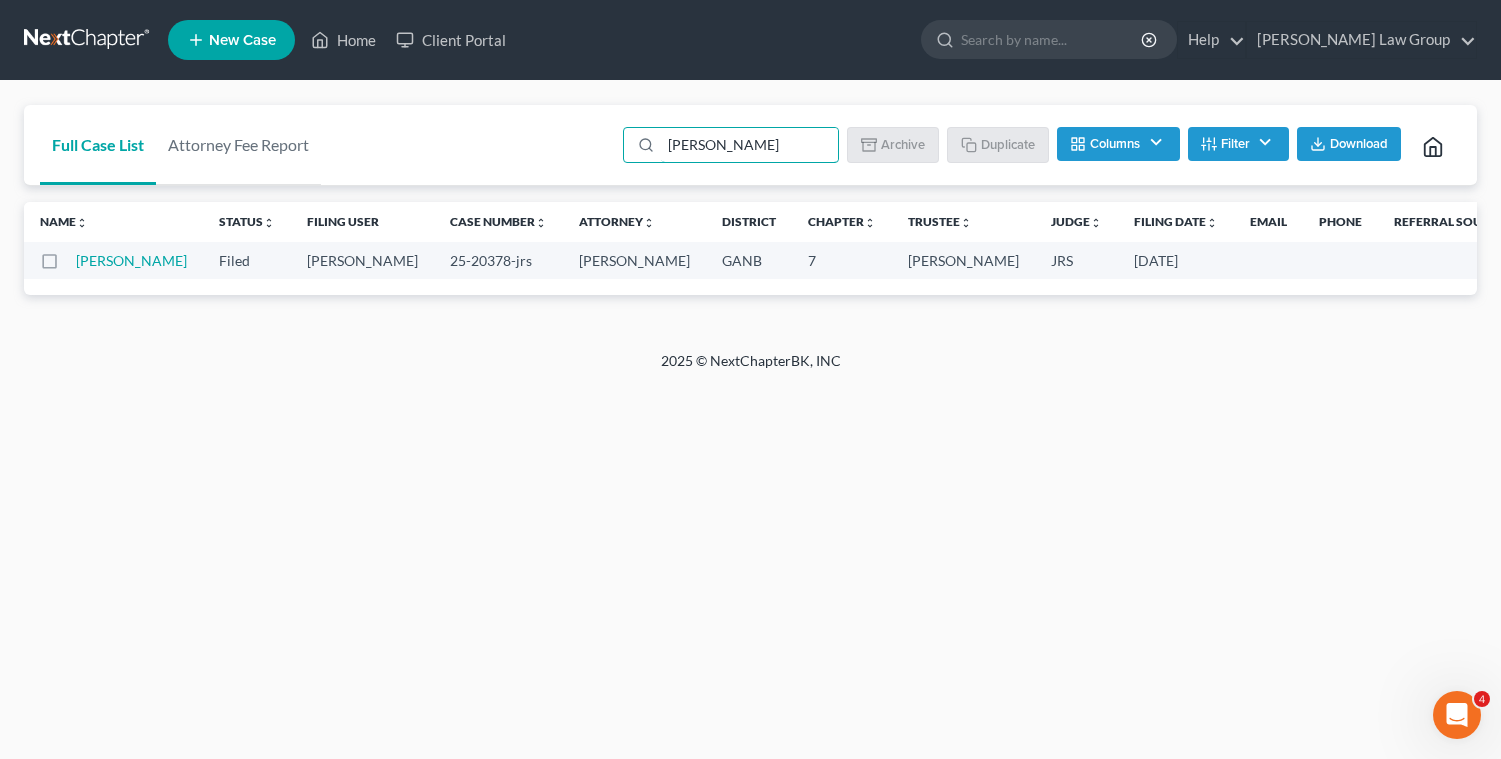 click at bounding box center (68, 266) 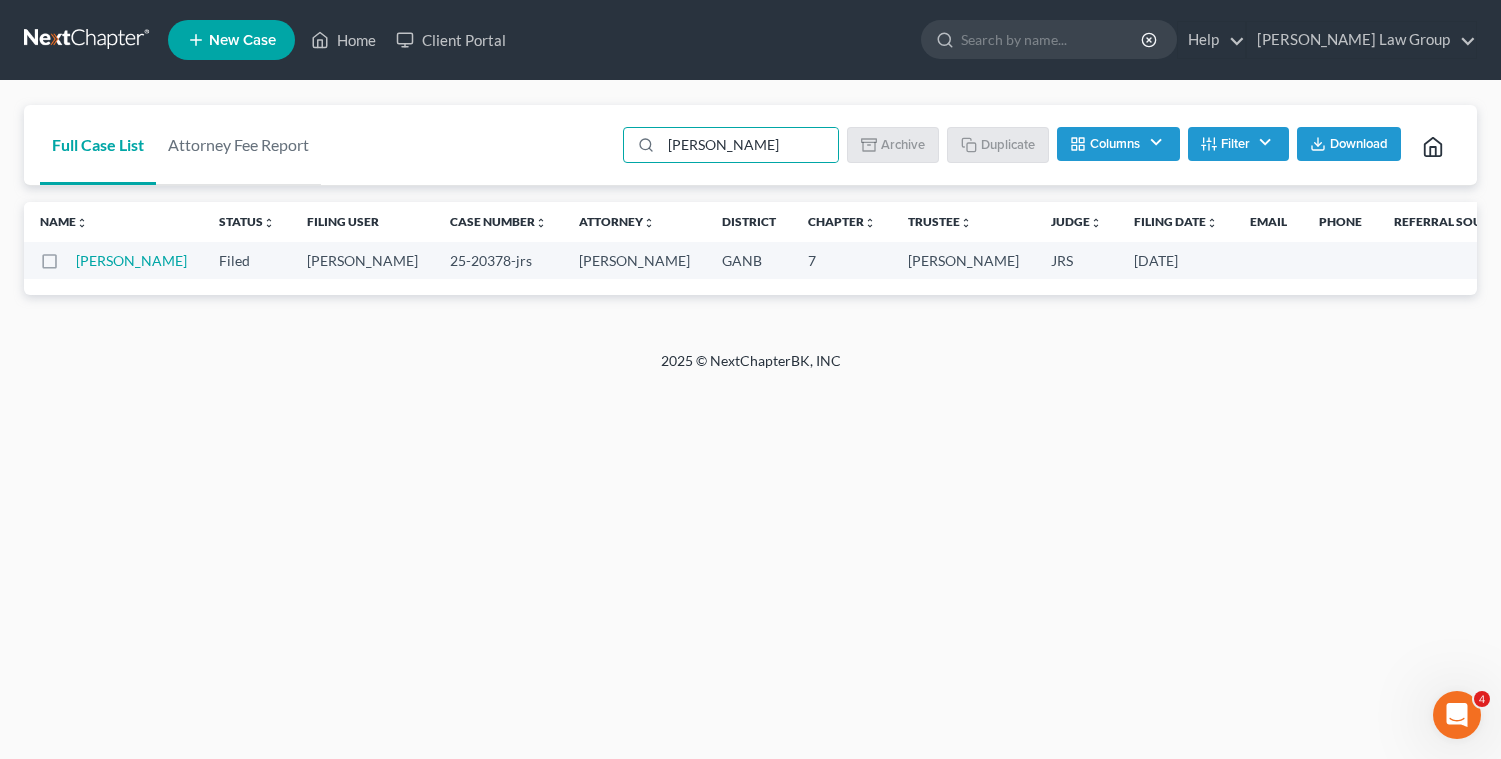 click at bounding box center [82, 257] 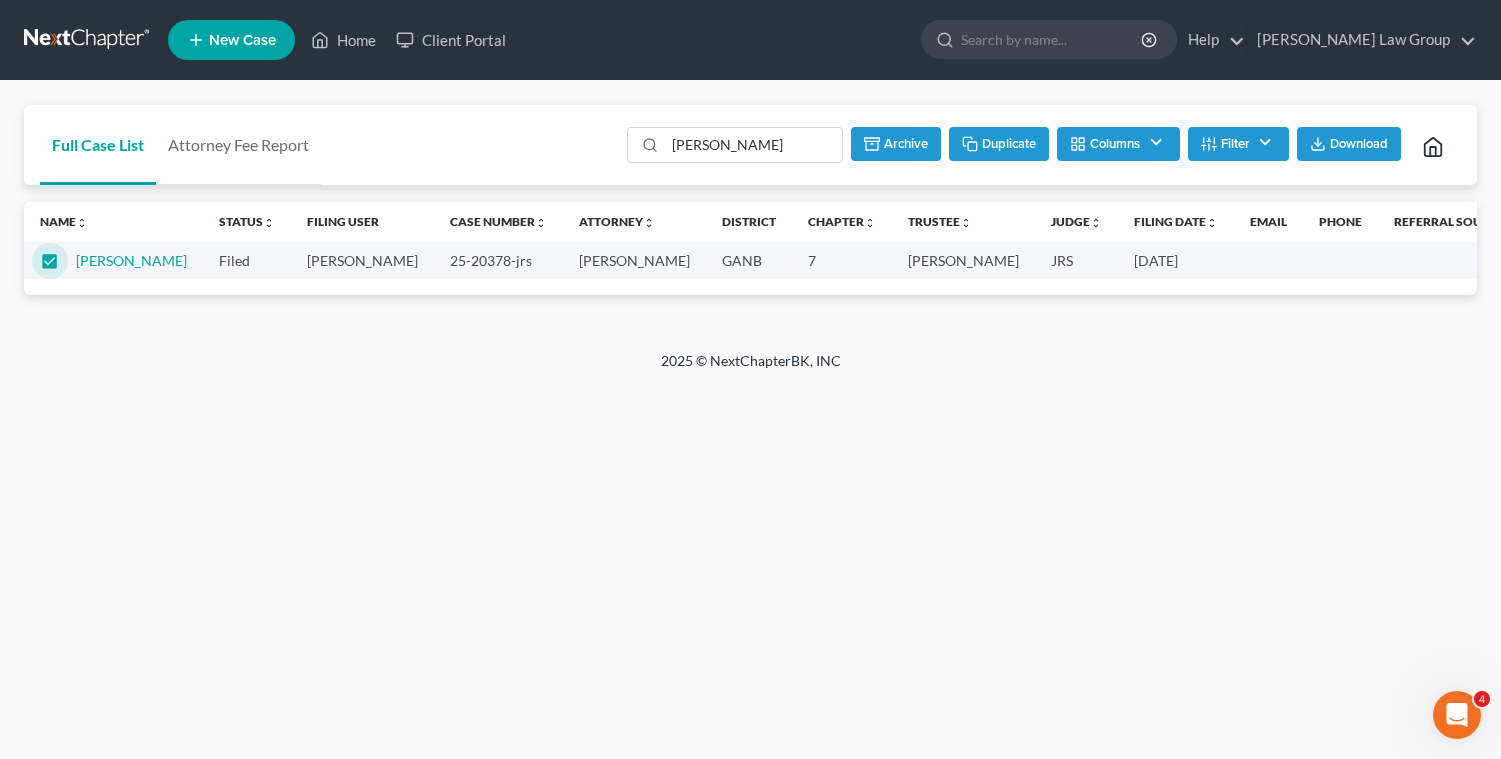 scroll, scrollTop: 0, scrollLeft: 0, axis: both 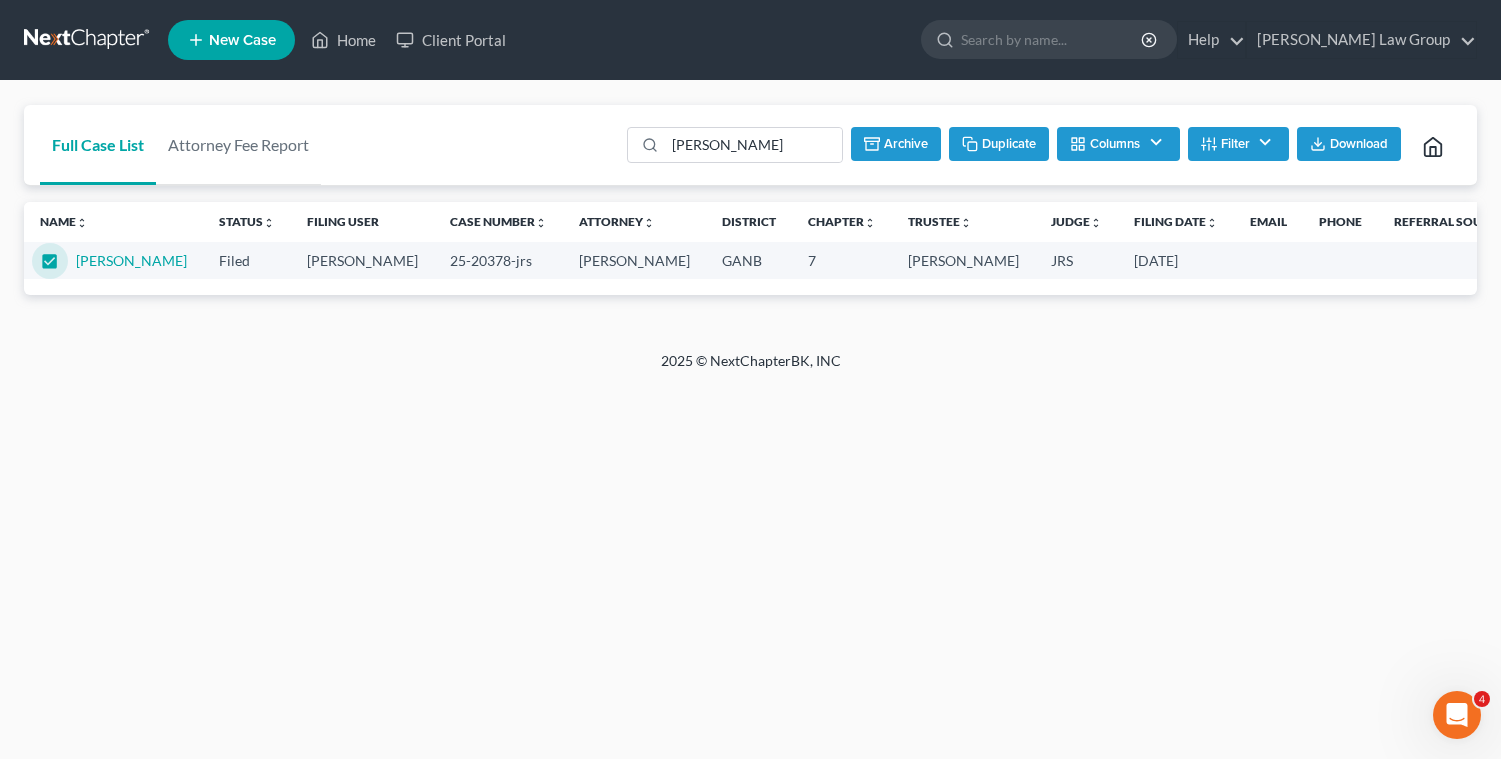 click on "Archive" at bounding box center [896, 144] 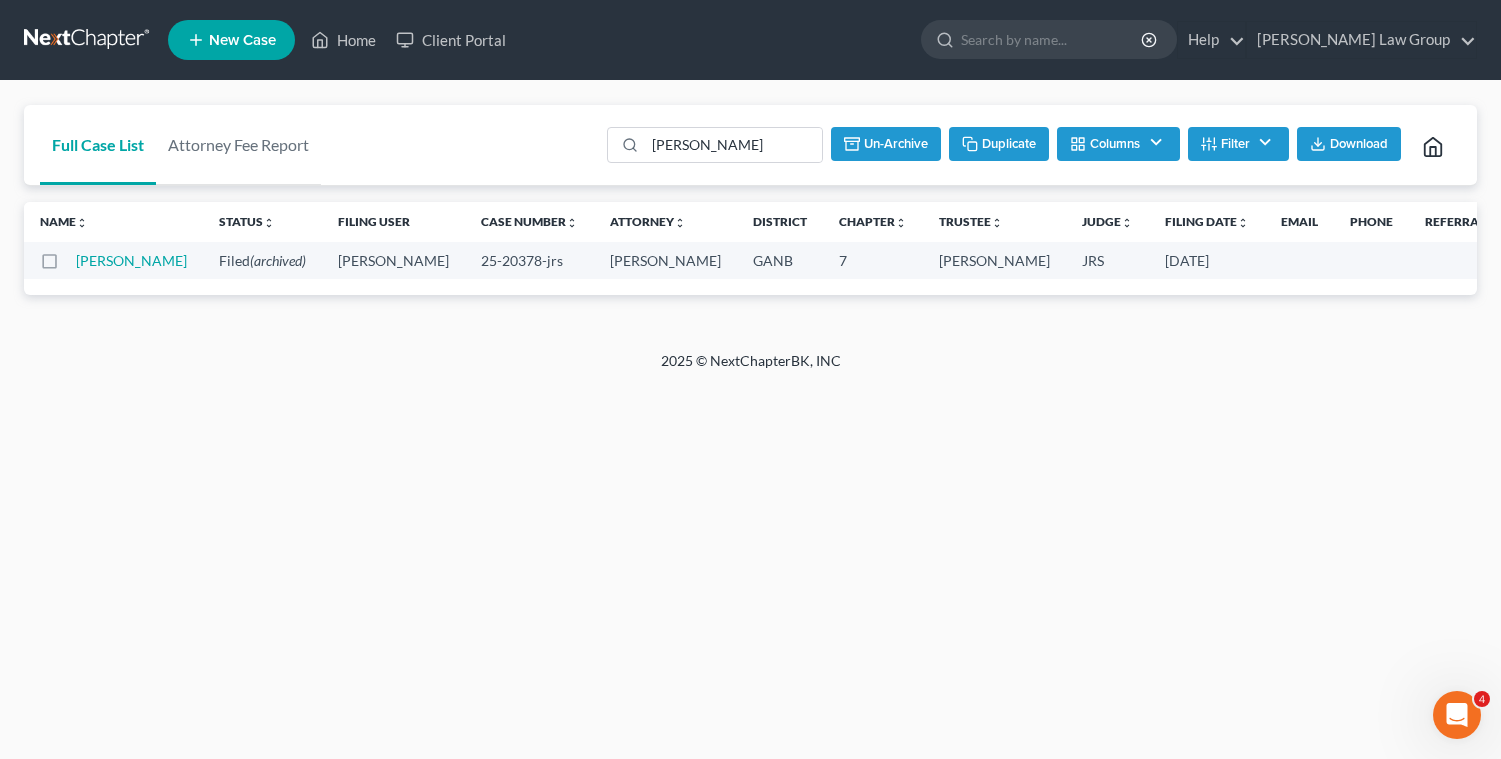 checkbox on "false" 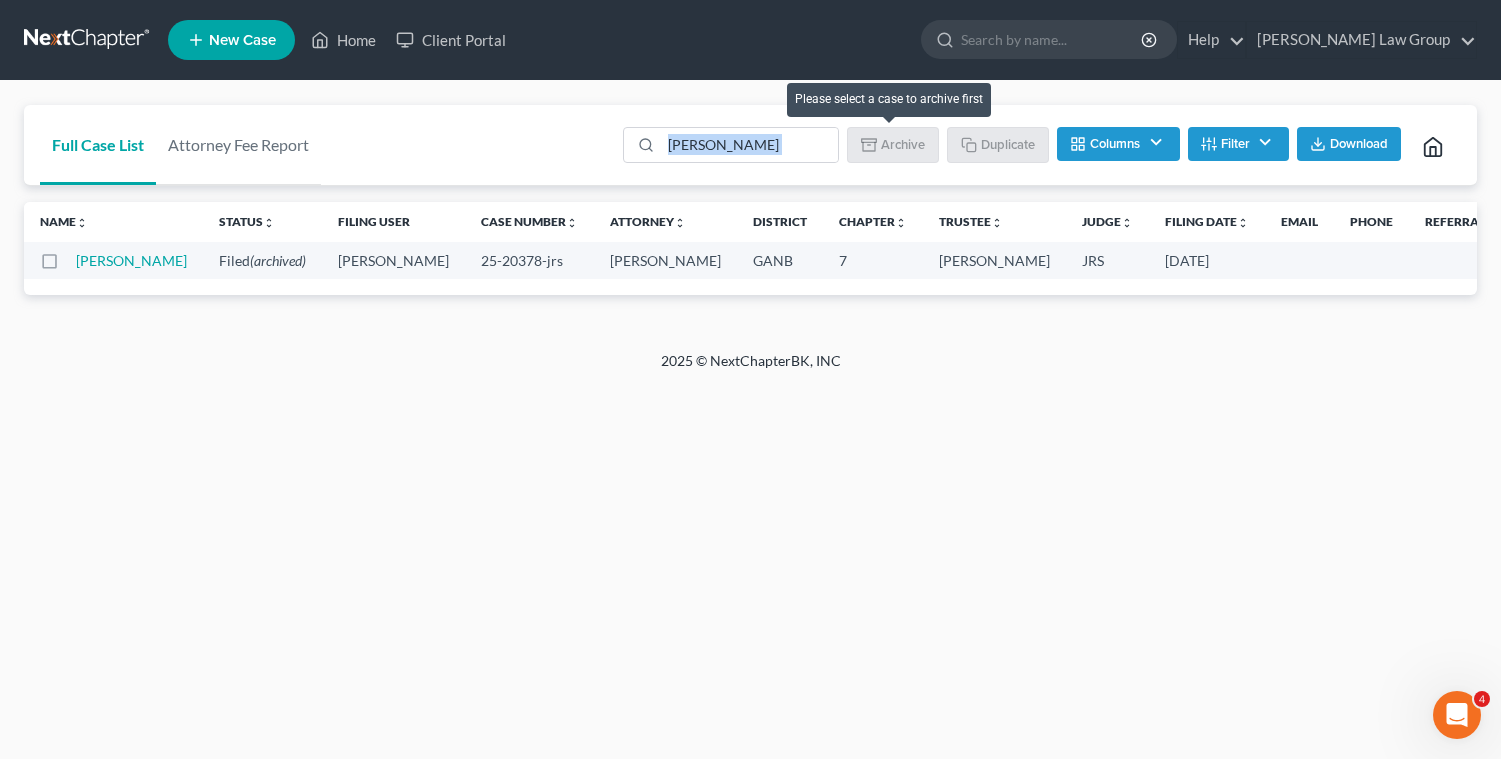 drag, startPoint x: 661, startPoint y: 144, endPoint x: 889, endPoint y: 147, distance: 228.01973 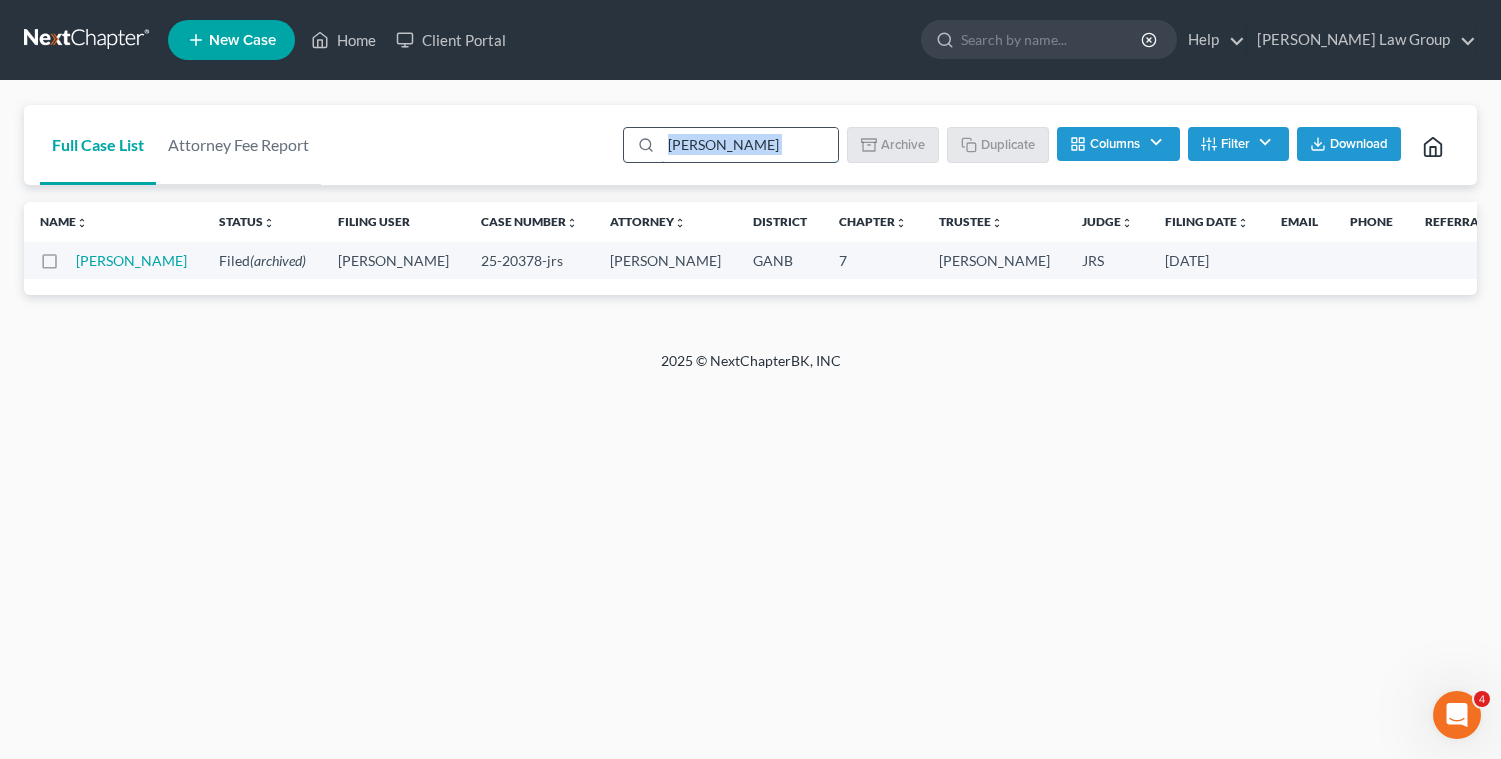 click on "[PERSON_NAME]" at bounding box center [749, 145] 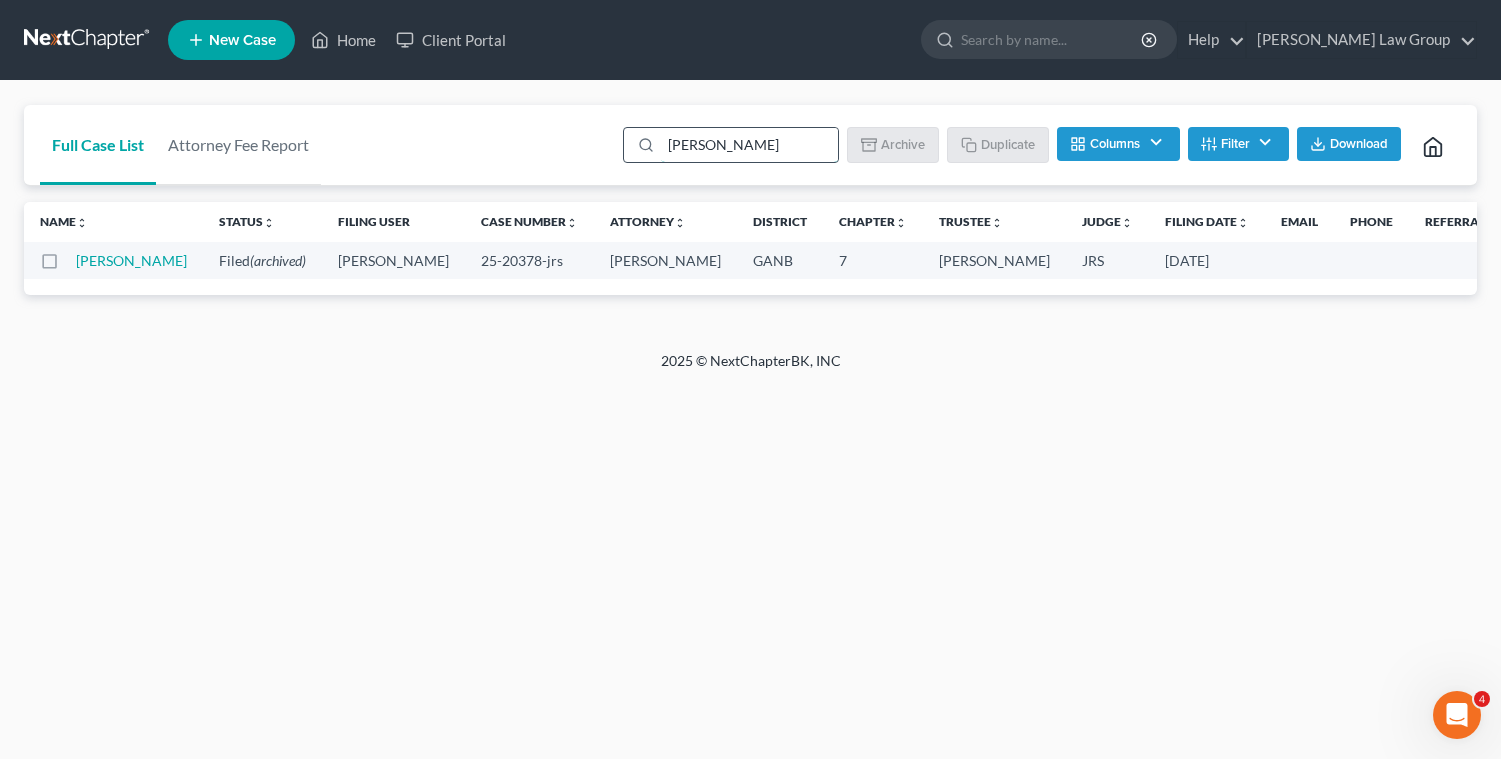scroll, scrollTop: 0, scrollLeft: 6, axis: horizontal 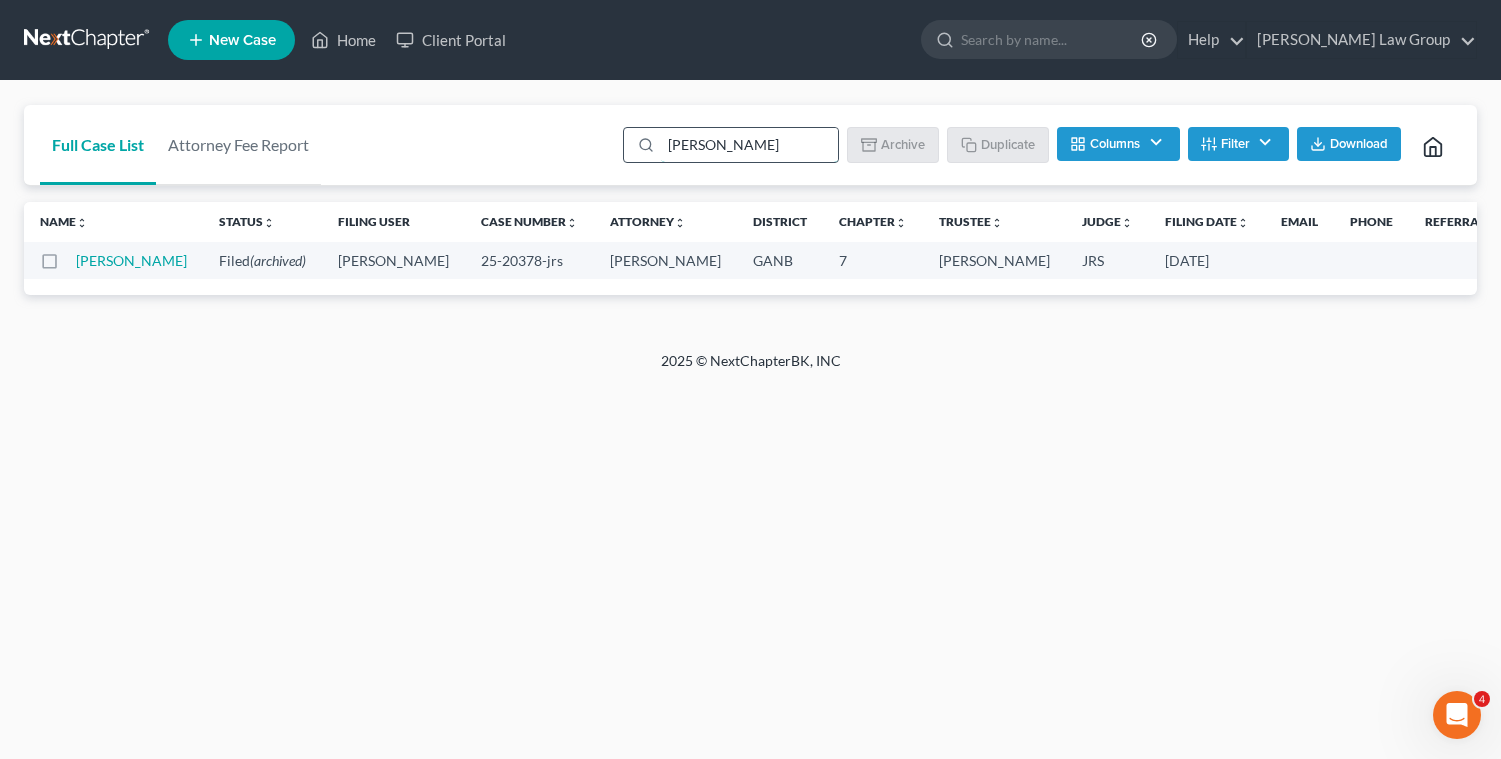 type on "[PERSON_NAME]" 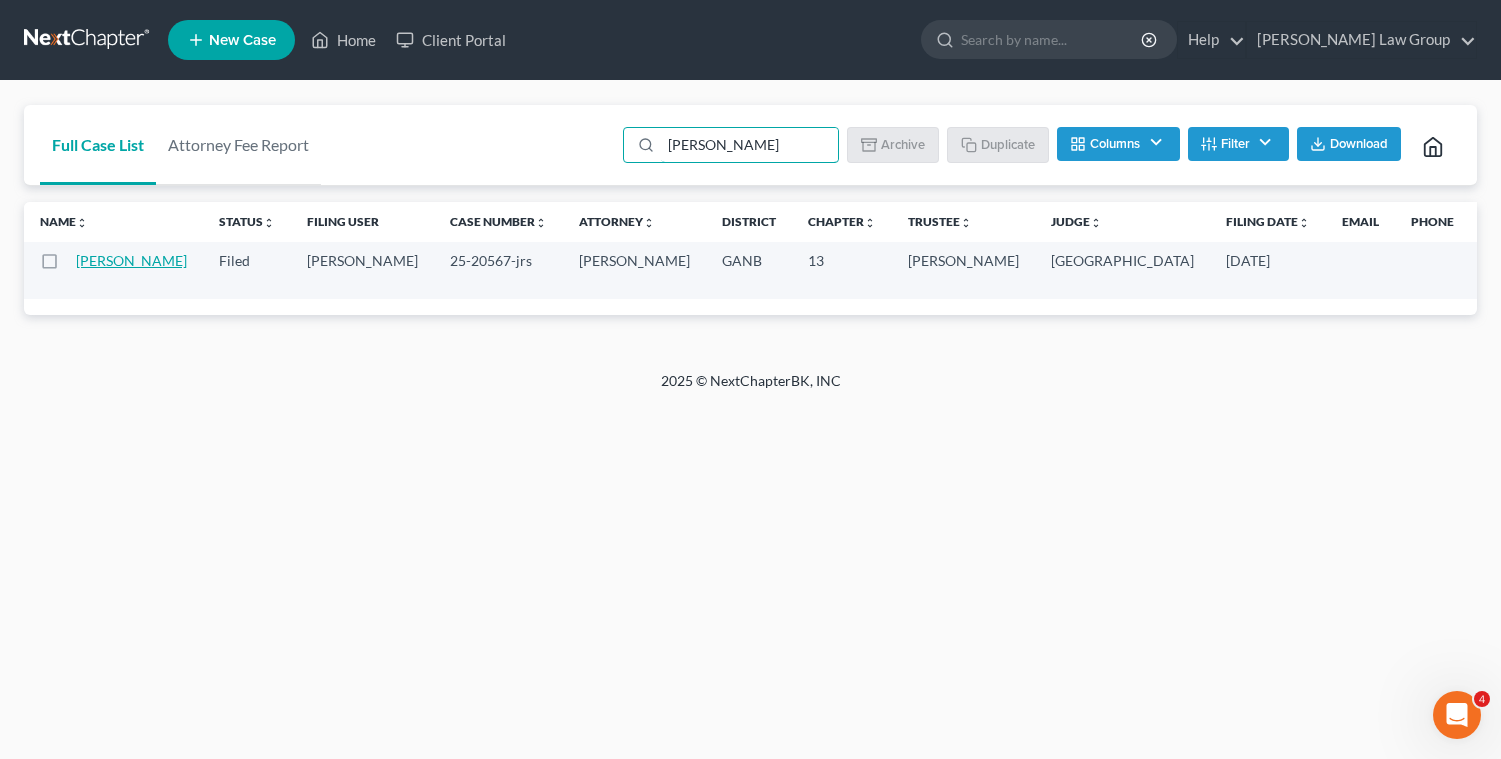 click on "[PERSON_NAME]" at bounding box center (131, 260) 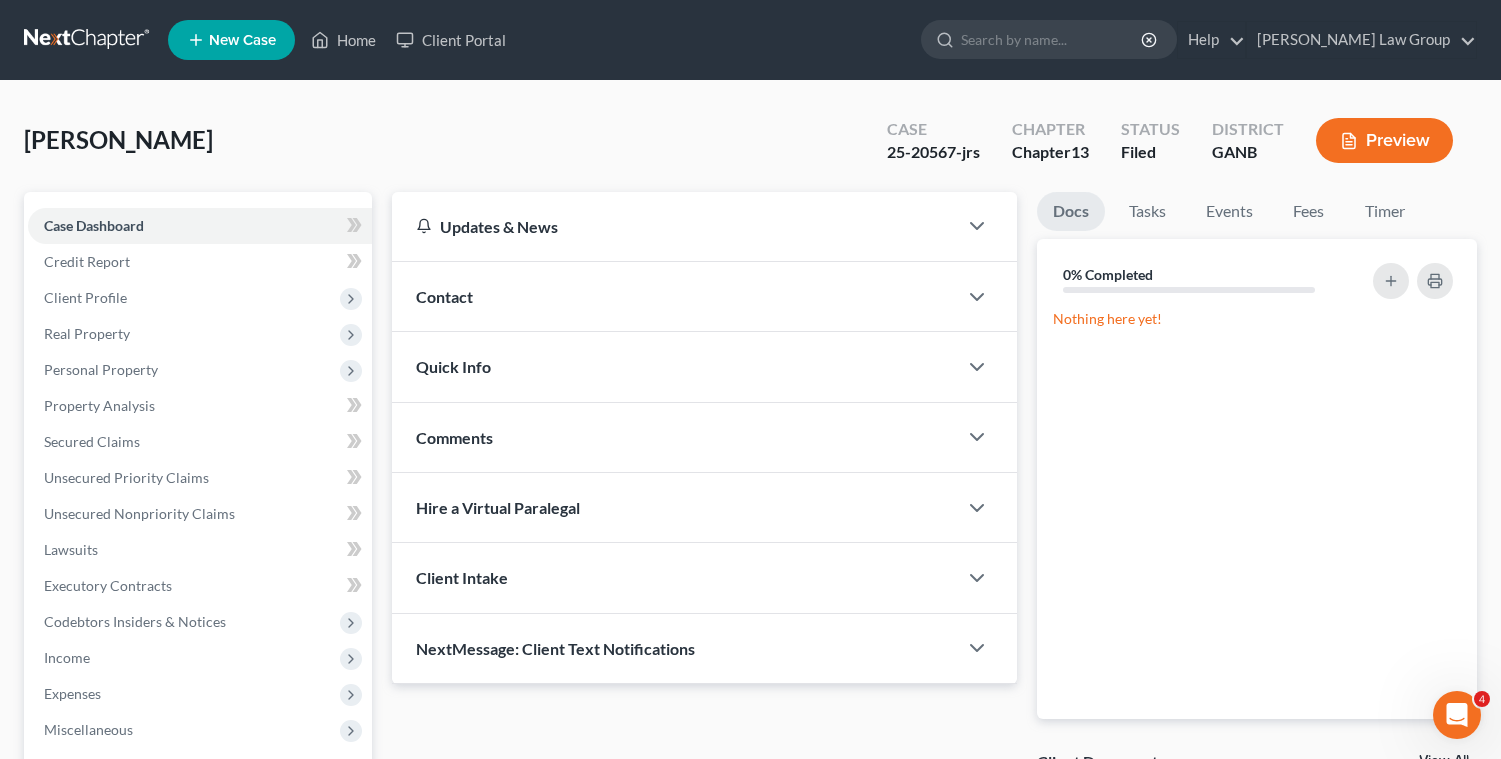 click on "Contact" at bounding box center [674, 296] 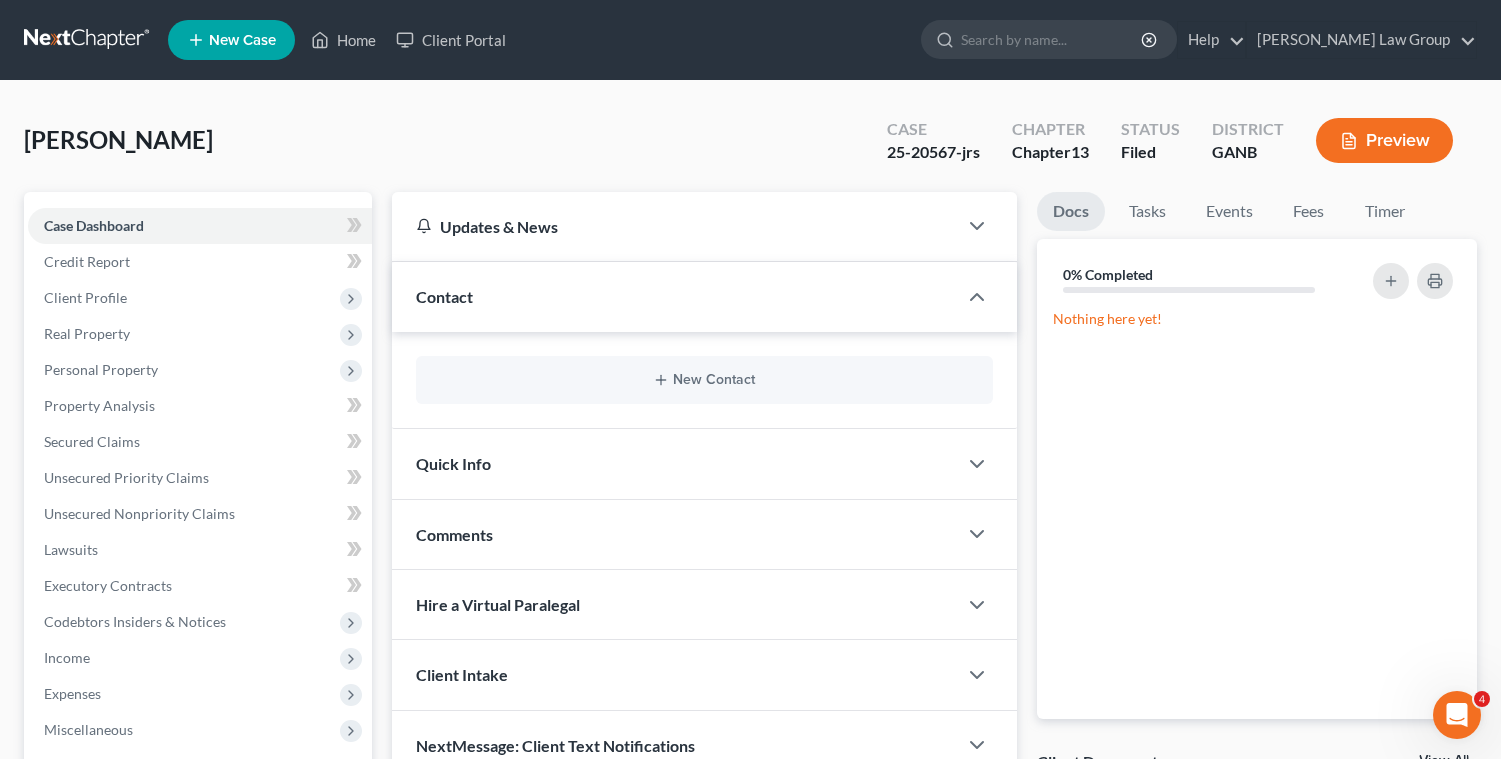 click on "Quick Info" at bounding box center (674, 463) 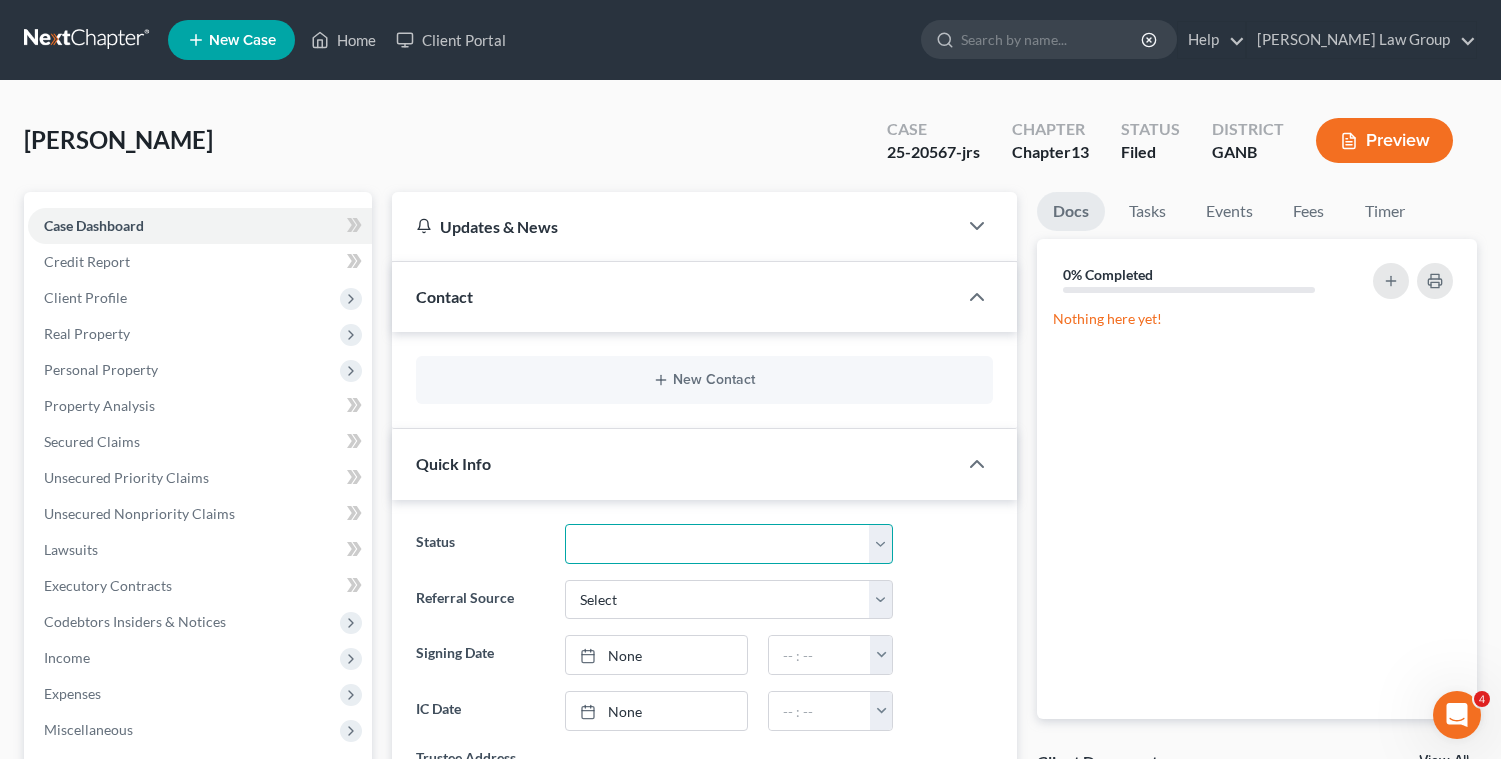 click on "Confirm Discharged Dismissed Filed In Progress Lead Lost Lead Ready to File To Review" at bounding box center [729, 544] 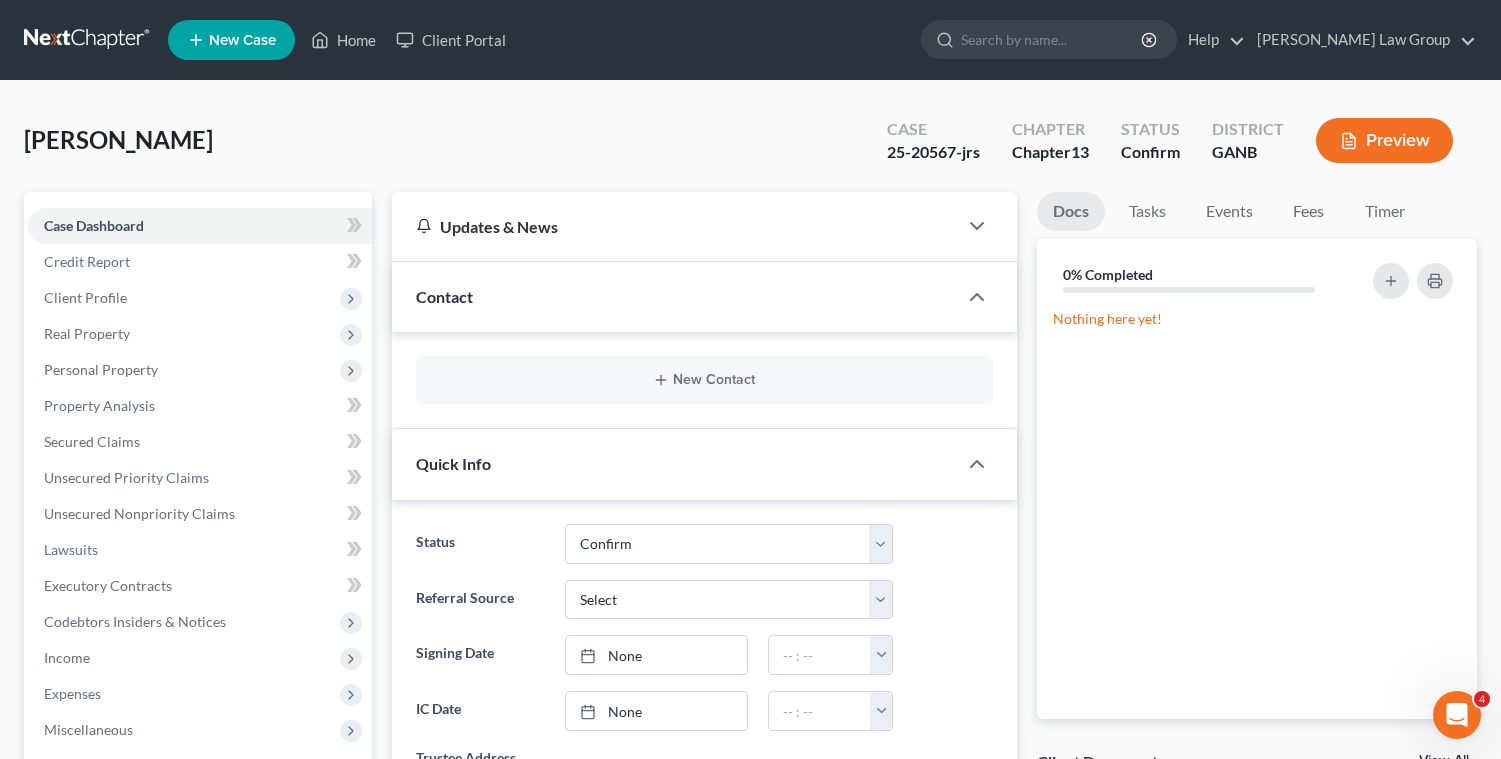 click on "[PERSON_NAME] Upgraded Case 25-20567-jrs Chapter Chapter  13 Status Confirm District GANB Preview" at bounding box center [750, 148] 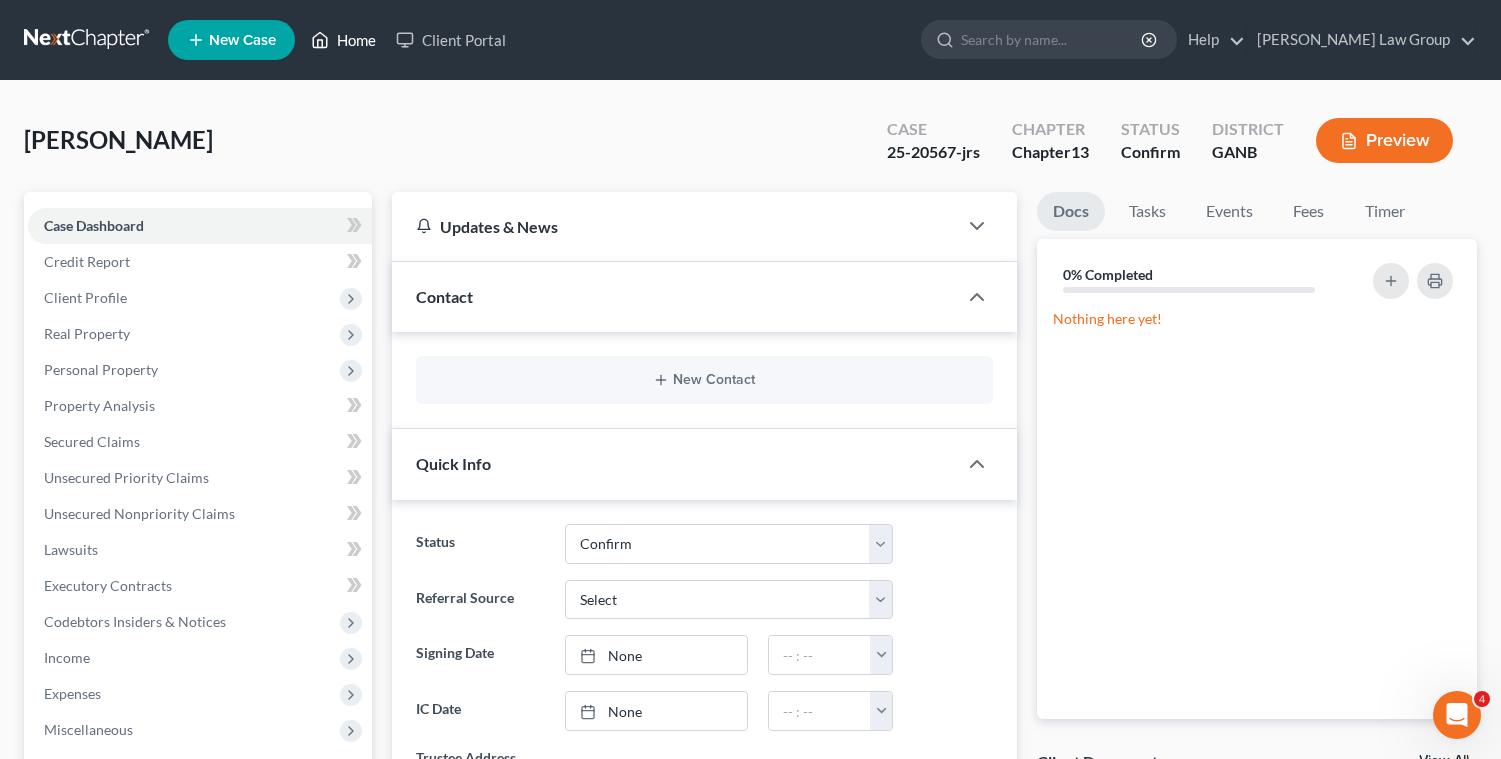 click on "Home" at bounding box center (343, 40) 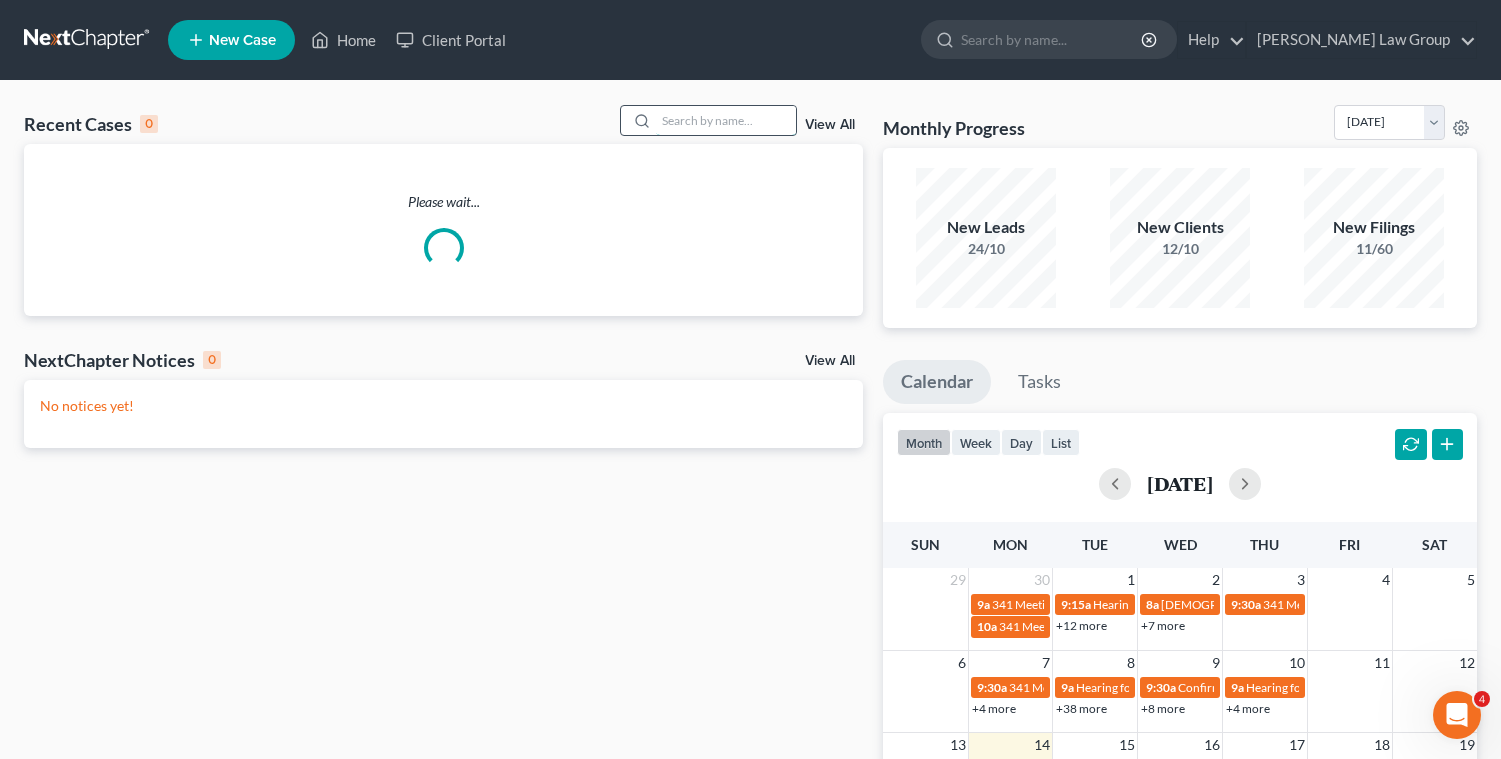 click at bounding box center [726, 120] 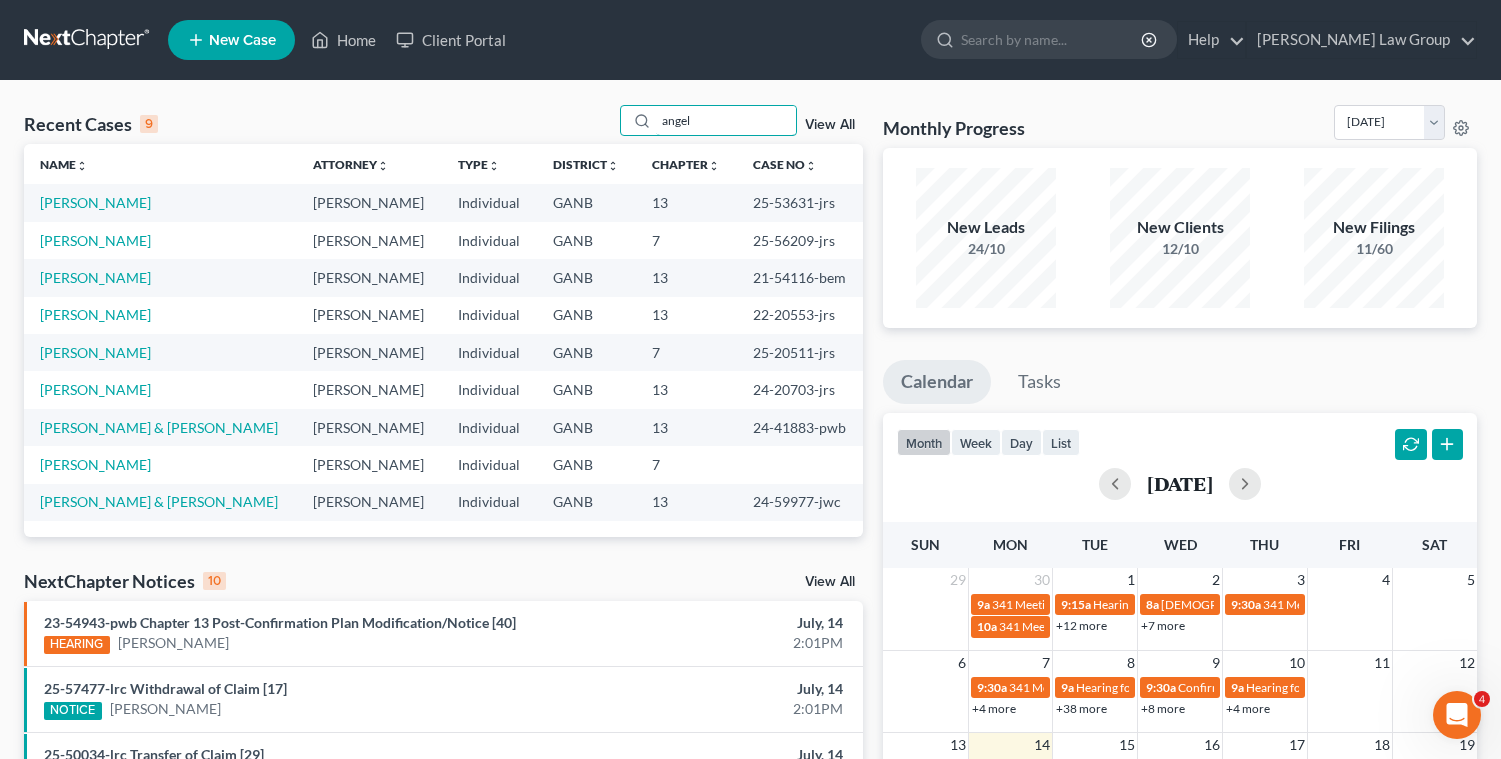 drag, startPoint x: 706, startPoint y: 132, endPoint x: 627, endPoint y: 94, distance: 87.66413 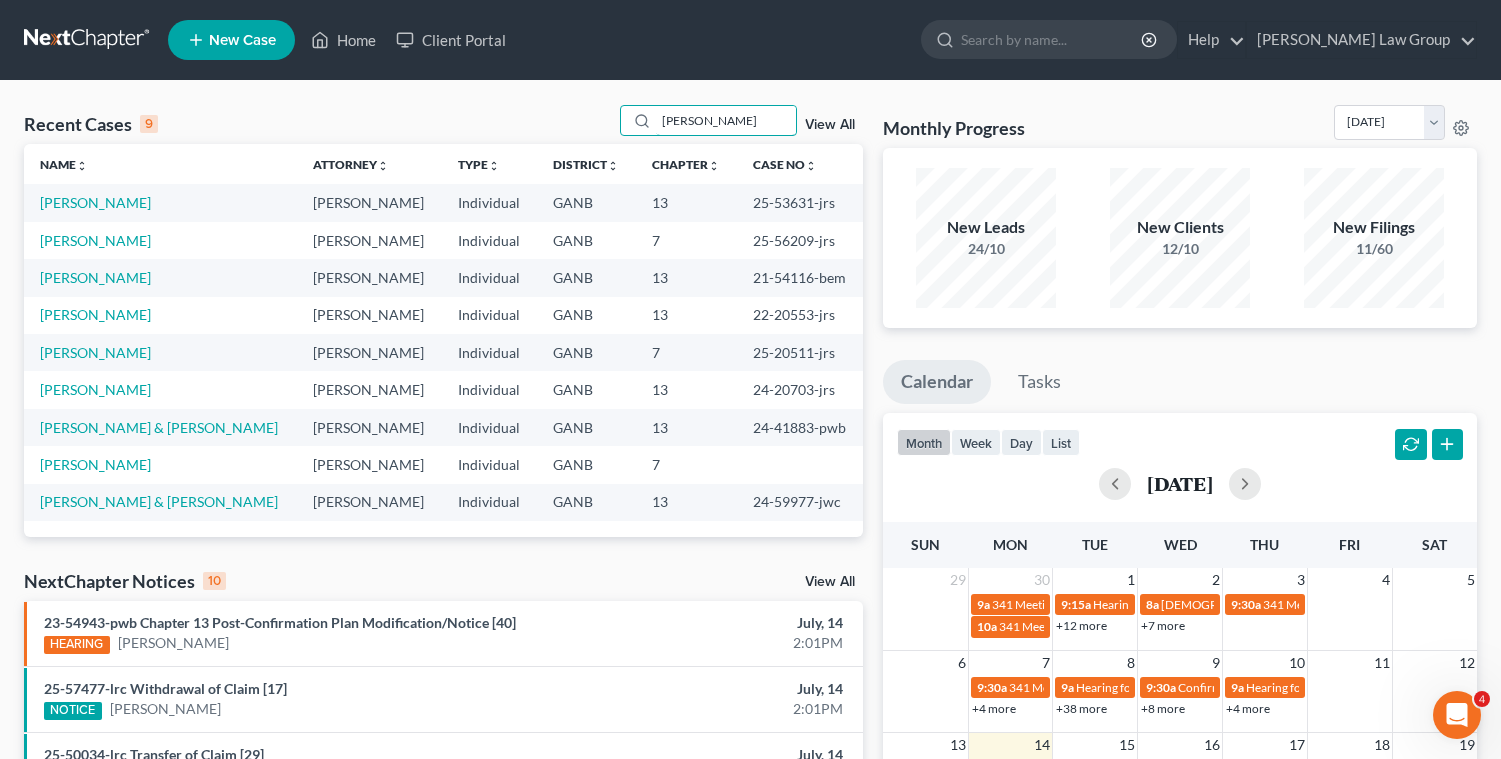 type on "[PERSON_NAME]" 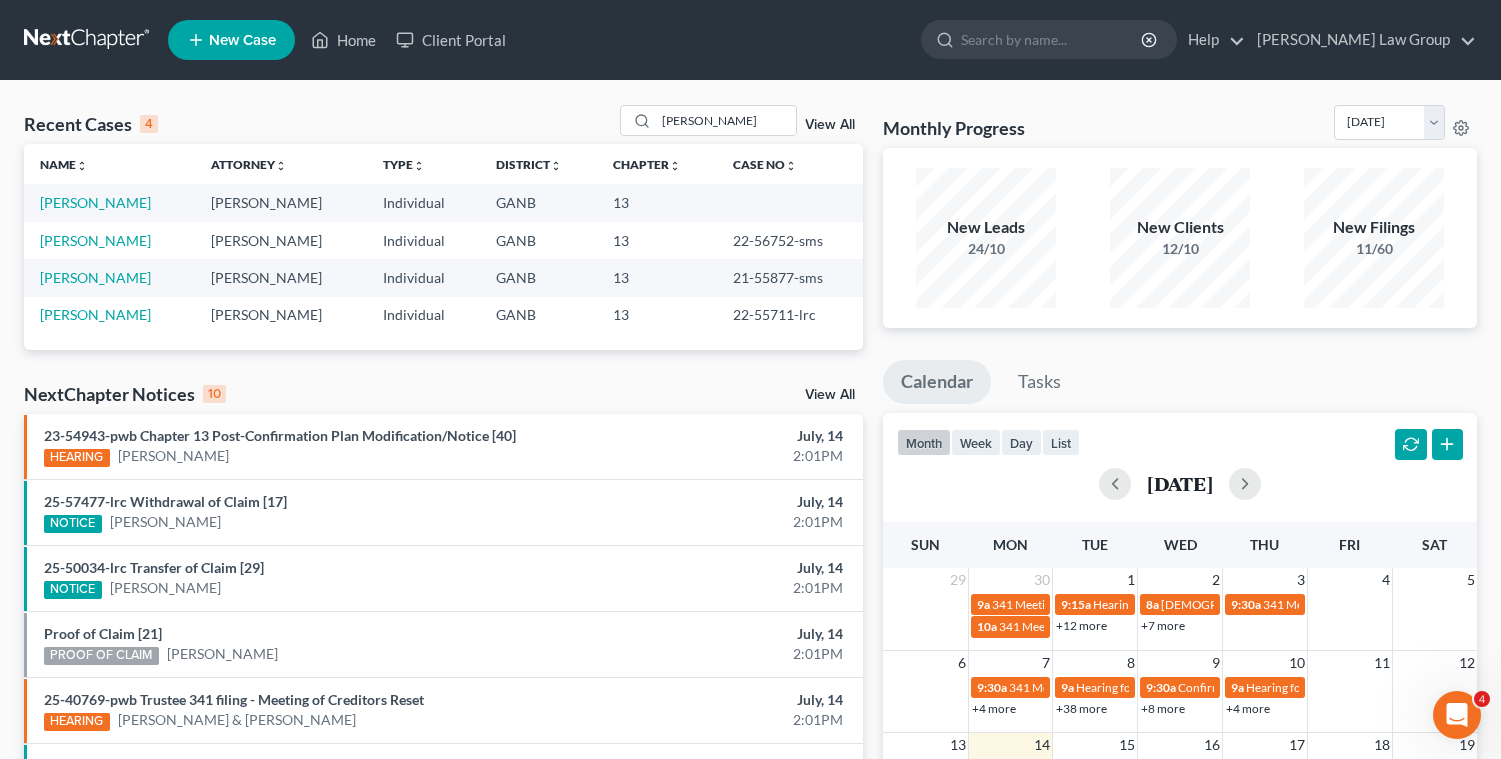 click on "[PERSON_NAME]" at bounding box center (109, 202) 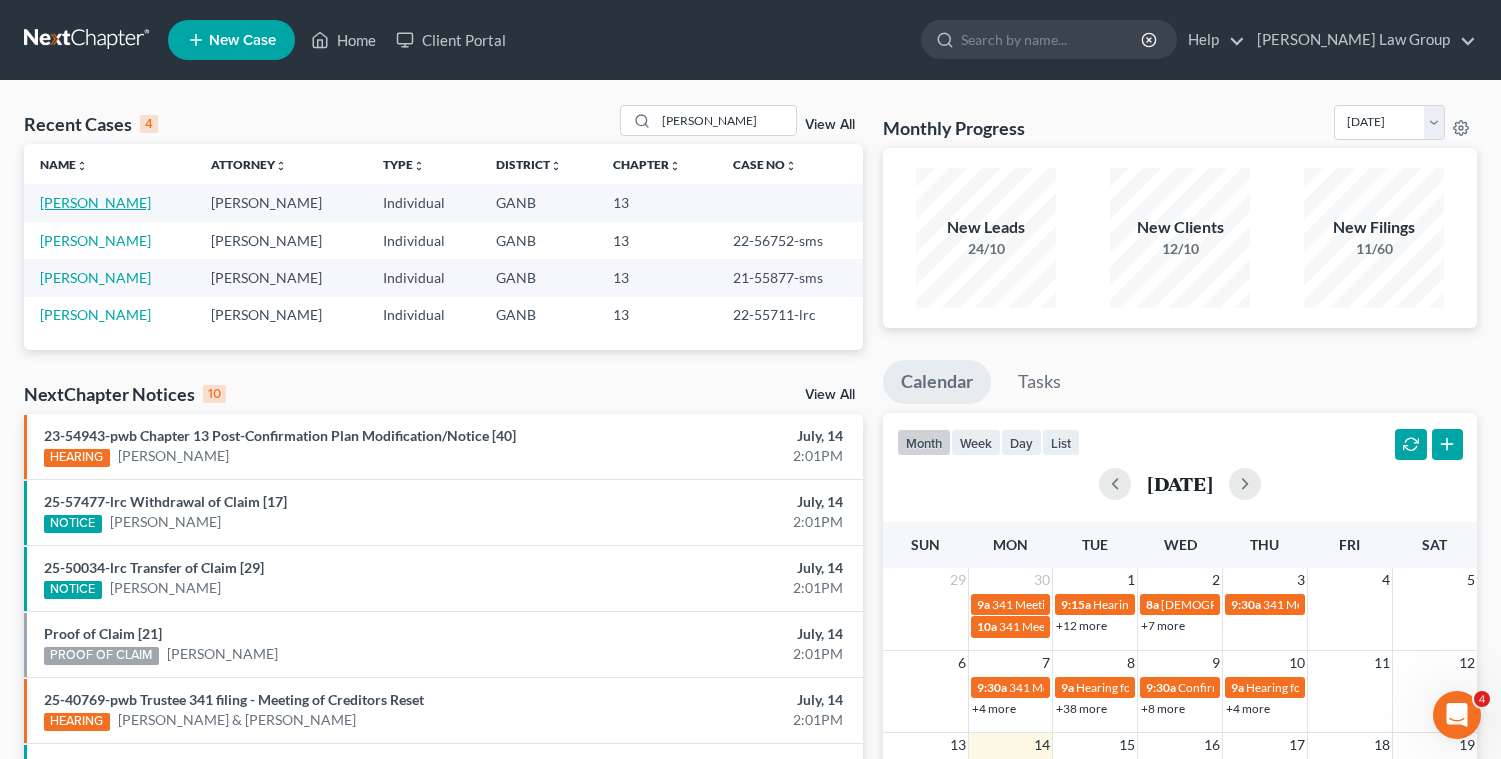 click on "[PERSON_NAME]" at bounding box center [95, 202] 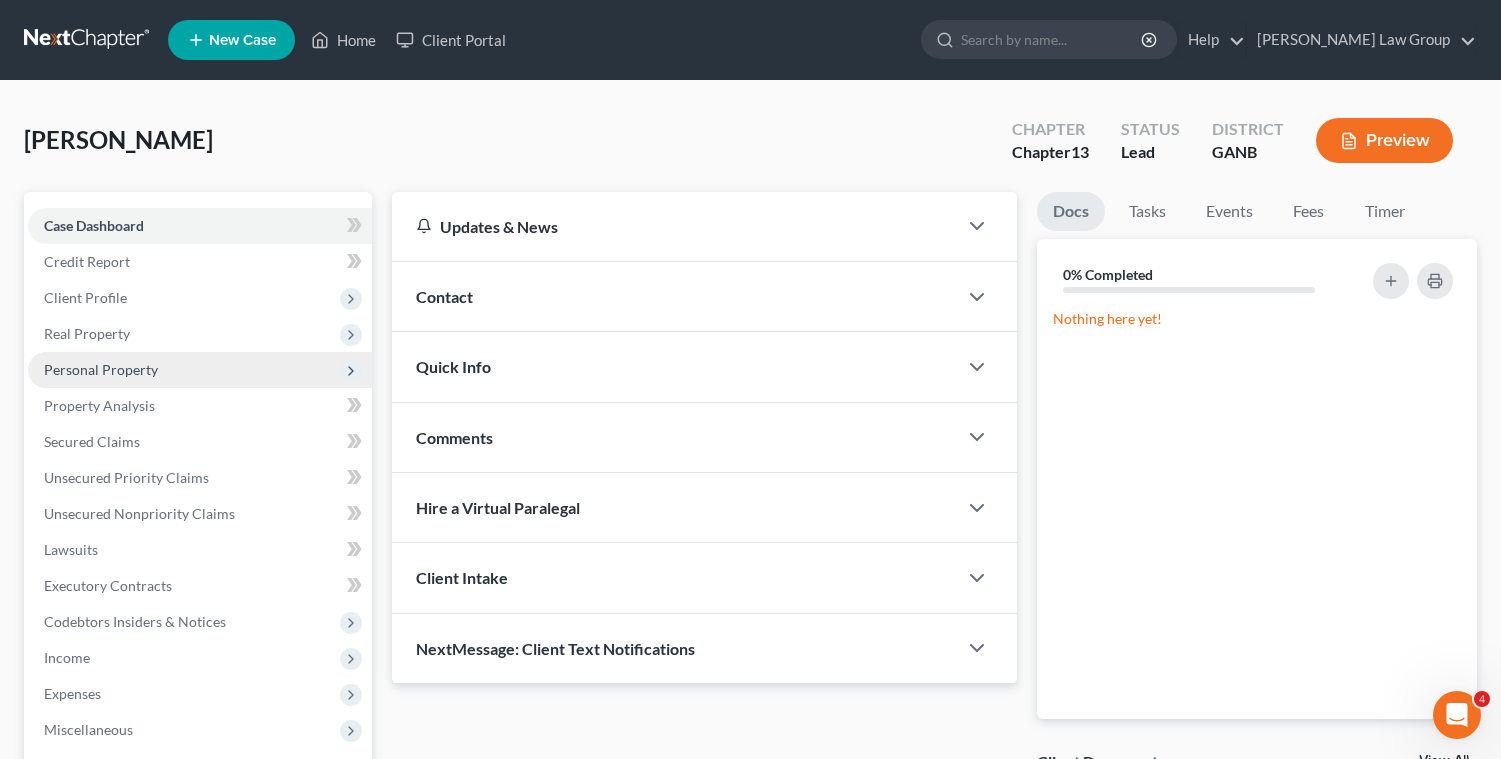 click on "Personal Property" at bounding box center [101, 369] 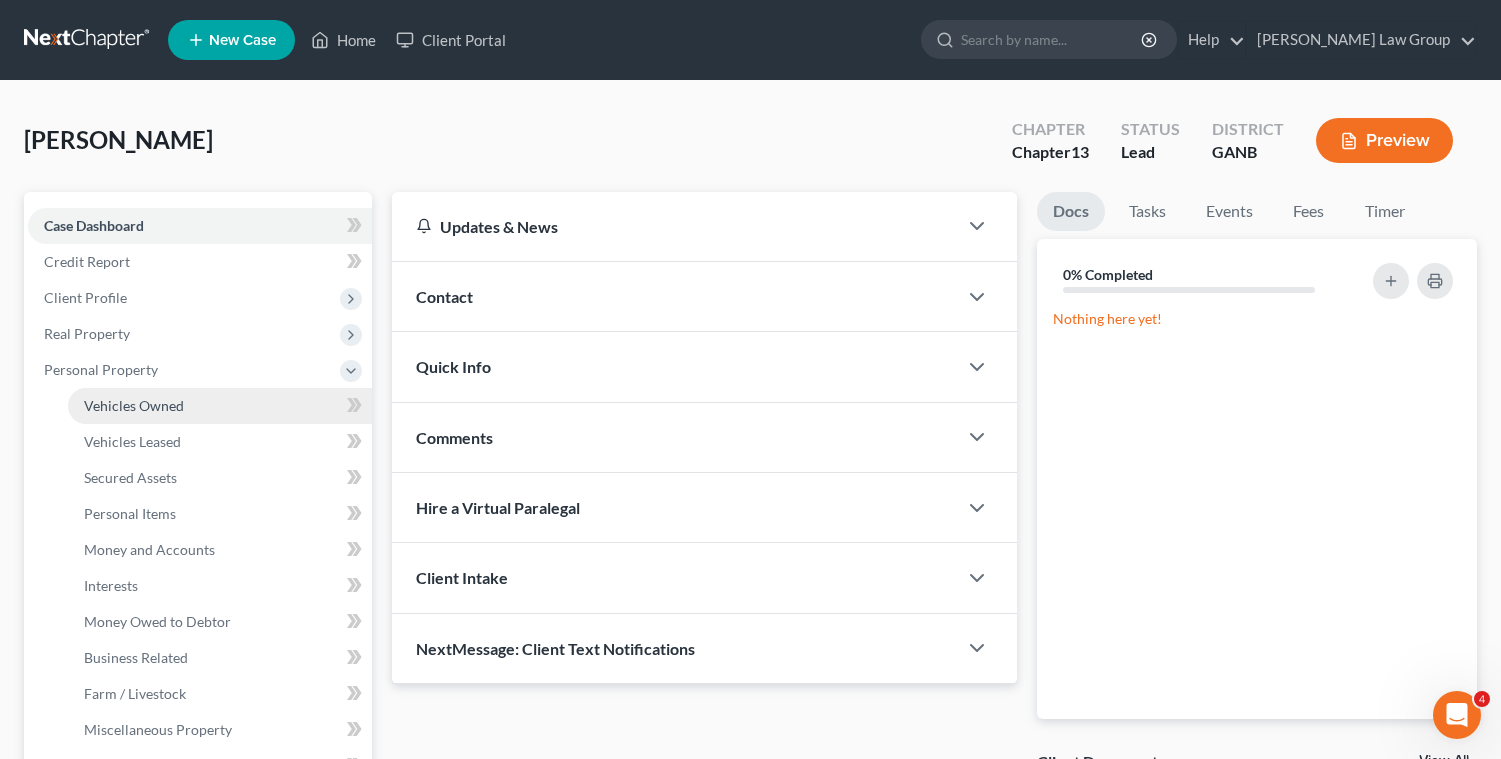 click on "Vehicles Owned" at bounding box center [134, 405] 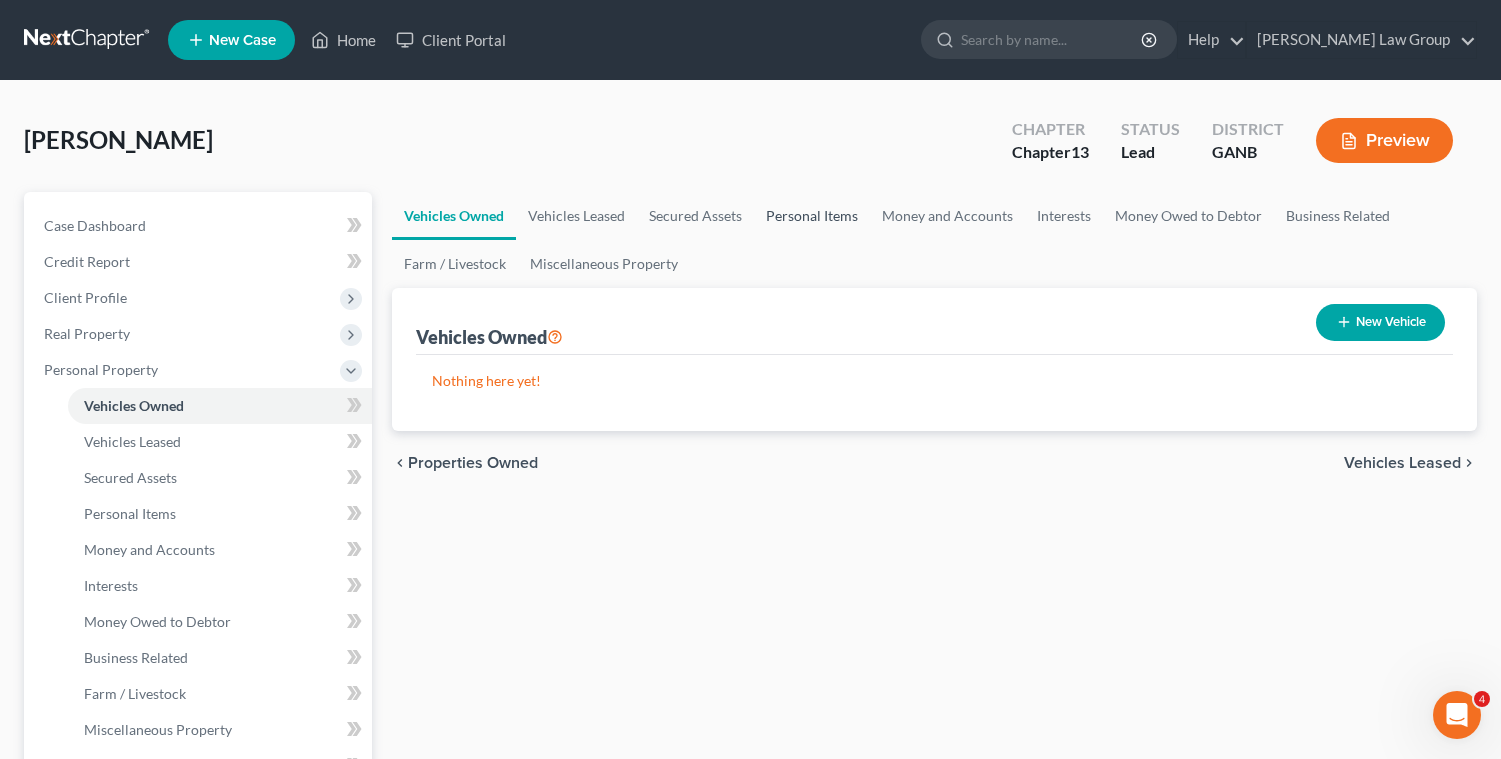 click on "Personal Items" at bounding box center [812, 216] 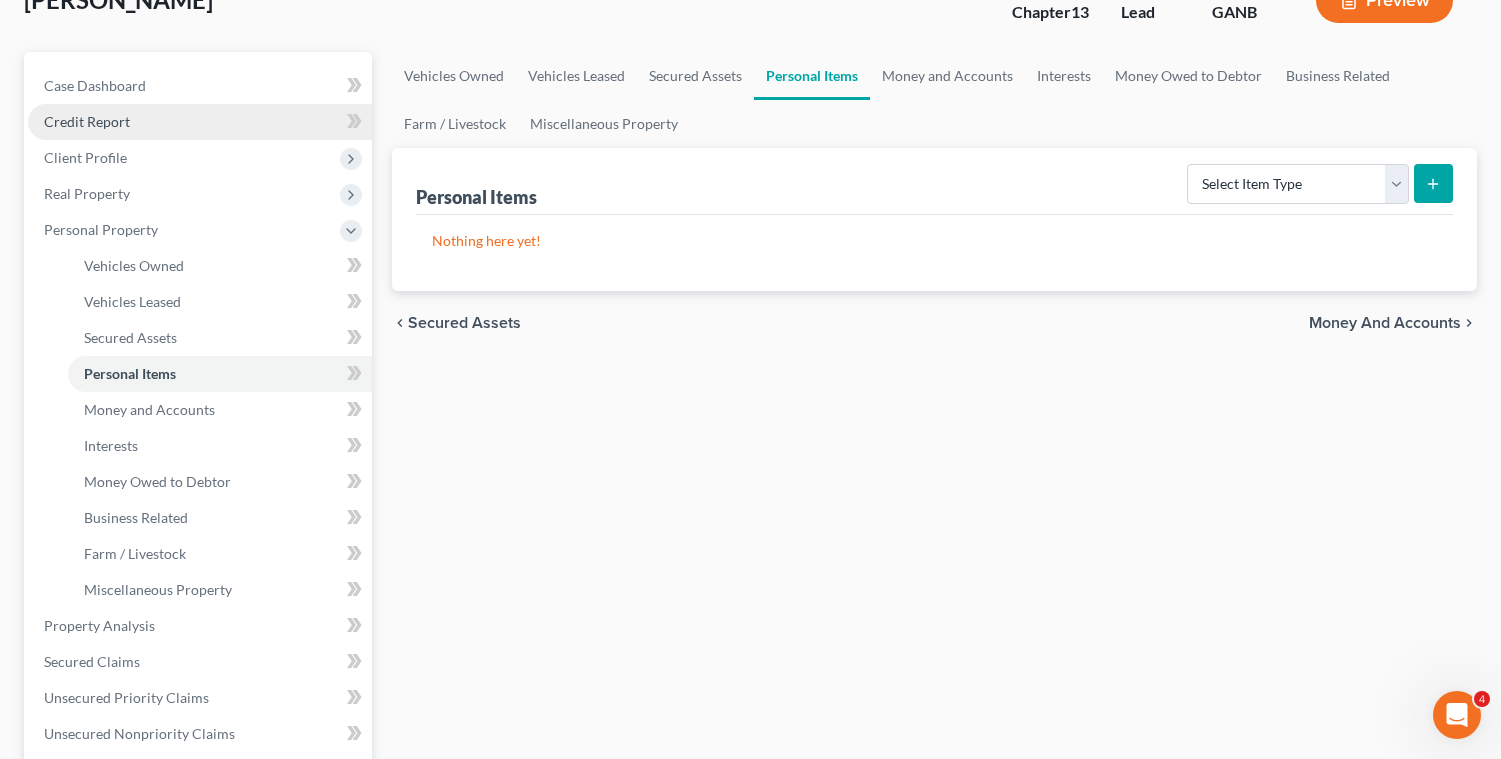 scroll, scrollTop: 189, scrollLeft: 0, axis: vertical 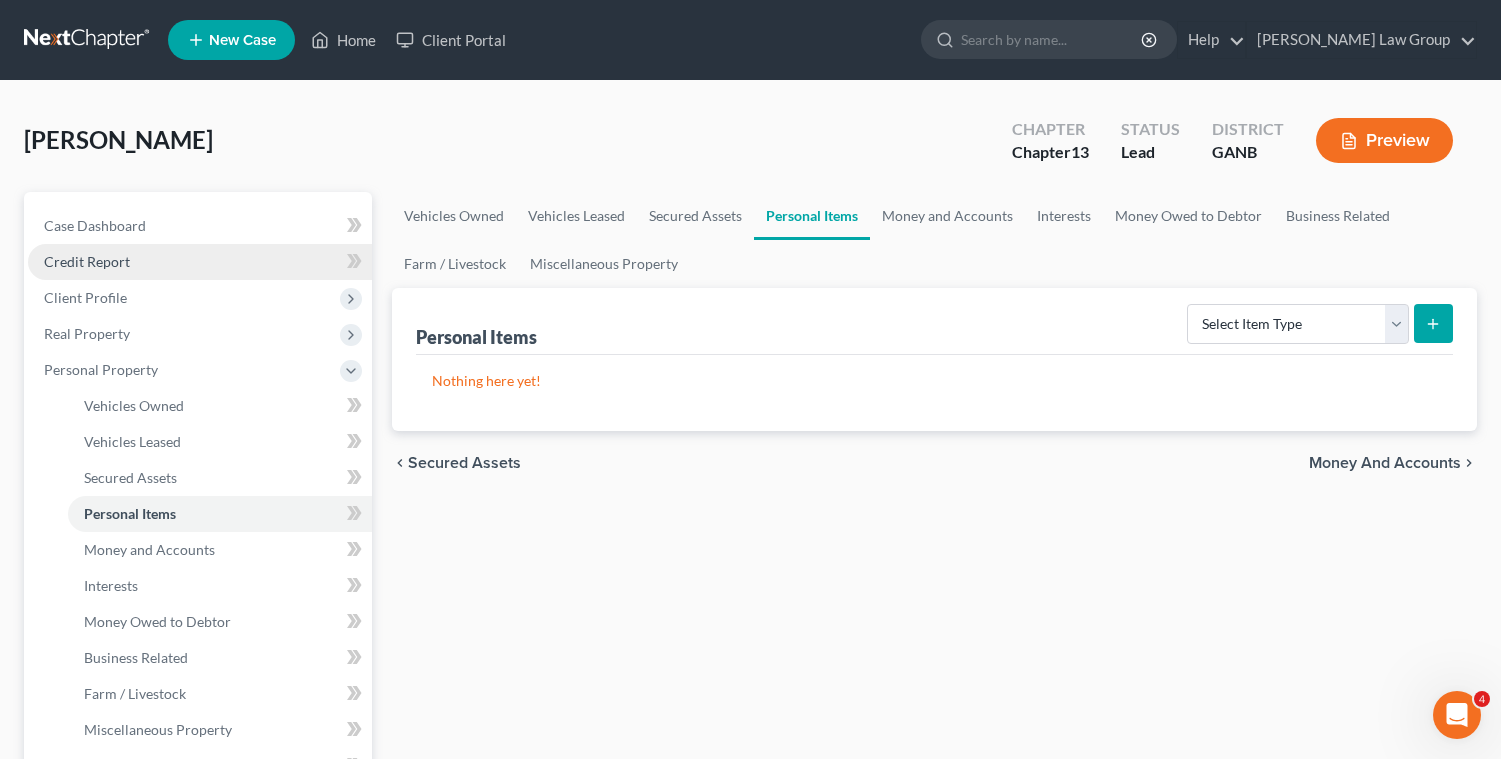 click on "Credit Report" at bounding box center [87, 261] 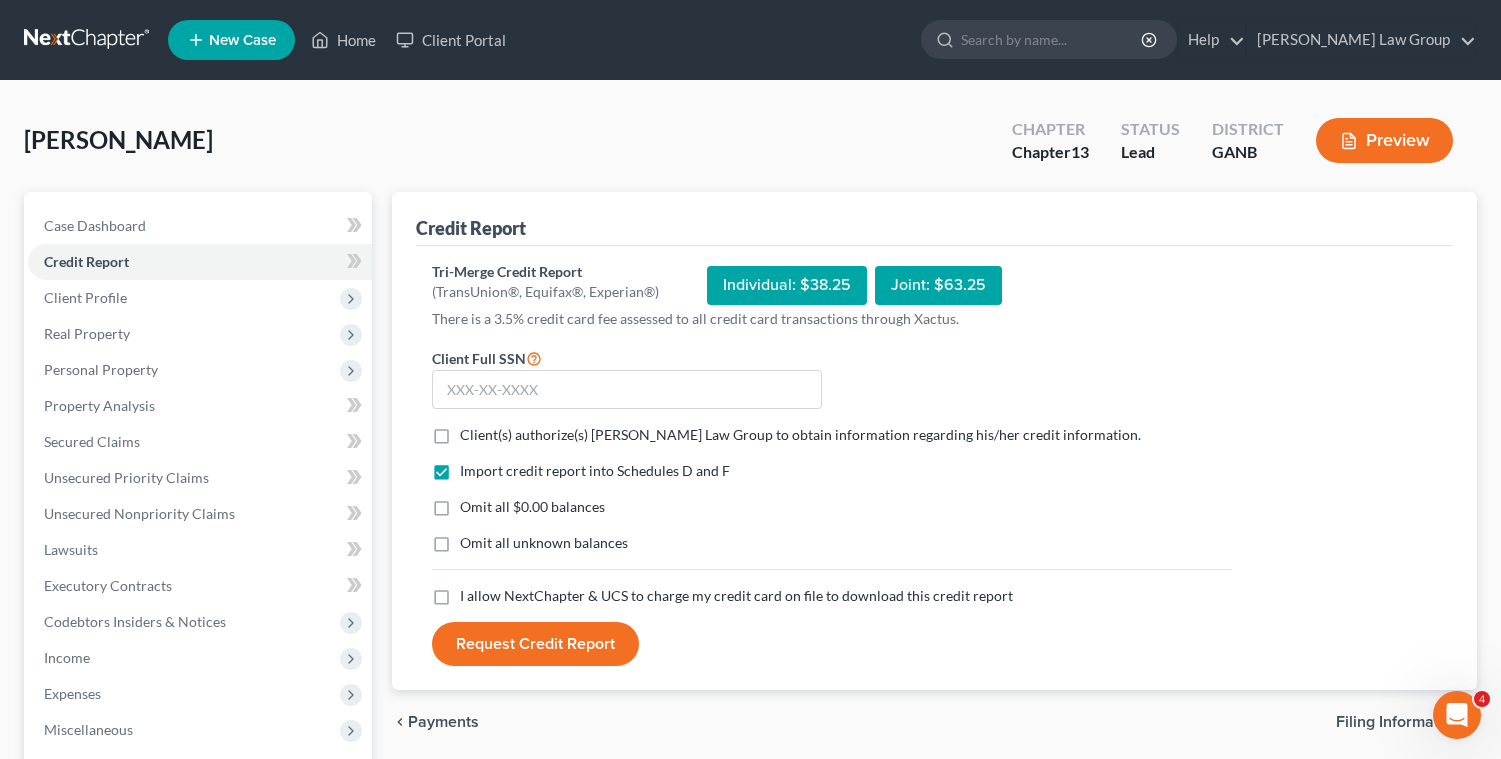 click on "Client(s) authorize(s) [PERSON_NAME] Law Group to obtain information regarding his/her credit information.
*" at bounding box center [800, 435] 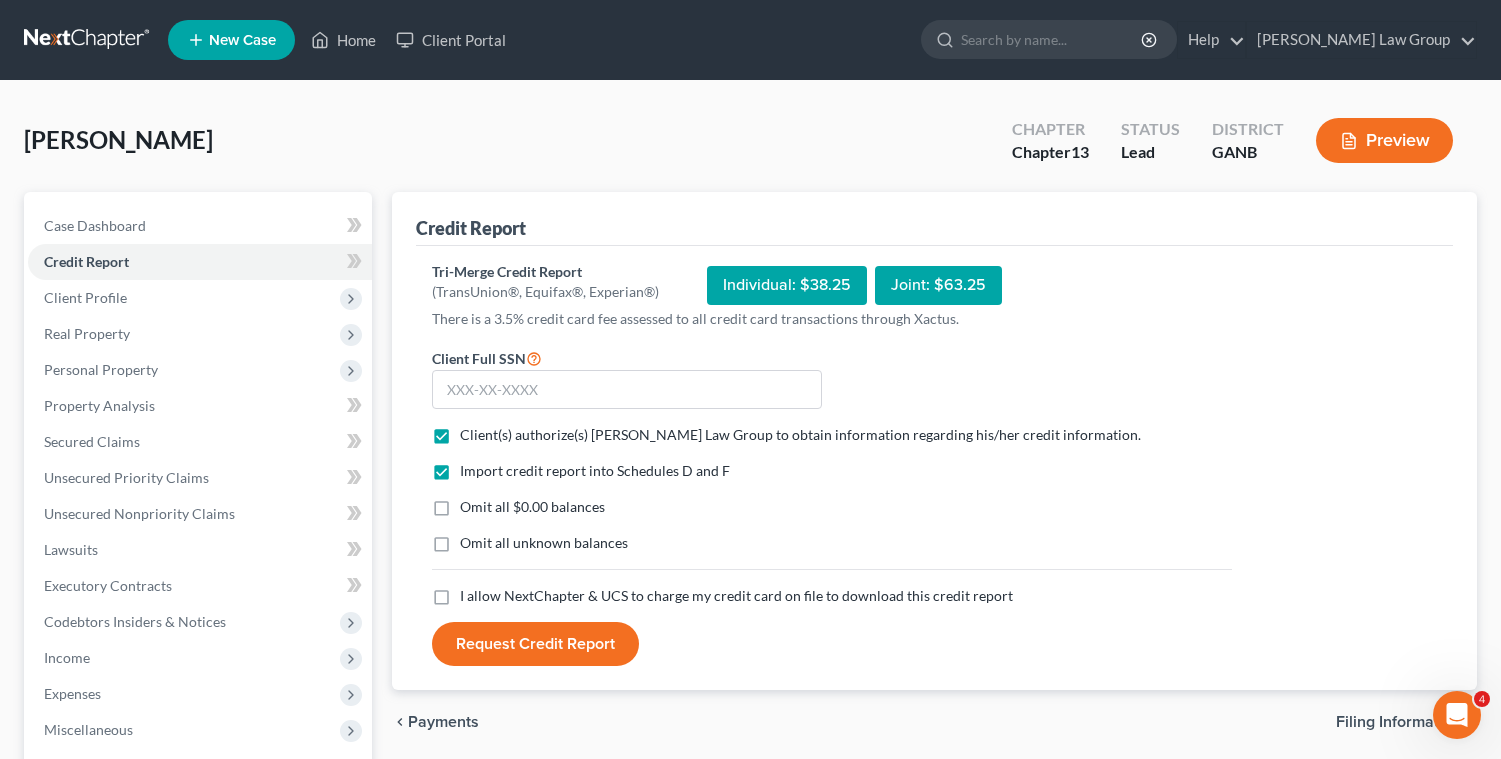 click on "I allow NextChapter & UCS to charge my credit card on file to download this credit report
*" at bounding box center [736, 596] 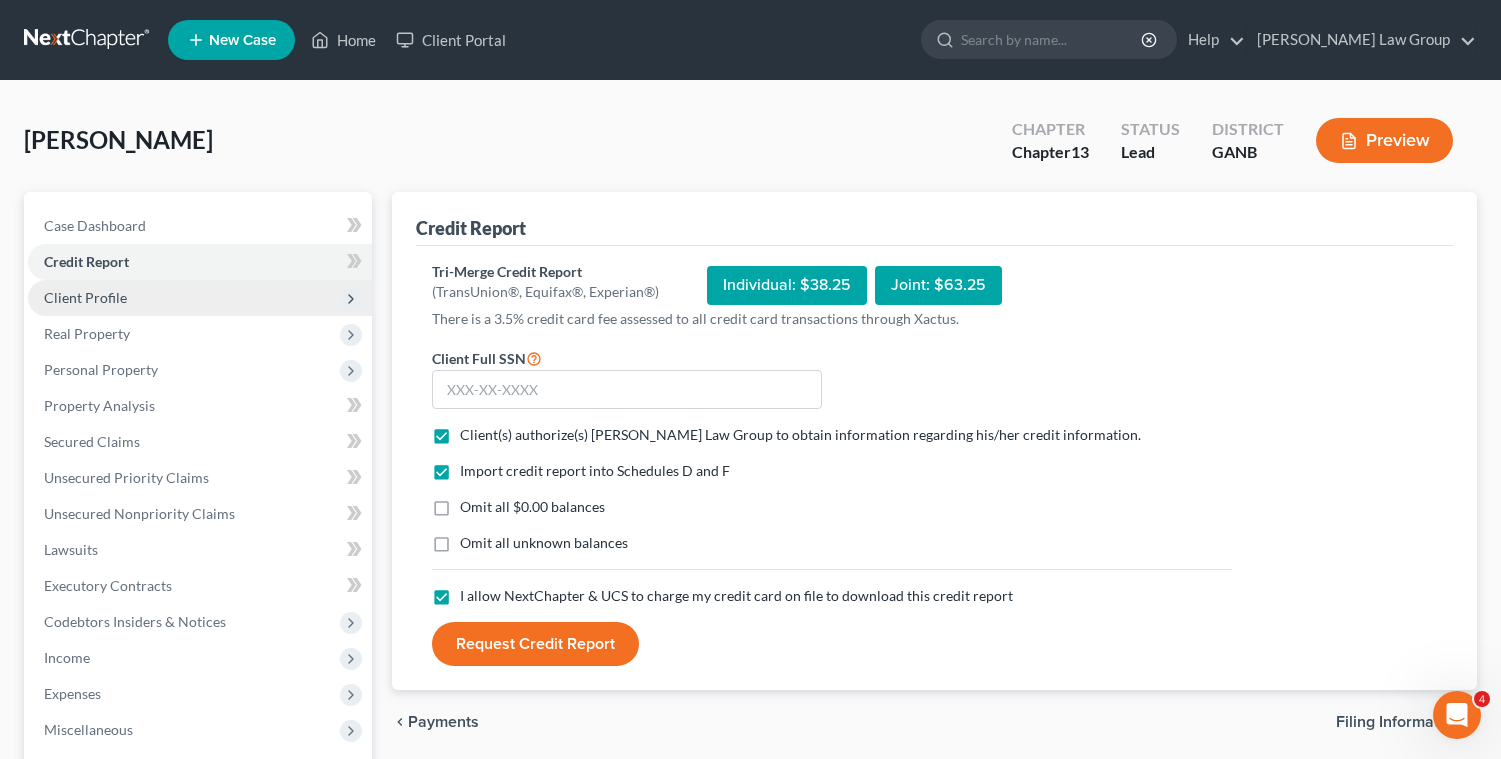 click on "Client Profile" at bounding box center (200, 298) 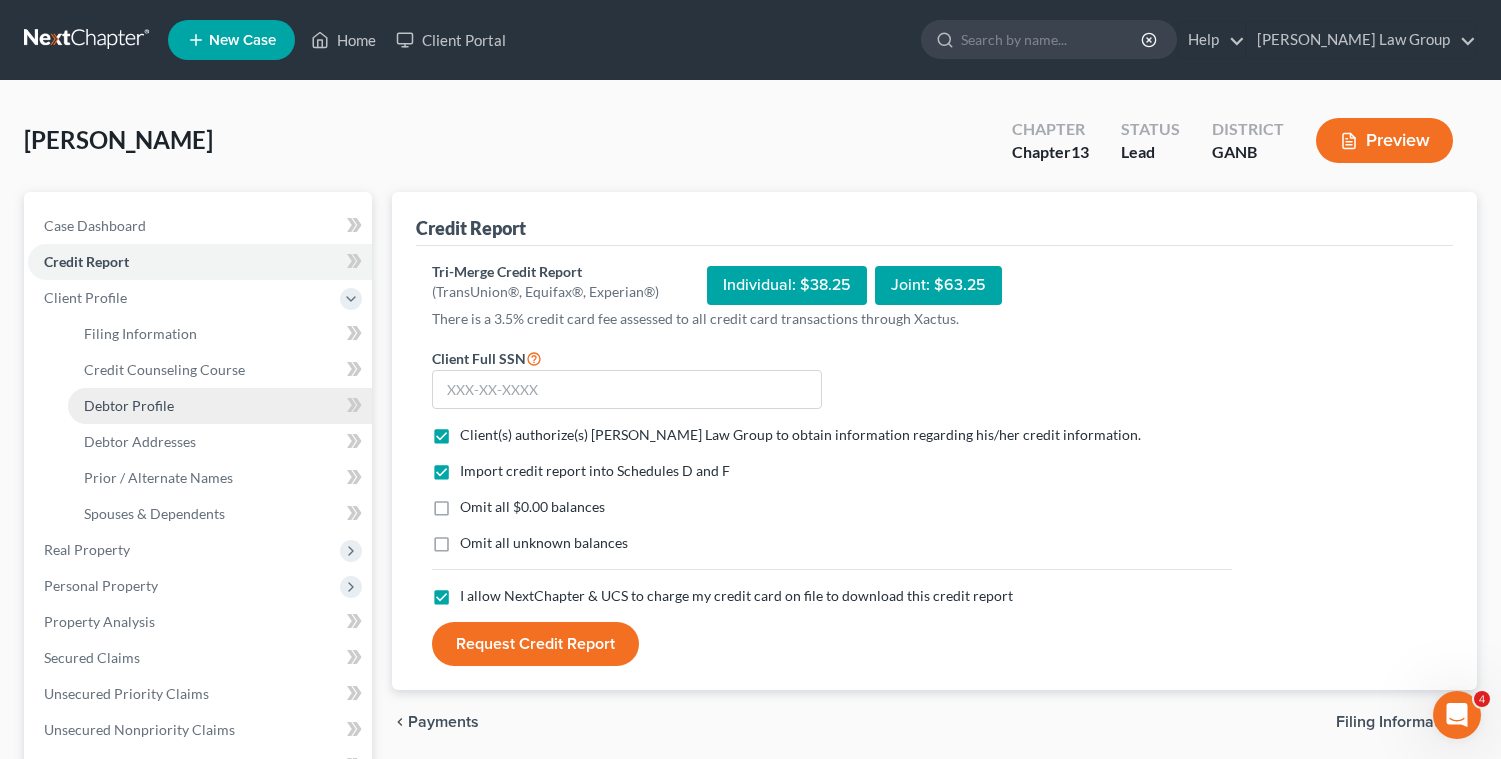 click on "Debtor Profile" at bounding box center (220, 406) 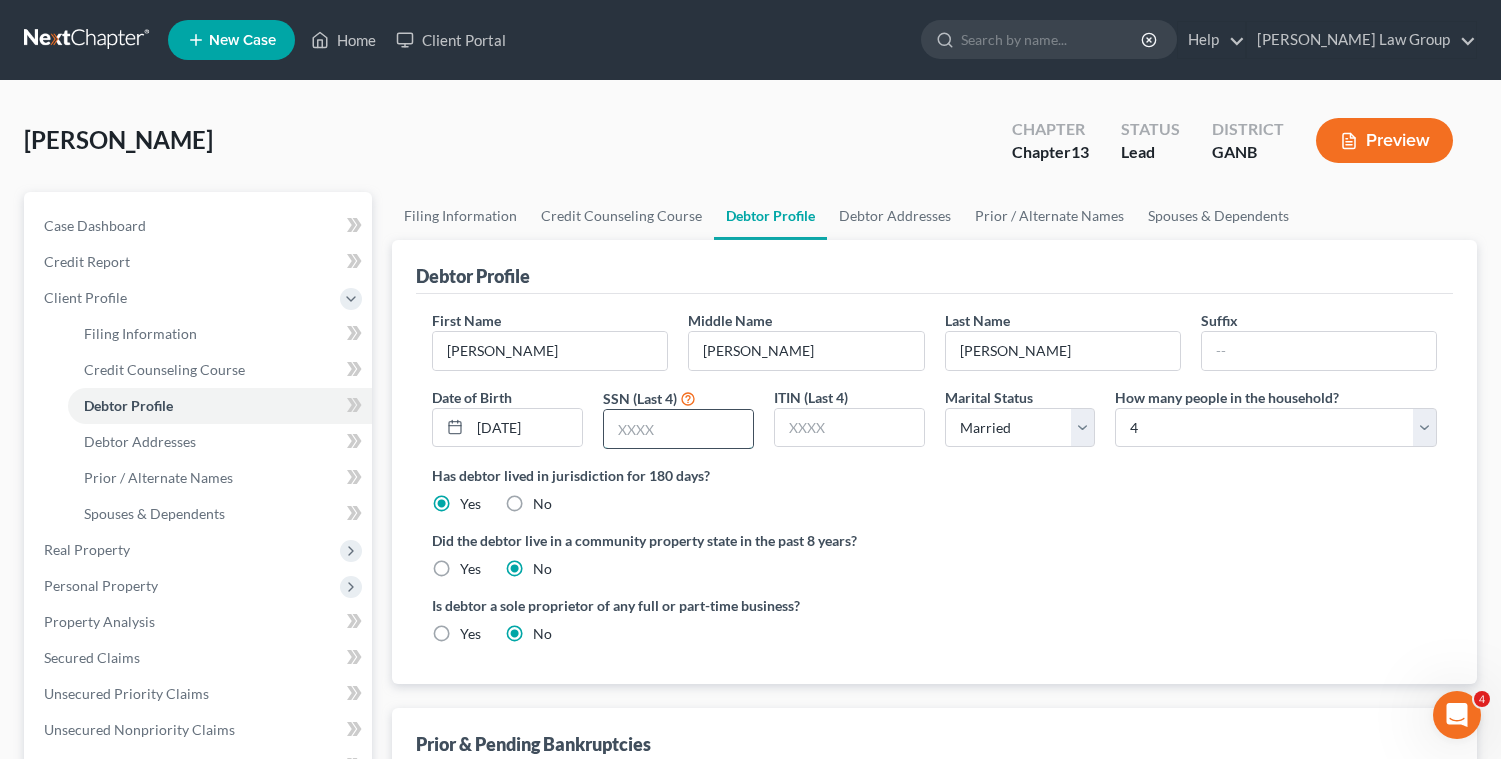 click at bounding box center (678, 429) 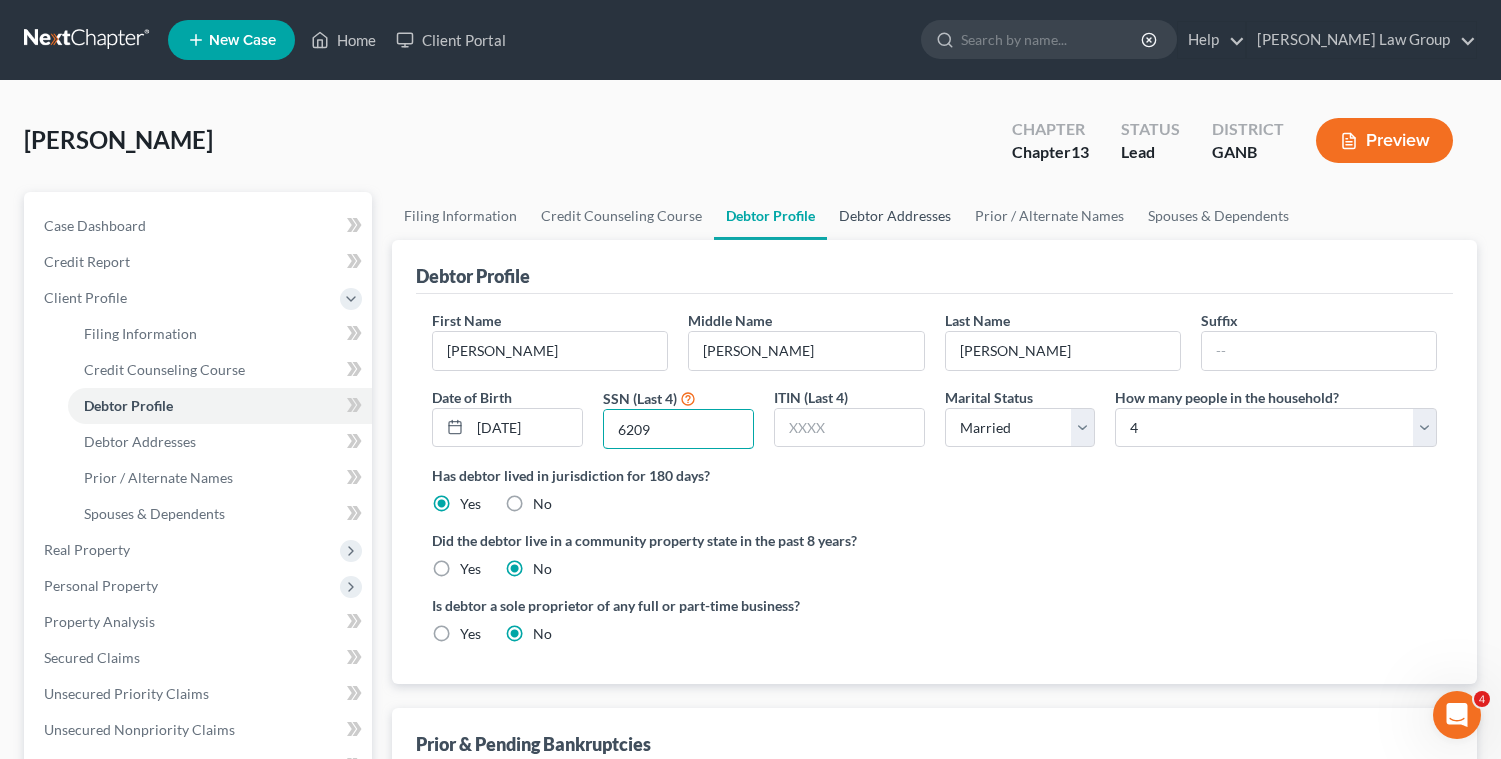 type on "6209" 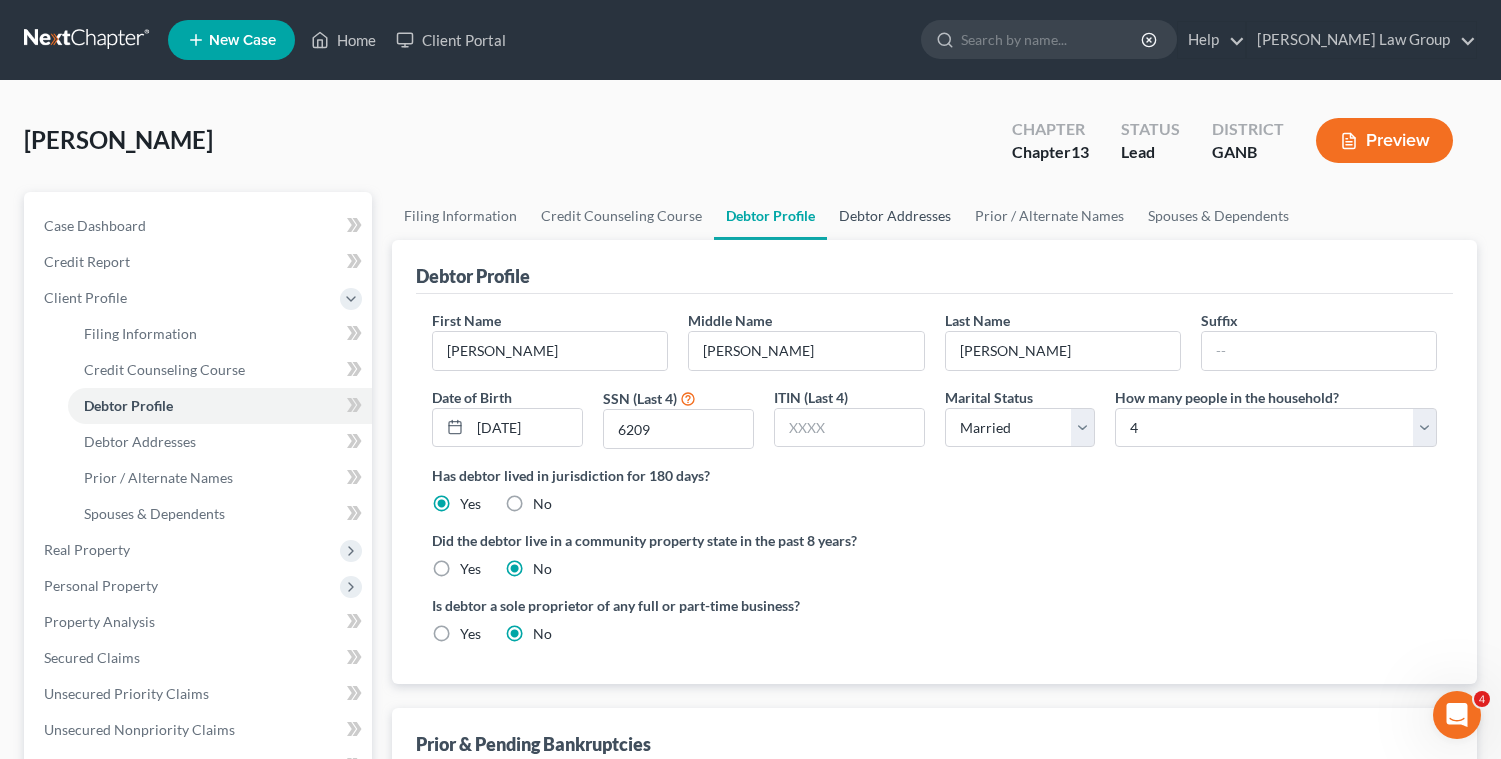 click on "Debtor Addresses" at bounding box center (895, 216) 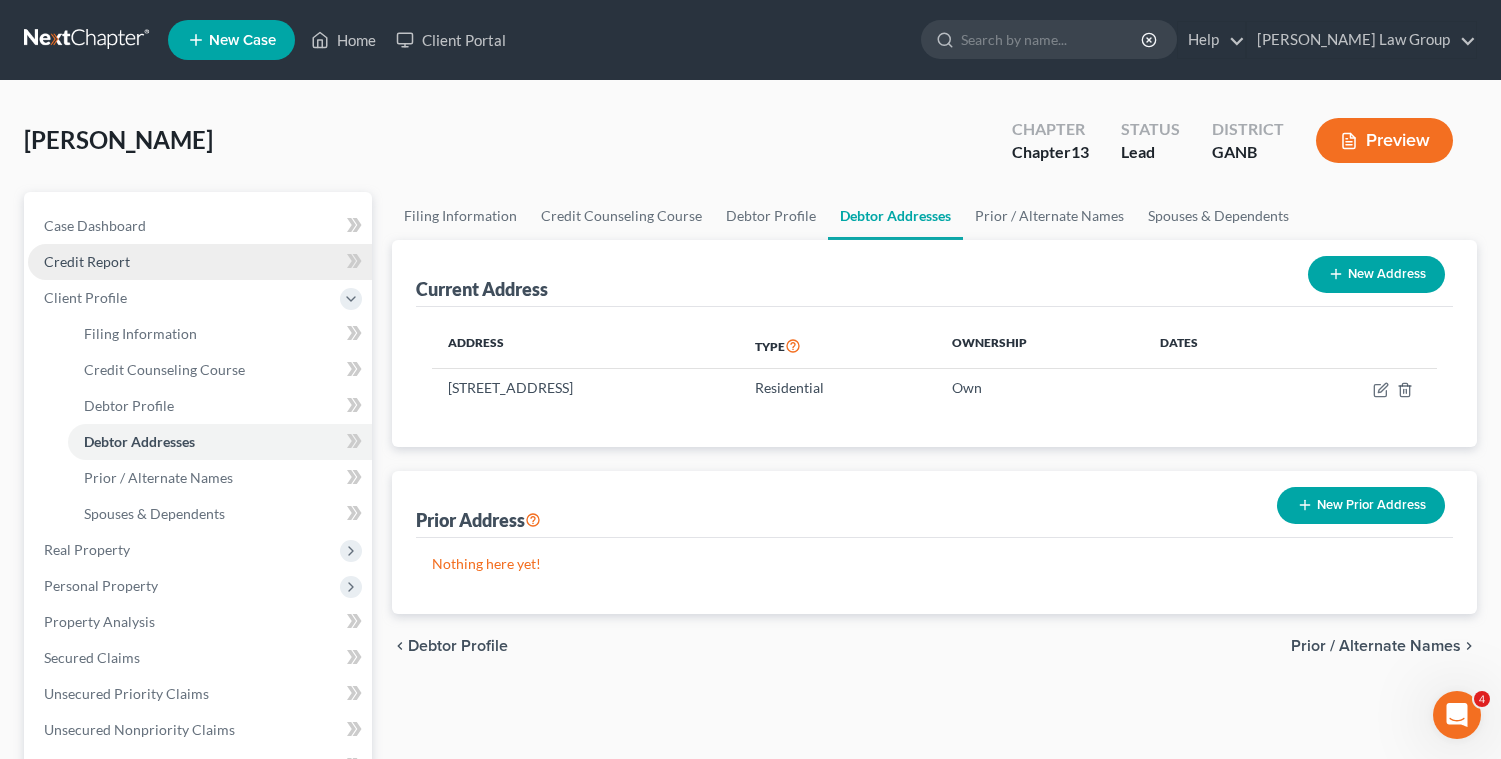 click on "Credit Report" at bounding box center [200, 262] 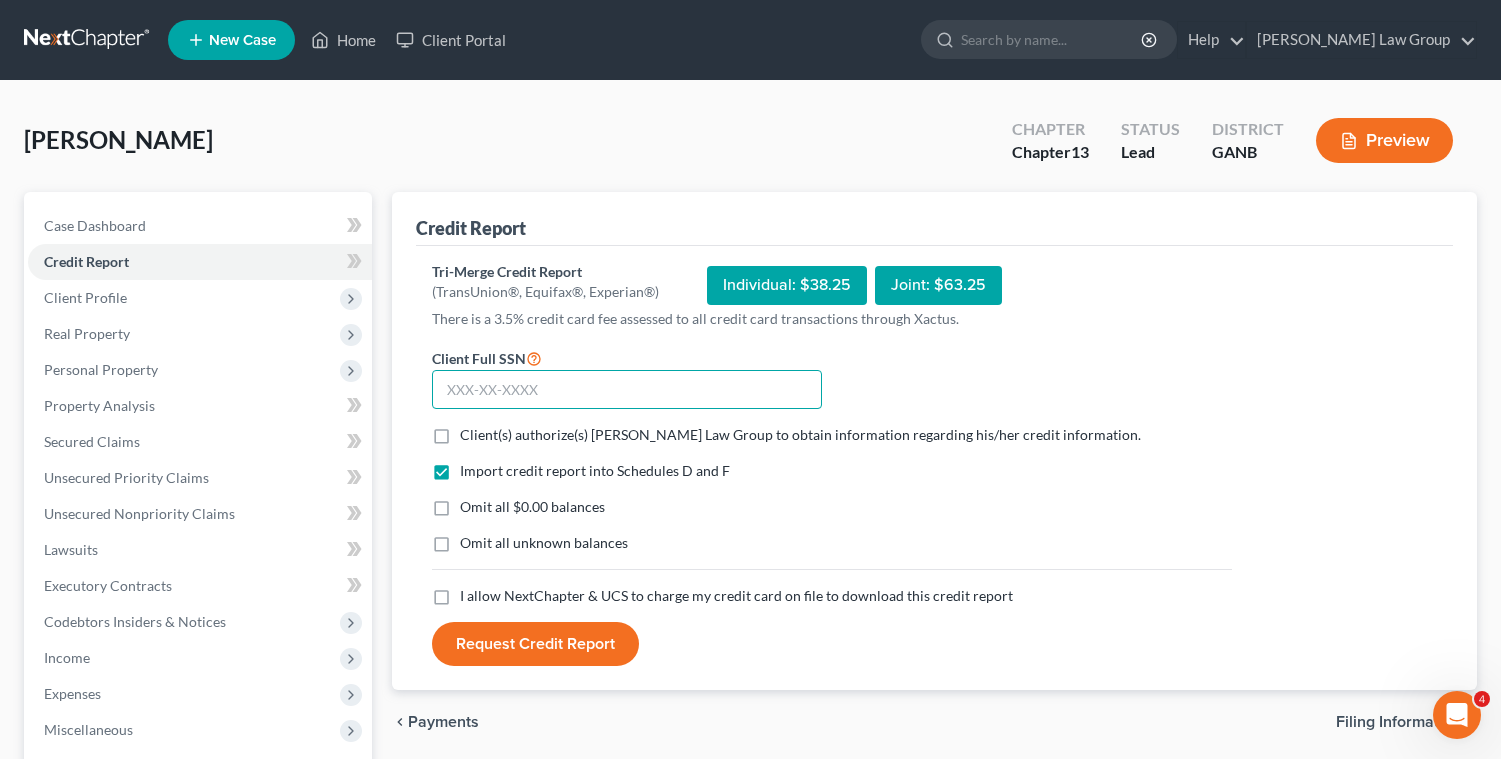 click at bounding box center (627, 390) 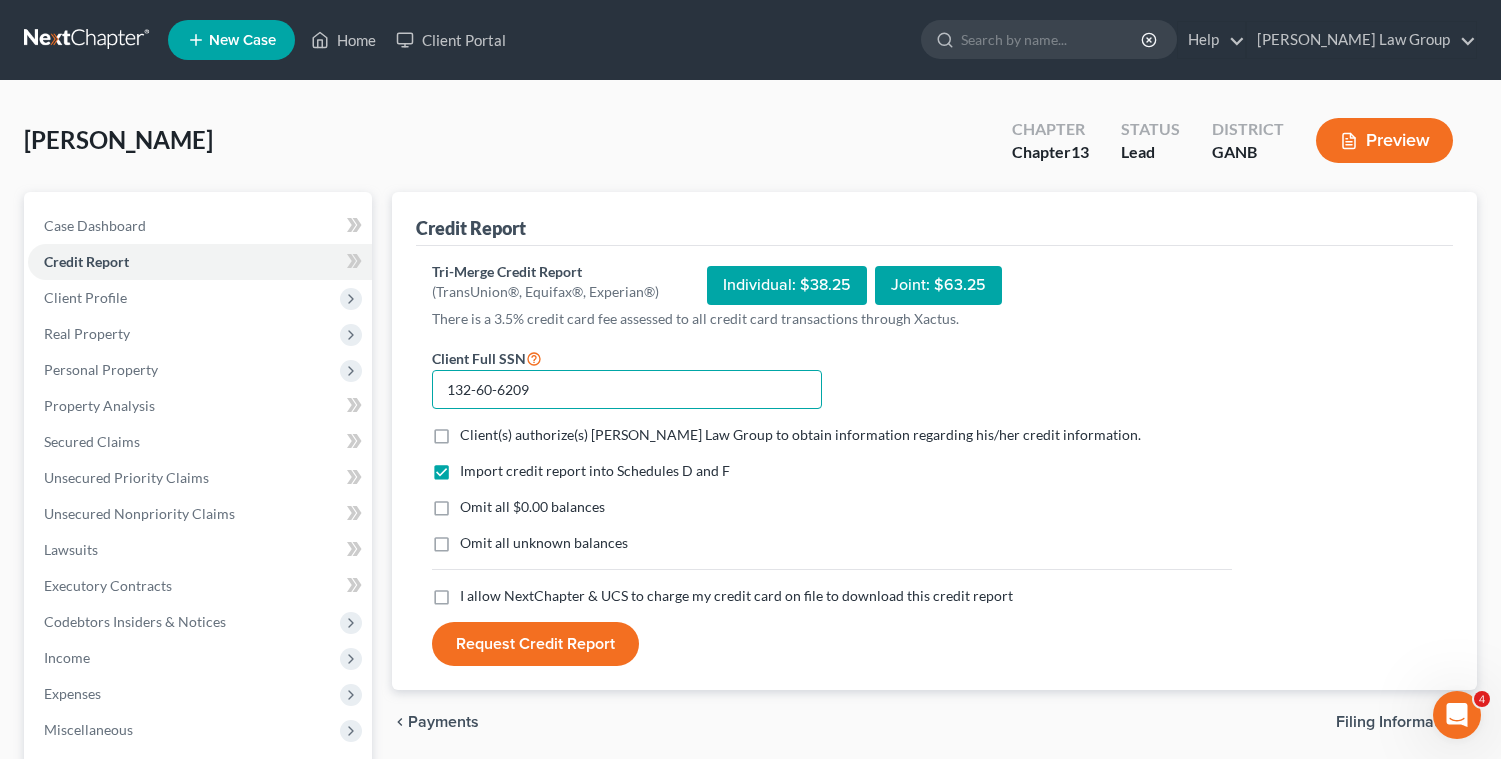 drag, startPoint x: 556, startPoint y: 382, endPoint x: 403, endPoint y: 378, distance: 153.05228 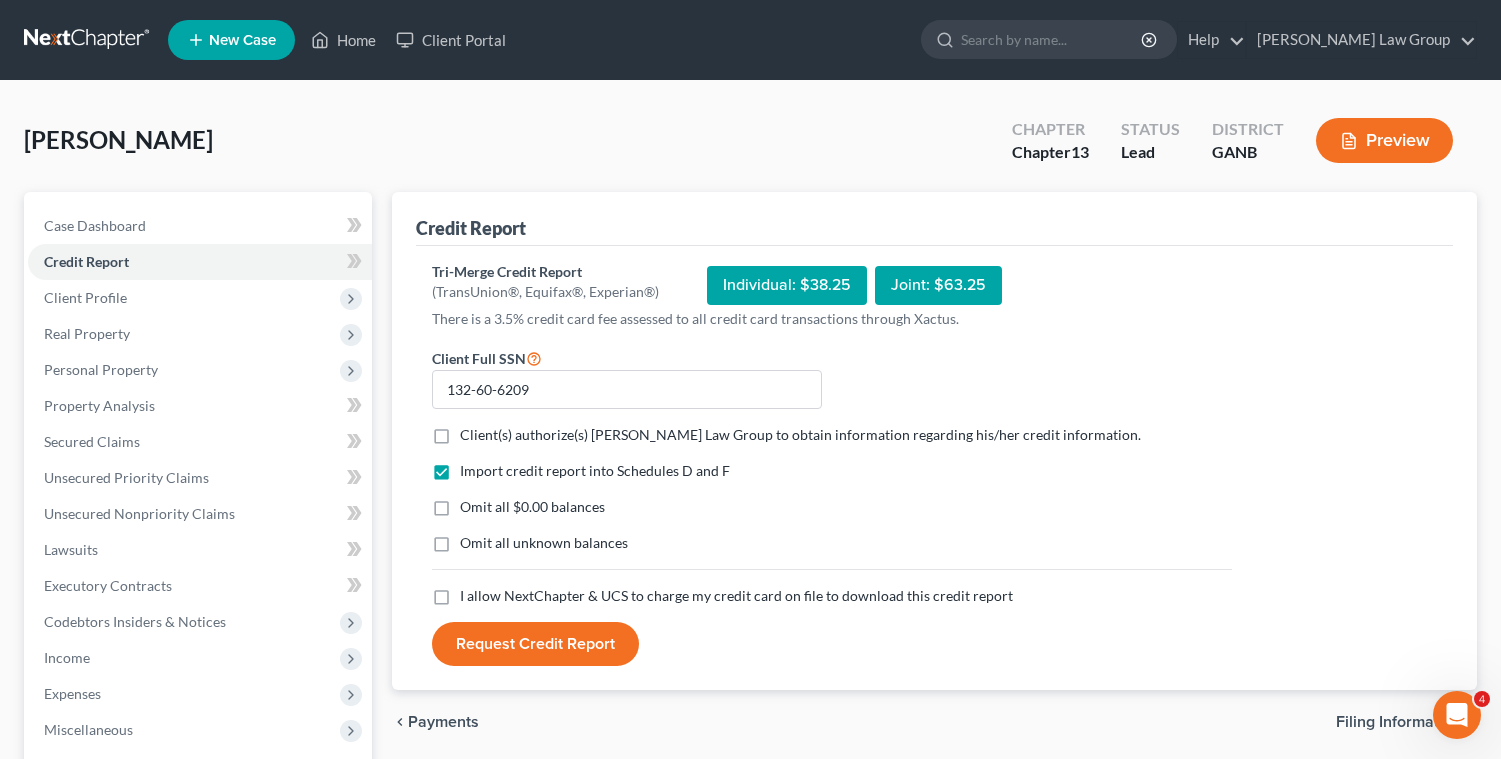 click on "Request Credit Report" at bounding box center (535, 644) 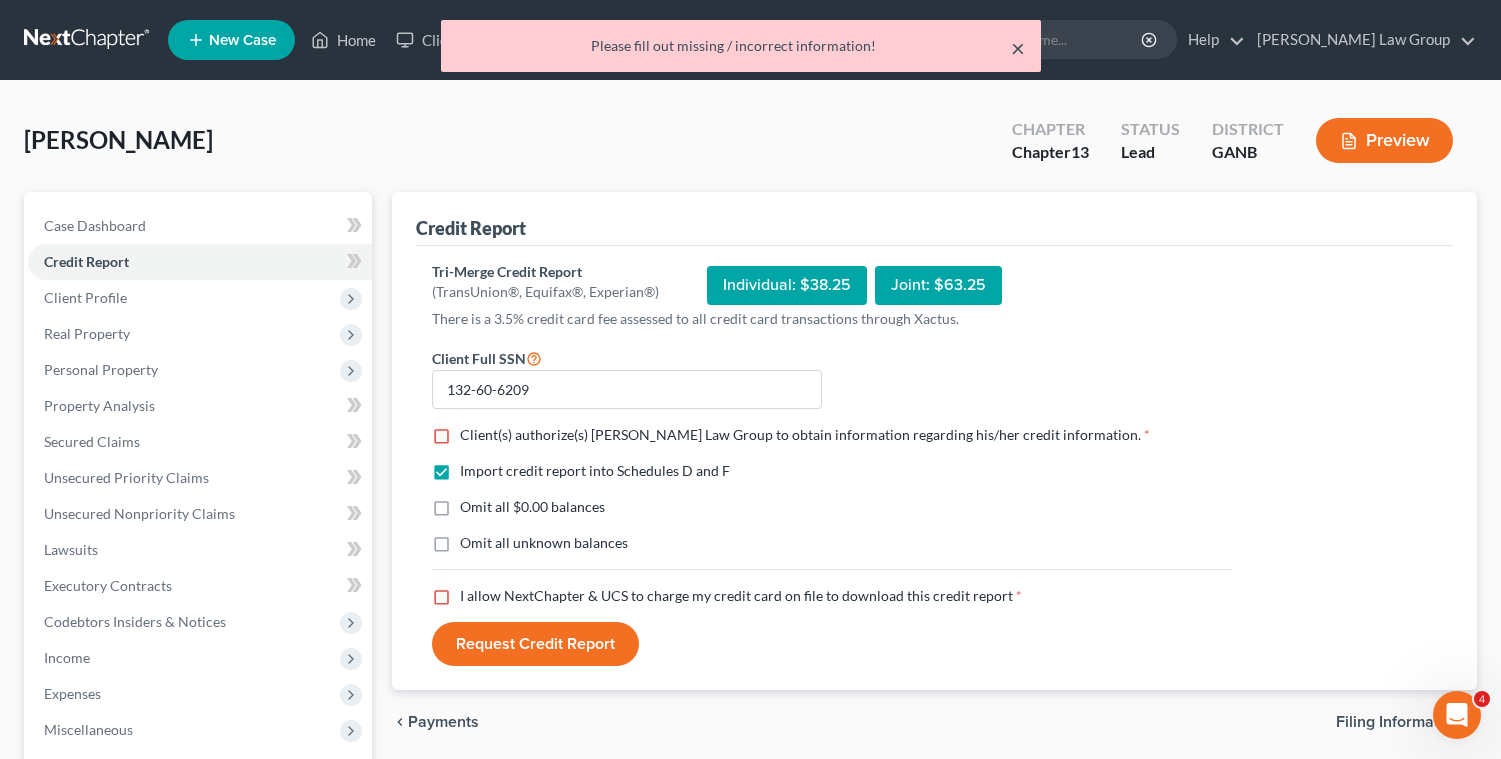 click on "×" at bounding box center (1018, 48) 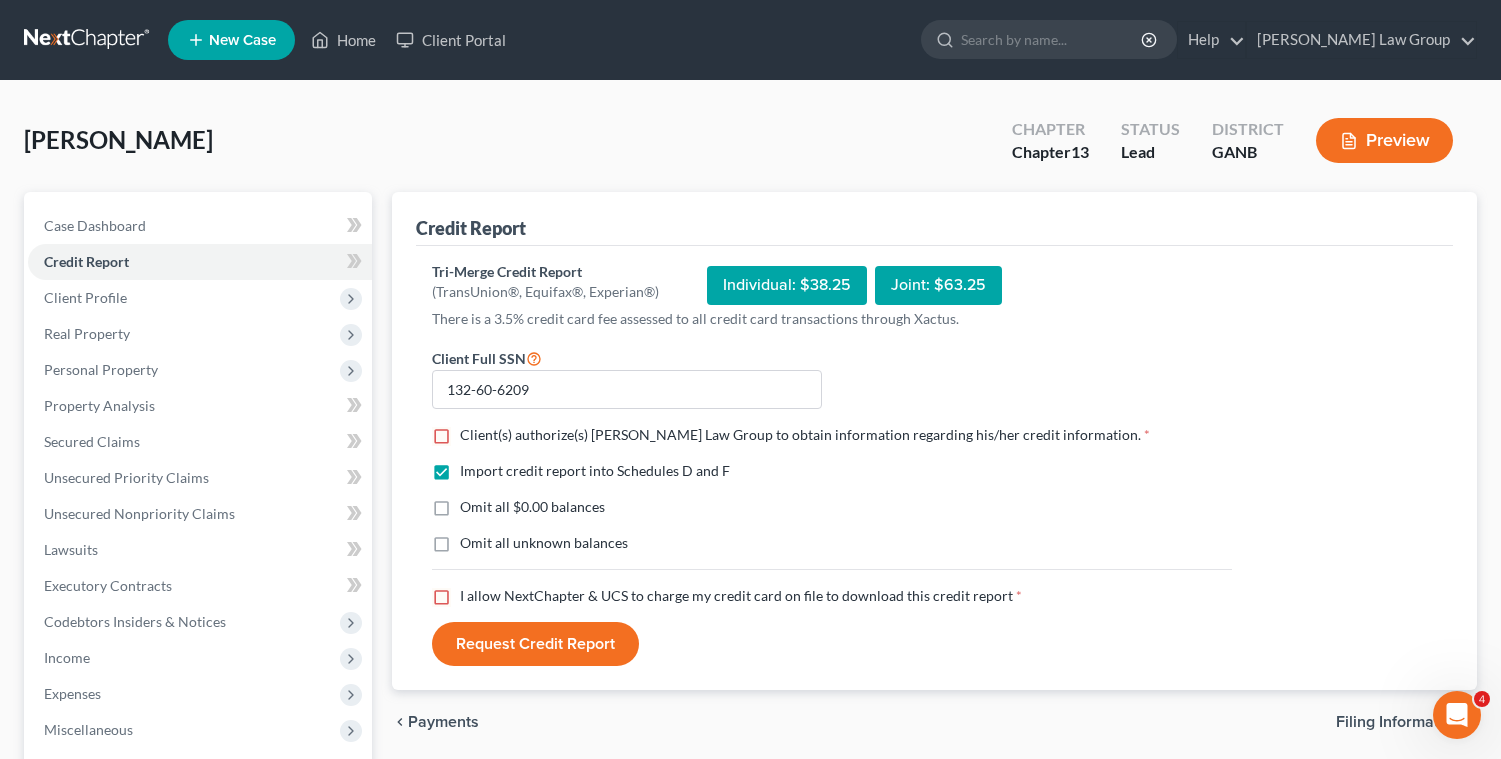 click on "Client(s) authorize(s) [PERSON_NAME] Law Group to obtain information regarding his/her credit information.
*" at bounding box center [805, 435] 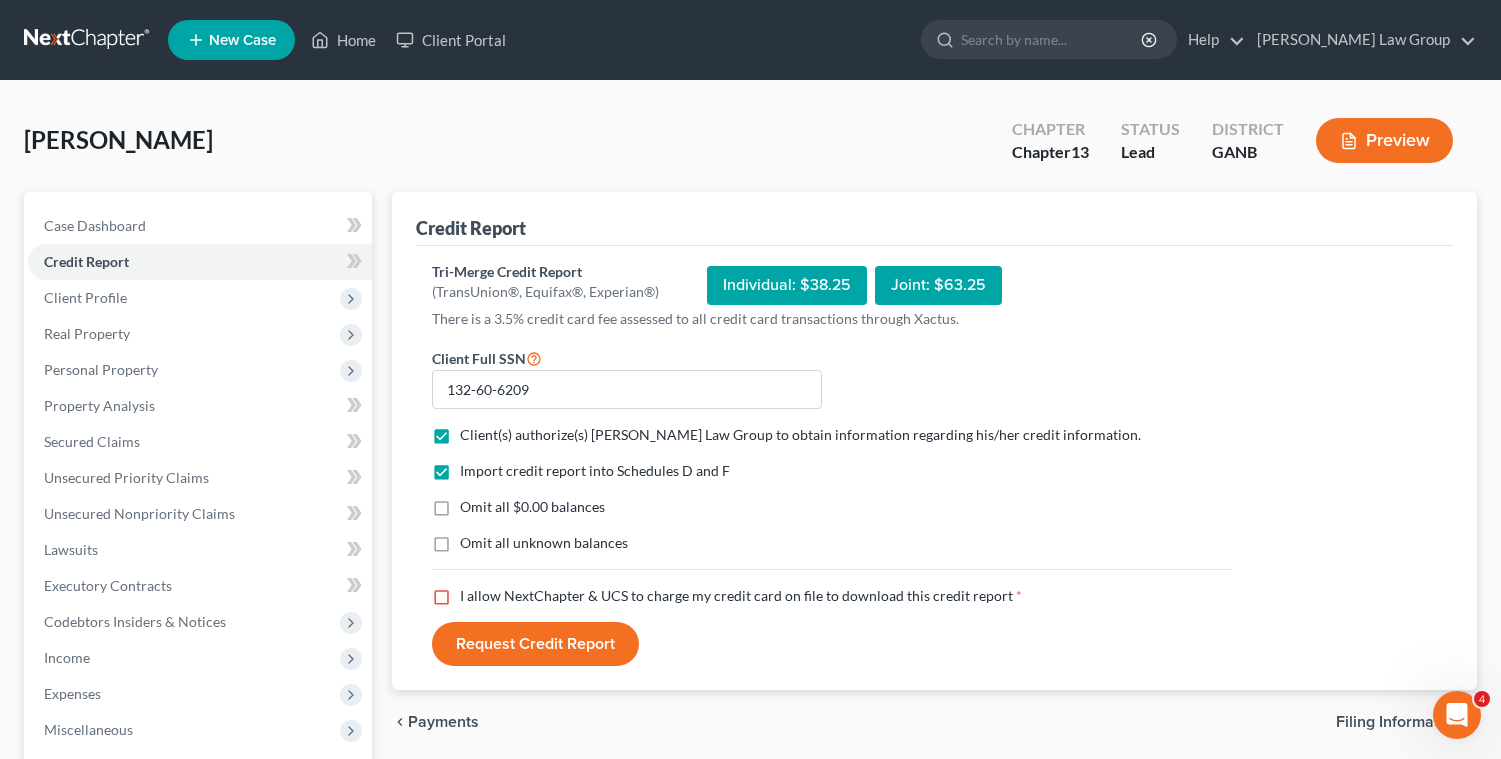 click on "I allow NextChapter & UCS to charge my credit card on file to download this credit report
*" at bounding box center [741, 596] 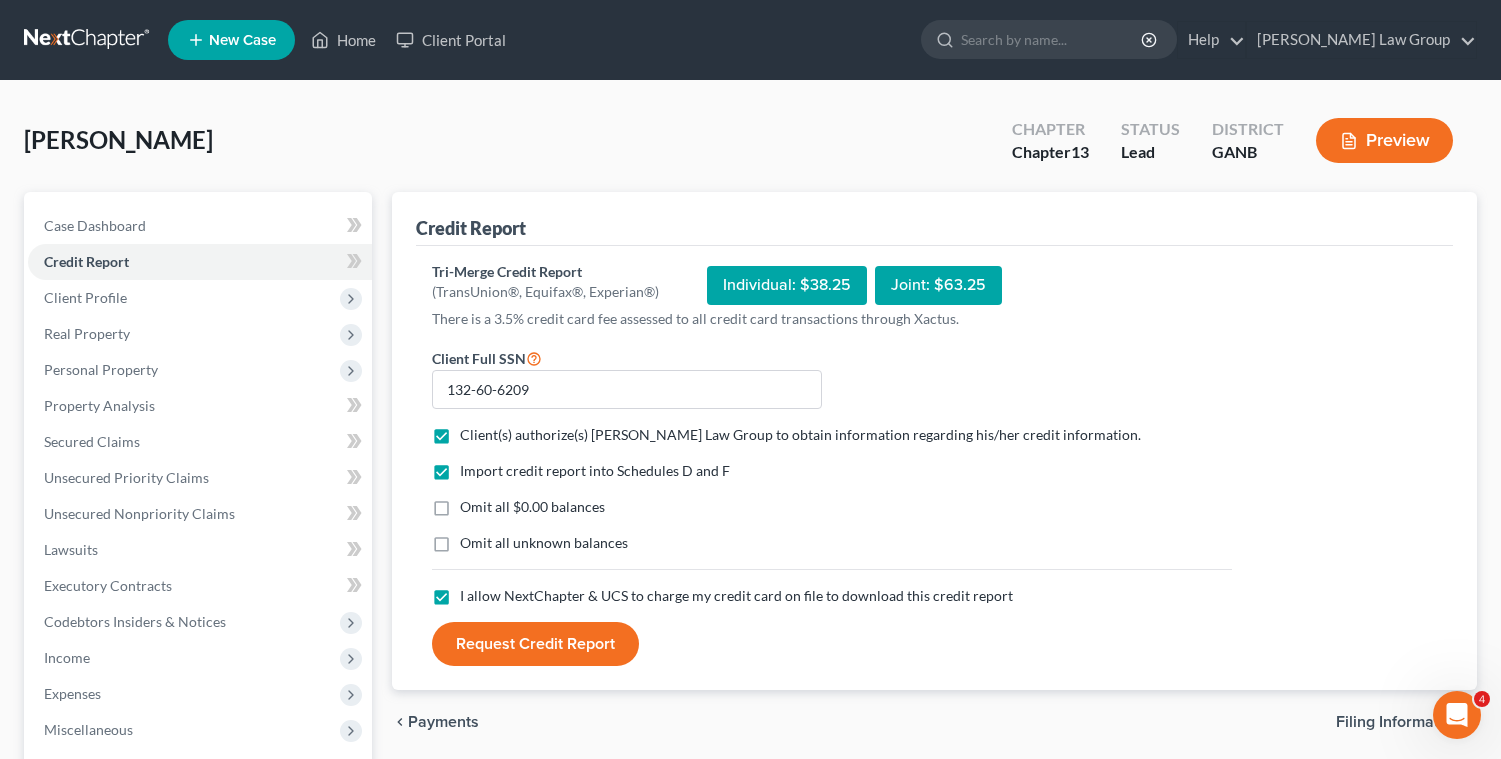click on "Request Credit Report" at bounding box center [535, 644] 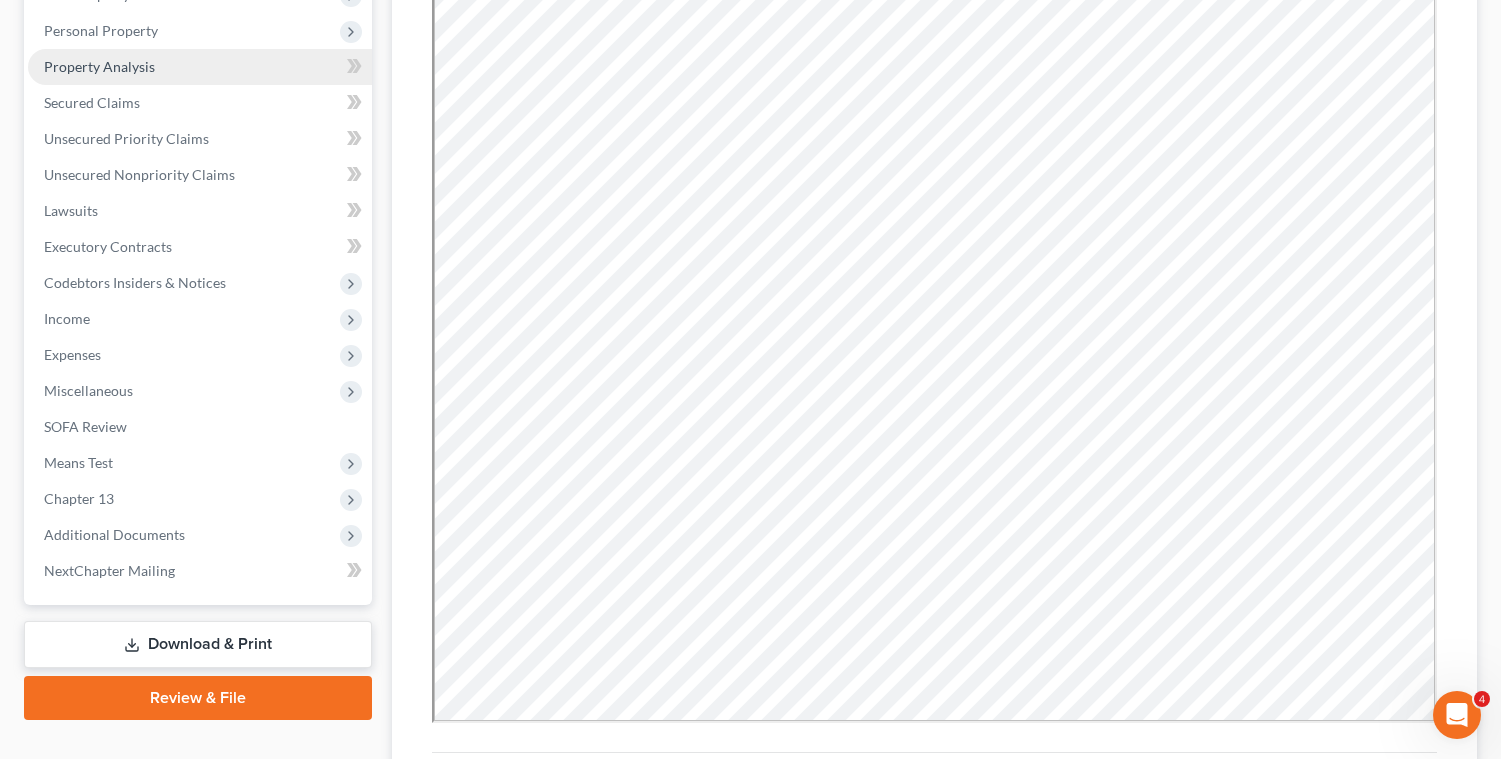 scroll, scrollTop: 553, scrollLeft: 0, axis: vertical 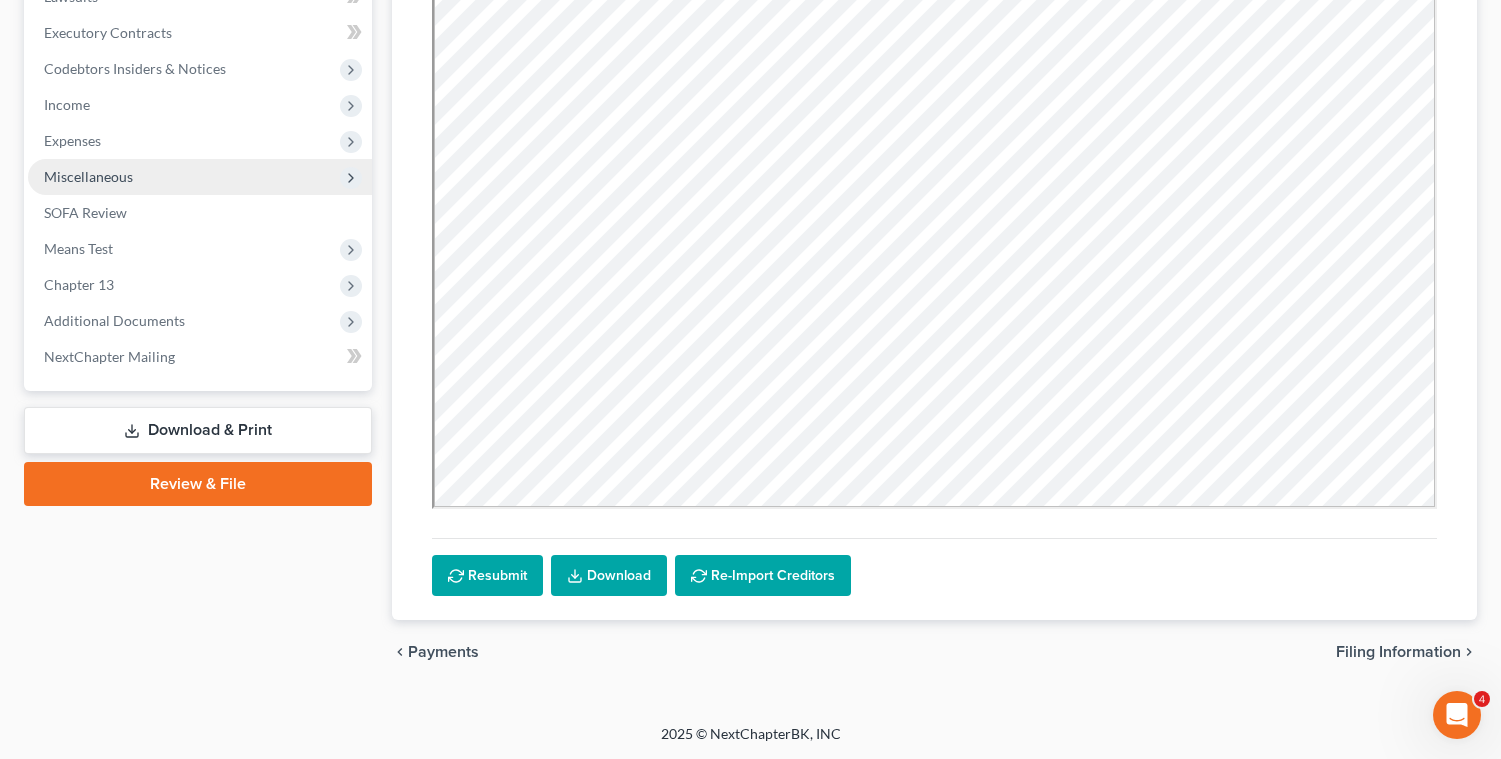 click on "Miscellaneous" at bounding box center (200, 177) 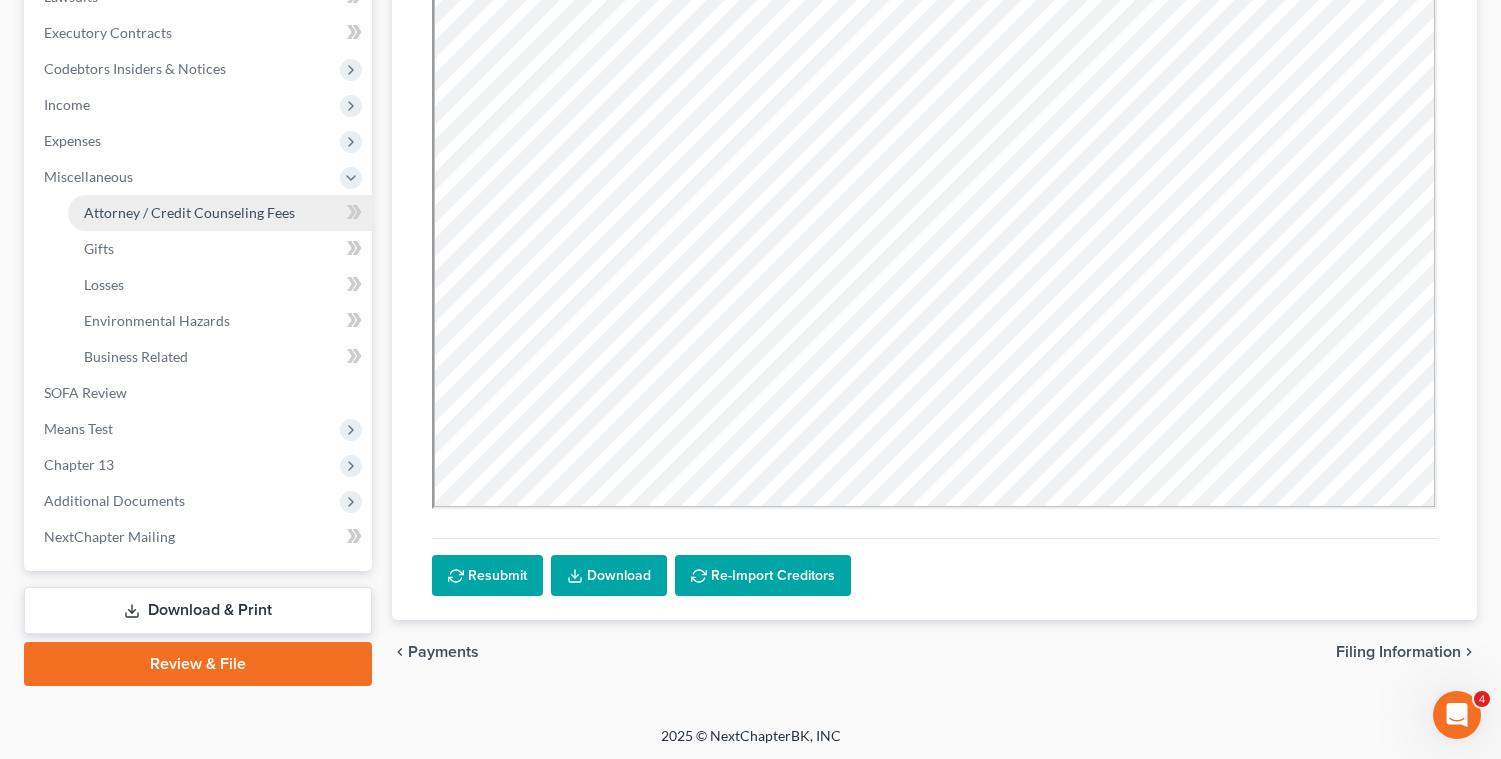 click on "Attorney / Credit Counseling Fees" at bounding box center (189, 212) 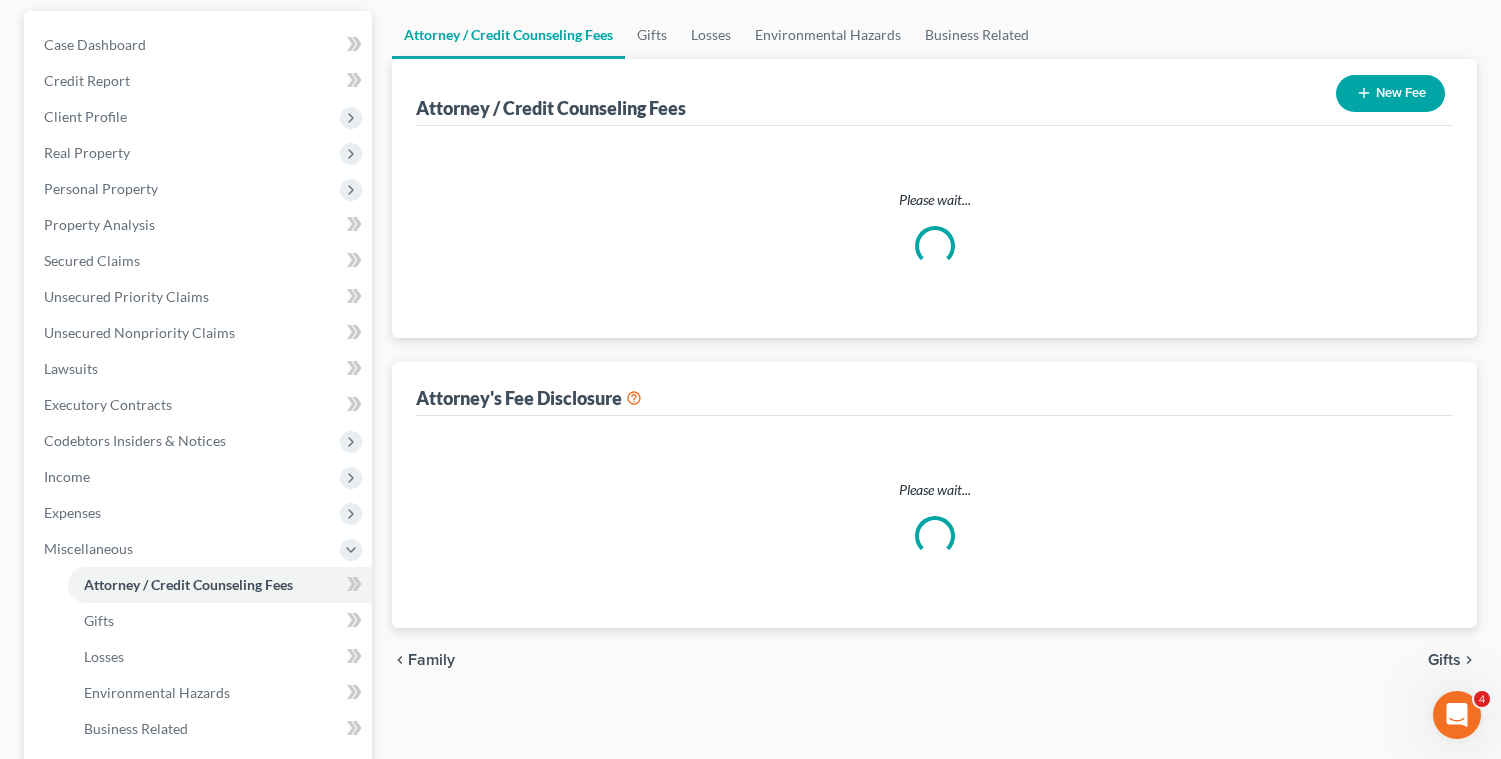 scroll, scrollTop: 10, scrollLeft: 0, axis: vertical 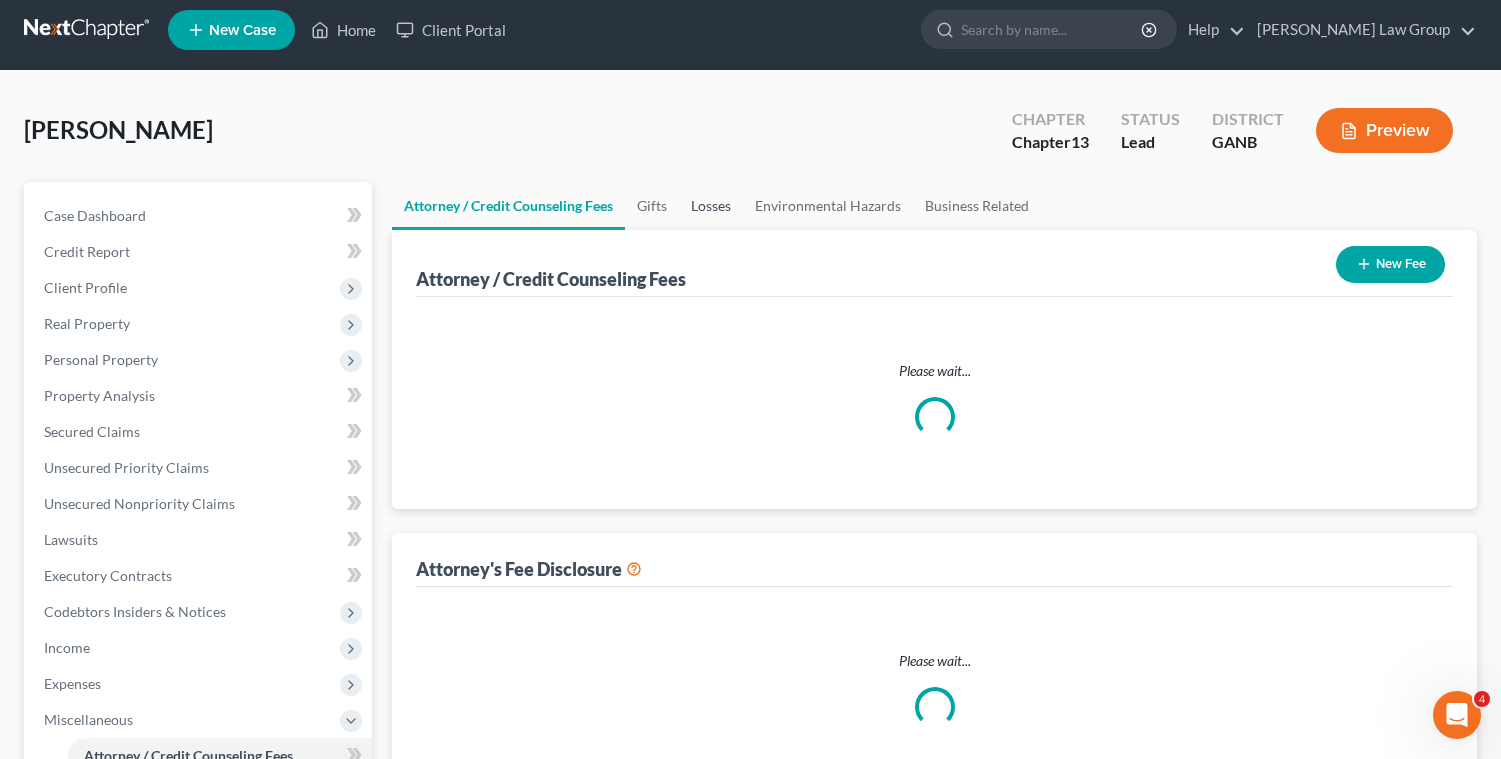 select on "1" 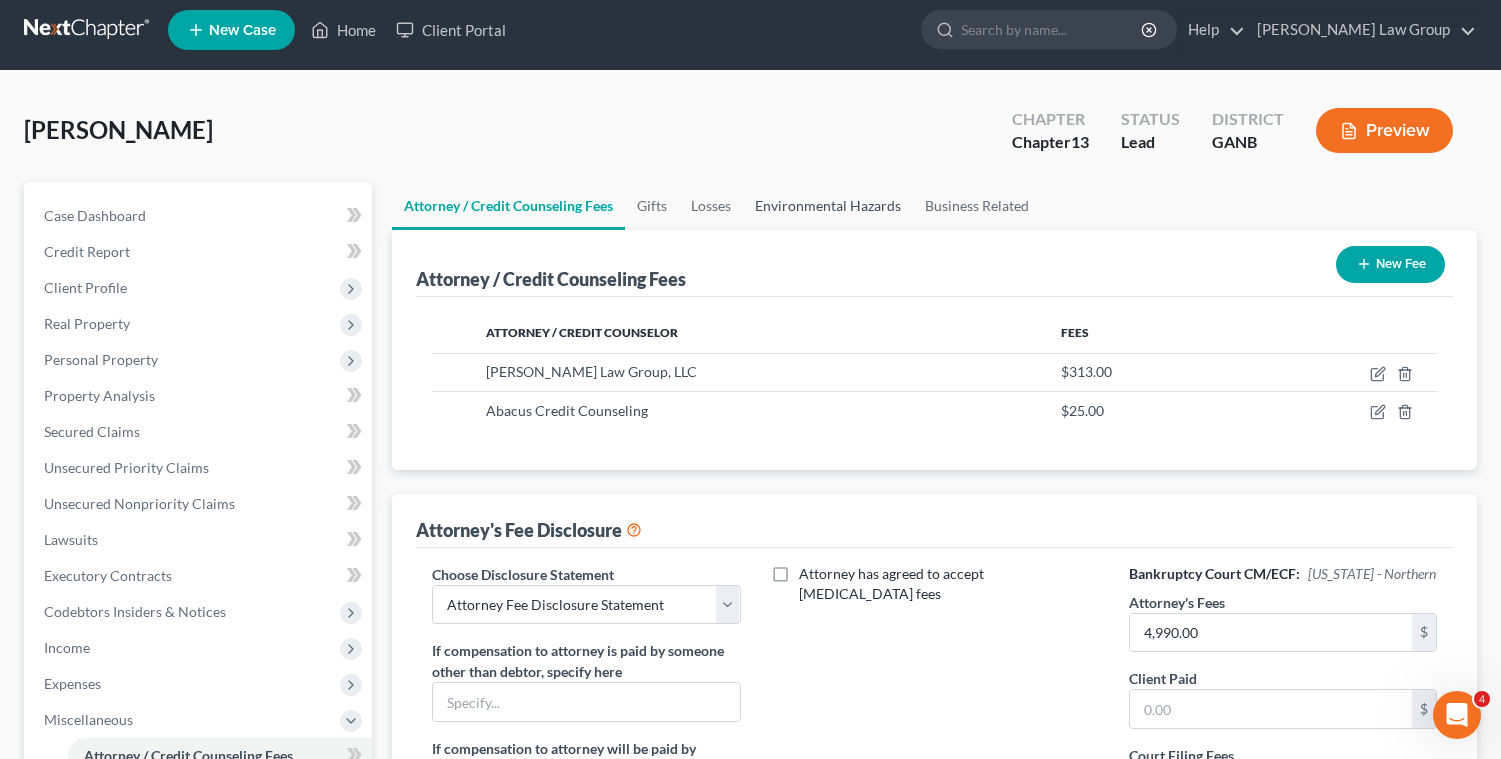 scroll, scrollTop: 0, scrollLeft: 0, axis: both 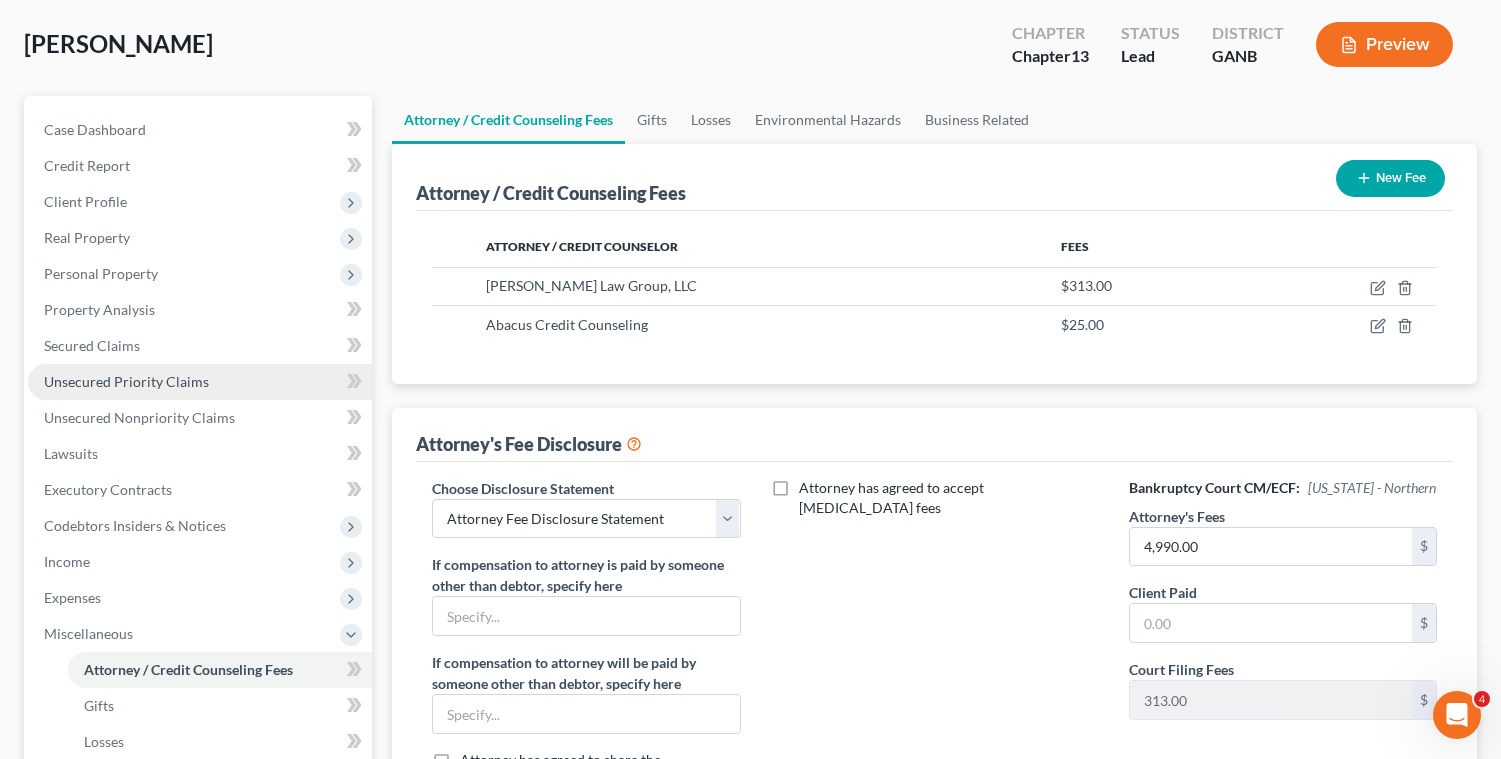 click on "Unsecured Priority Claims" at bounding box center (126, 381) 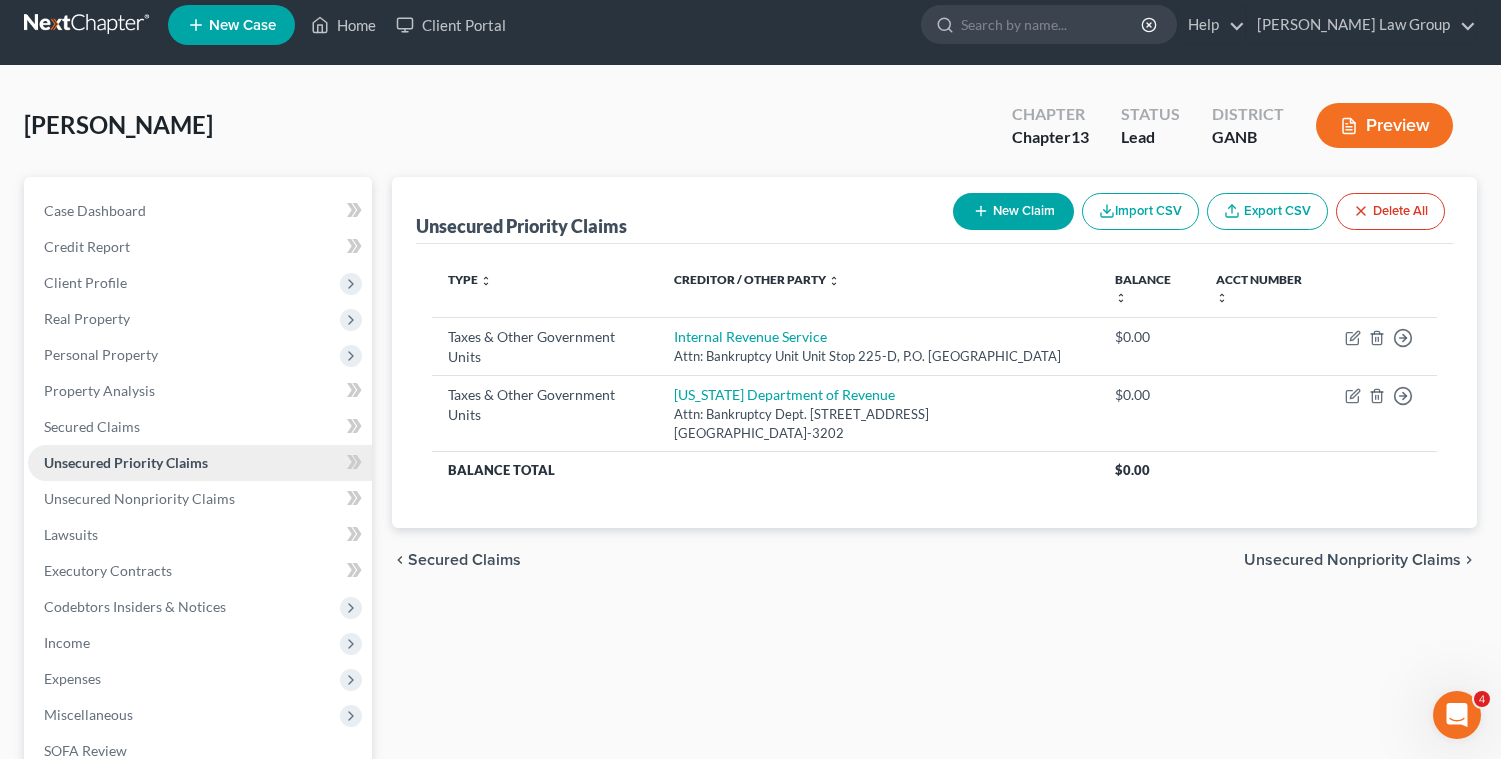 scroll, scrollTop: 0, scrollLeft: 0, axis: both 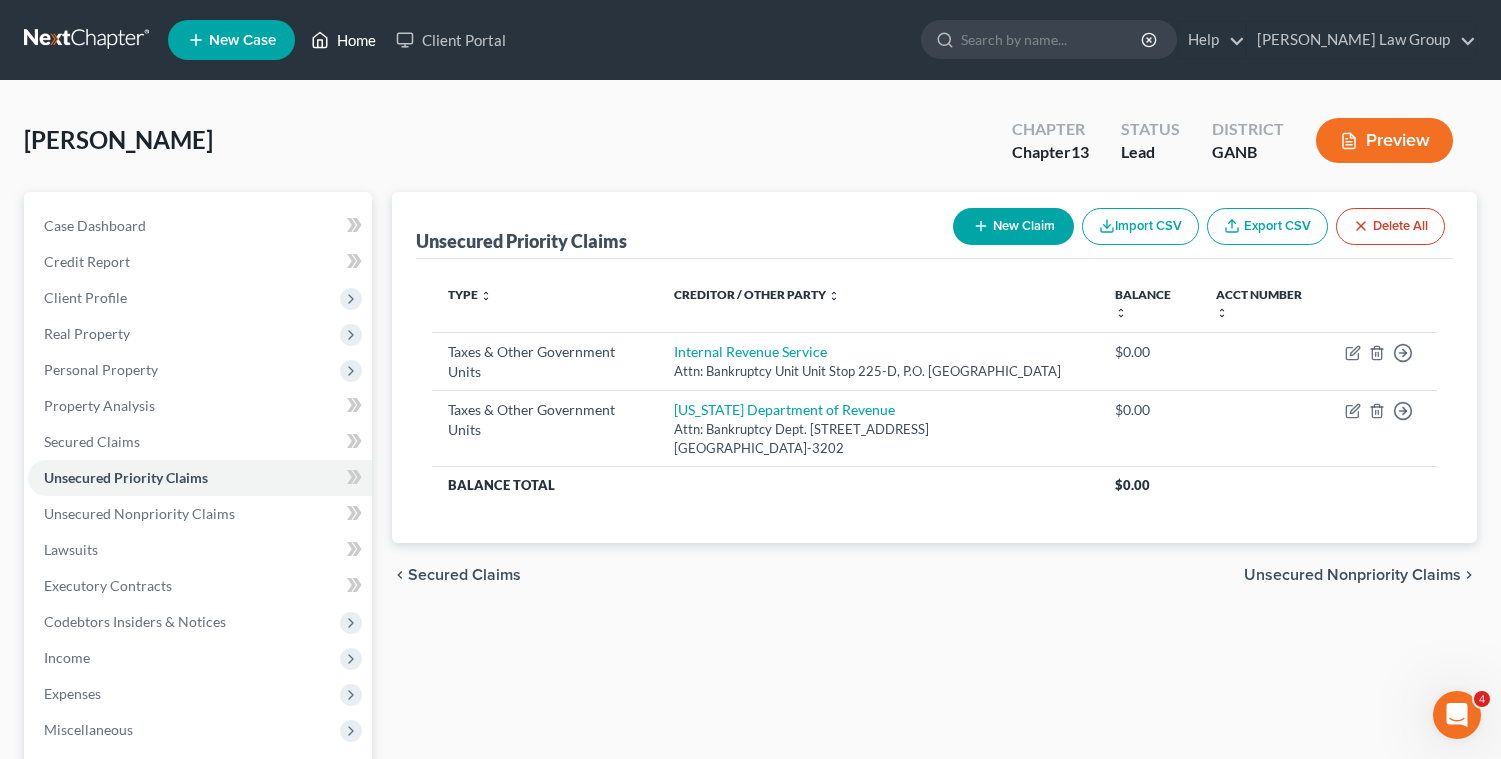click on "Home" at bounding box center (343, 40) 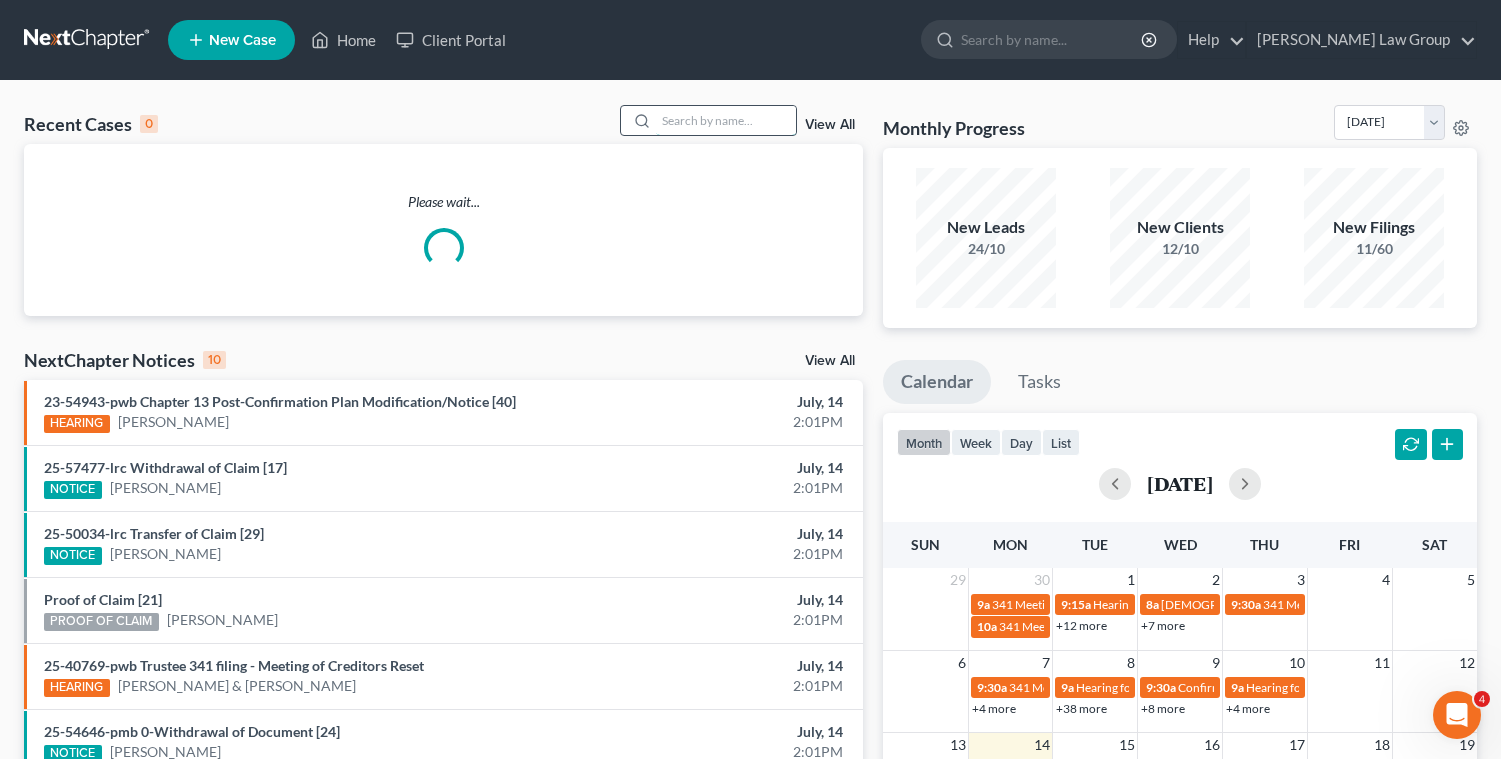 click at bounding box center (726, 120) 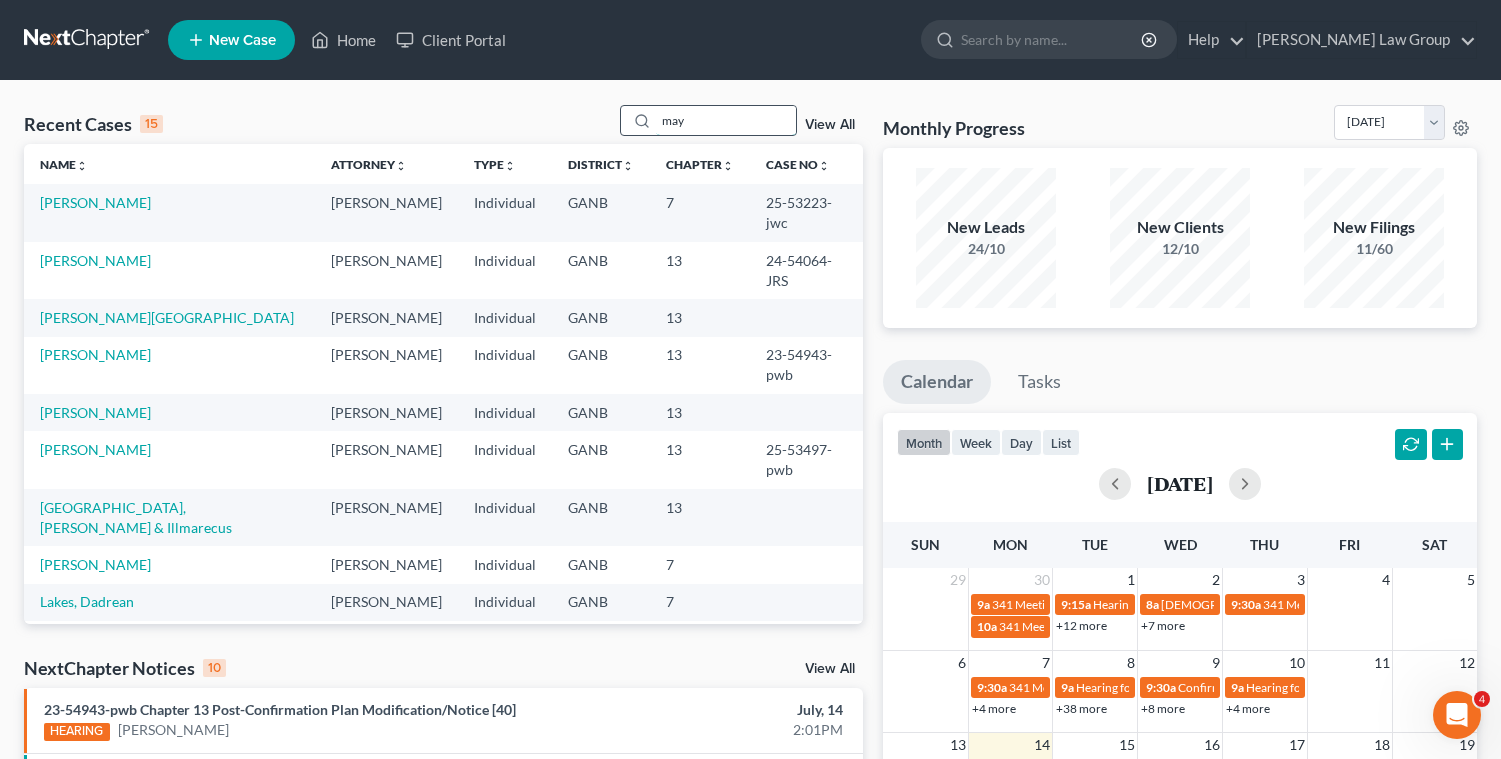 type on "may" 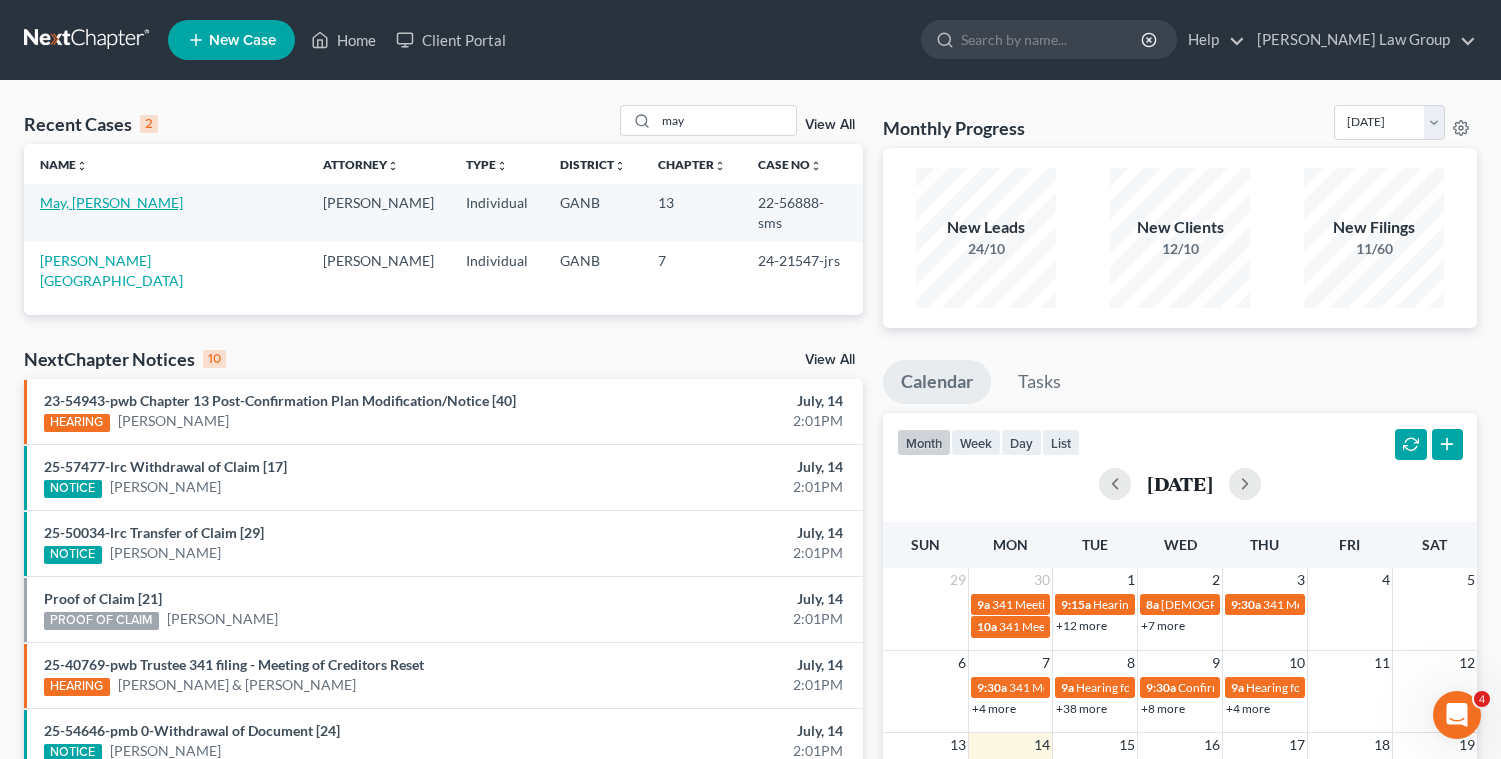 click on "May, [PERSON_NAME]" at bounding box center [111, 202] 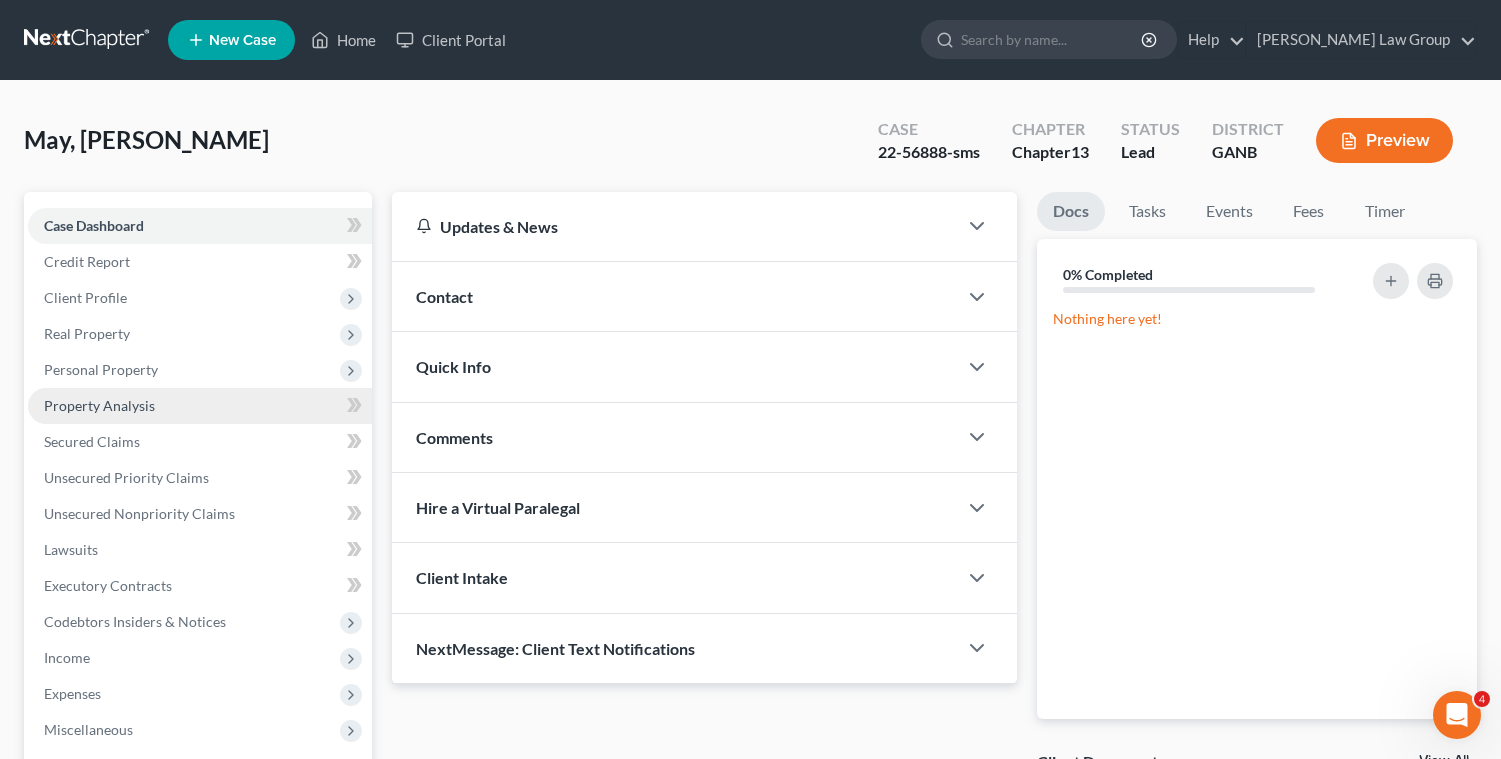 scroll, scrollTop: 374, scrollLeft: 0, axis: vertical 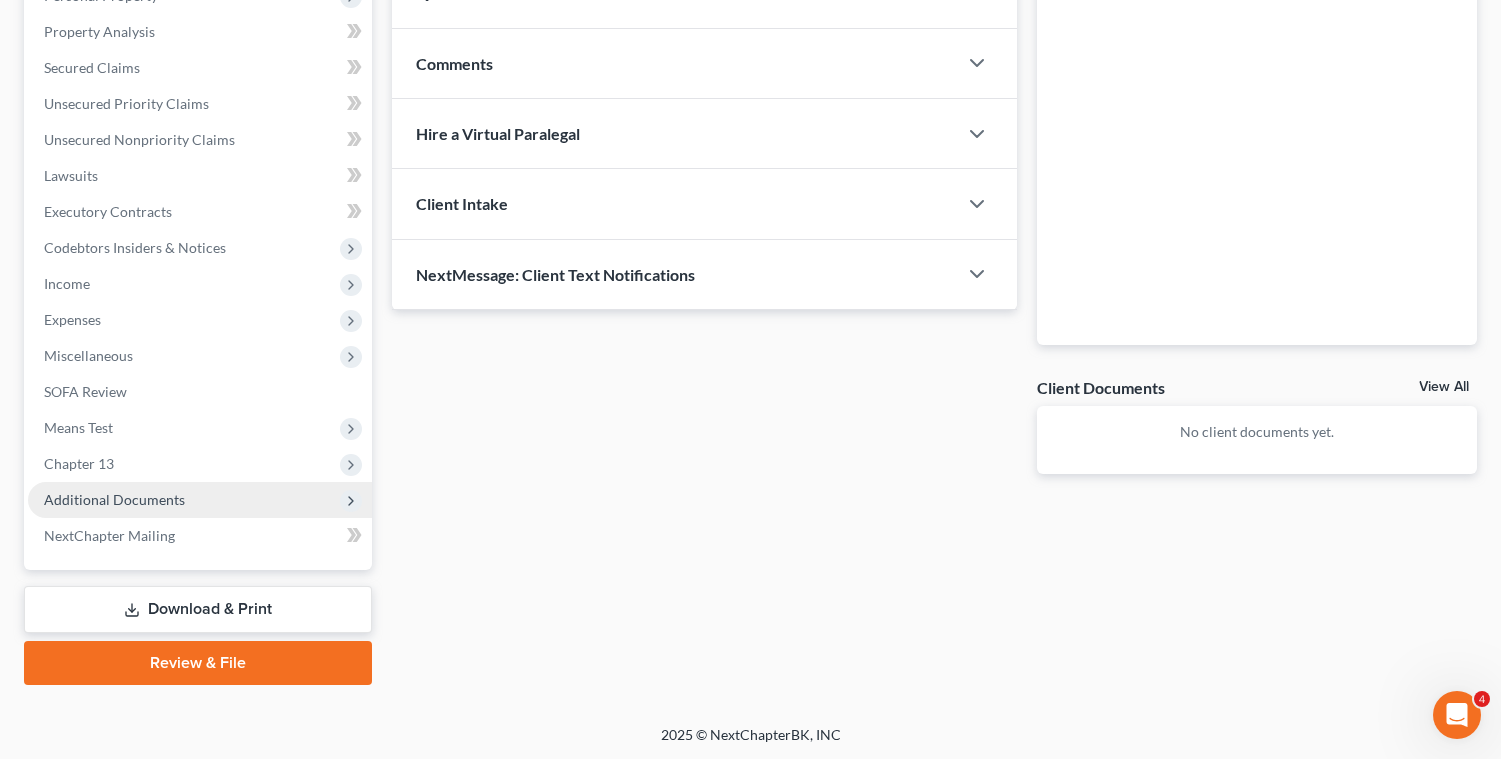 click on "Additional Documents" at bounding box center (114, 499) 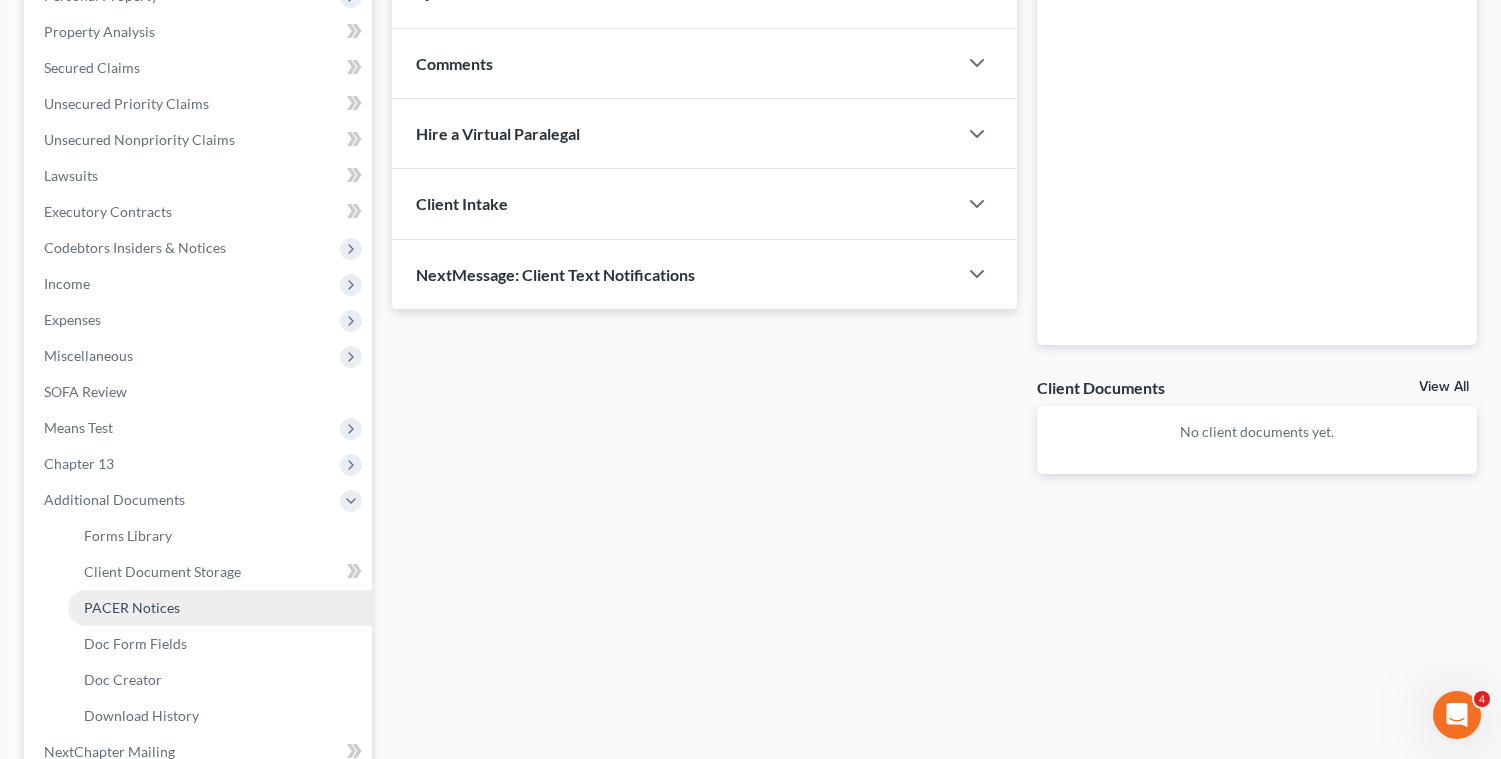 click on "PACER Notices" at bounding box center [132, 607] 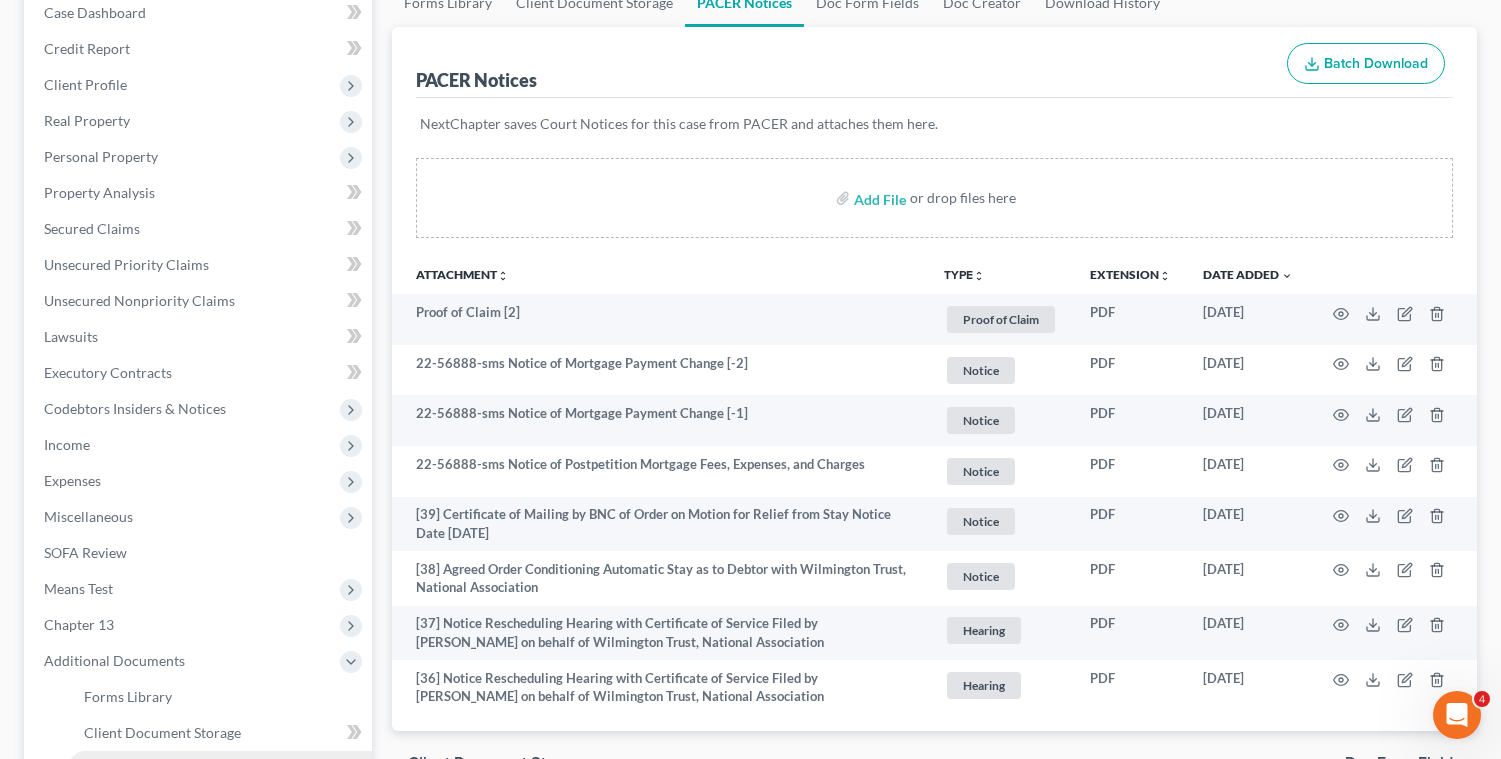 scroll, scrollTop: 252, scrollLeft: 0, axis: vertical 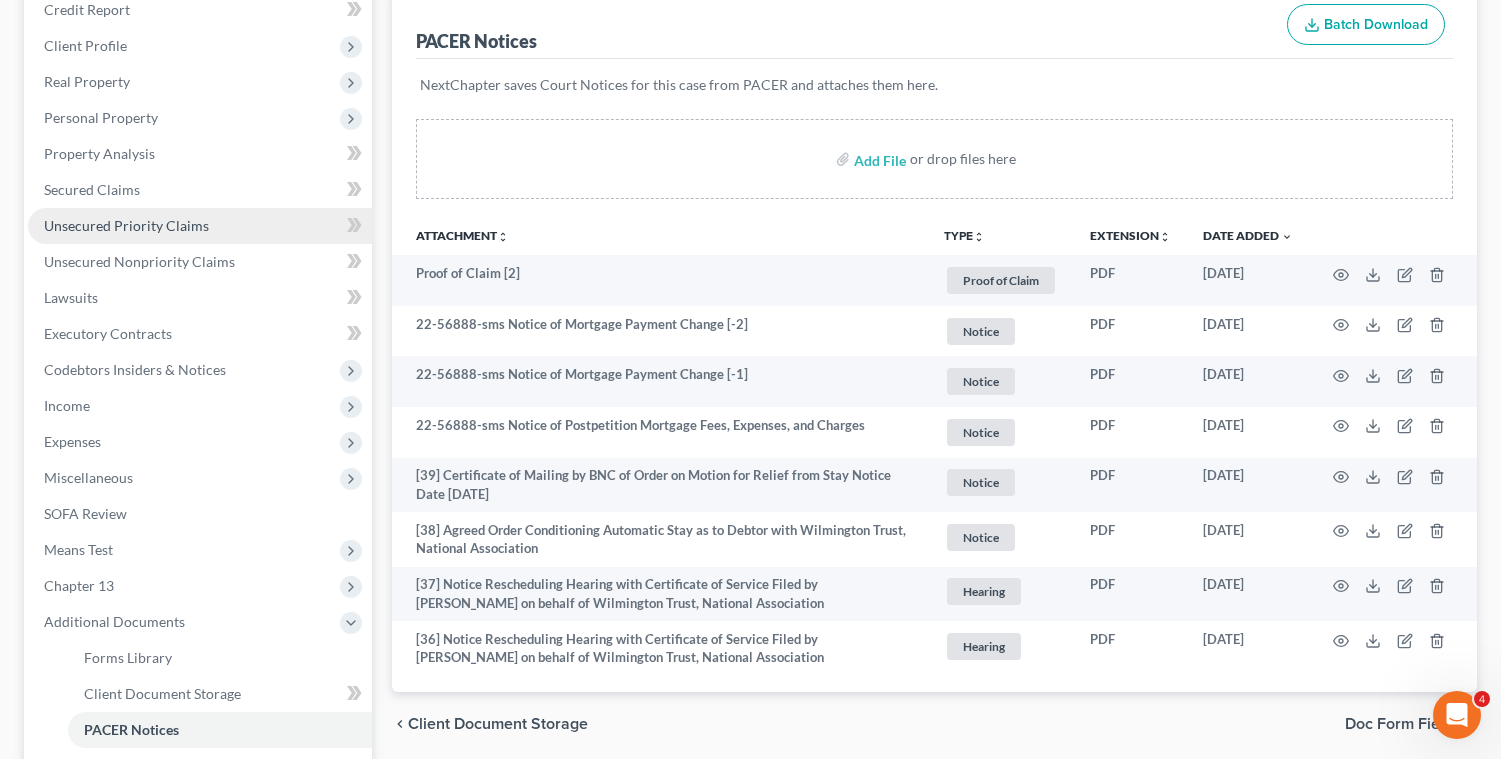click on "Unsecured Priority Claims" at bounding box center [126, 225] 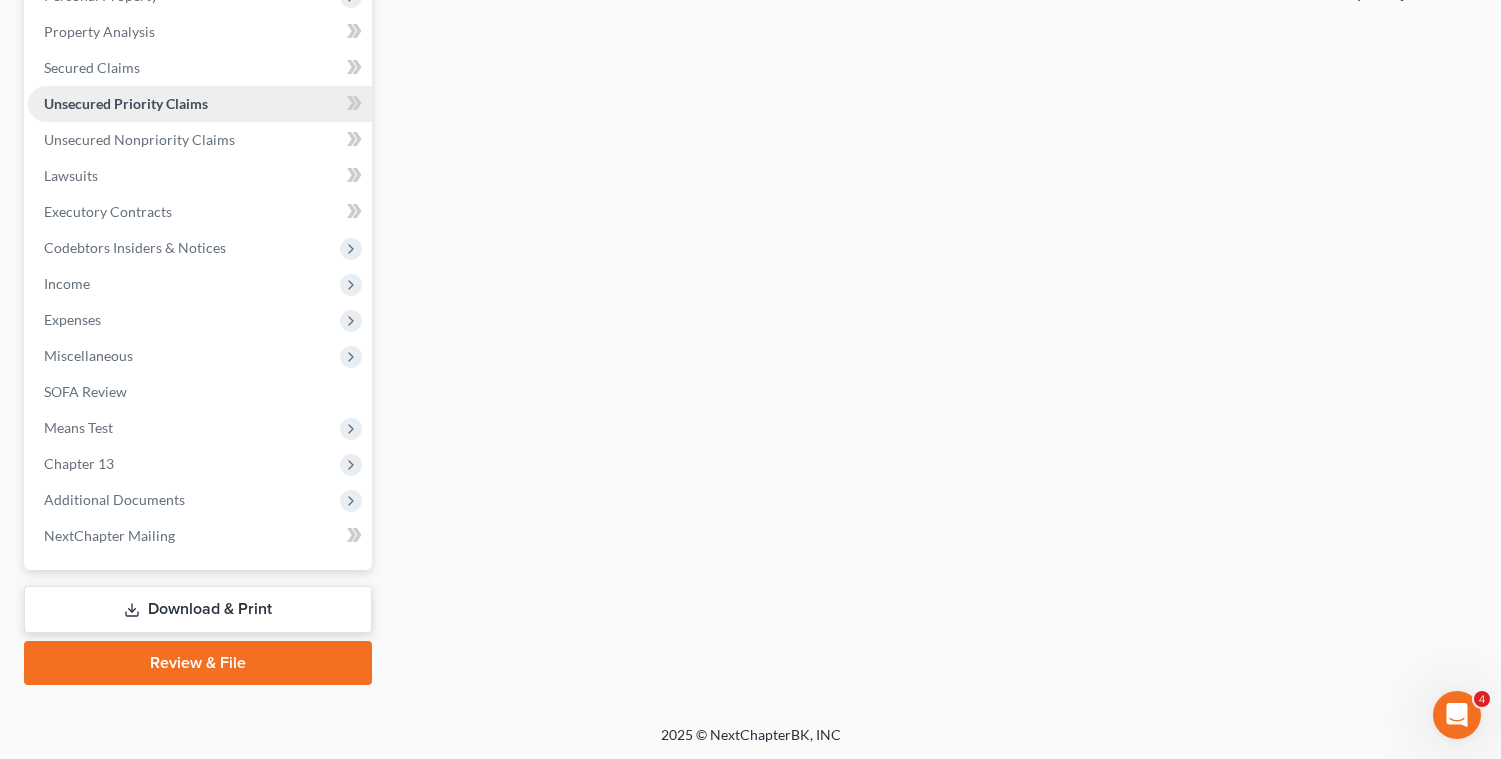 scroll, scrollTop: 374, scrollLeft: 0, axis: vertical 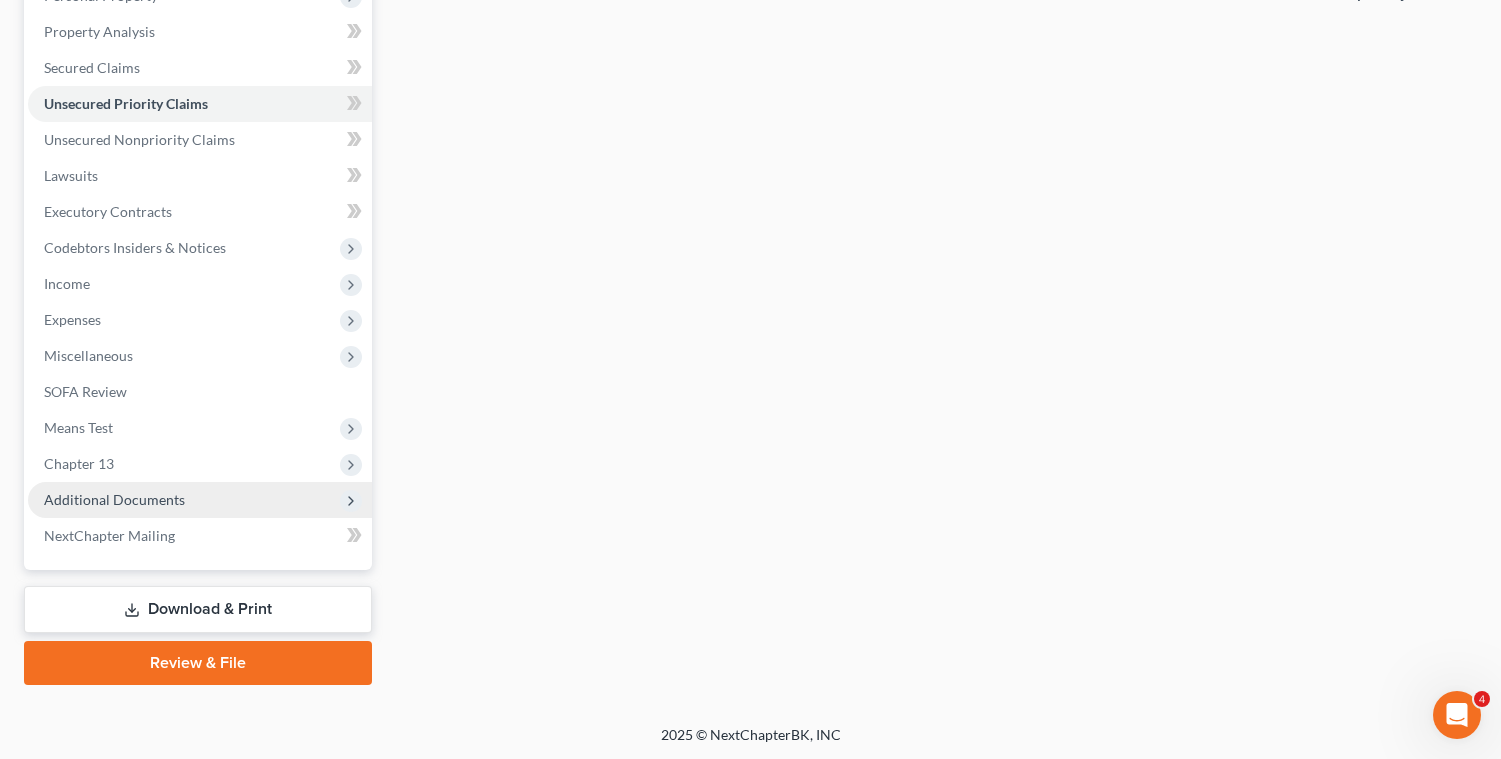 click on "Additional Documents" at bounding box center [114, 499] 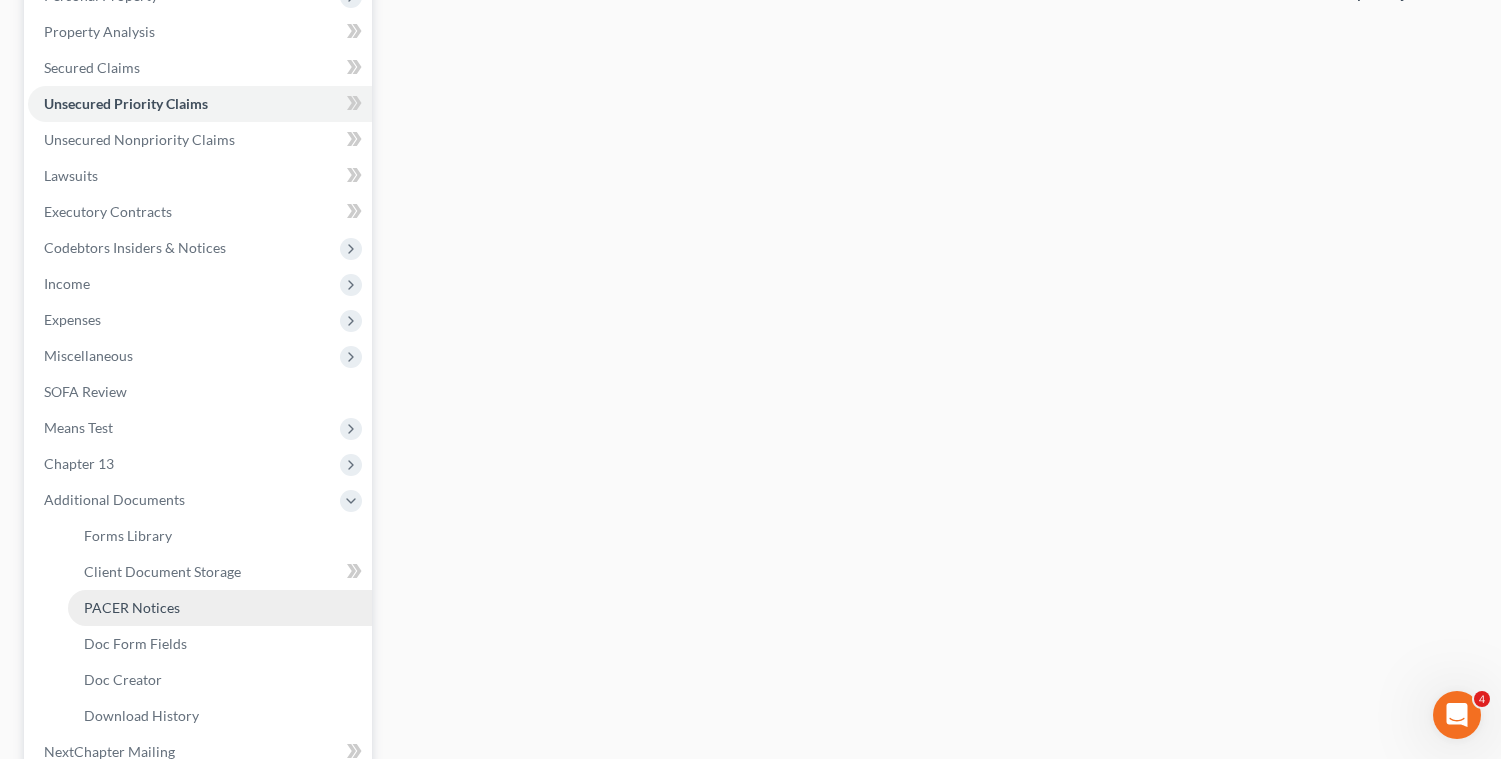 click on "PACER Notices" at bounding box center [132, 607] 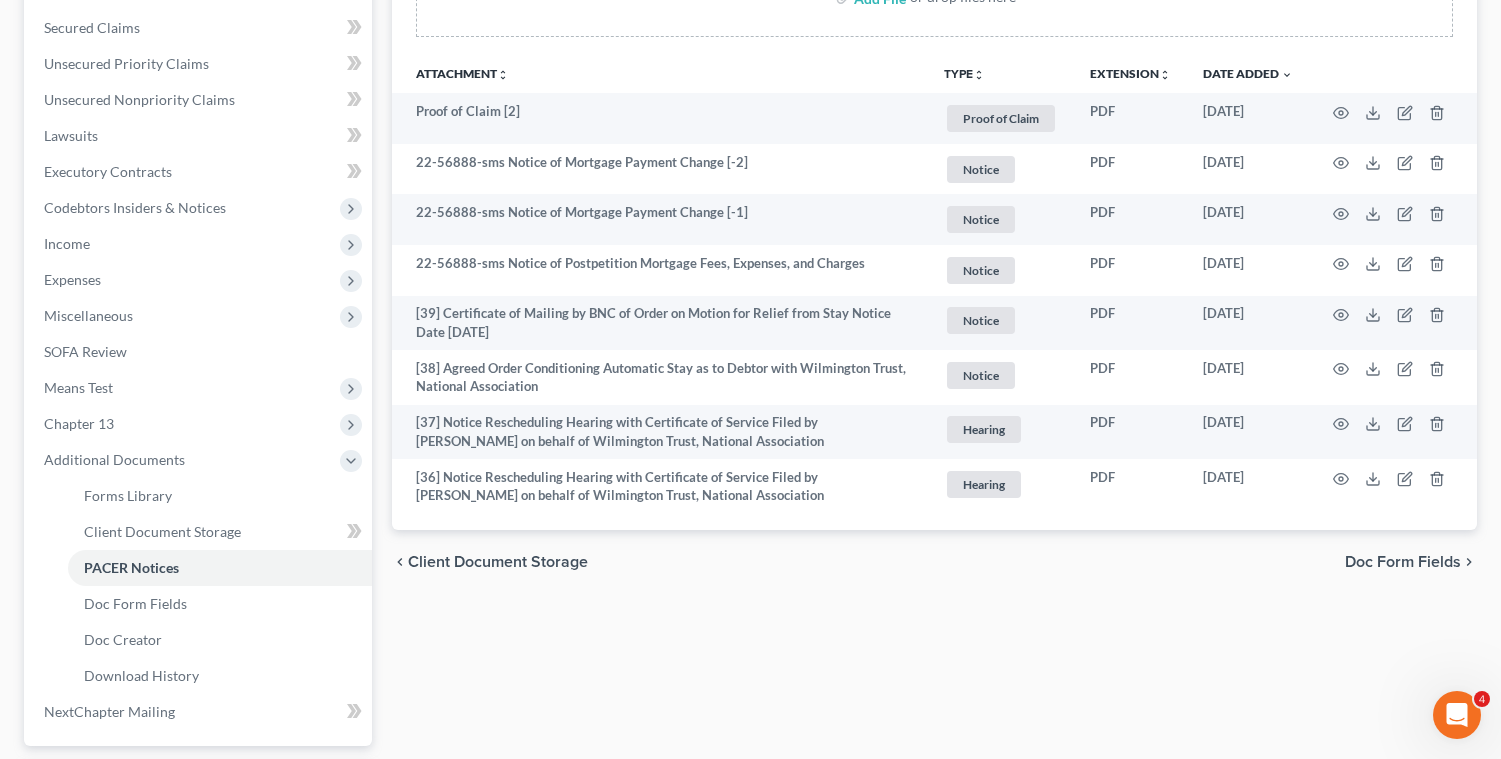 scroll, scrollTop: 0, scrollLeft: 0, axis: both 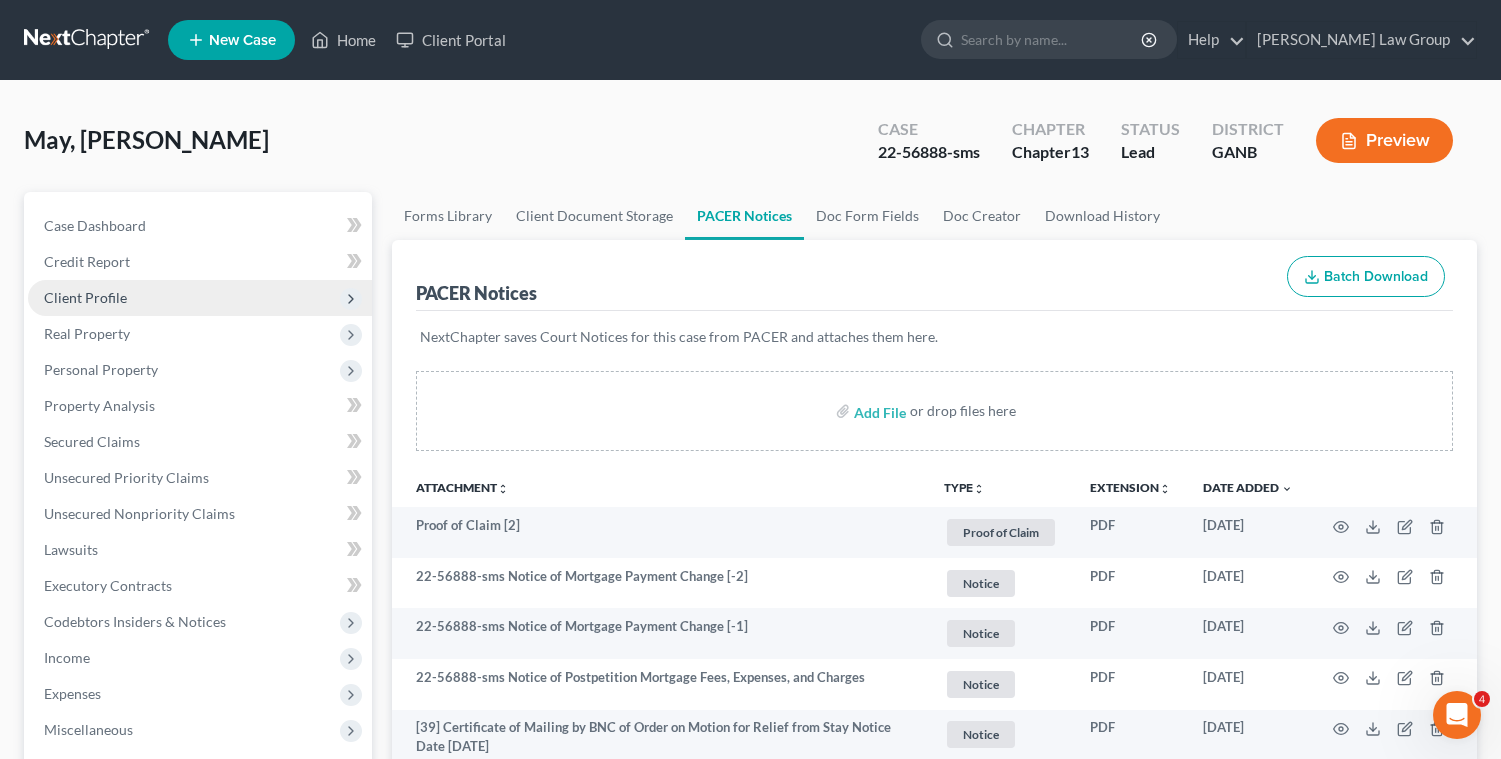 click on "Client Profile" at bounding box center [200, 298] 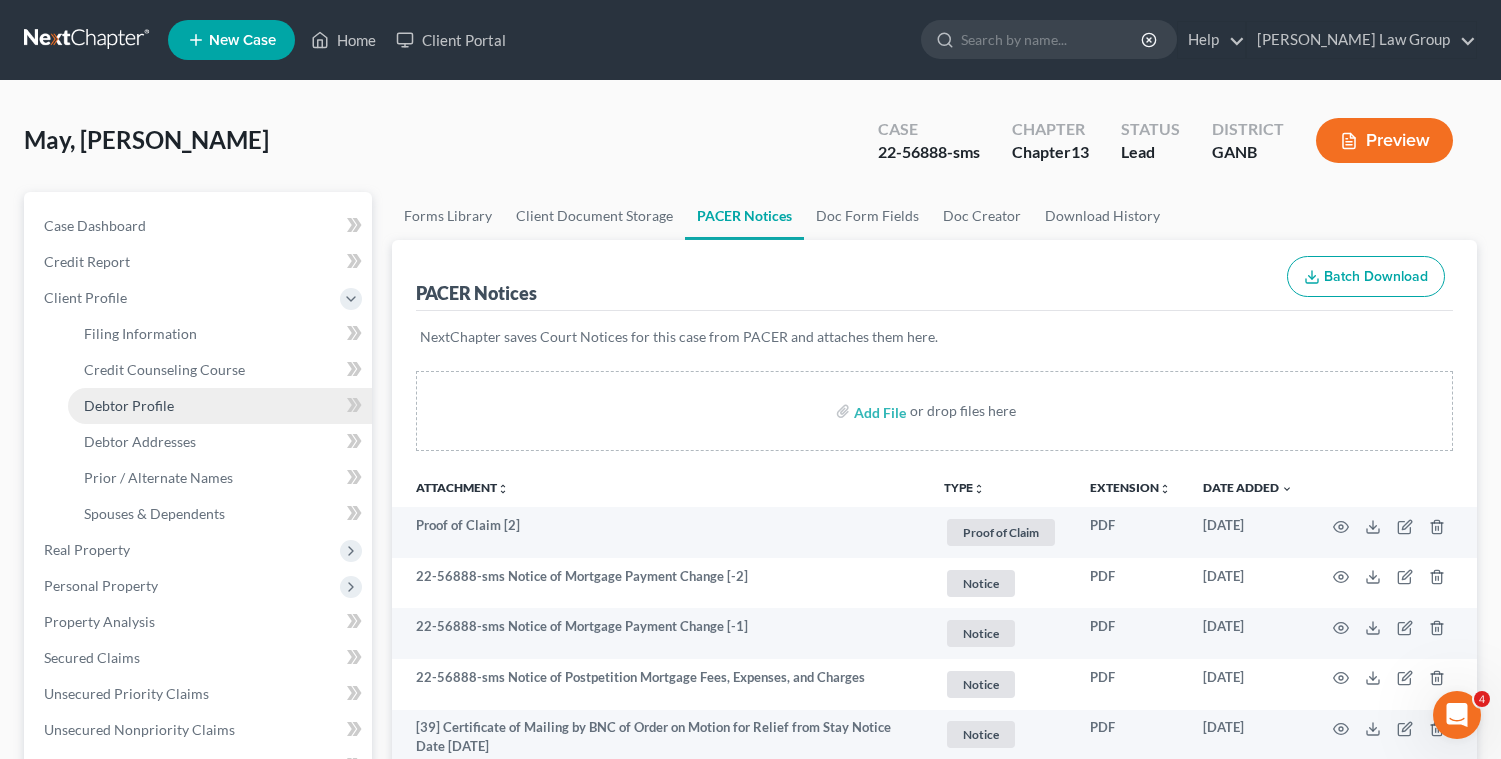 click on "Debtor Profile" at bounding box center (129, 405) 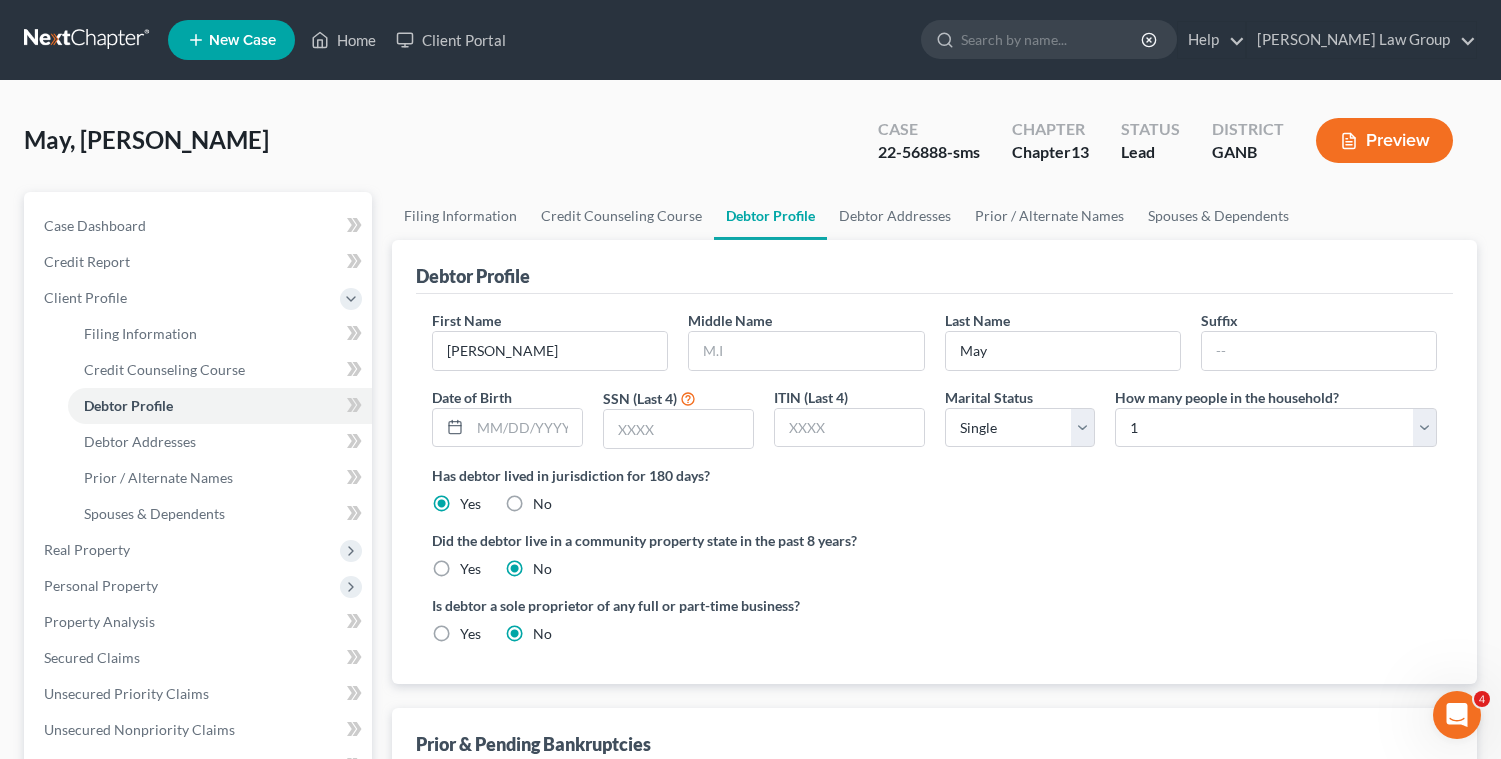 click on "22-56888-sms" at bounding box center (929, 152) 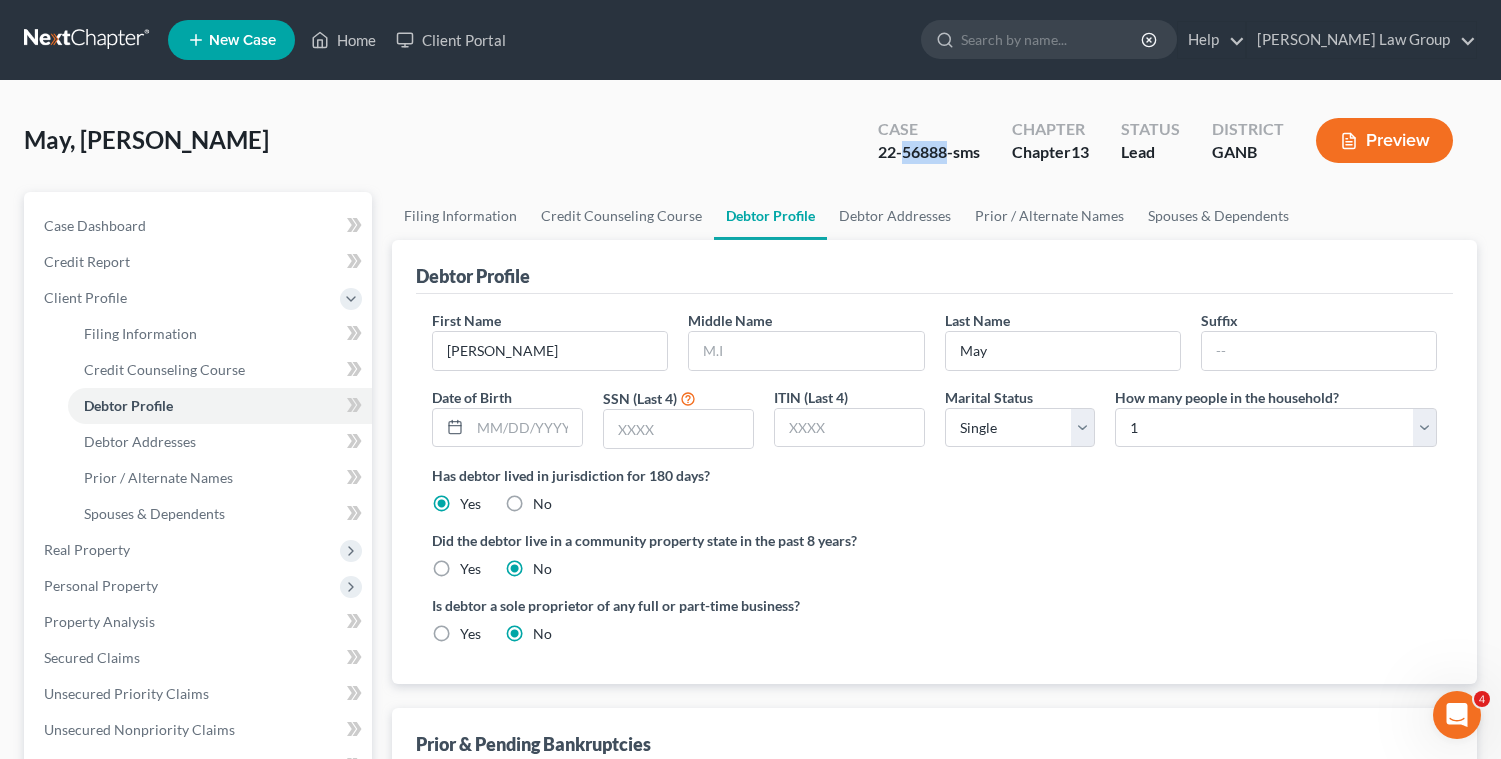 drag, startPoint x: 946, startPoint y: 151, endPoint x: 902, endPoint y: 154, distance: 44.102154 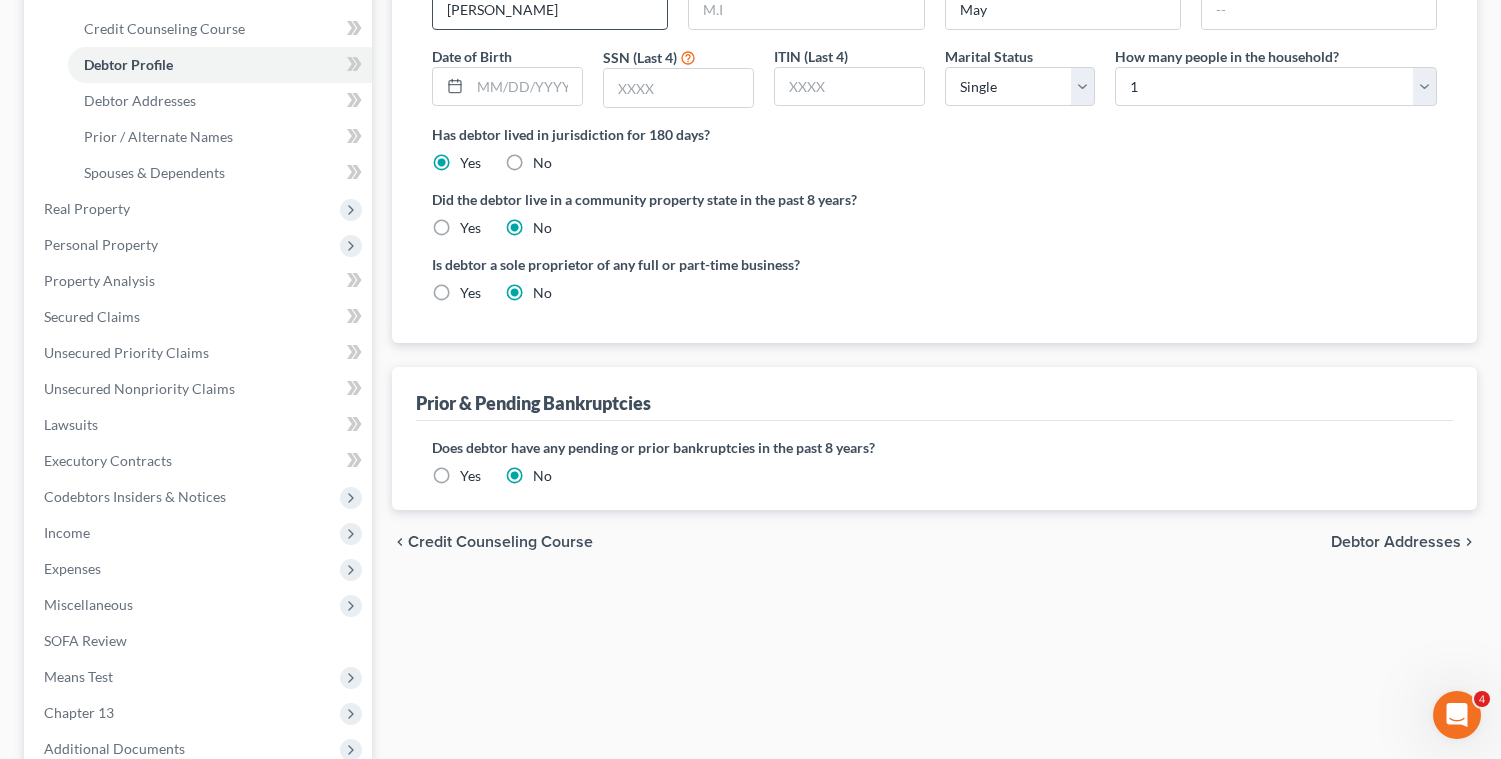scroll, scrollTop: 590, scrollLeft: 0, axis: vertical 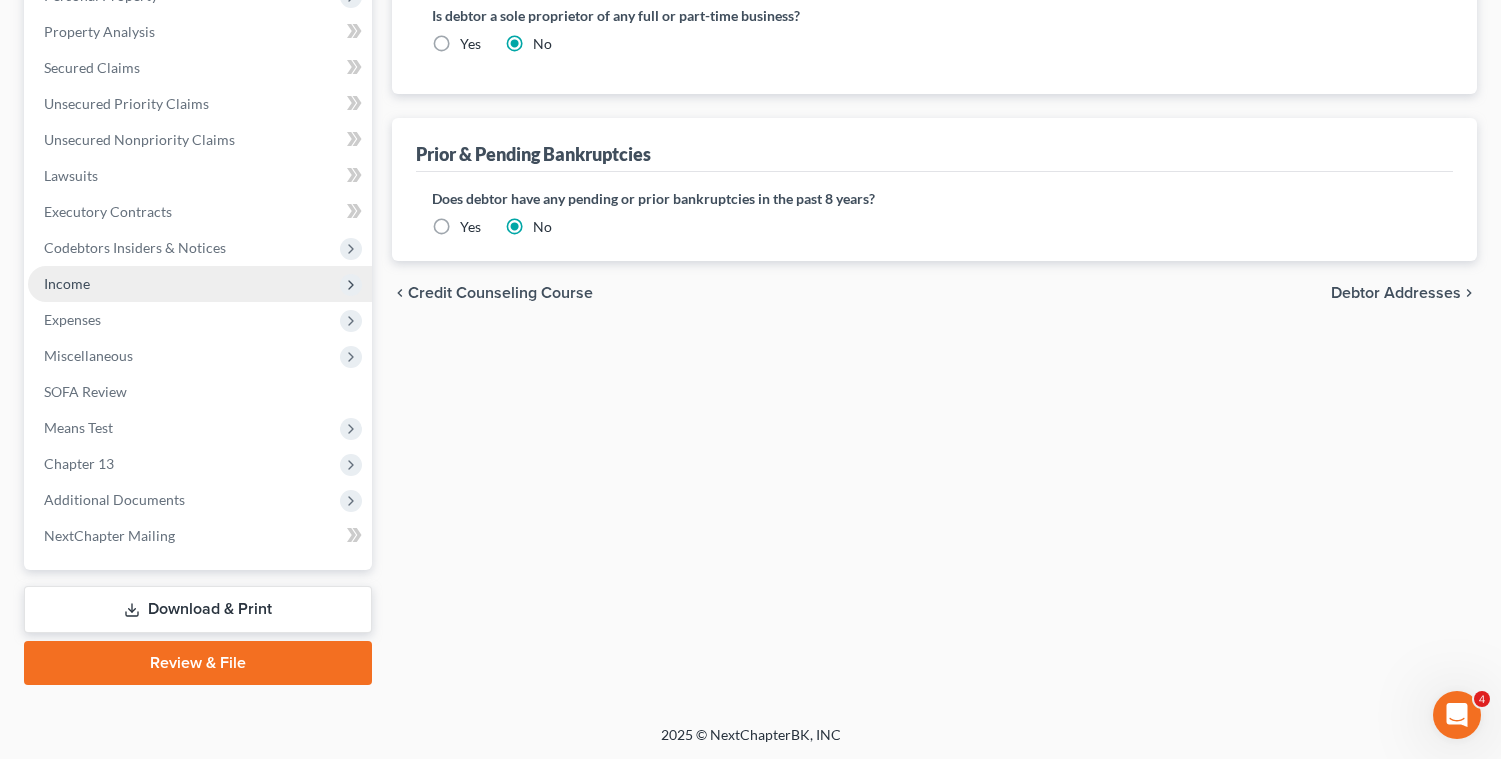 click on "Income" at bounding box center [200, 284] 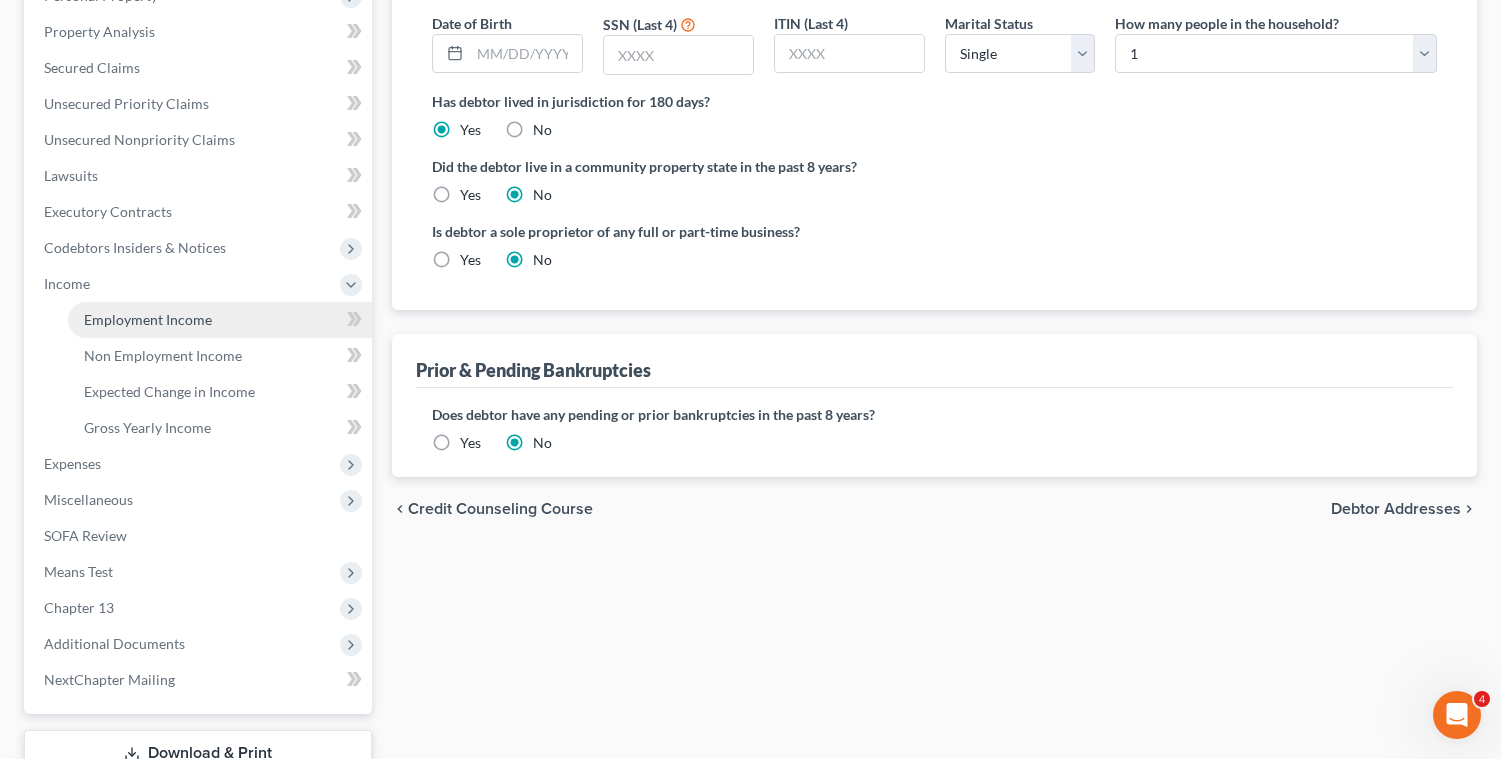 click on "Employment Income" at bounding box center (148, 319) 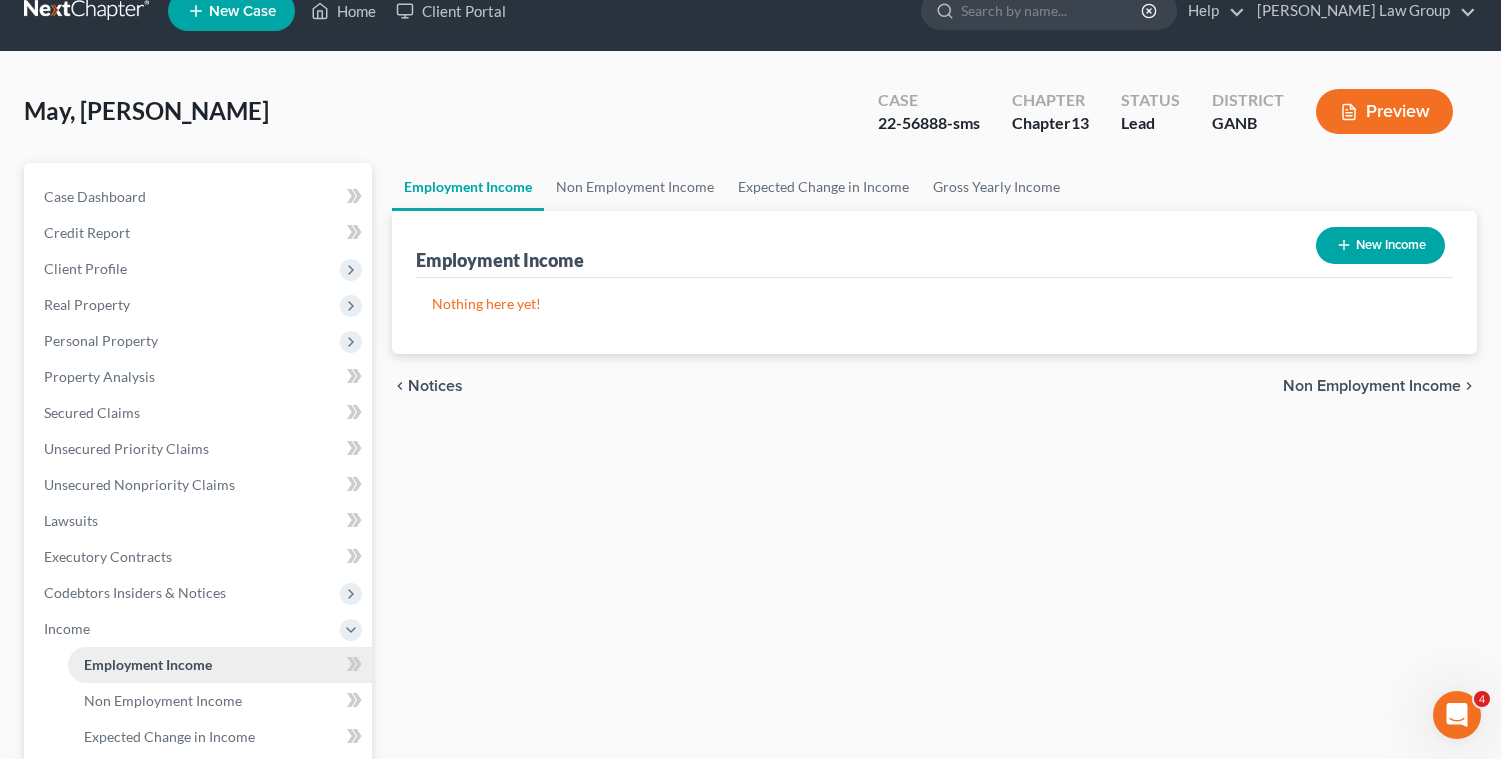 scroll, scrollTop: 0, scrollLeft: 0, axis: both 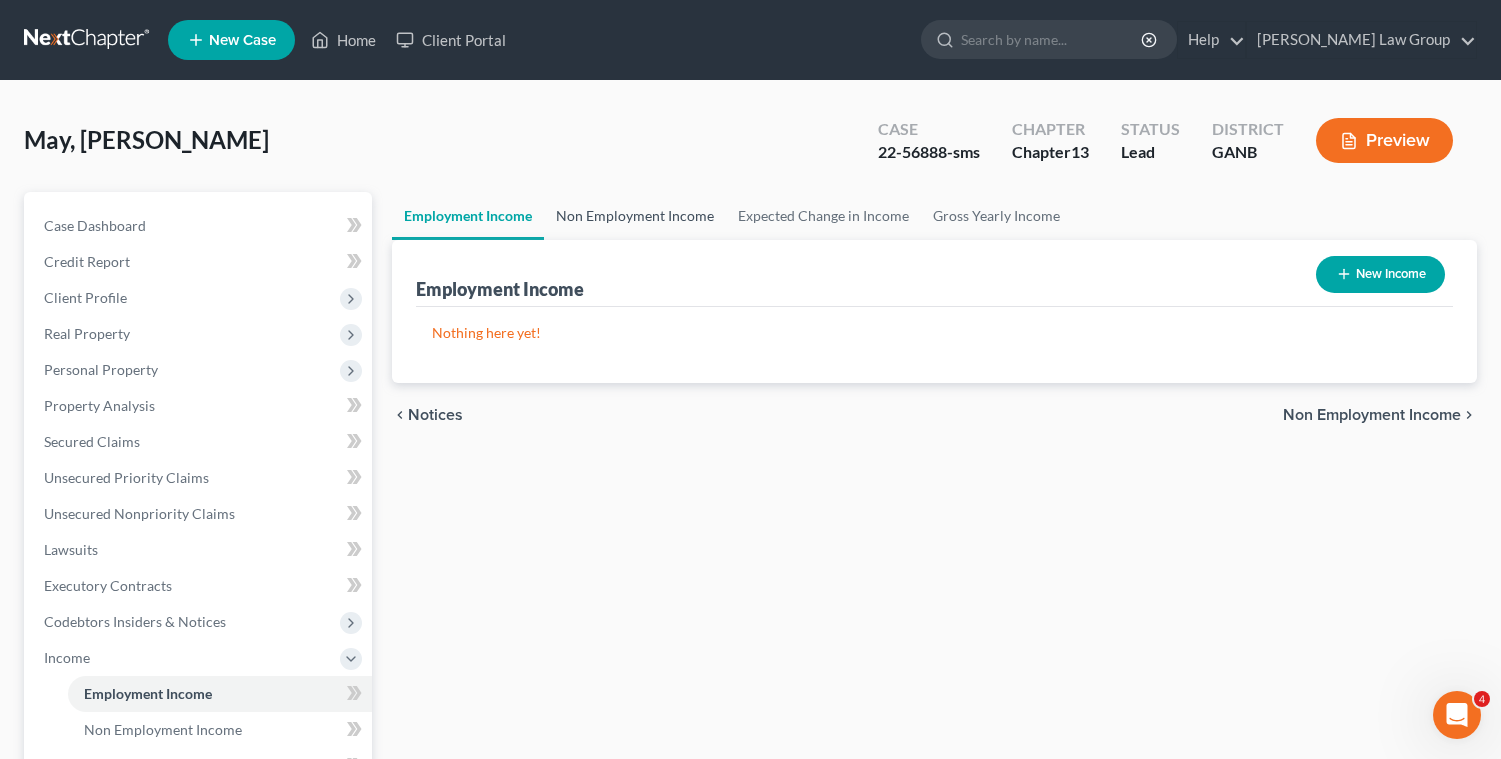 click on "Non Employment Income" at bounding box center [635, 216] 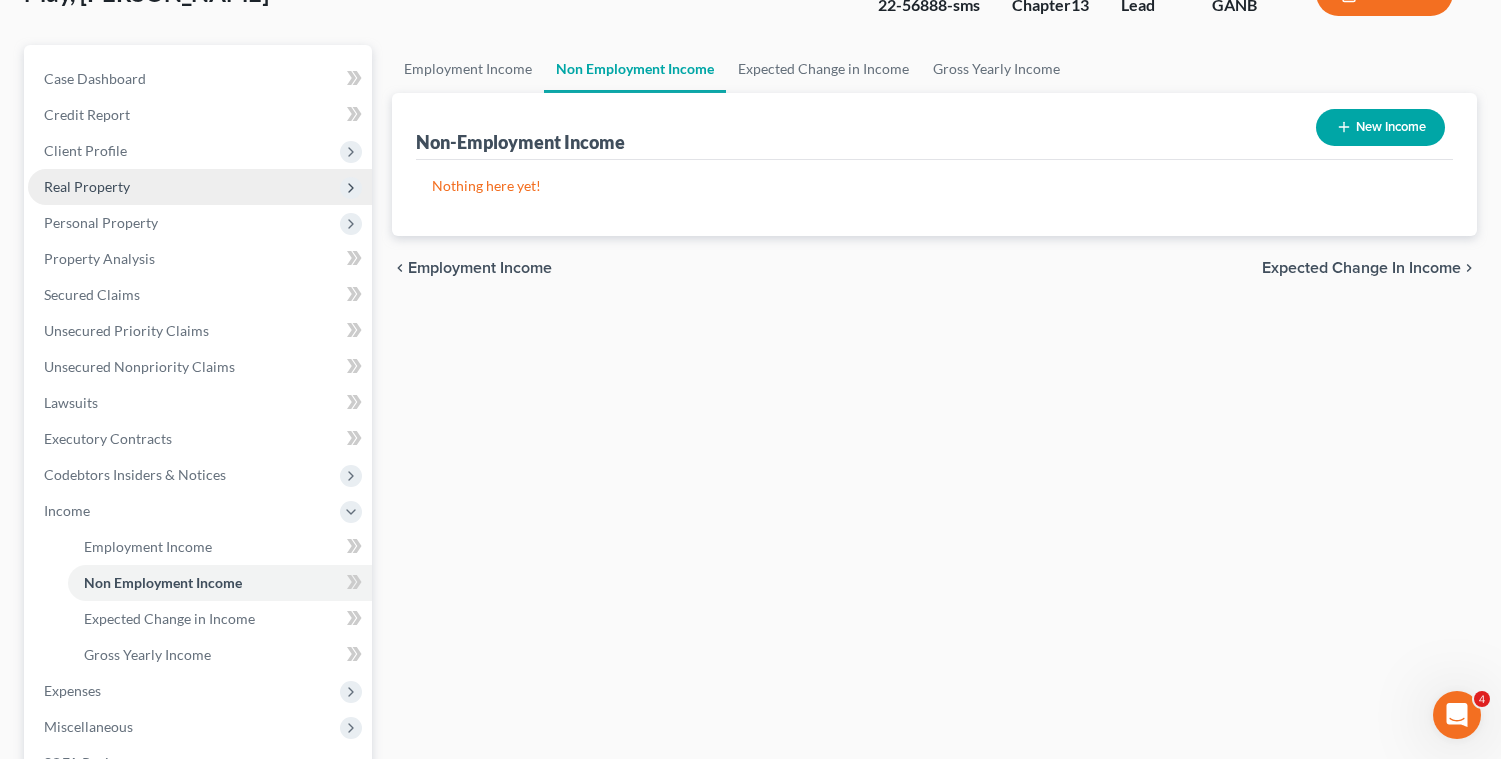 scroll, scrollTop: 518, scrollLeft: 0, axis: vertical 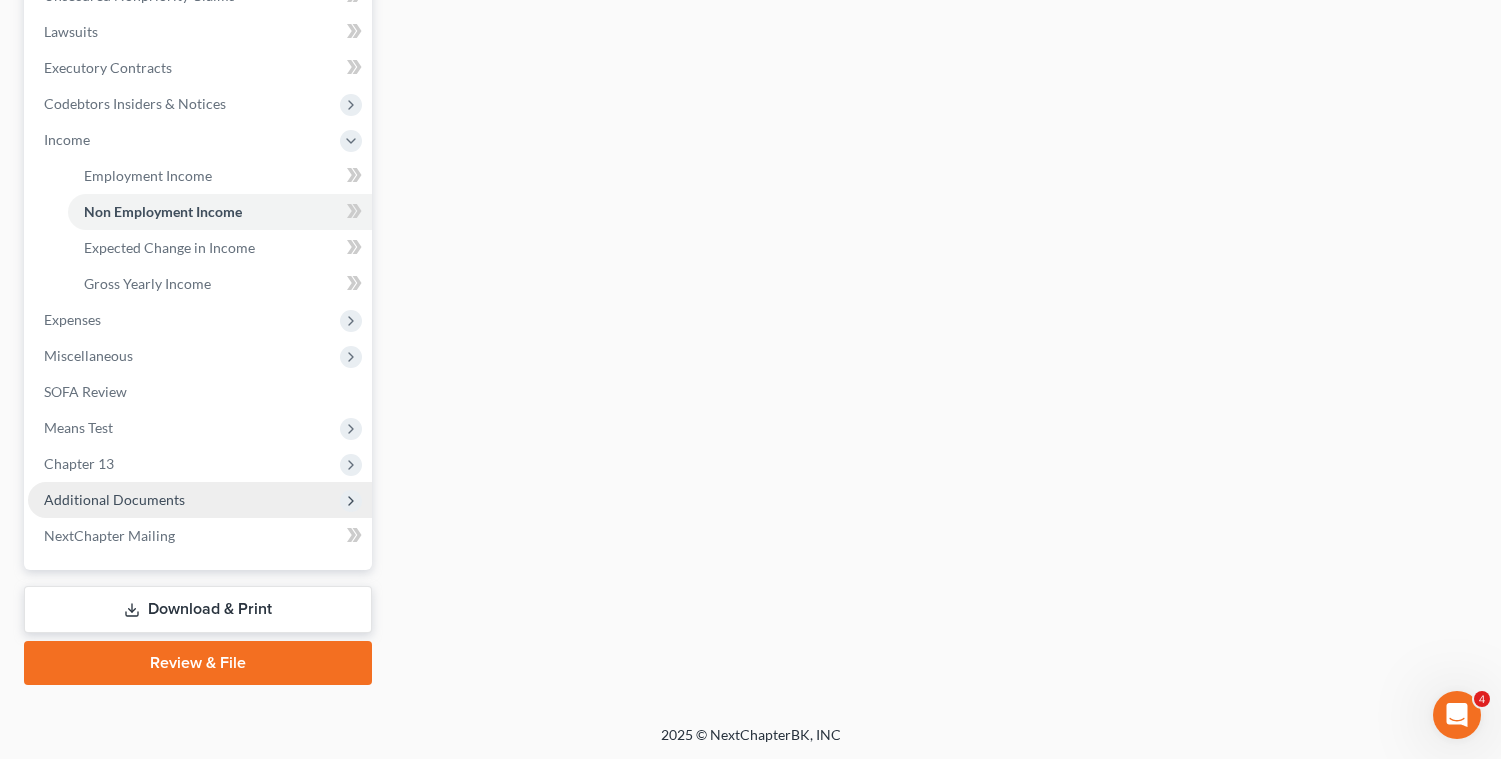 click on "Additional Documents" at bounding box center (114, 499) 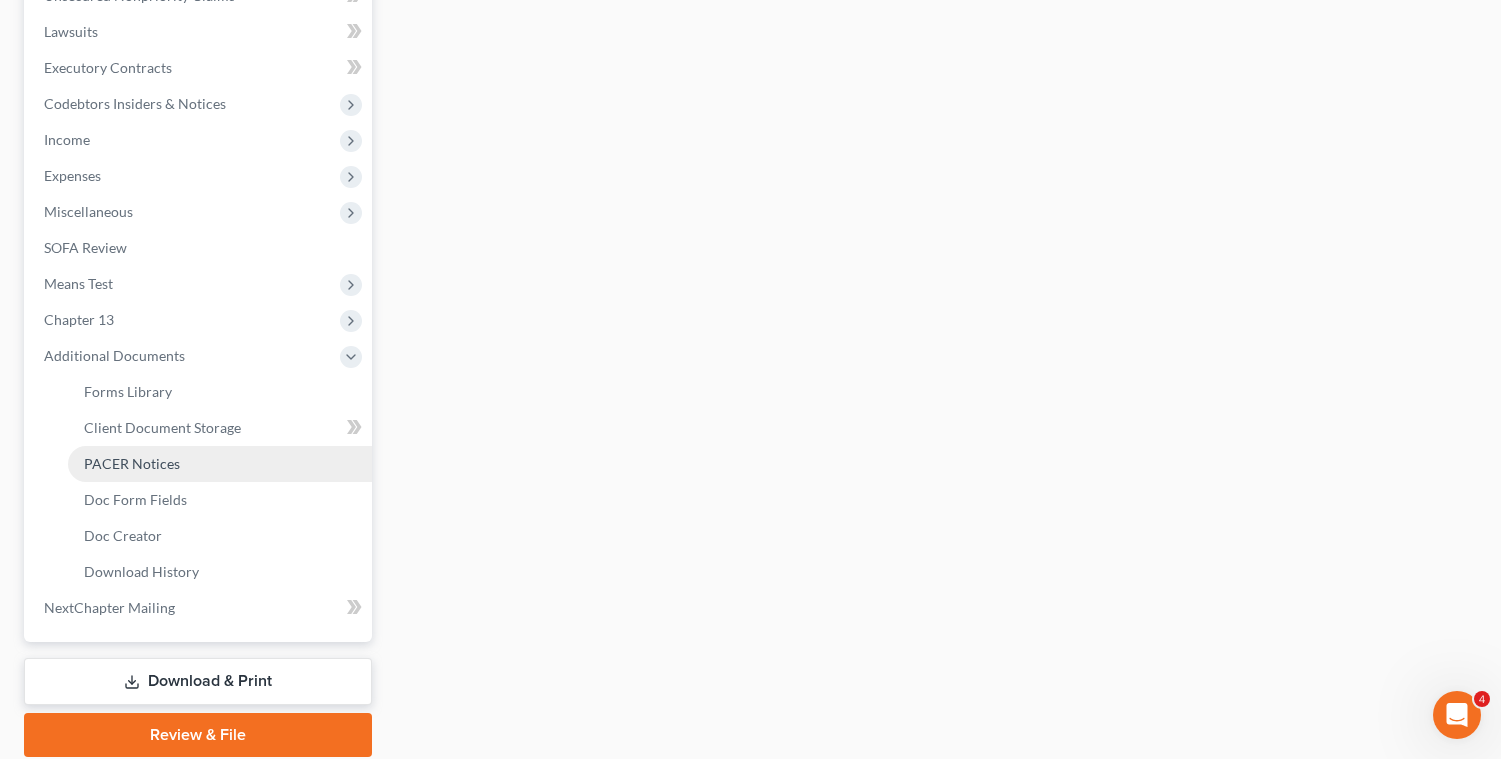 click on "PACER Notices" at bounding box center (220, 464) 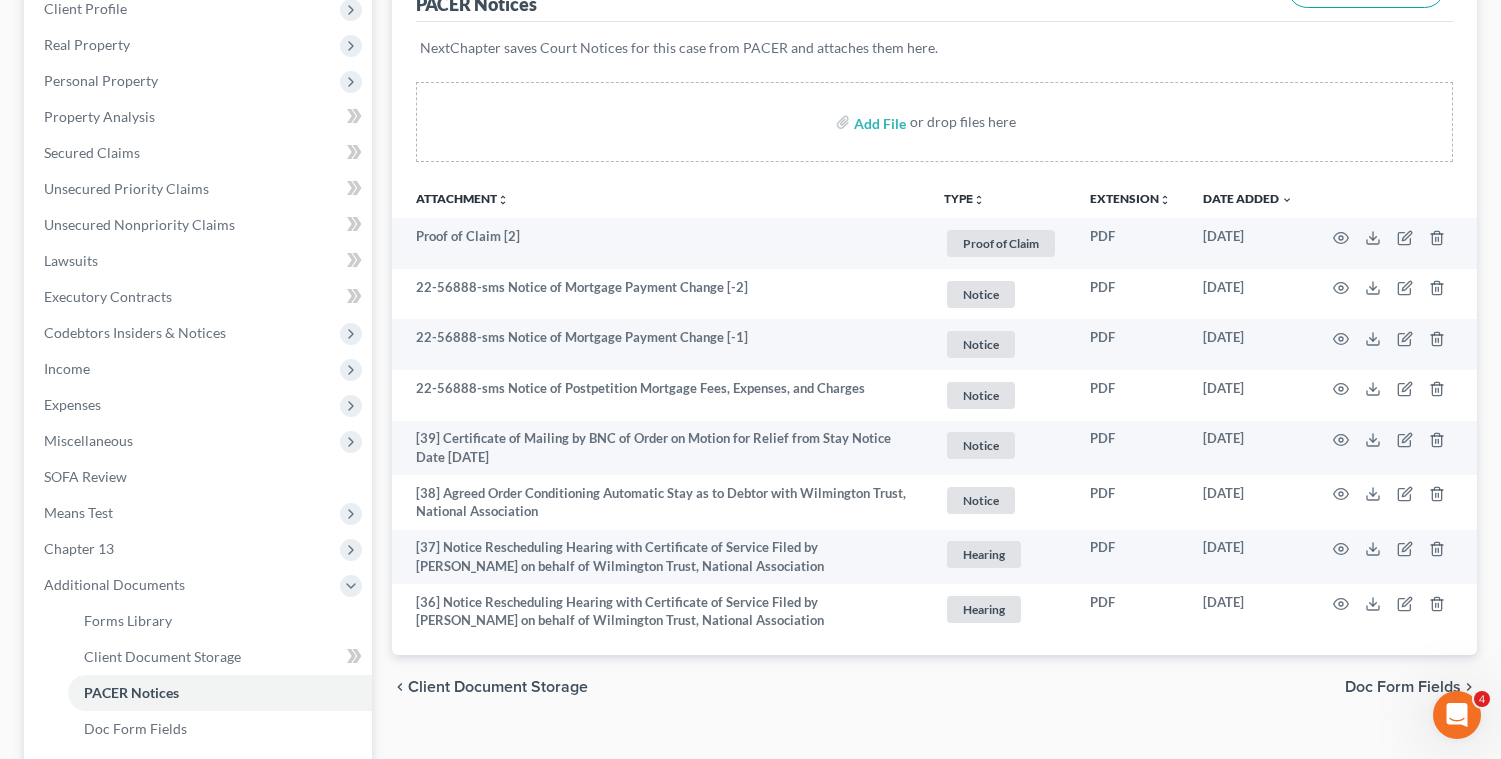 scroll, scrollTop: 290, scrollLeft: 0, axis: vertical 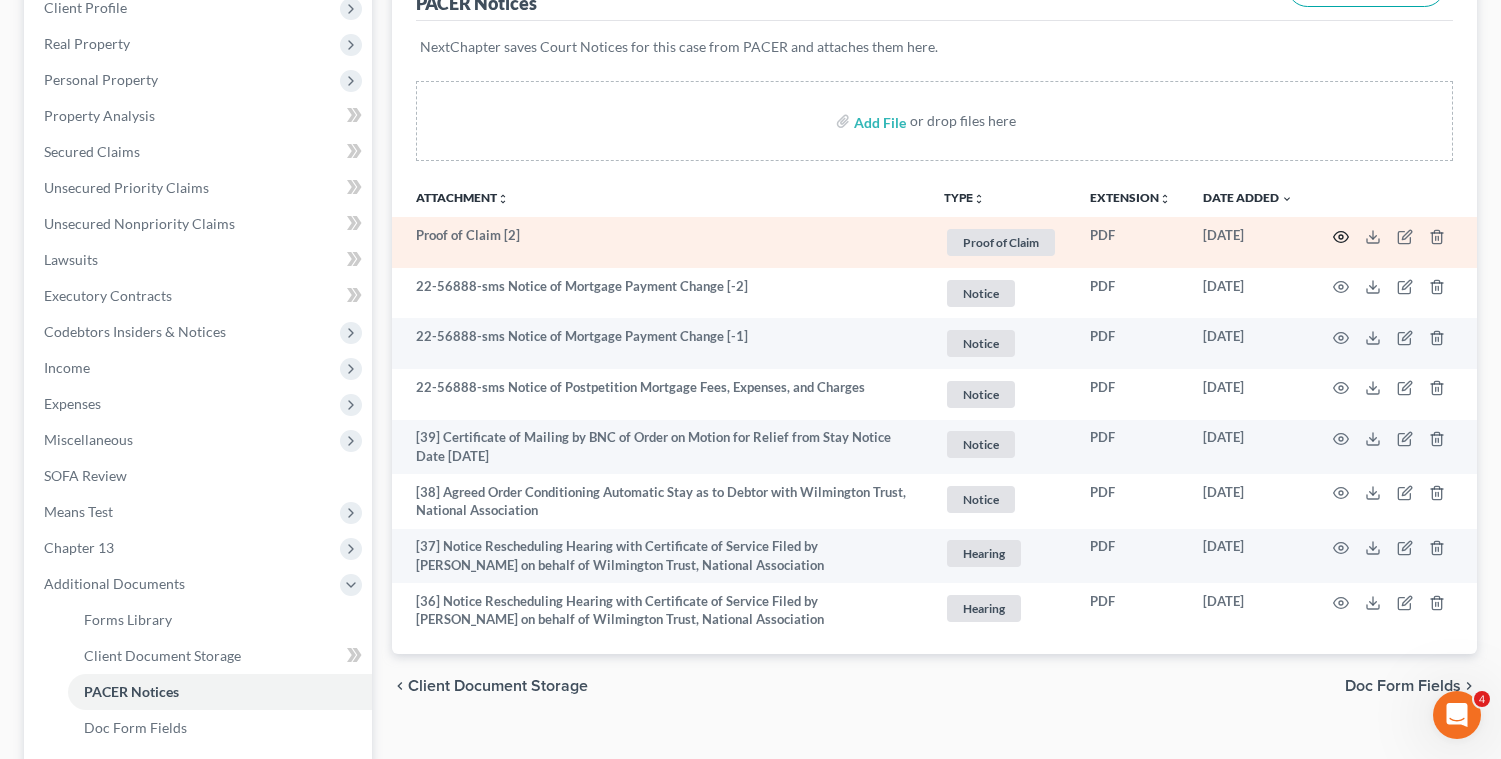 click 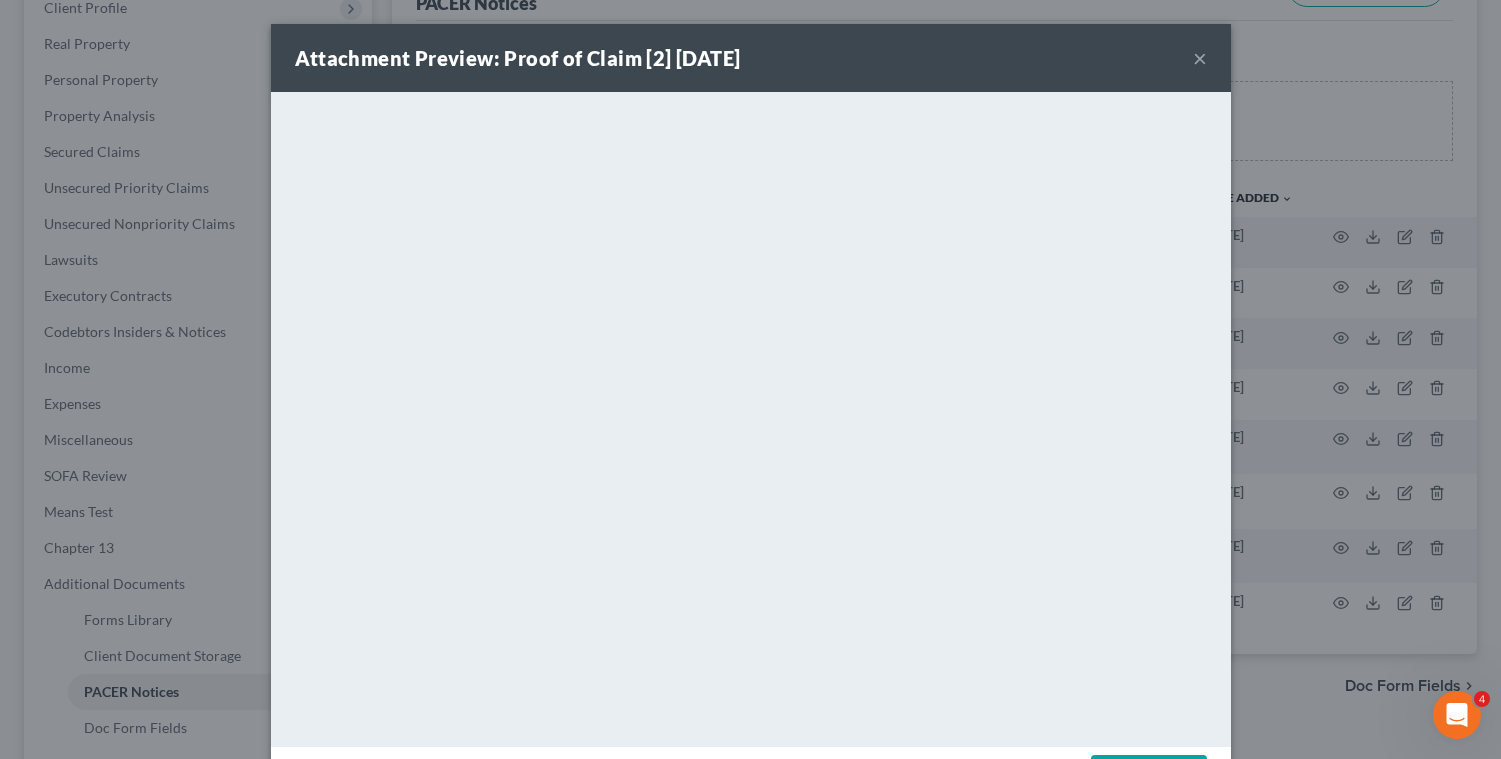 click on "×" at bounding box center (1200, 58) 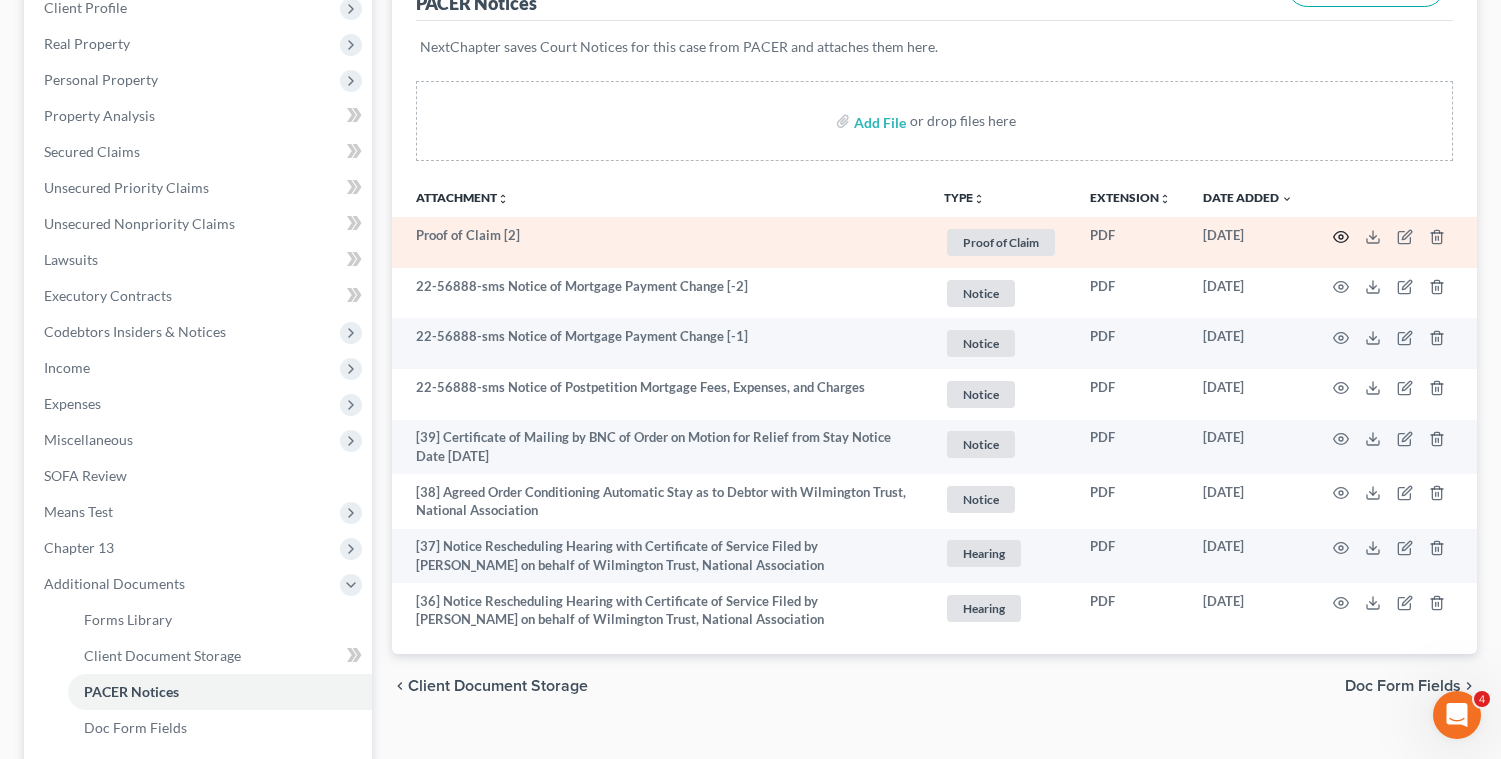 click 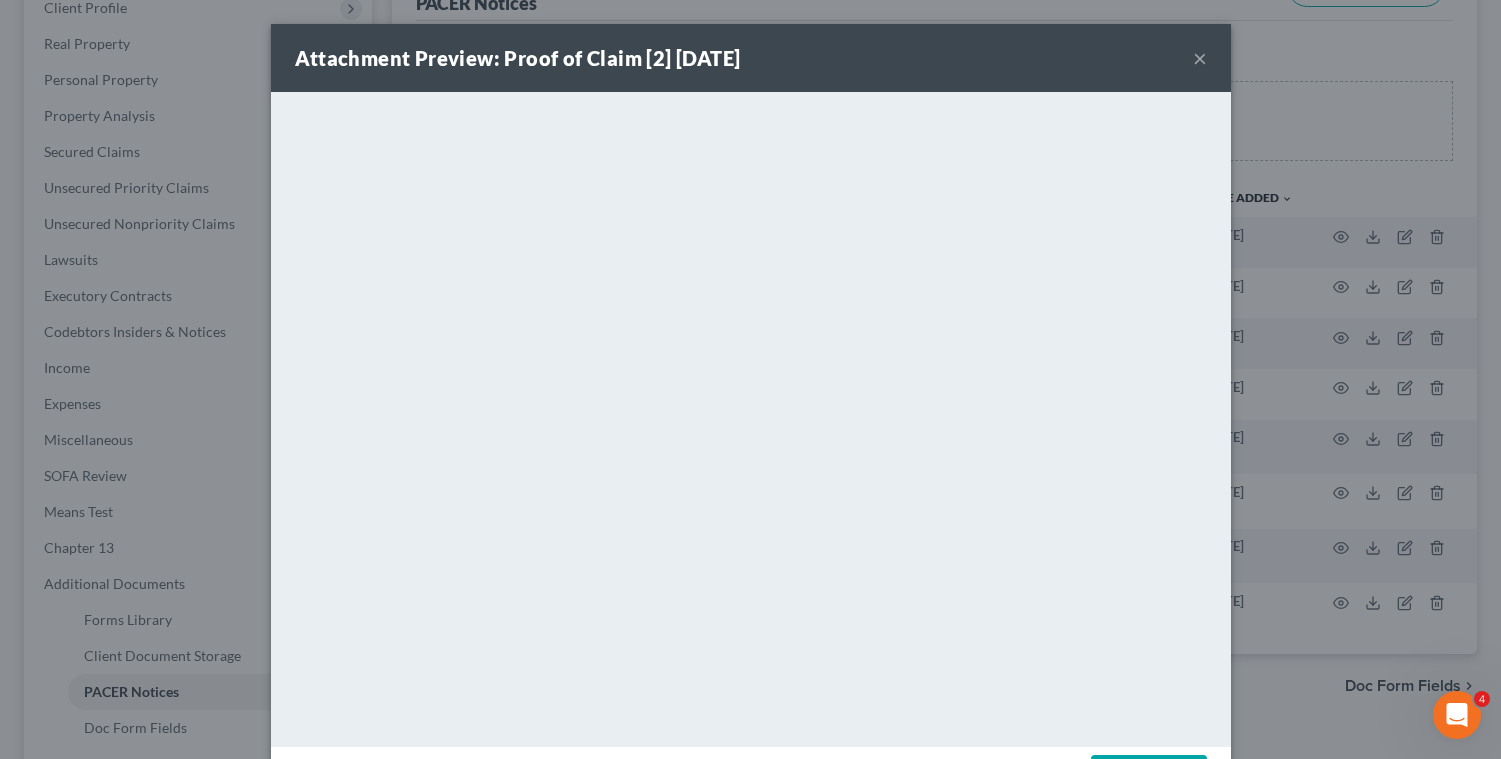 click on "×" at bounding box center (1200, 58) 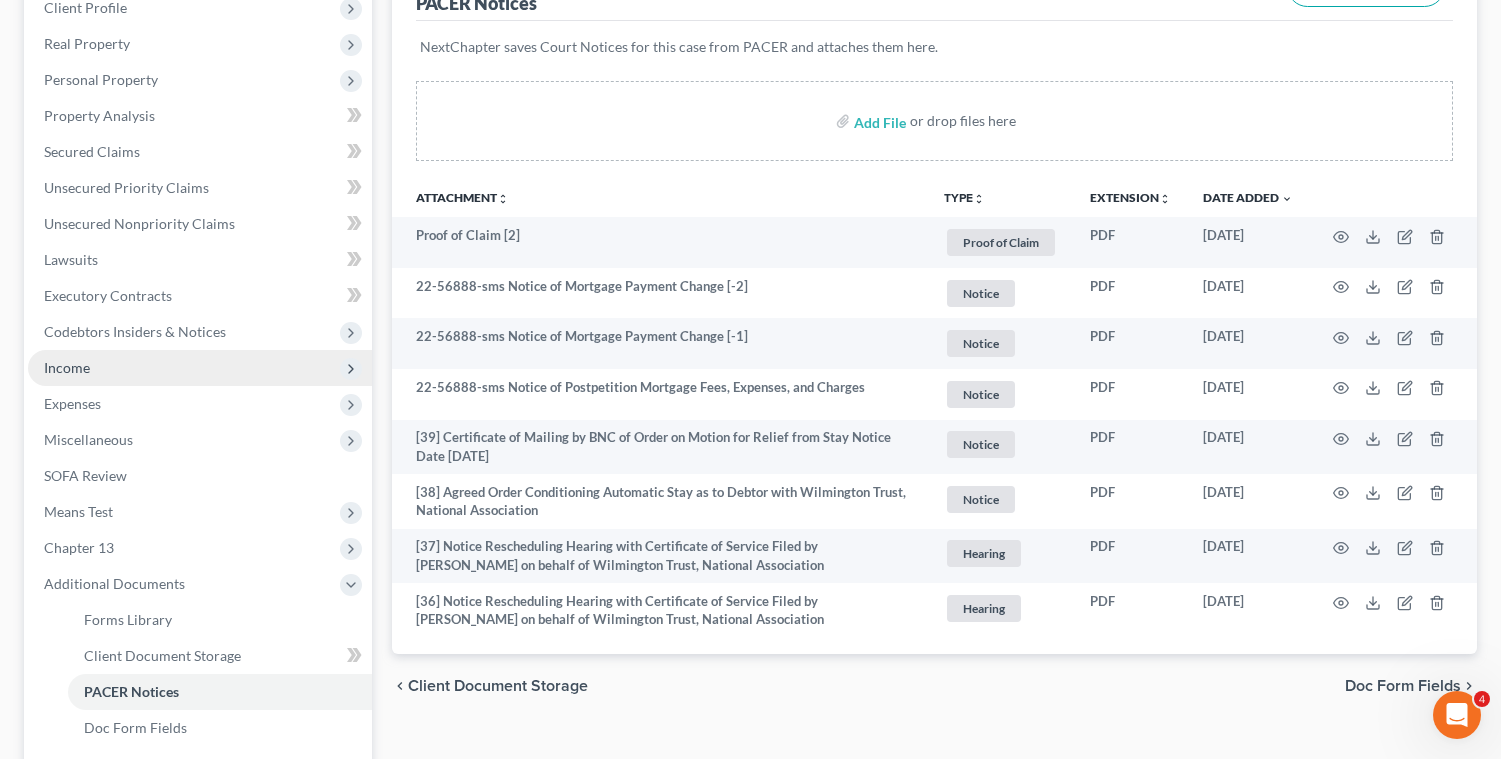 scroll, scrollTop: 0, scrollLeft: 0, axis: both 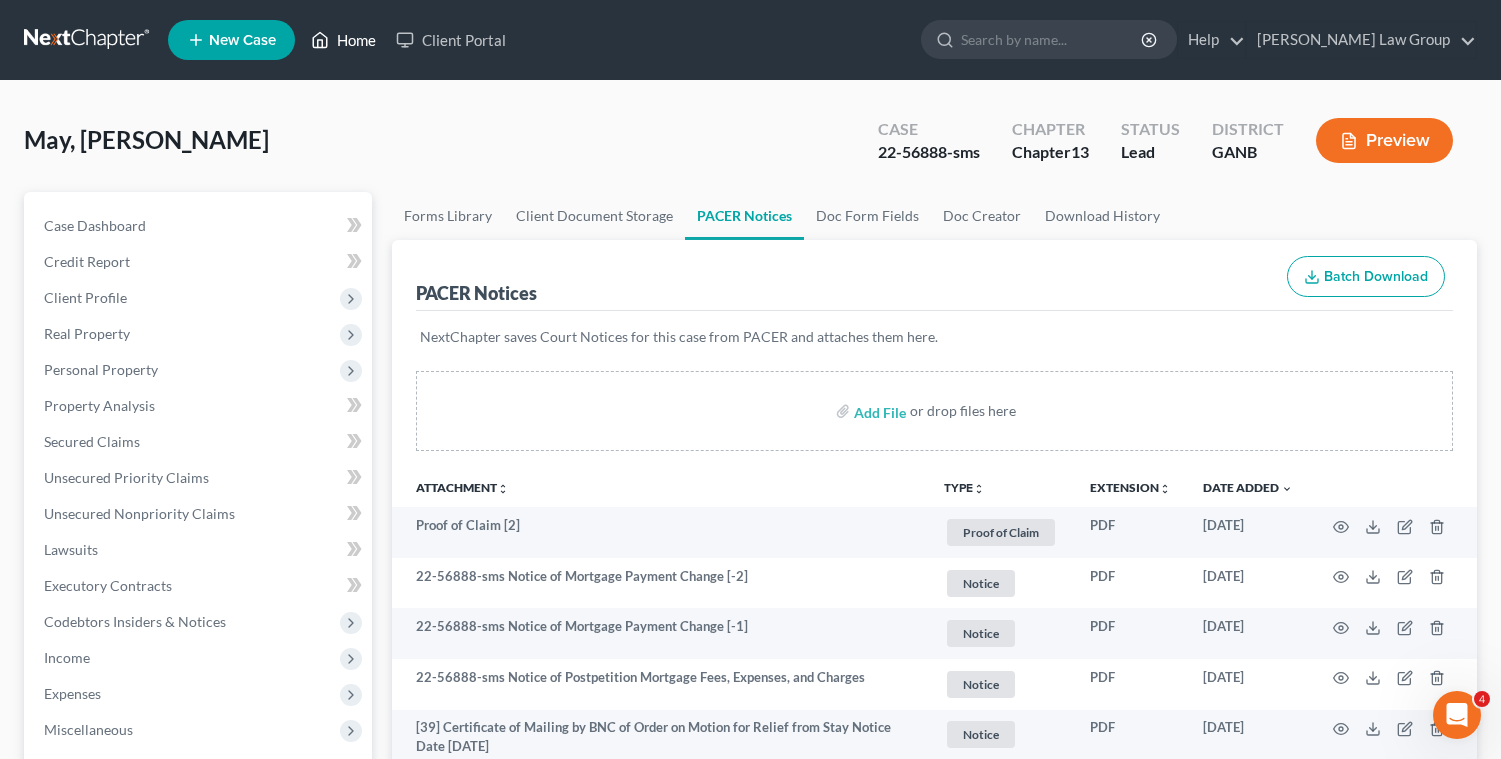 click on "Home" at bounding box center (343, 40) 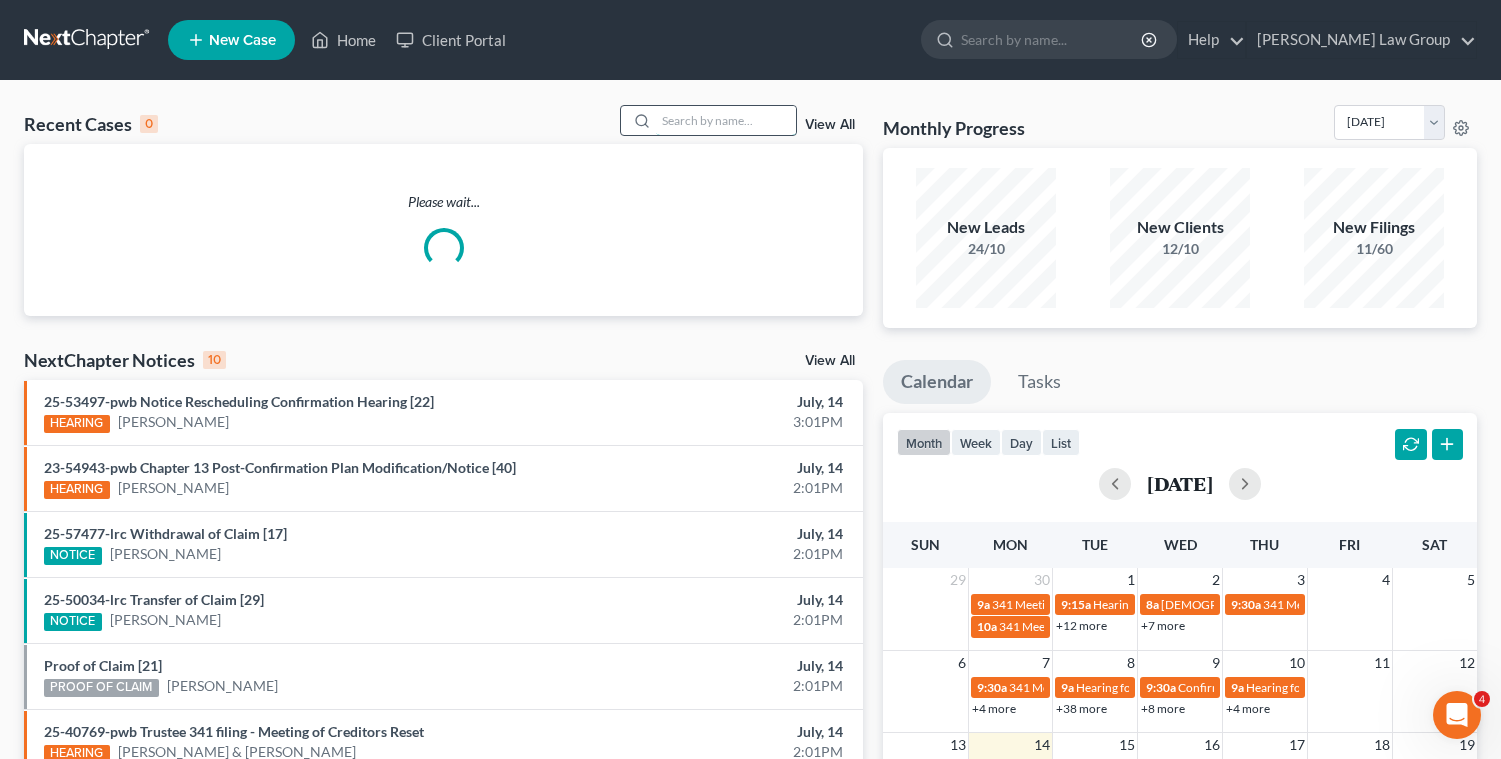 click at bounding box center (726, 120) 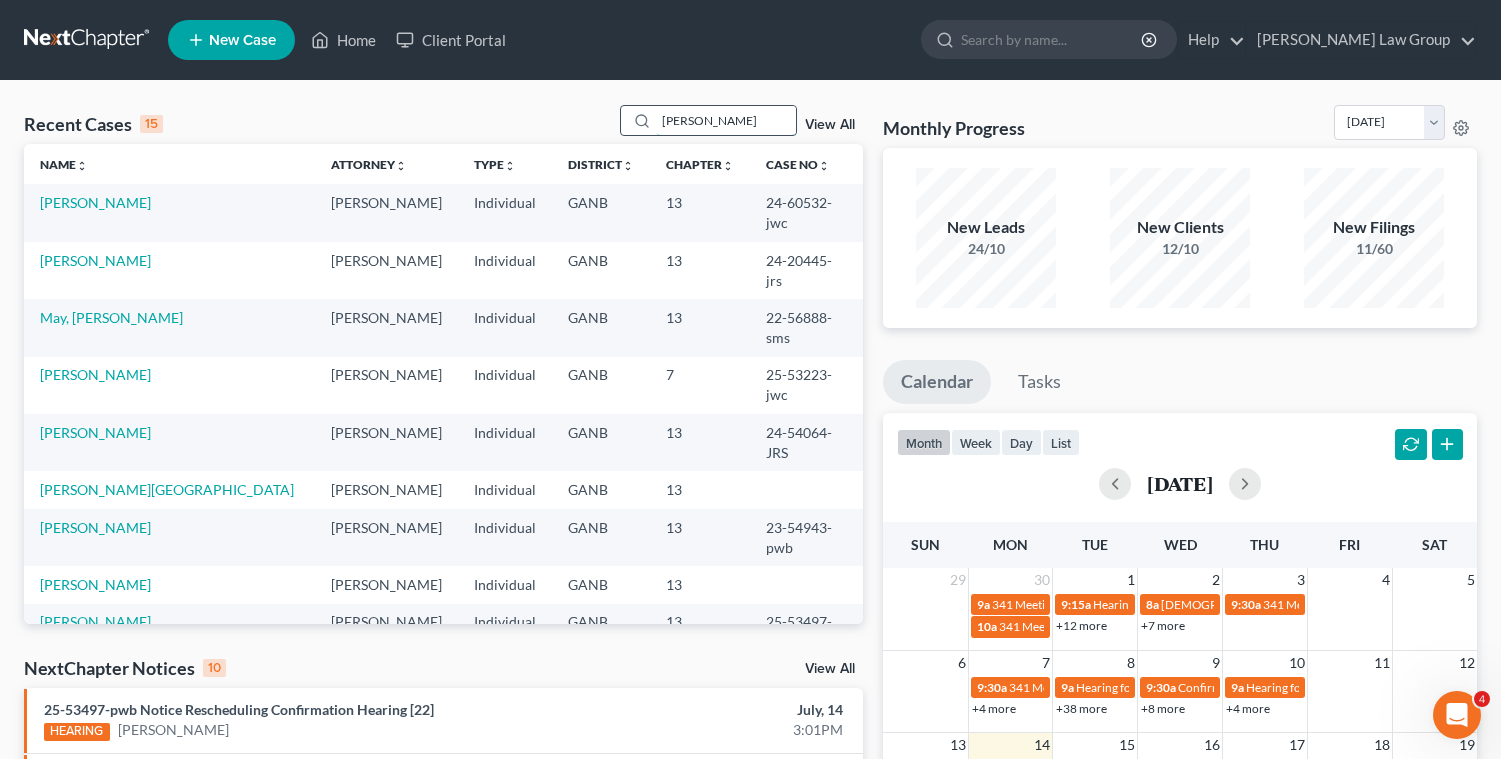 type on "[PERSON_NAME]" 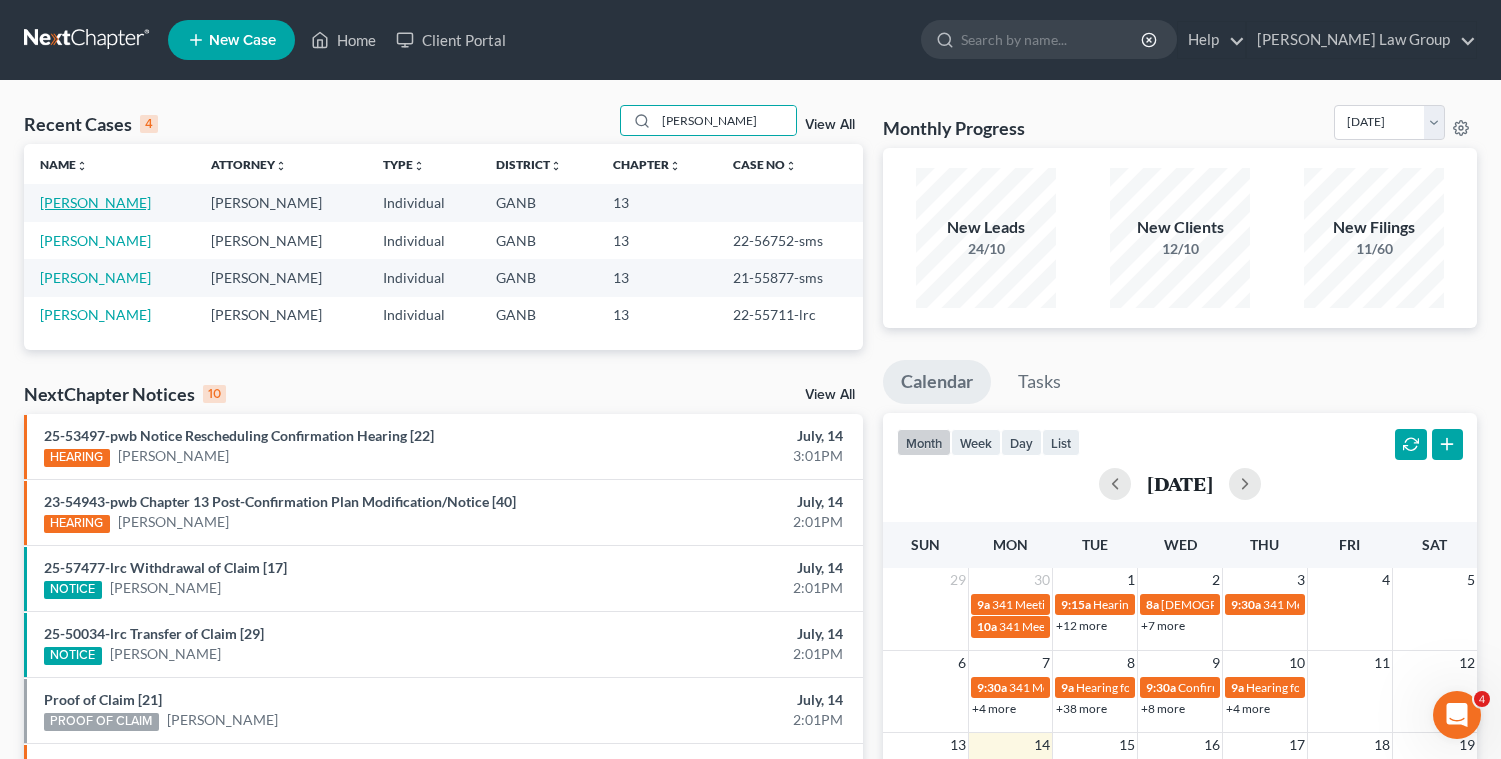 click on "[PERSON_NAME]" at bounding box center [95, 202] 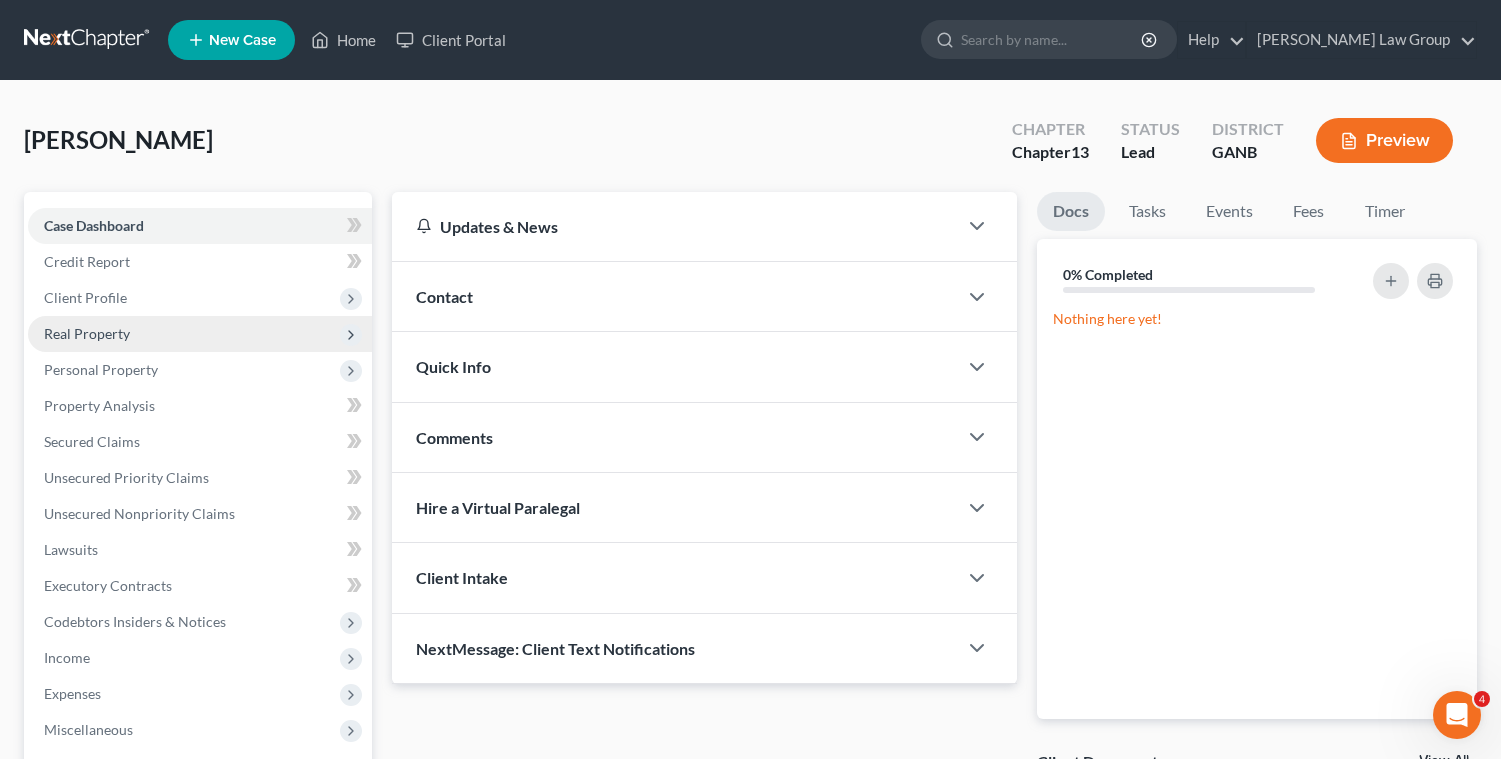 click on "Real Property" at bounding box center [87, 333] 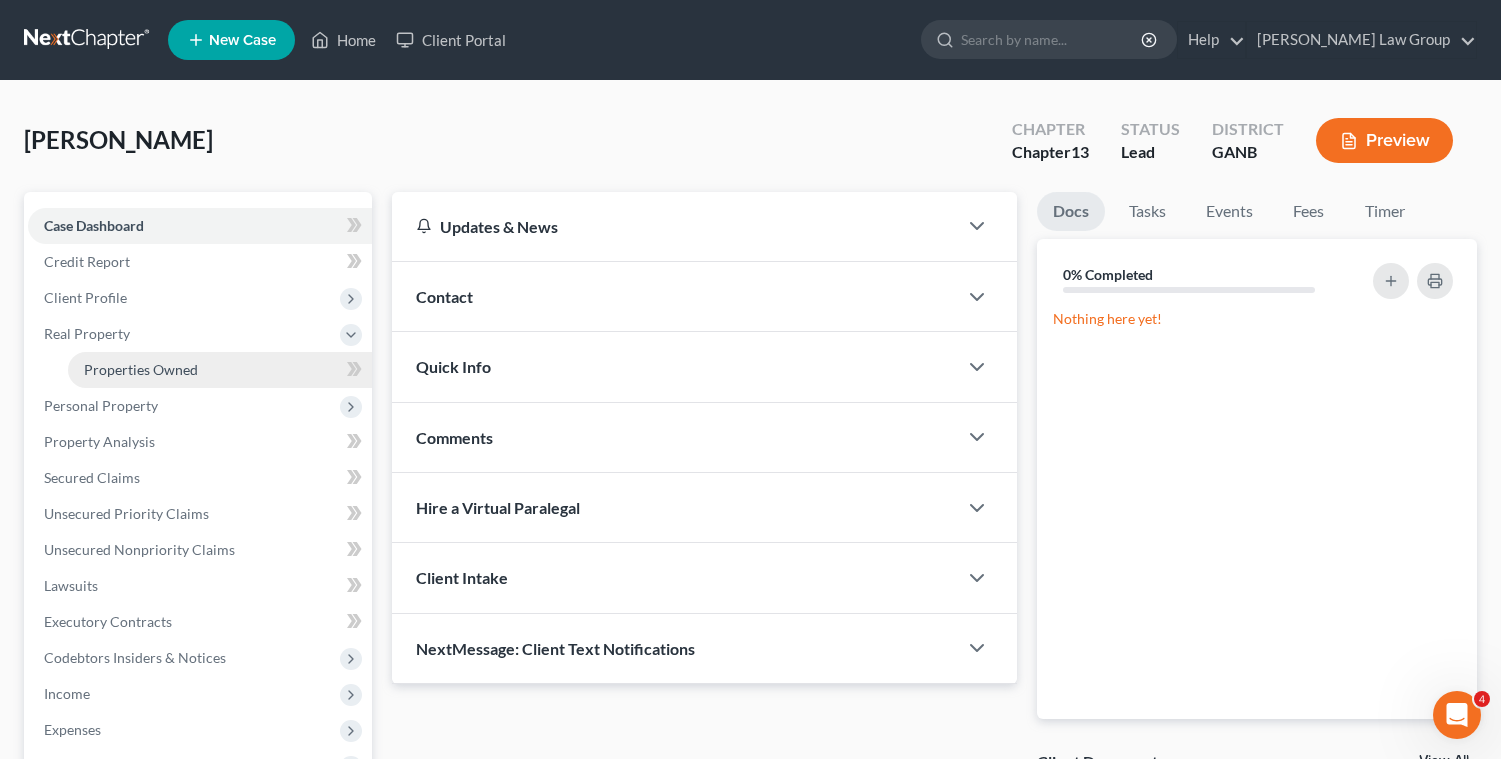 click on "Properties Owned" at bounding box center [141, 369] 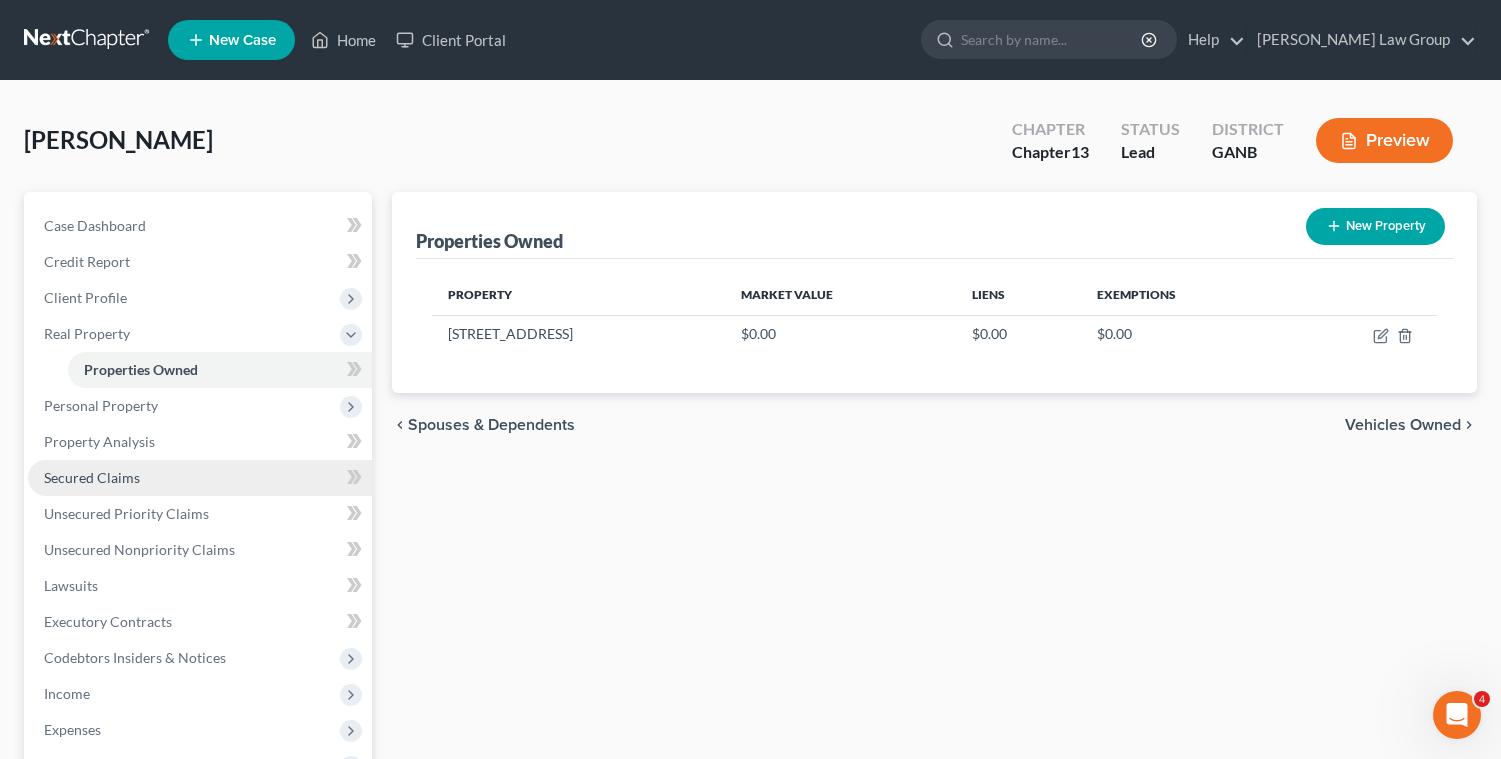 click on "Secured Claims" at bounding box center [92, 477] 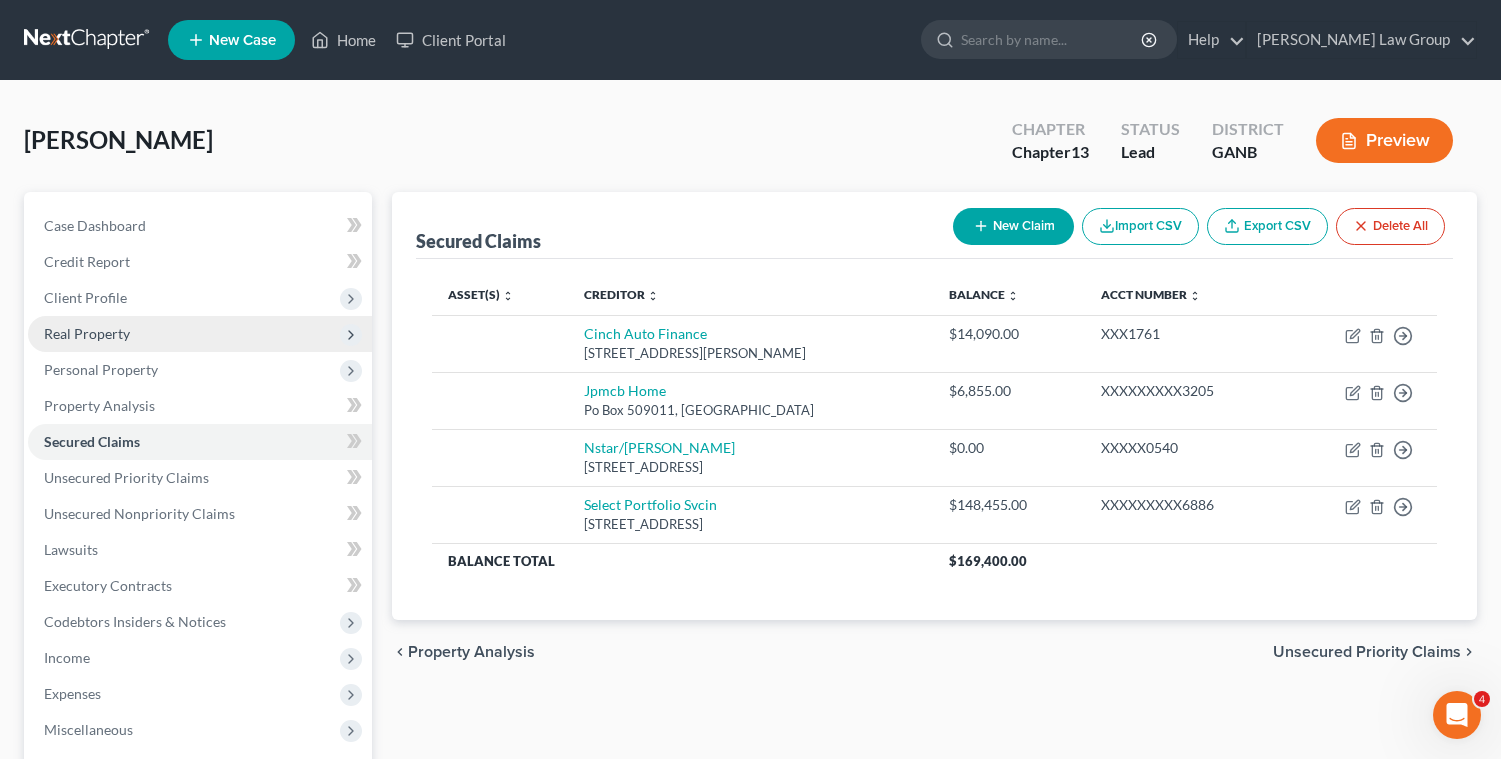 click on "Real Property" at bounding box center (87, 333) 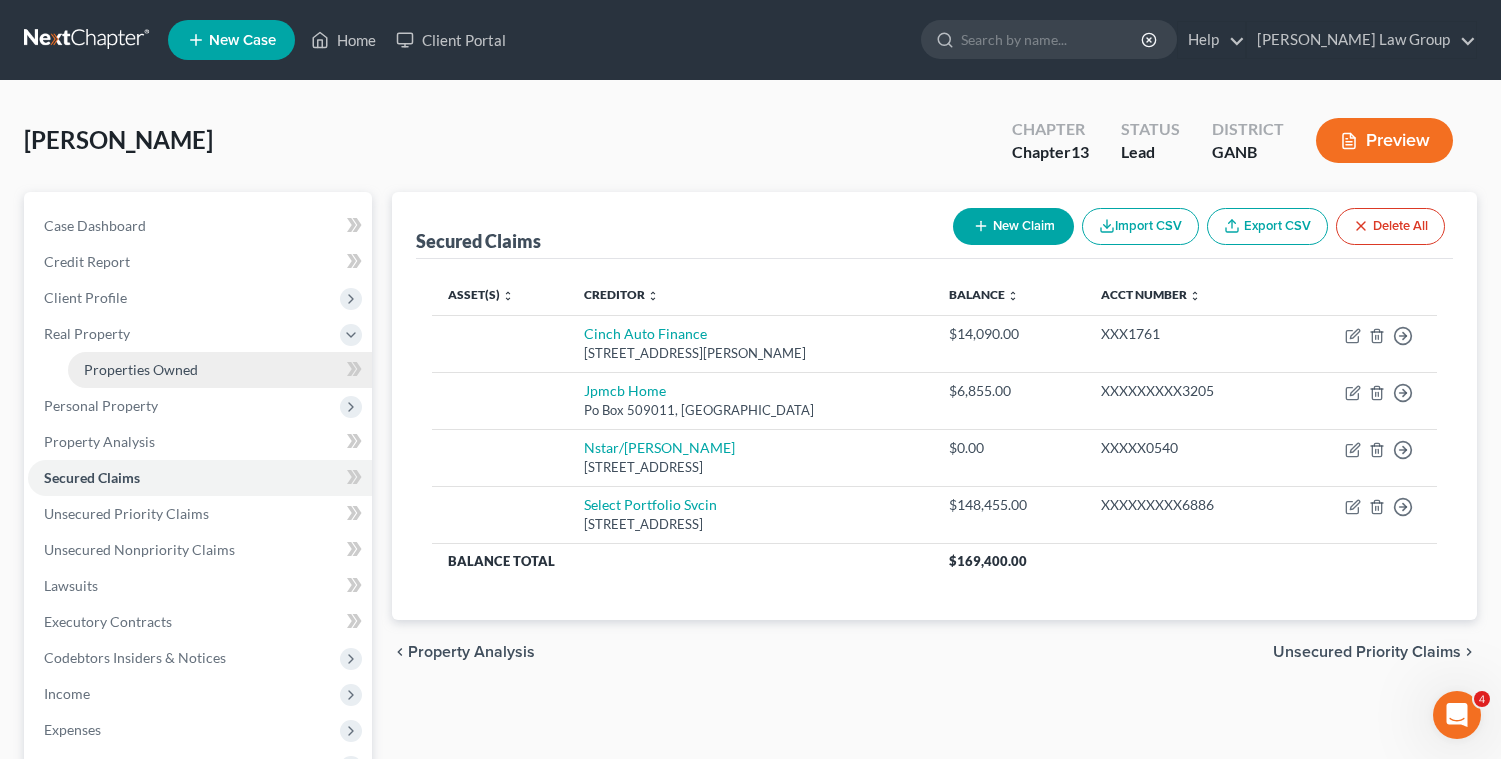 click on "Properties Owned" at bounding box center [220, 370] 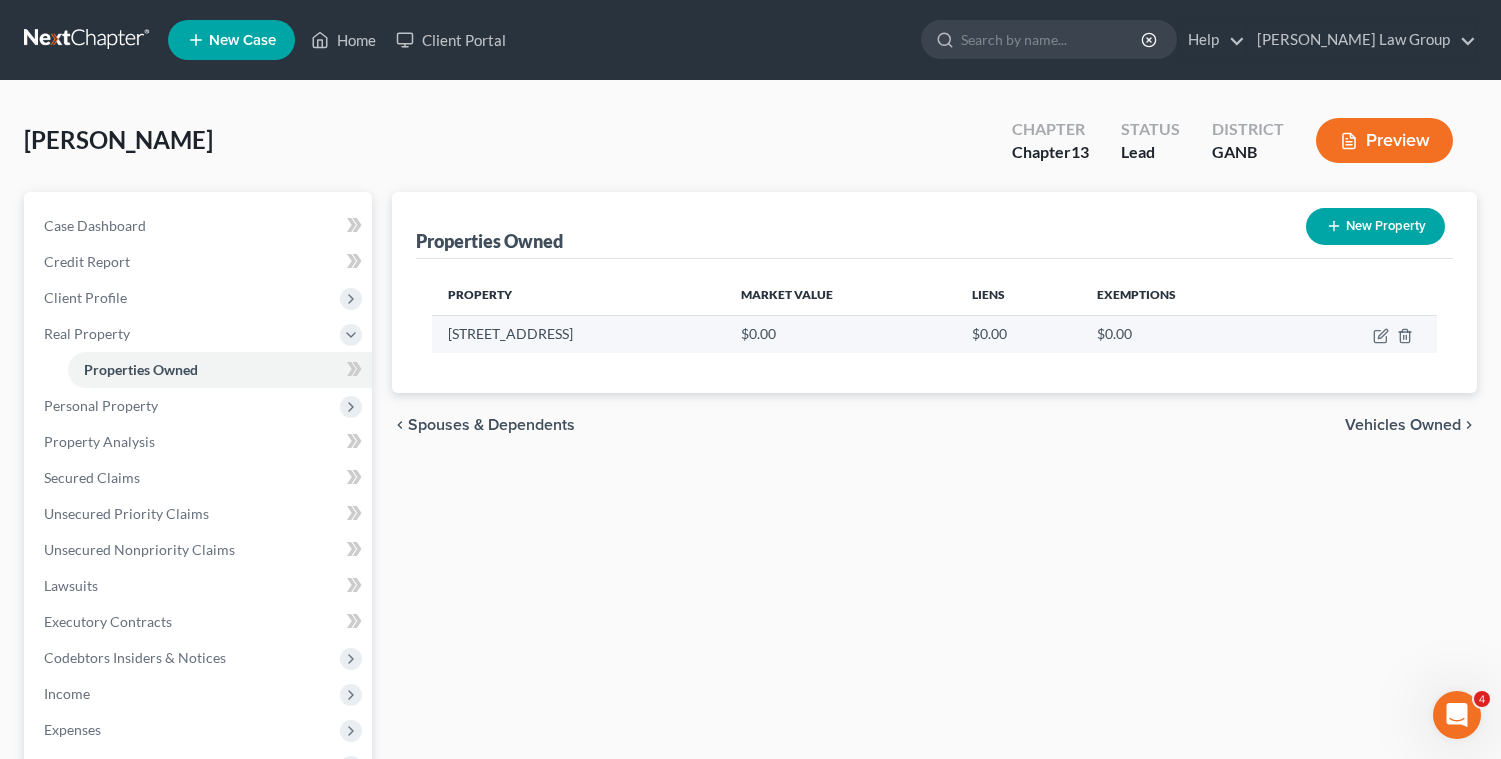 drag, startPoint x: 615, startPoint y: 337, endPoint x: 443, endPoint y: 338, distance: 172.00291 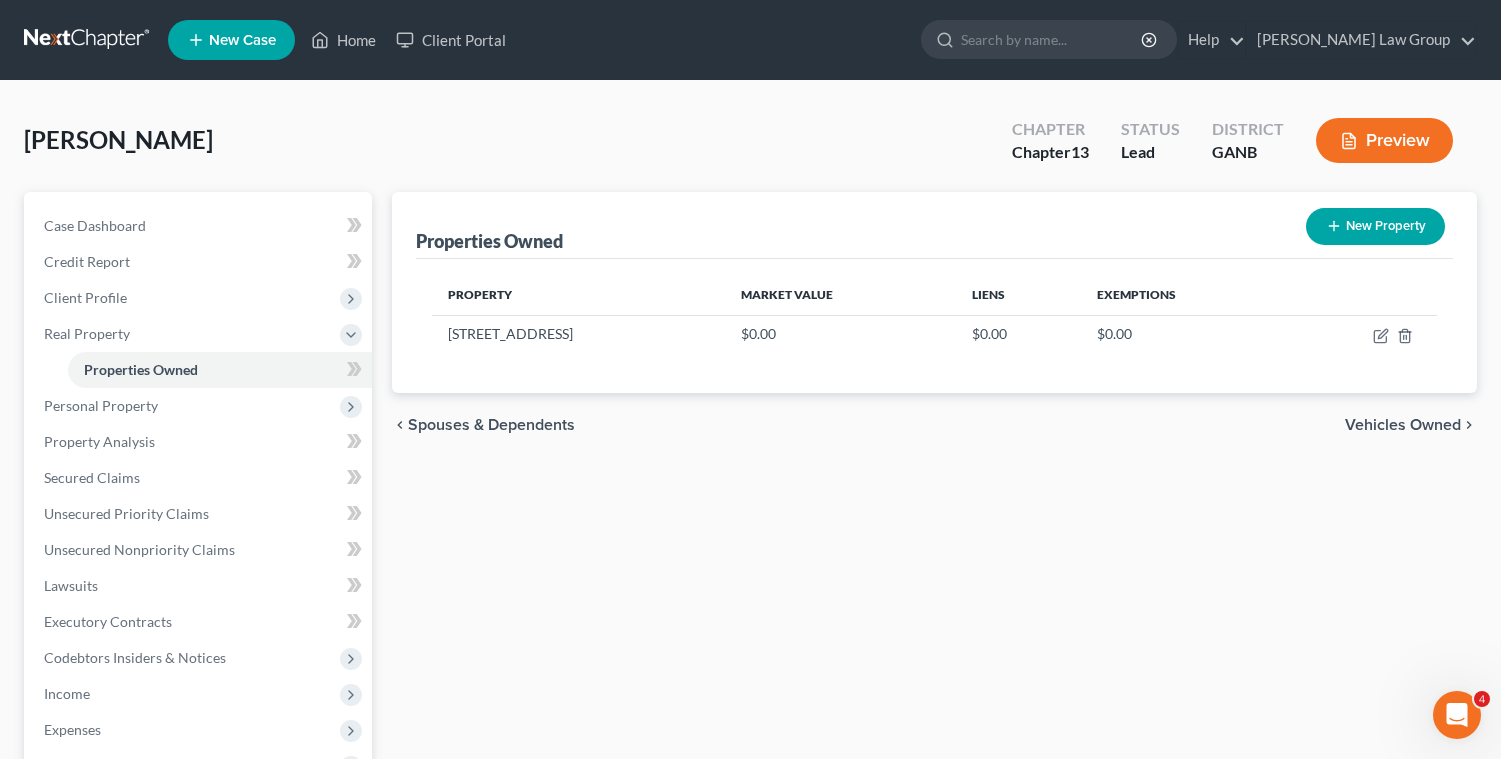 copy on "[STREET_ADDRESS]" 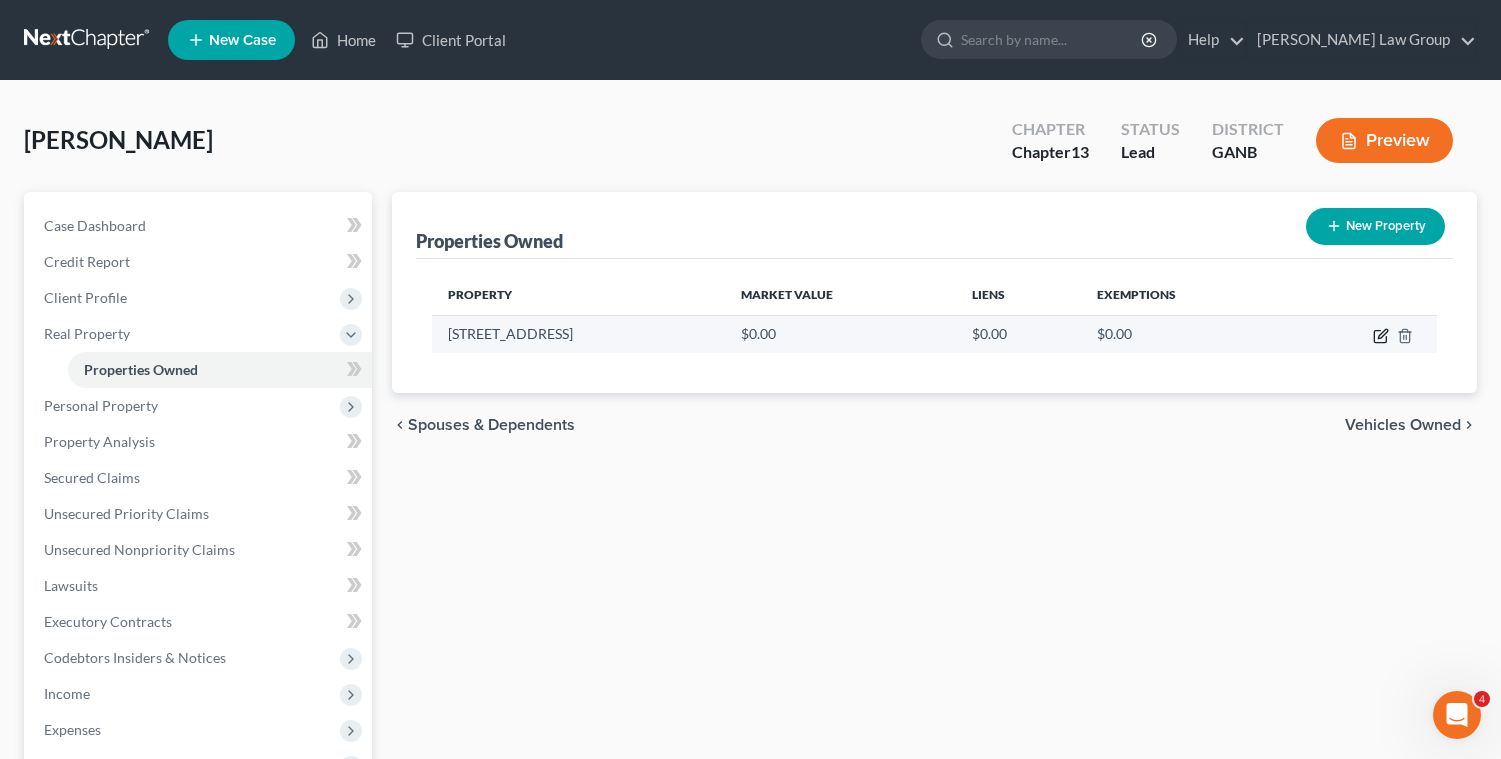 click 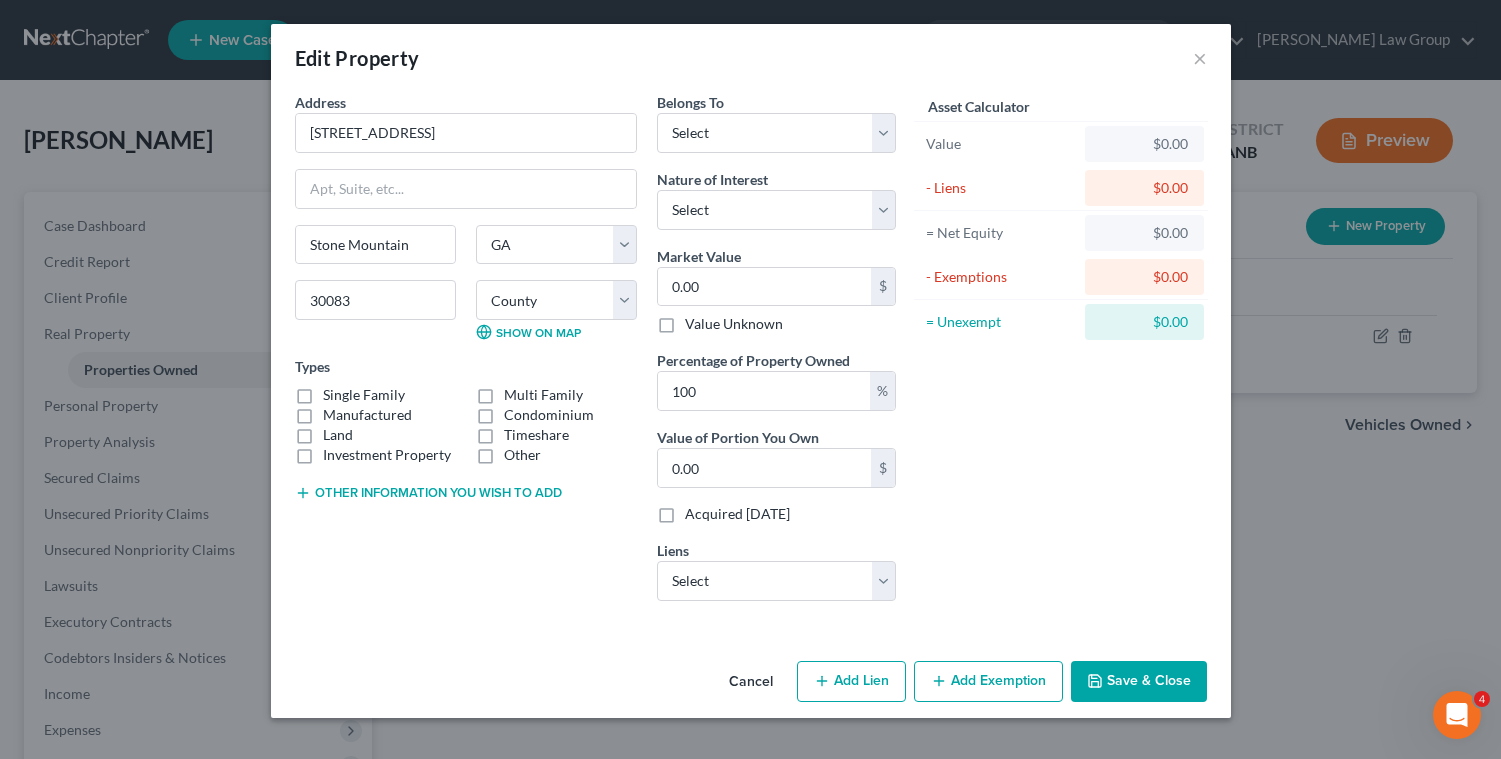 click on "Single Family" at bounding box center (364, 395) 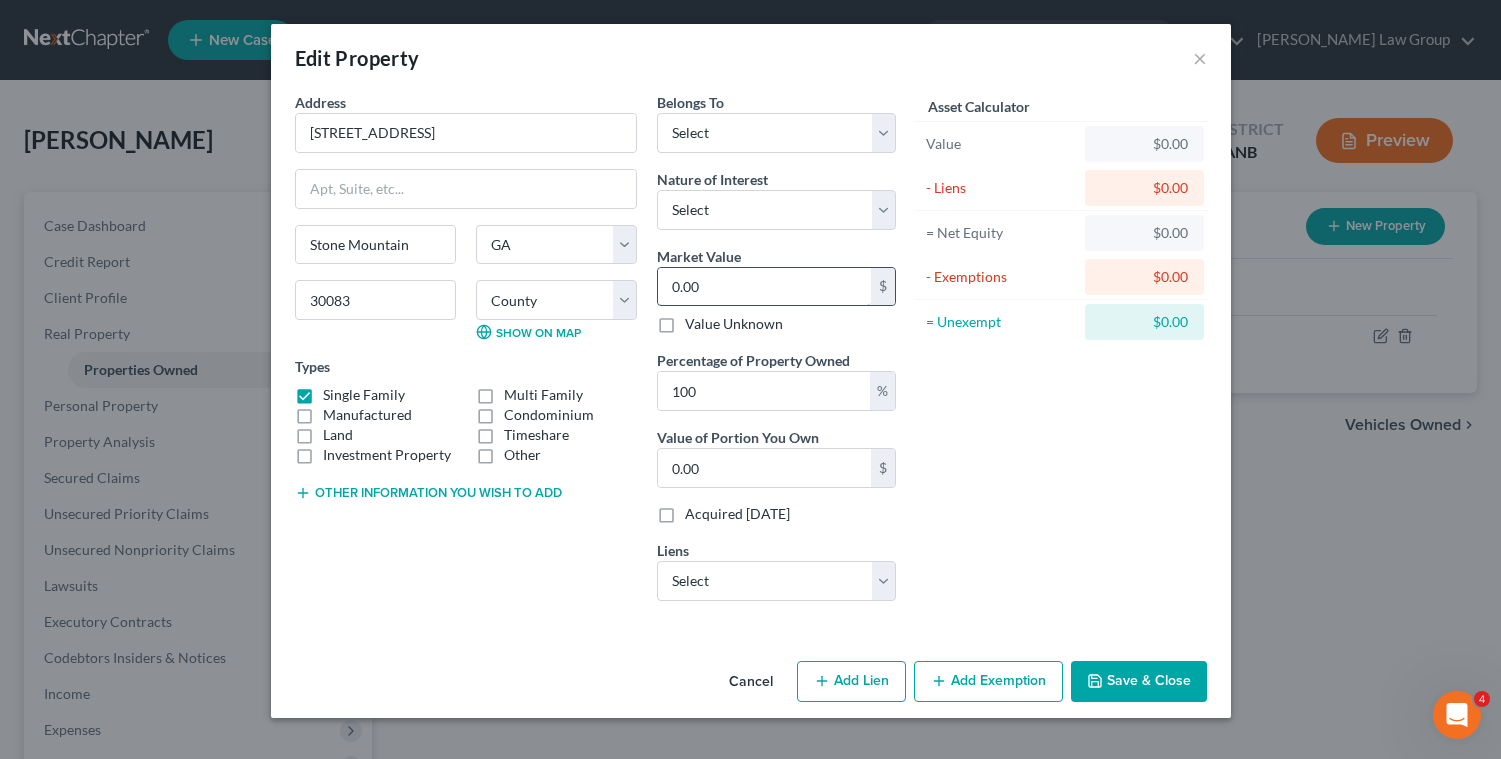 click on "0.00" at bounding box center (764, 287) 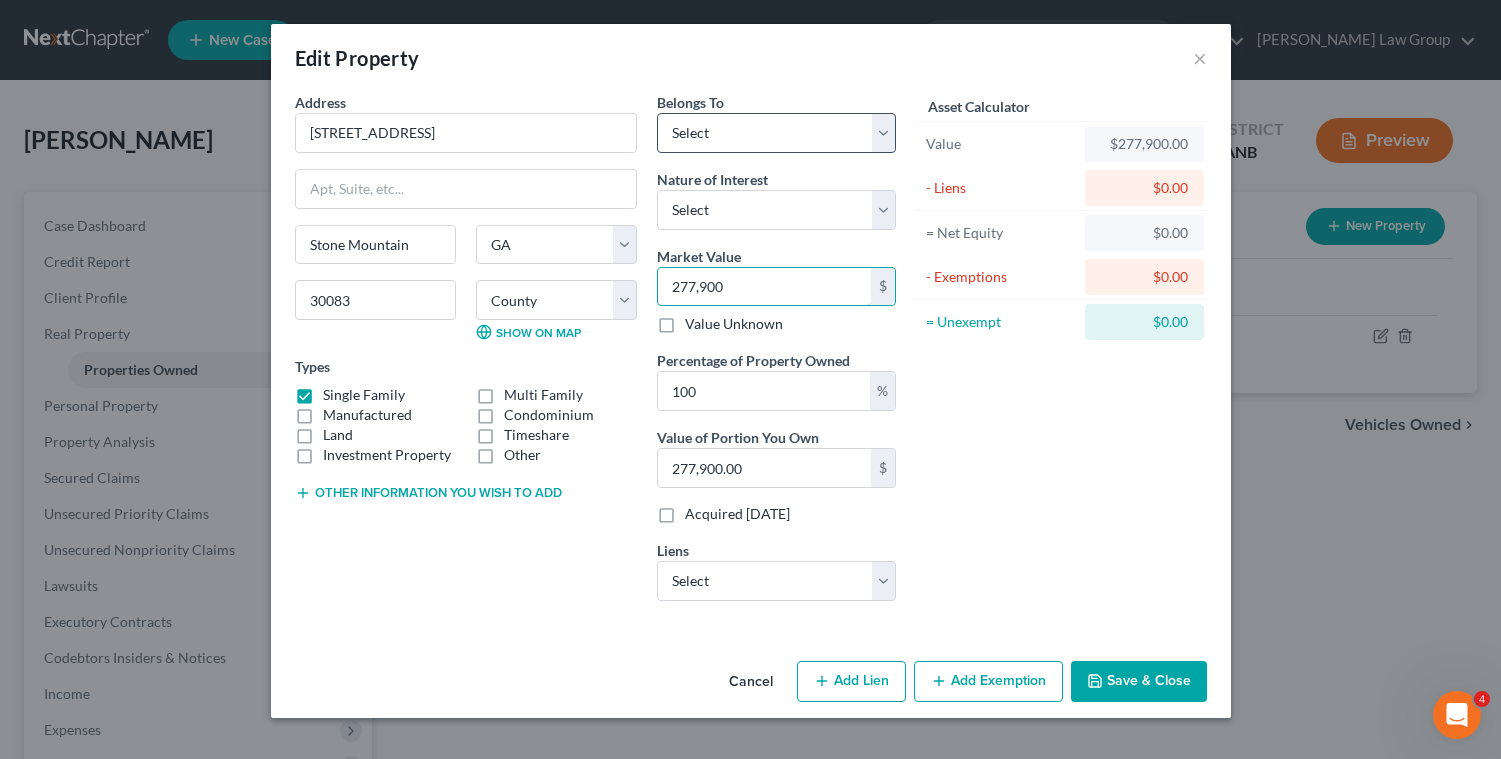 type on "277,900" 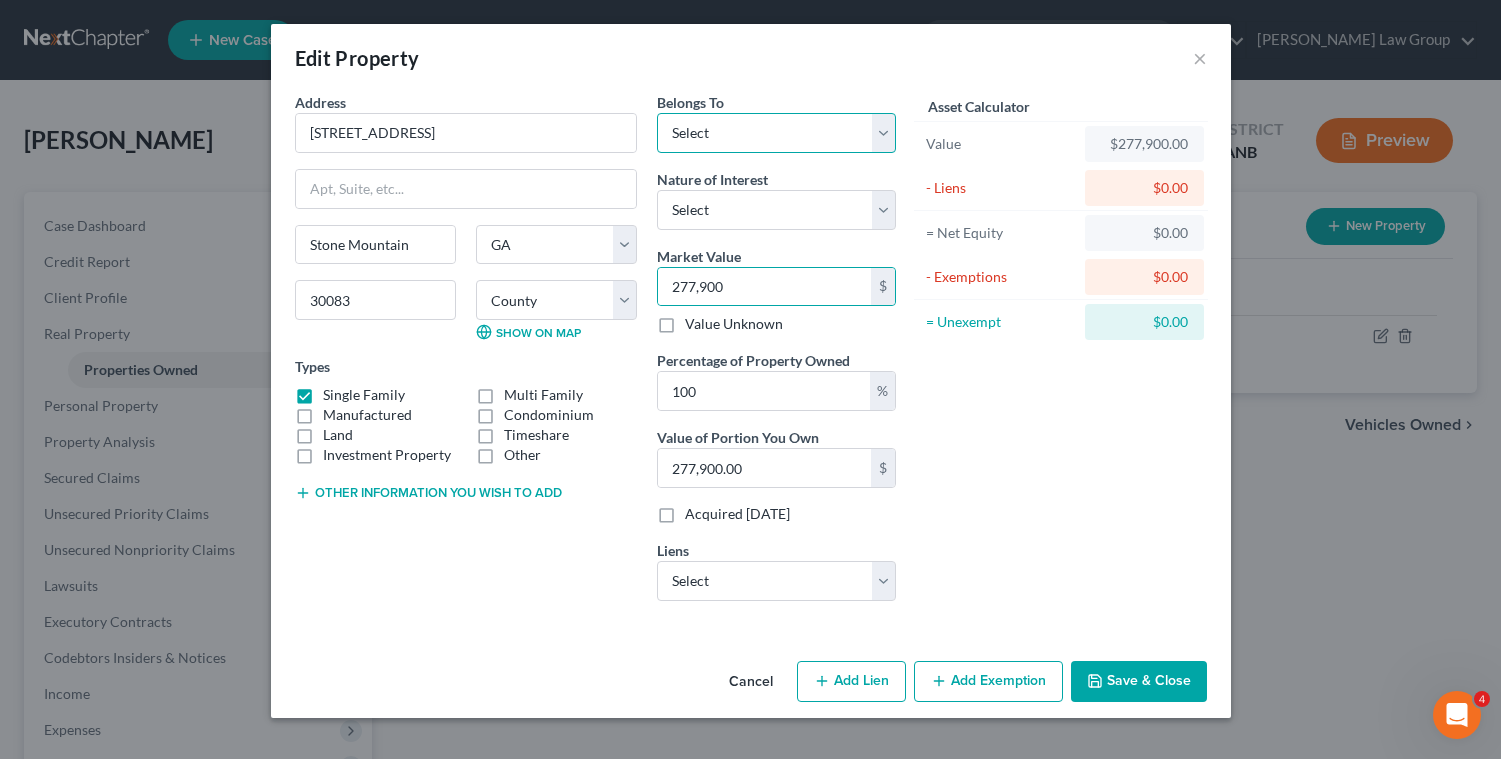 click on "Select Debtor 1 Only Debtor 2 Only Debtor 1 And Debtor 2 Only At Least One Of The Debtors And Another Community Property" at bounding box center [776, 133] 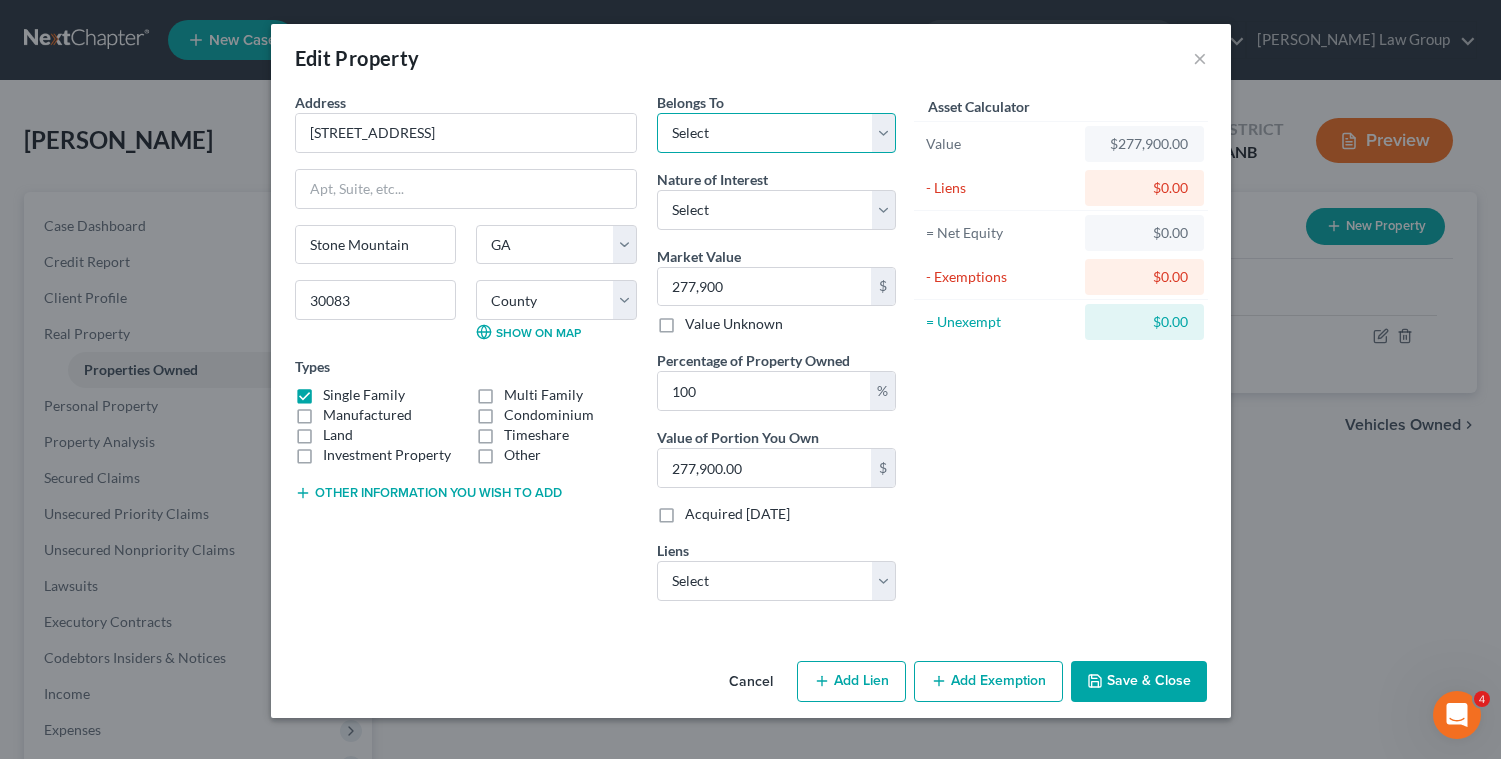 select on "0" 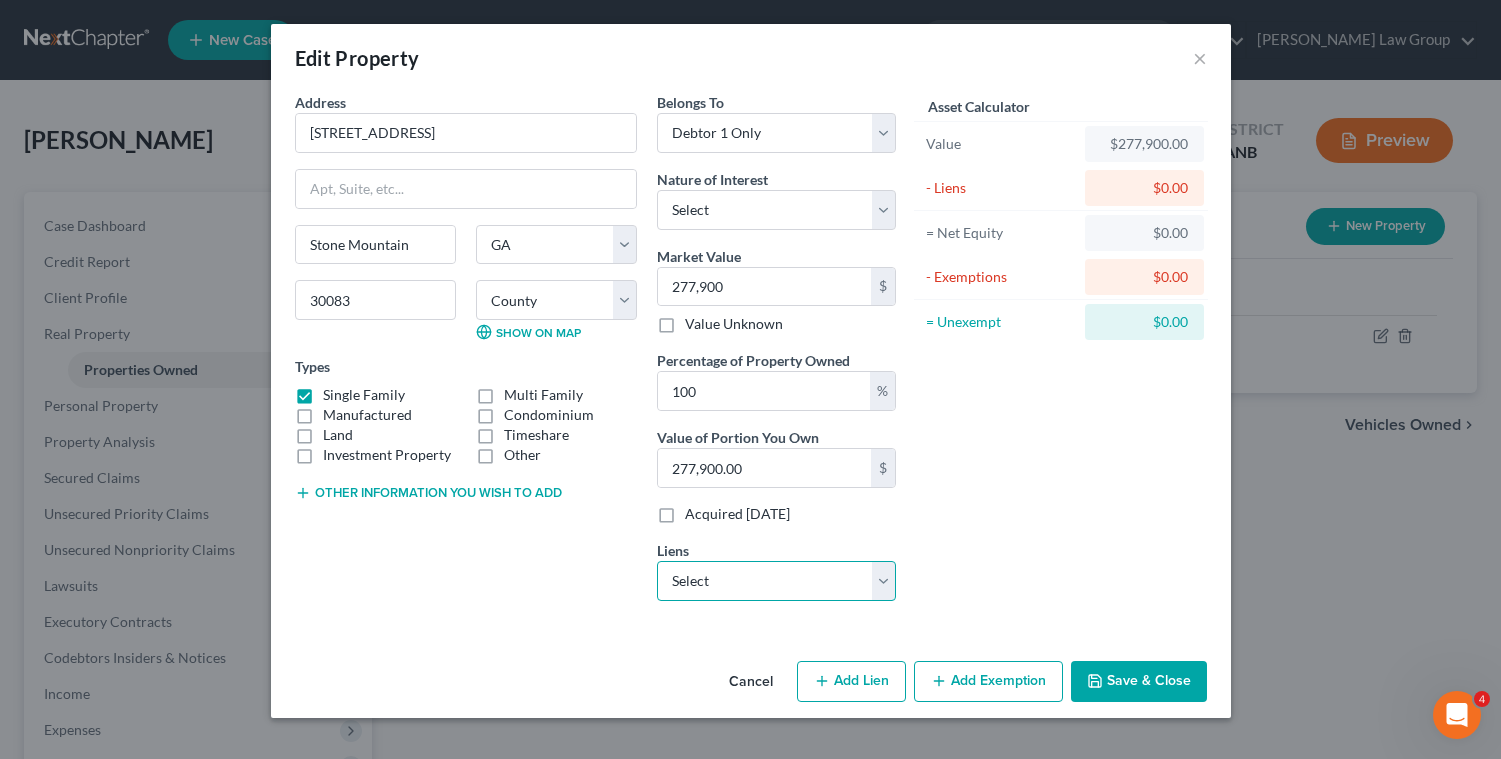 click on "Select Select Portfolio Svcin - $148,455.00 Cinch Auto Finance - $14,090.00 Jpmcb Home - $6,855.00 Nstar/[PERSON_NAME] - $0.00" at bounding box center (776, 581) 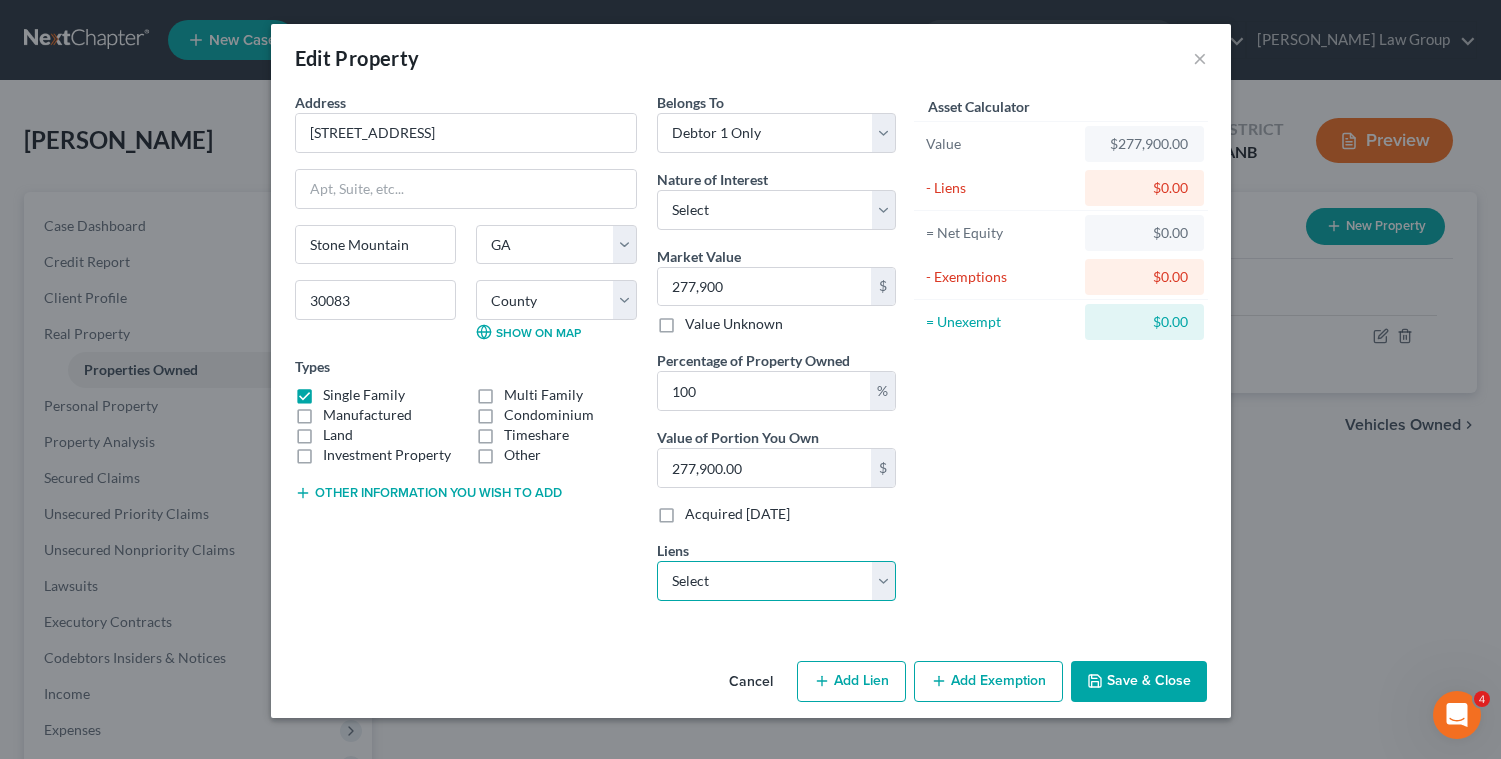 select on "0" 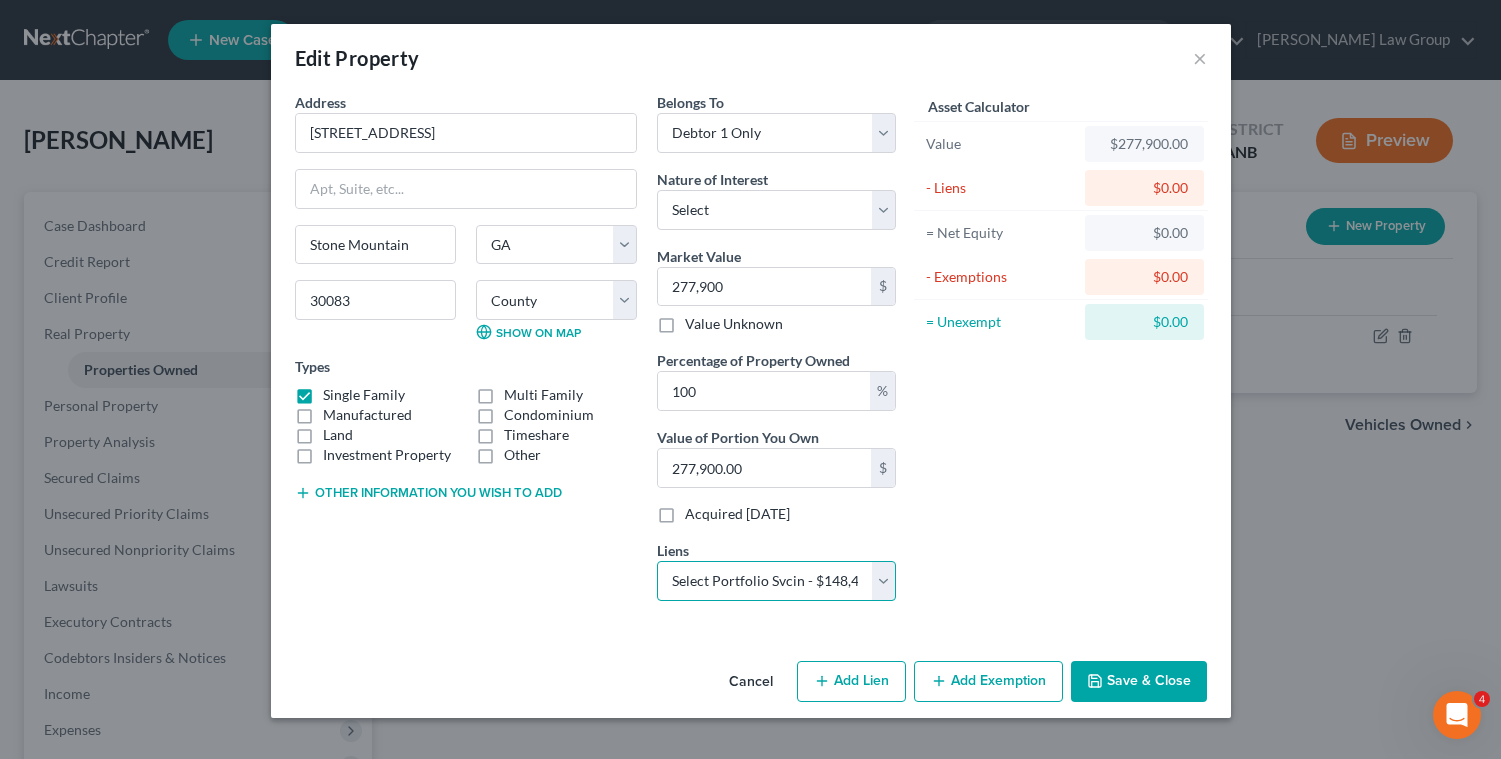 select 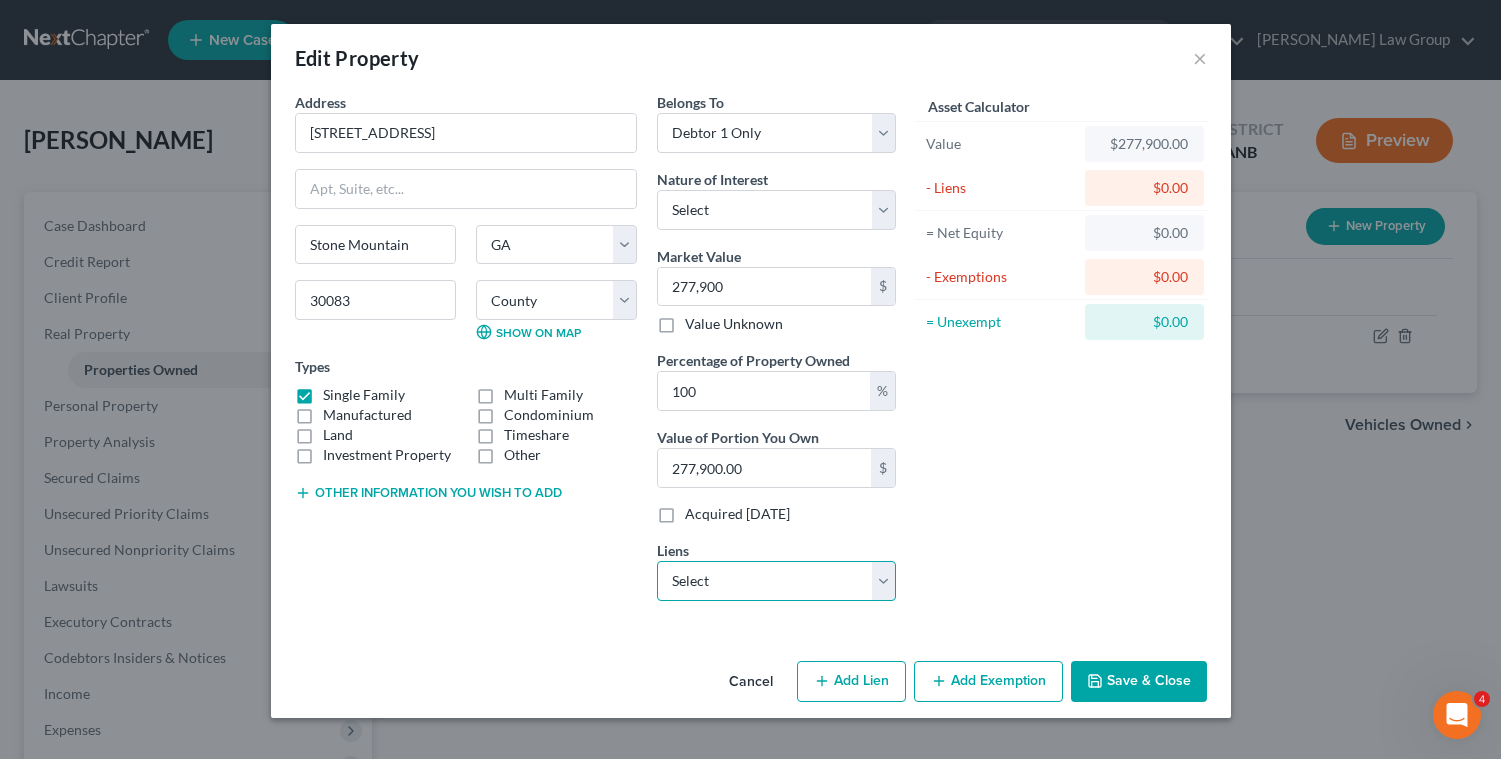 select on "46" 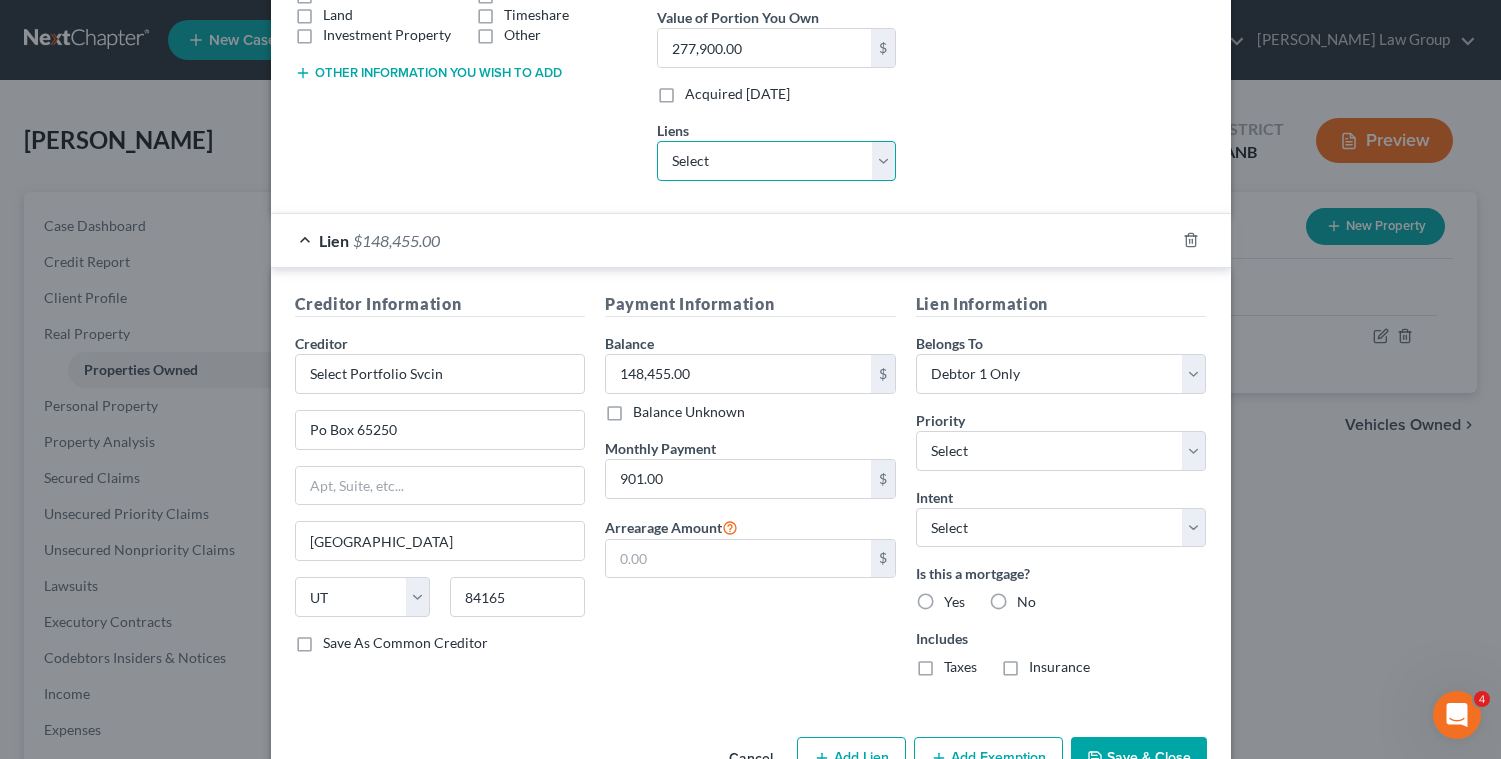 scroll, scrollTop: 422, scrollLeft: 0, axis: vertical 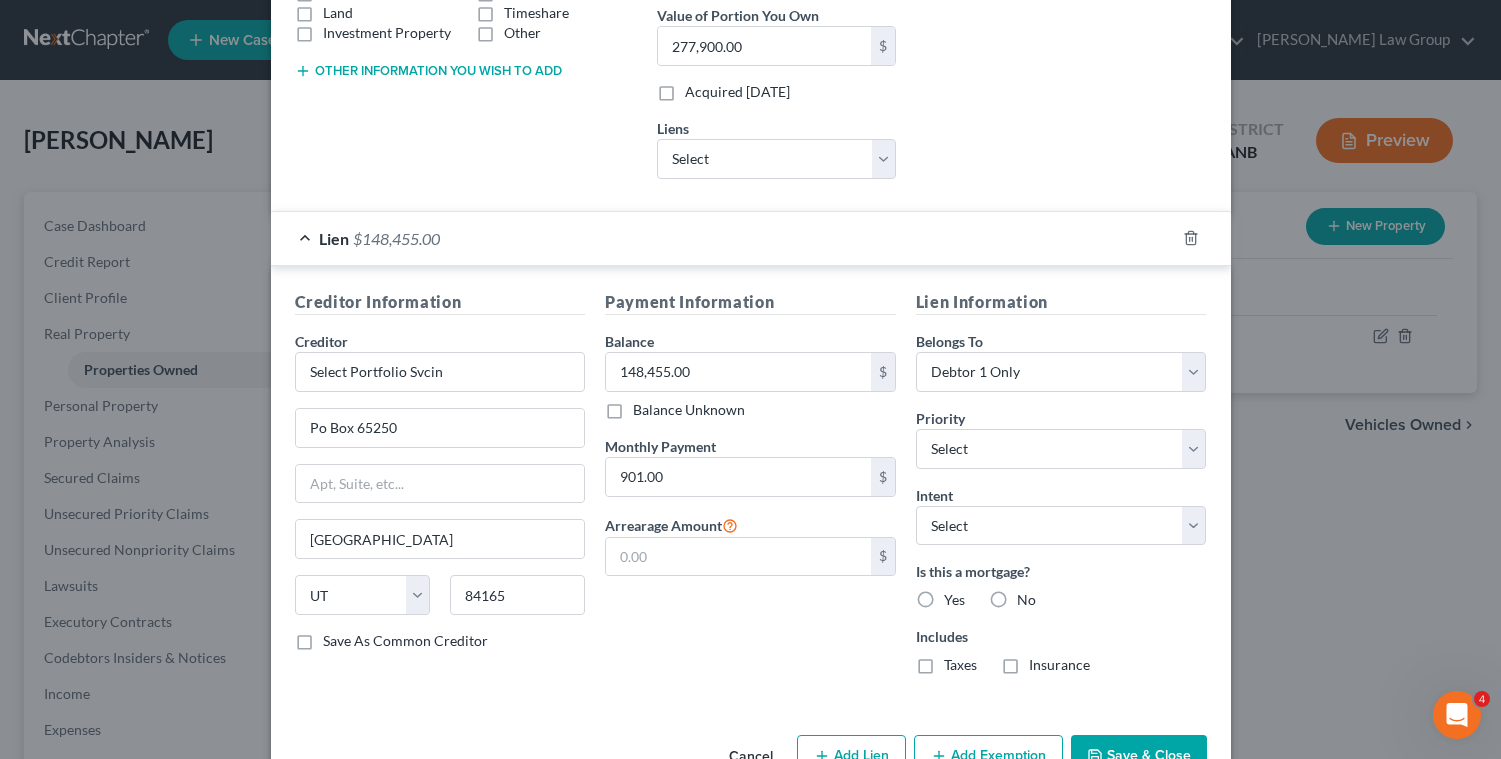 click on "Yes" at bounding box center [954, 600] 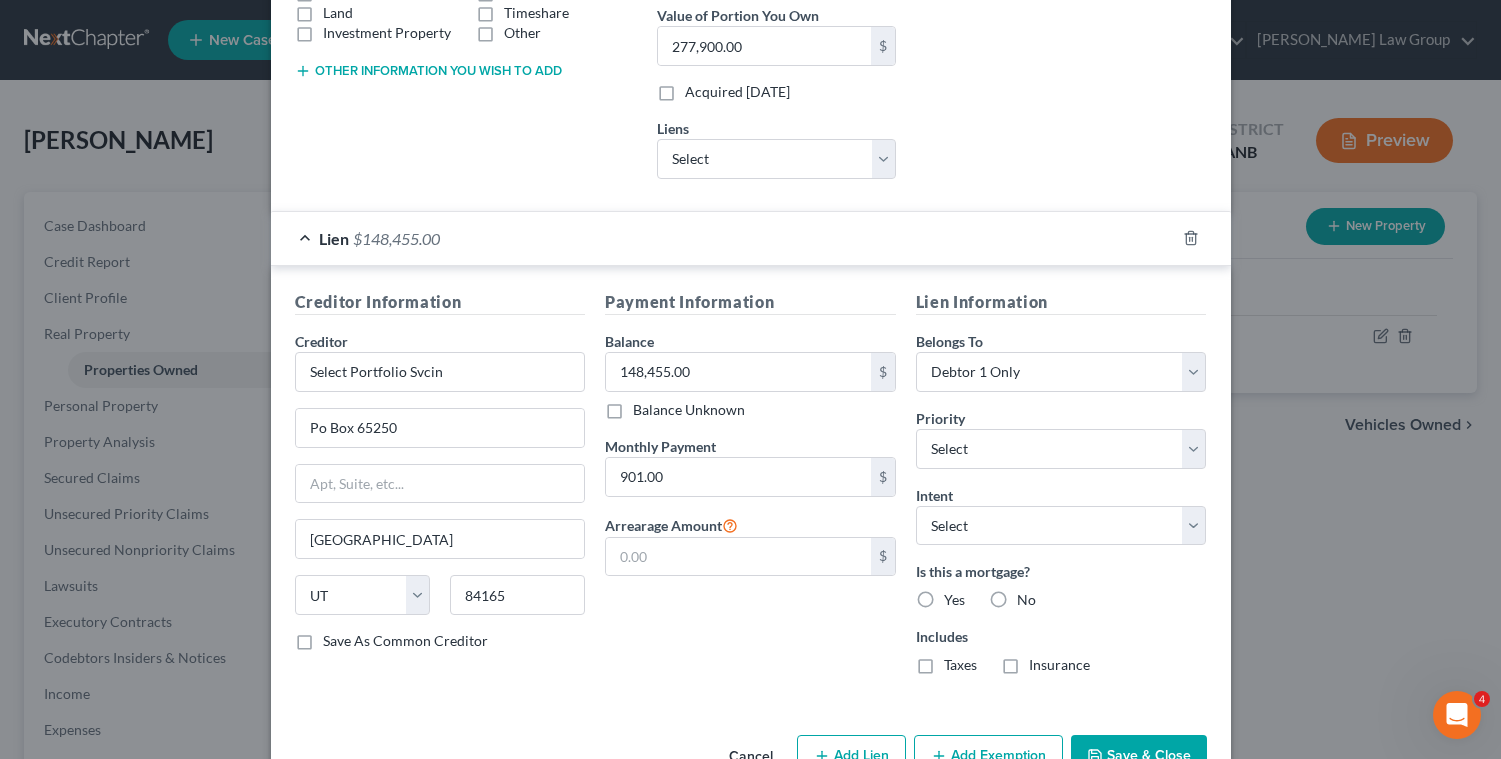 click on "Yes" at bounding box center (958, 596) 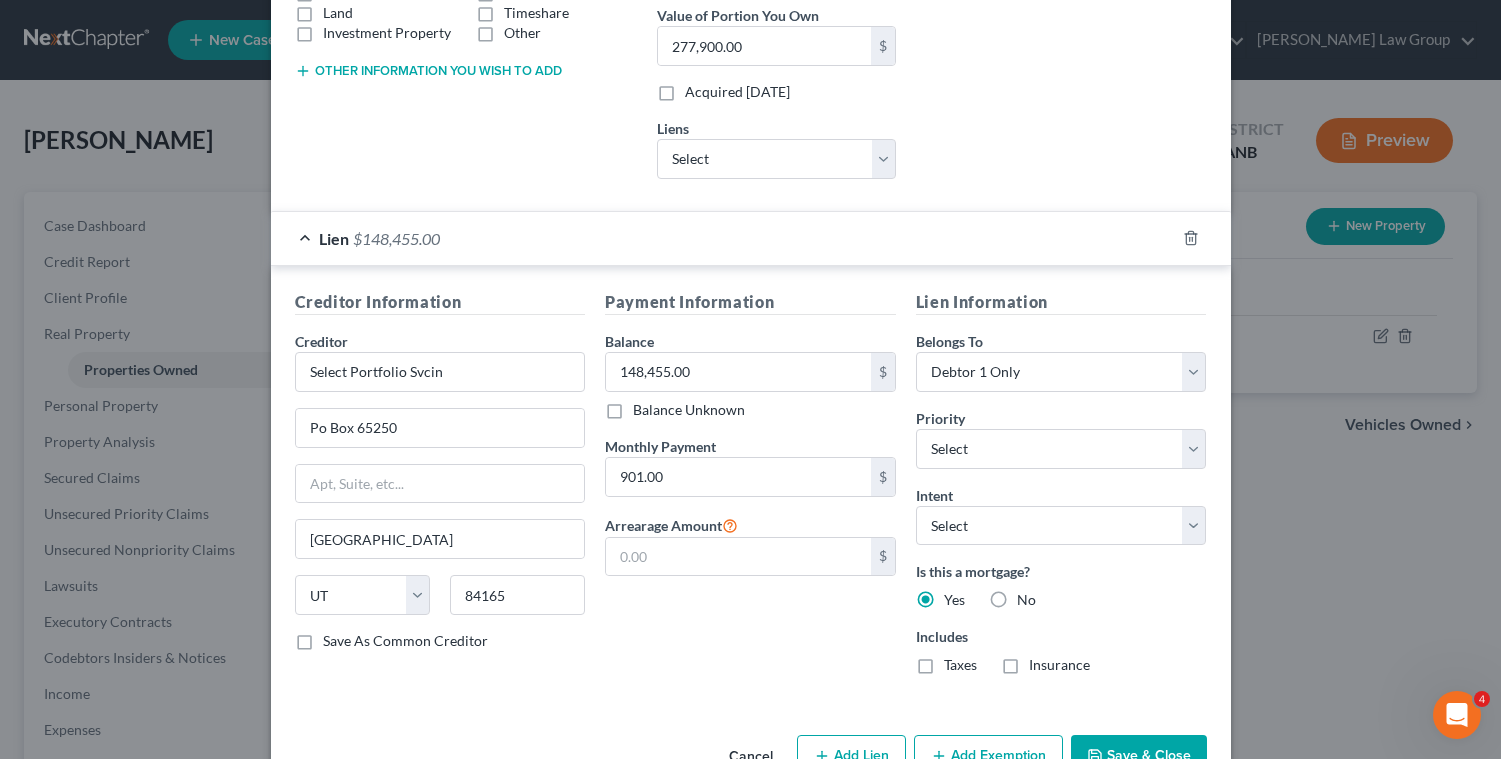 click on "Taxes" at bounding box center (960, 665) 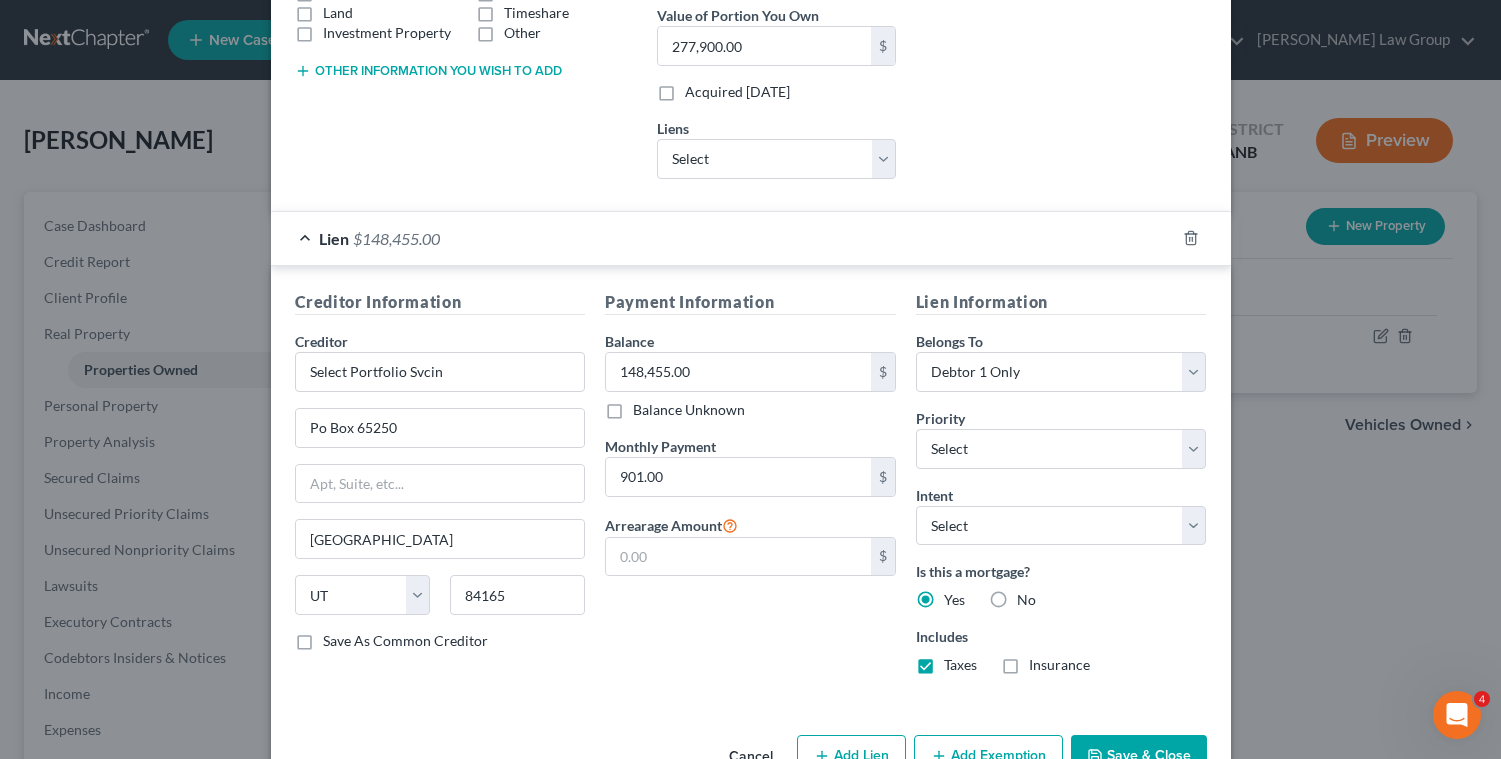click on "Insurance" at bounding box center (1059, 665) 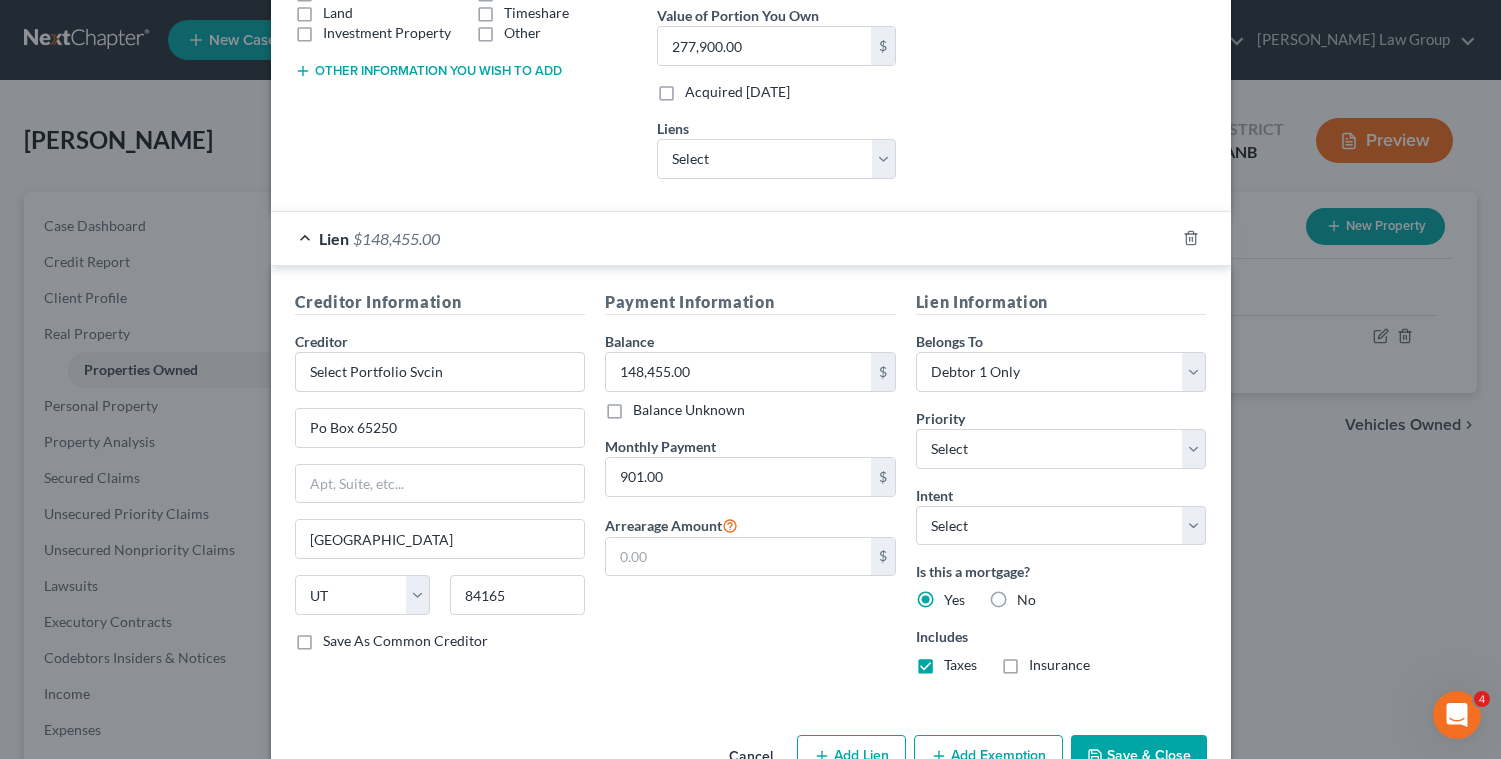 click on "Insurance" at bounding box center (1043, 661) 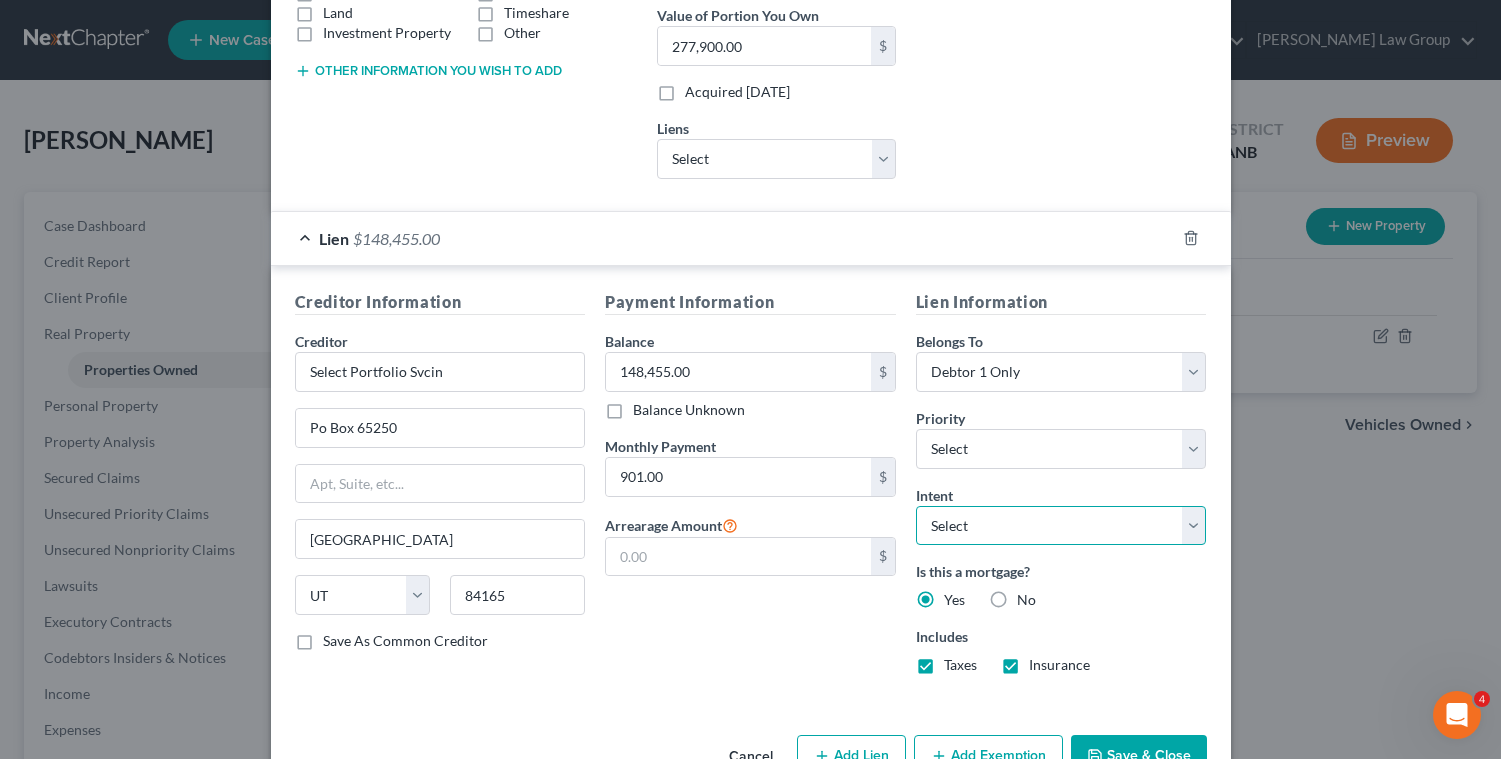 click on "Select Surrender Redeem Reaffirm Avoid Other" at bounding box center [1061, 526] 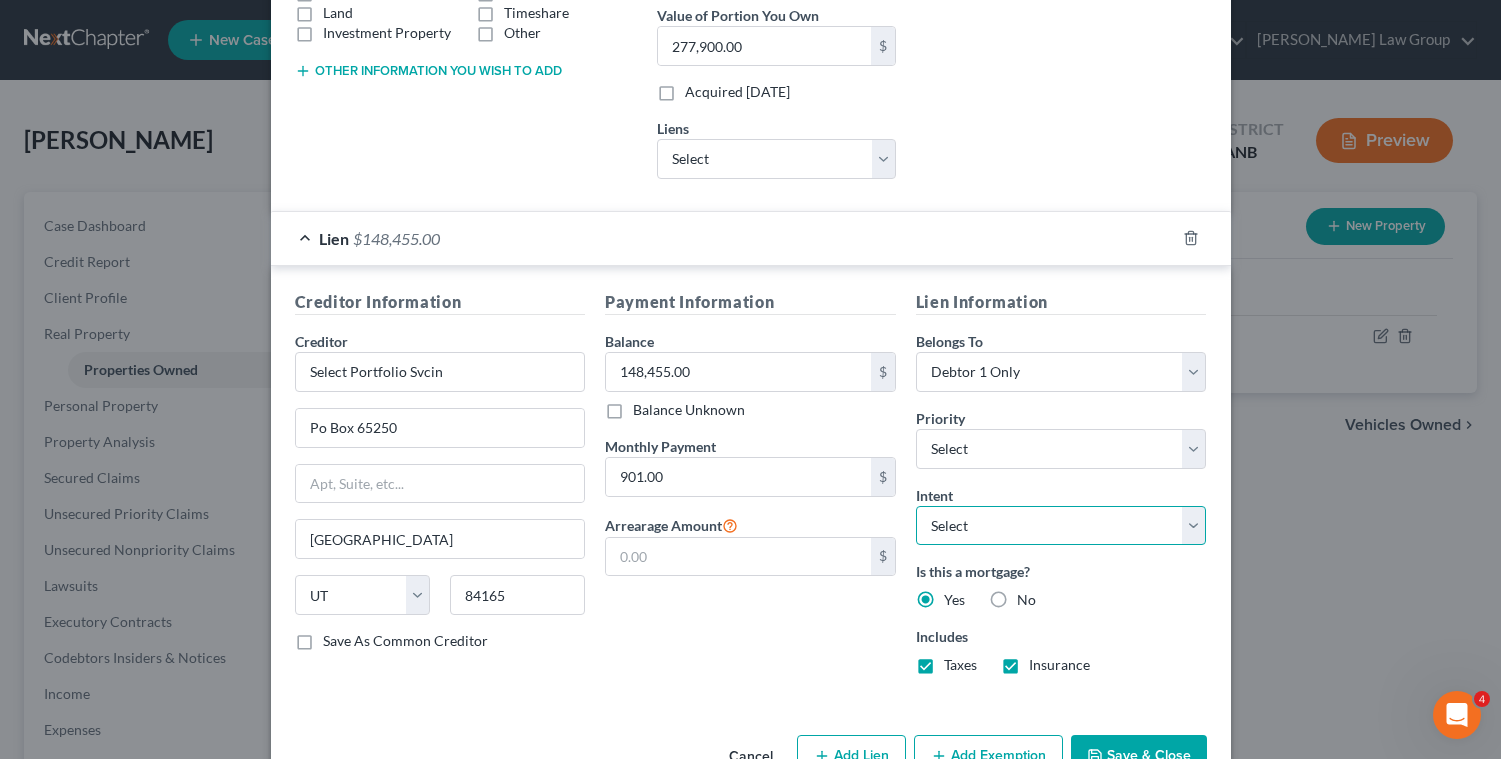 select on "2" 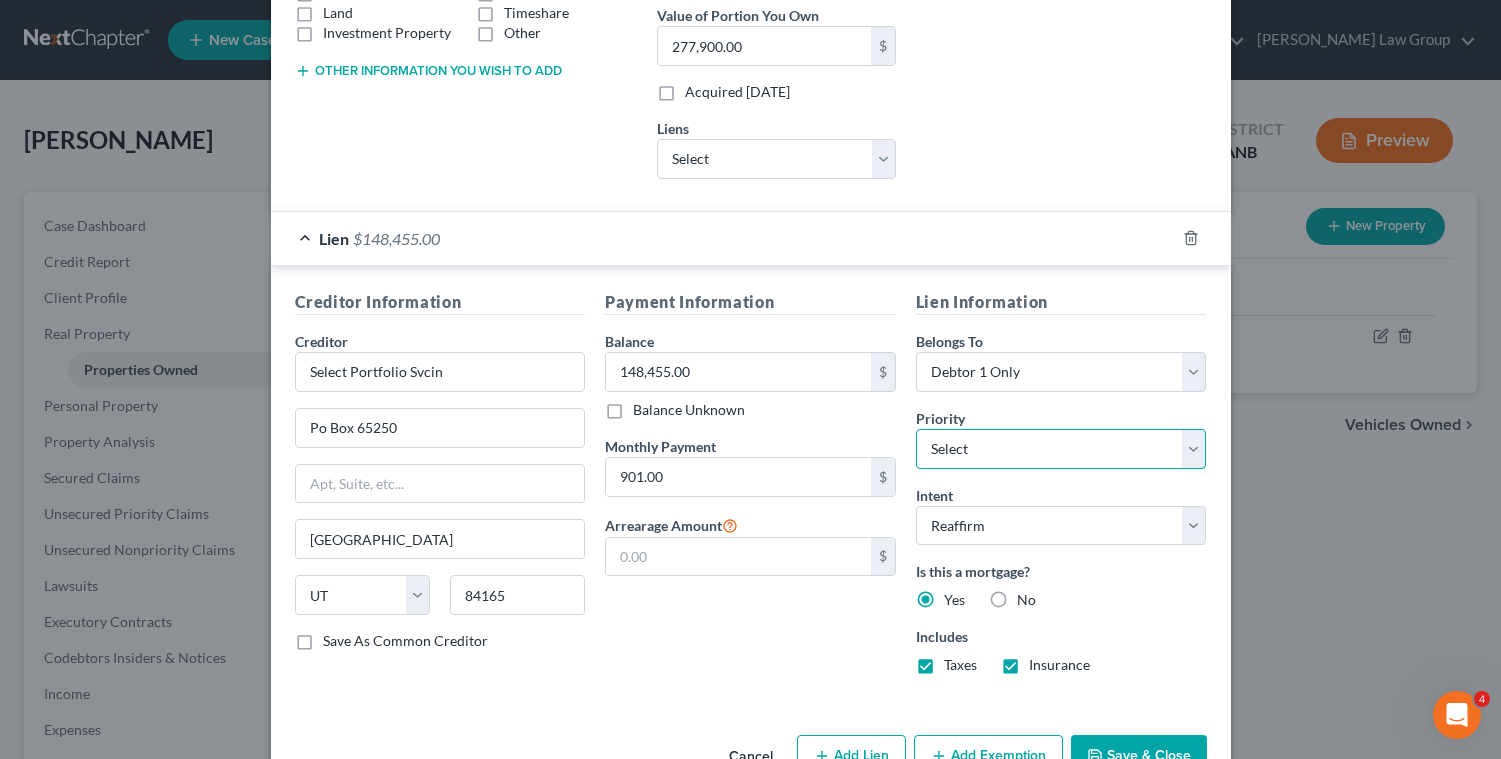 click on "Select 1st 2nd 3rd 4th 5th 6th 7th 8th 9th 10th 11th 12th 13th 14th 15th 16th 17th 18th 19th 20th 21th 22th 23th 24th 25th 26th 27th 28th 29th 30th" at bounding box center (1061, 449) 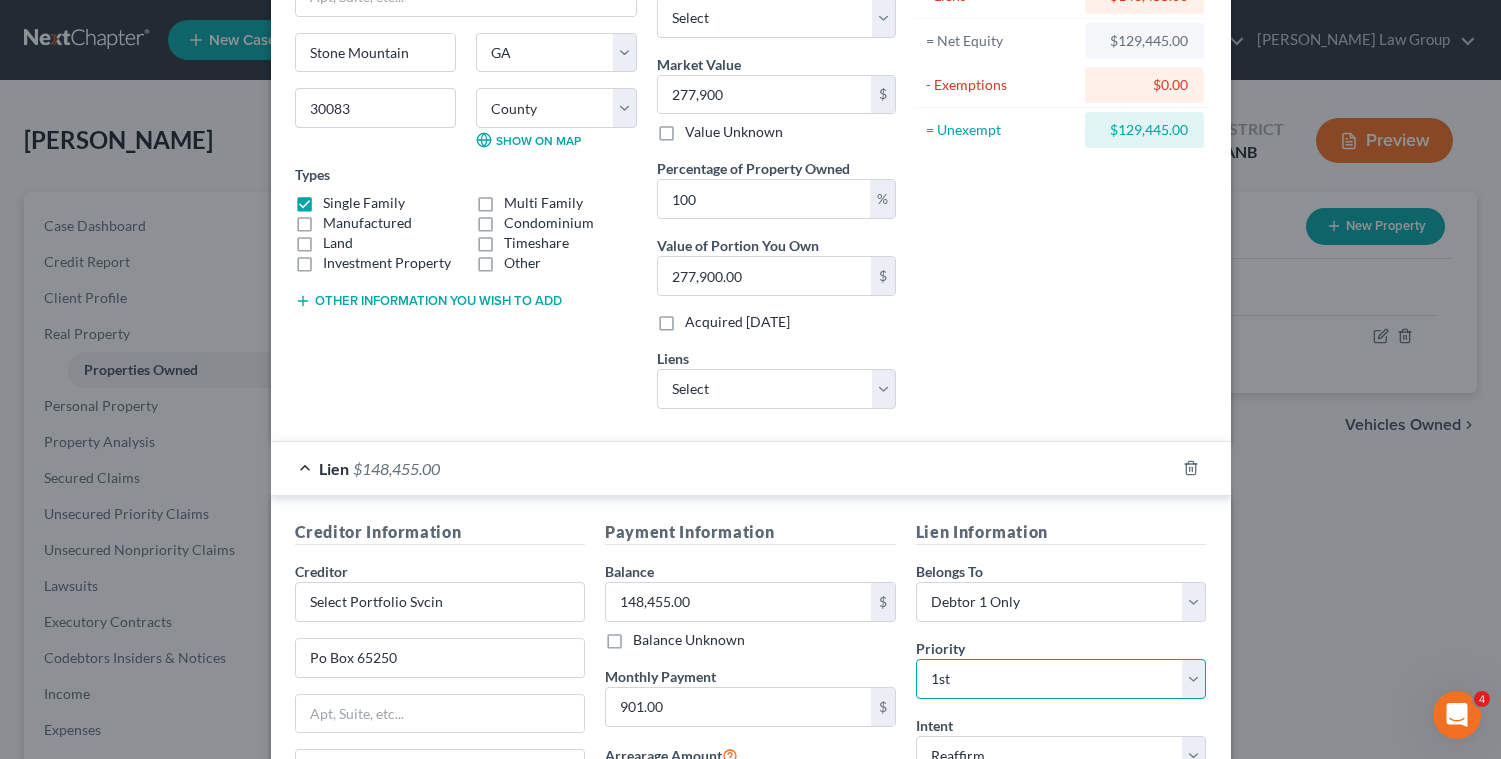 scroll, scrollTop: 480, scrollLeft: 0, axis: vertical 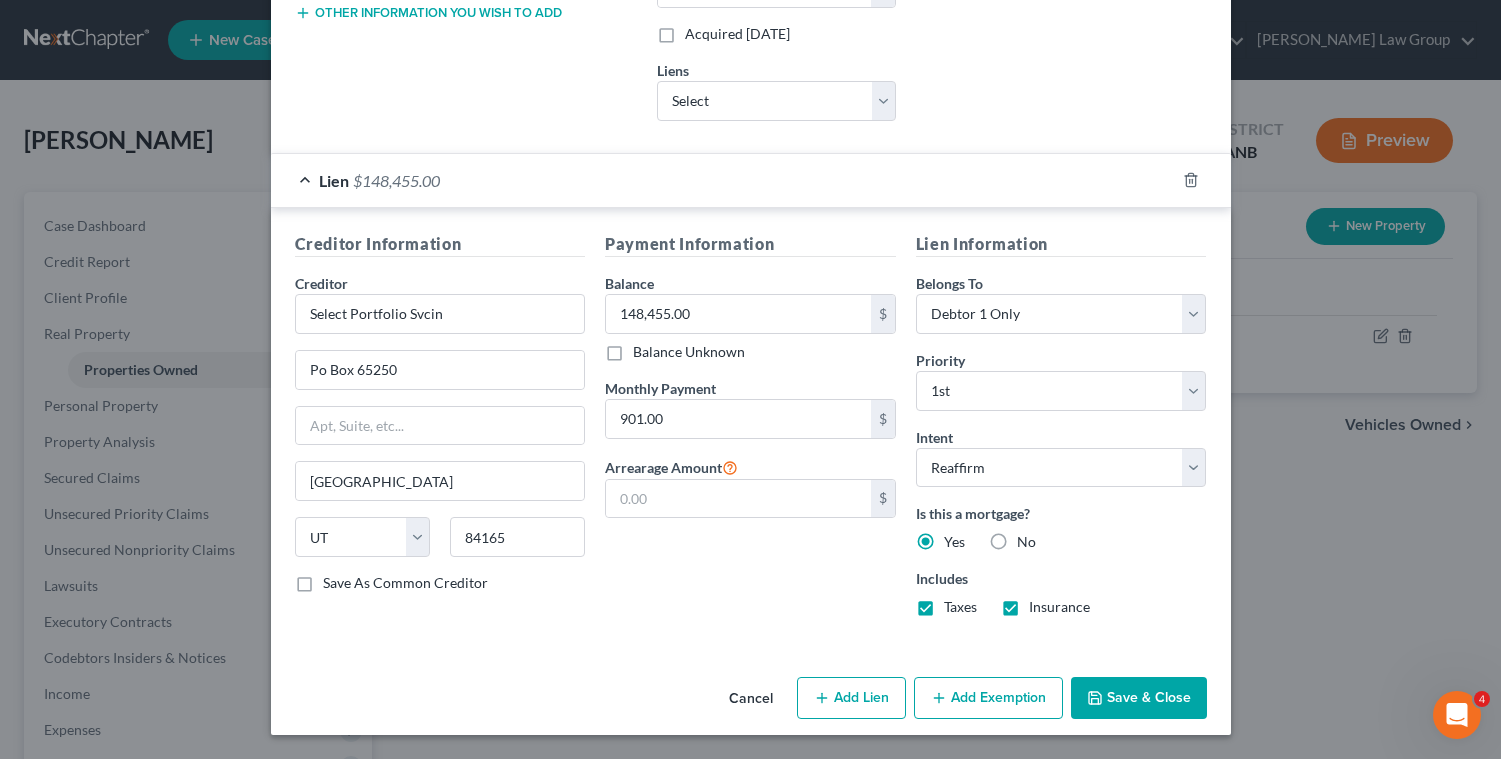 click on "Add Exemption" at bounding box center [988, 698] 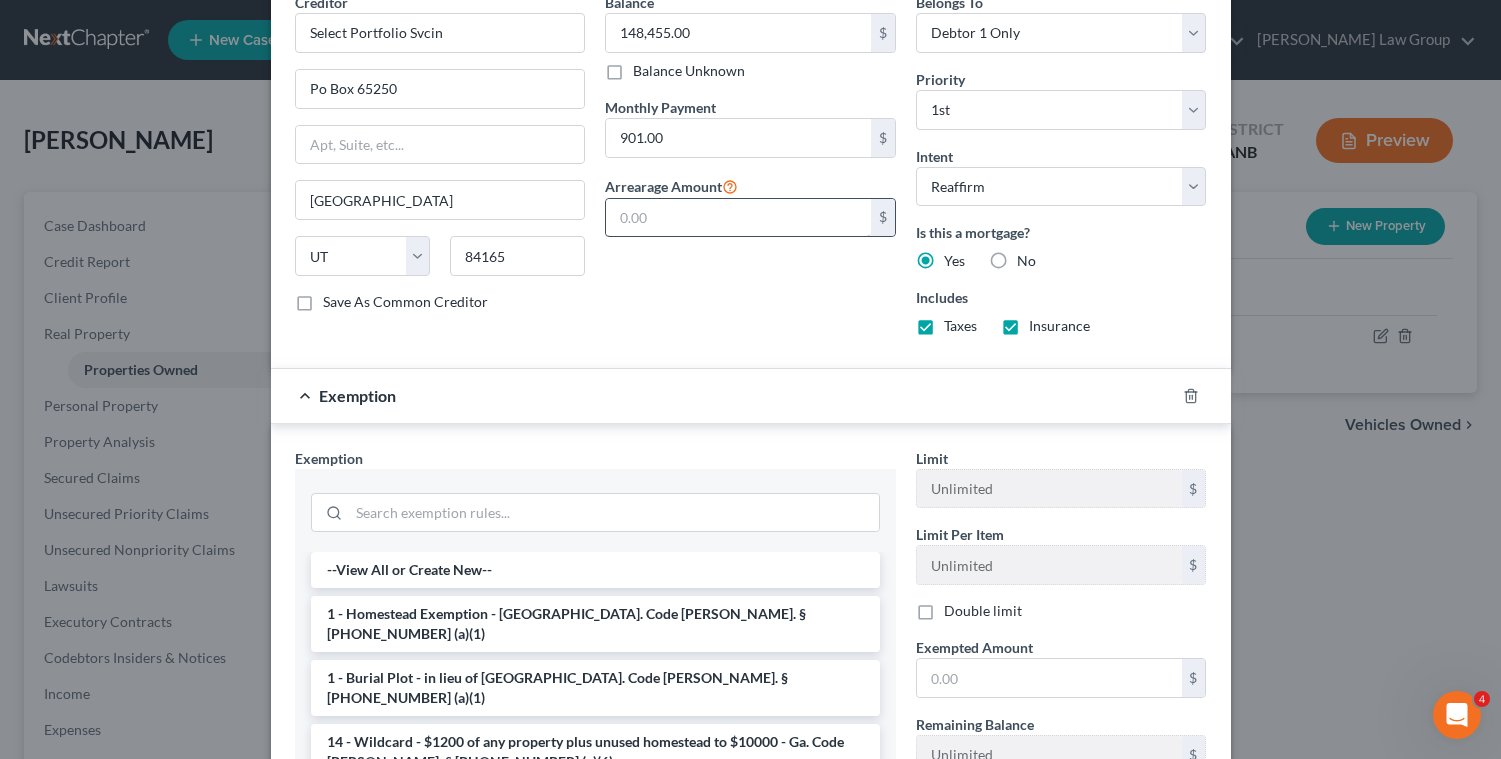 scroll, scrollTop: 970, scrollLeft: 0, axis: vertical 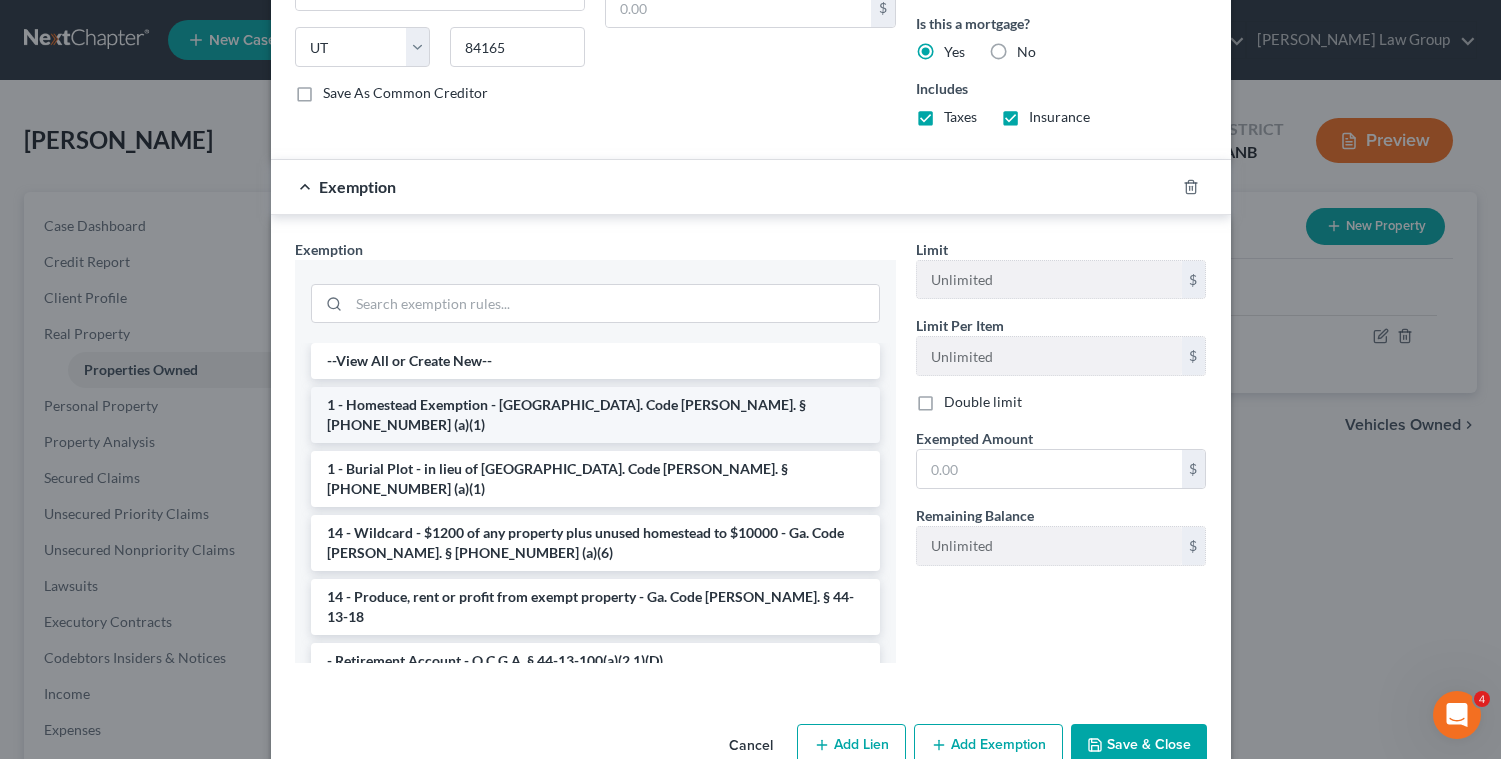 click on "1 - Homestead Exemption - [GEOGRAPHIC_DATA]. Code [PERSON_NAME]. § [PHONE_NUMBER] (a)(1)" at bounding box center (595, 415) 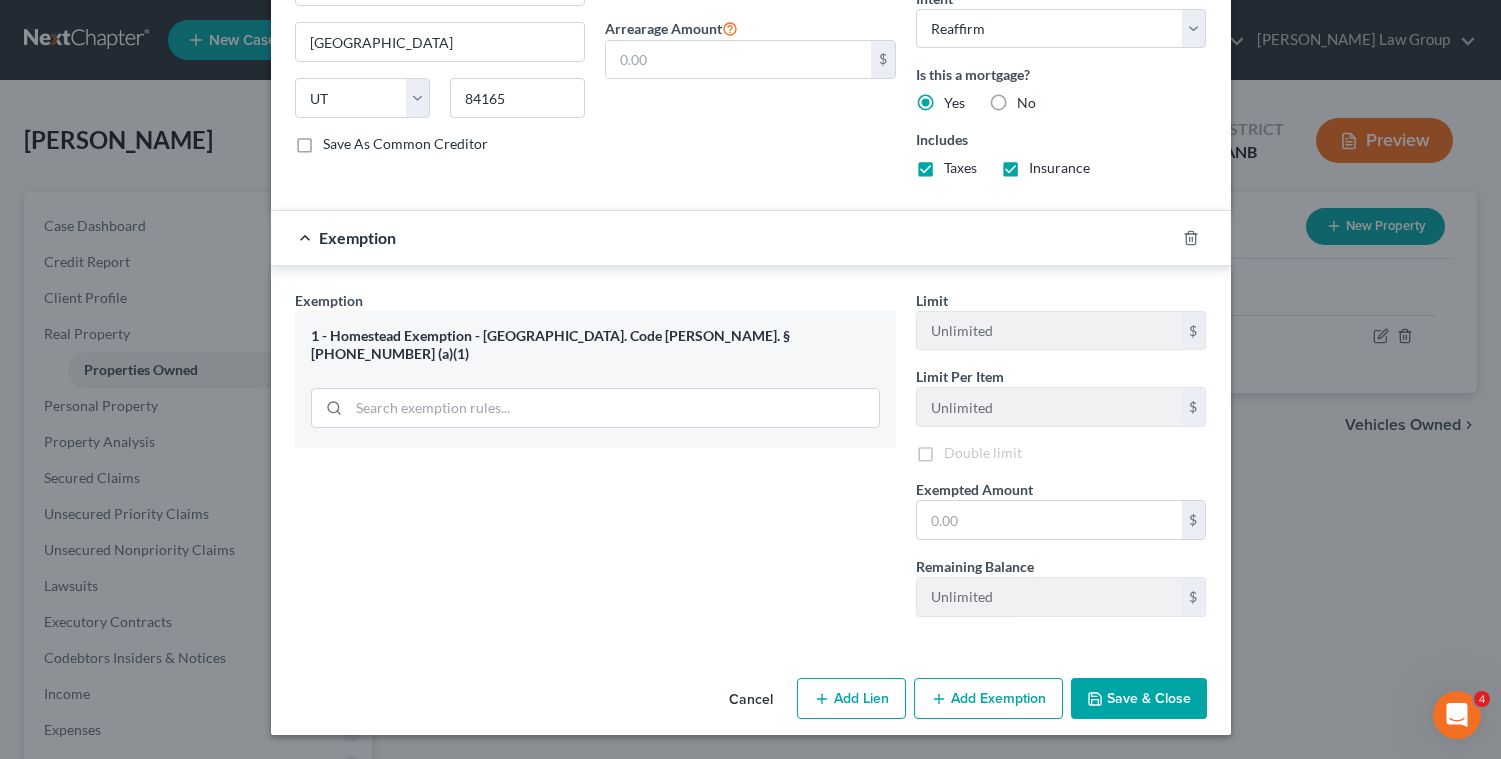 scroll, scrollTop: 922, scrollLeft: 0, axis: vertical 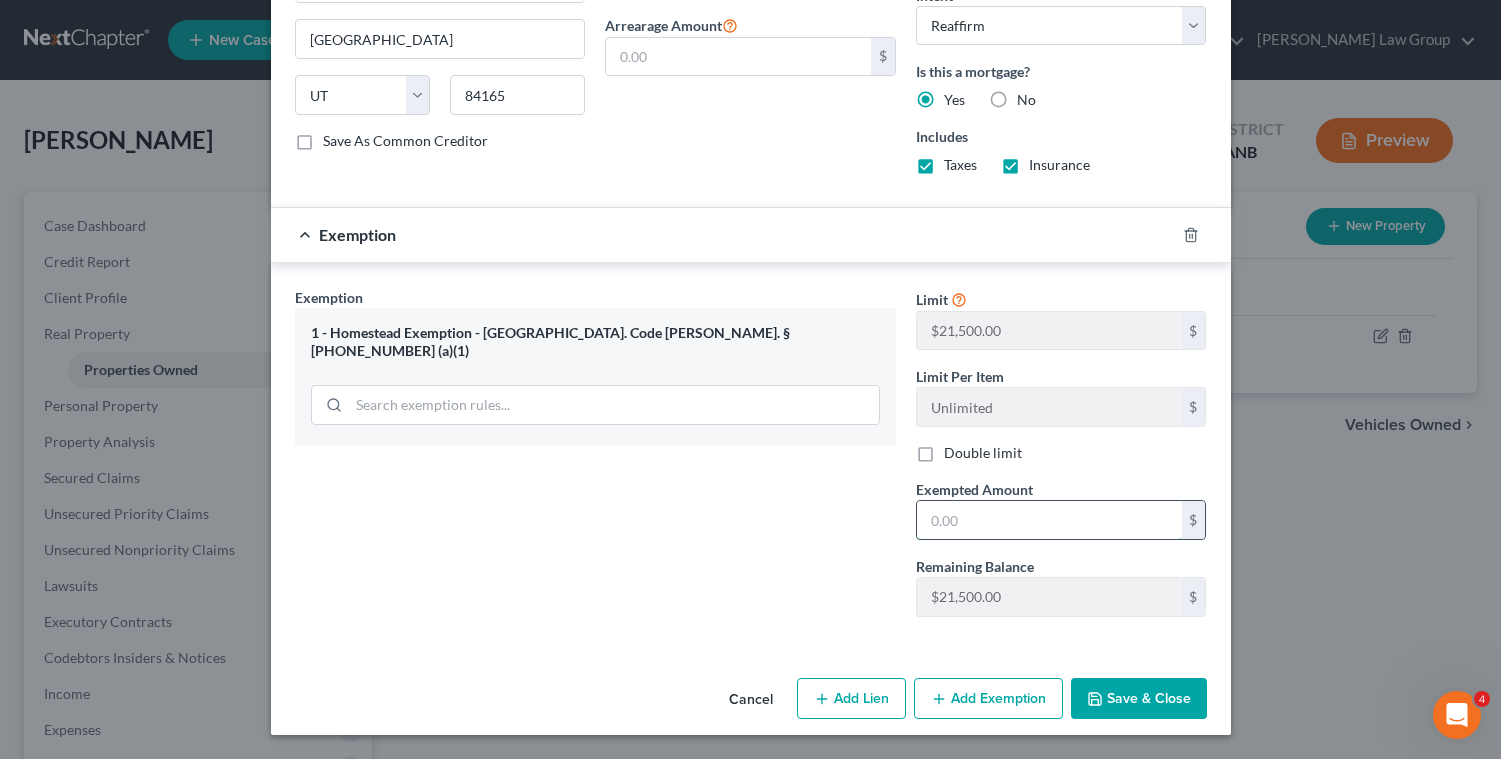 click at bounding box center [1049, 520] 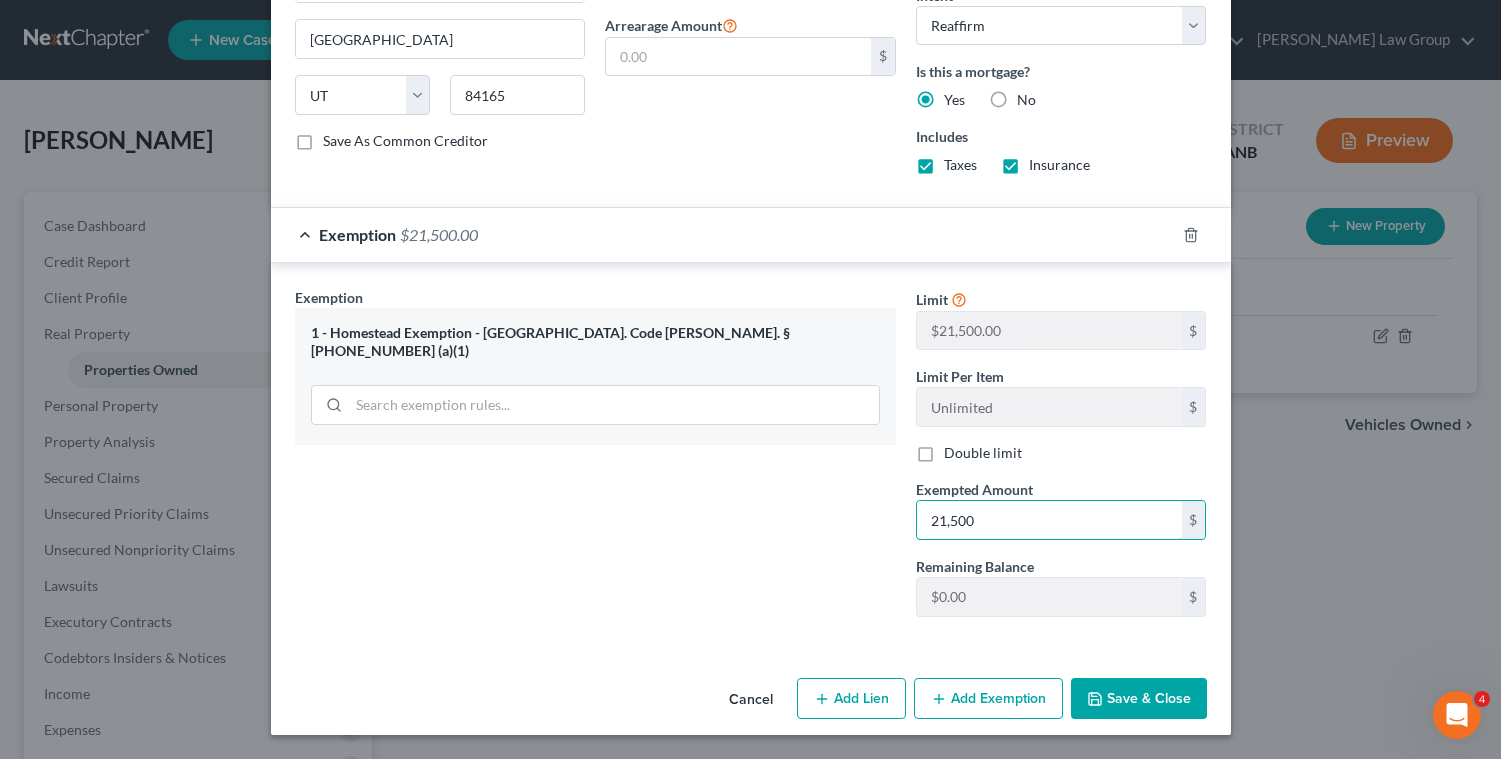 type on "21,500" 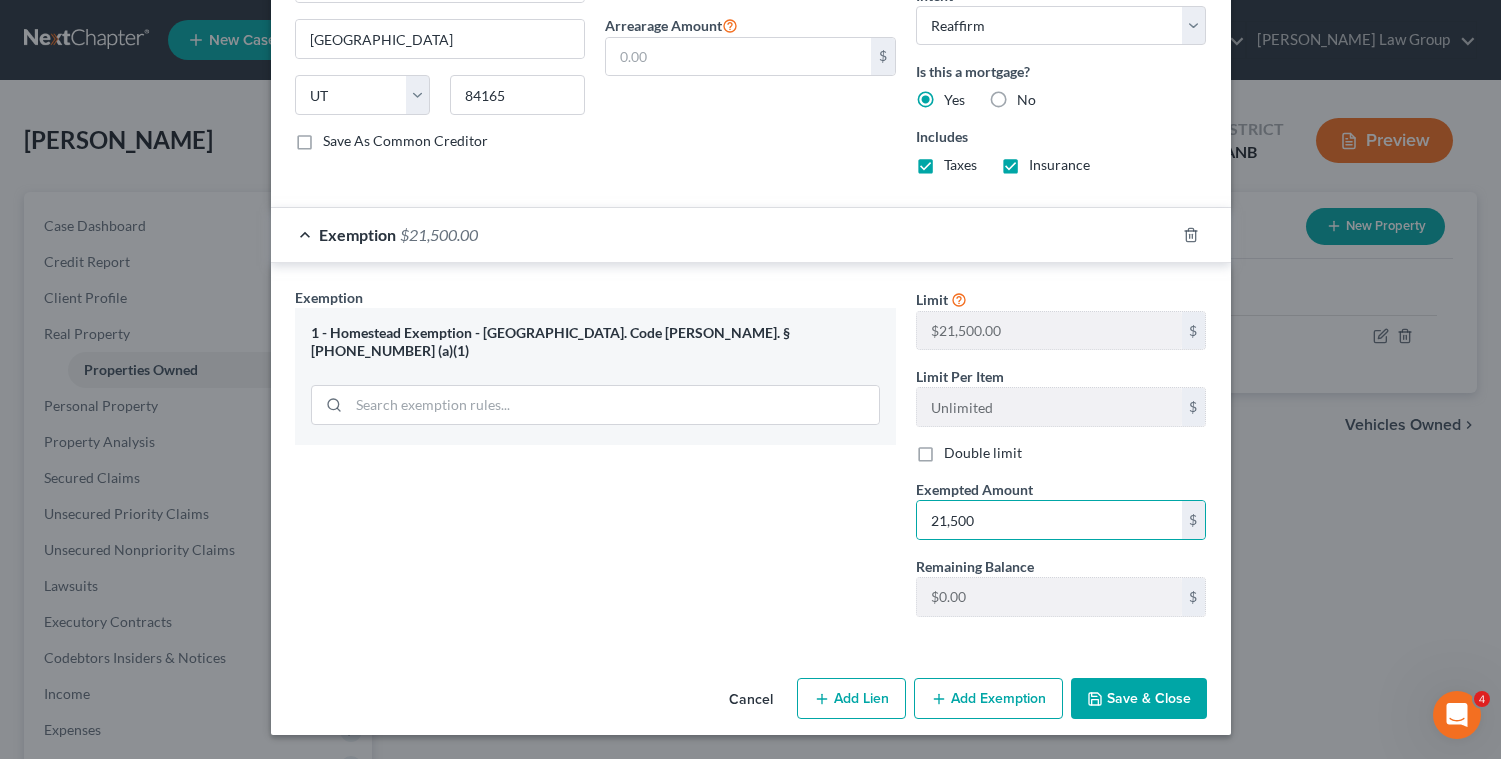 click on "Save & Close" at bounding box center [1139, 699] 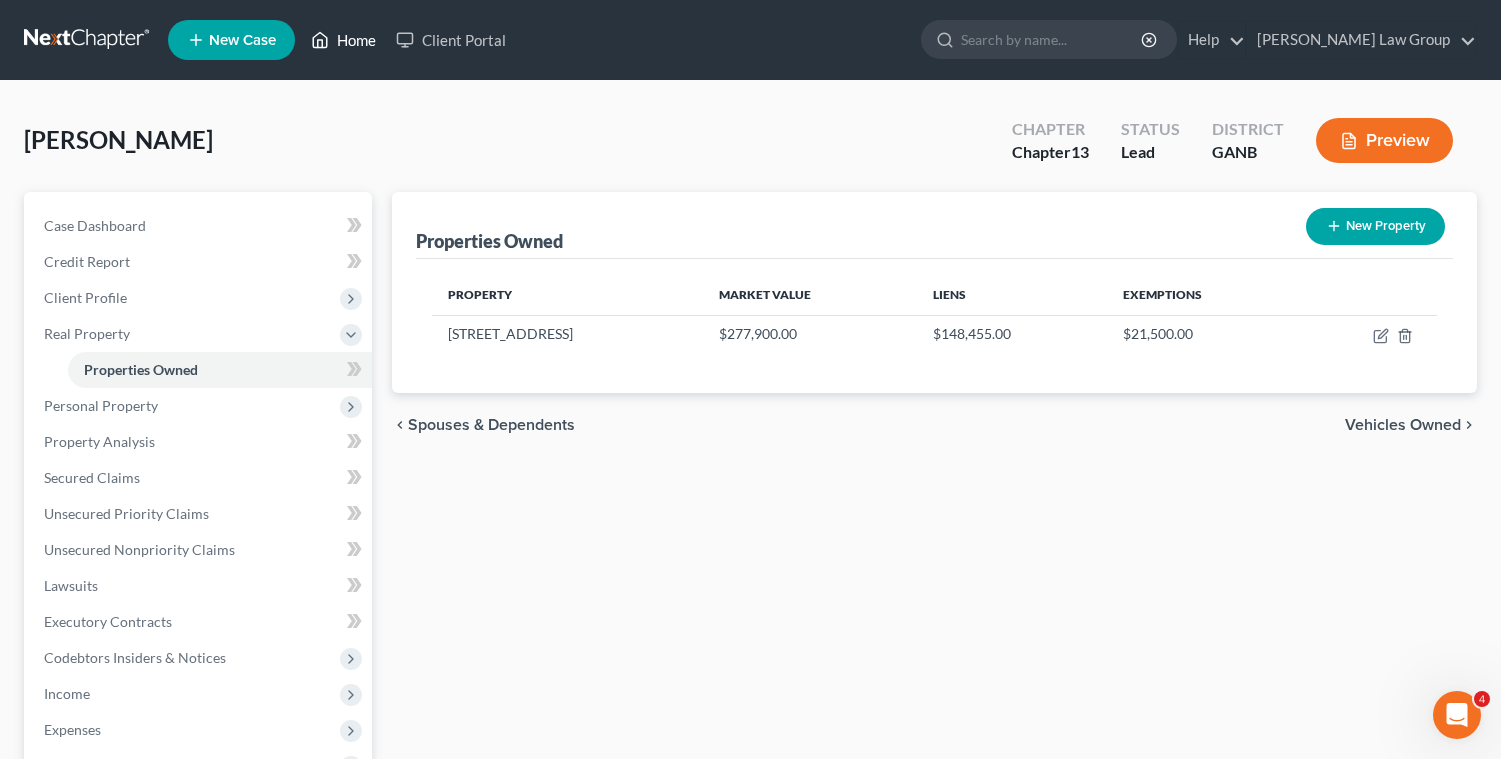 click on "Home" at bounding box center (343, 40) 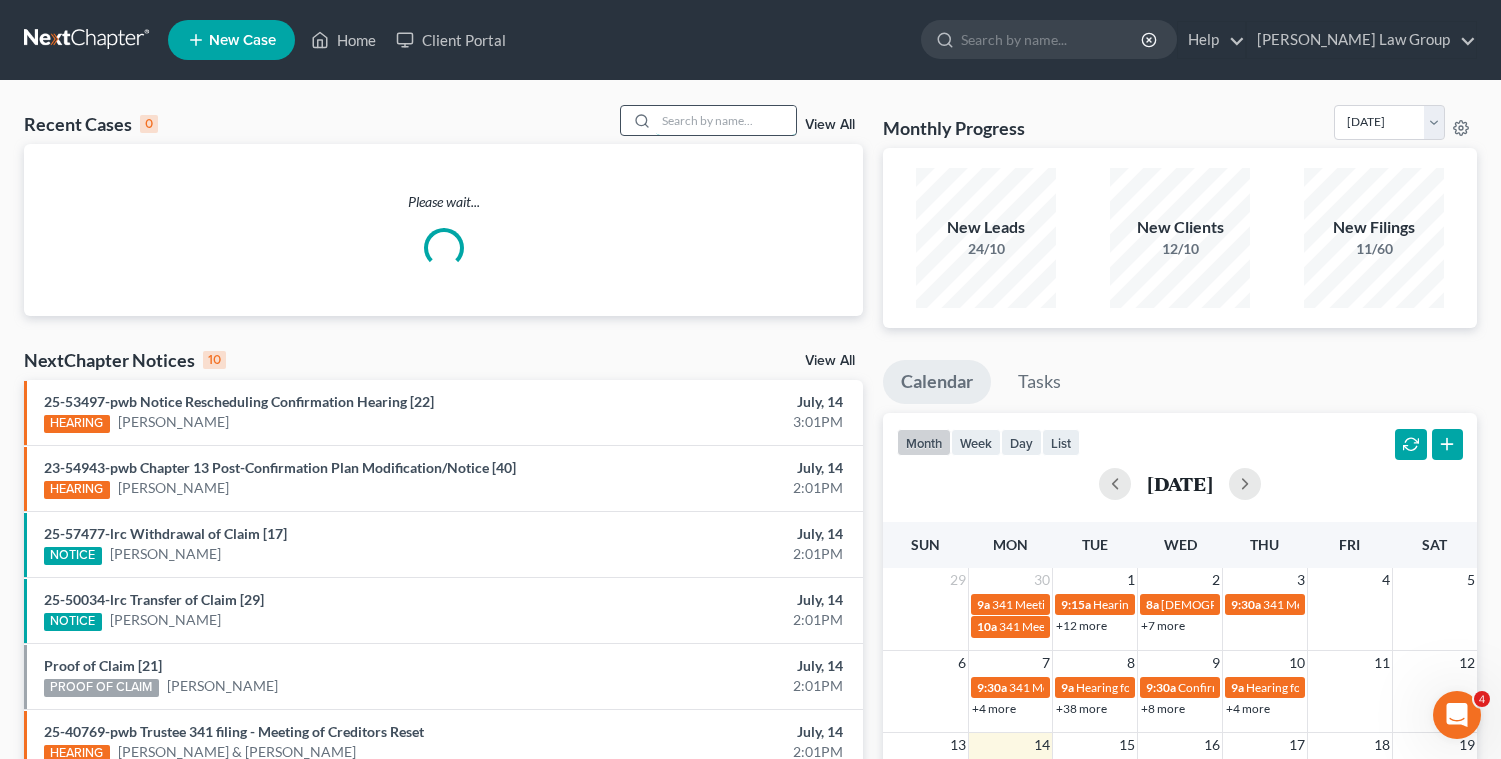 click at bounding box center (726, 120) 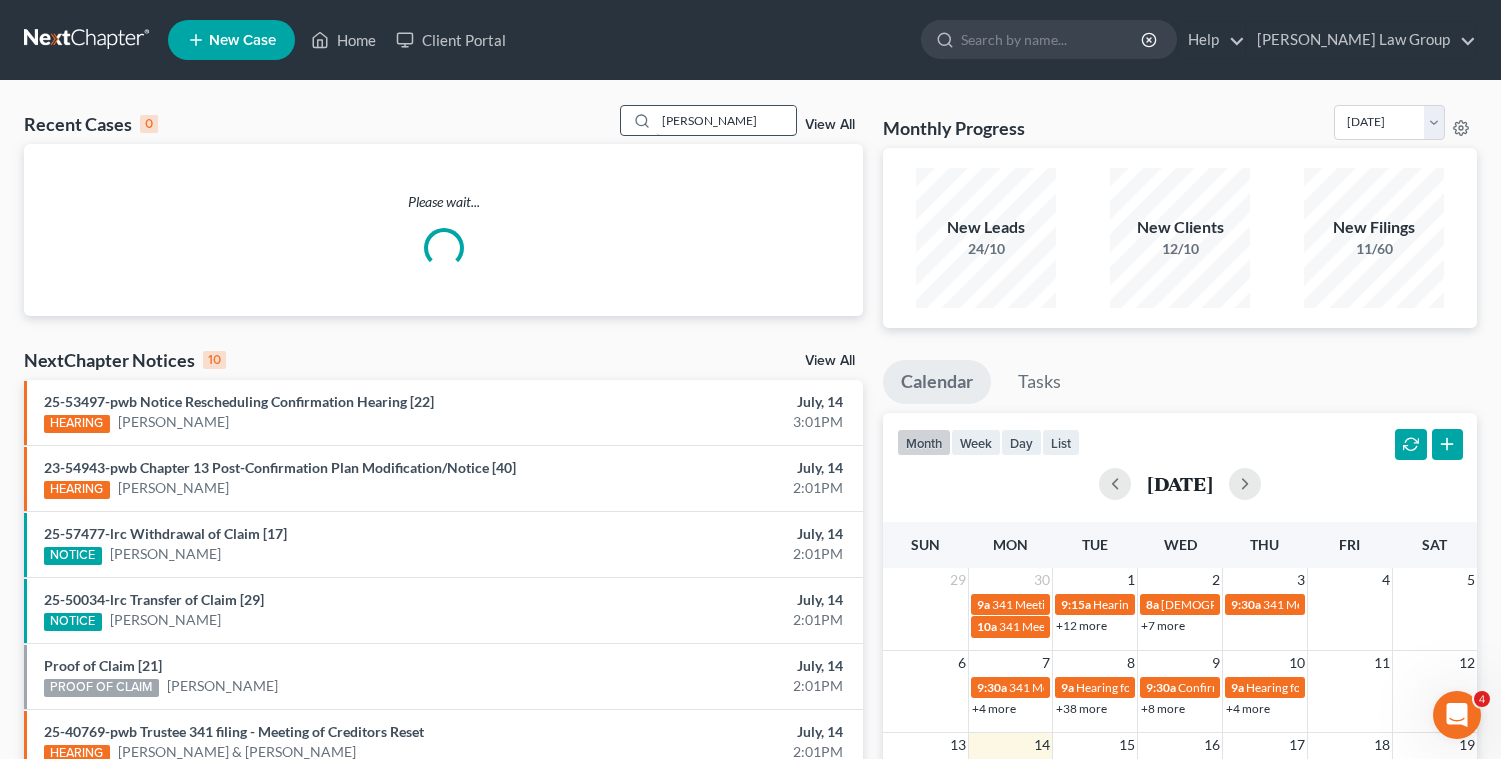 type on "[PERSON_NAME]" 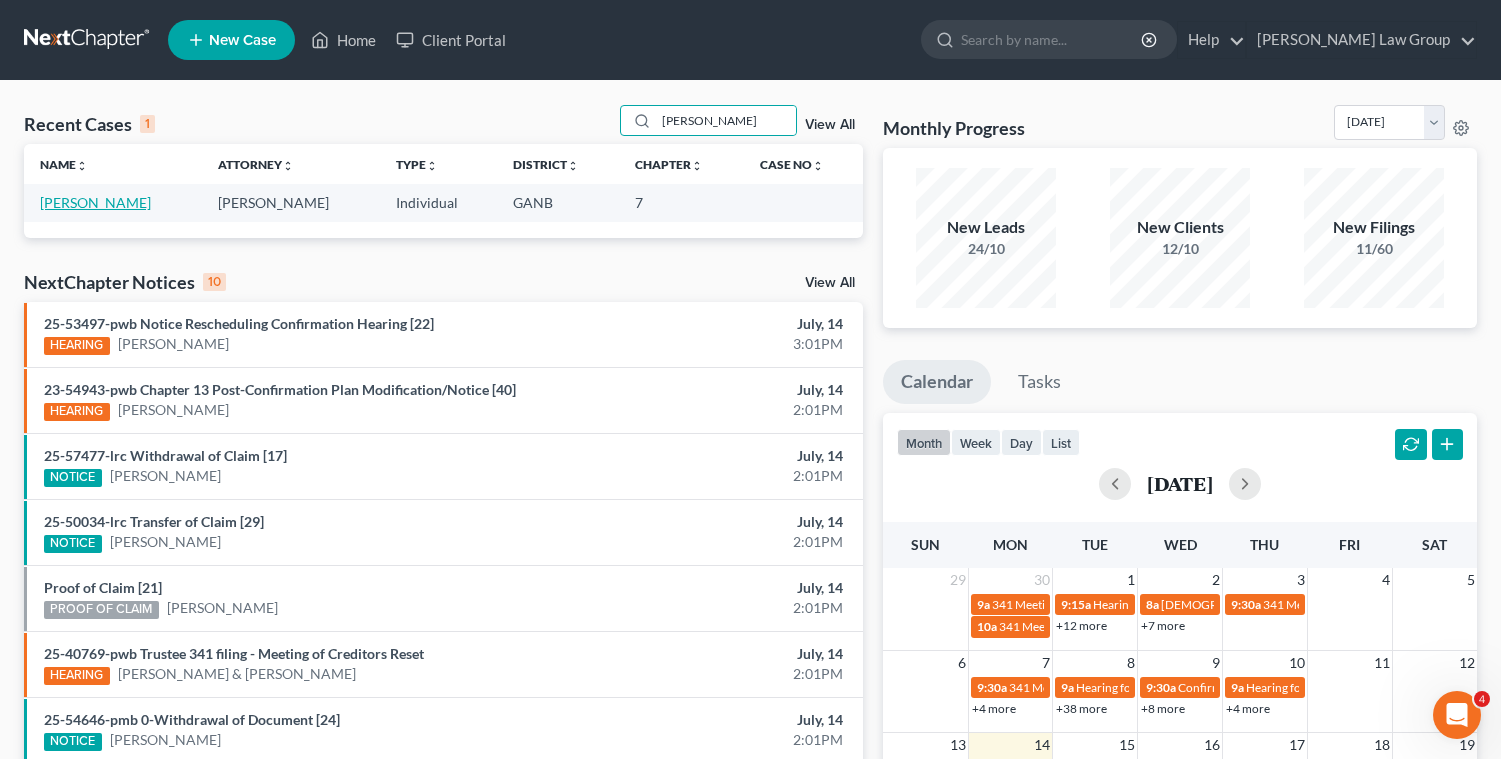 click on "[PERSON_NAME]" at bounding box center [95, 202] 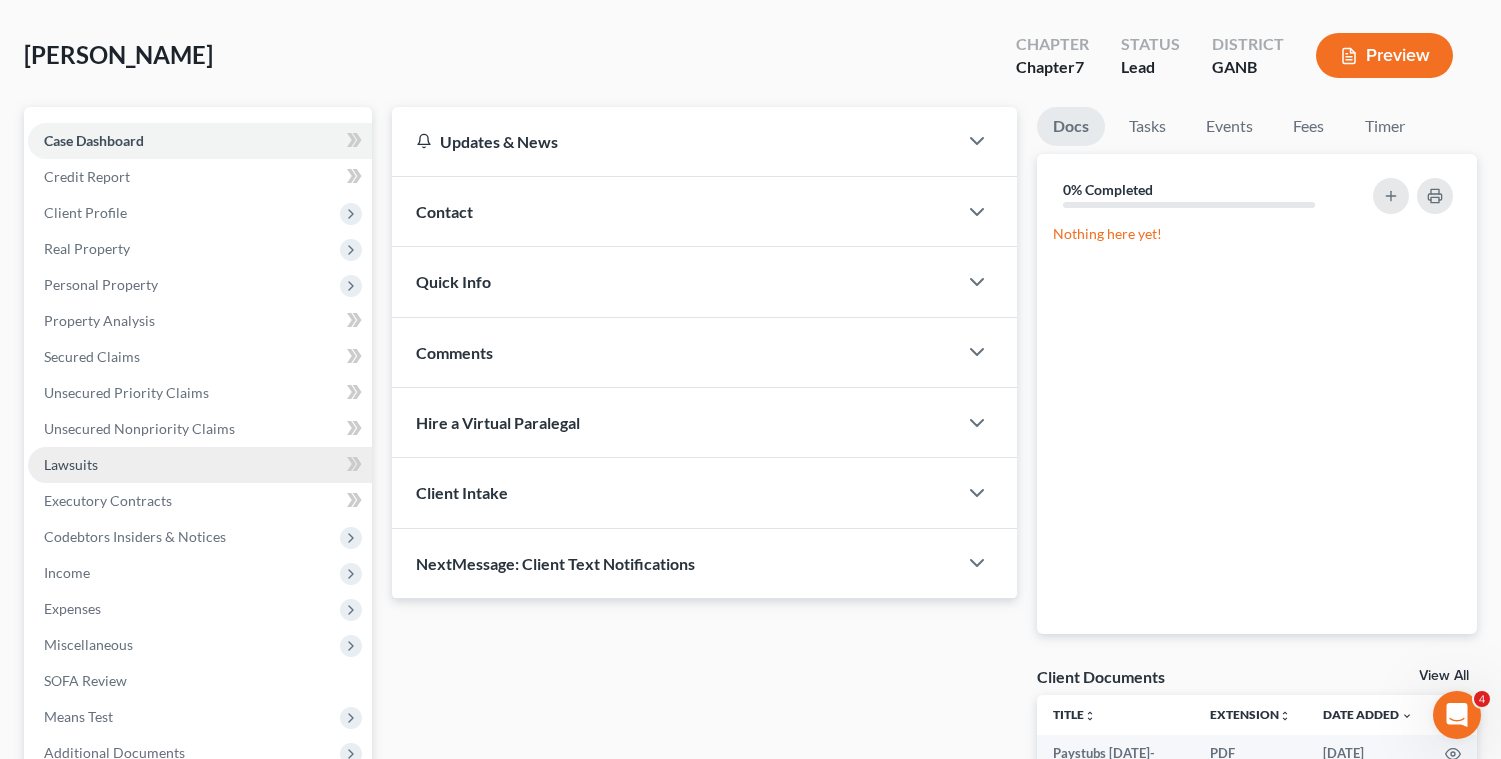 scroll, scrollTop: 116, scrollLeft: 0, axis: vertical 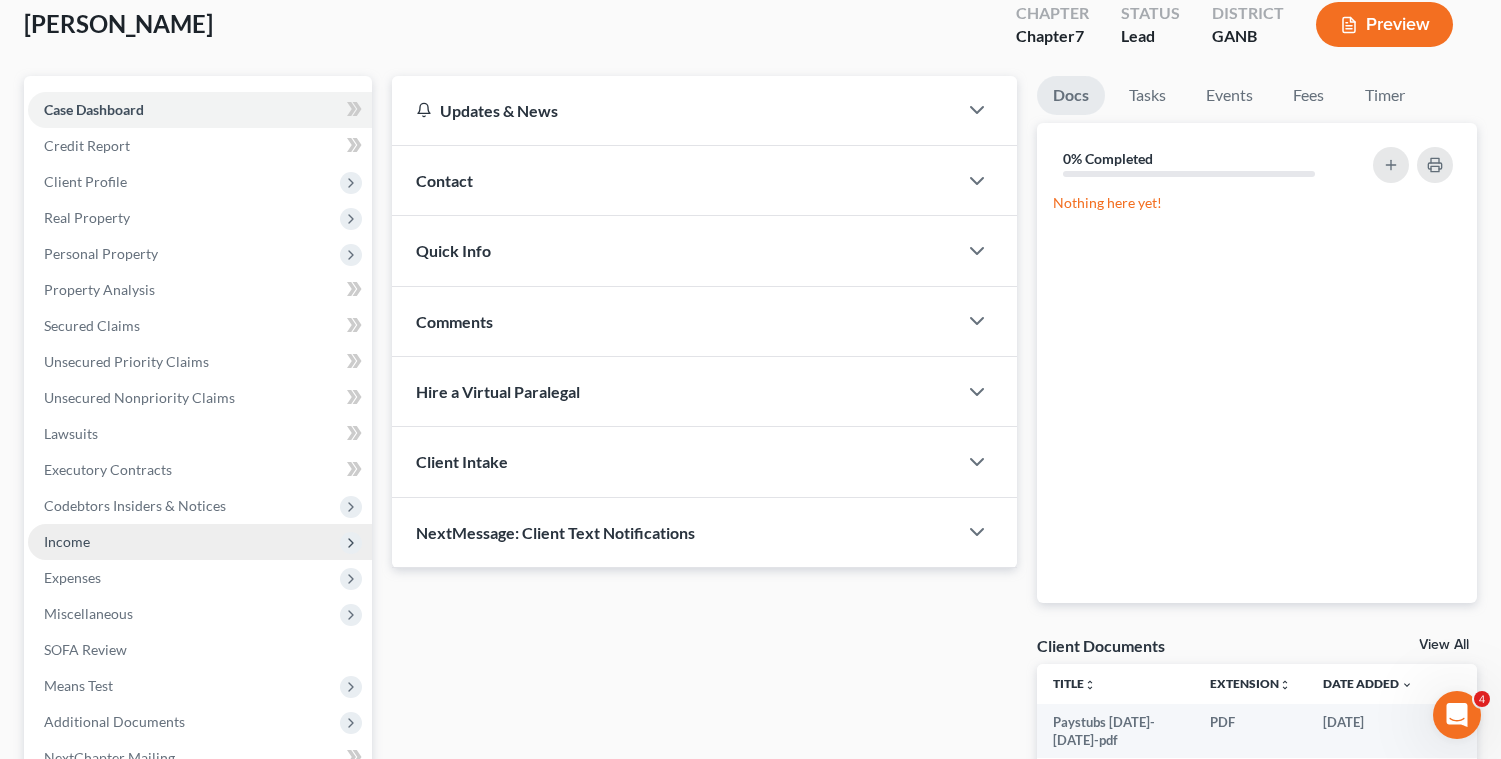 click on "Income" at bounding box center [200, 542] 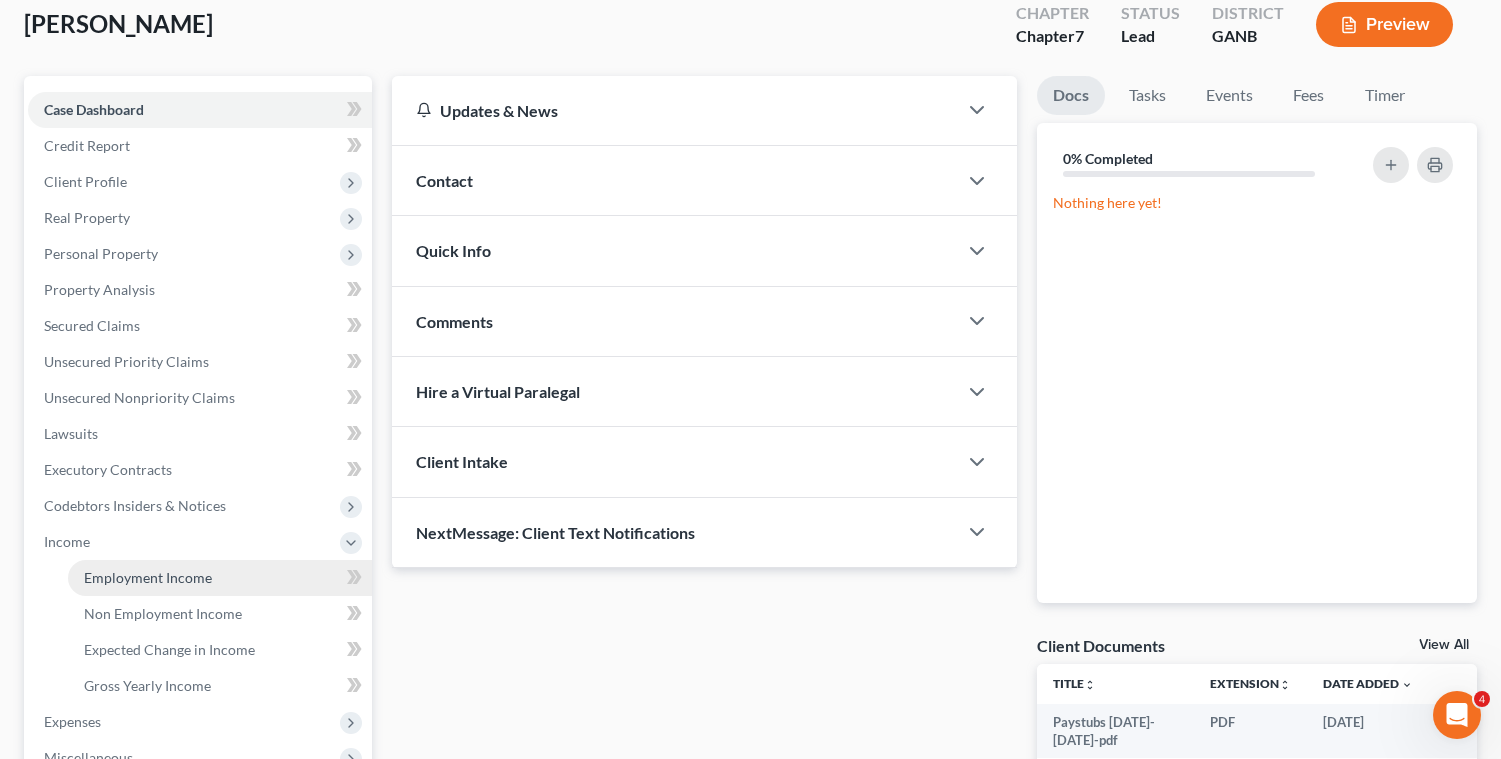 click on "Employment Income" at bounding box center [148, 577] 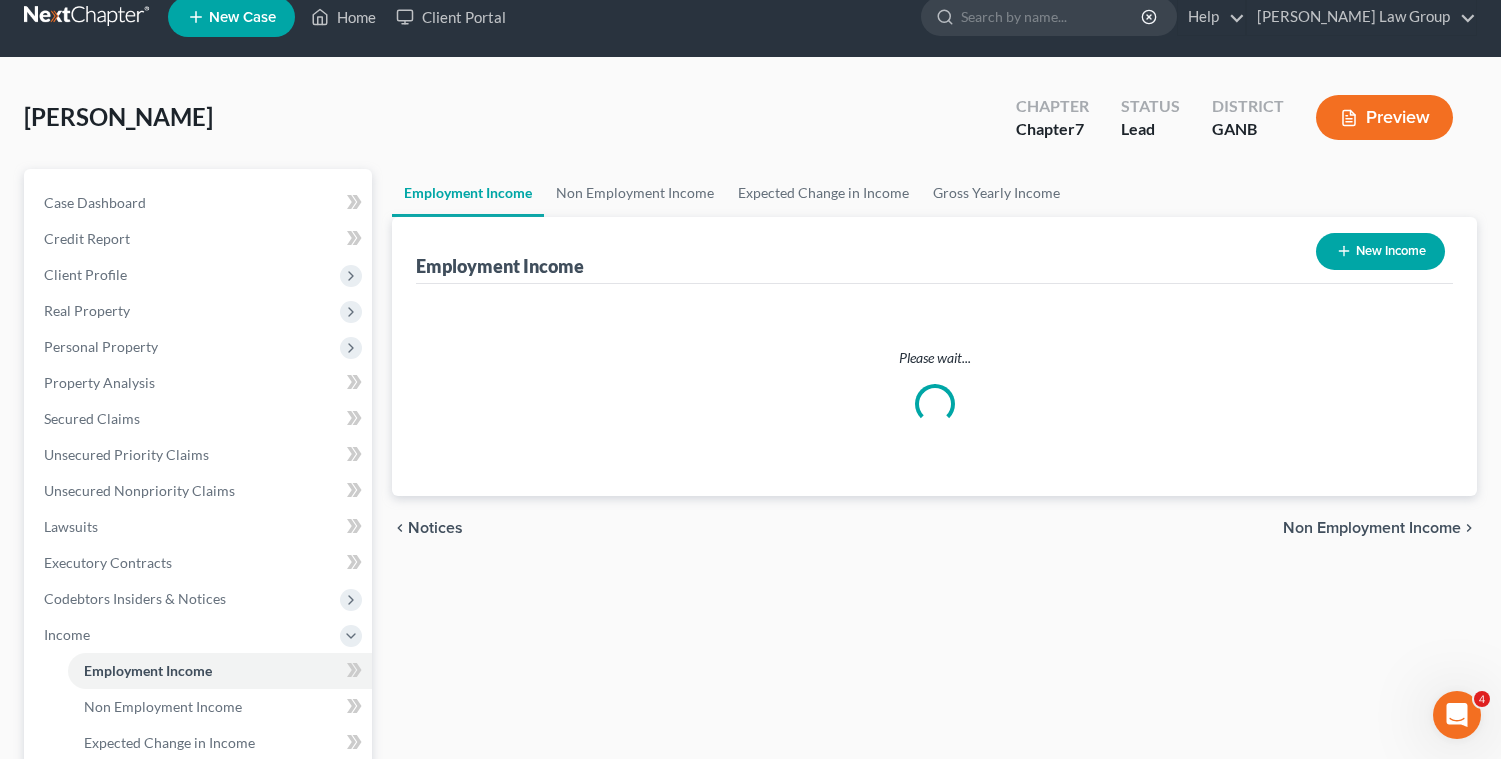 scroll, scrollTop: 0, scrollLeft: 0, axis: both 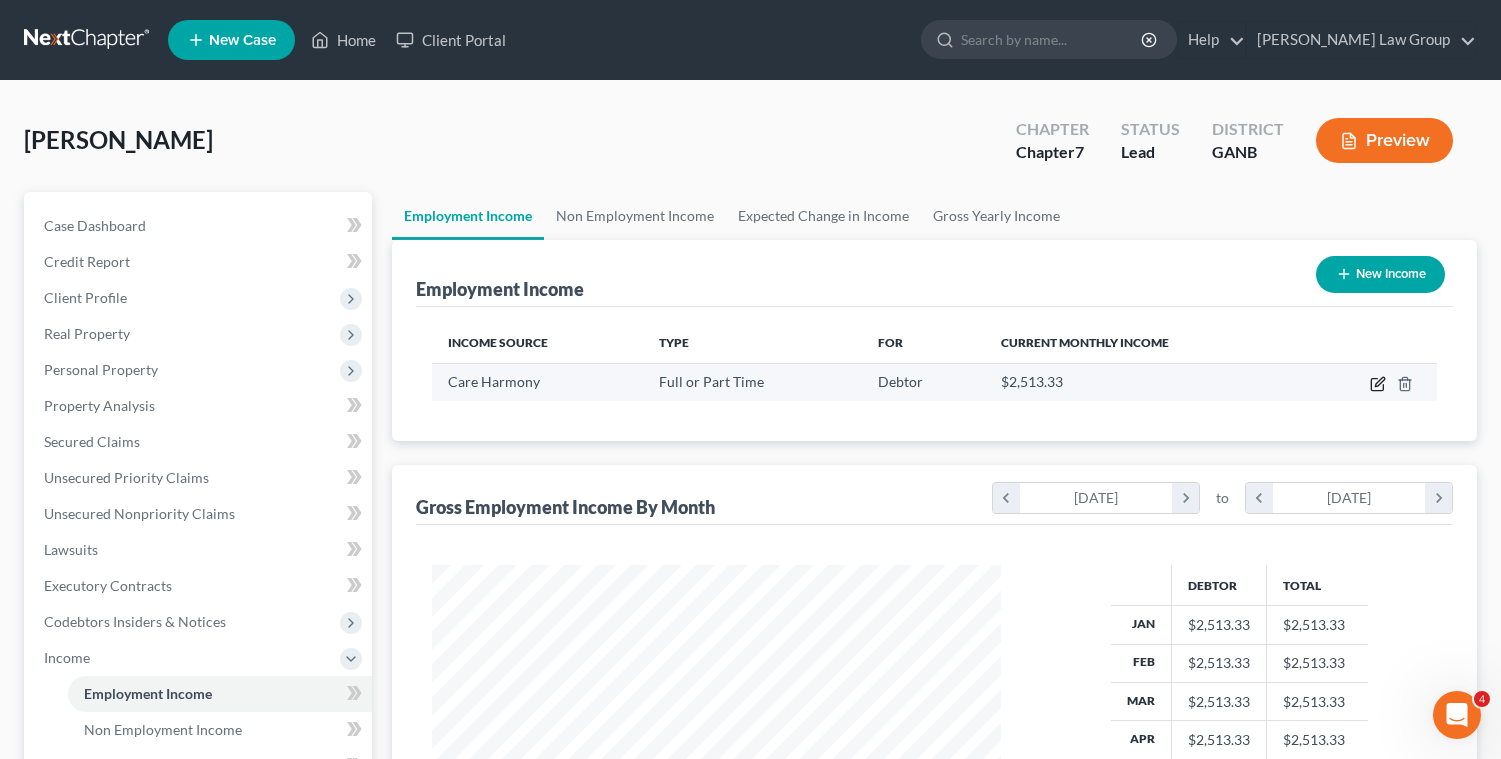 click 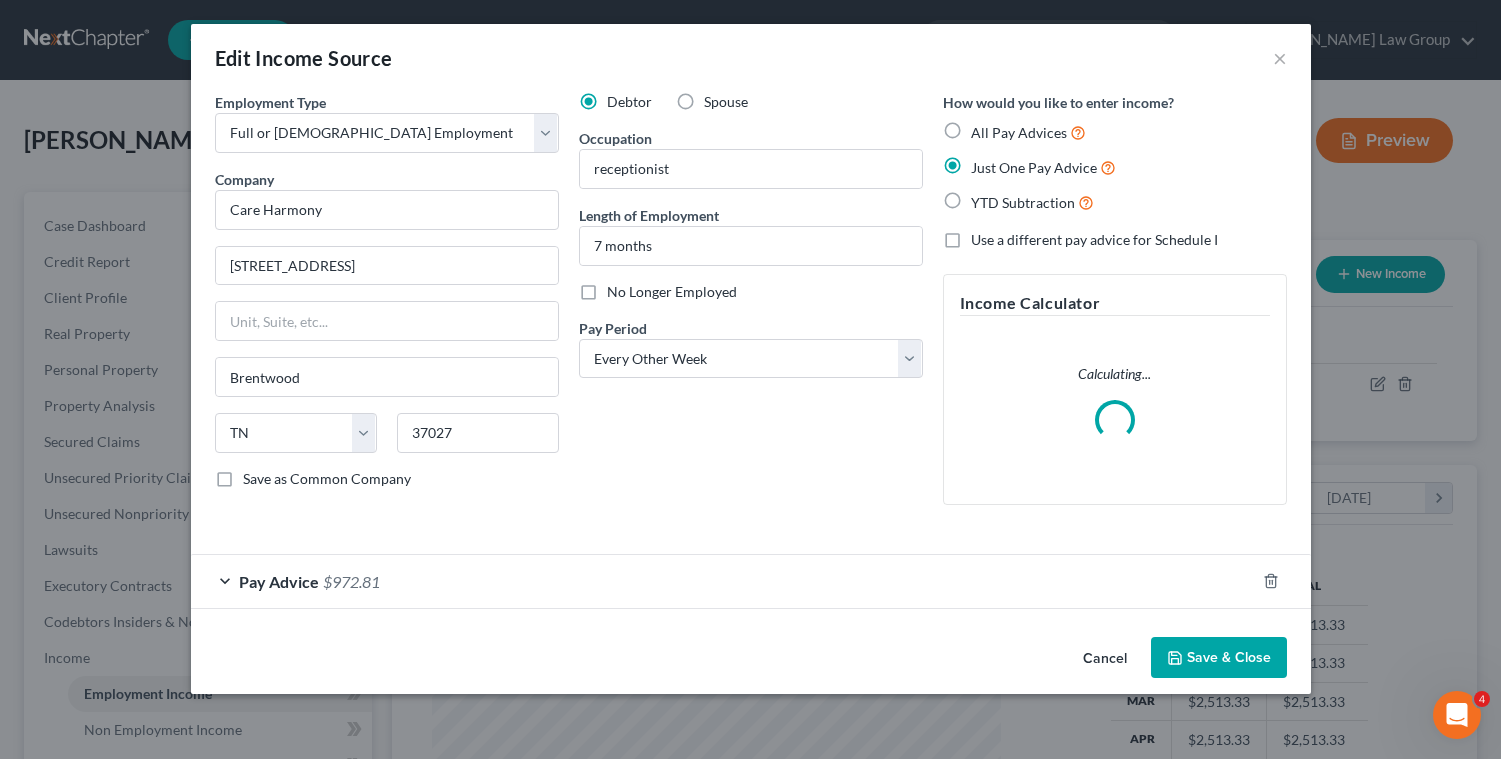 click on "Cancel Save & Close" at bounding box center (751, 662) 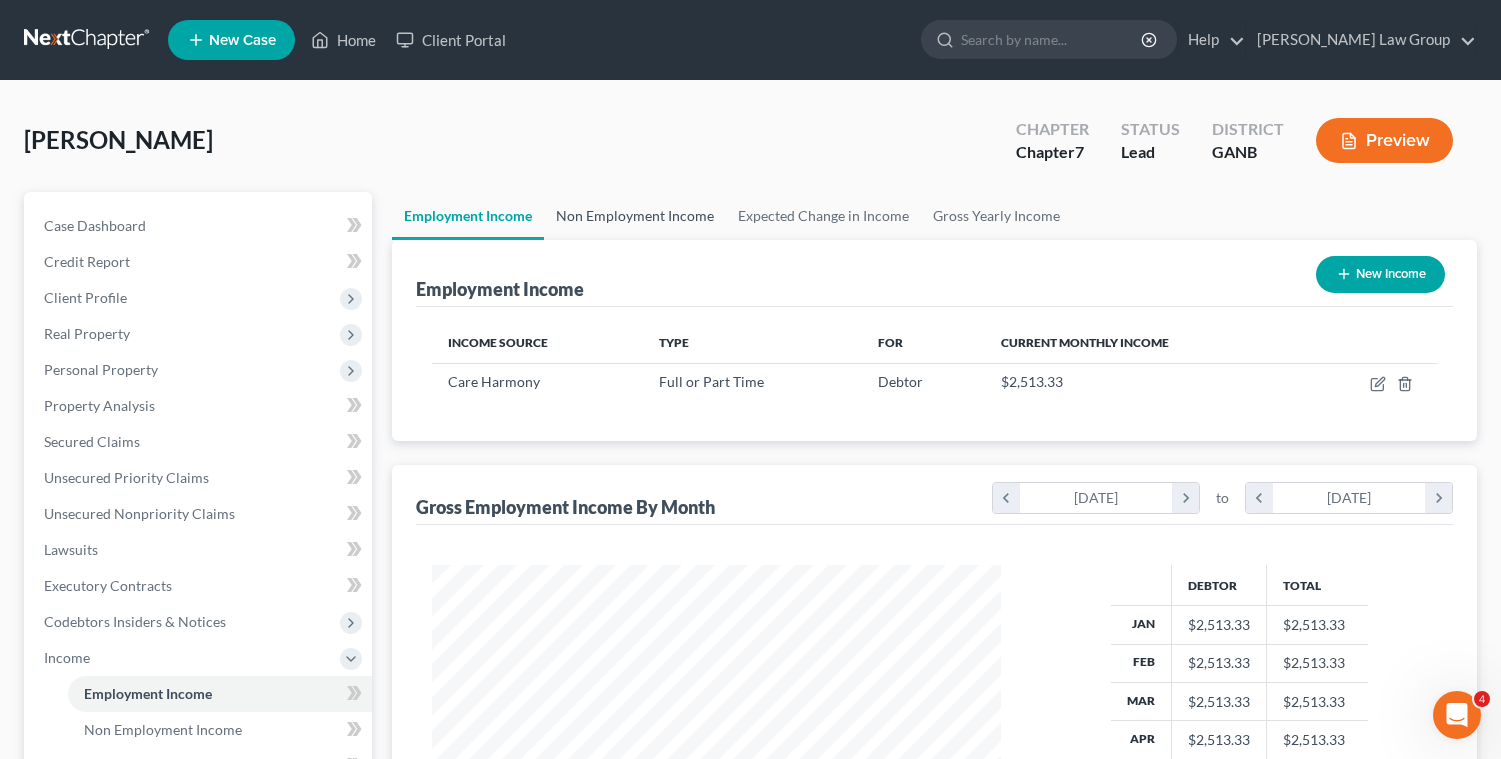click on "Non Employment Income" at bounding box center [635, 216] 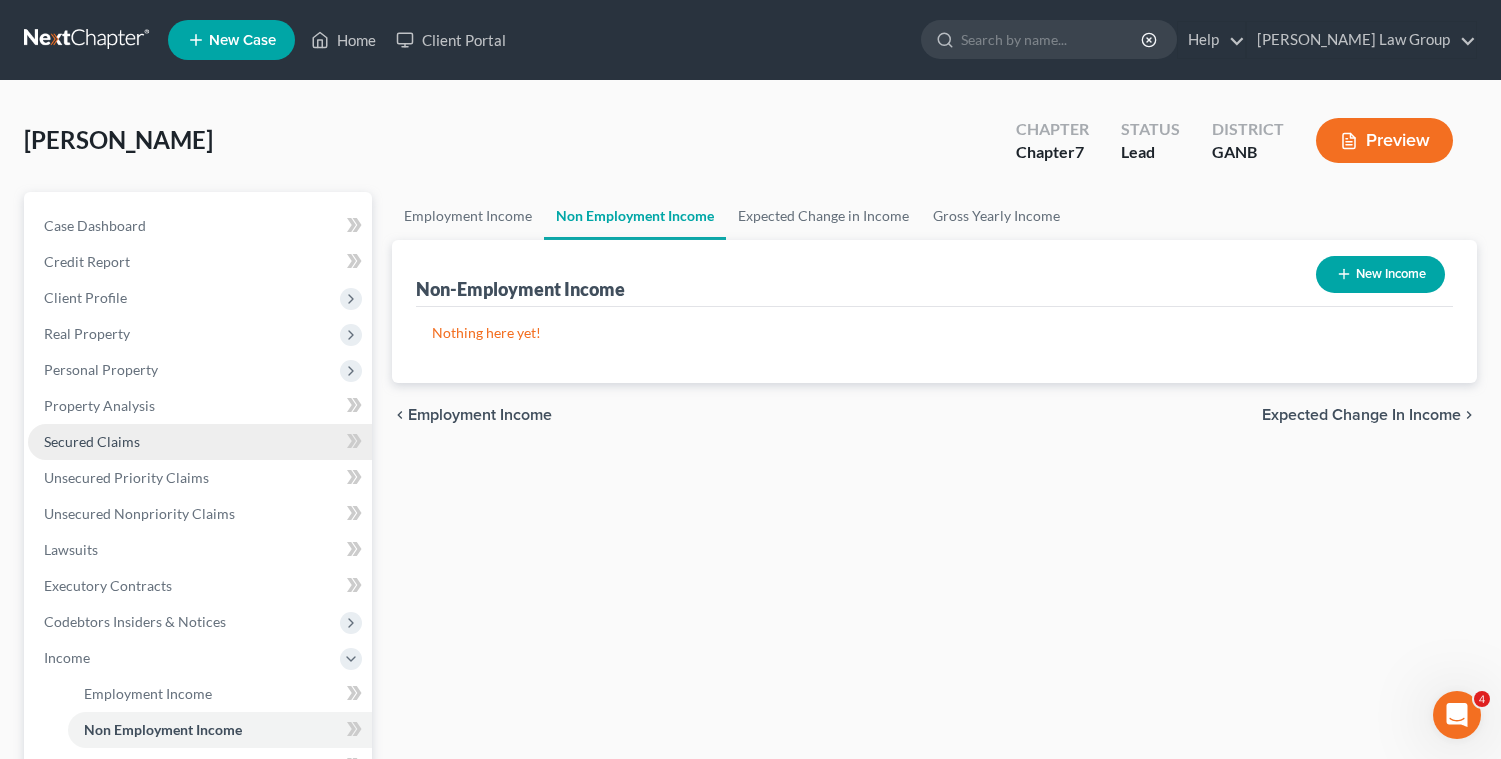 click on "Secured Claims" at bounding box center [92, 441] 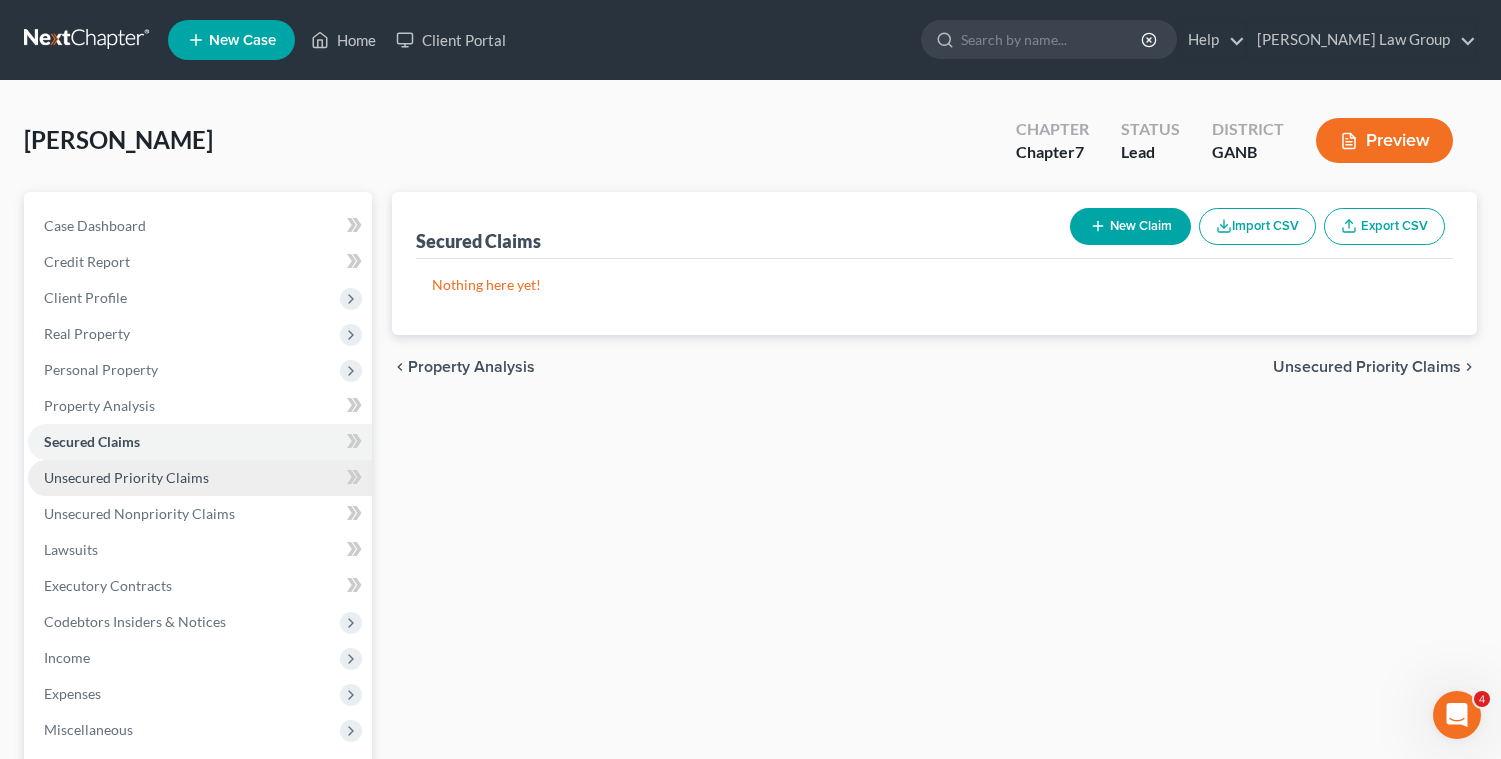 click on "Unsecured Priority Claims" at bounding box center (200, 478) 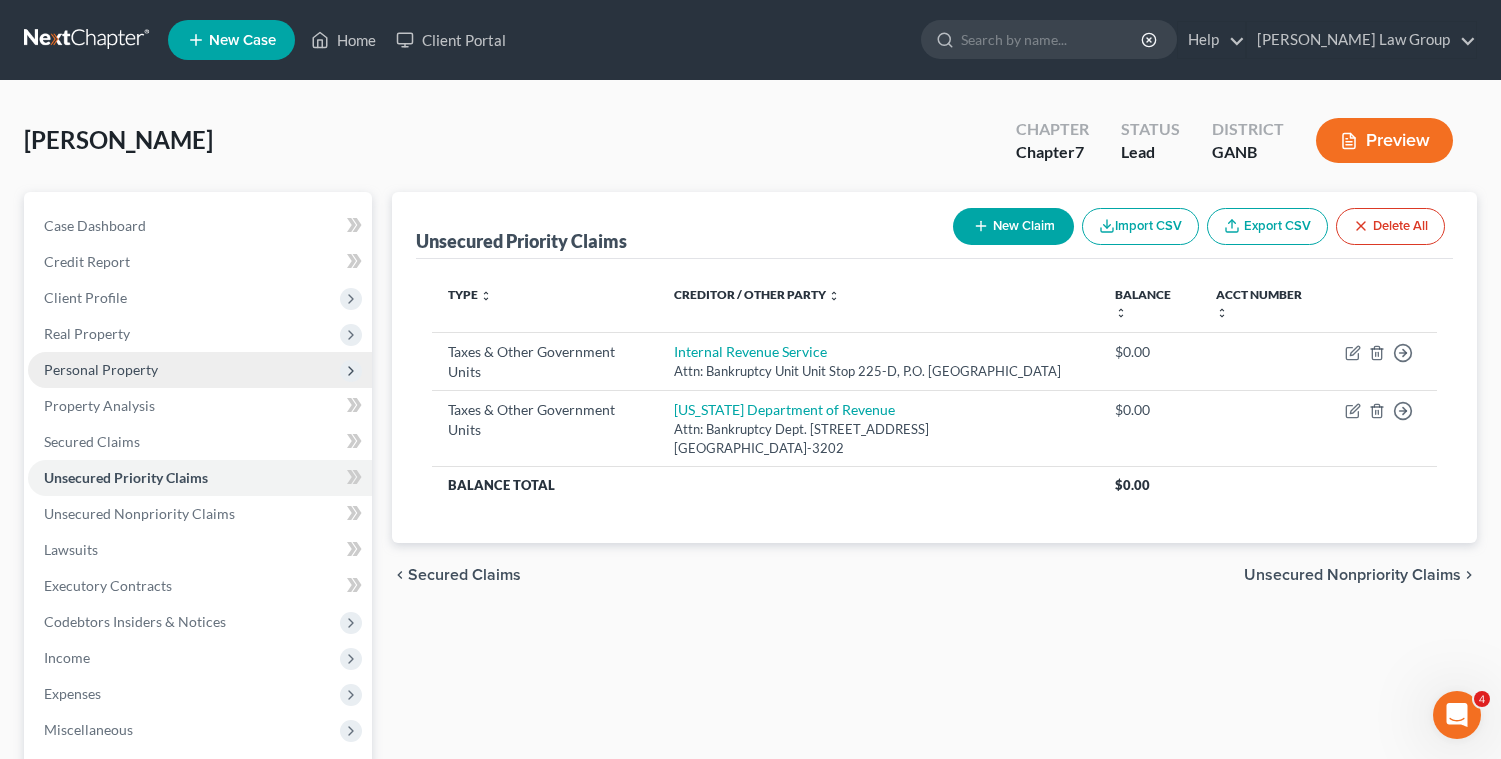 click on "Personal Property" at bounding box center [101, 369] 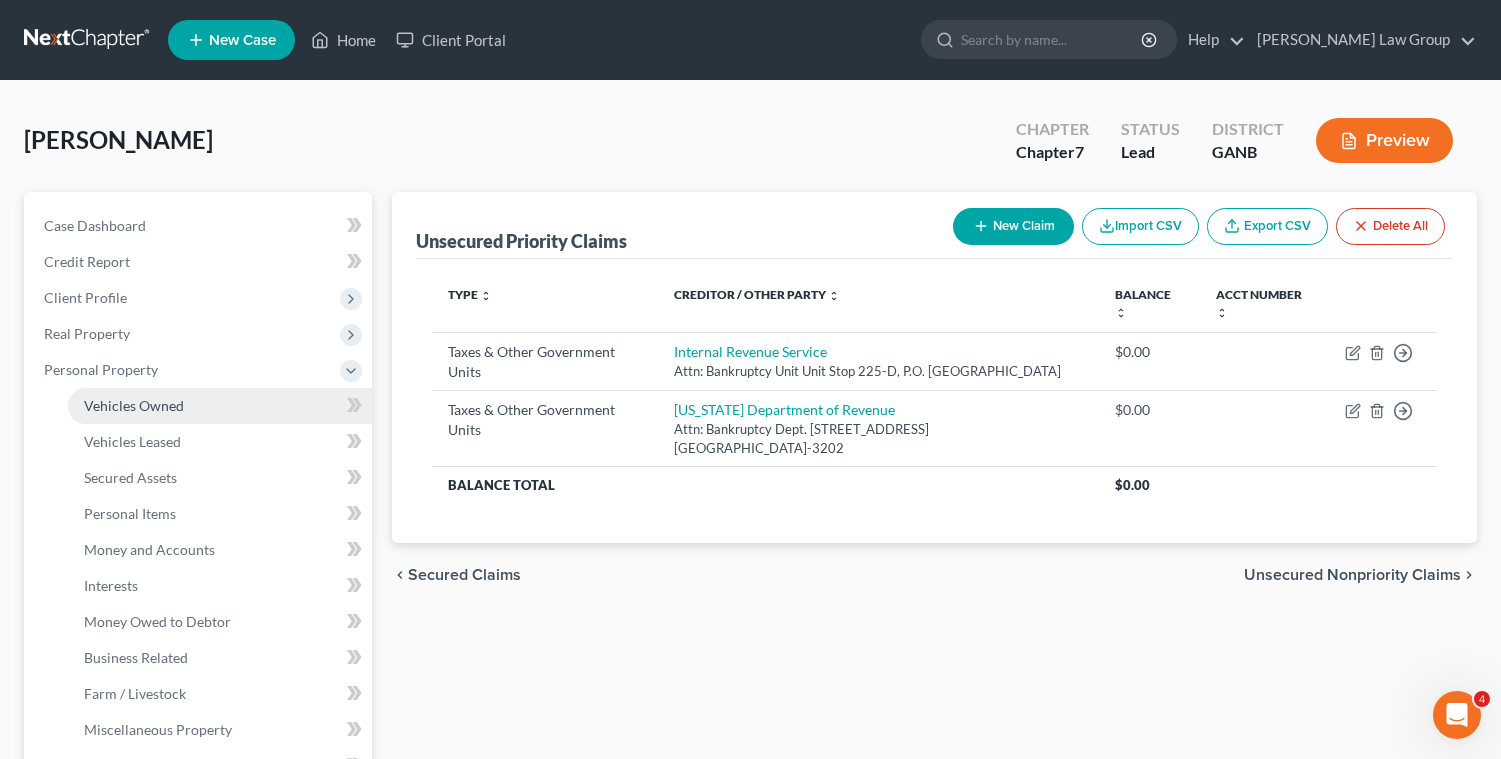 click on "Vehicles Owned" at bounding box center (134, 405) 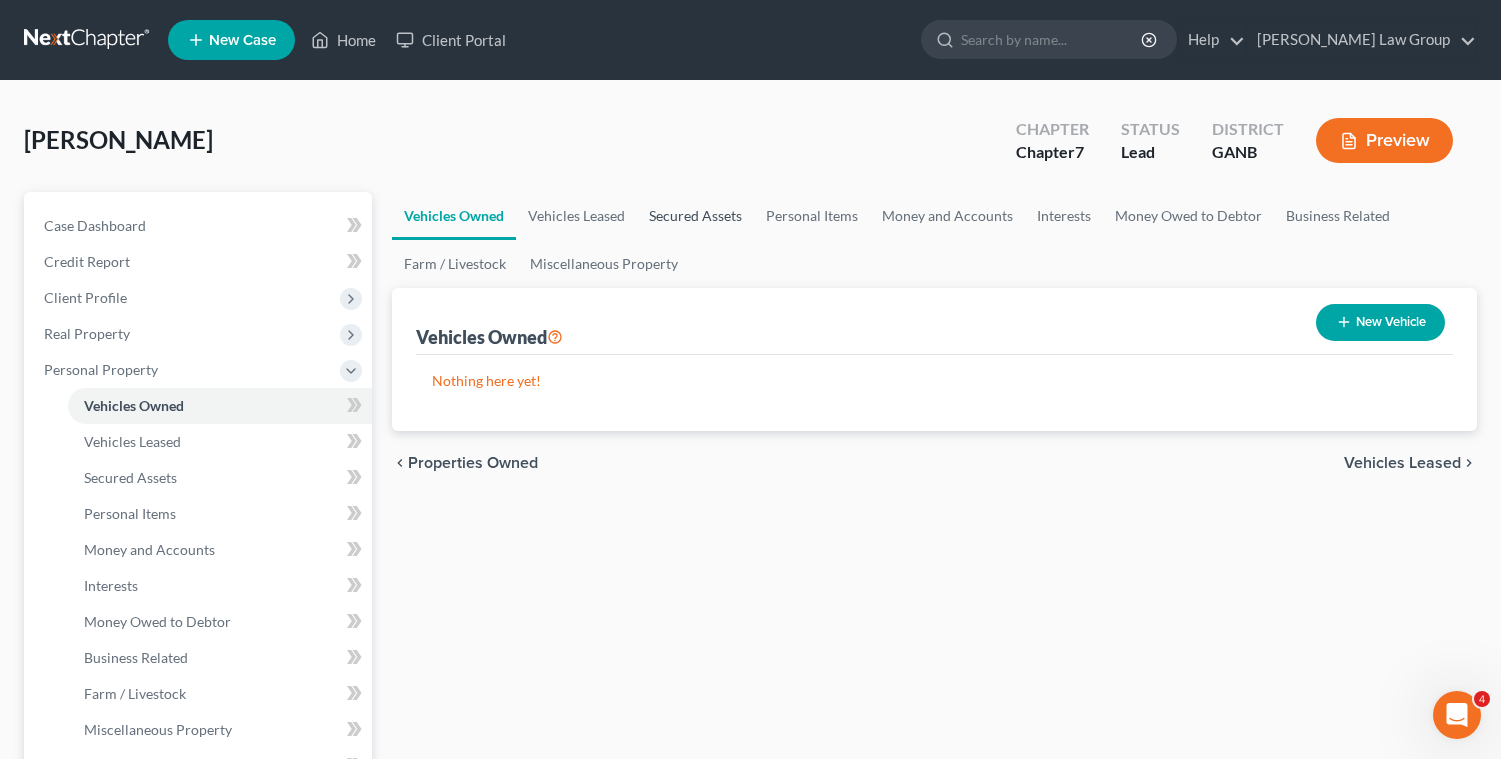 click on "Secured Assets" at bounding box center (695, 216) 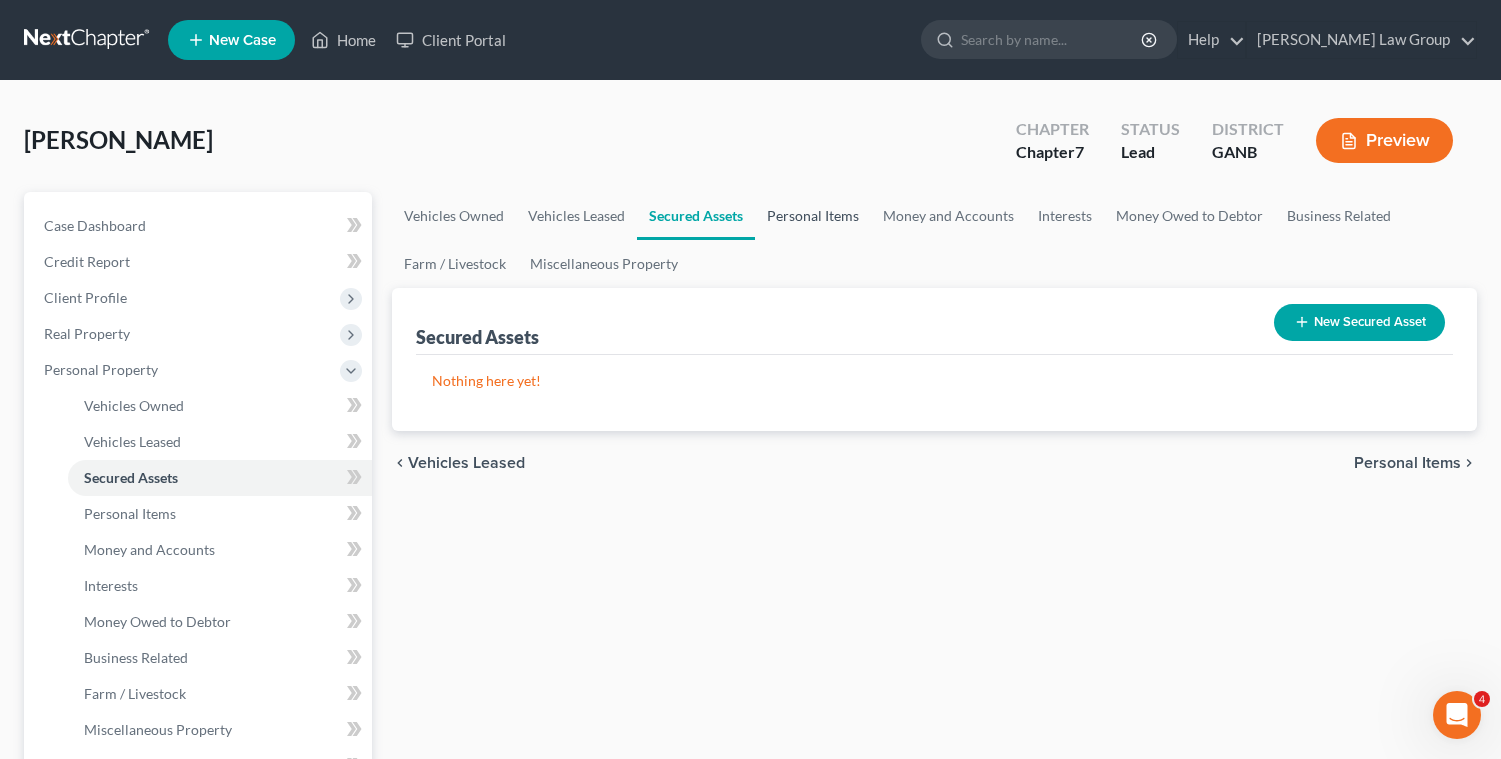 click on "Personal Items" at bounding box center (813, 216) 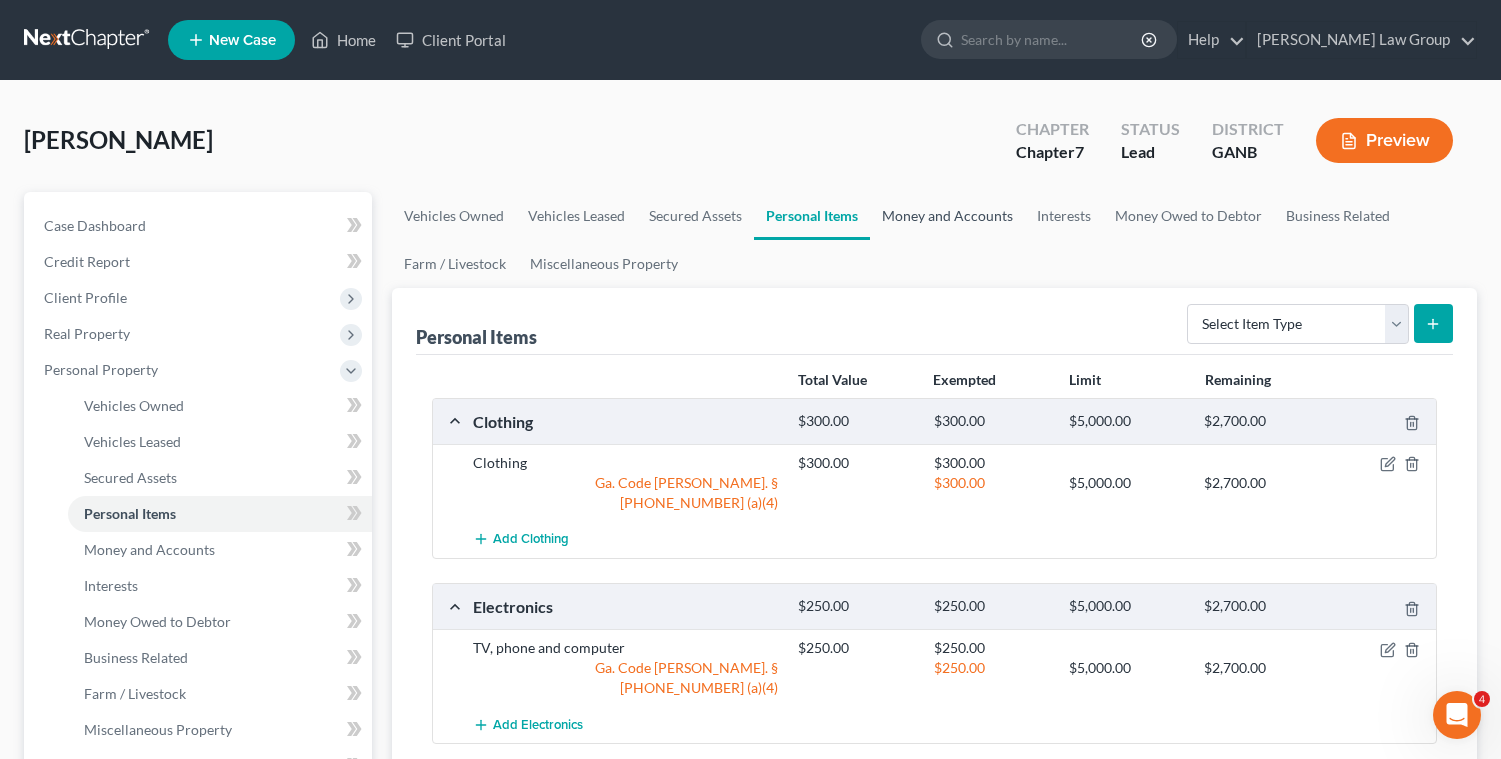 click on "Money and Accounts" at bounding box center (947, 216) 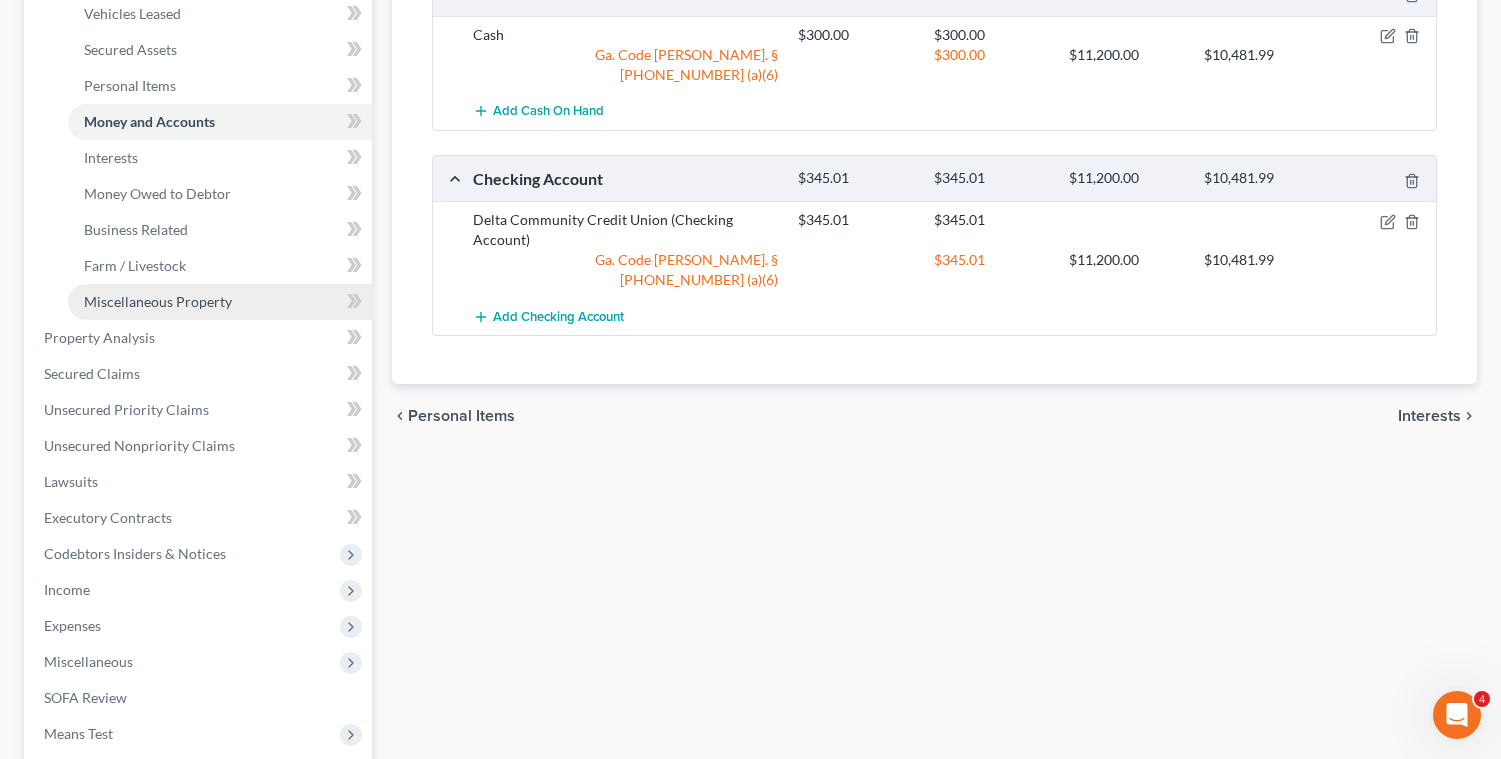 scroll, scrollTop: 497, scrollLeft: 0, axis: vertical 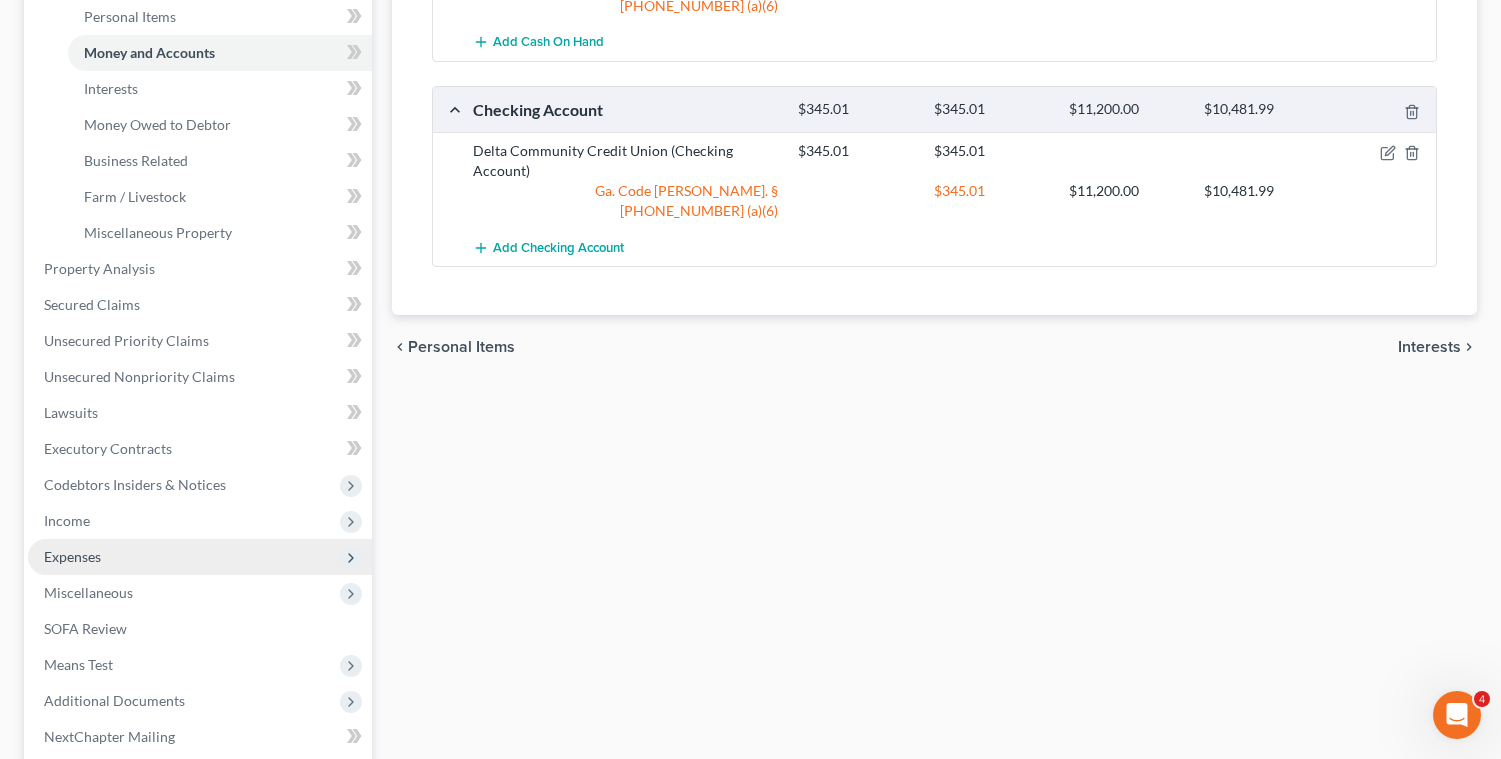 click on "Expenses" at bounding box center (200, 557) 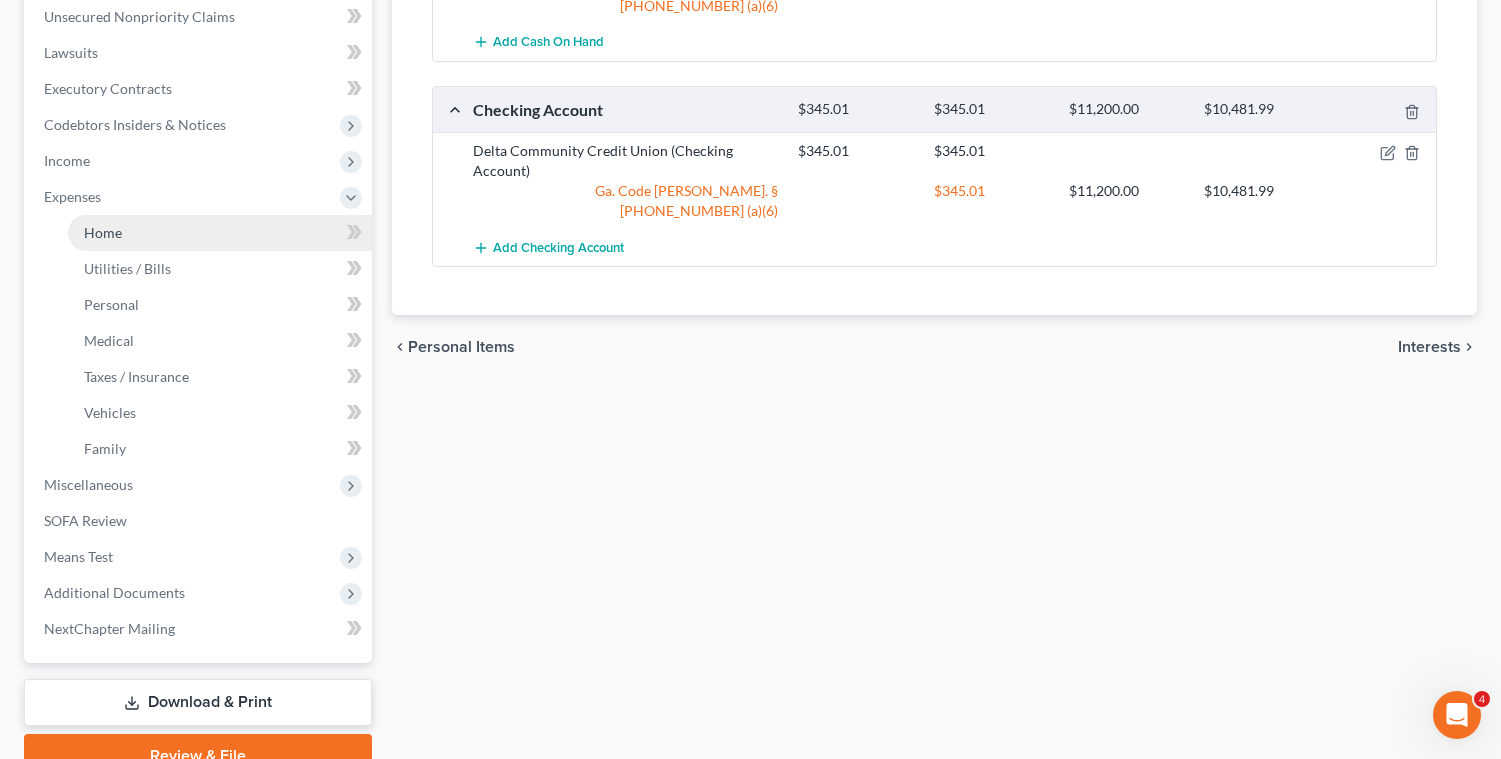 click on "Home" at bounding box center (220, 233) 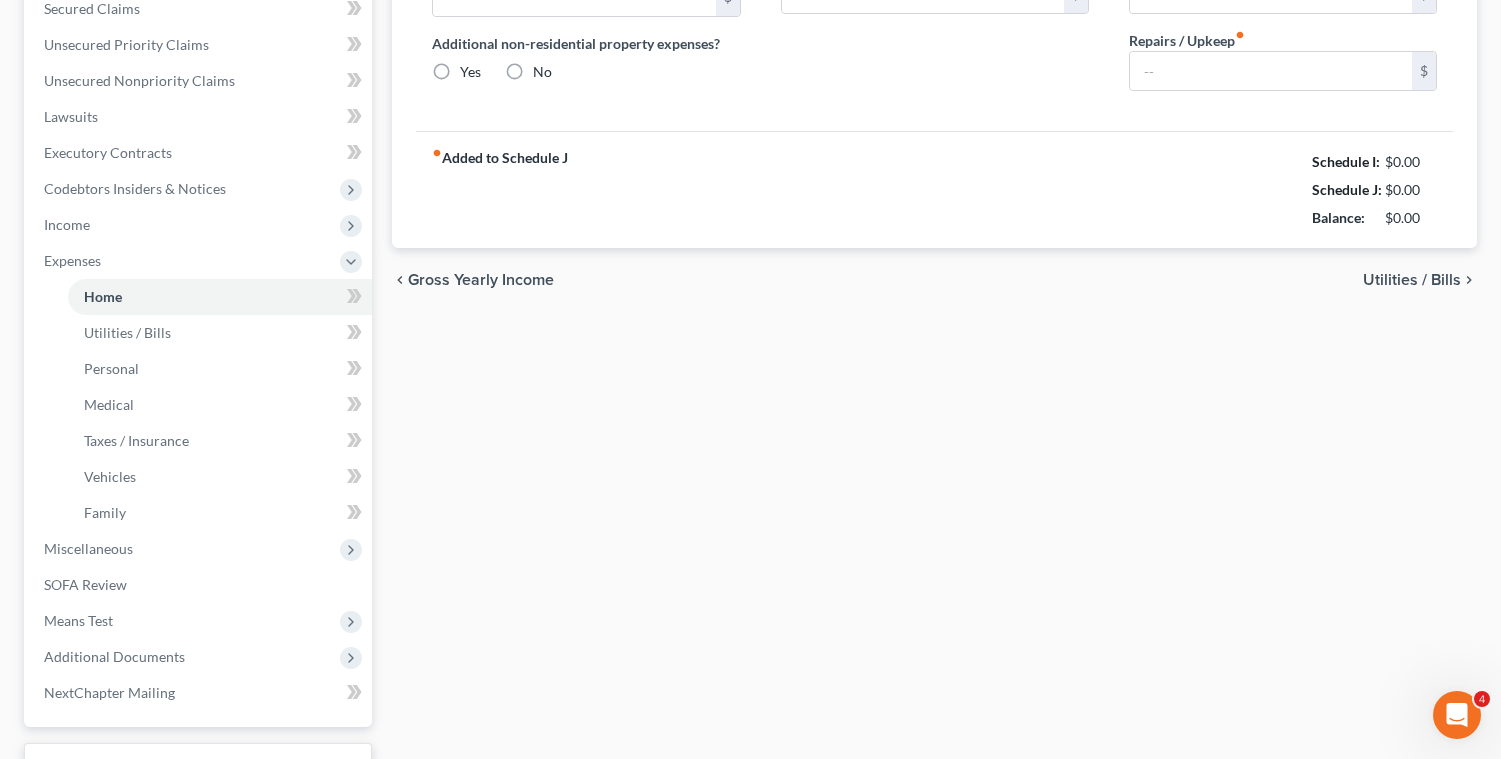 type on "800.00" 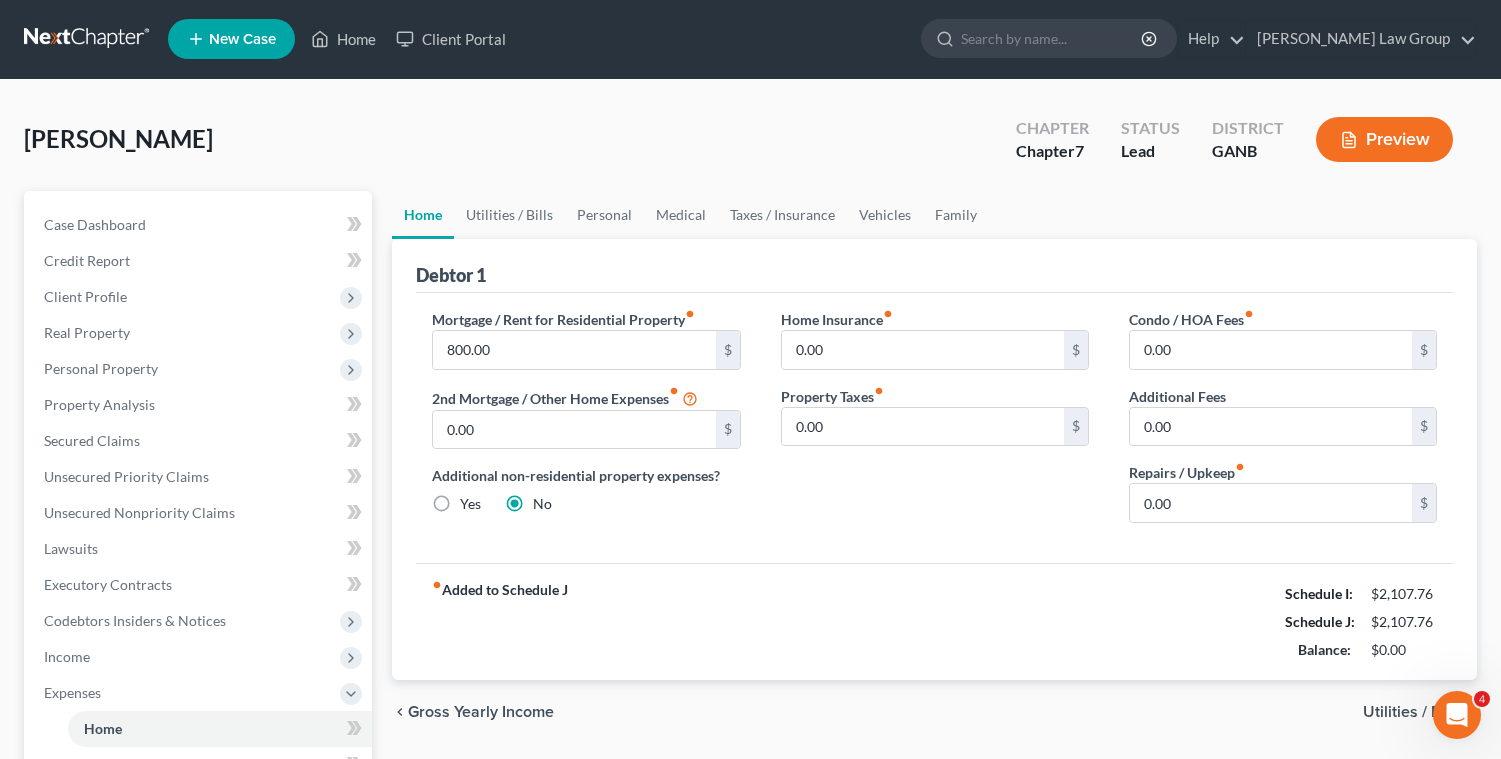 scroll, scrollTop: 0, scrollLeft: 0, axis: both 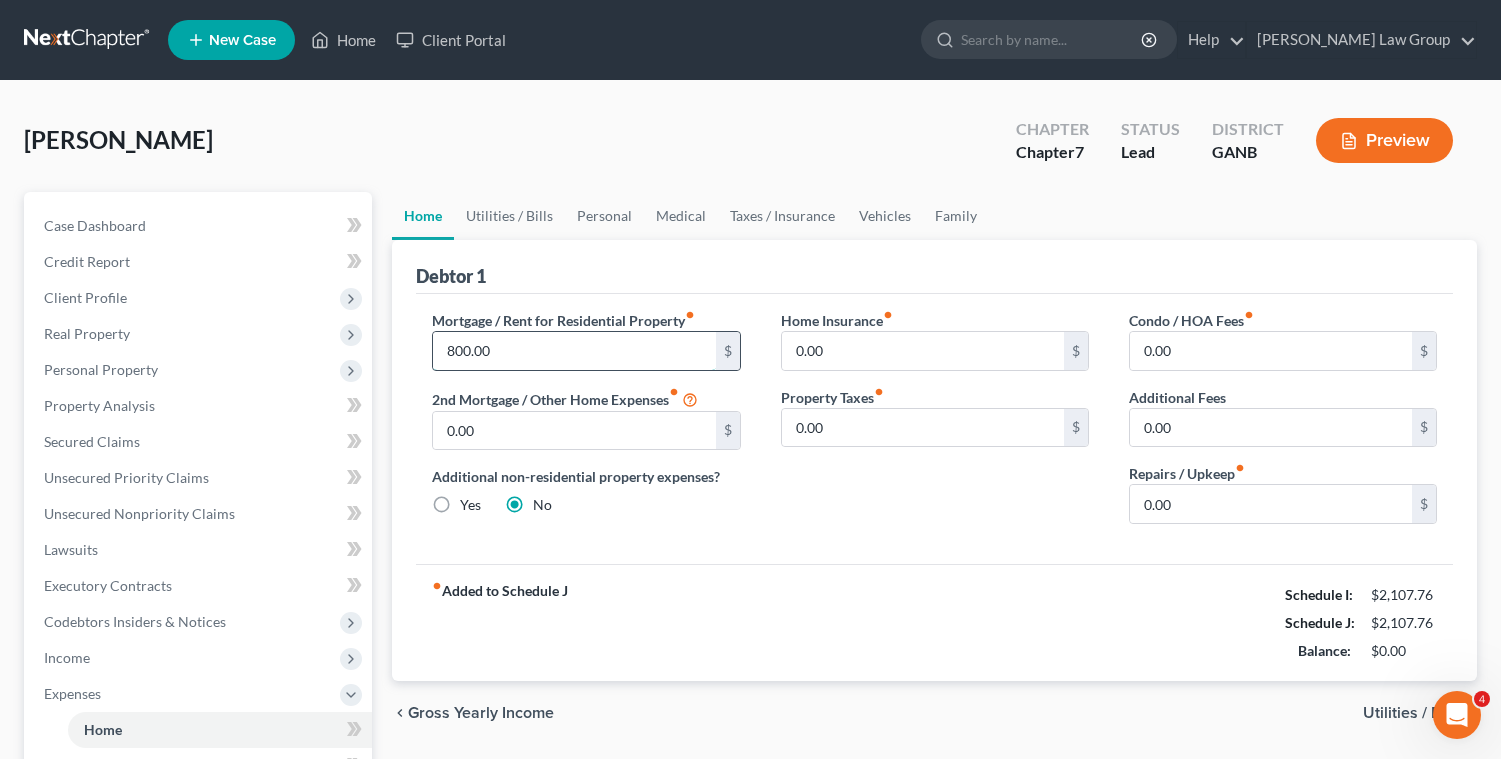 click on "800.00" at bounding box center [574, 351] 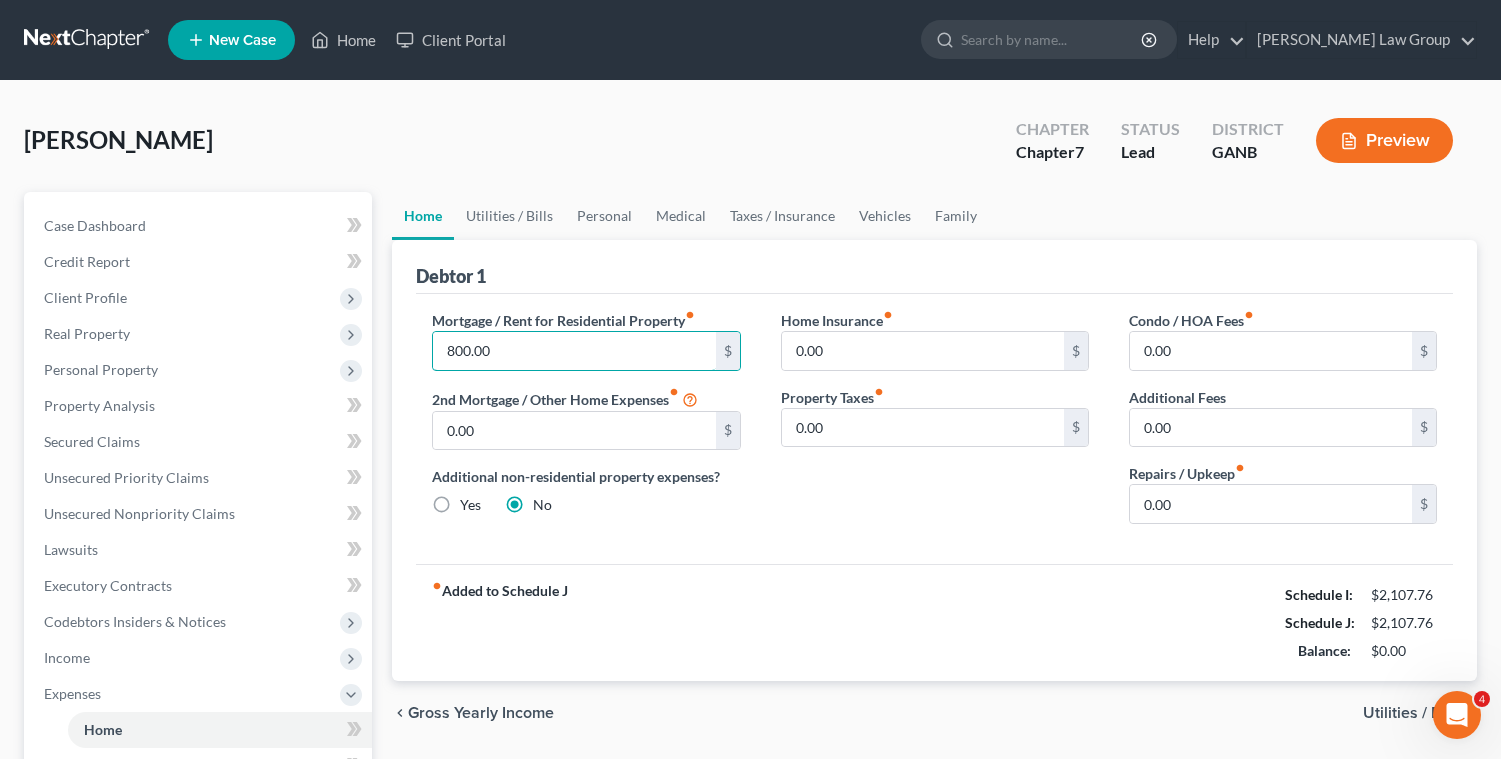 drag, startPoint x: 500, startPoint y: 350, endPoint x: 410, endPoint y: 338, distance: 90.79648 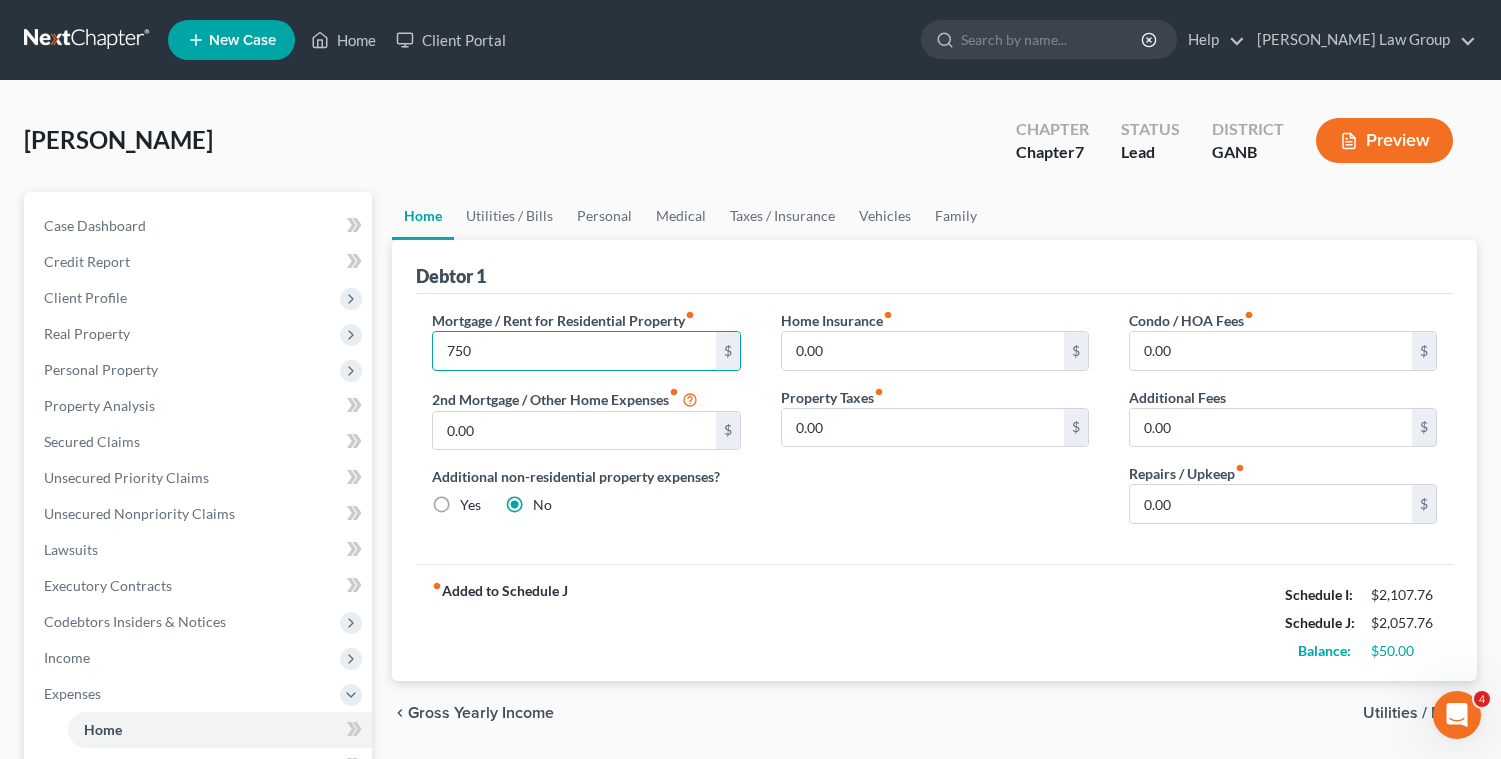 type on "750" 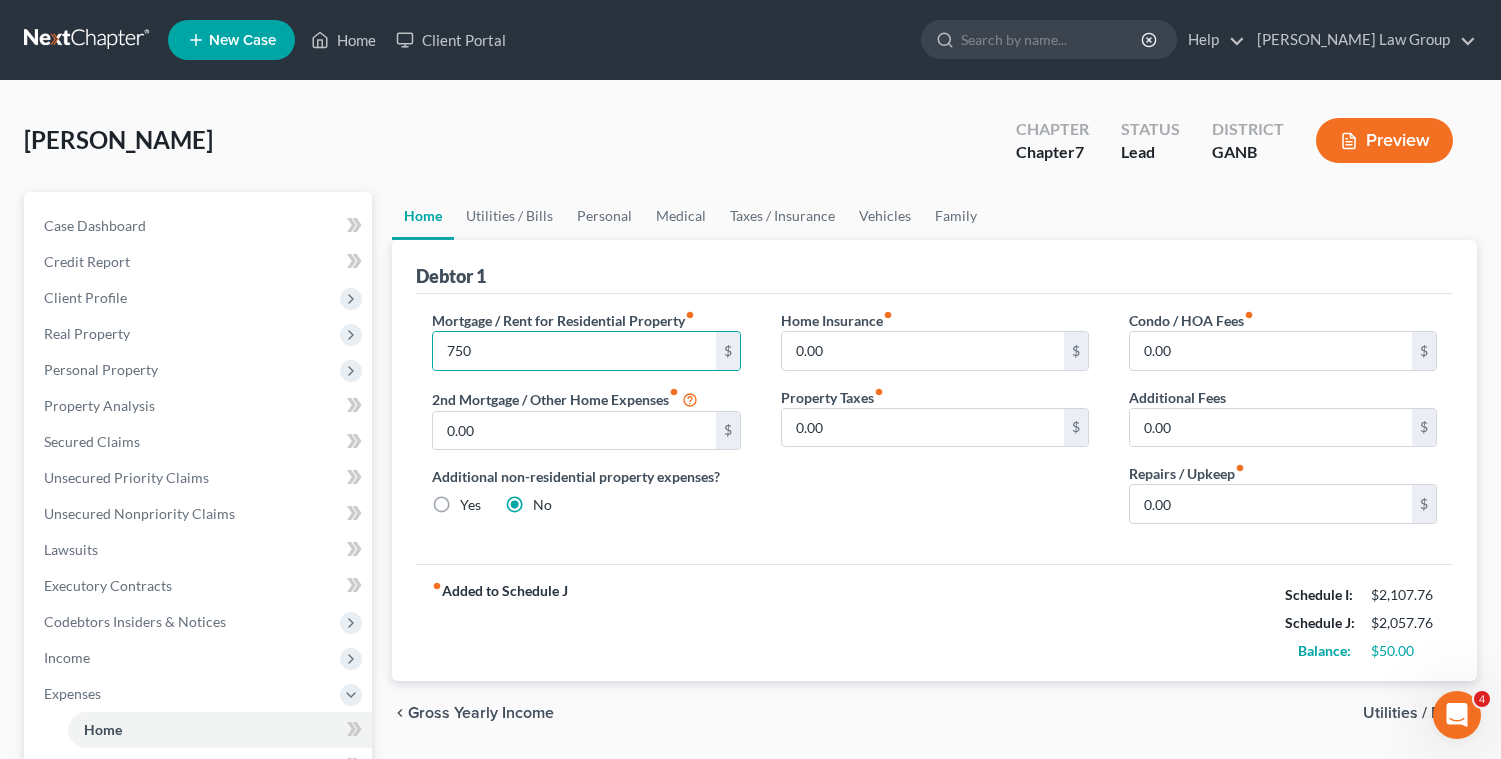 click on "Home Insurance  fiber_manual_record 0.00 $ Property Taxes  fiber_manual_record 0.00 $" at bounding box center (935, 425) 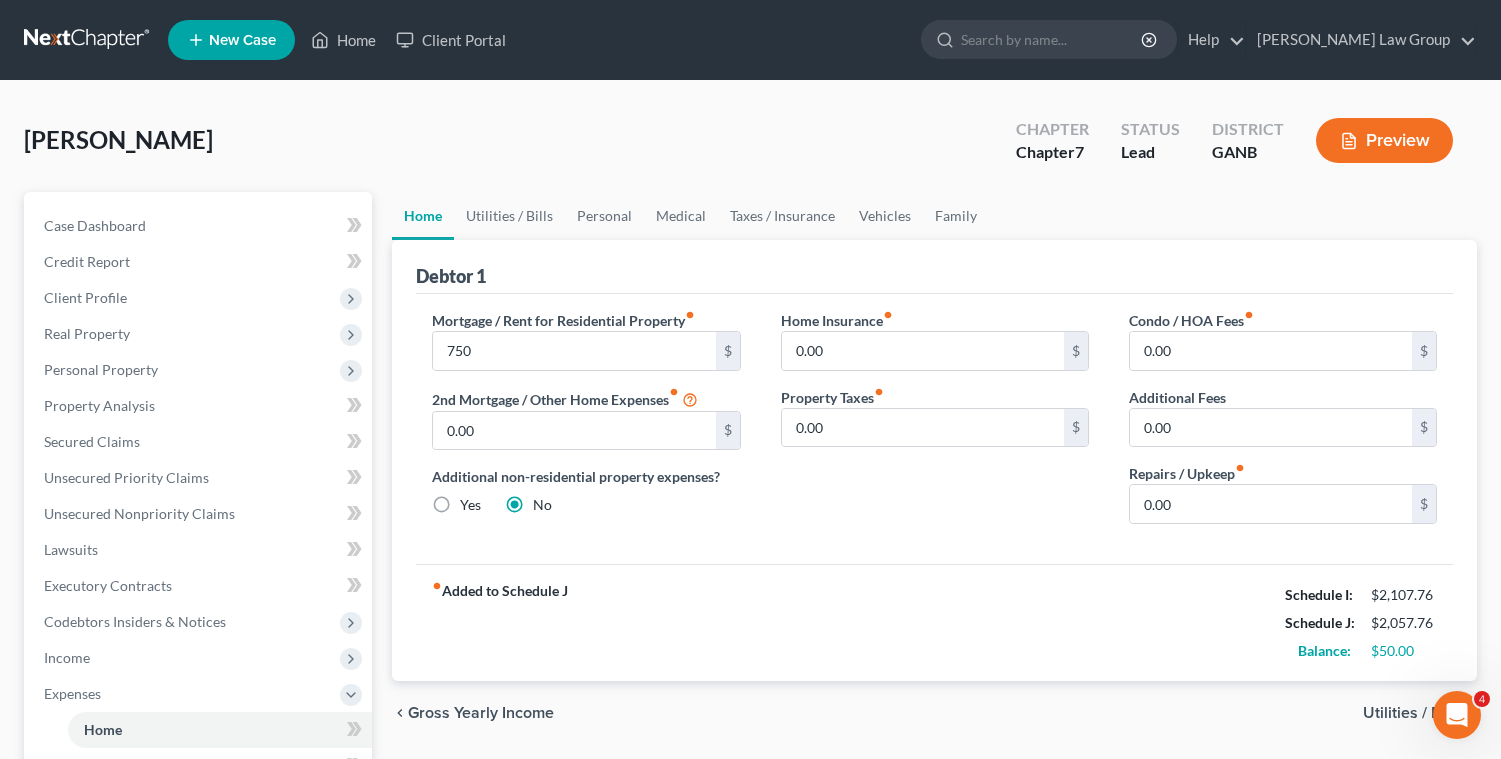 click on "Debtor 1" at bounding box center [934, 267] 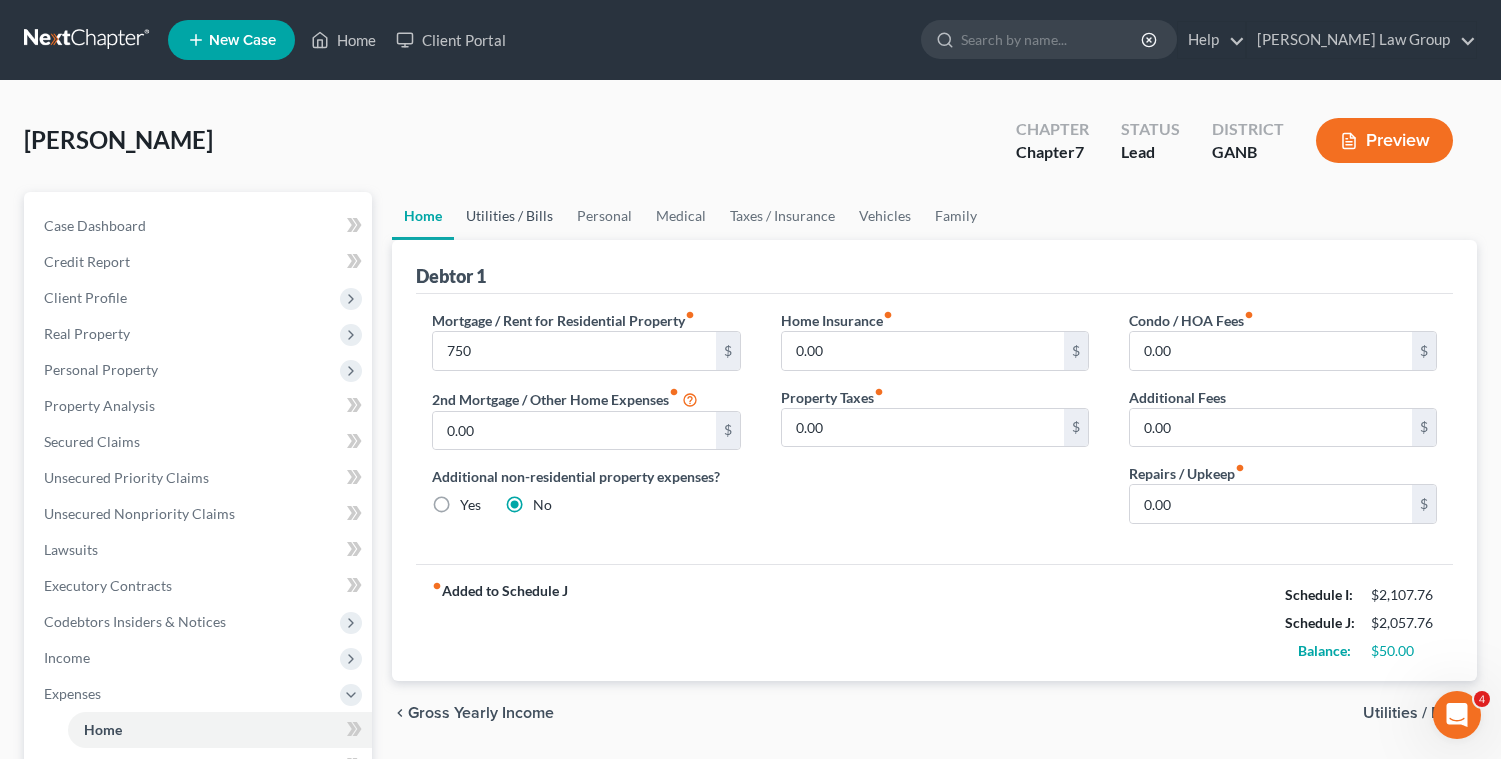 click on "Utilities / Bills" at bounding box center [509, 216] 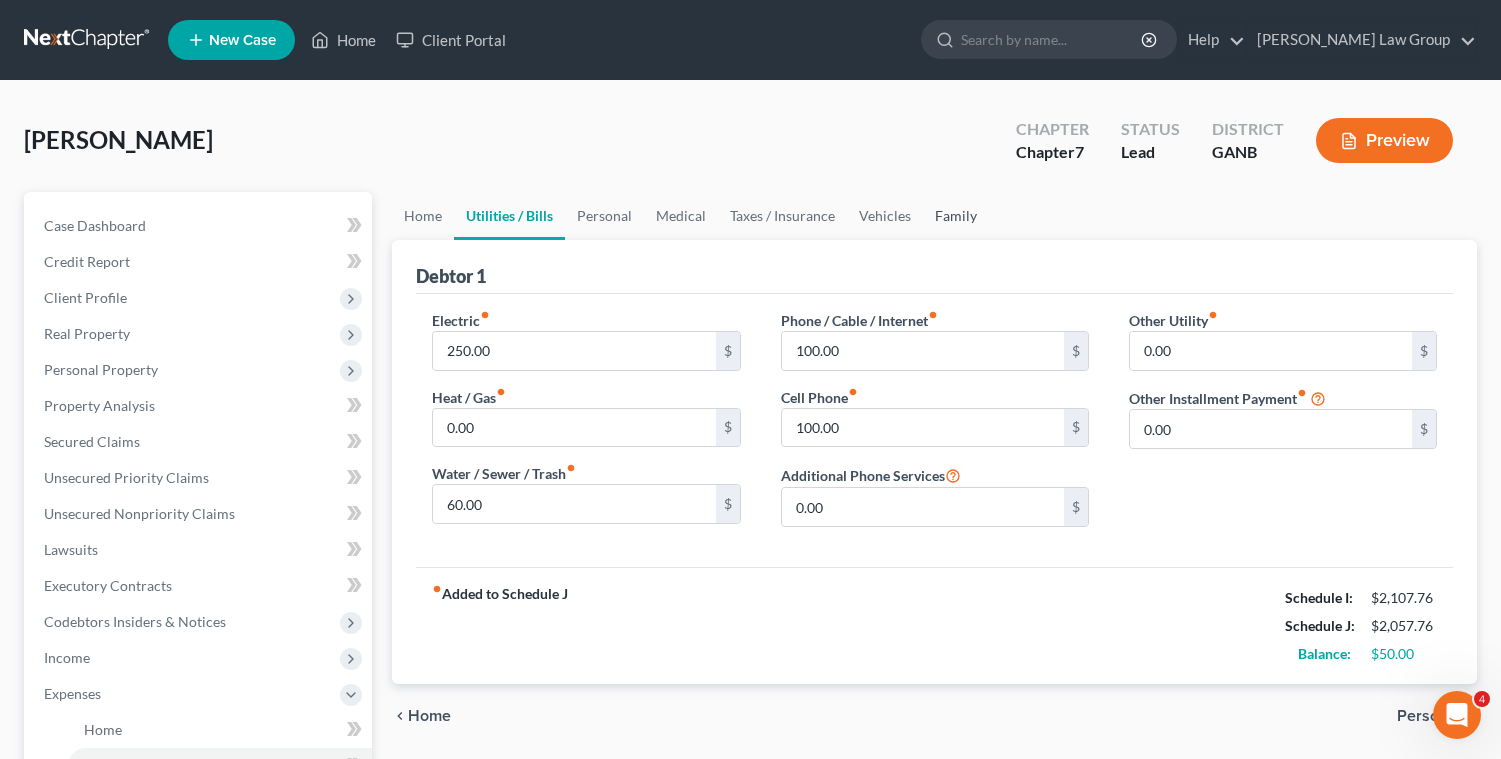click on "Family" at bounding box center [956, 216] 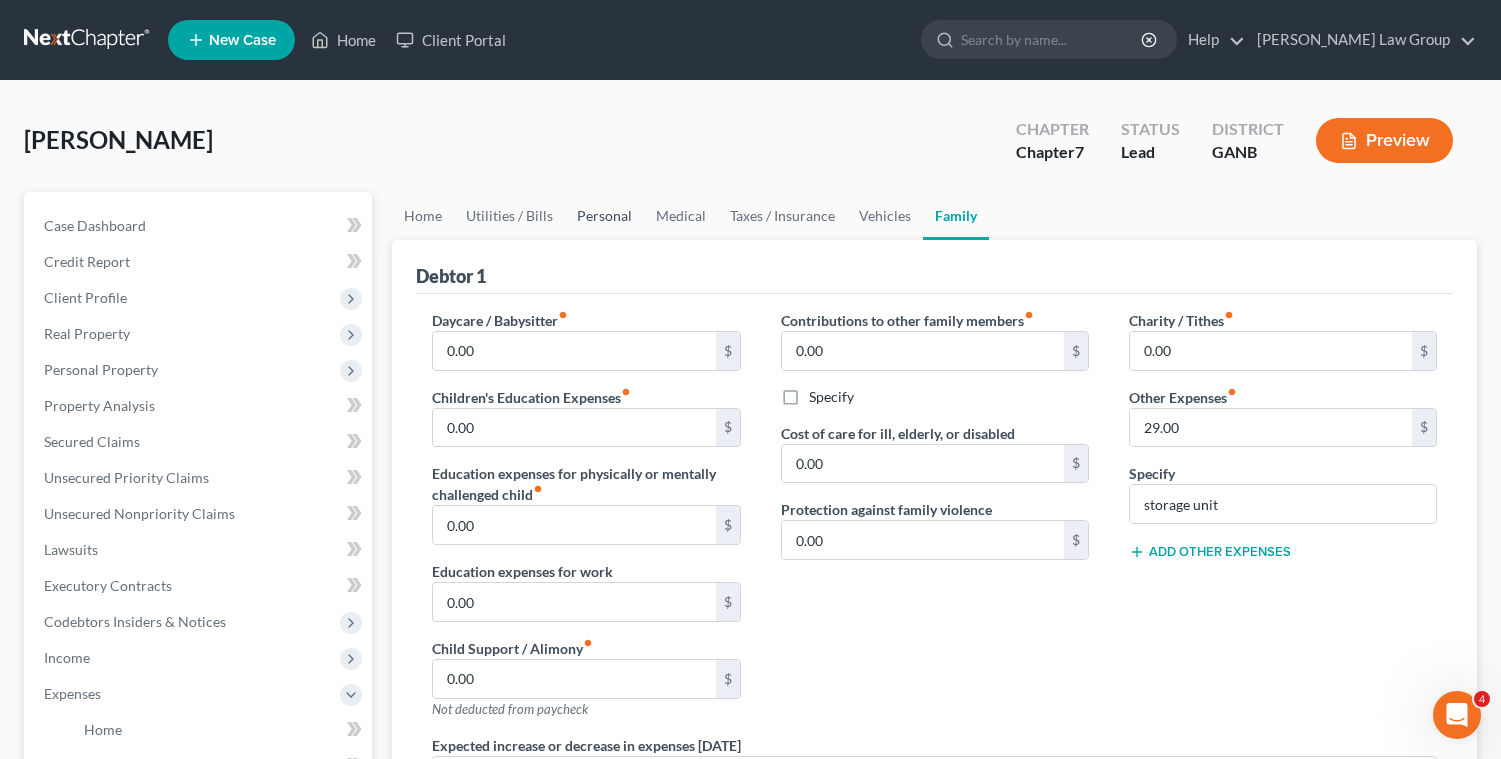 click on "Personal" at bounding box center [604, 216] 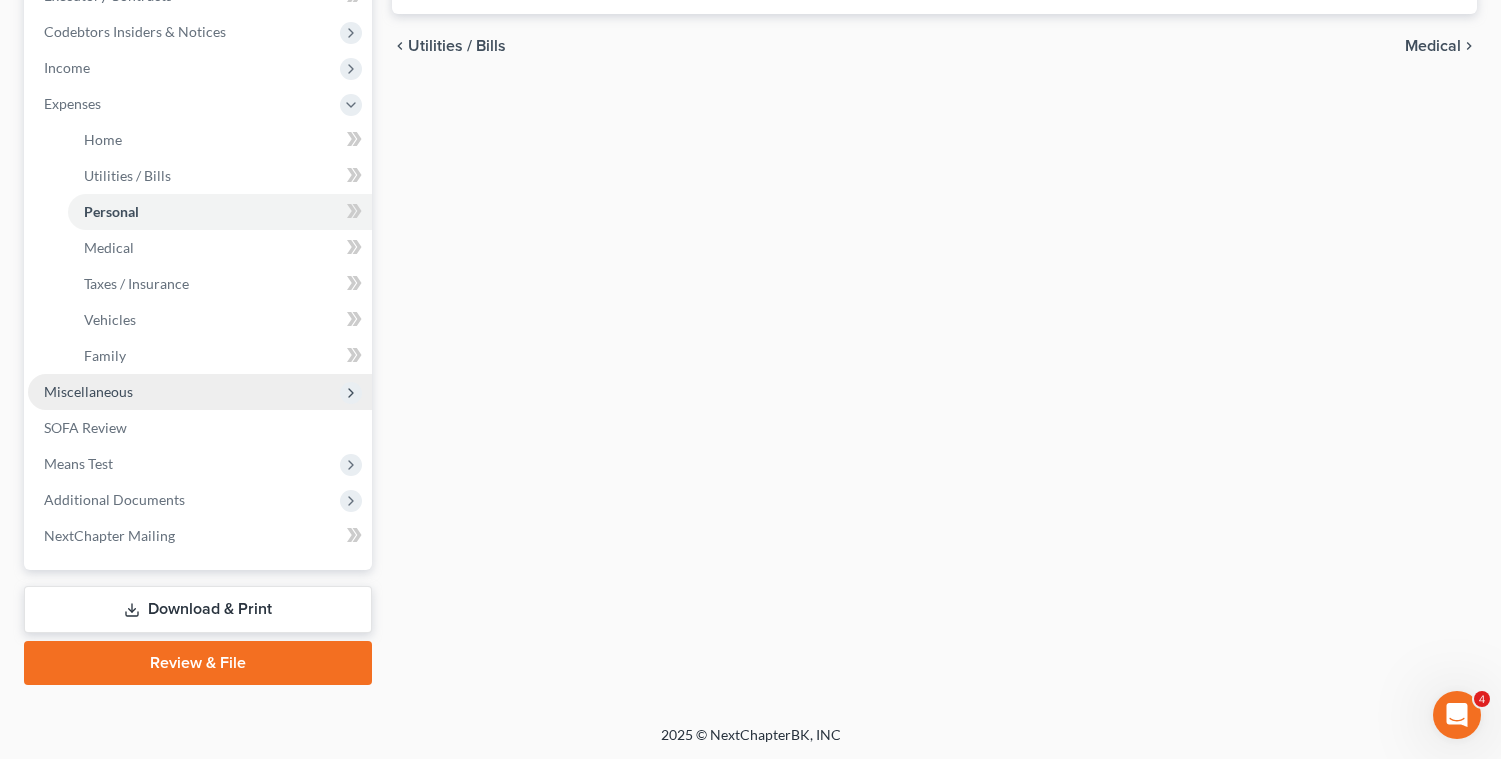 click on "Miscellaneous" at bounding box center (200, 392) 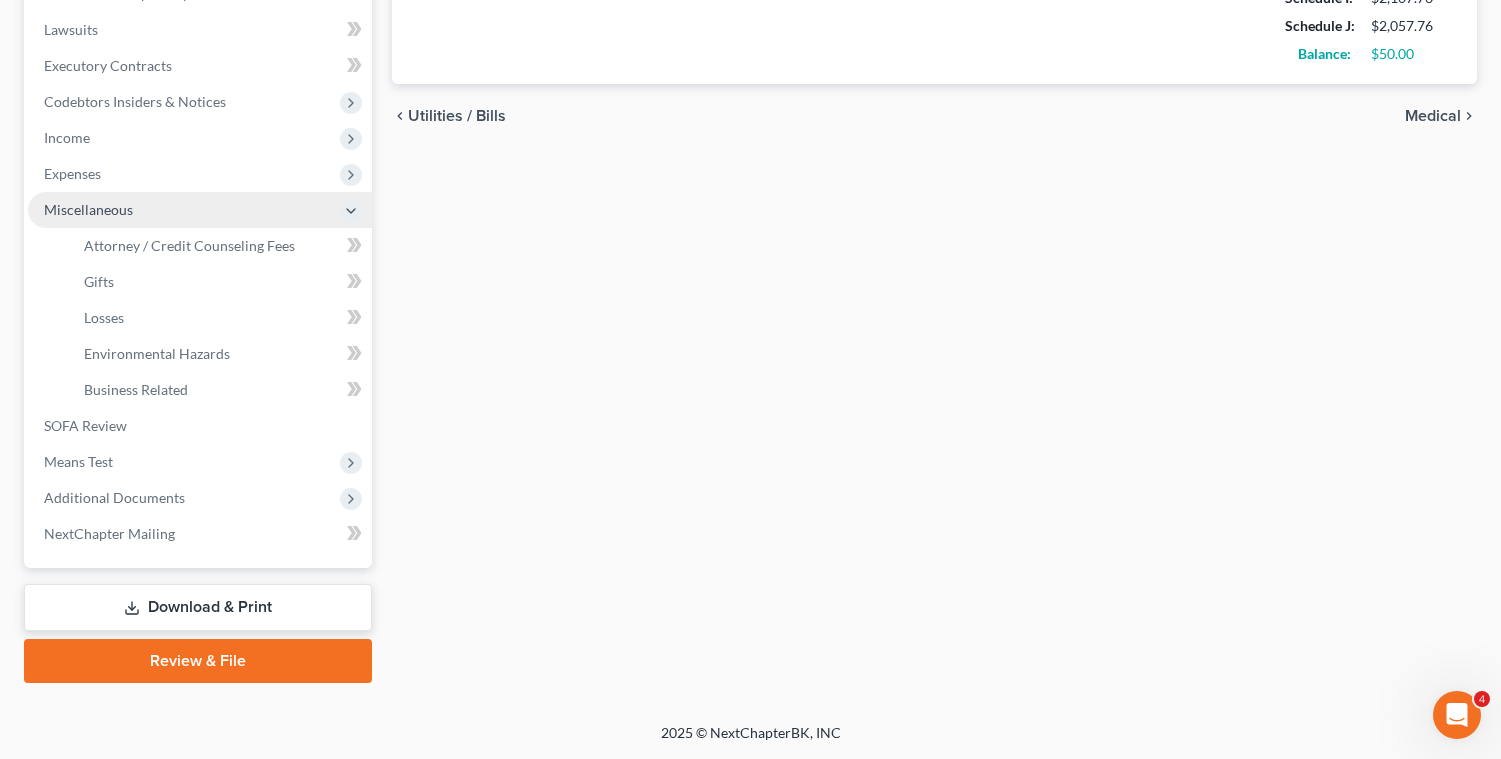 scroll, scrollTop: 518, scrollLeft: 0, axis: vertical 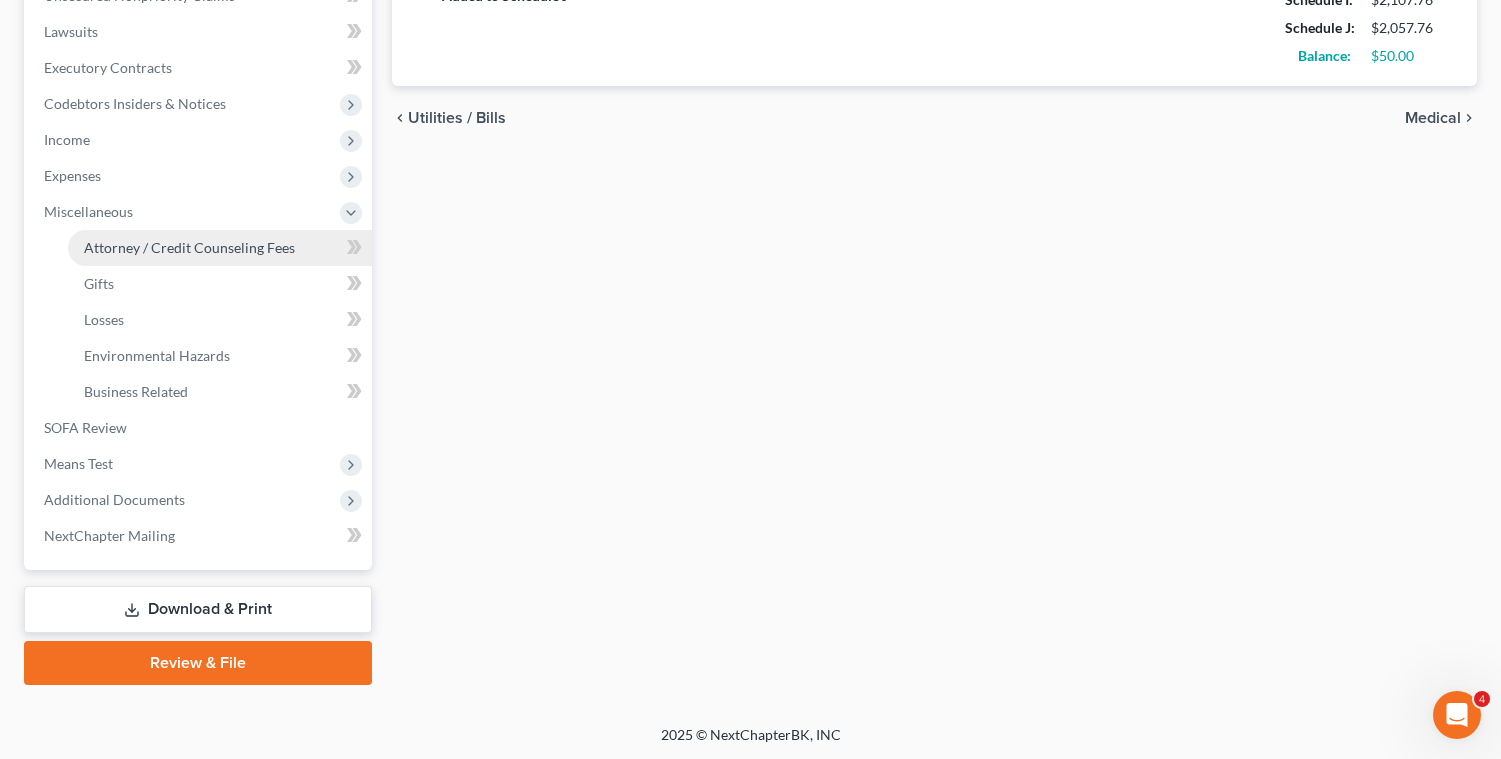 click on "Attorney / Credit Counseling Fees" at bounding box center [189, 247] 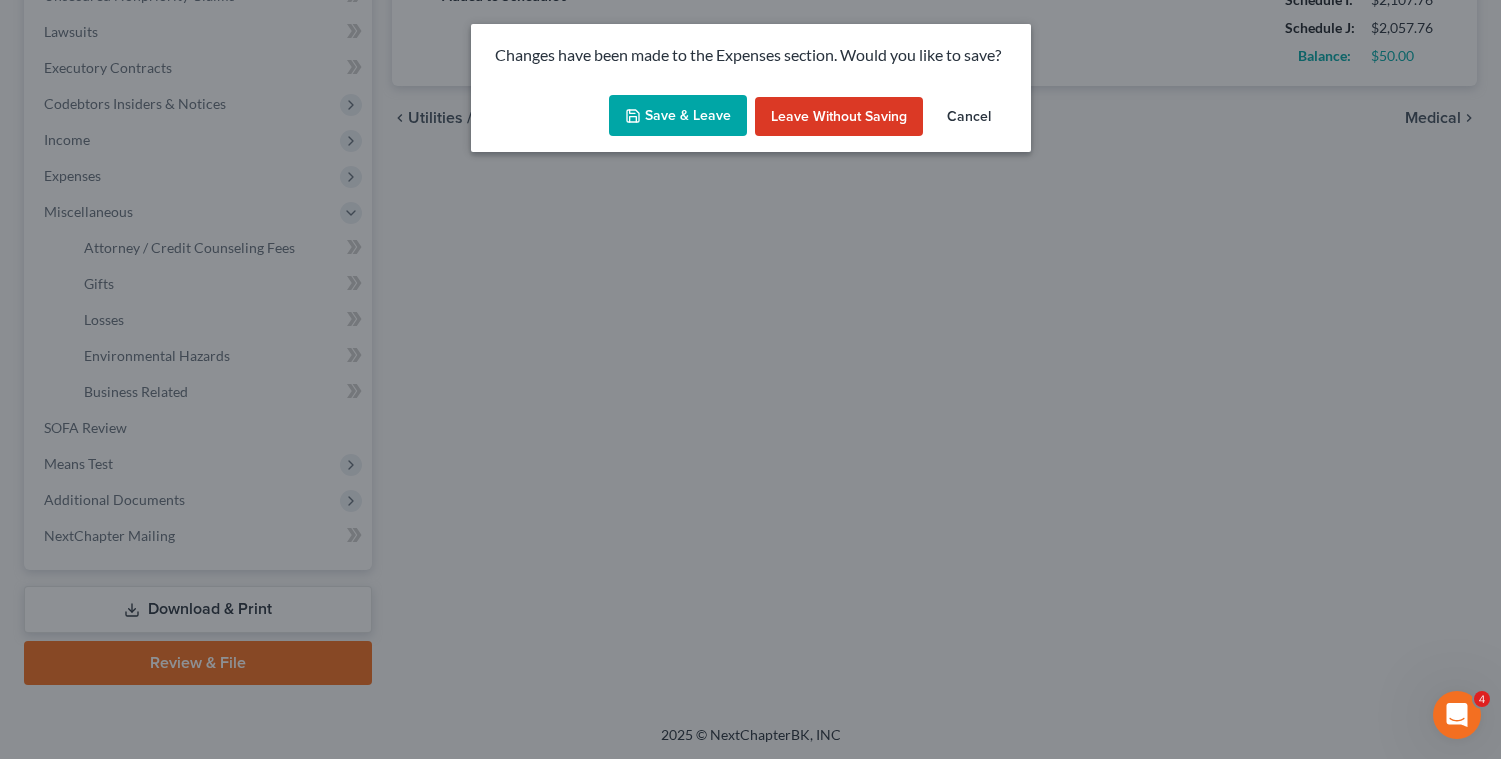 click 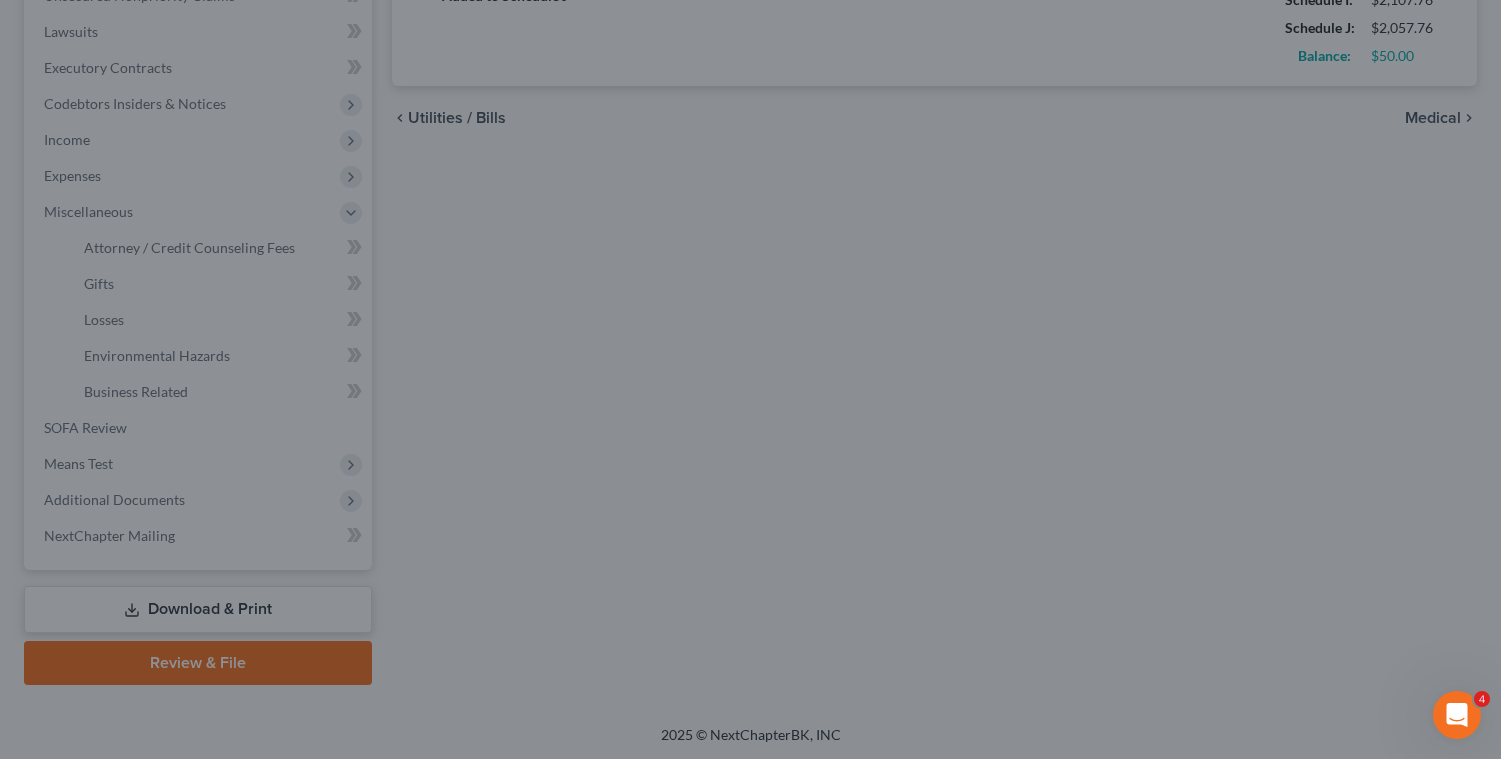select on "0" 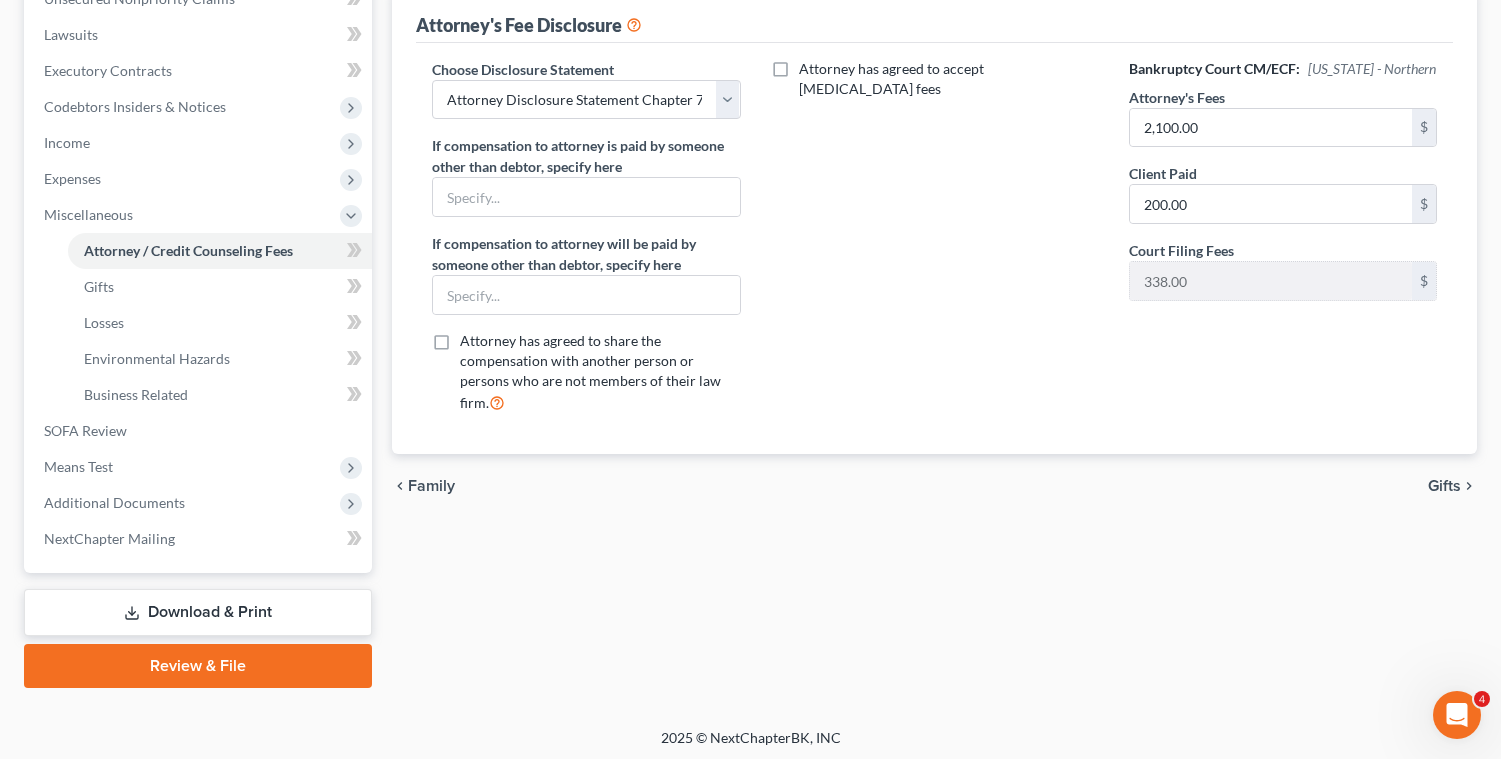 scroll, scrollTop: 518, scrollLeft: 0, axis: vertical 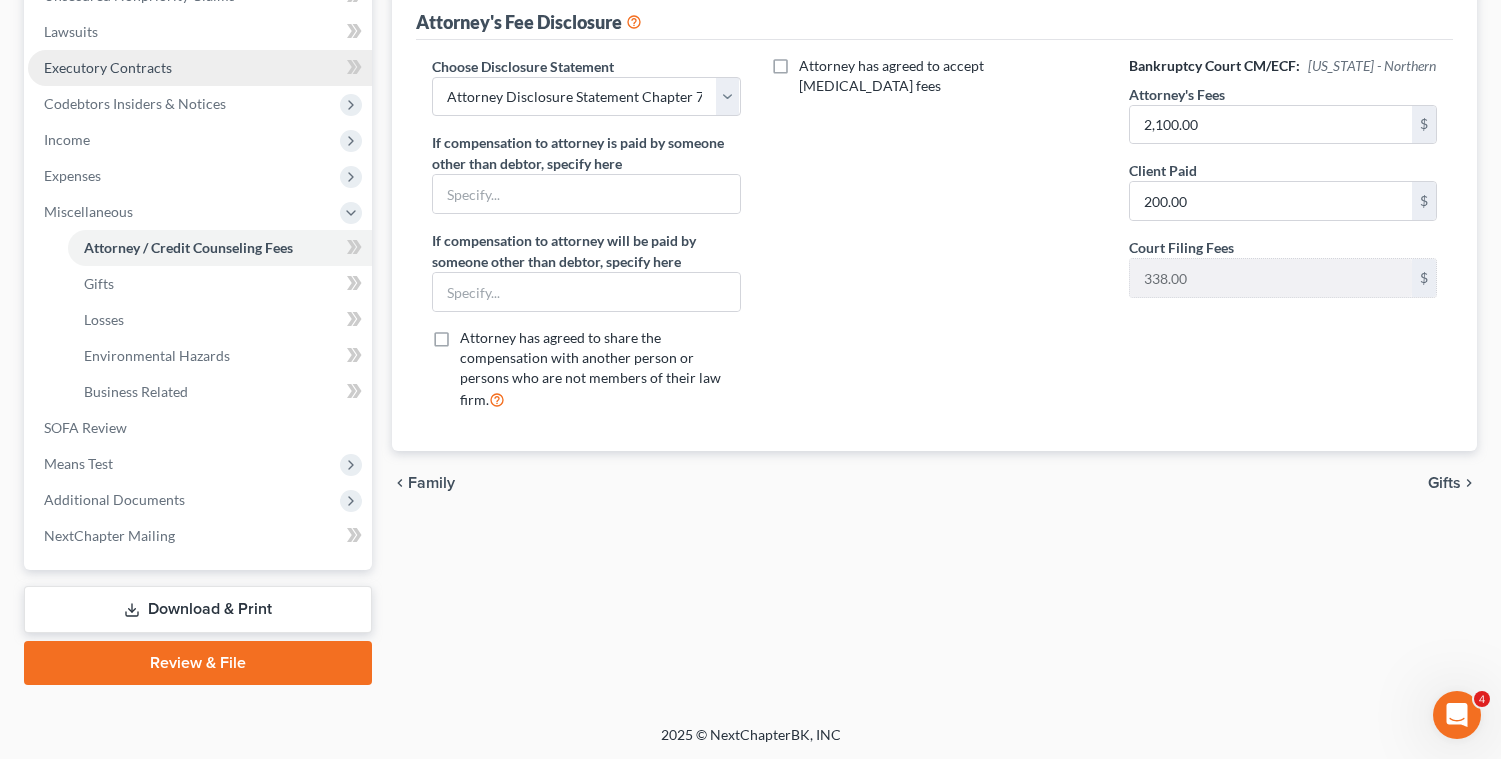 click on "Executory Contracts" at bounding box center (108, 67) 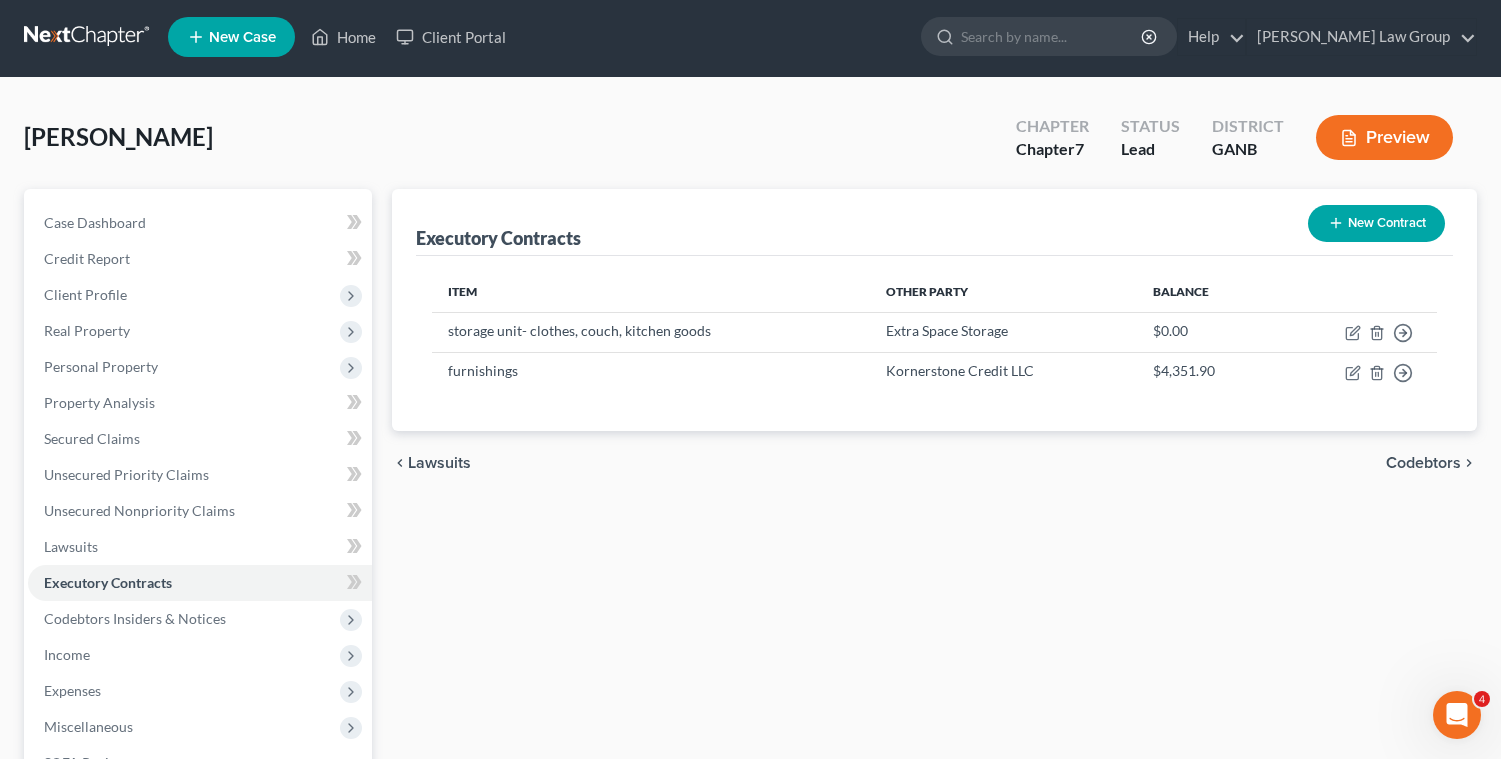 scroll, scrollTop: 0, scrollLeft: 0, axis: both 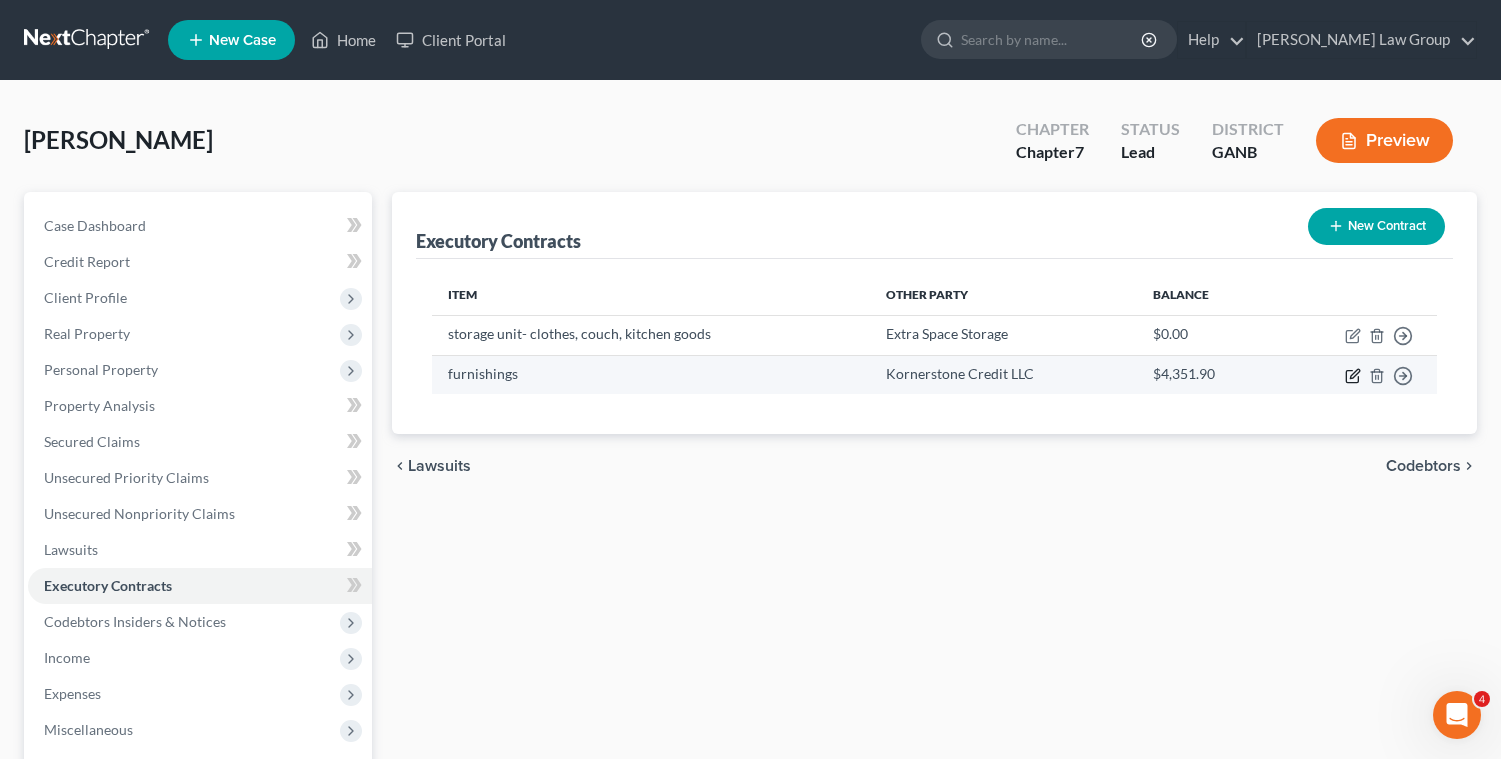 click 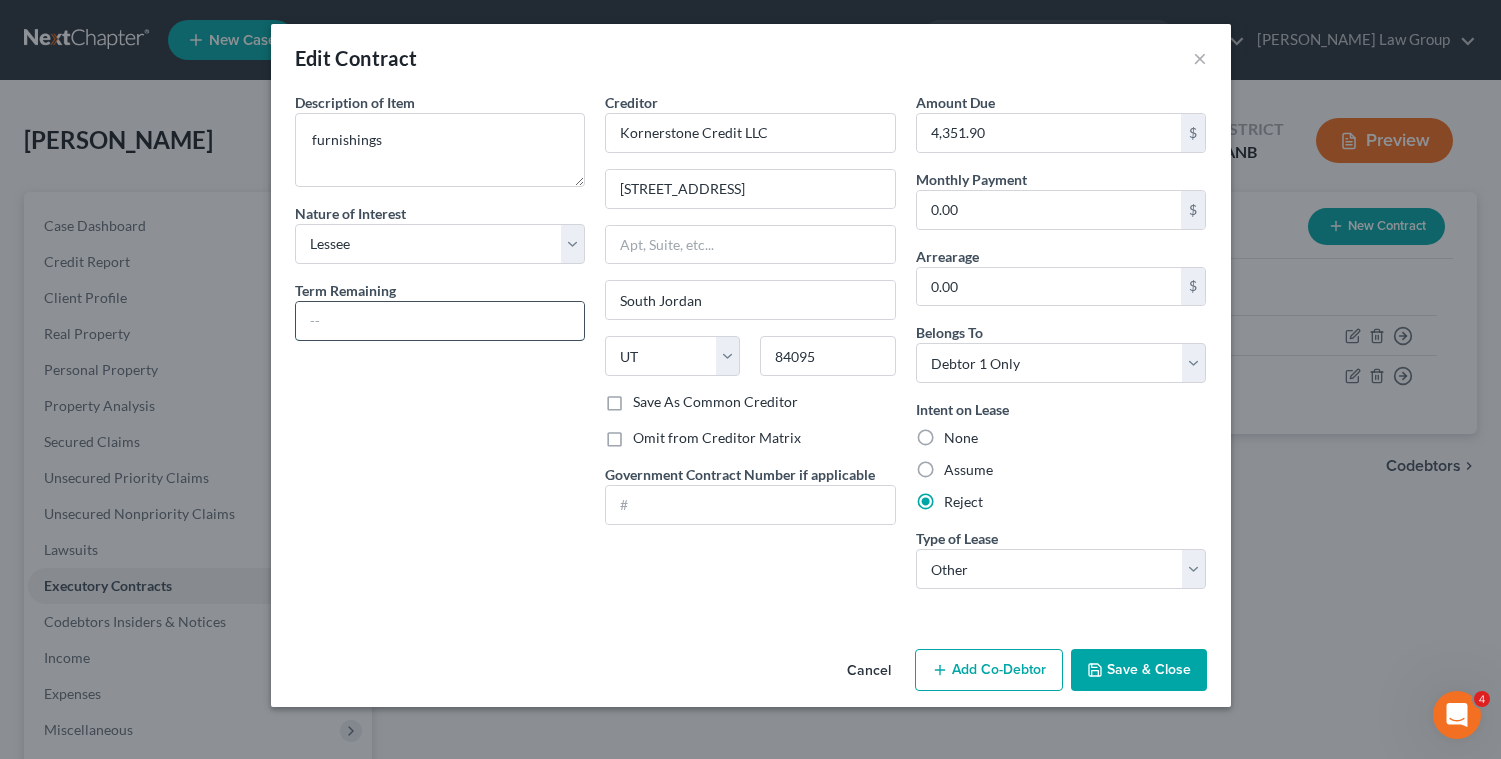 click at bounding box center (440, 321) 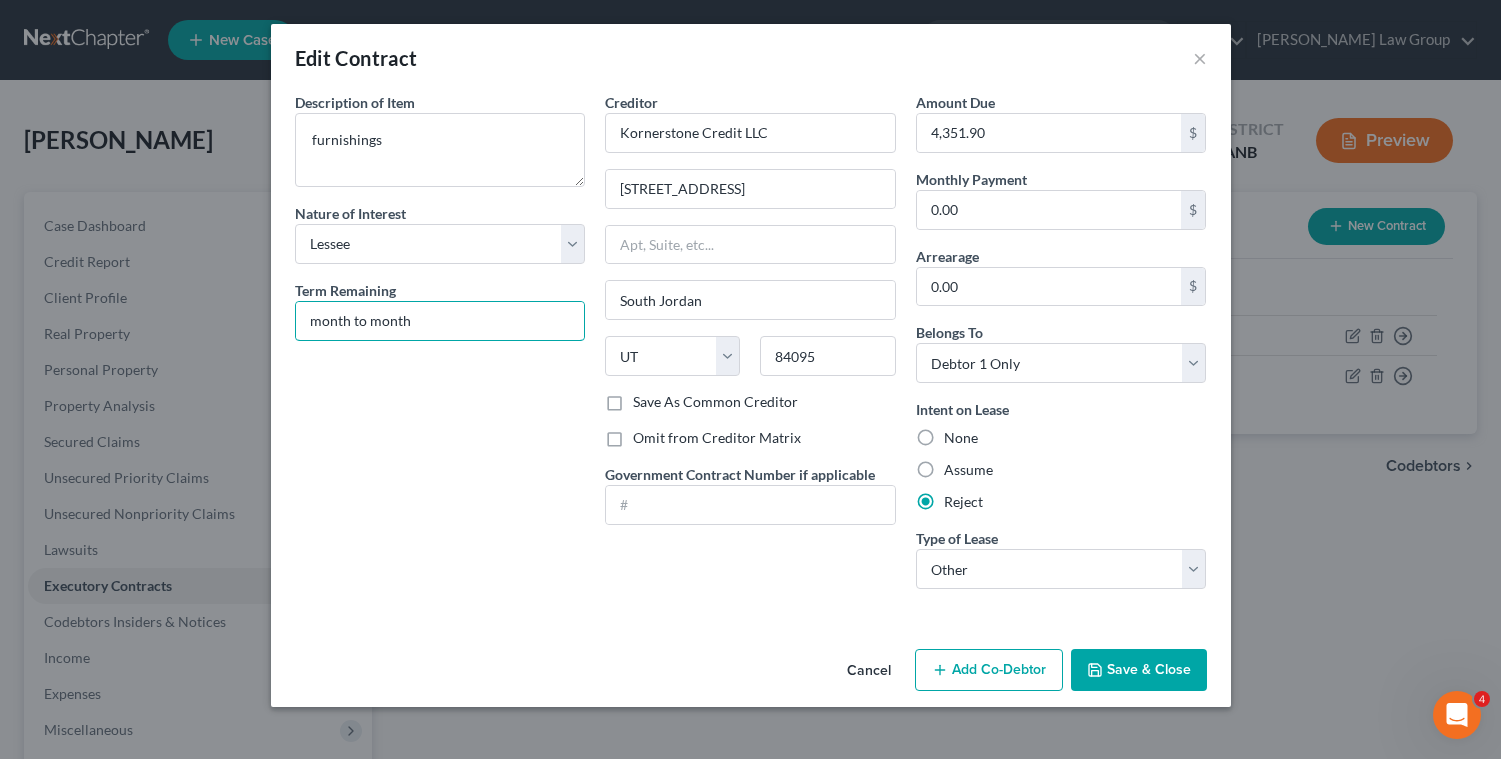 type on "month to month" 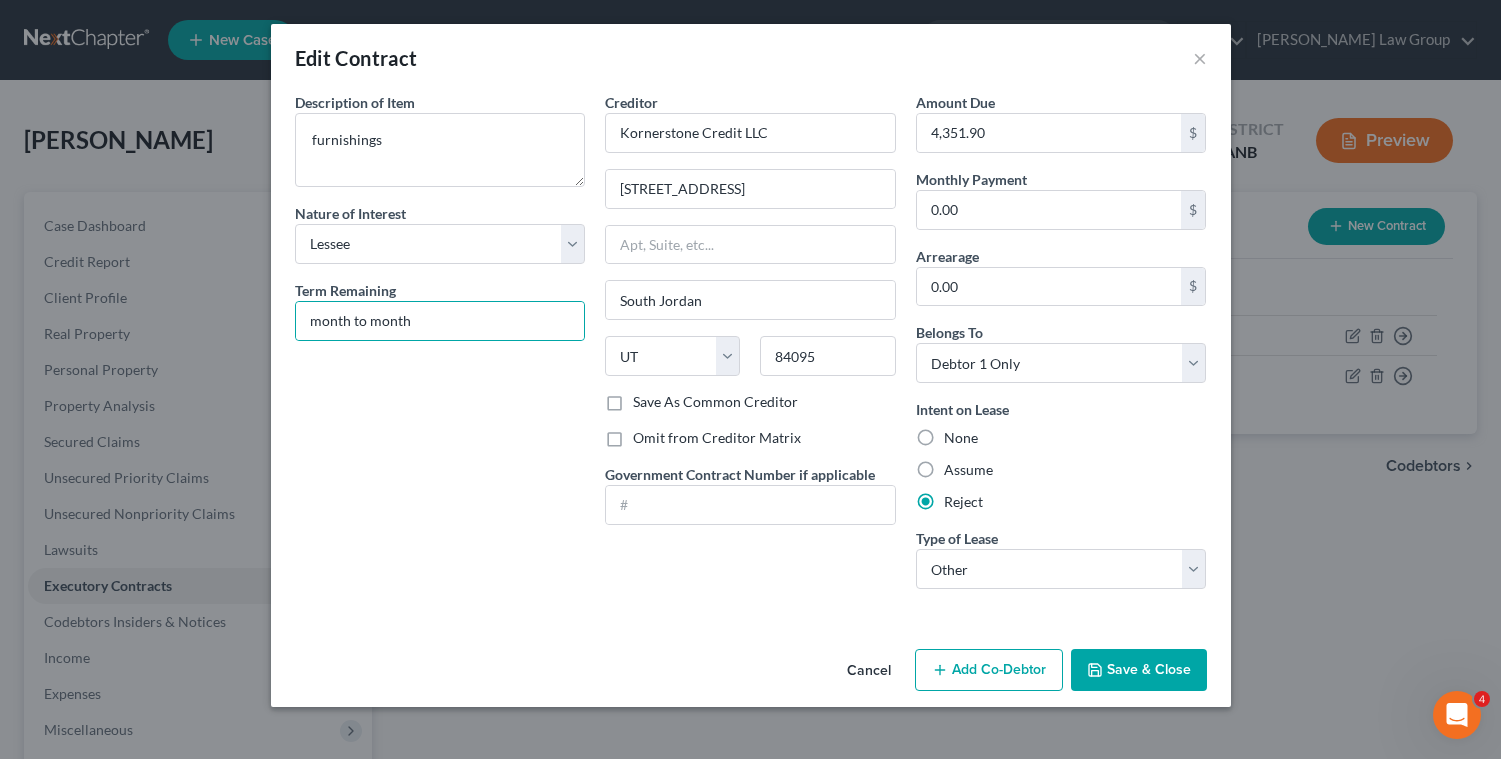 click on "Description of non-residential real property
*
Description of Item
*
furnishings Nature of Interest Select Purchaser Agent Lessor Lessee Term Remaining month to month" at bounding box center [440, 348] 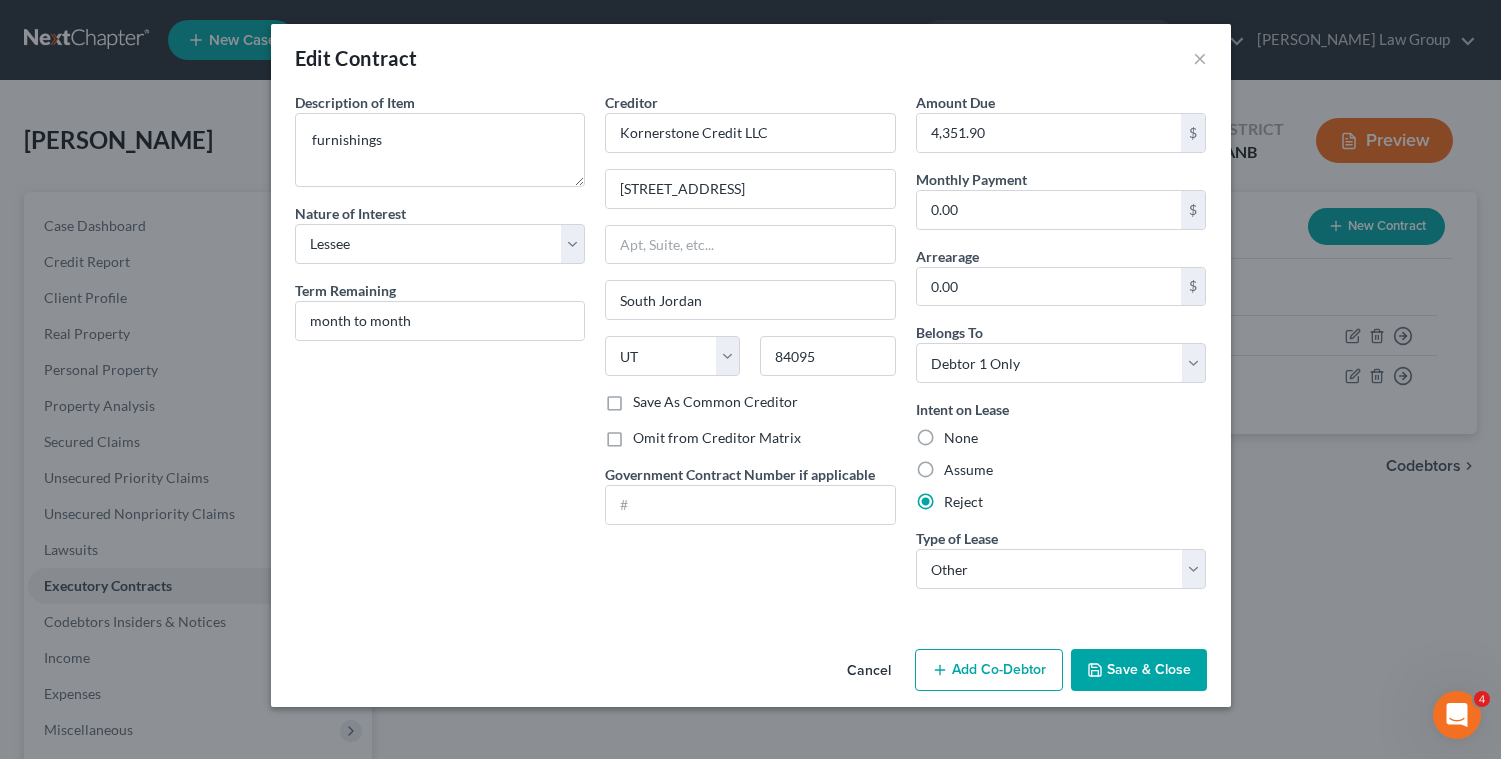 click on "Save & Close" at bounding box center [1139, 670] 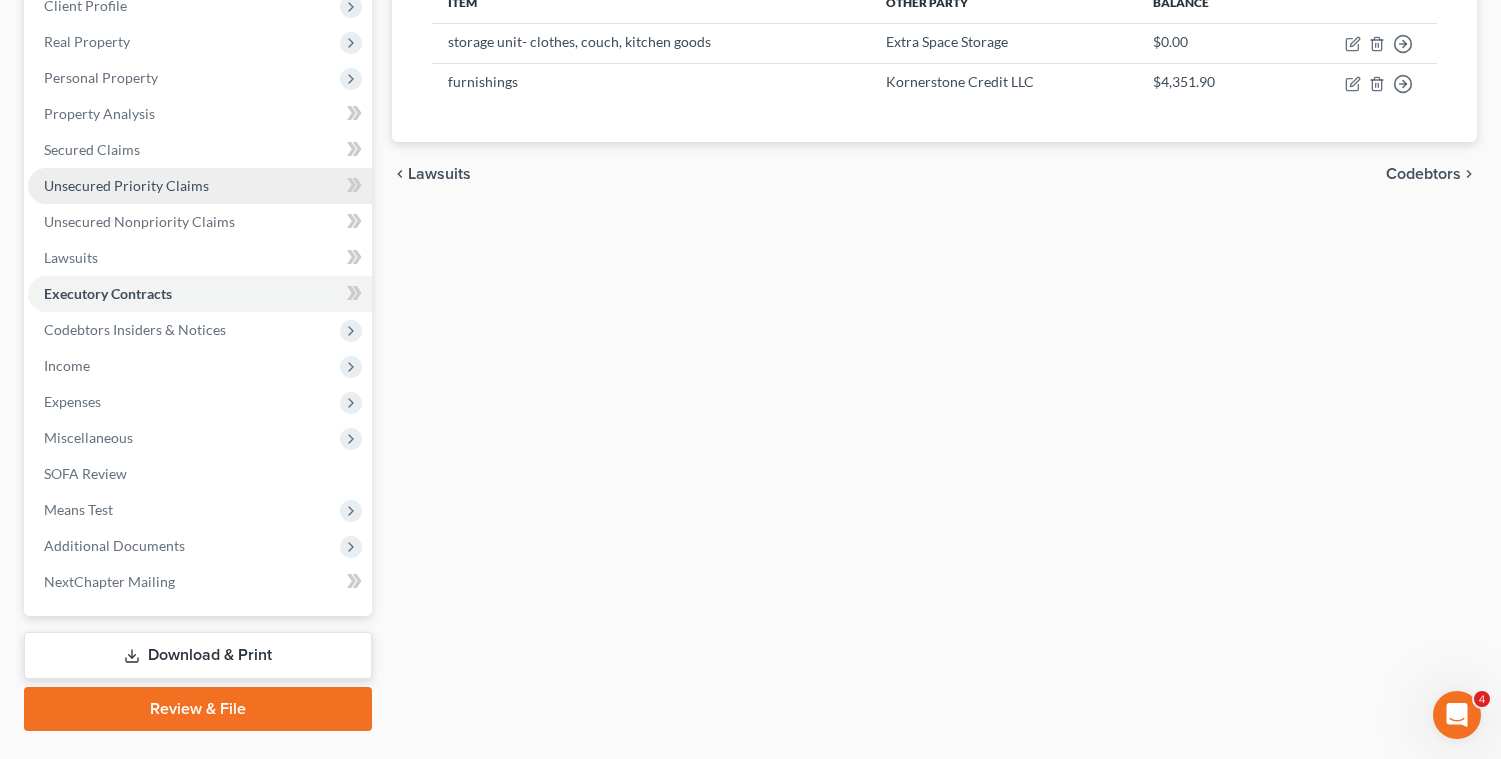 scroll, scrollTop: 338, scrollLeft: 0, axis: vertical 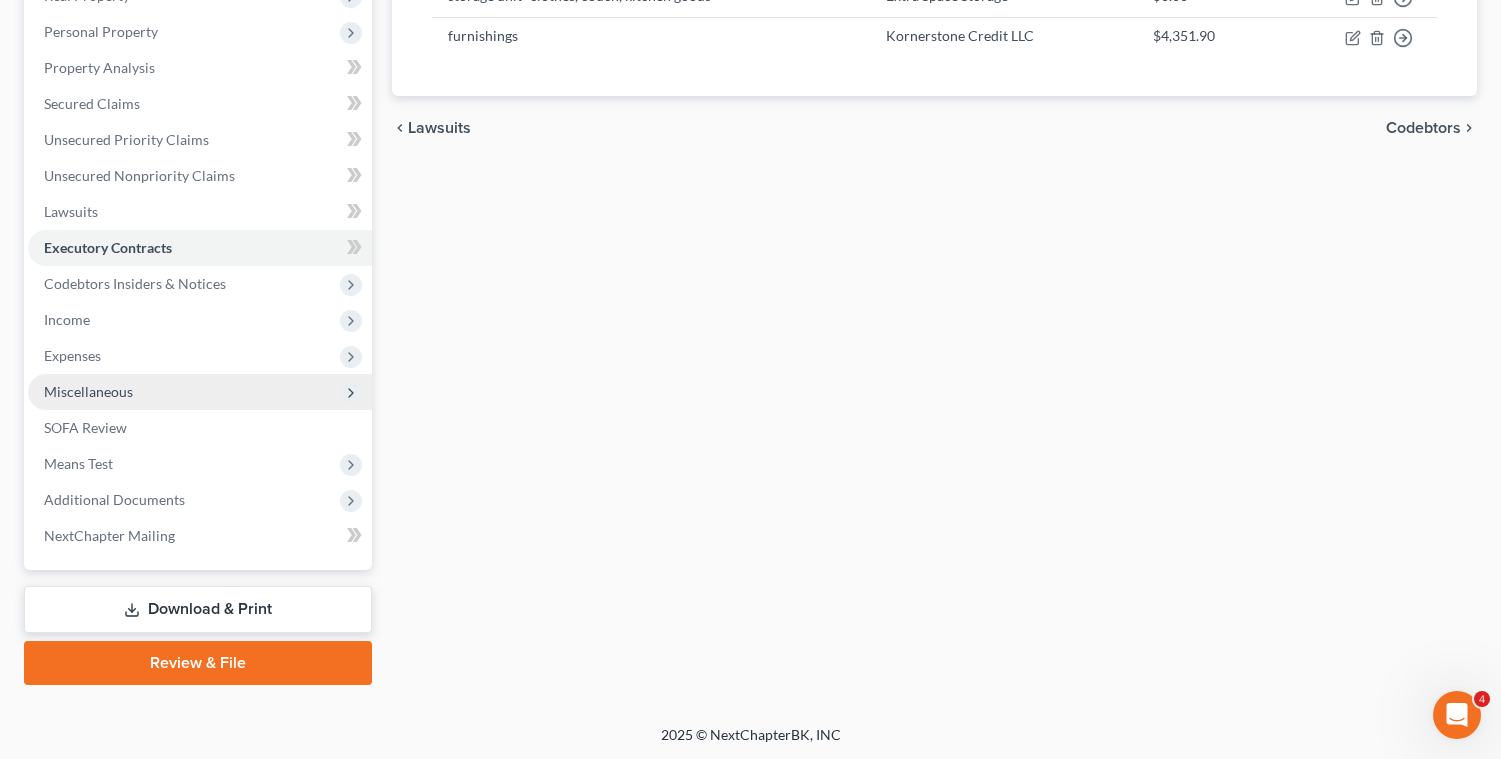 click on "Miscellaneous" at bounding box center [200, 392] 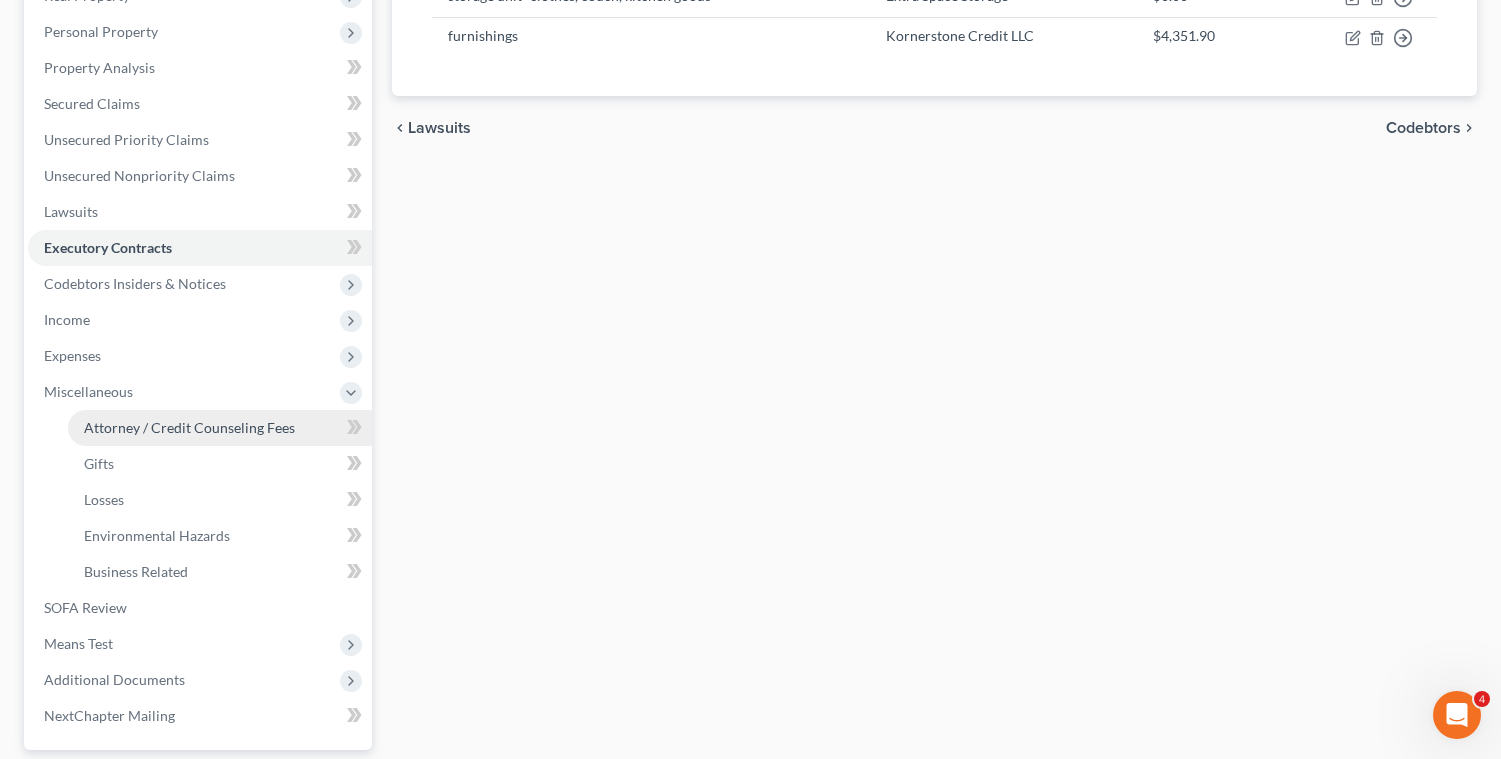 click on "Attorney / Credit Counseling Fees" at bounding box center [220, 428] 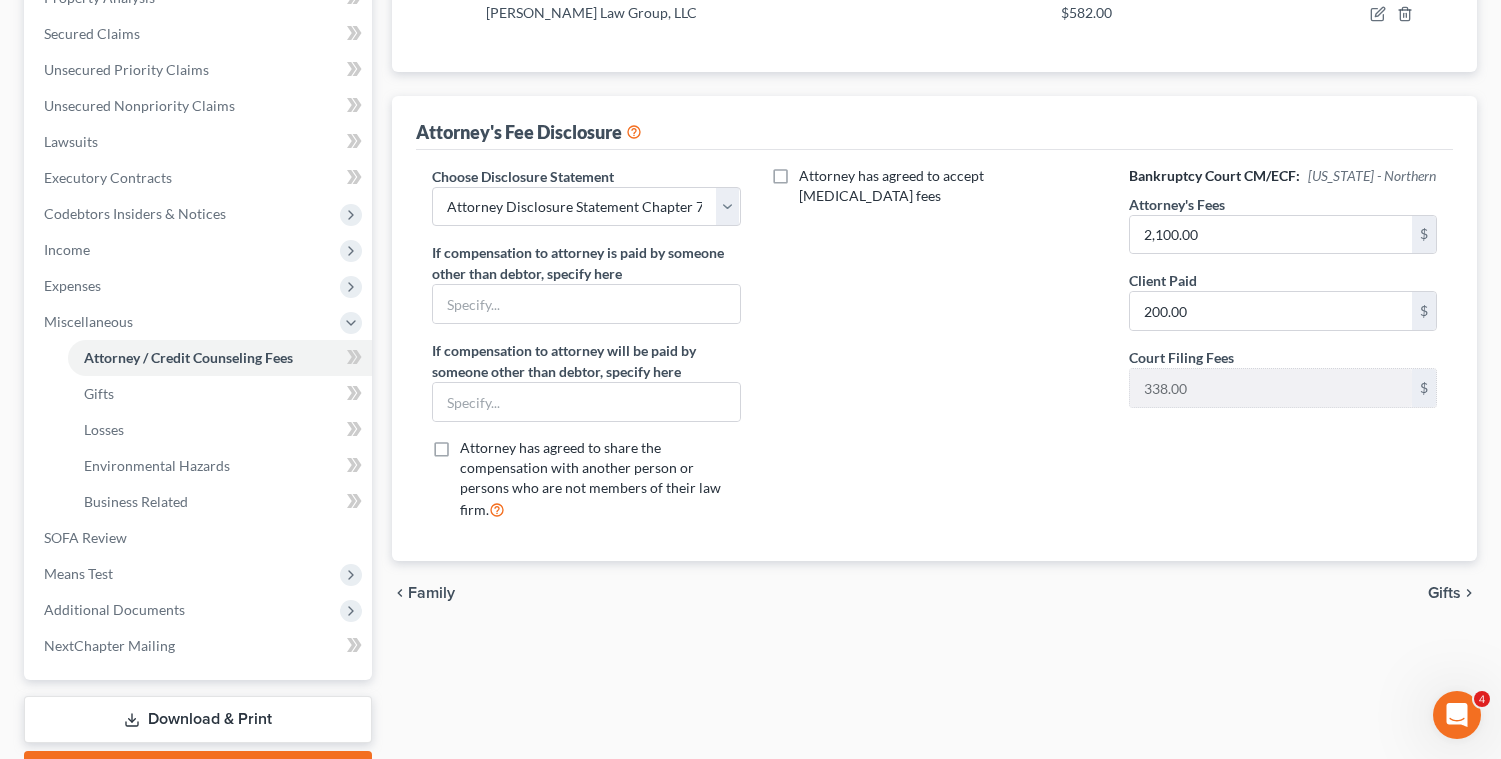 scroll, scrollTop: 518, scrollLeft: 0, axis: vertical 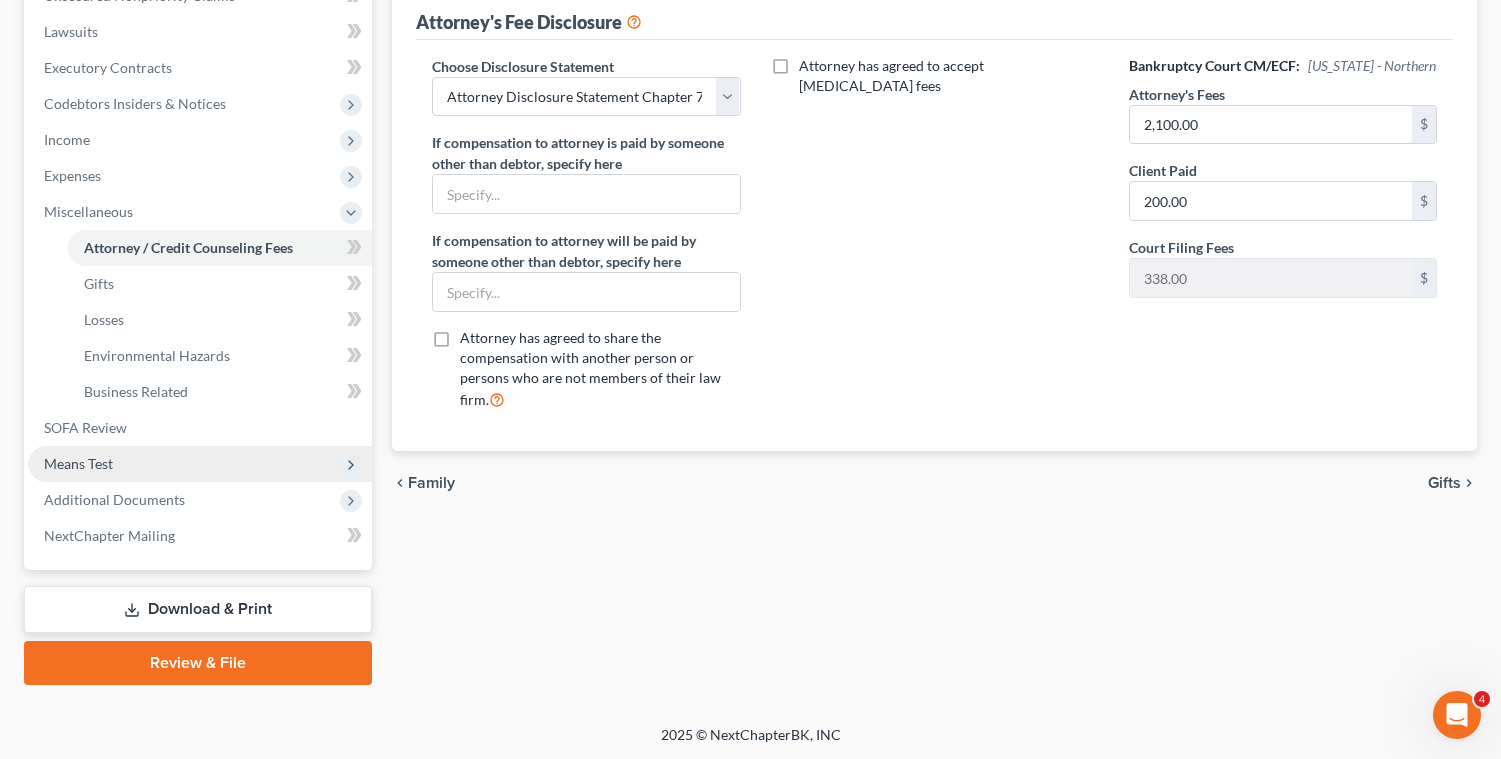 click on "Means Test" at bounding box center (200, 464) 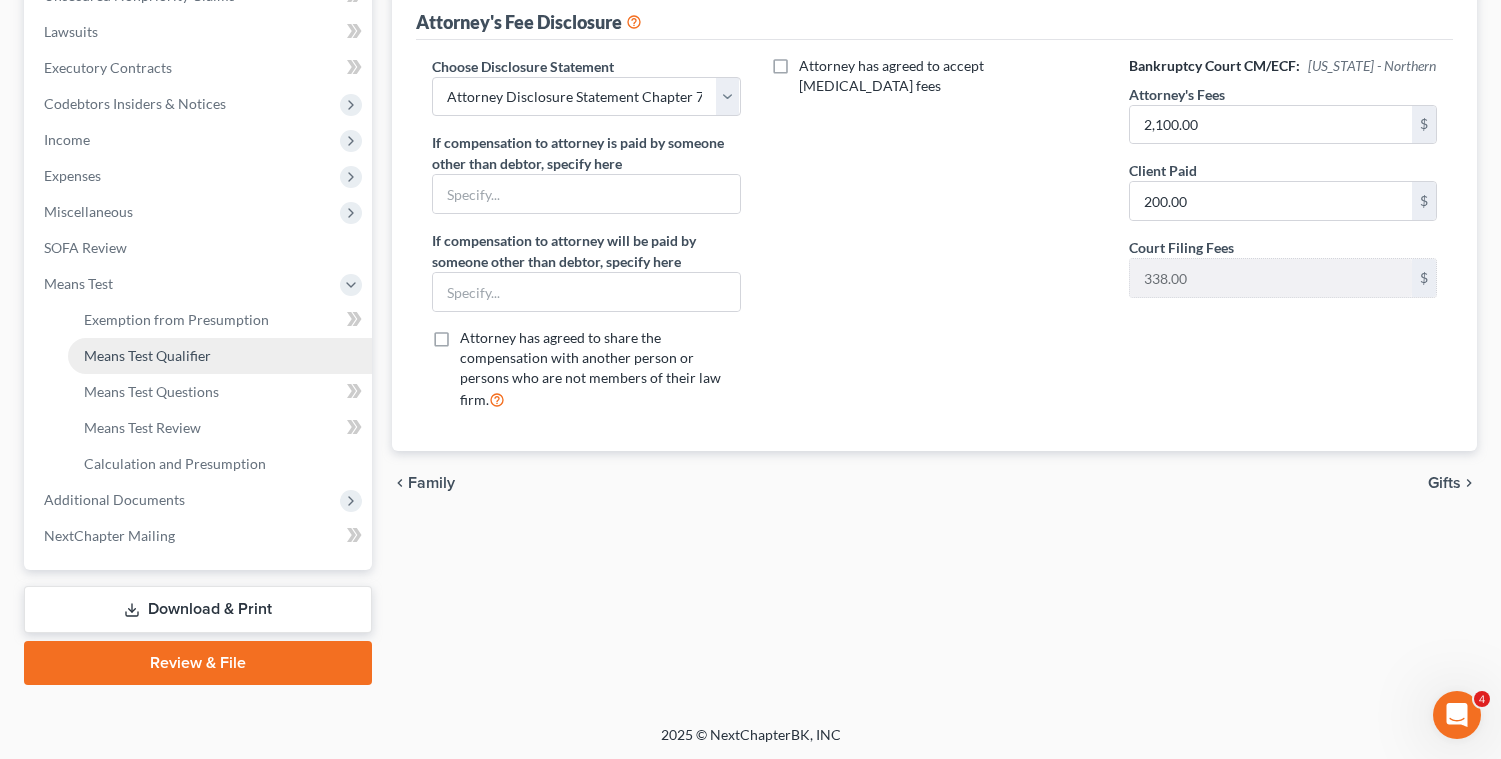 click on "Means Test Qualifier" at bounding box center (220, 356) 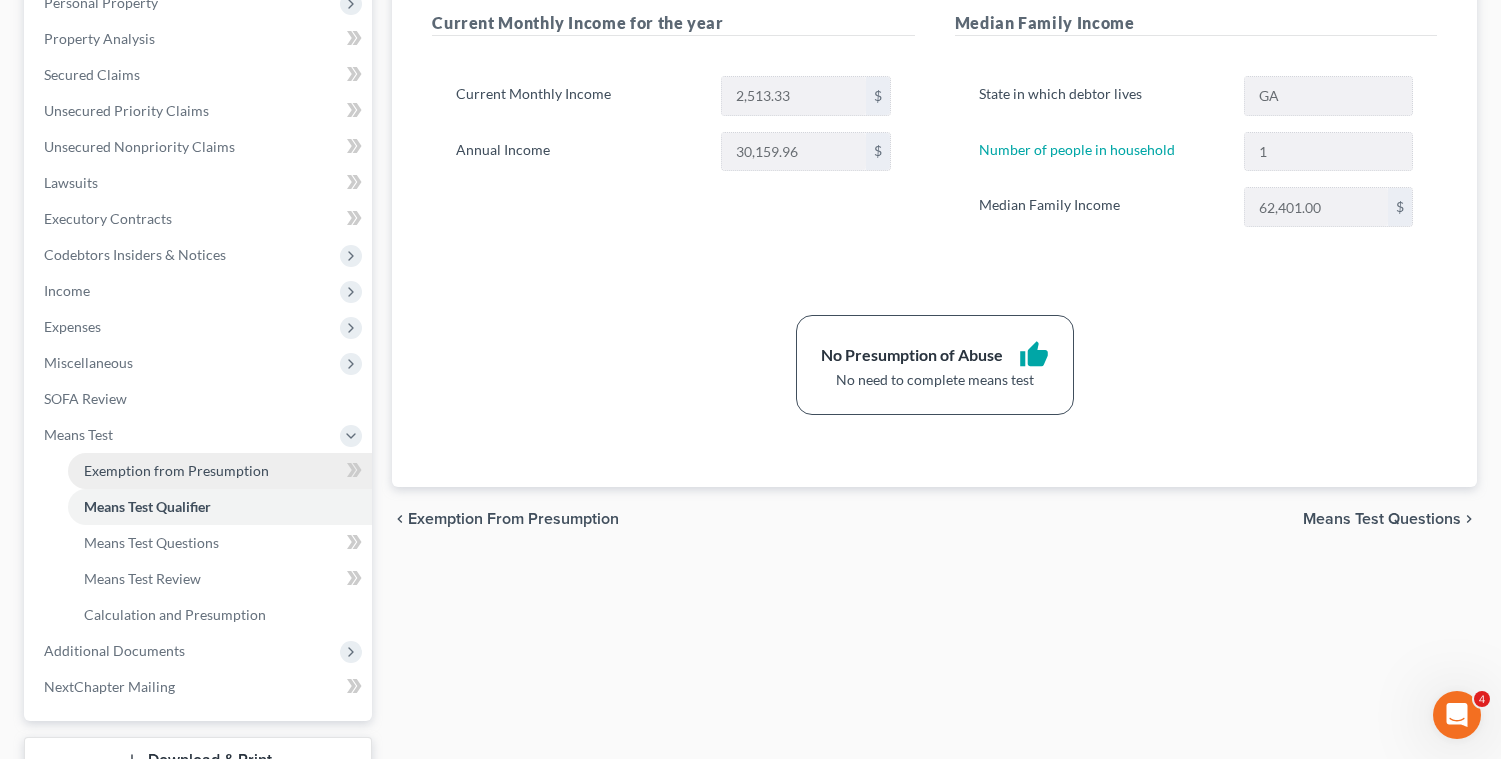 click on "Exemption from Presumption" at bounding box center [176, 470] 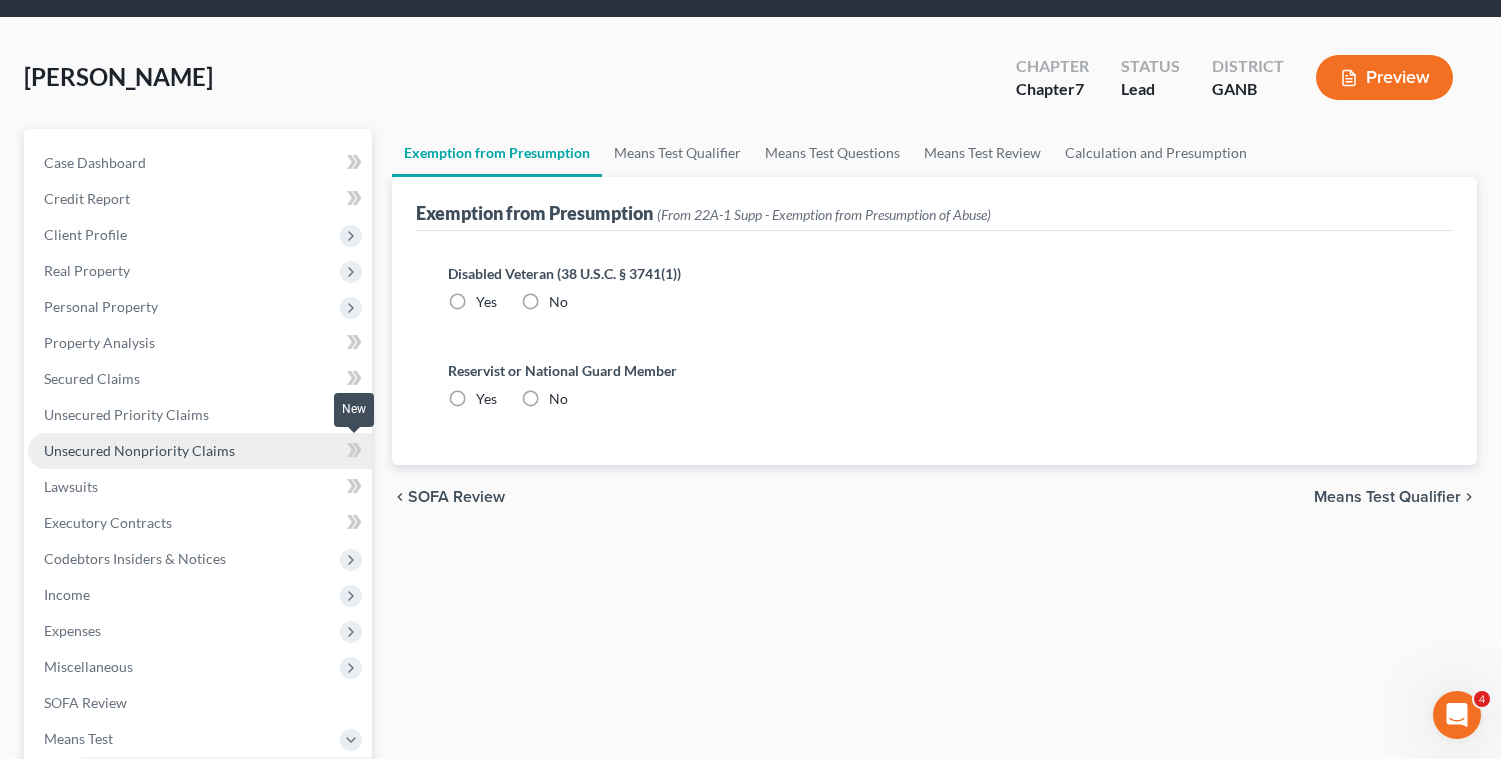 scroll, scrollTop: 66, scrollLeft: 0, axis: vertical 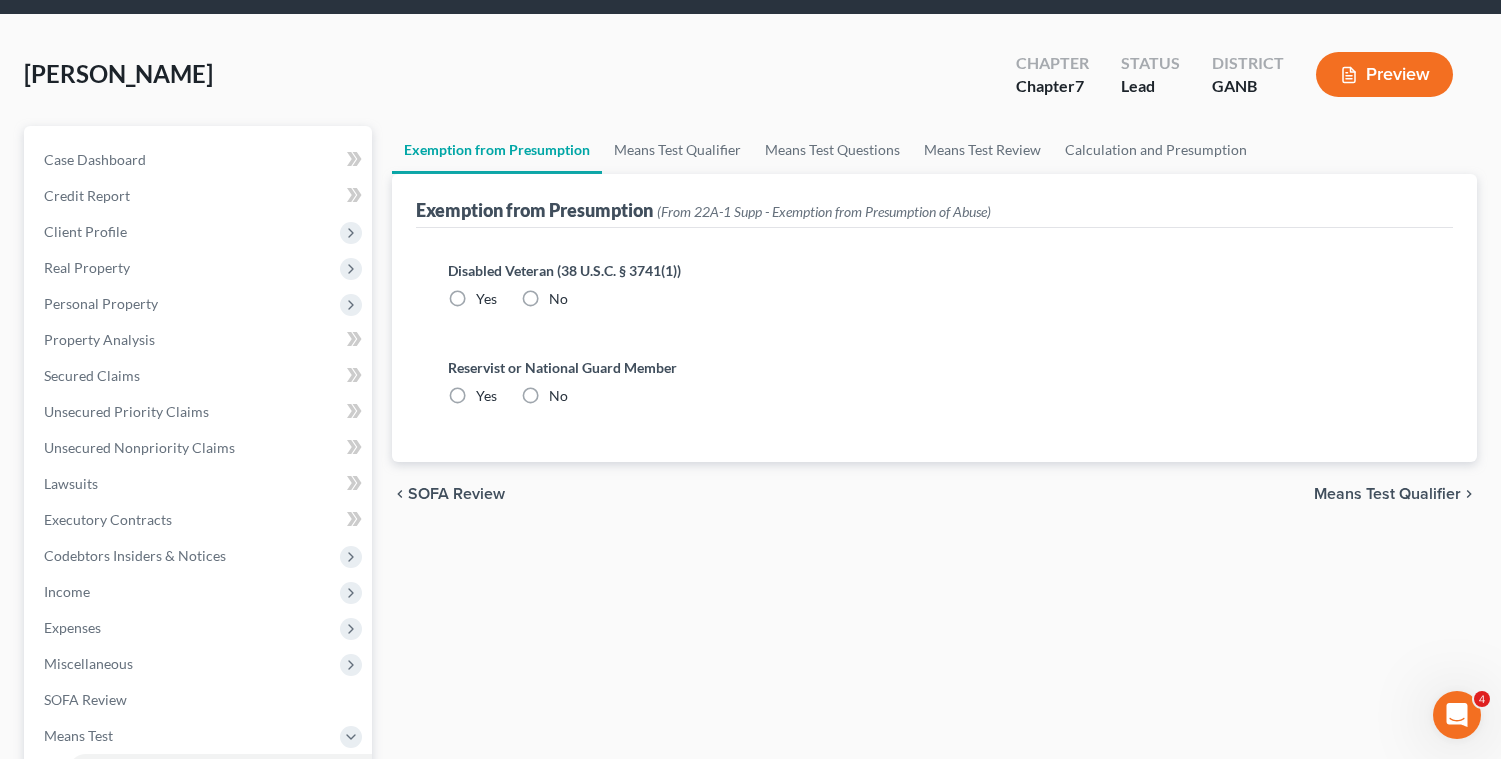click on "No" at bounding box center (558, 299) 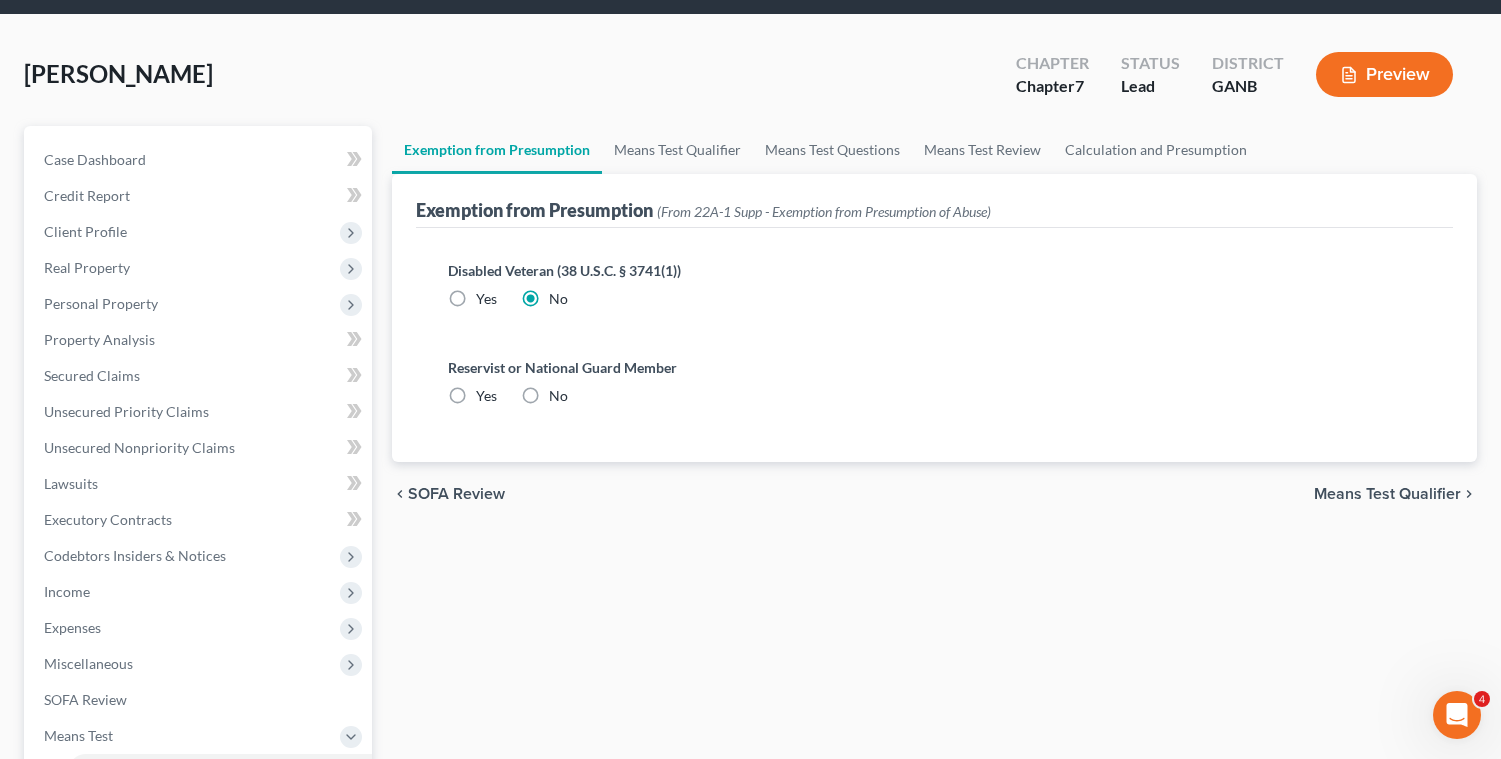 click on "No" at bounding box center (558, 396) 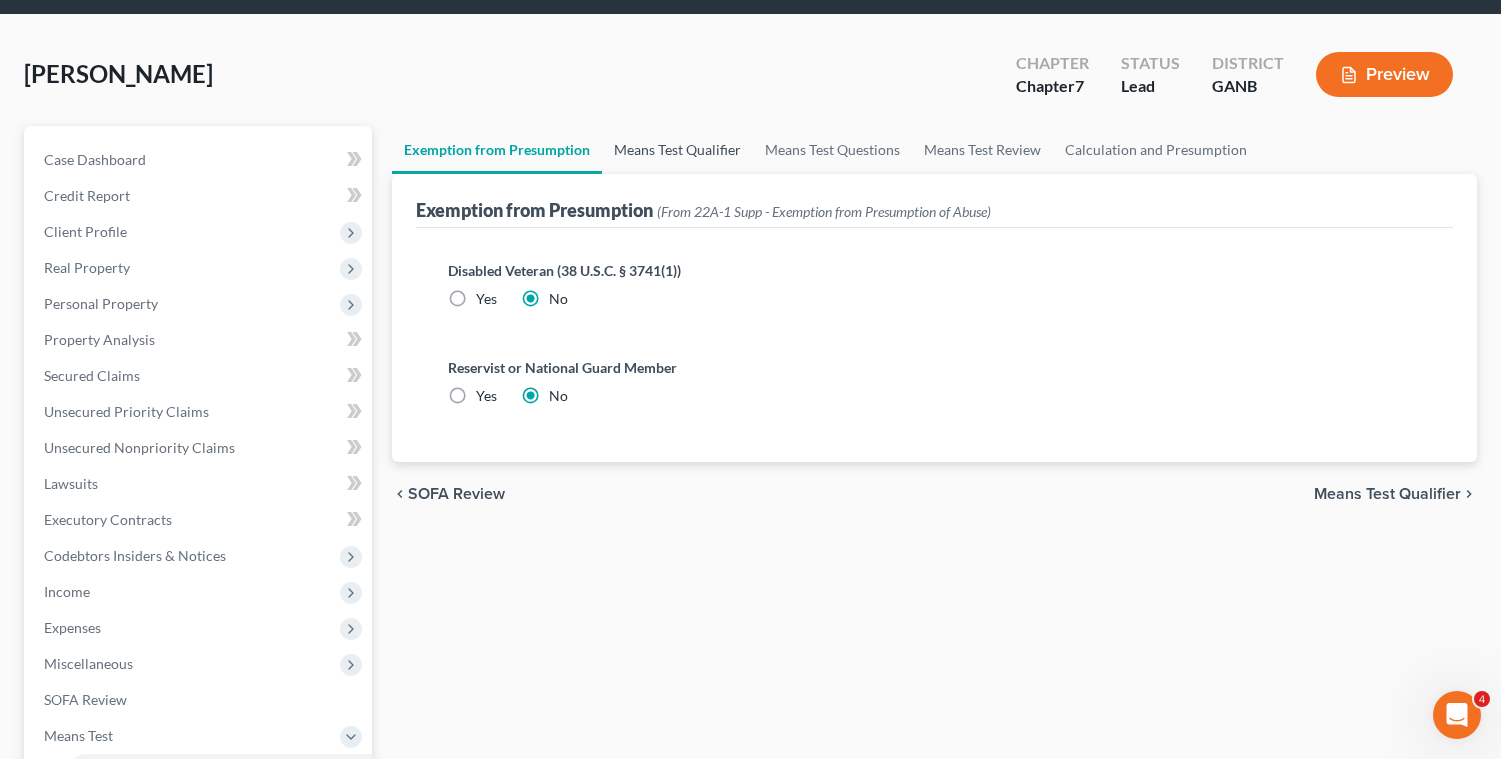 click on "Means Test Qualifier" at bounding box center (677, 150) 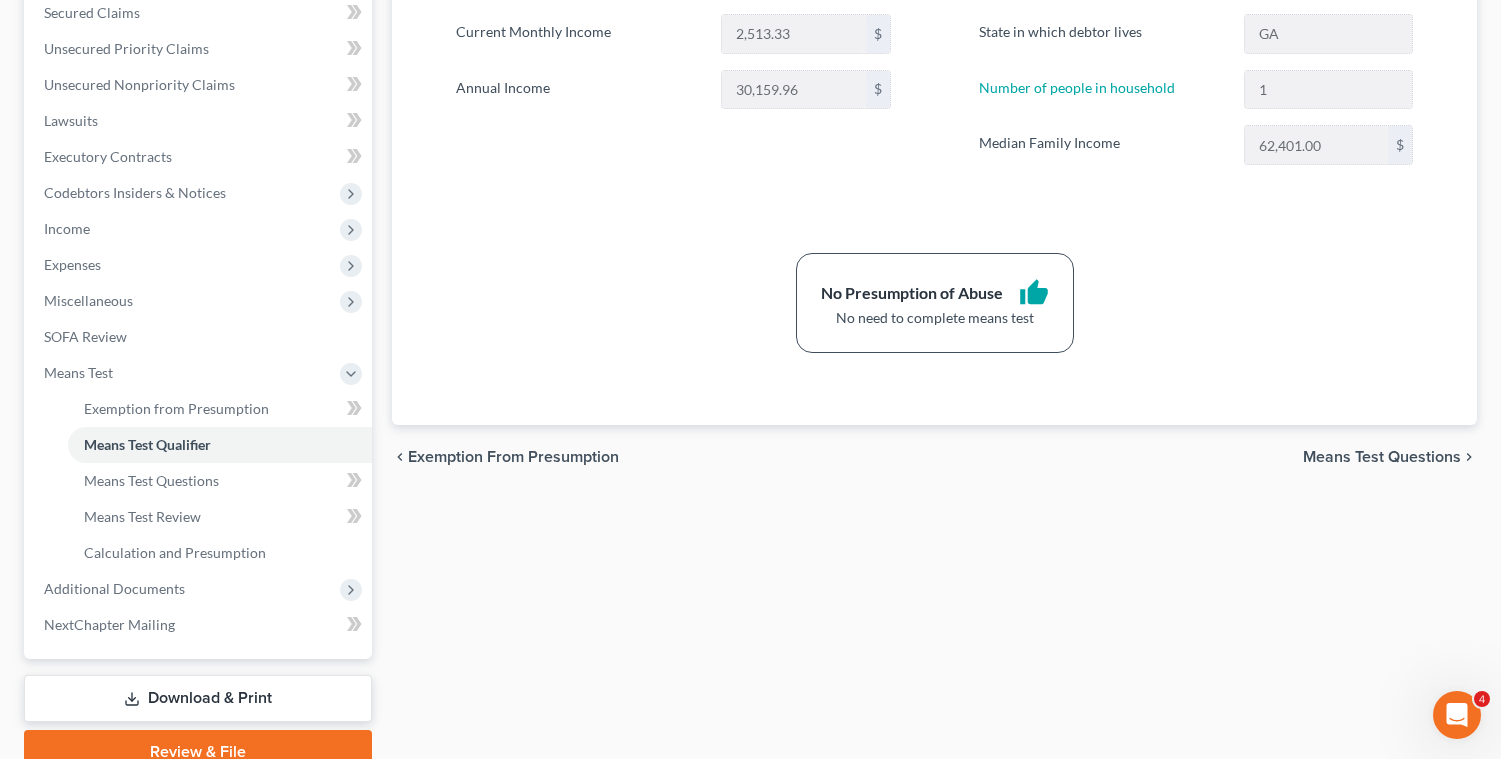 scroll, scrollTop: 518, scrollLeft: 0, axis: vertical 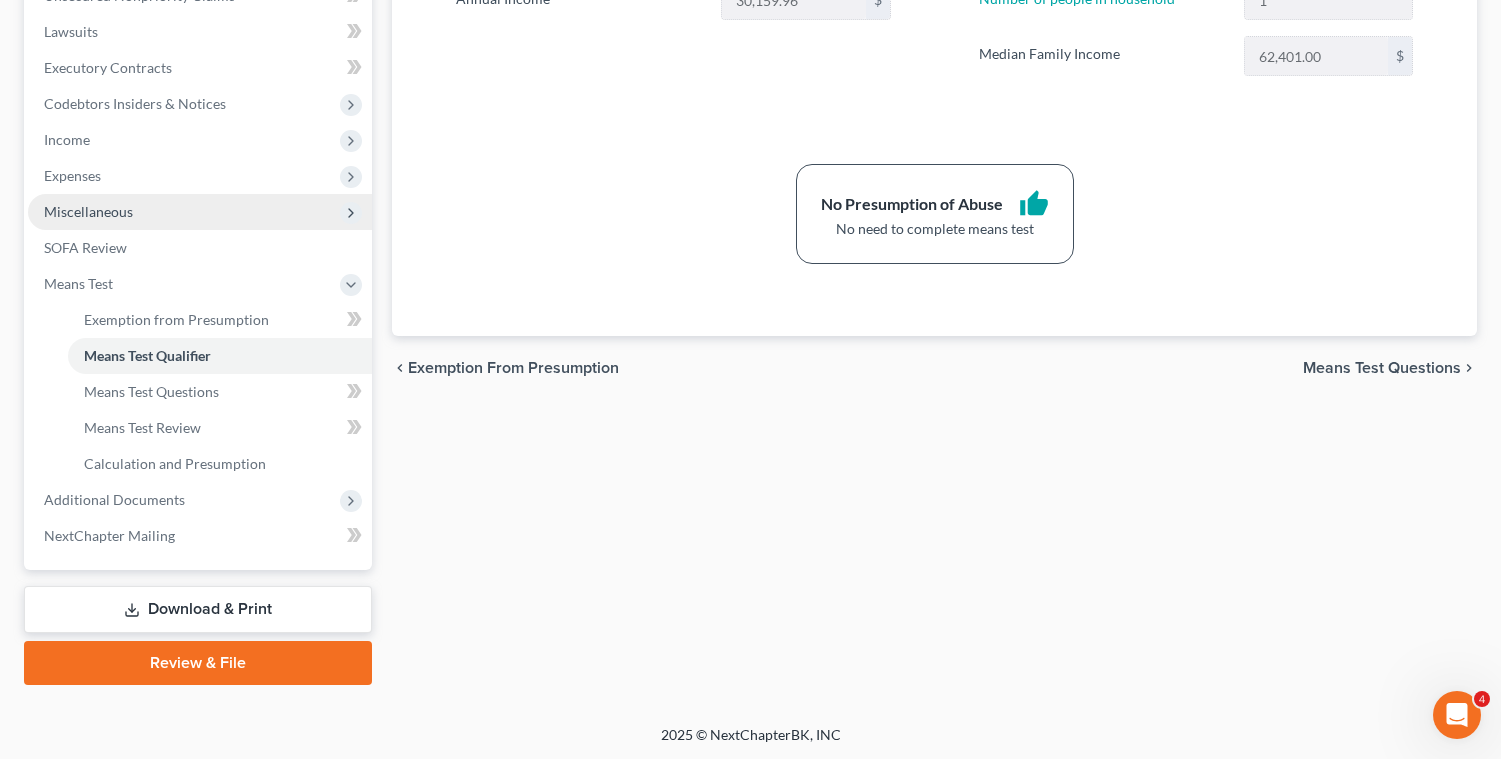 click on "Miscellaneous" at bounding box center [88, 211] 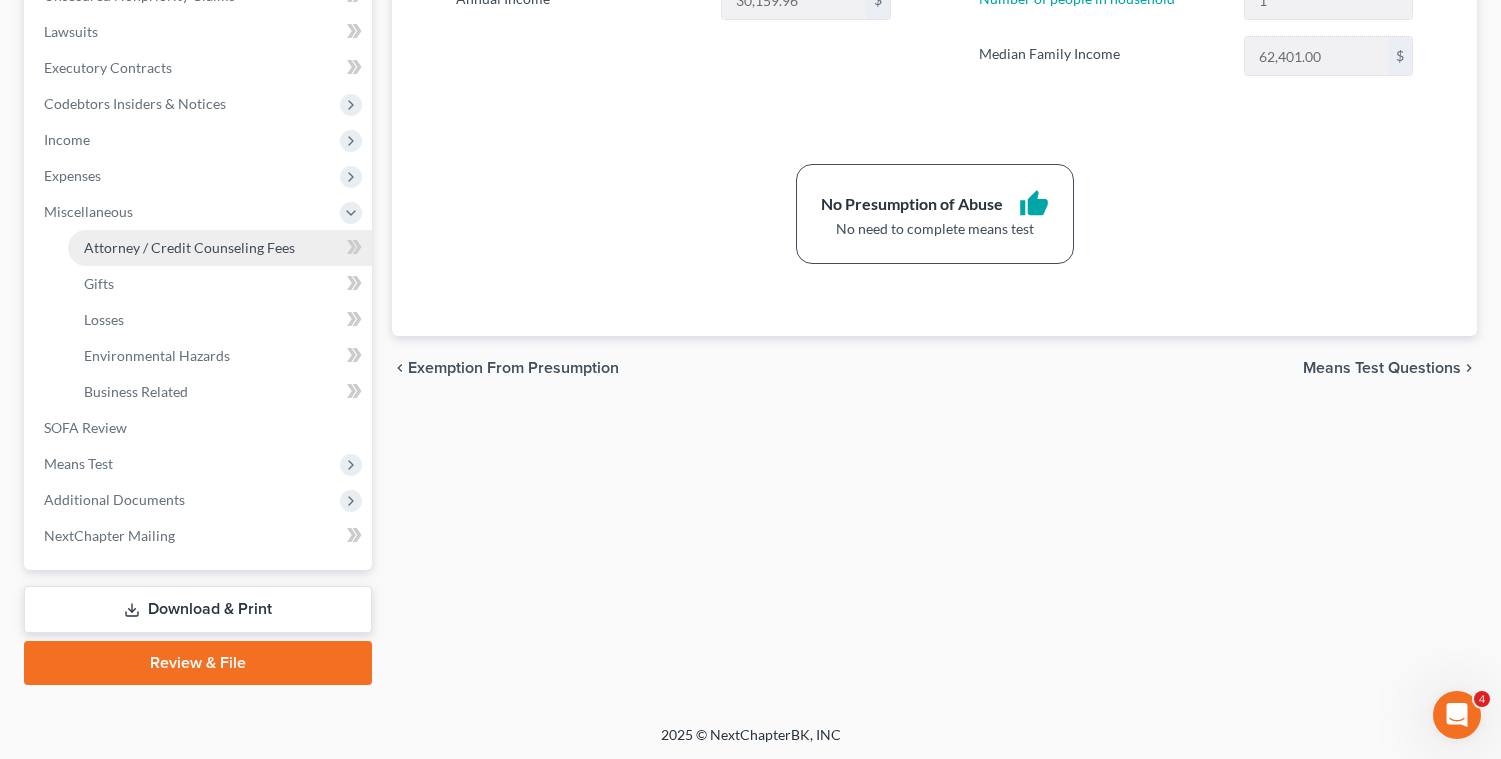 click on "Attorney / Credit Counseling Fees" at bounding box center [189, 247] 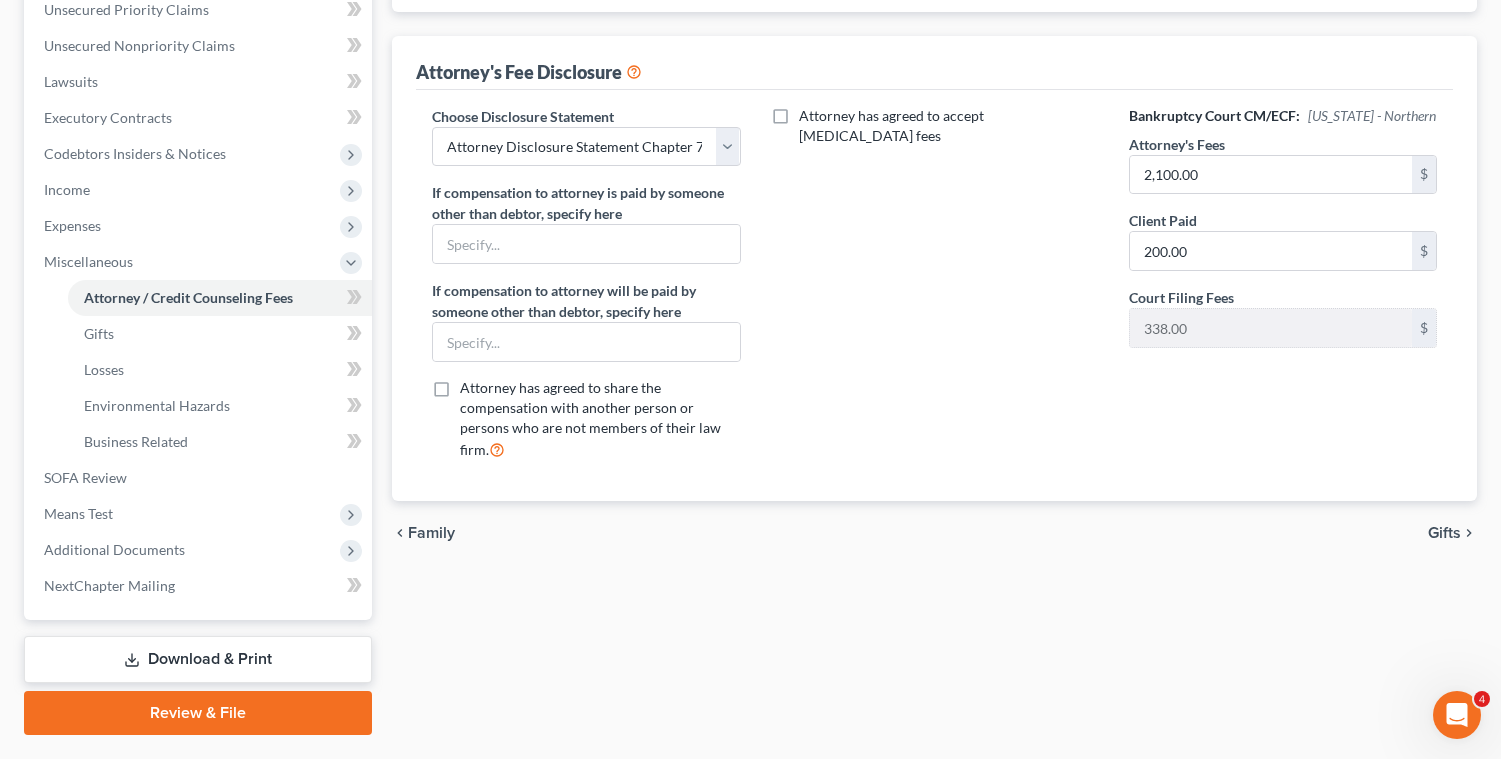 scroll, scrollTop: 518, scrollLeft: 0, axis: vertical 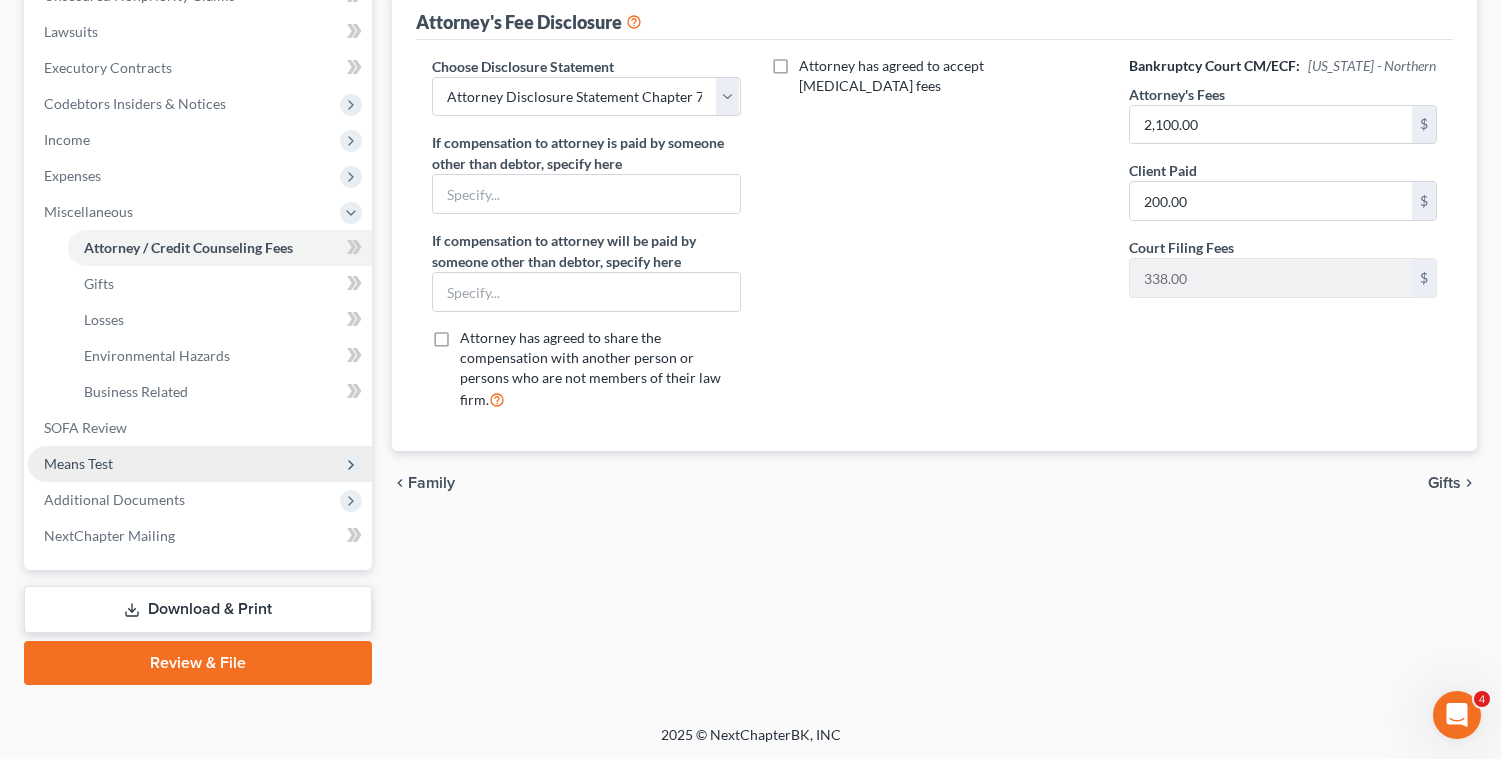 click on "Means Test" at bounding box center [200, 464] 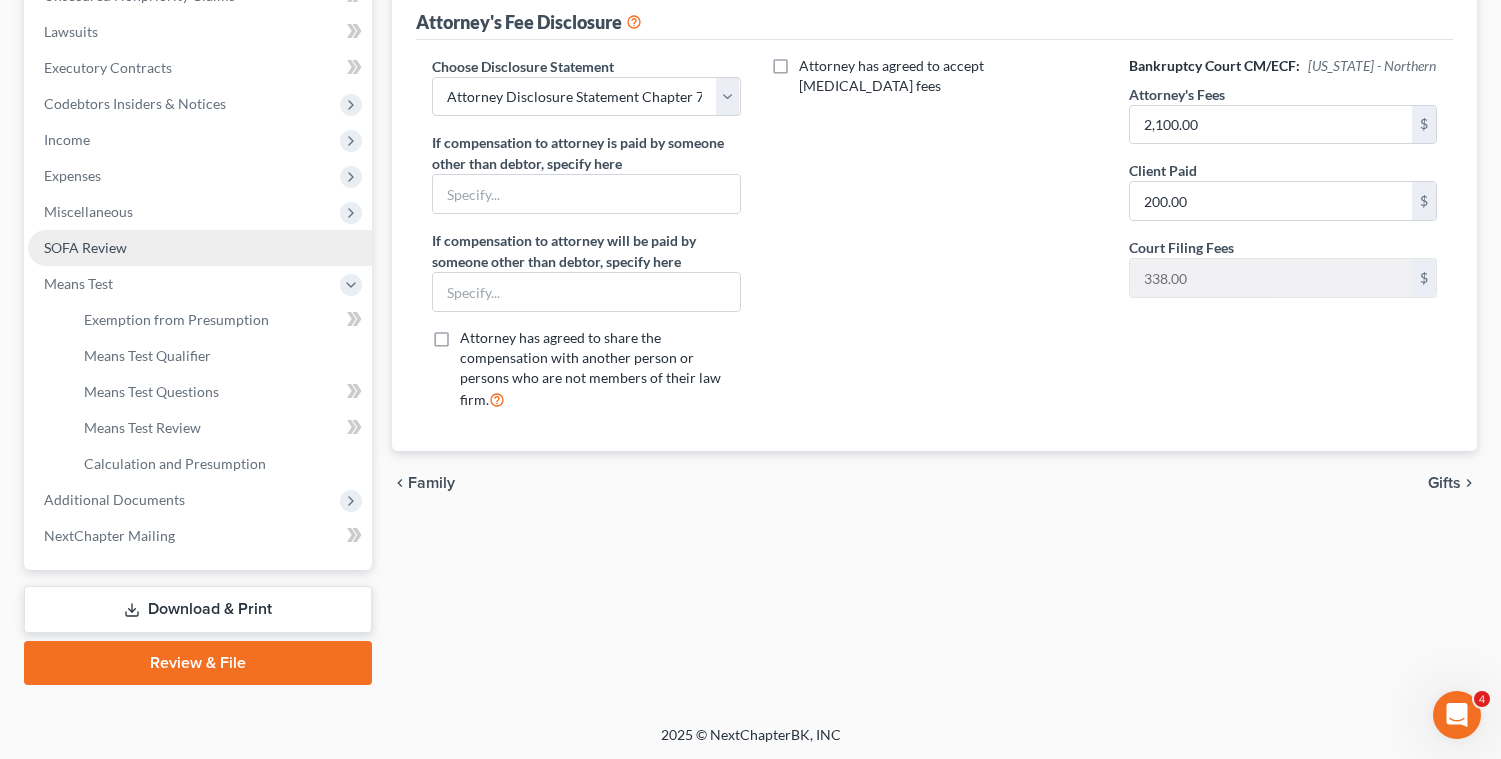 click on "SOFA Review" at bounding box center [85, 247] 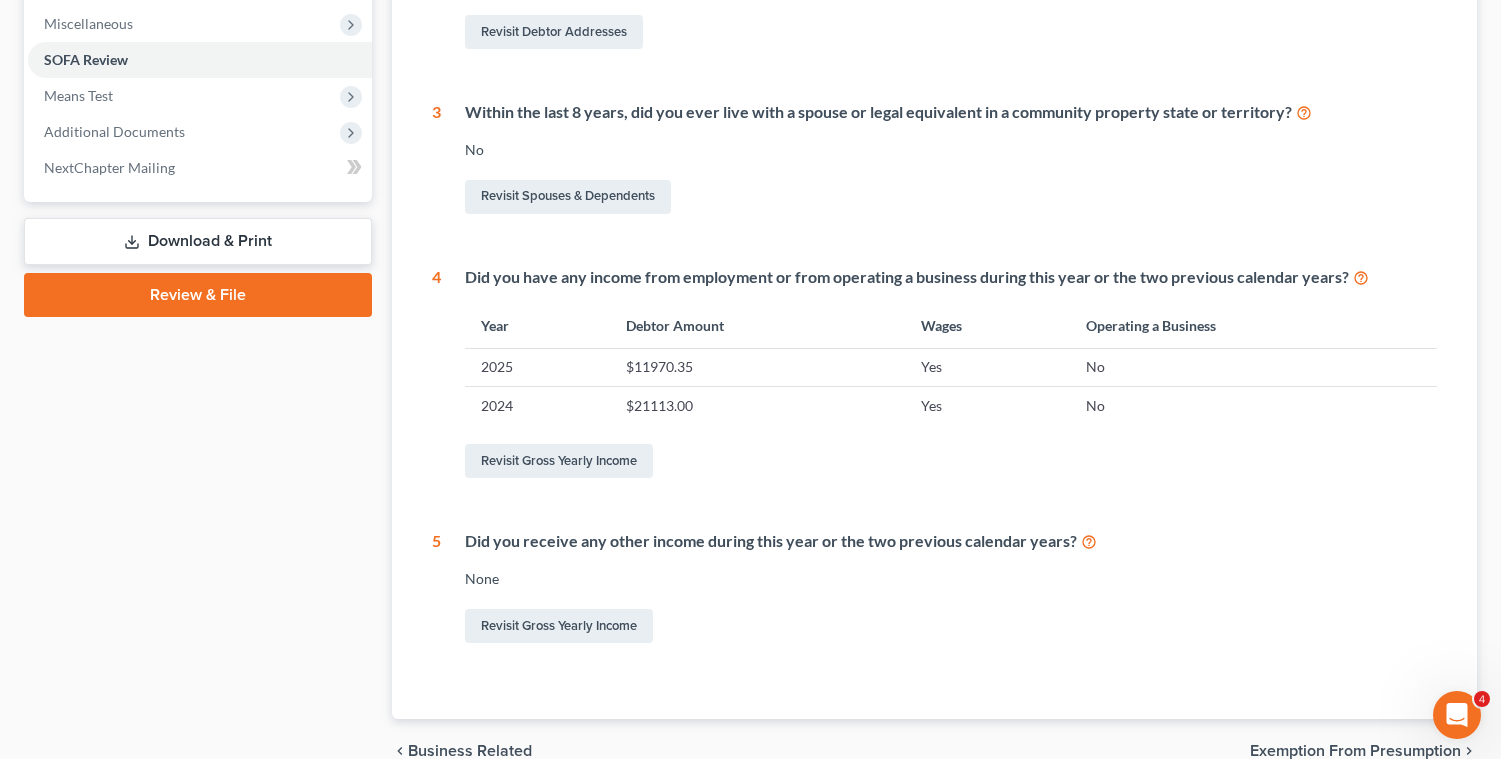 scroll, scrollTop: 768, scrollLeft: 0, axis: vertical 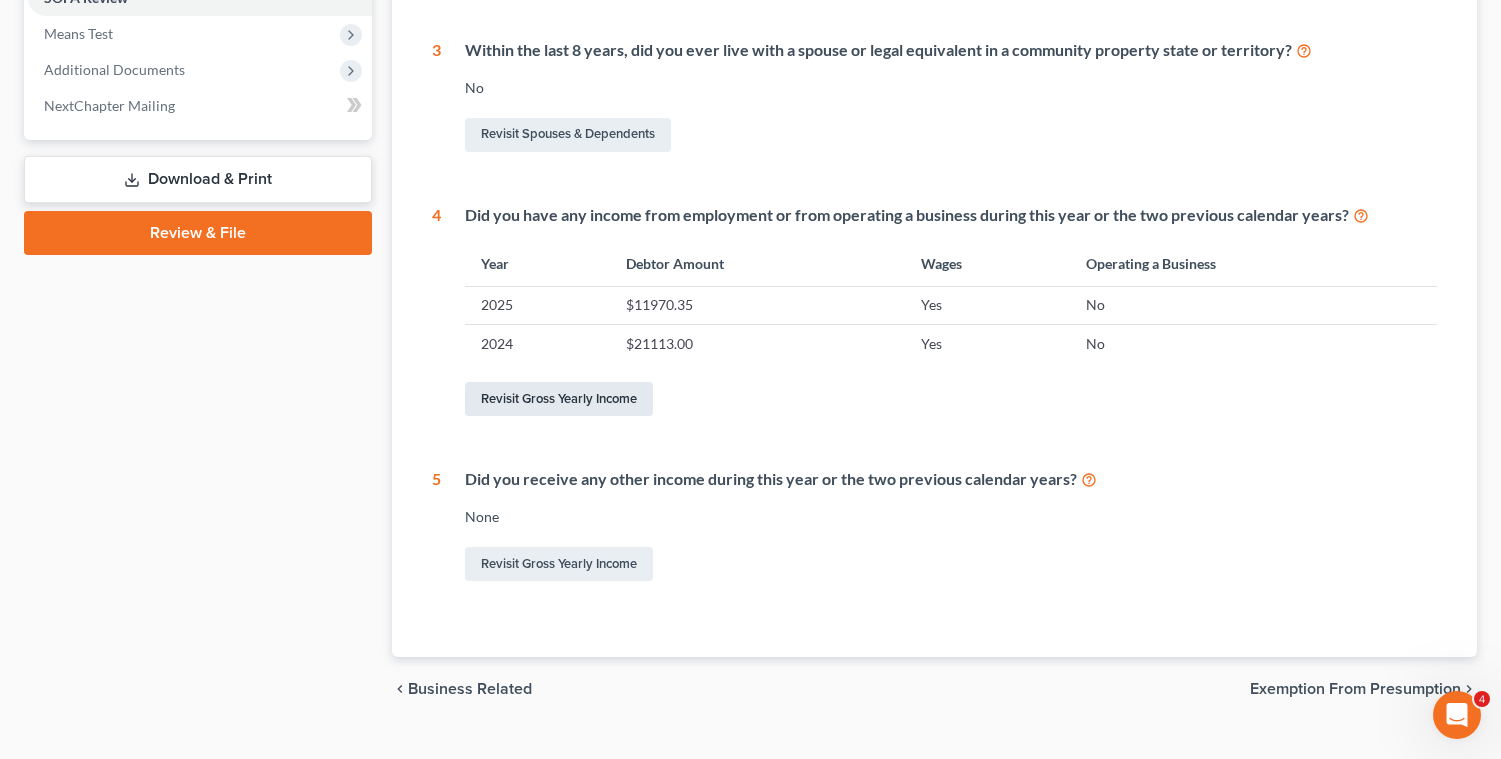 click on "Revisit Gross Yearly Income" at bounding box center [559, 399] 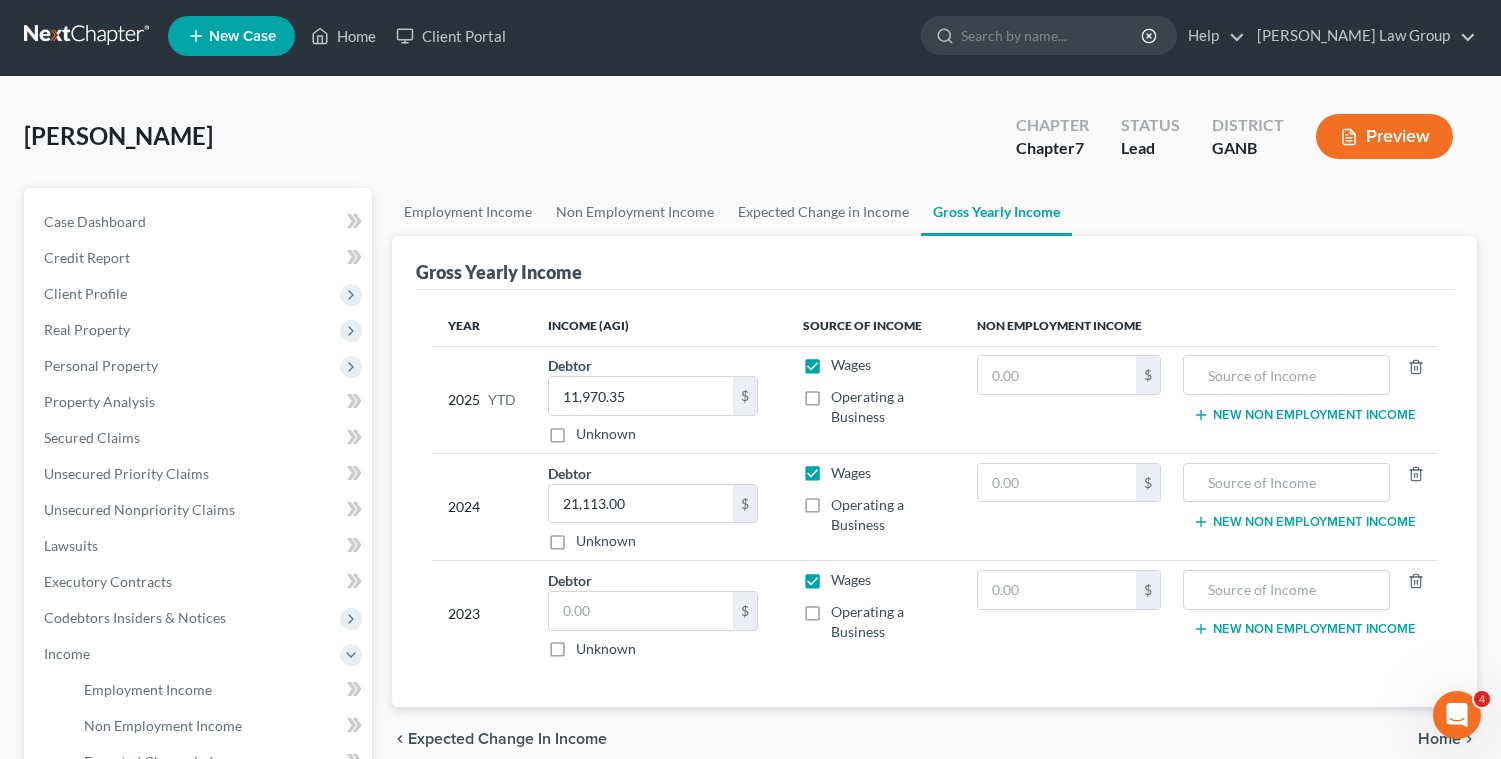 scroll, scrollTop: 0, scrollLeft: 0, axis: both 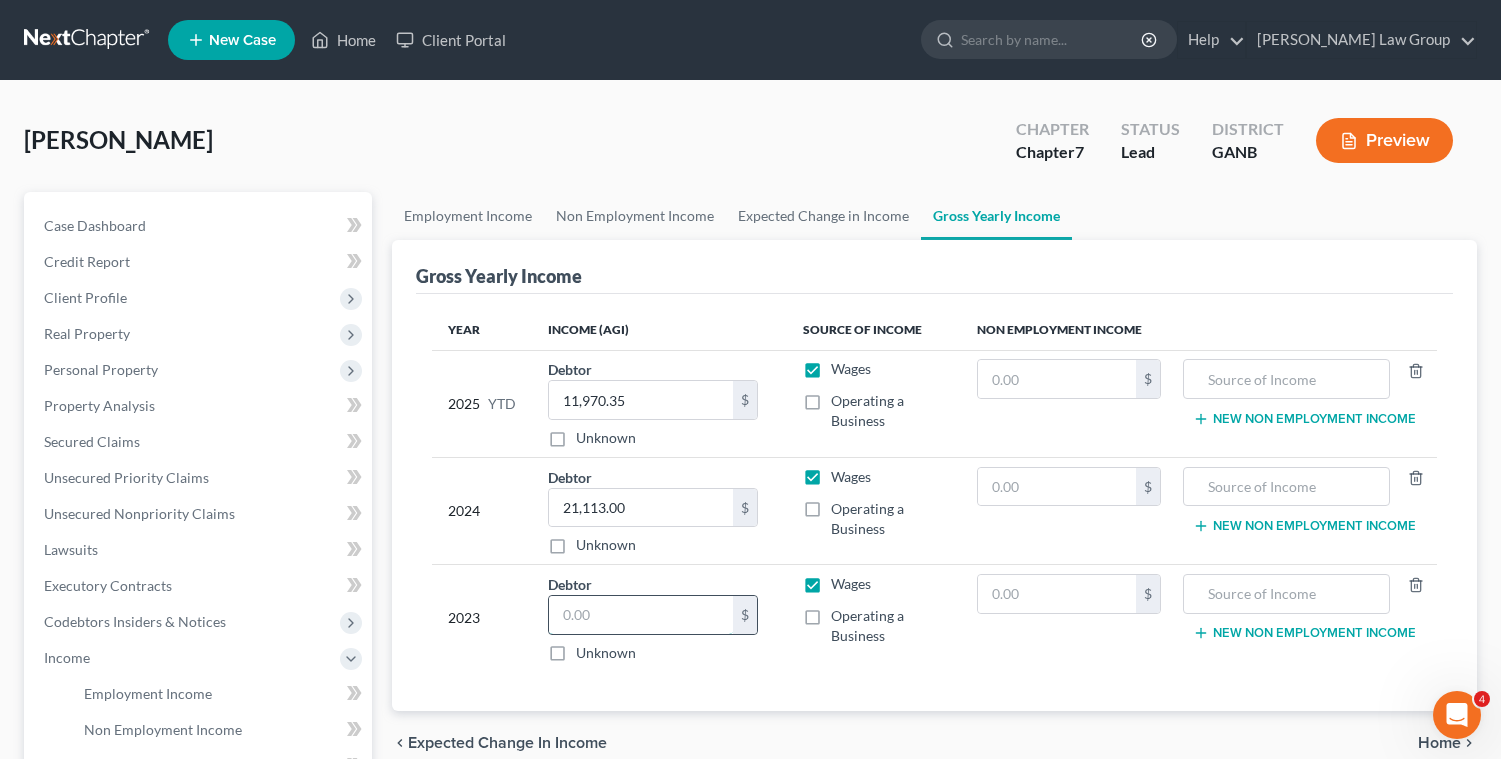 click at bounding box center (641, 615) 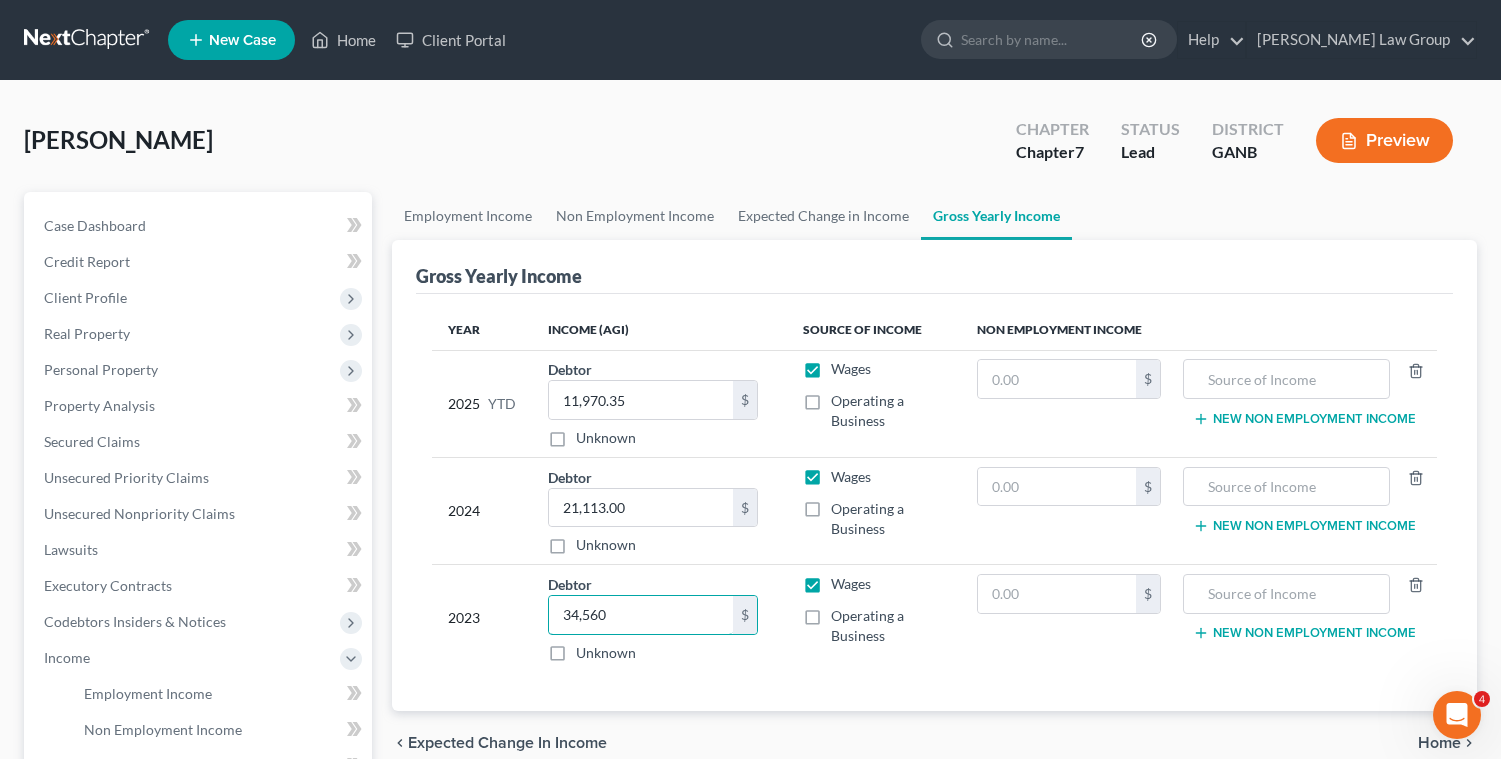 type on "34,560" 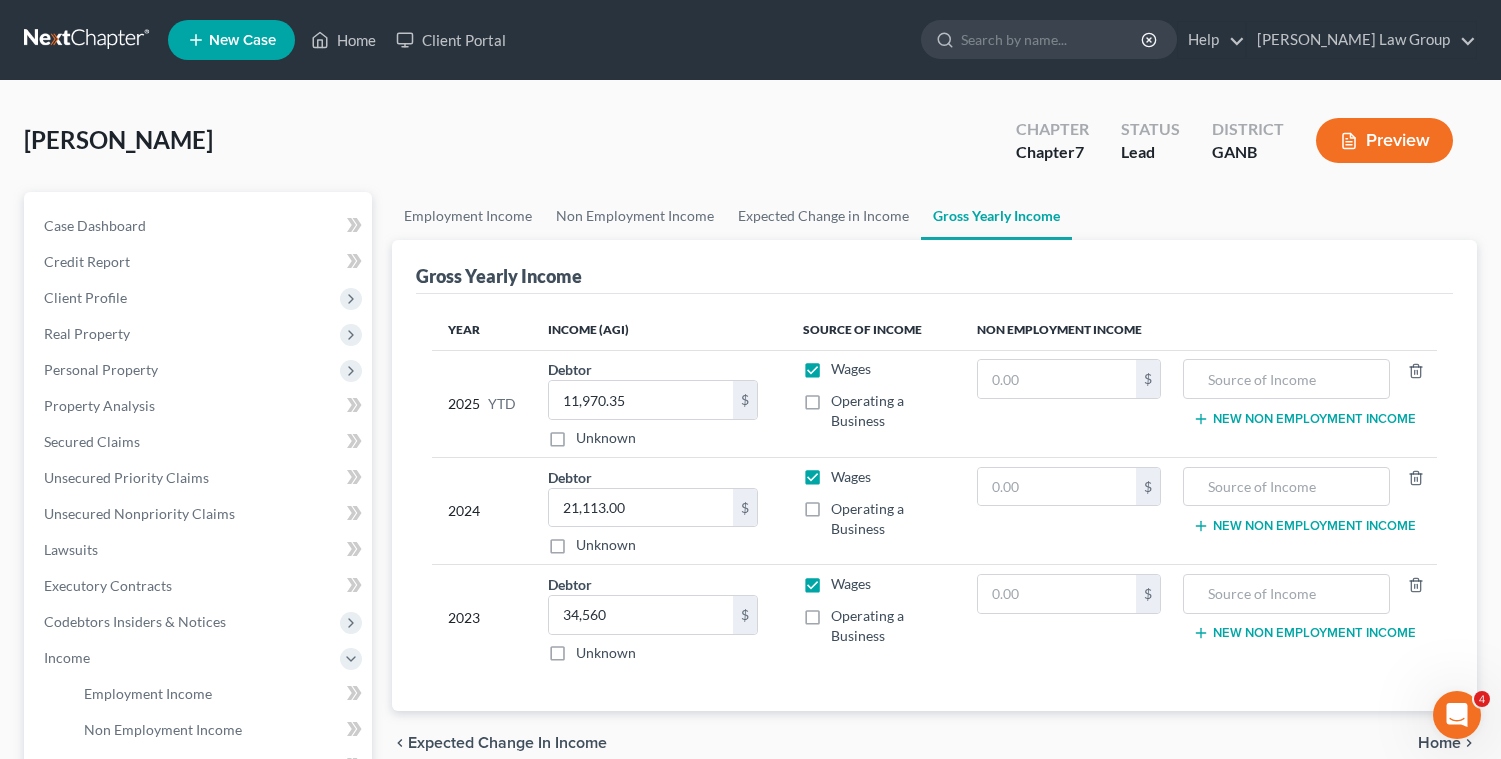 click on "2023" at bounding box center (482, 618) 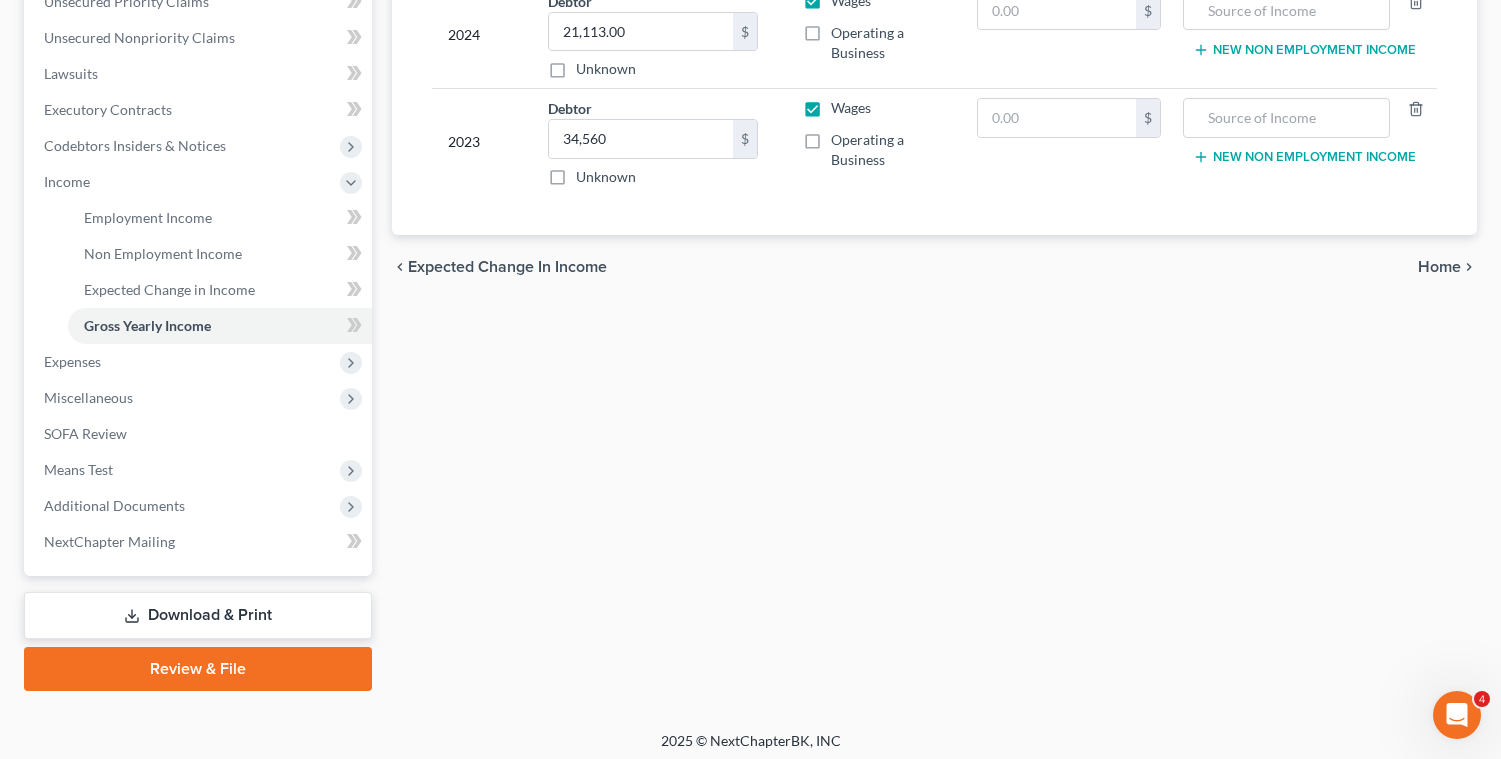 scroll, scrollTop: 482, scrollLeft: 0, axis: vertical 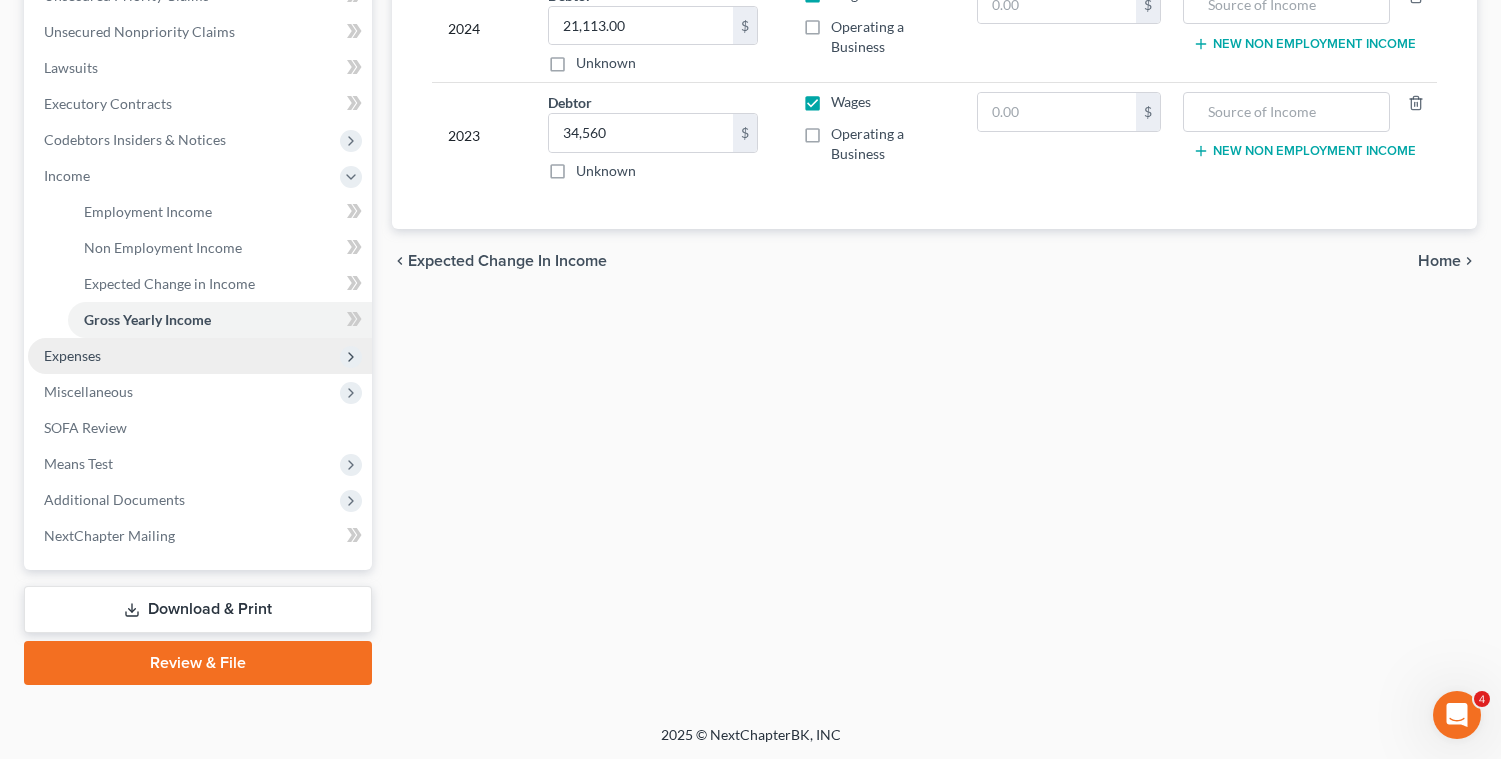 click on "Expenses" at bounding box center [200, 356] 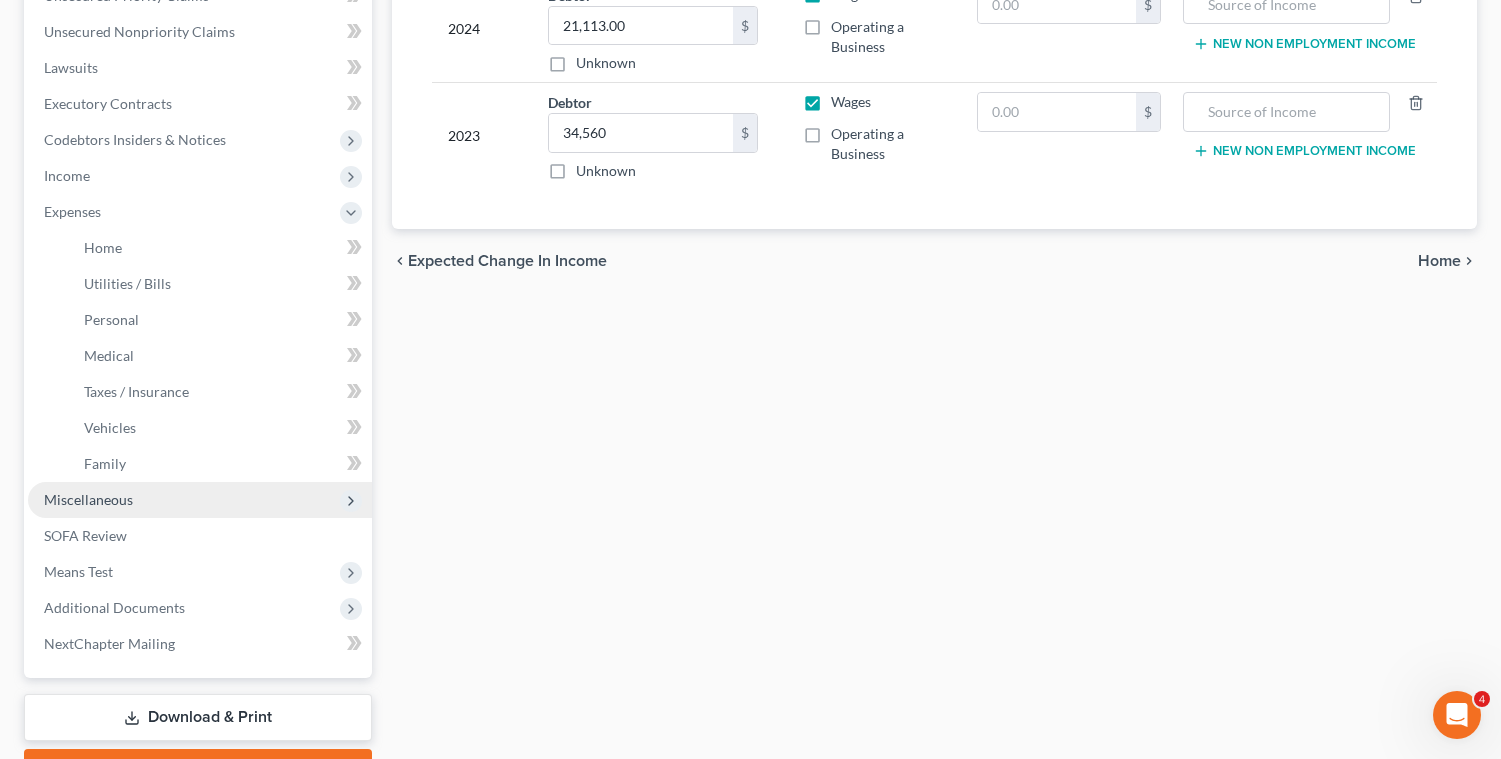 click on "Miscellaneous" at bounding box center [200, 500] 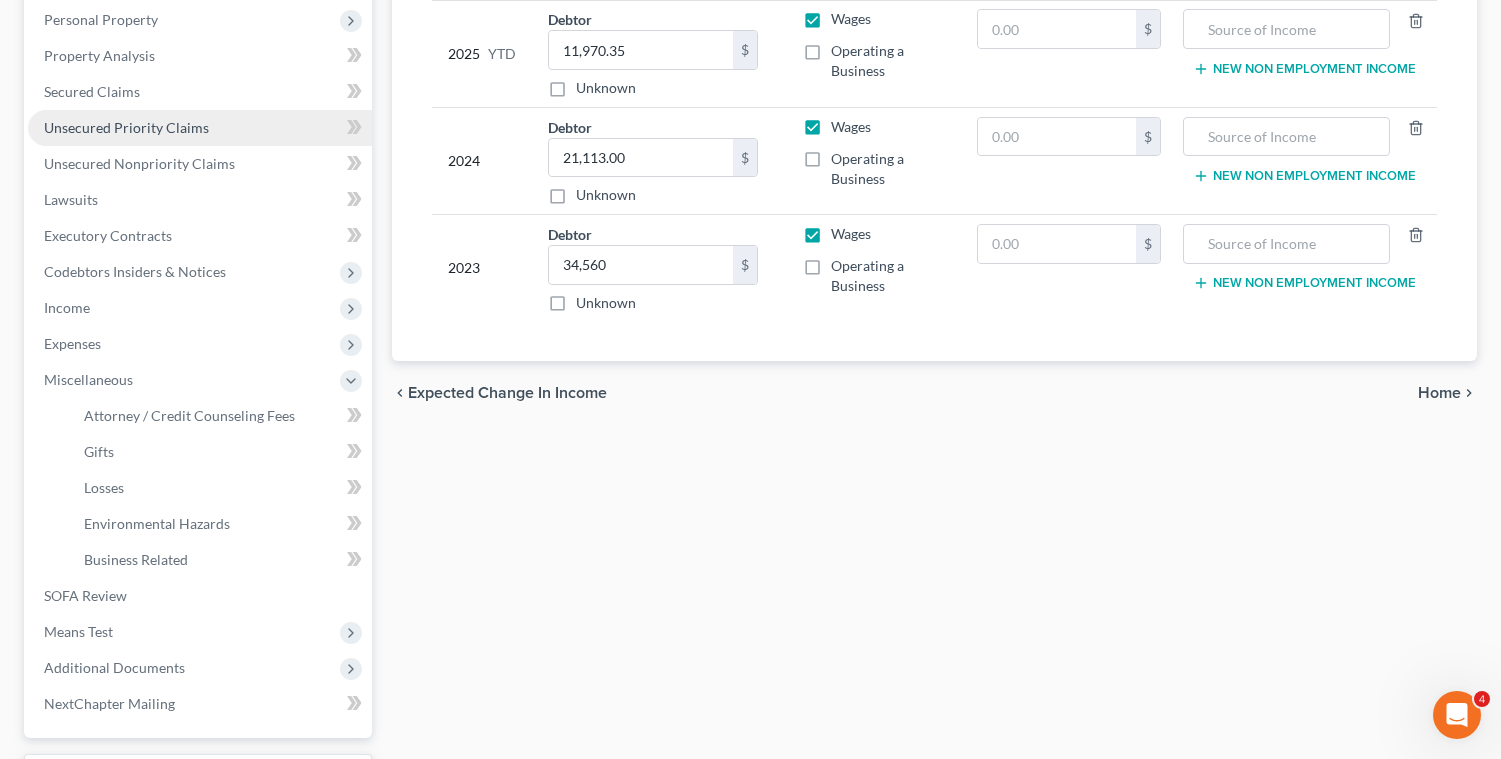 scroll, scrollTop: 337, scrollLeft: 0, axis: vertical 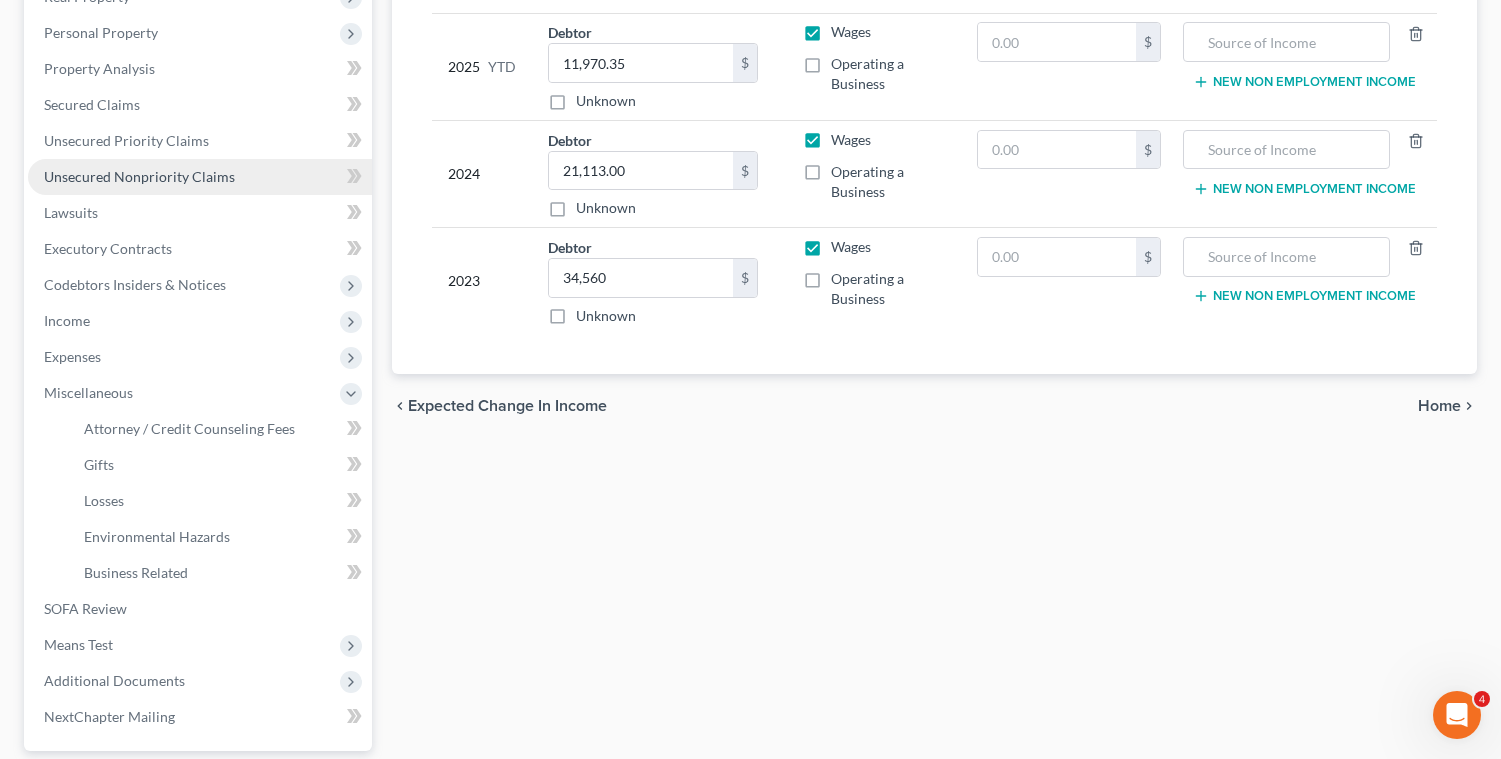 click on "Unsecured Nonpriority Claims" at bounding box center (139, 176) 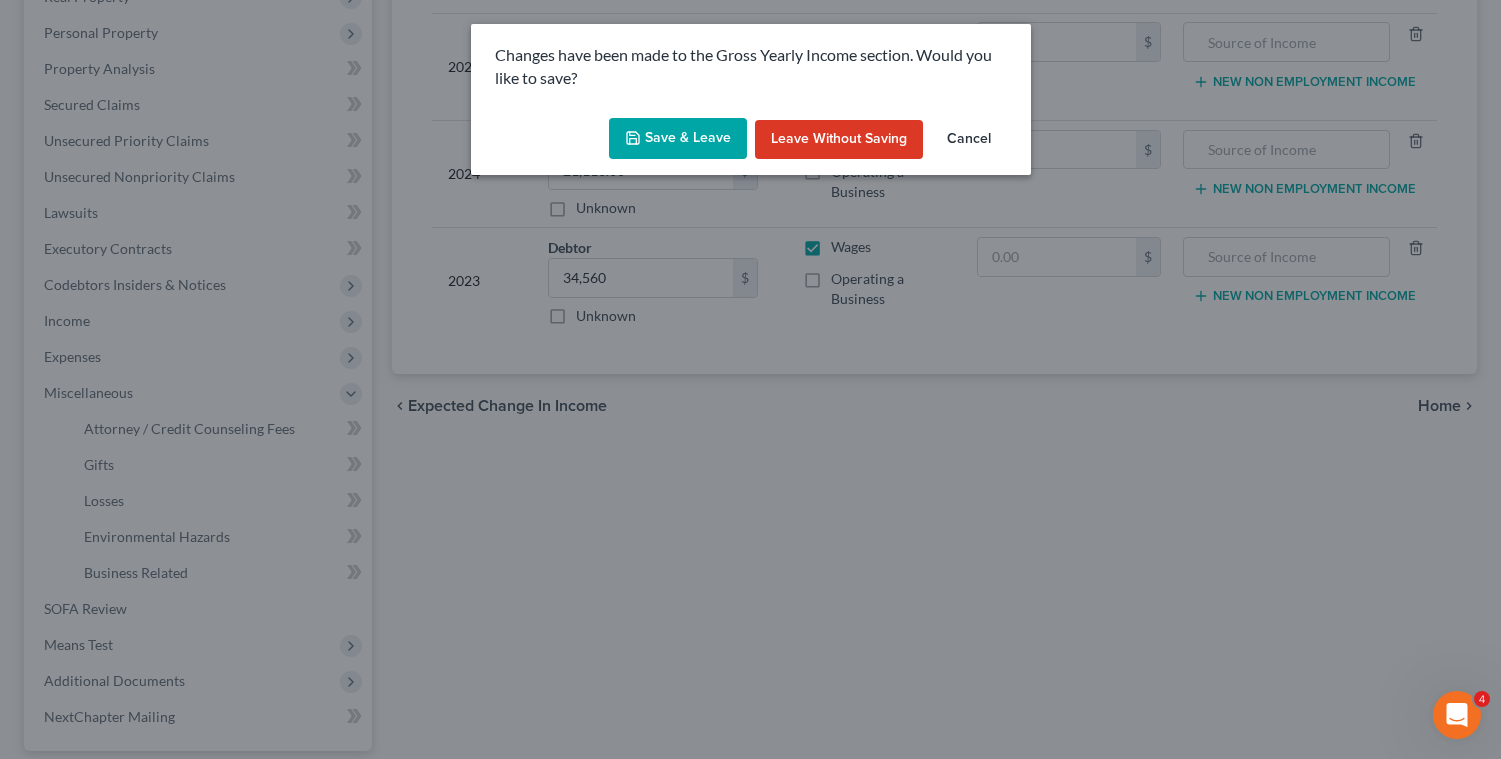 click on "Save & Leave" at bounding box center (678, 139) 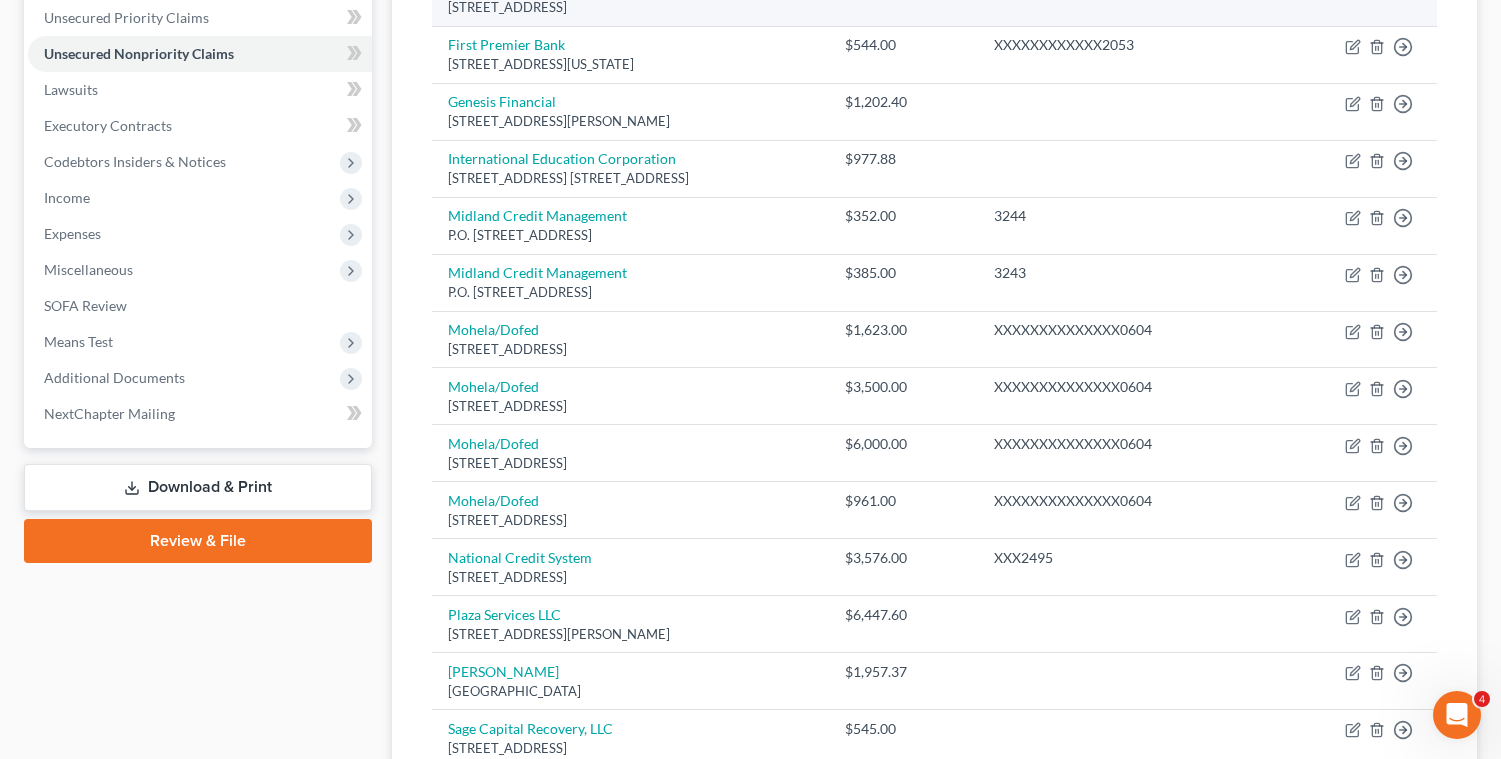 scroll, scrollTop: 911, scrollLeft: 0, axis: vertical 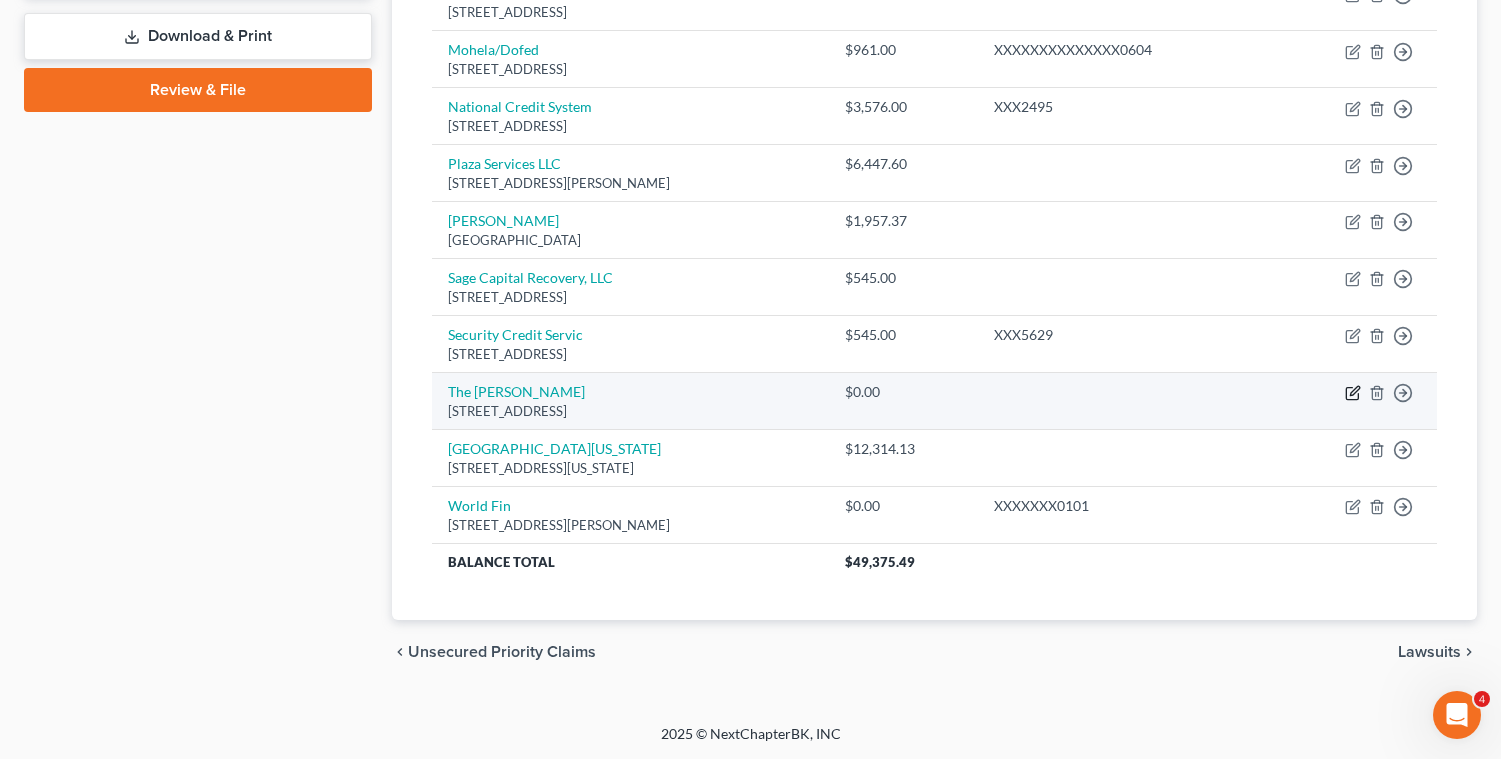 click 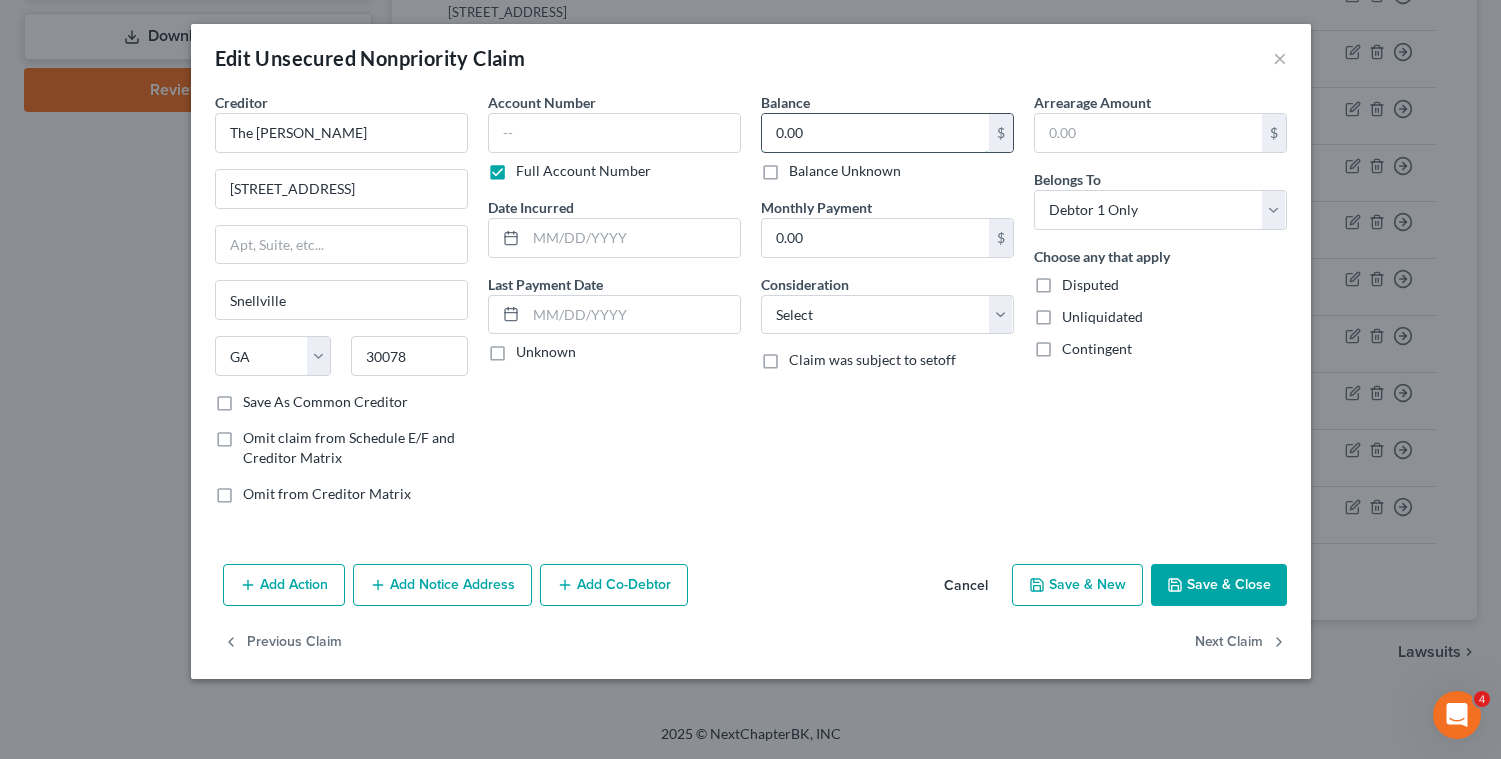 click on "0.00" at bounding box center (875, 133) 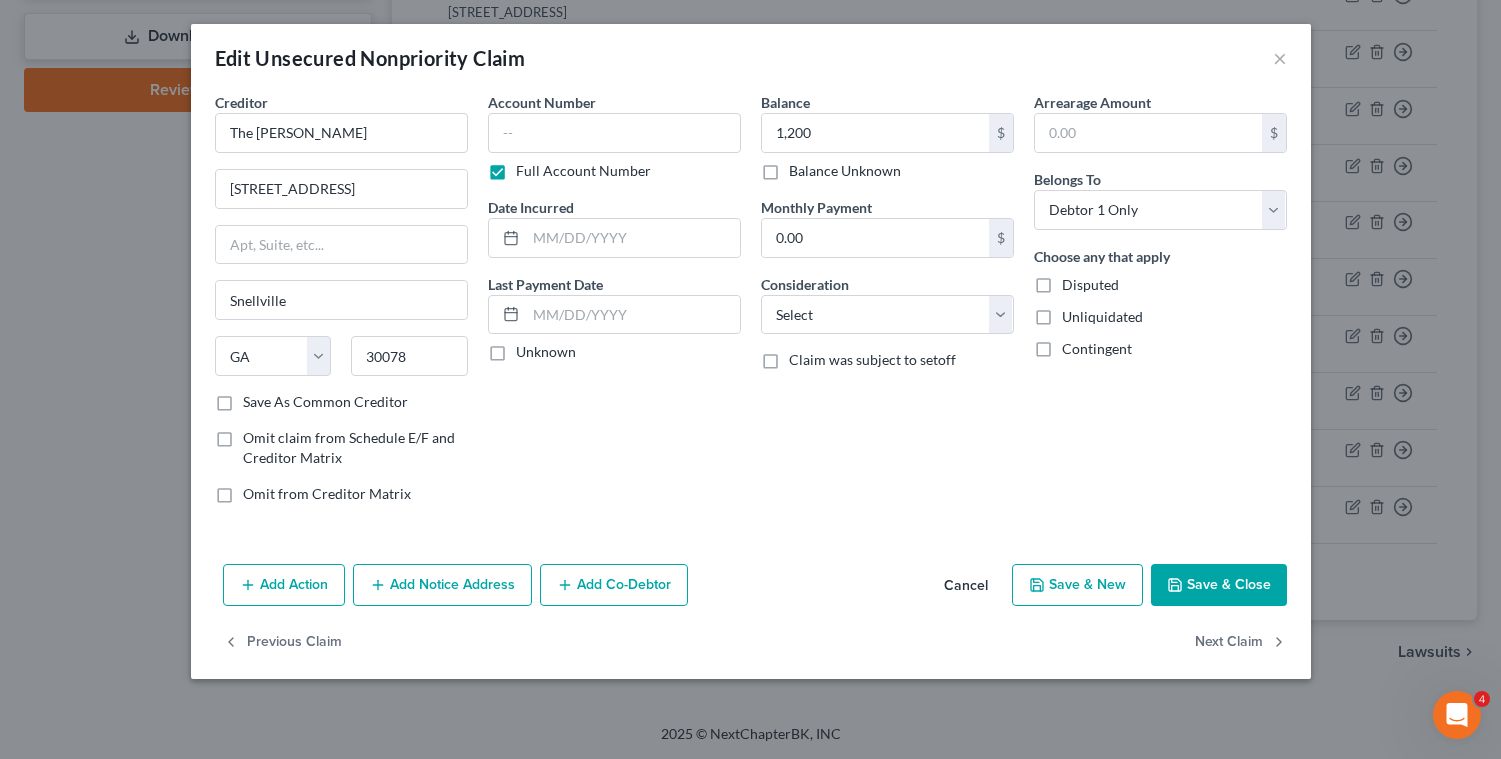 click on "Save & Close" at bounding box center (1219, 585) 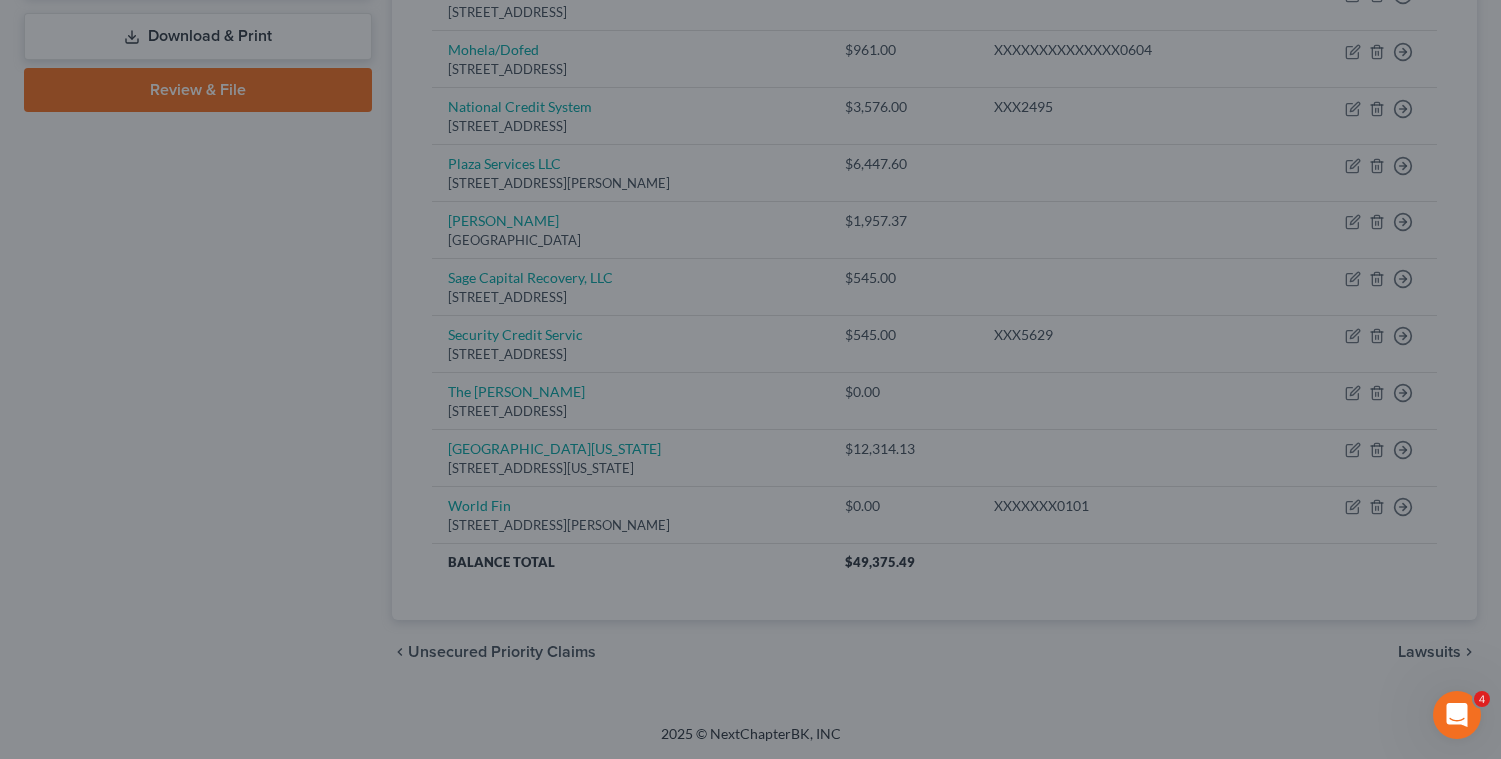 type on "1,200.00" 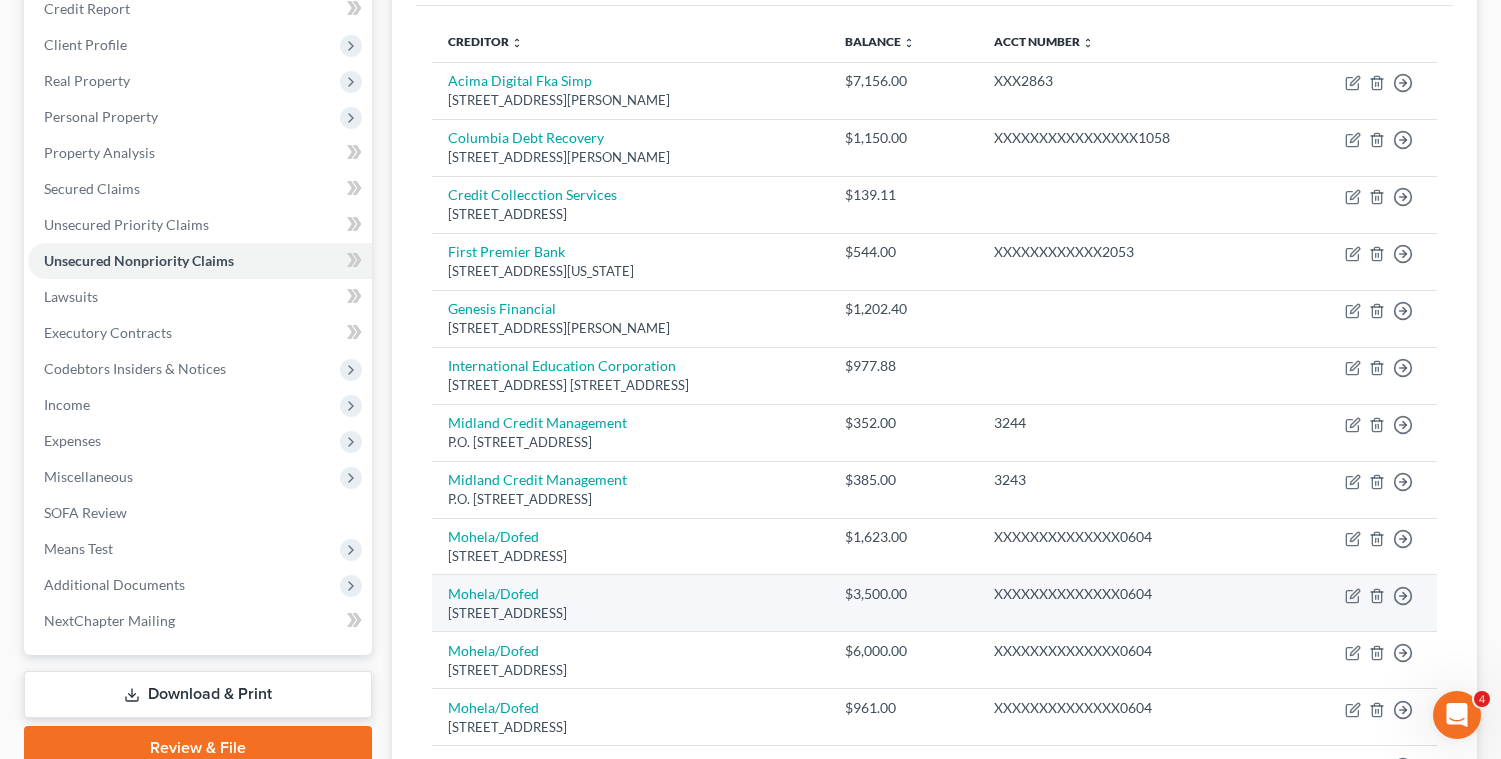 scroll, scrollTop: 227, scrollLeft: 0, axis: vertical 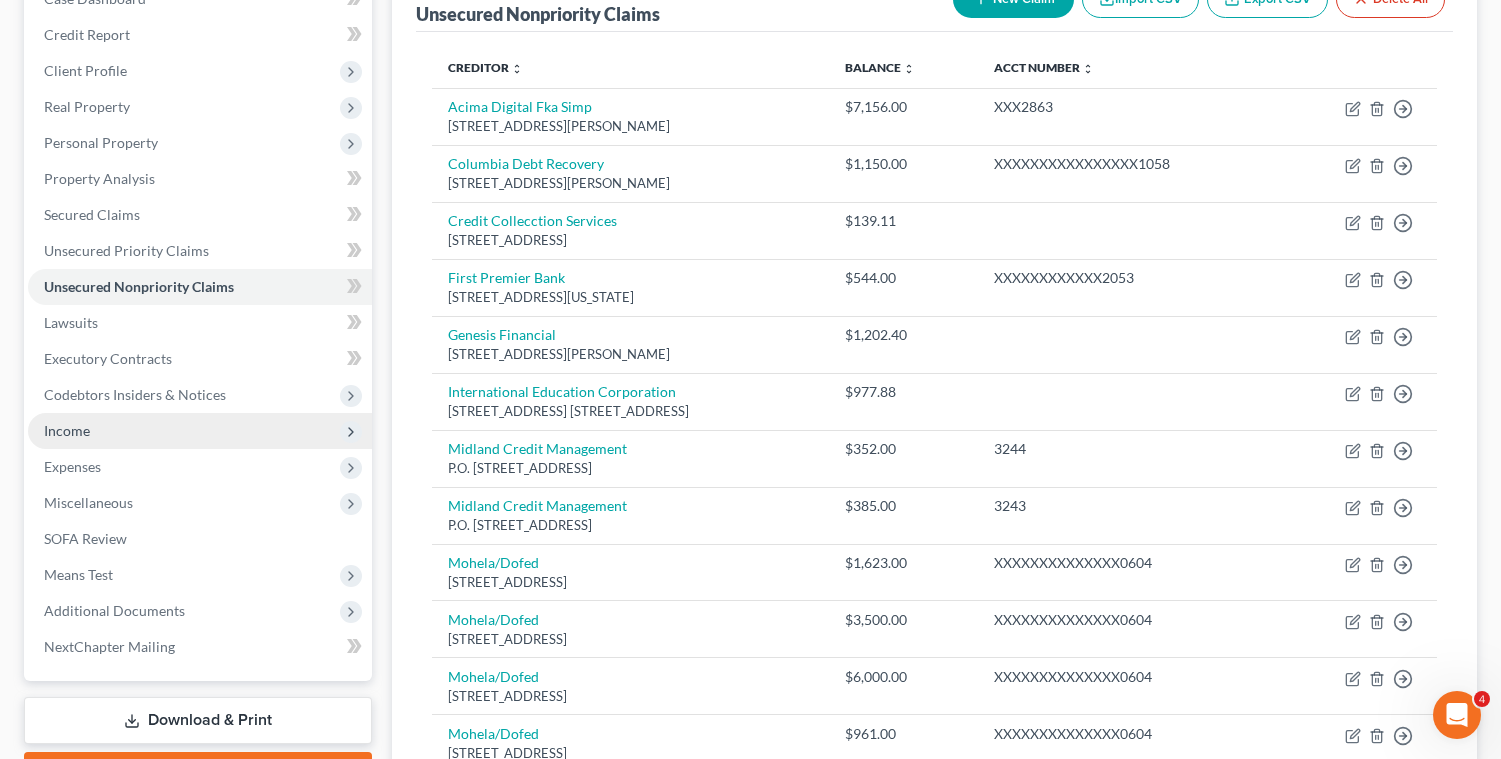 click on "Income" at bounding box center (67, 430) 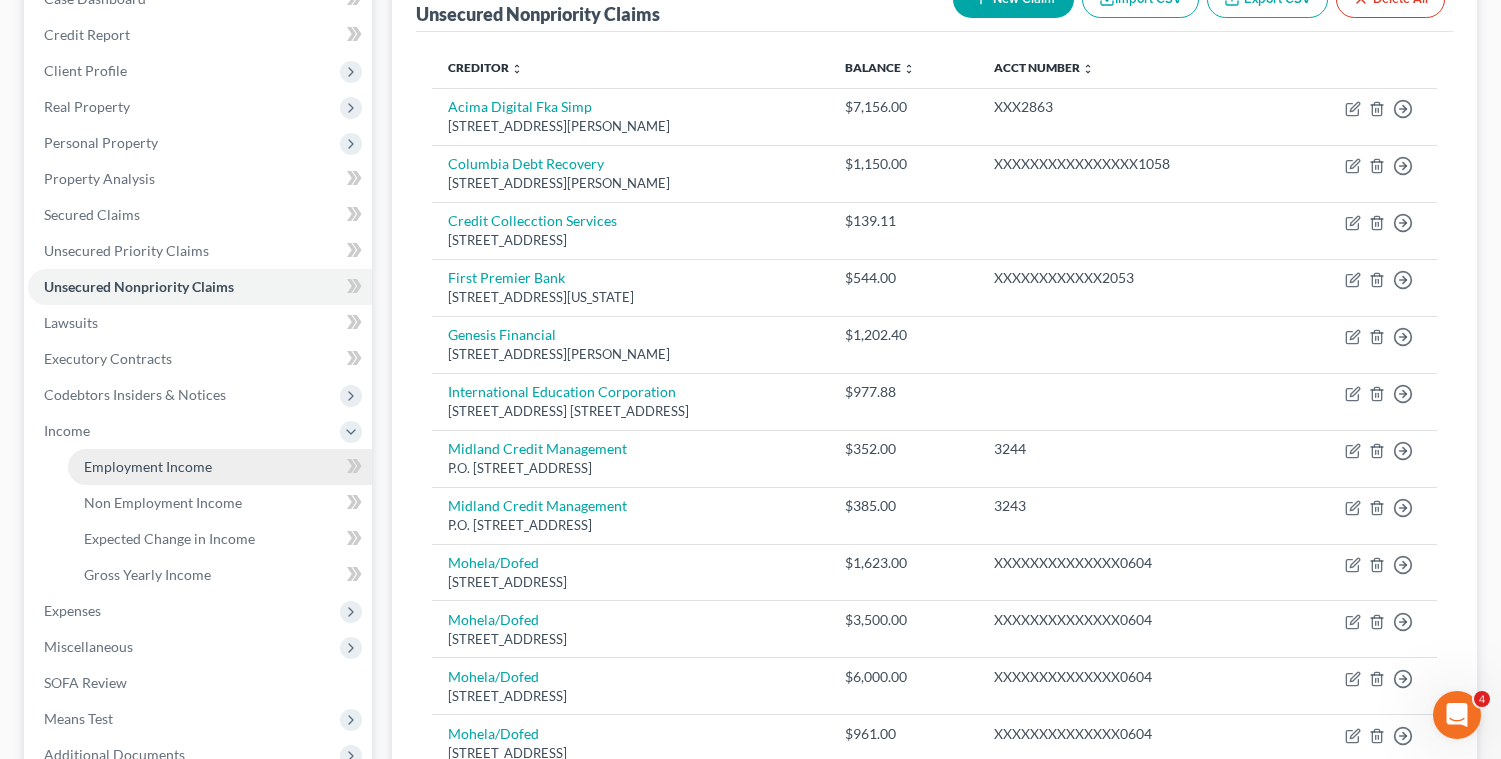 click on "Employment Income" at bounding box center [220, 467] 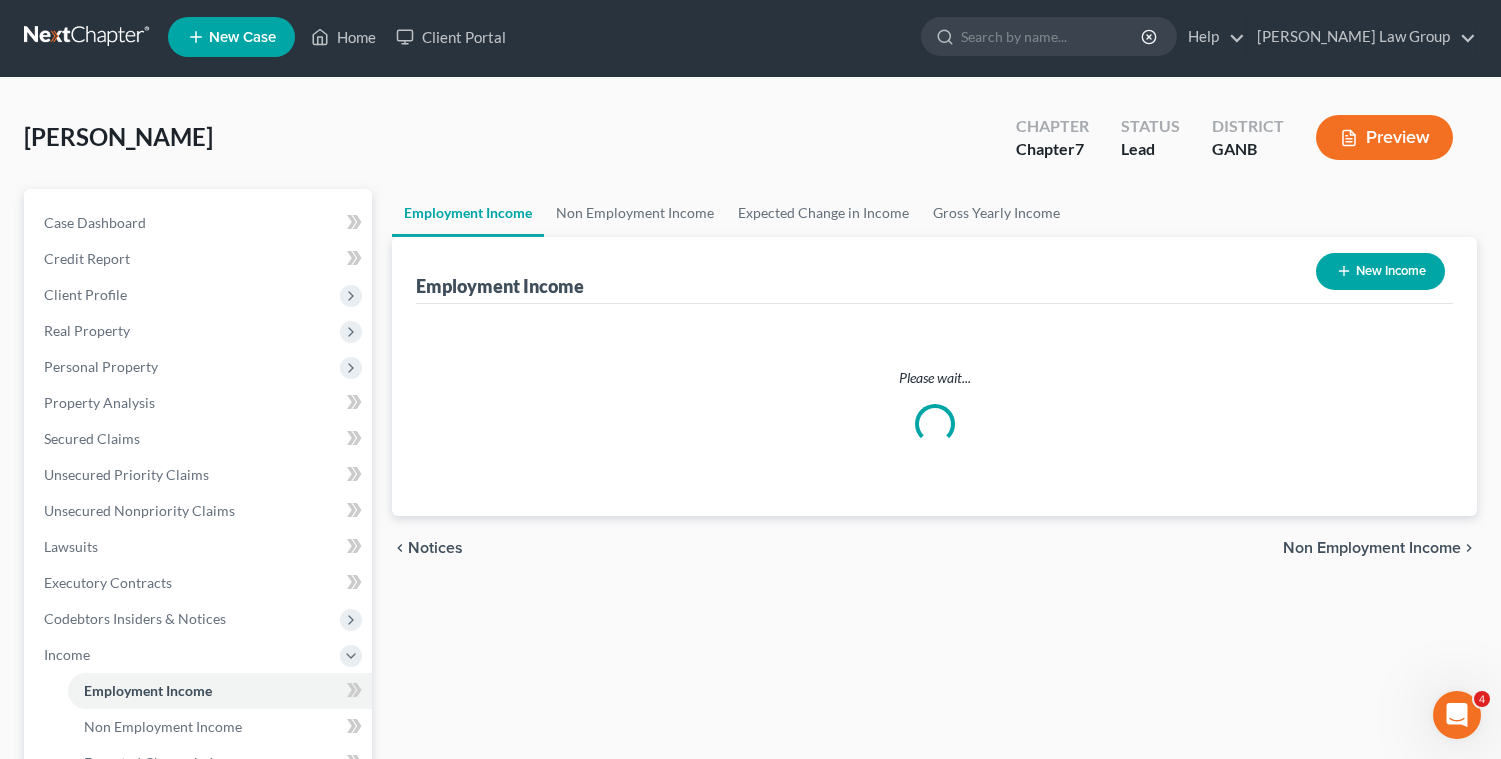 scroll, scrollTop: 0, scrollLeft: 0, axis: both 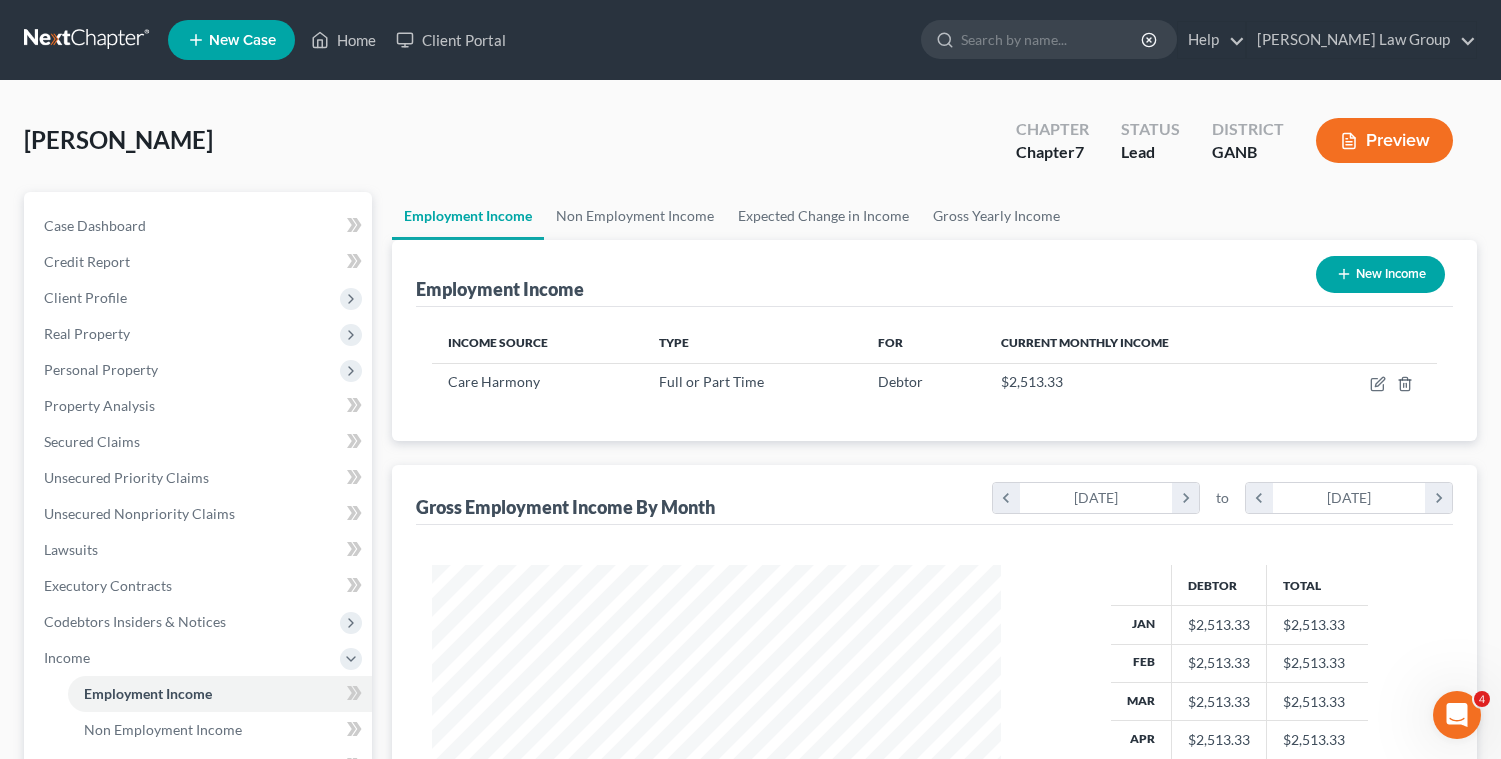 click on "[PERSON_NAME] Upgraded Chapter Chapter  7 Status Lead District GANB Preview" at bounding box center [750, 148] 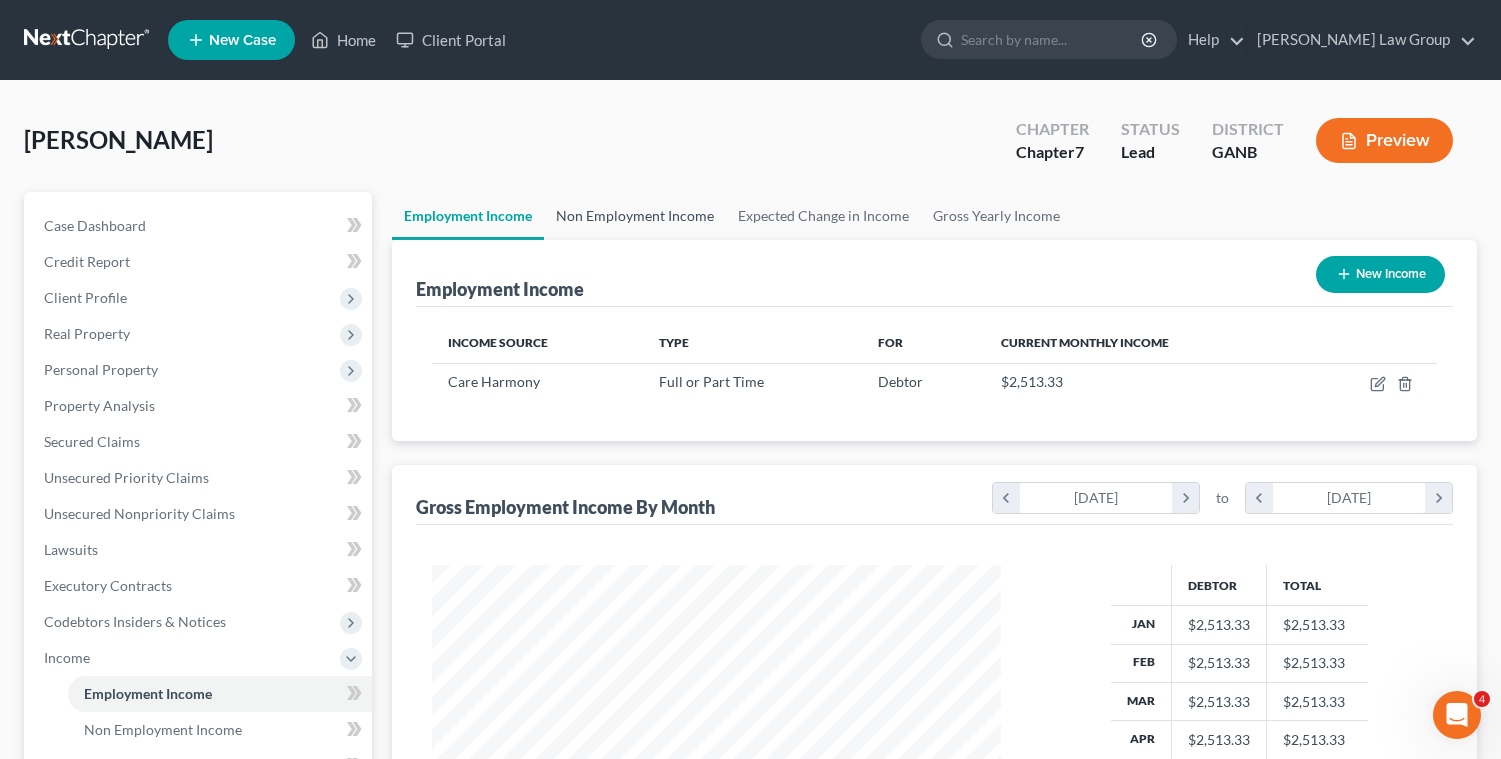 scroll, scrollTop: 12, scrollLeft: 0, axis: vertical 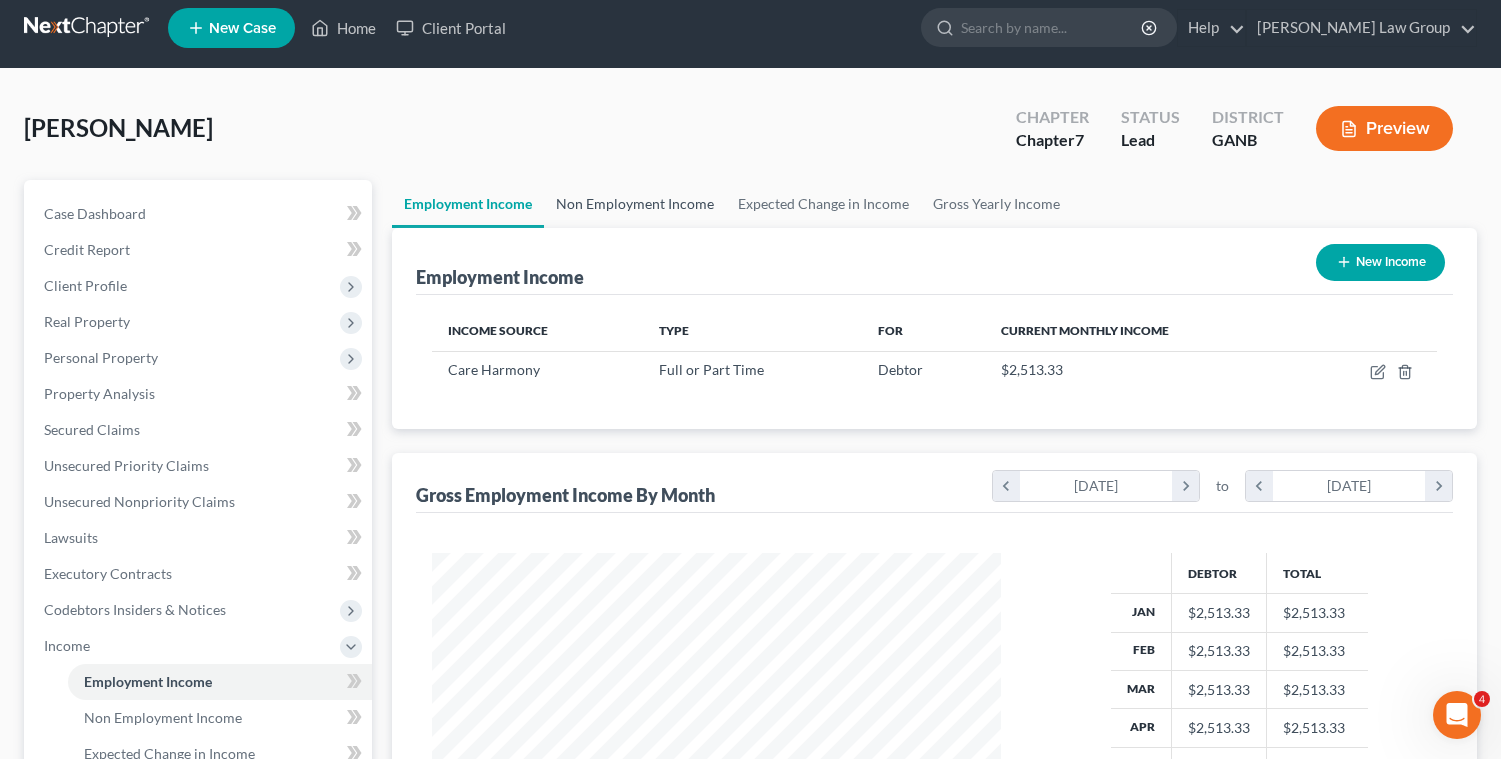 click on "Non Employment Income" at bounding box center [635, 204] 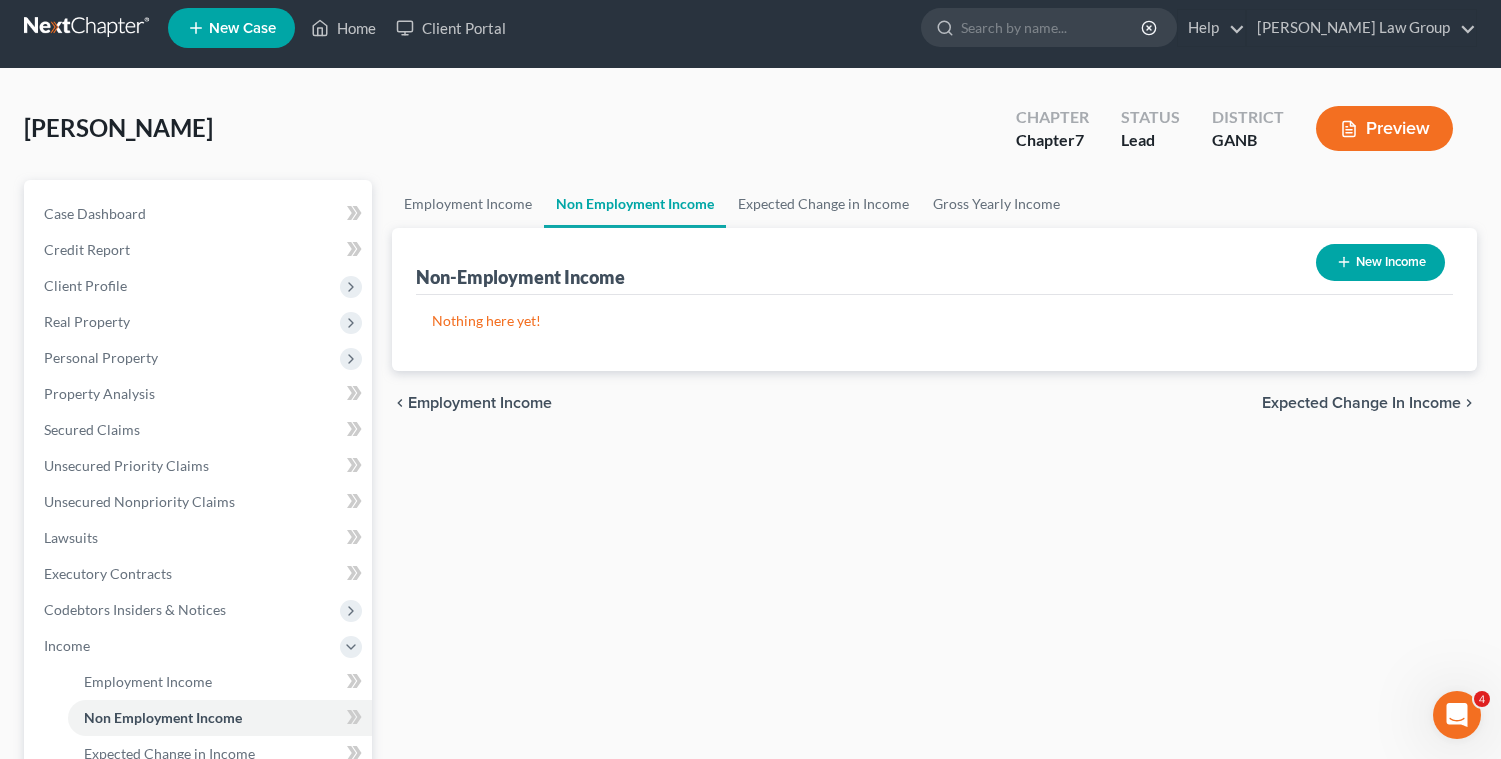 scroll, scrollTop: 0, scrollLeft: 0, axis: both 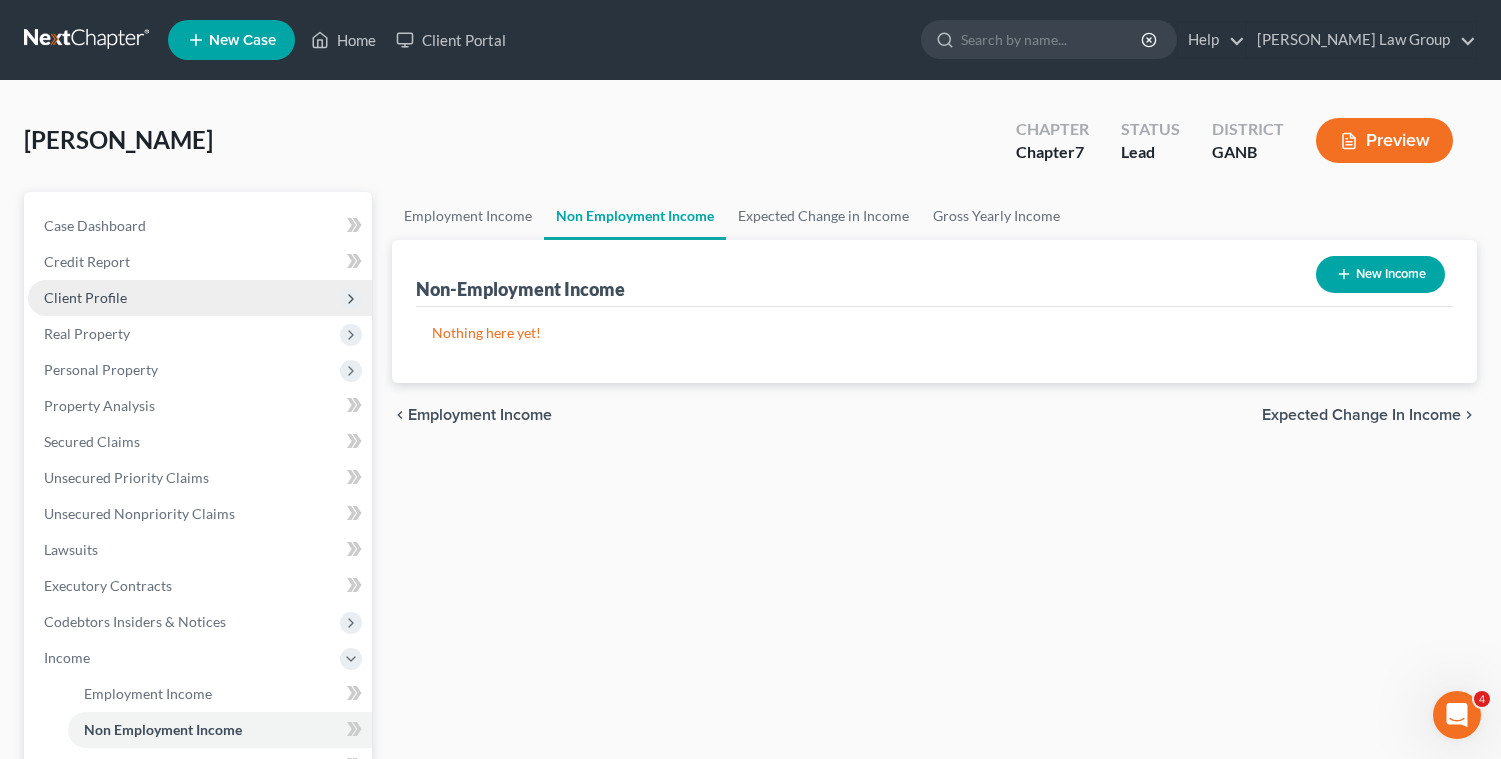 click on "Client Profile" at bounding box center [85, 297] 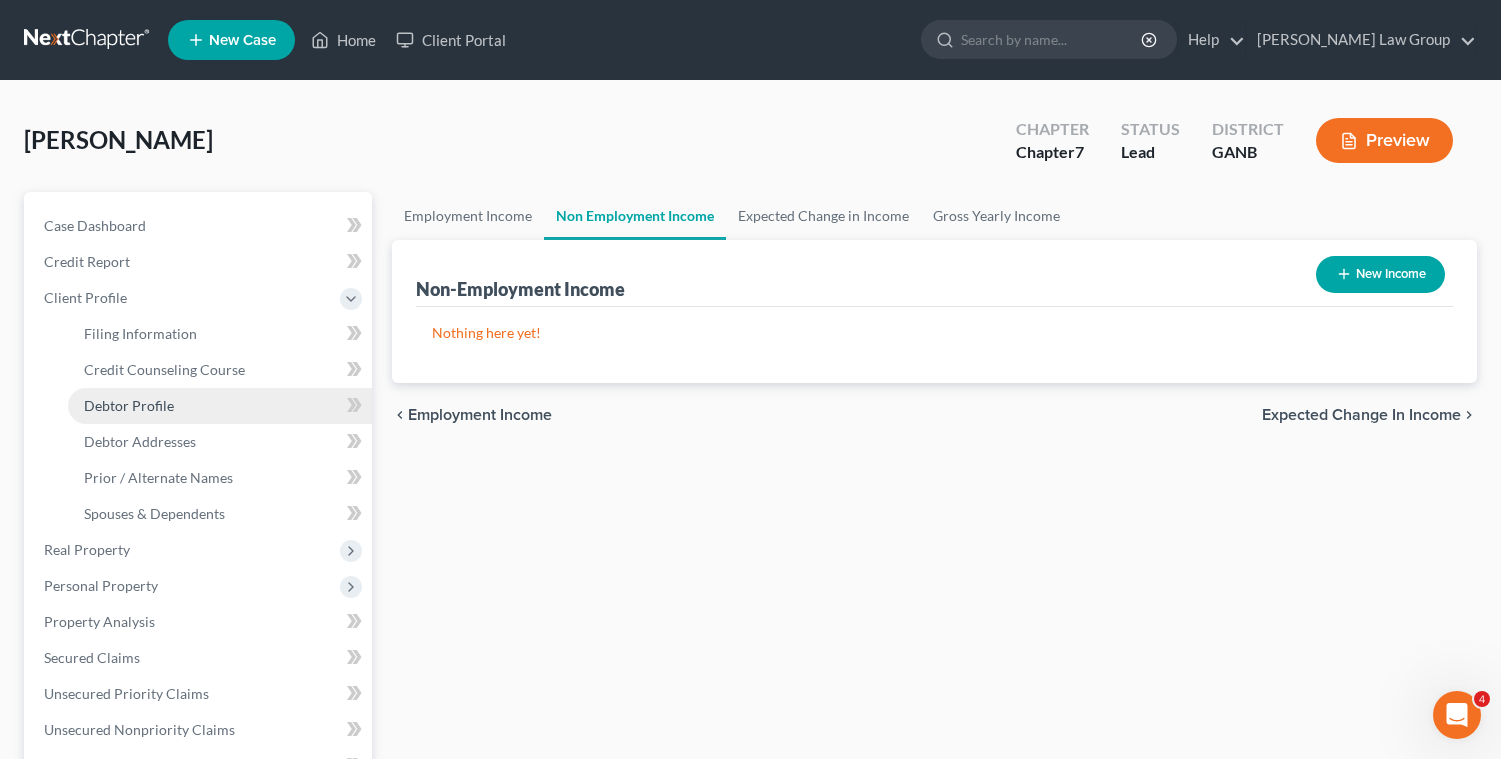 click on "Debtor Profile" at bounding box center (129, 405) 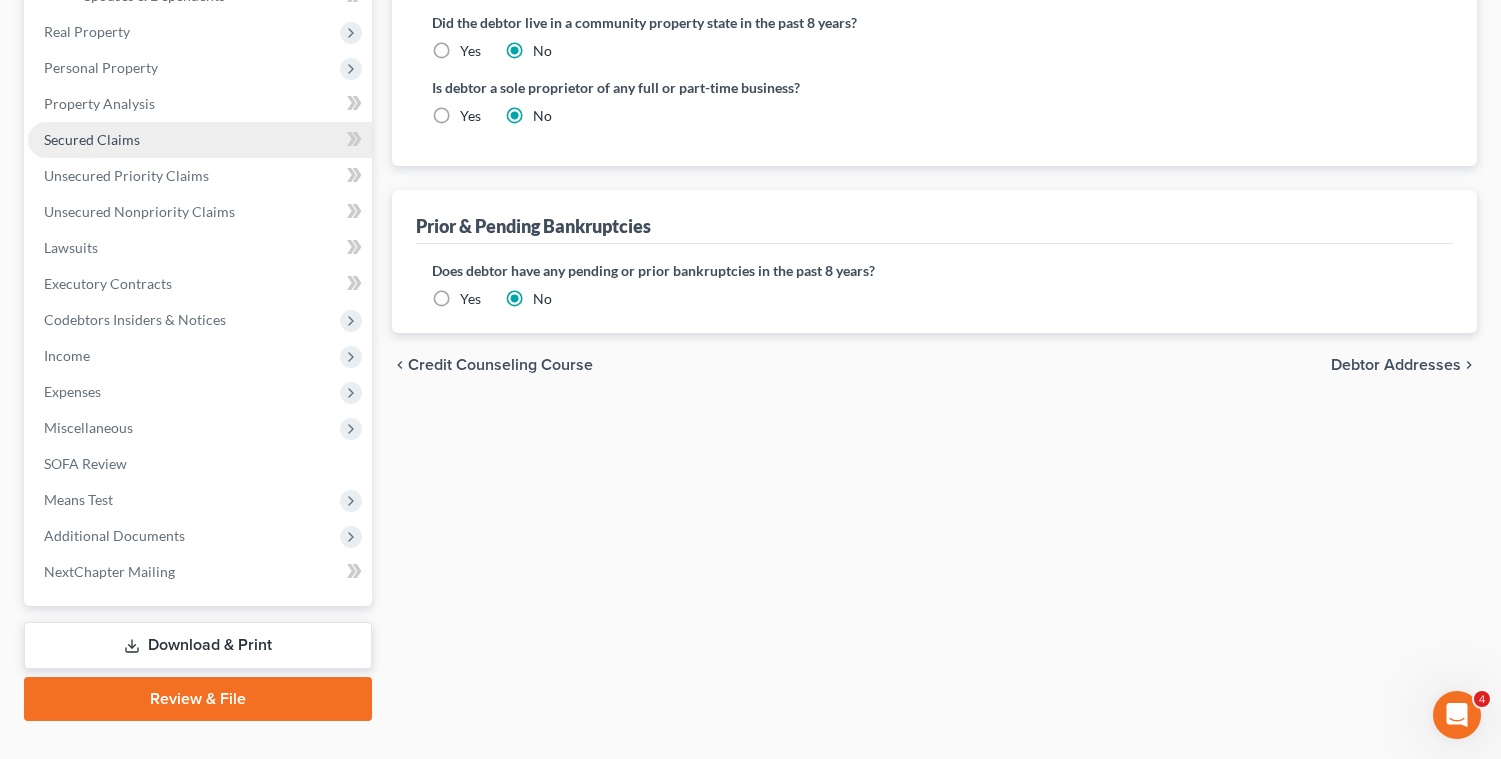 scroll, scrollTop: 554, scrollLeft: 0, axis: vertical 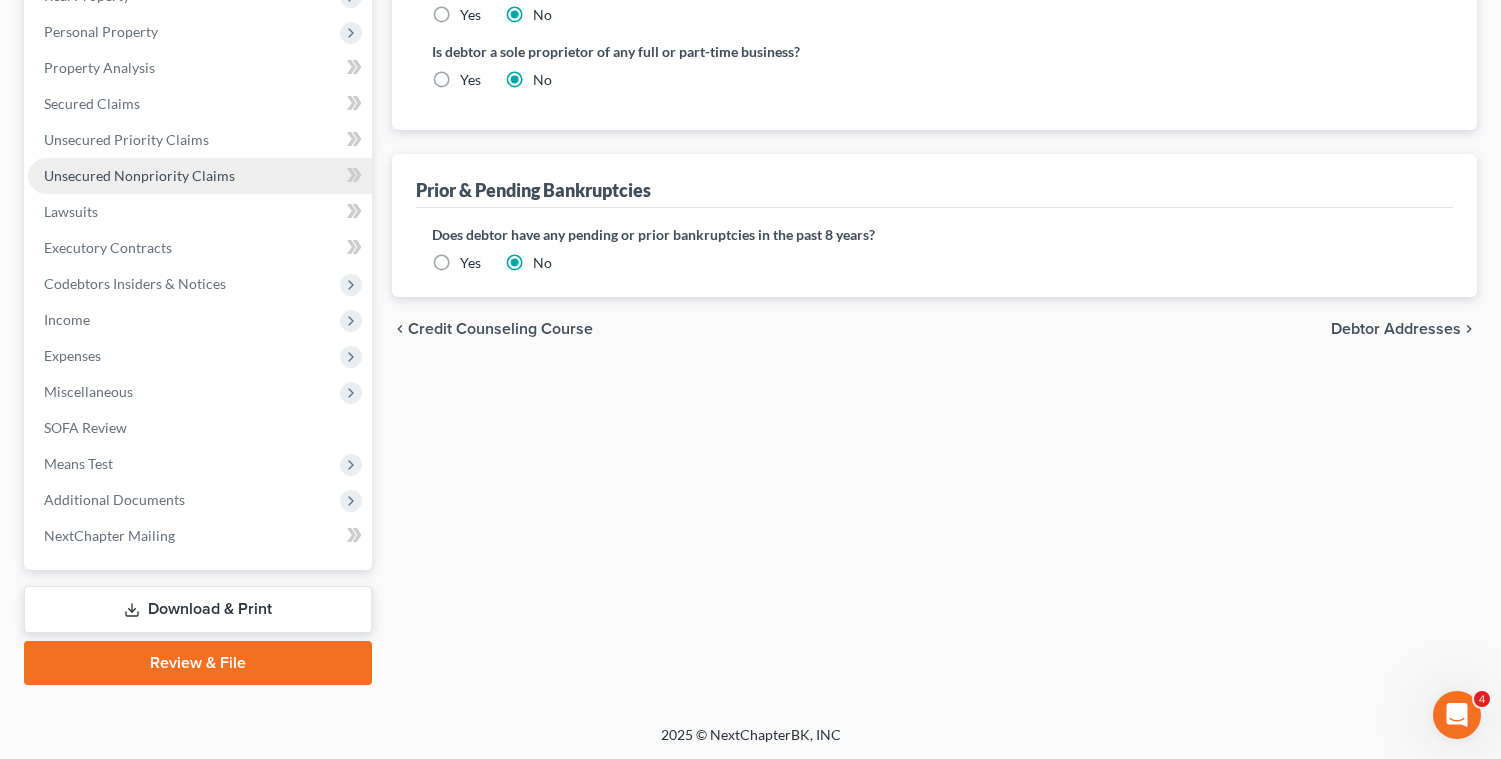 click on "Unsecured Nonpriority Claims" at bounding box center [139, 175] 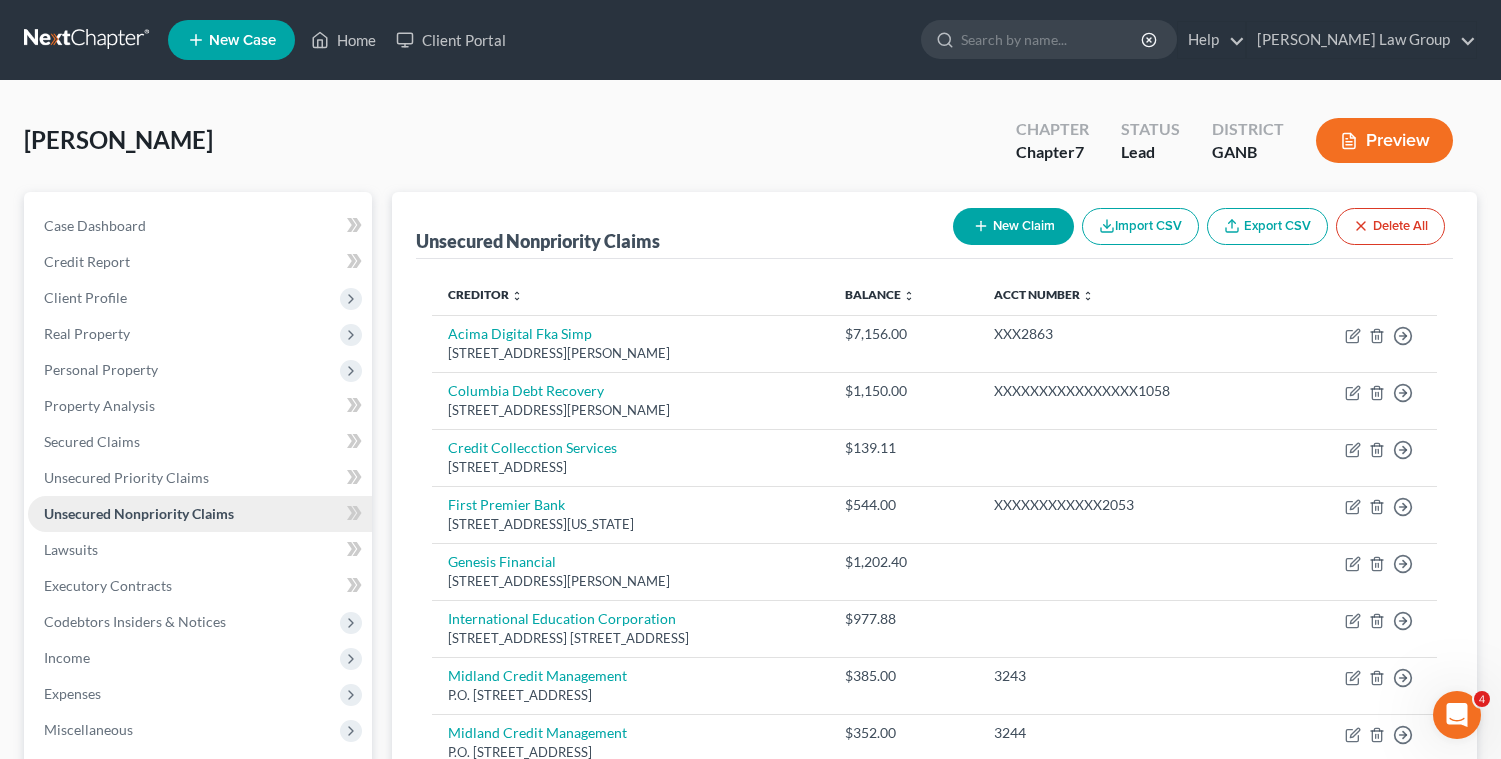 scroll, scrollTop: 0, scrollLeft: 0, axis: both 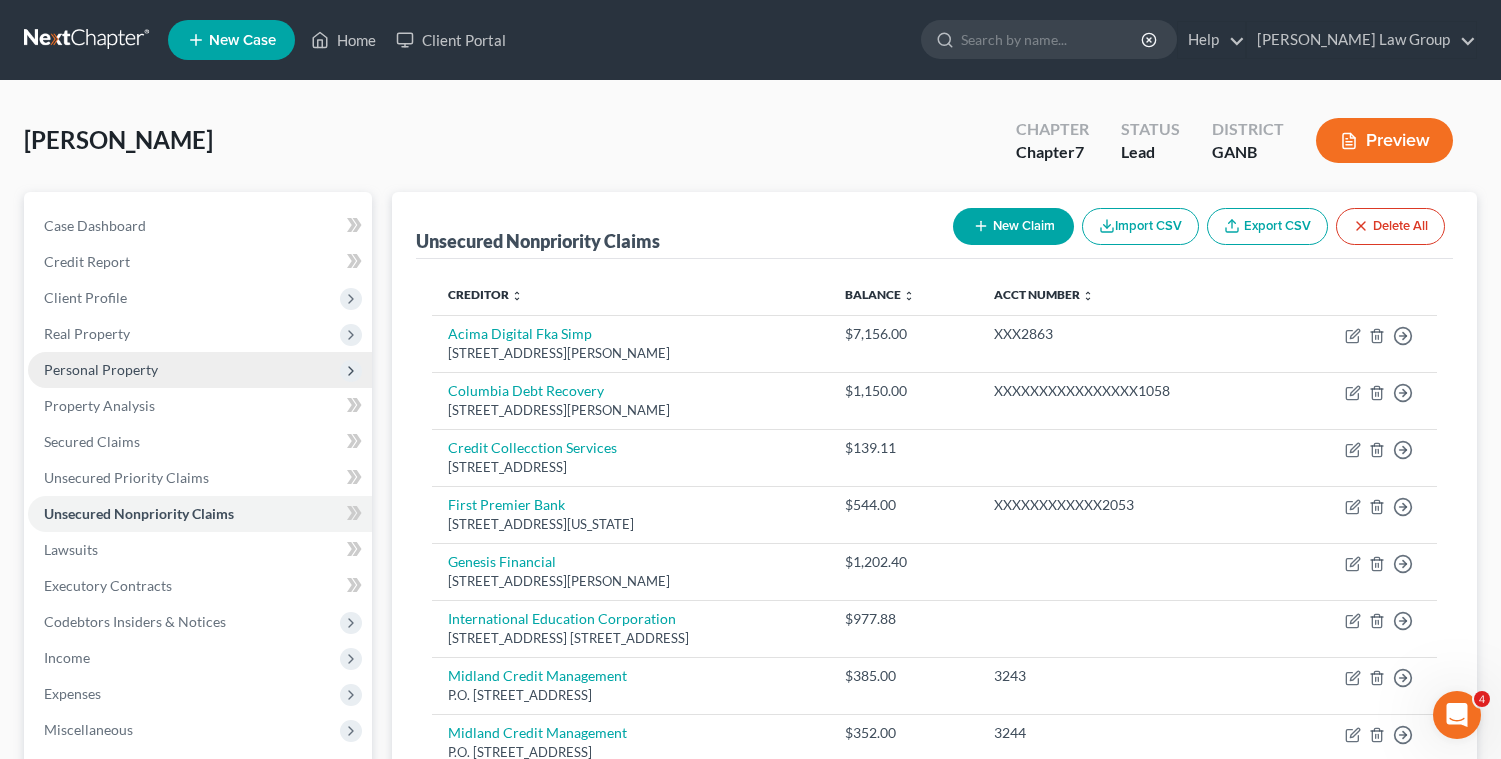click on "Personal Property" at bounding box center (101, 369) 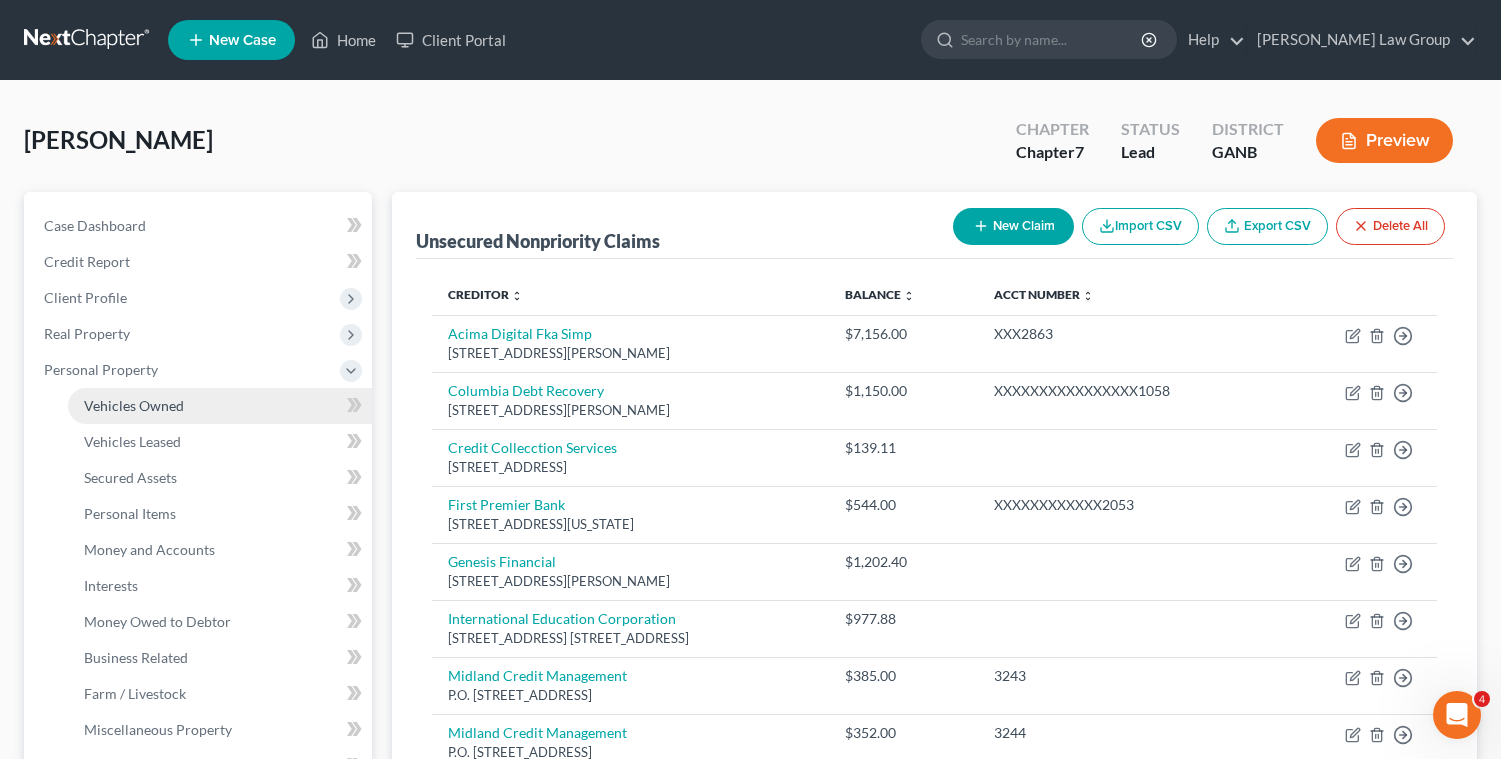 click on "Vehicles Owned" at bounding box center [134, 405] 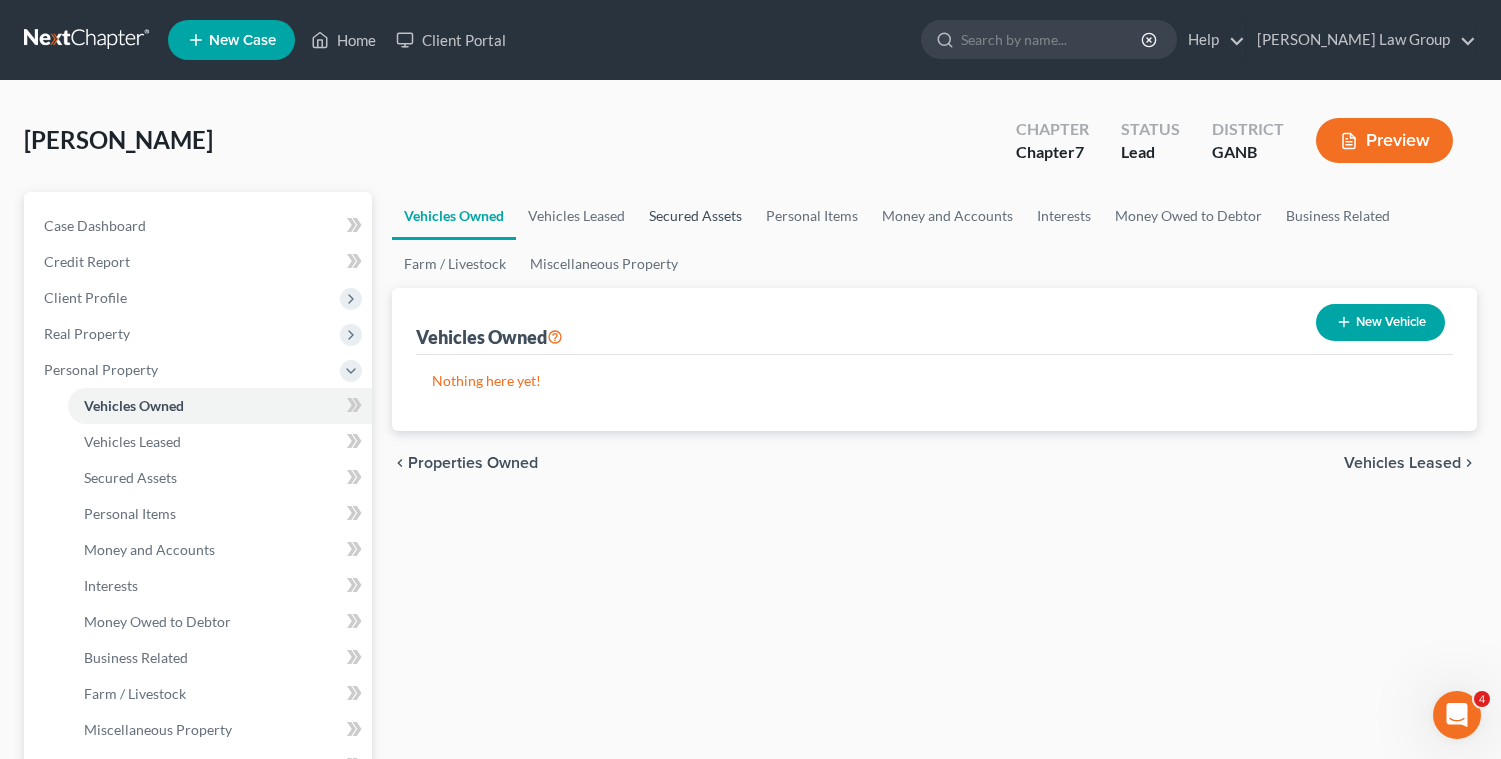 click on "Secured Assets" at bounding box center [695, 216] 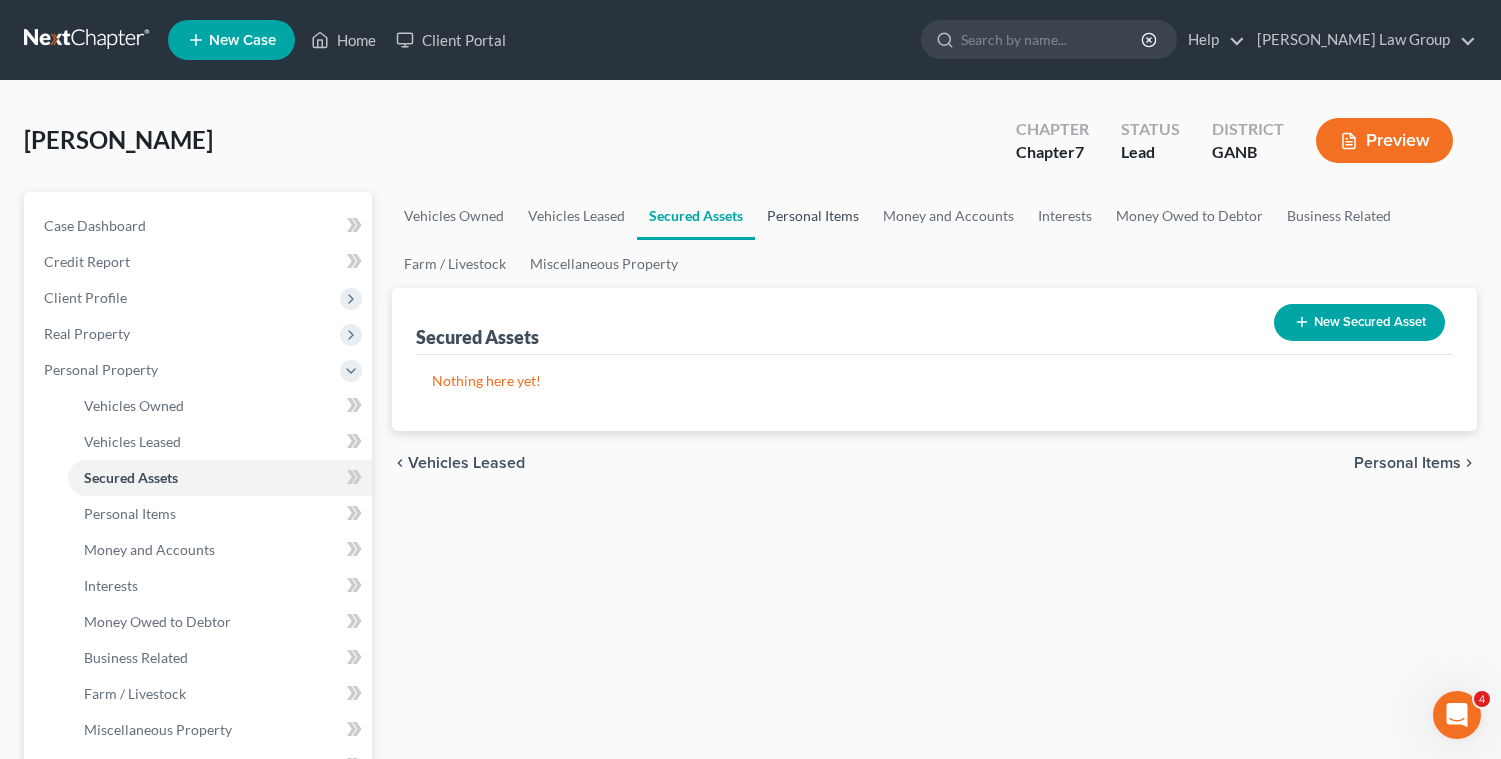 click on "Personal Items" at bounding box center [813, 216] 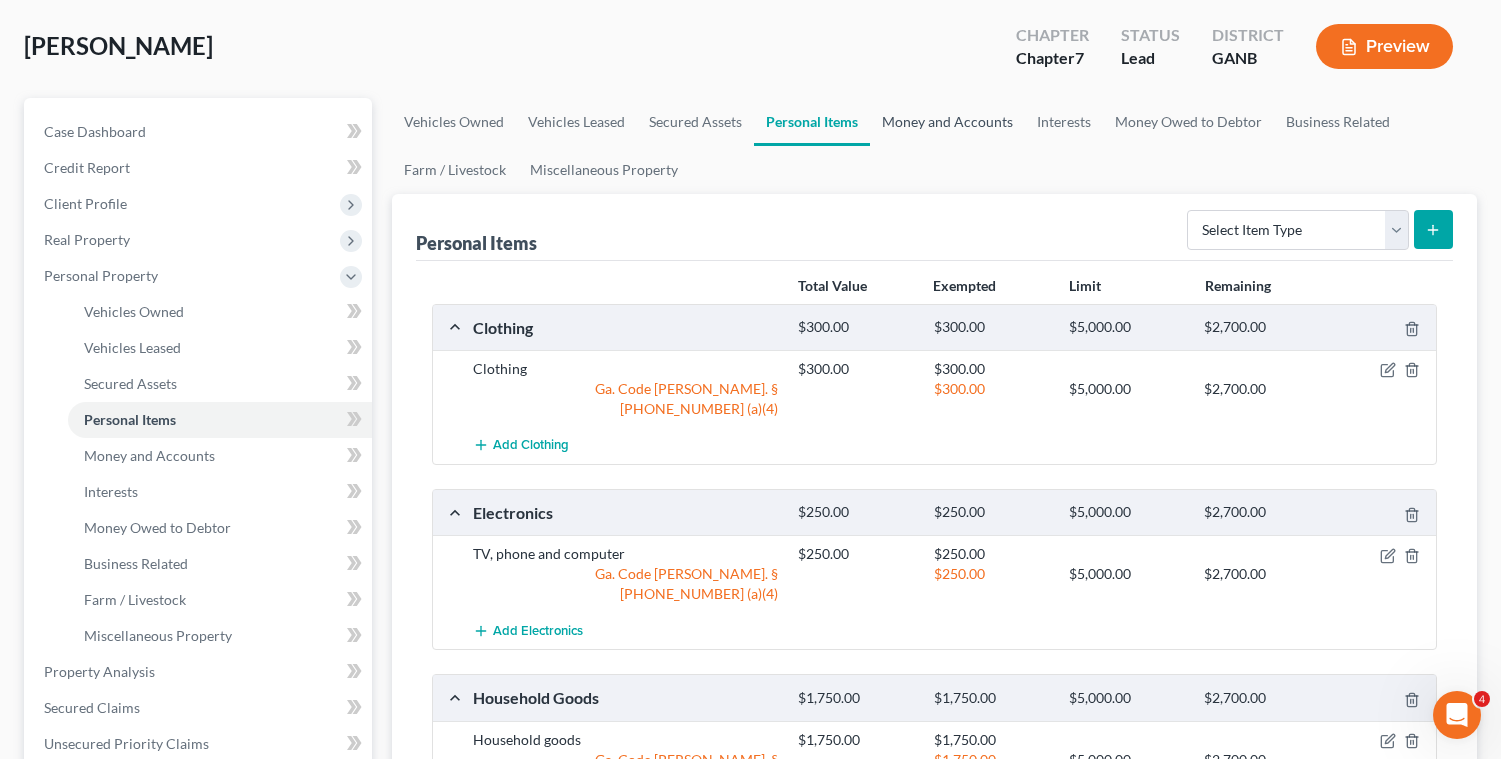 click on "Money and Accounts" at bounding box center [947, 122] 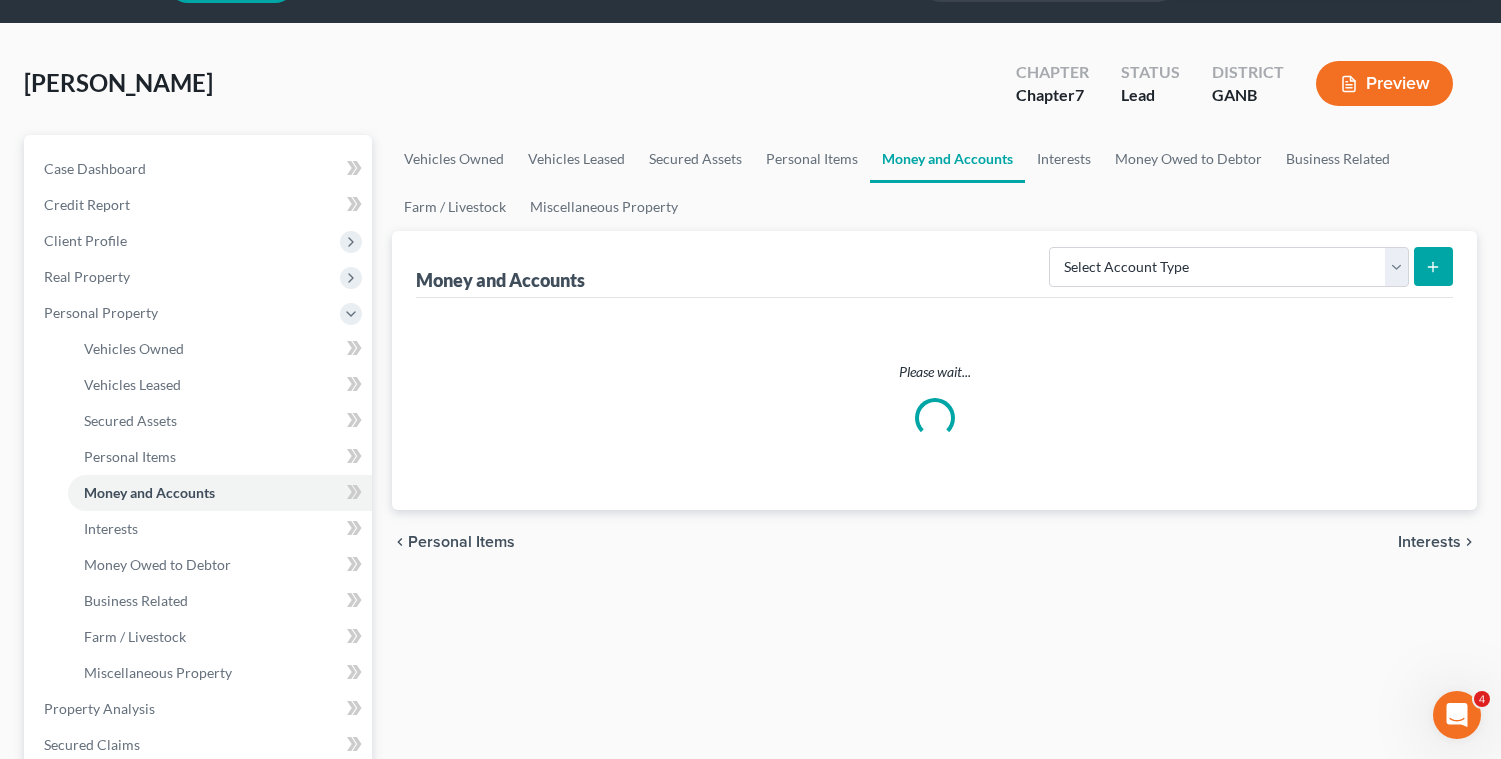scroll, scrollTop: 0, scrollLeft: 0, axis: both 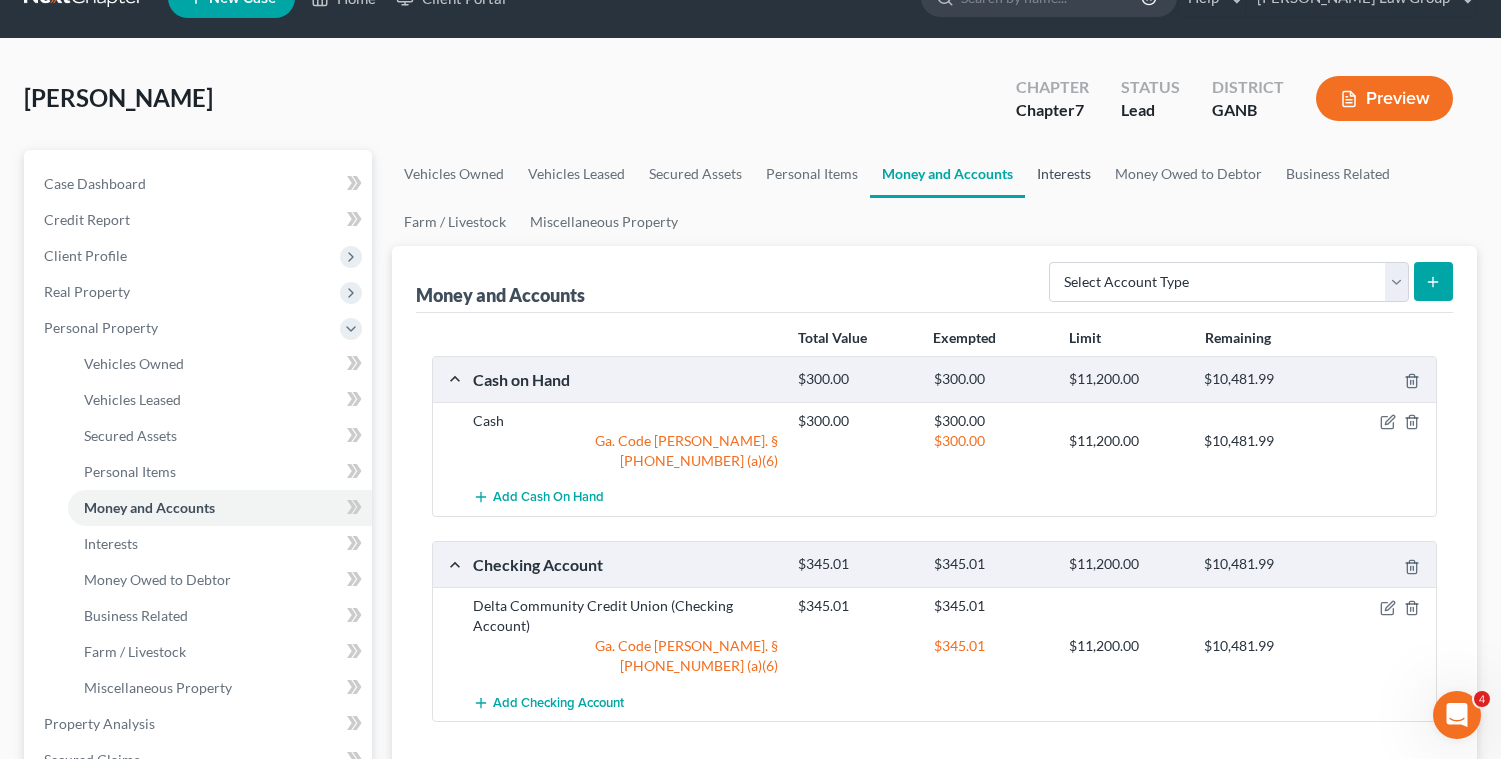 click on "Interests" at bounding box center [1064, 174] 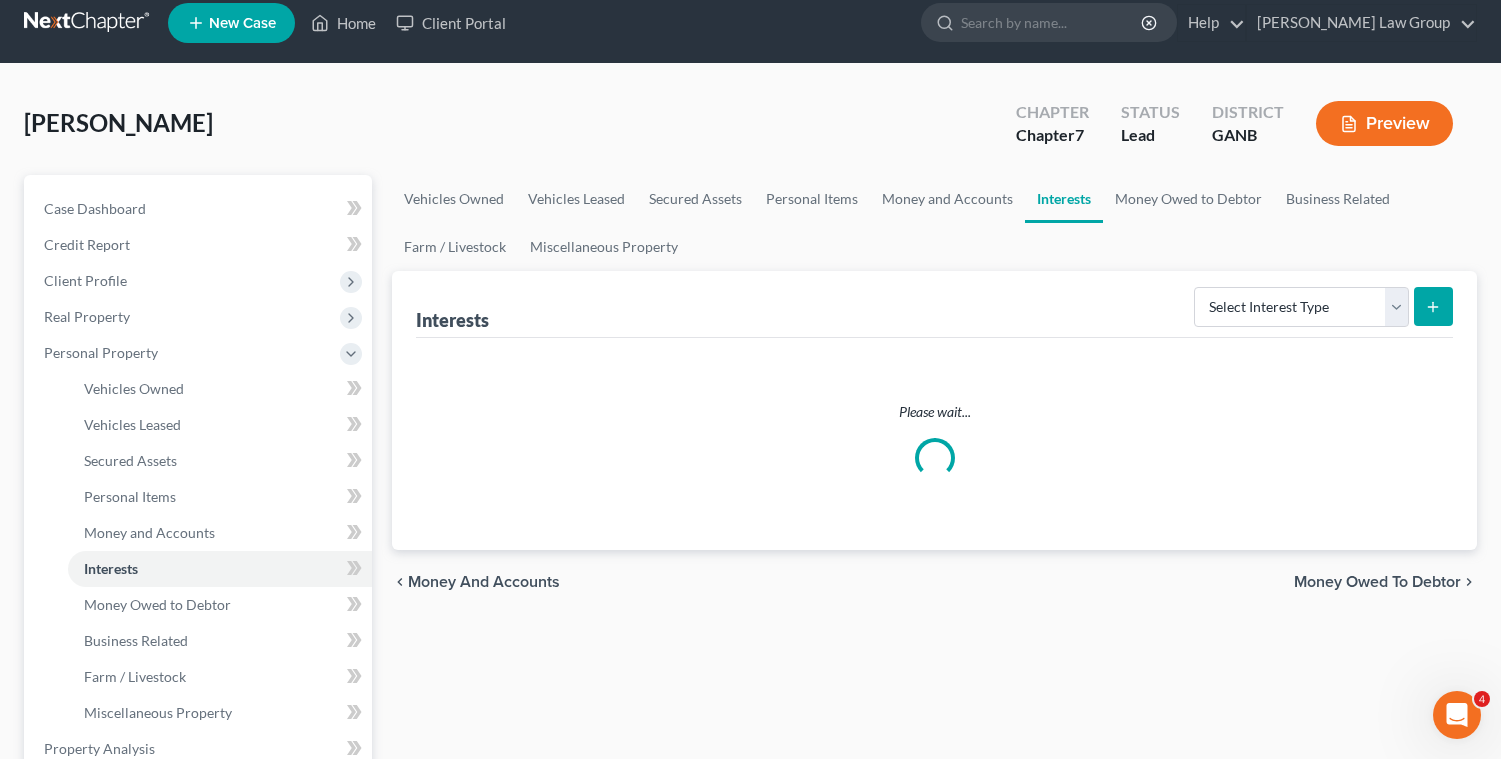 scroll, scrollTop: 0, scrollLeft: 0, axis: both 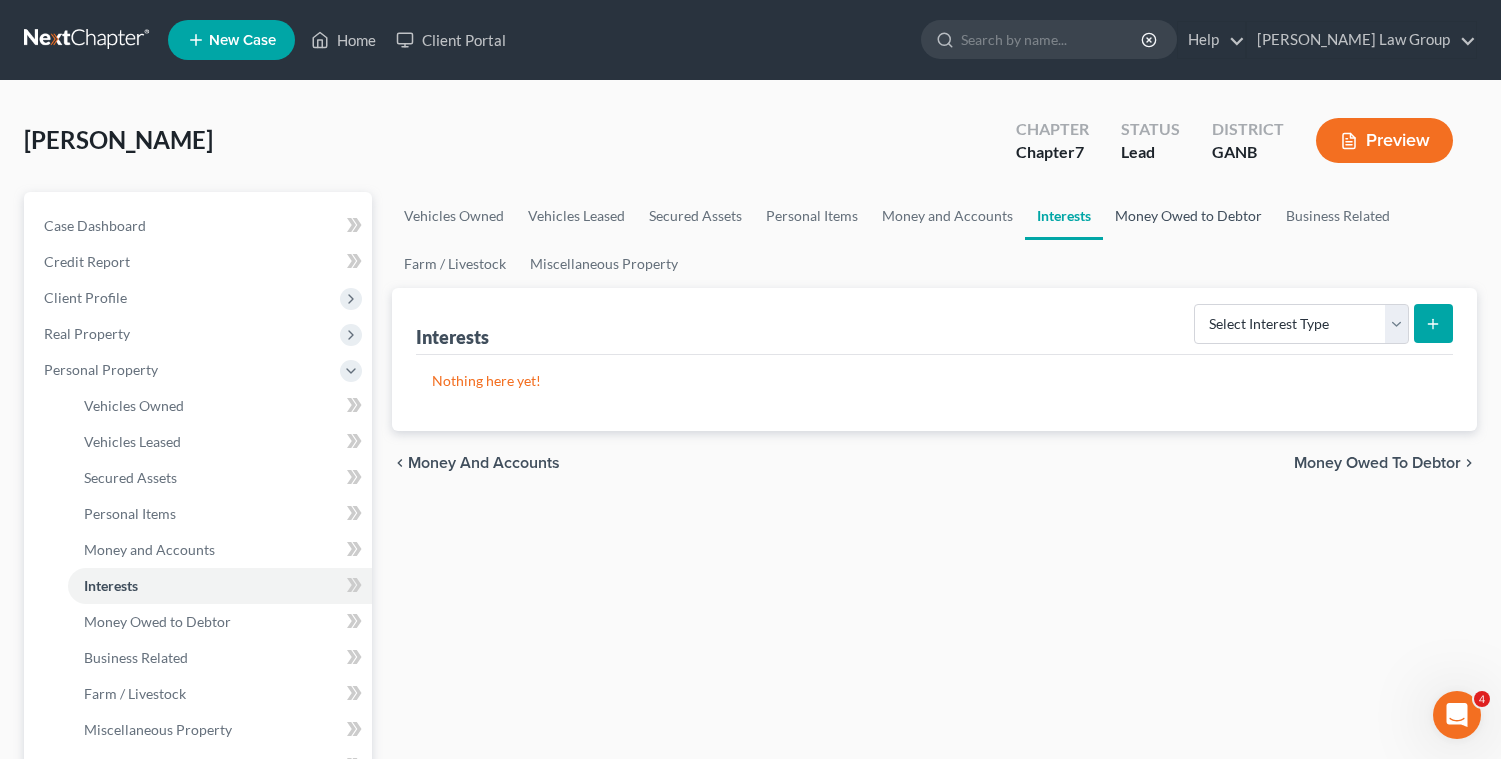 click on "Money Owed to Debtor" at bounding box center (1188, 216) 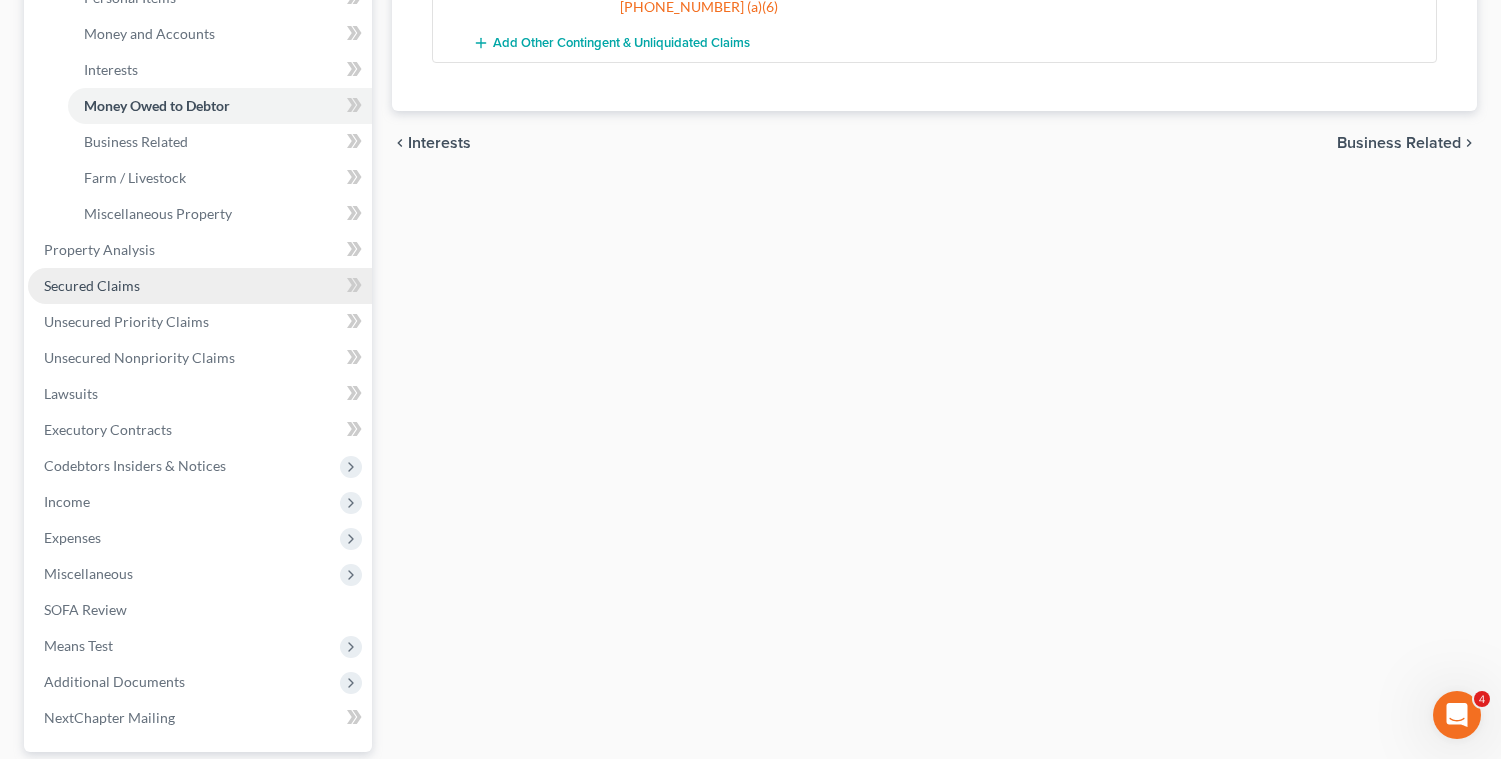 scroll, scrollTop: 491, scrollLeft: 0, axis: vertical 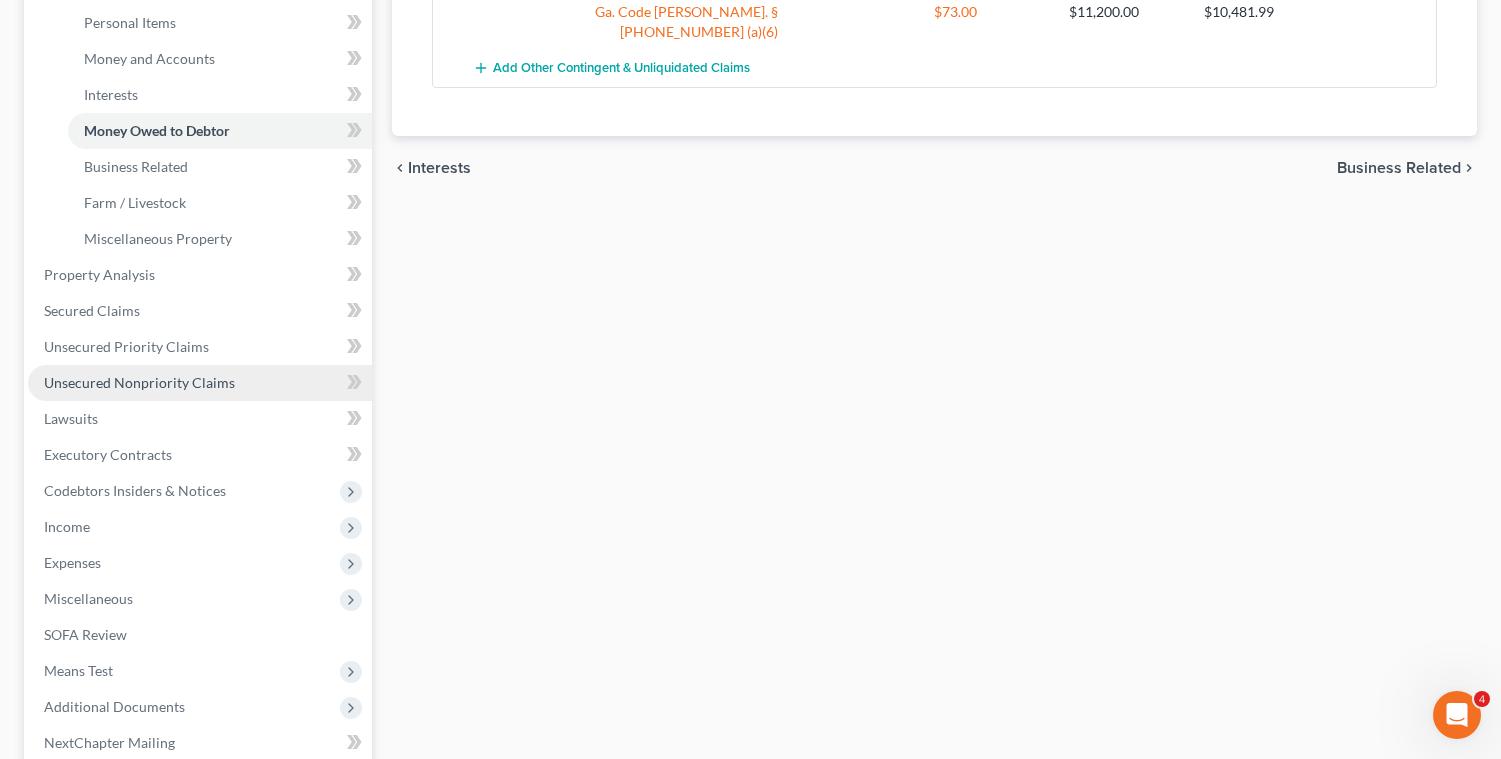 click on "Unsecured Nonpriority Claims" at bounding box center [139, 382] 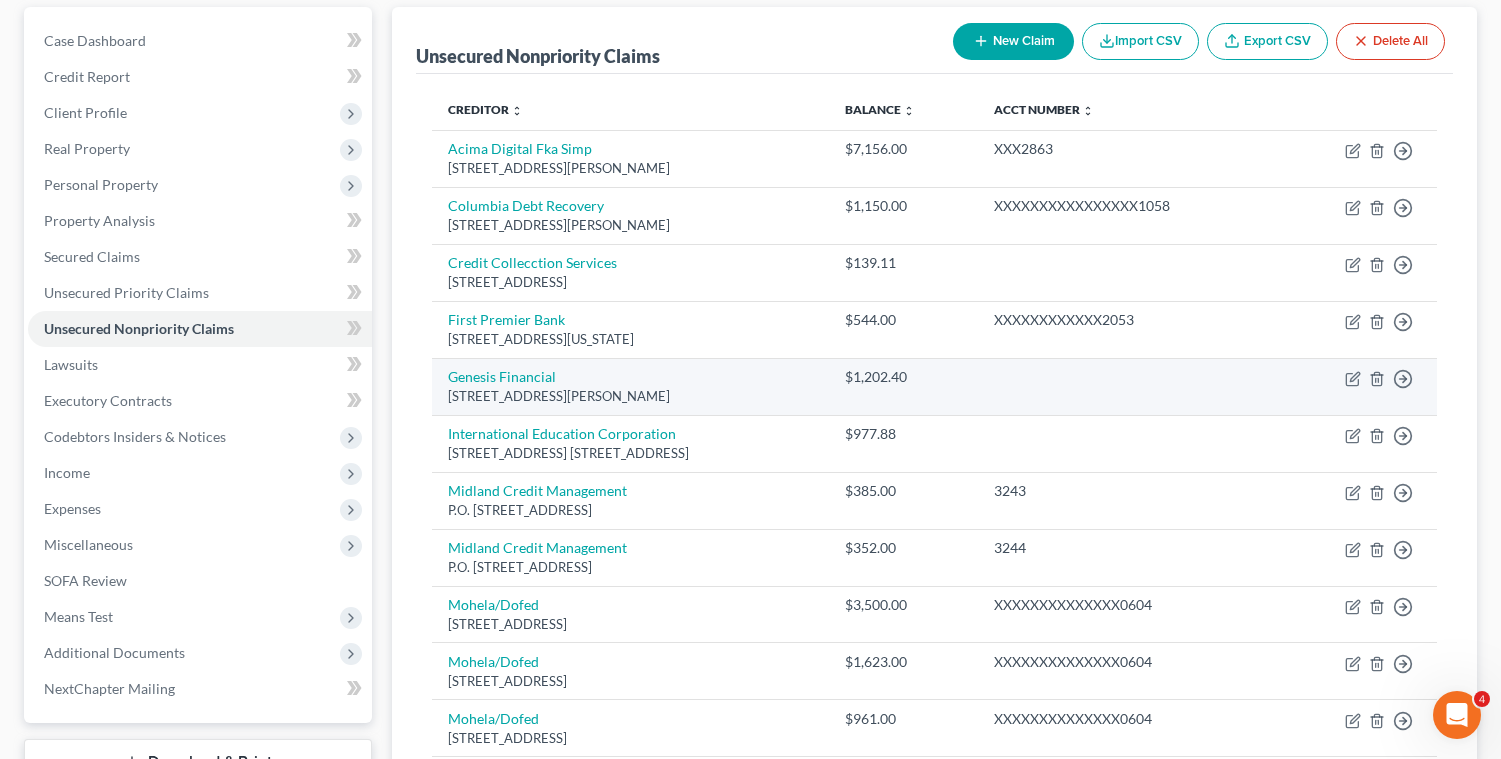 scroll, scrollTop: 186, scrollLeft: 0, axis: vertical 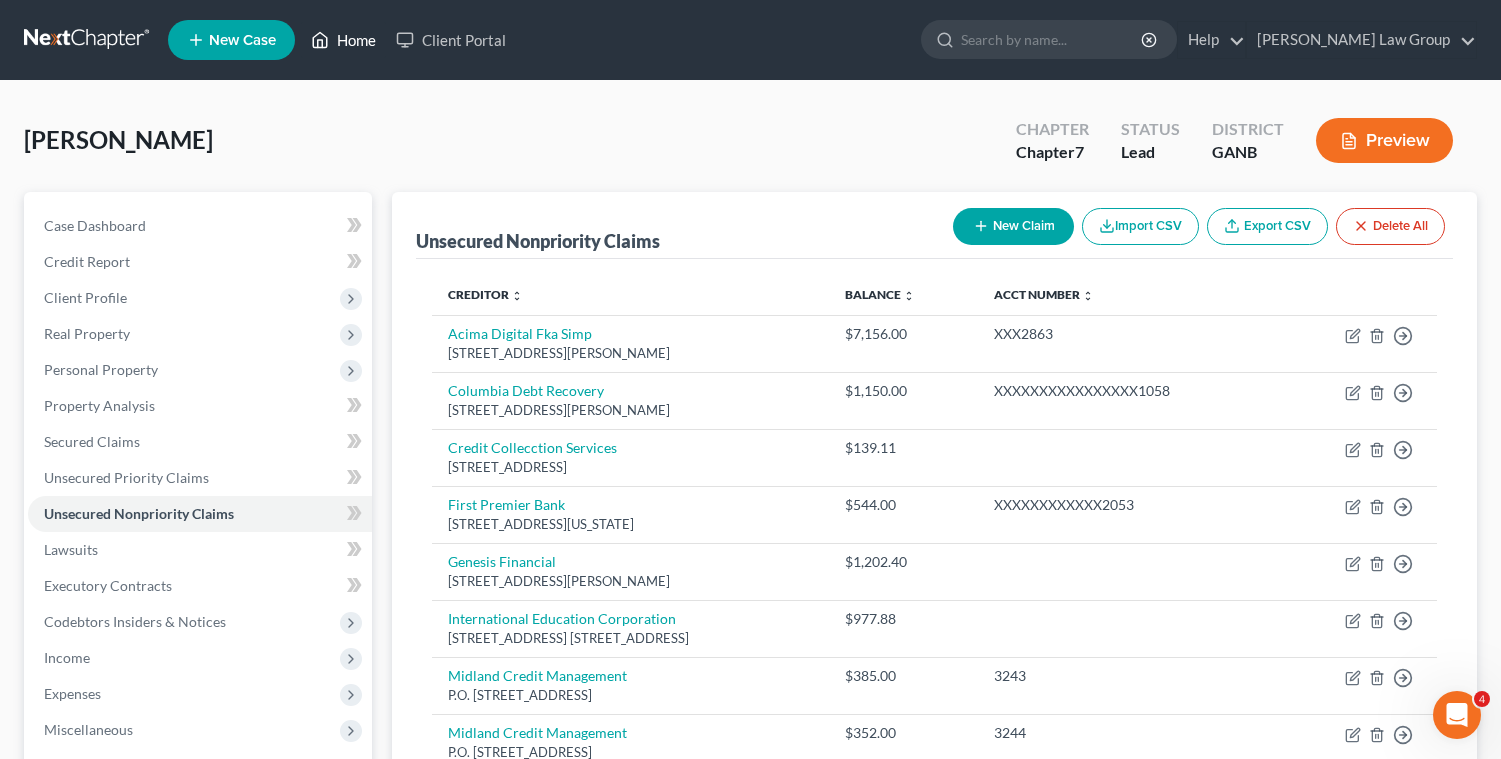 click on "Home" at bounding box center (343, 40) 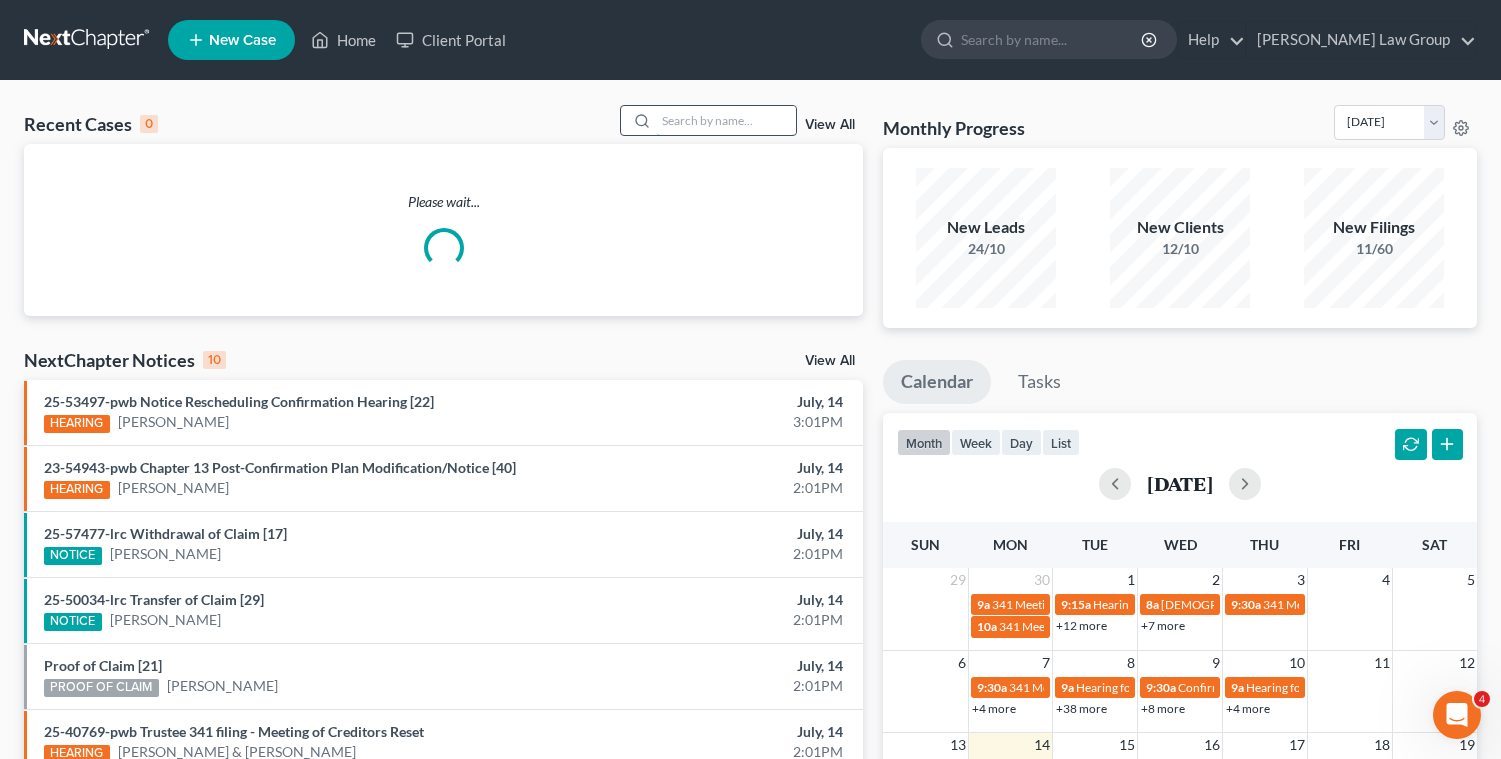 click at bounding box center (726, 120) 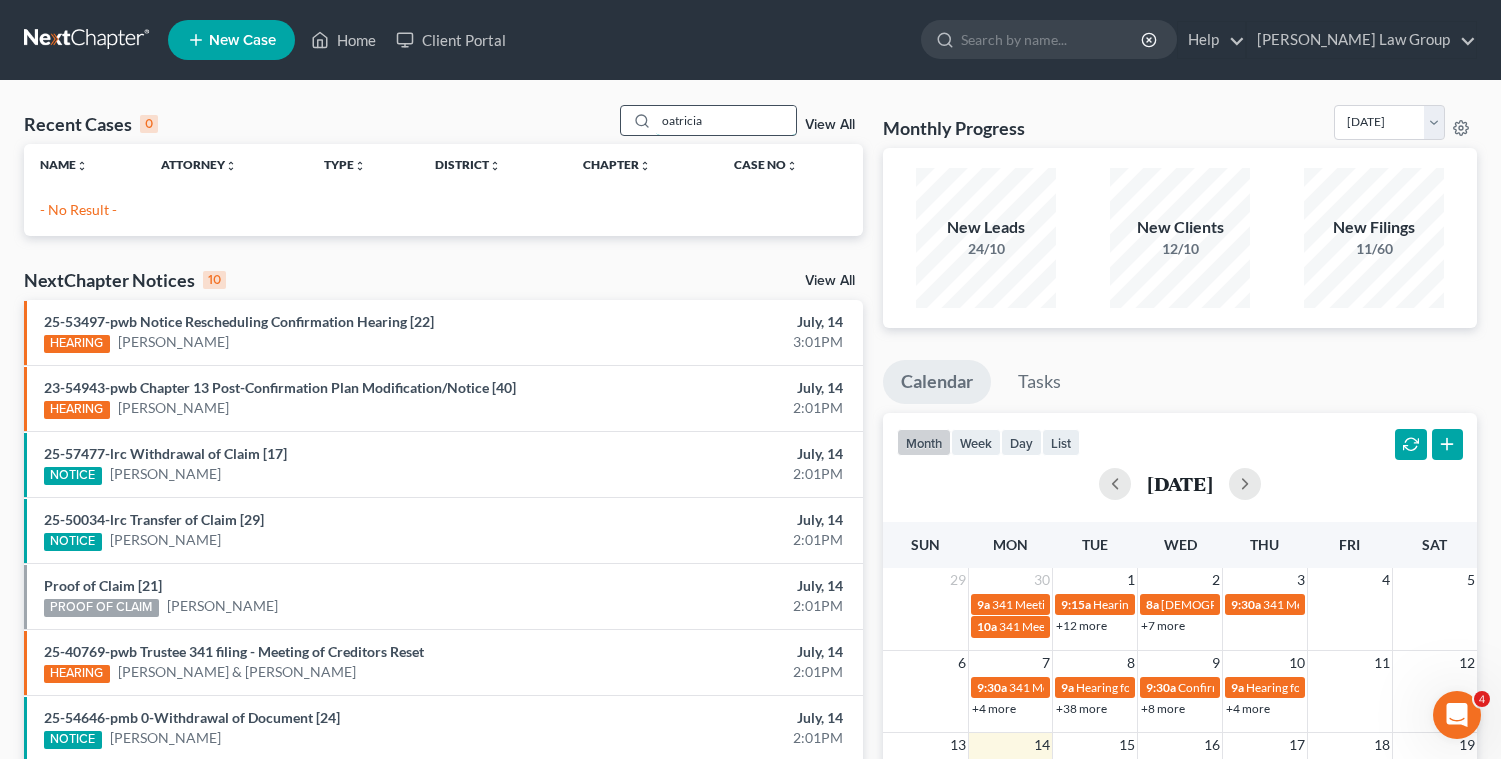 click on "oatricia" at bounding box center (726, 120) 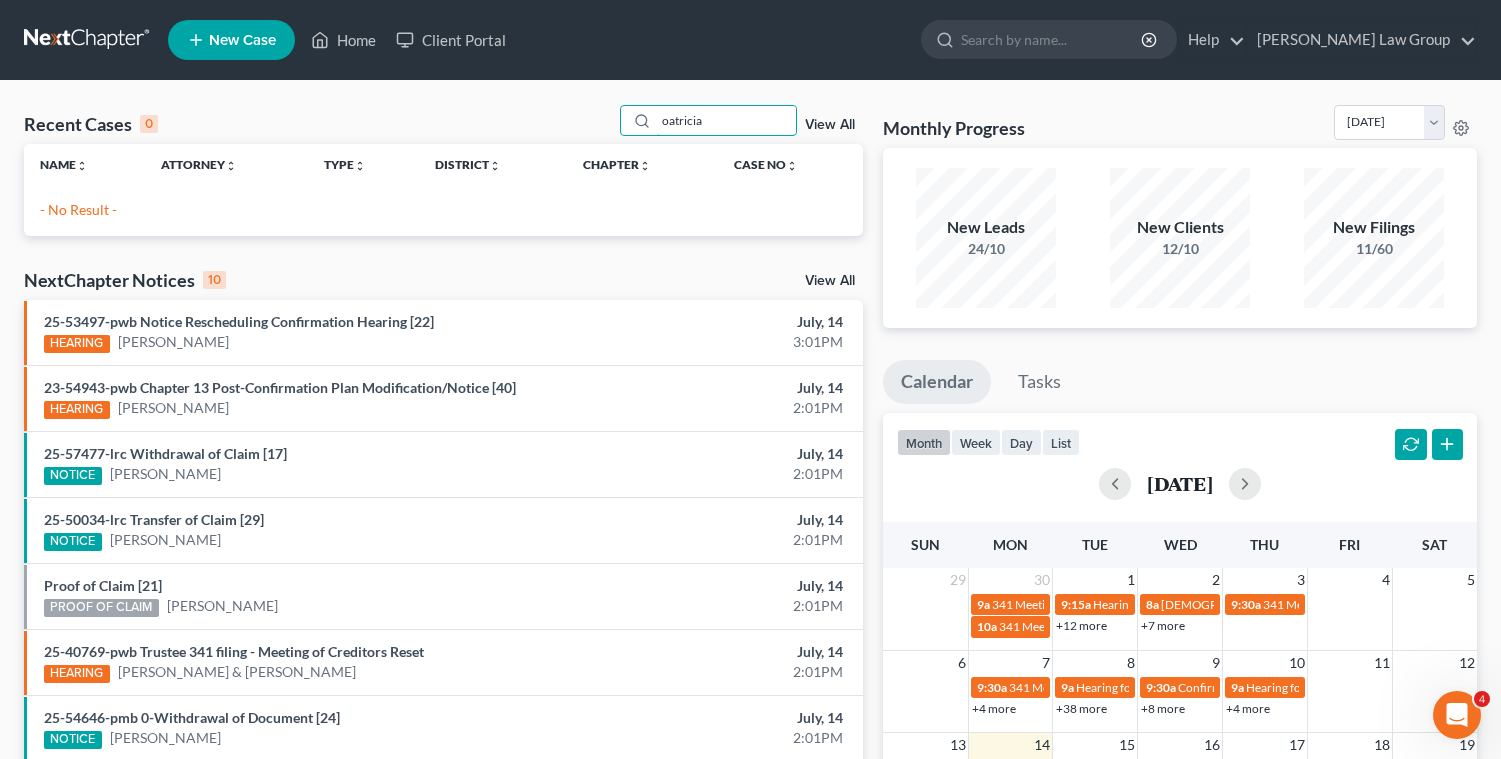 drag, startPoint x: 721, startPoint y: 123, endPoint x: 576, endPoint y: 118, distance: 145.08618 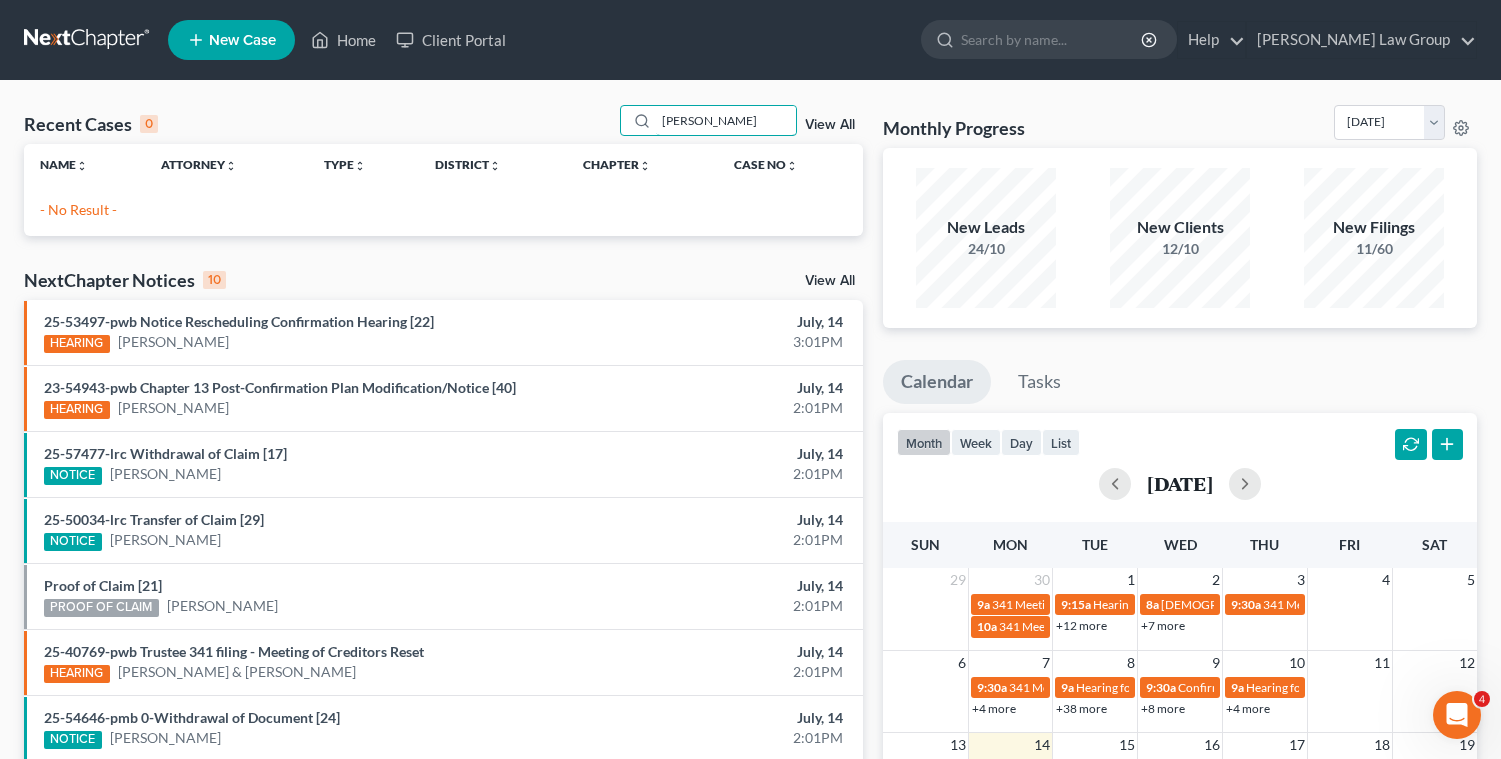 type on "[PERSON_NAME]" 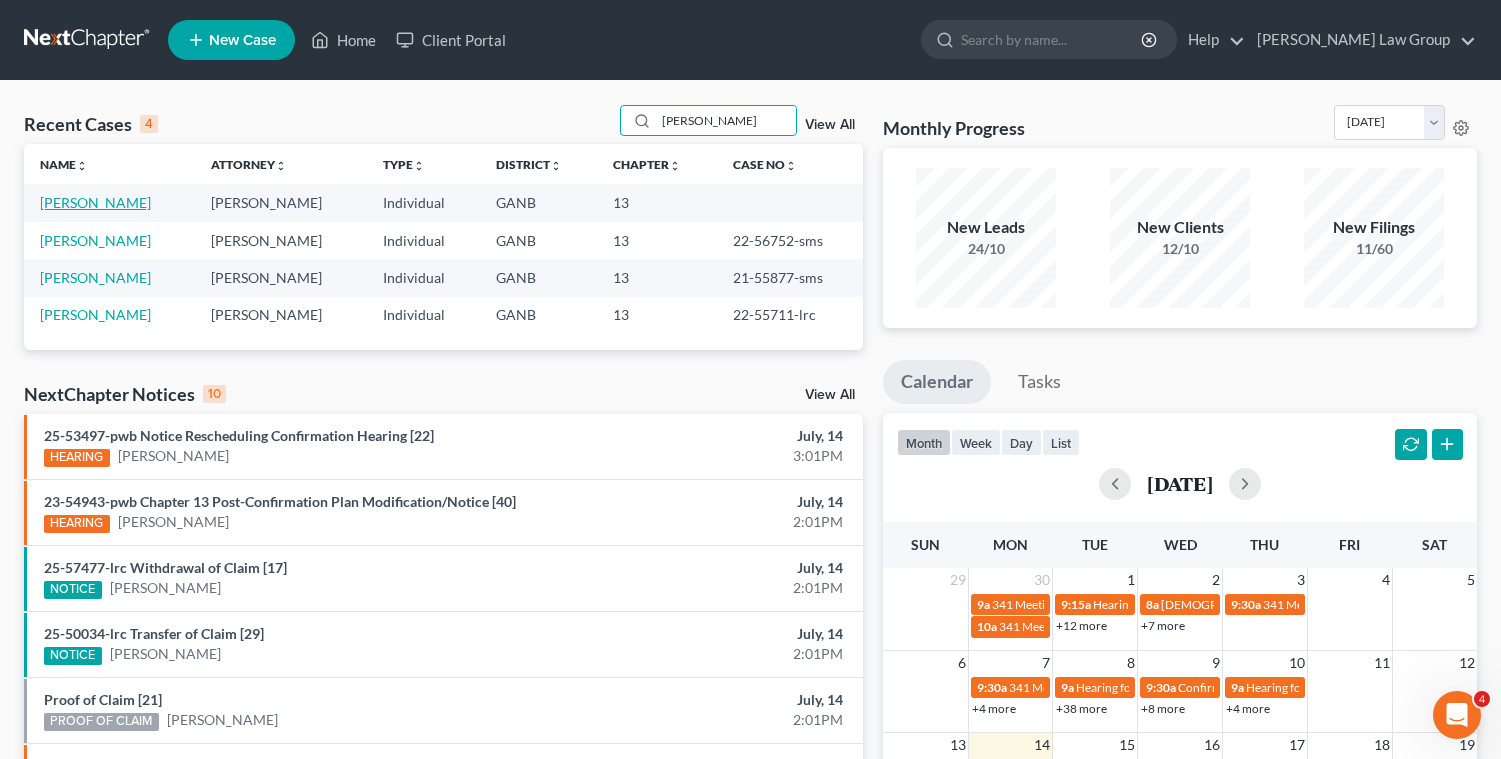 click on "[PERSON_NAME]" at bounding box center (95, 202) 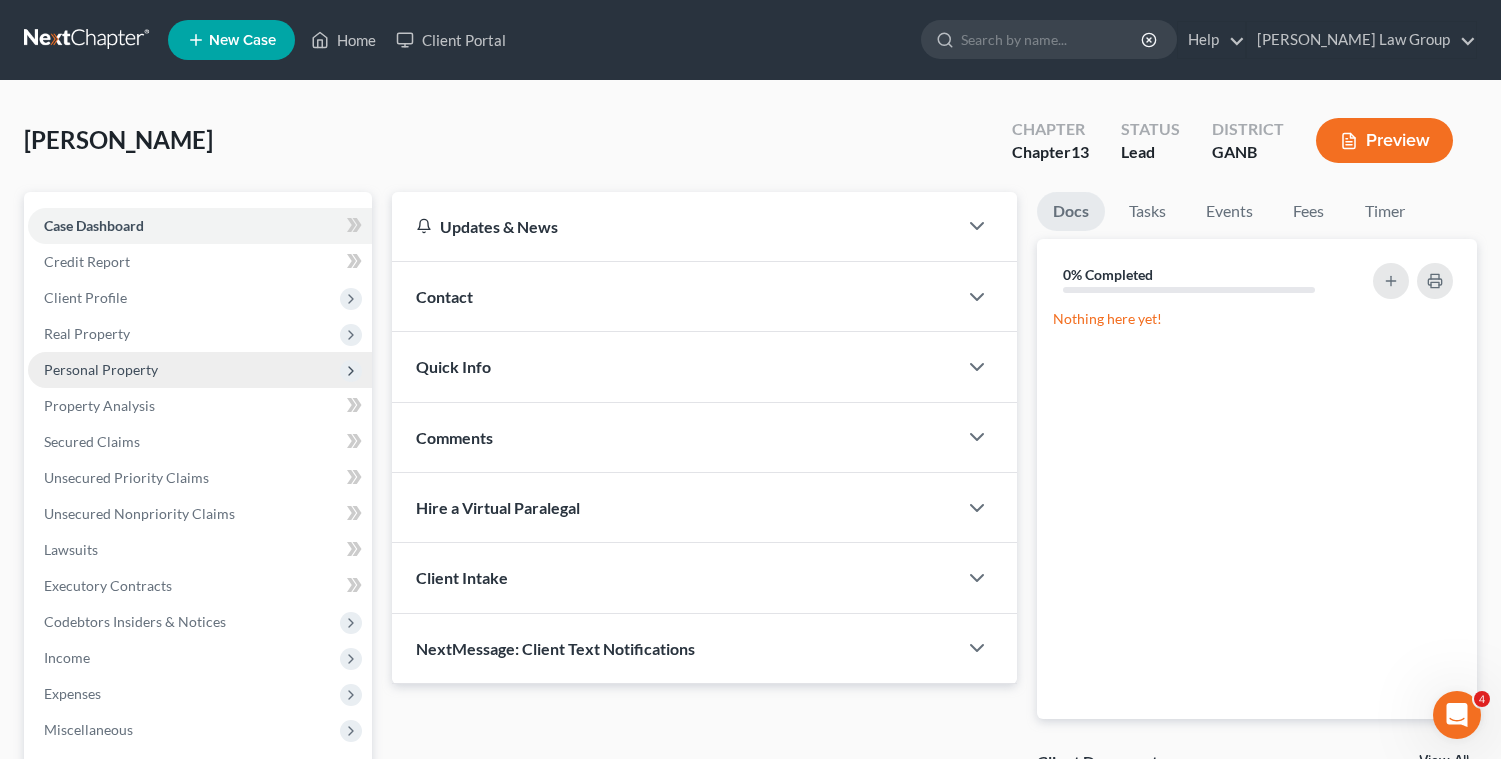 click on "Personal Property" at bounding box center [101, 369] 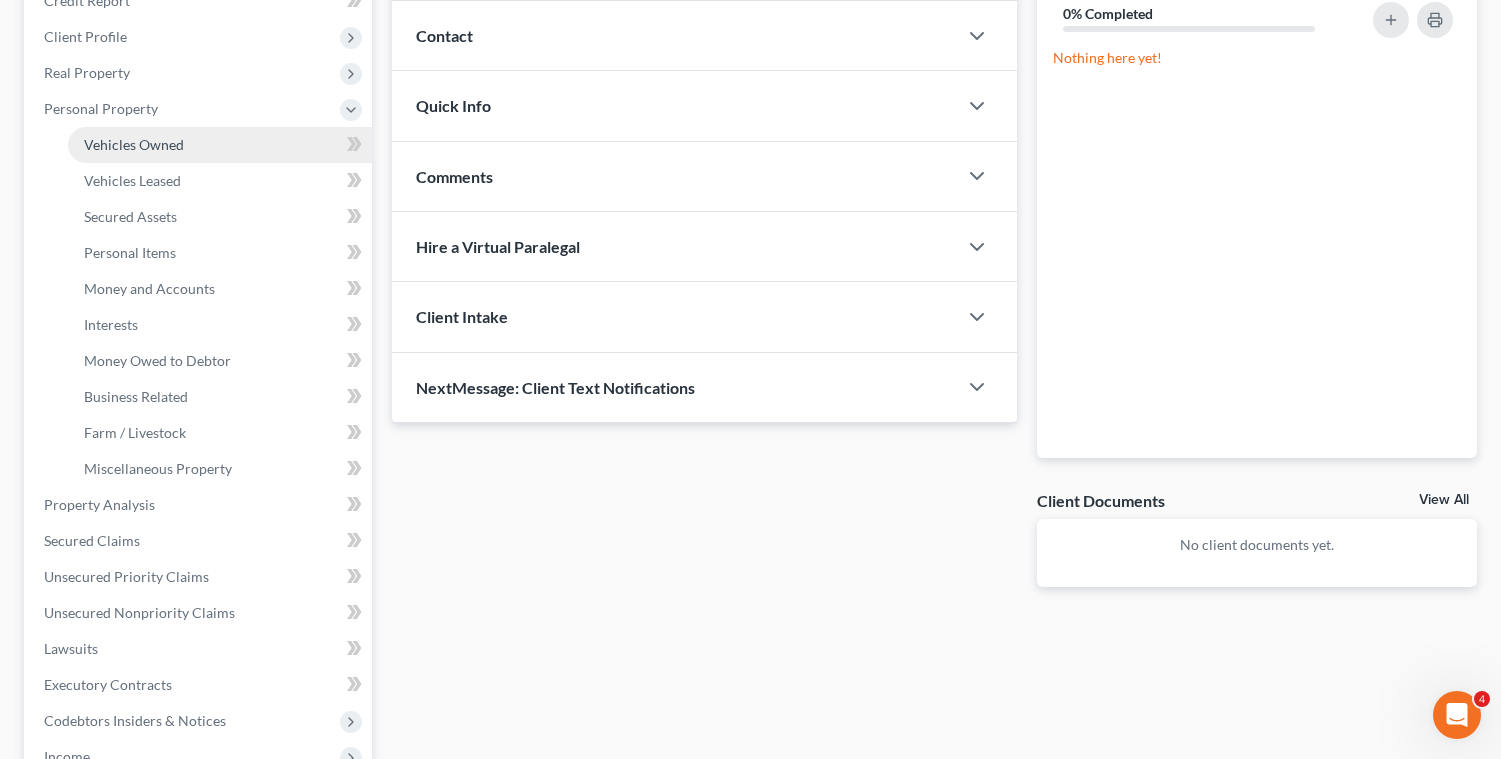 scroll, scrollTop: 269, scrollLeft: 0, axis: vertical 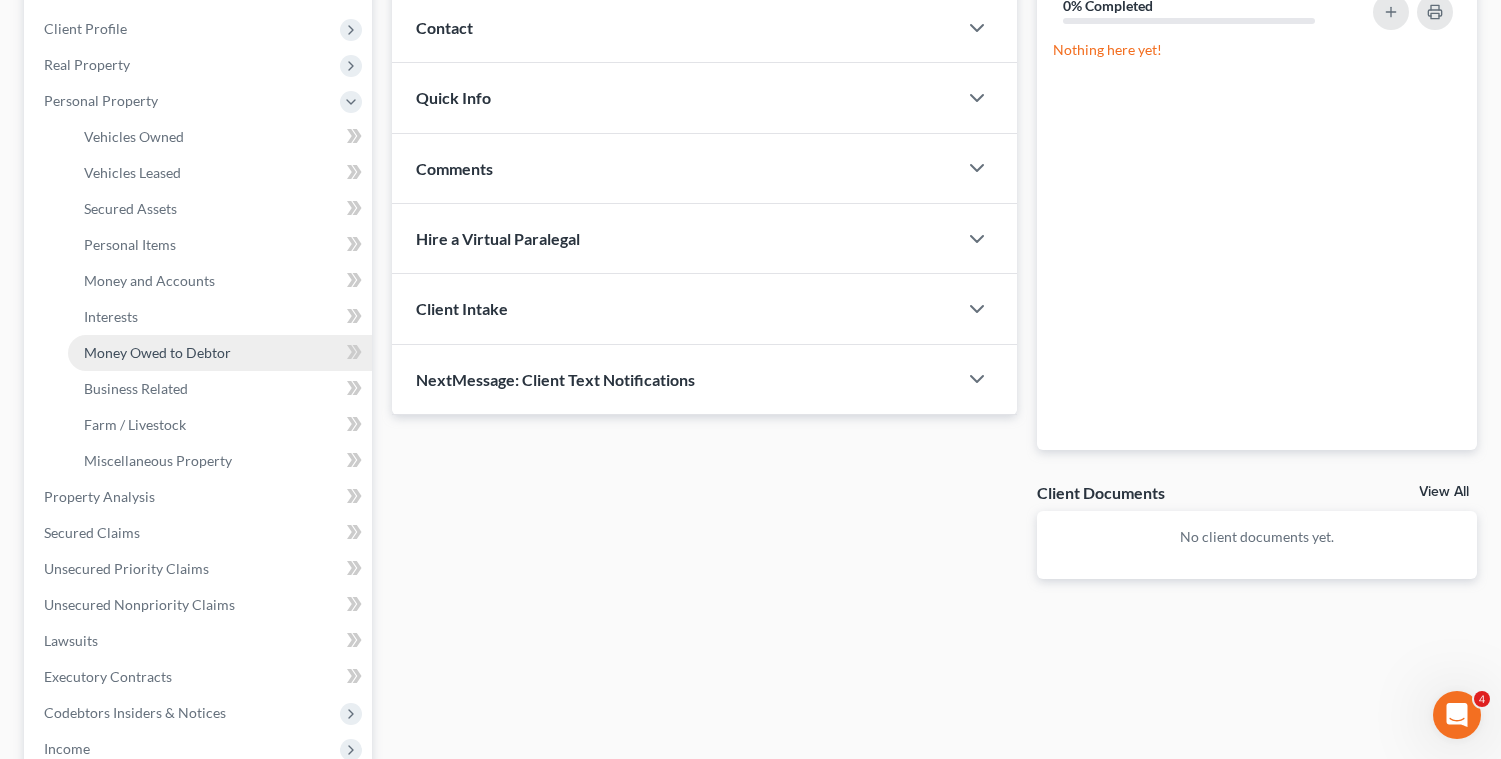 click on "Money Owed to Debtor" at bounding box center (157, 352) 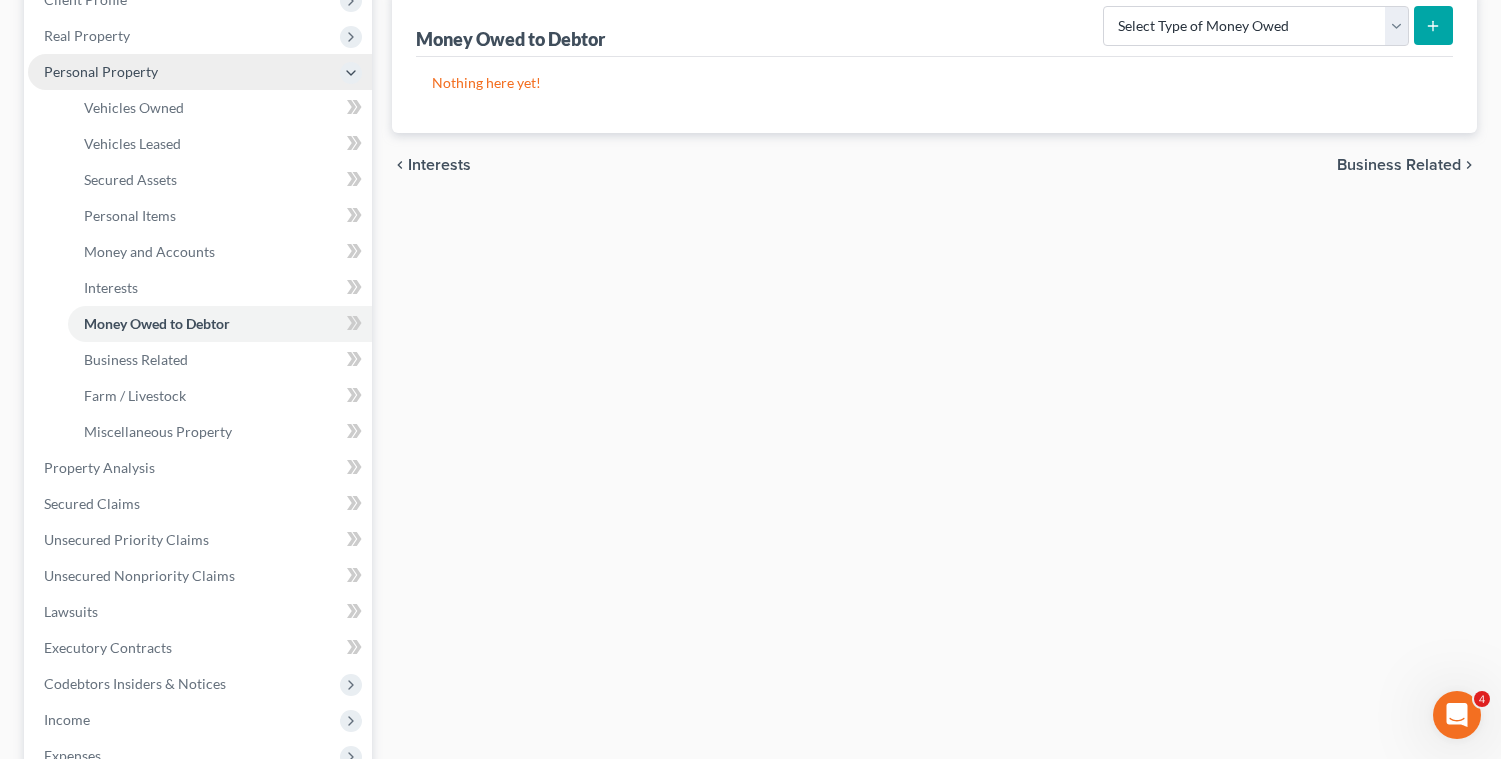 scroll, scrollTop: 51, scrollLeft: 0, axis: vertical 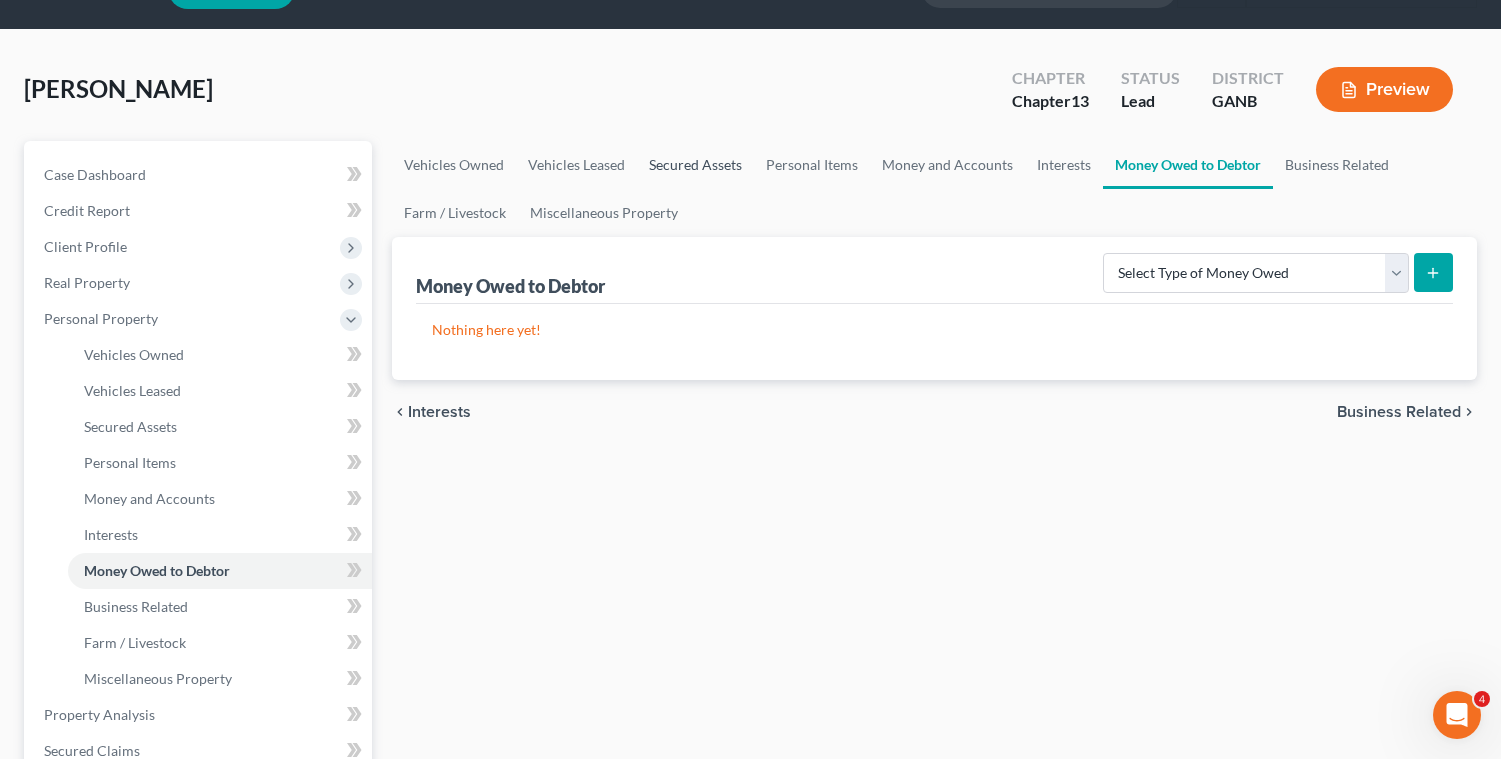 click on "Secured Assets" at bounding box center (695, 165) 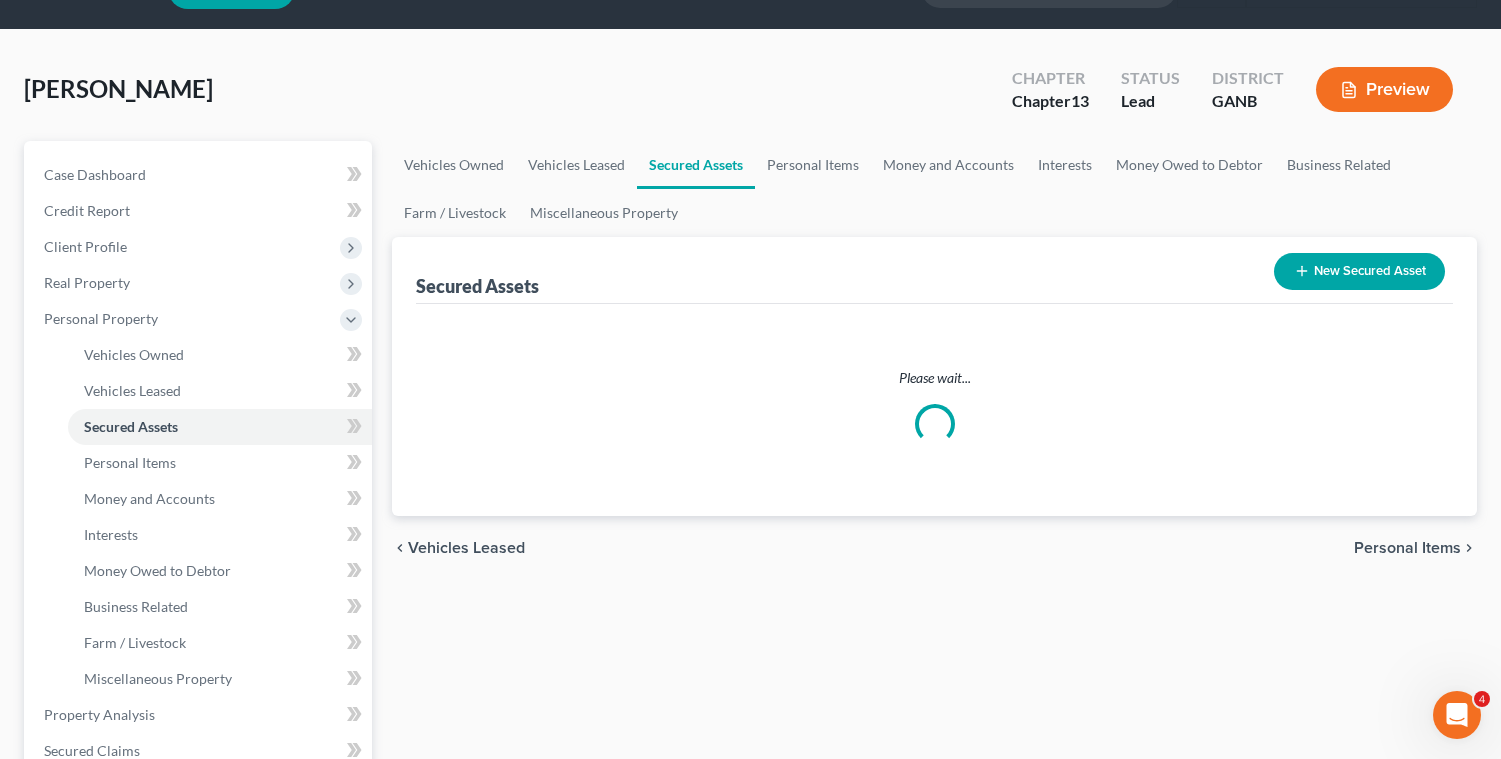 scroll, scrollTop: 0, scrollLeft: 0, axis: both 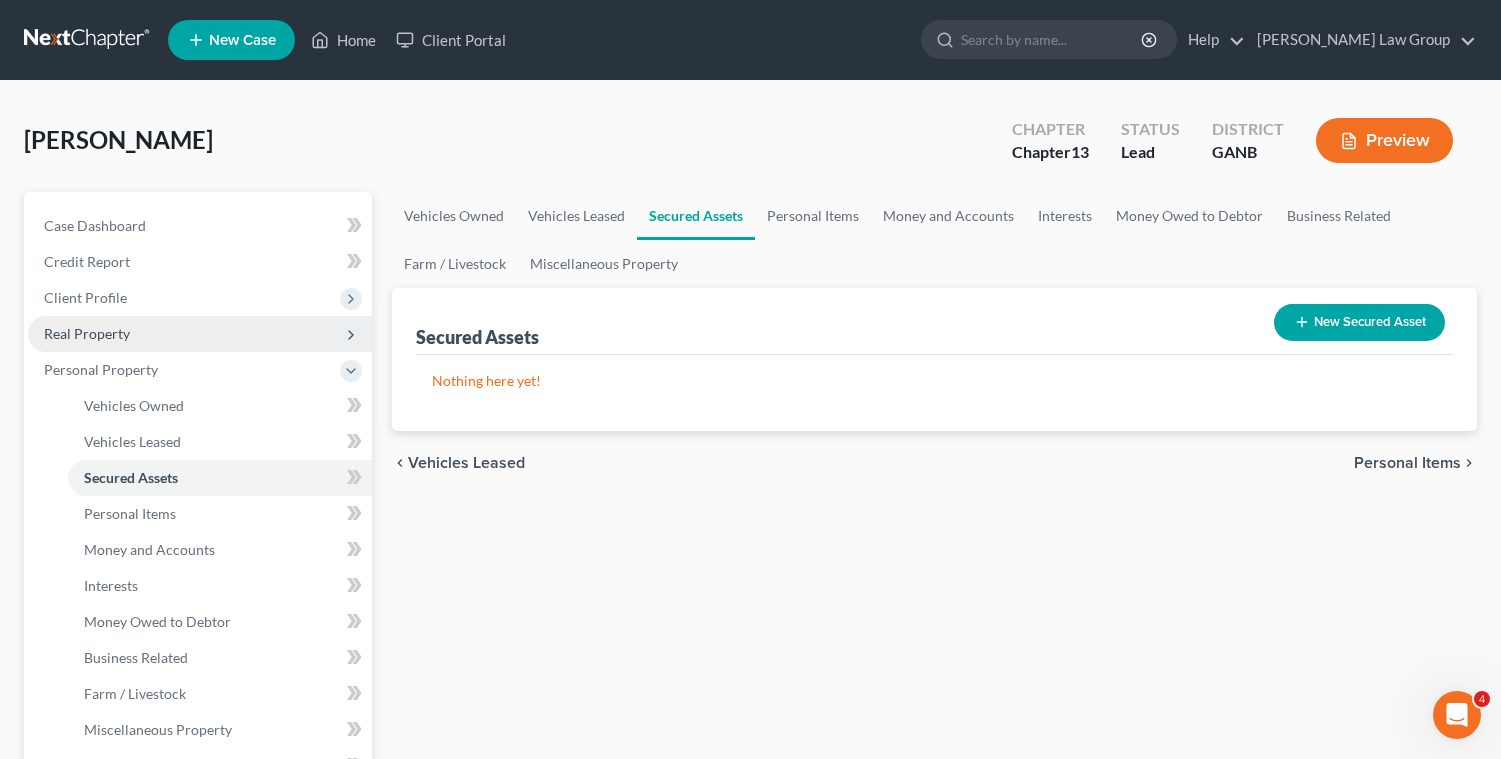click on "Real Property" at bounding box center (200, 334) 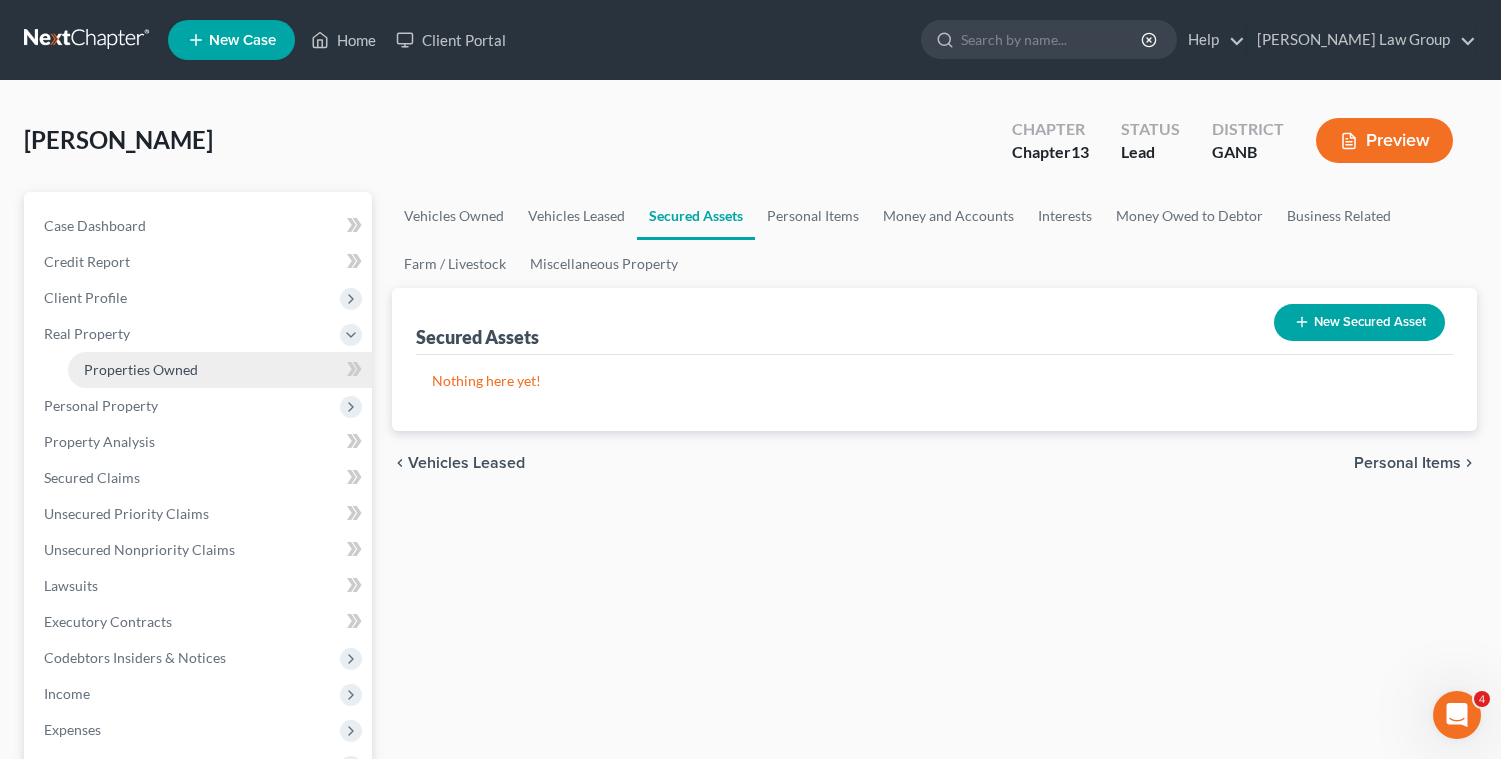 click on "Properties Owned" at bounding box center [141, 369] 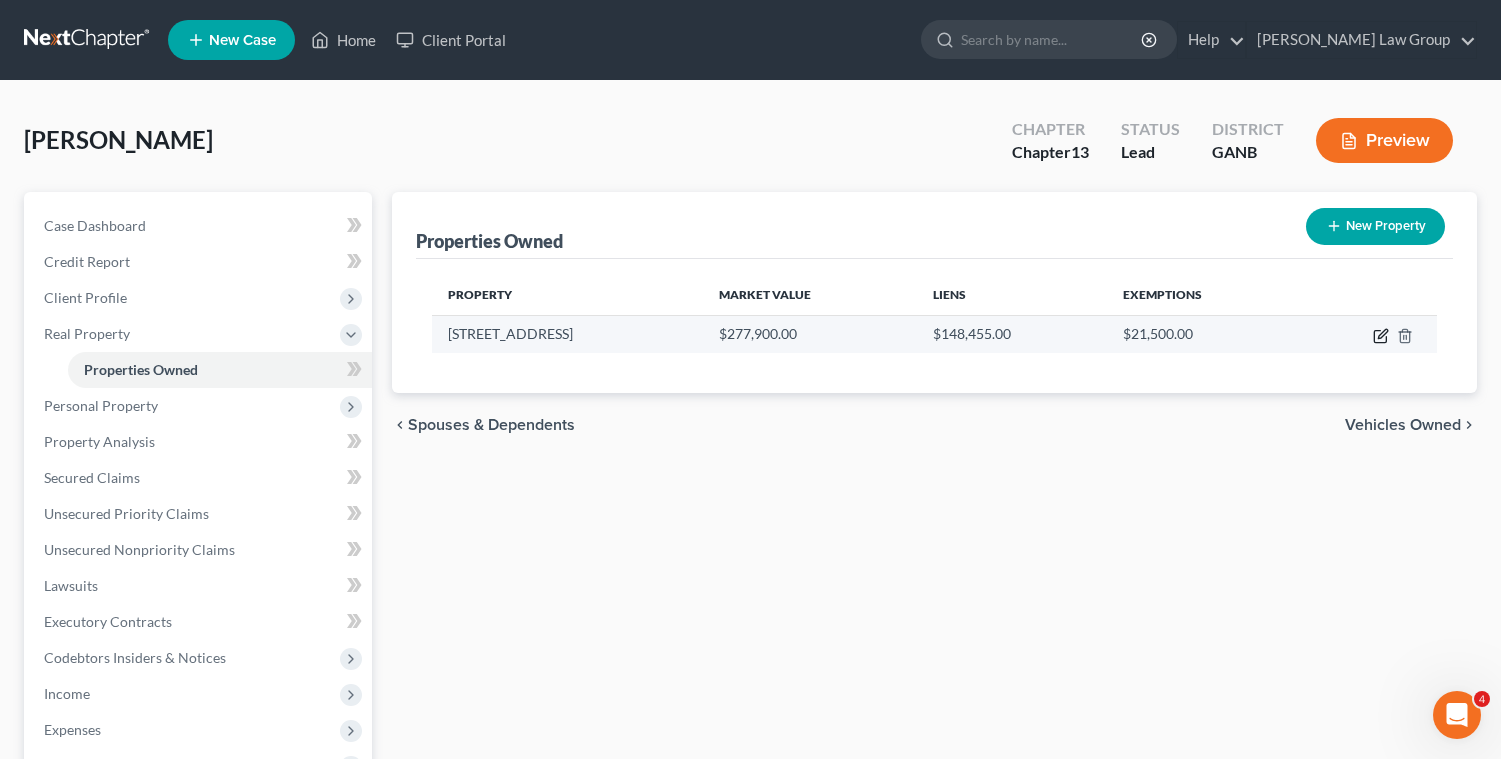 click 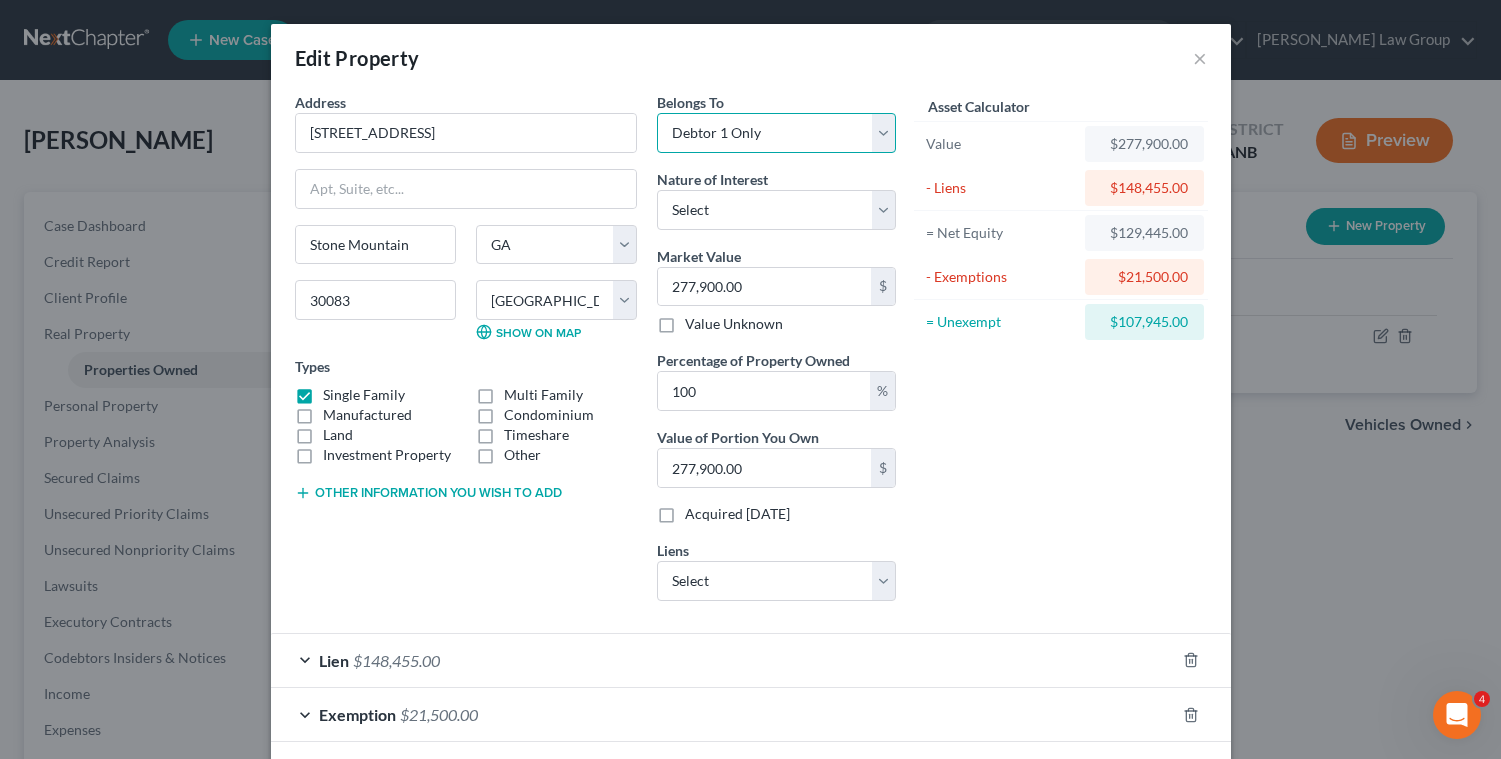 click on "Select Debtor 1 Only Debtor 2 Only Debtor 1 And Debtor 2 Only At Least One Of The Debtors And Another Community Property" at bounding box center [776, 133] 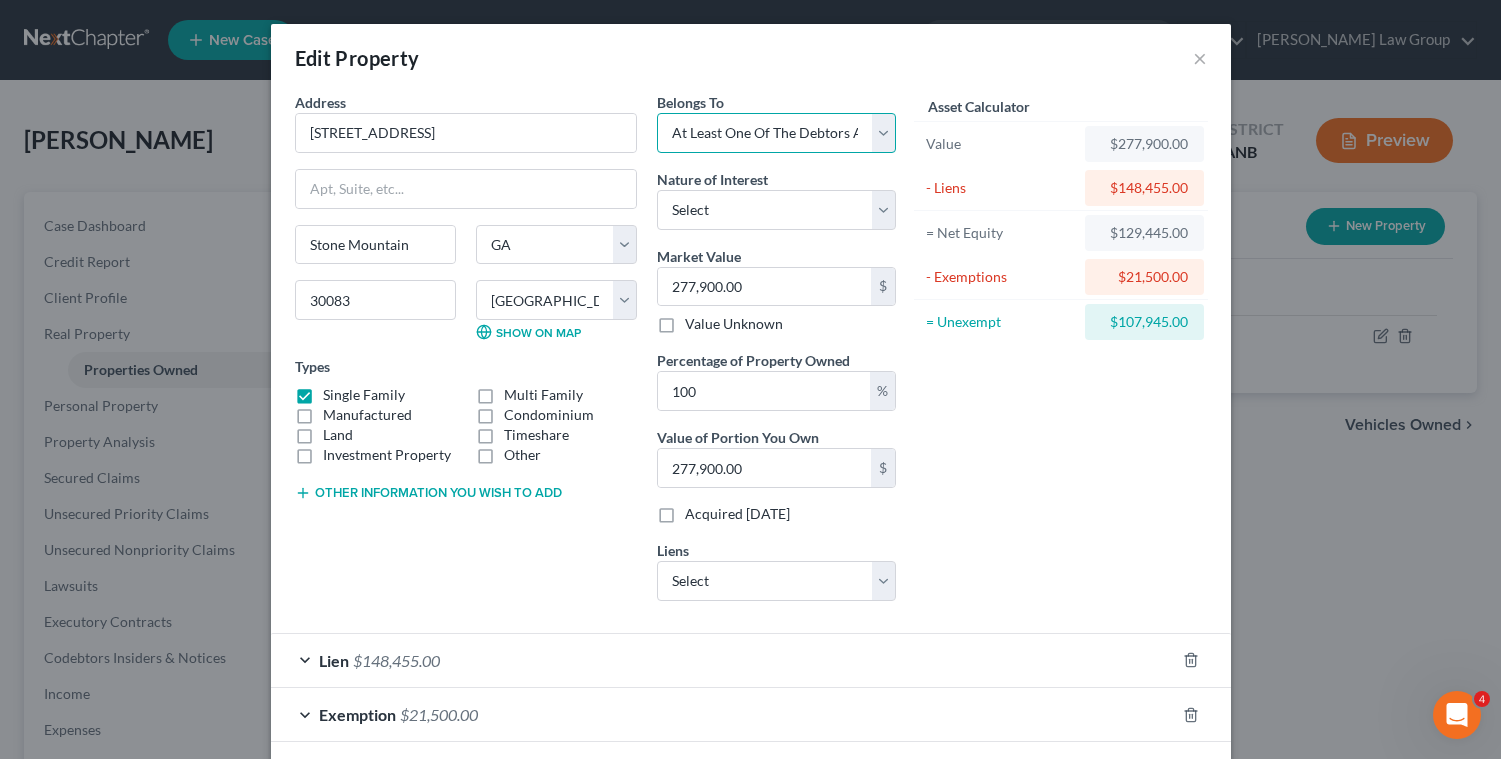 click on "Select Debtor 1 Only Debtor 2 Only Debtor 1 And Debtor 2 Only At Least One Of The Debtors And Another Community Property" at bounding box center [776, 133] 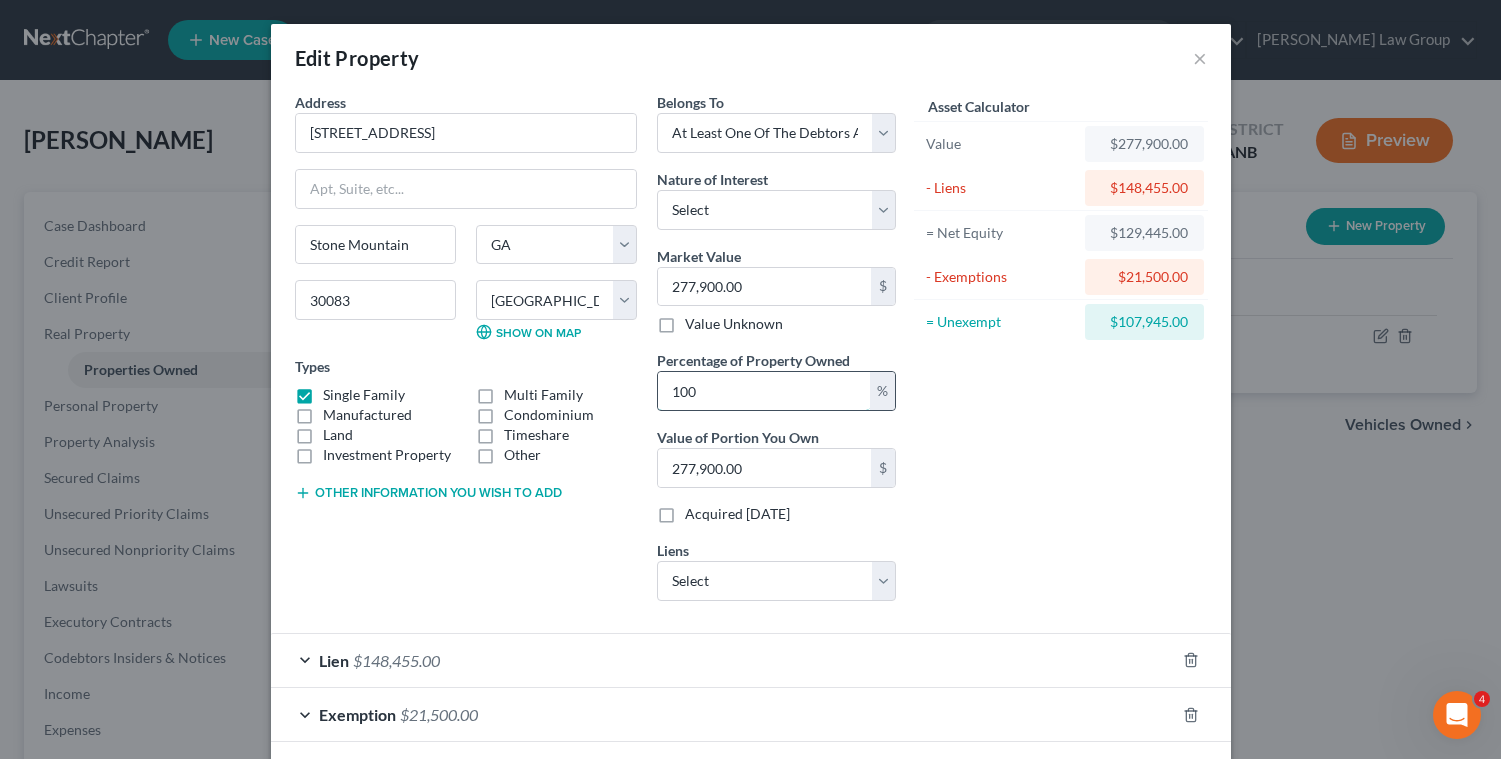 click on "100" at bounding box center [764, 391] 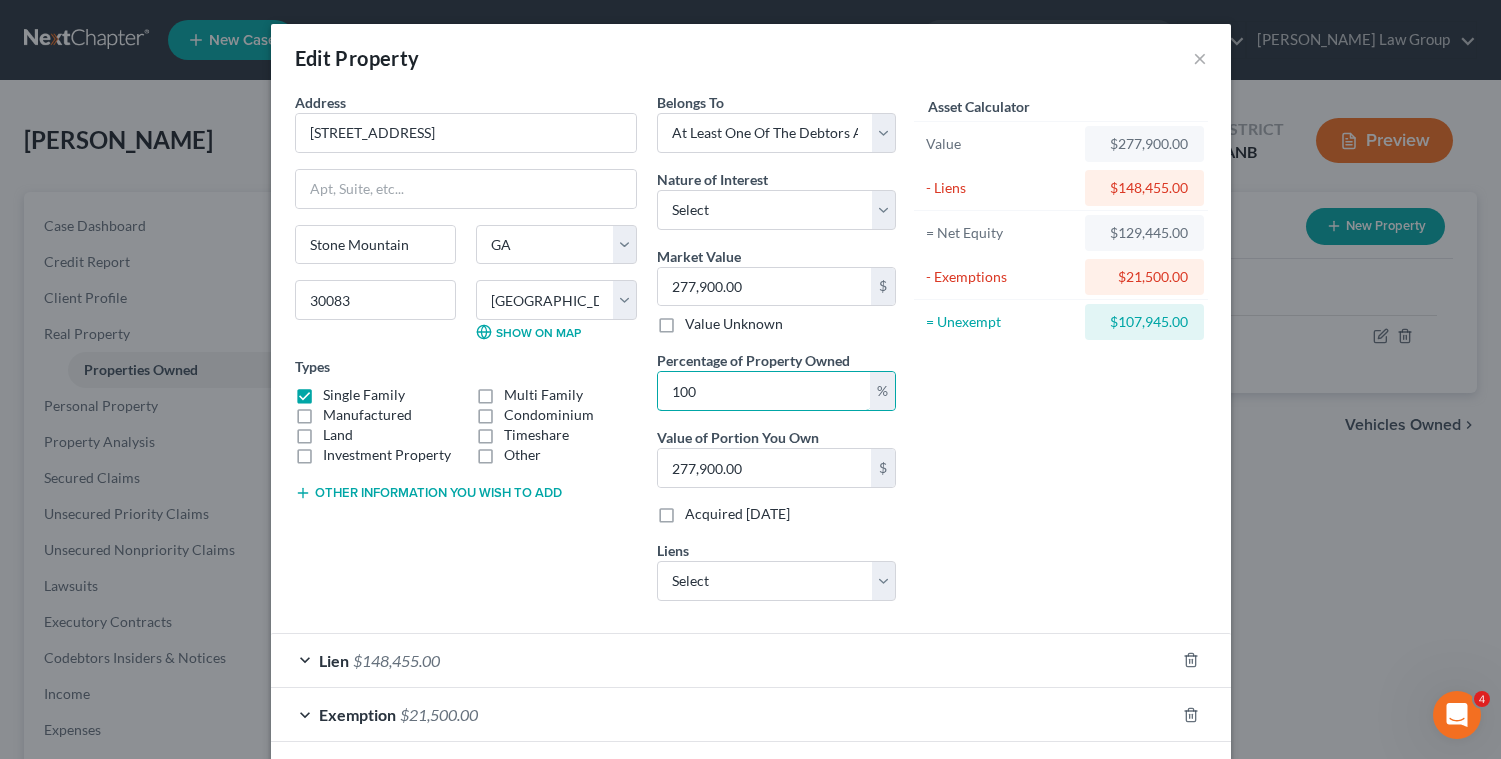 drag, startPoint x: 727, startPoint y: 392, endPoint x: 595, endPoint y: 390, distance: 132.01515 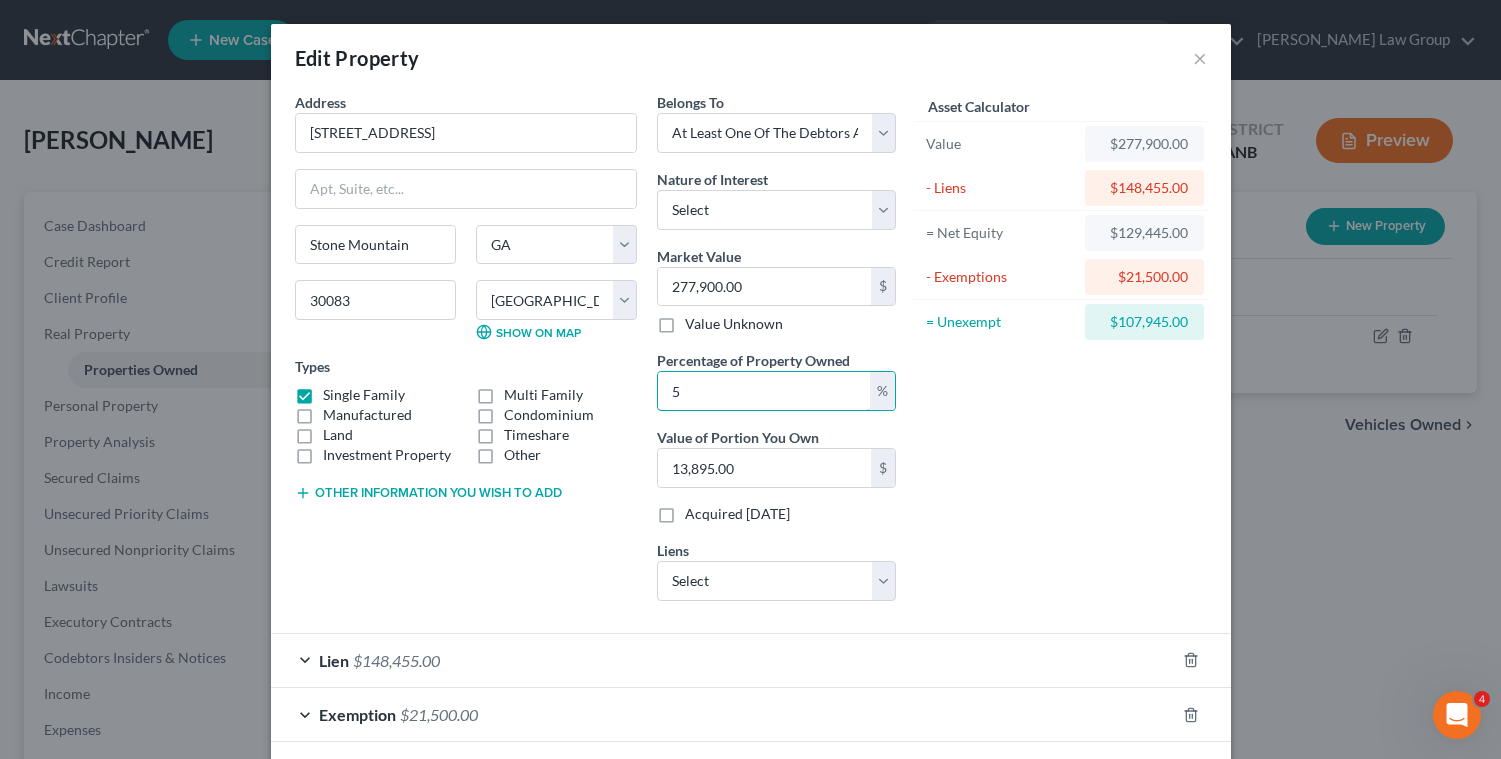 type on "50" 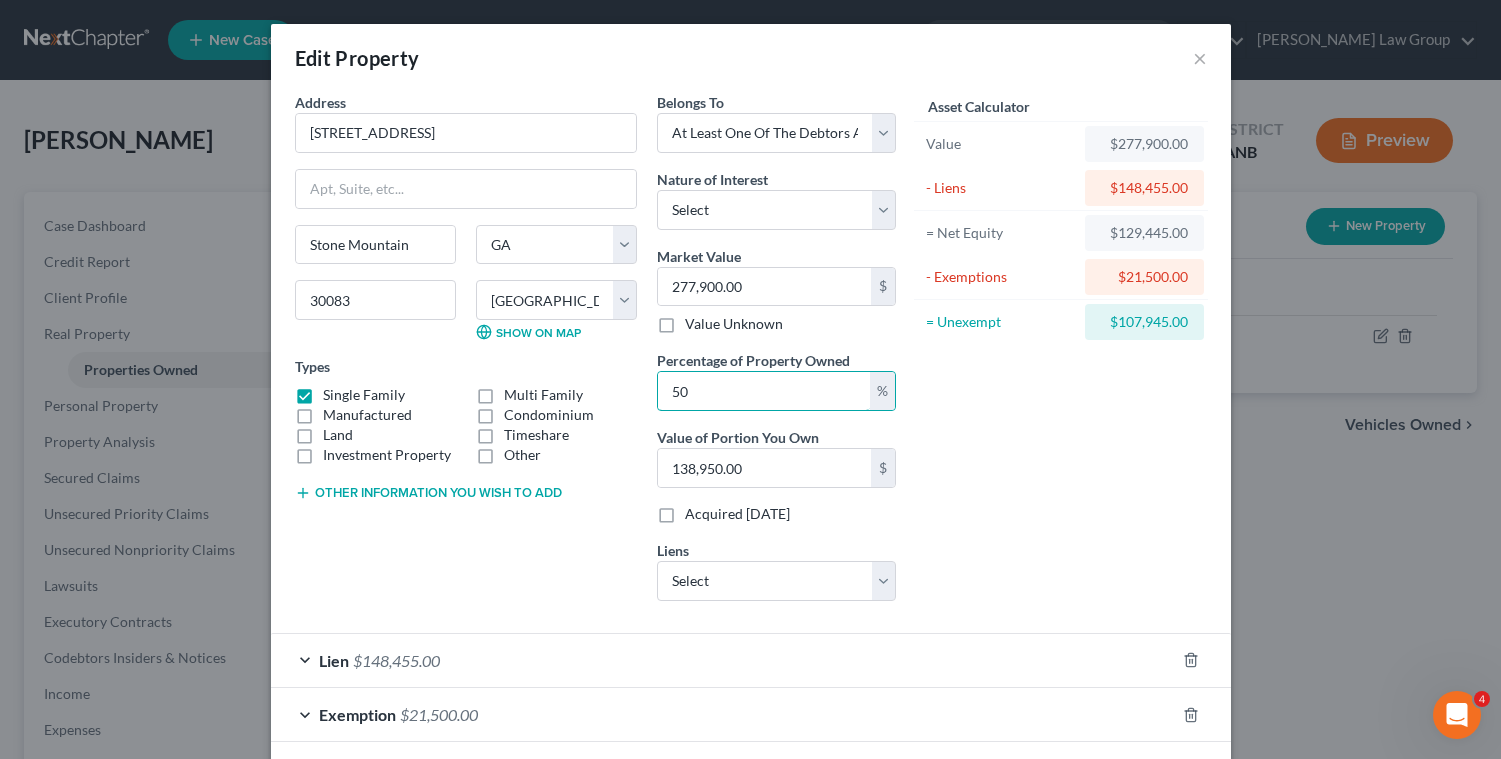 type on "50" 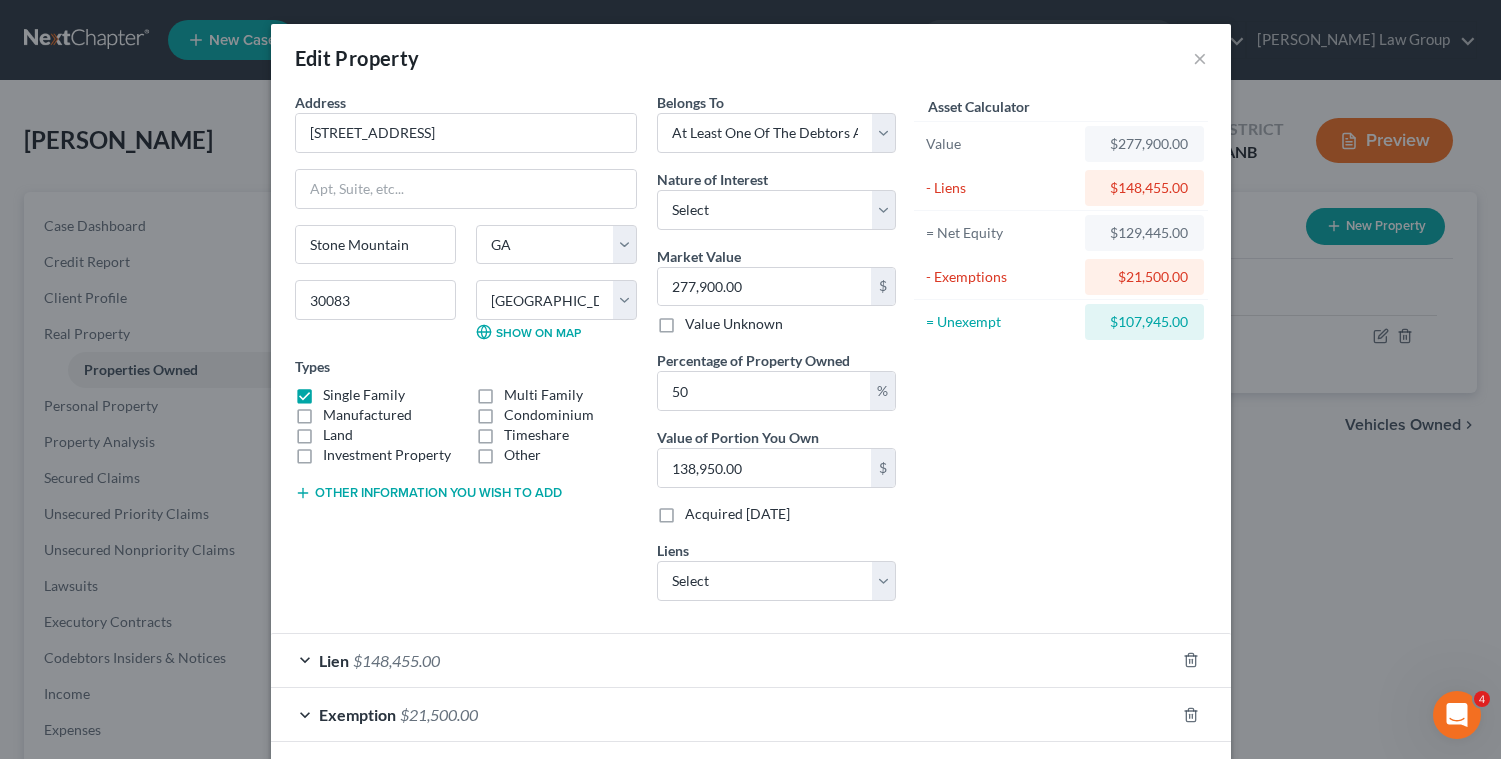 click on "Asset Calculator Value $277,900.00 - Liens $148,455.00 = Net Equity $129,445.00 - Exemptions $21,500.00 = Unexempt $107,945.00" at bounding box center [1061, 354] 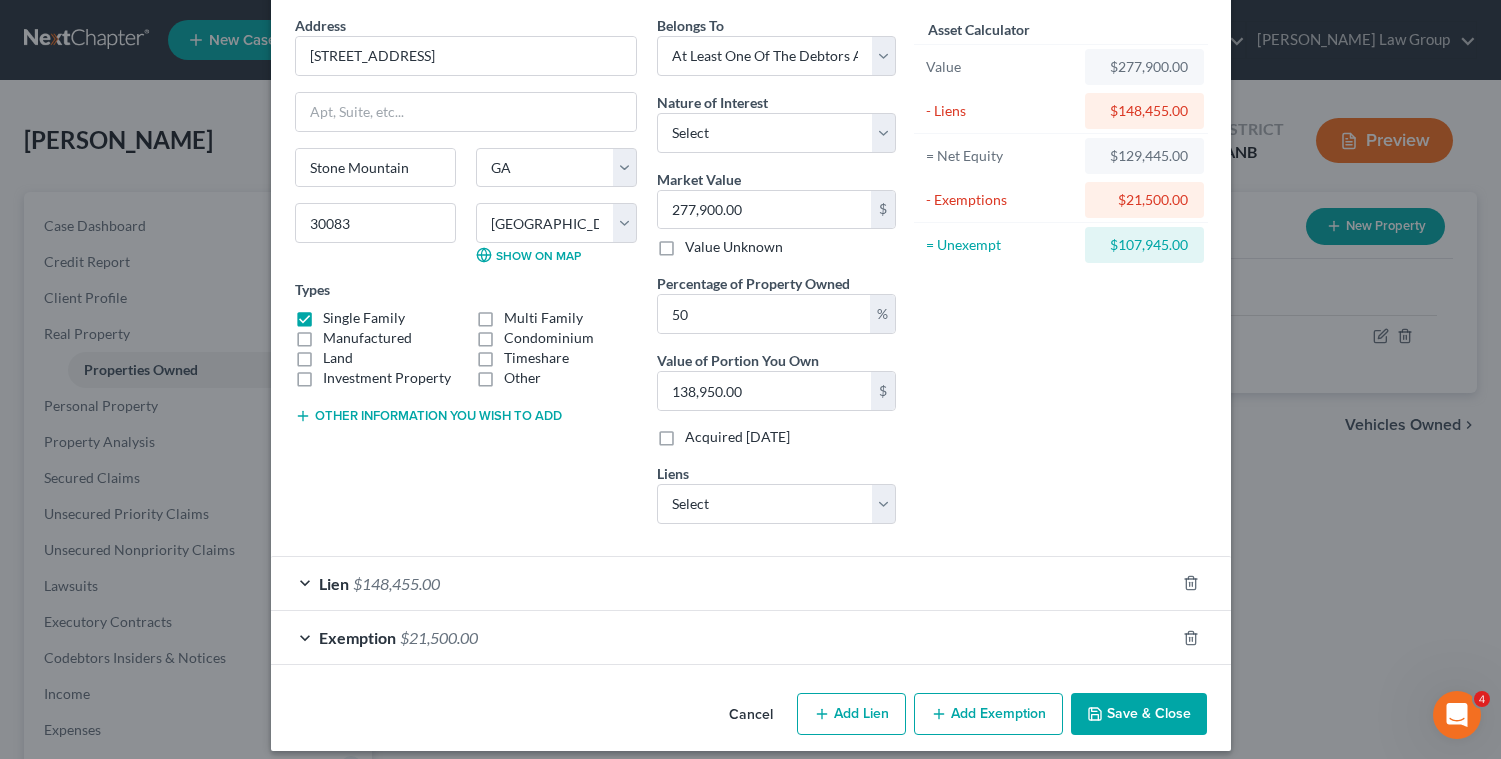 scroll, scrollTop: 93, scrollLeft: 0, axis: vertical 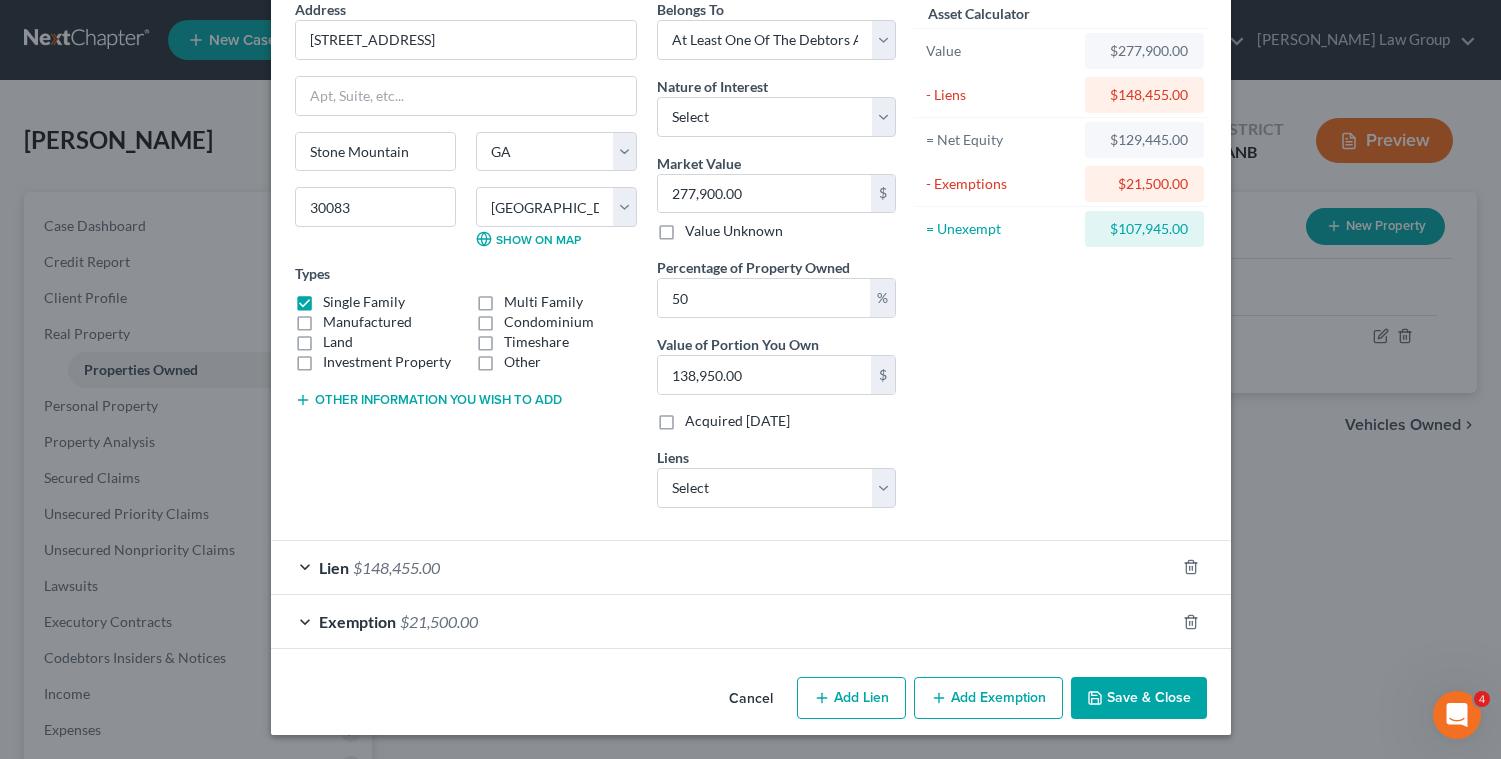 click on "Save & Close" at bounding box center (1139, 698) 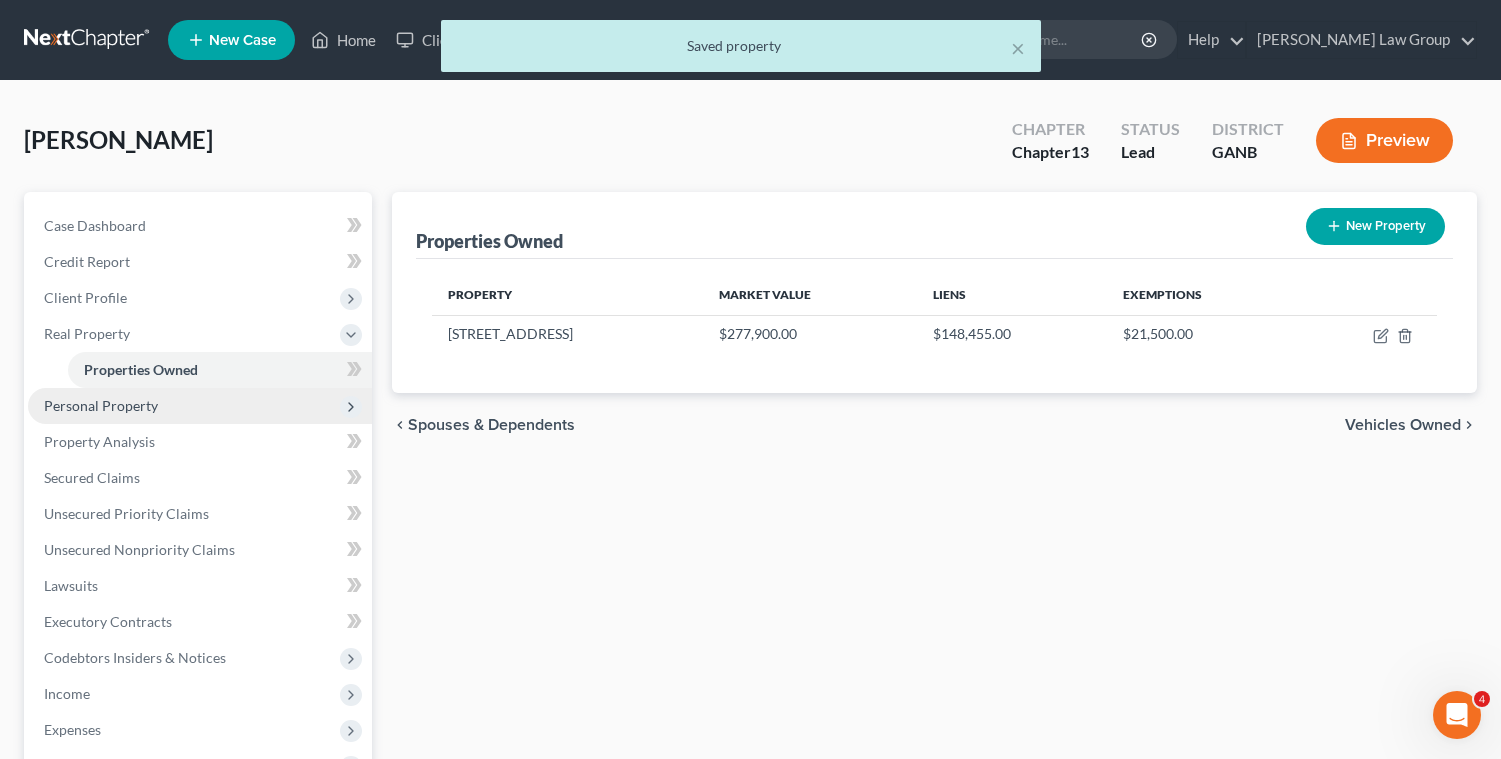 click on "Personal Property" at bounding box center (101, 405) 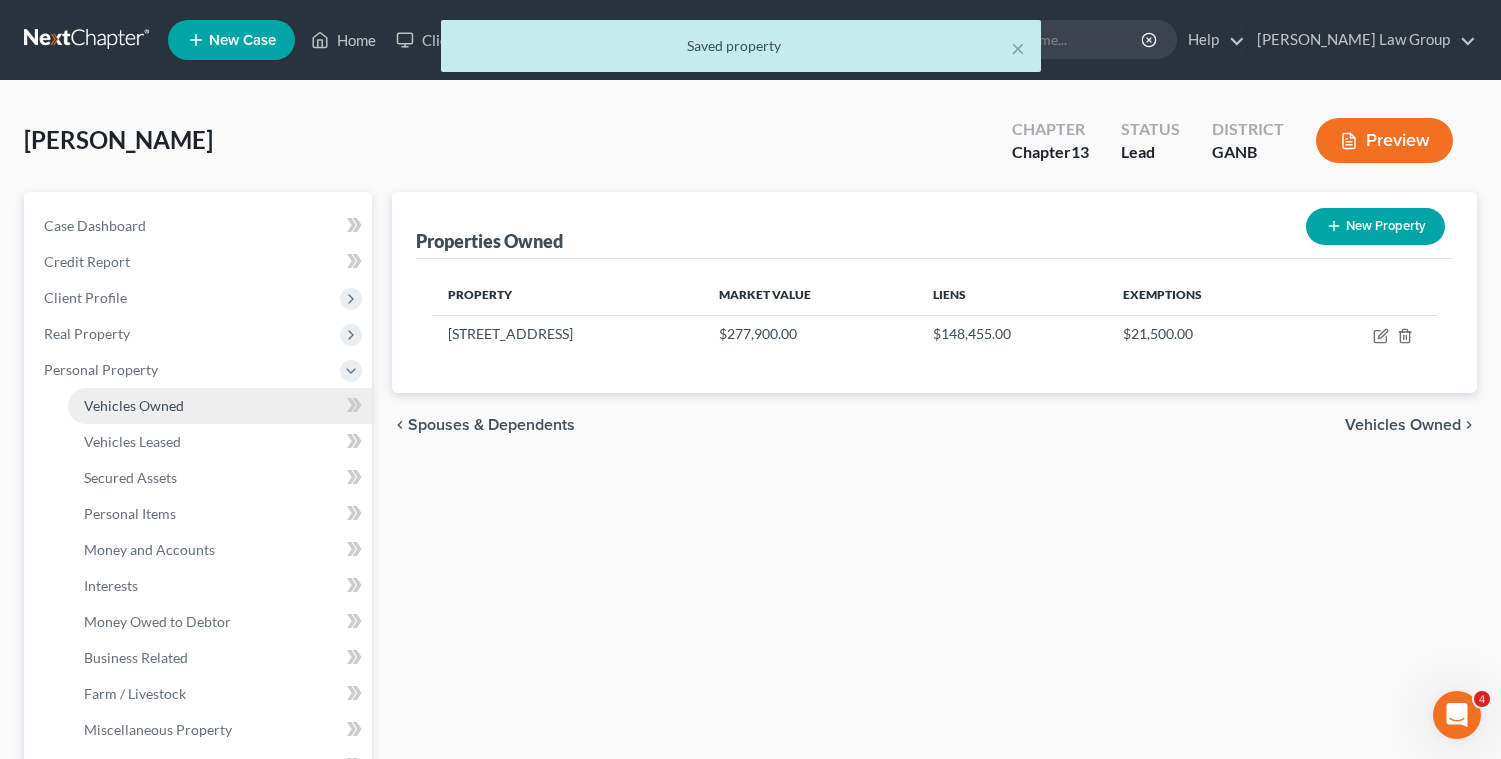 click on "Vehicles Owned" at bounding box center [134, 405] 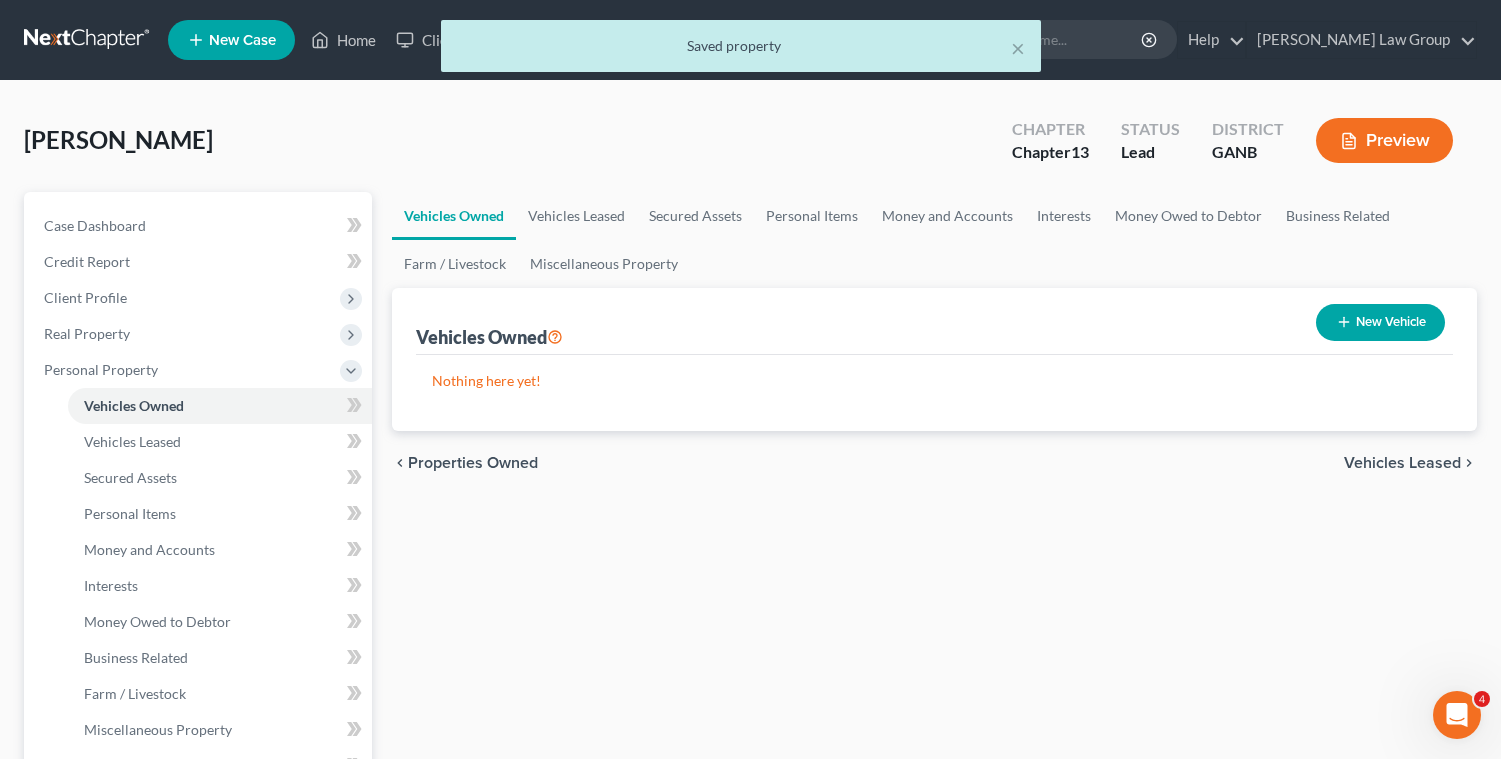 click on "New Vehicle" at bounding box center (1380, 322) 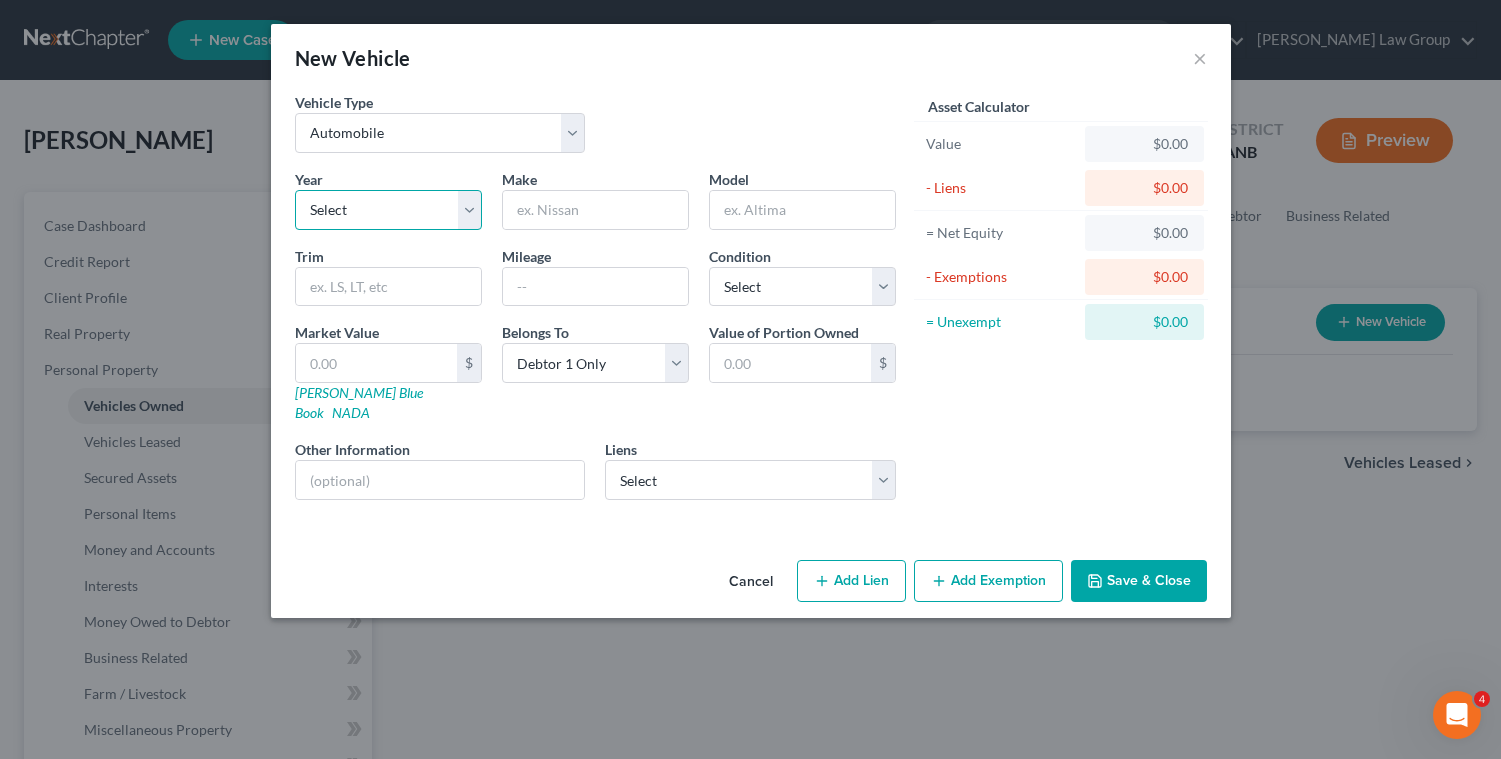 click on "Select 2026 2025 2024 2023 2022 2021 2020 2019 2018 2017 2016 2015 2014 2013 2012 2011 2010 2009 2008 2007 2006 2005 2004 2003 2002 2001 2000 1999 1998 1997 1996 1995 1994 1993 1992 1991 1990 1989 1988 1987 1986 1985 1984 1983 1982 1981 1980 1979 1978 1977 1976 1975 1974 1973 1972 1971 1970 1969 1968 1967 1966 1965 1964 1963 1962 1961 1960 1959 1958 1957 1956 1955 1954 1953 1952 1951 1950 1949 1948 1947 1946 1945 1944 1943 1942 1941 1940 1939 1938 1937 1936 1935 1934 1933 1932 1931 1930 1929 1928 1927 1926 1925 1924 1923 1922 1921 1920 1919 1918 1917 1916 1915 1914 1913 1912 1911 1910 1909 1908 1907 1906 1905 1904 1903 1902 1901" at bounding box center (388, 210) 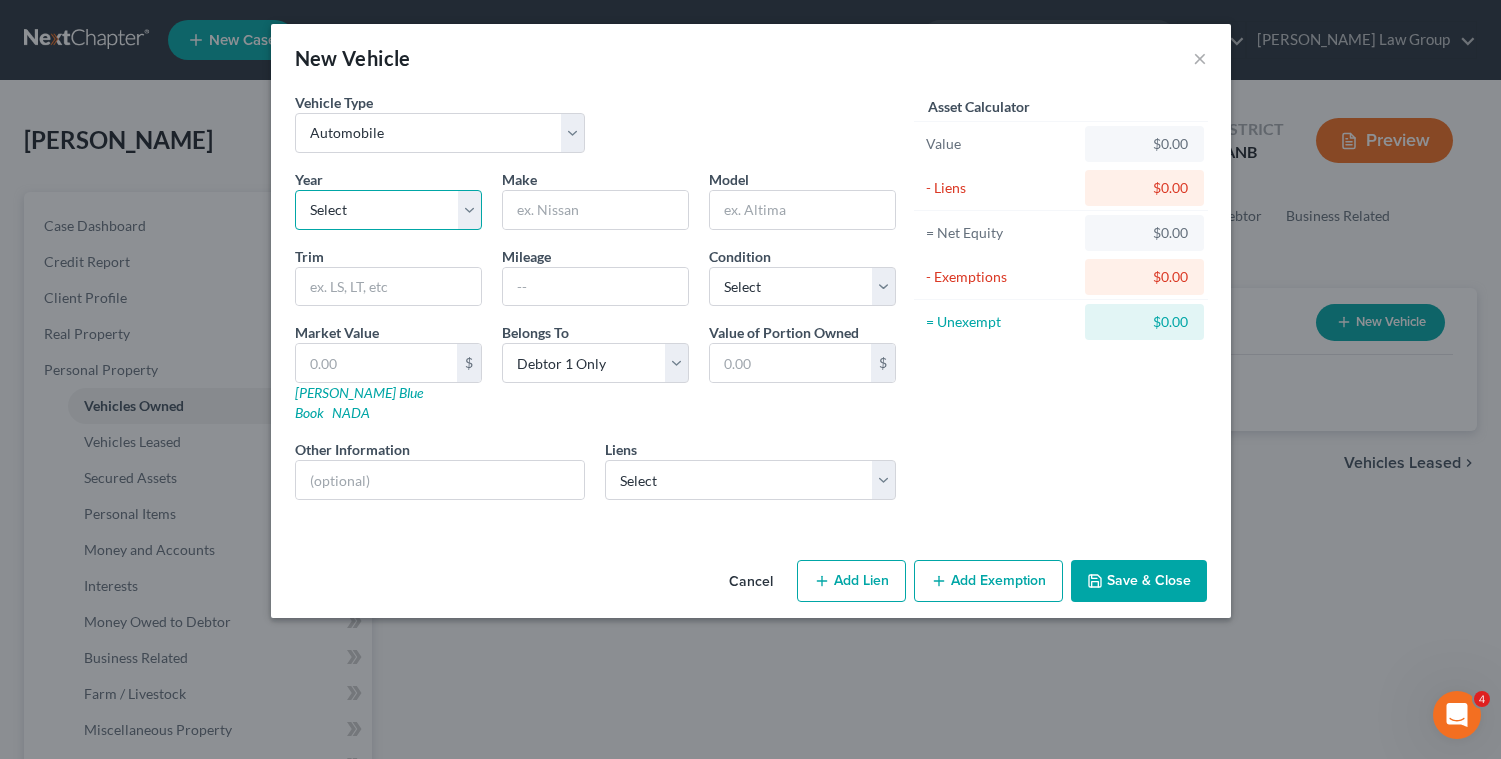 click on "Select 2026 2025 2024 2023 2022 2021 2020 2019 2018 2017 2016 2015 2014 2013 2012 2011 2010 2009 2008 2007 2006 2005 2004 2003 2002 2001 2000 1999 1998 1997 1996 1995 1994 1993 1992 1991 1990 1989 1988 1987 1986 1985 1984 1983 1982 1981 1980 1979 1978 1977 1976 1975 1974 1973 1972 1971 1970 1969 1968 1967 1966 1965 1964 1963 1962 1961 1960 1959 1958 1957 1956 1955 1954 1953 1952 1951 1950 1949 1948 1947 1946 1945 1944 1943 1942 1941 1940 1939 1938 1937 1936 1935 1934 1933 1932 1931 1930 1929 1928 1927 1926 1925 1924 1923 1922 1921 1920 1919 1918 1917 1916 1915 1914 1913 1912 1911 1910 1909 1908 1907 1906 1905 1904 1903 1902 1901" at bounding box center (388, 210) 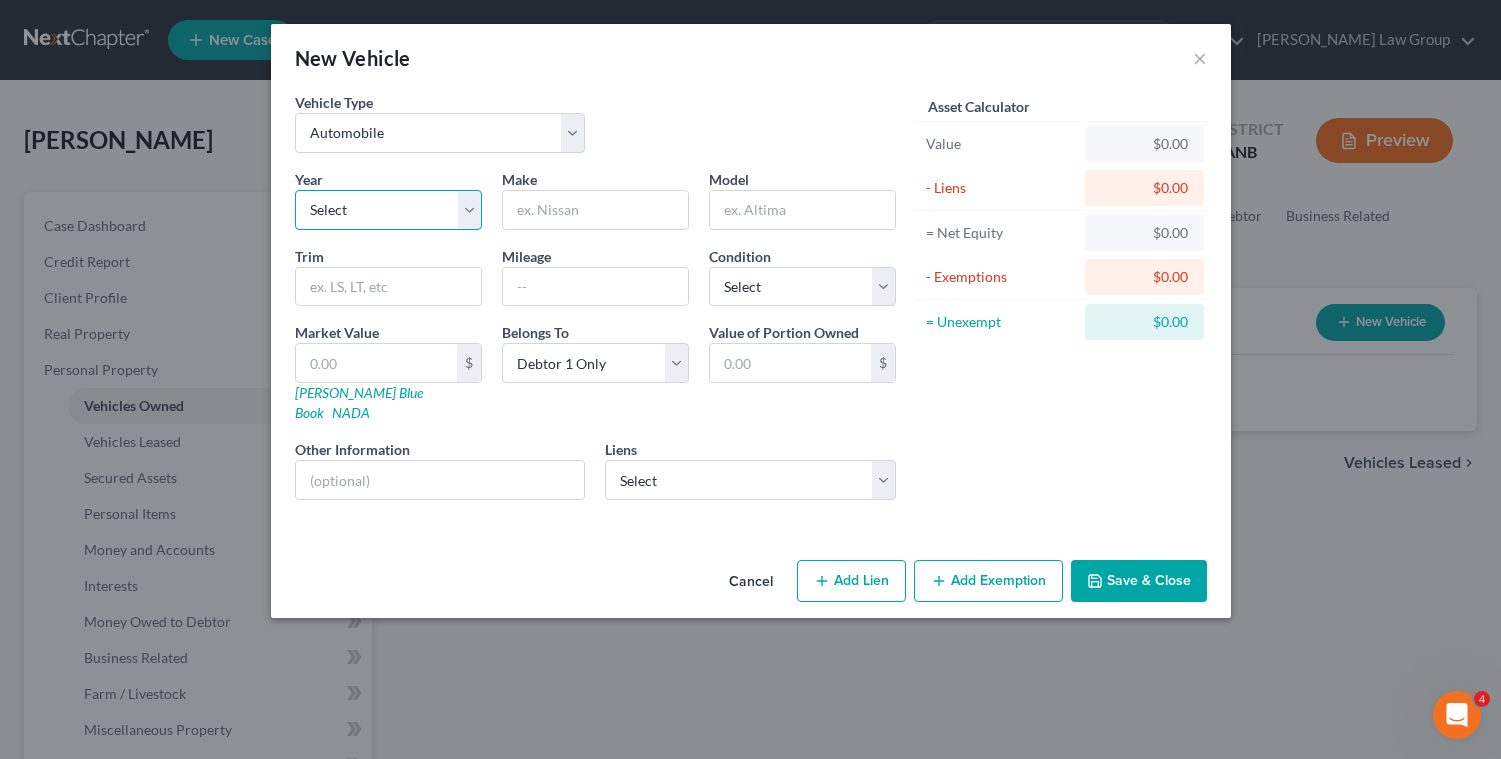 select on "11" 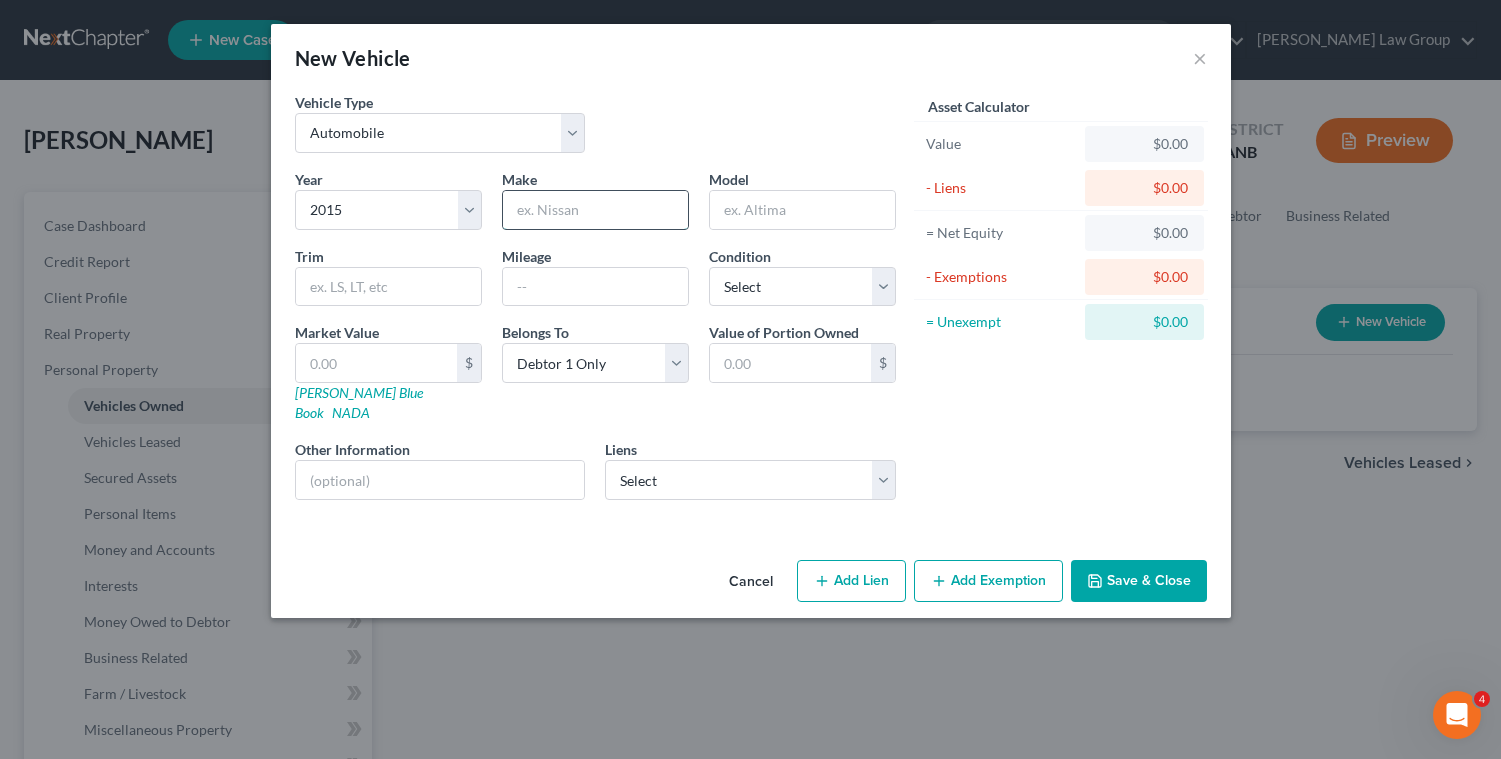 click at bounding box center [595, 210] 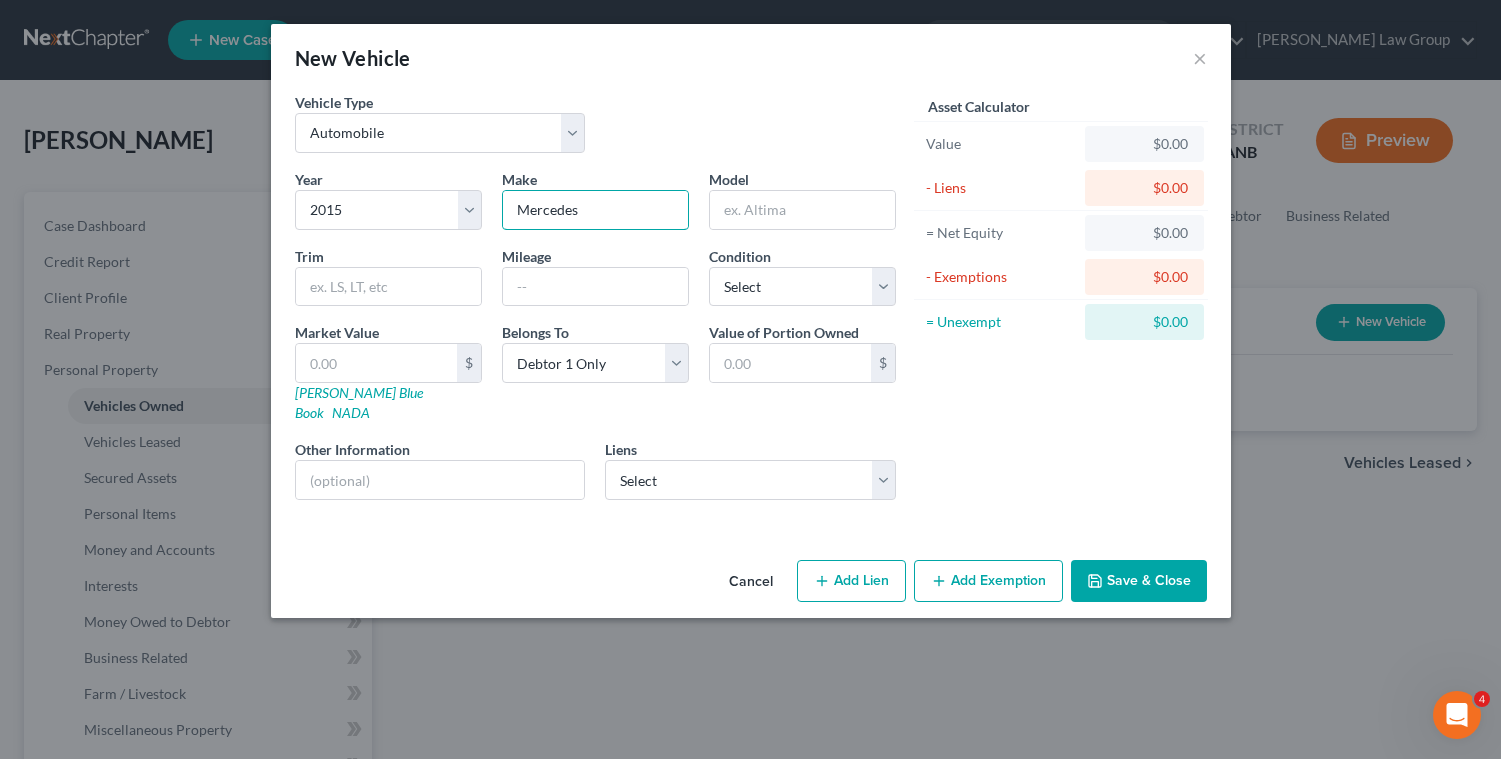 type on "Mercedes" 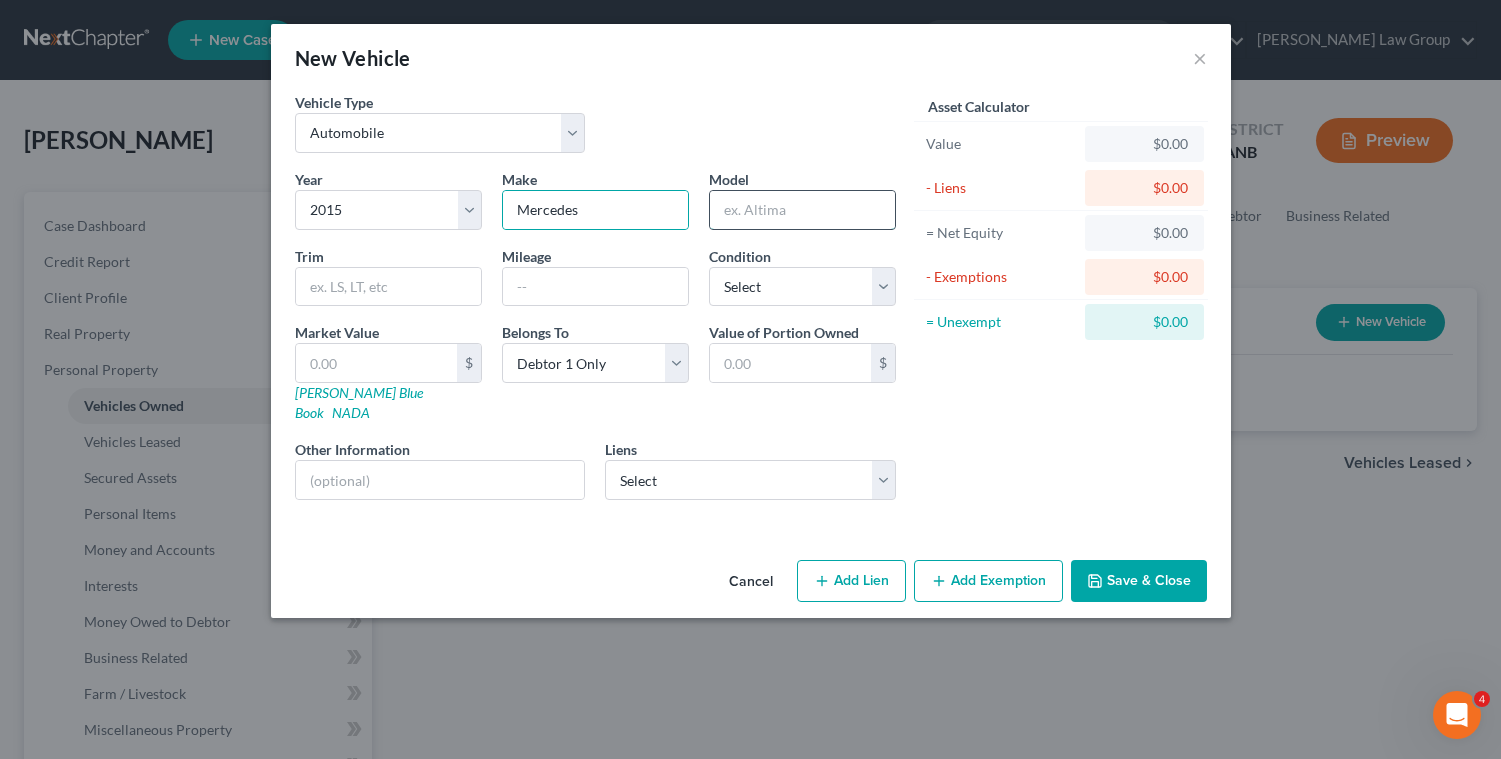 click at bounding box center [802, 210] 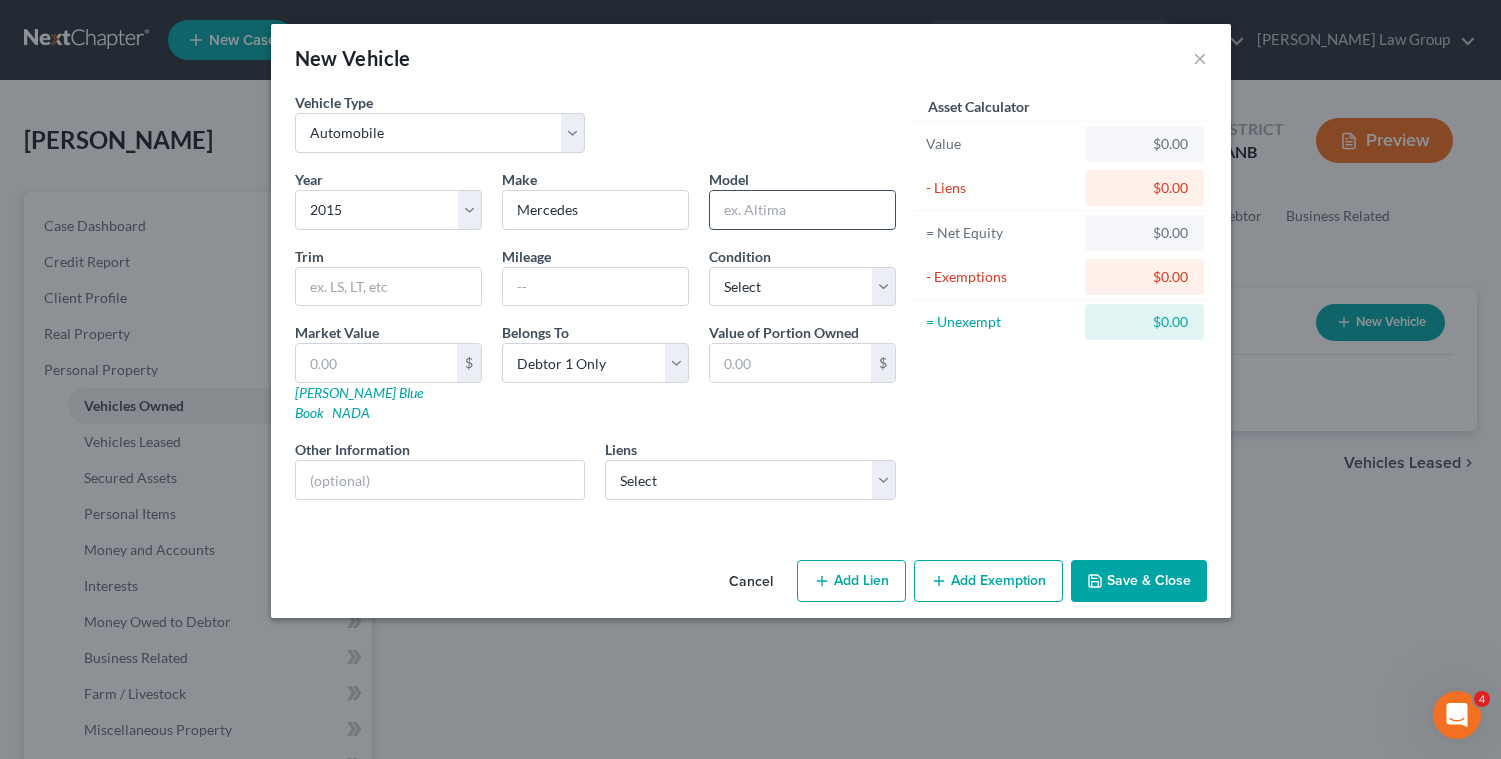 paste on "ML300" 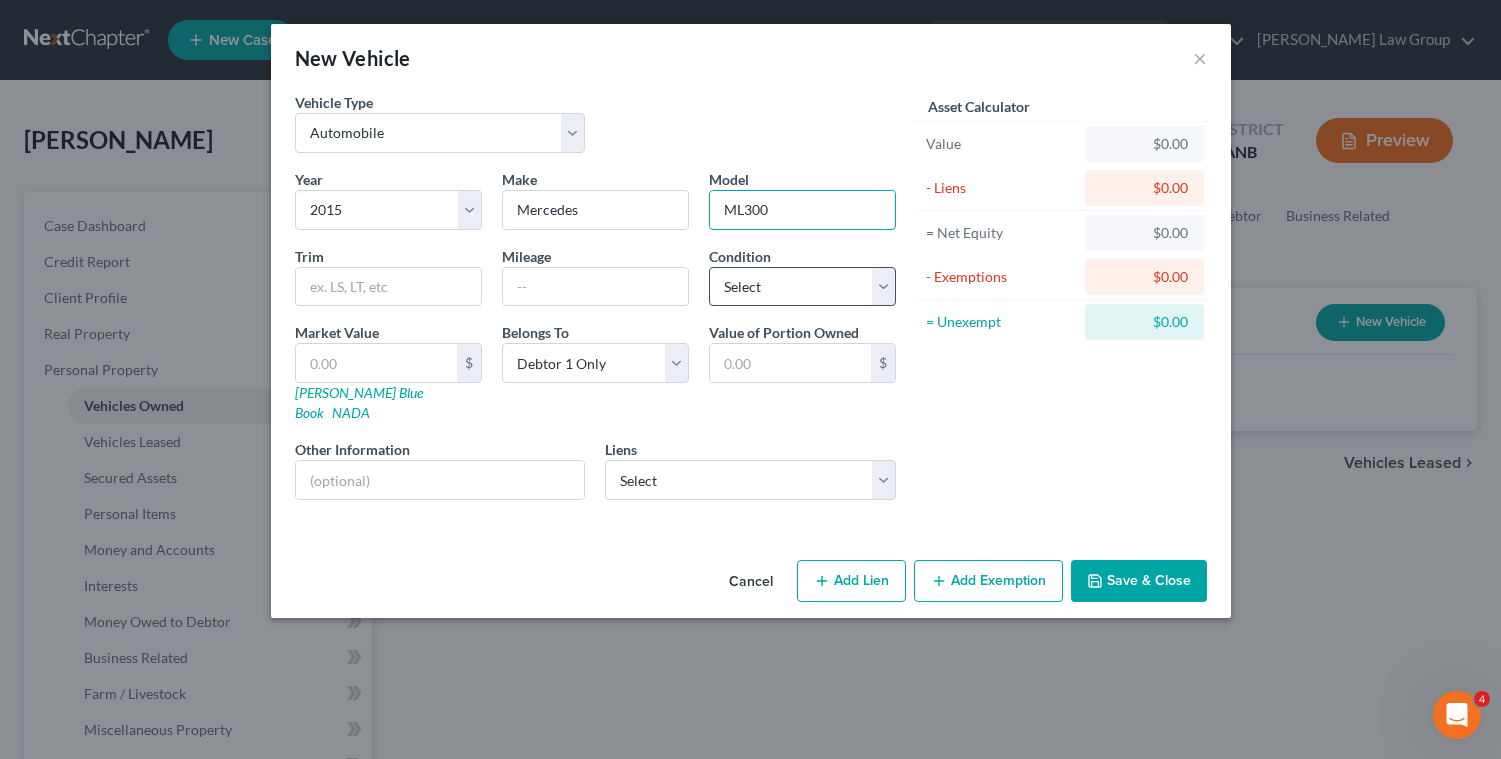 type on "ML300" 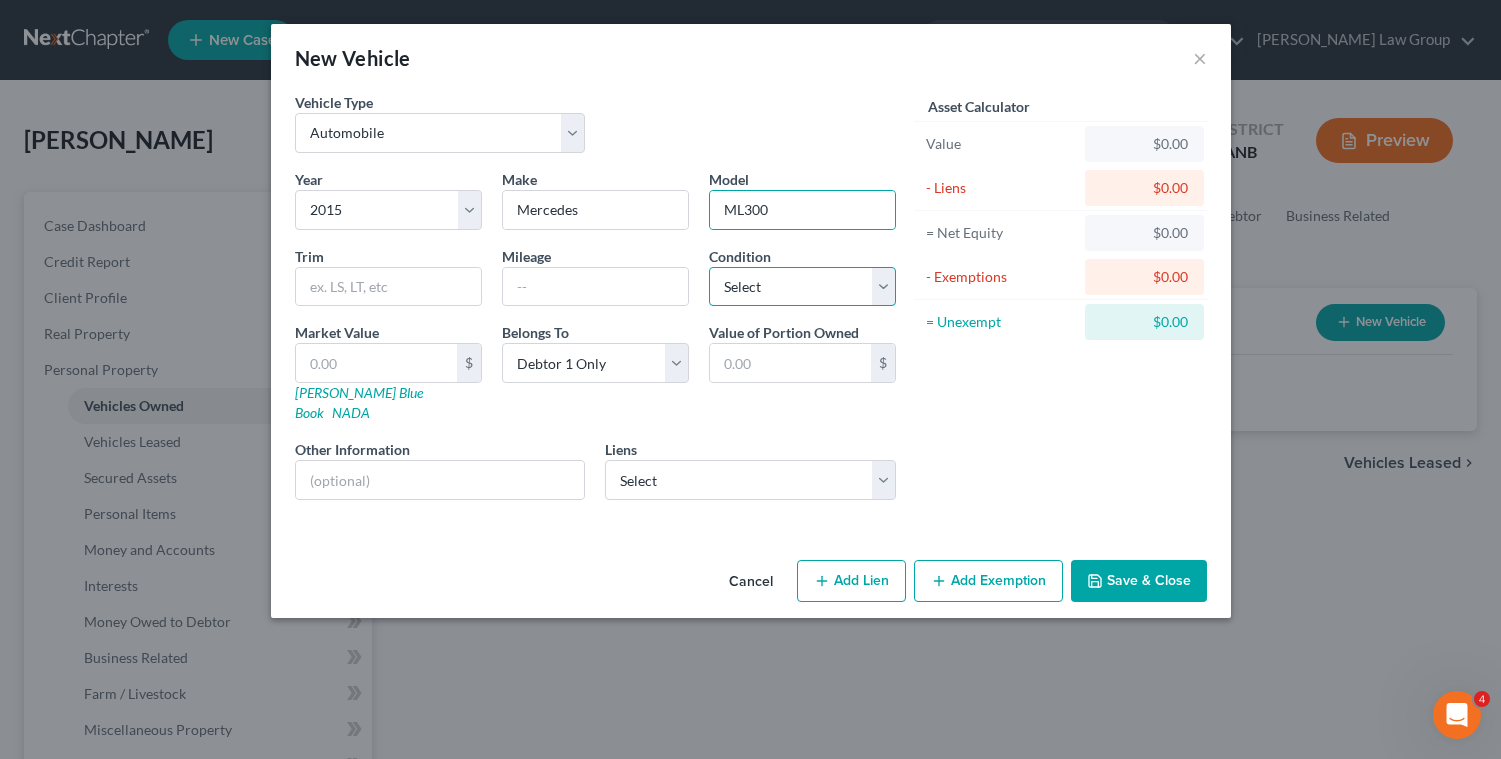 click on "Select Excellent Very Good Good Fair Poor" at bounding box center [802, 287] 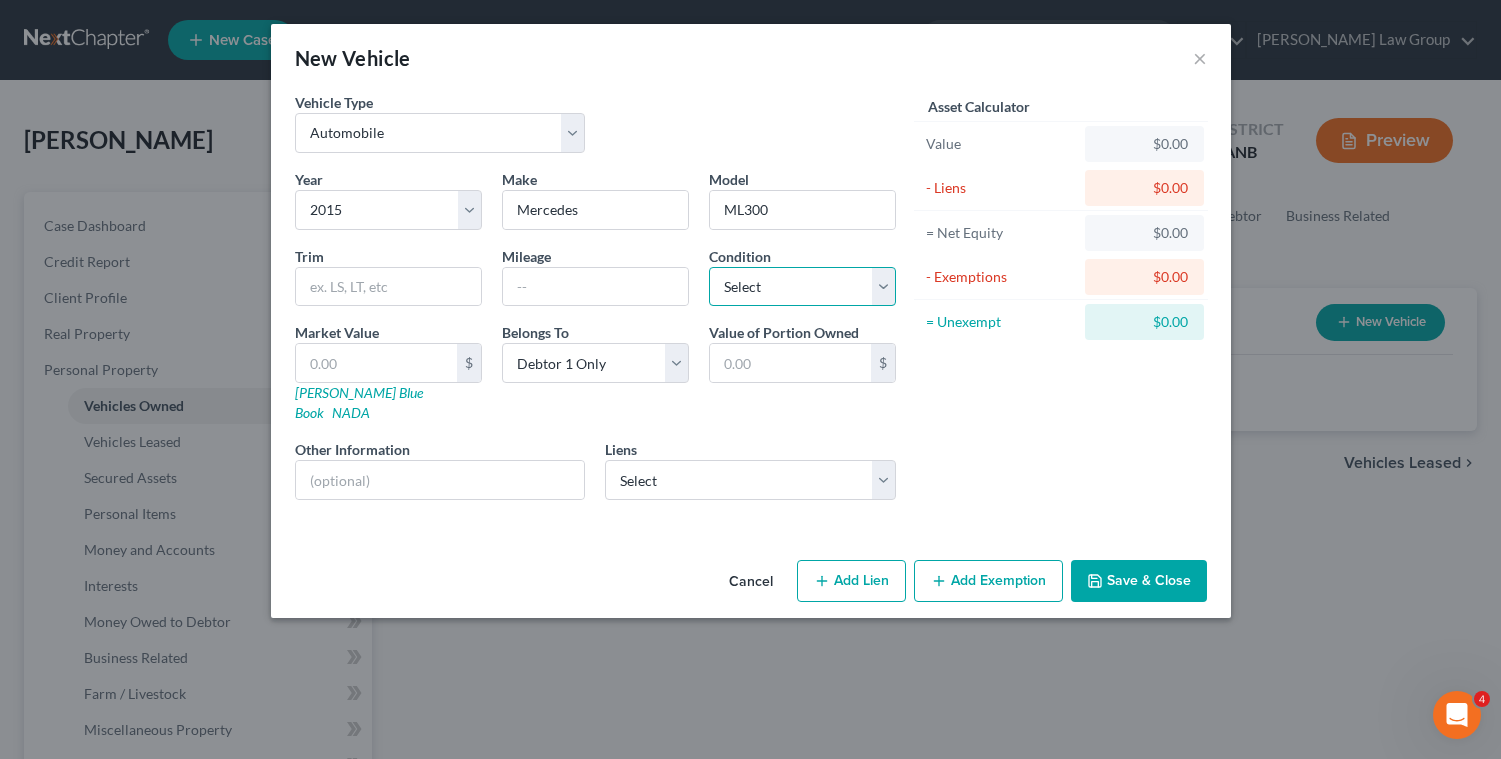 select on "2" 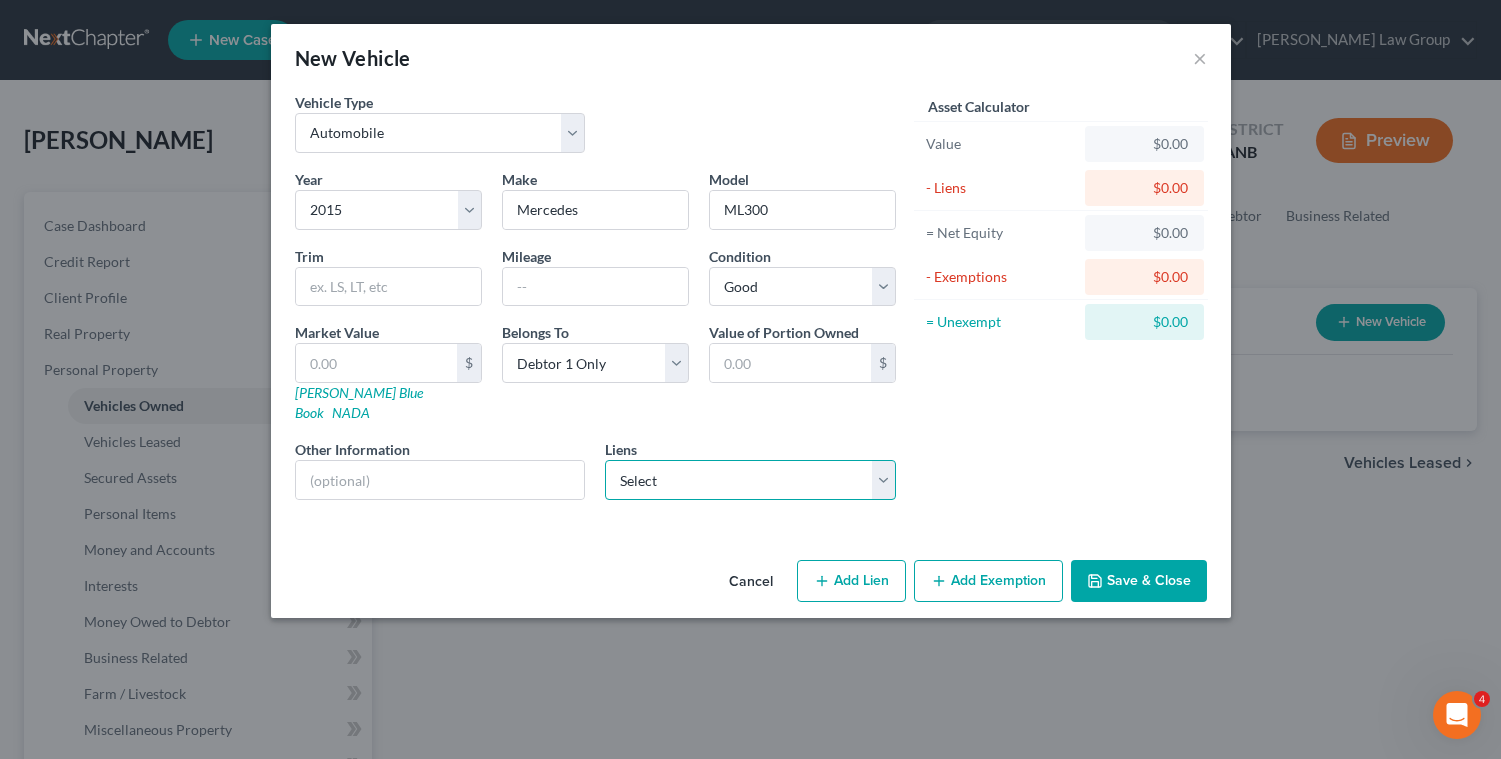 click on "Select Cinch Auto Finance - $14,090.00 Jpmcb Home - $6,855.00 Nstar/[PERSON_NAME] - $0.00" at bounding box center (750, 480) 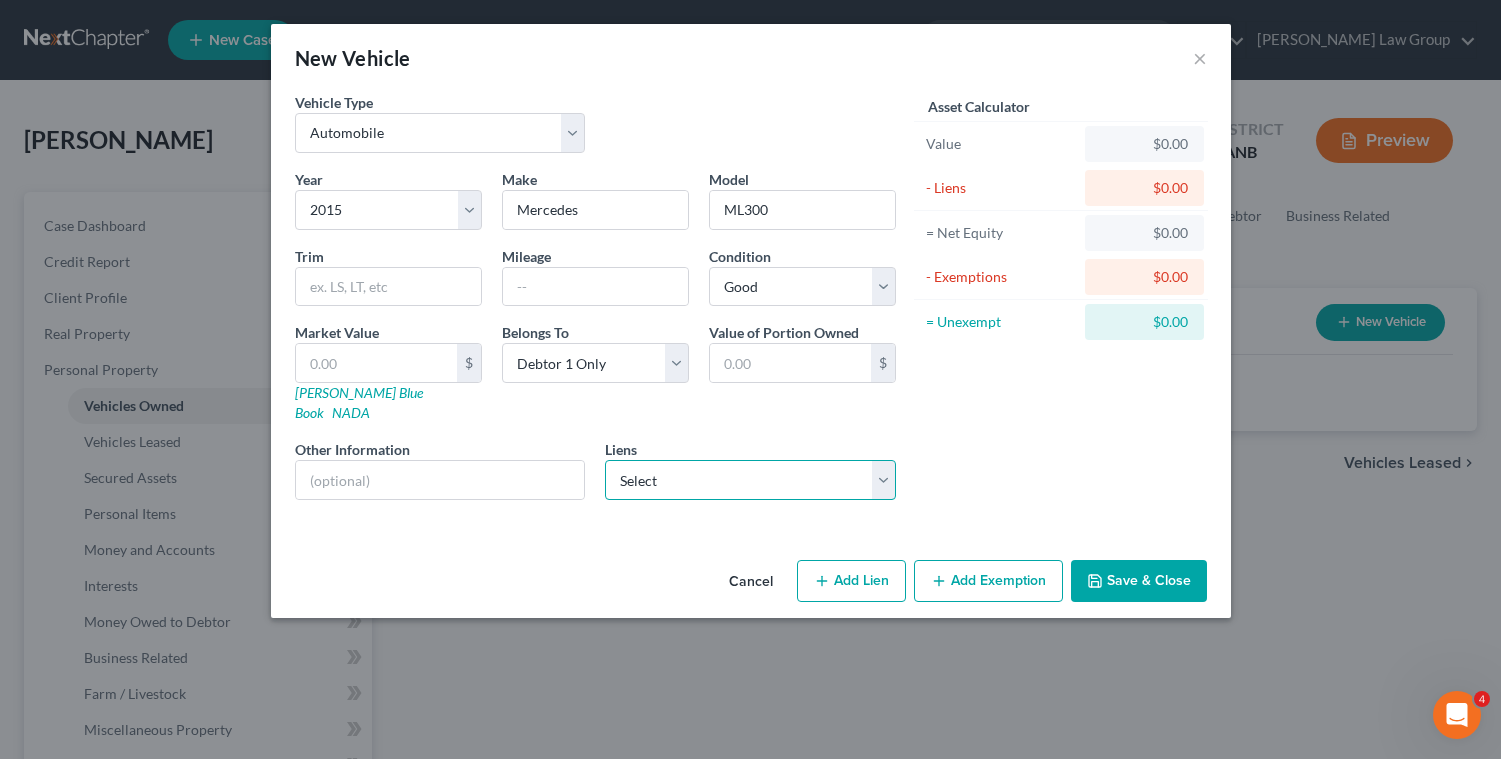 select on "0" 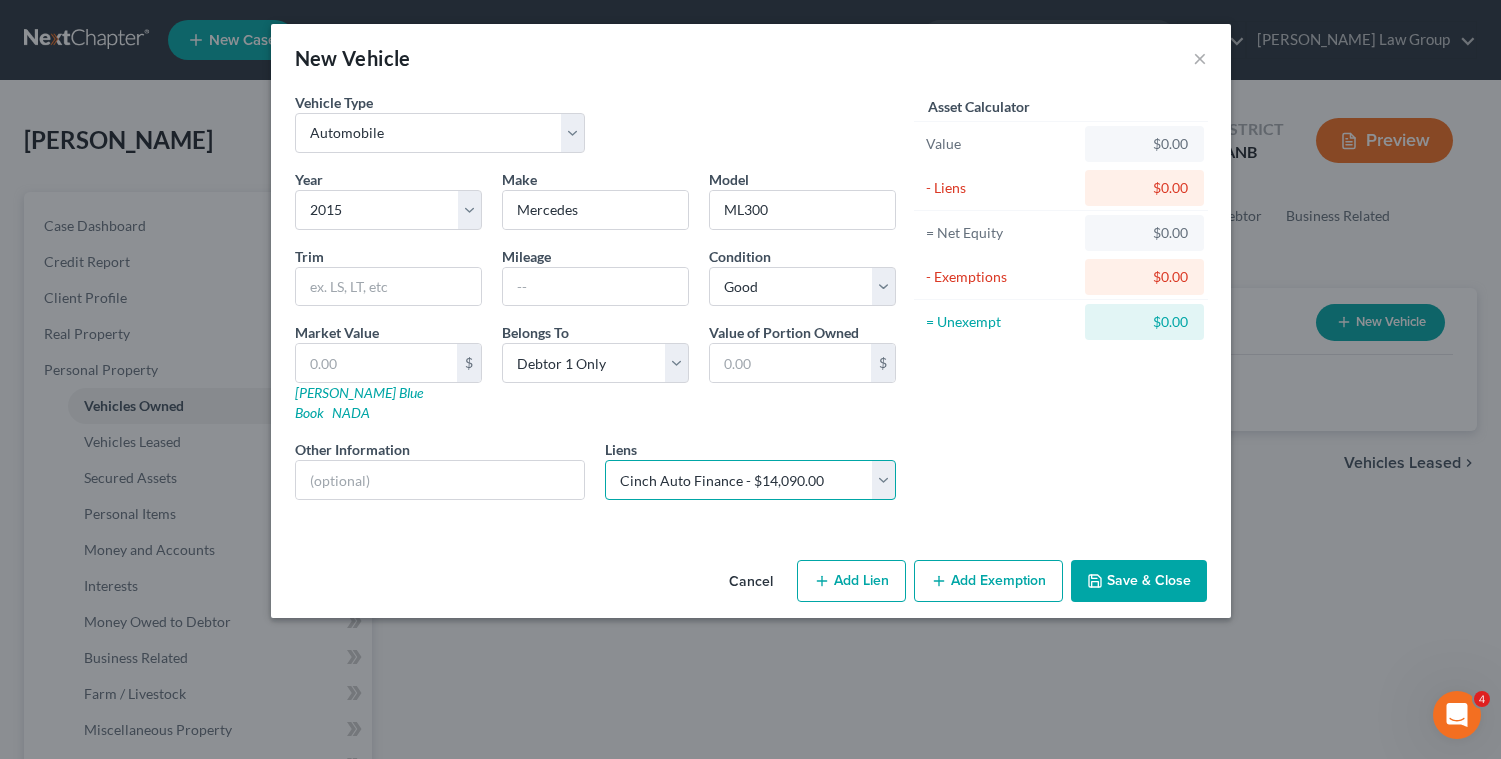 select 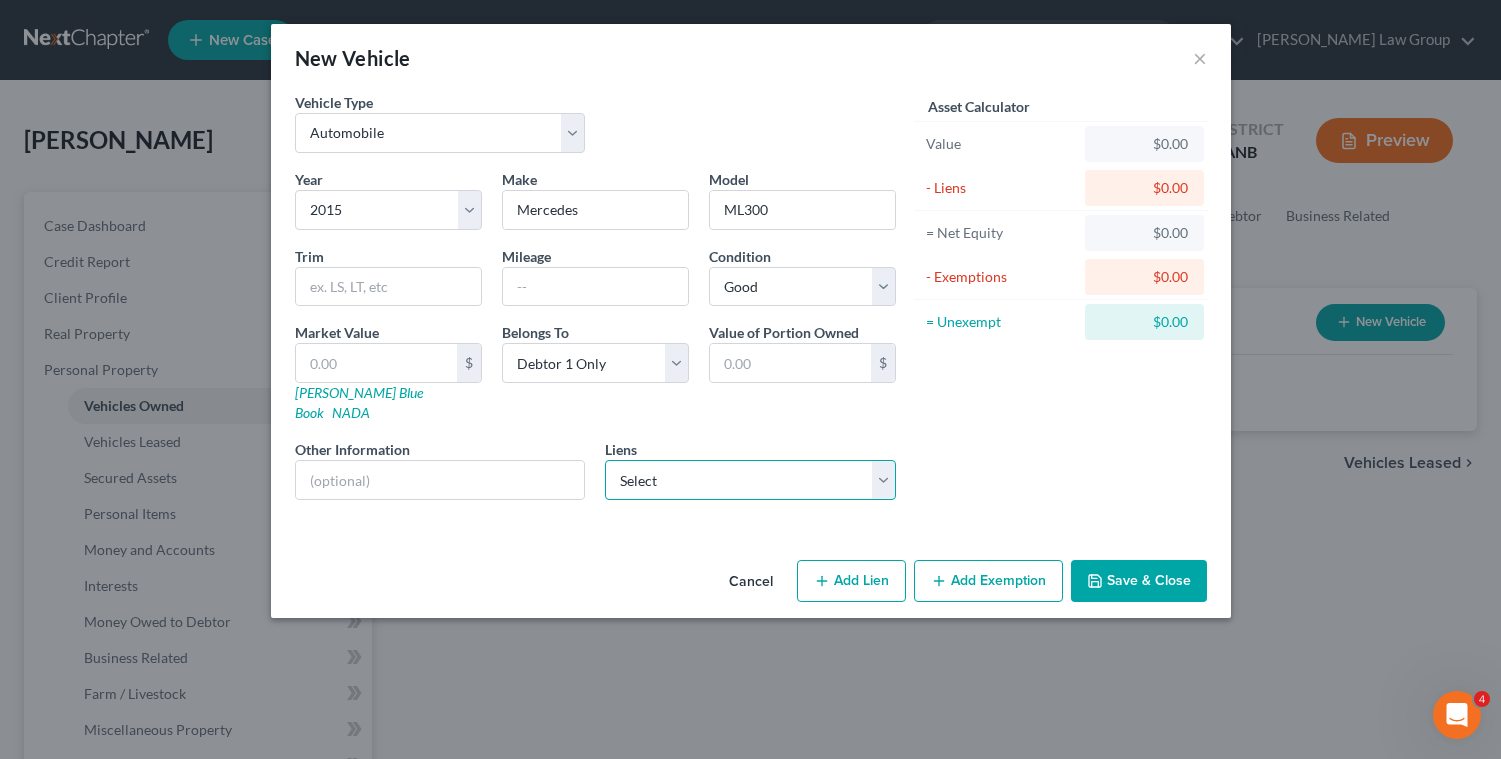 select on "10" 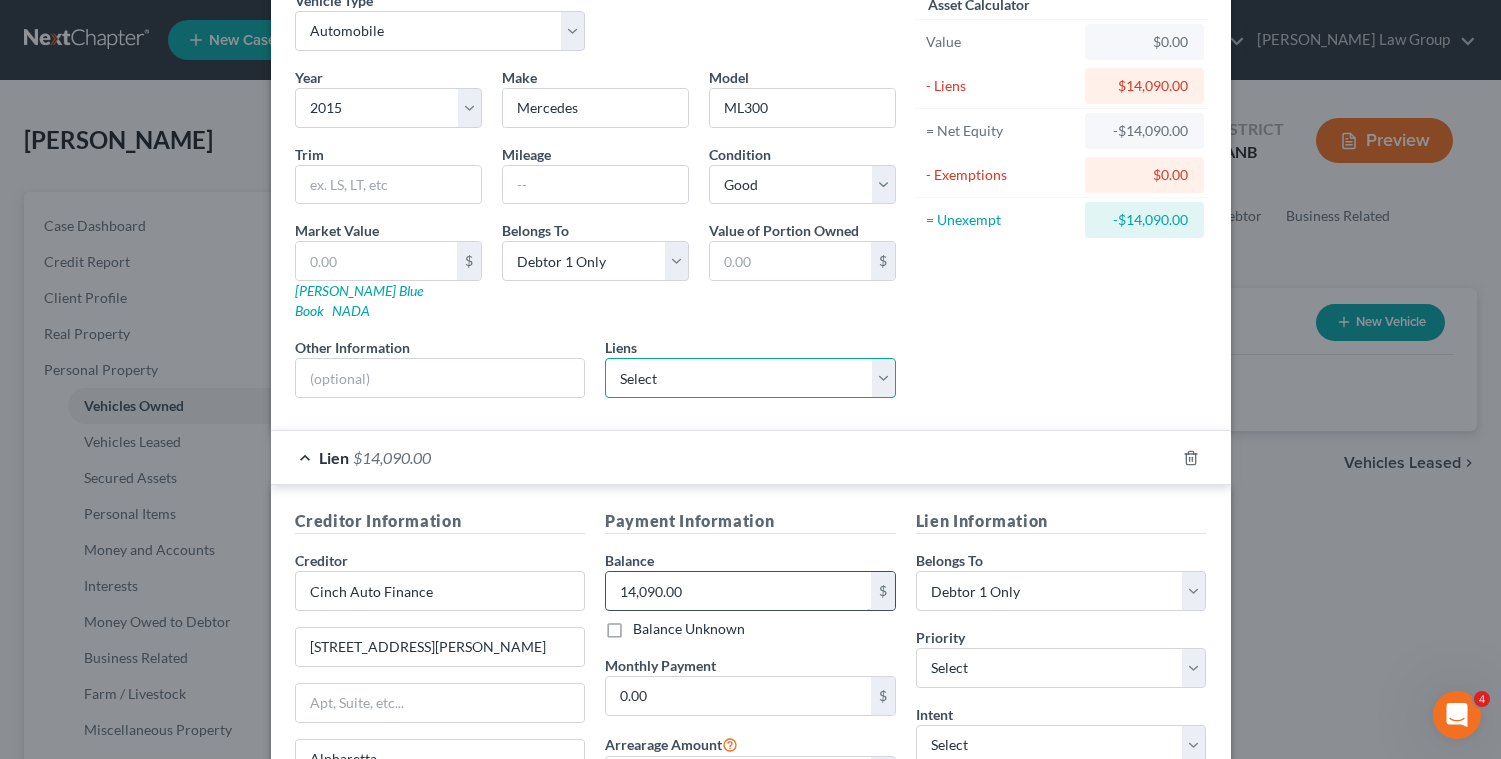 scroll, scrollTop: 45, scrollLeft: 0, axis: vertical 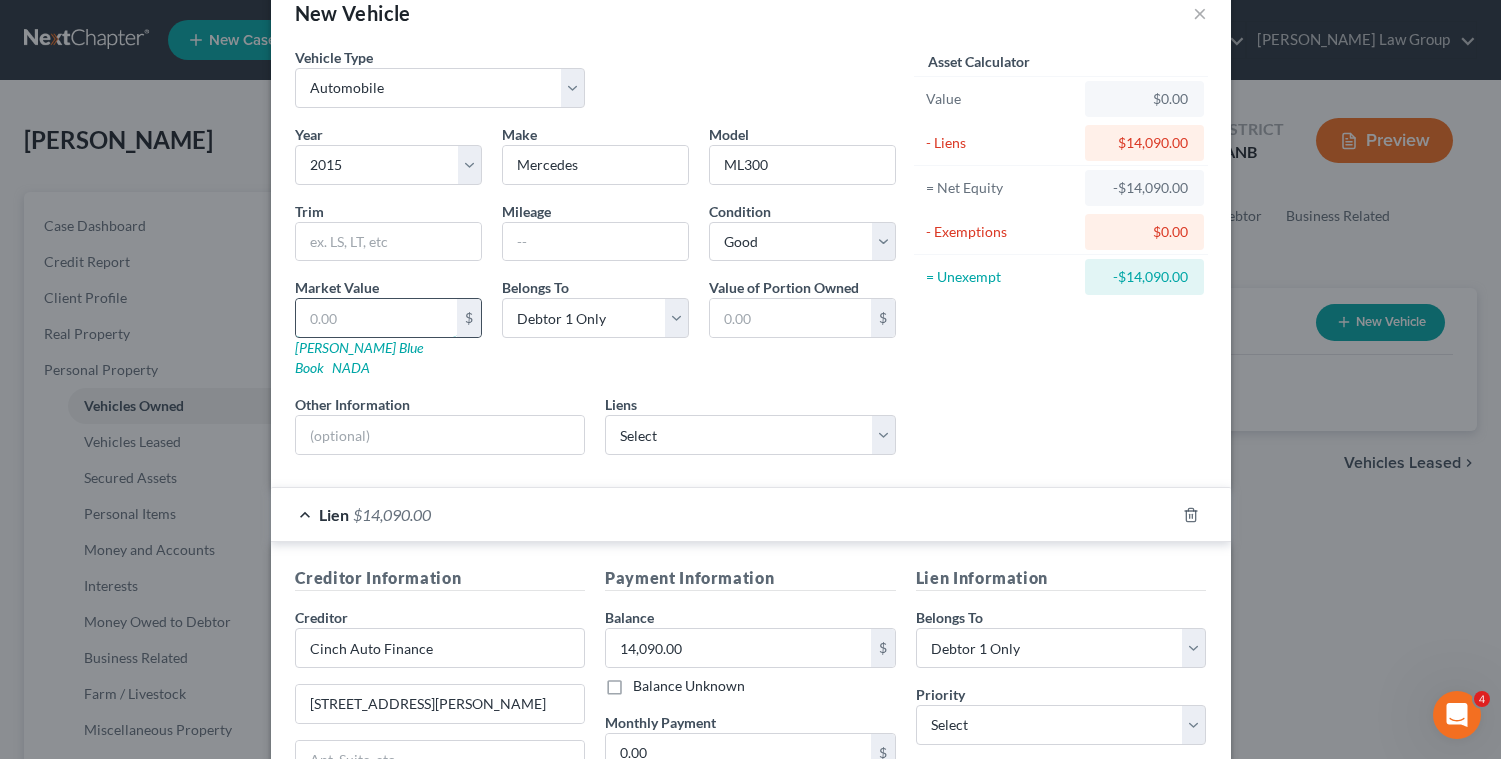 click at bounding box center (376, 318) 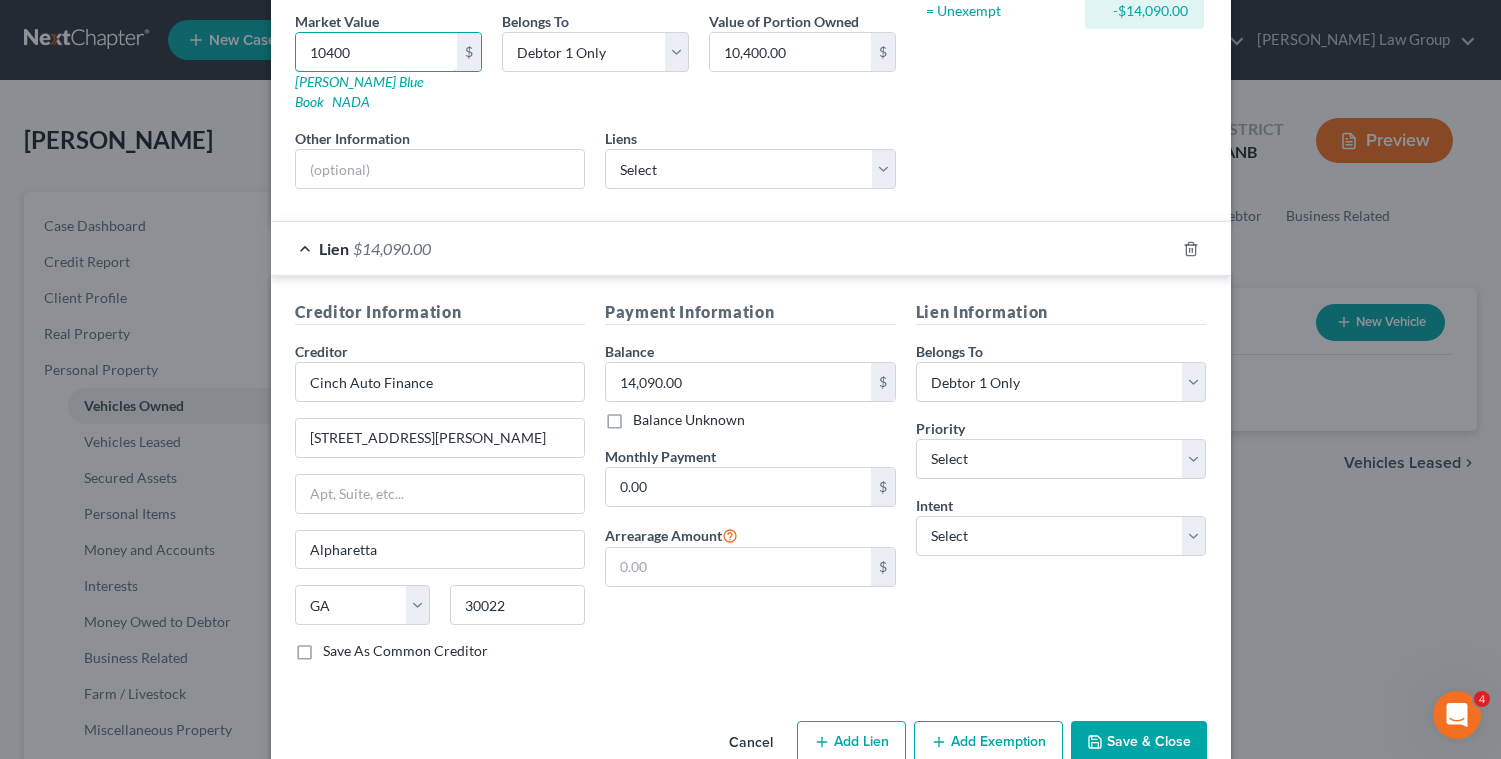 scroll, scrollTop: 335, scrollLeft: 0, axis: vertical 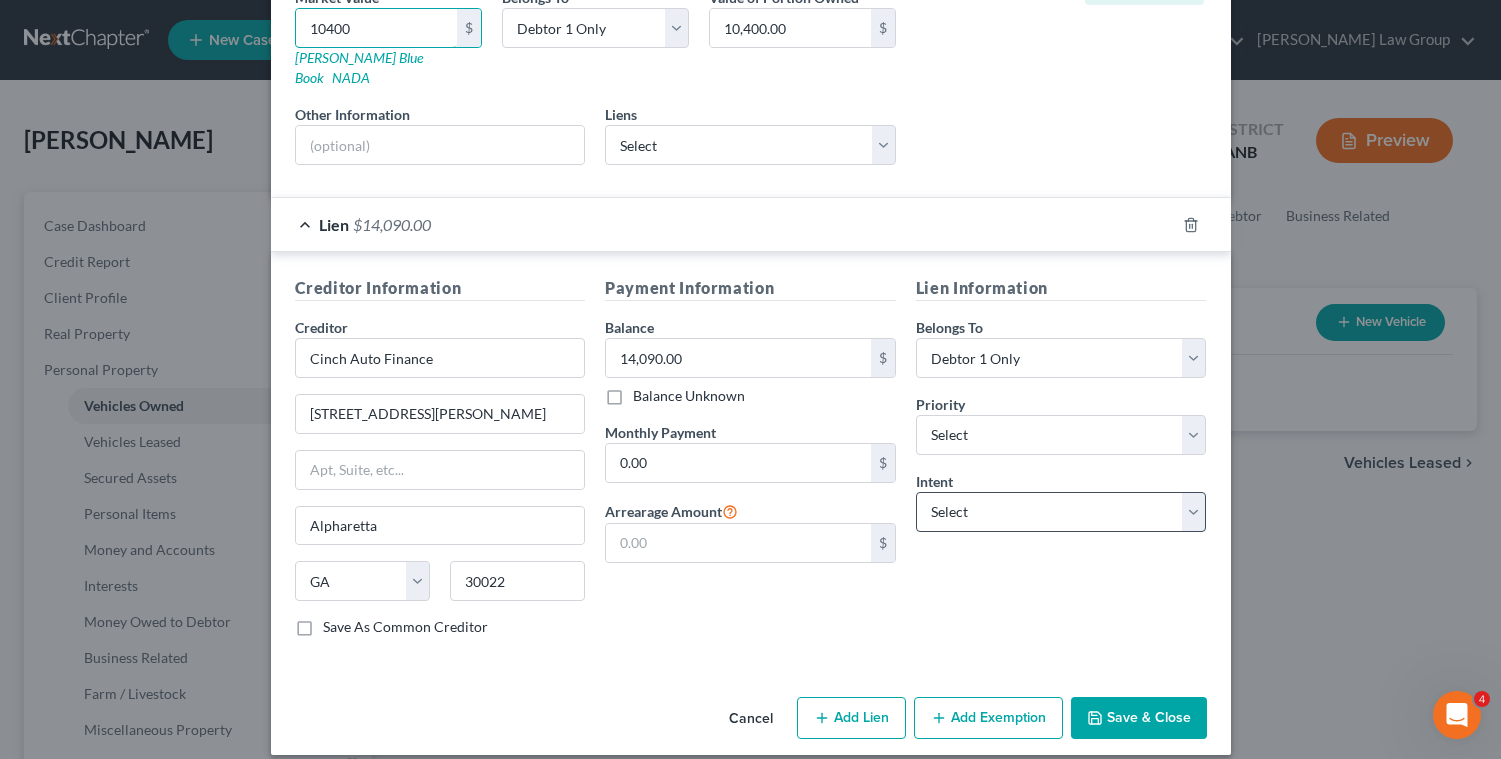 type on "10400" 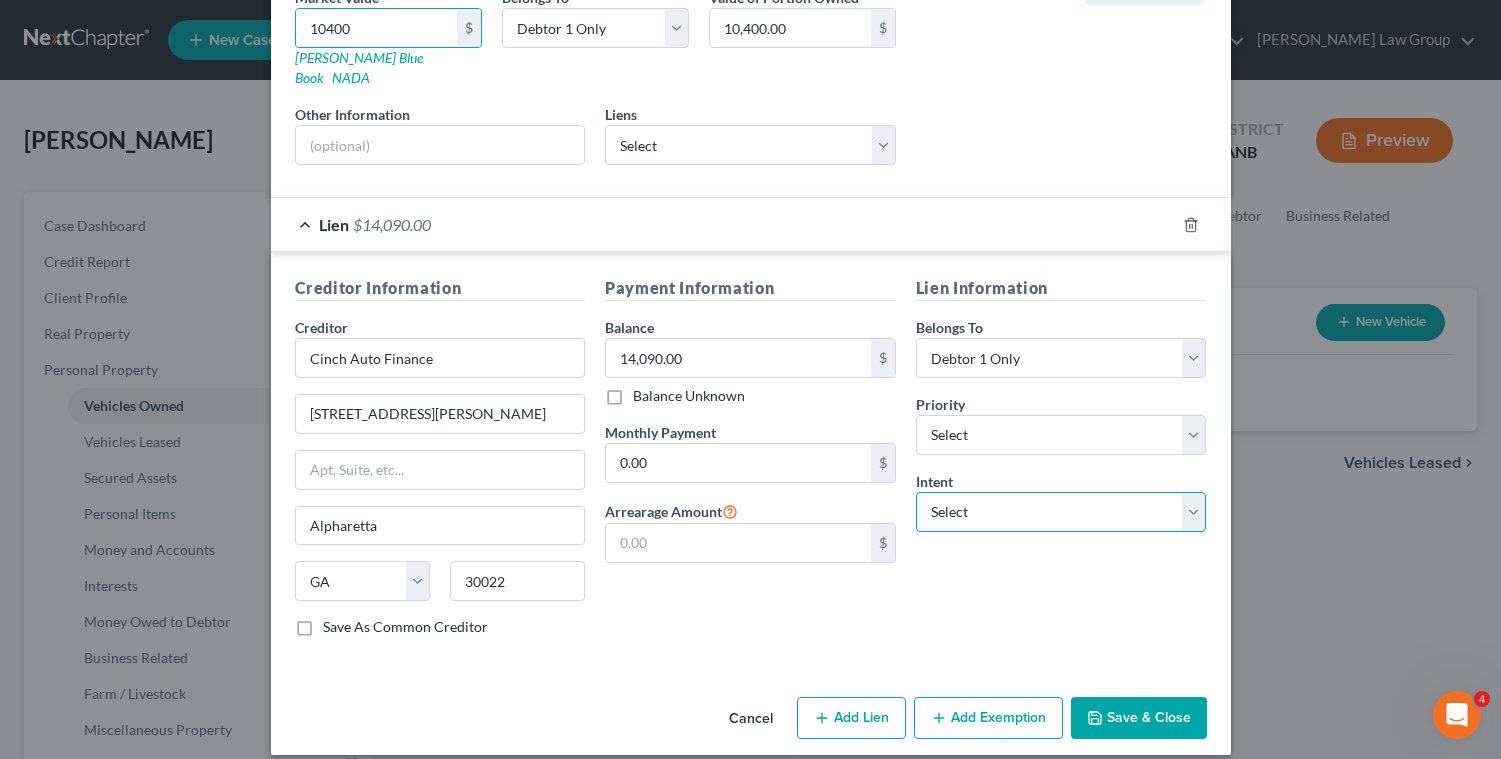 click on "Select Surrender Redeem Reaffirm Avoid Other" at bounding box center [1061, 512] 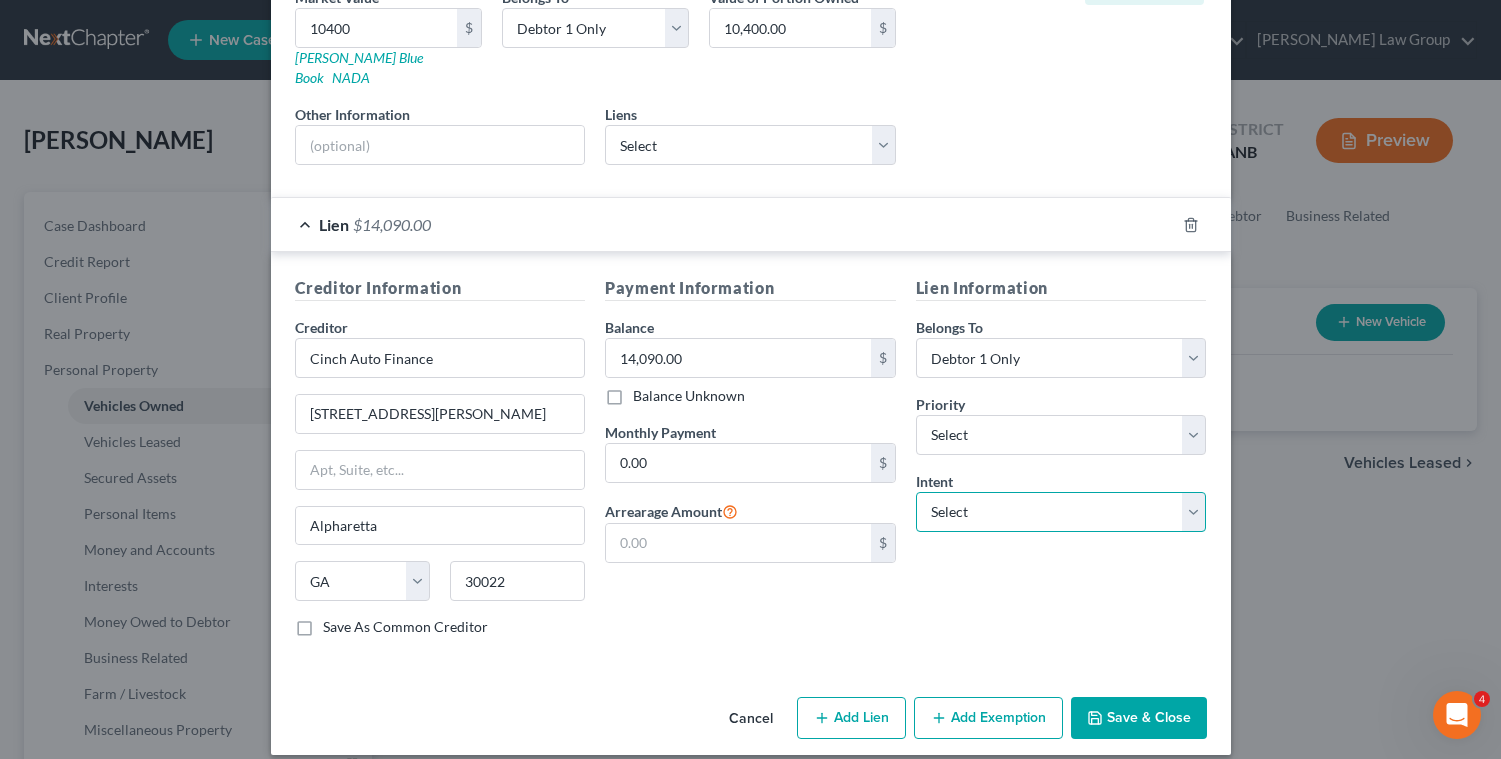 select on "2" 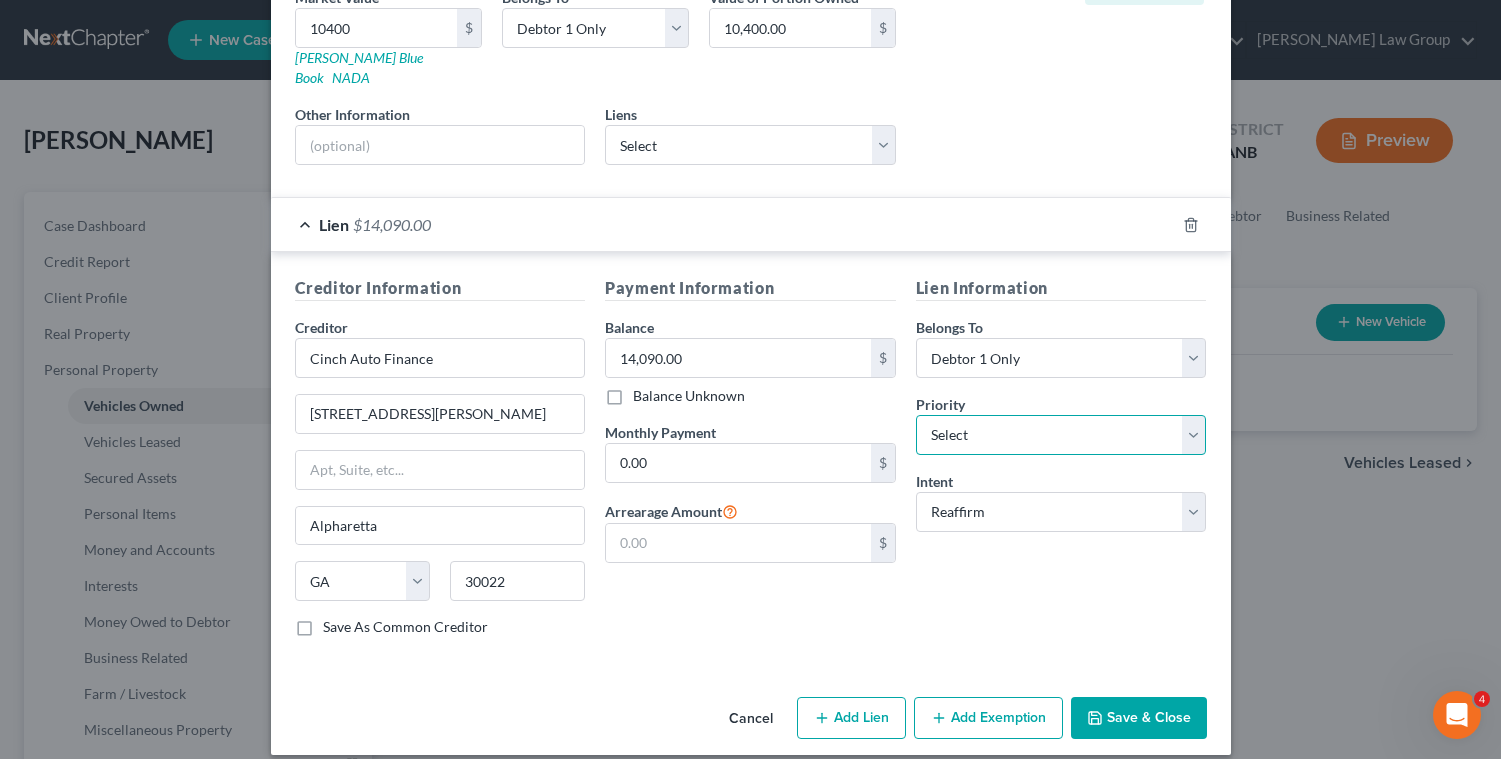 click on "Select 1st 2nd 3rd 4th 5th 6th 7th 8th 9th 10th 11th 12th 13th 14th 15th 16th 17th 18th 19th 20th 21th 22th 23th 24th 25th 26th 27th 28th 29th 30th" at bounding box center [1061, 435] 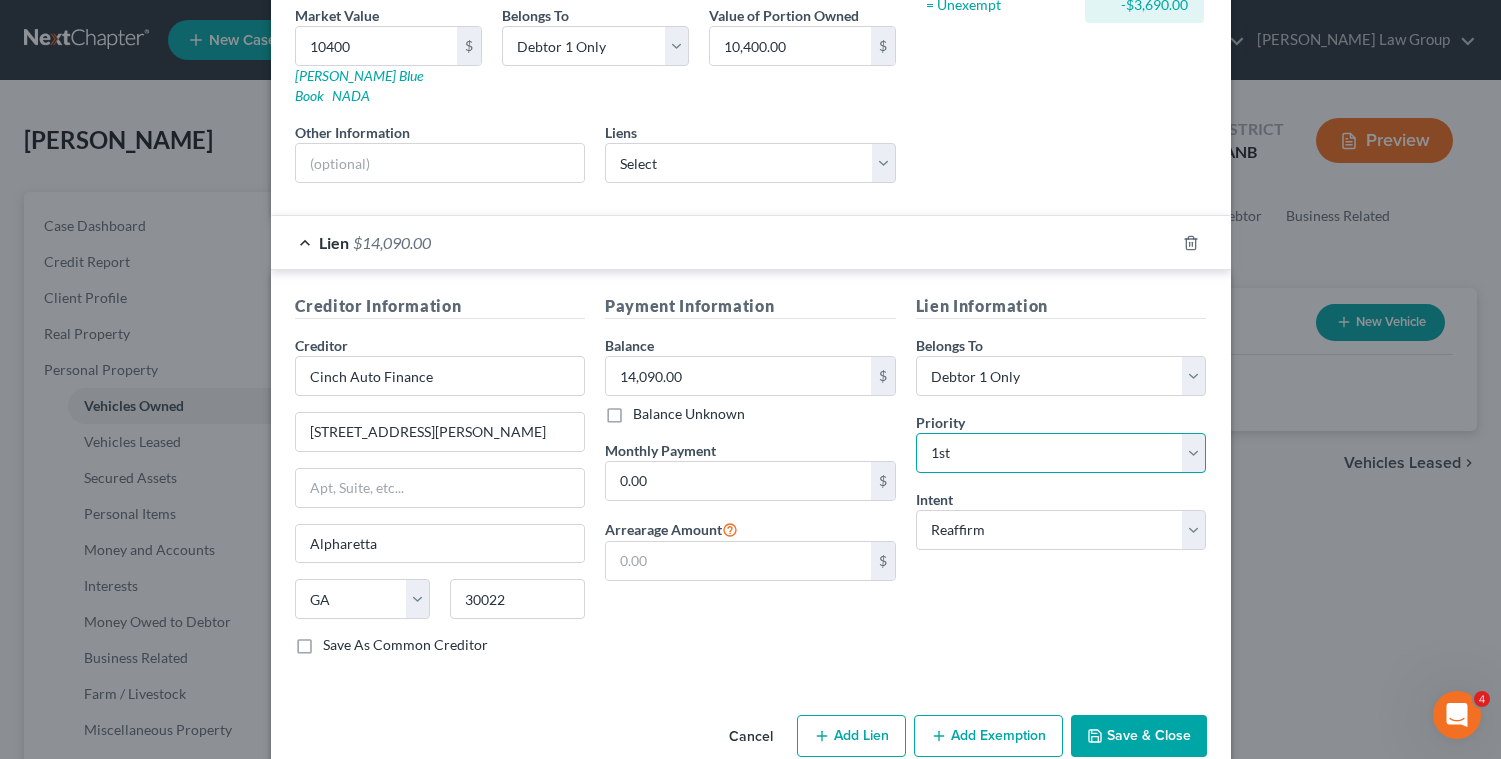 scroll, scrollTop: 335, scrollLeft: 0, axis: vertical 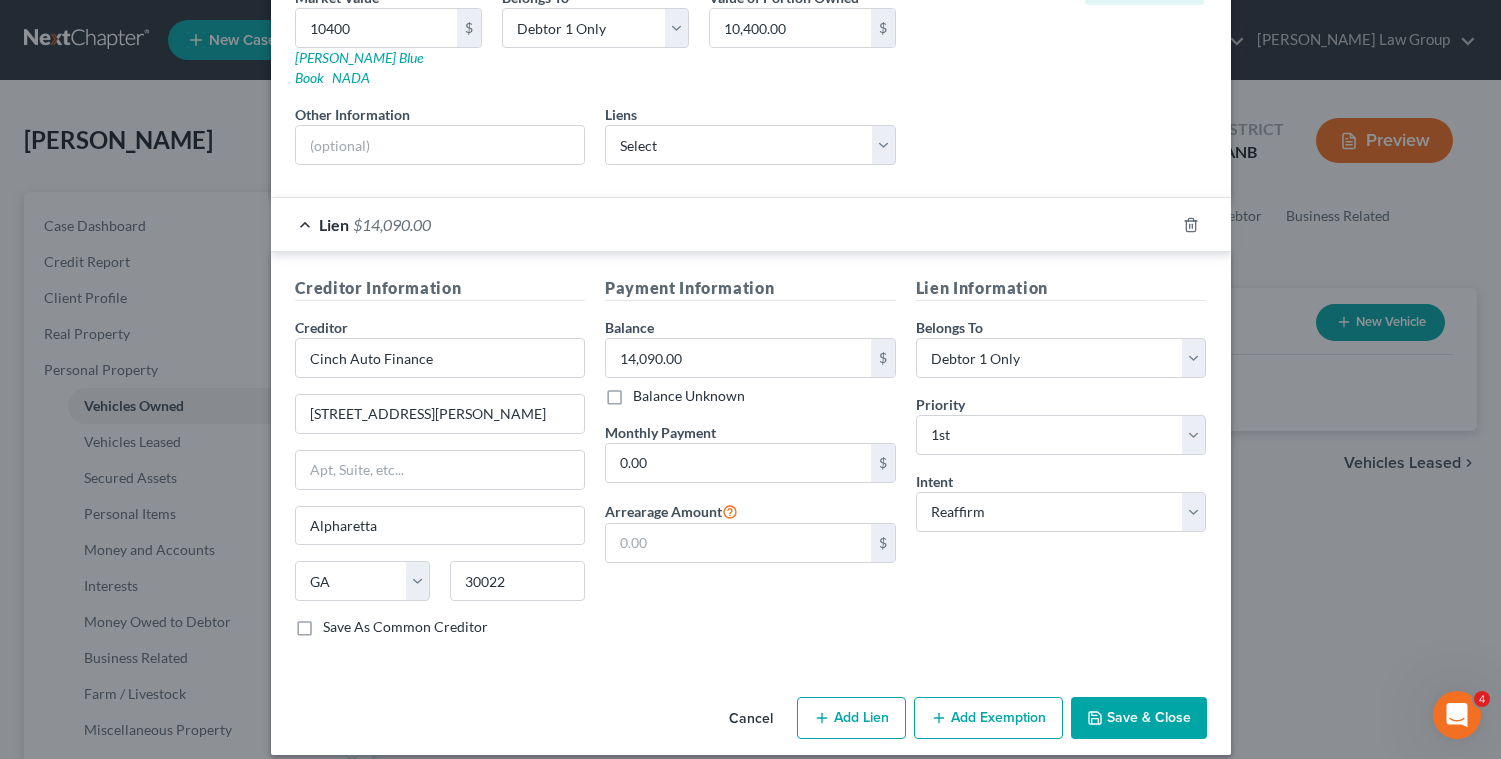 click on "Save & Close" at bounding box center [1139, 718] 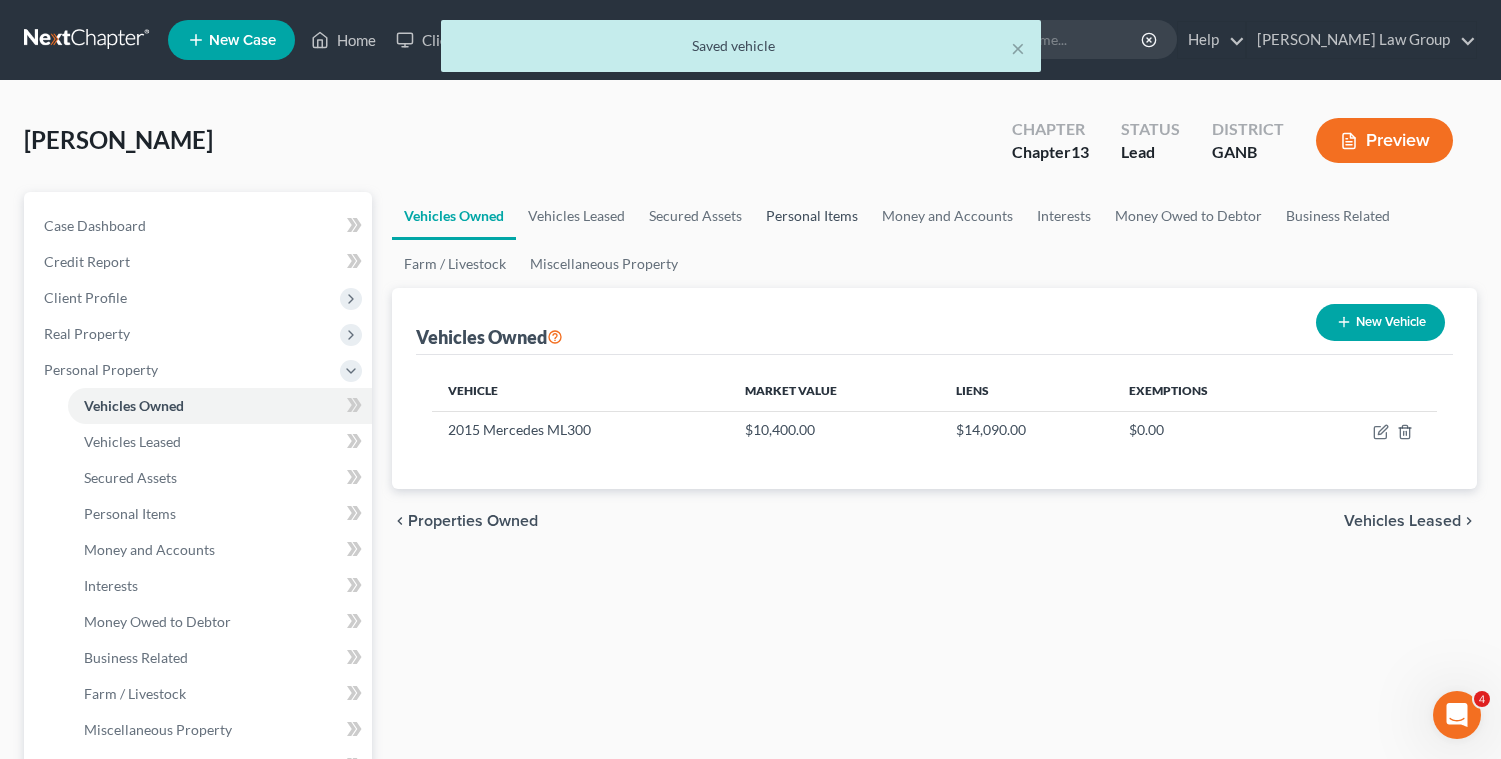 click on "Personal Items" at bounding box center (812, 216) 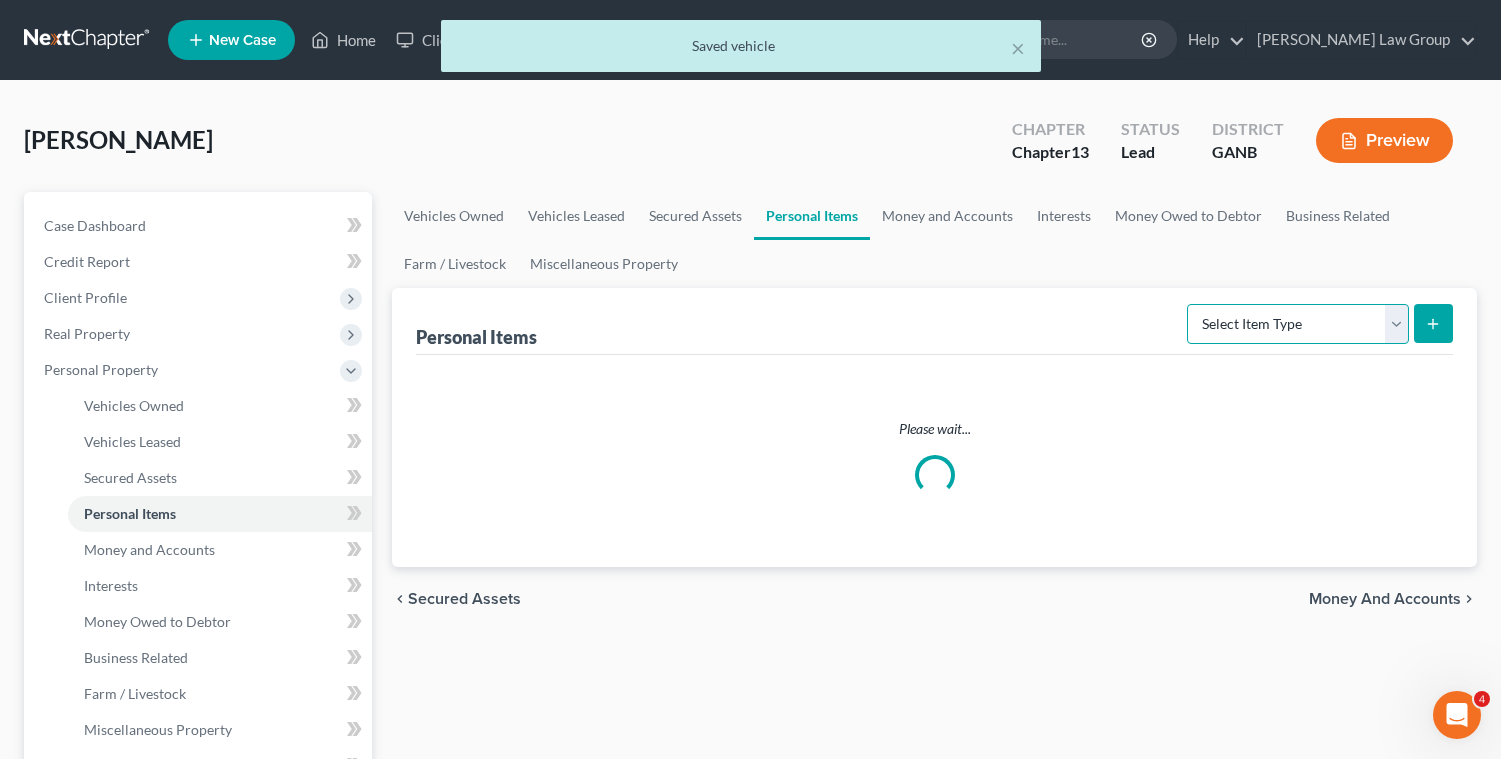 click on "Select Item Type Clothing Collectibles Of Value Electronics Firearms Household Goods Jewelry Other Pet(s) Sports & Hobby Equipment" at bounding box center (1298, 324) 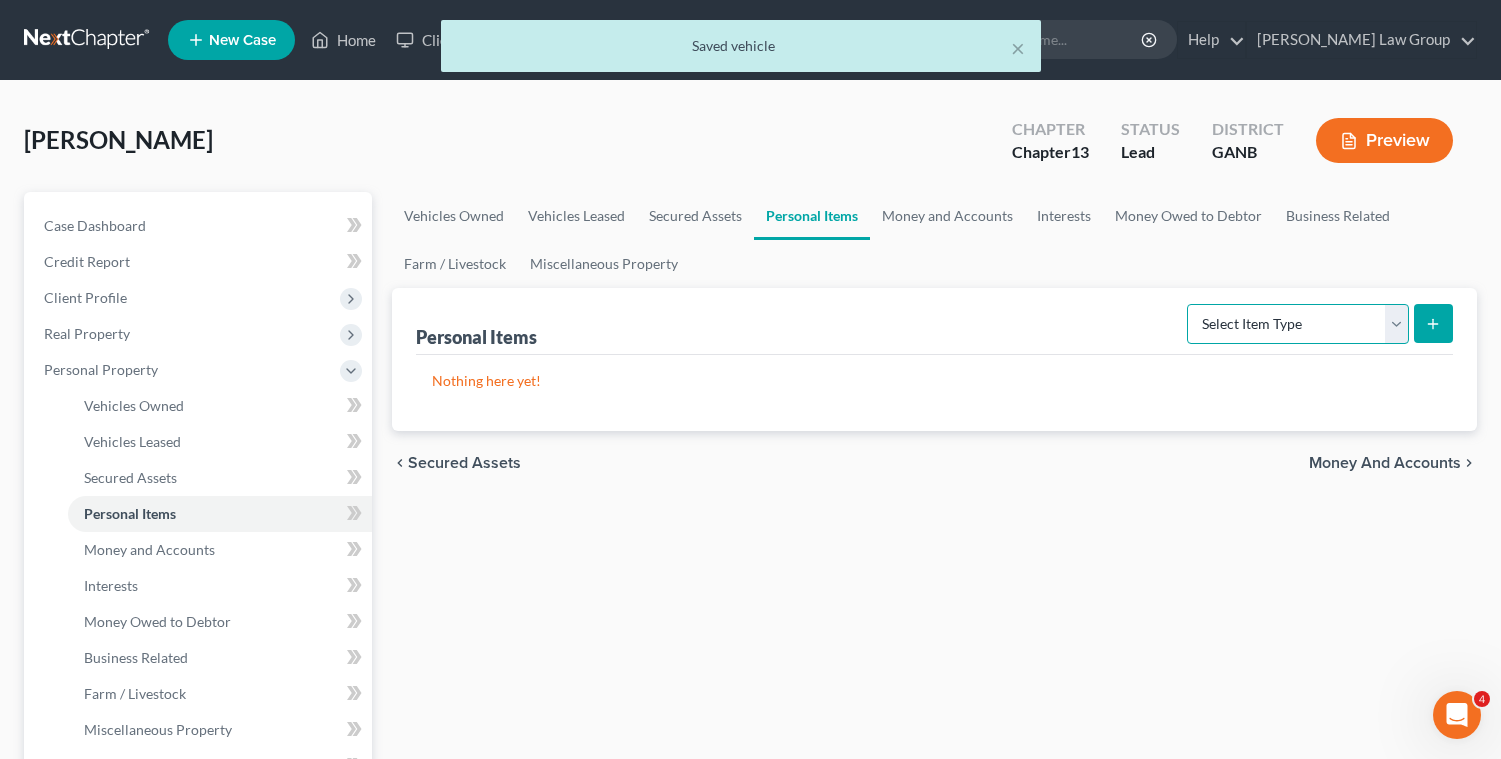 select on "clothing" 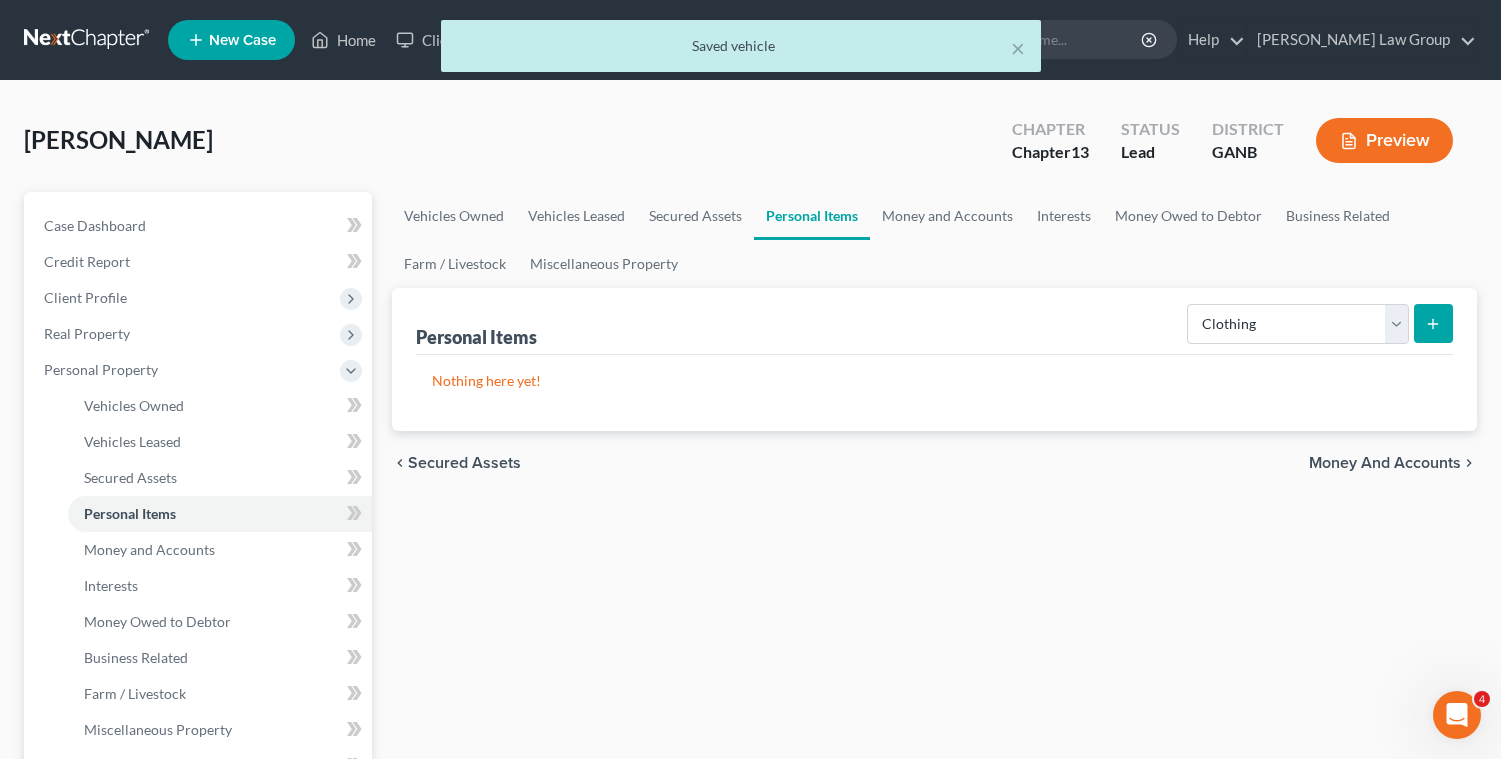 click 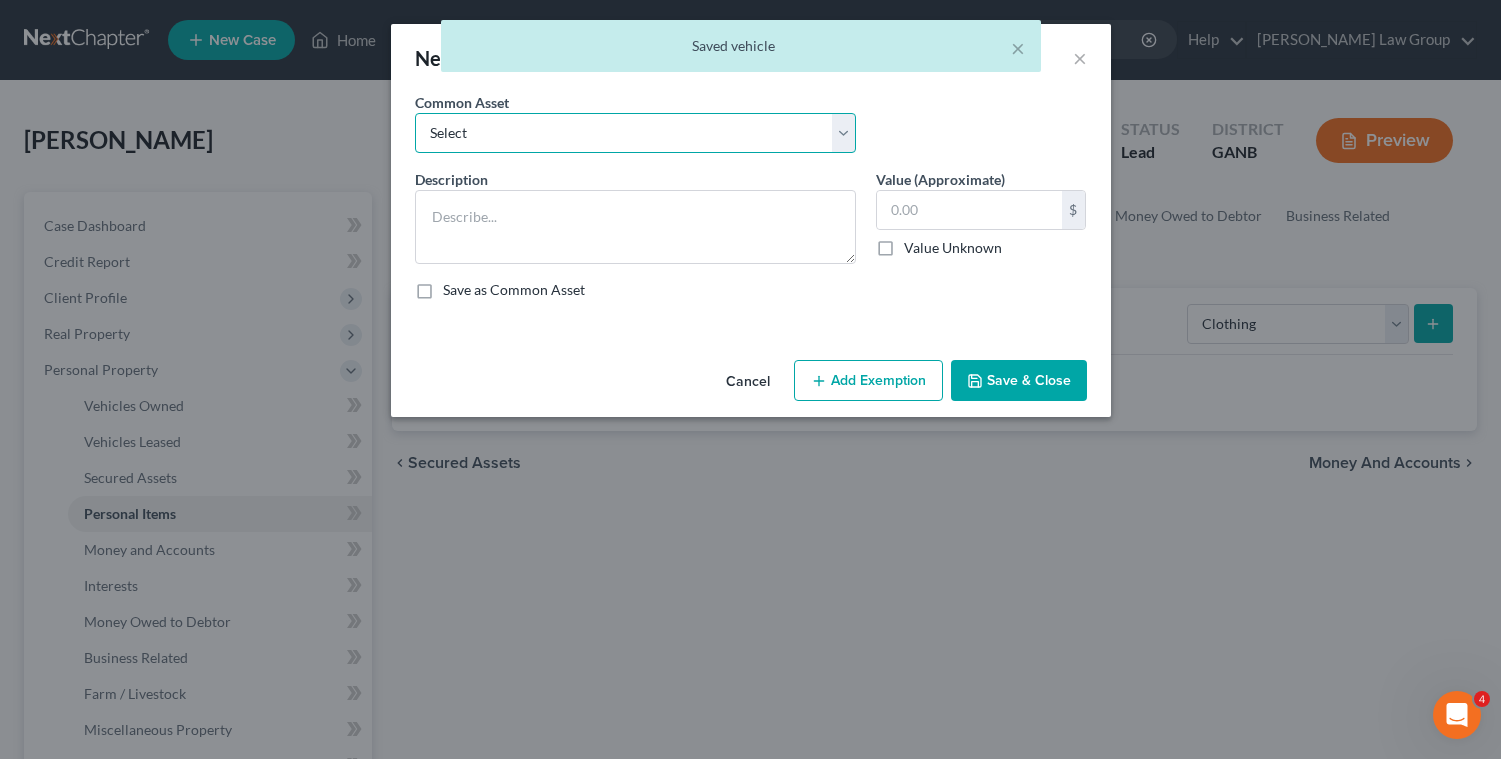 click on "Select Clothing" at bounding box center [635, 133] 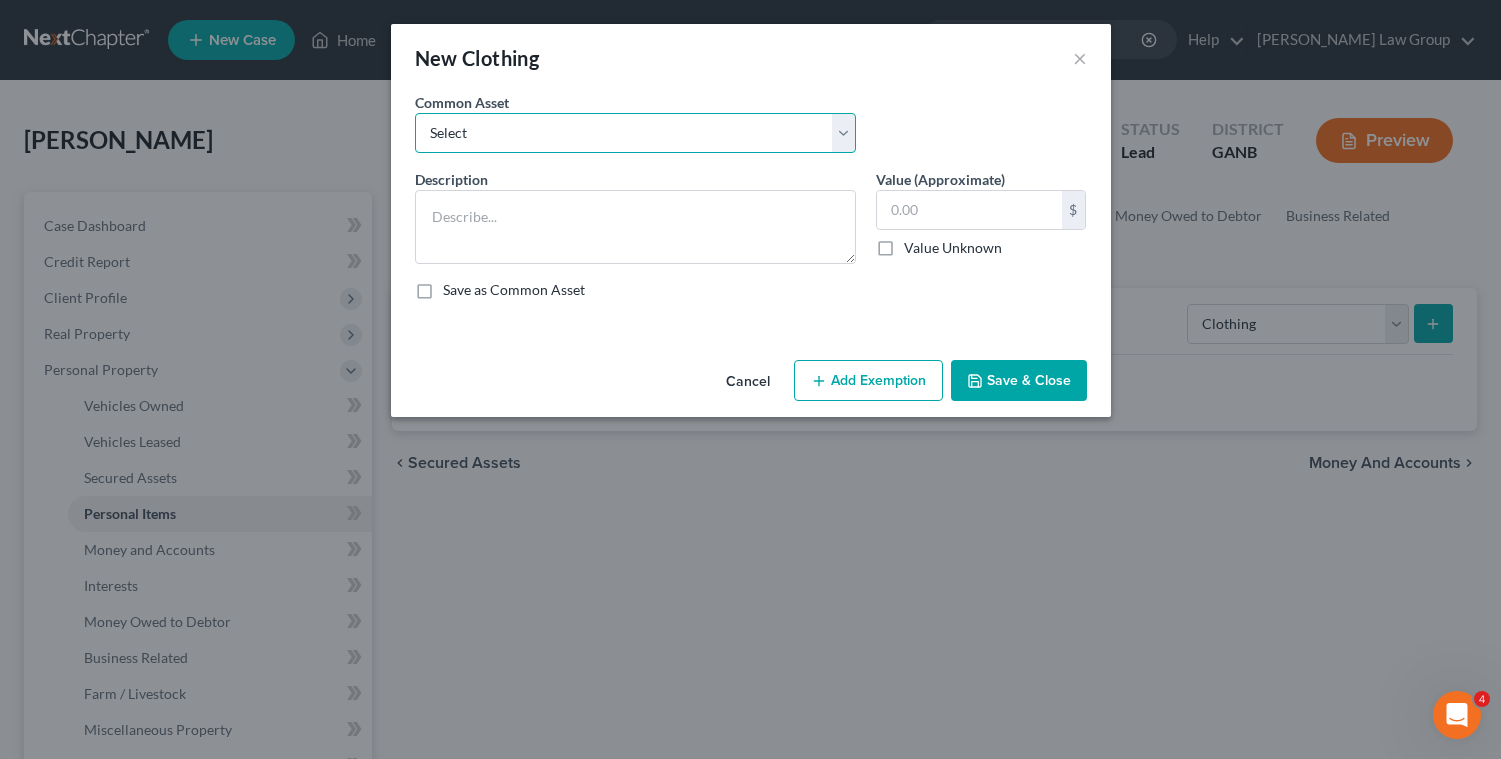 select on "0" 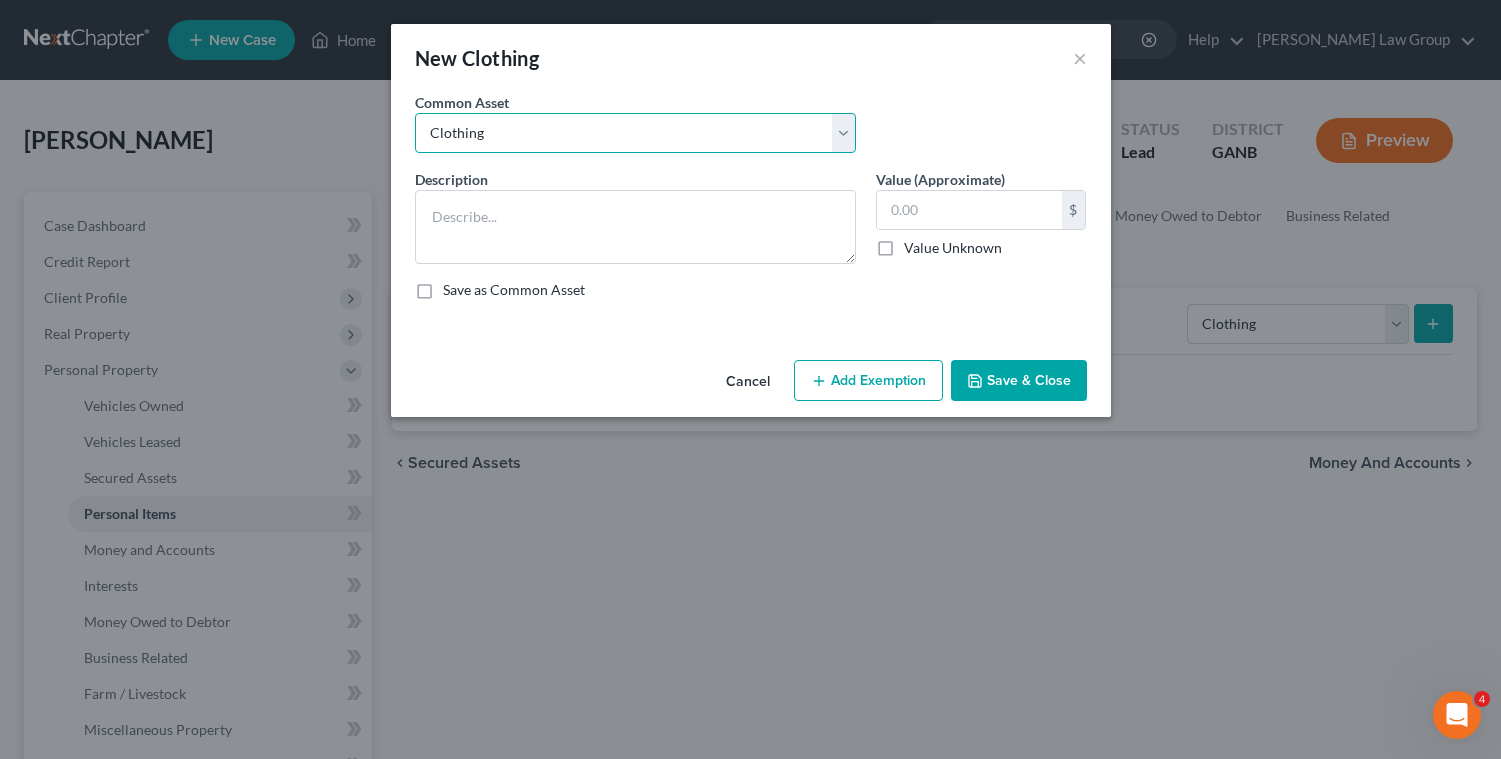 type on "Clothing" 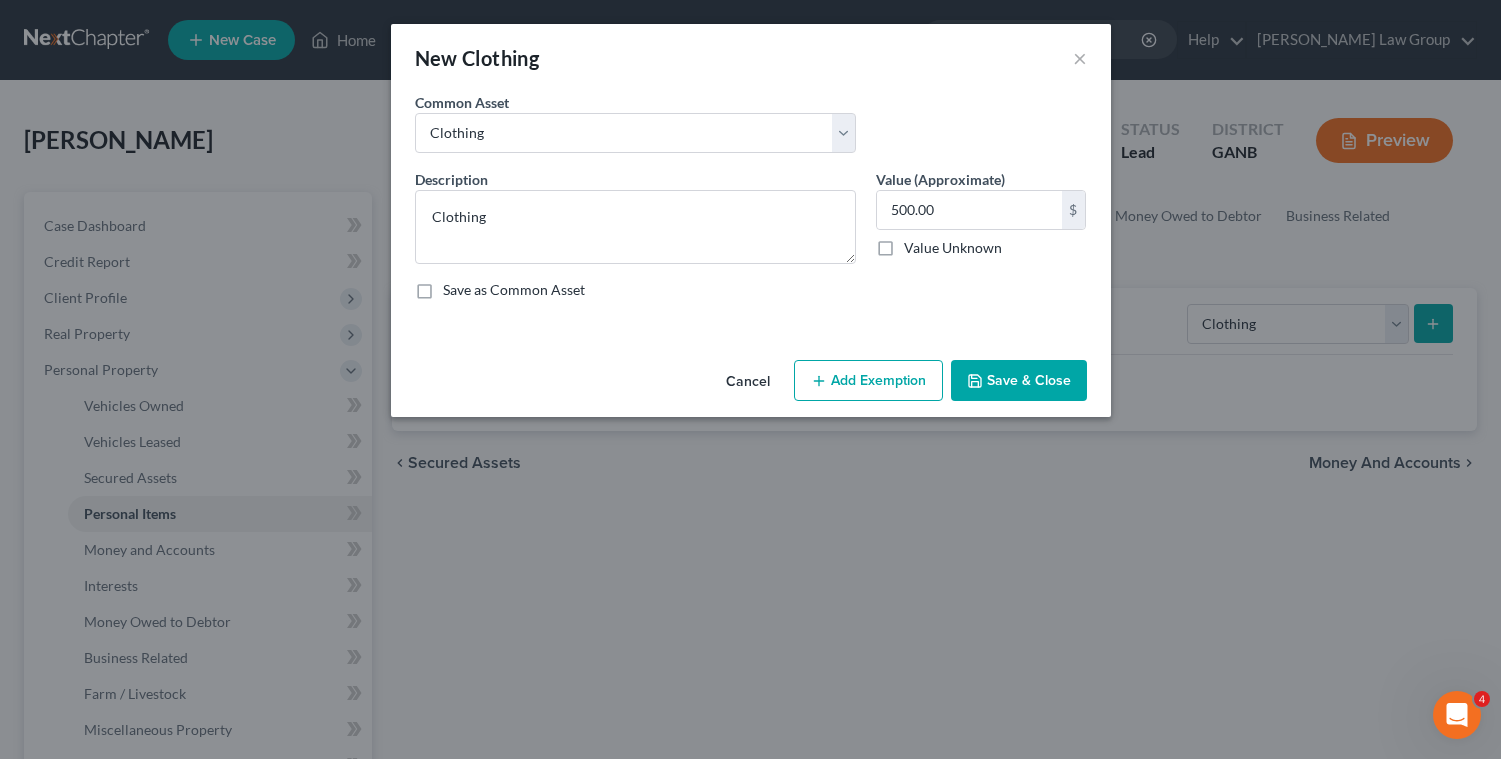 click on "Add Exemption" at bounding box center [868, 381] 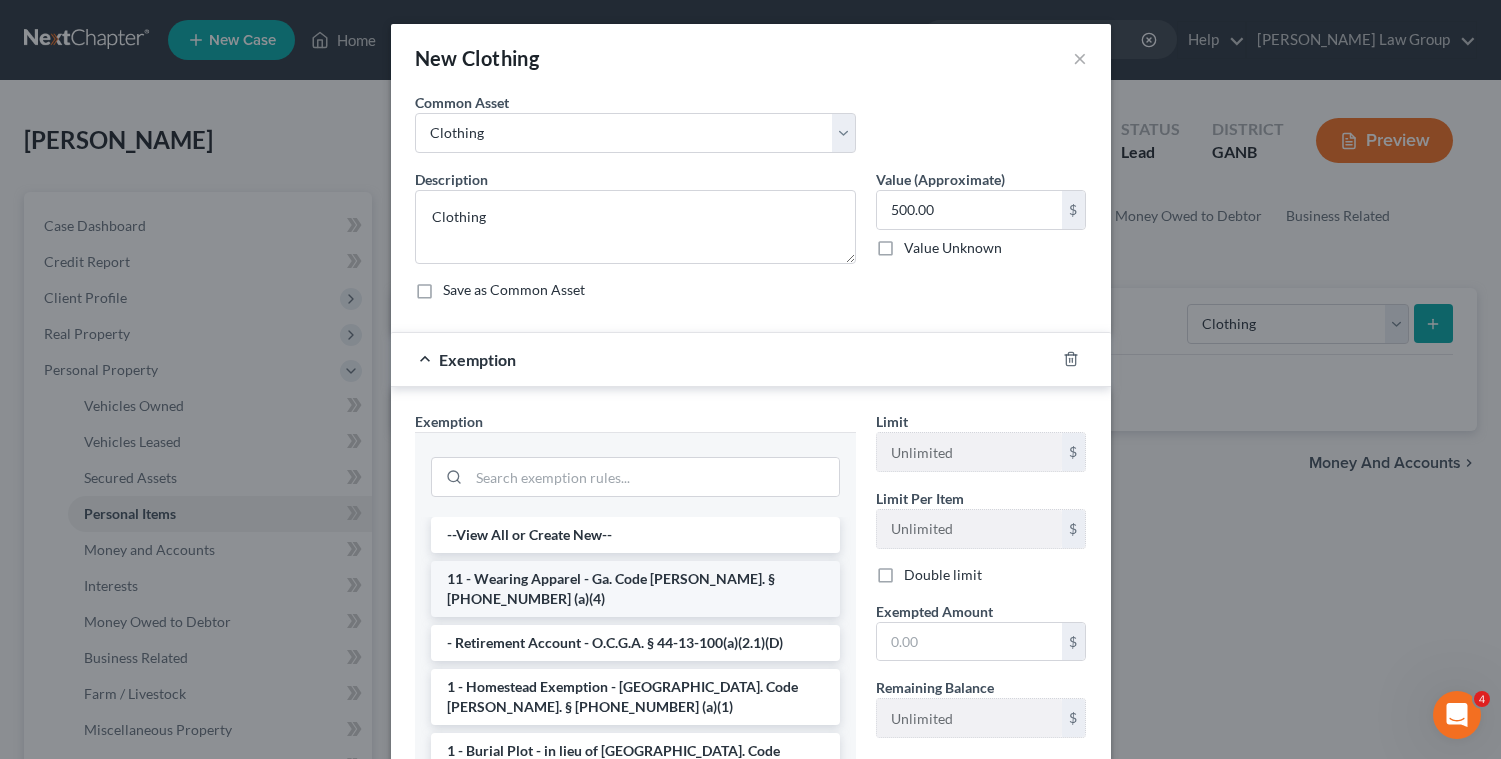 click on "11 - Wearing Apparel - Ga. Code [PERSON_NAME]. § [PHONE_NUMBER] (a)(4)" at bounding box center (635, 589) 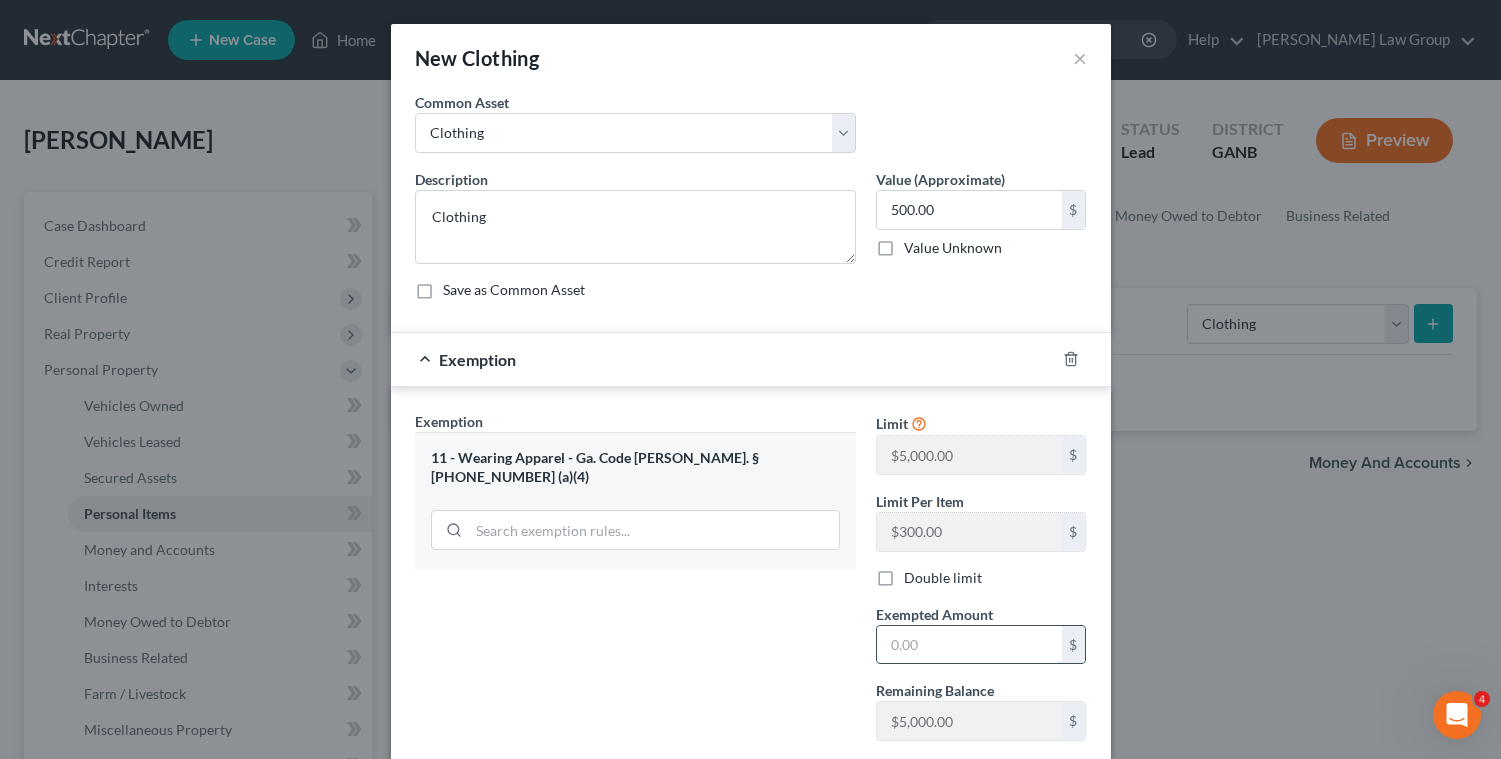 click at bounding box center (969, 645) 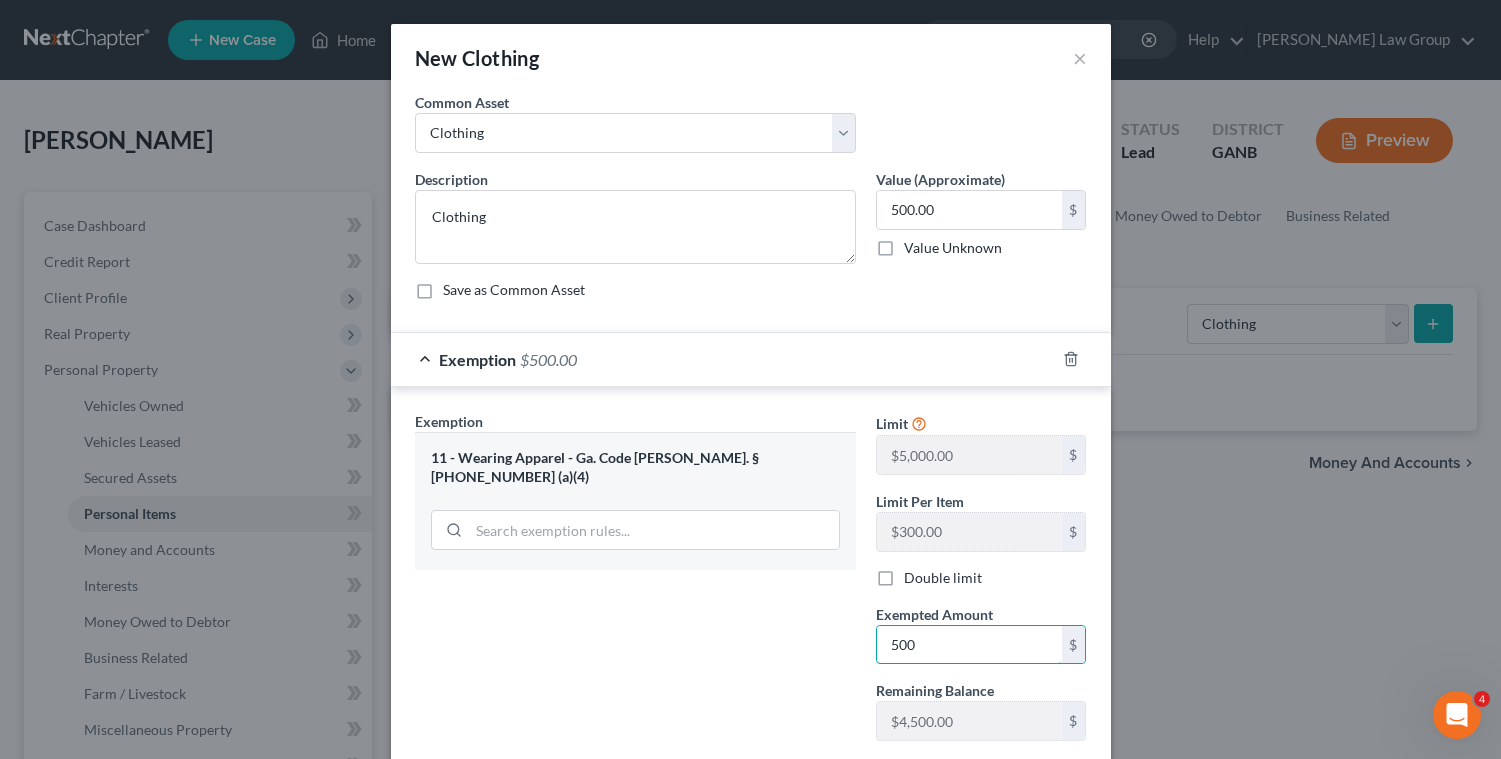 type on "500" 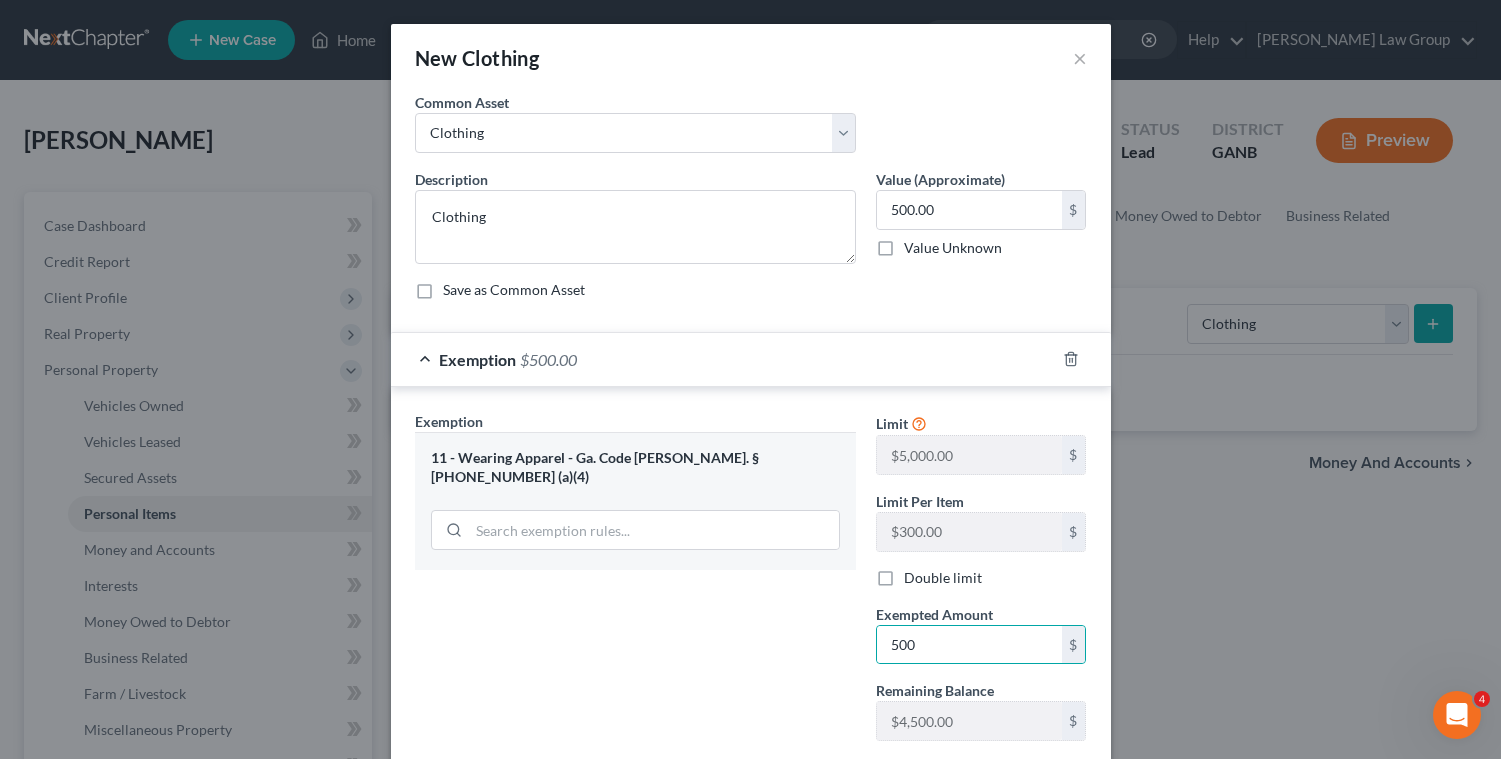 click on "Exemption Set must be selected for CA.
Exemption
*
11 - Wearing Apparel - Ga. Code [PERSON_NAME]. § [PHONE_NUMBER] (a)(4)" at bounding box center (635, 584) 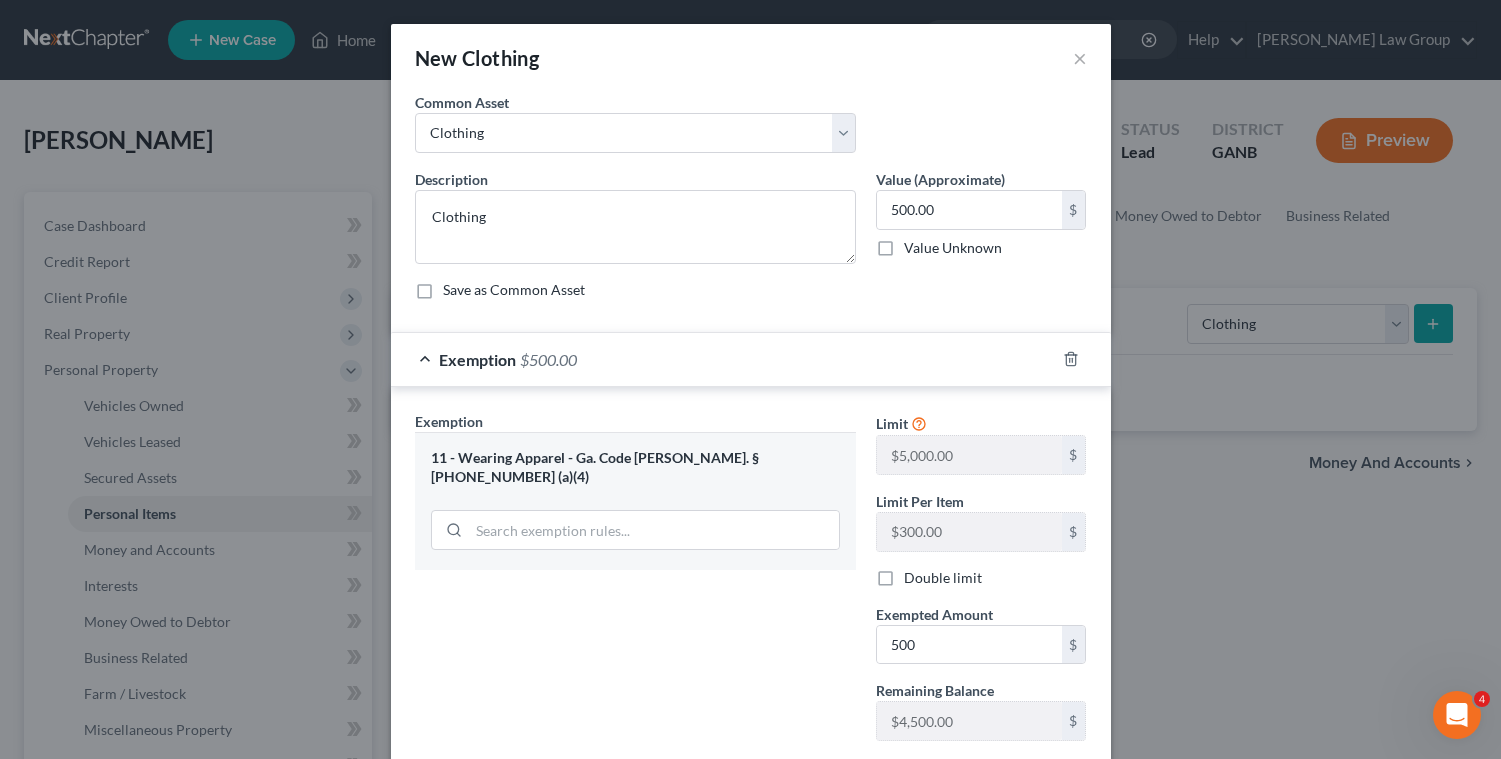 scroll, scrollTop: 125, scrollLeft: 0, axis: vertical 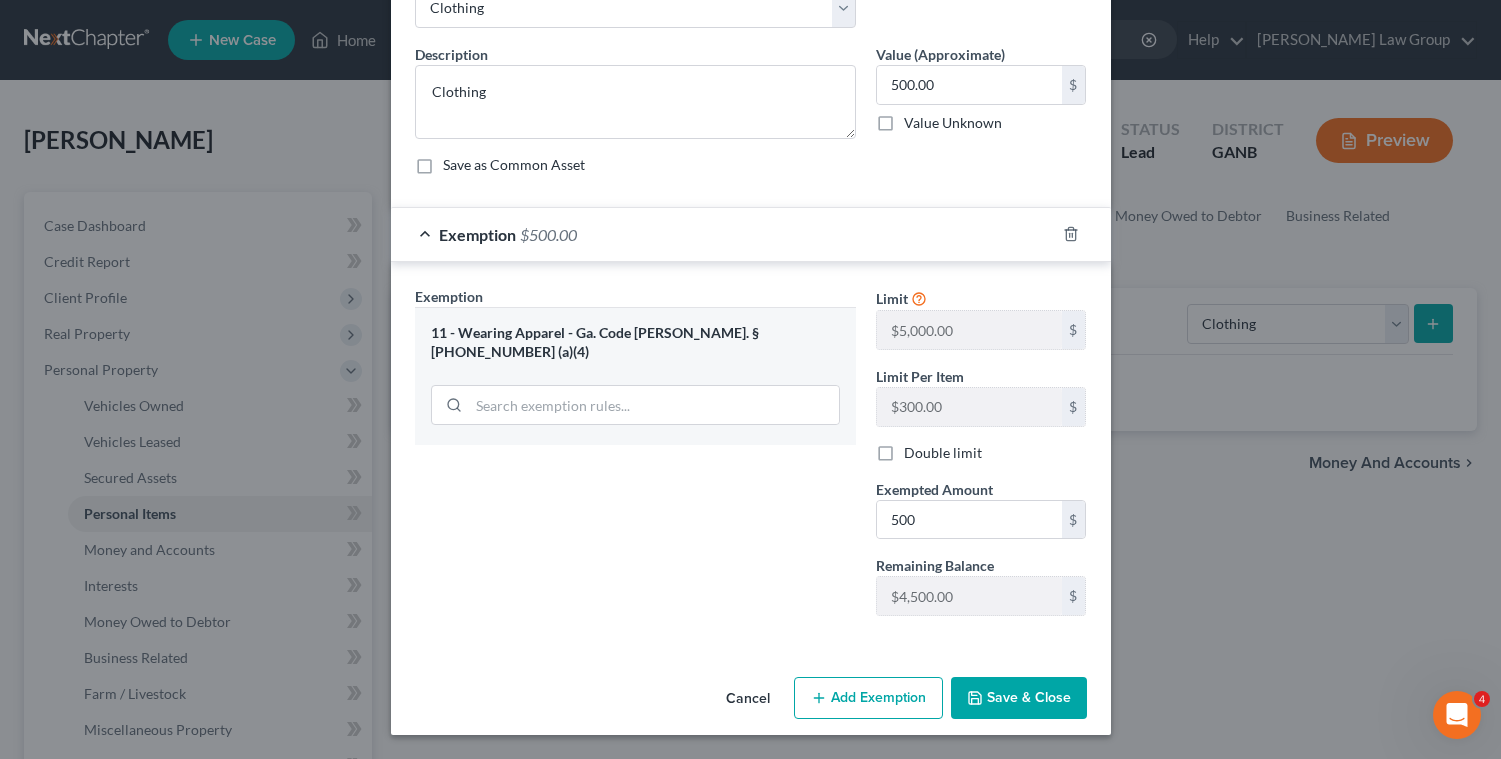 click on "Save & Close" at bounding box center (1019, 698) 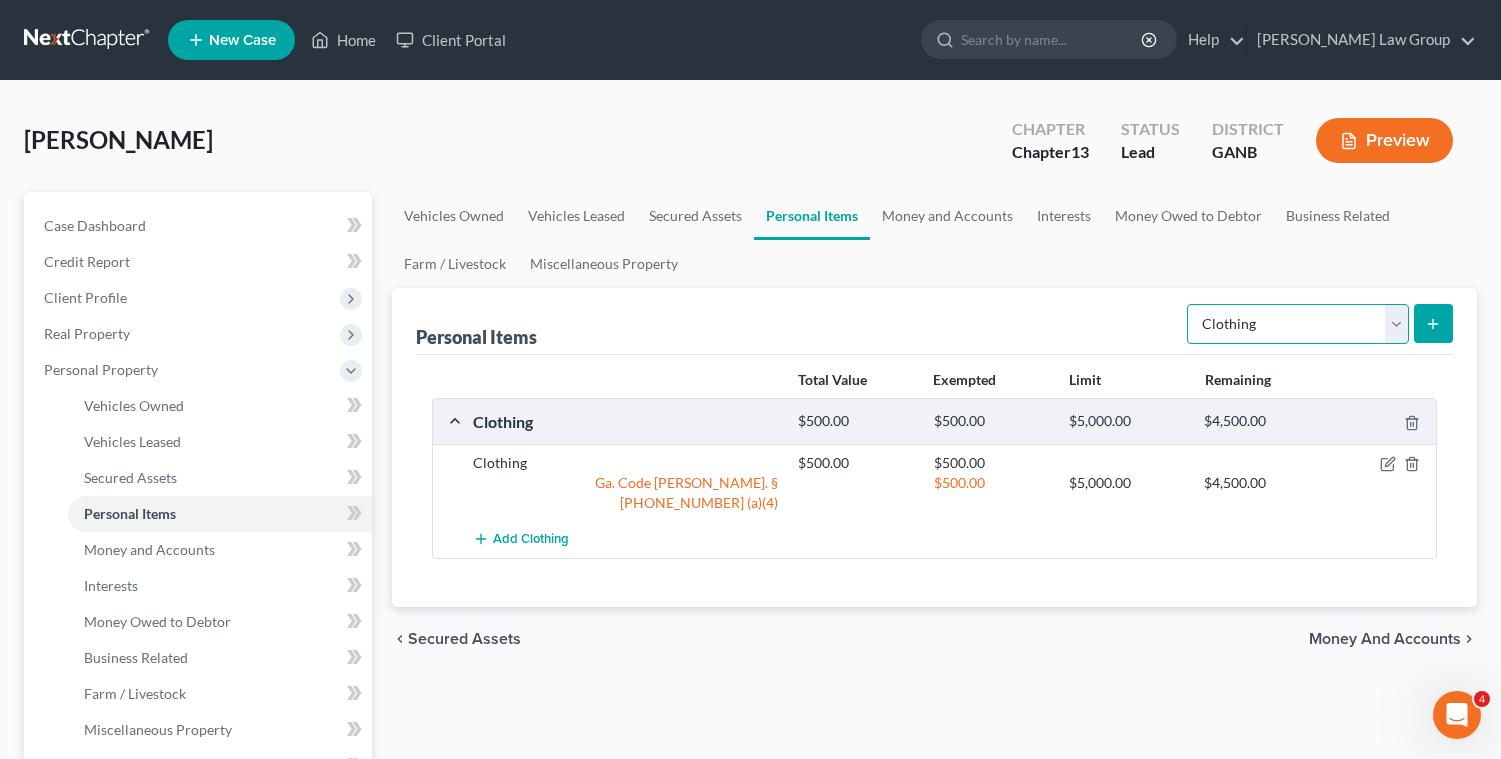 click on "Select Item Type Clothing Collectibles Of Value Electronics Firearms Household Goods Jewelry Other Pet(s) Sports & Hobby Equipment" at bounding box center (1298, 324) 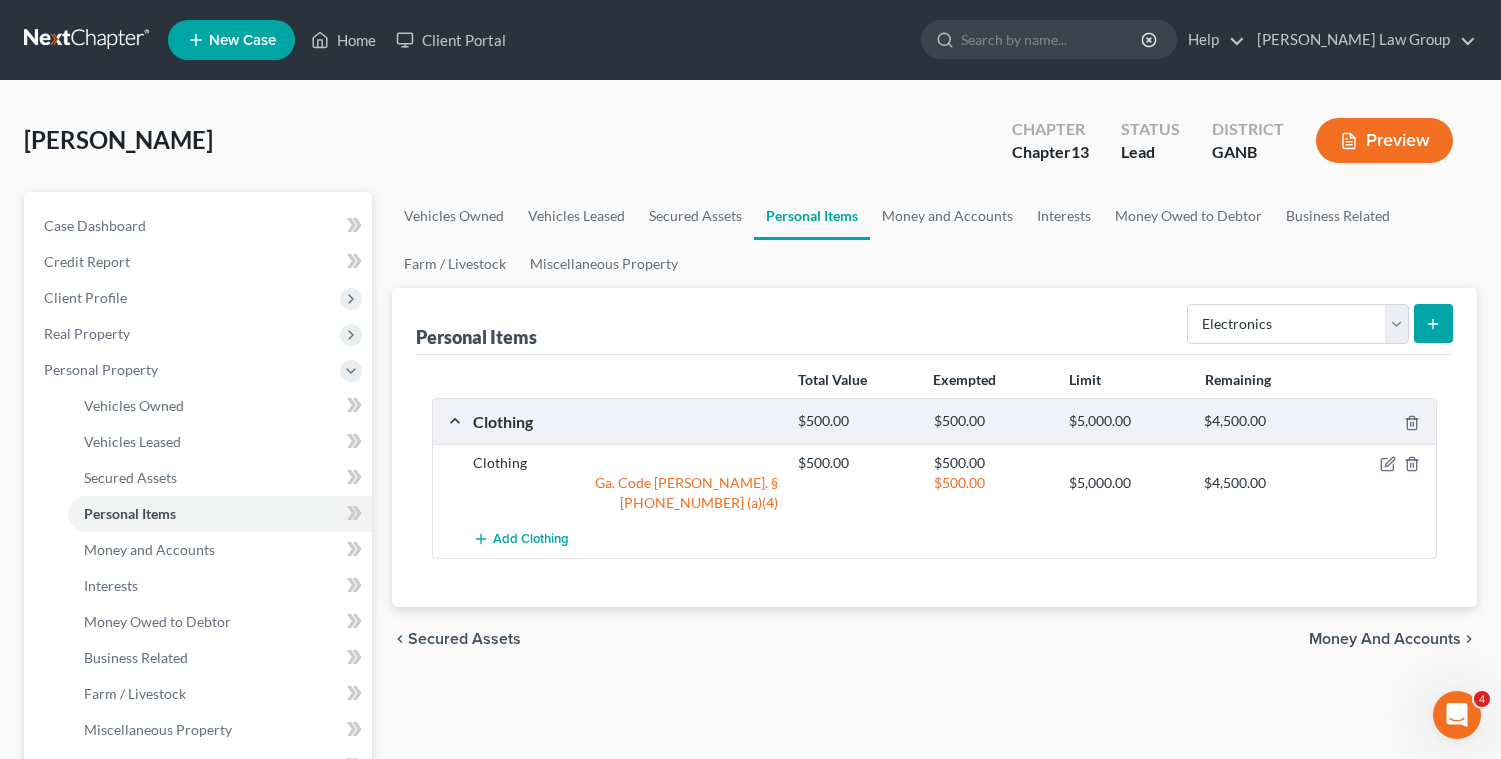 click 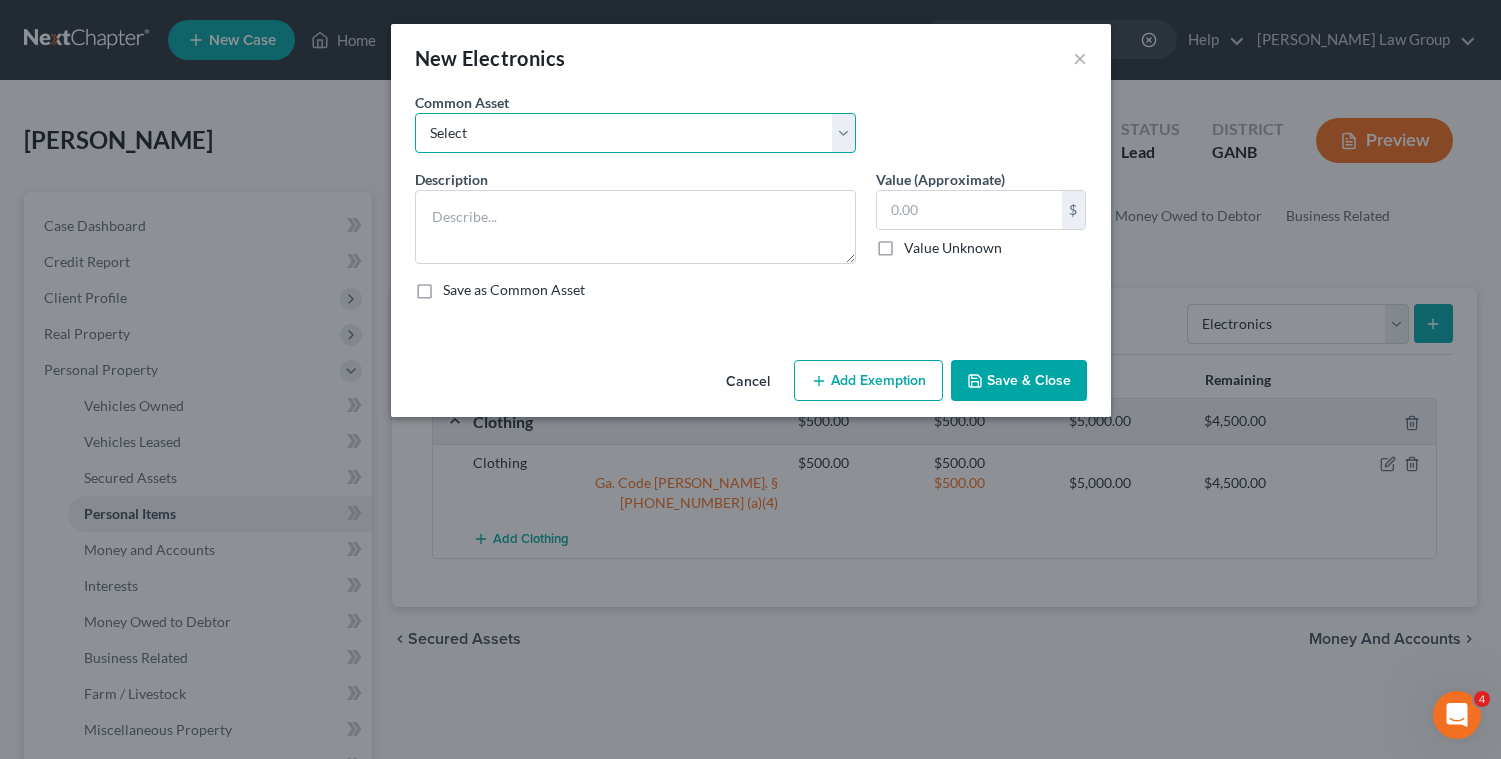 click on "Select TV, phone and computer Electronics" at bounding box center (635, 133) 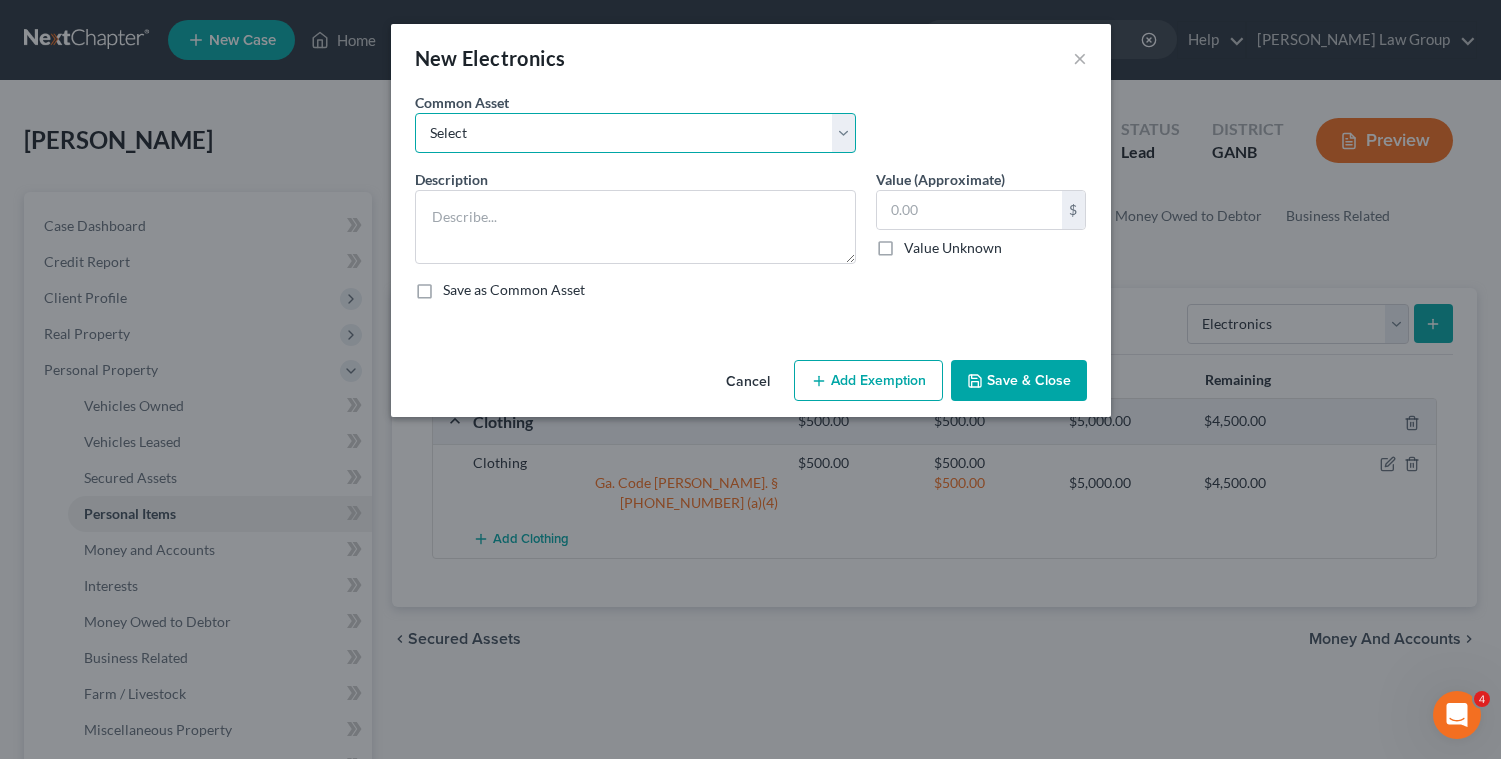 select on "1" 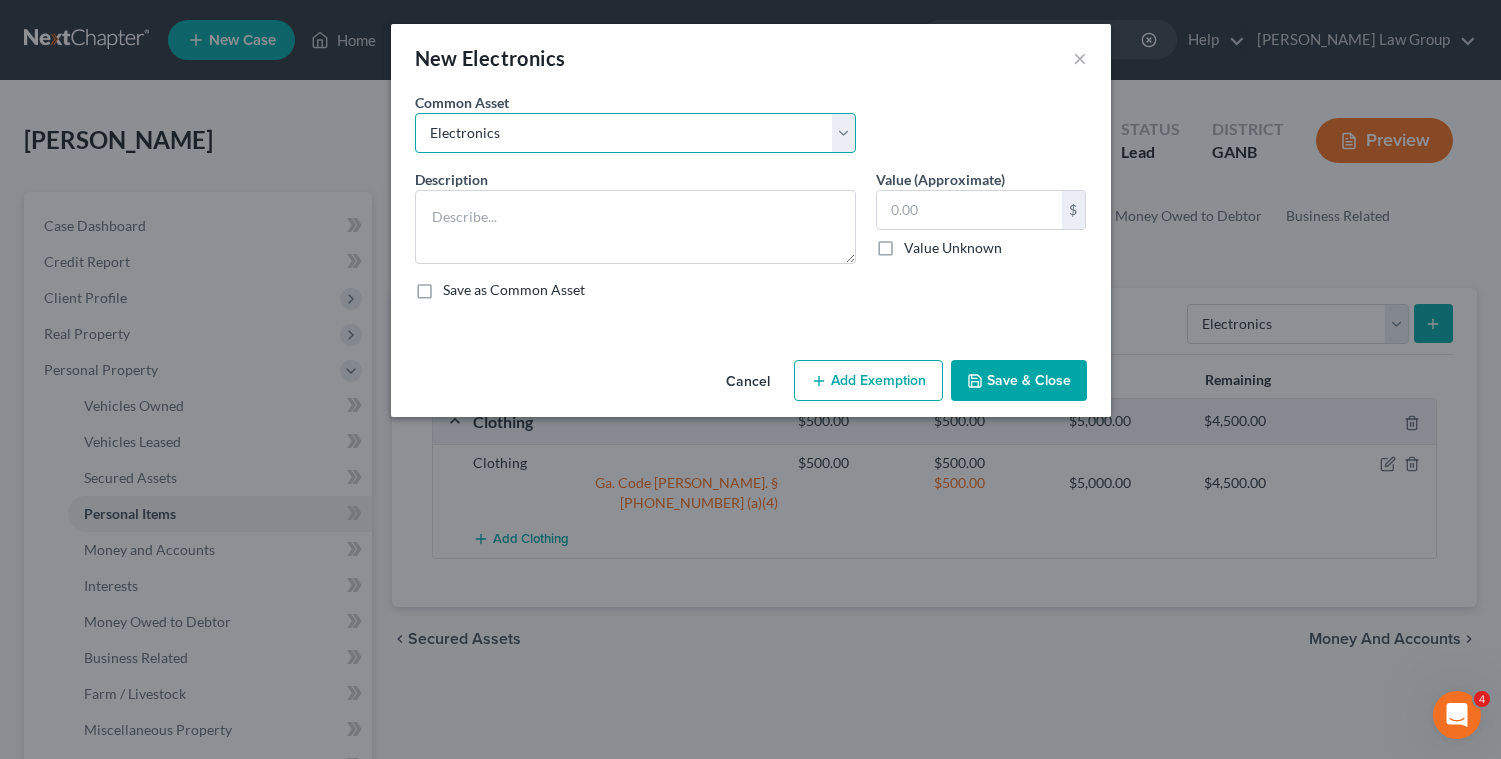 type on "Electronics" 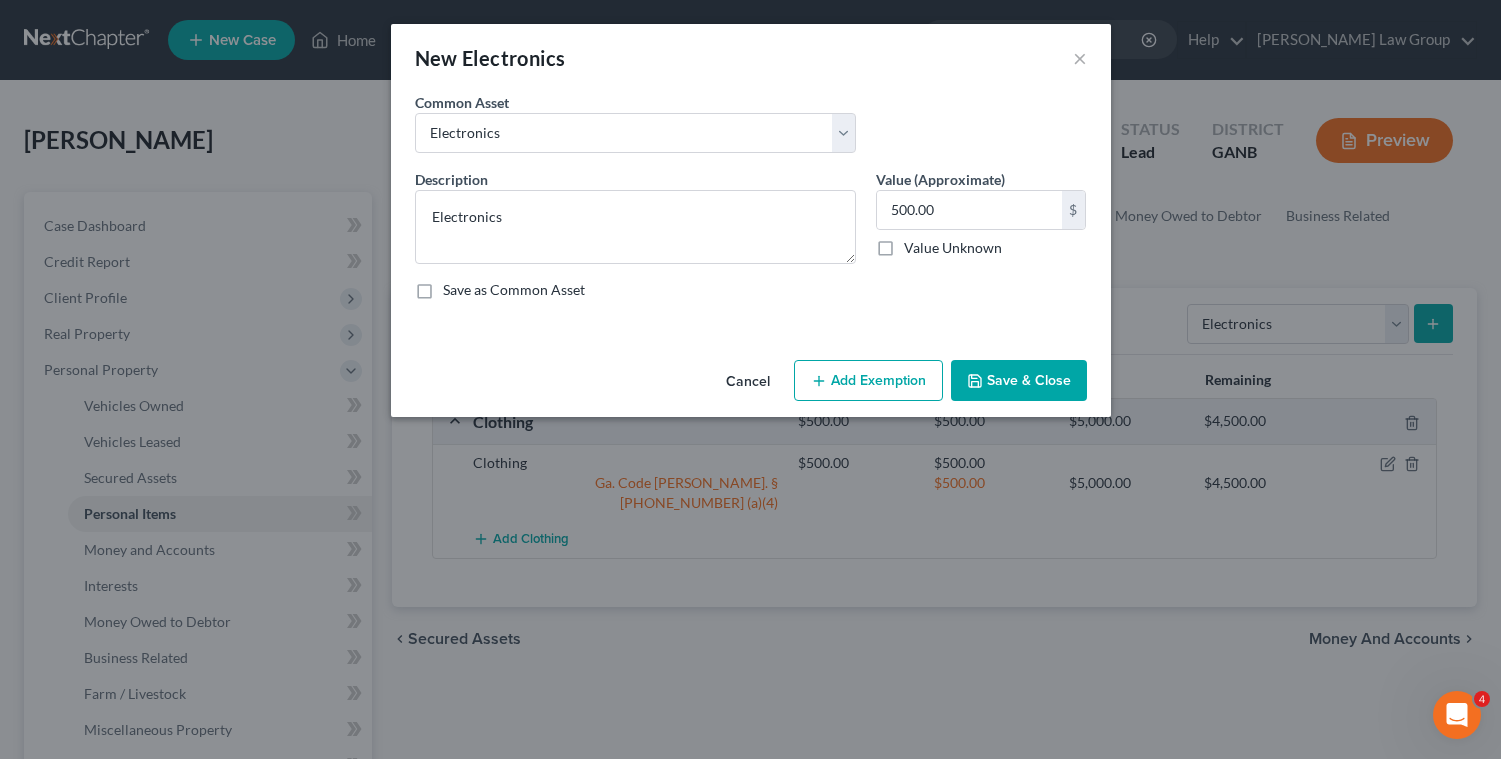 click on "Add Exemption" at bounding box center (868, 381) 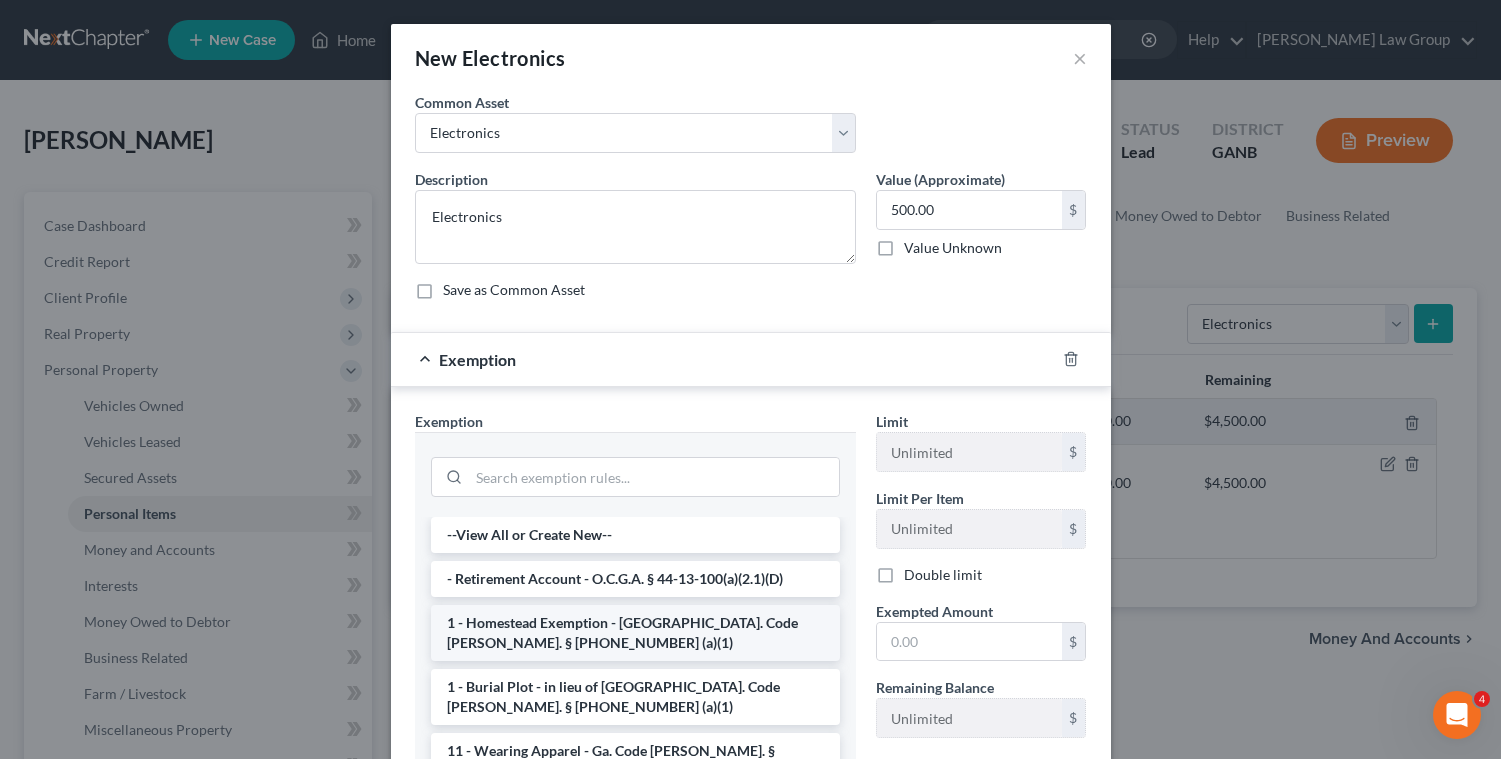 click on "1 - Homestead Exemption - [GEOGRAPHIC_DATA]. Code [PERSON_NAME]. § [PHONE_NUMBER] (a)(1)" at bounding box center (635, 633) 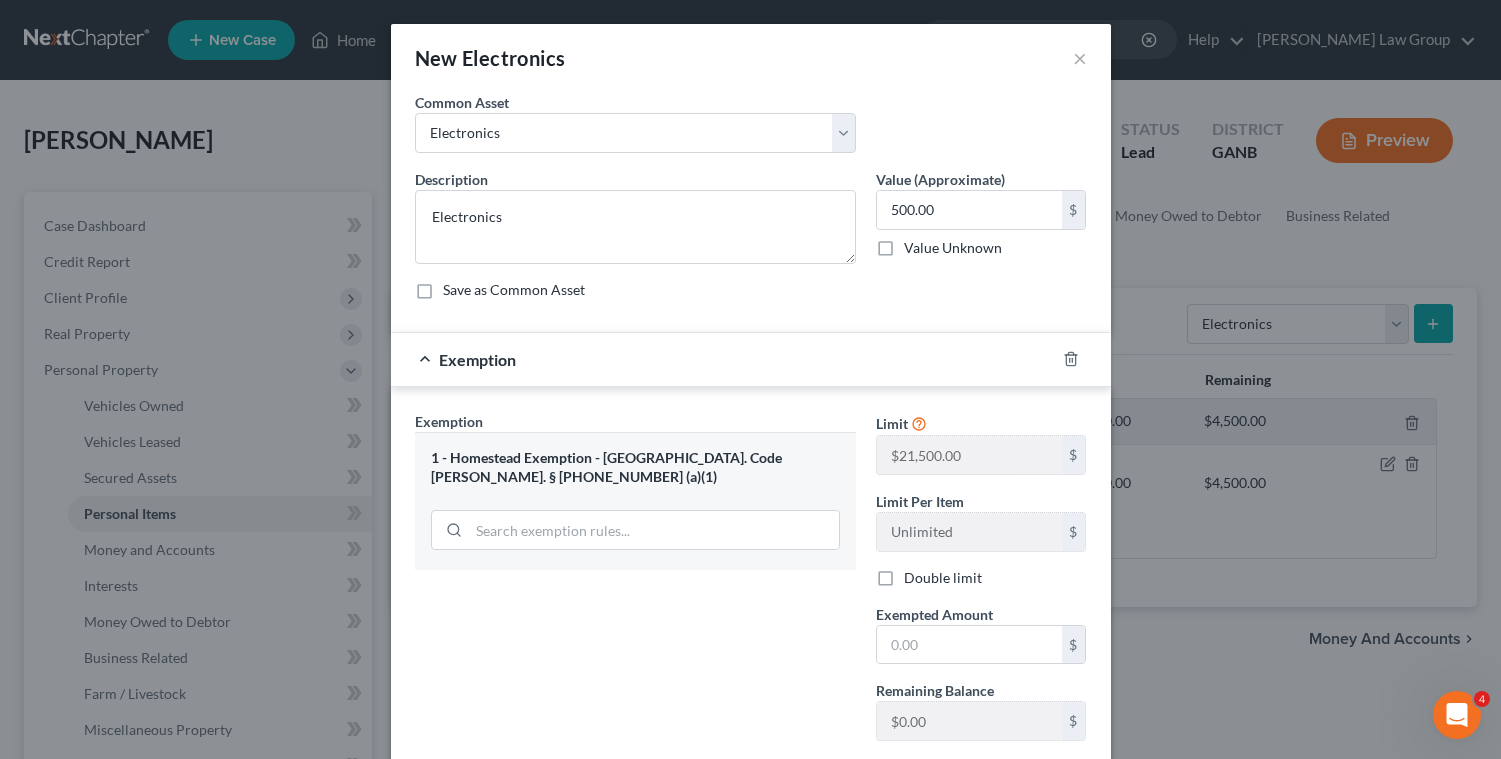click on "1 - Homestead Exemption - [GEOGRAPHIC_DATA]. Code [PERSON_NAME]. § [PHONE_NUMBER] (a)(1)" at bounding box center [635, 501] 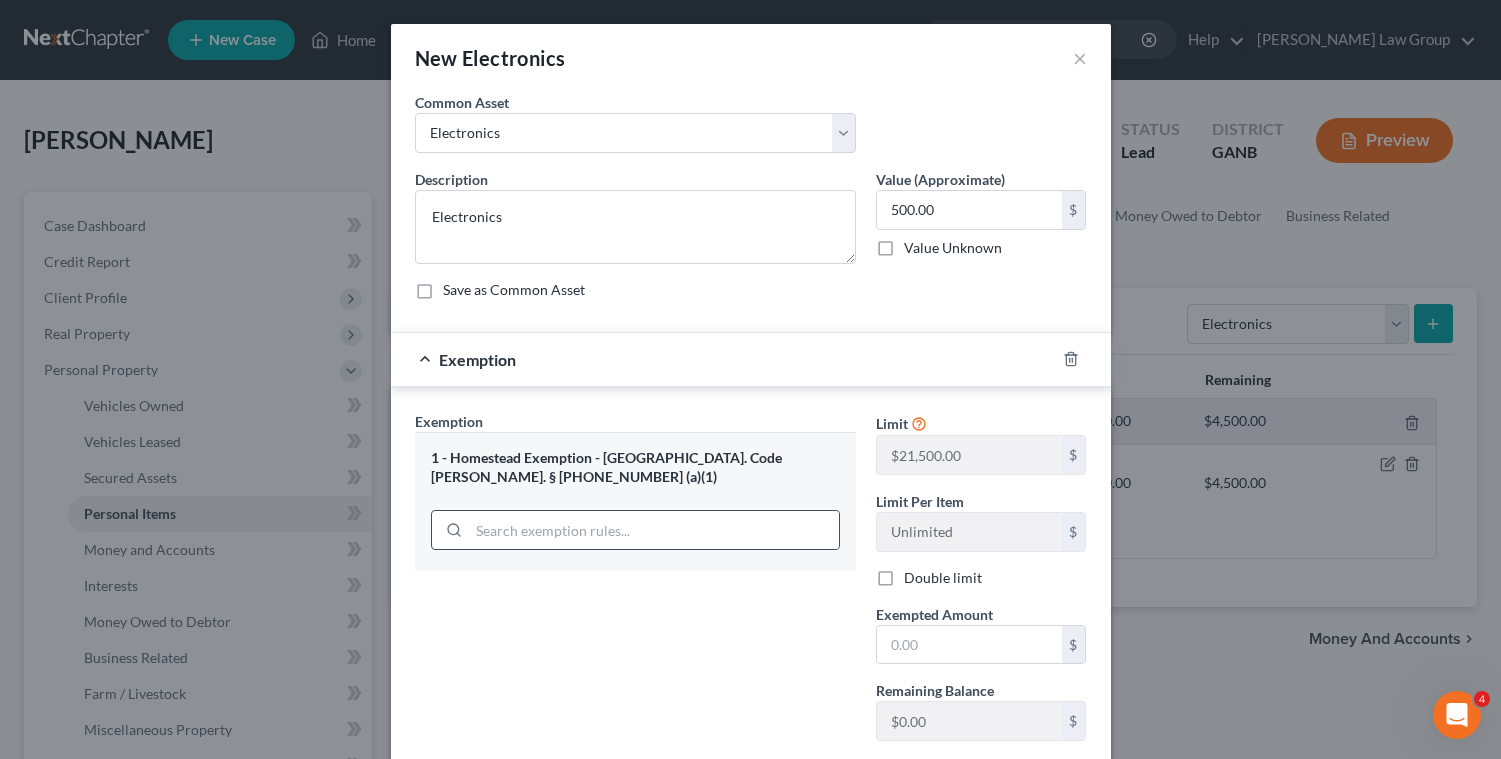 click at bounding box center [635, 530] 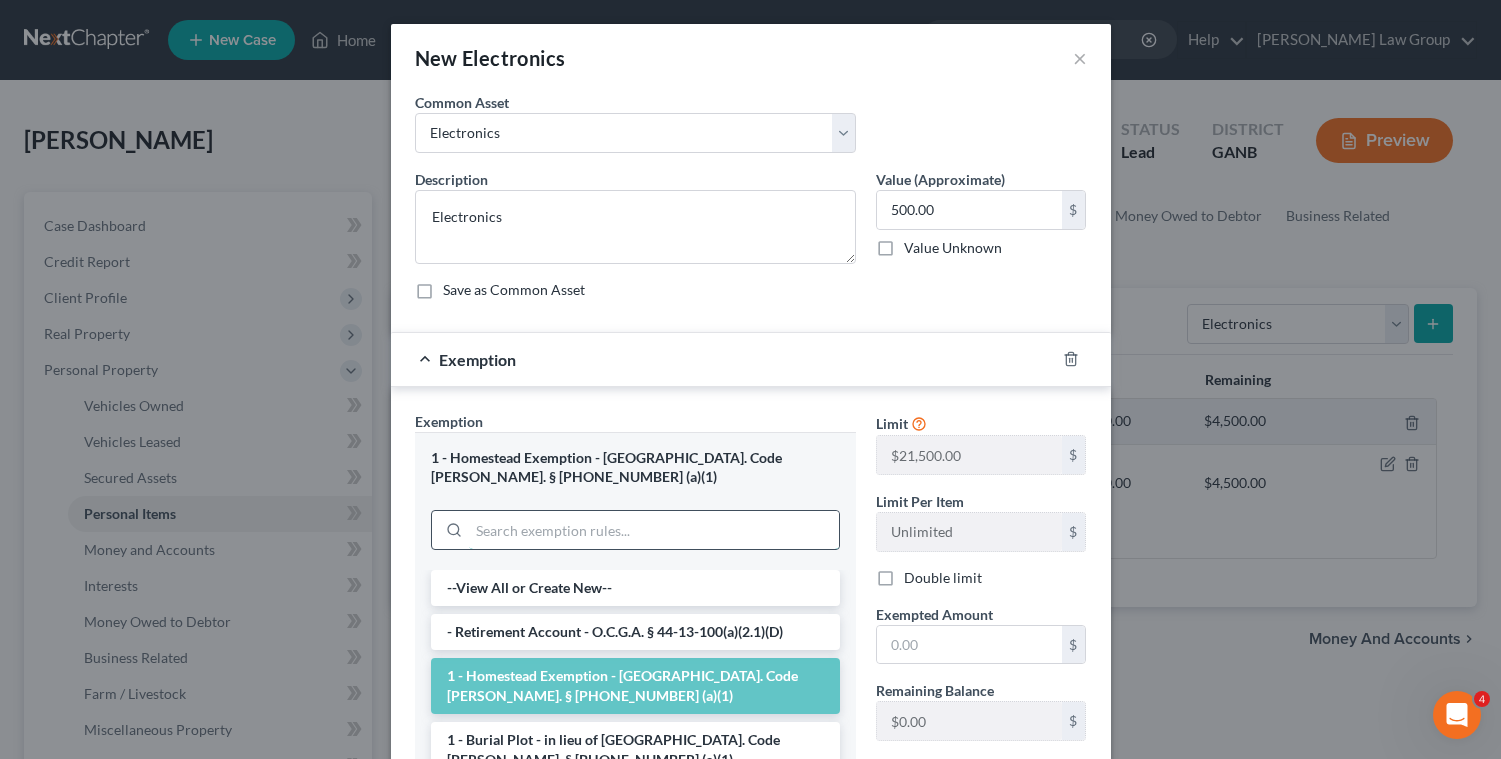 click at bounding box center (654, 530) 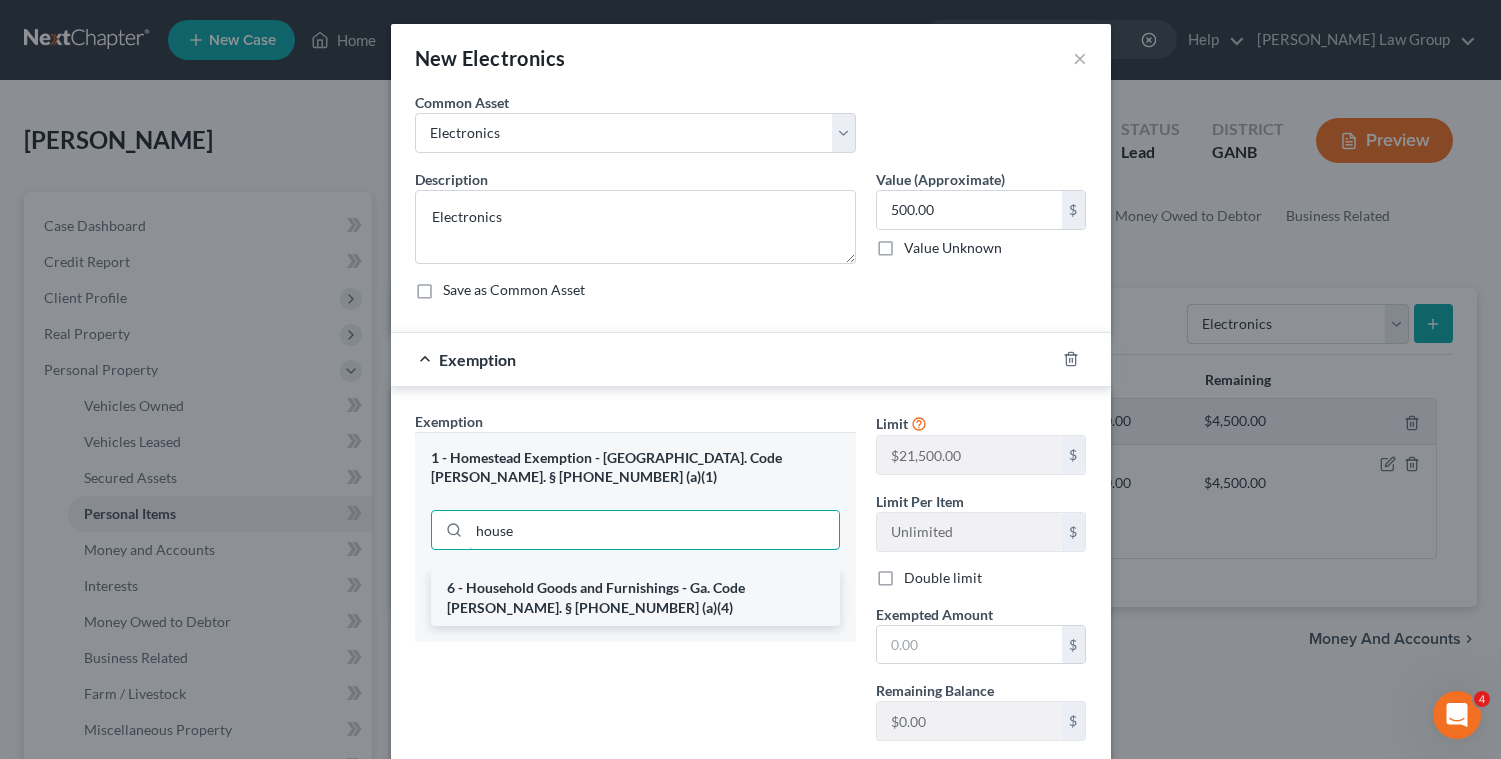type on "house" 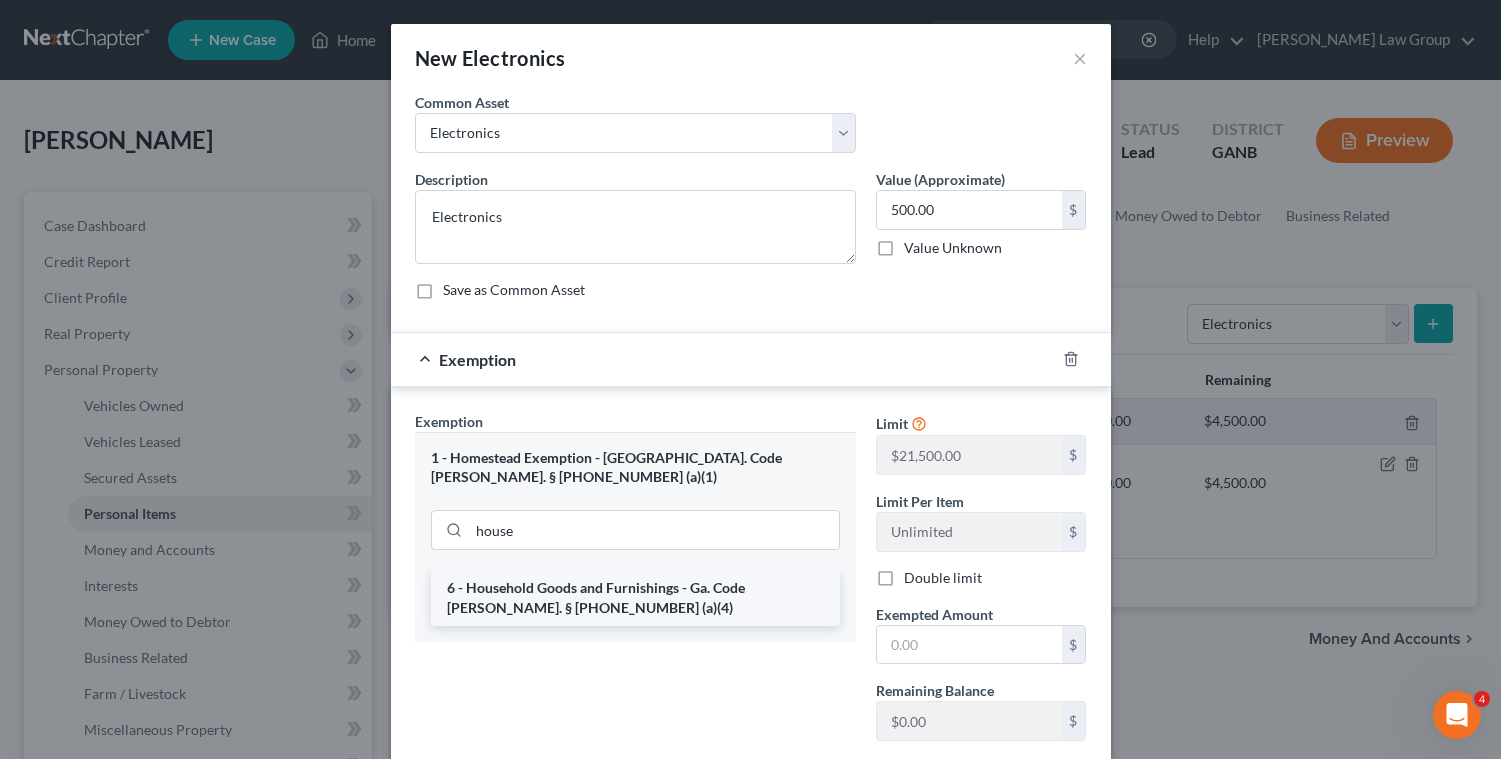 click on "6 - Household Goods and Furnishings - Ga. Code [PERSON_NAME]. § [PHONE_NUMBER] (a)(4)" at bounding box center [635, 598] 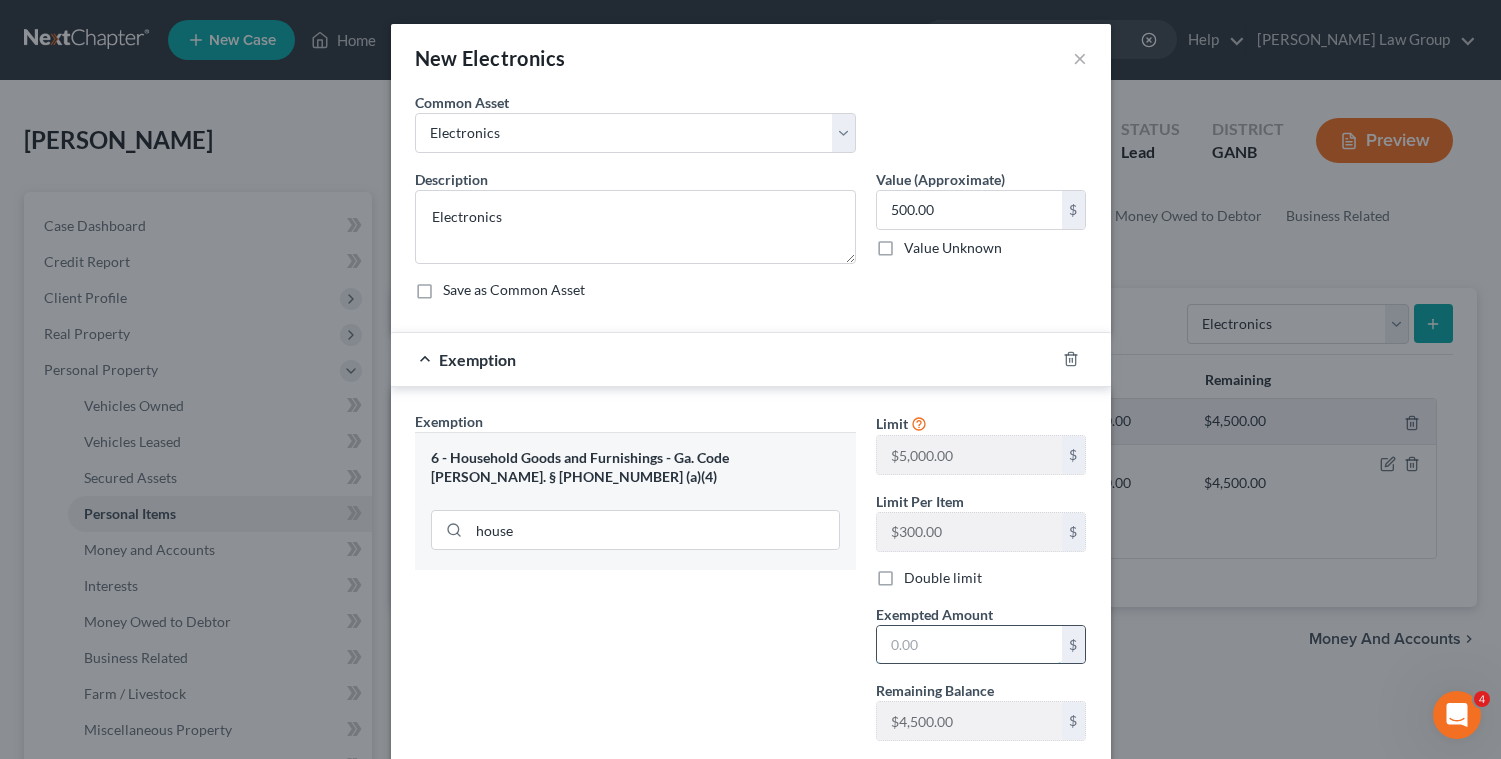 click at bounding box center (969, 645) 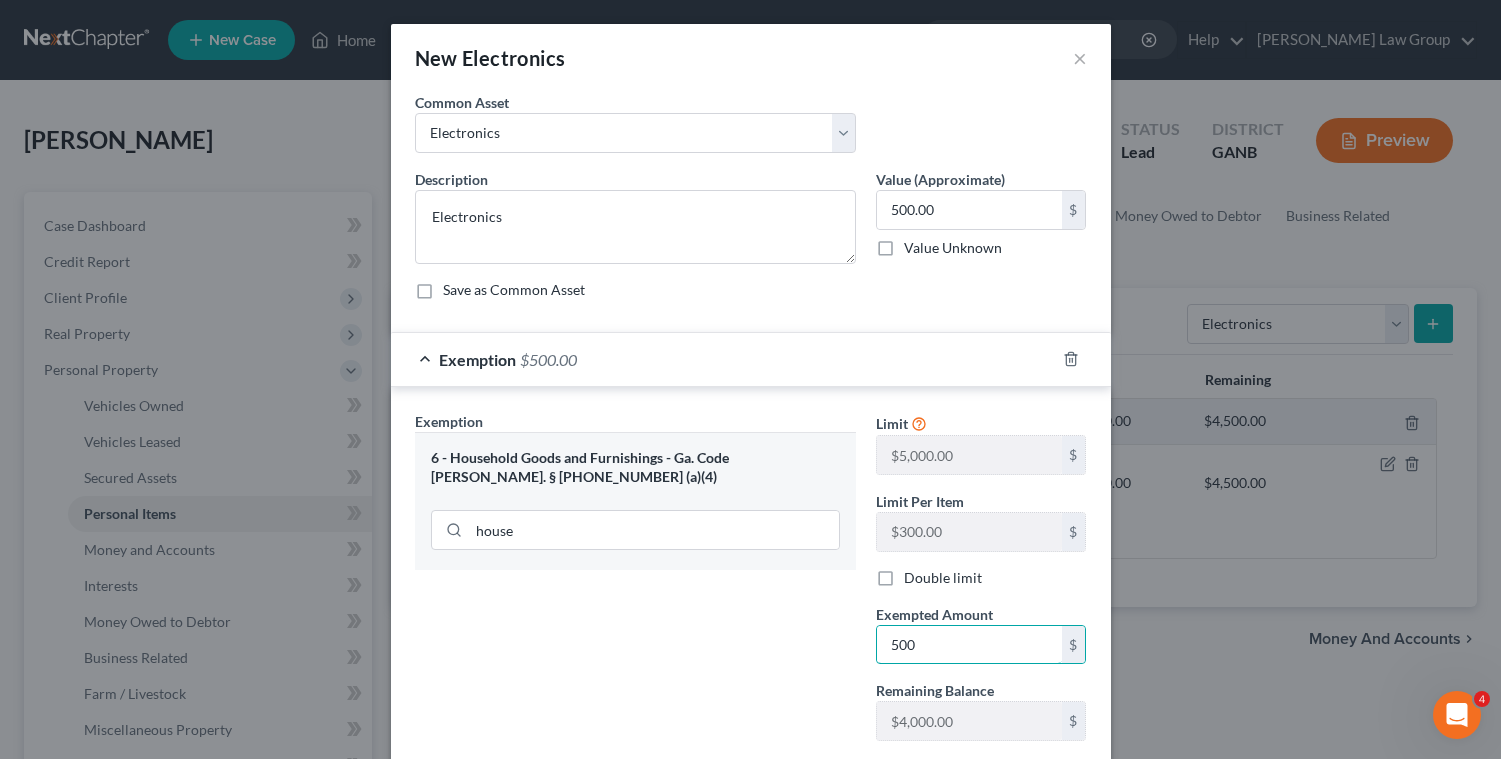 type on "500" 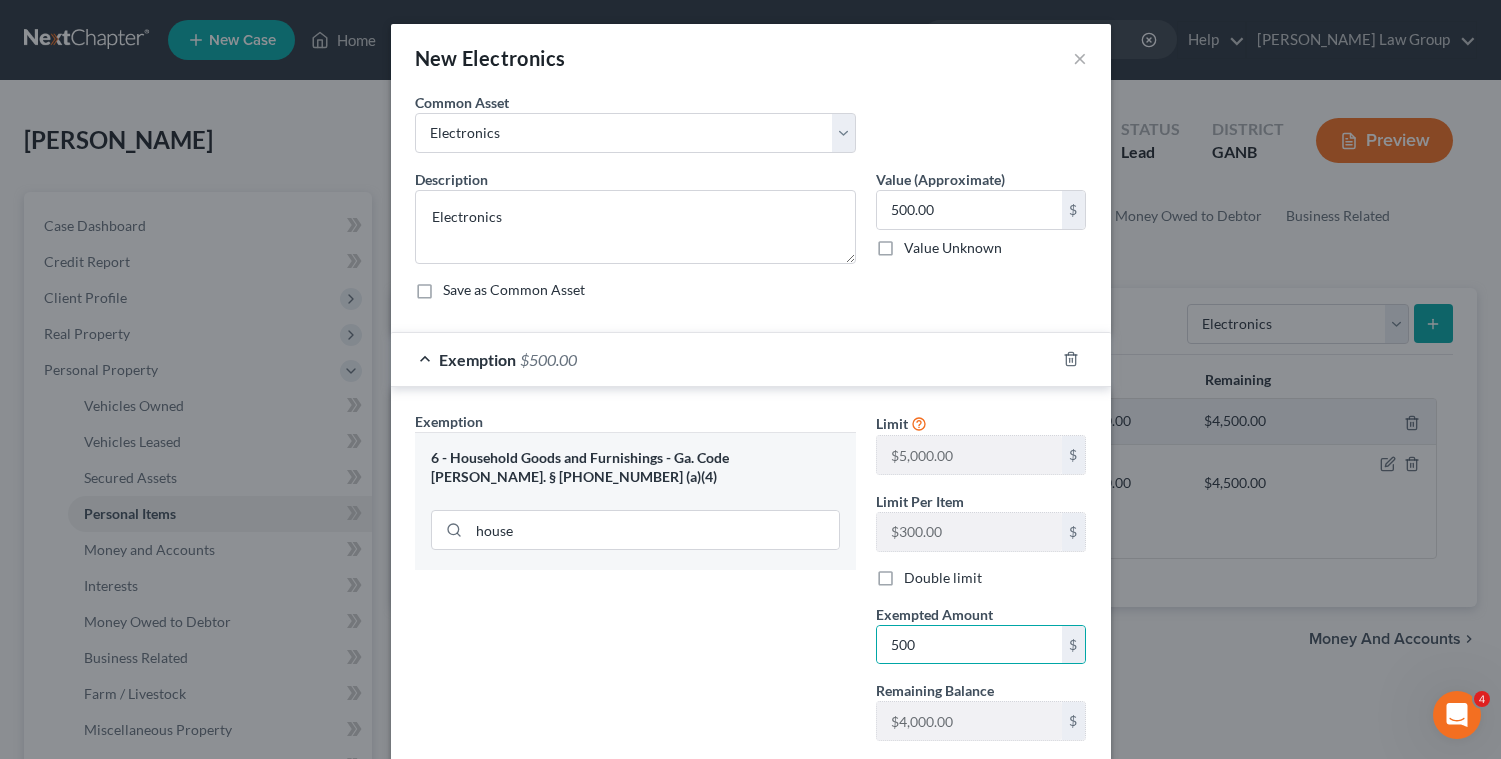 click on "Exemption Set must be selected for CA.
Exemption
*
6 - Household Goods and Furnishings - Ga. Code [PERSON_NAME]. § [PHONE_NUMBER] (a)(4)         house" at bounding box center [635, 584] 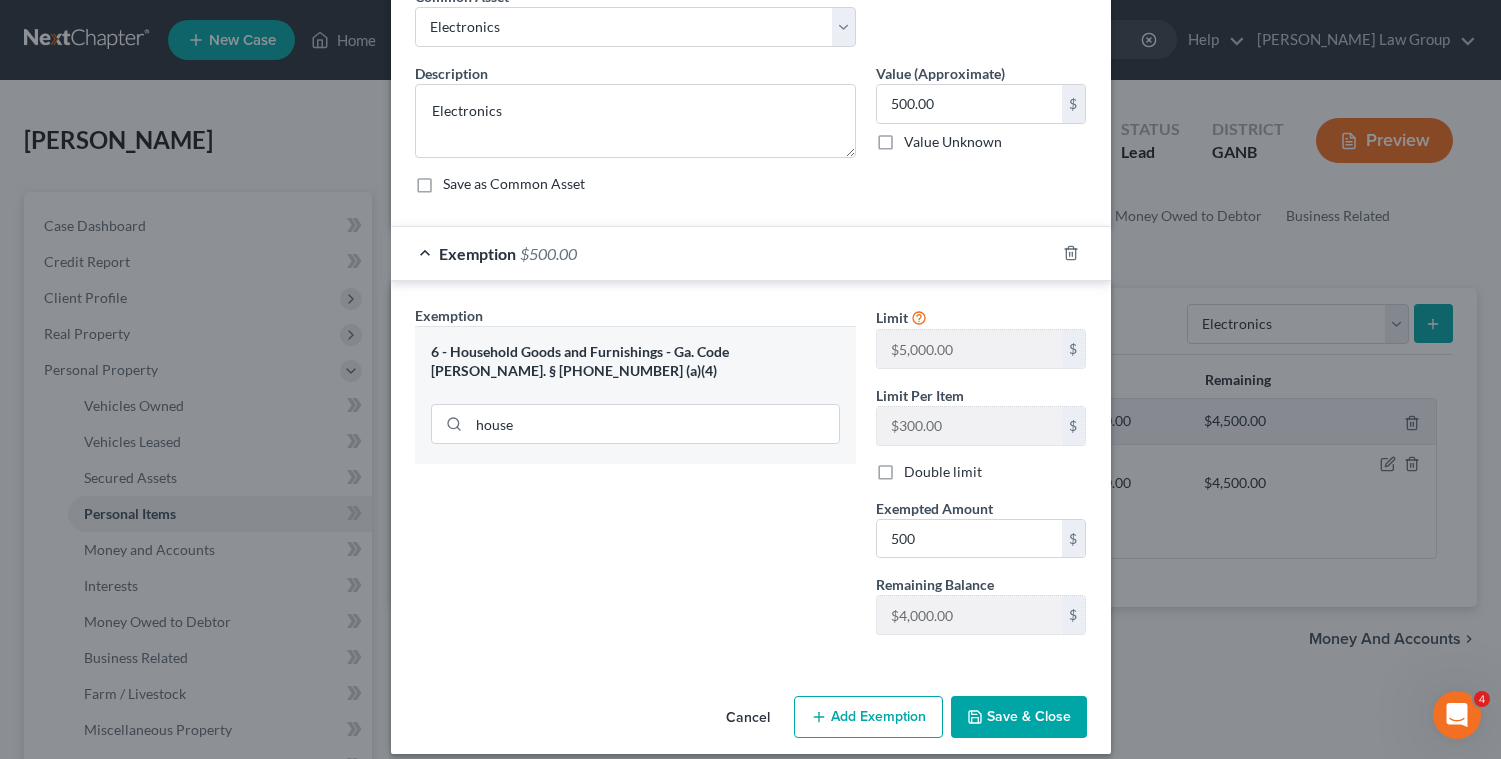 scroll, scrollTop: 125, scrollLeft: 0, axis: vertical 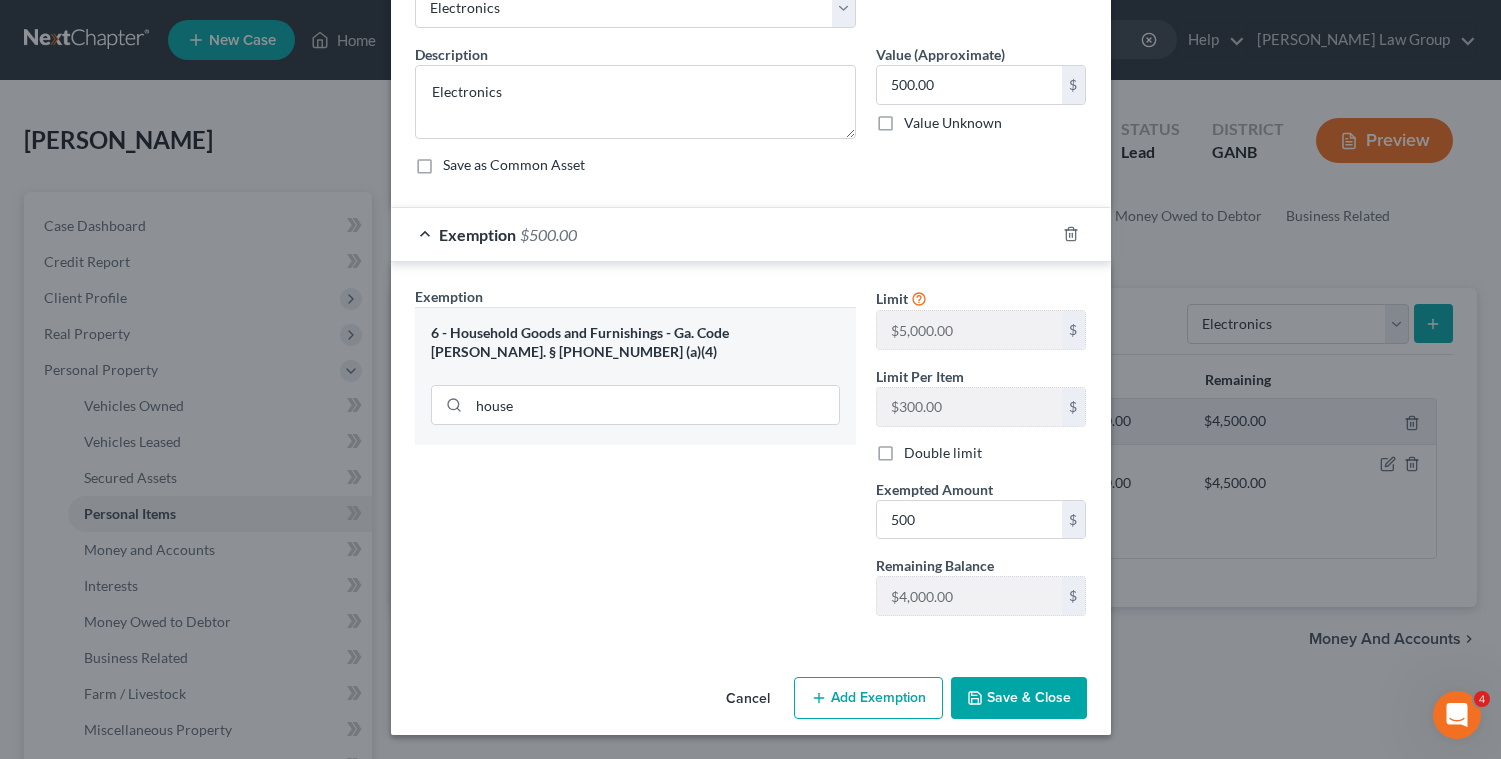 click on "Cancel Add Exemption Save & Close" at bounding box center (751, 702) 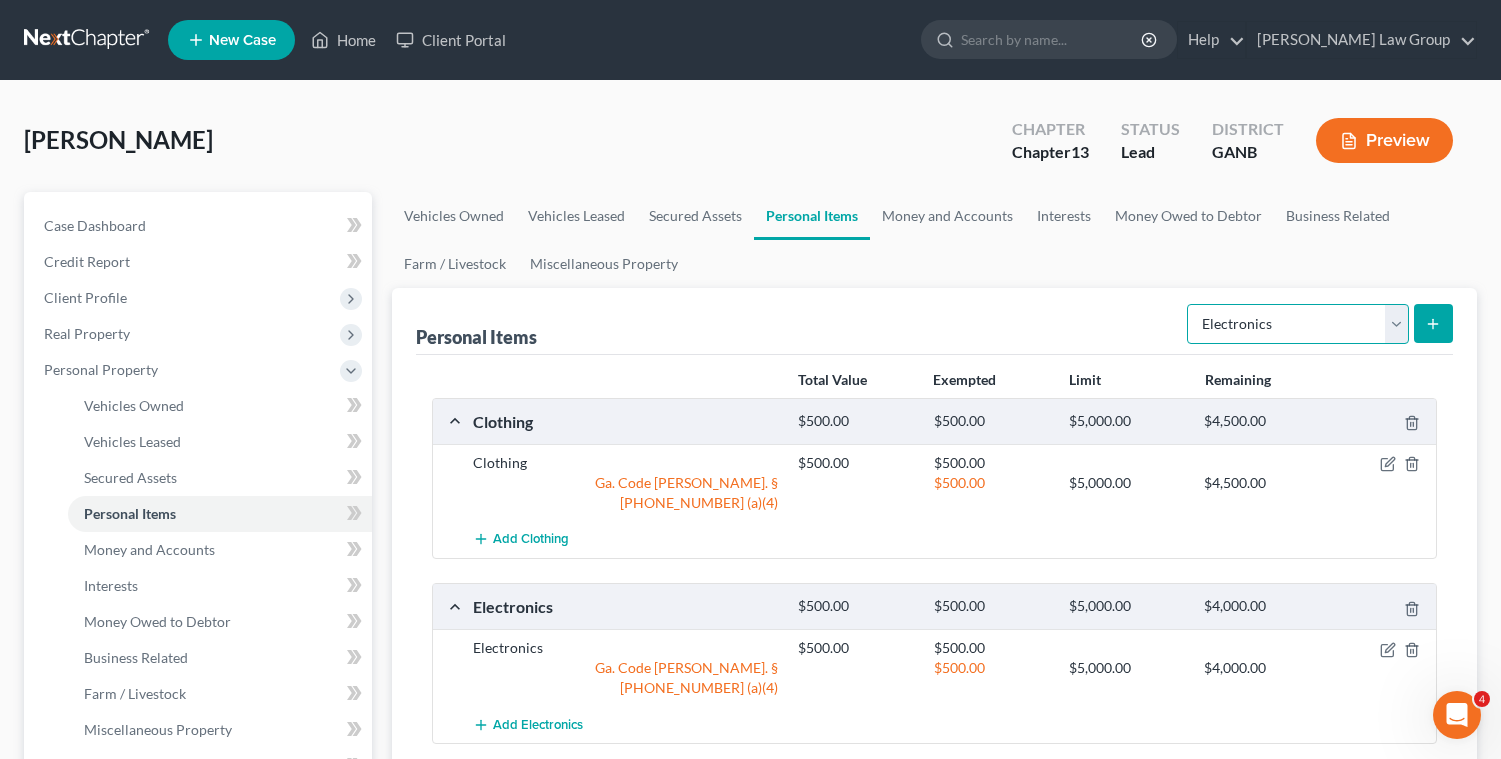 click on "Select Item Type Clothing Collectibles Of Value Electronics Firearms Household Goods Jewelry Other Pet(s) Sports & Hobby Equipment" at bounding box center [1298, 324] 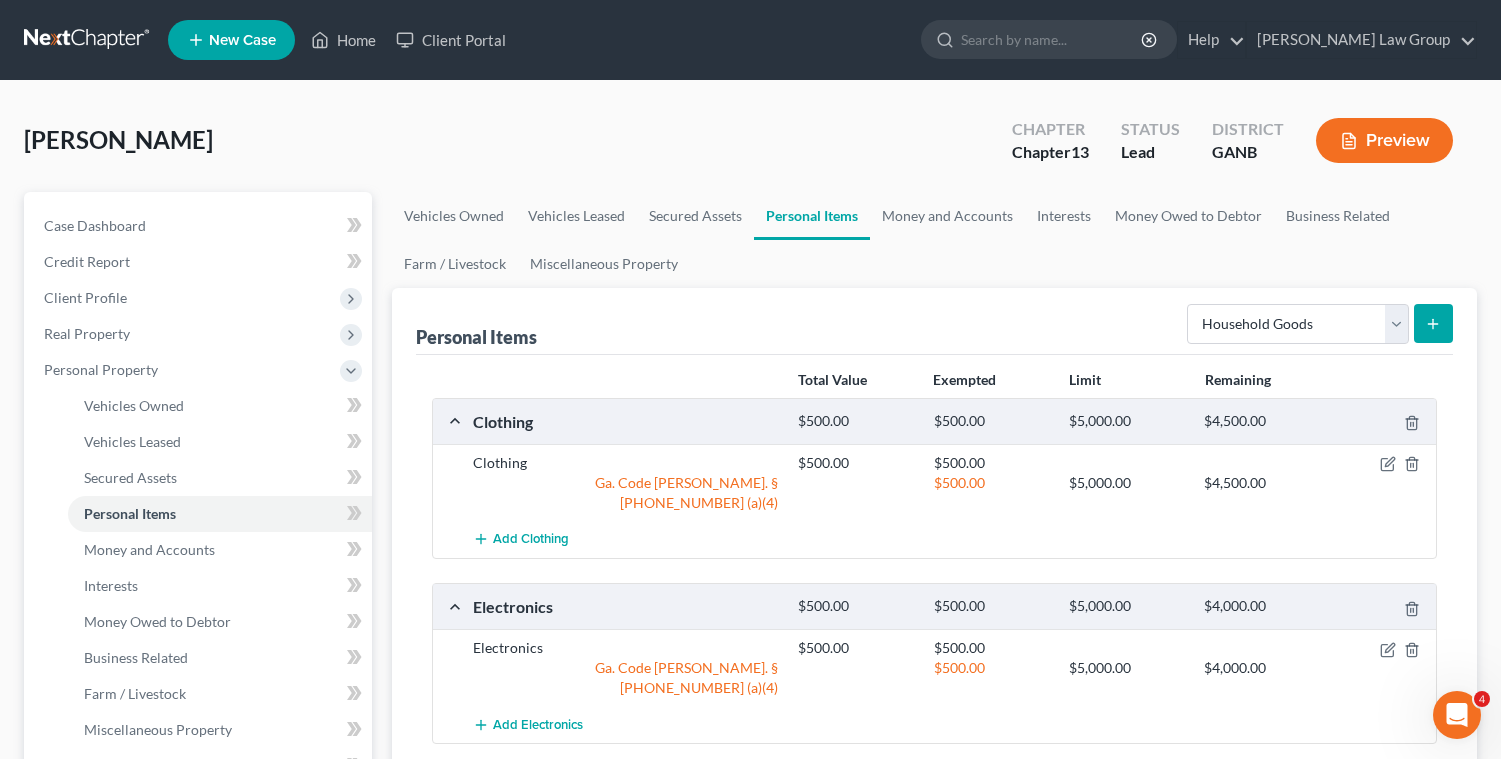 click at bounding box center (1433, 323) 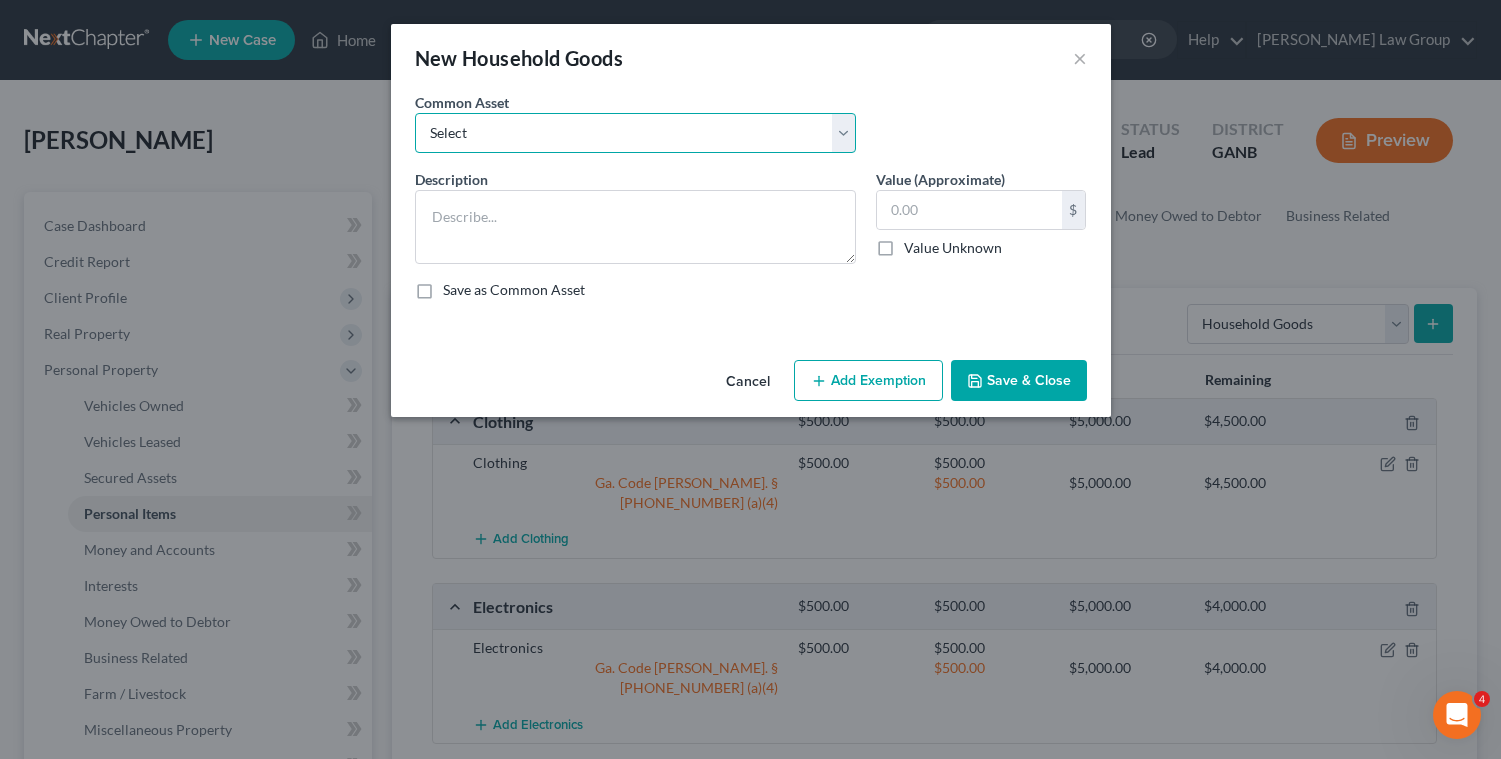 click on "Select Household goods" at bounding box center [635, 133] 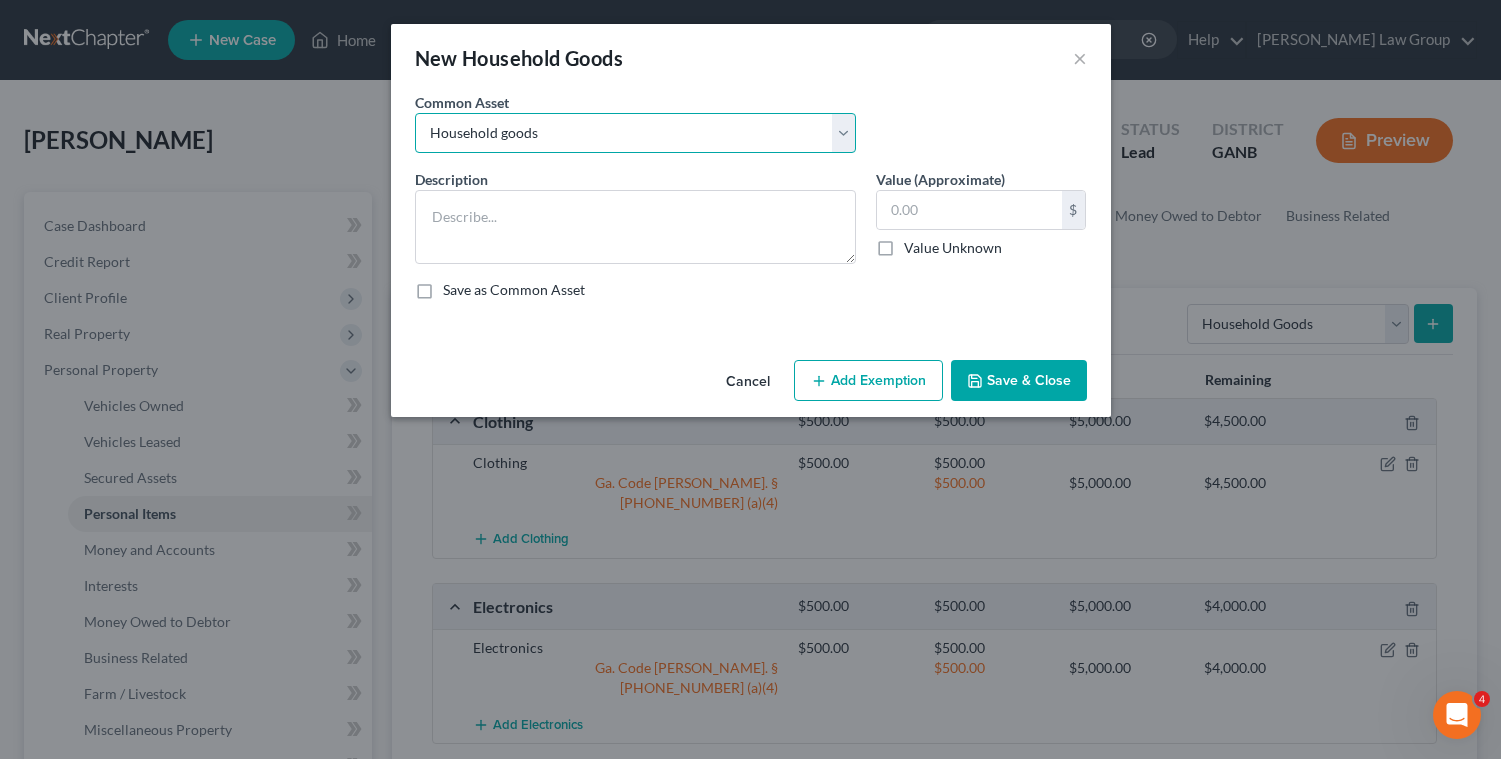 type on "Household goods" 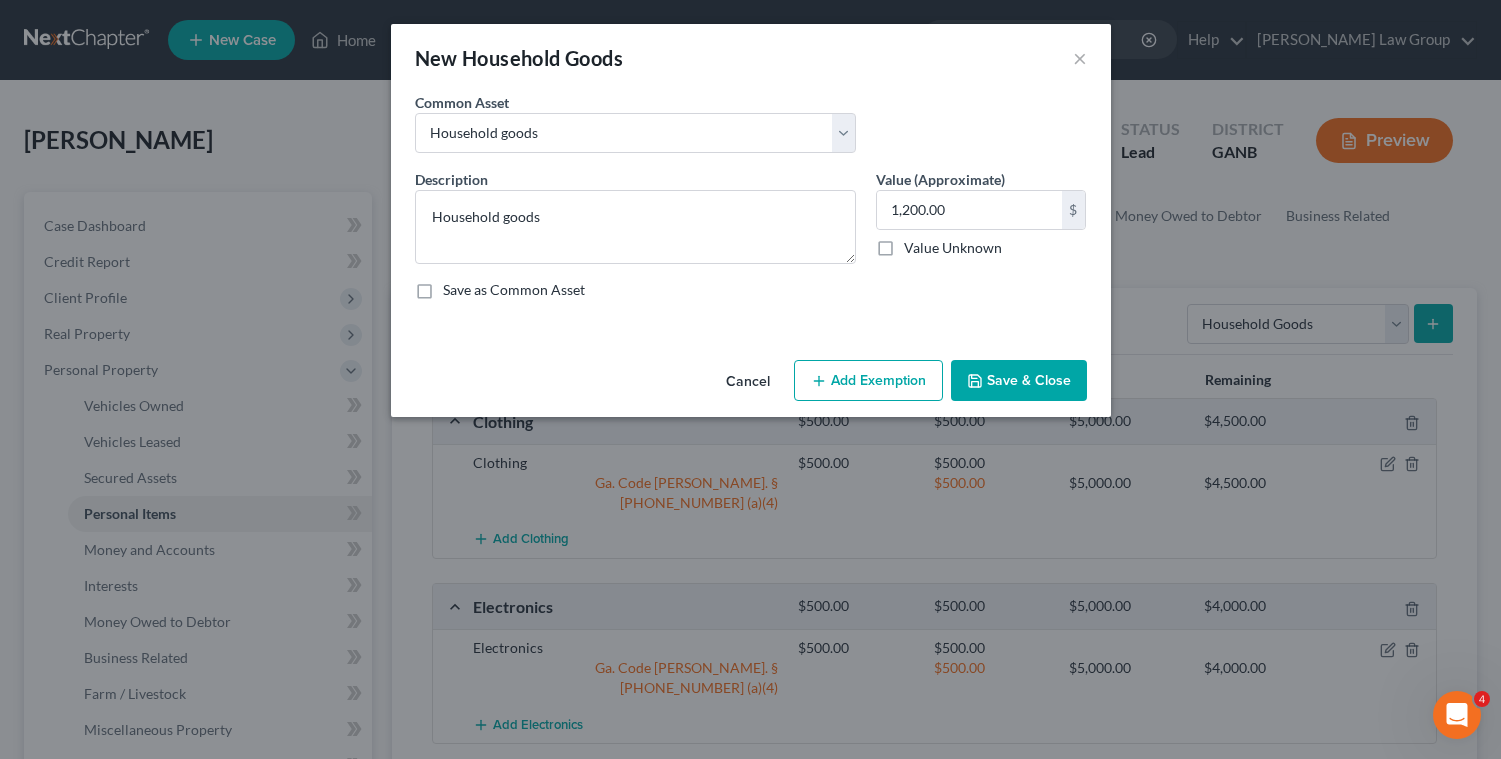 click on "Add Exemption" at bounding box center [868, 381] 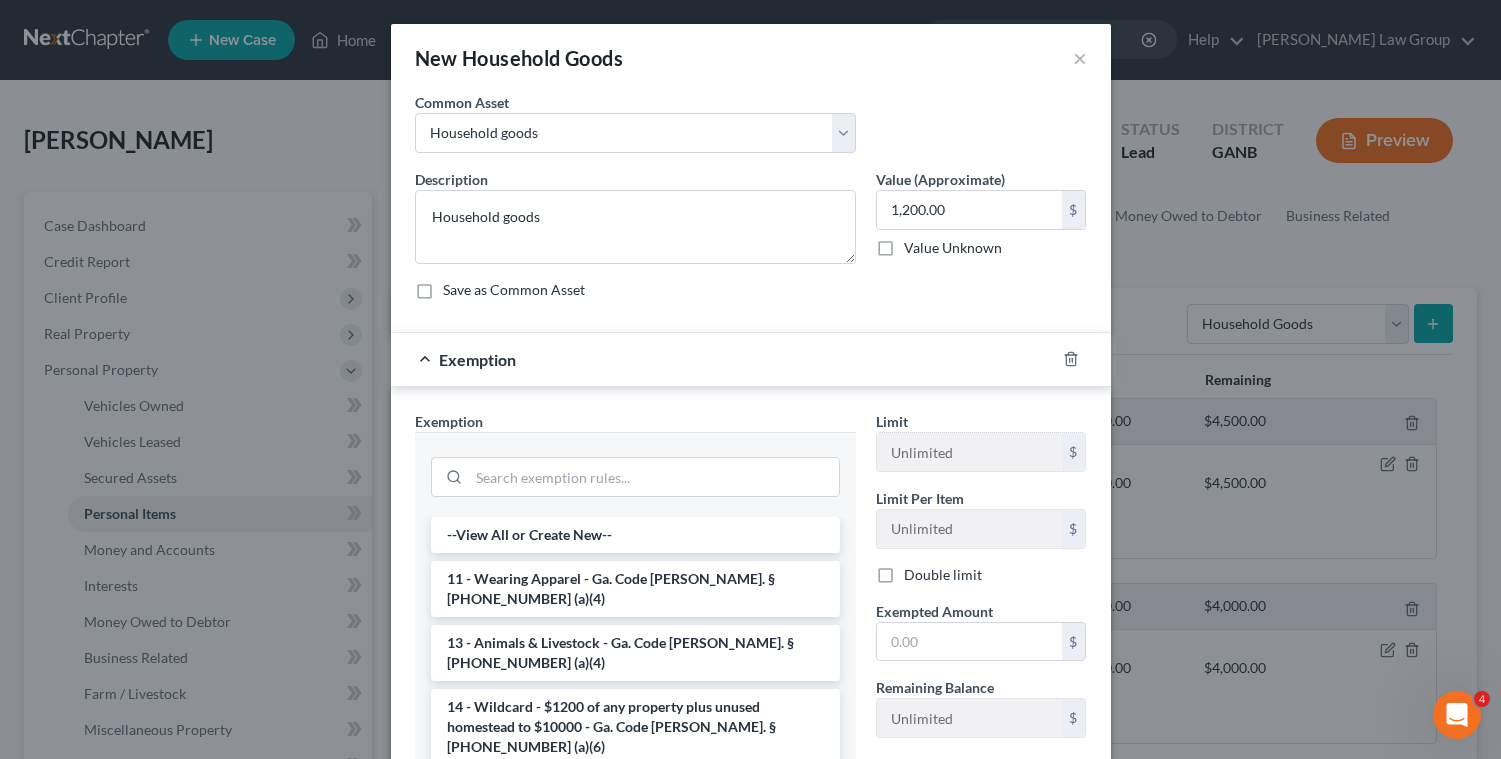 click at bounding box center [635, 475] 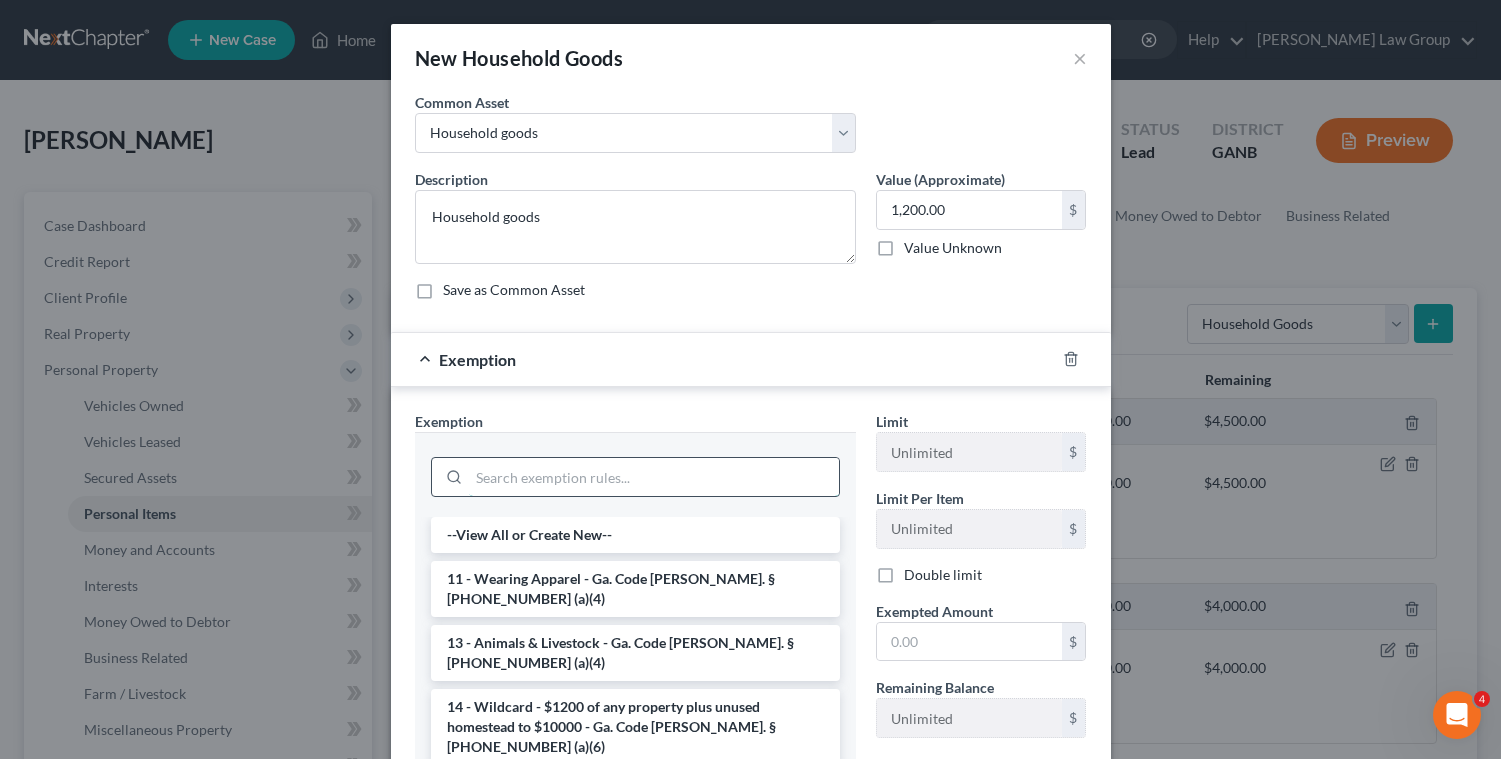 click at bounding box center [654, 477] 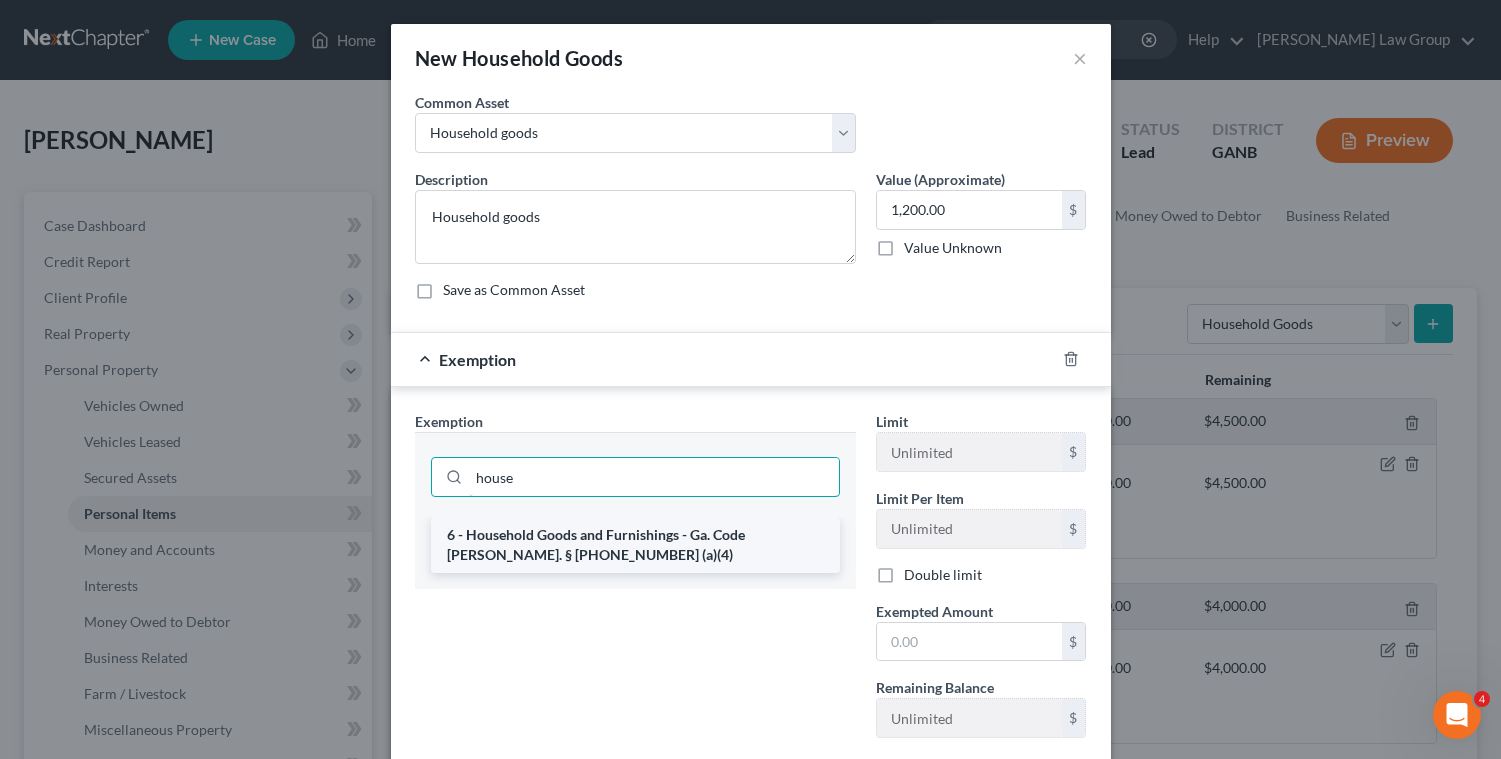 type on "house" 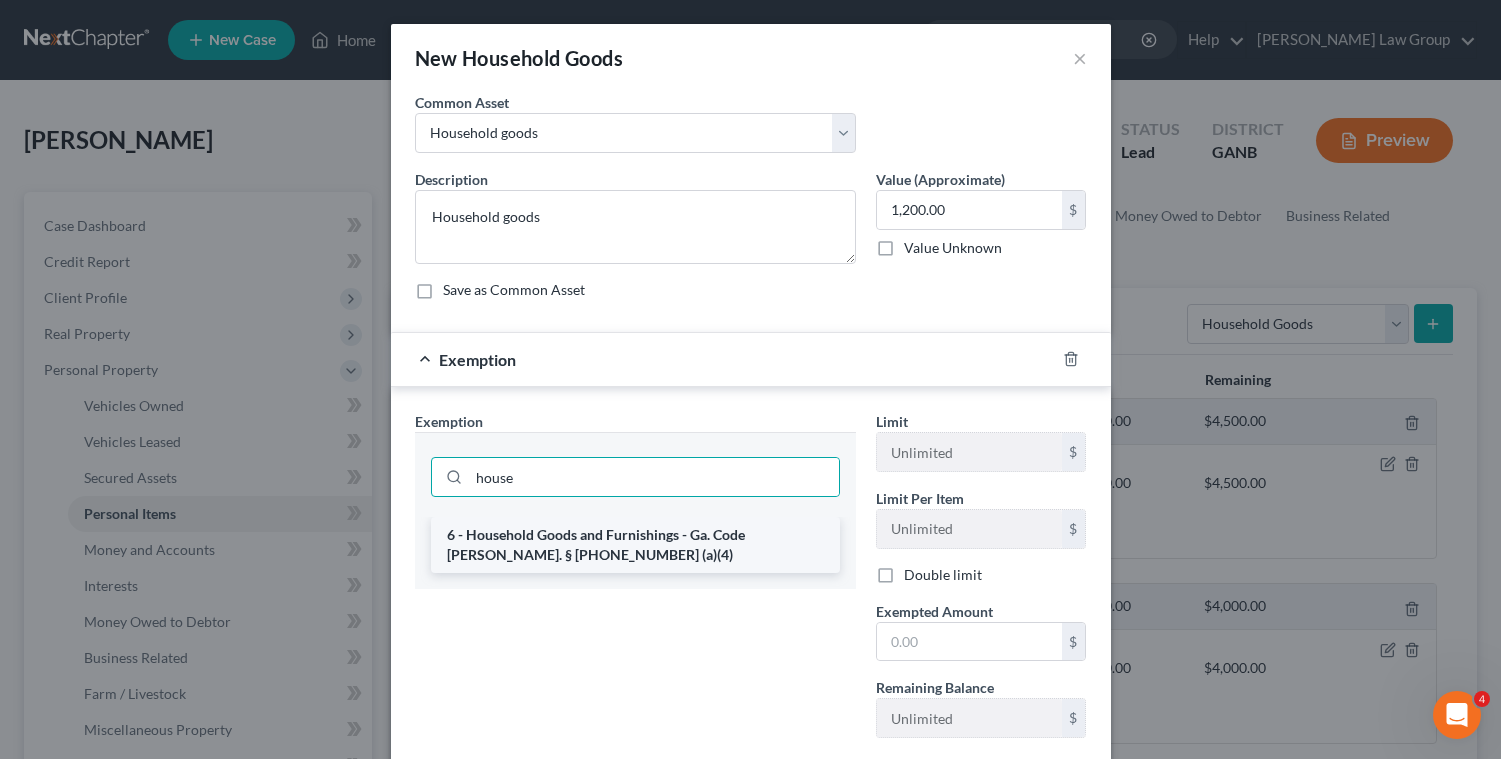 click on "6 - Household Goods and Furnishings - Ga. Code [PERSON_NAME]. § [PHONE_NUMBER] (a)(4)" at bounding box center (635, 545) 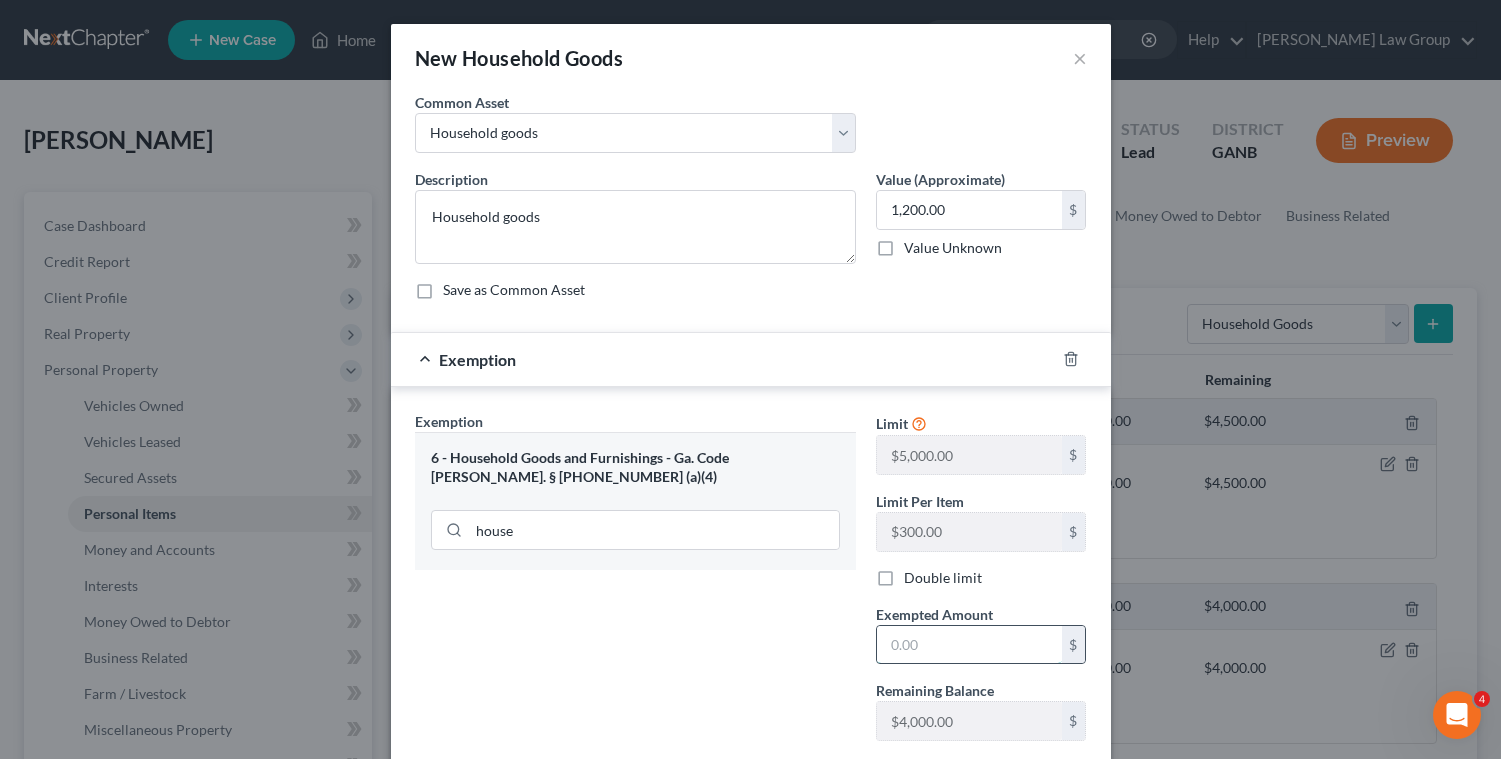 click at bounding box center [969, 645] 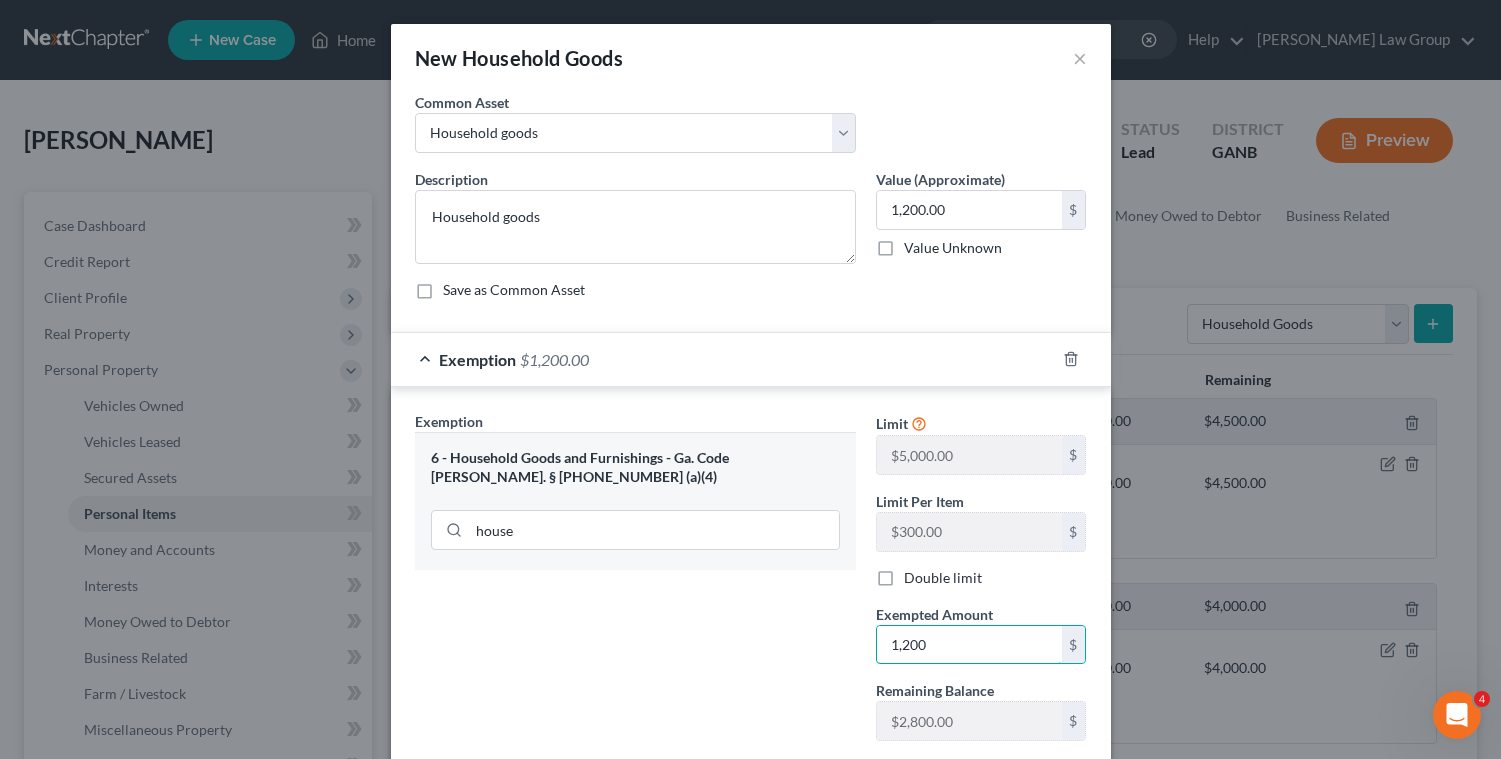 scroll, scrollTop: 125, scrollLeft: 0, axis: vertical 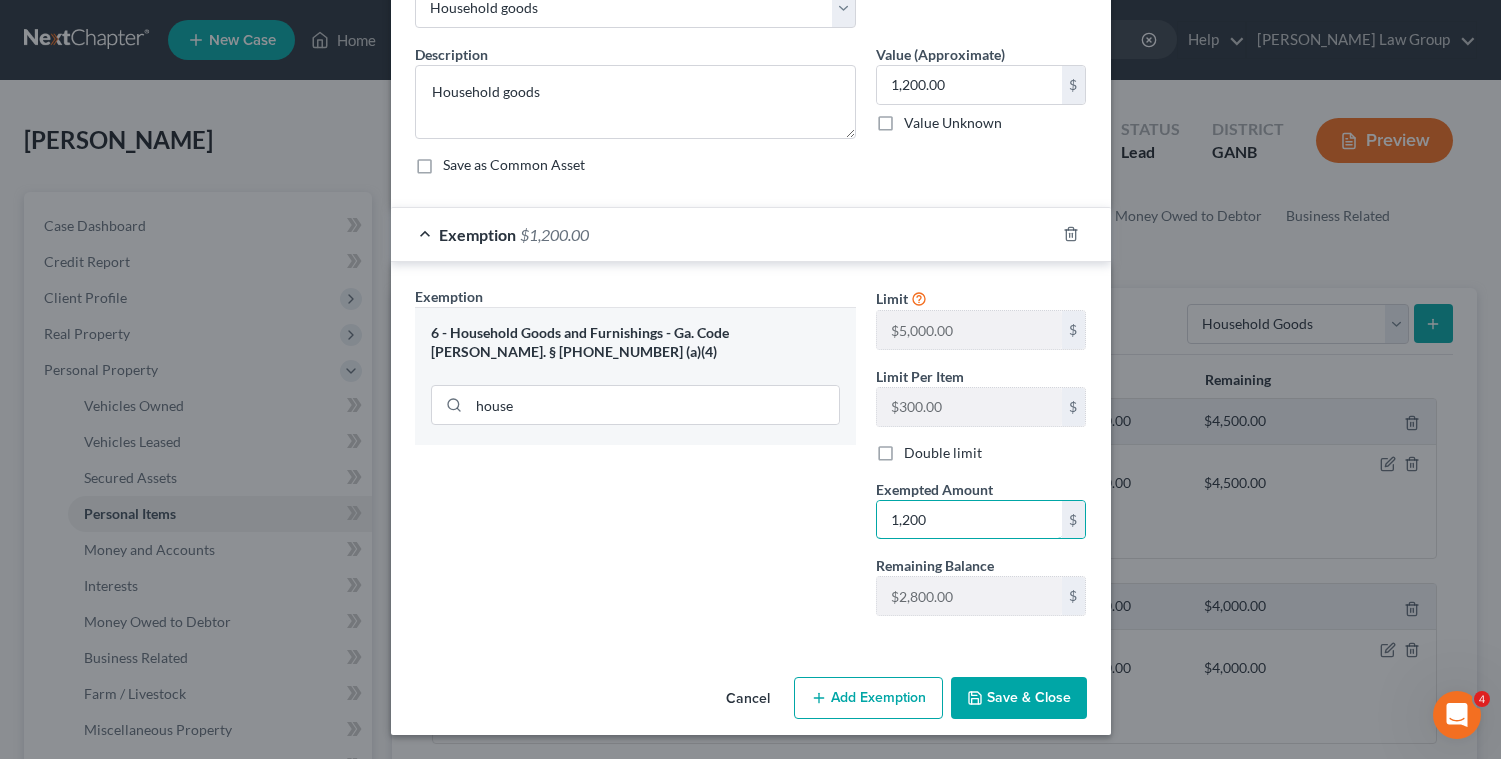 type on "1,200" 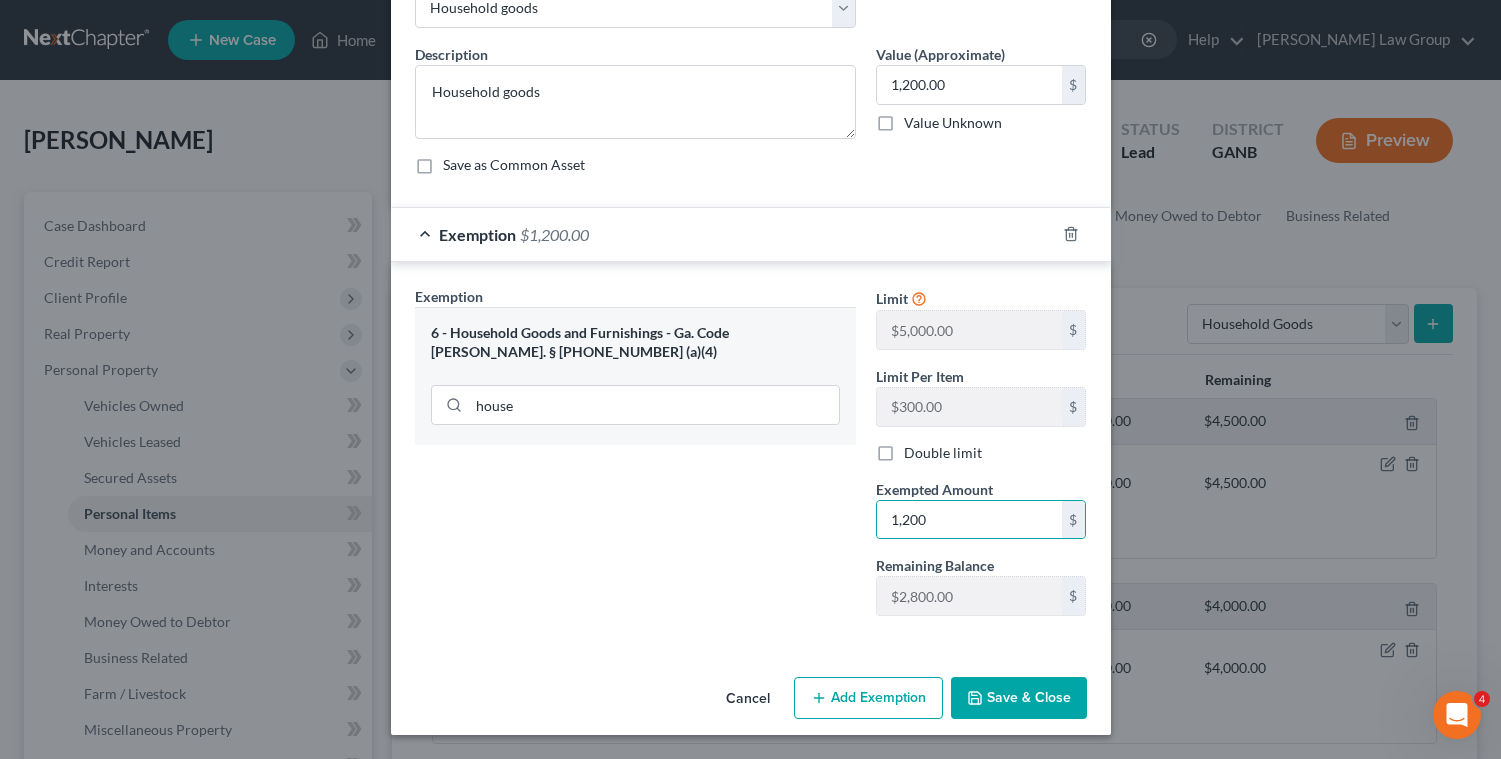 click on "Save & Close" at bounding box center [1019, 698] 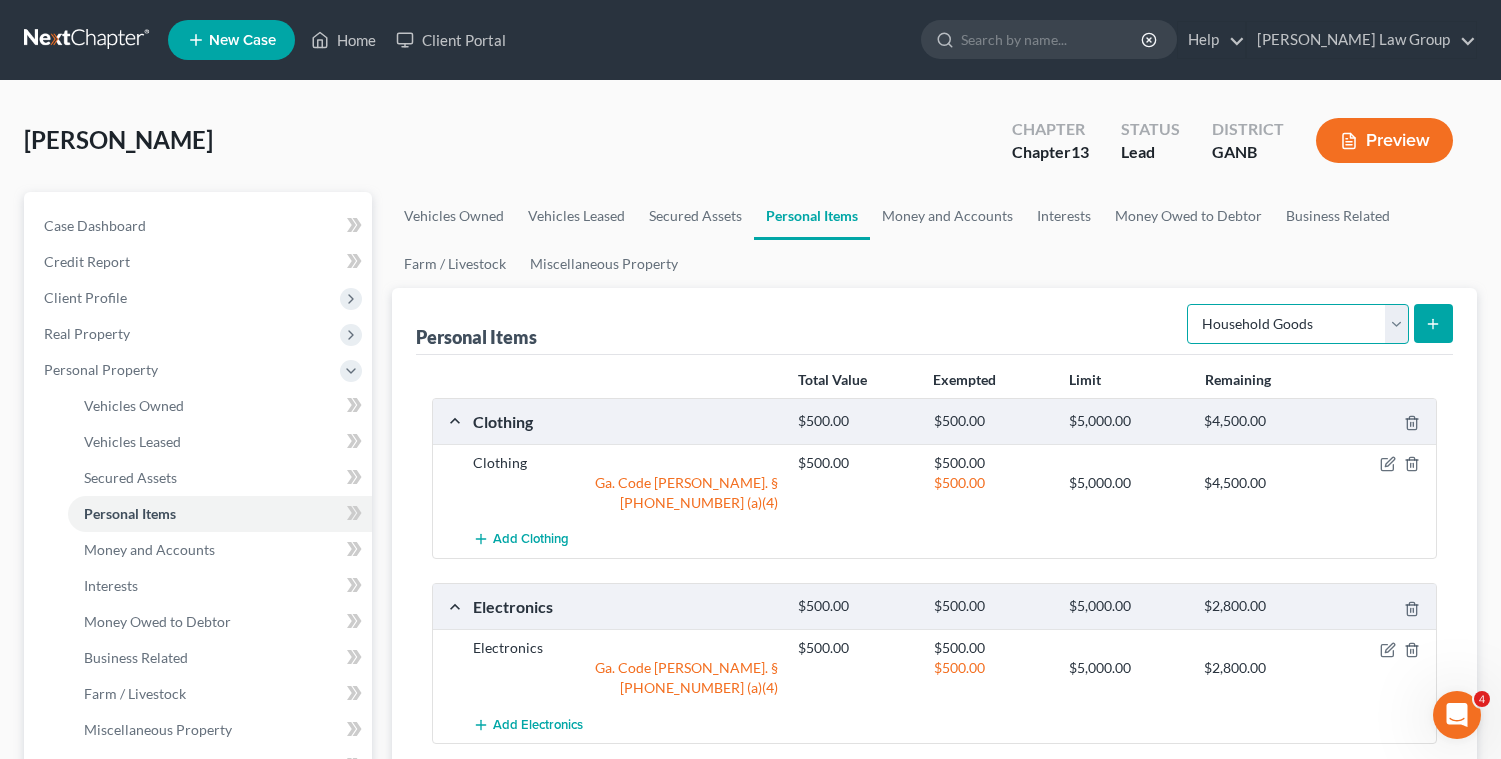click on "Select Item Type Clothing Collectibles Of Value Electronics Firearms Household Goods Jewelry Other Pet(s) Sports & Hobby Equipment" at bounding box center [1298, 324] 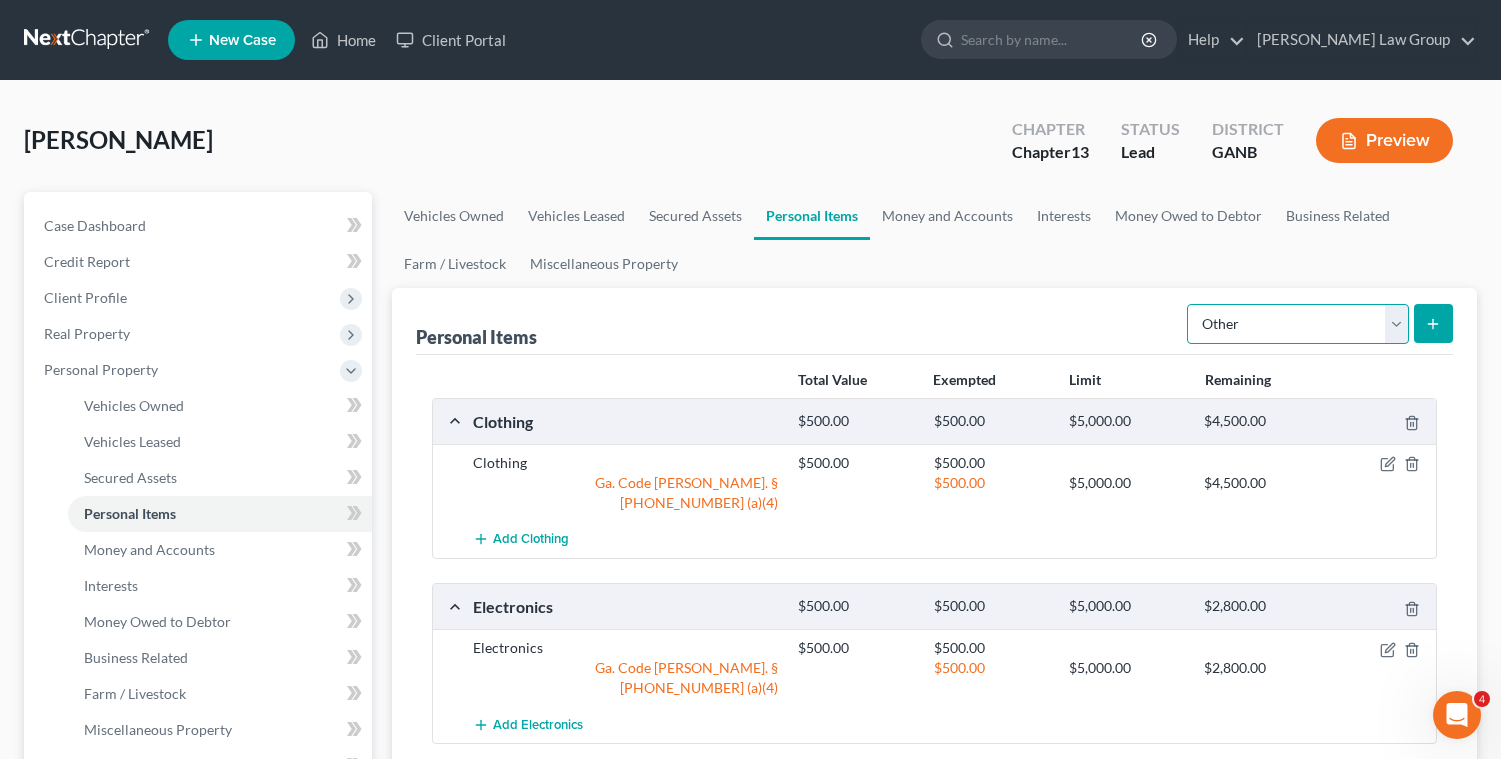 click on "Select Item Type Clothing Collectibles Of Value Electronics Firearms Household Goods Jewelry Other Pet(s) Sports & Hobby Equipment" at bounding box center [1298, 324] 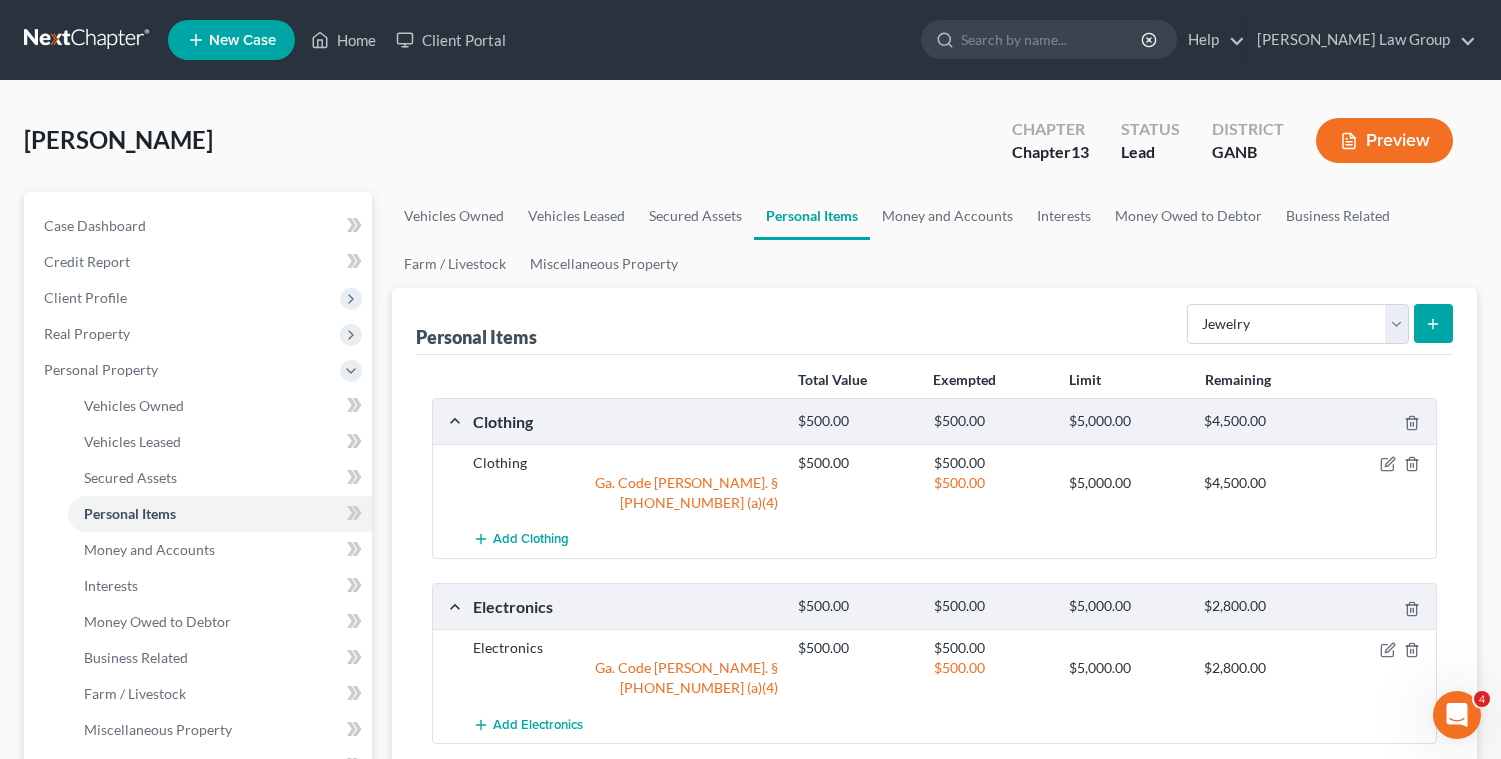 click at bounding box center (1433, 323) 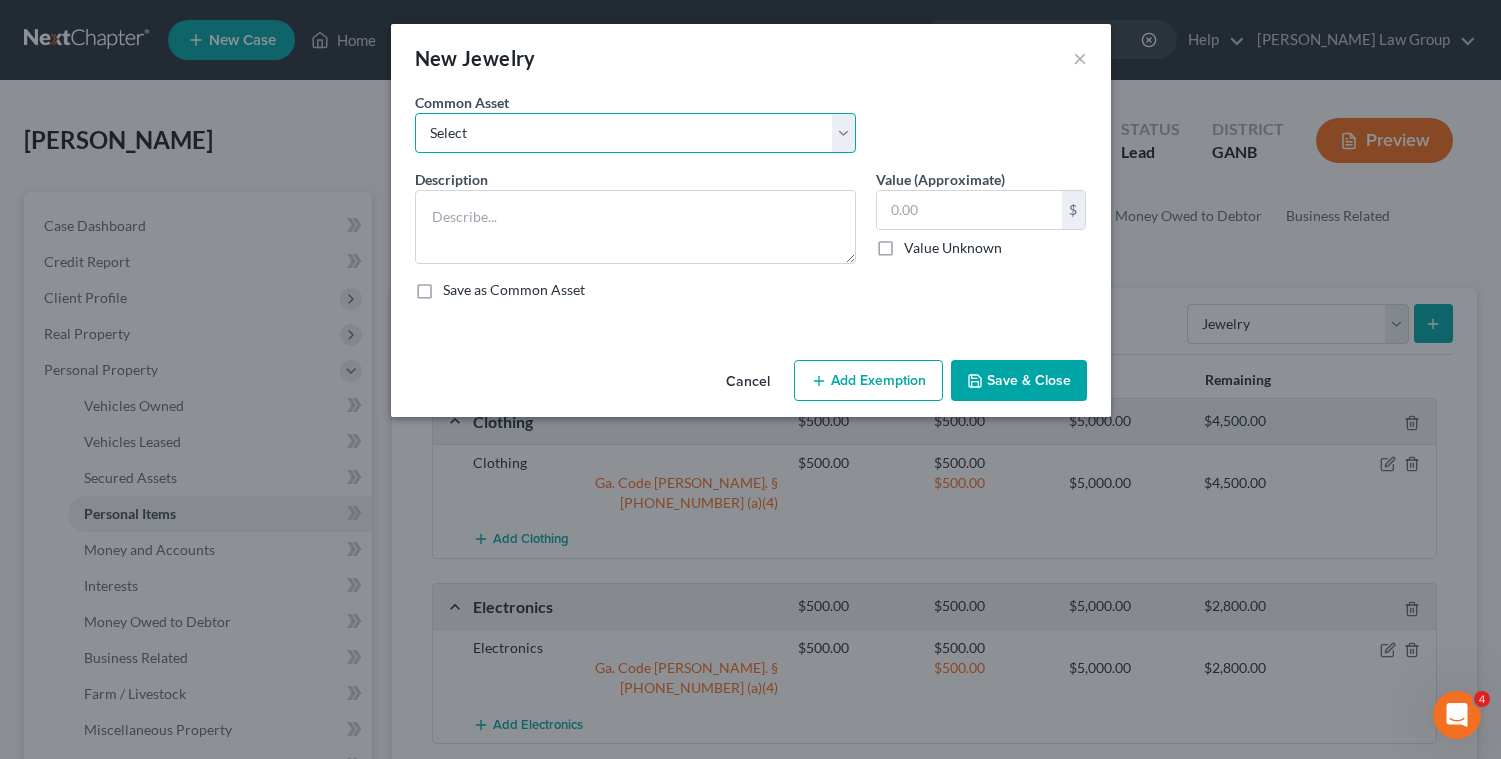 click on "Select Costume jewelry Jewelry" at bounding box center (635, 133) 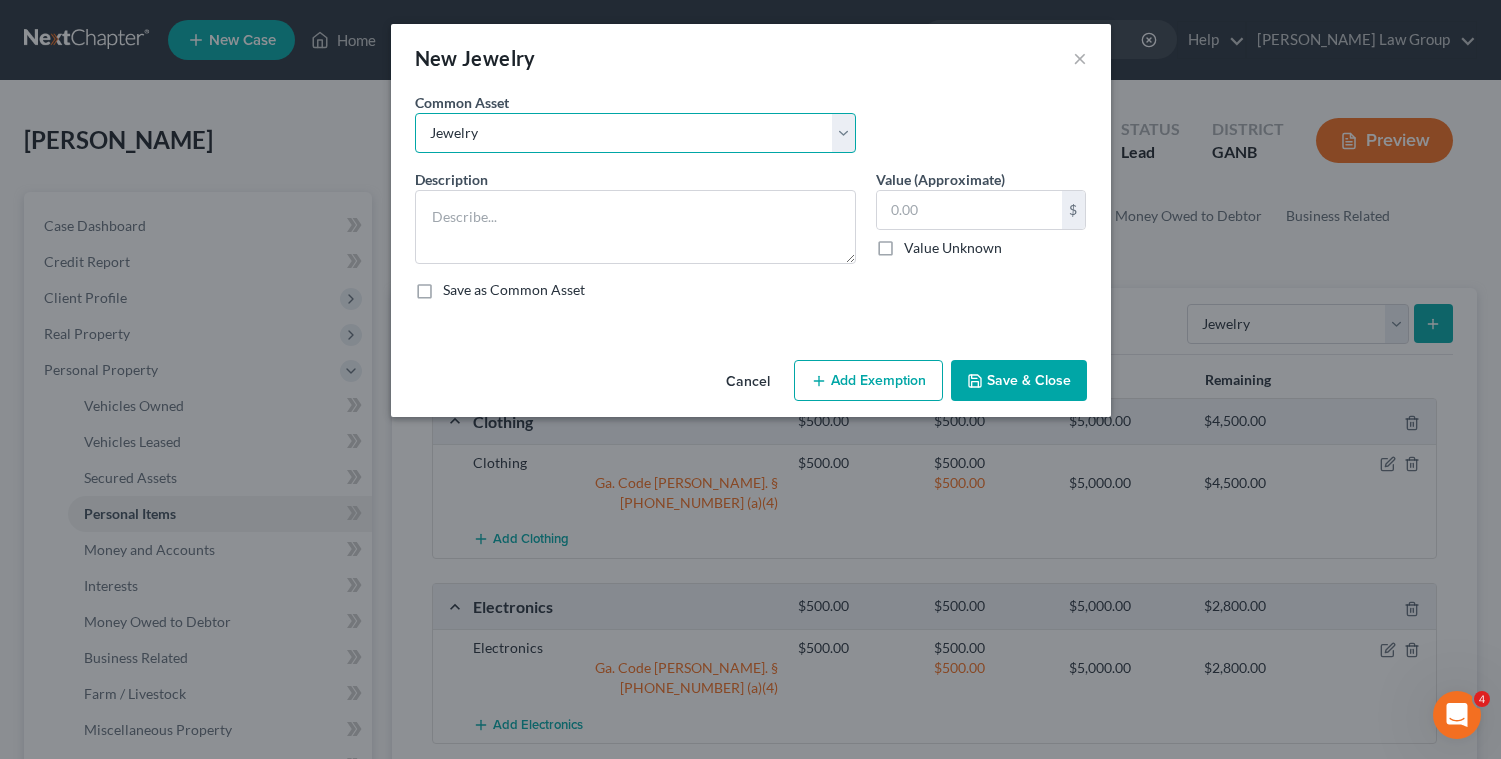 type on "Jewelry" 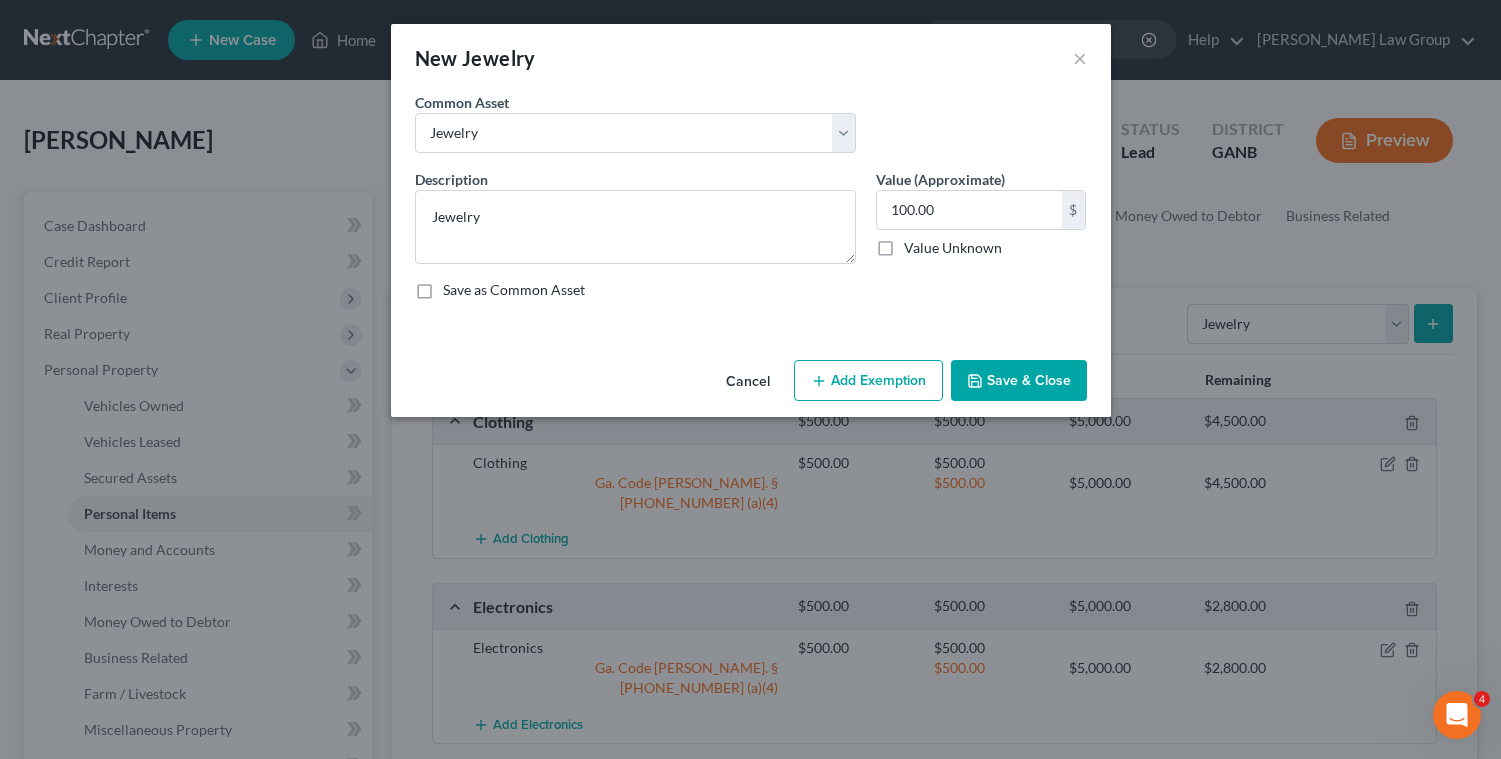 click on "Add Exemption" at bounding box center (868, 381) 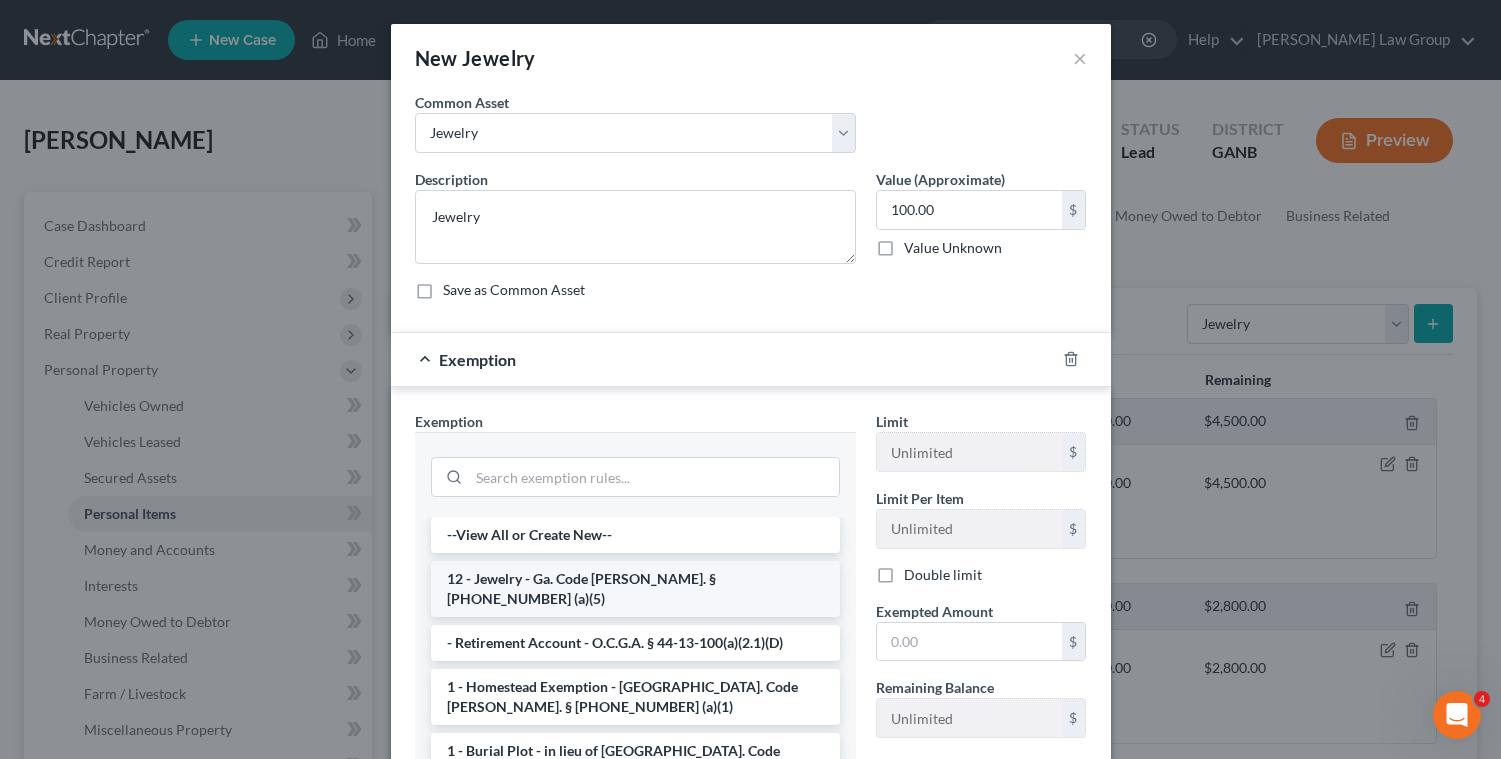 click on "12 - Jewelry - Ga. Code [PERSON_NAME]. § [PHONE_NUMBER] (a)(5)" at bounding box center [635, 589] 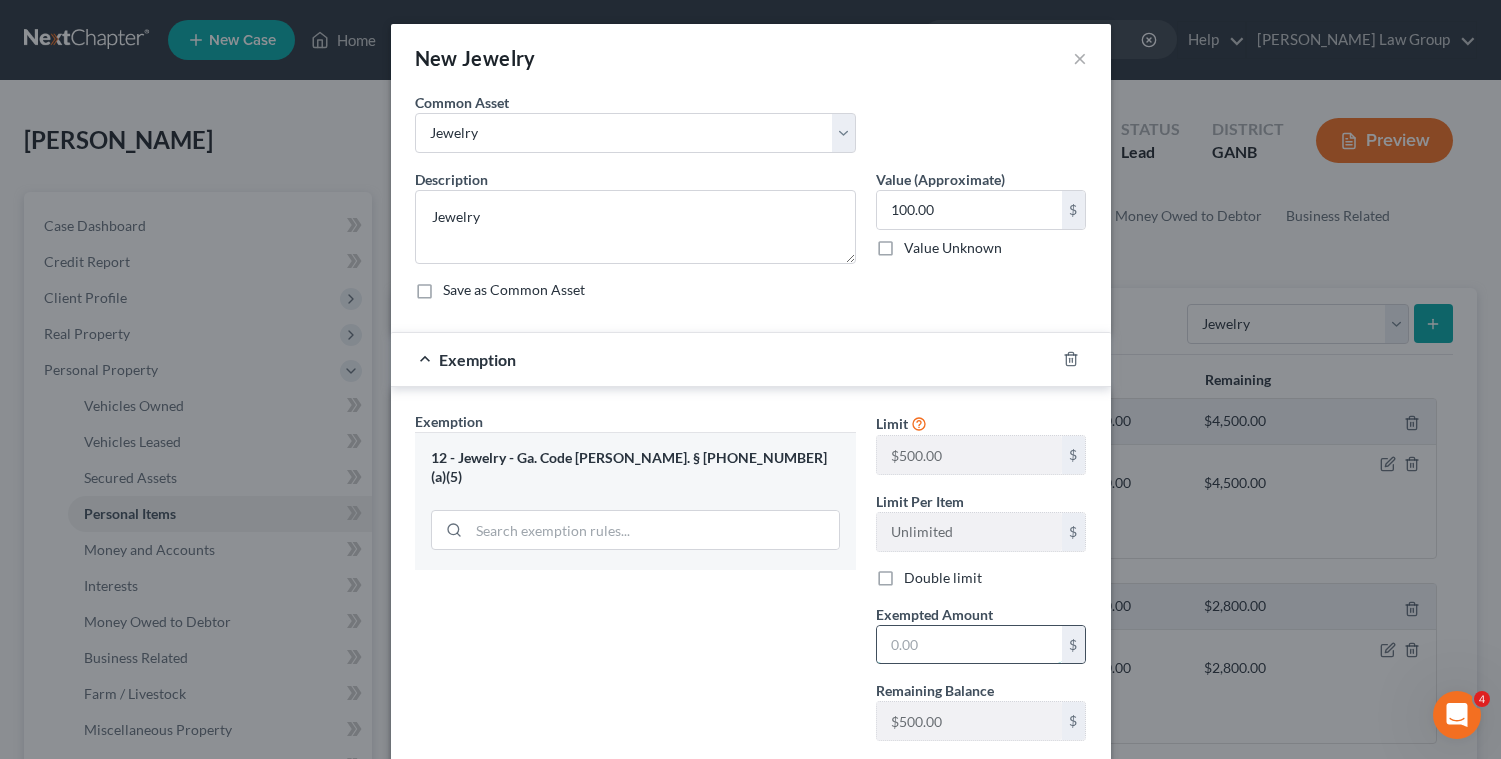 click at bounding box center (969, 645) 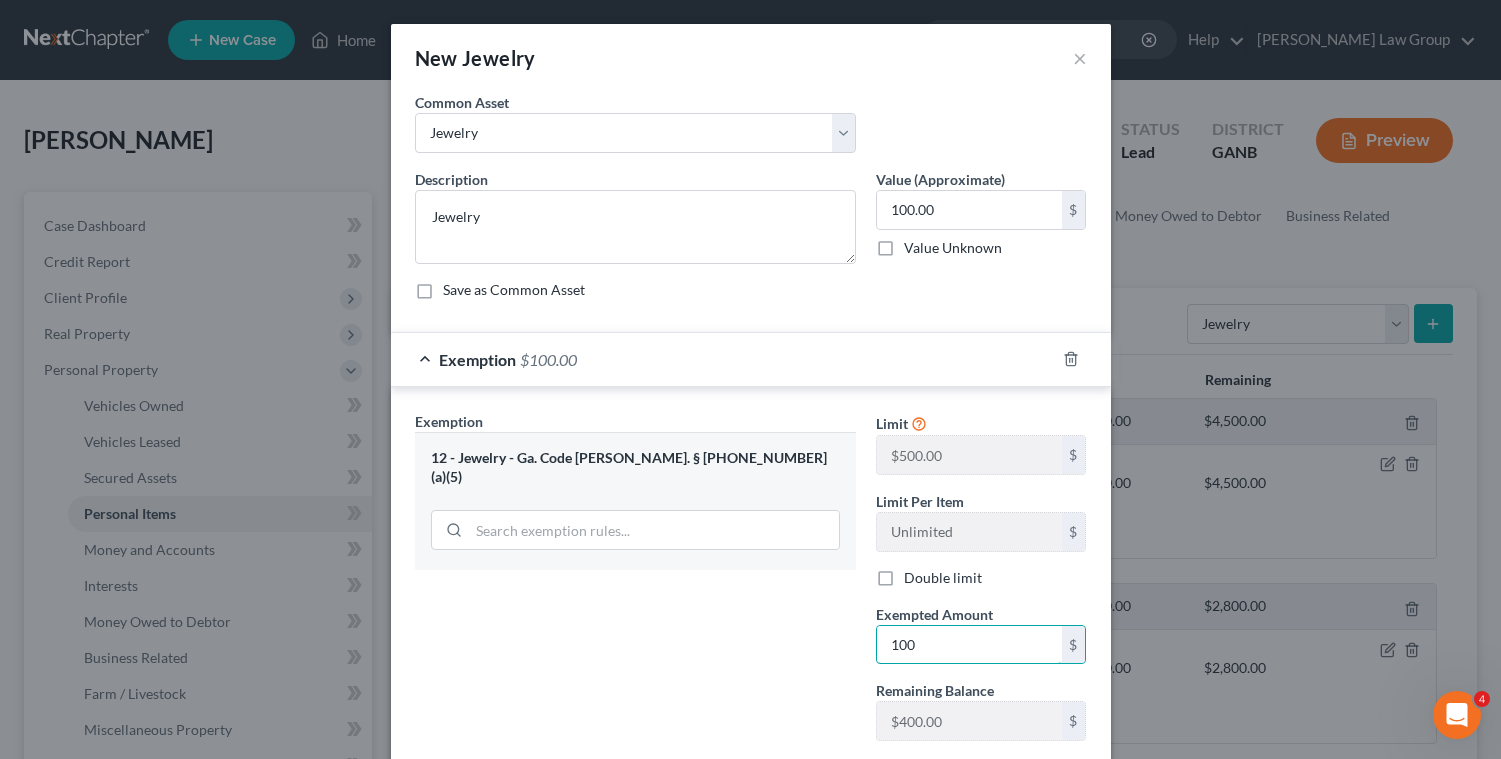 scroll, scrollTop: 125, scrollLeft: 0, axis: vertical 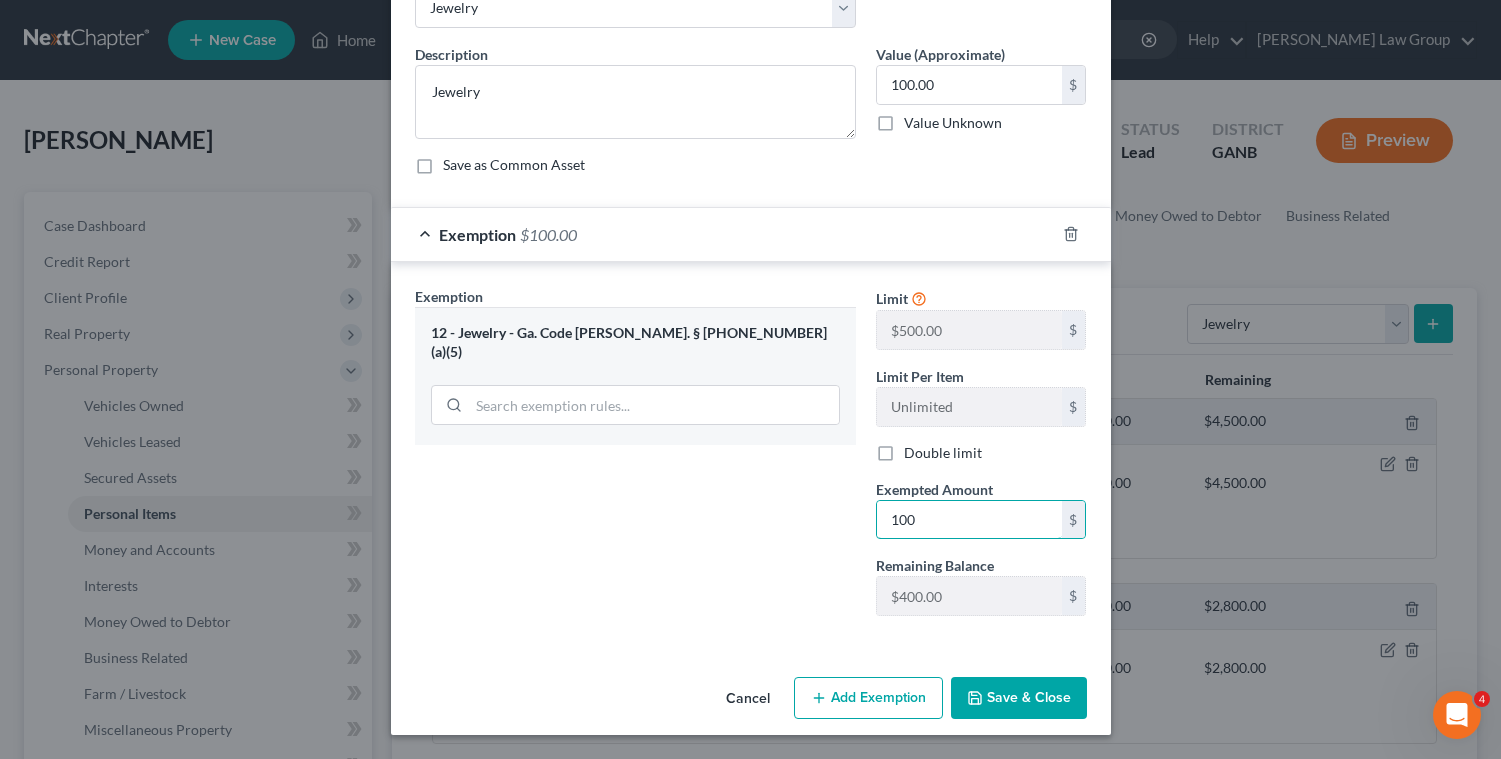 type on "100" 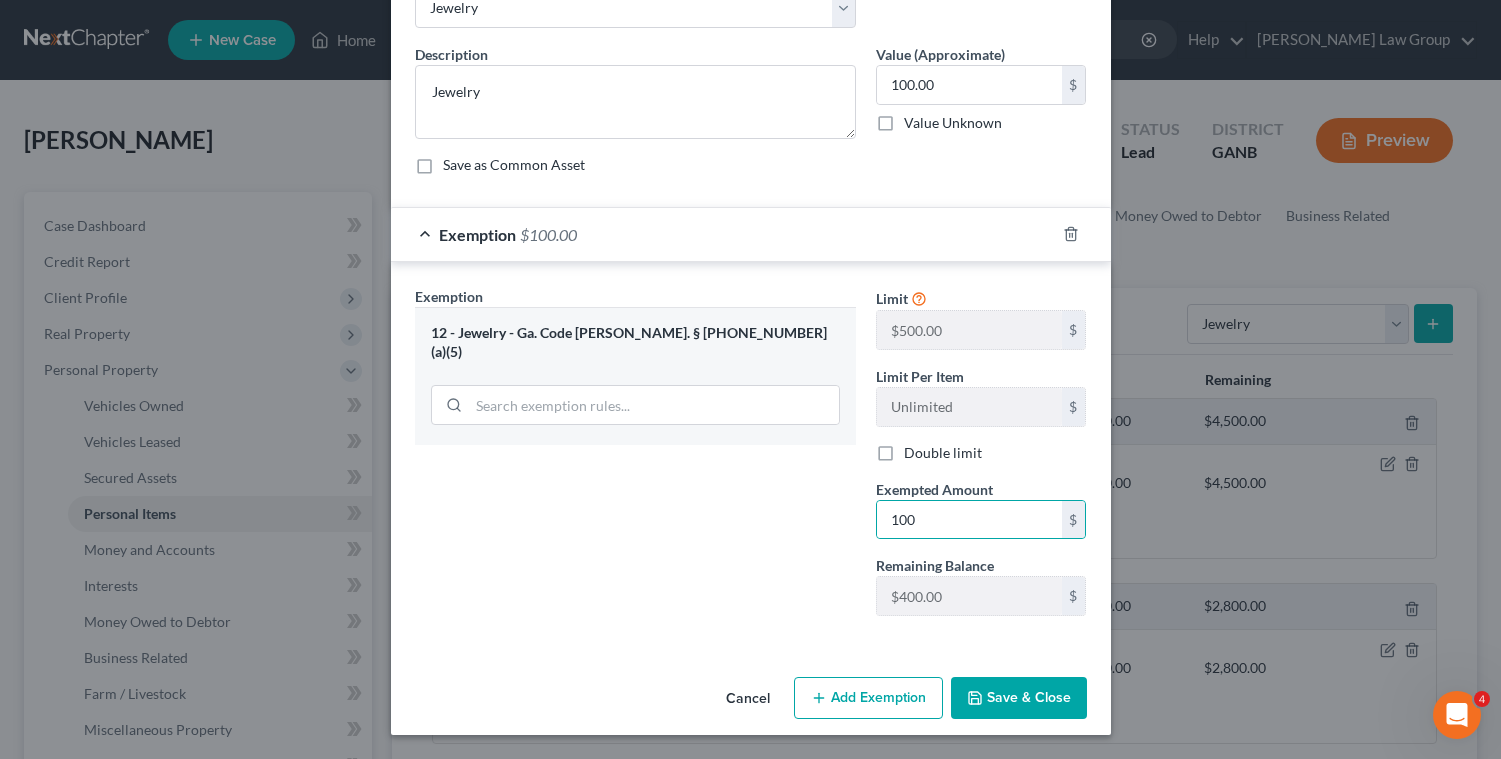click on "Save & Close" at bounding box center (1019, 698) 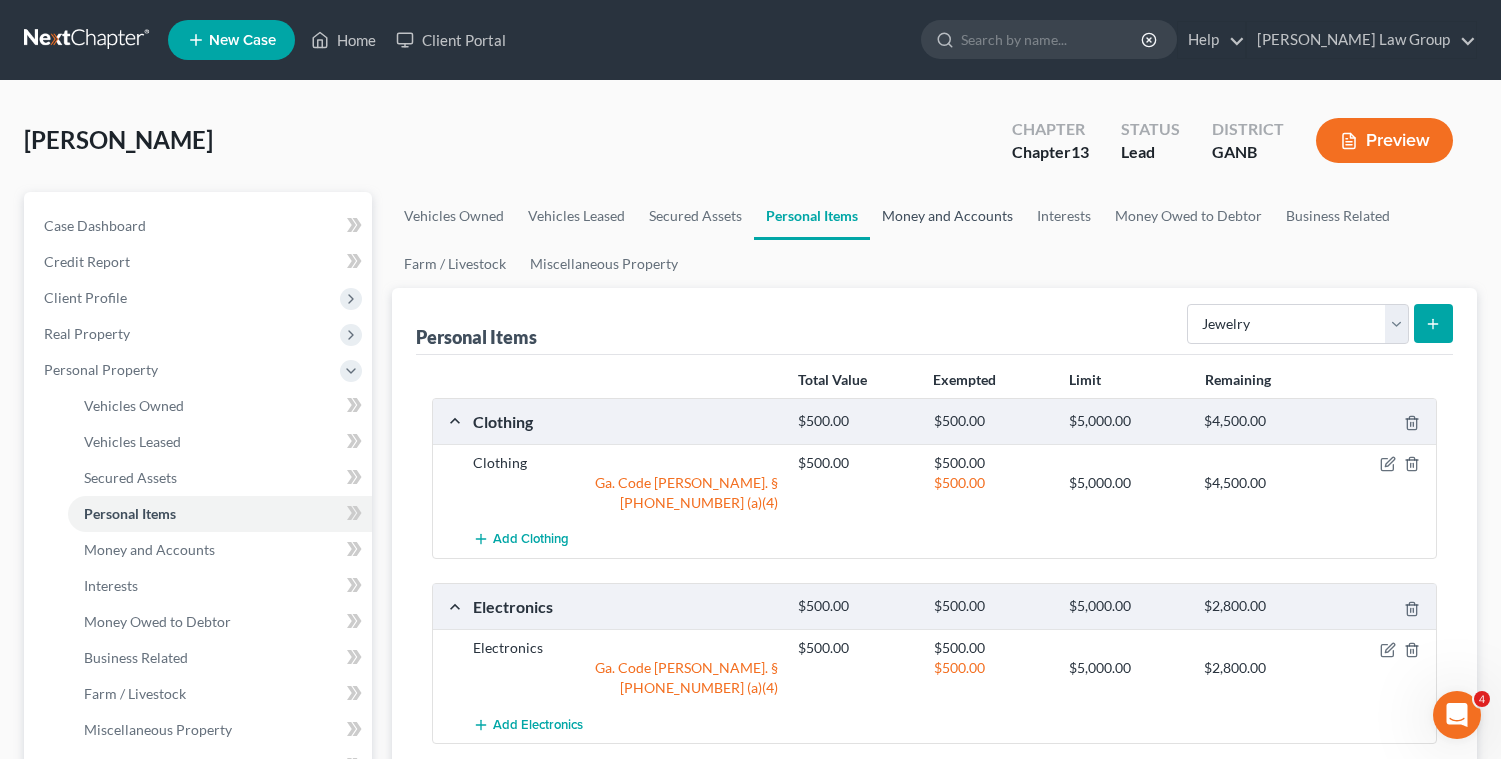 click on "Money and Accounts" at bounding box center (947, 216) 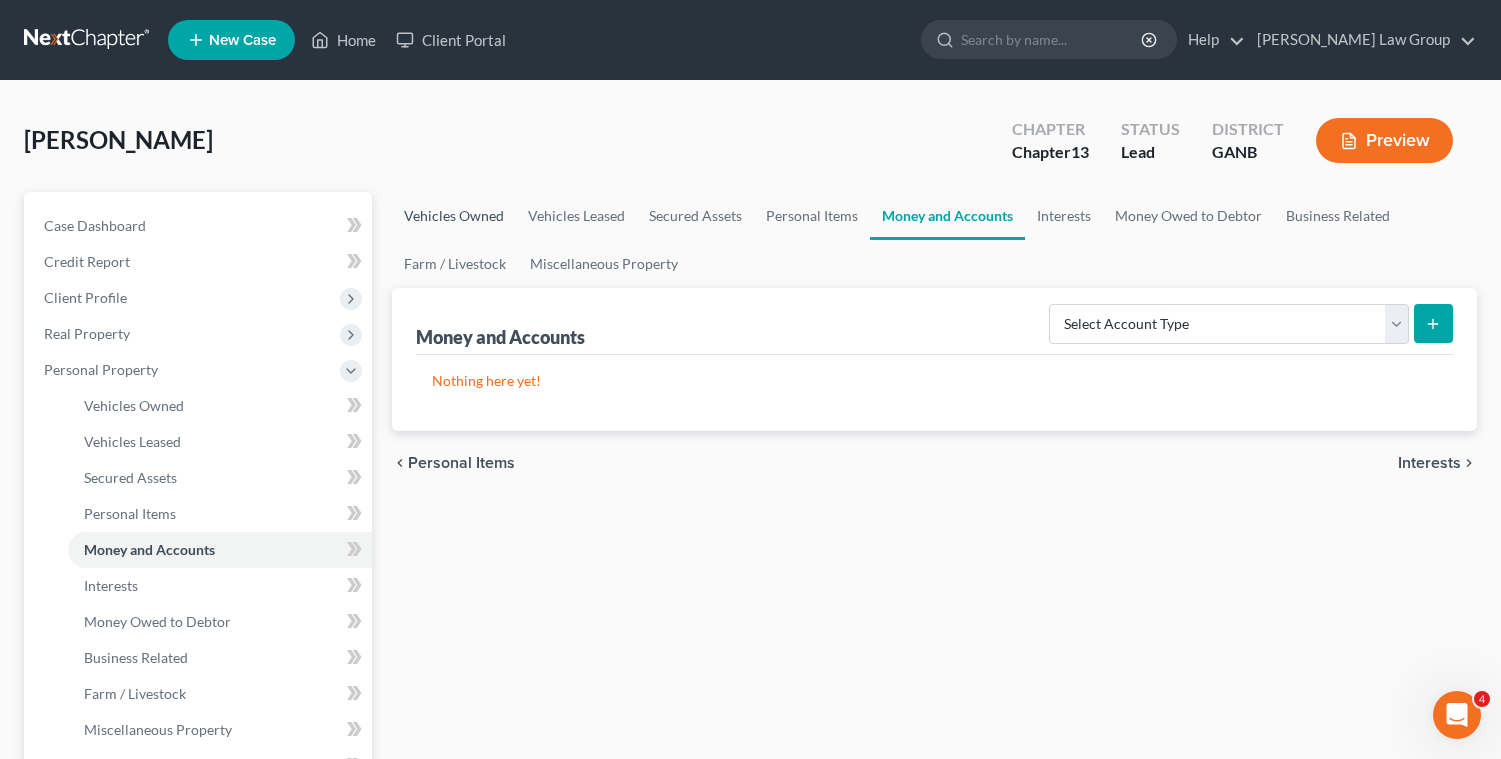 click on "Vehicles Owned" at bounding box center [454, 216] 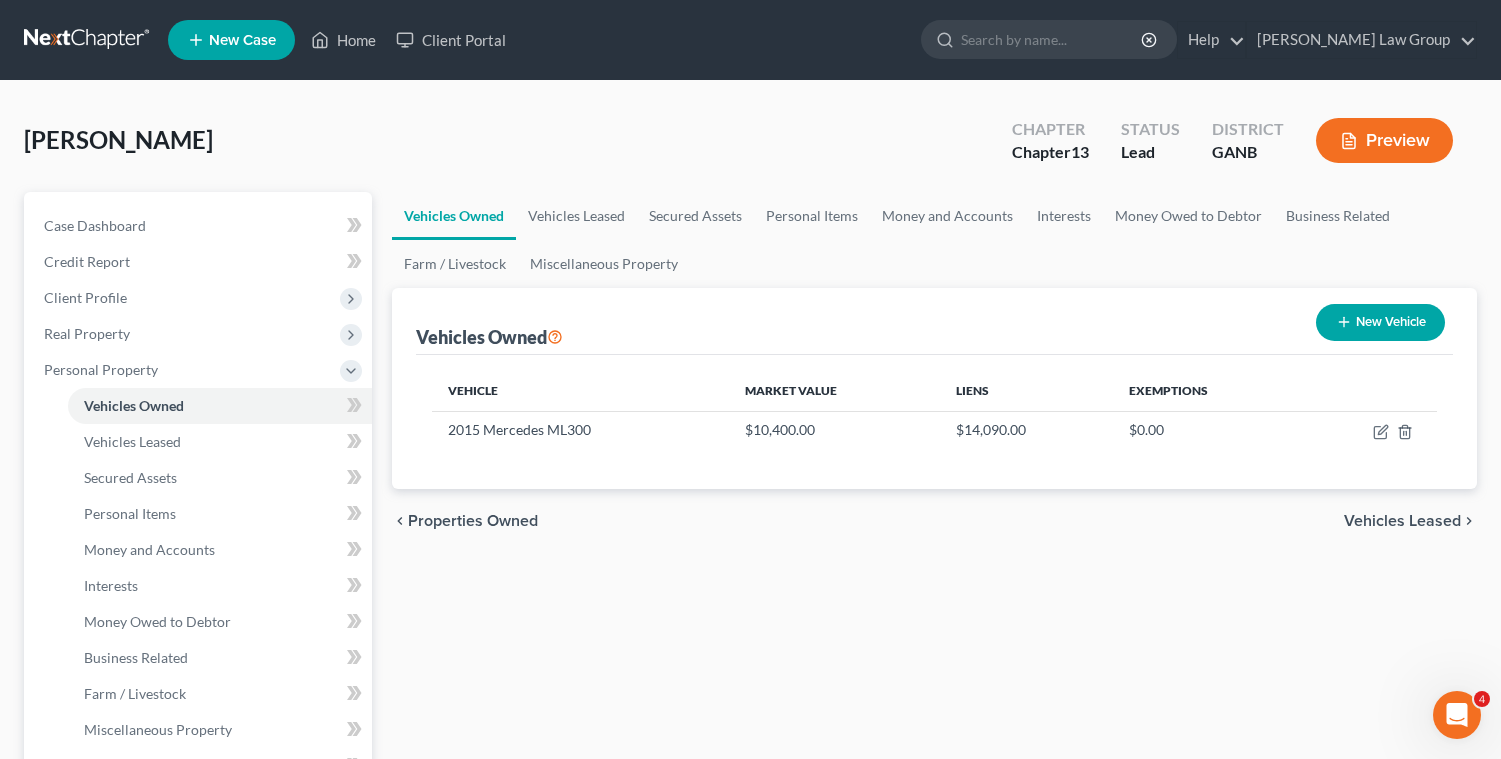 click on "New Vehicle" at bounding box center [1380, 322] 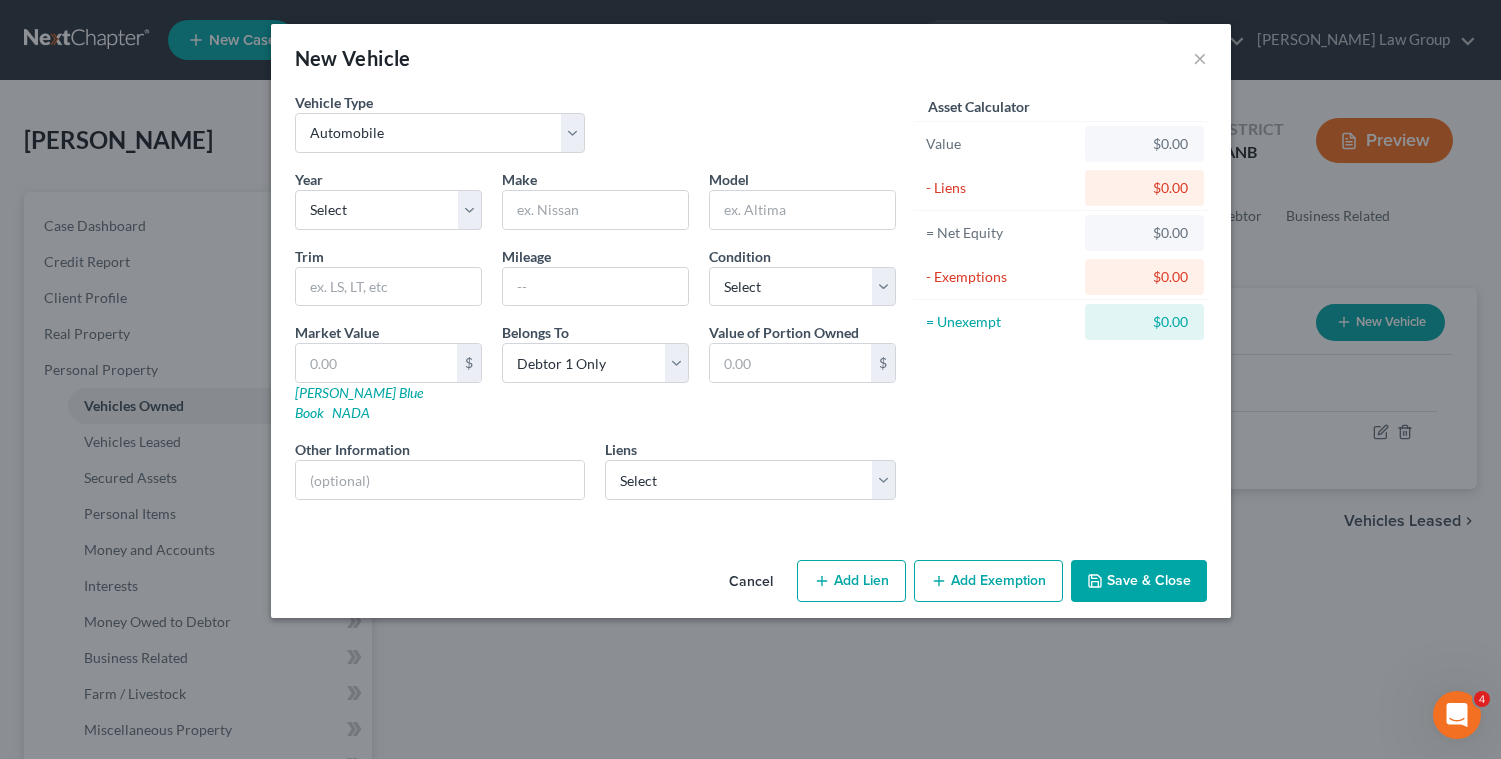 click on "Year Select 2026 2025 2024 2023 2022 2021 2020 2019 2018 2017 2016 2015 2014 2013 2012 2011 2010 2009 2008 2007 2006 2005 2004 2003 2002 2001 2000 1999 1998 1997 1996 1995 1994 1993 1992 1991 1990 1989 1988 1987 1986 1985 1984 1983 1982 1981 1980 1979 1978 1977 1976 1975 1974 1973 1972 1971 1970 1969 1968 1967 1966 1965 1964 1963 1962 1961 1960 1959 1958 1957 1956 1955 1954 1953 1952 1951 1950 1949 1948 1947 1946 1945 1944 1943 1942 1941 1940 1939 1938 1937 1936 1935 1934 1933 1932 1931 1930 1929 1928 1927 1926 1925 1924 1923 1922 1921 1920 1919 1918 1917 1916 1915 1914 1913 1912 1911 1910 1909 1908 1907 1906 1905 1904 1903 1902 1901
Make
*
Model Trim Mileage Condition Select Excellent Very Good Good Fair Poor Market Value $ [PERSON_NAME] Blue Book NADA
Belongs To
*
Select Debtor 1 Only Debtor 2 Only Debtor 1 And Debtor 2 Only At Least One Of The Debtors And Another Community Property Value of Portion Owned $ Other Information
Liens
Select Jpmcb Home - $6,855.00" at bounding box center [595, 342] 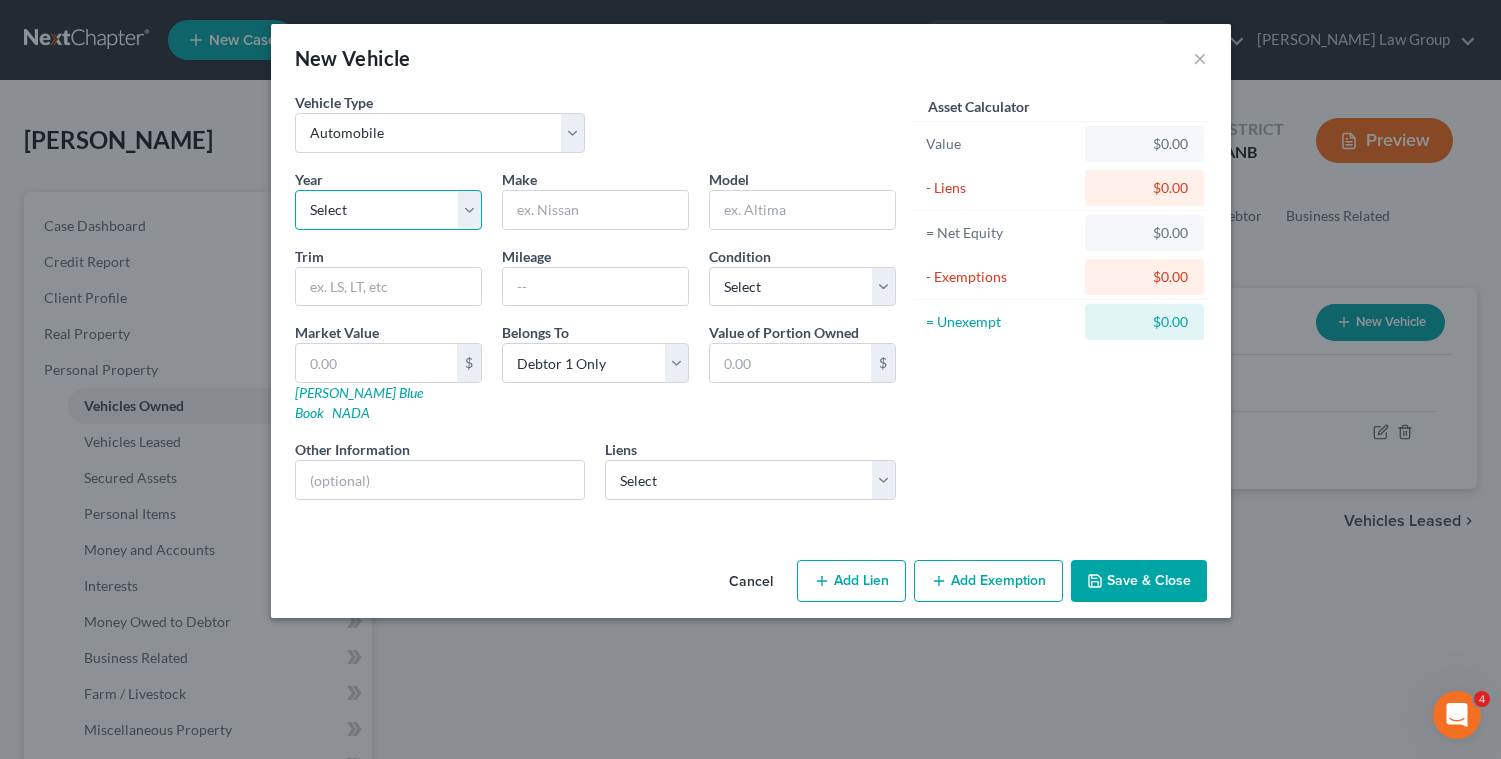 click on "Select 2026 2025 2024 2023 2022 2021 2020 2019 2018 2017 2016 2015 2014 2013 2012 2011 2010 2009 2008 2007 2006 2005 2004 2003 2002 2001 2000 1999 1998 1997 1996 1995 1994 1993 1992 1991 1990 1989 1988 1987 1986 1985 1984 1983 1982 1981 1980 1979 1978 1977 1976 1975 1974 1973 1972 1971 1970 1969 1968 1967 1966 1965 1964 1963 1962 1961 1960 1959 1958 1957 1956 1955 1954 1953 1952 1951 1950 1949 1948 1947 1946 1945 1944 1943 1942 1941 1940 1939 1938 1937 1936 1935 1934 1933 1932 1931 1930 1929 1928 1927 1926 1925 1924 1923 1922 1921 1920 1919 1918 1917 1916 1915 1914 1913 1912 1911 1910 1909 1908 1907 1906 1905 1904 1903 1902 1901" at bounding box center [388, 210] 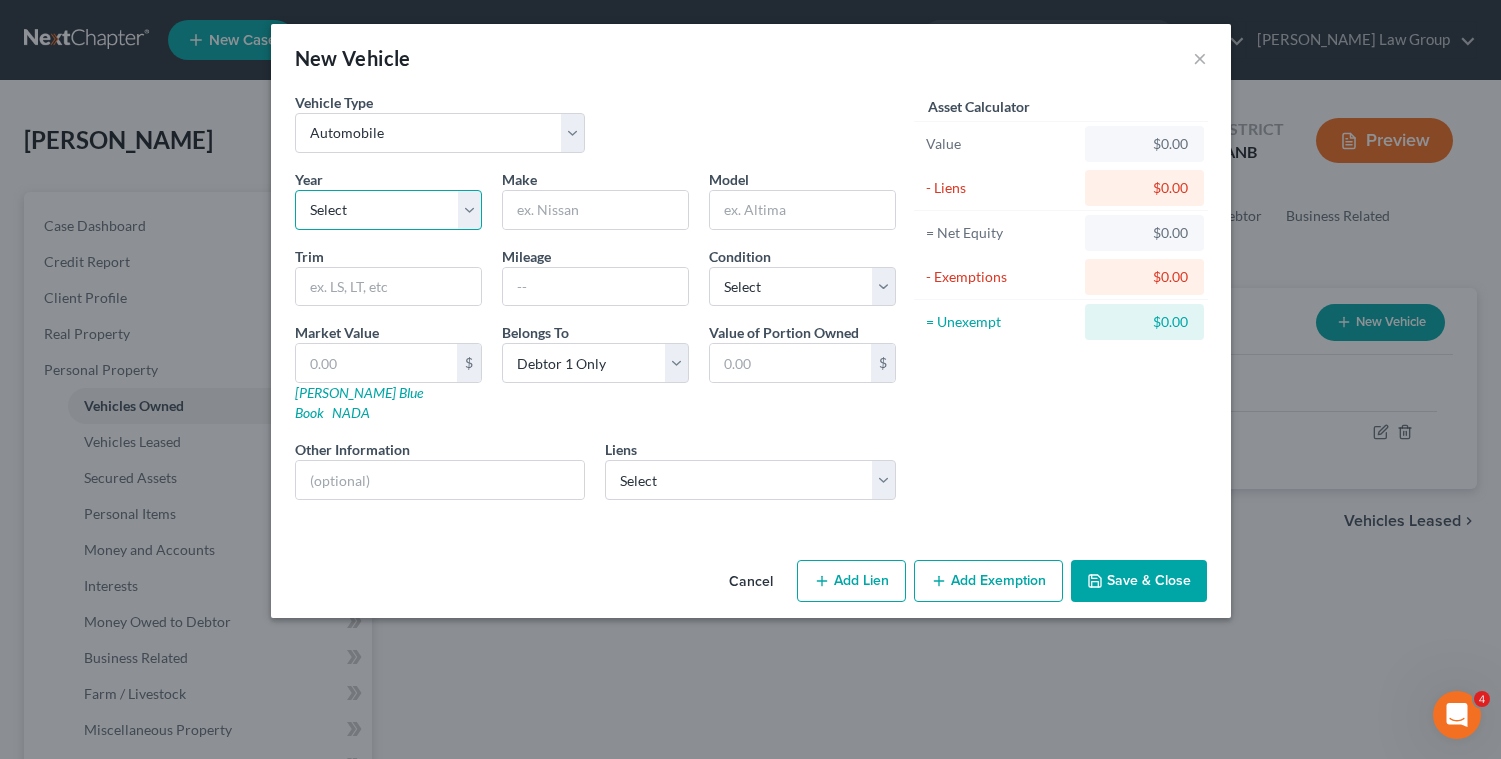 select on "24" 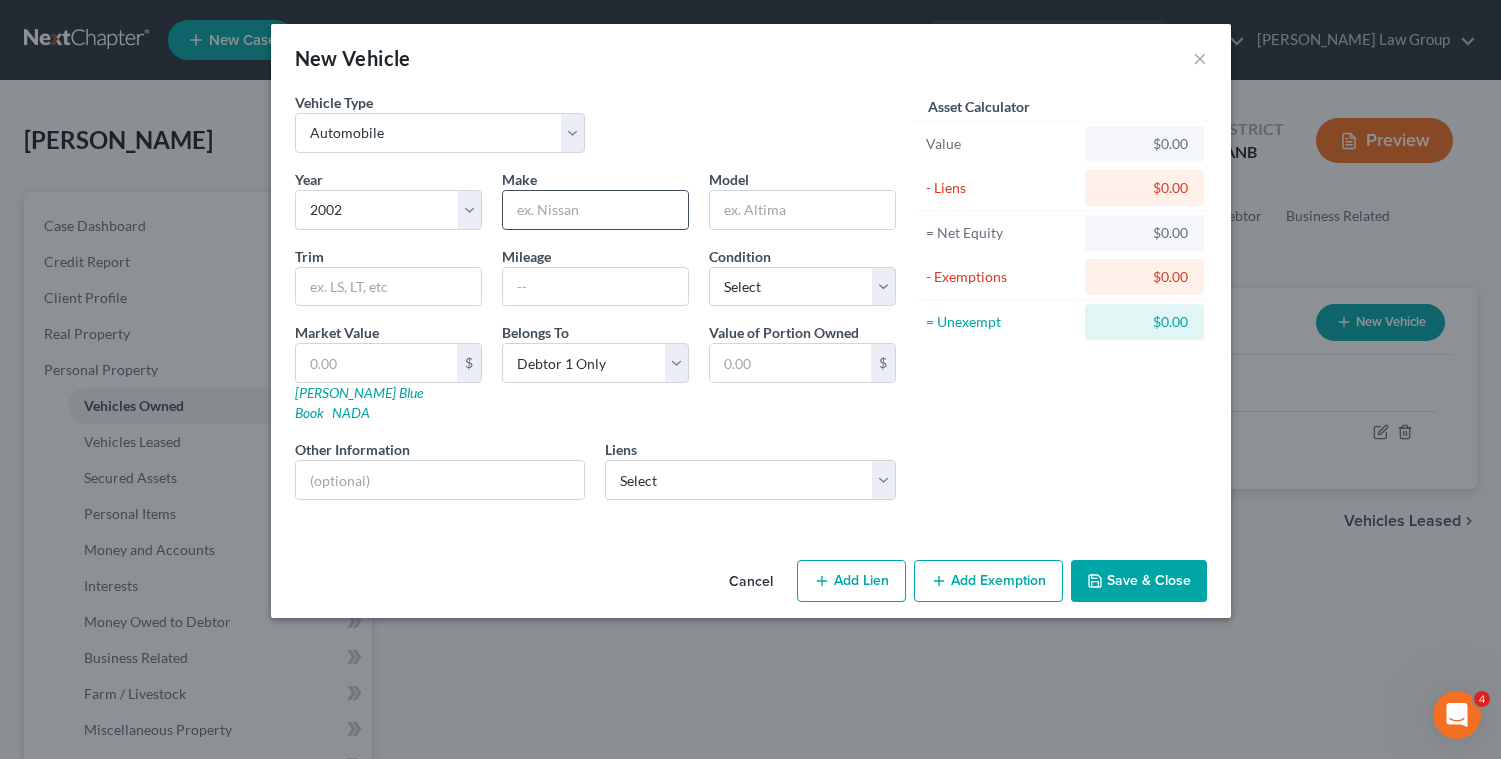 click at bounding box center [595, 210] 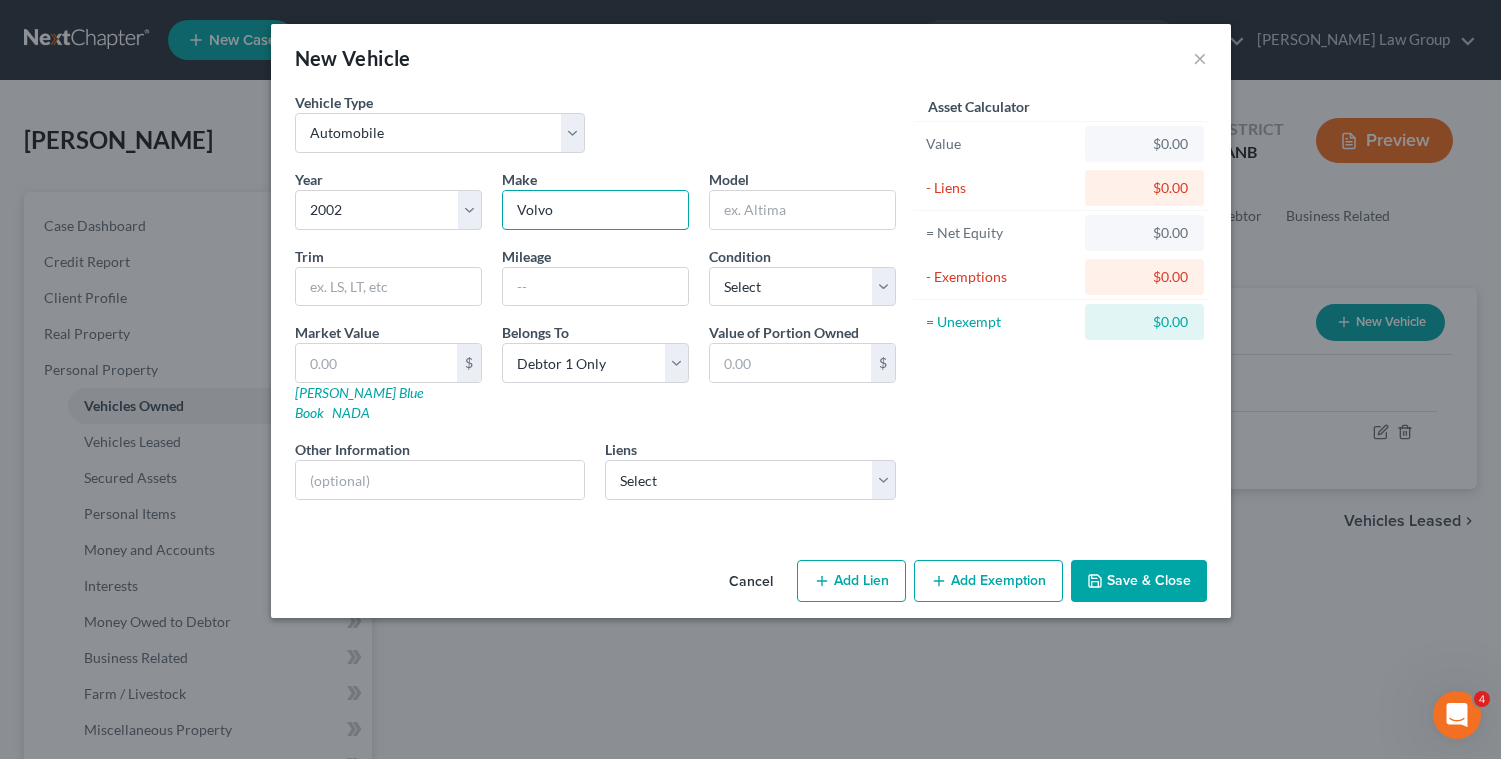 type on "Volvo" 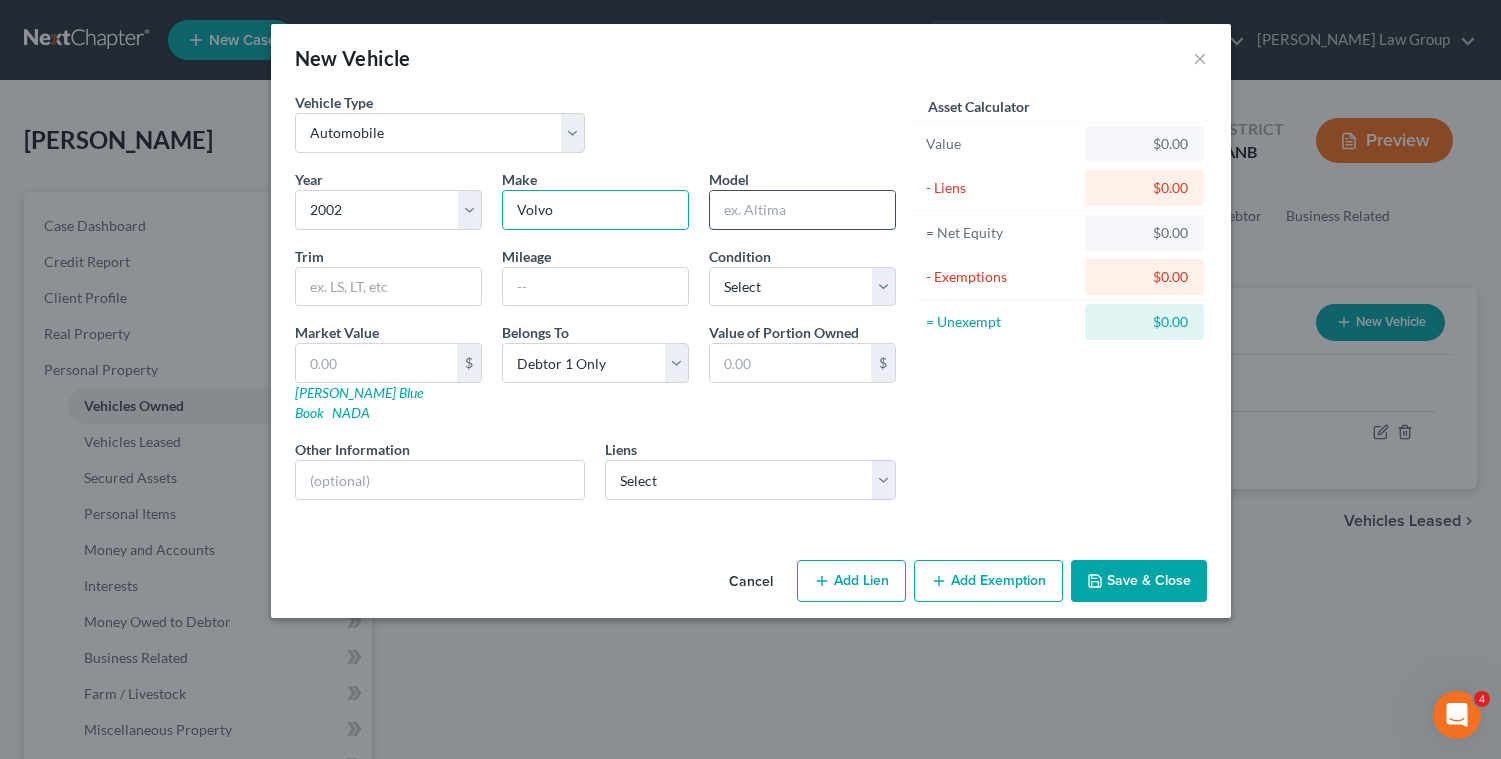 click at bounding box center (802, 210) 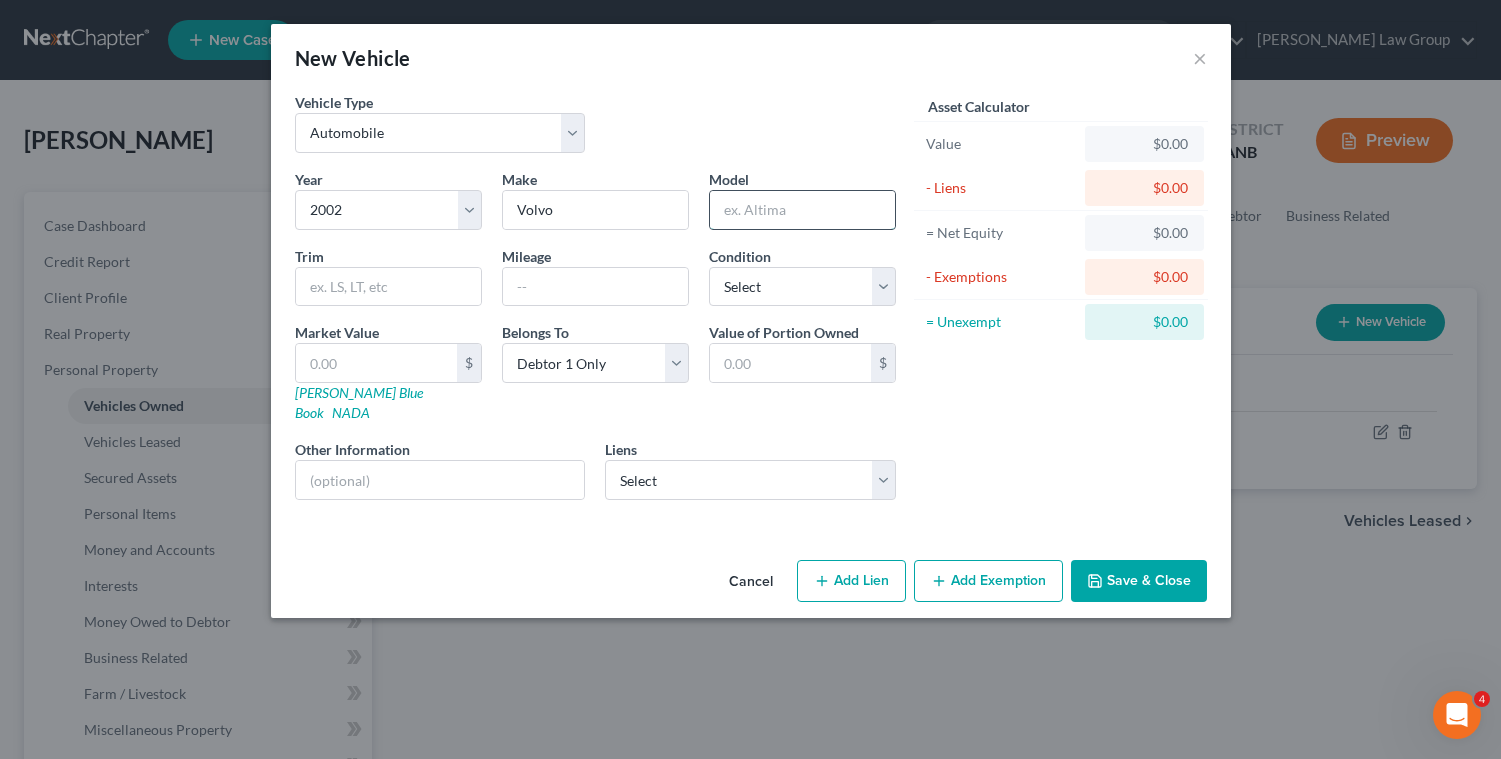 paste on "Xc90" 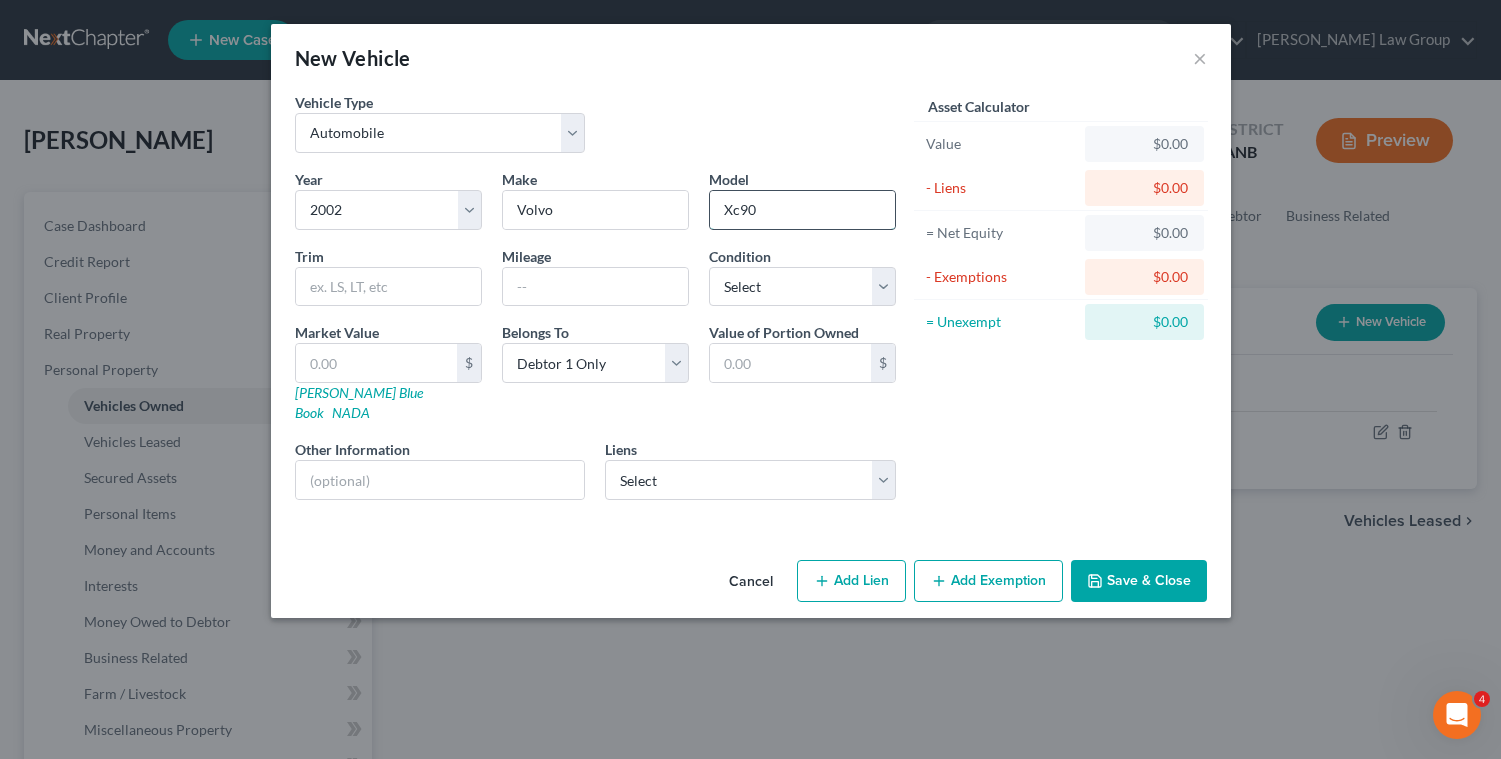 click on "Xc90" at bounding box center [802, 210] 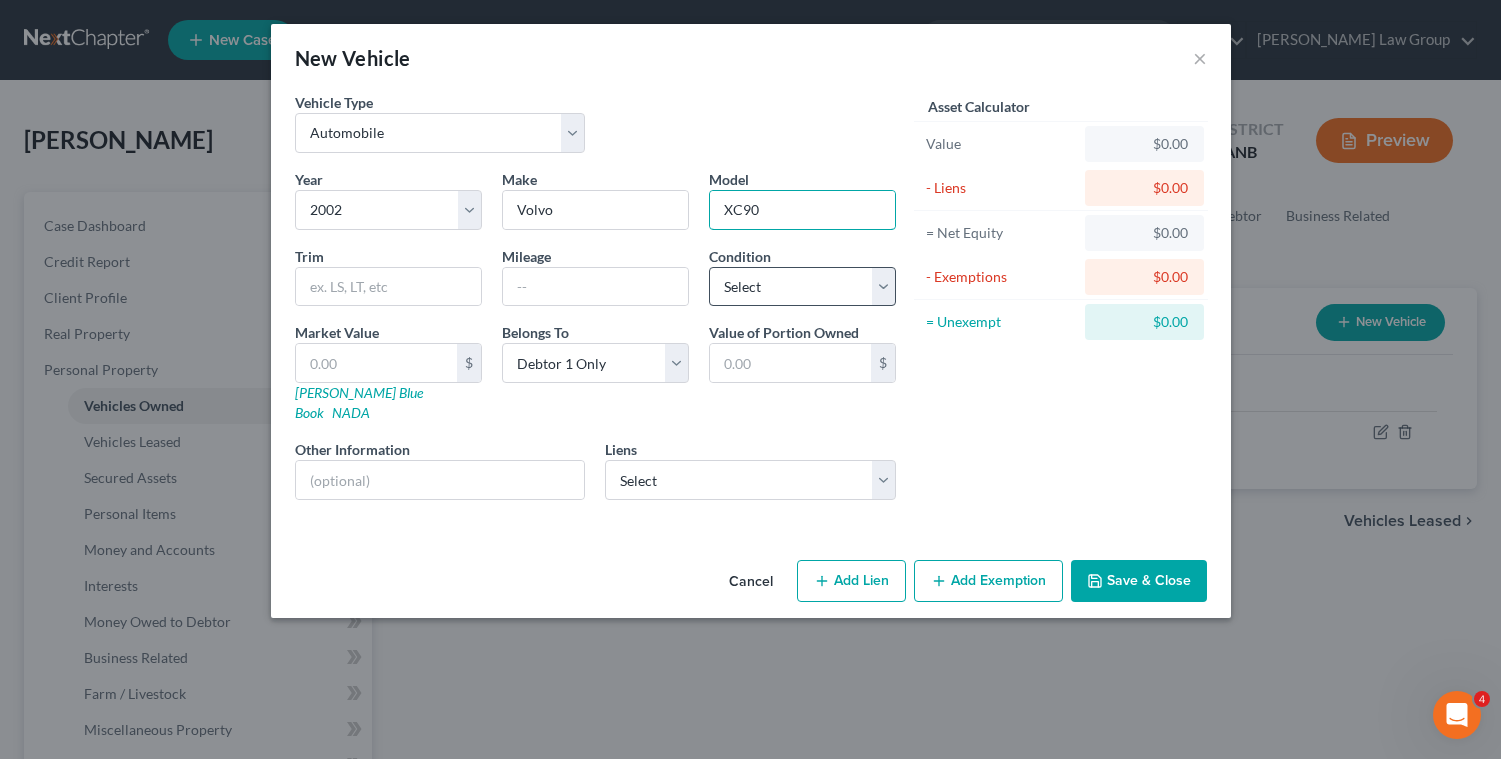 type on "XC90" 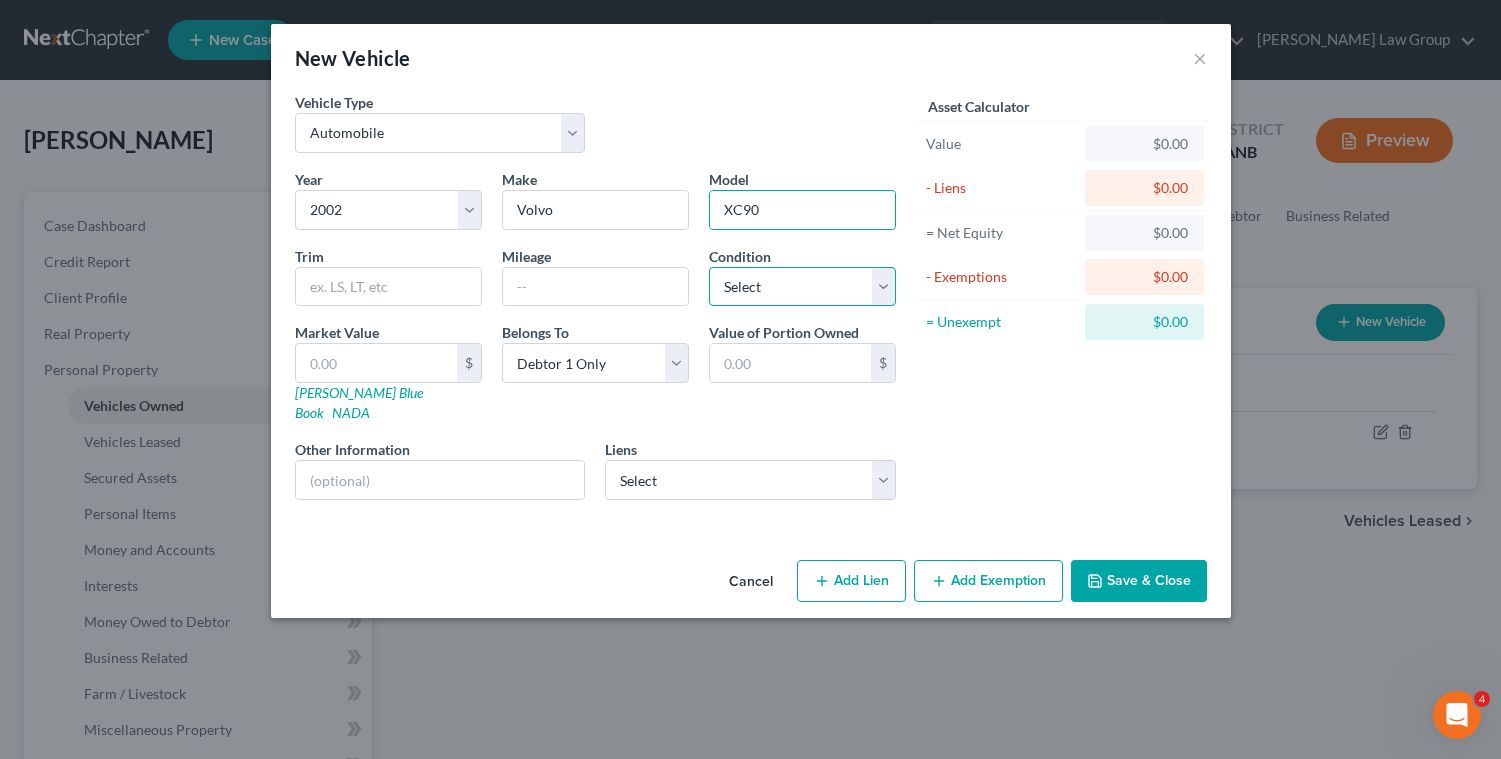 click on "Select Excellent Very Good Good Fair Poor" at bounding box center (802, 287) 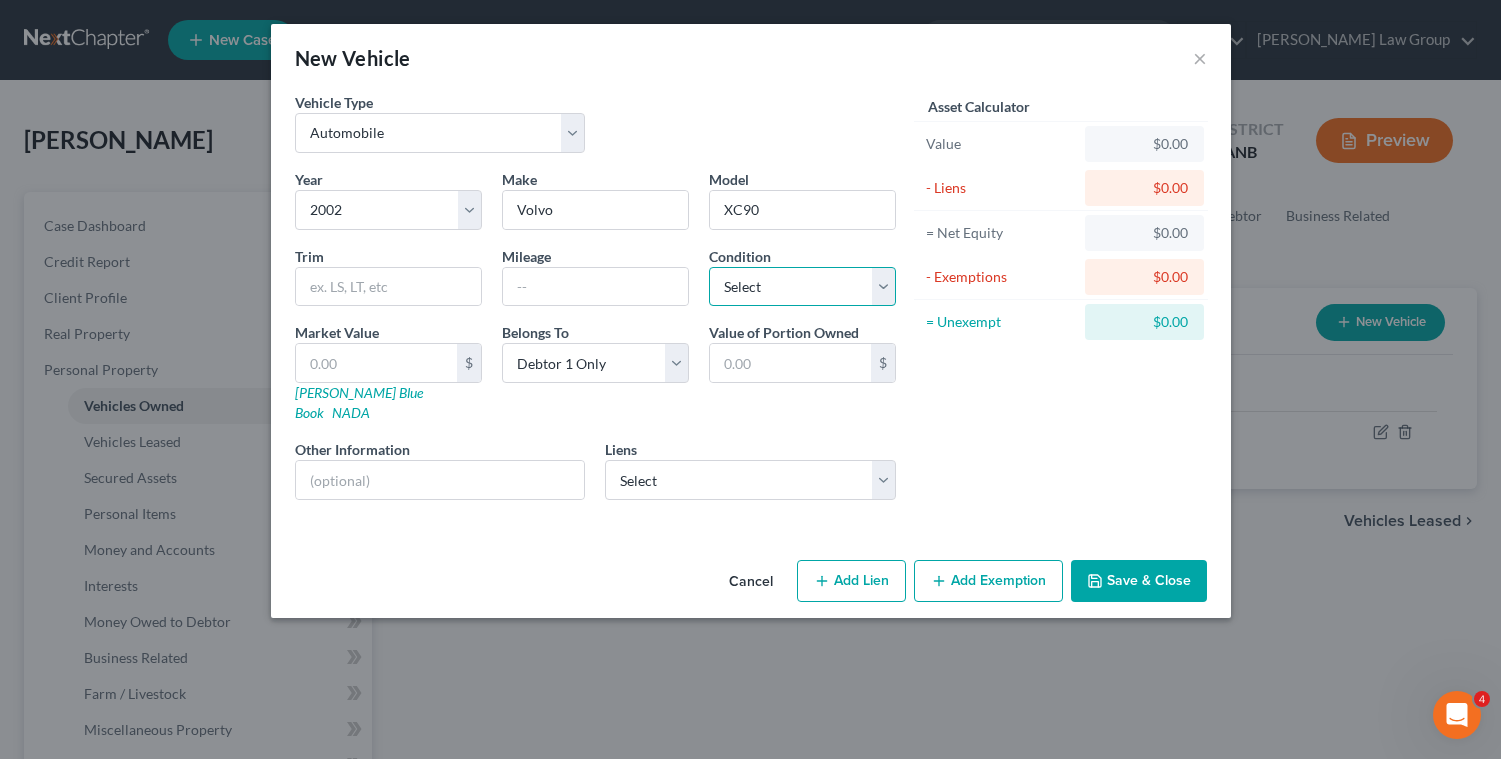 select on "3" 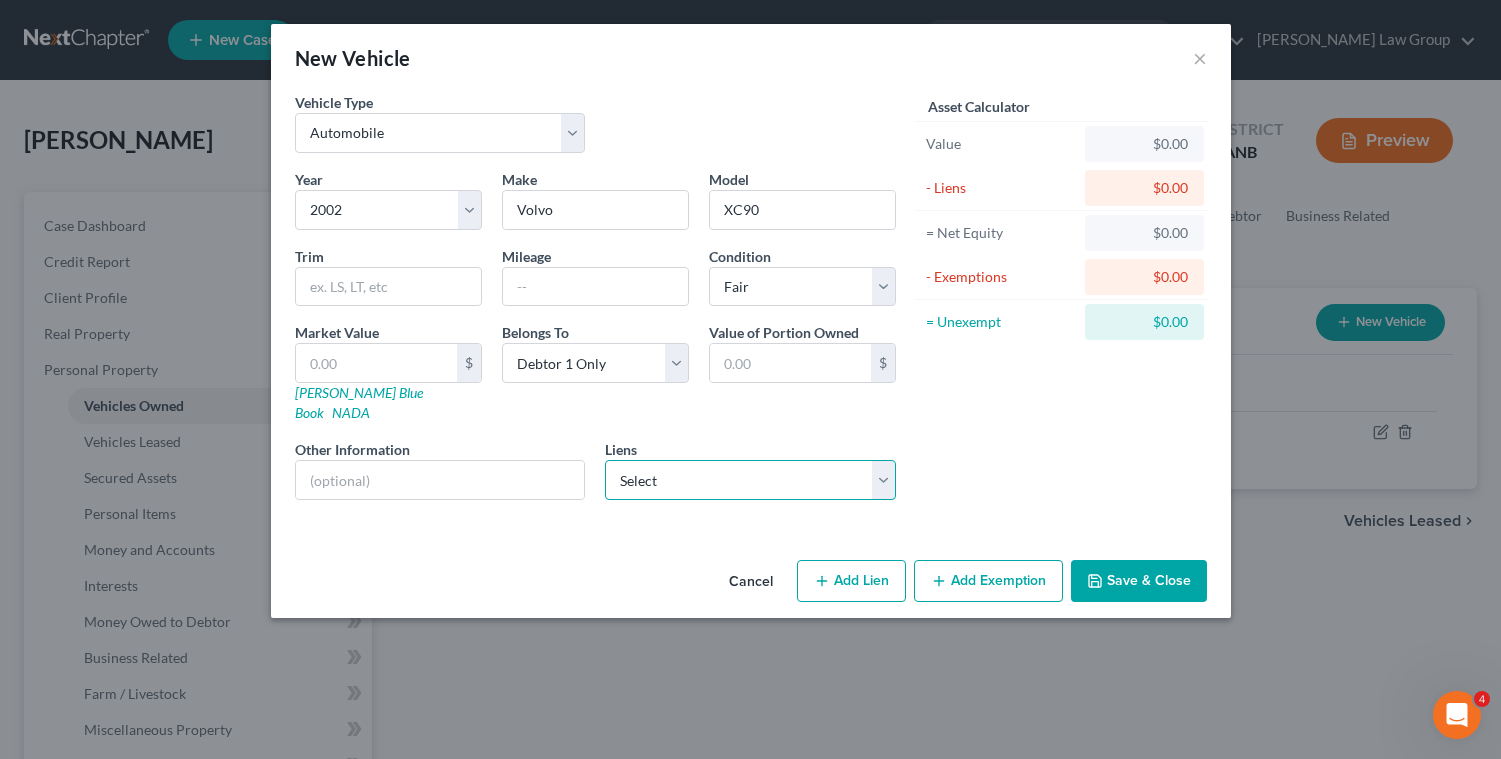 click on "Select Jpmcb Home - $6,855.00 Nstar/[PERSON_NAME] - $0.00" at bounding box center (750, 480) 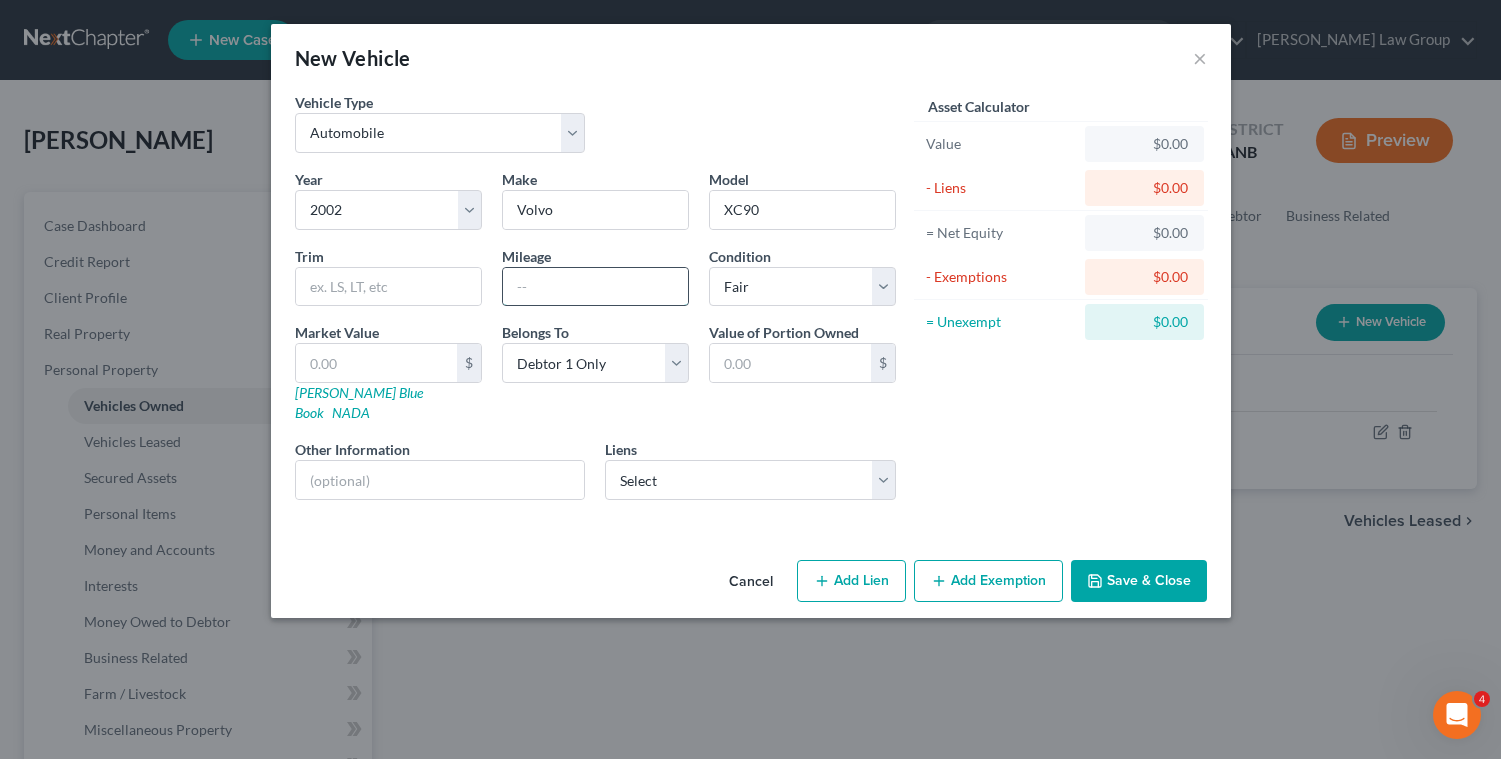 click at bounding box center [595, 287] 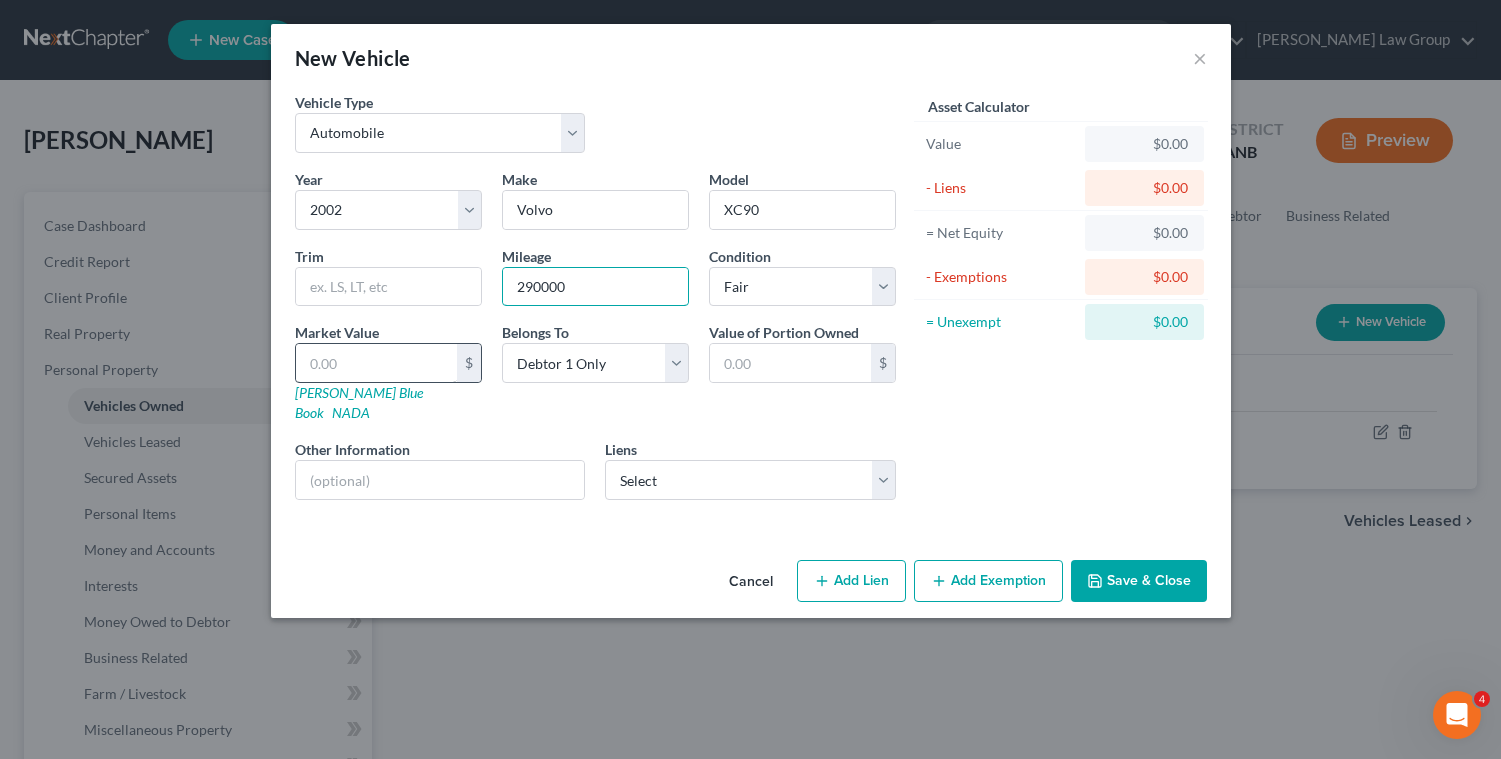type on "290000" 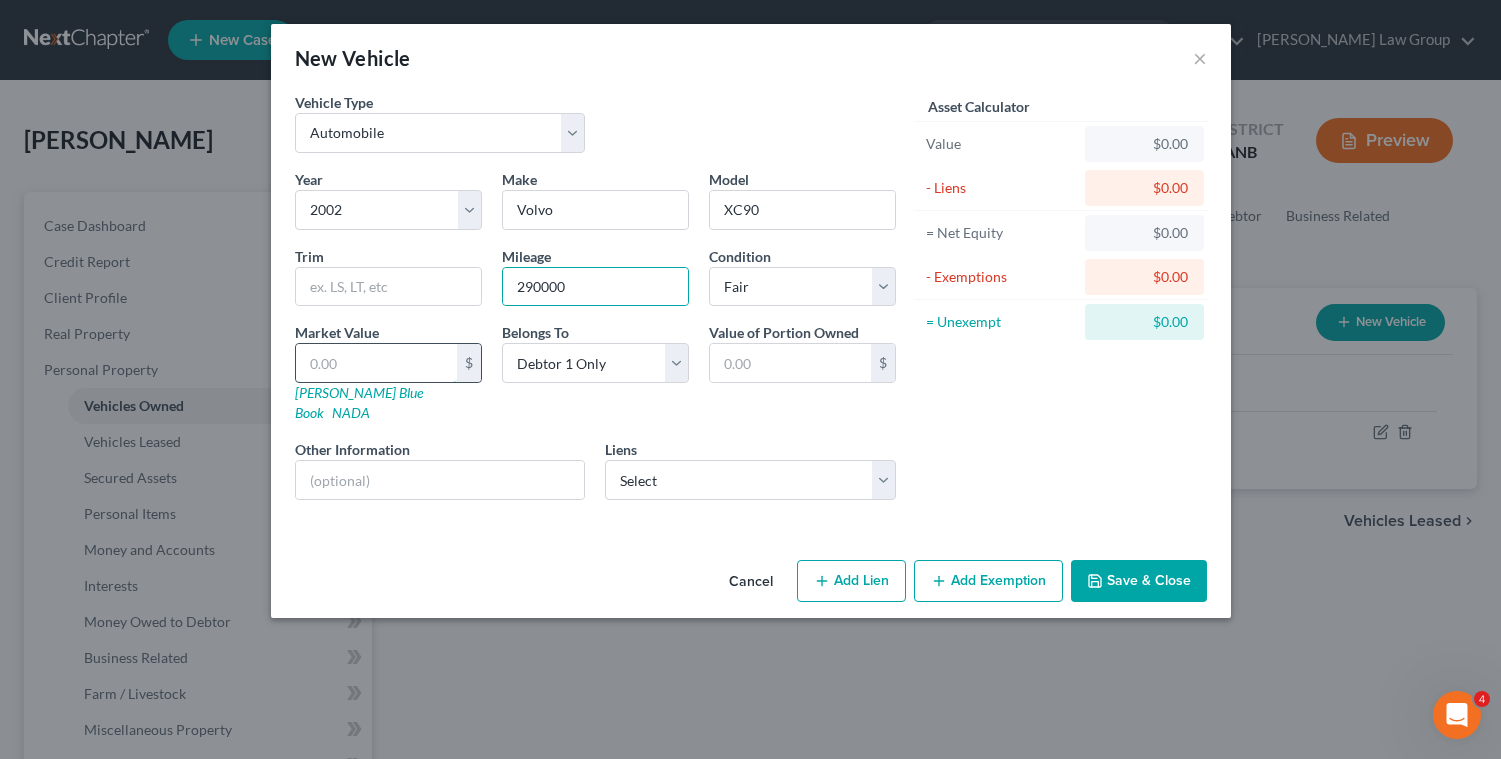 click at bounding box center (376, 363) 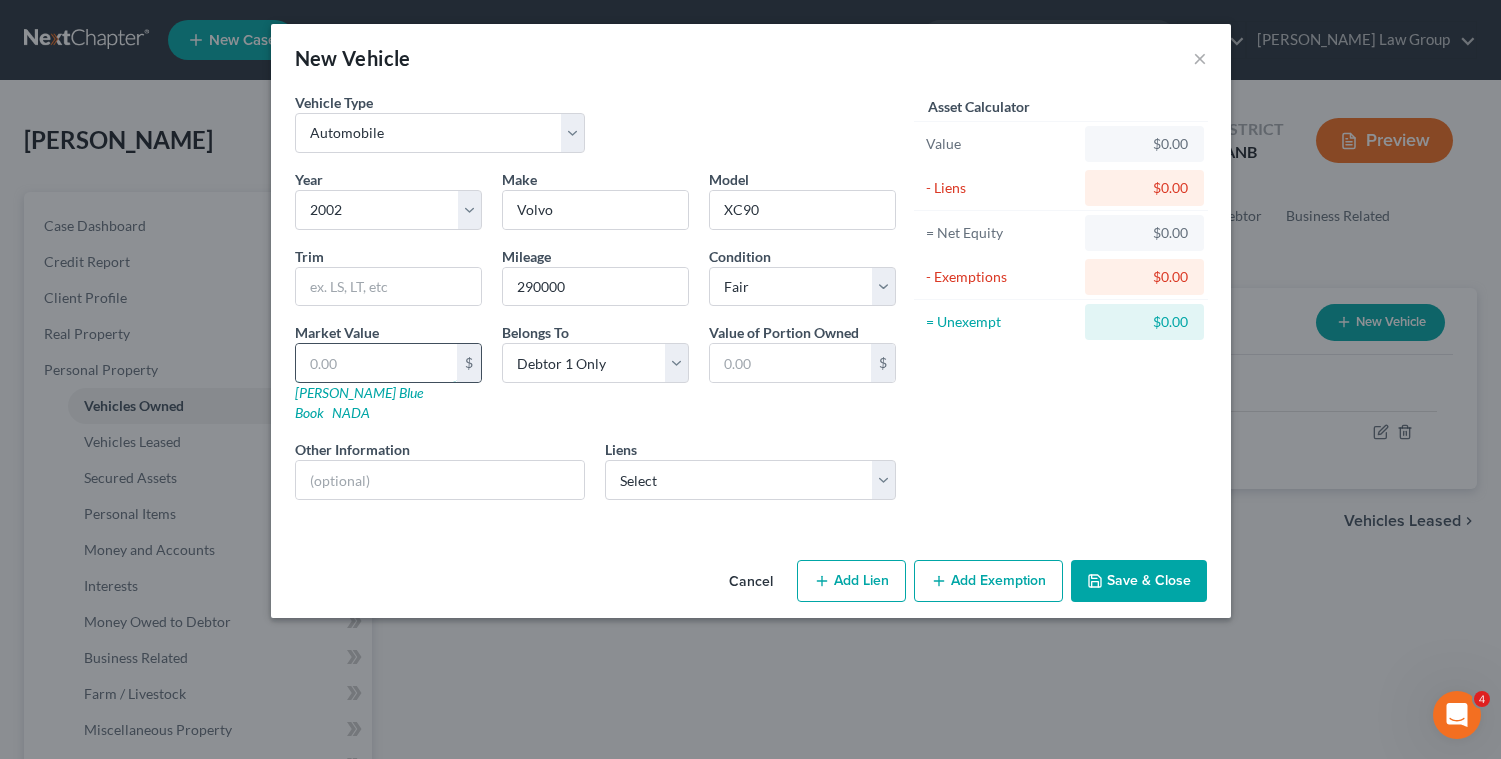 type on "1" 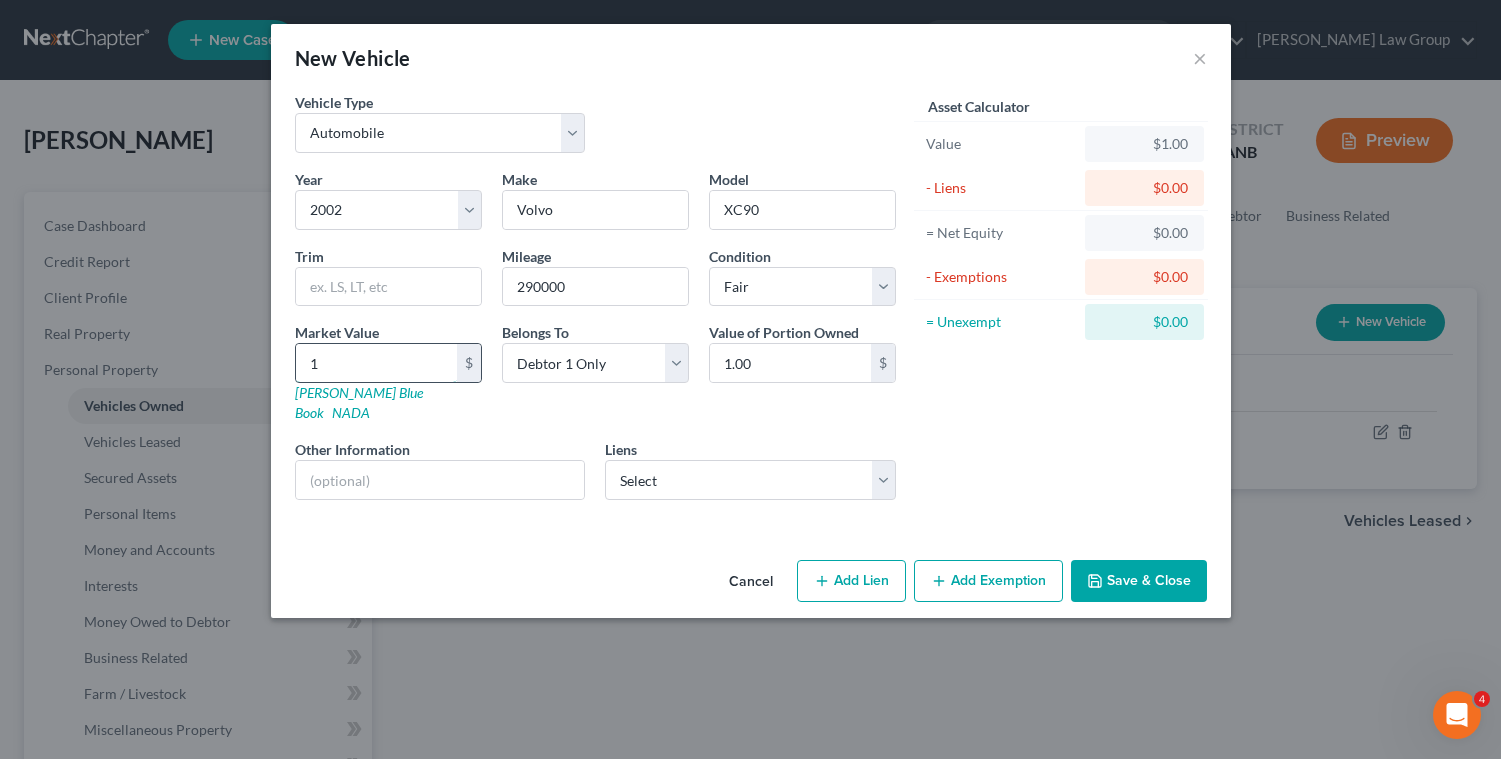 type on "15" 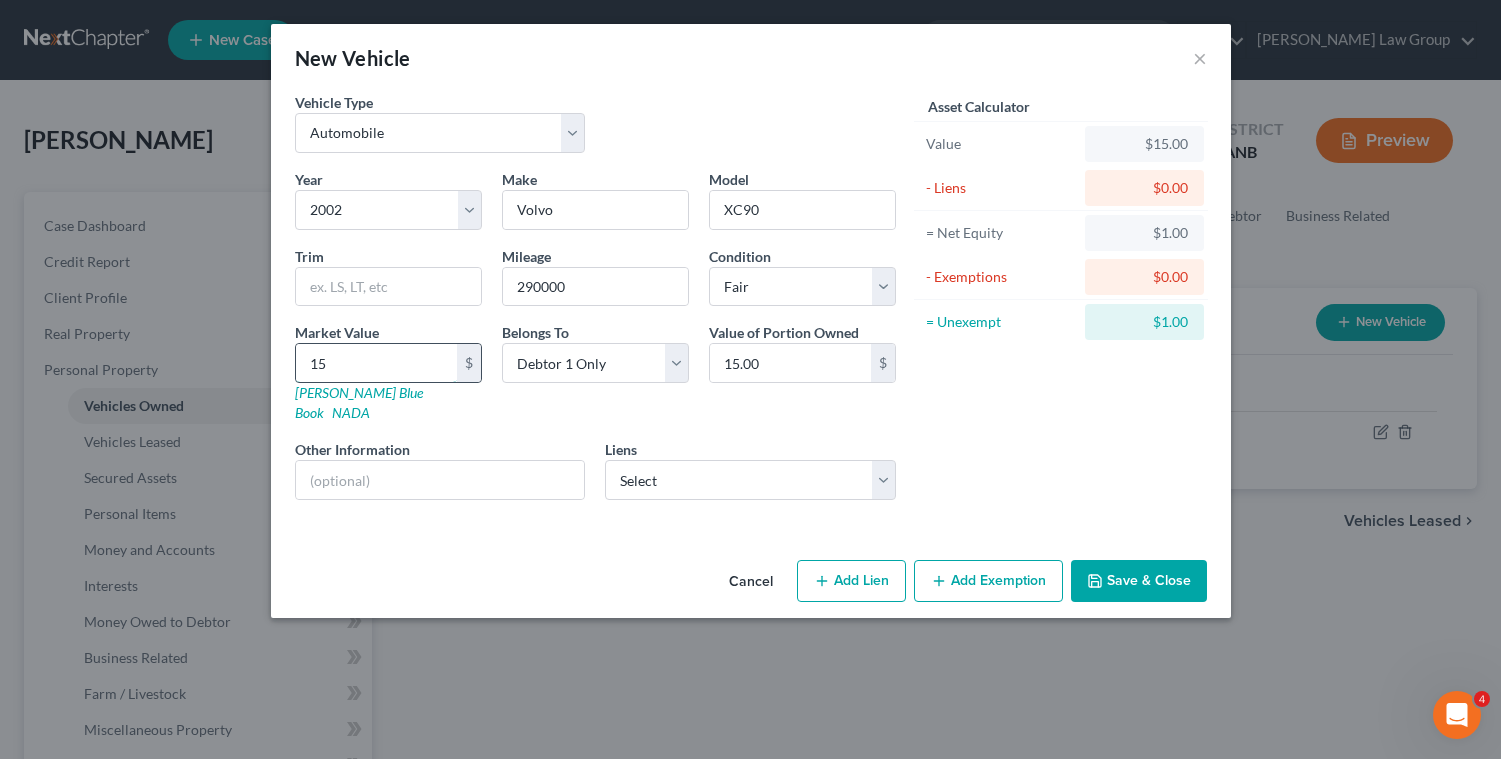type on "150" 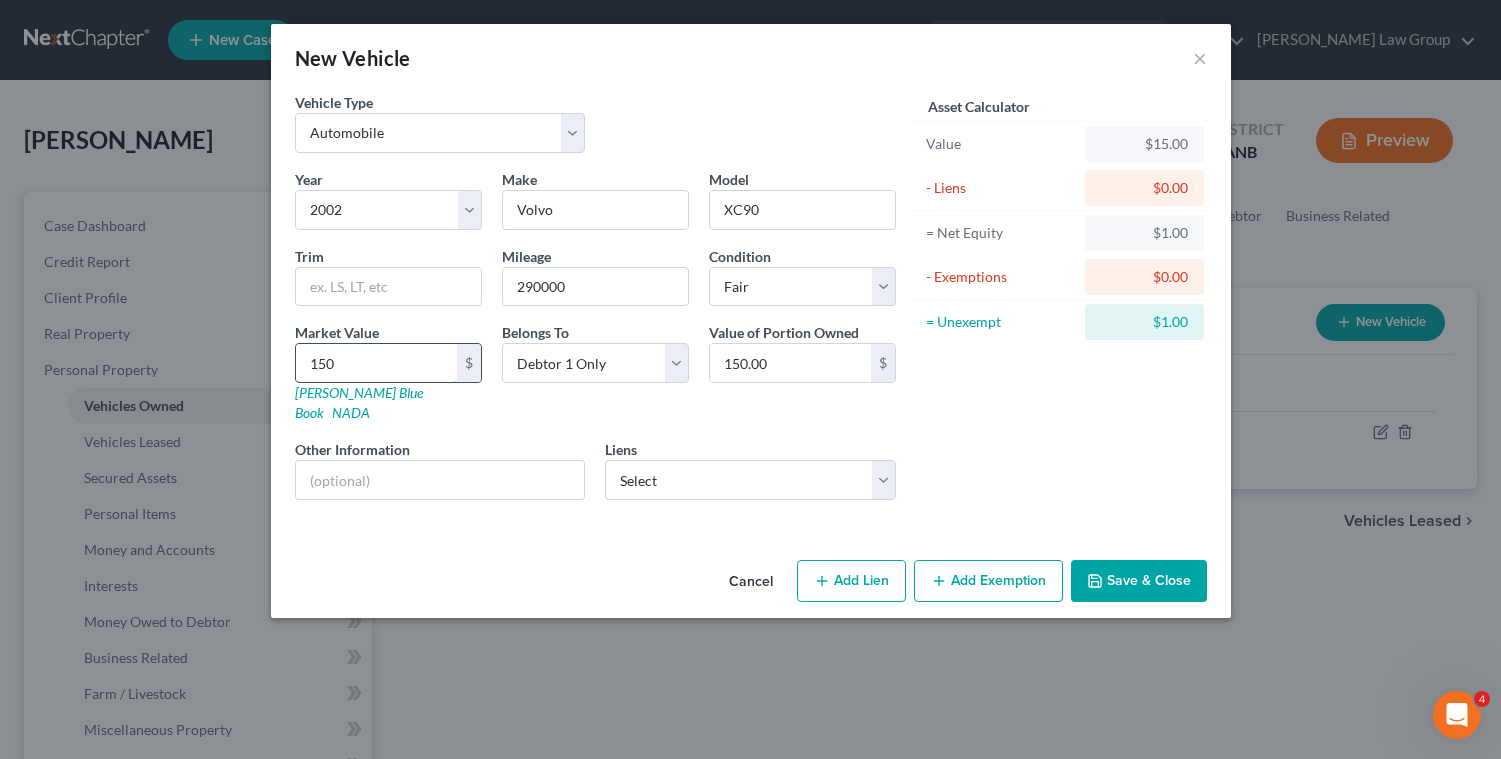 type on "1500" 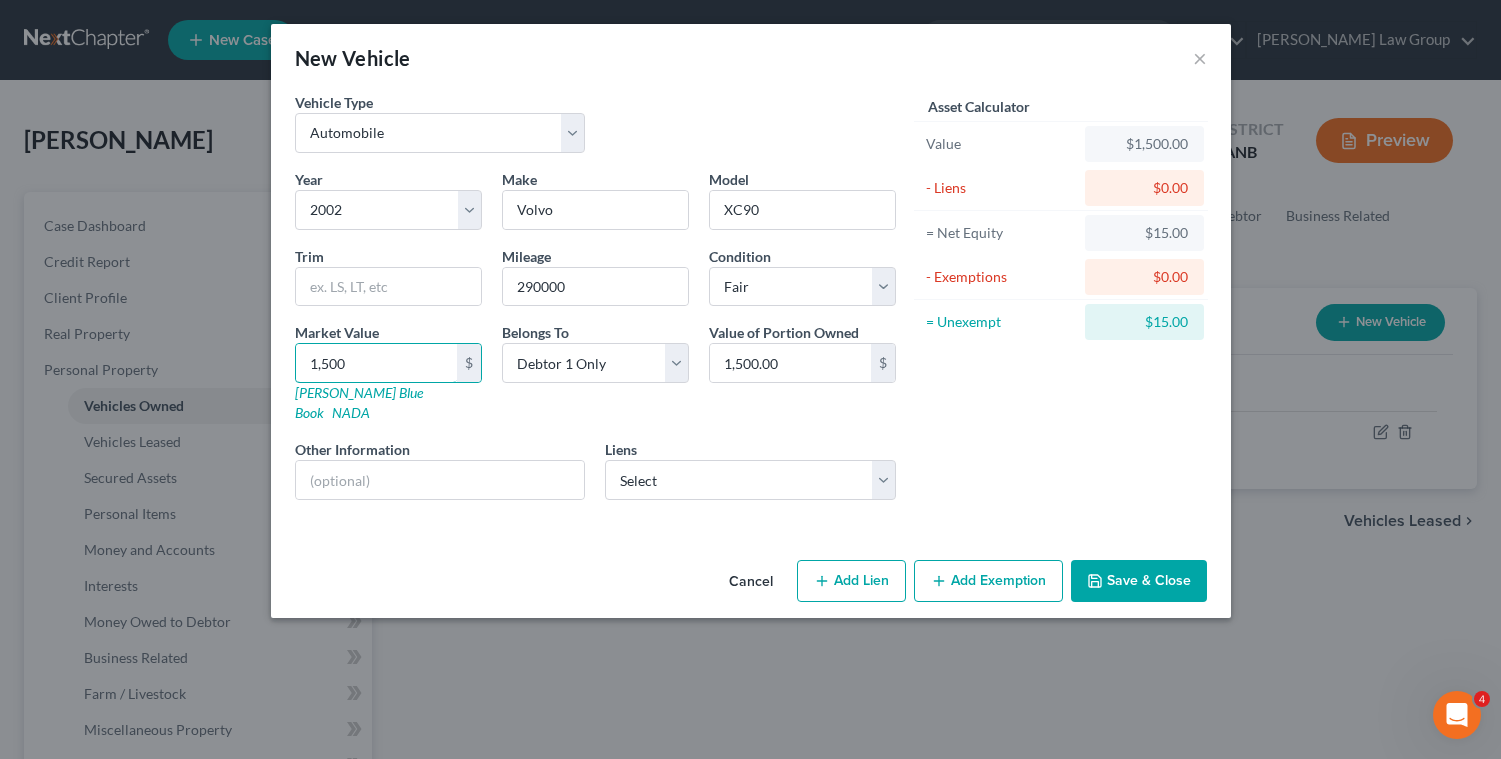 type on "1,500" 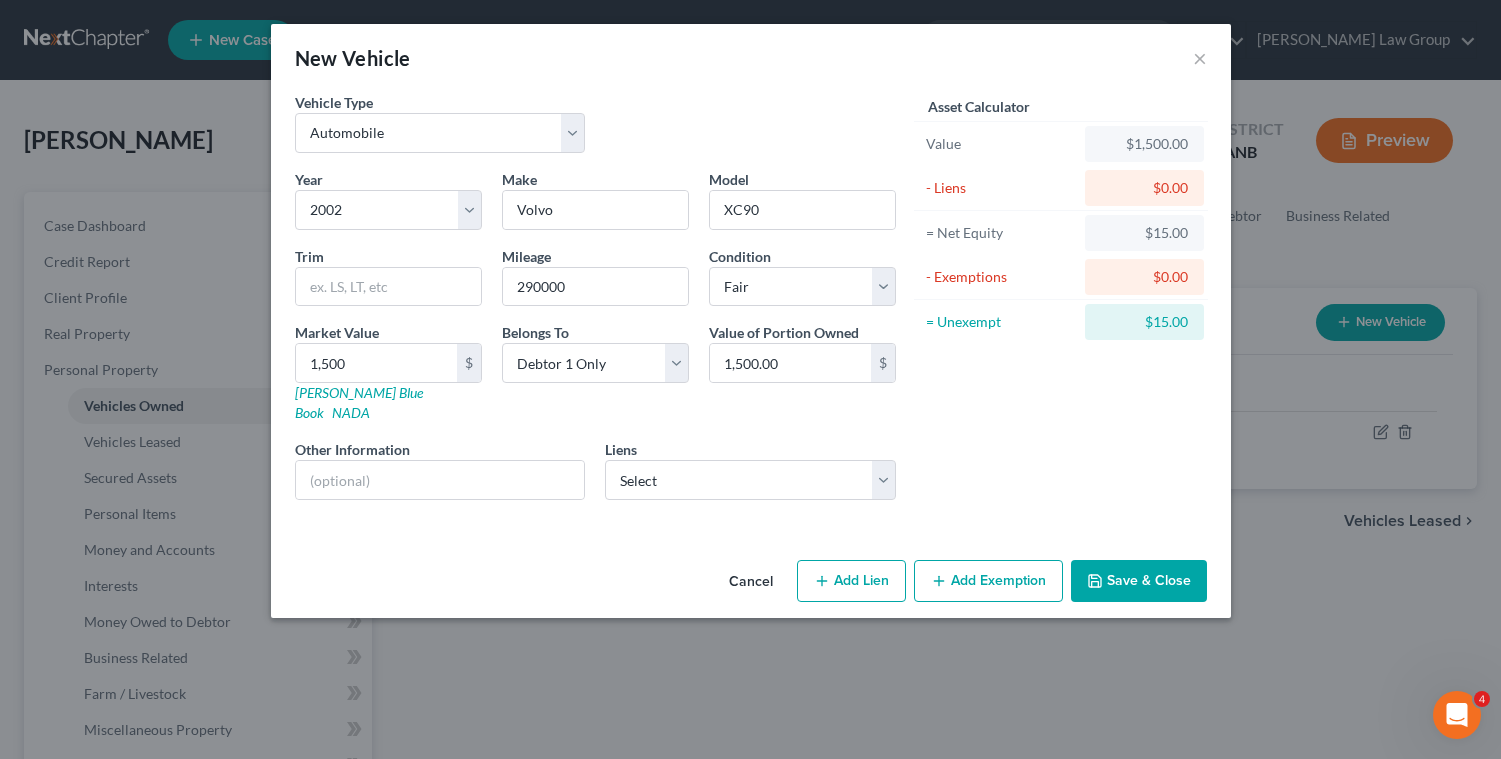 click 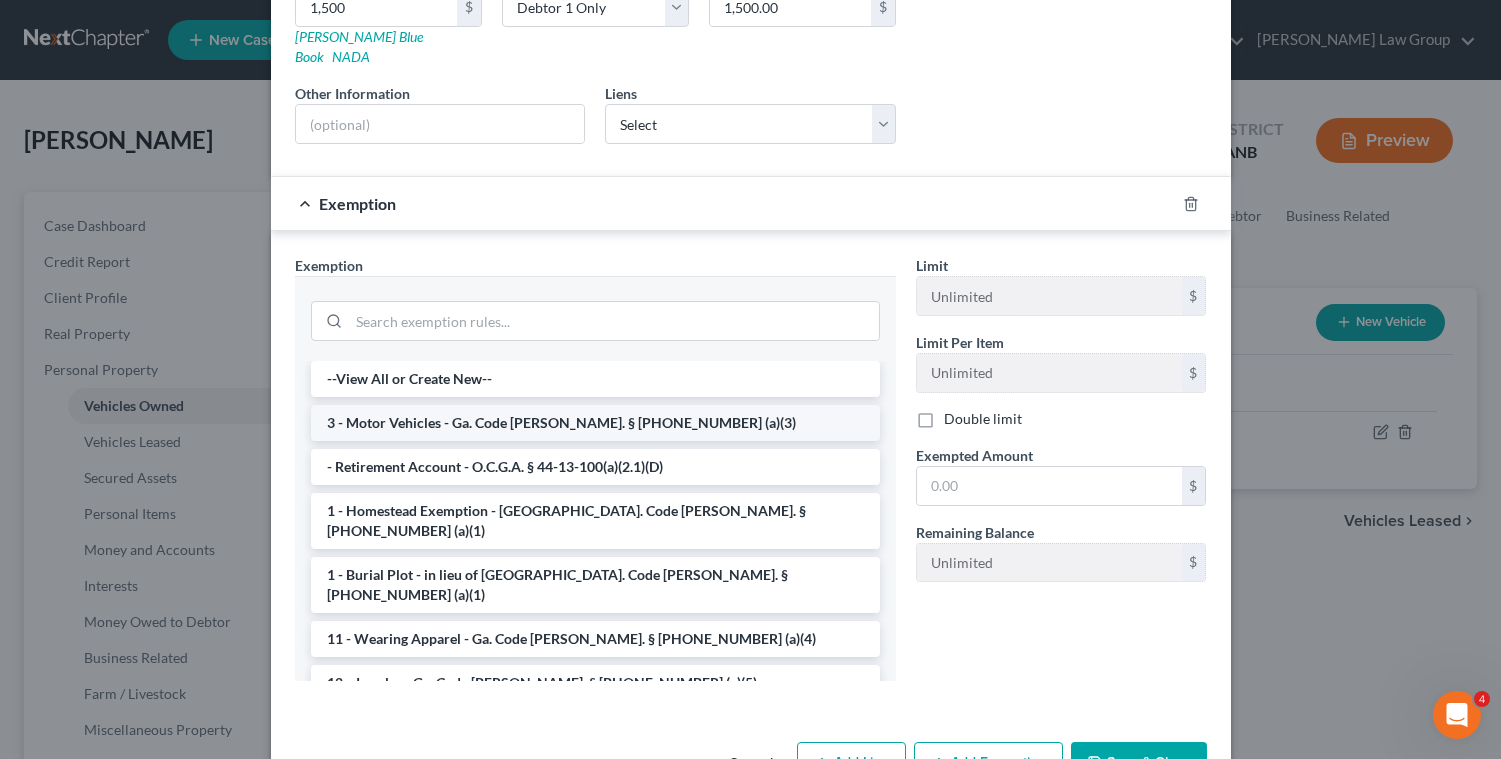 click on "3 - Motor Vehicles - Ga. Code [PERSON_NAME]. § [PHONE_NUMBER] (a)(3)" at bounding box center [595, 423] 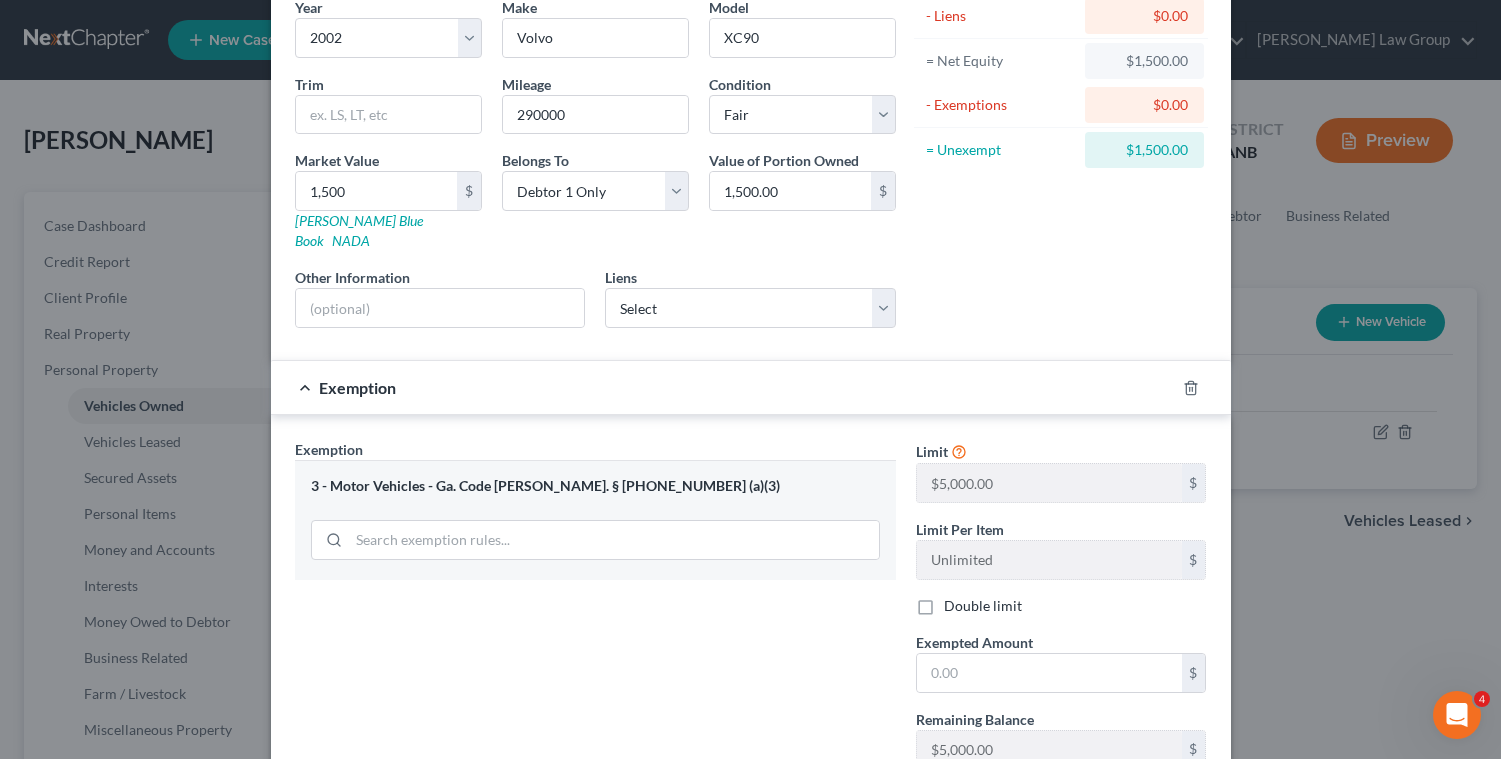 scroll, scrollTop: 233, scrollLeft: 0, axis: vertical 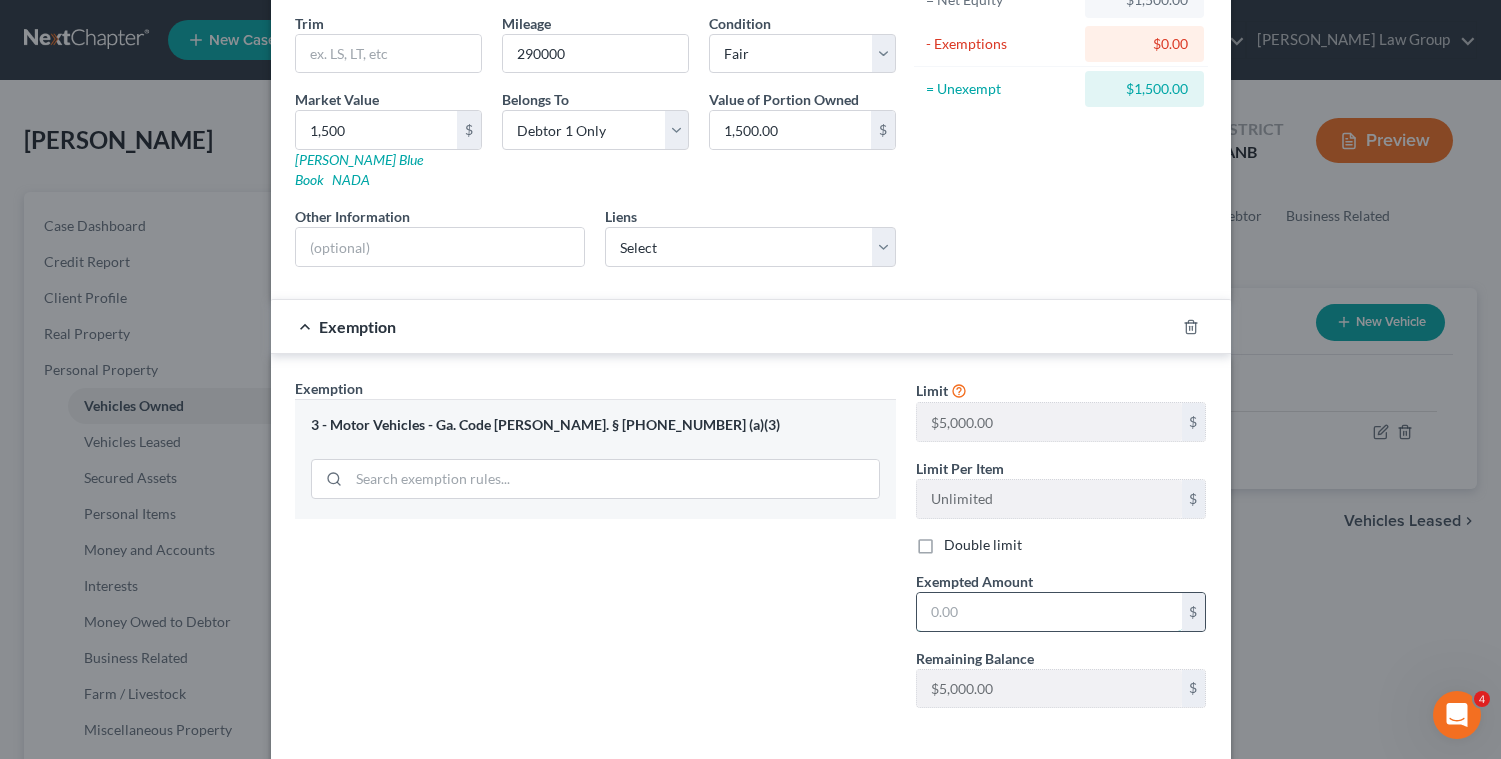 click at bounding box center (1049, 612) 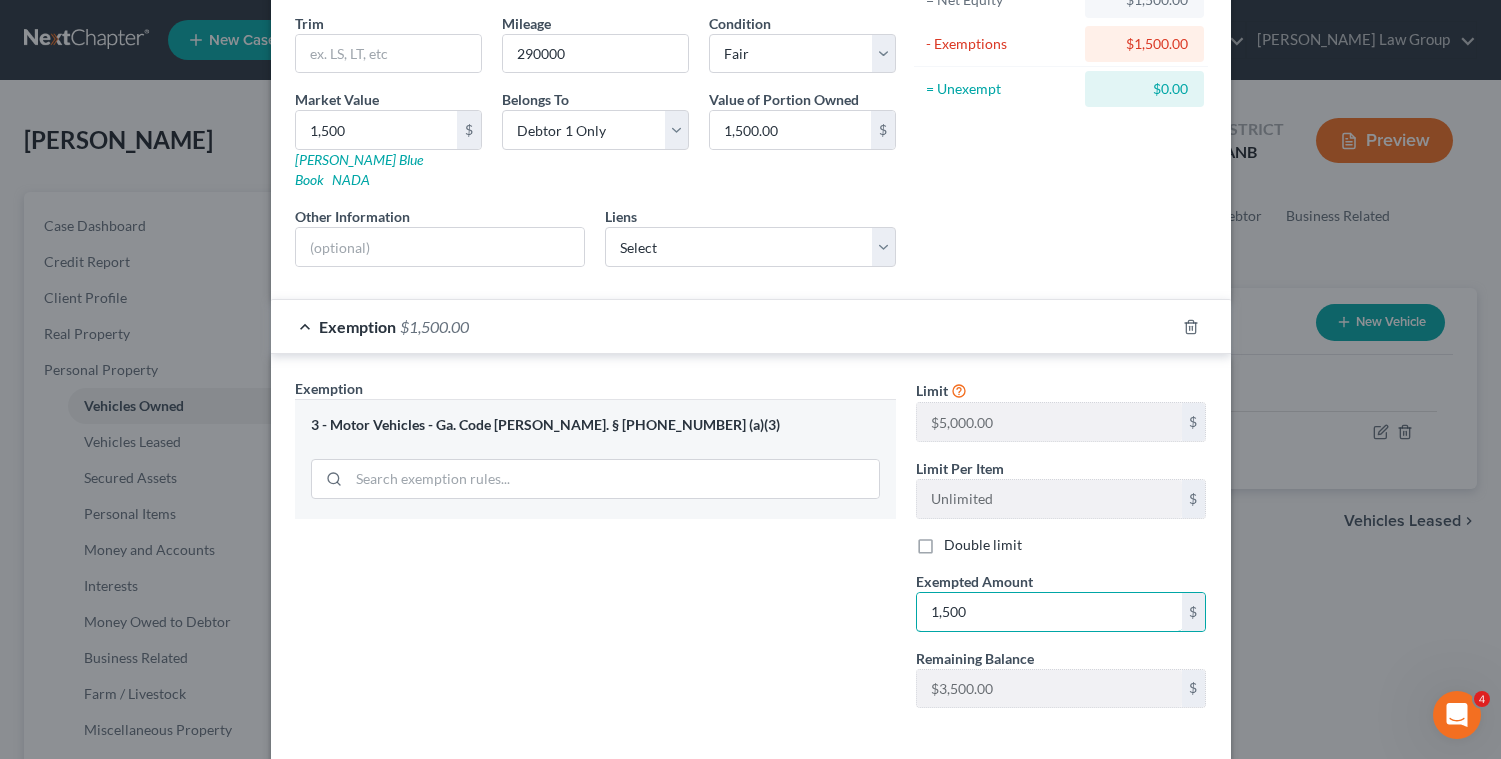 scroll, scrollTop: 305, scrollLeft: 0, axis: vertical 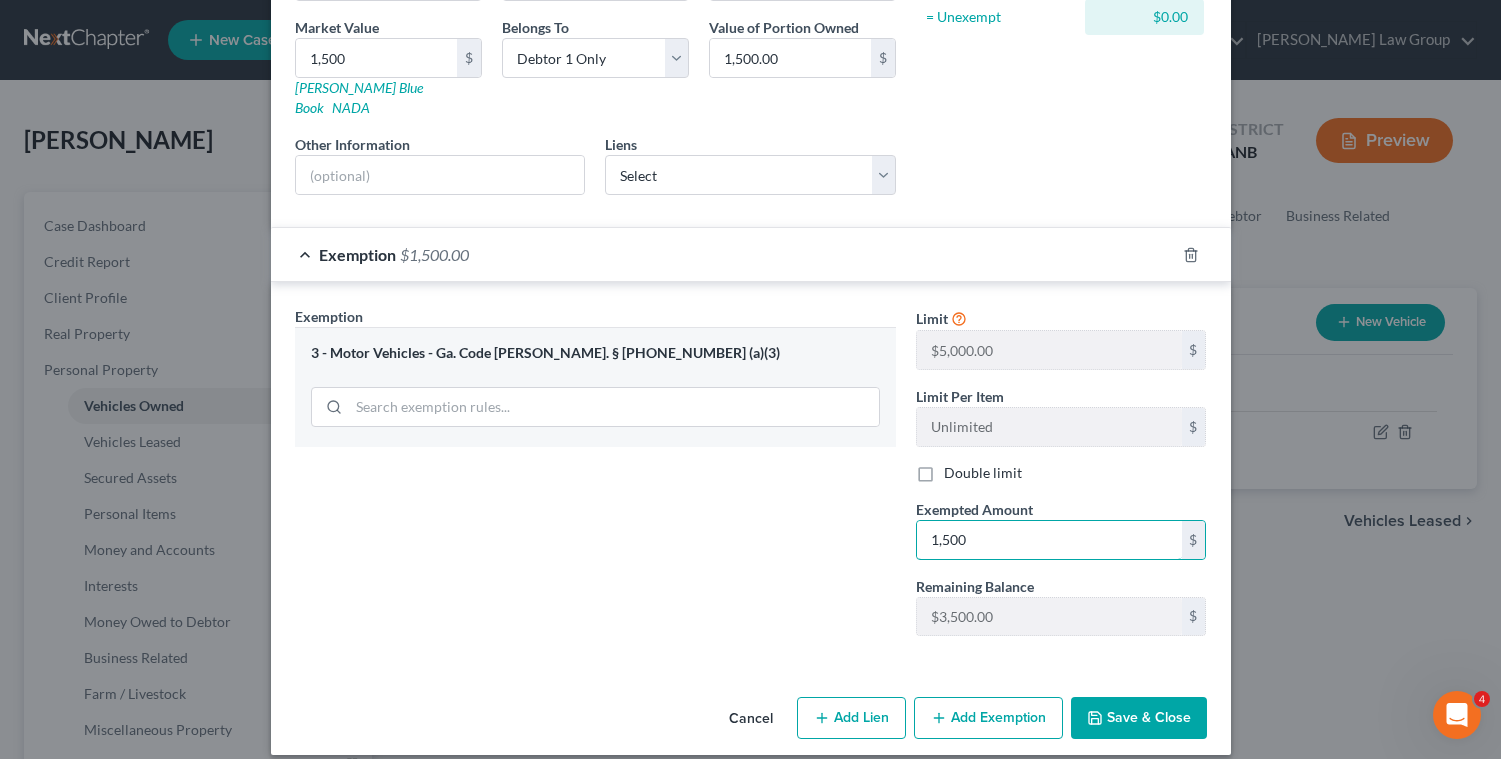 type on "1,500" 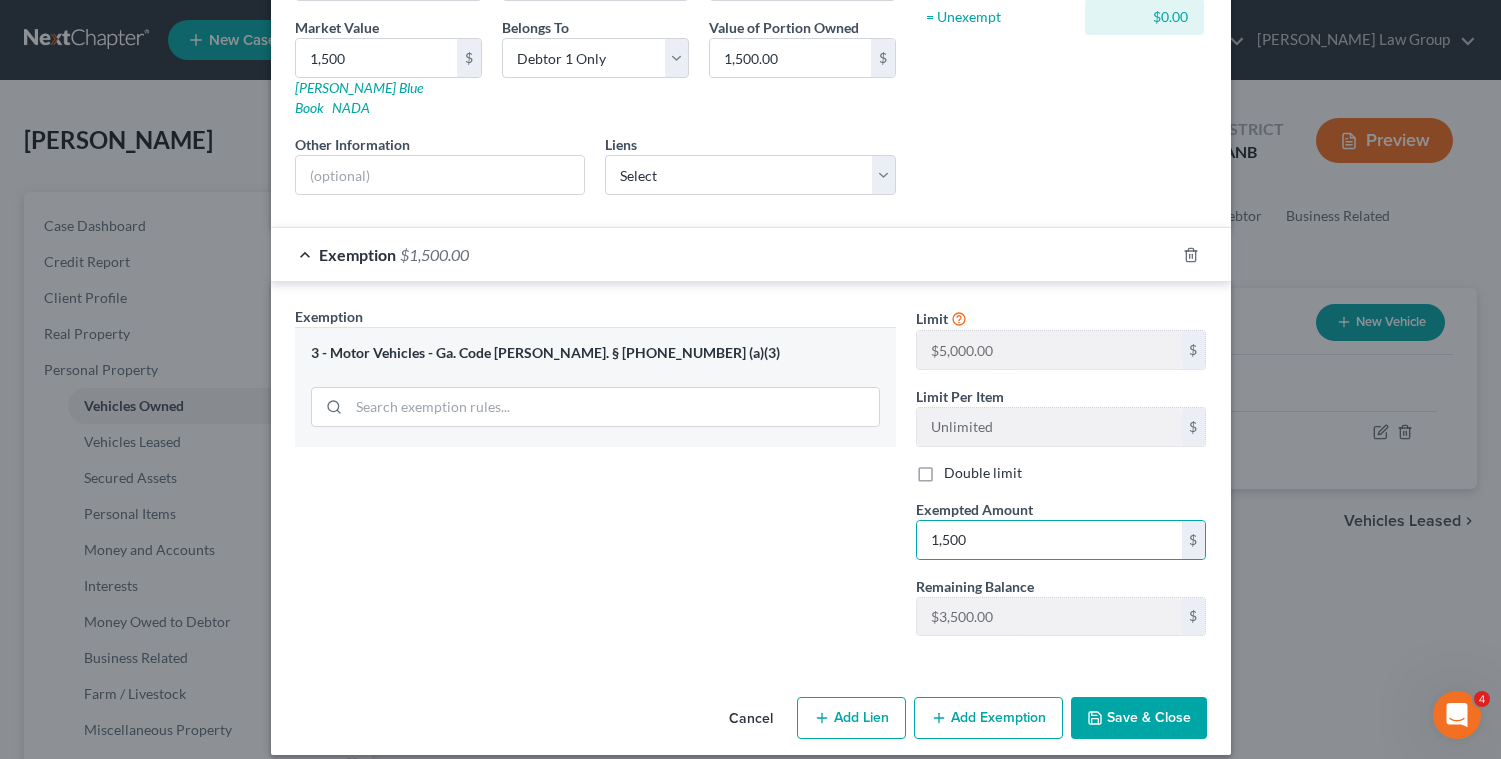 click on "Save & Close" at bounding box center (1139, 718) 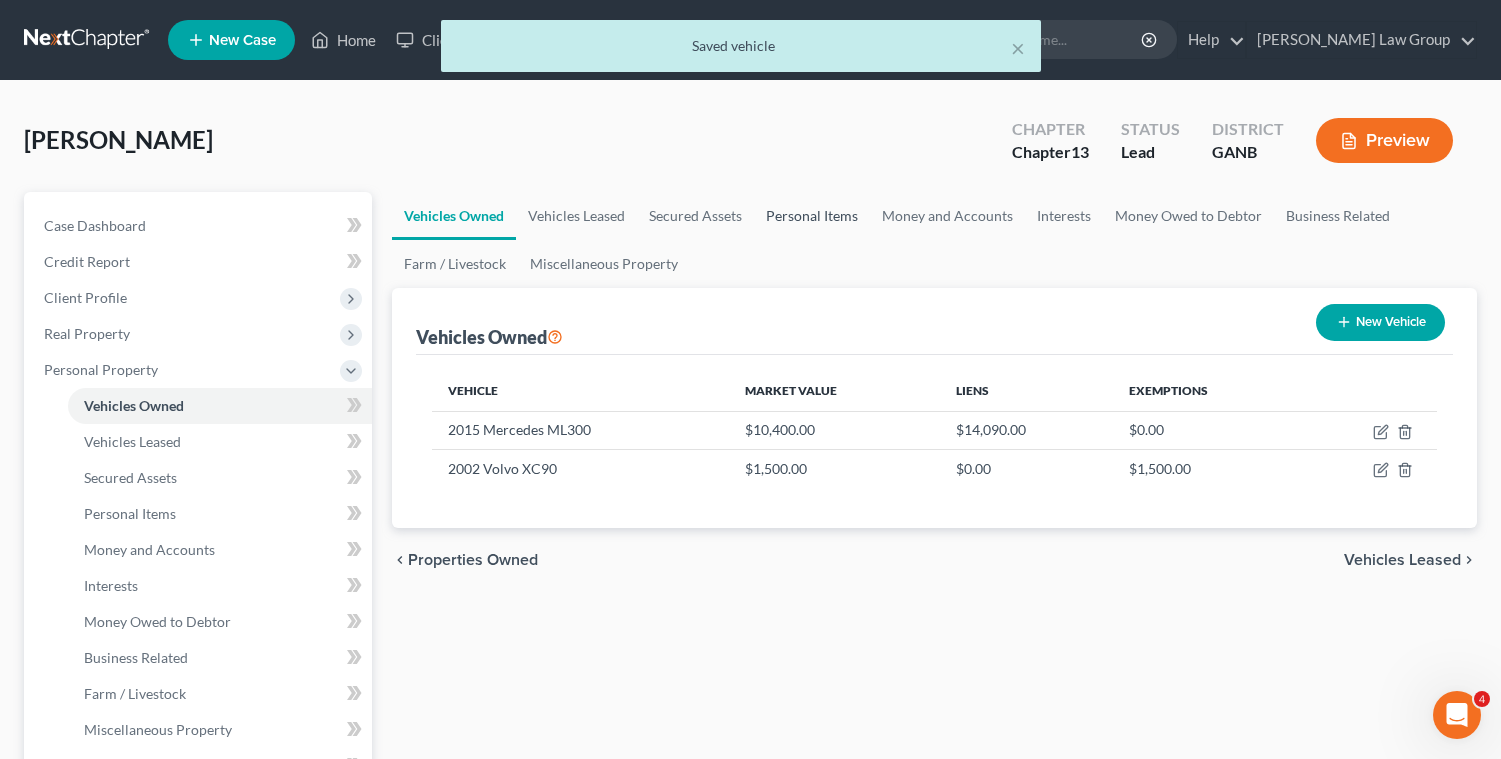 click on "Personal Items" at bounding box center [812, 216] 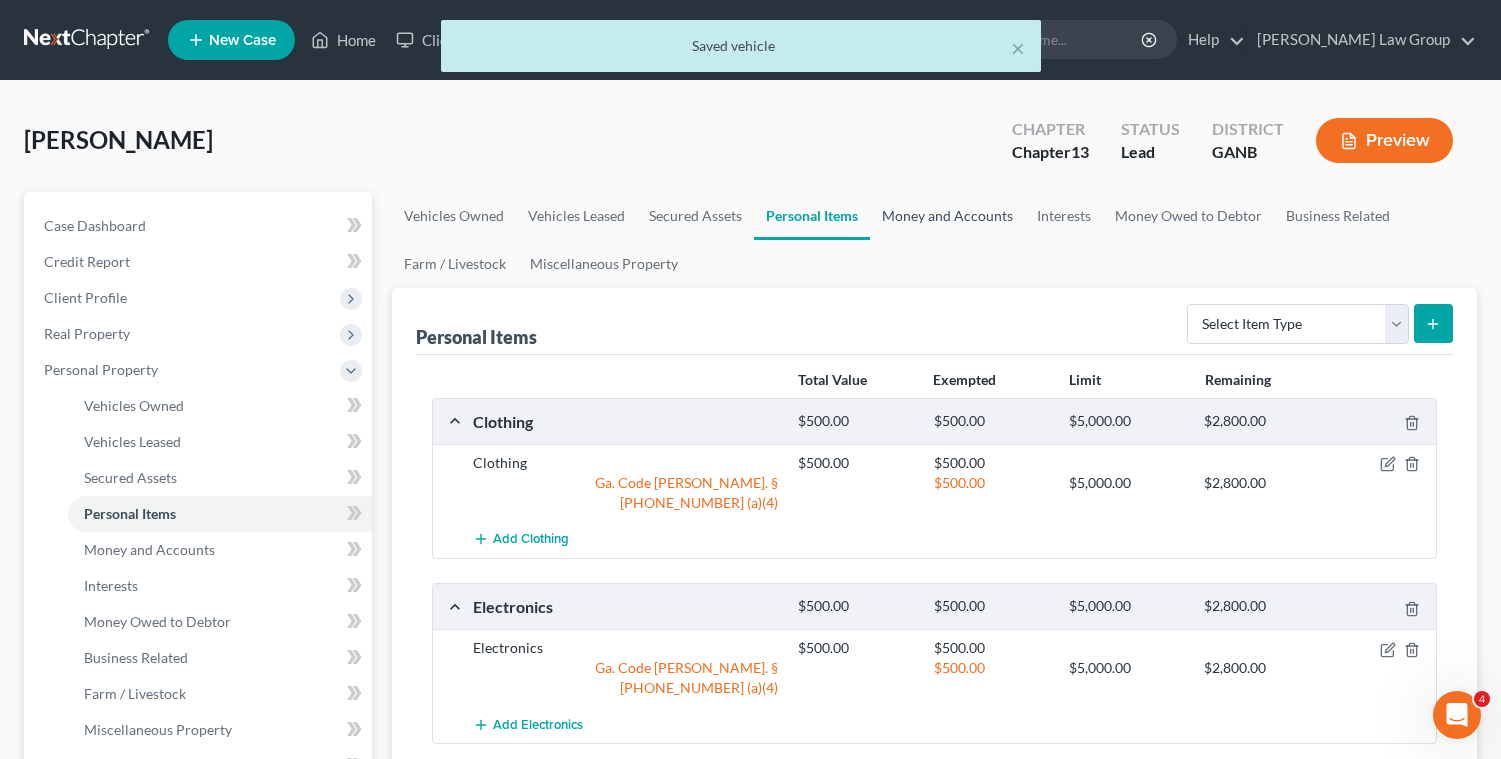 click on "Money and Accounts" at bounding box center (947, 216) 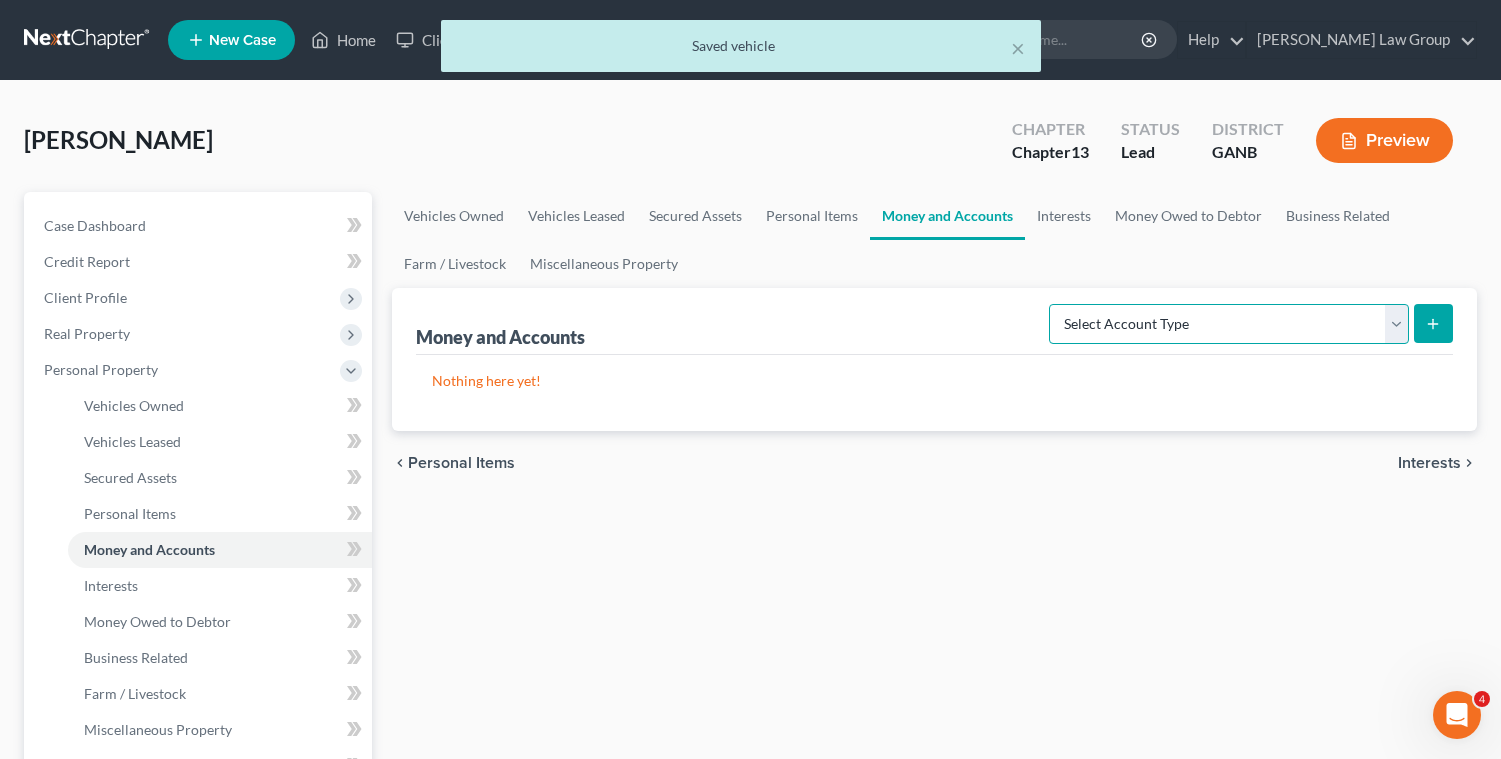 click on "Select Account Type Brokerage Cash on Hand Certificates of Deposit Checking Account Money Market Other (Credit Union, Health Savings Account, etc) Safe Deposit Box Savings Account Security Deposits or Prepayments" at bounding box center [1229, 324] 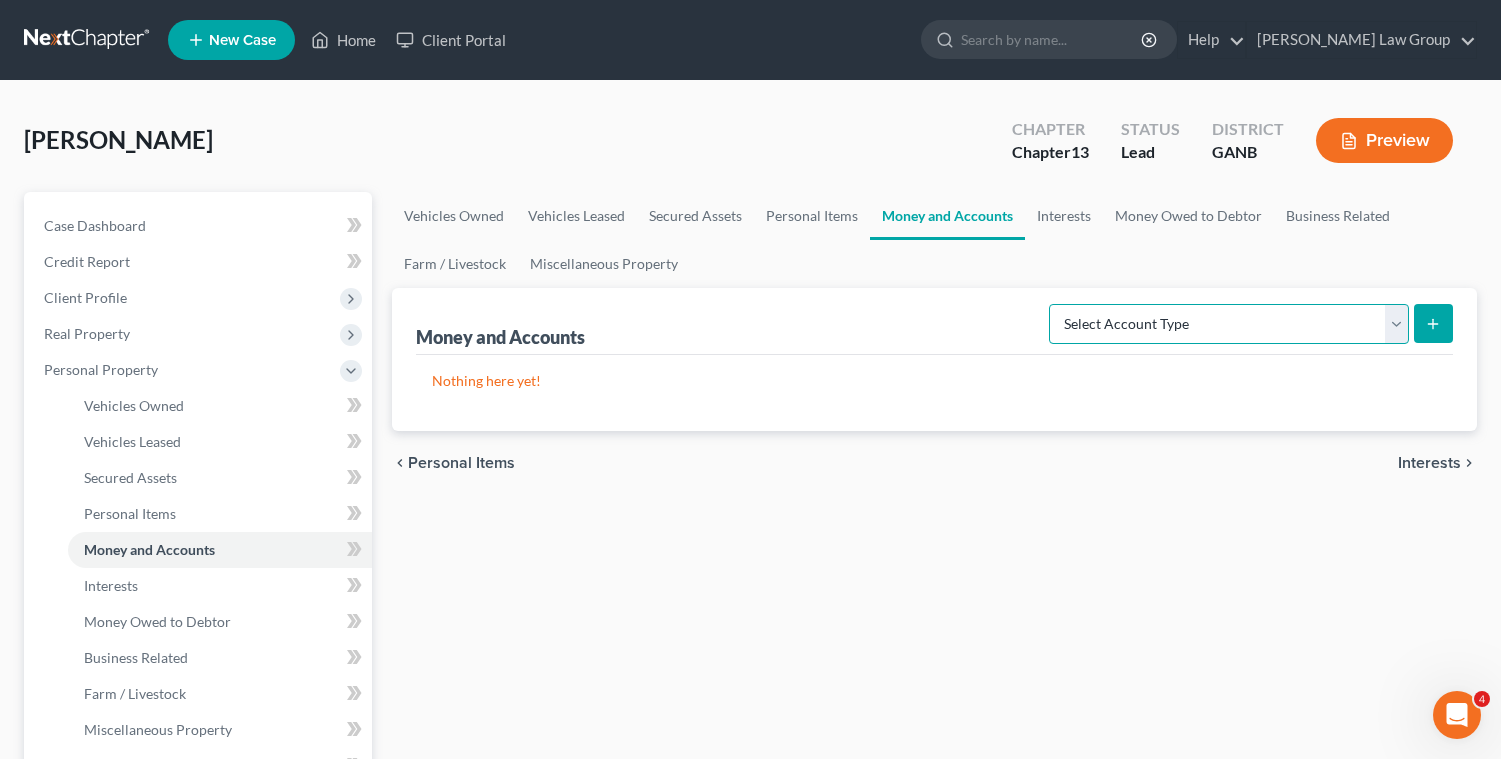 select on "checking" 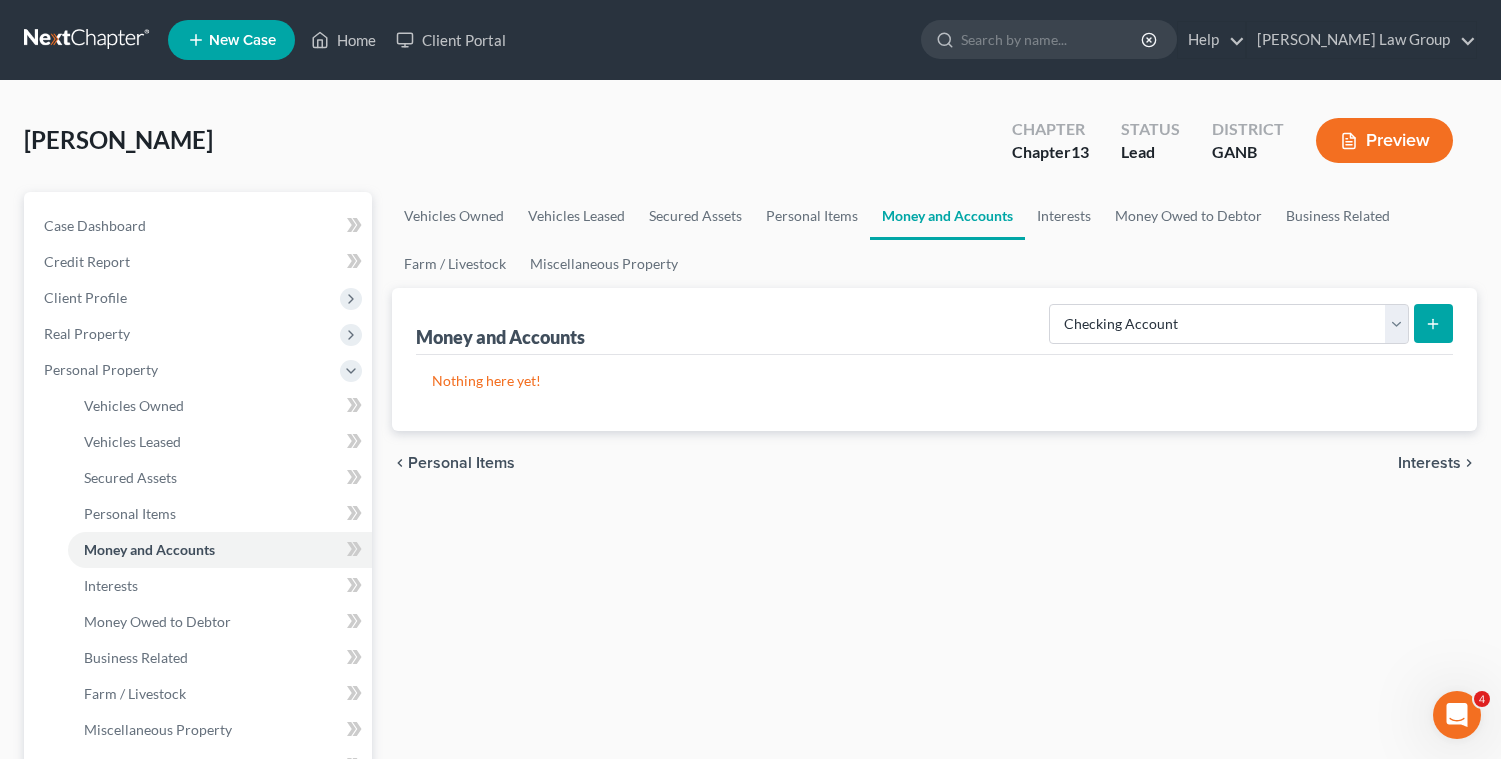 click 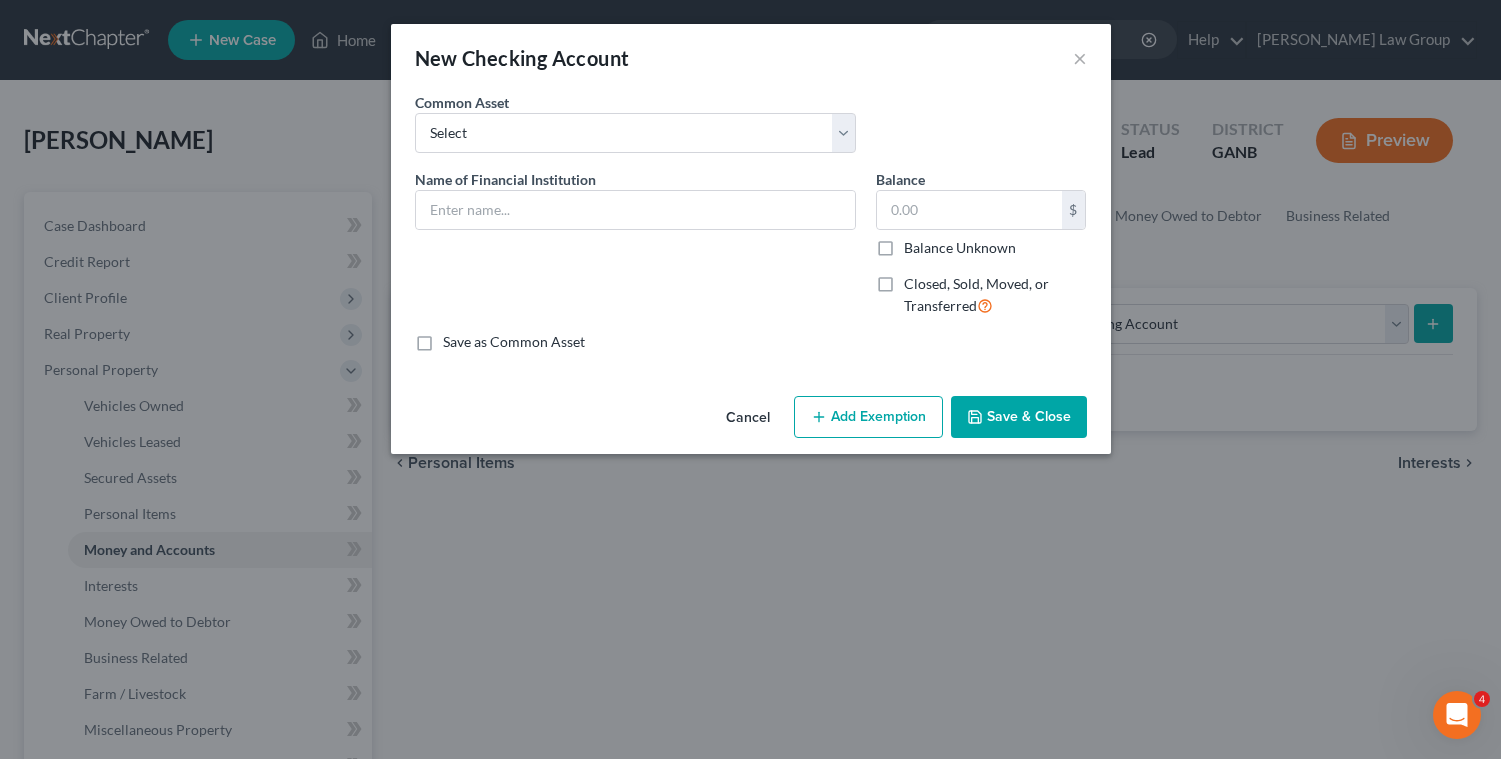 click on "Name of Financial Institution
*" at bounding box center (635, 251) 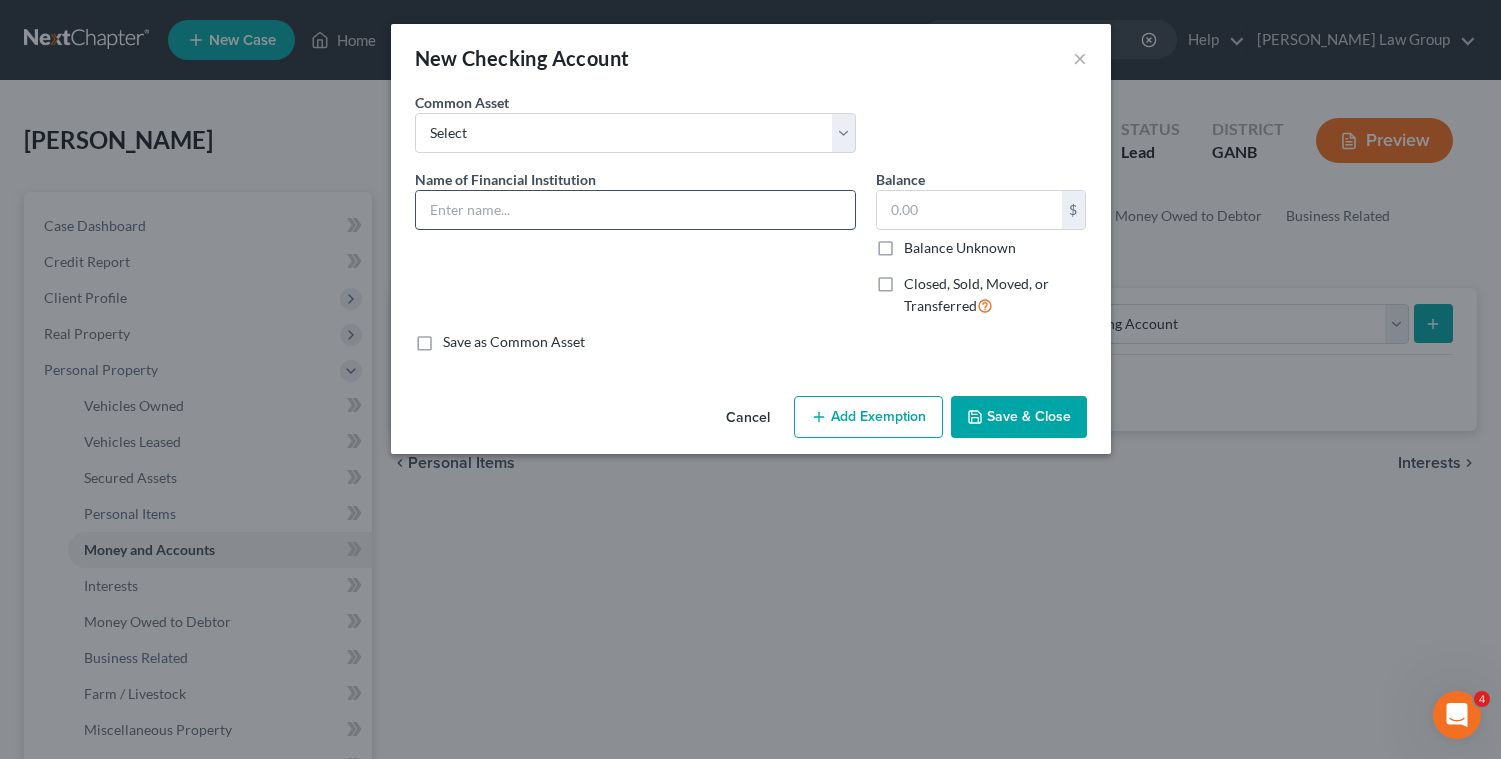 click at bounding box center [635, 210] 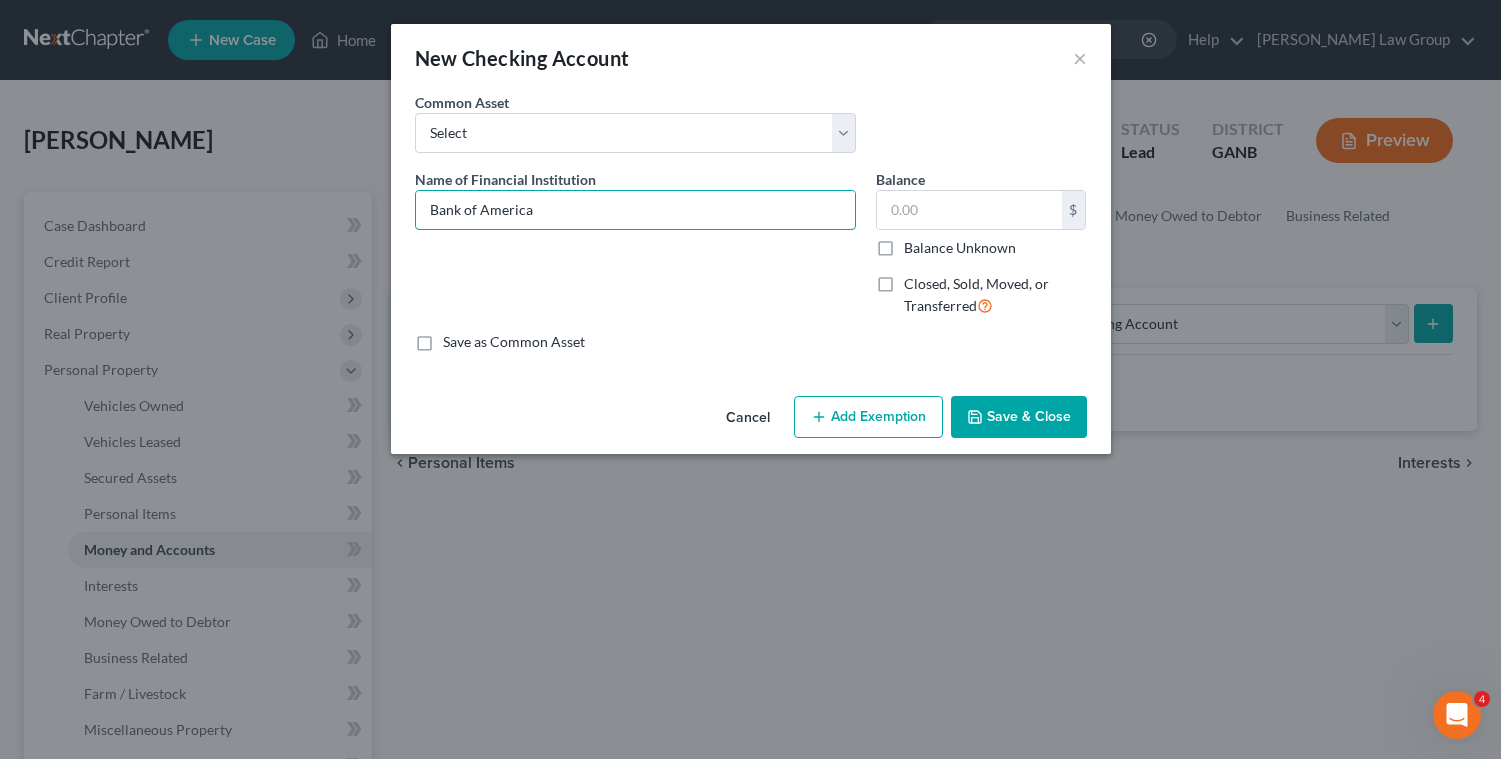 type on "Bank of America" 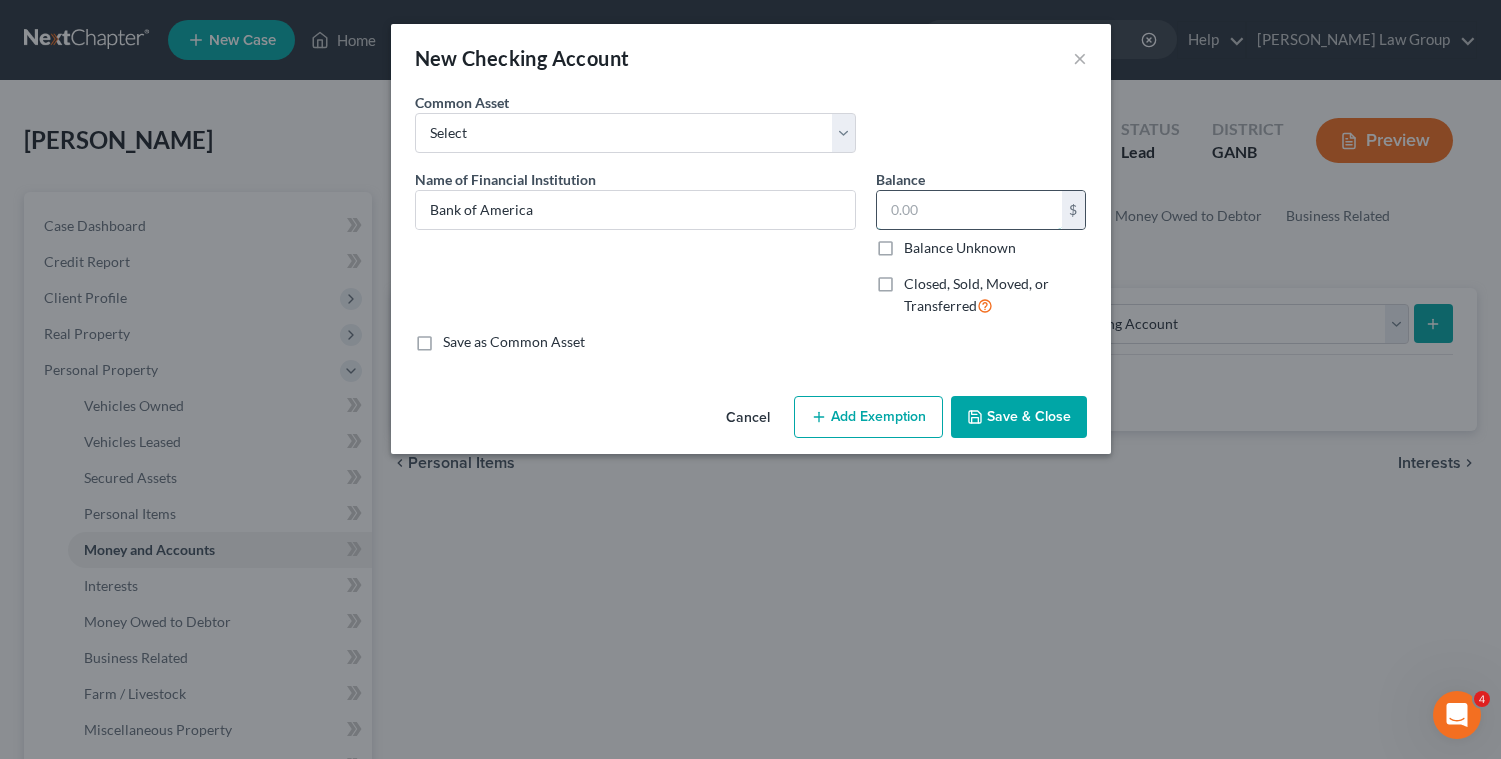 click at bounding box center (969, 210) 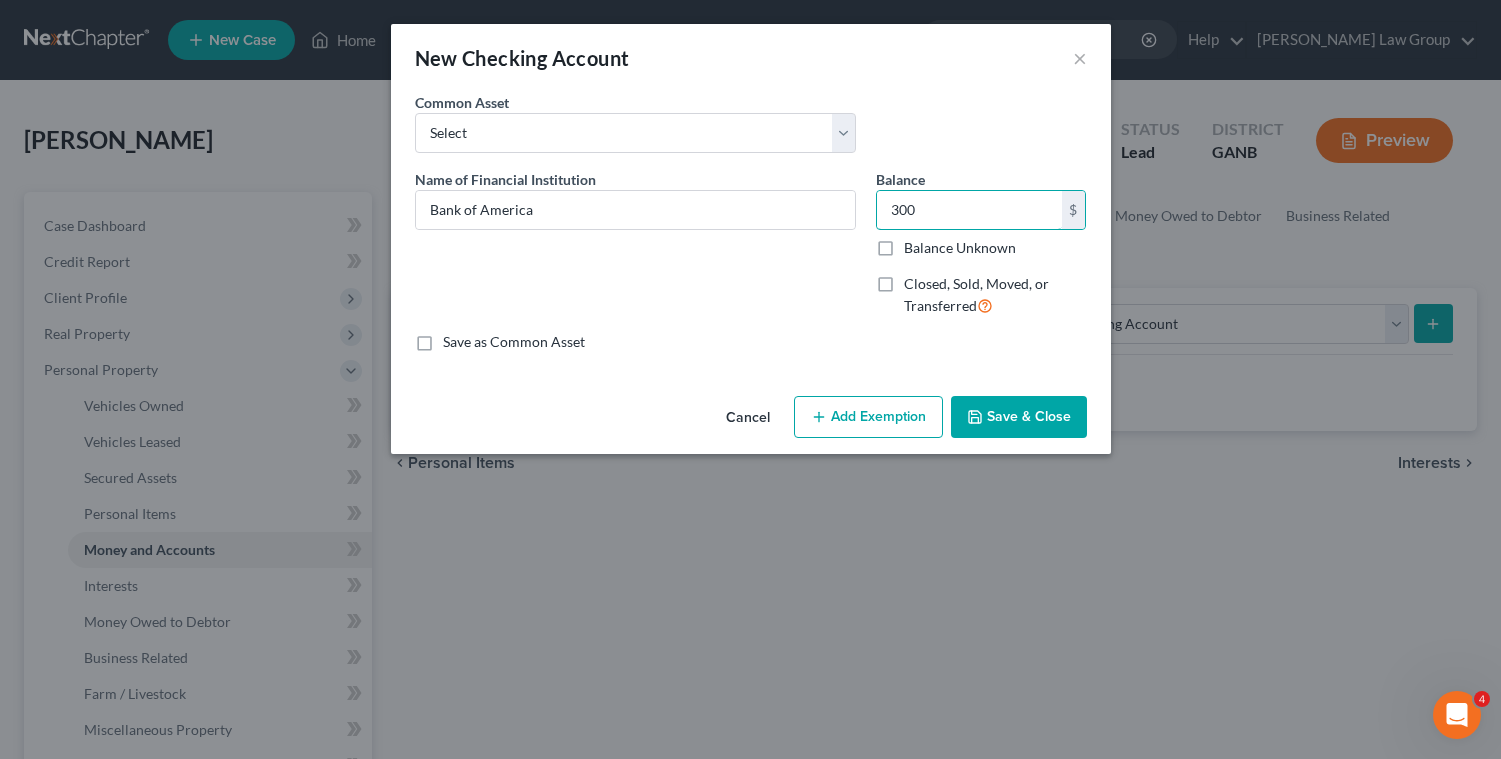 type on "300" 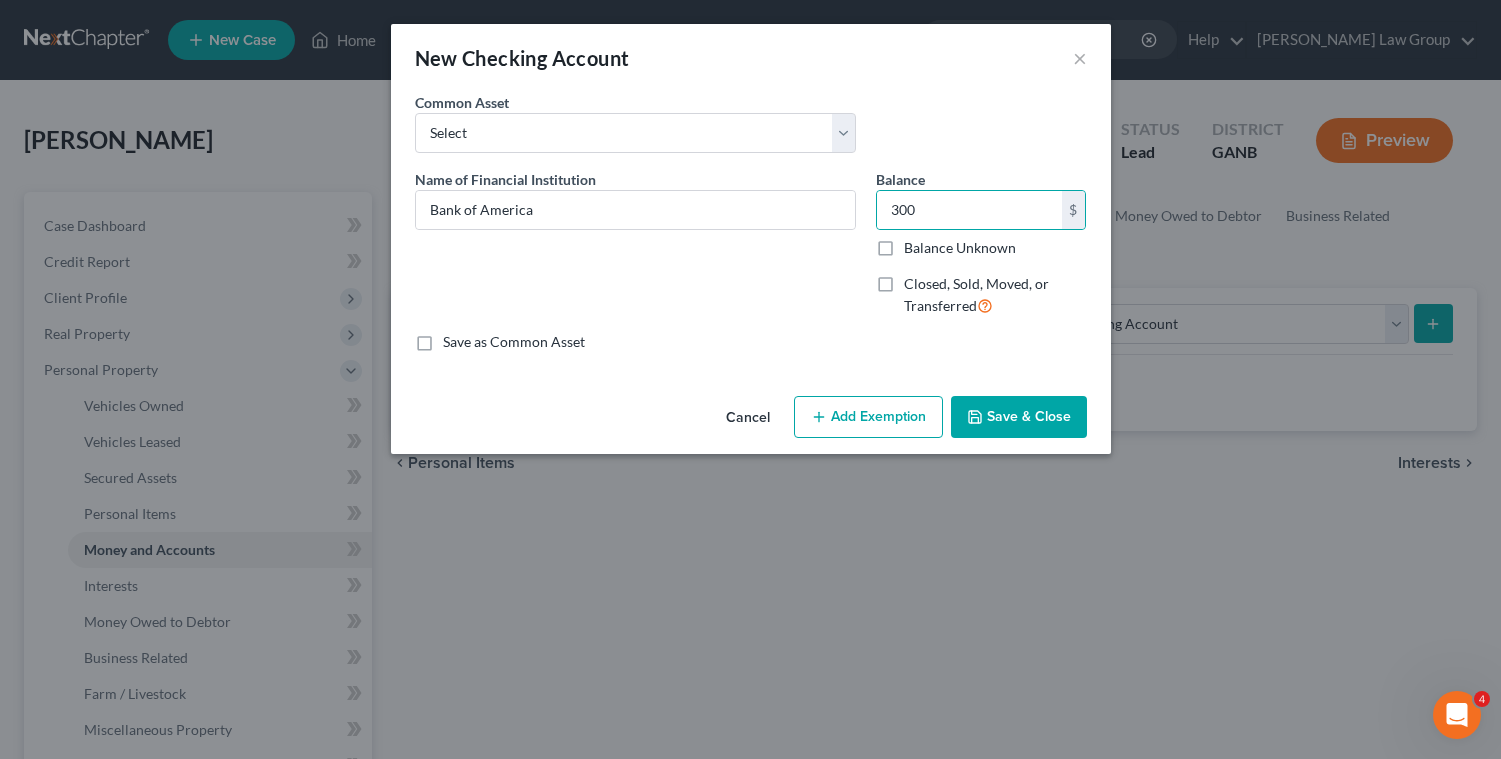 click on "Cancel Add Exemption Save & Close" at bounding box center (751, 421) 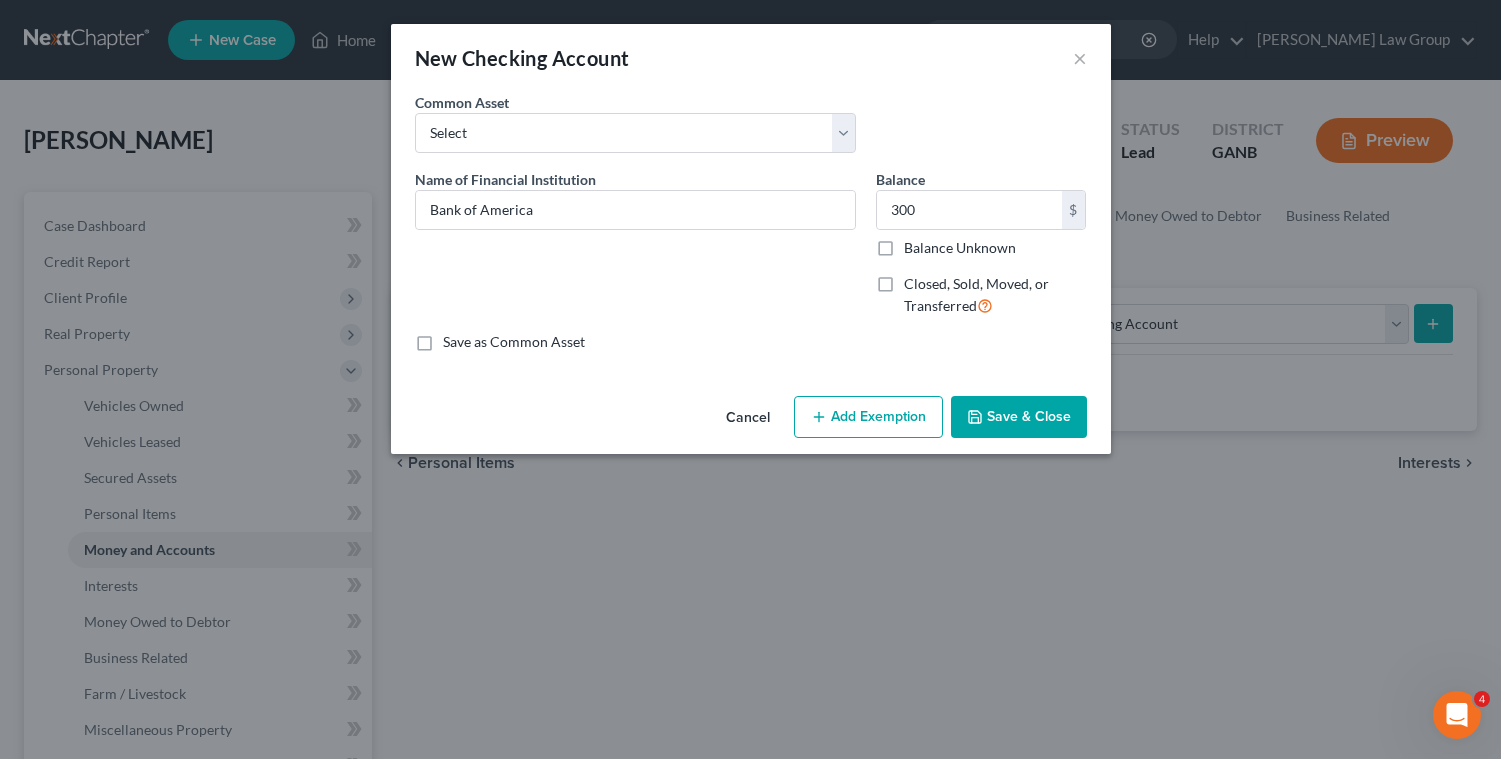 click on "Add Exemption" at bounding box center [868, 417] 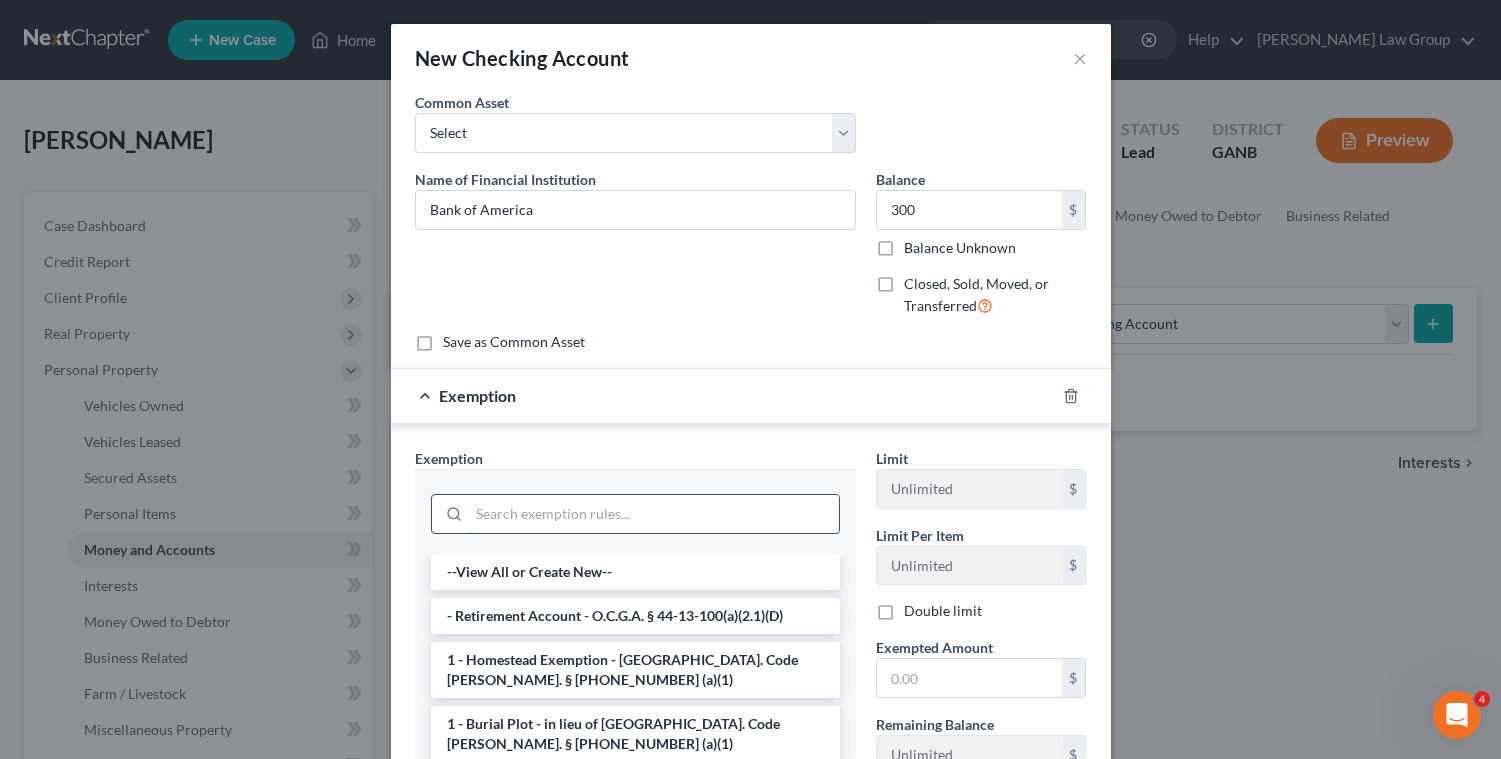 click at bounding box center [654, 514] 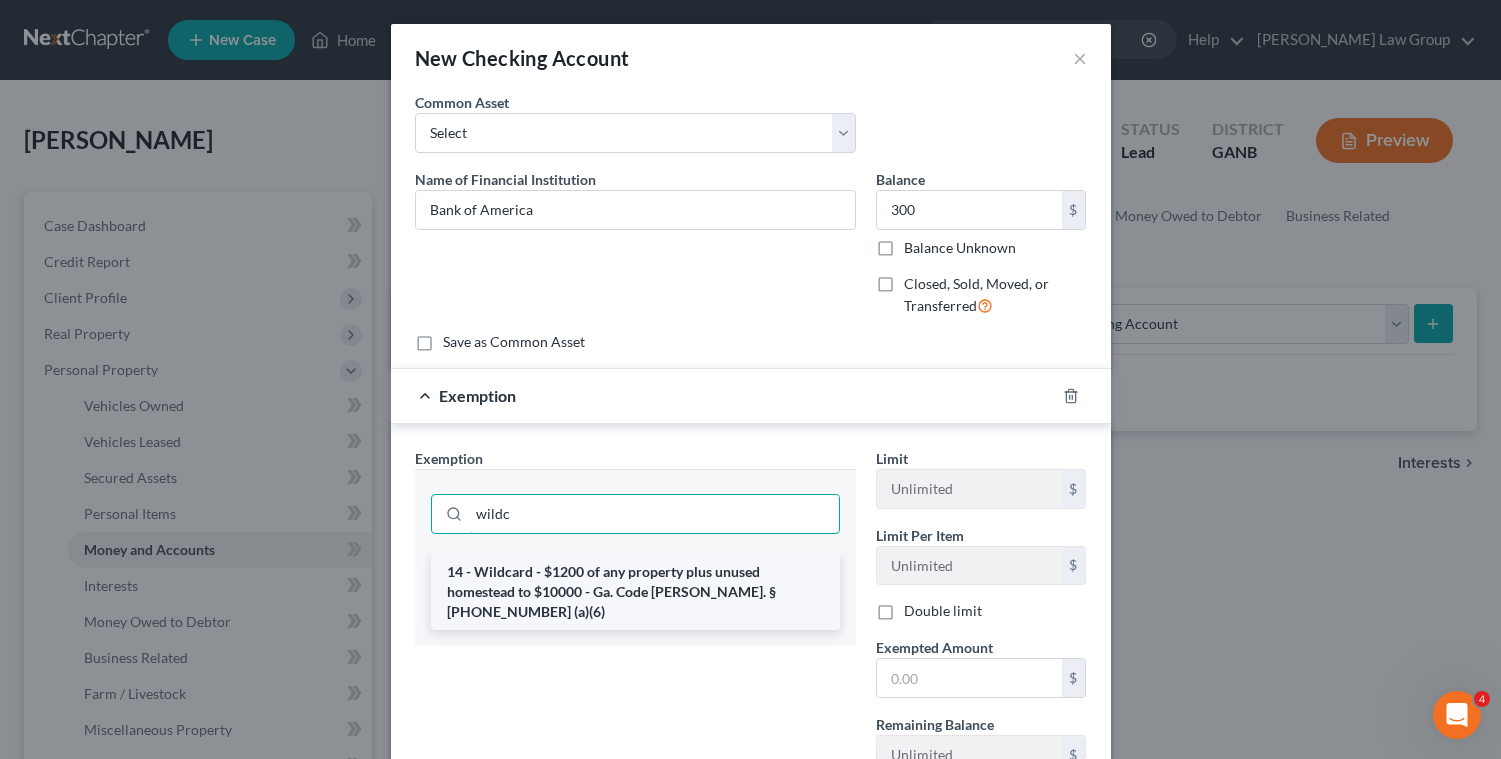 type on "wildc" 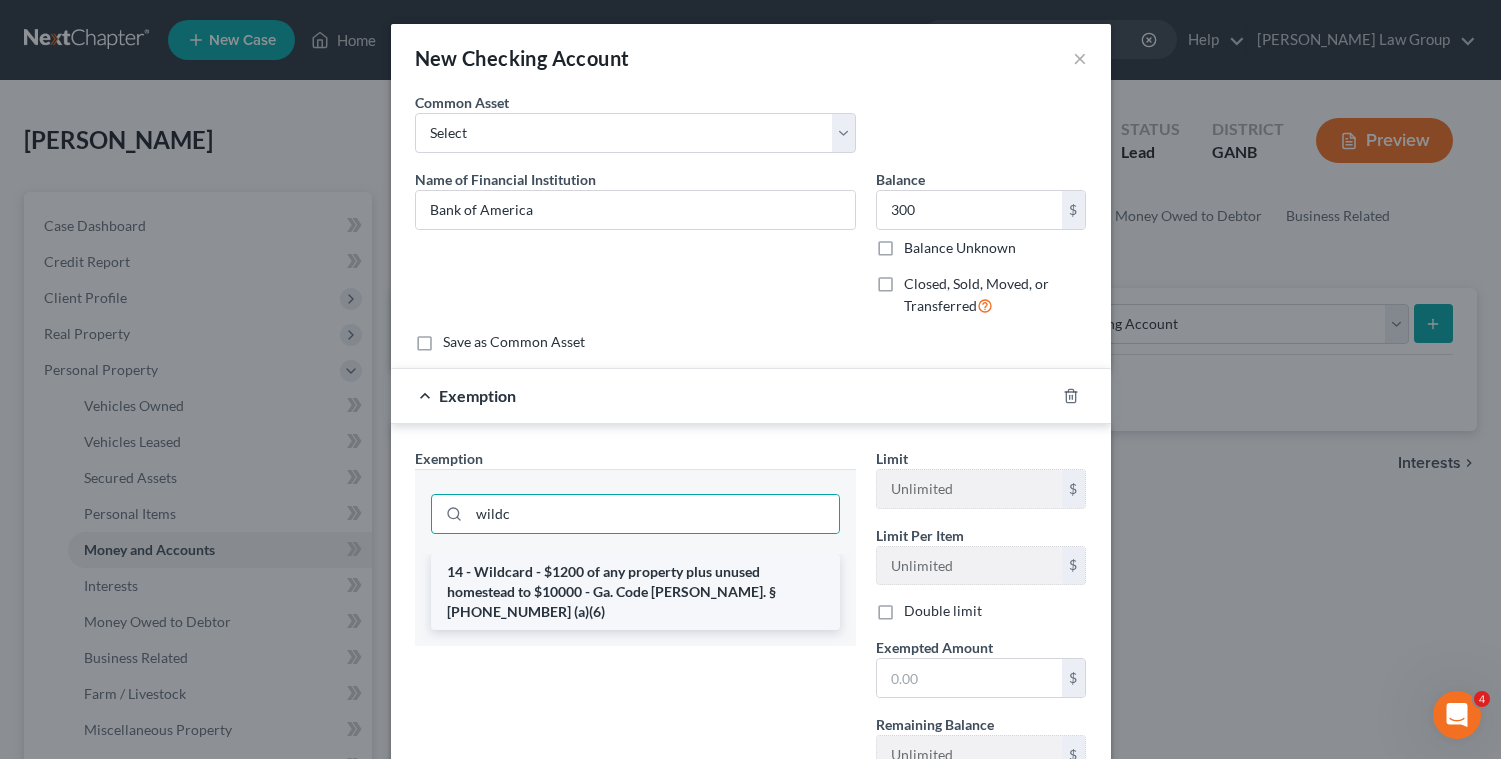 click on "14 - Wildcard -  $1200 of any property plus unused homestead to $10000 - Ga. Code [PERSON_NAME]. § [PHONE_NUMBER] (a)(6)" at bounding box center [635, 592] 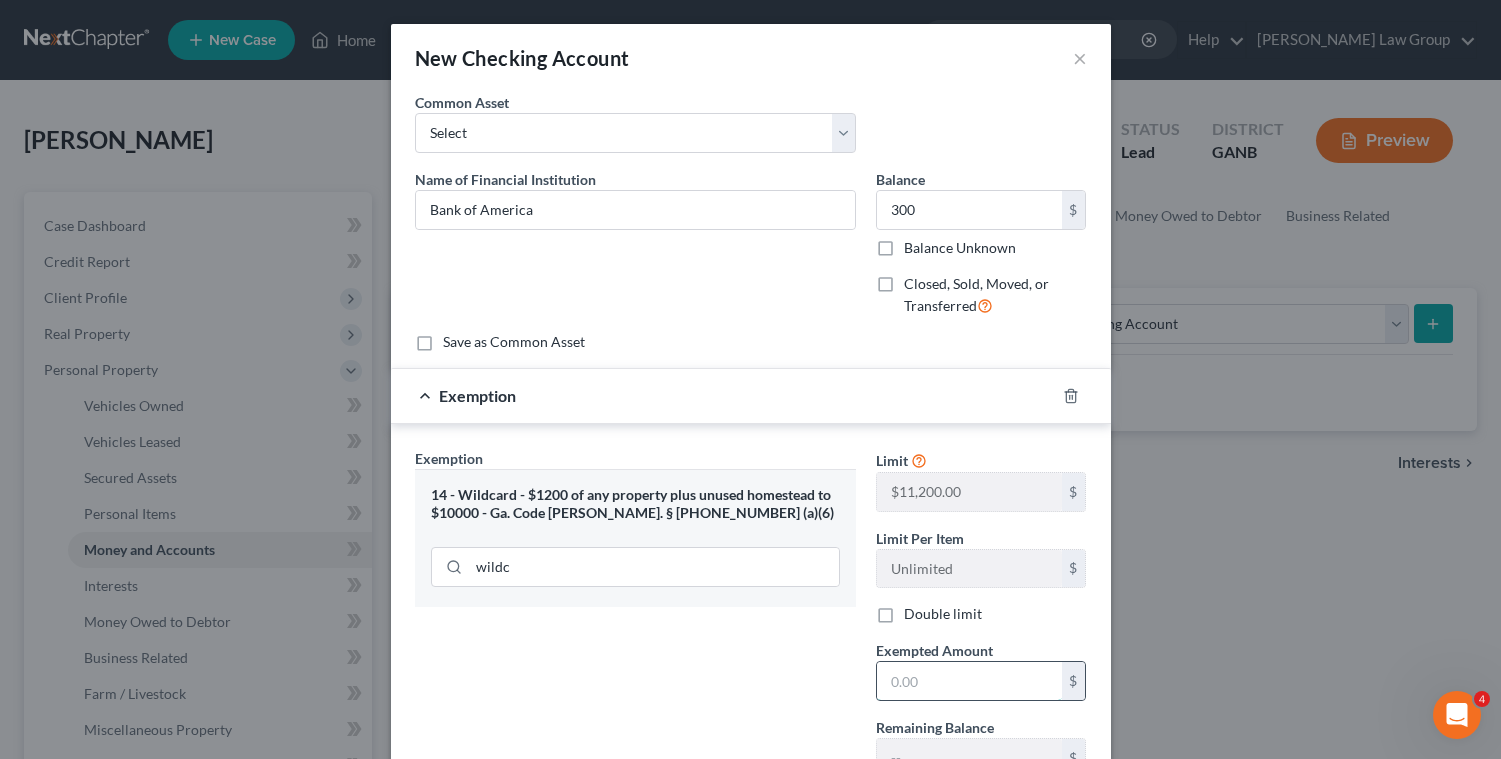 click at bounding box center (969, 681) 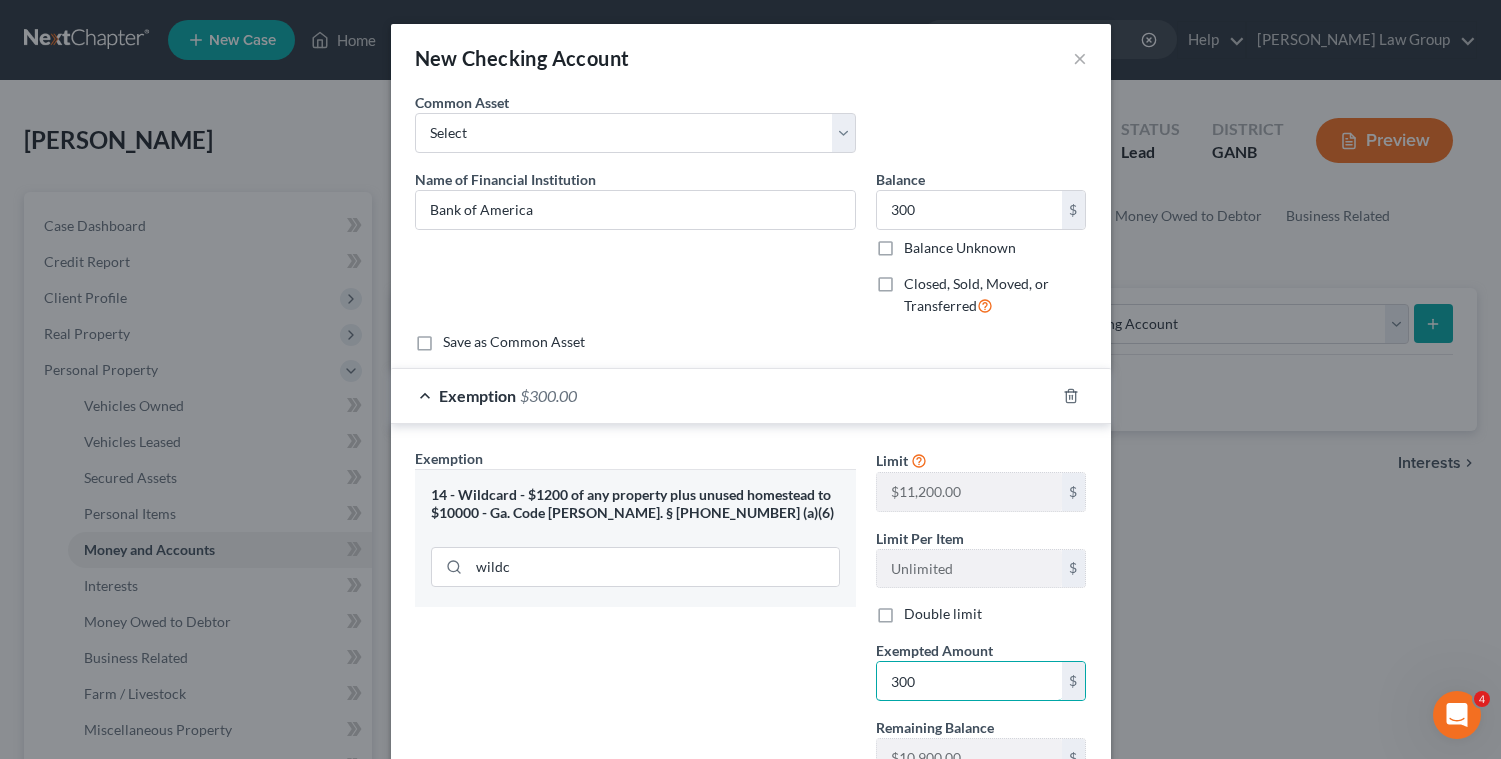 type on "300" 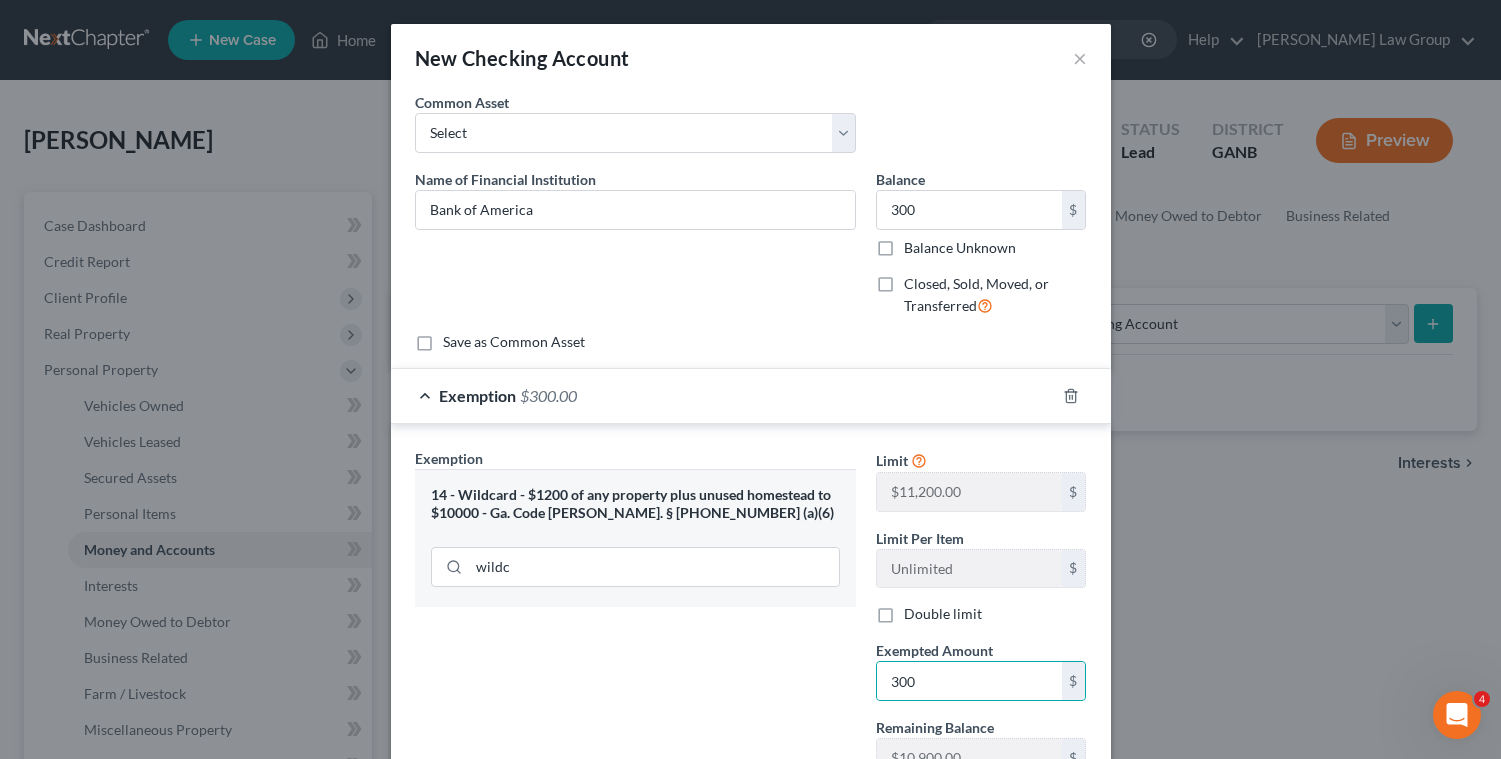 click on "Exemption Set must be selected for CA.
Exemption
*
14 - Wildcard -  $1200 of any property plus unused homestead to $10000 - Ga. Code [PERSON_NAME]. § [PHONE_NUMBER] (a)(6)         wildc" at bounding box center [635, 621] 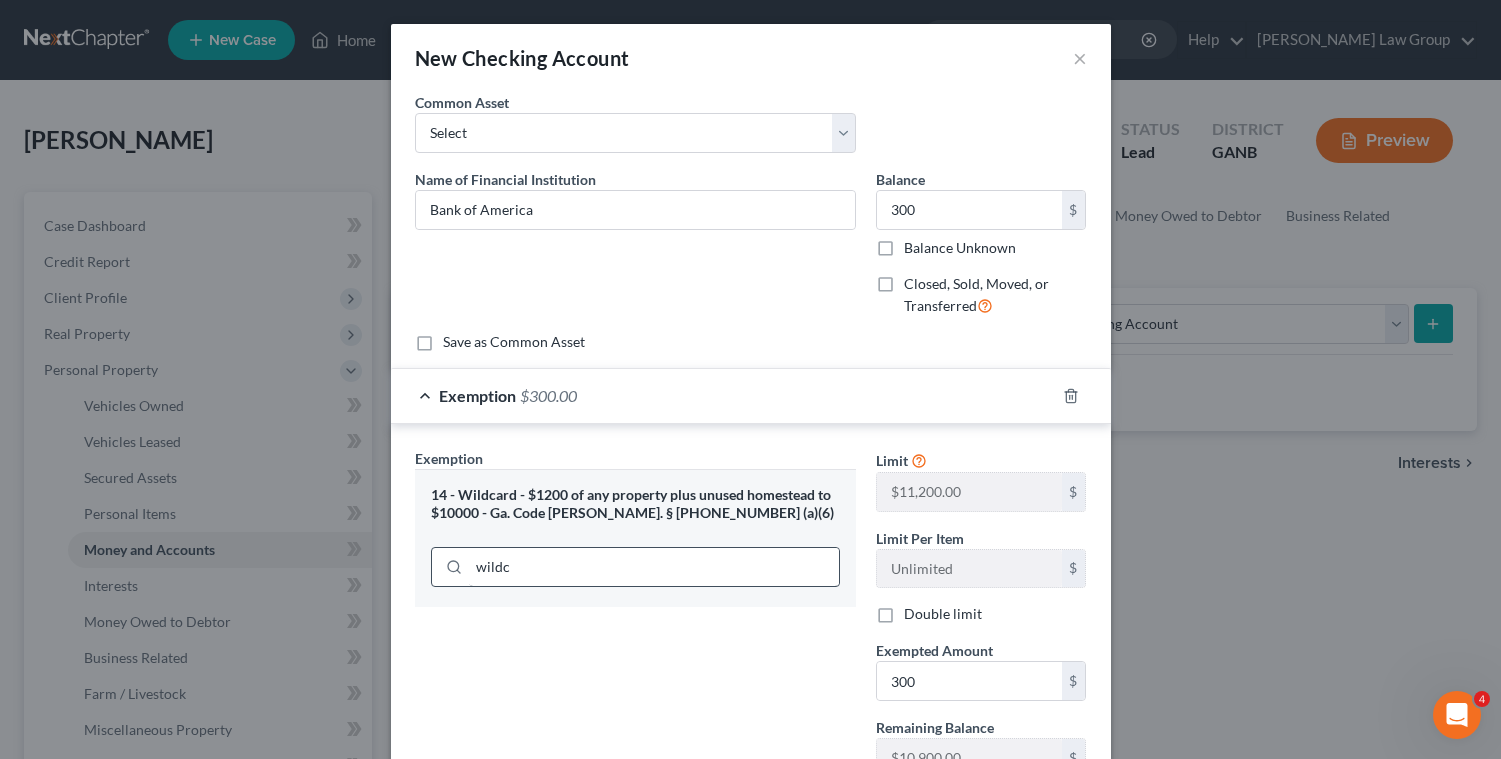 scroll, scrollTop: 161, scrollLeft: 0, axis: vertical 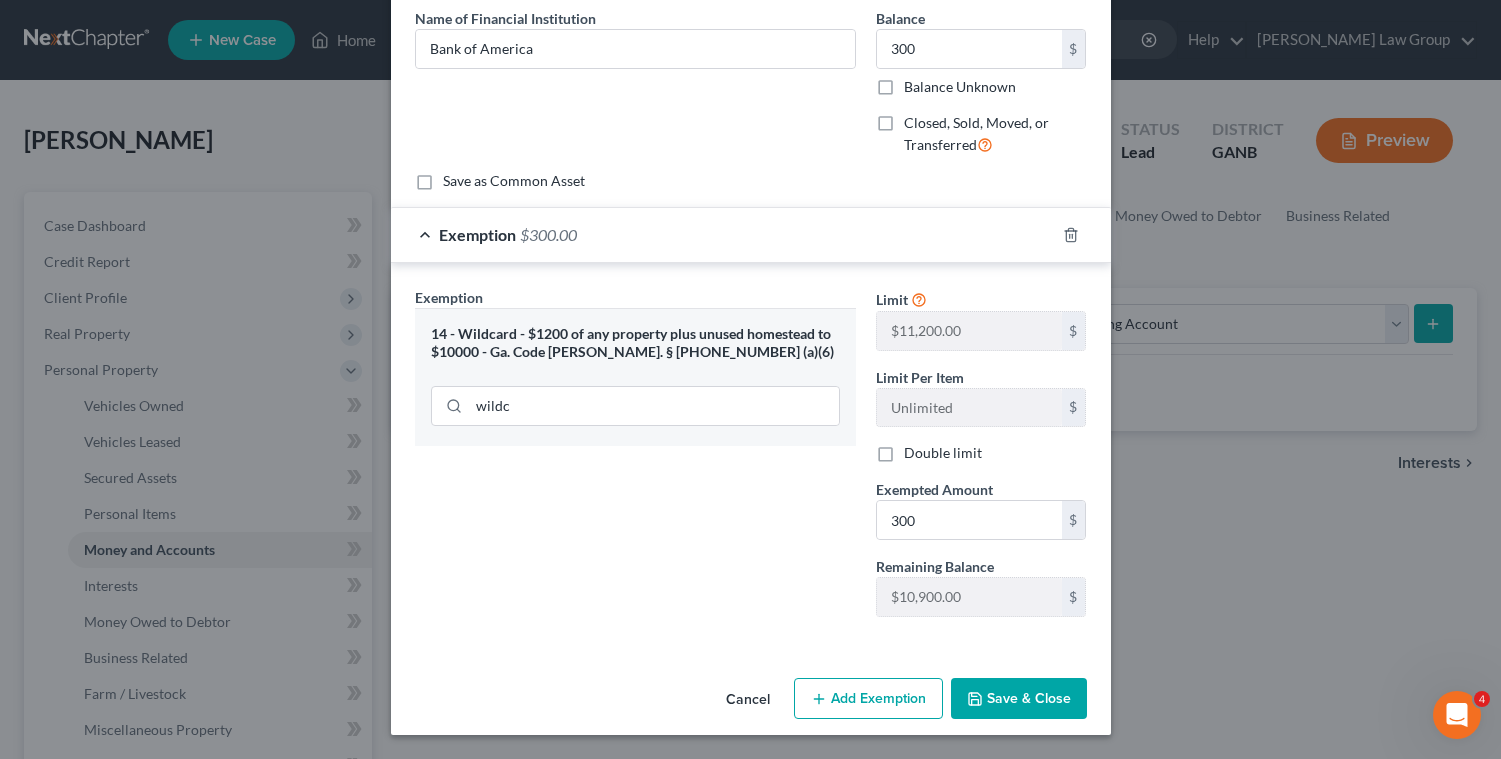 click on "Save & Close" at bounding box center [1019, 699] 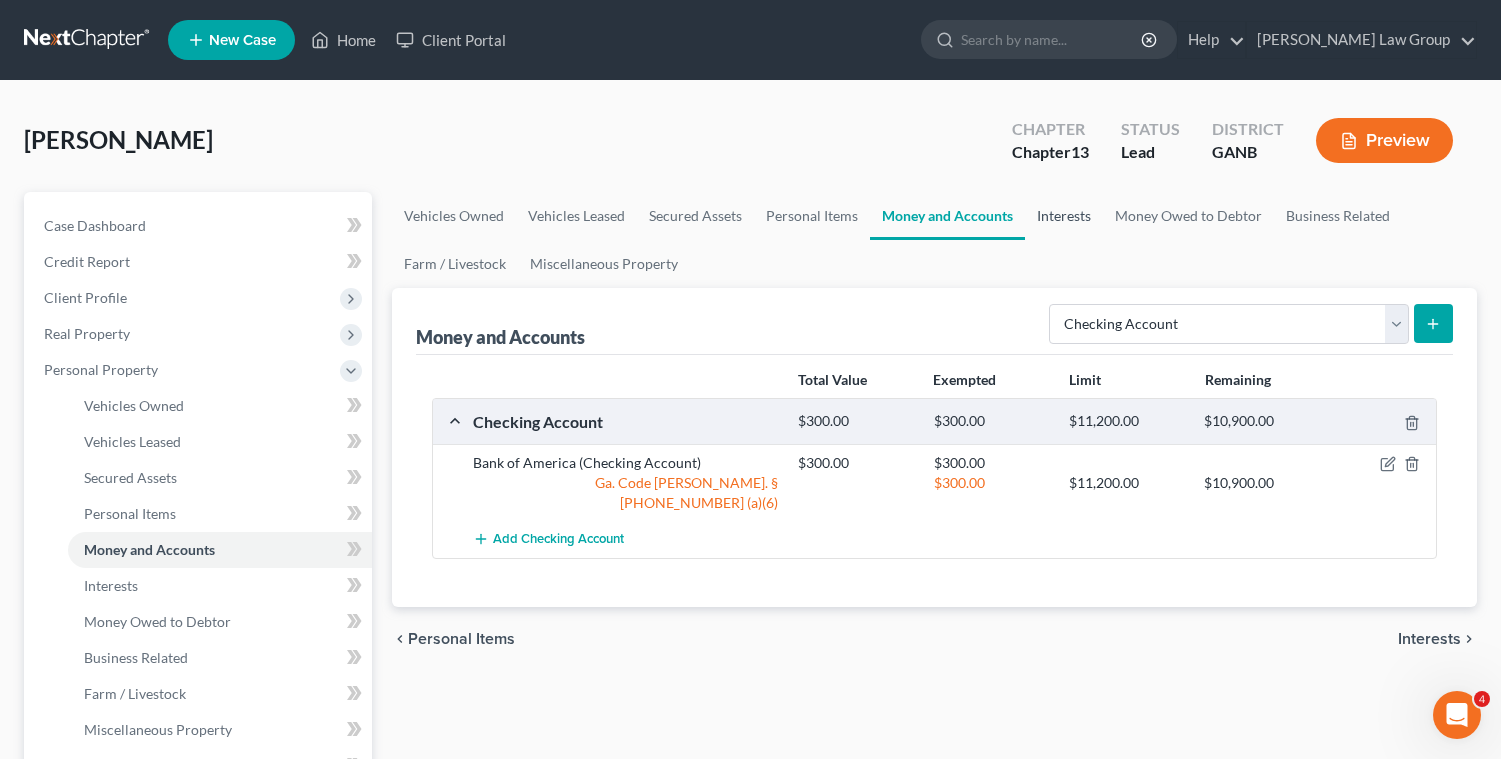 click on "Interests" at bounding box center [1064, 216] 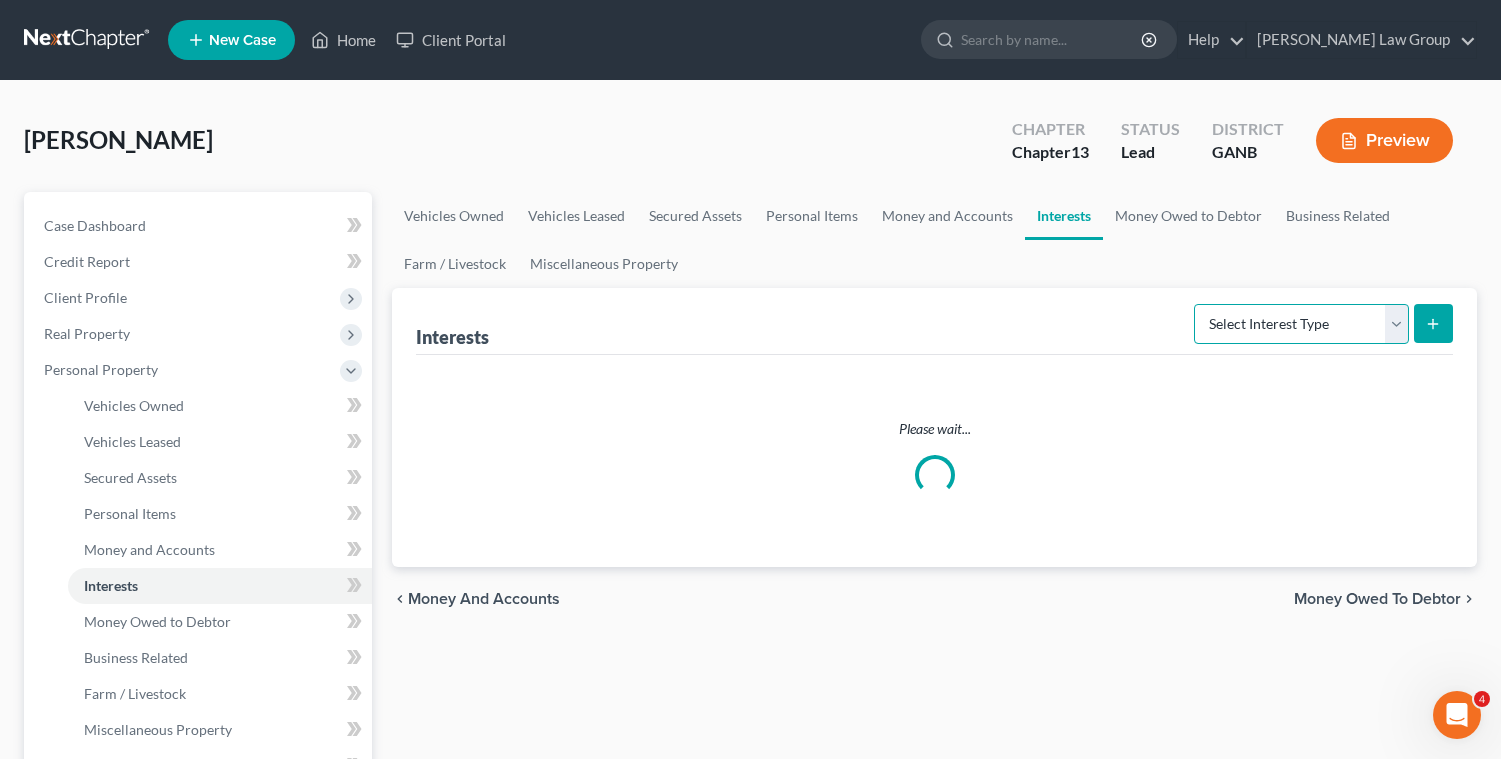 click on "Select Interest Type 401K Annuity Bond Education IRA Government Bond Government Pension Plan Incorporated Business IRA Joint Venture (Active) Joint Venture (Inactive) [PERSON_NAME] Mutual Fund Other Retirement Plan Partnership (Active) Partnership (Inactive) Pension Plan Stock Term Life Insurance Unincorporated Business Whole Life Insurance" at bounding box center [1301, 324] 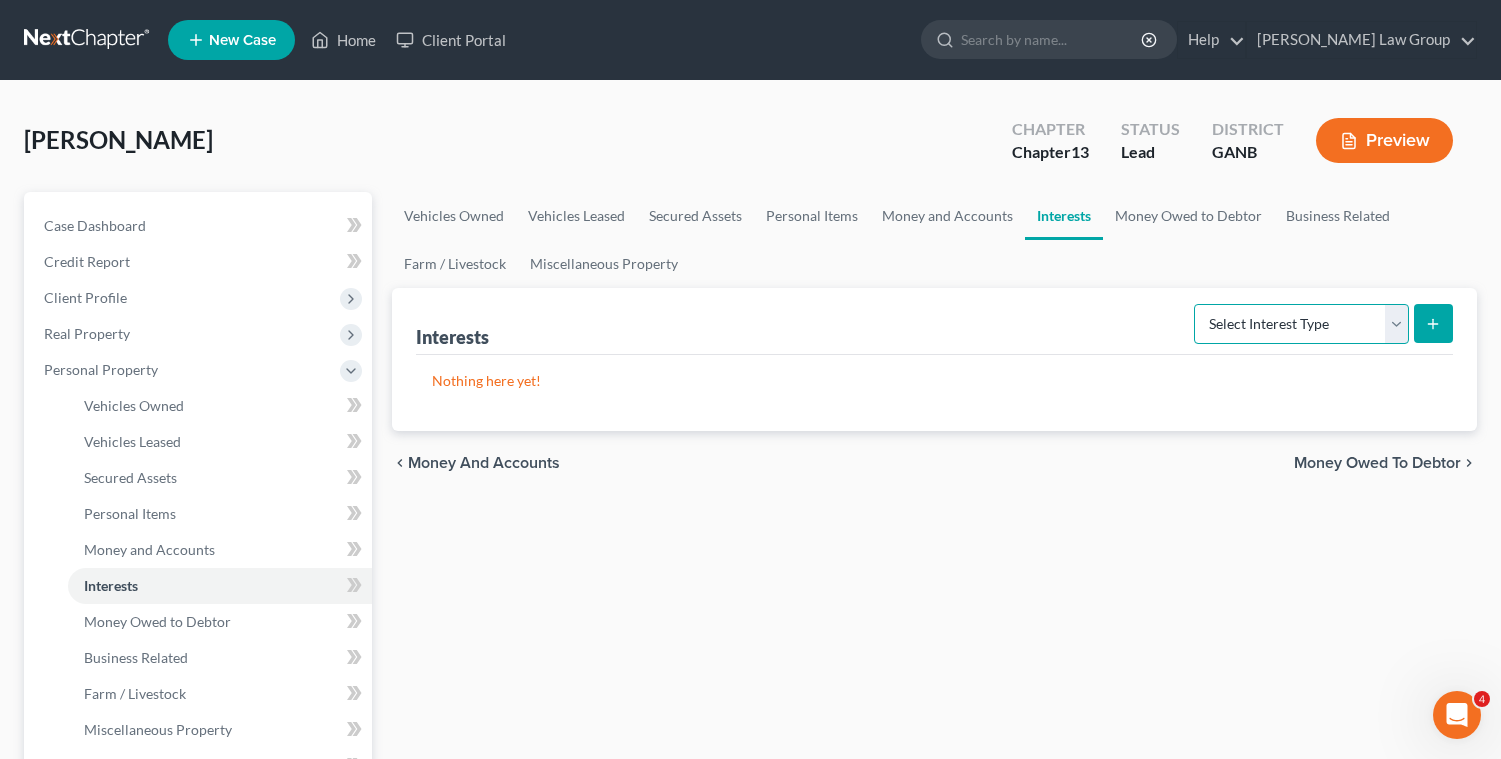 select on "401k" 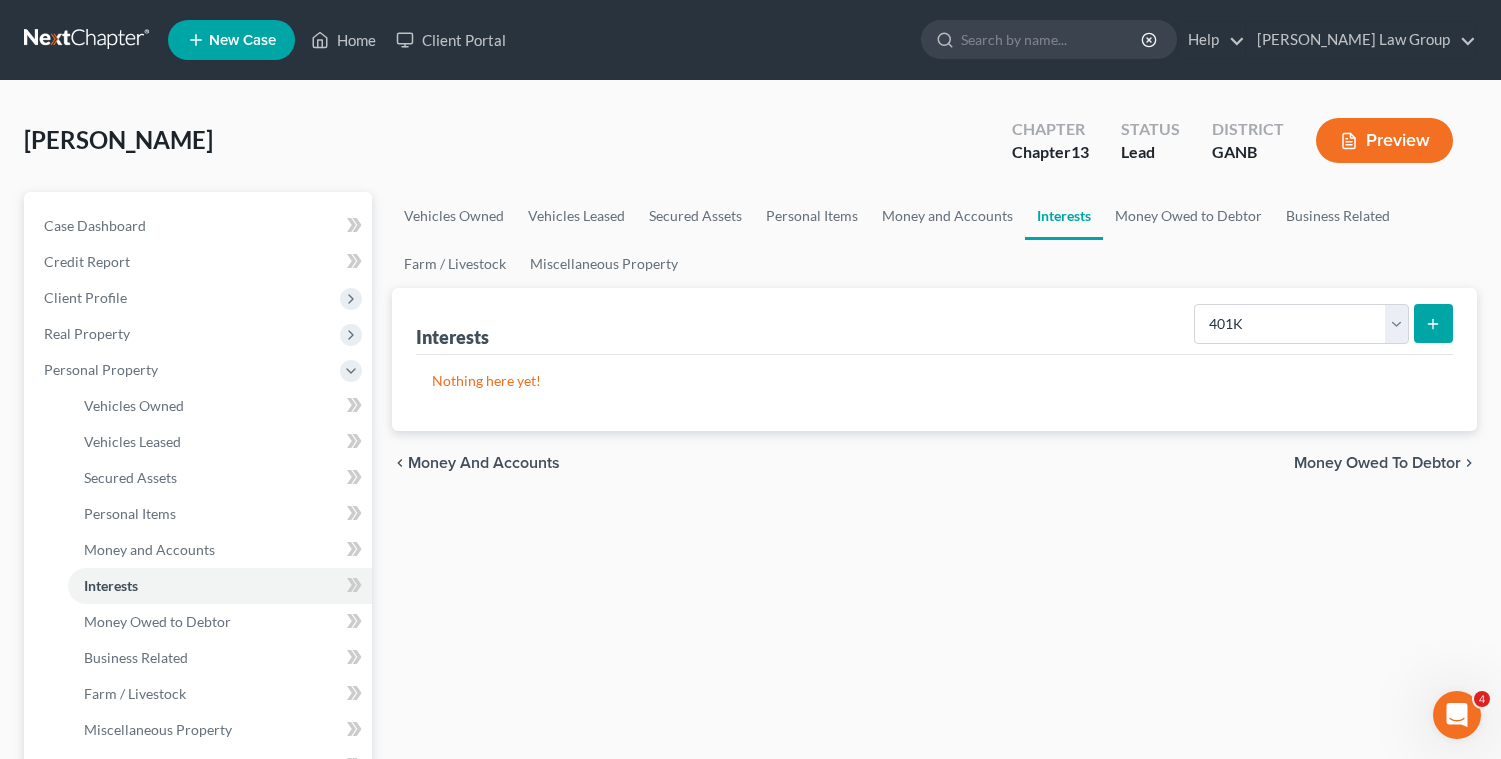 click at bounding box center [1433, 323] 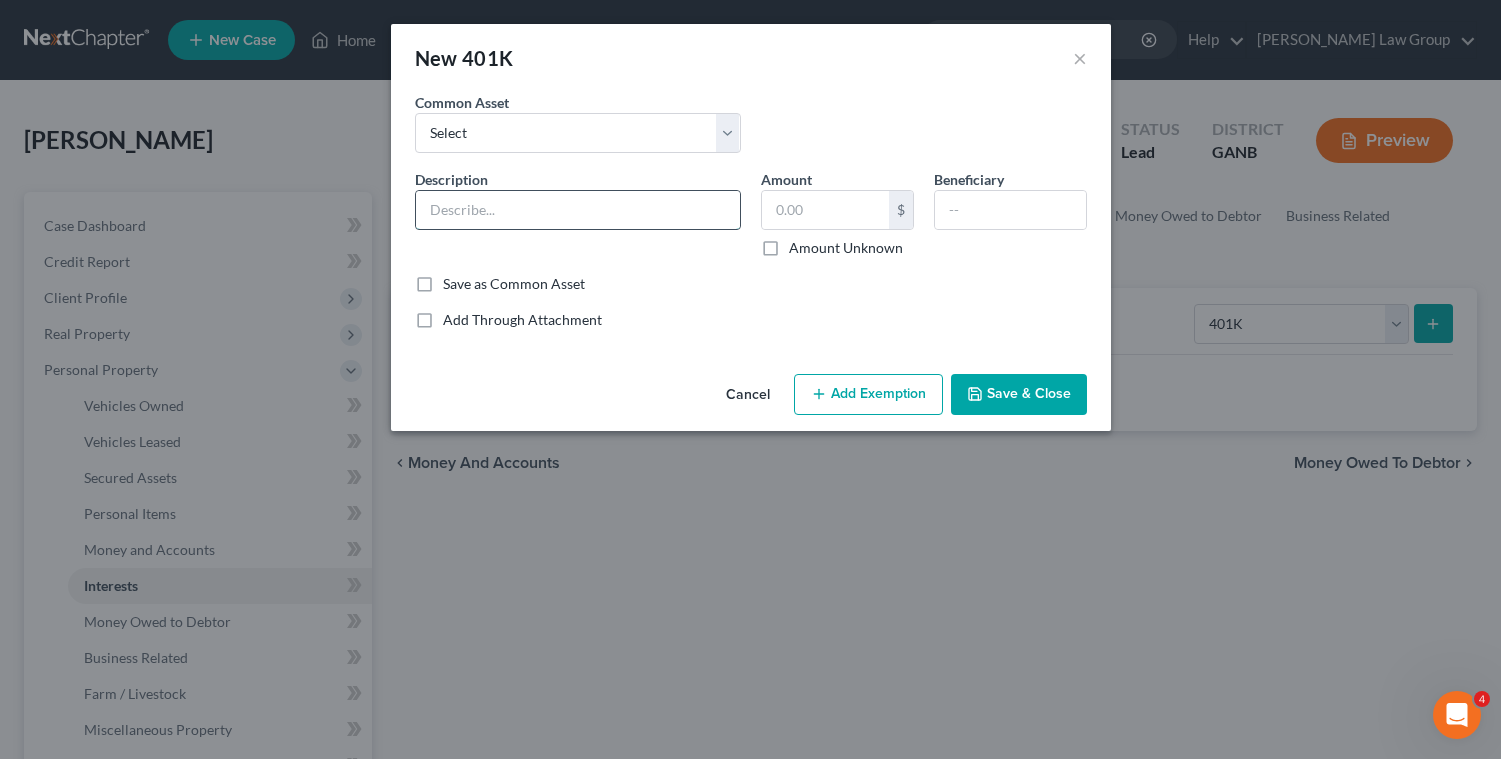 click at bounding box center (578, 210) 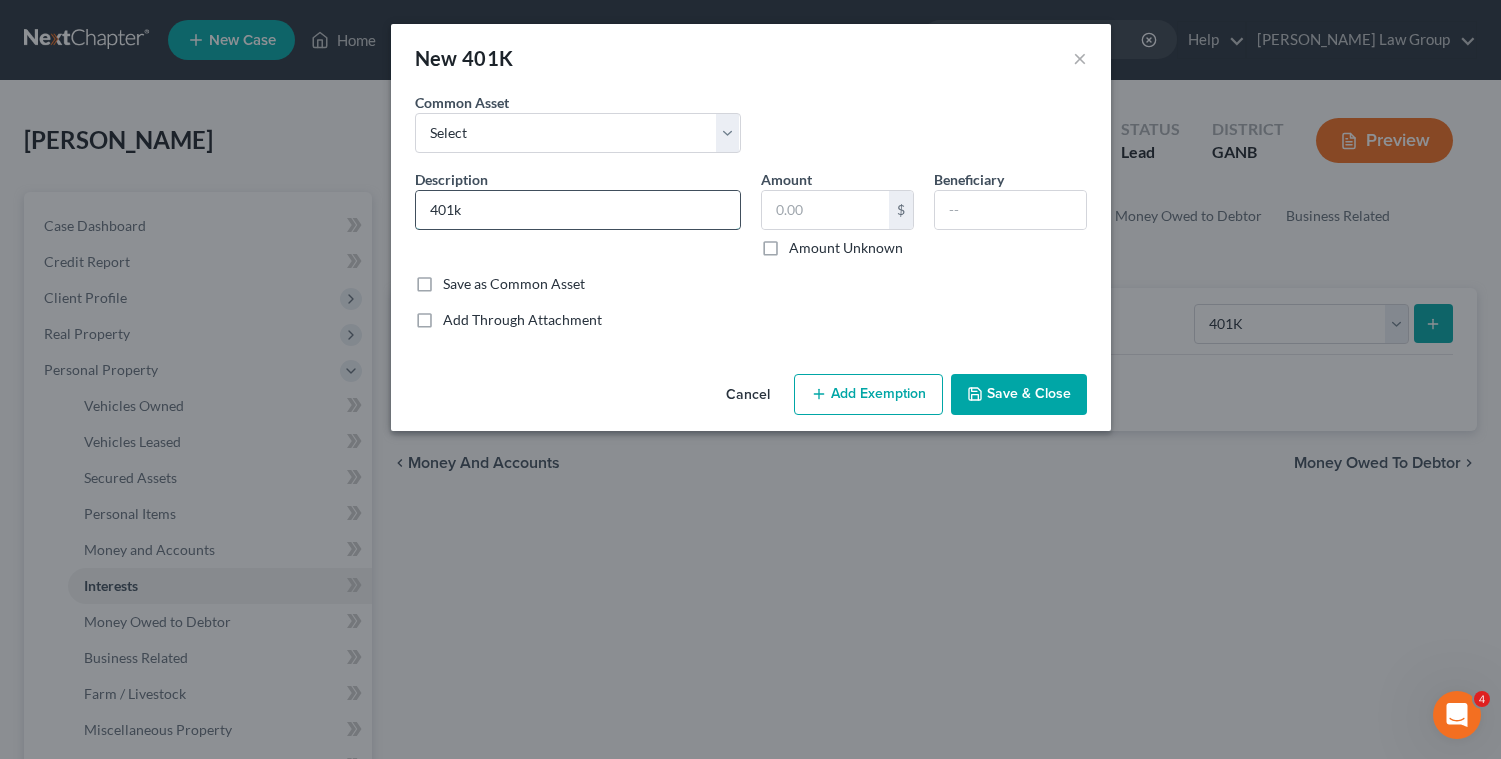 type on "401k" 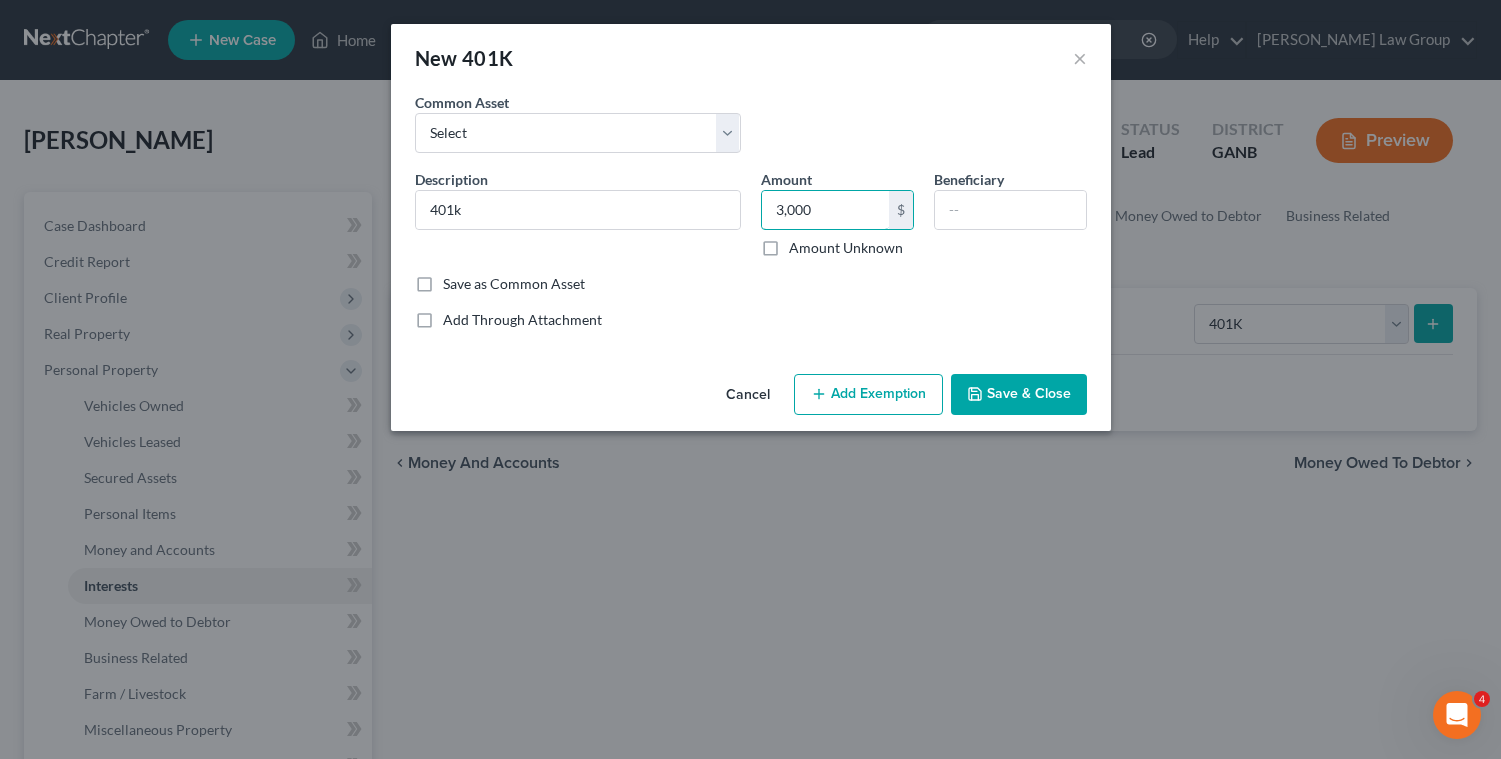 type on "3,000" 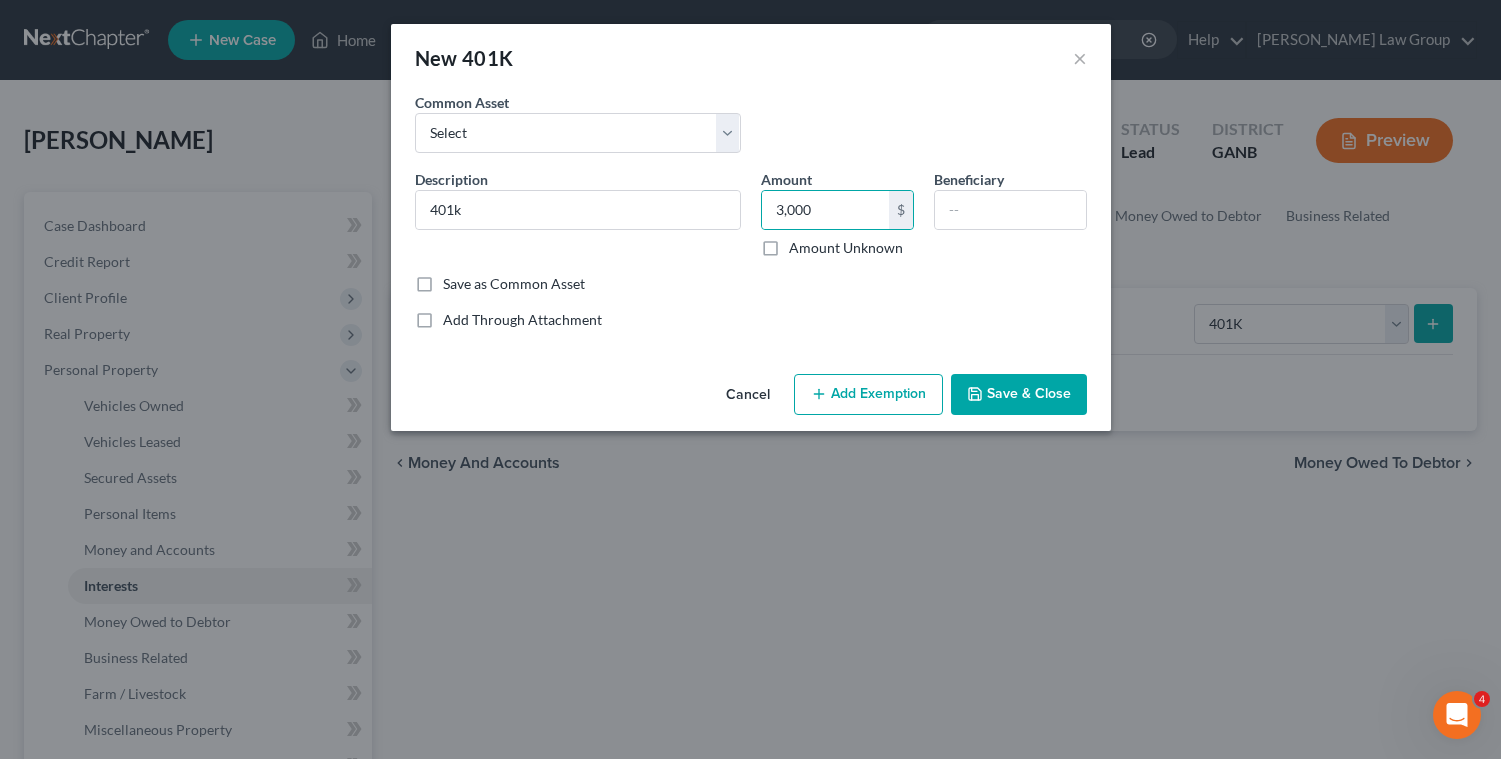 click on "Add Exemption" at bounding box center (868, 395) 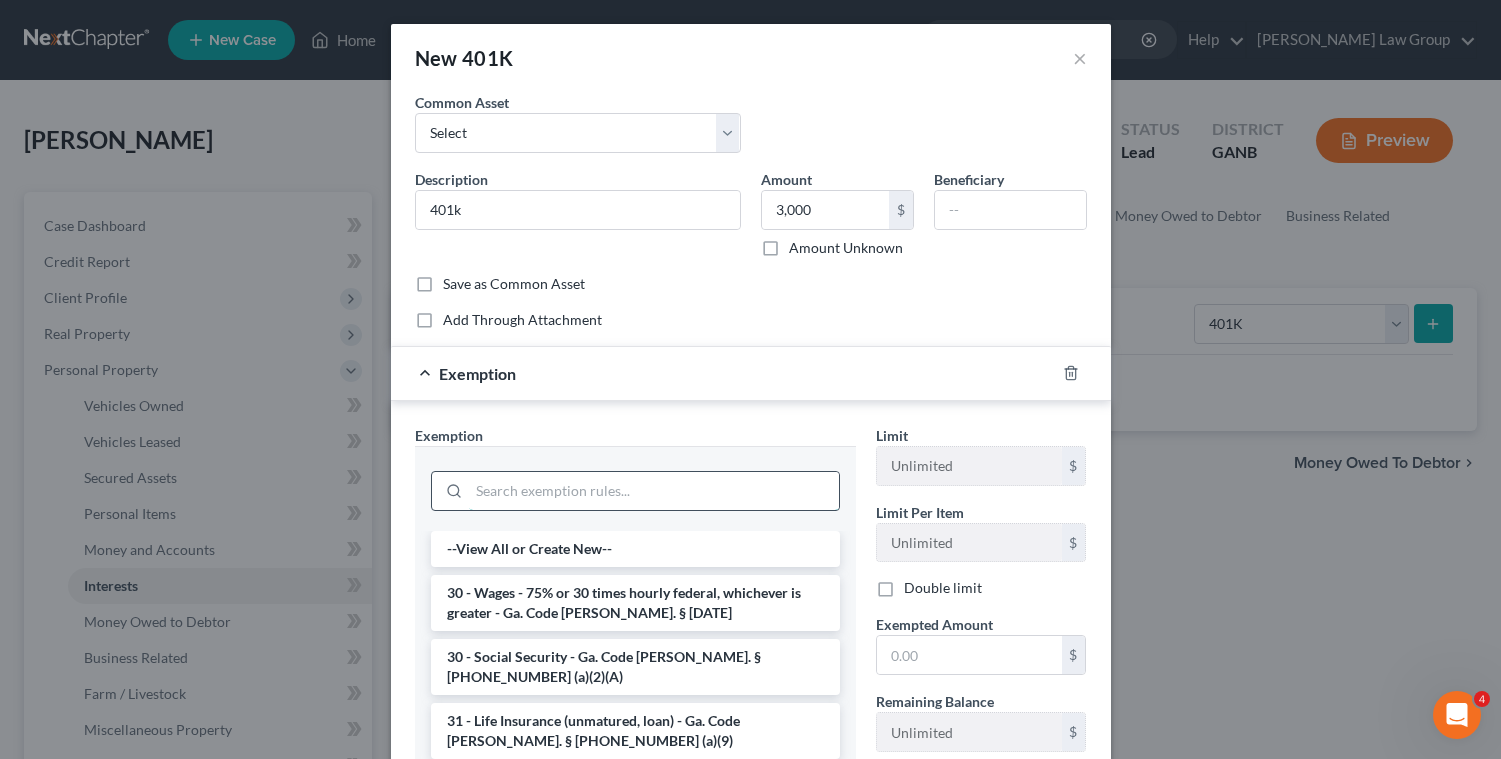 click at bounding box center [654, 491] 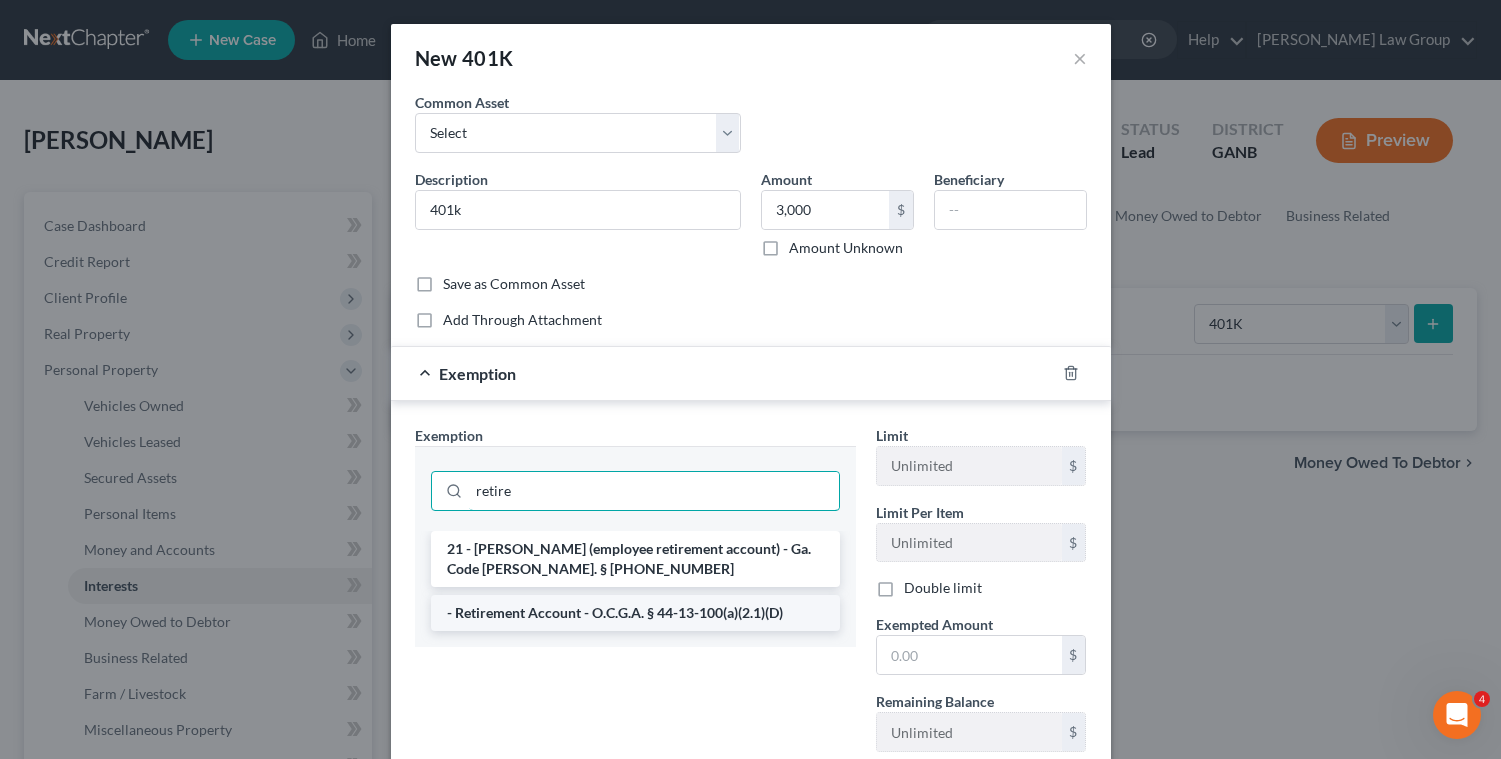 type on "retire" 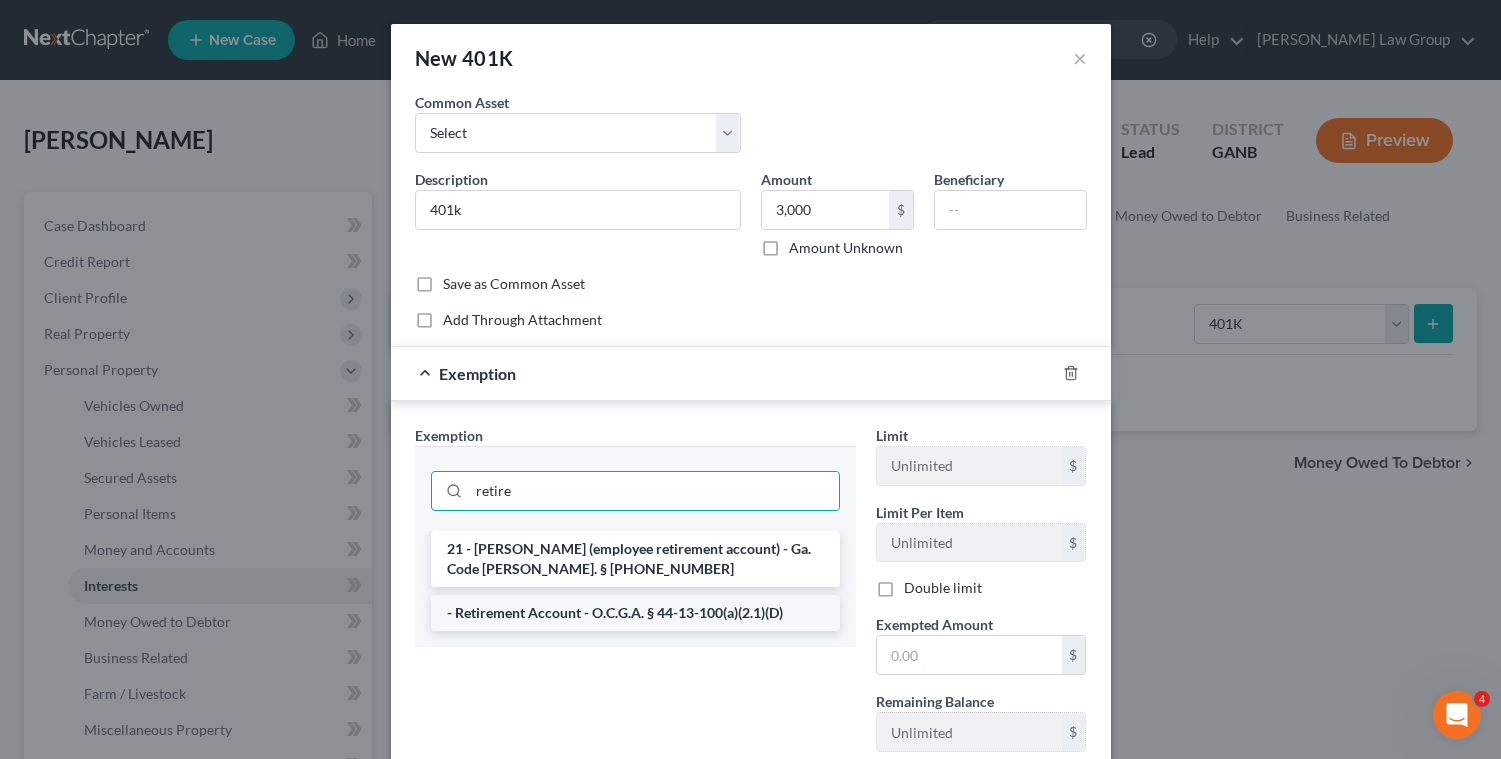 click on "- Retirement Account - O.C.G.A. § 44-13-100(a)(2.1)(D)" at bounding box center (635, 613) 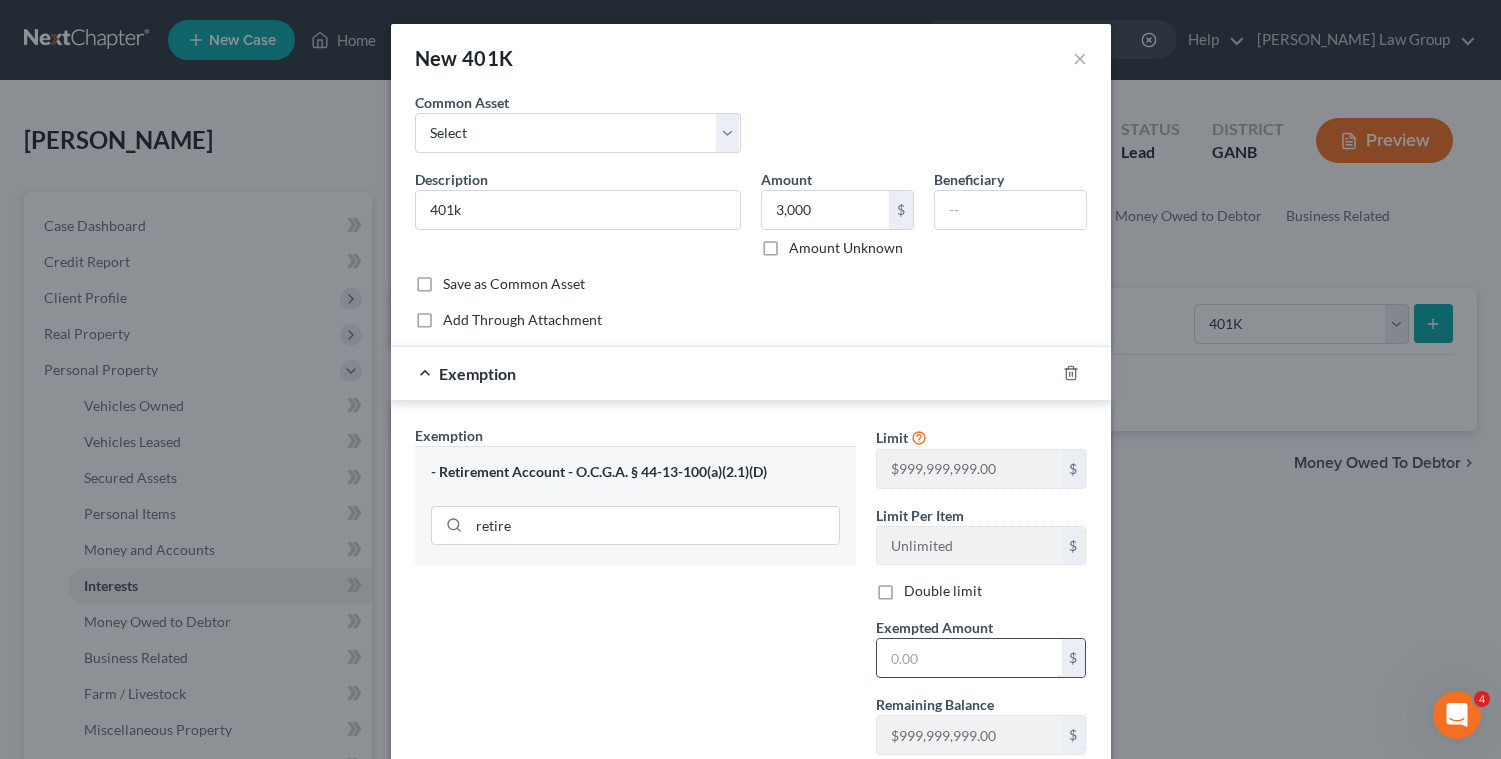 click at bounding box center (969, 658) 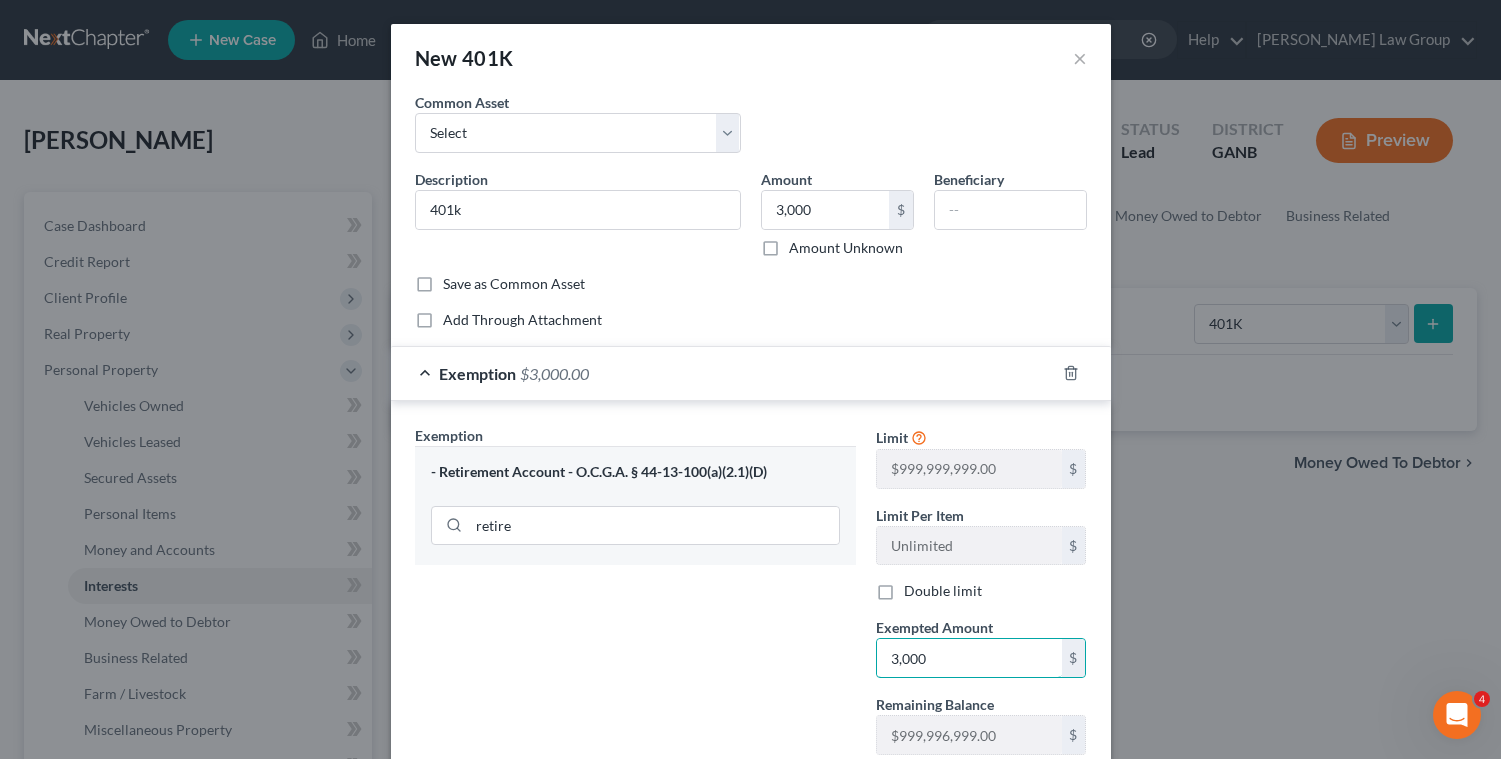 scroll, scrollTop: 138, scrollLeft: 0, axis: vertical 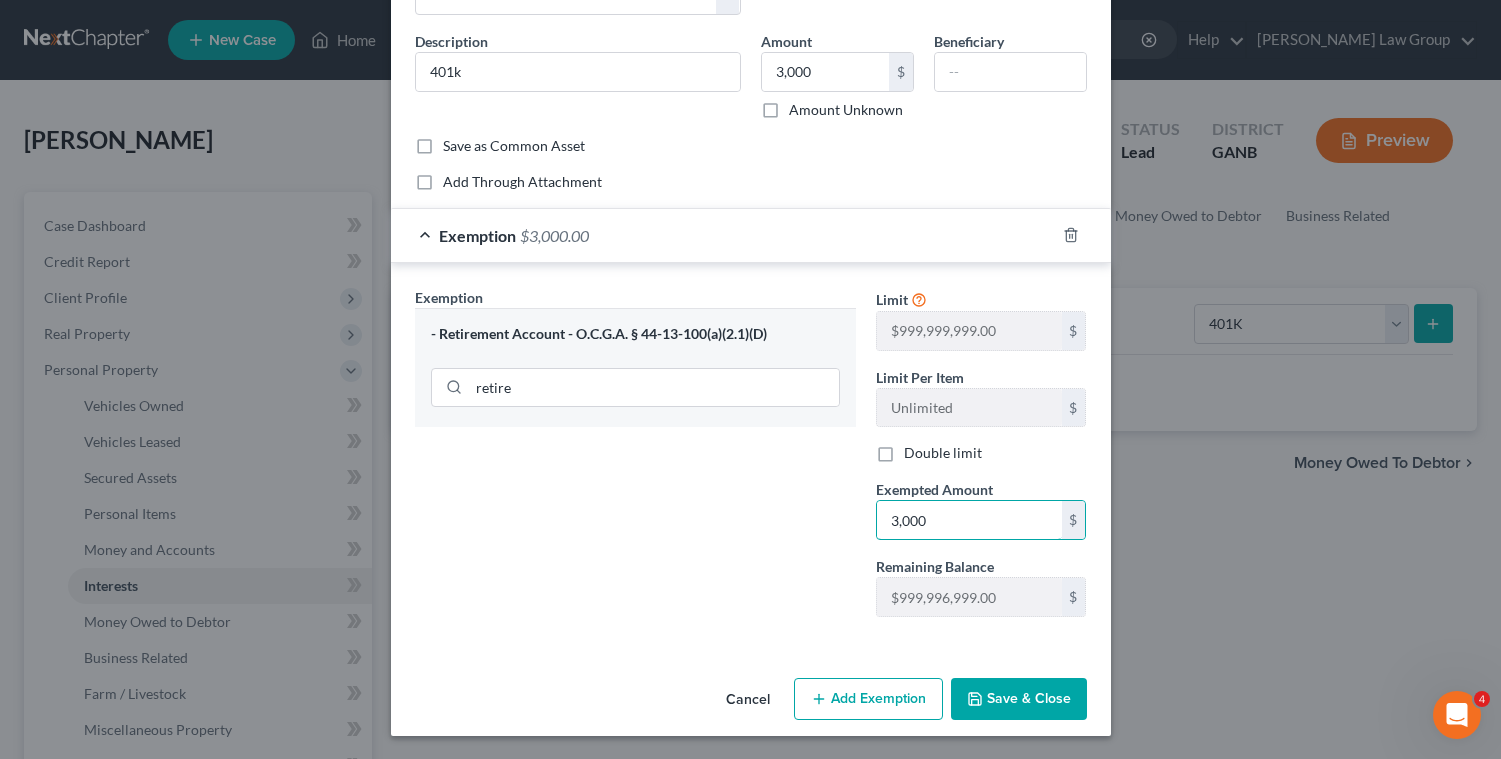 type on "3,000" 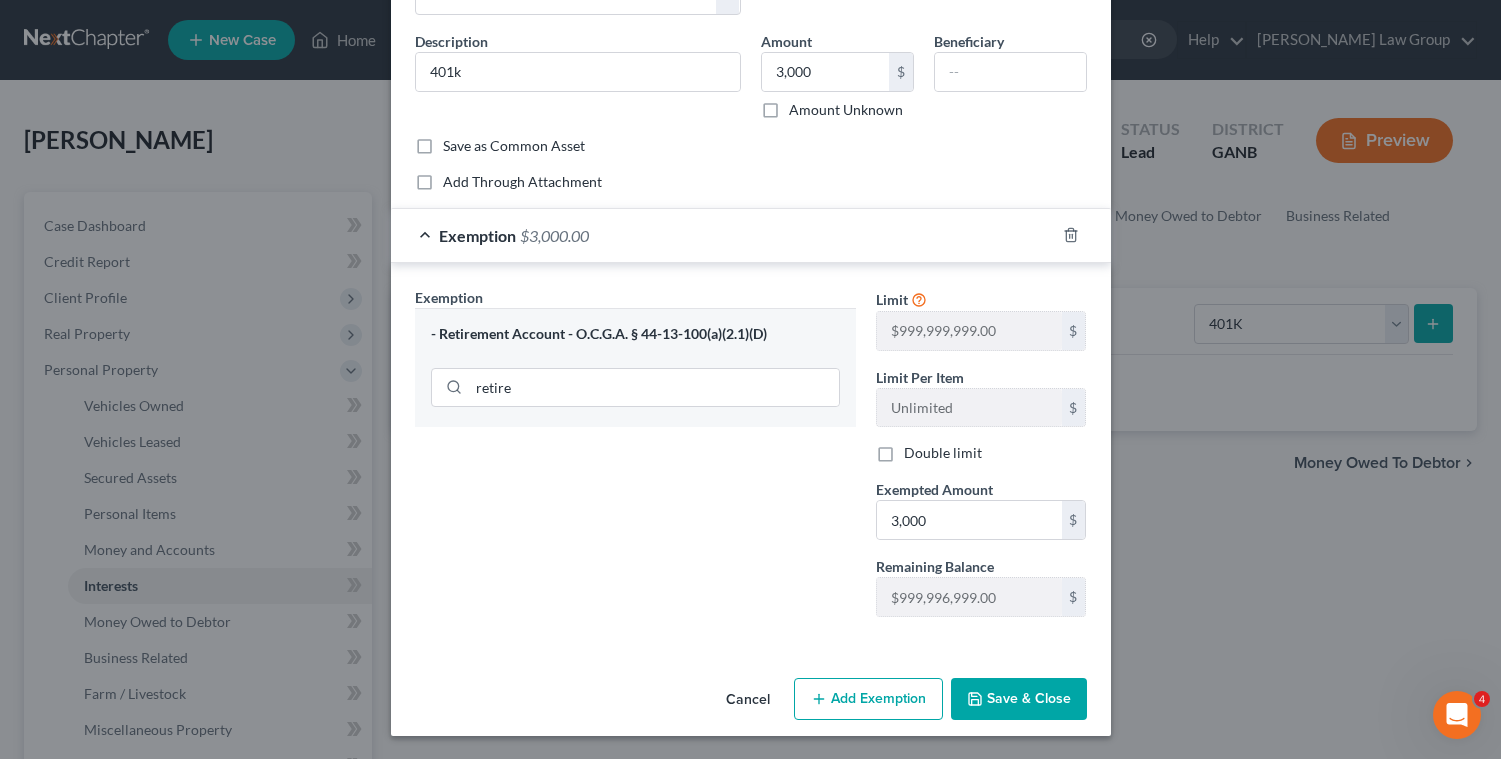 click on "Save & Close" at bounding box center [1019, 699] 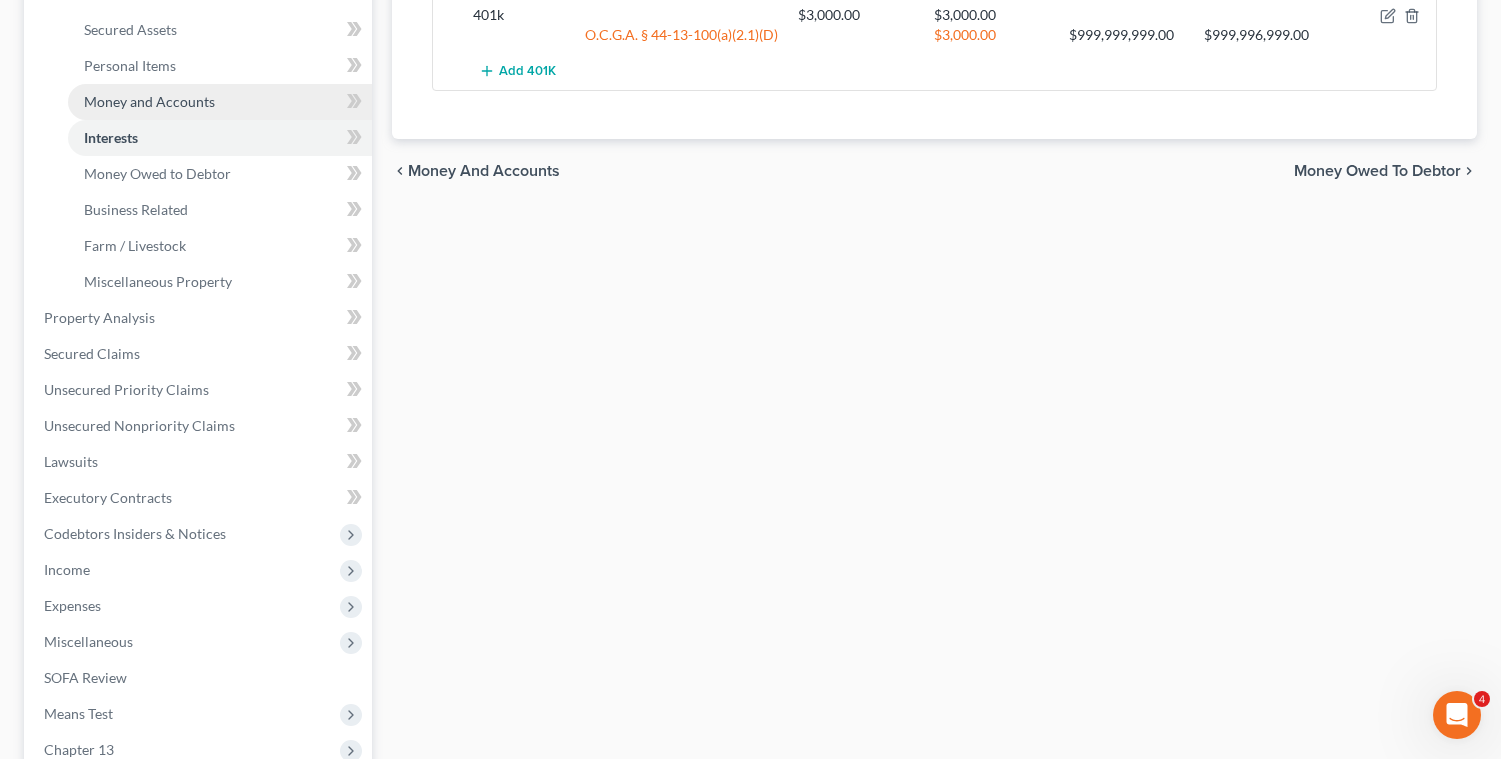 scroll, scrollTop: 581, scrollLeft: 0, axis: vertical 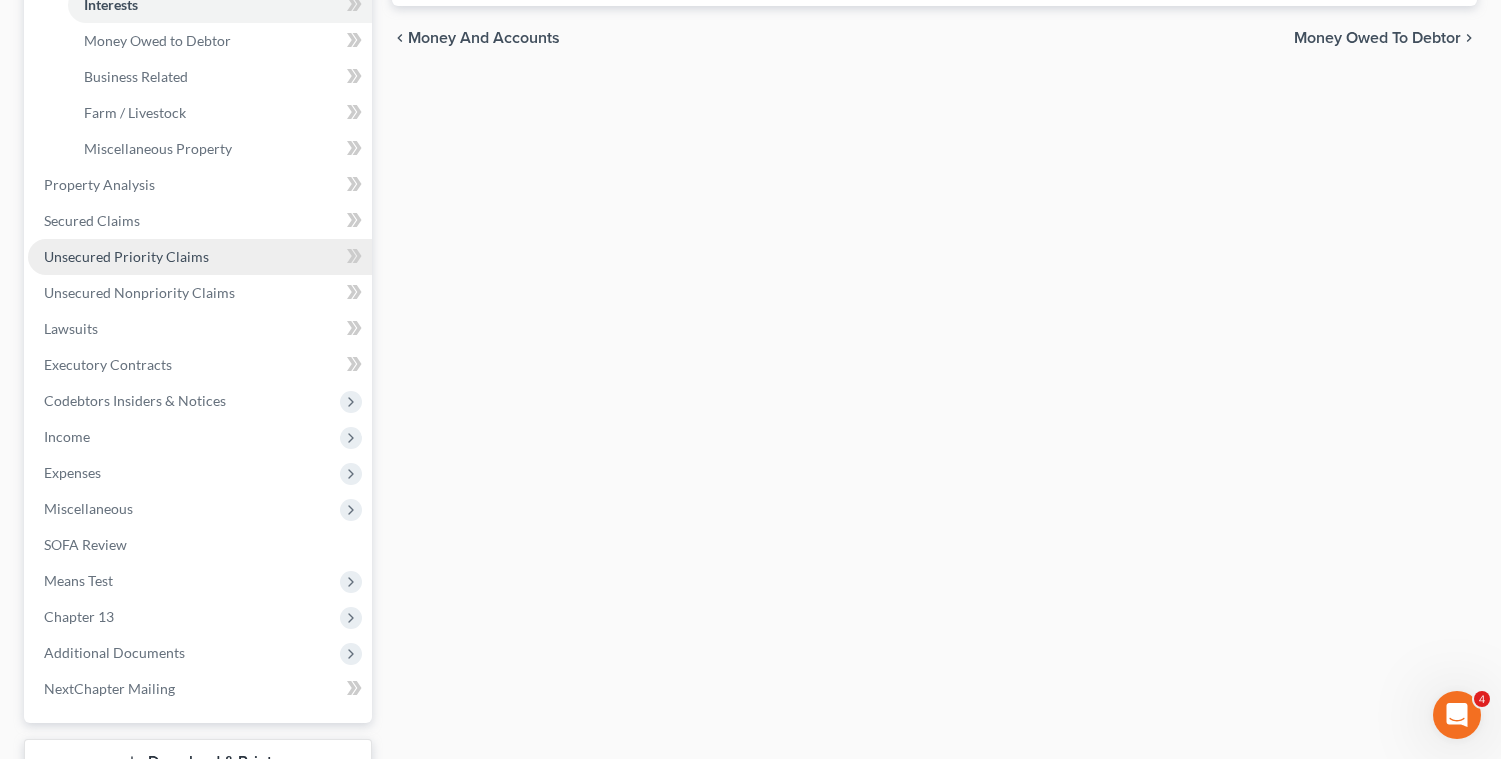 click on "Unsecured Priority Claims" at bounding box center (126, 256) 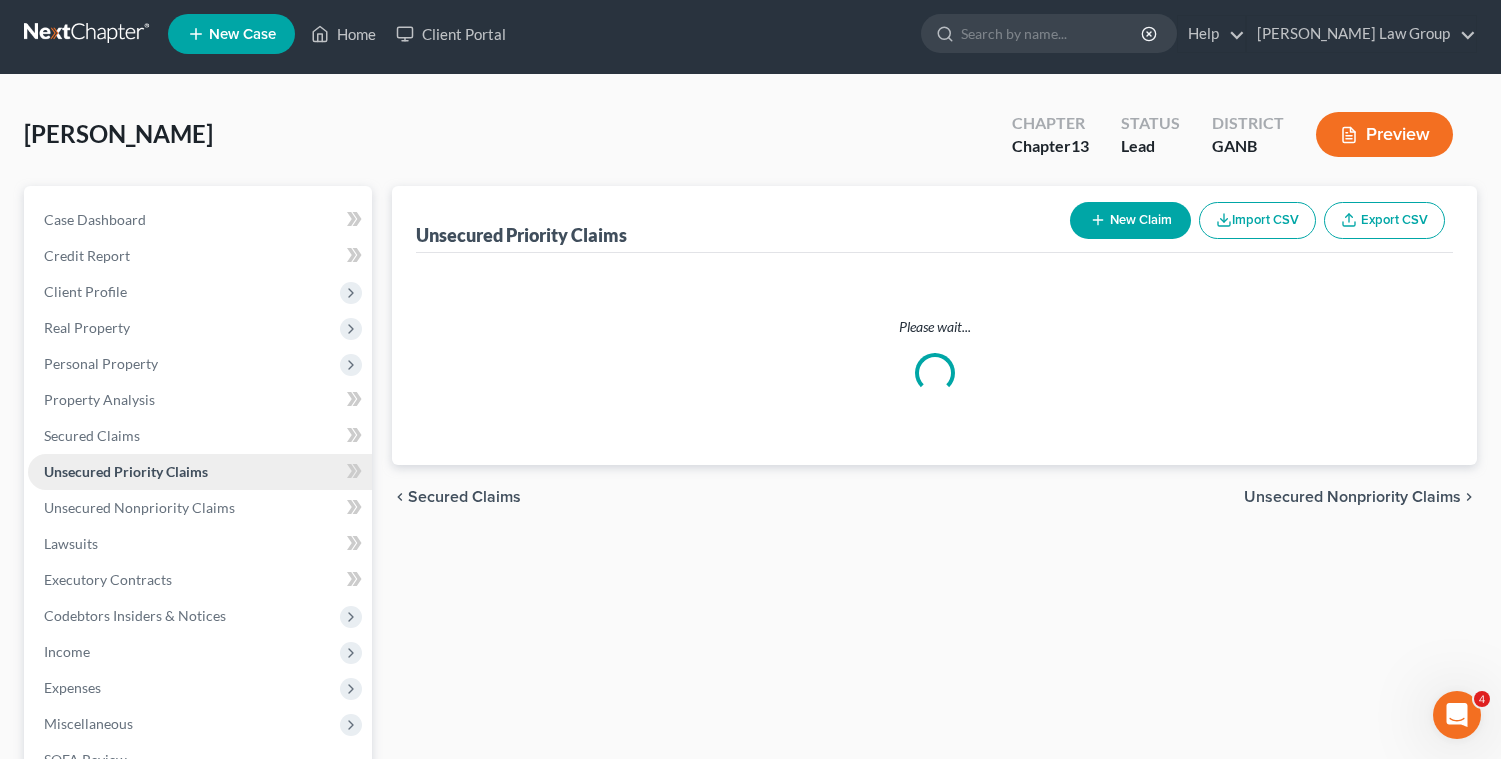 scroll, scrollTop: 0, scrollLeft: 0, axis: both 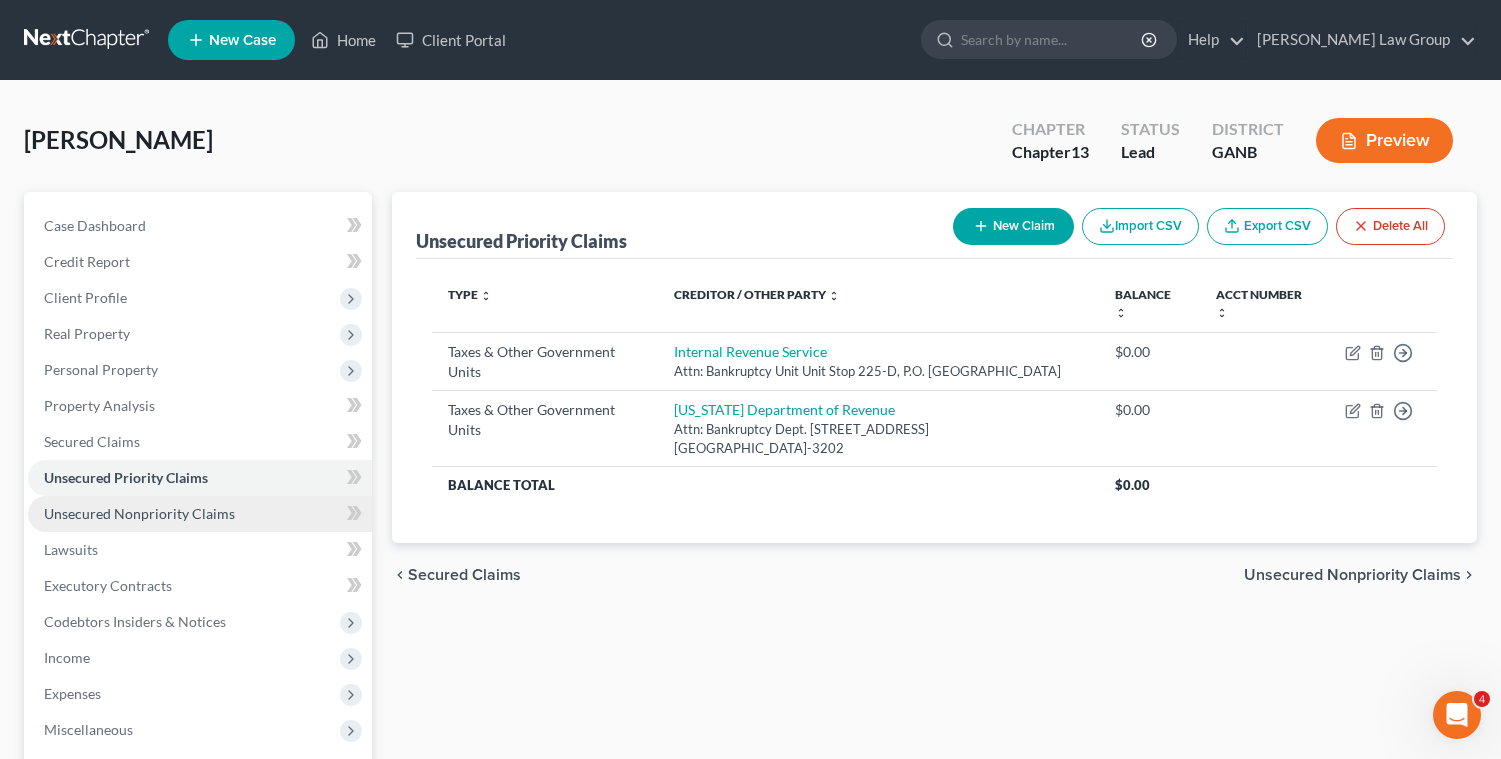 click on "Unsecured Nonpriority Claims" at bounding box center (139, 513) 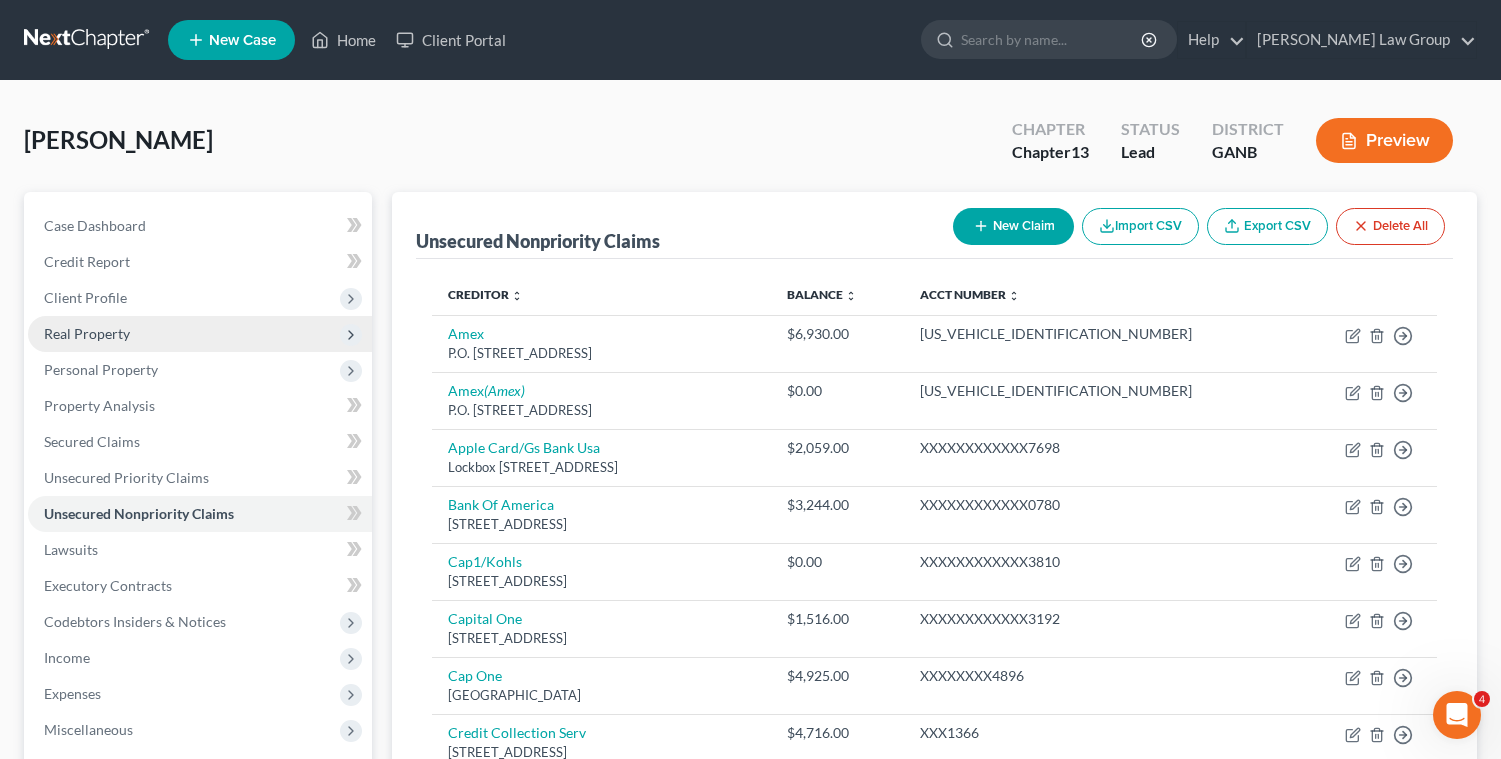 click on "Real Property" at bounding box center (200, 334) 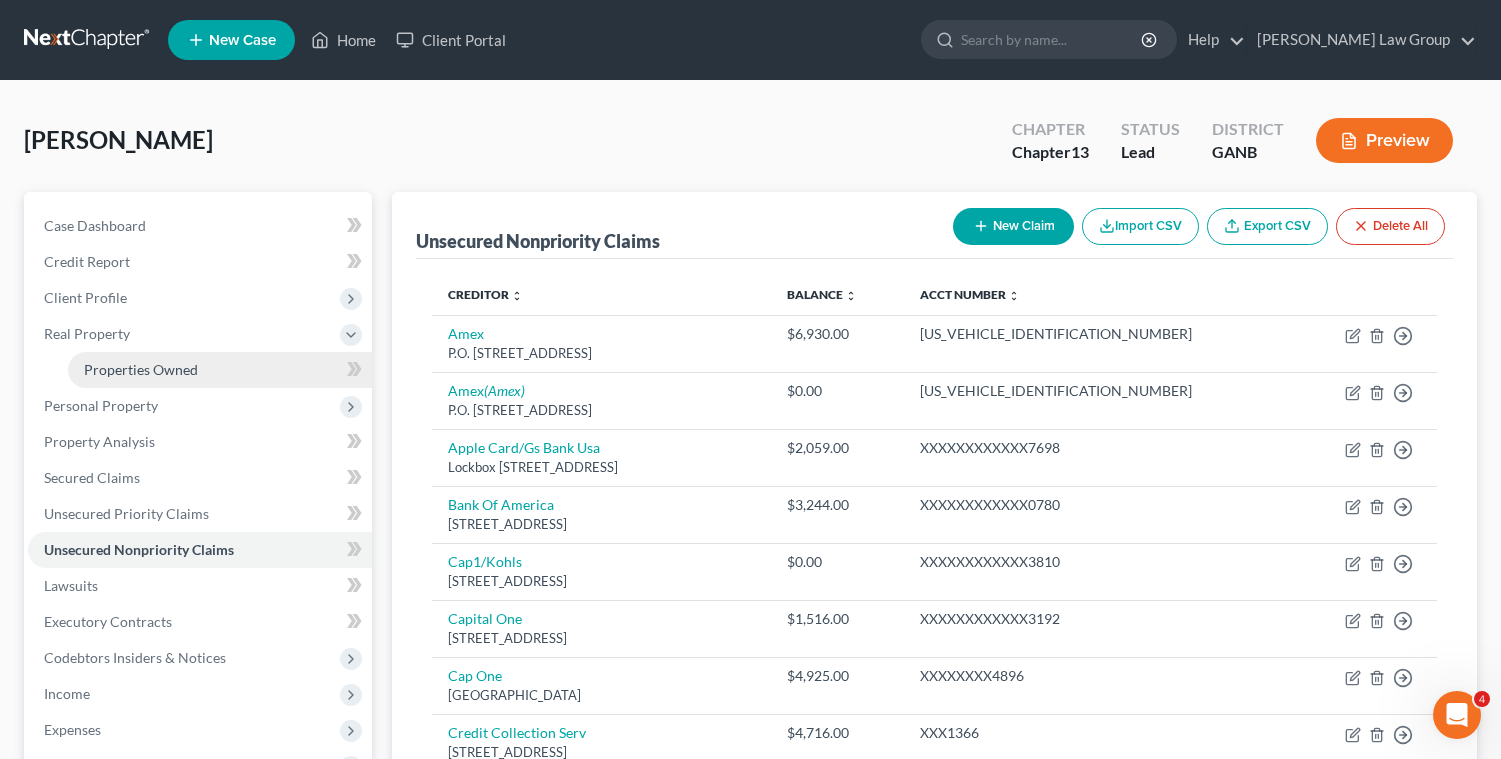 click on "Properties Owned" at bounding box center (141, 369) 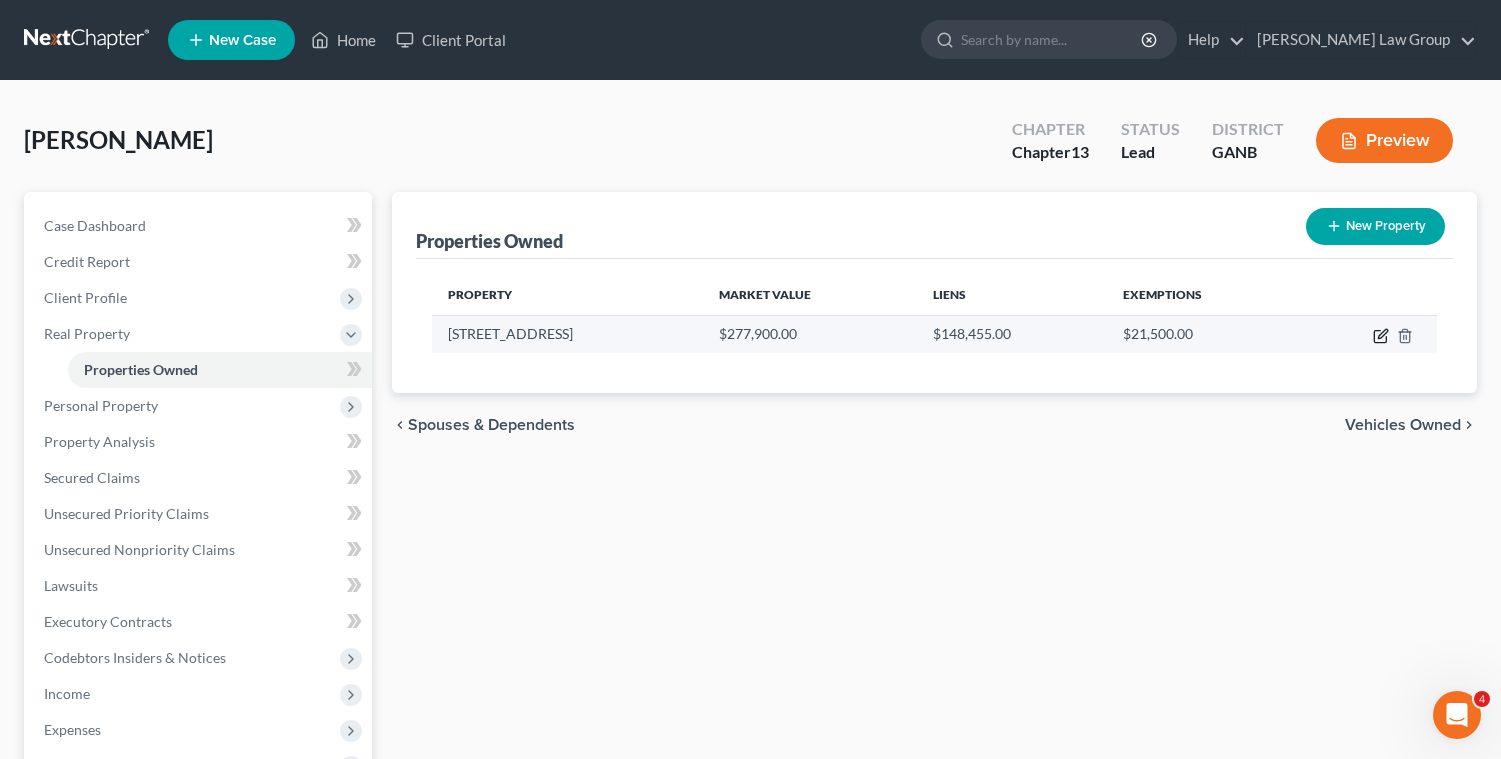 click 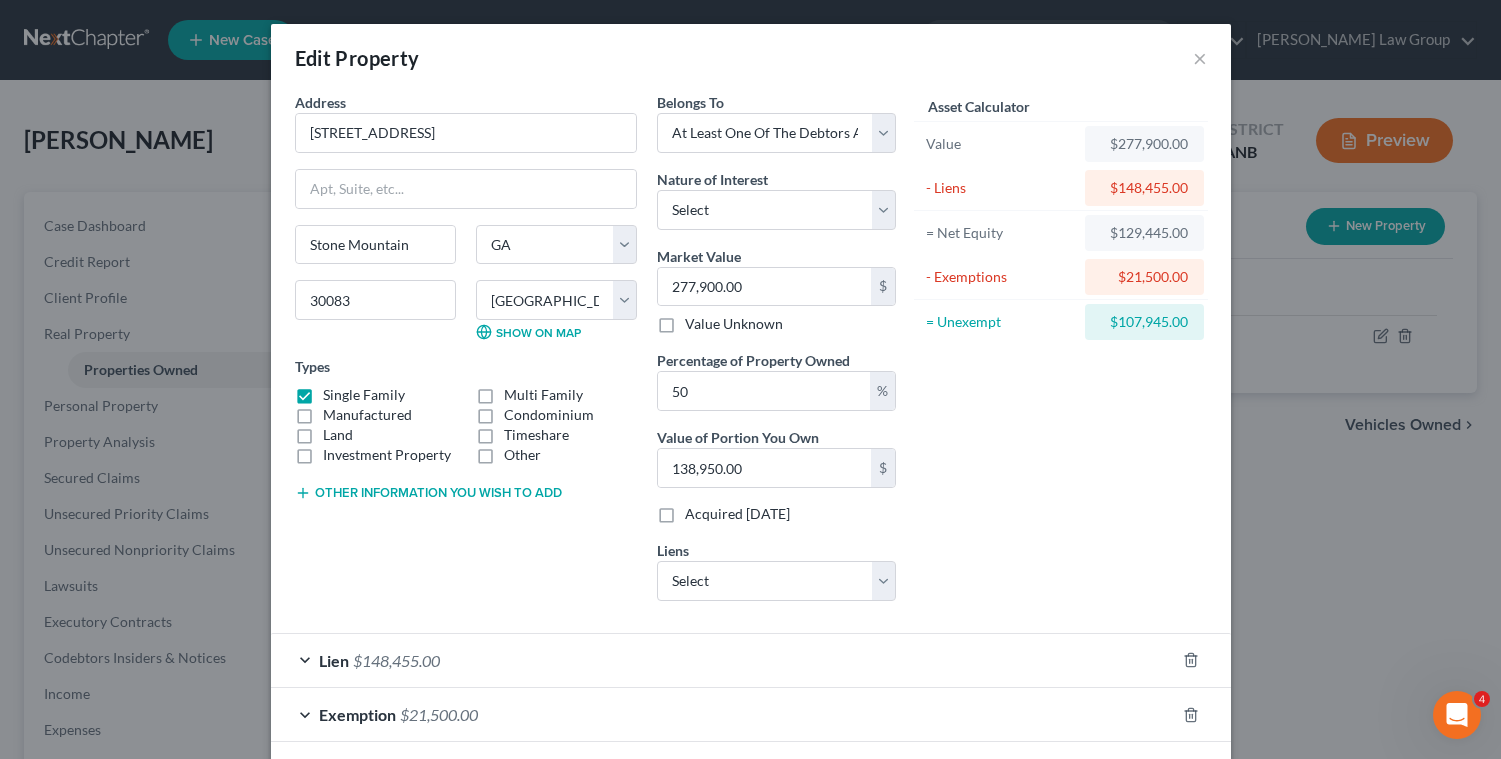 click on "Lien" at bounding box center (334, 660) 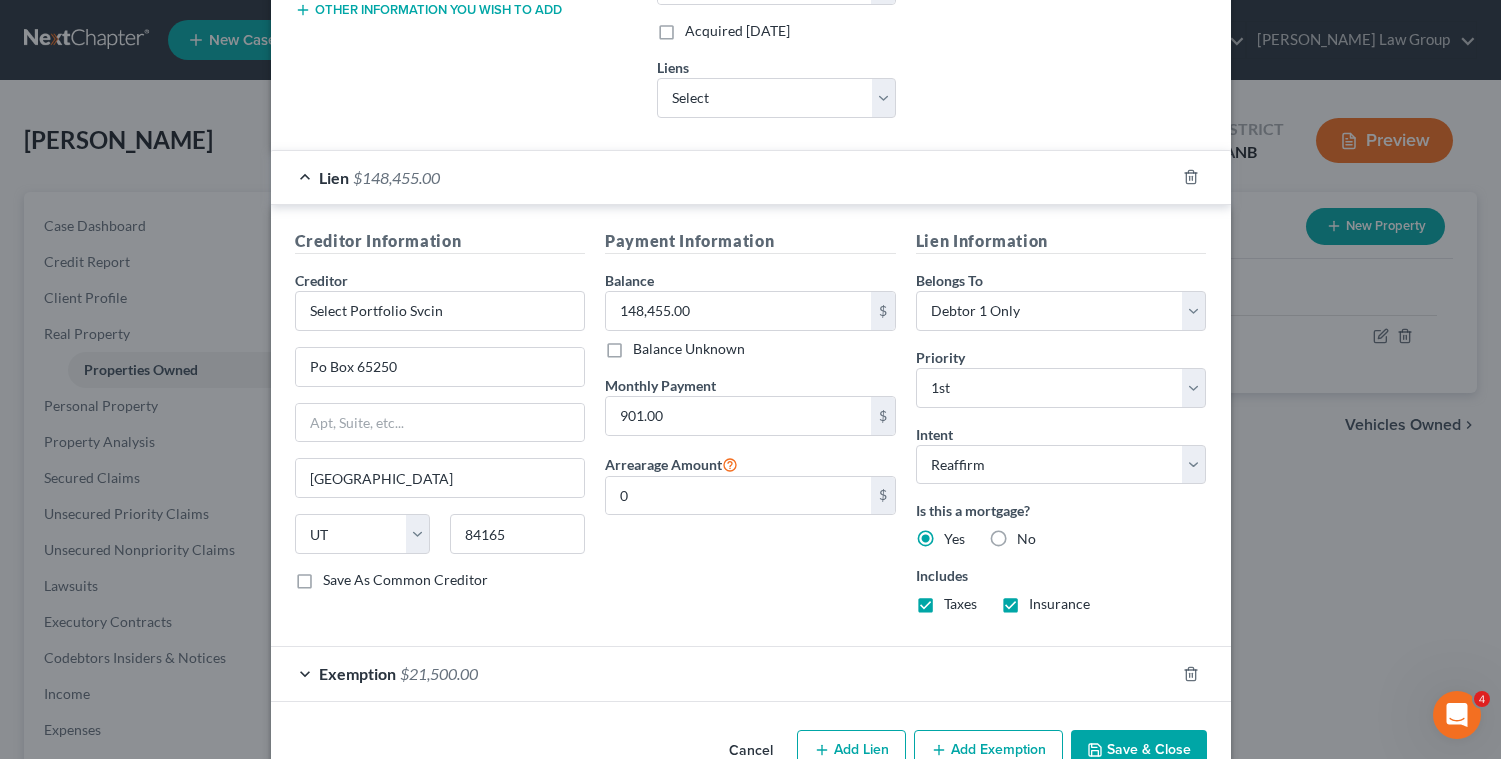 scroll, scrollTop: 535, scrollLeft: 0, axis: vertical 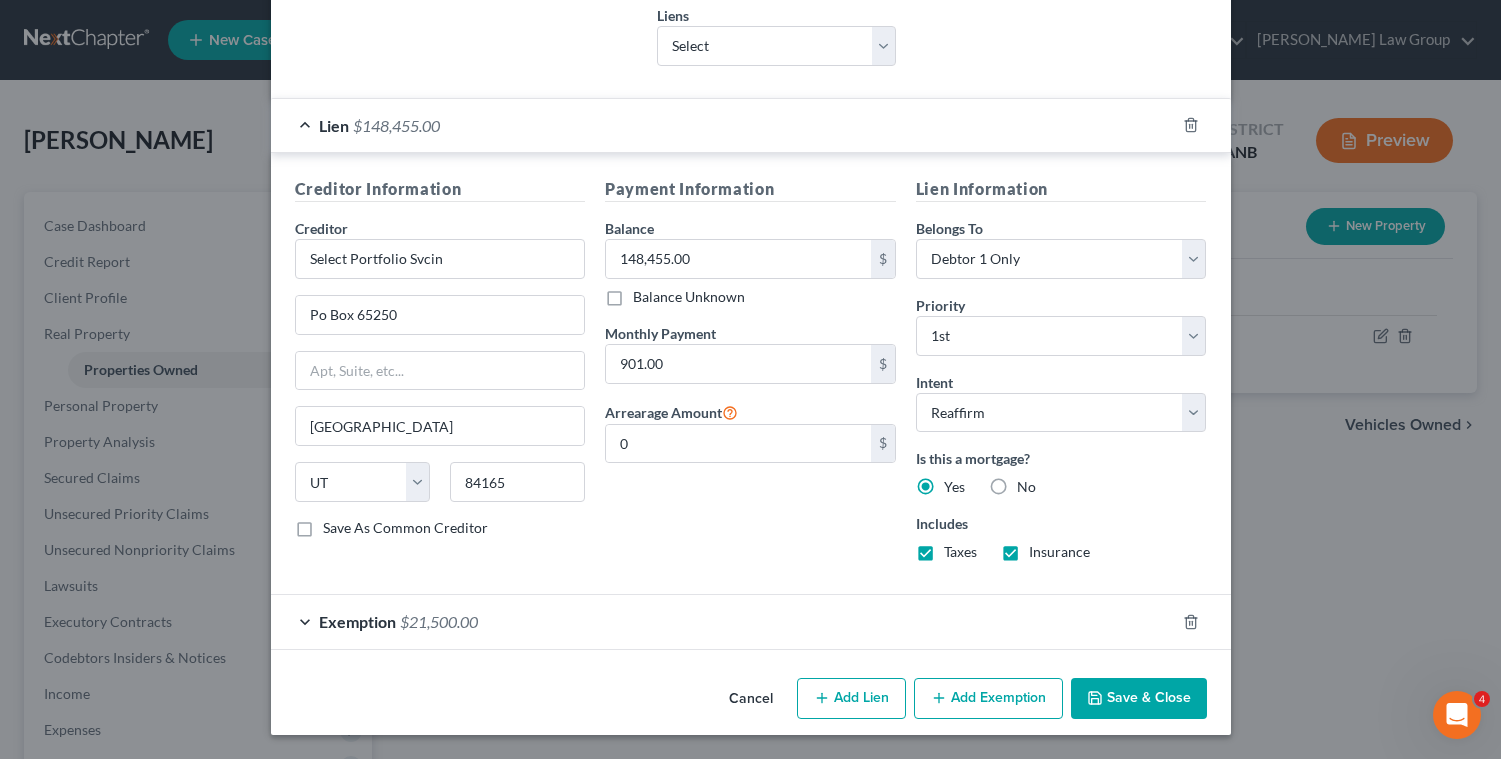 click on "Save & Close" at bounding box center [1139, 699] 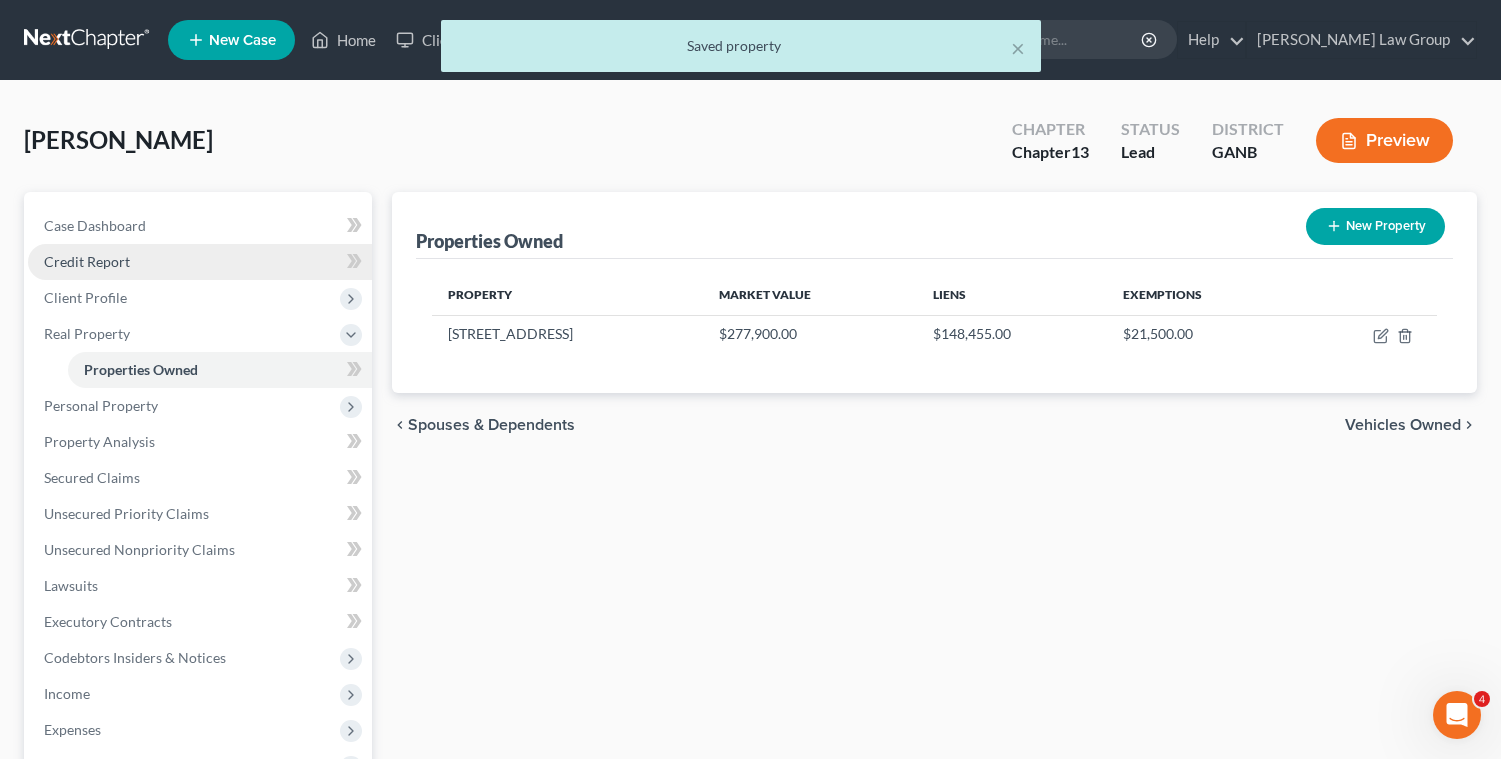 click on "Credit Report" at bounding box center [87, 261] 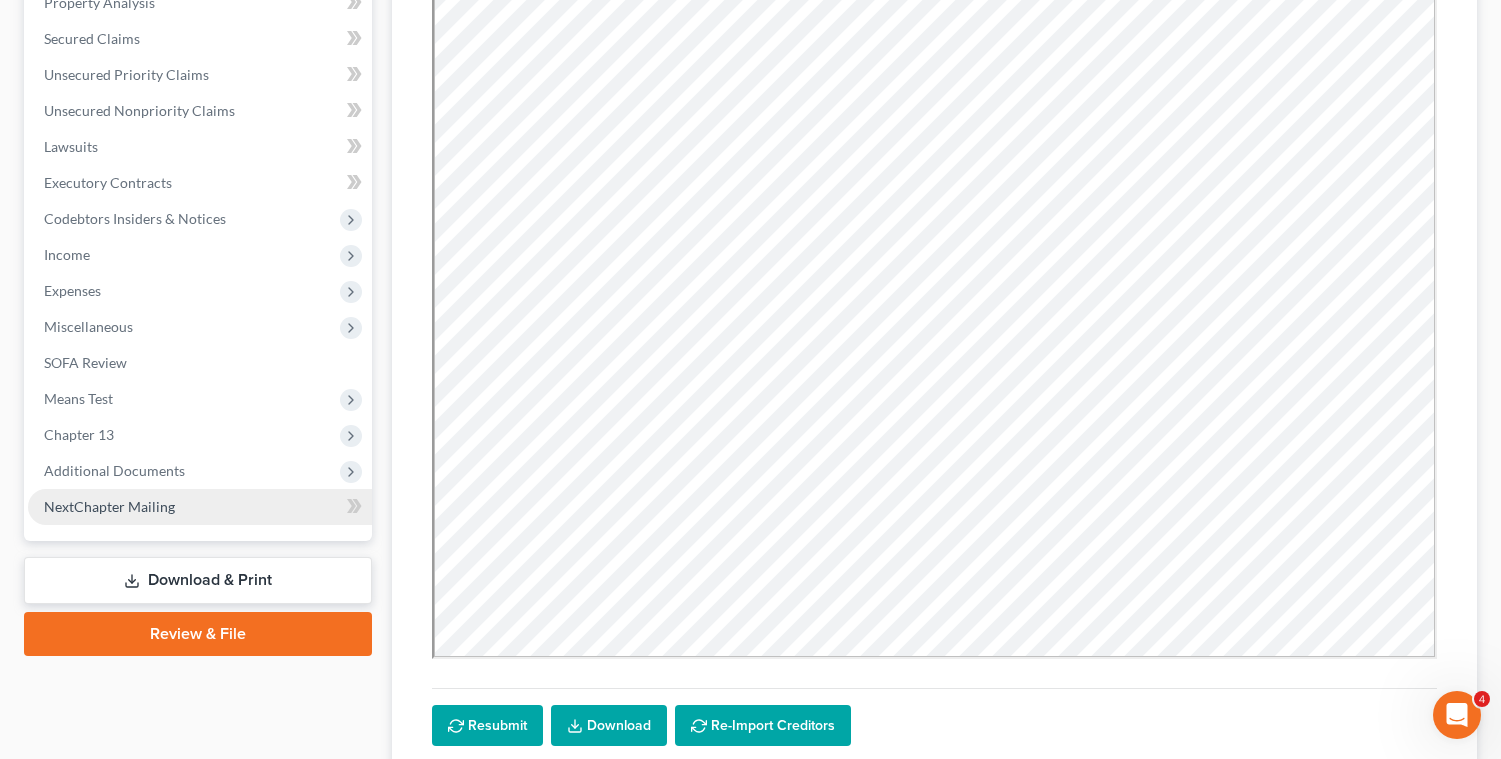 scroll, scrollTop: 416, scrollLeft: 0, axis: vertical 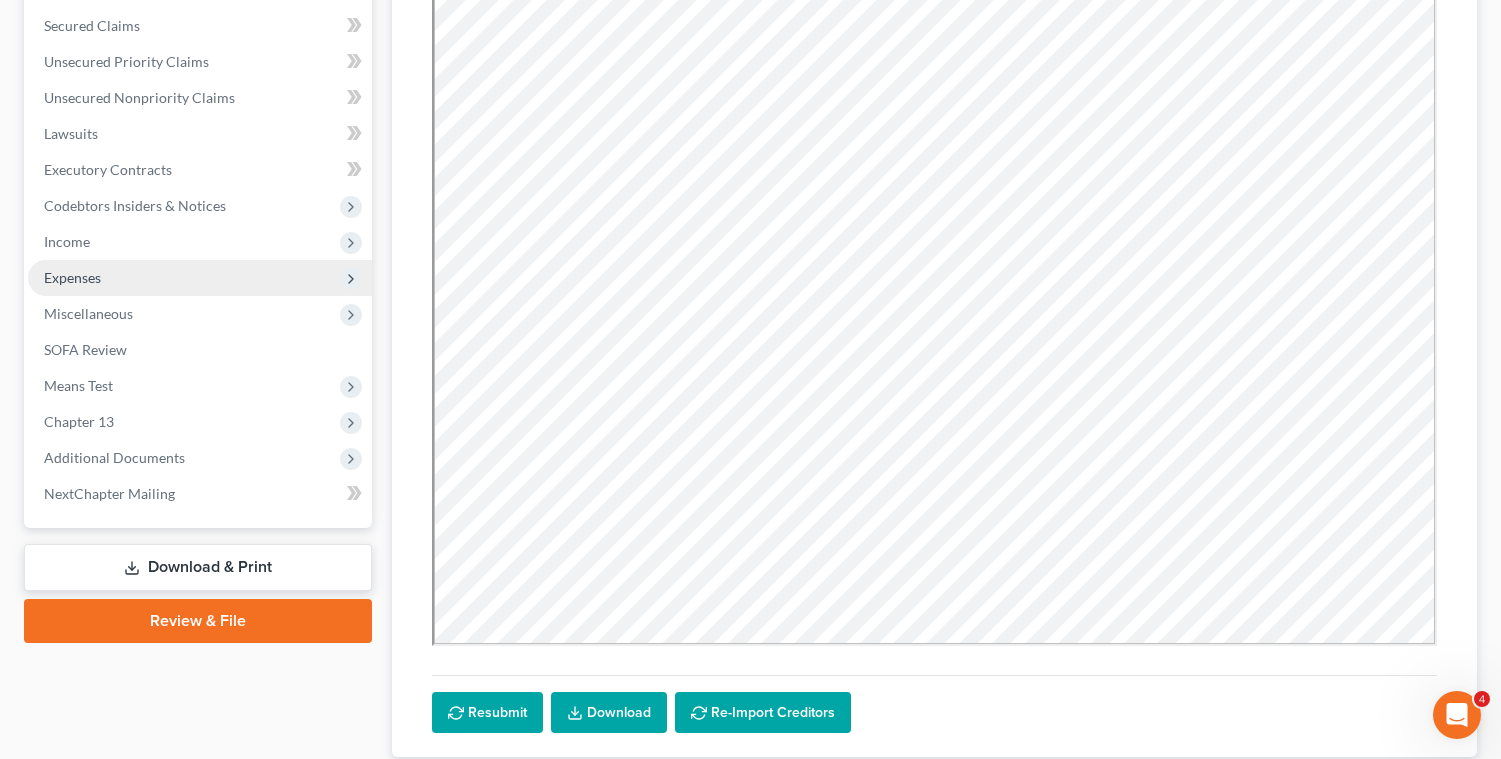 click on "Expenses" at bounding box center [200, 278] 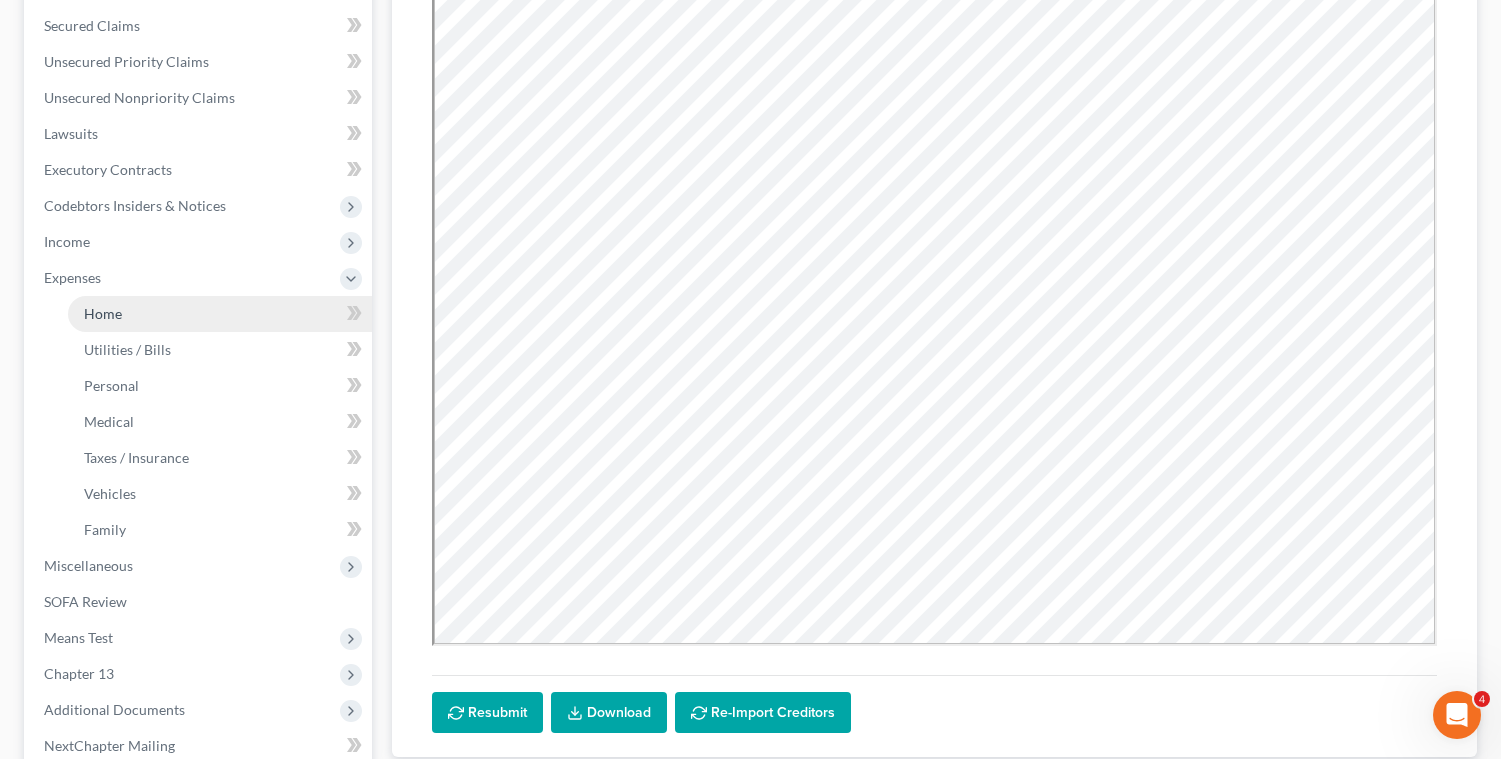 click on "Home" at bounding box center (103, 313) 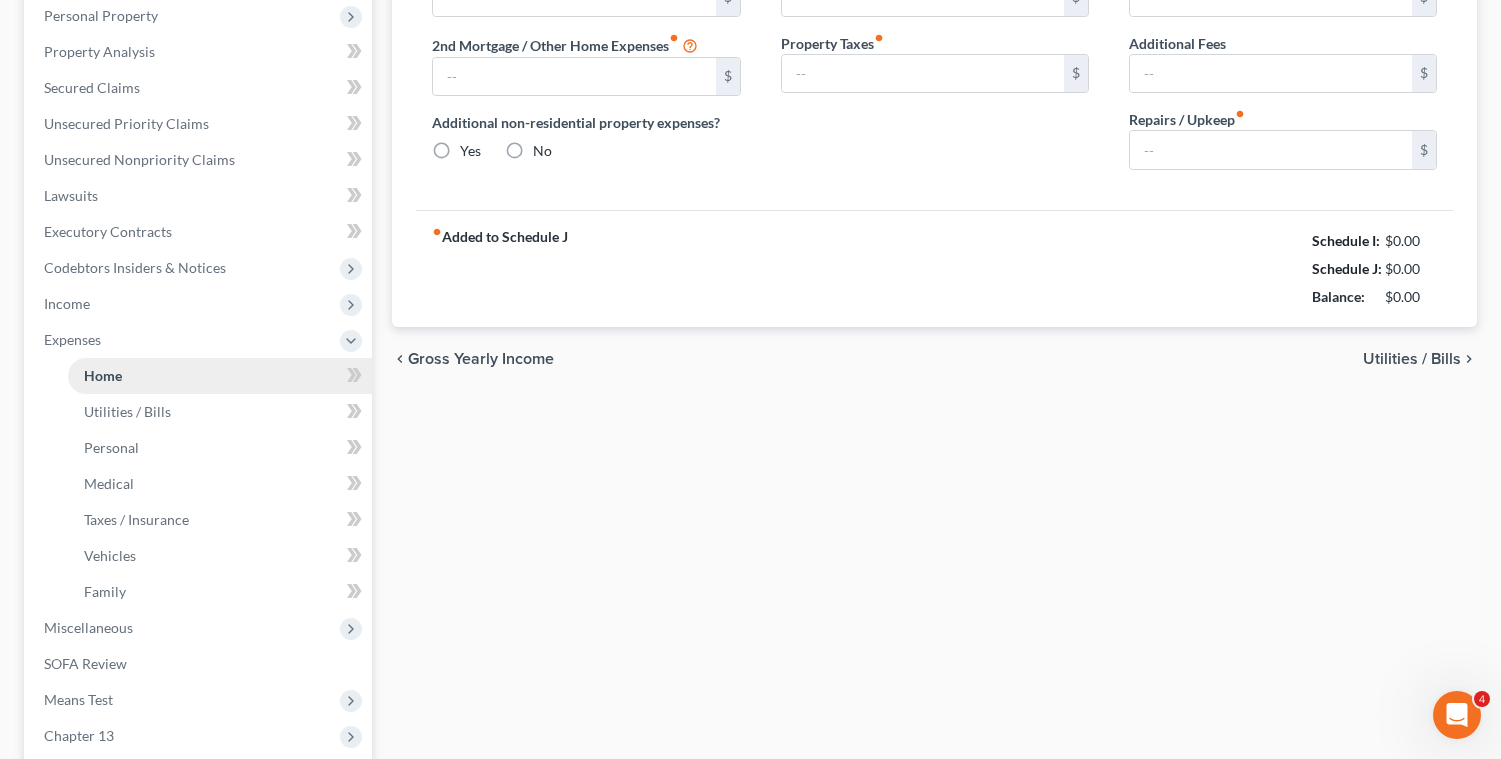 type on "0.00" 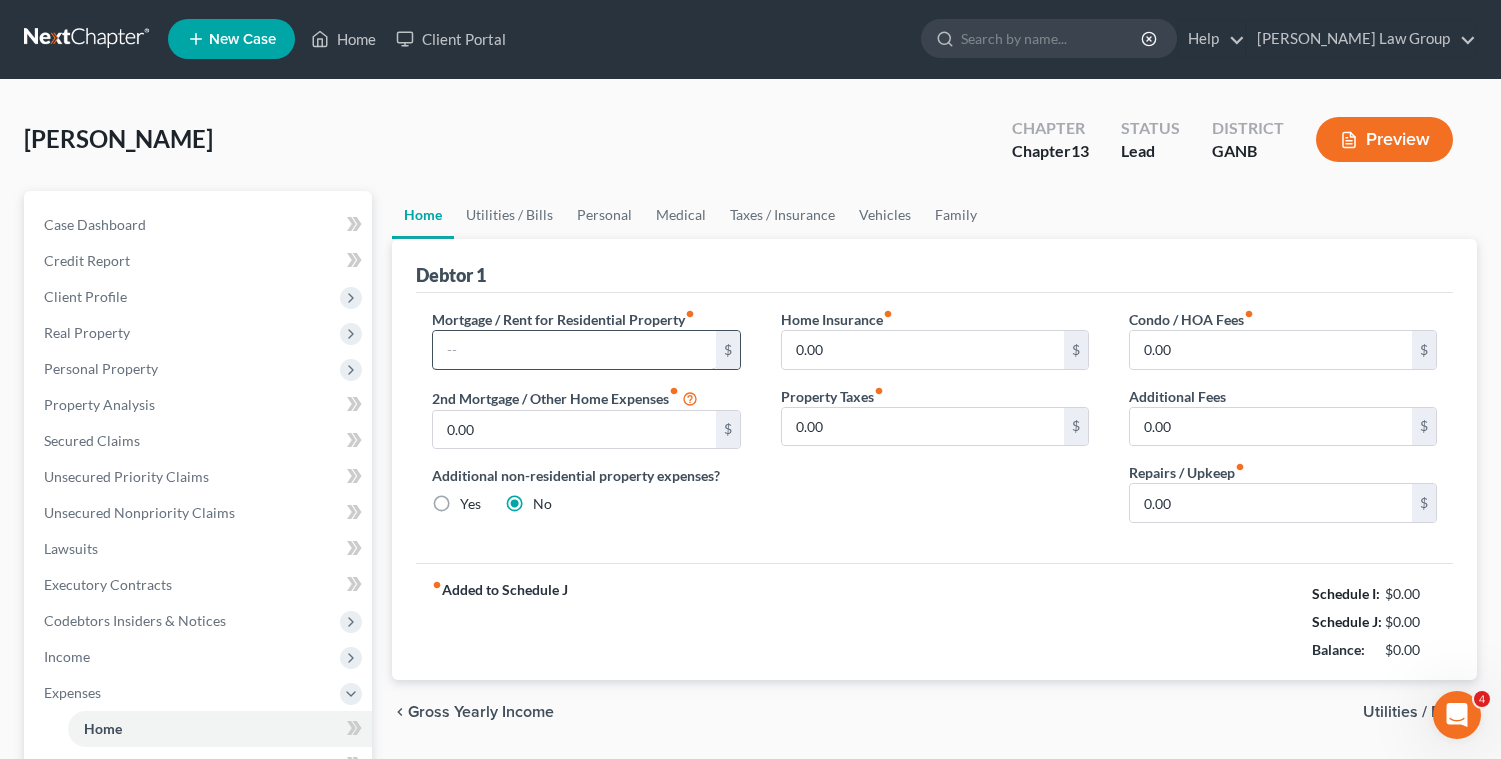 scroll, scrollTop: 0, scrollLeft: 0, axis: both 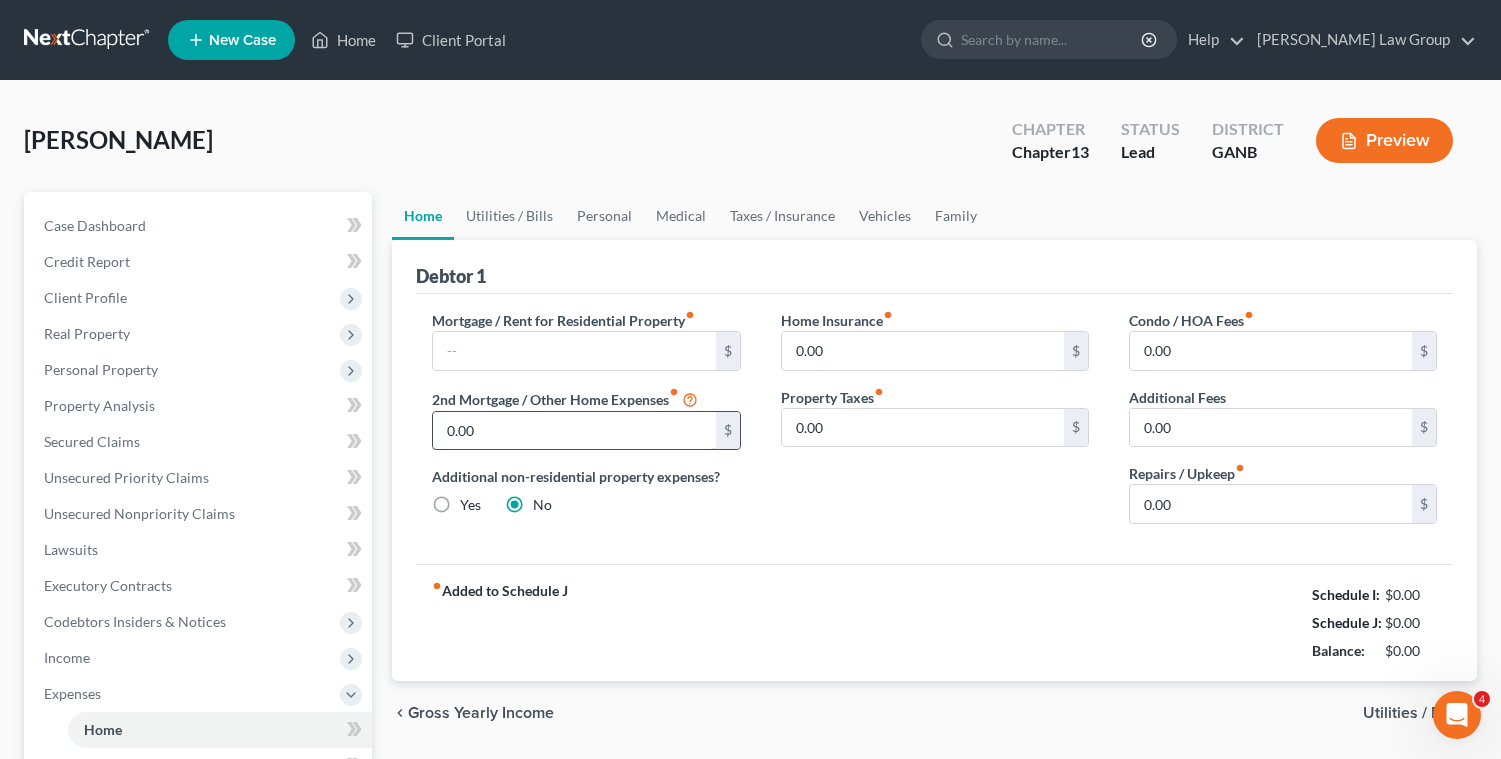 drag, startPoint x: 490, startPoint y: 431, endPoint x: 437, endPoint y: 424, distance: 53.460266 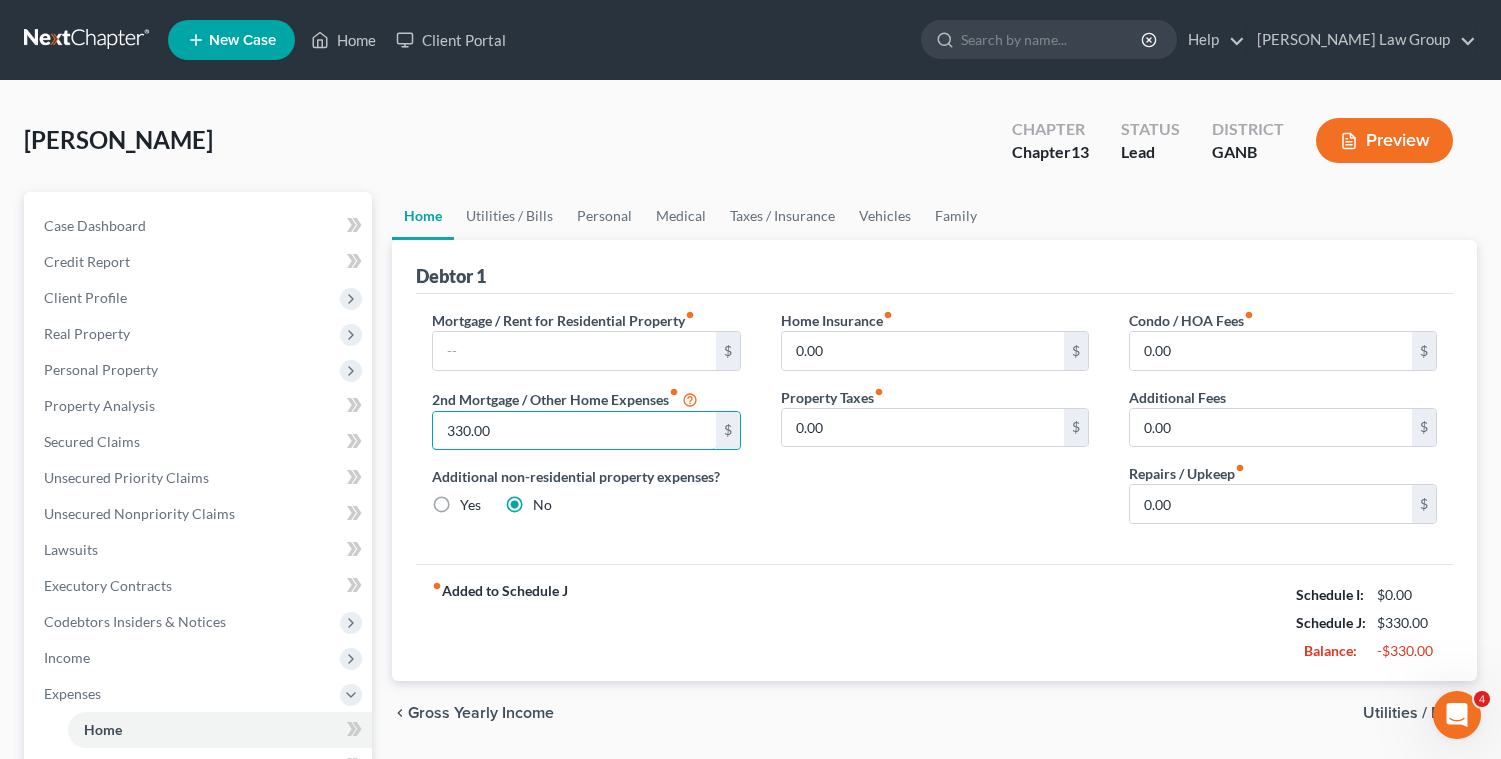 drag, startPoint x: 523, startPoint y: 441, endPoint x: 398, endPoint y: 436, distance: 125.09996 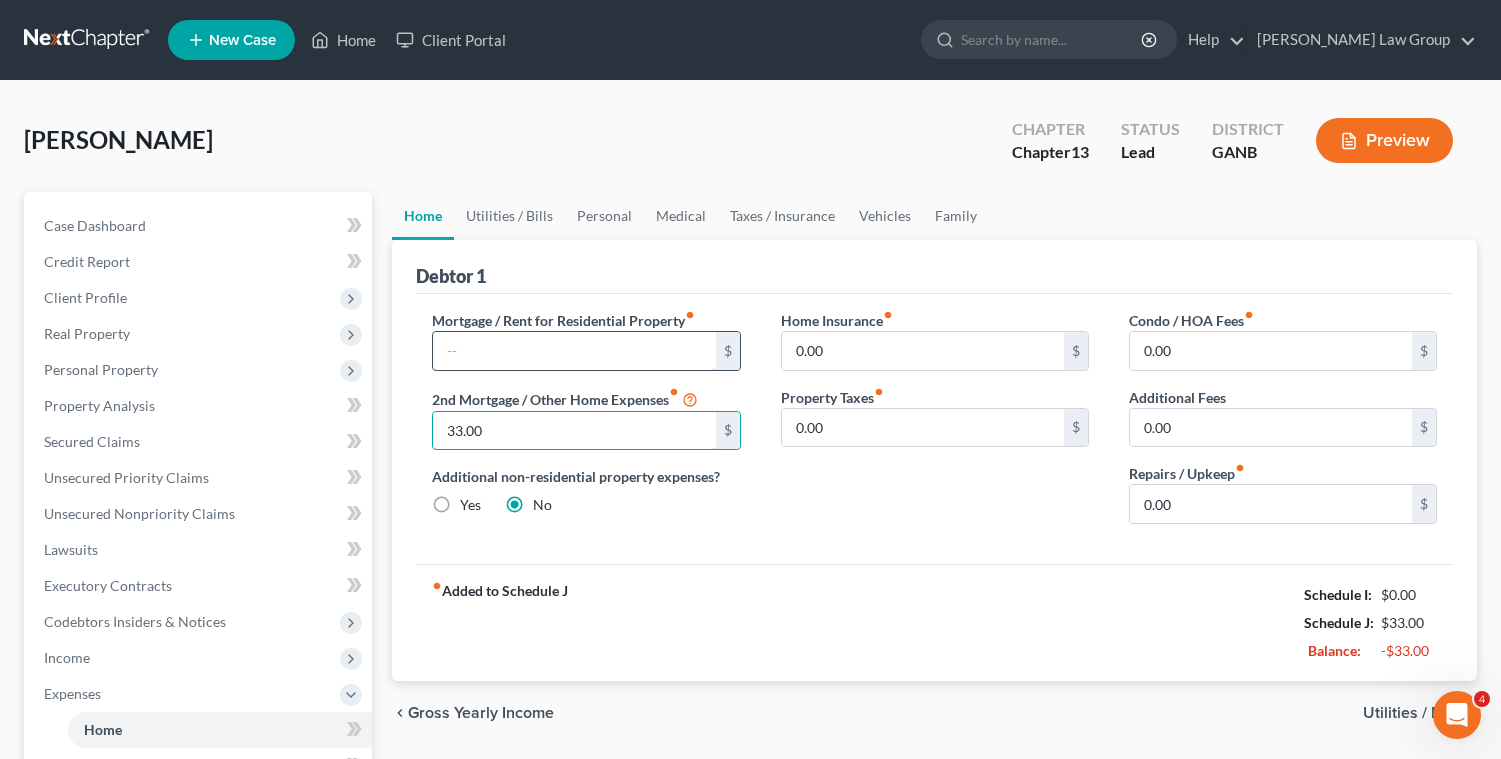 type on "33.00" 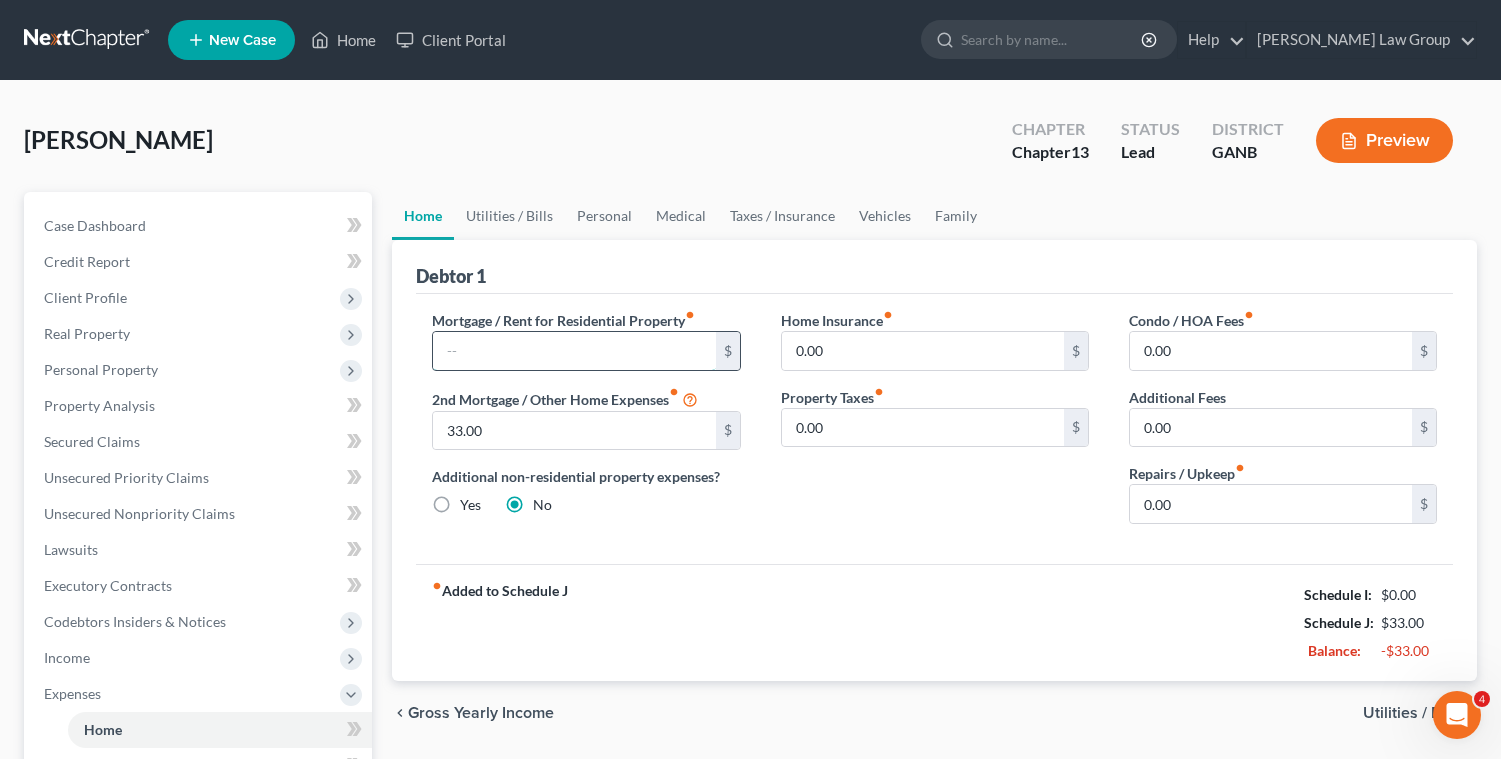 click at bounding box center (574, 351) 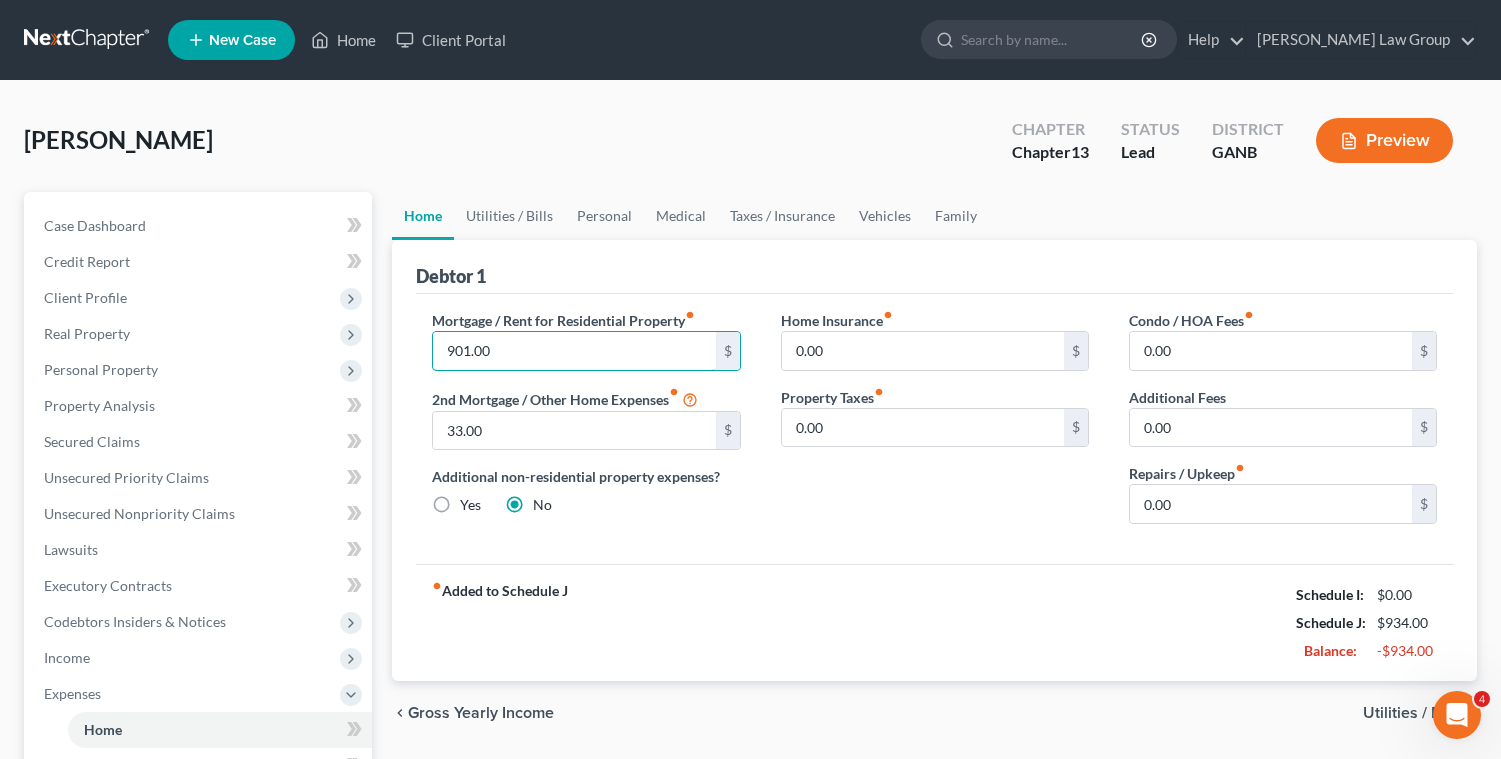type on "901.00" 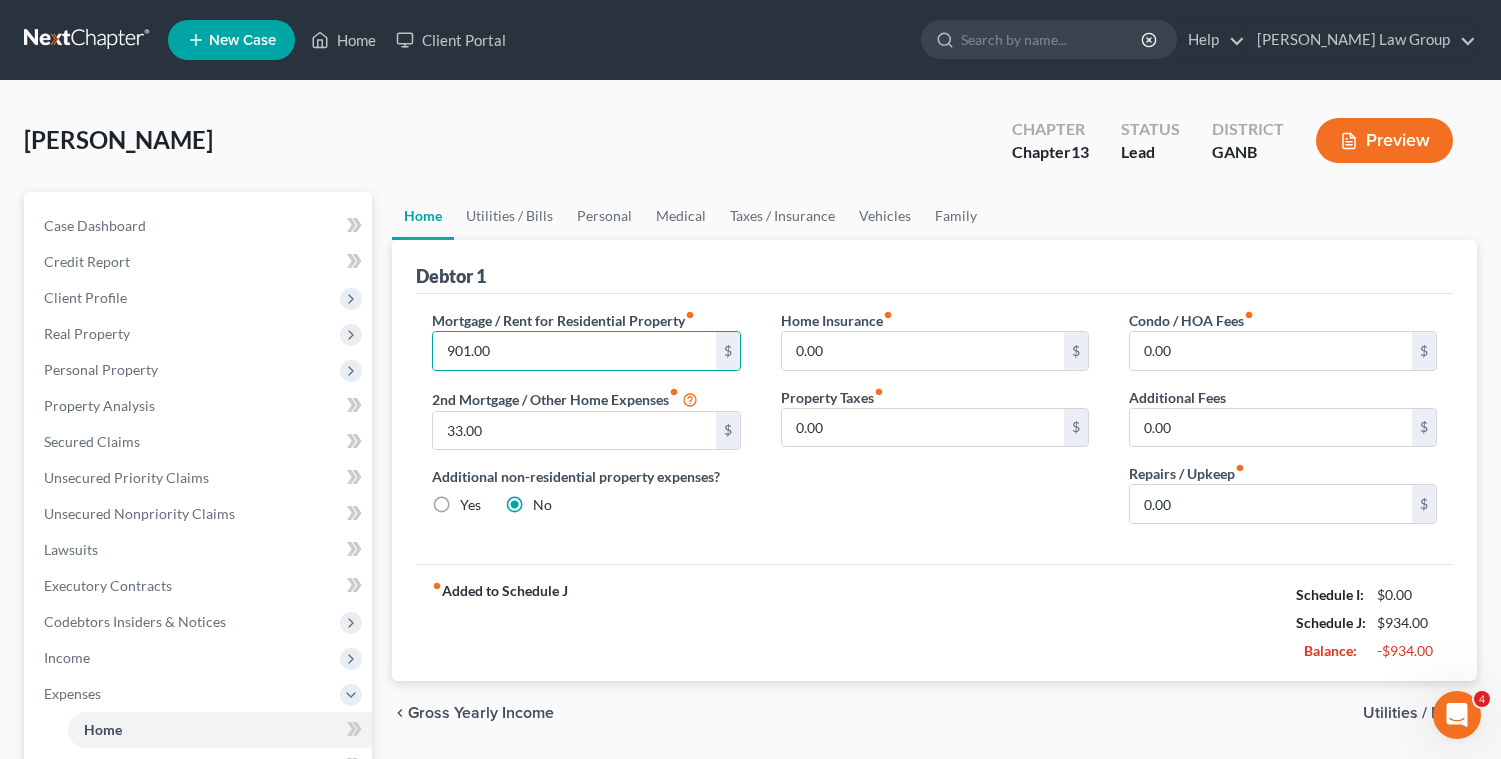 click on "Home Insurance  fiber_manual_record 0.00 $ Property Taxes  fiber_manual_record 0.00 $" at bounding box center [935, 425] 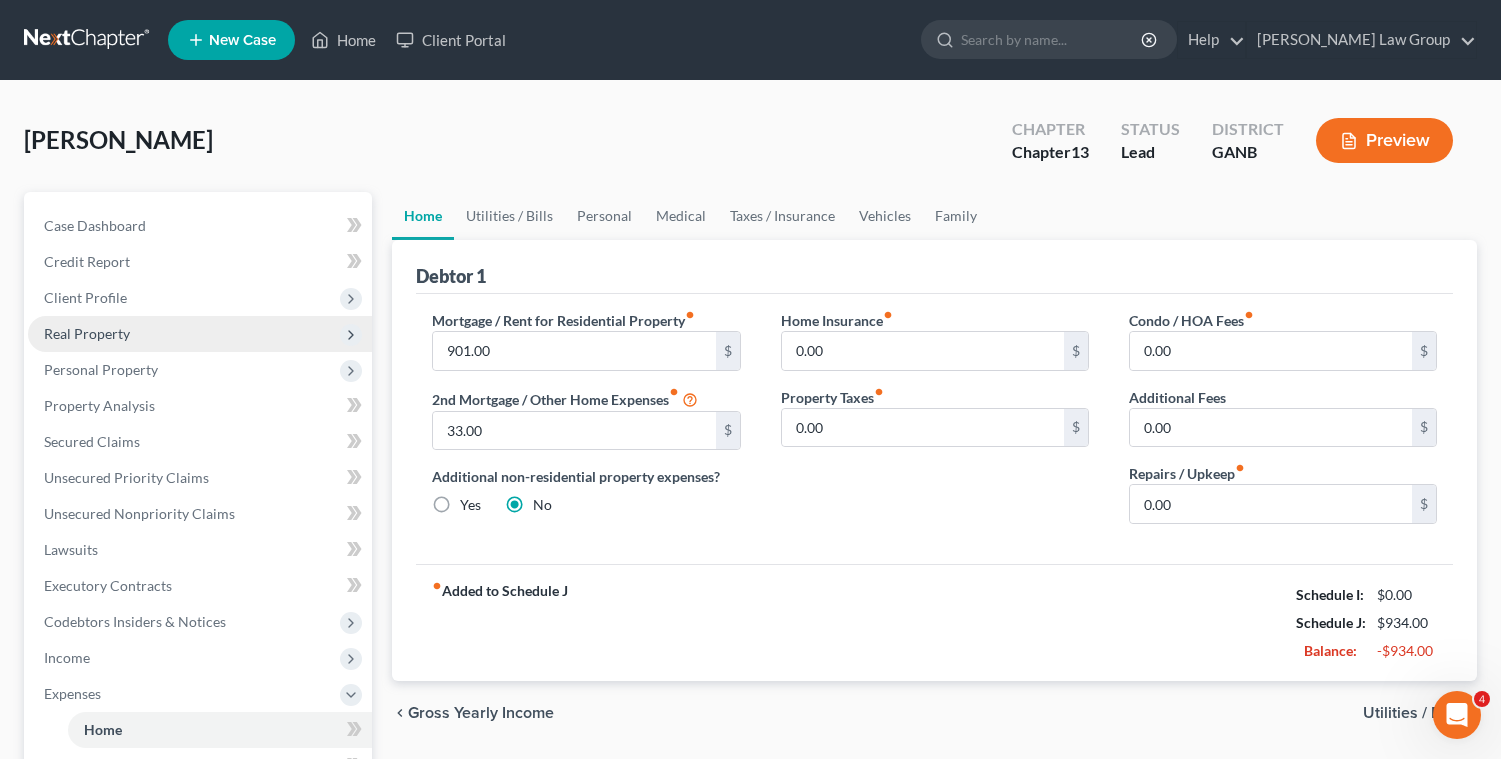 click on "Real Property" at bounding box center (200, 334) 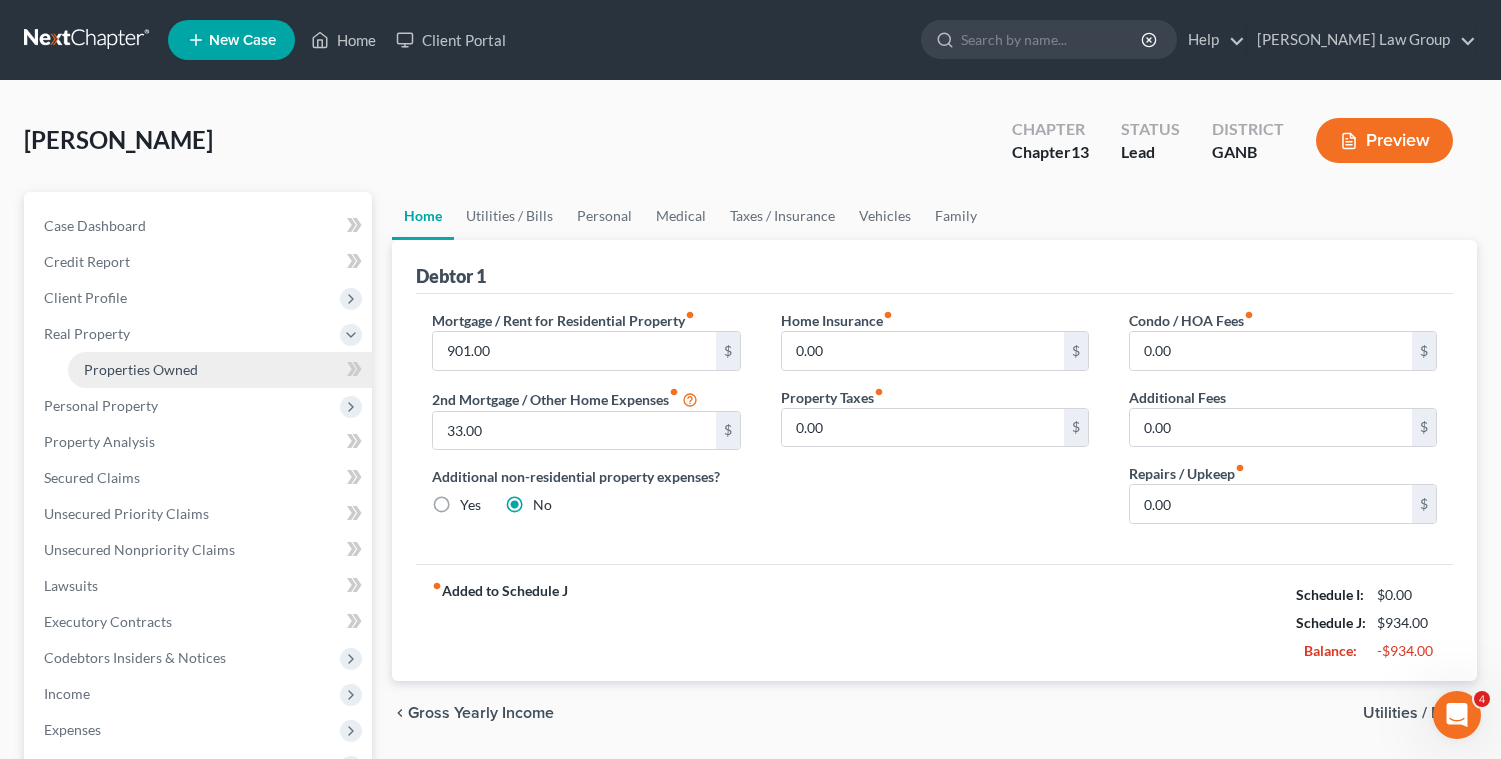 click on "Properties Owned" at bounding box center [141, 369] 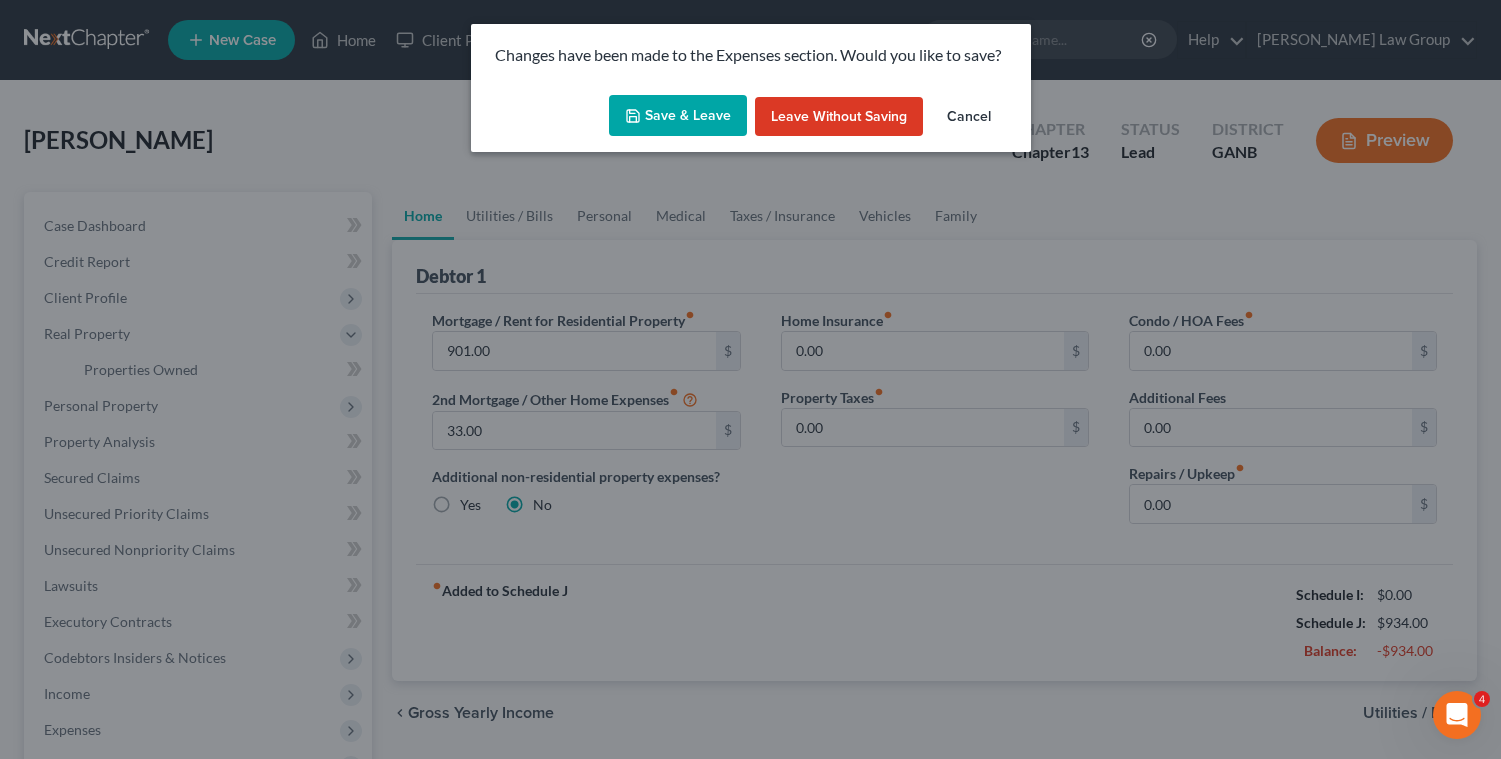 click on "Save & Leave" at bounding box center (678, 116) 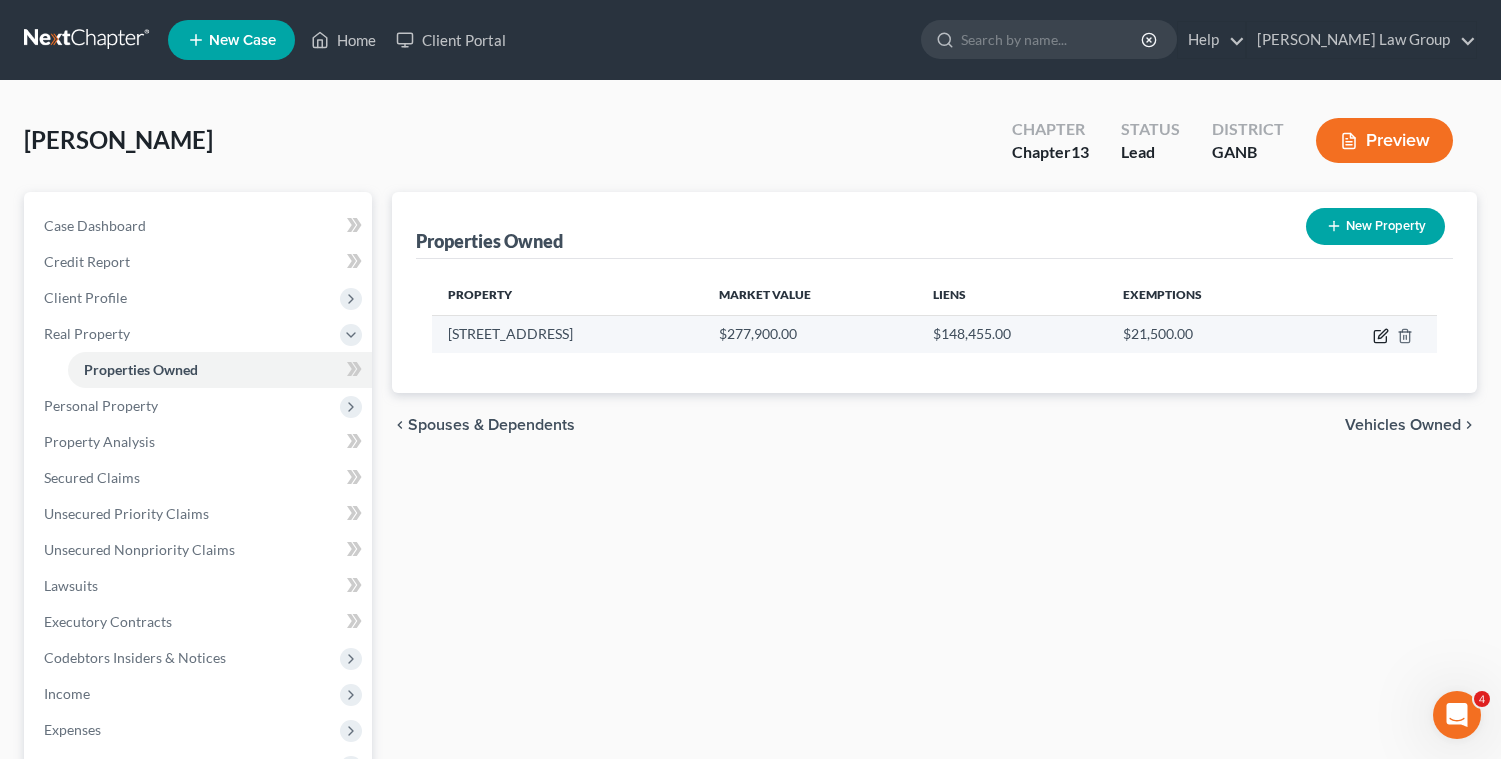 click 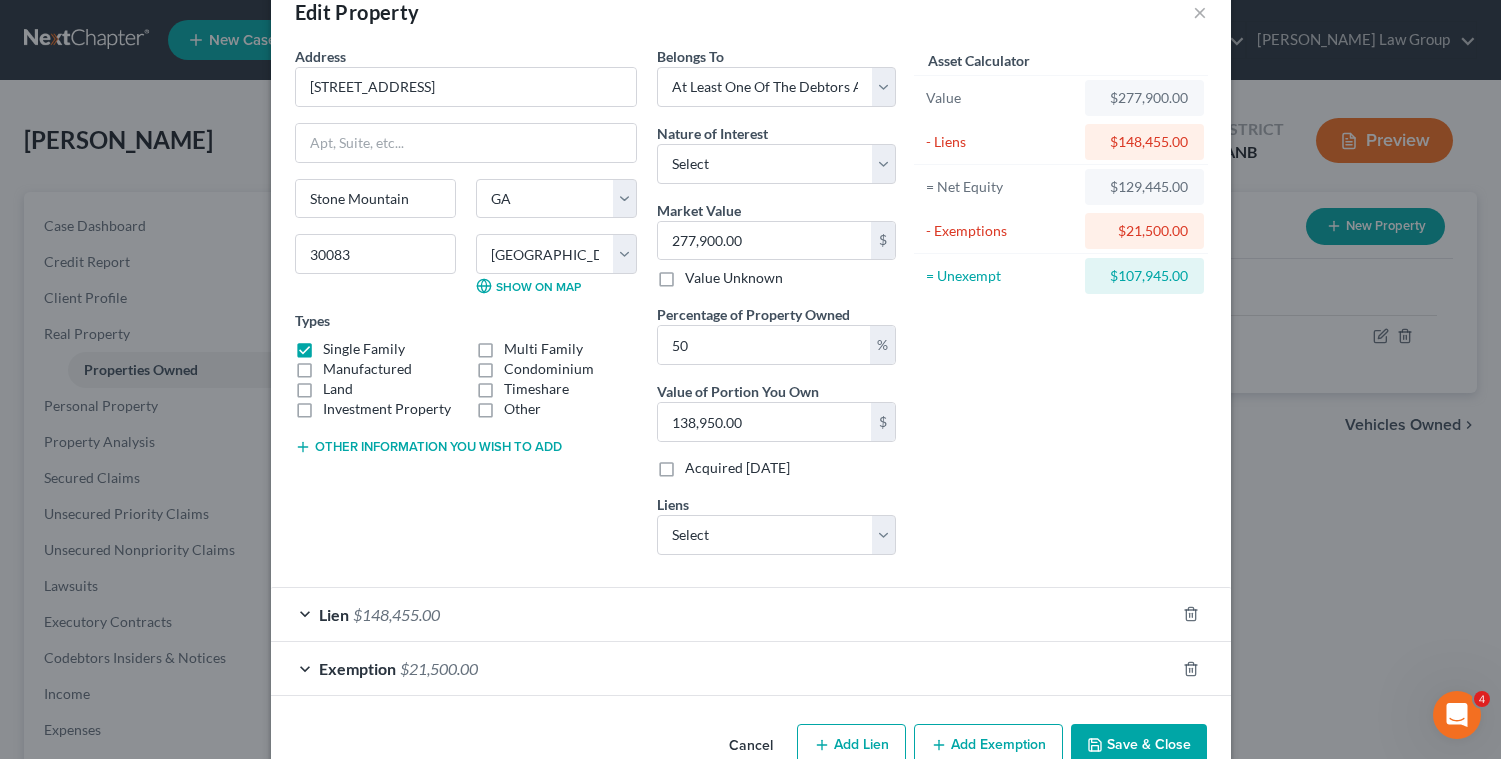 scroll, scrollTop: 93, scrollLeft: 0, axis: vertical 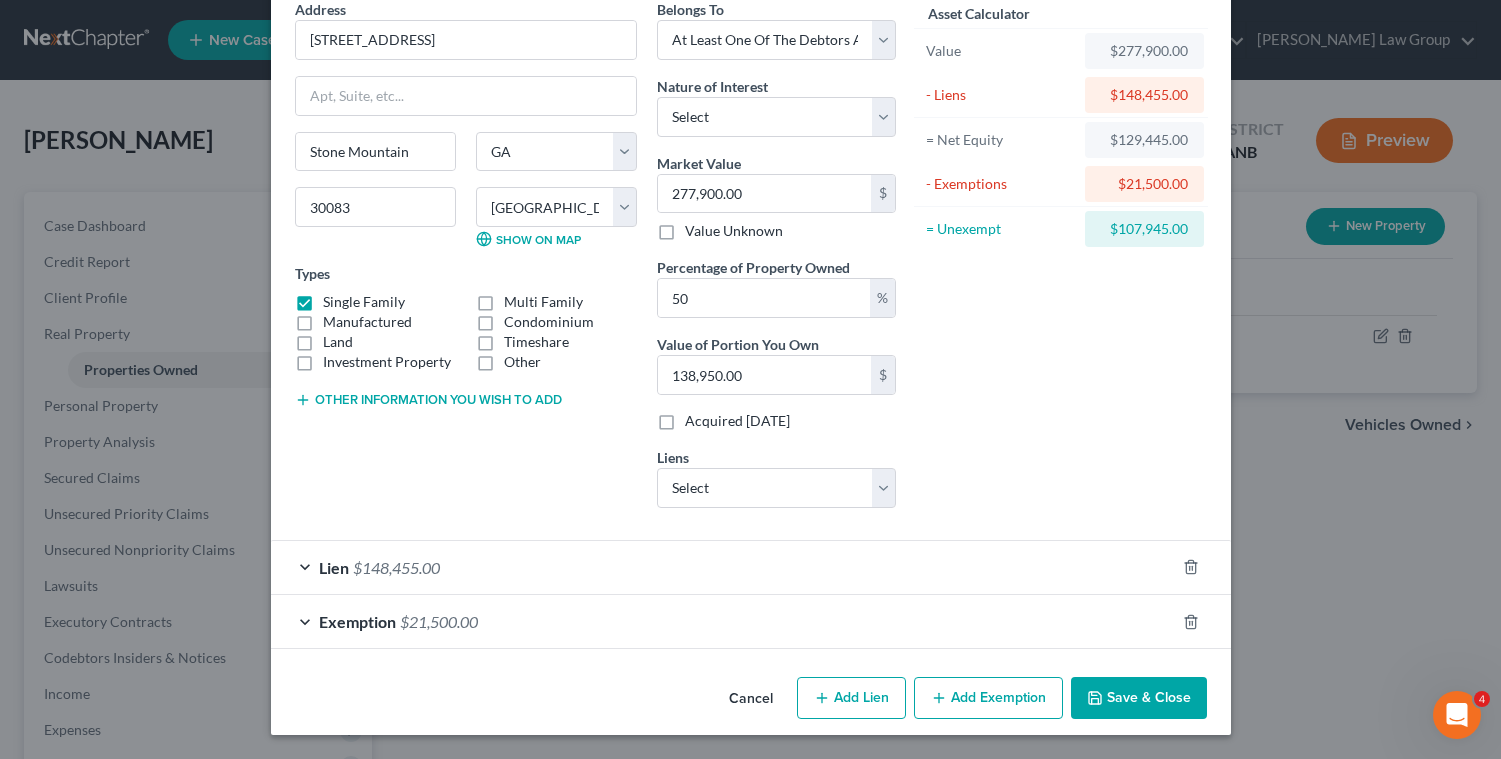 click on "Add Lien" at bounding box center [851, 698] 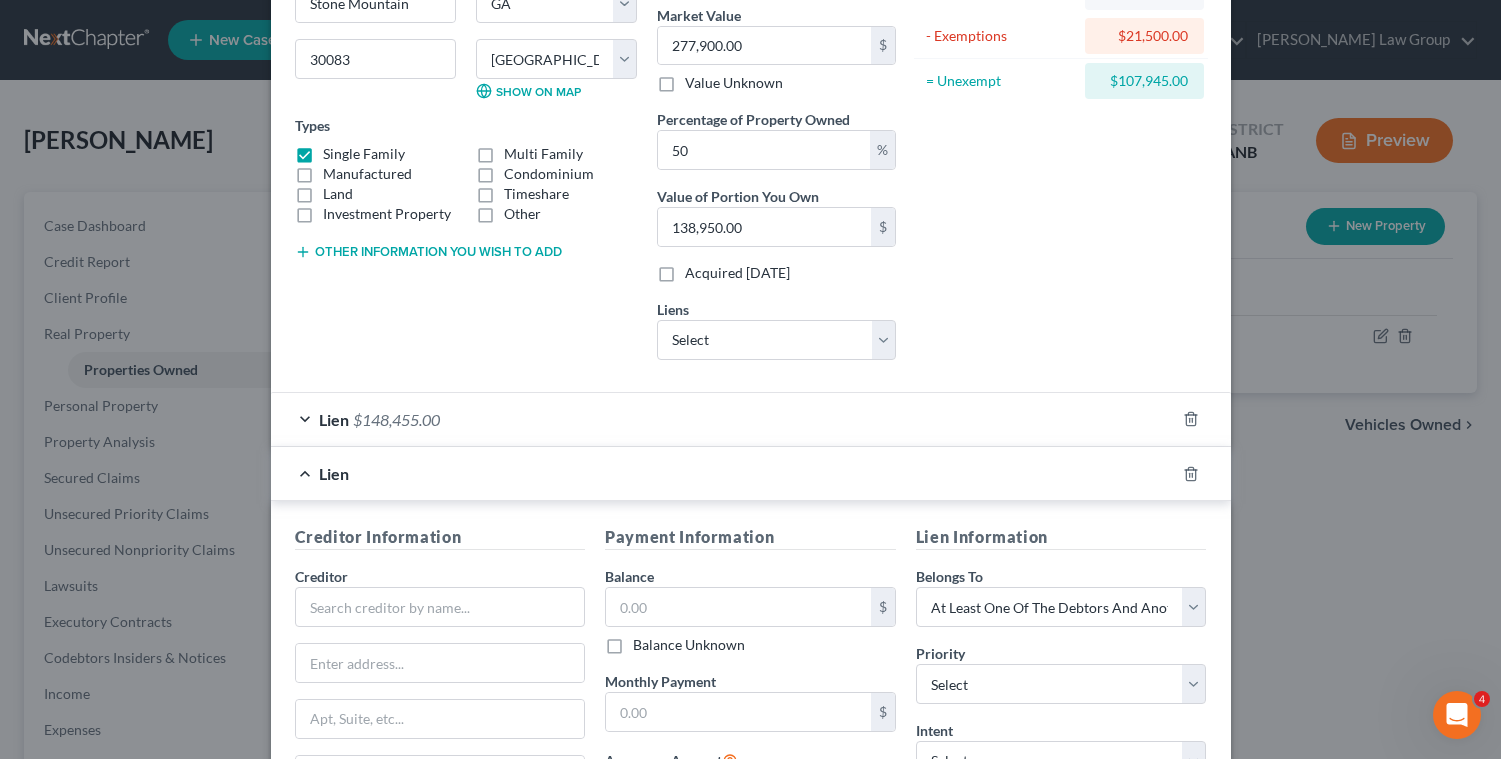 scroll, scrollTop: 335, scrollLeft: 0, axis: vertical 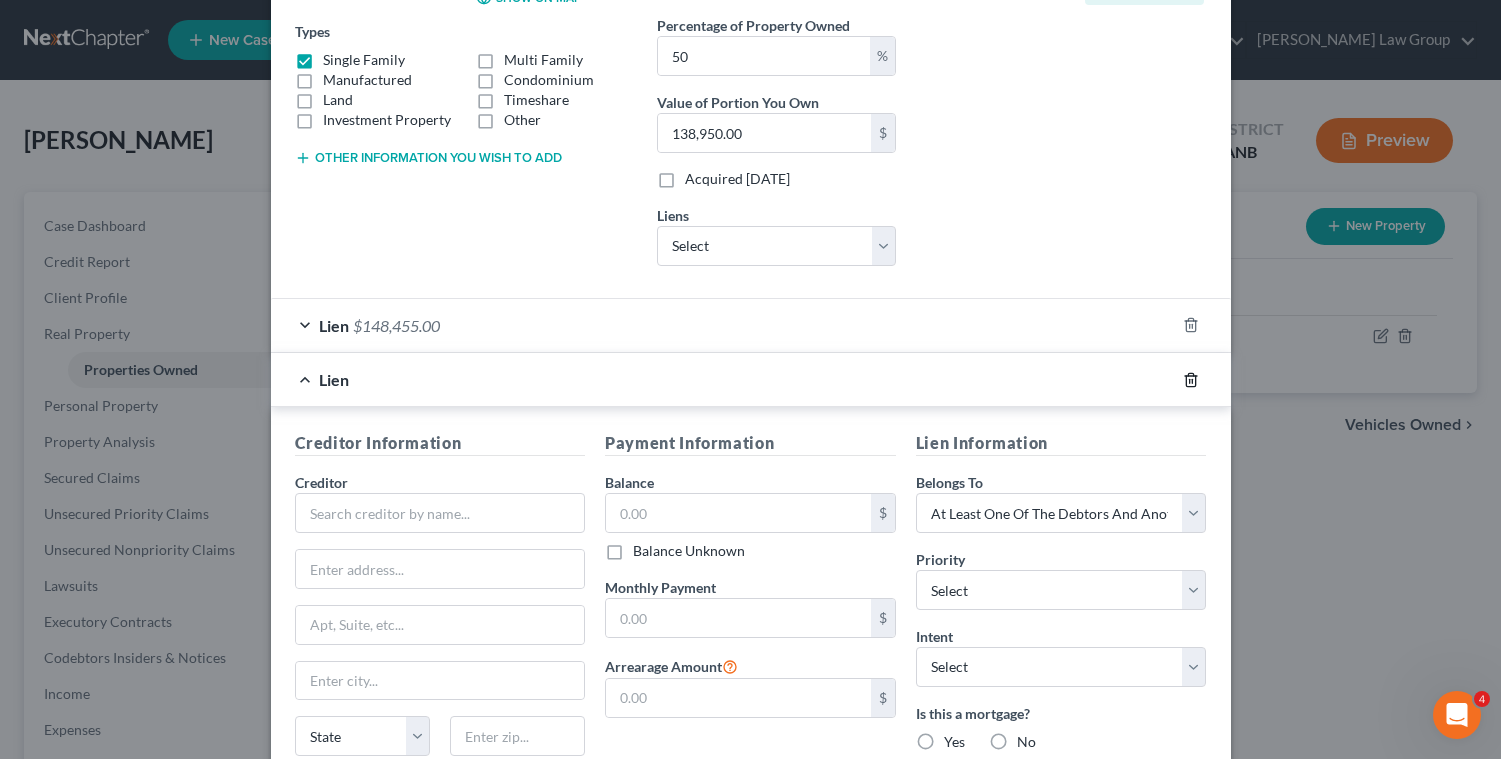click 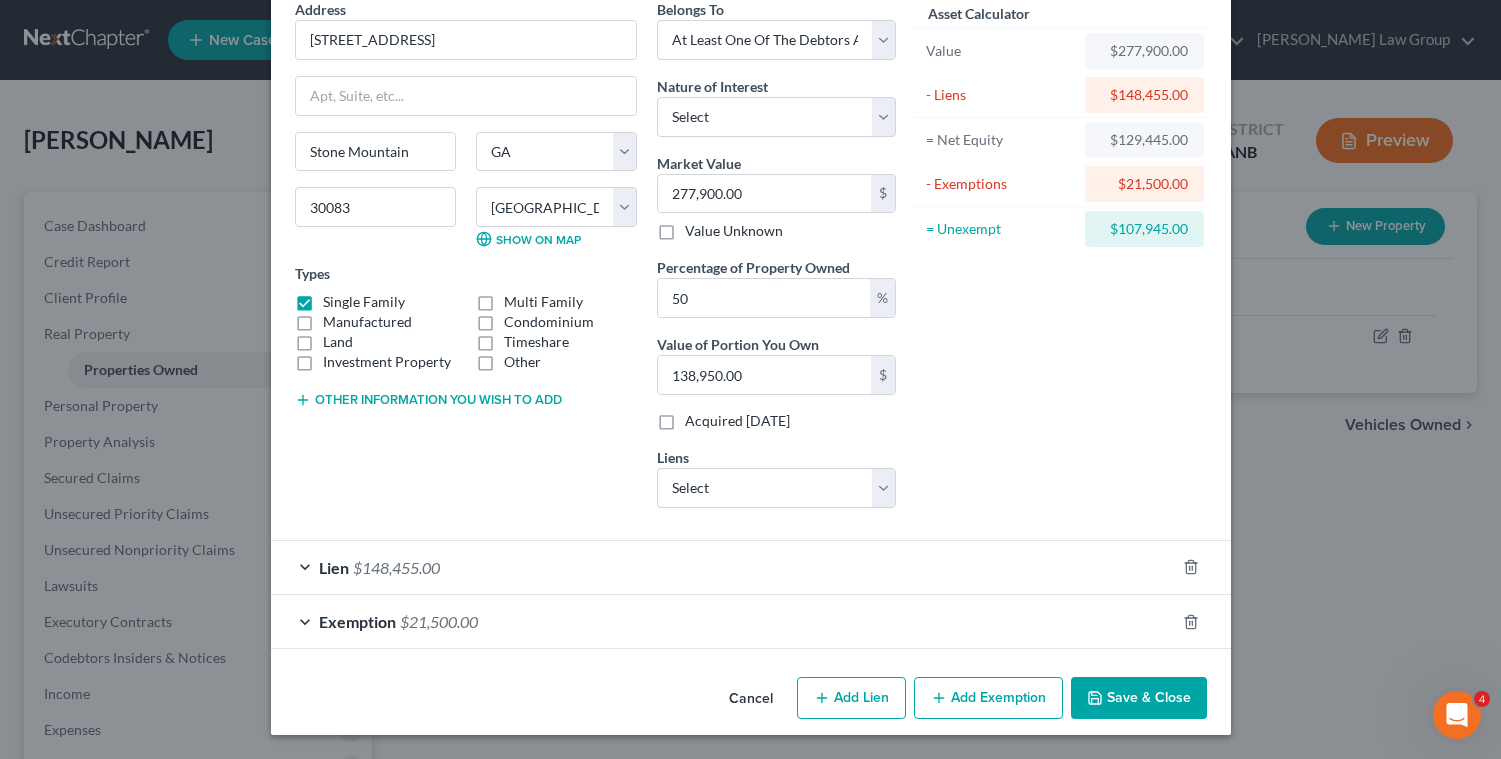 scroll, scrollTop: 93, scrollLeft: 0, axis: vertical 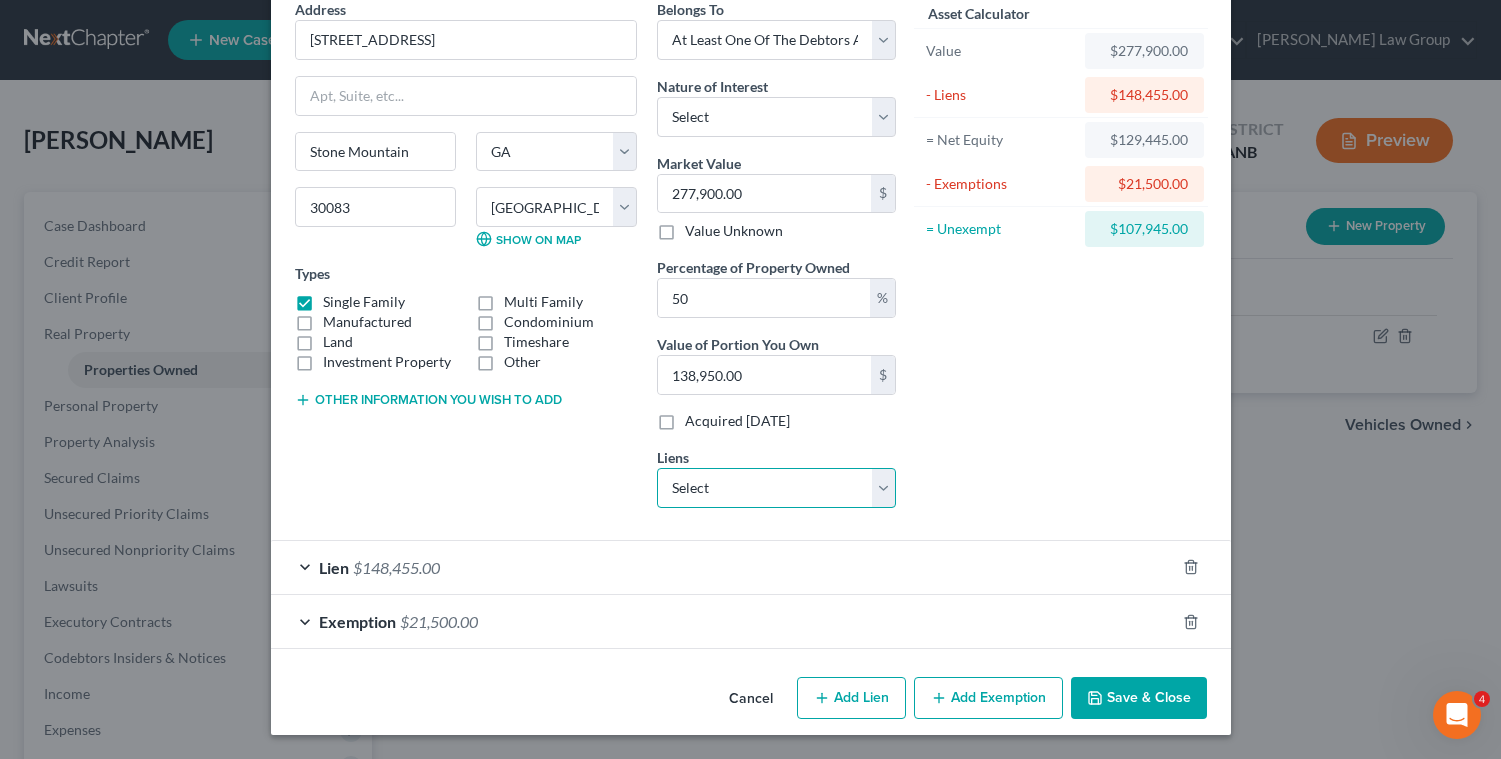 click on "Select Jpmcb Home - $6,855.00 Nstar/[PERSON_NAME] - $0.00" at bounding box center (776, 488) 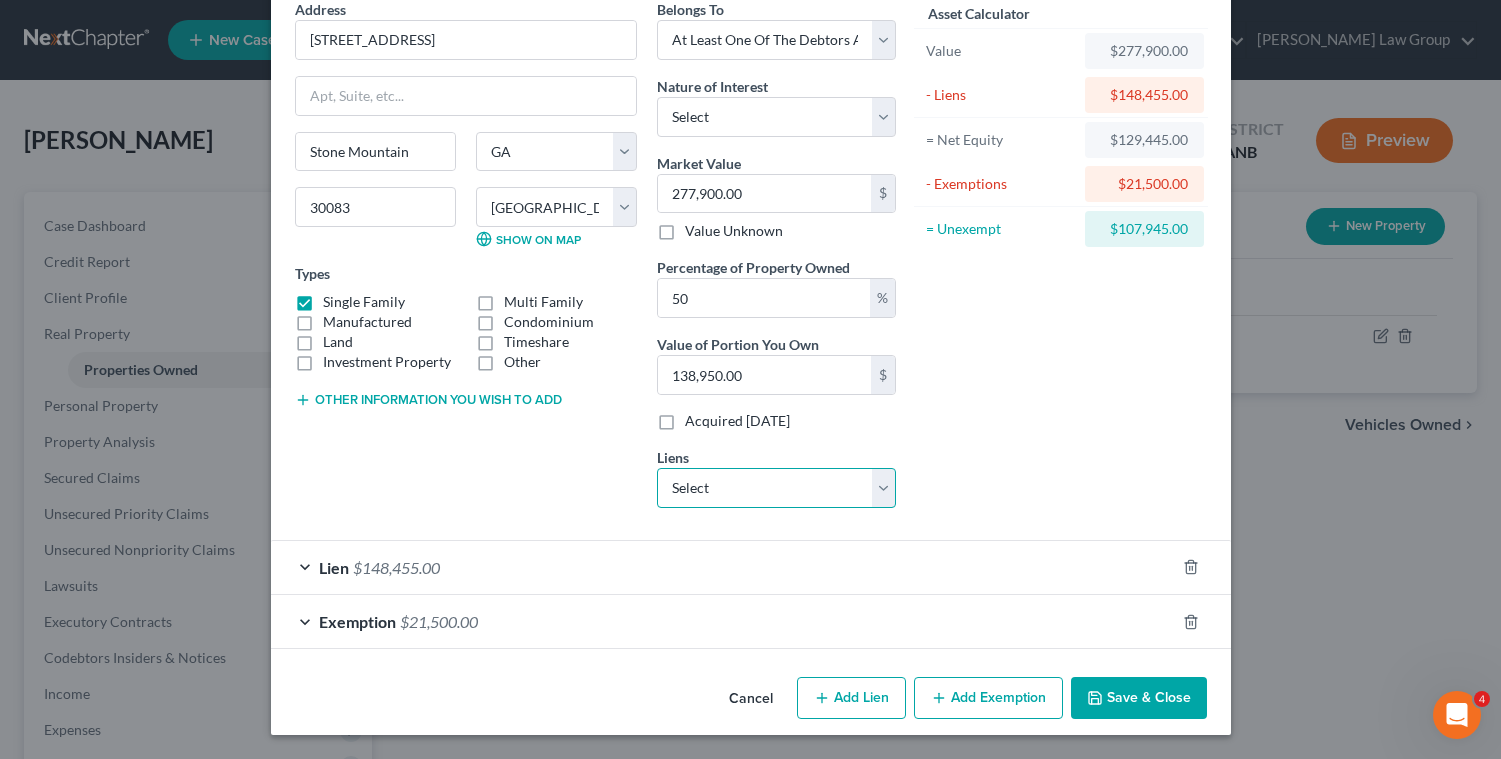 select on "0" 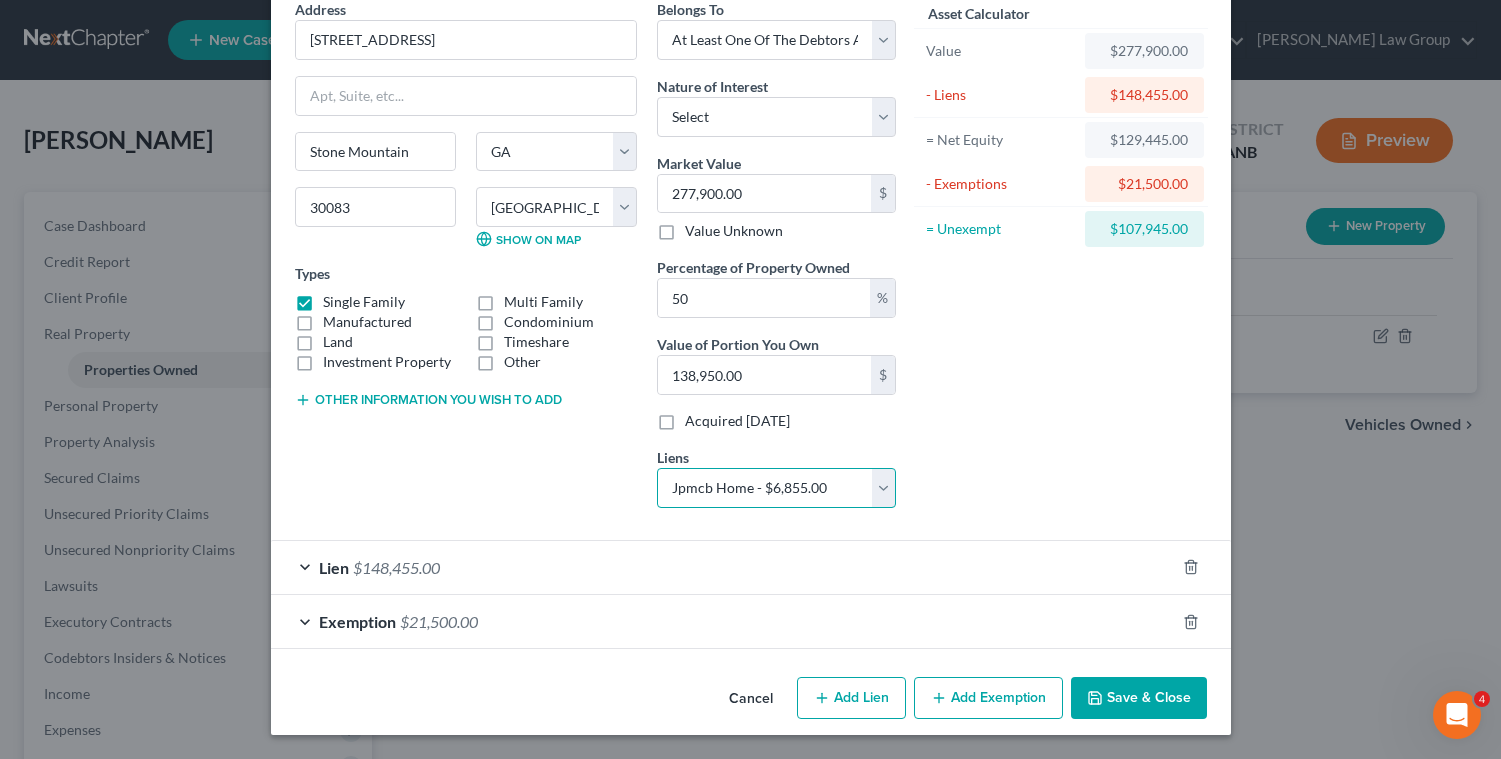 select 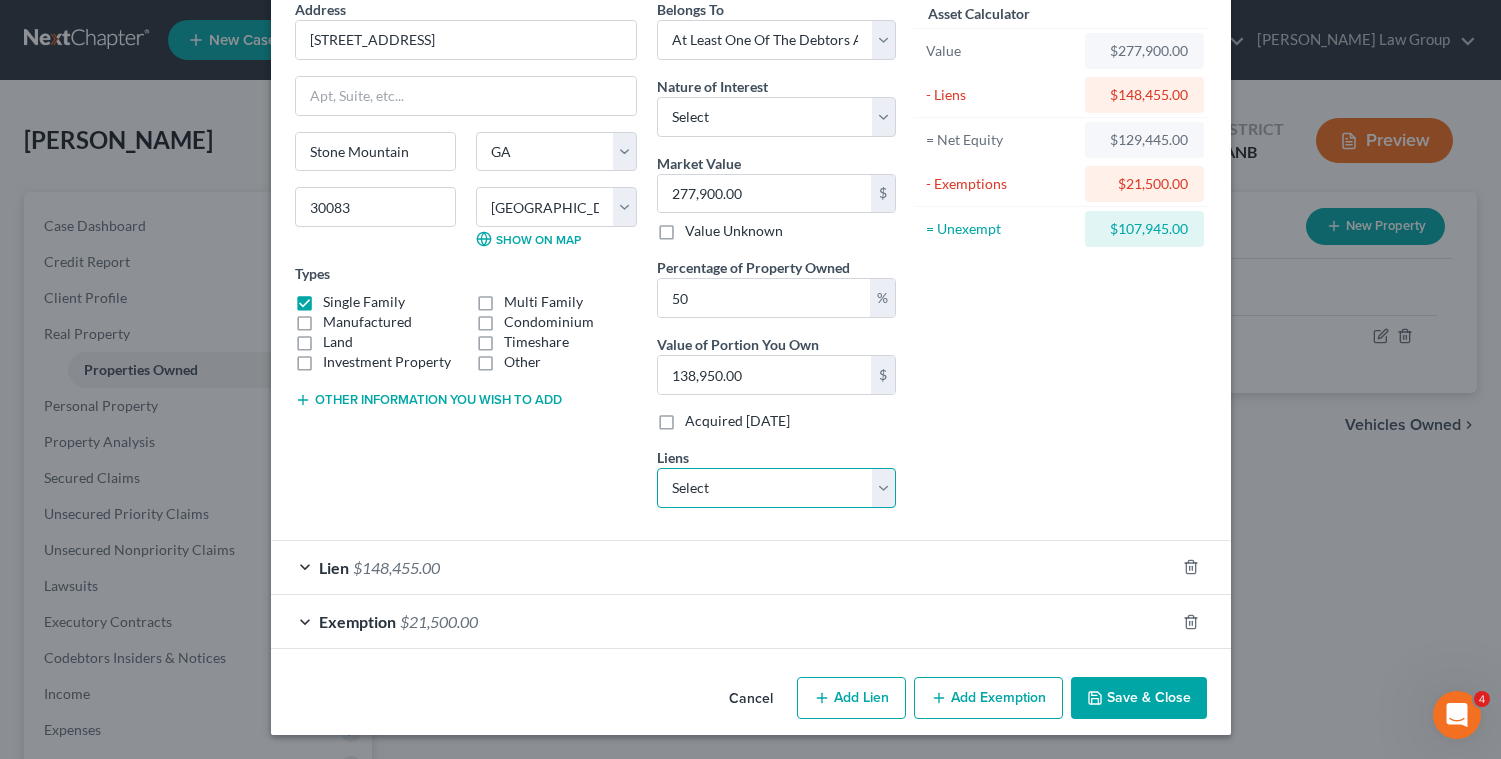 select on "4" 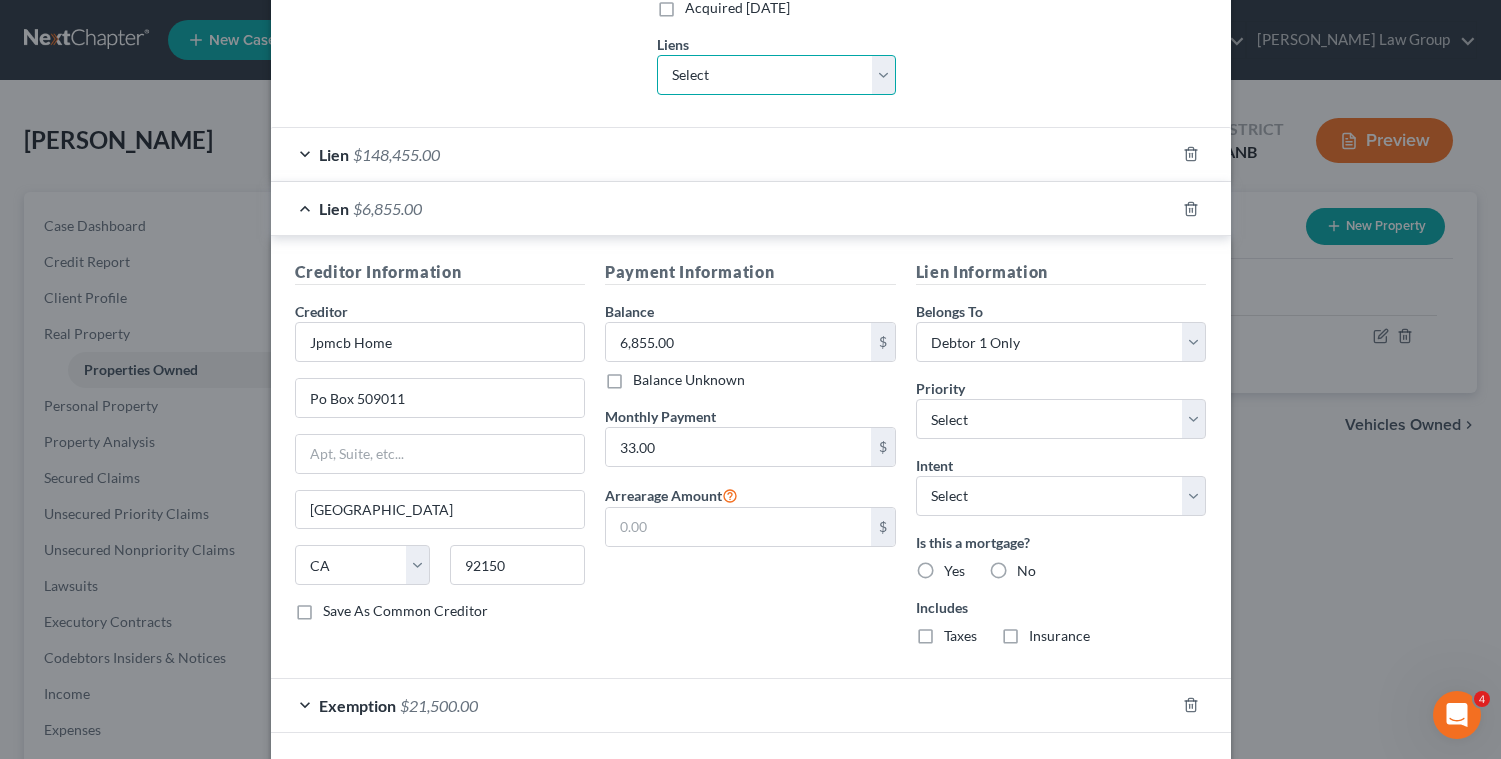 scroll, scrollTop: 566, scrollLeft: 0, axis: vertical 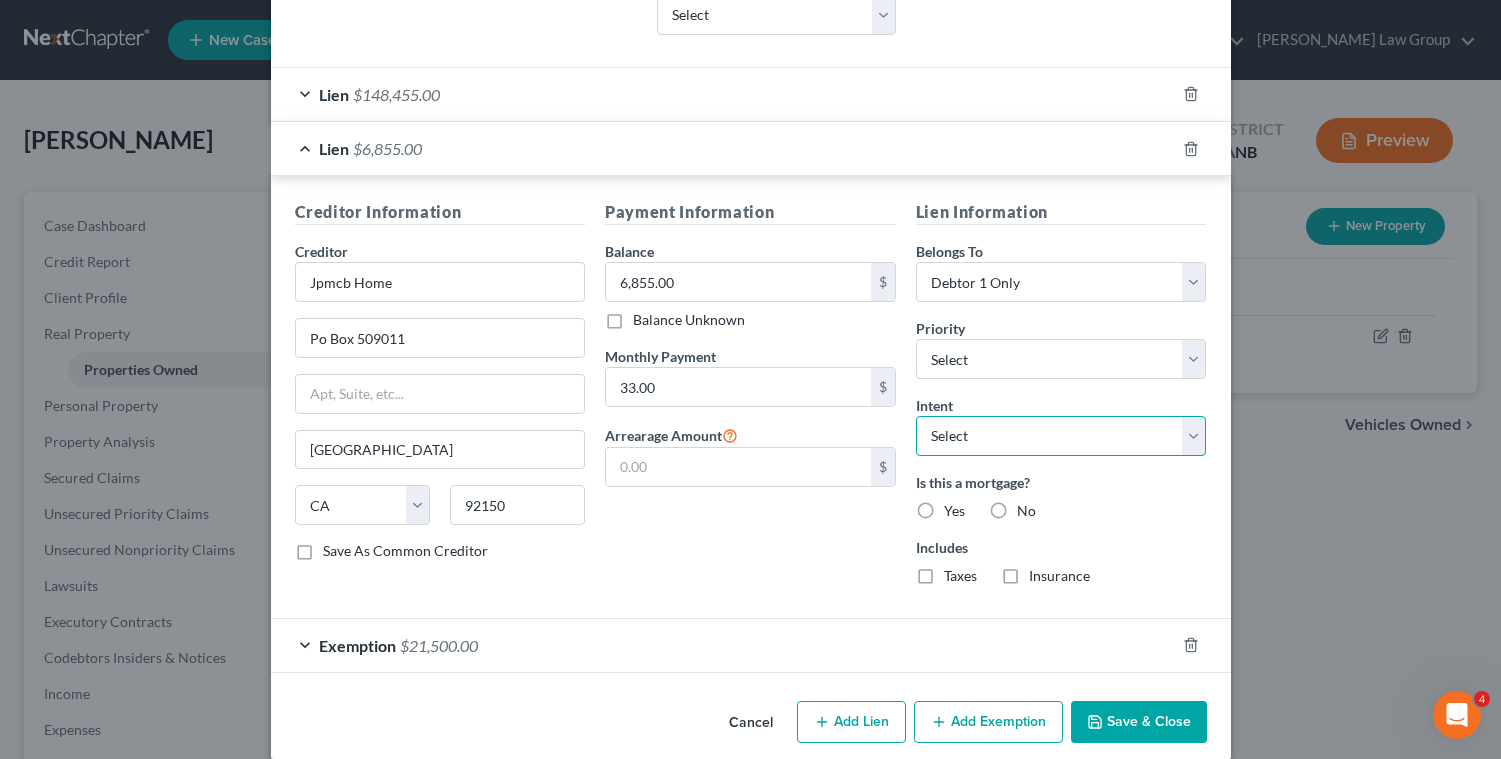 click on "Select Surrender Redeem Reaffirm Avoid Other" at bounding box center [1061, 436] 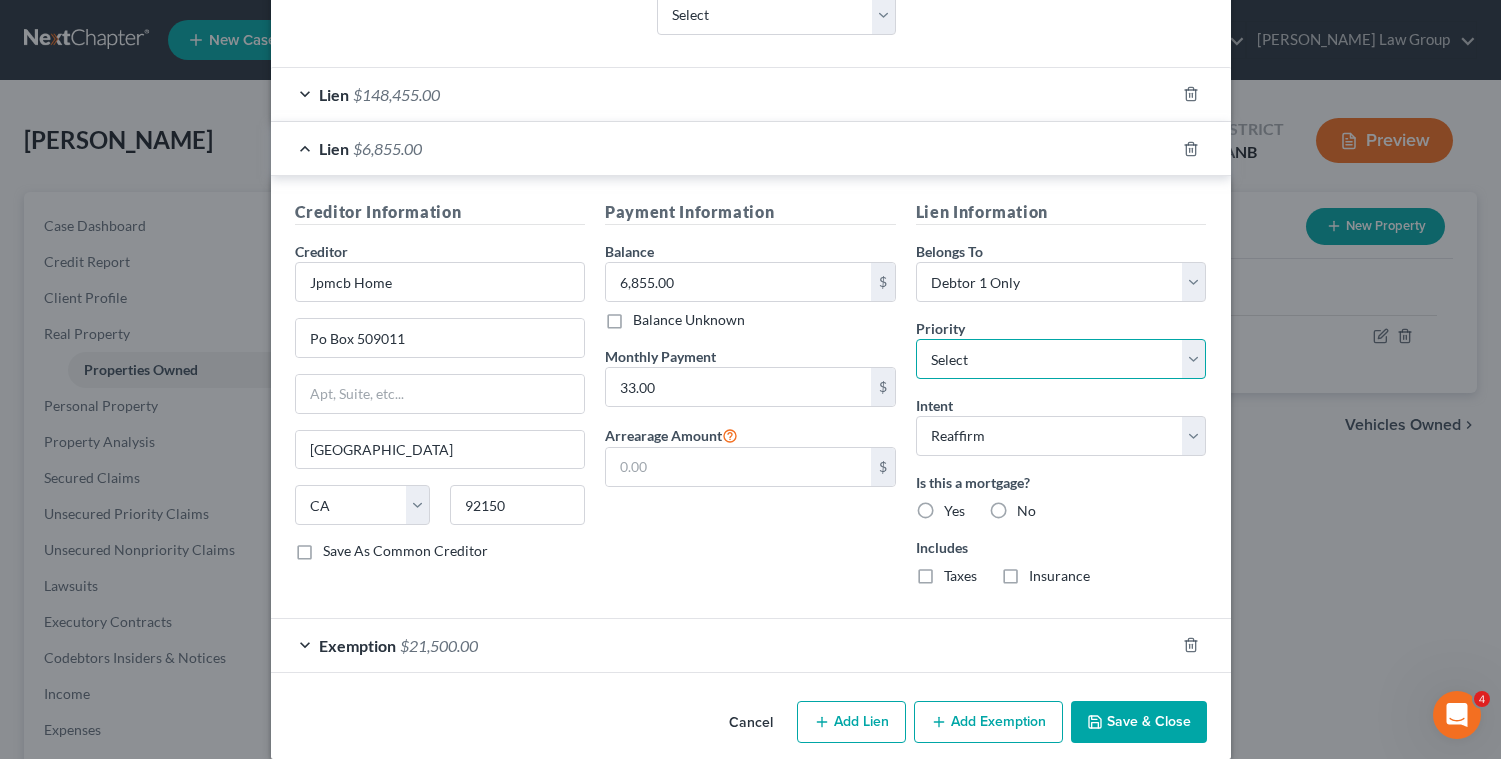 click on "Select 1st 2nd 3rd 4th 5th 6th 7th 8th 9th 10th 11th 12th 13th 14th 15th 16th 17th 18th 19th 20th 21th 22th 23th 24th 25th 26th 27th 28th 29th 30th" at bounding box center [1061, 359] 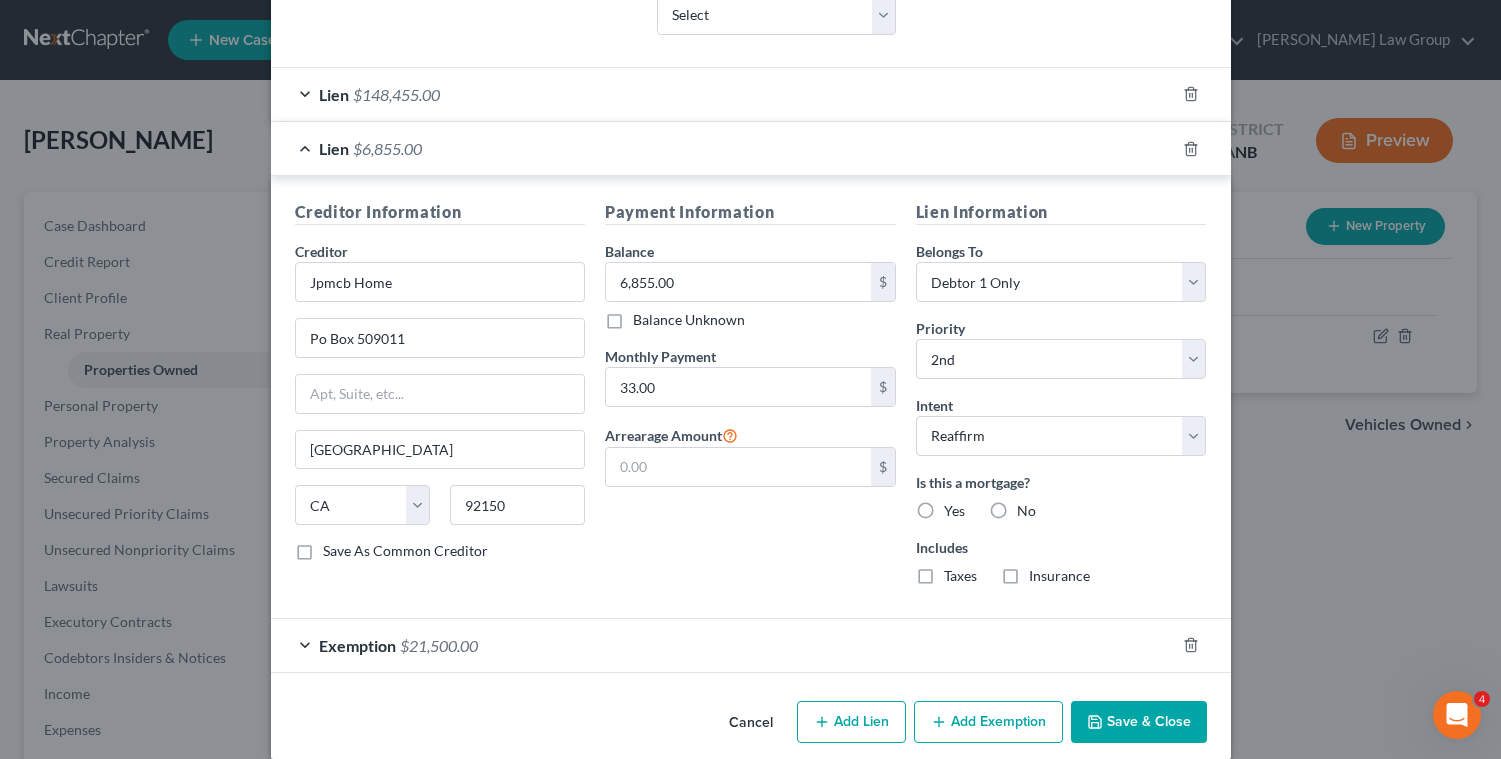 click on "Yes" at bounding box center (954, 511) 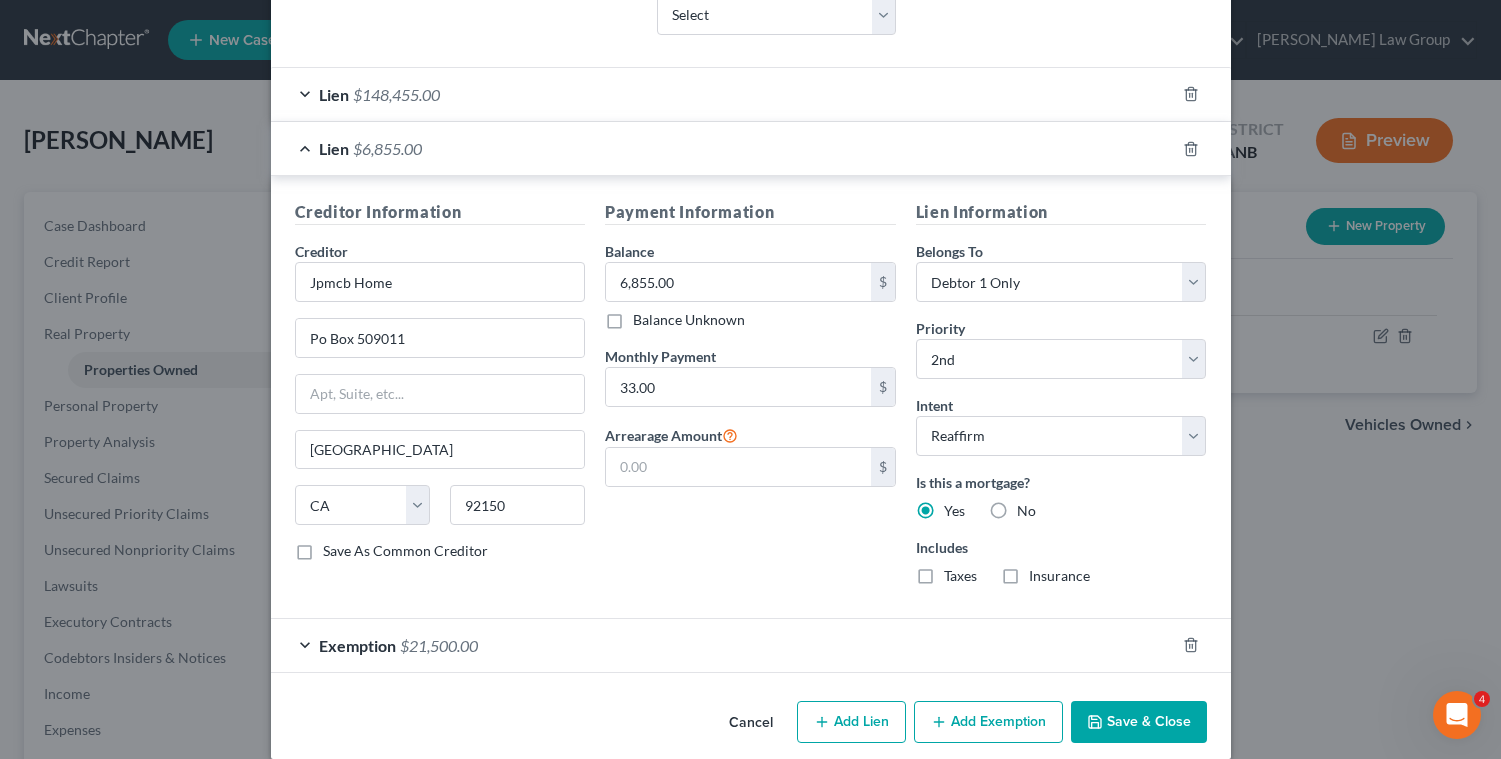 click on "Taxes" at bounding box center [960, 576] 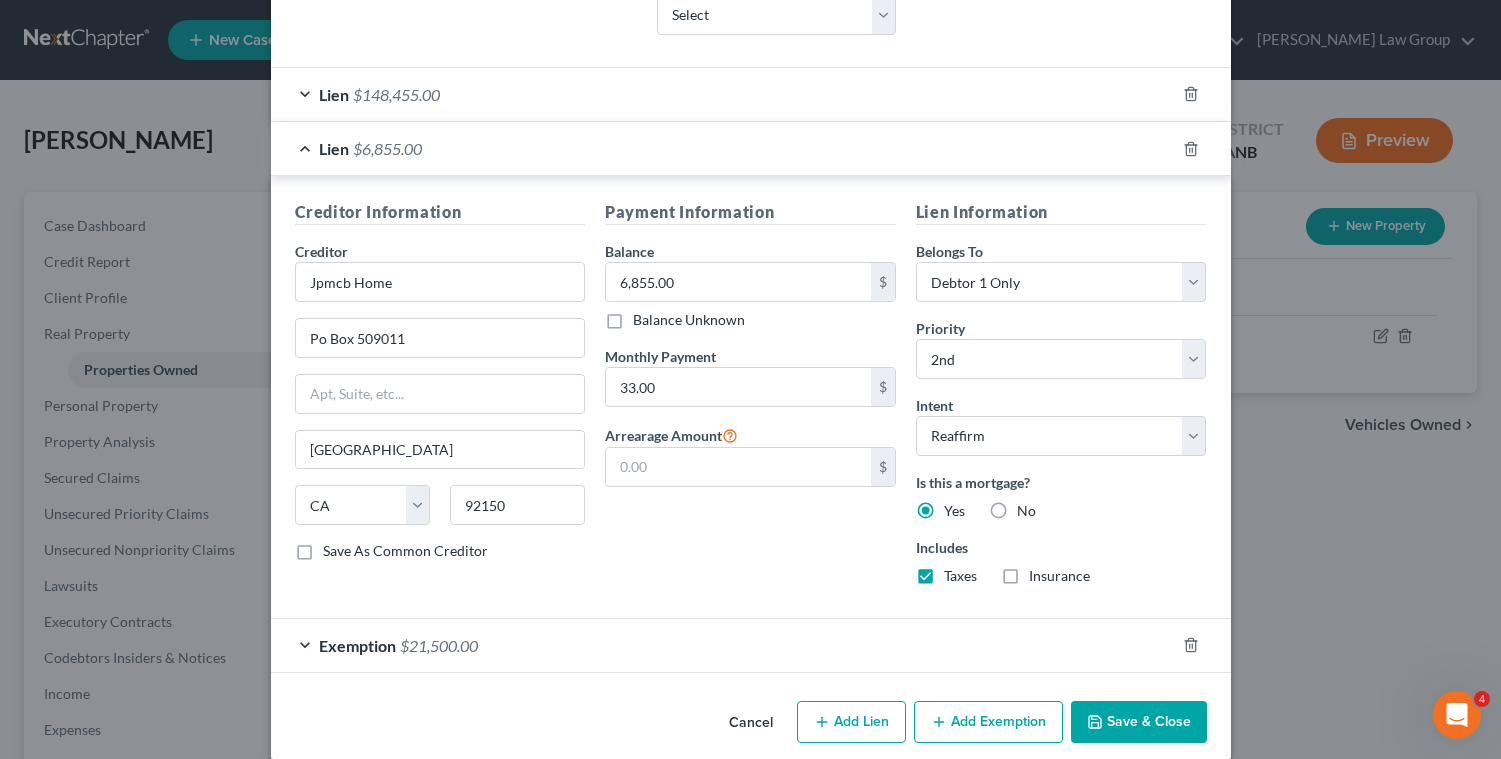 click on "Taxes" at bounding box center [960, 576] 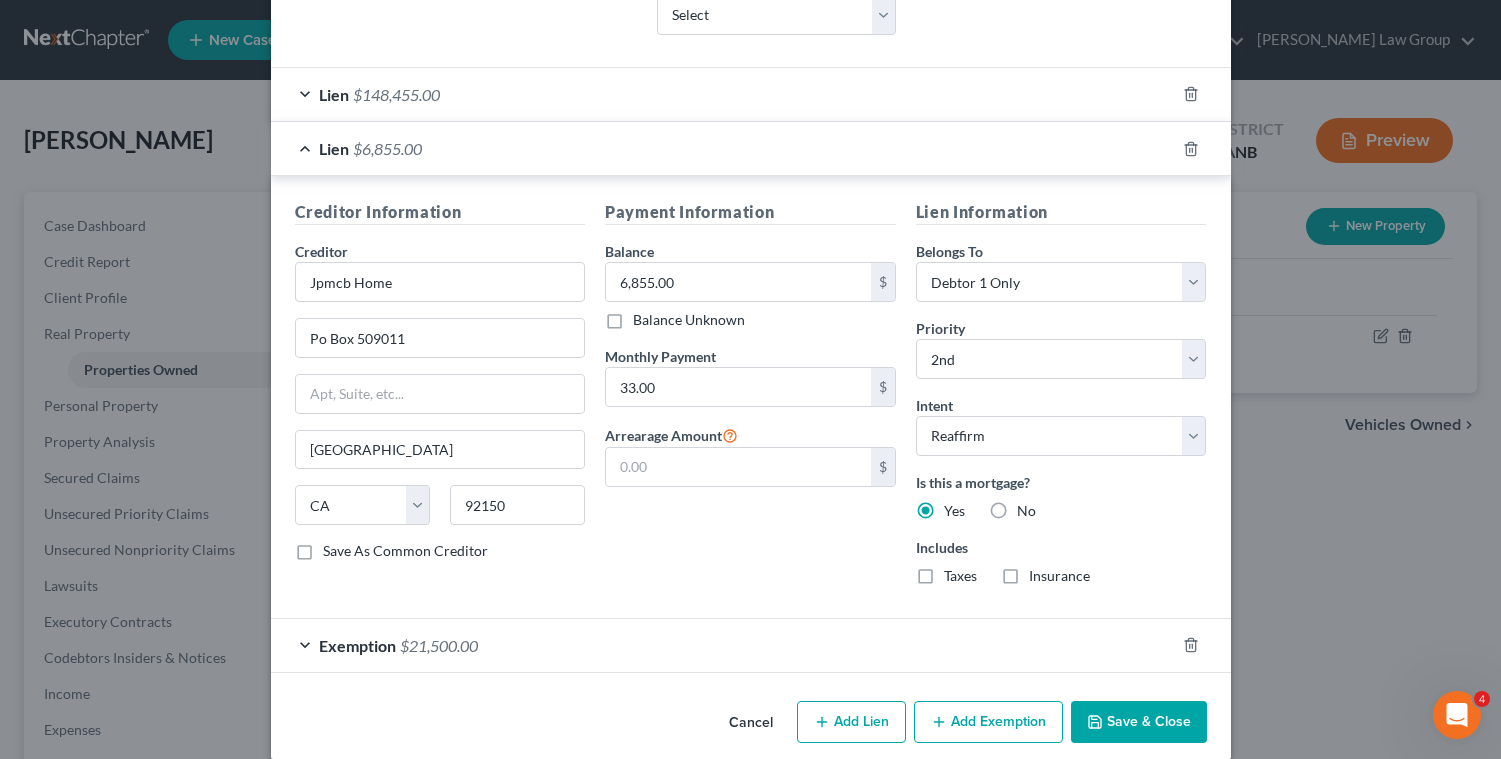 click on "Save & Close" at bounding box center (1139, 722) 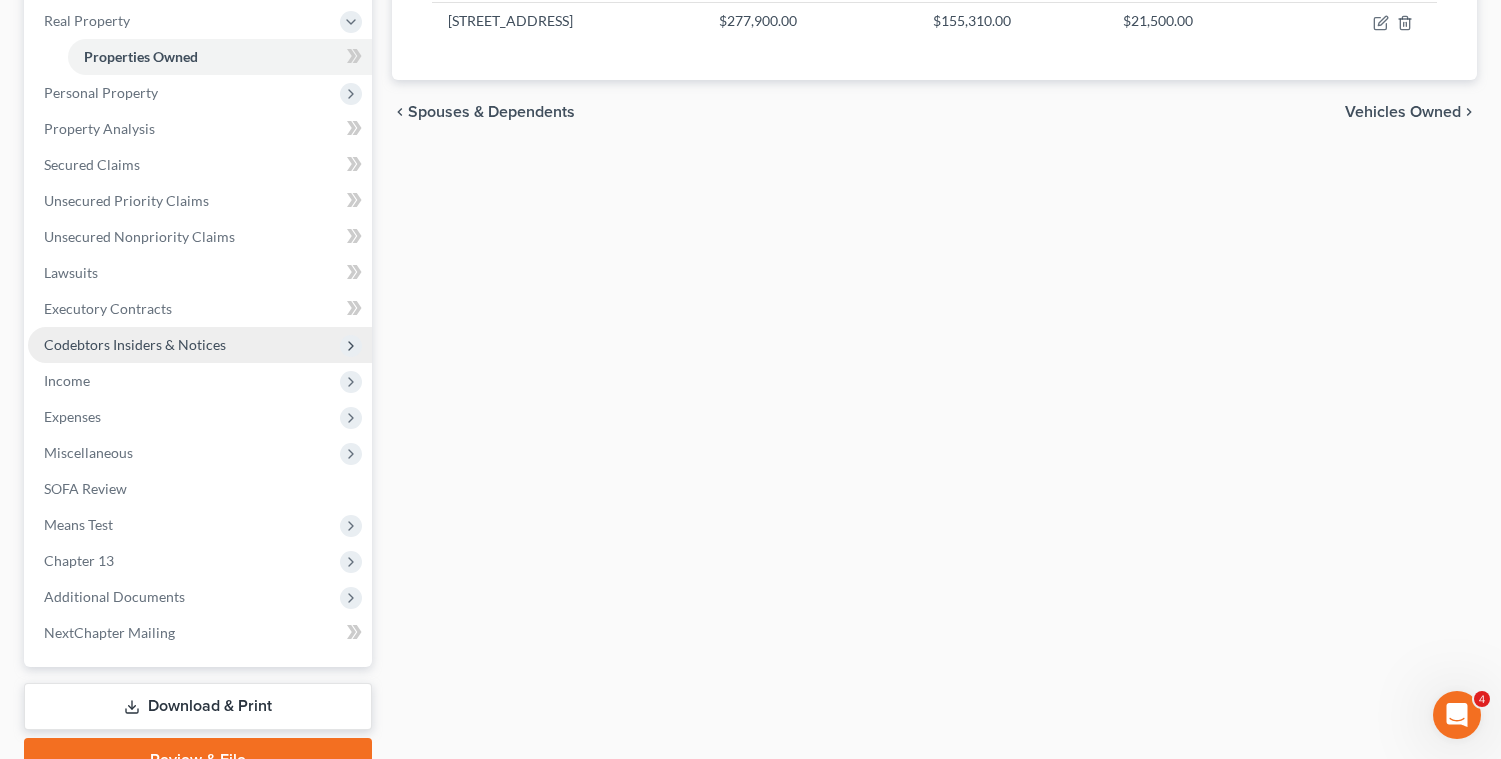 scroll, scrollTop: 333, scrollLeft: 0, axis: vertical 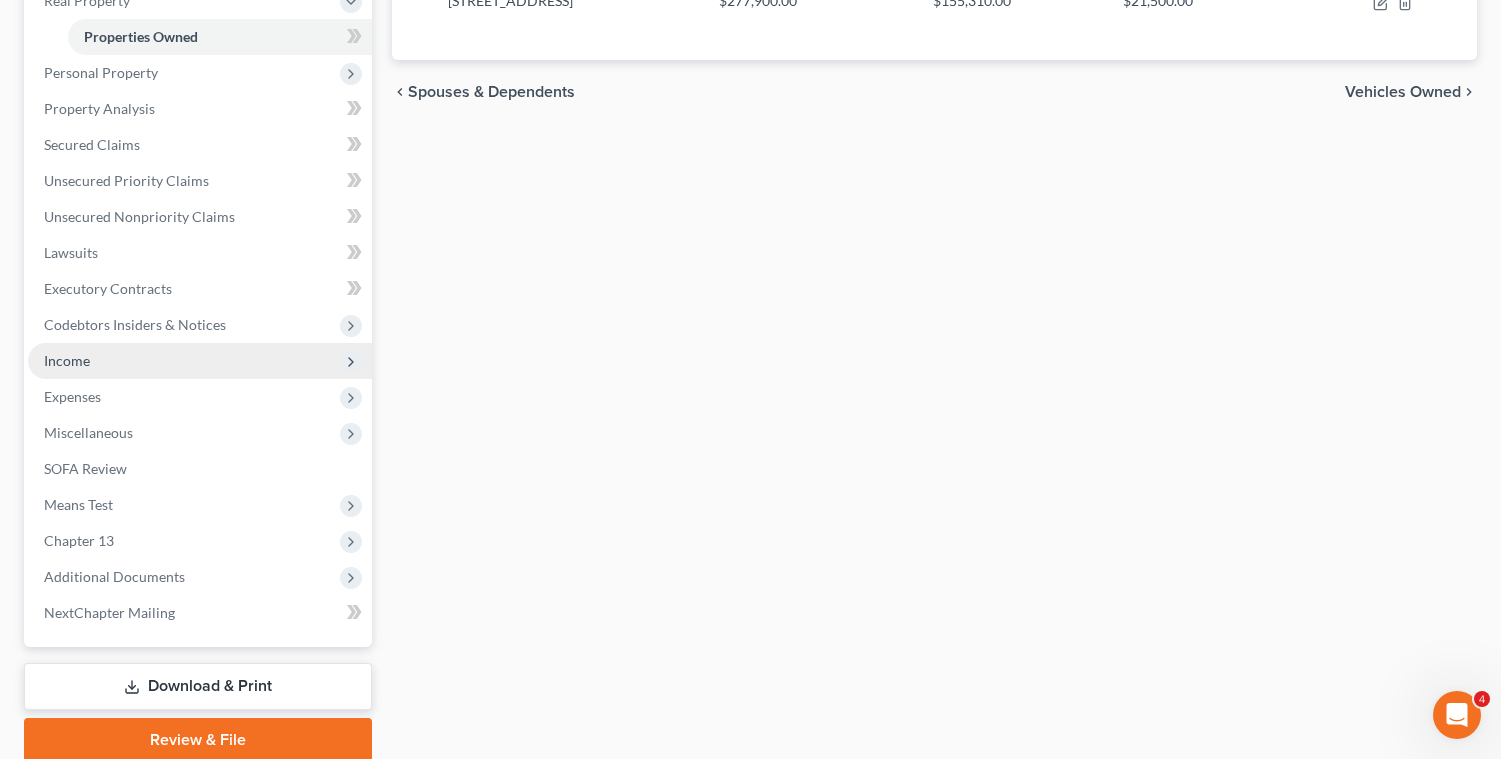 click on "Income" at bounding box center (200, 361) 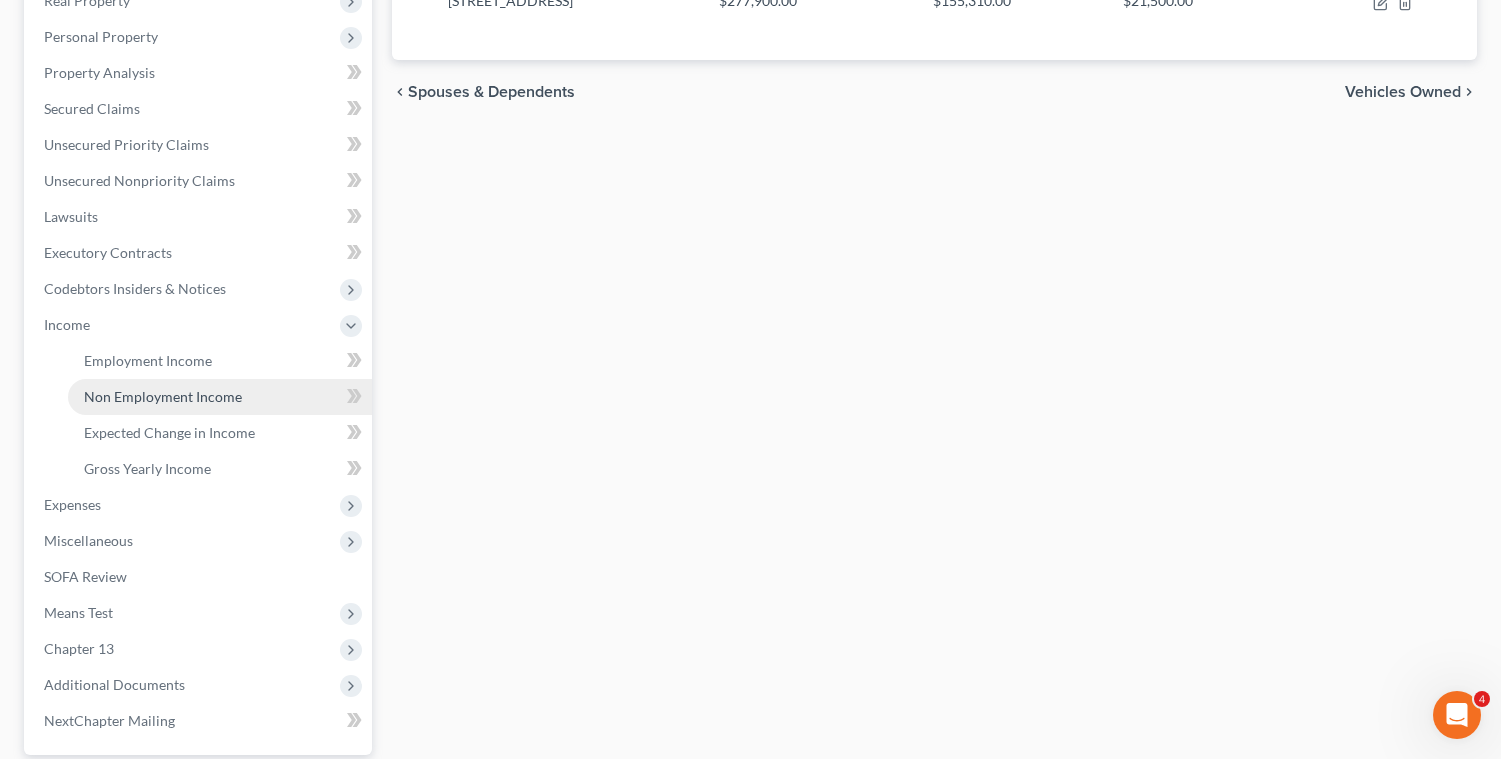 click on "Non Employment Income" at bounding box center (163, 396) 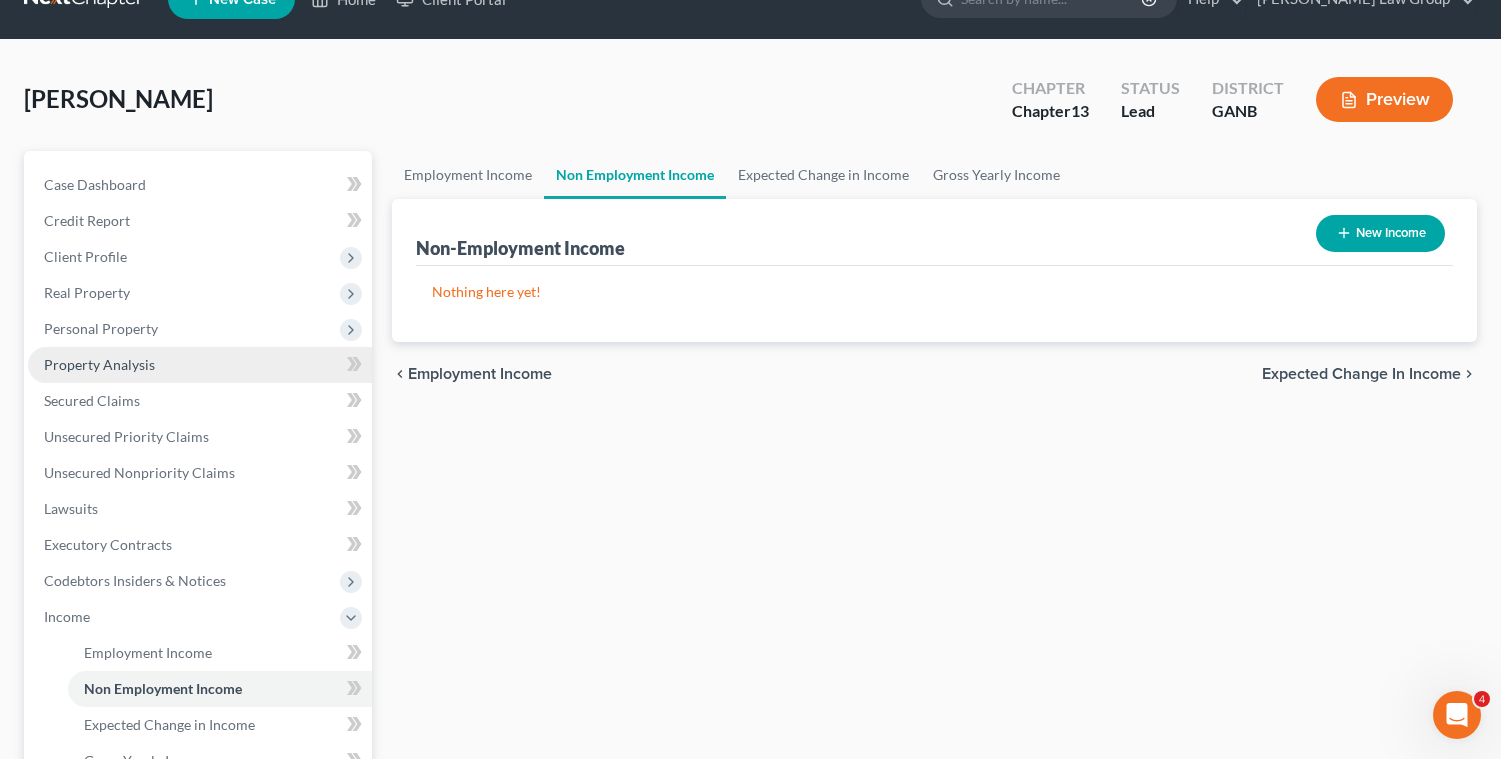 scroll, scrollTop: 136, scrollLeft: 0, axis: vertical 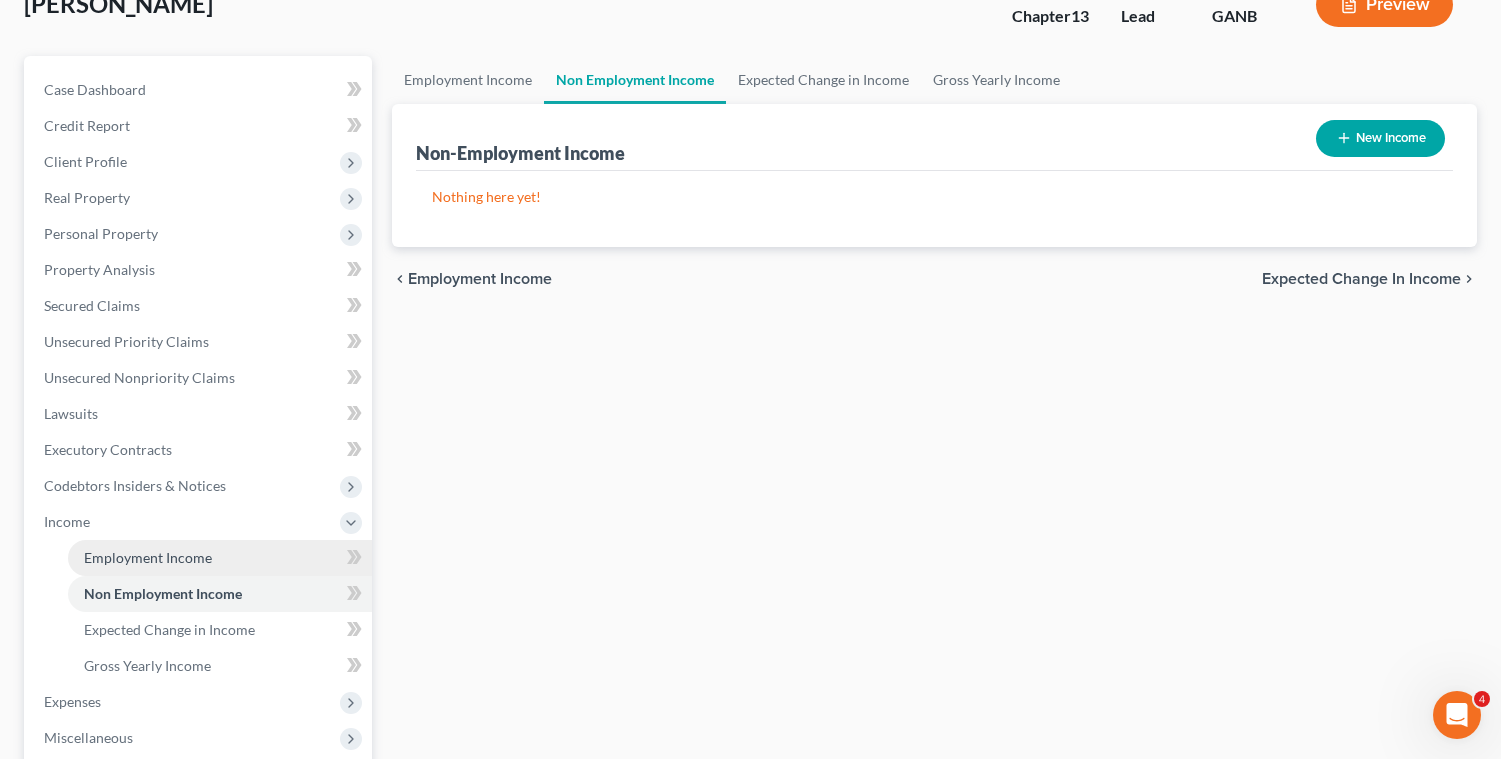 click on "Employment Income" at bounding box center (148, 557) 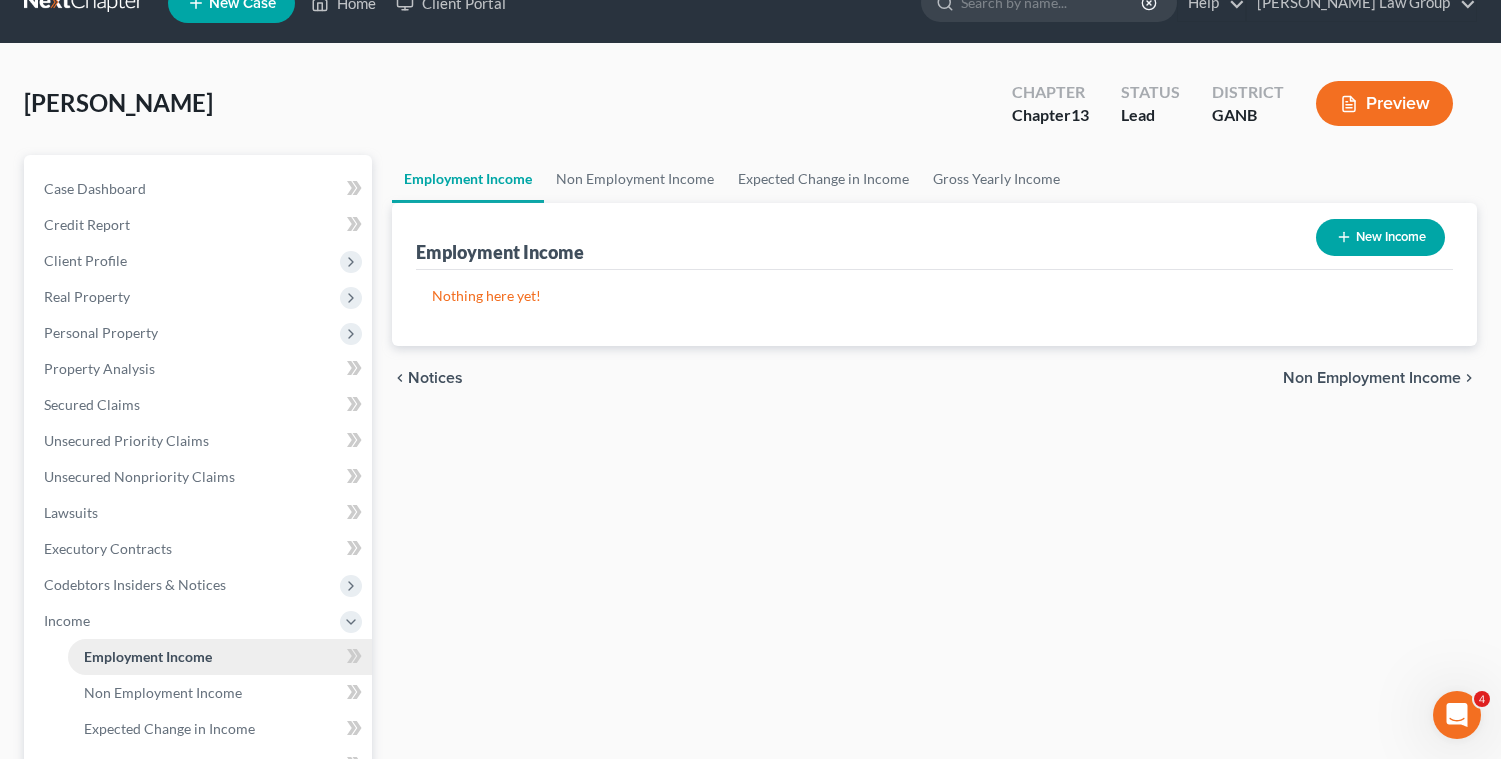 scroll, scrollTop: 0, scrollLeft: 0, axis: both 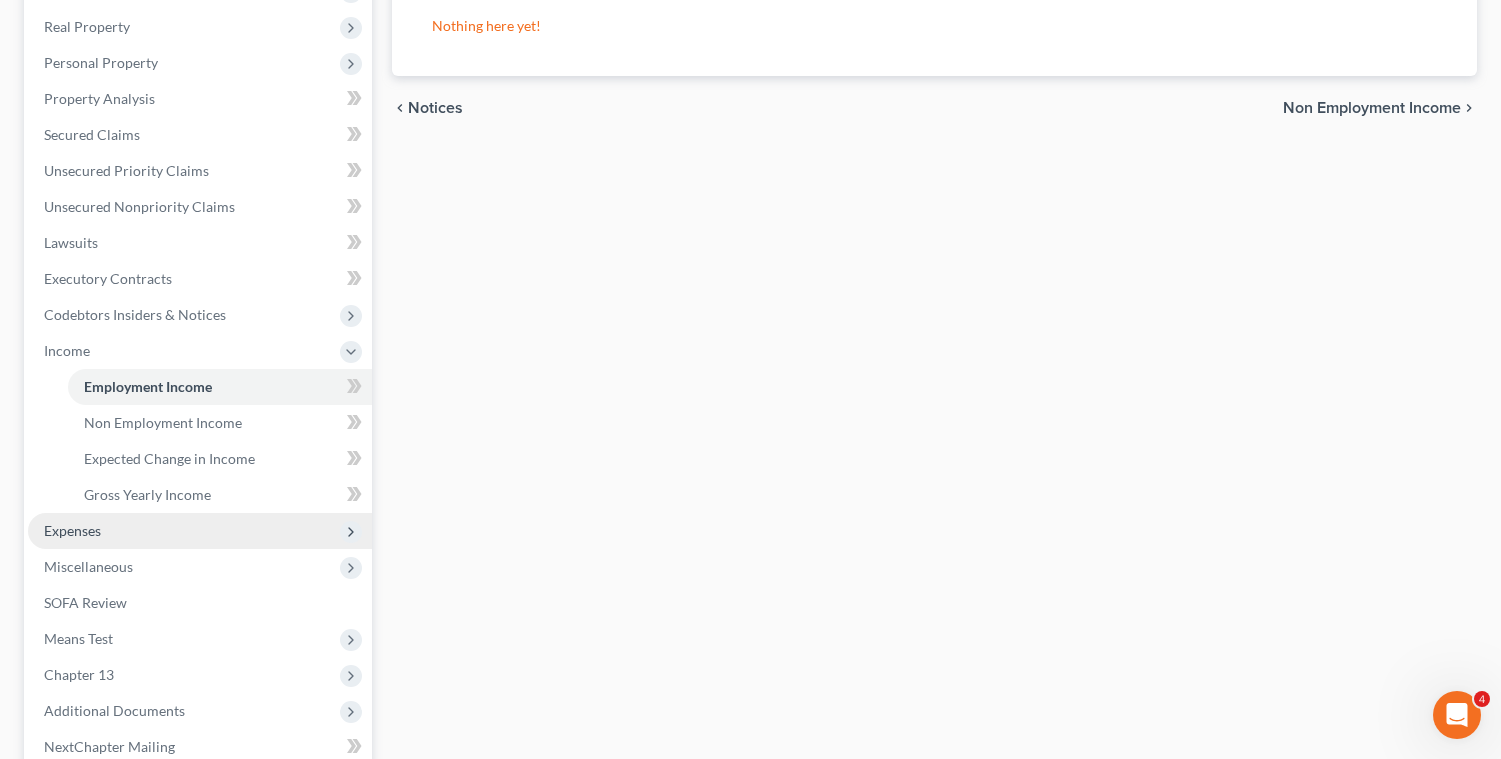 click on "Expenses" at bounding box center (200, 531) 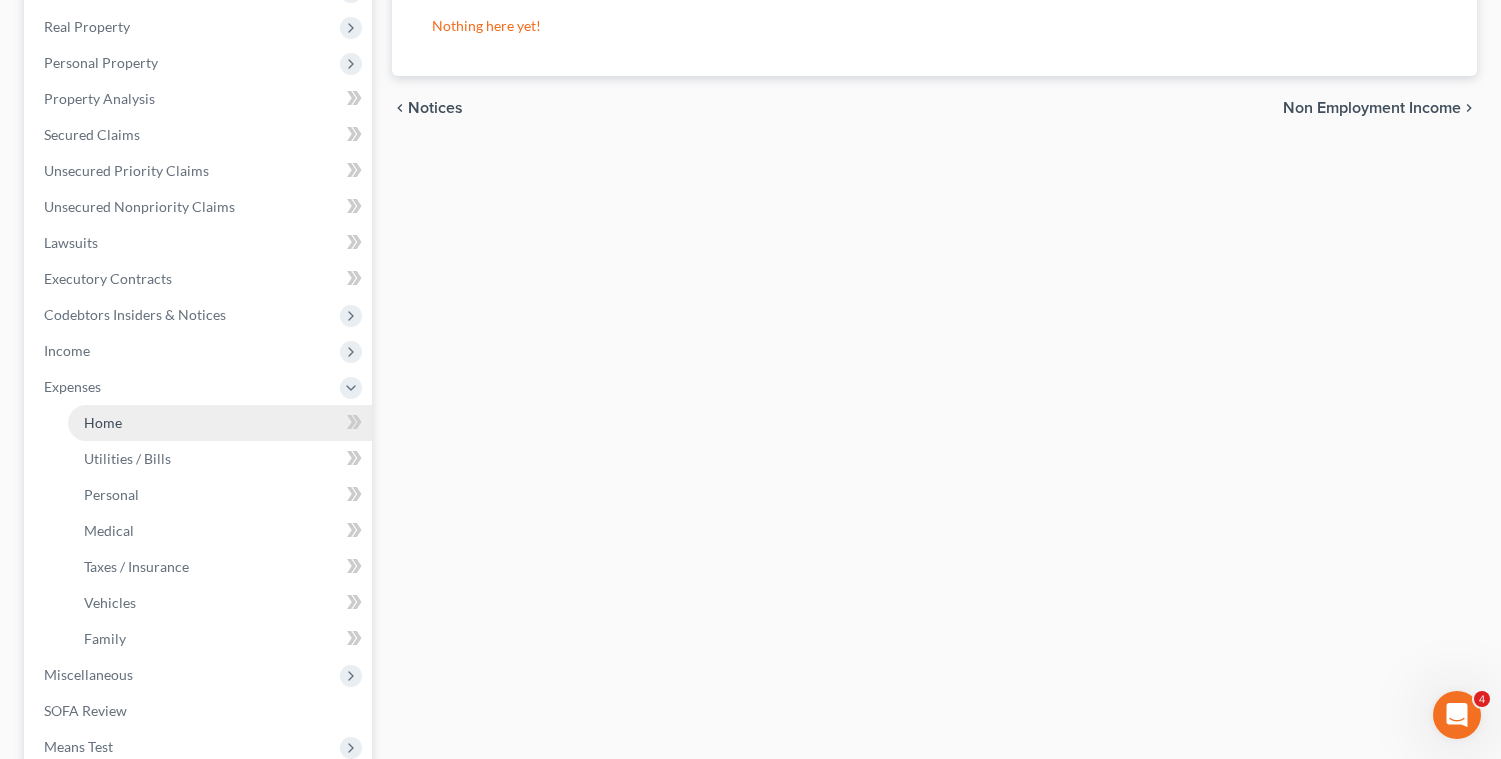 click on "Home" at bounding box center [220, 423] 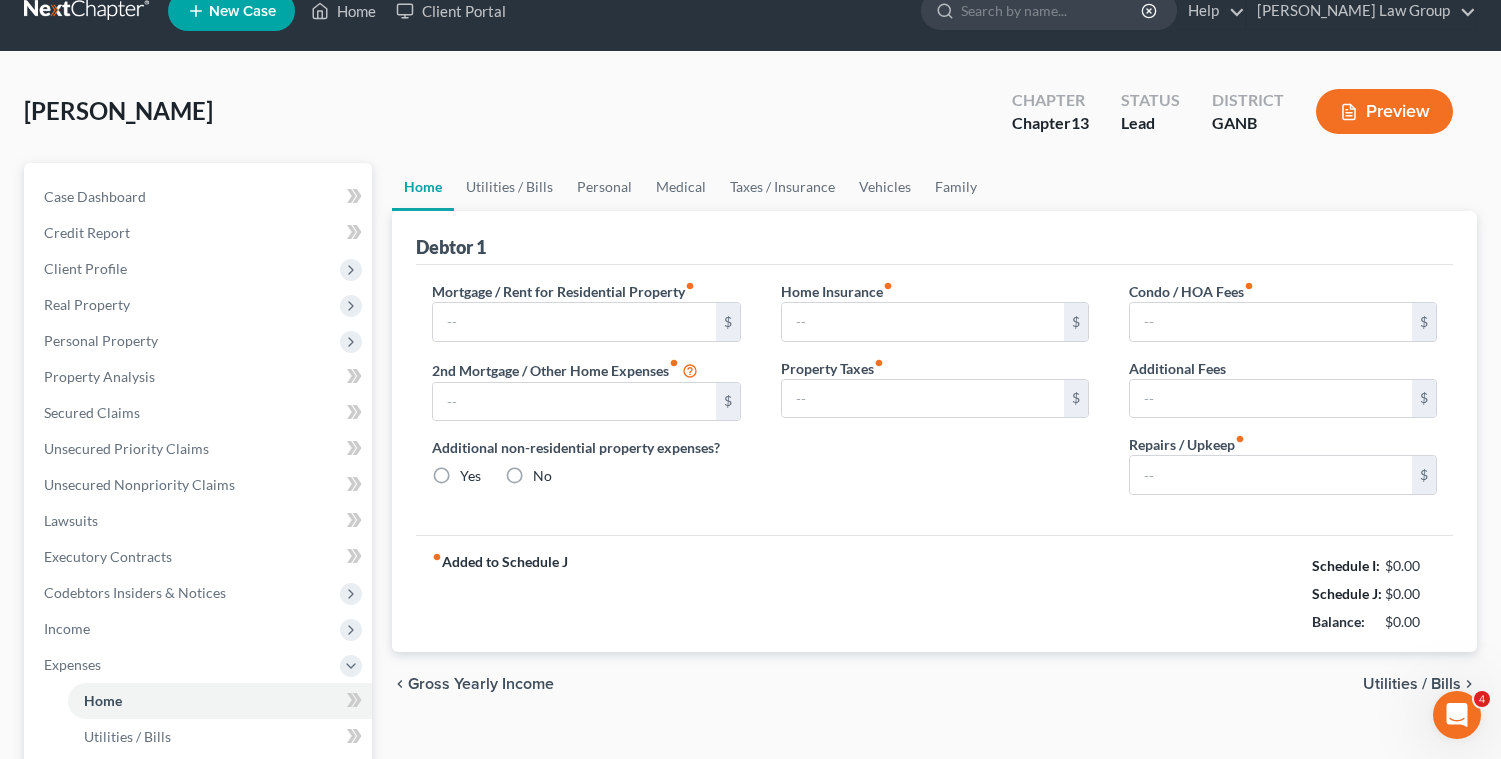 scroll, scrollTop: 0, scrollLeft: 0, axis: both 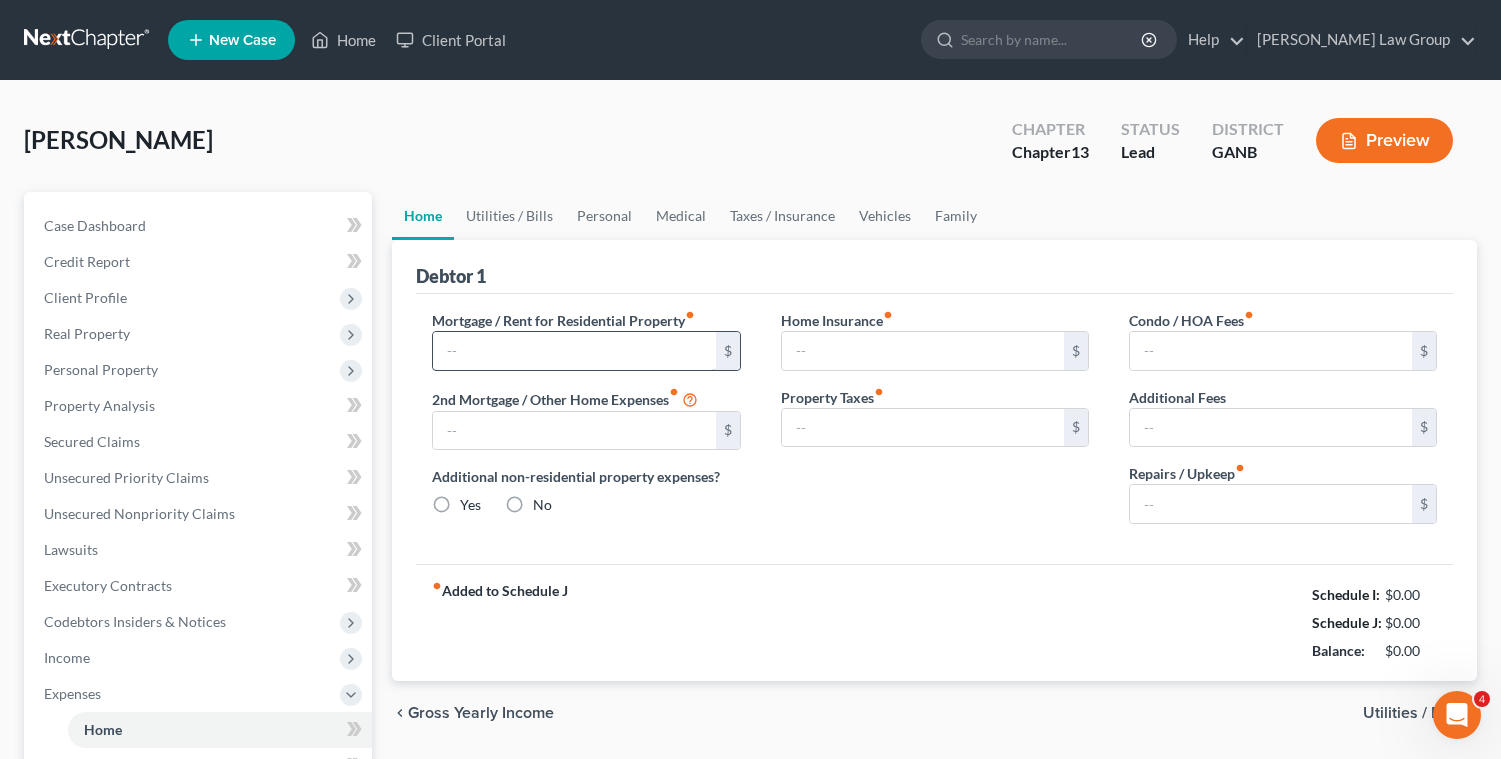 type on "901.00" 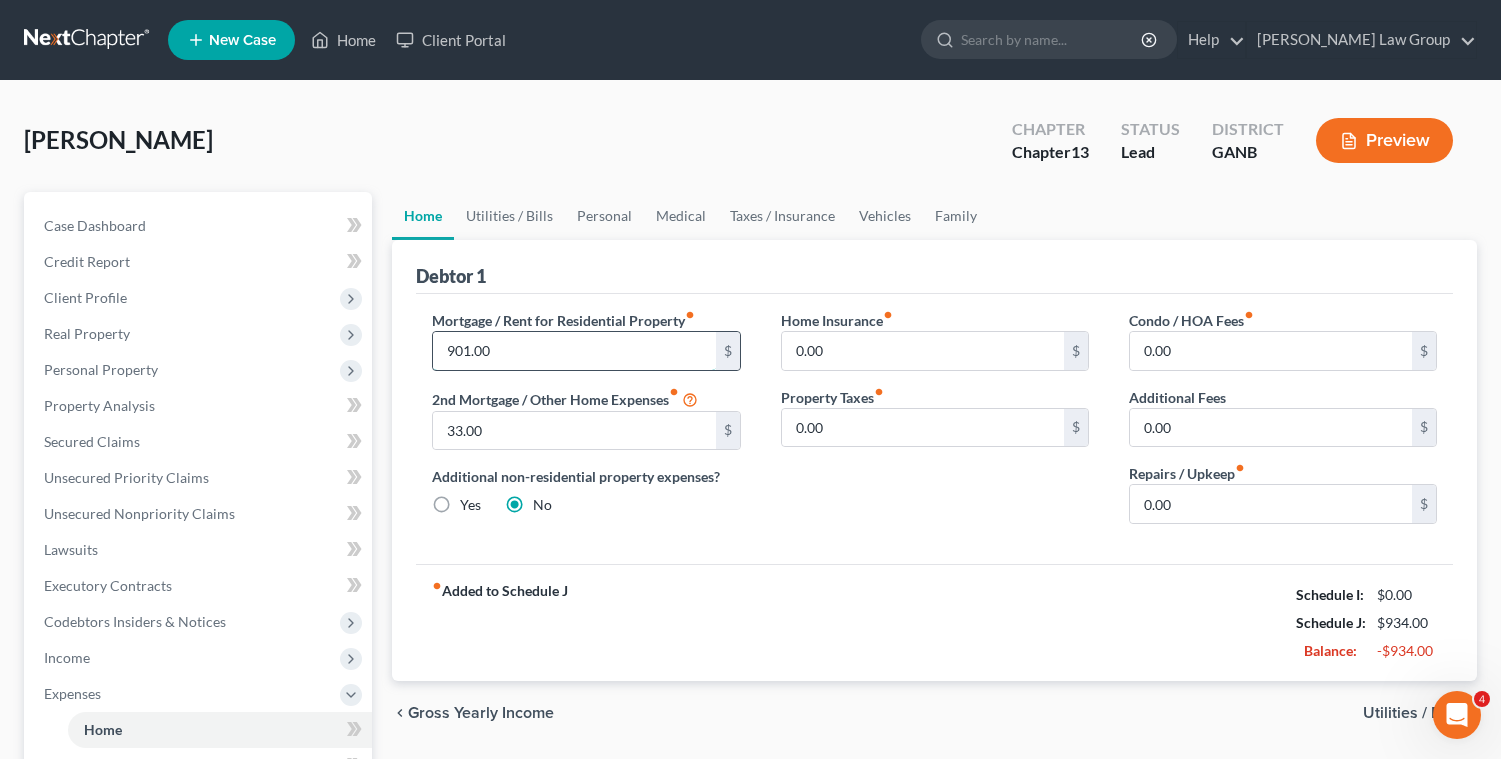 click on "901.00" at bounding box center (574, 351) 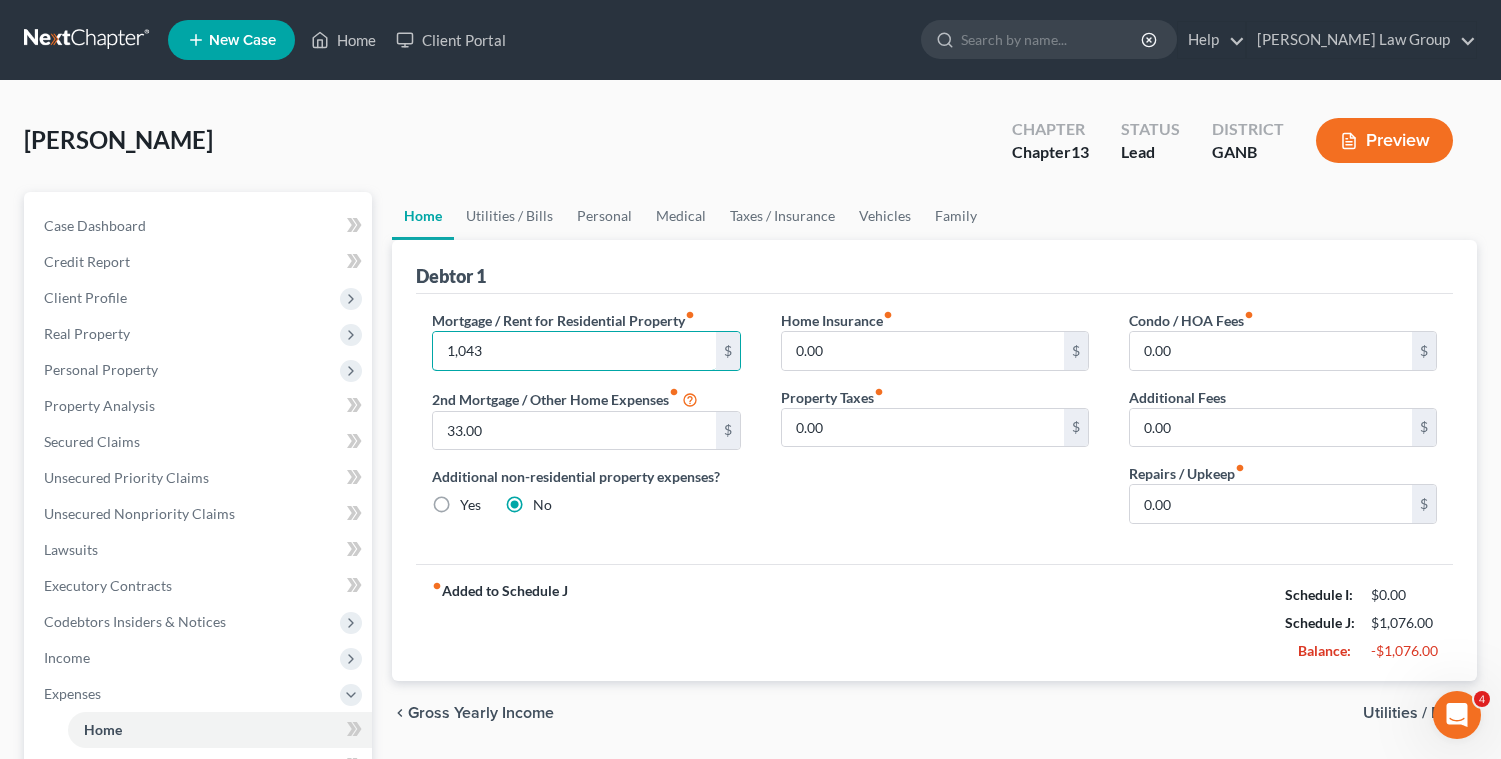 type on "1,043" 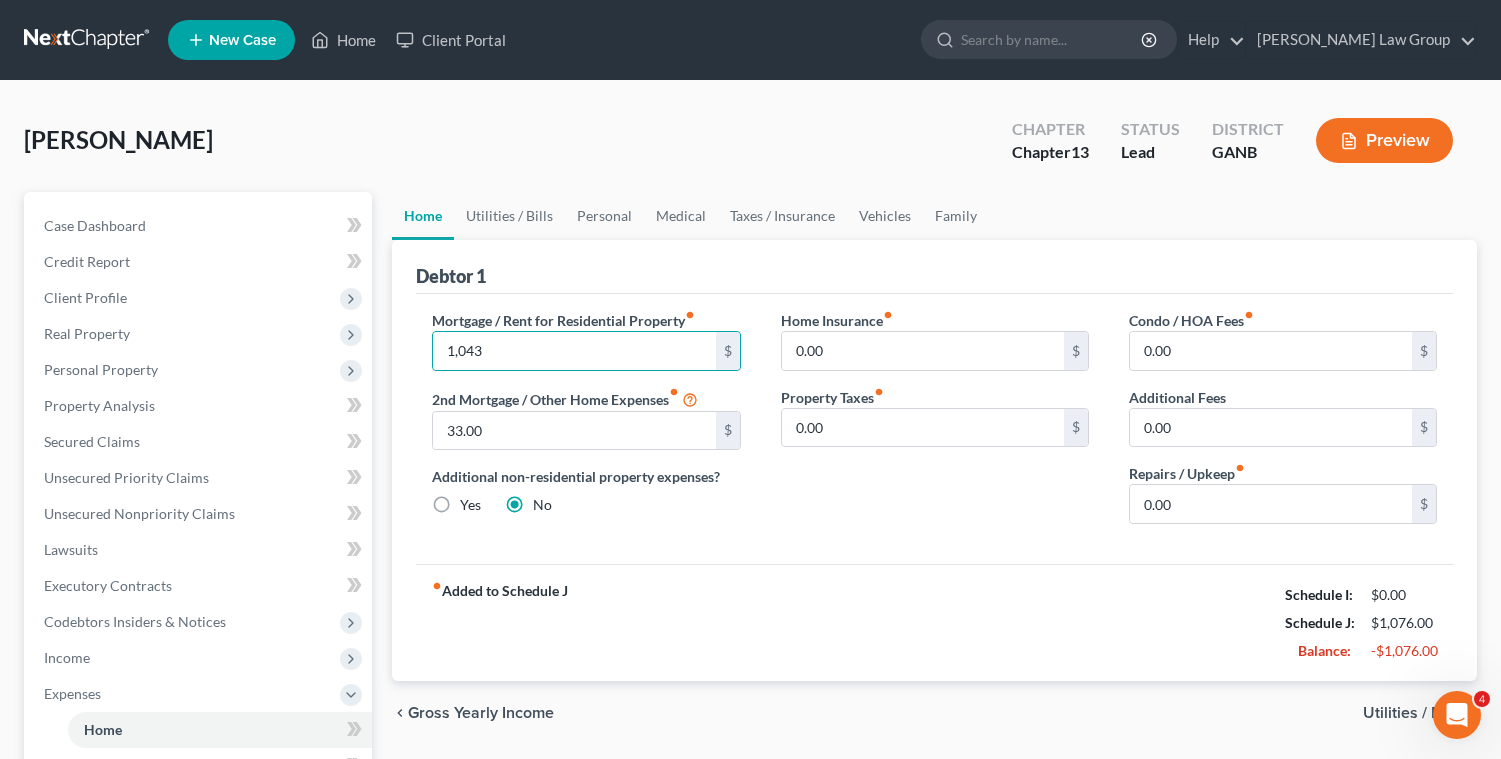 click on "Home Insurance  fiber_manual_record 0.00 $ Property Taxes  fiber_manual_record 0.00 $" at bounding box center (935, 425) 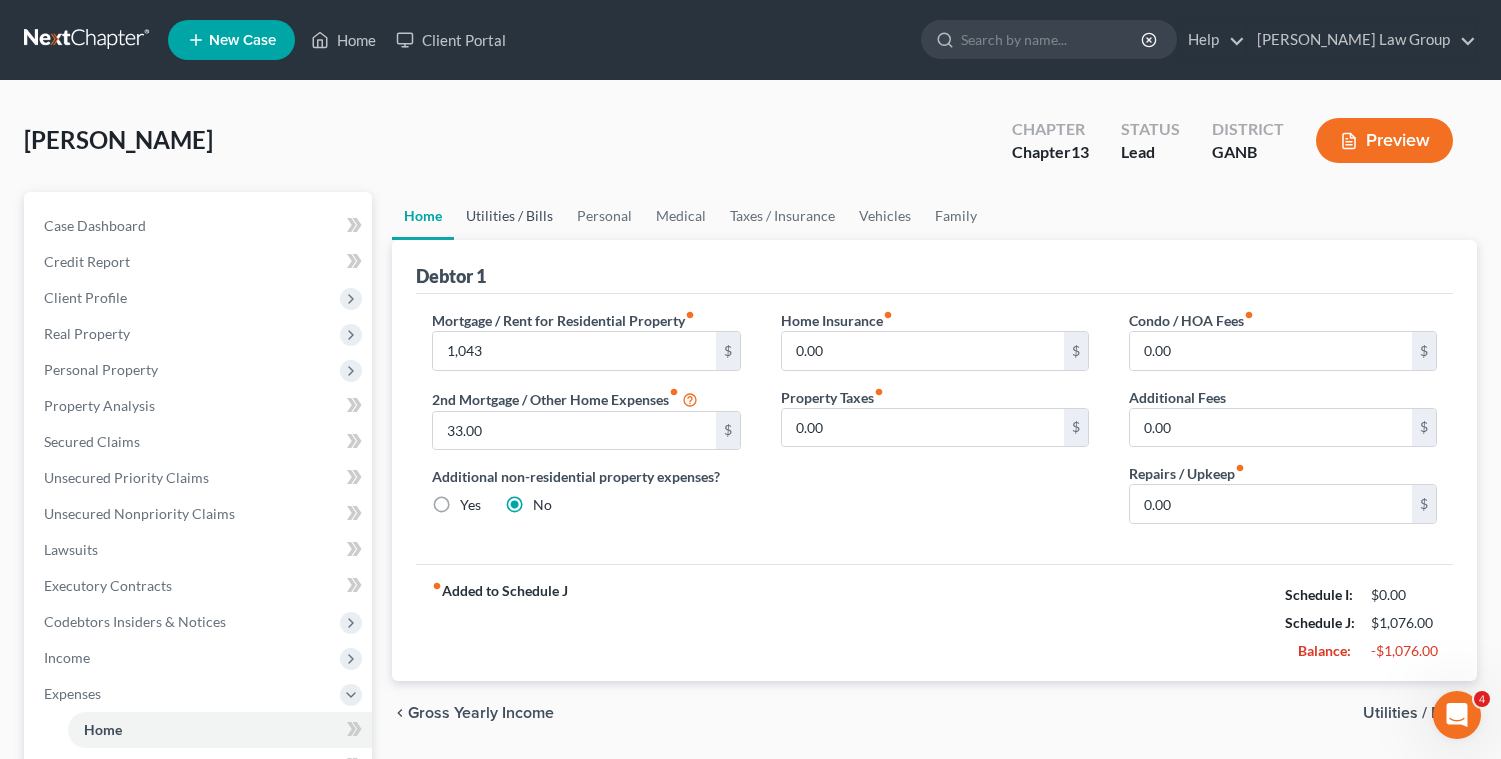 click on "Utilities / Bills" at bounding box center [509, 216] 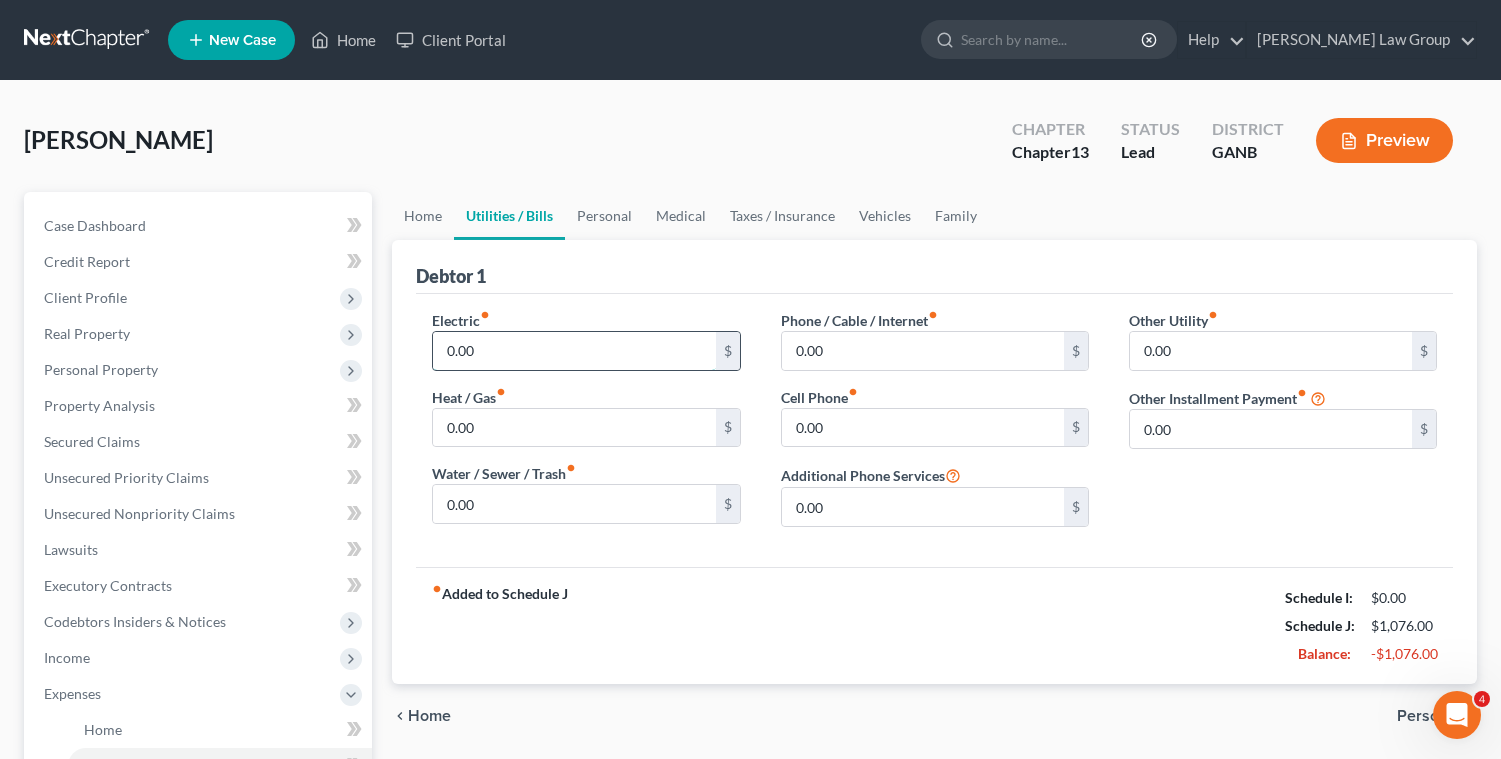 click on "0.00" at bounding box center [574, 351] 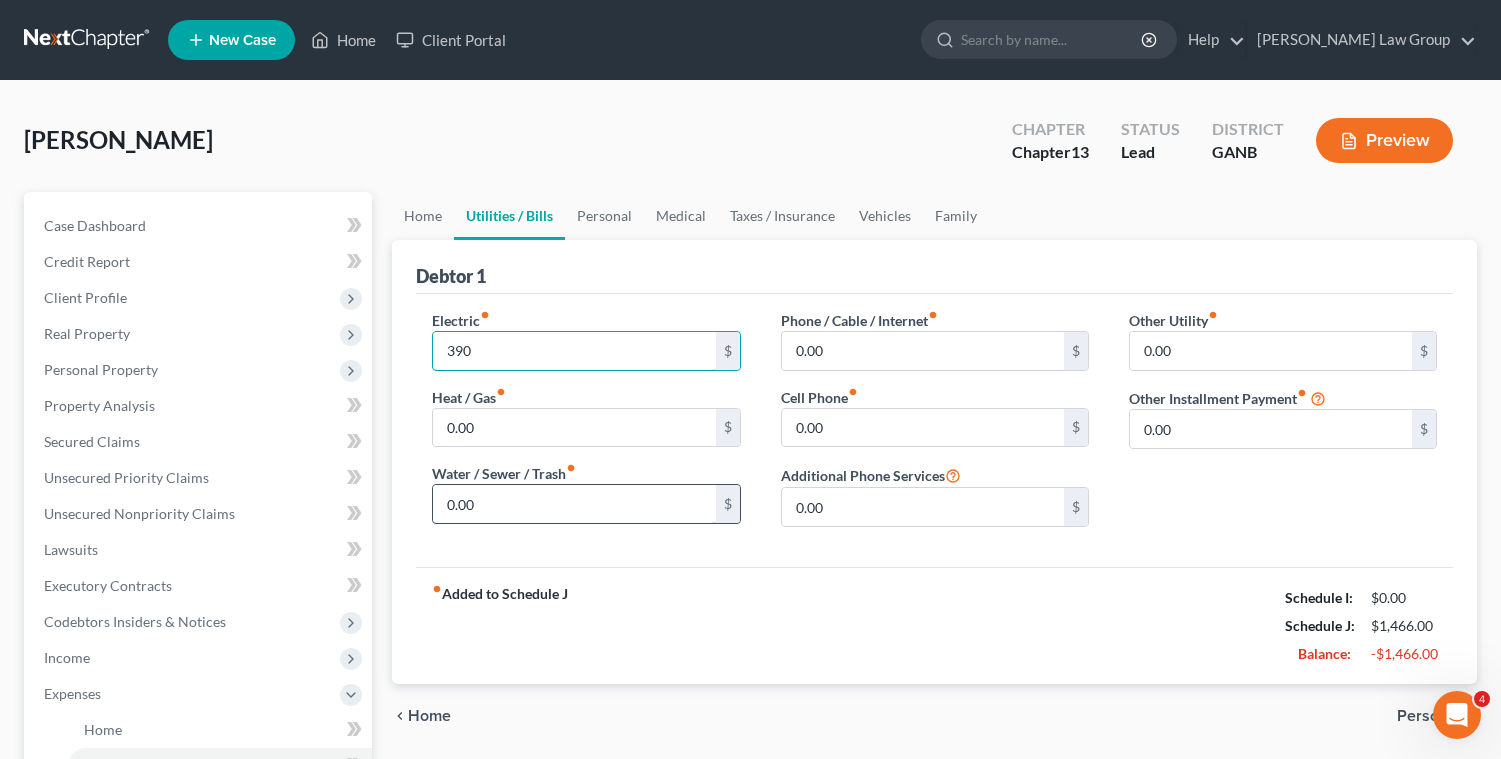type on "390" 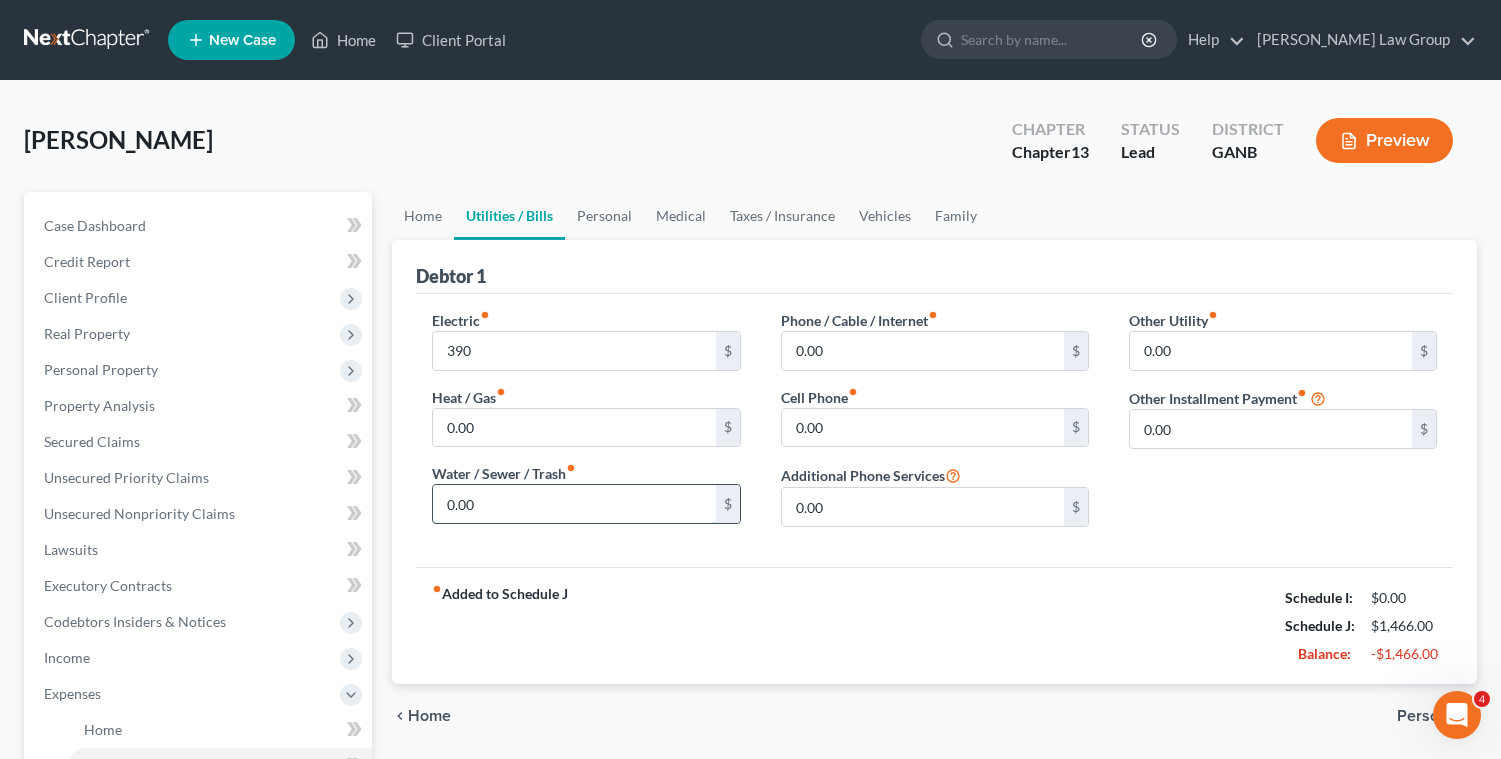 click on "0.00" at bounding box center [574, 504] 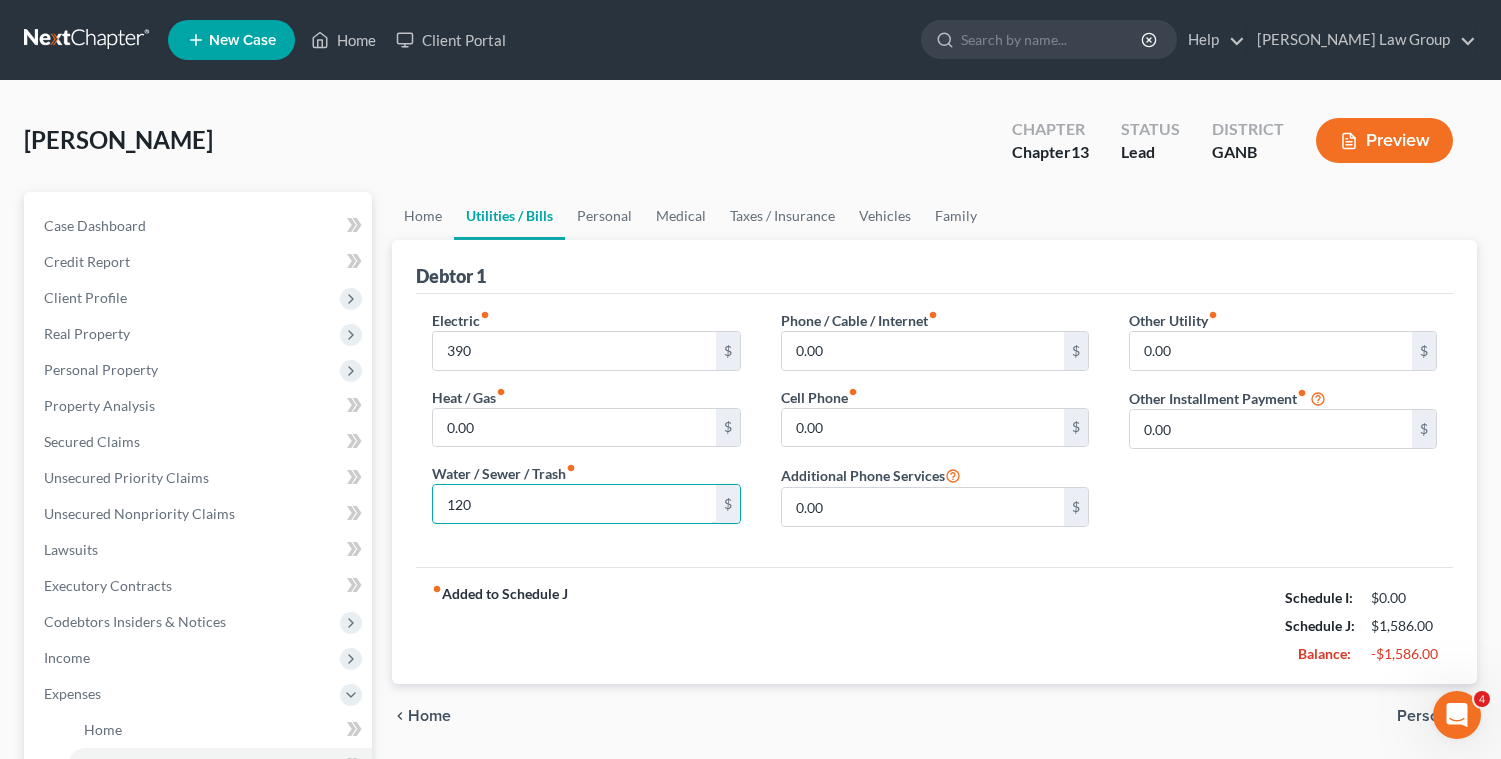 type on "120" 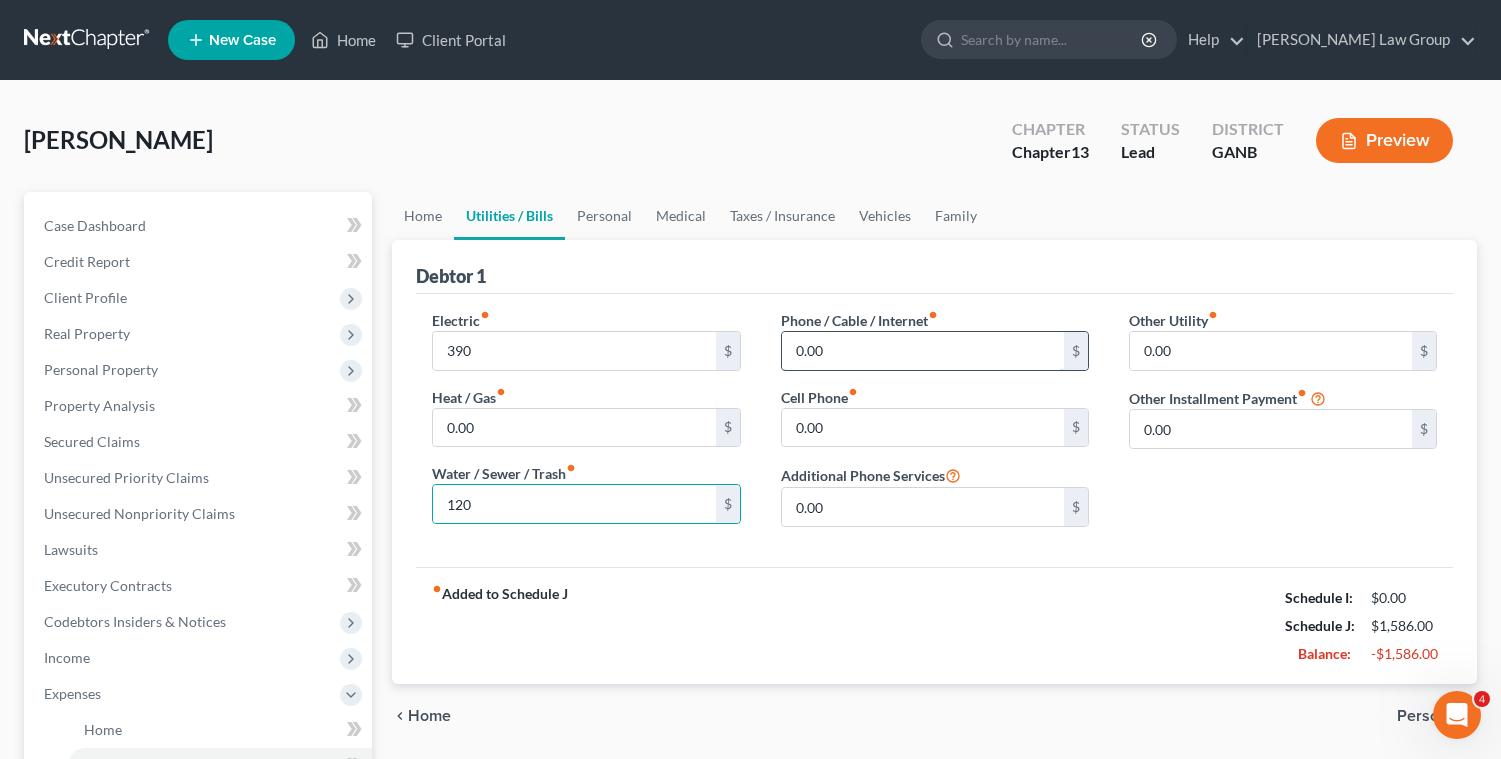 click on "0.00" at bounding box center [923, 351] 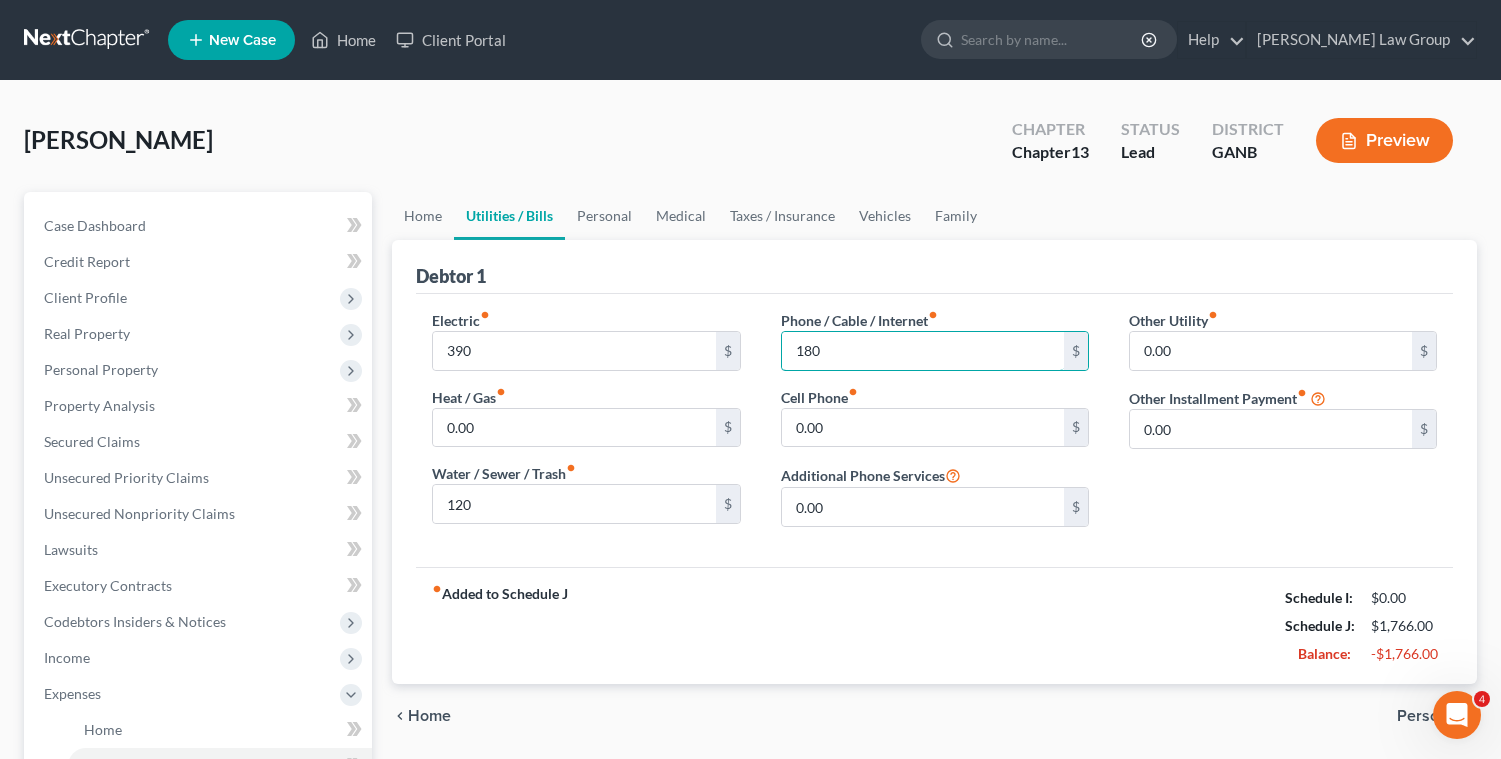 type on "180" 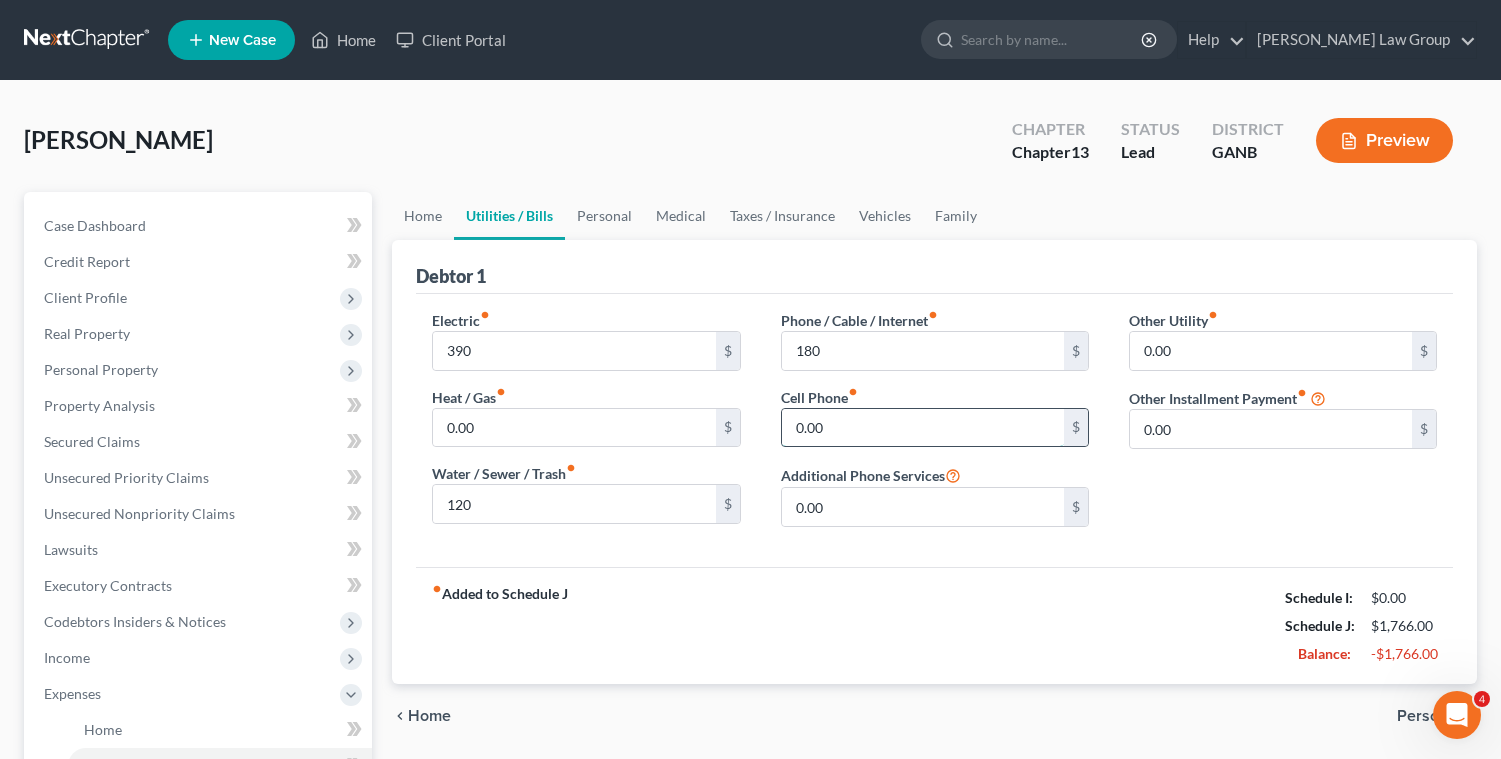 click on "0.00" at bounding box center (923, 428) 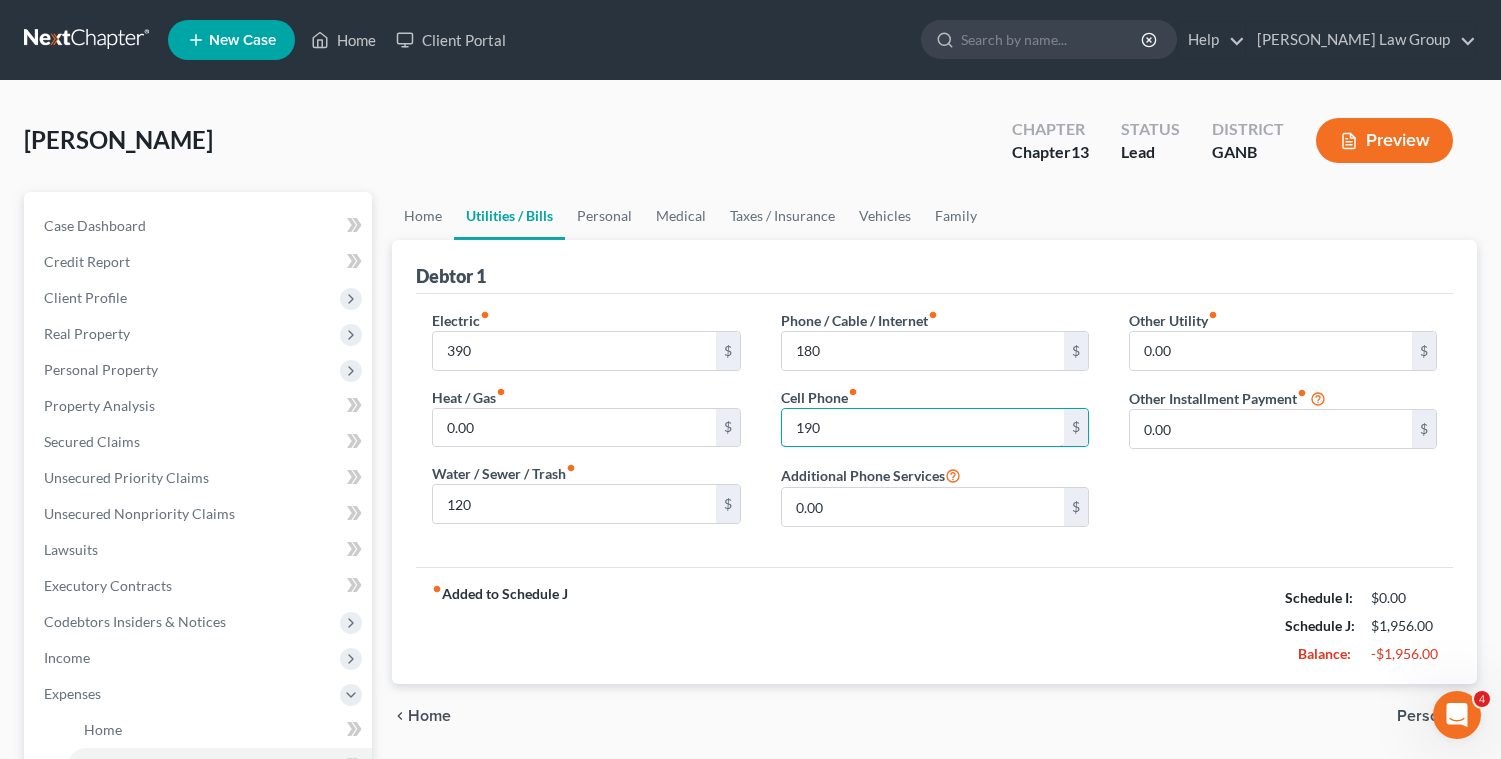 type on "190" 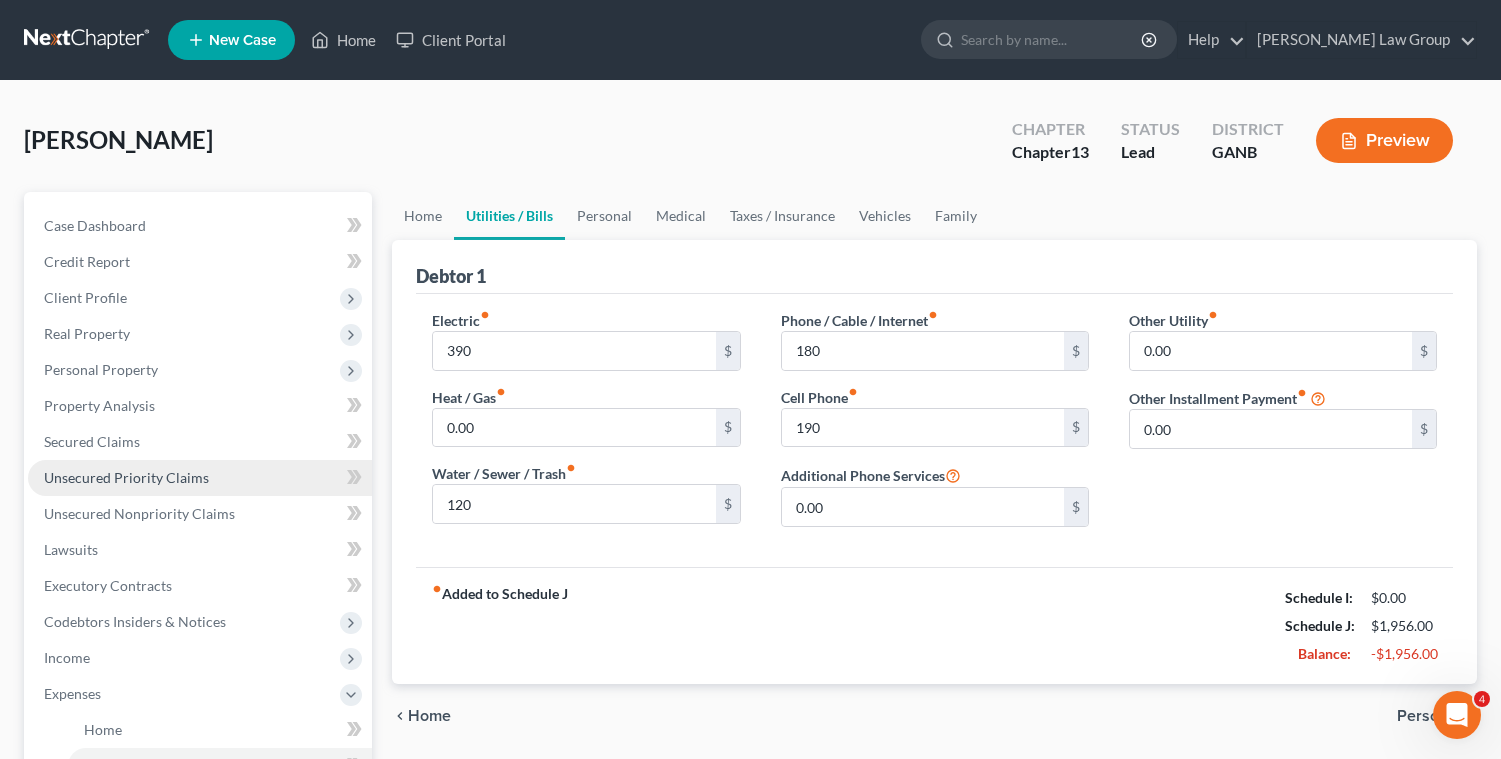 click on "Unsecured Priority Claims" at bounding box center (126, 477) 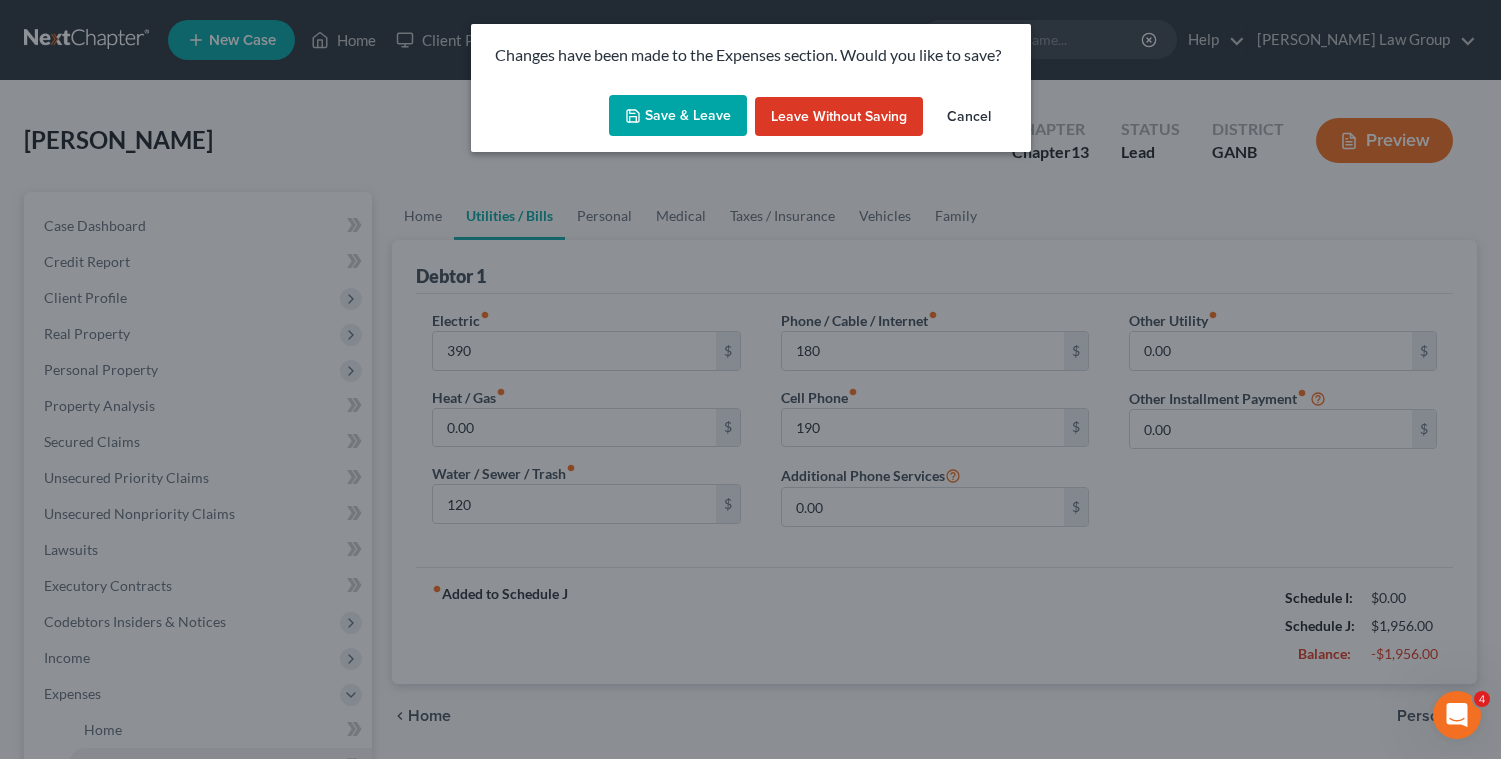 click on "Save & Leave" at bounding box center [678, 116] 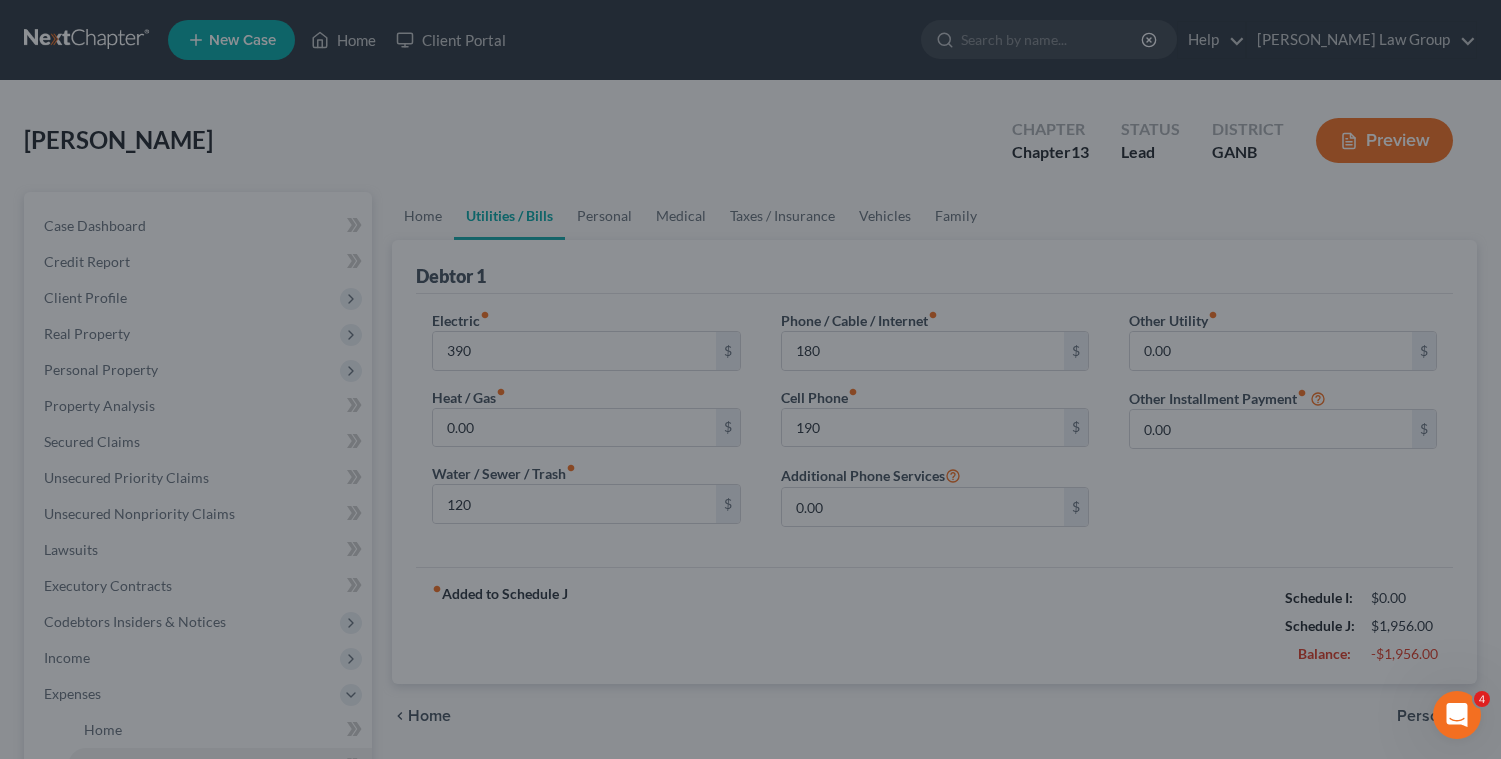 type 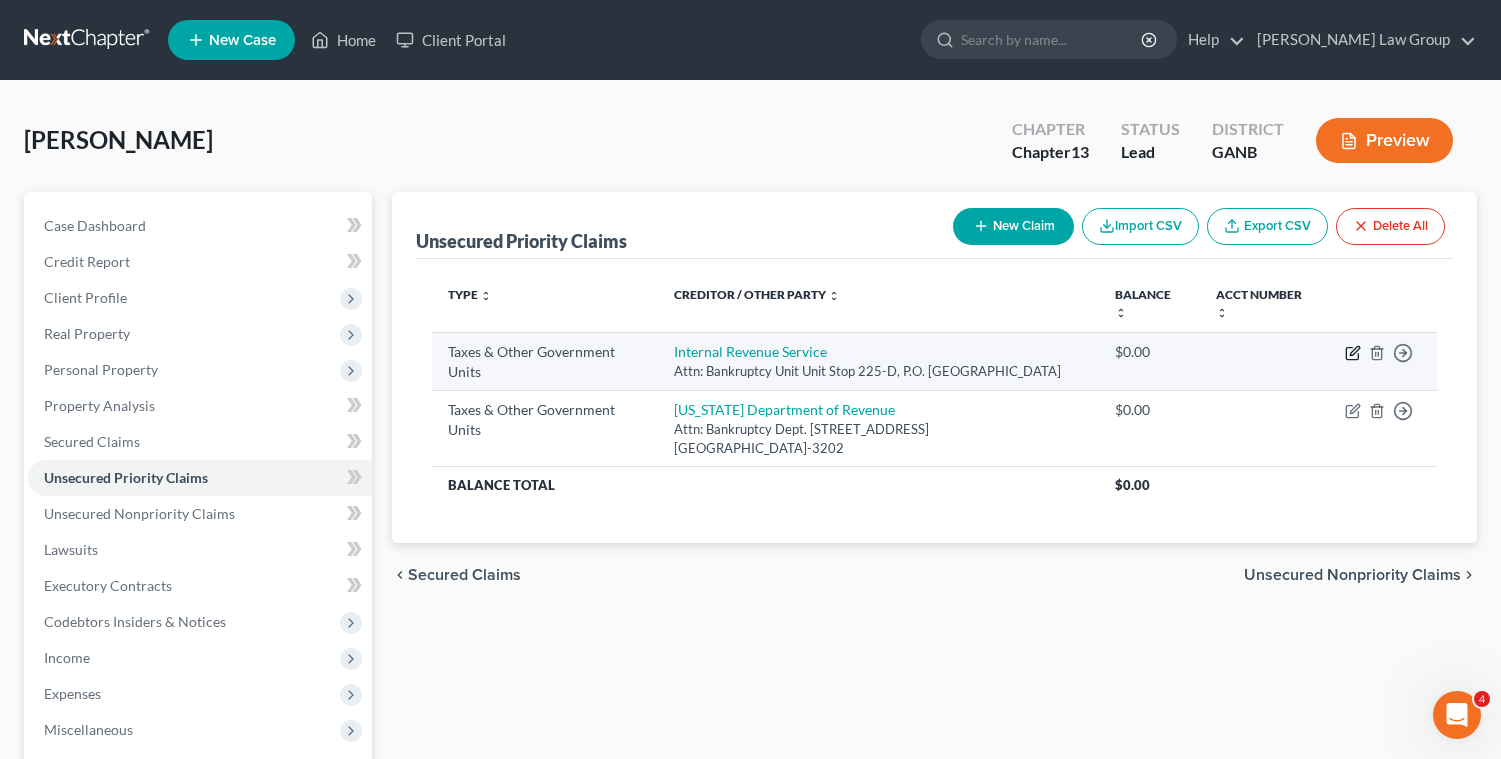 click 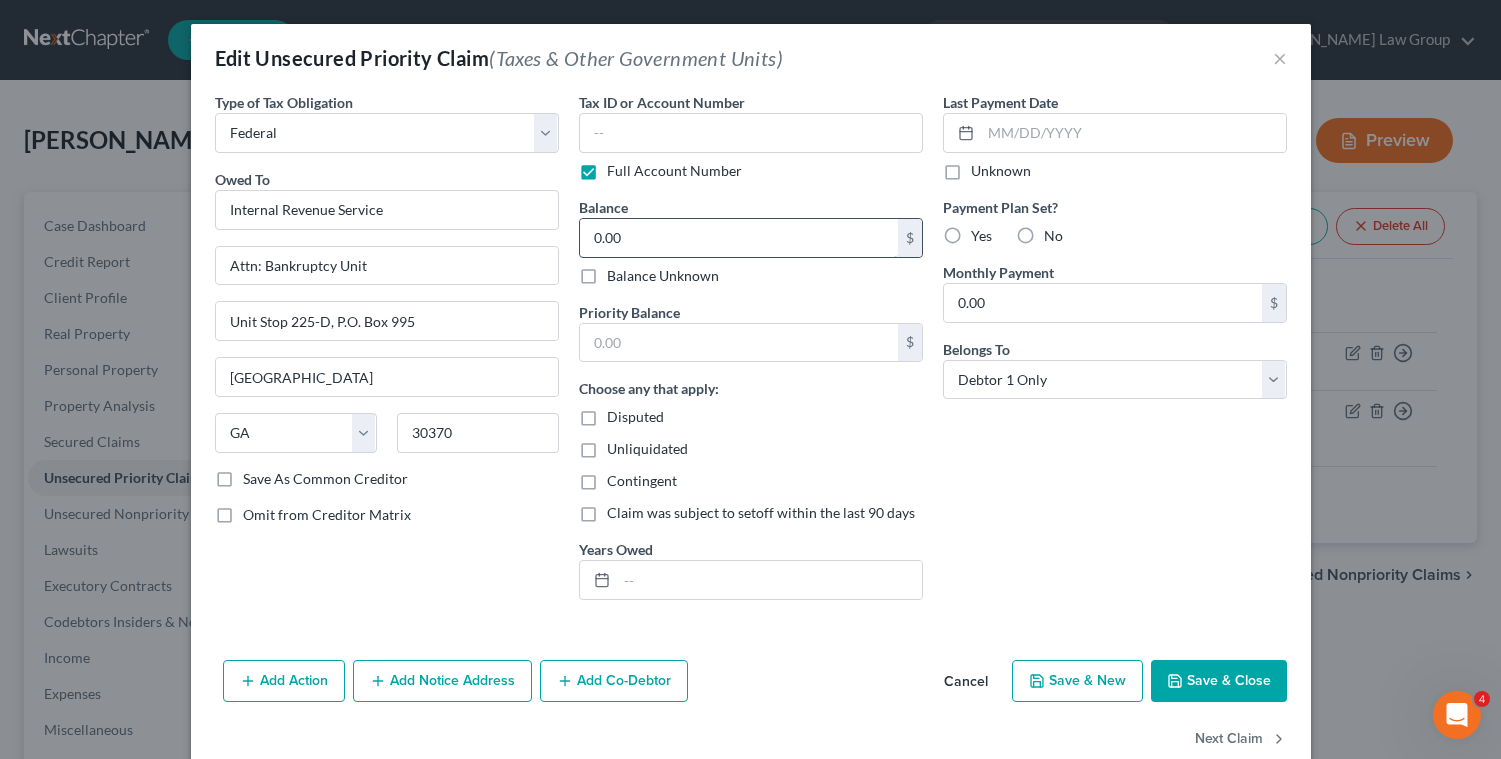 click on "0.00" at bounding box center (739, 238) 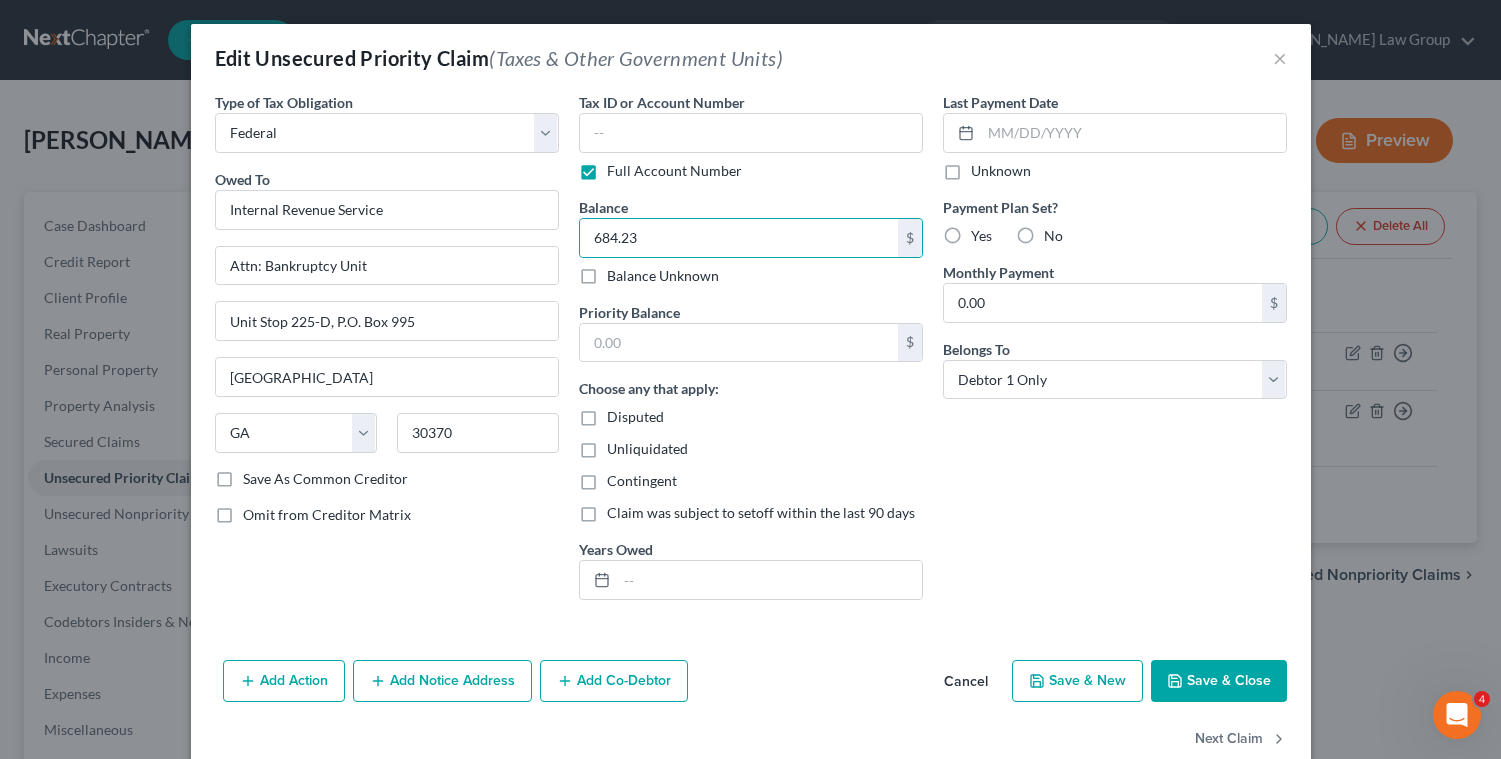 click on "Priority Balance $ Choose any that apply: Disputed Unliquidated Contingent Claim was subject to setoff within the last 90 days Years Owed" at bounding box center (751, 451) 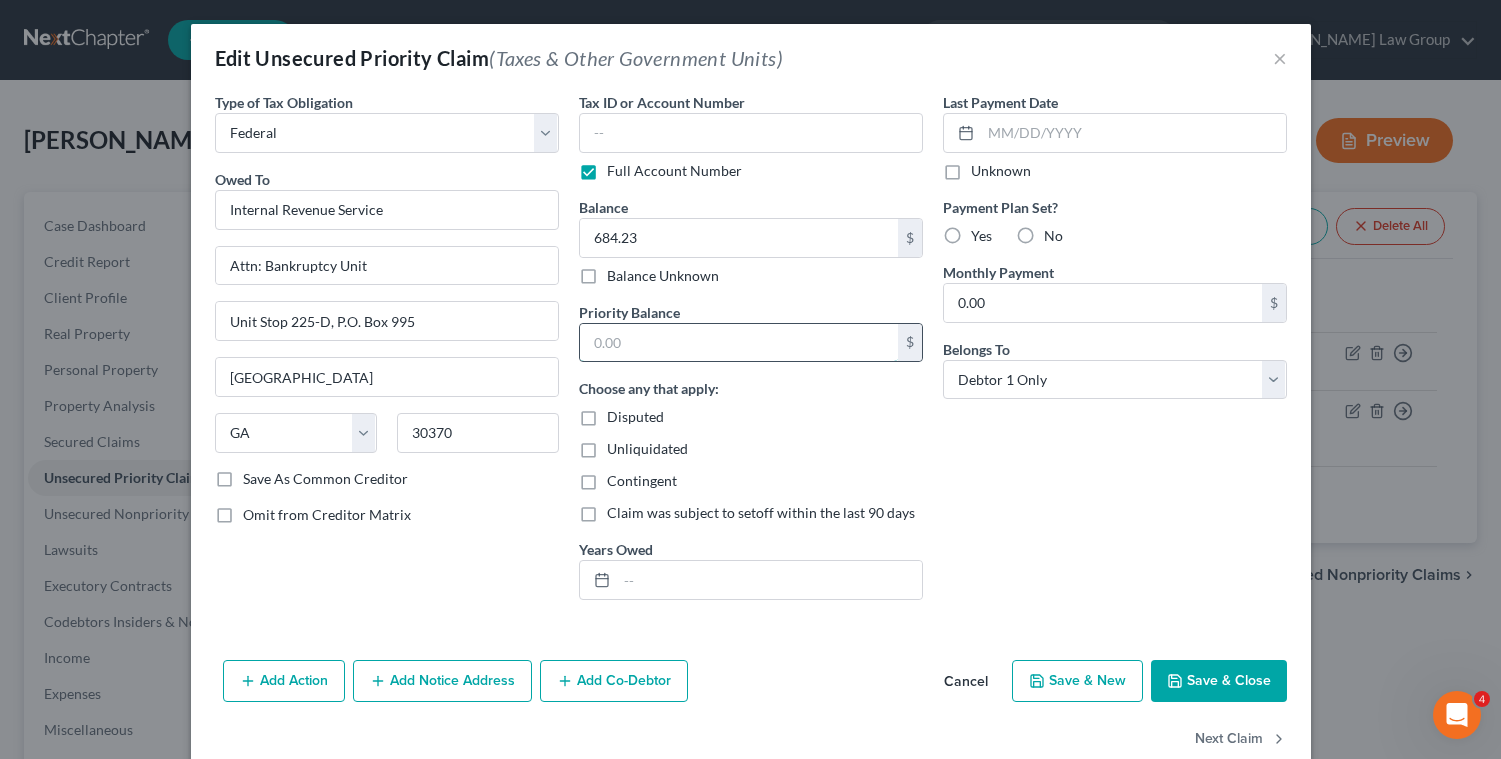 click at bounding box center [739, 343] 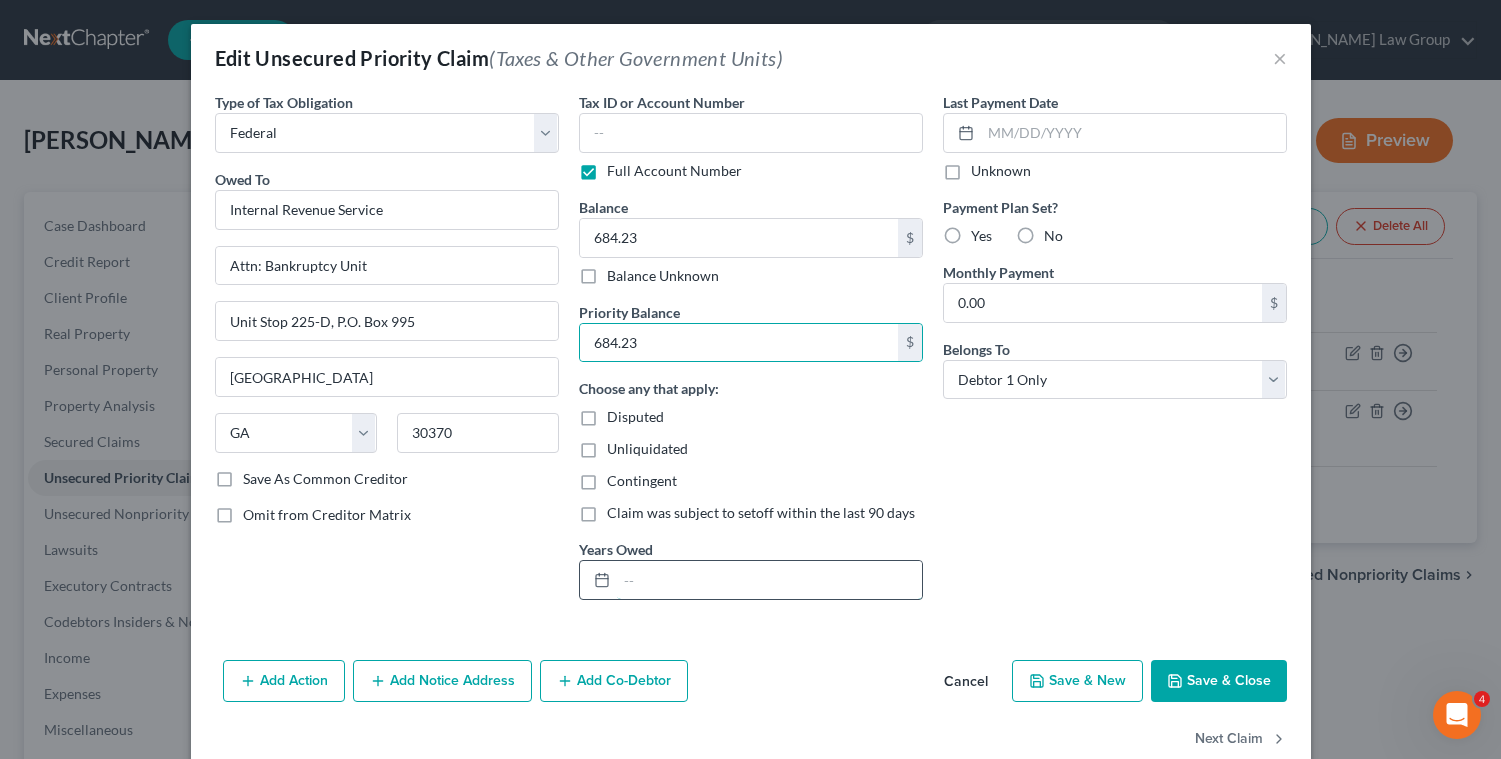 click at bounding box center (769, 580) 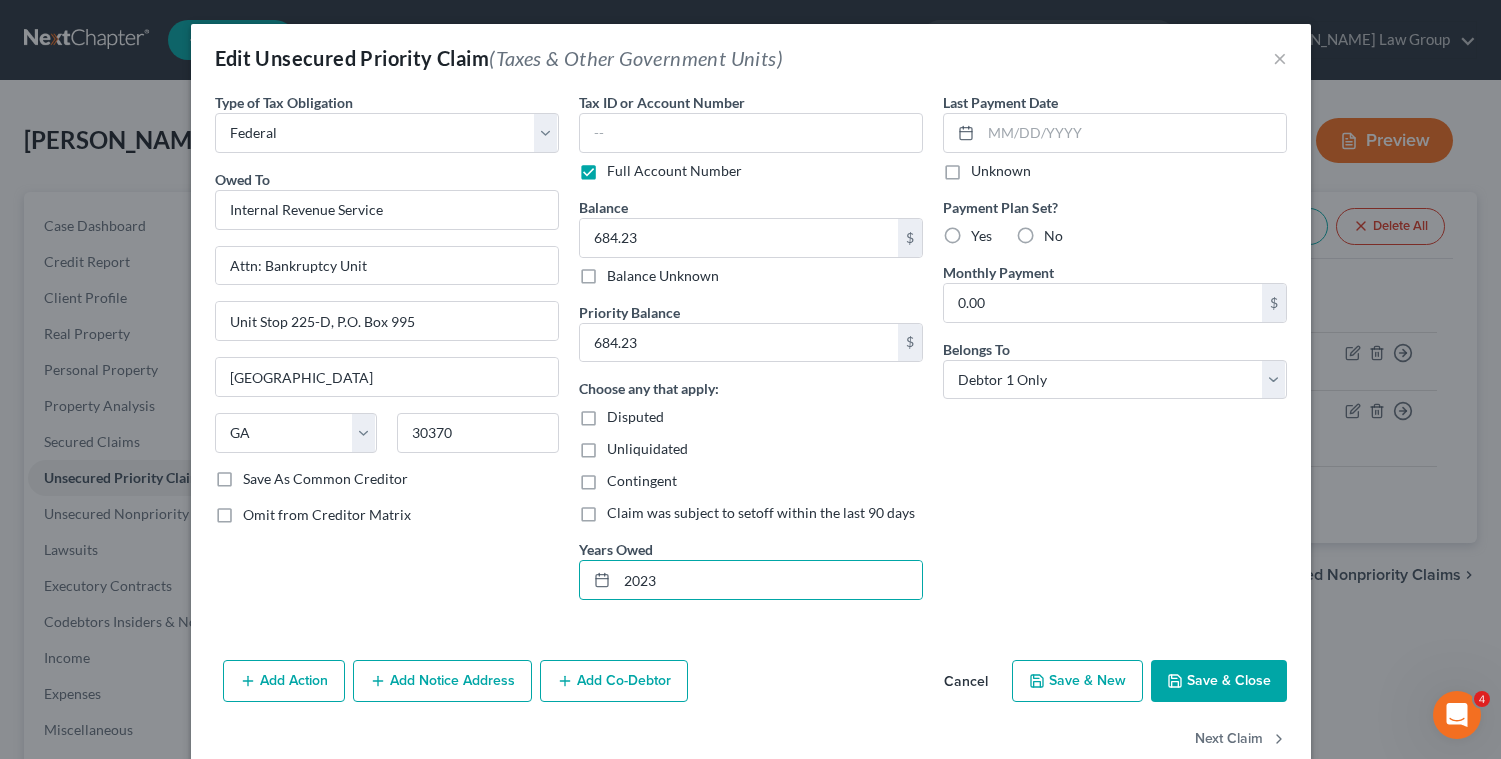 click on "Save & Close" at bounding box center (1219, 681) 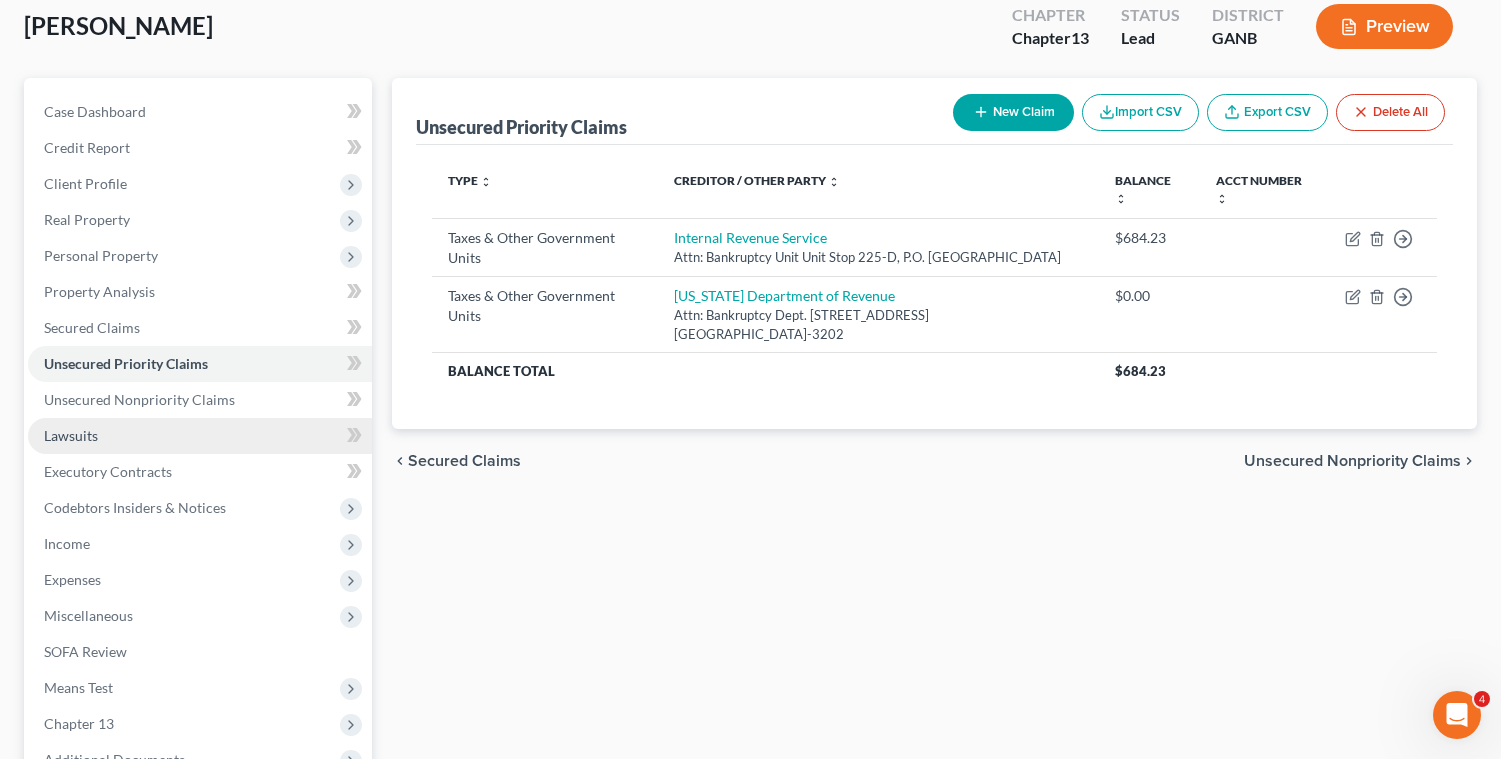 scroll, scrollTop: 178, scrollLeft: 0, axis: vertical 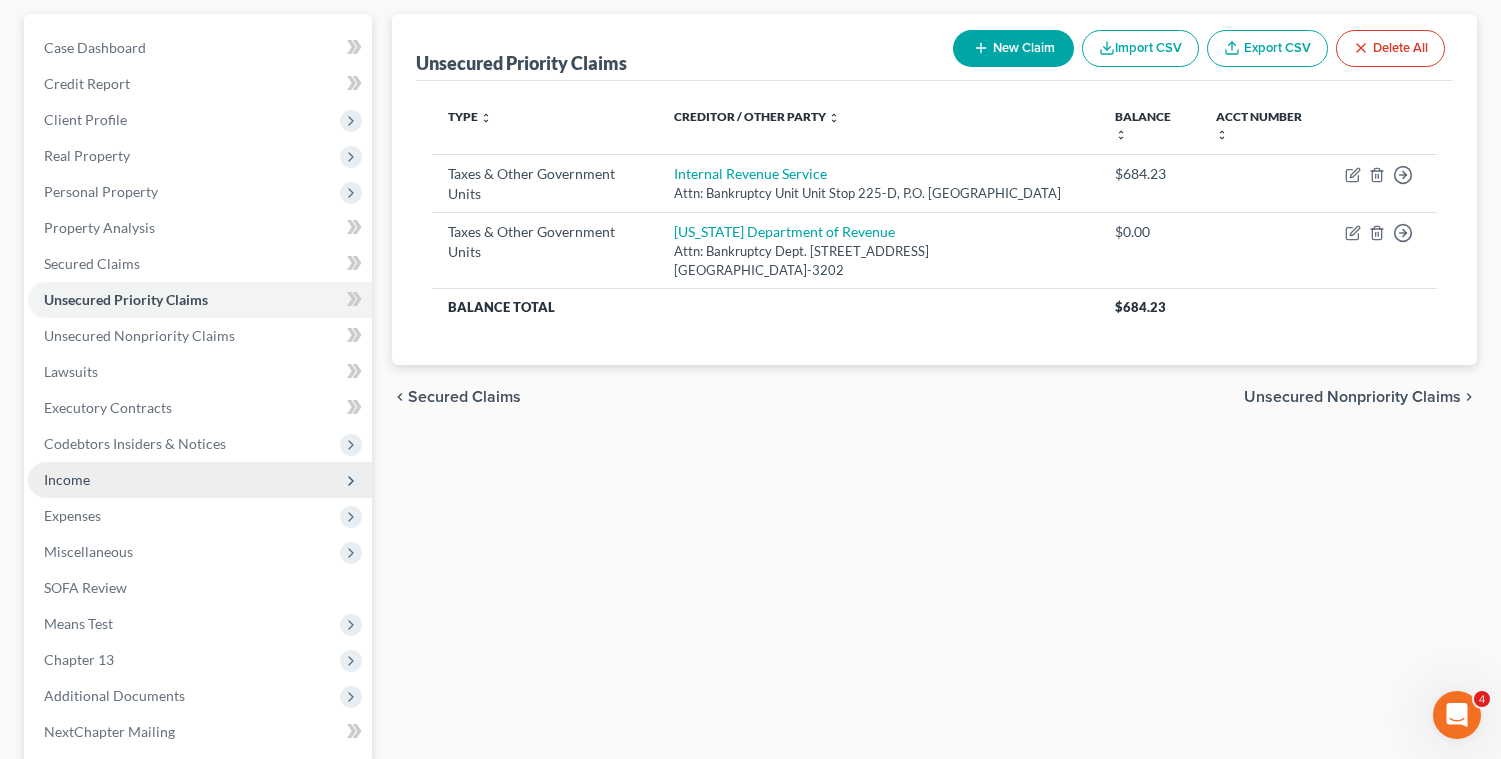 click on "Income" at bounding box center [200, 480] 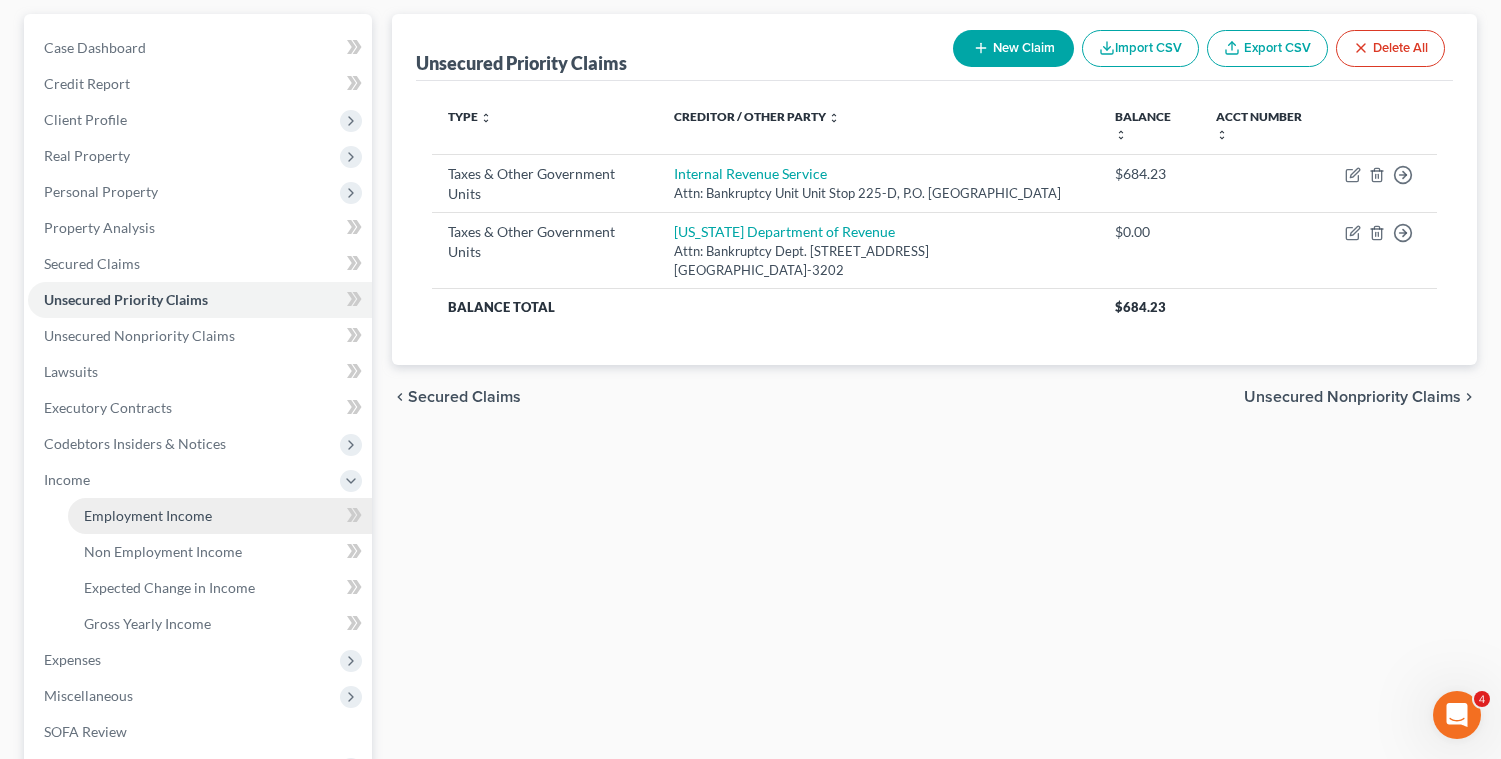 click on "Employment Income" at bounding box center (220, 516) 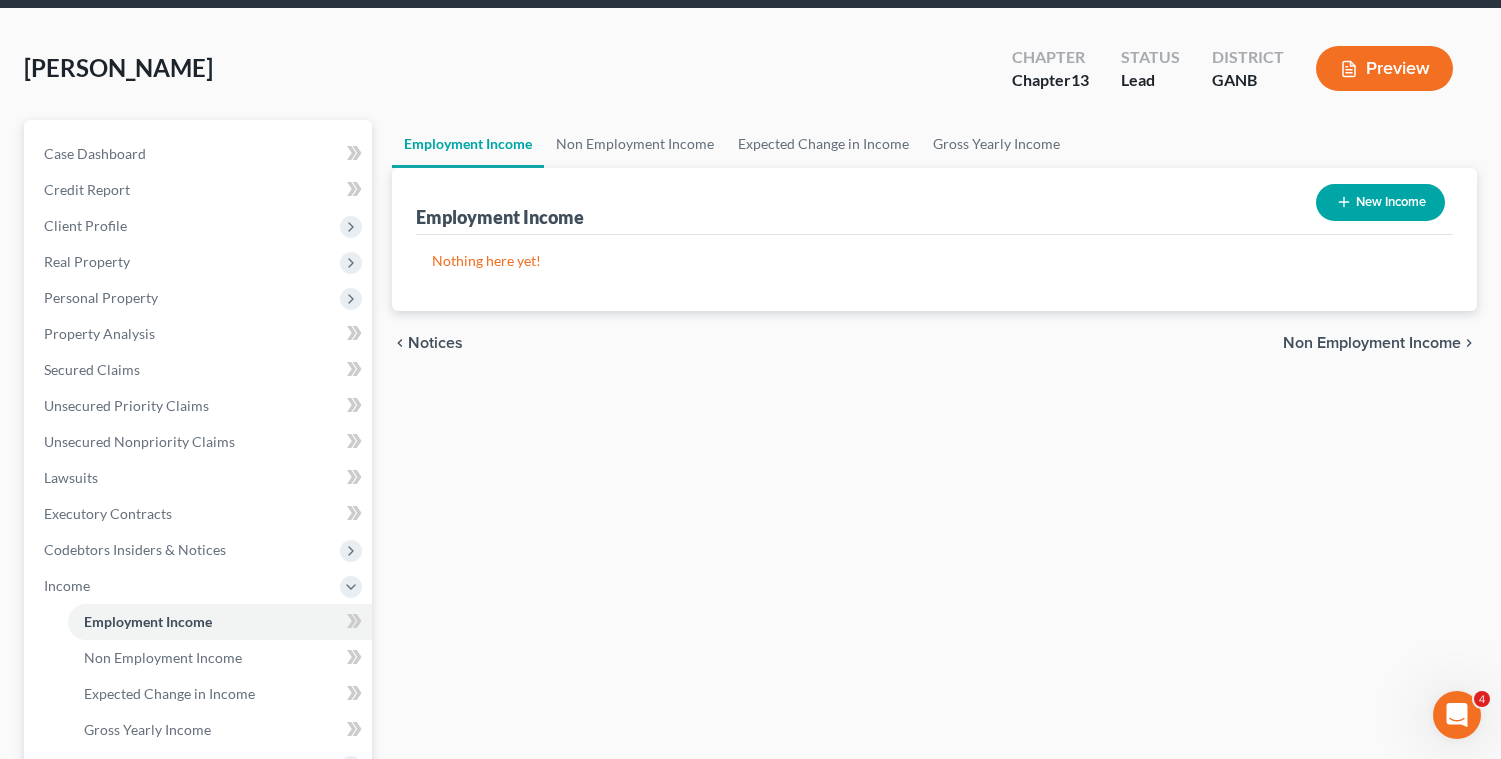 scroll, scrollTop: 0, scrollLeft: 0, axis: both 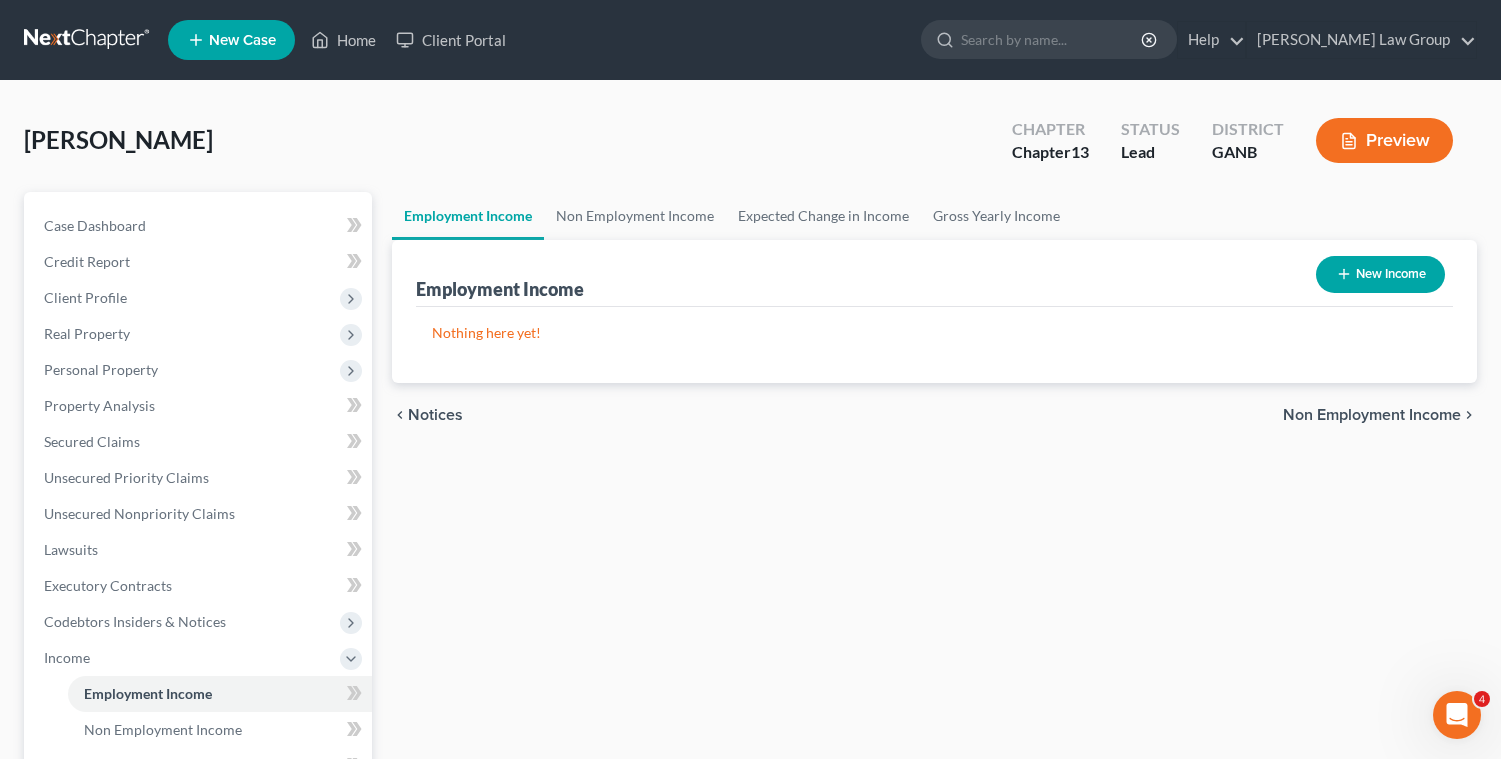 click on "New Income" at bounding box center [1380, 274] 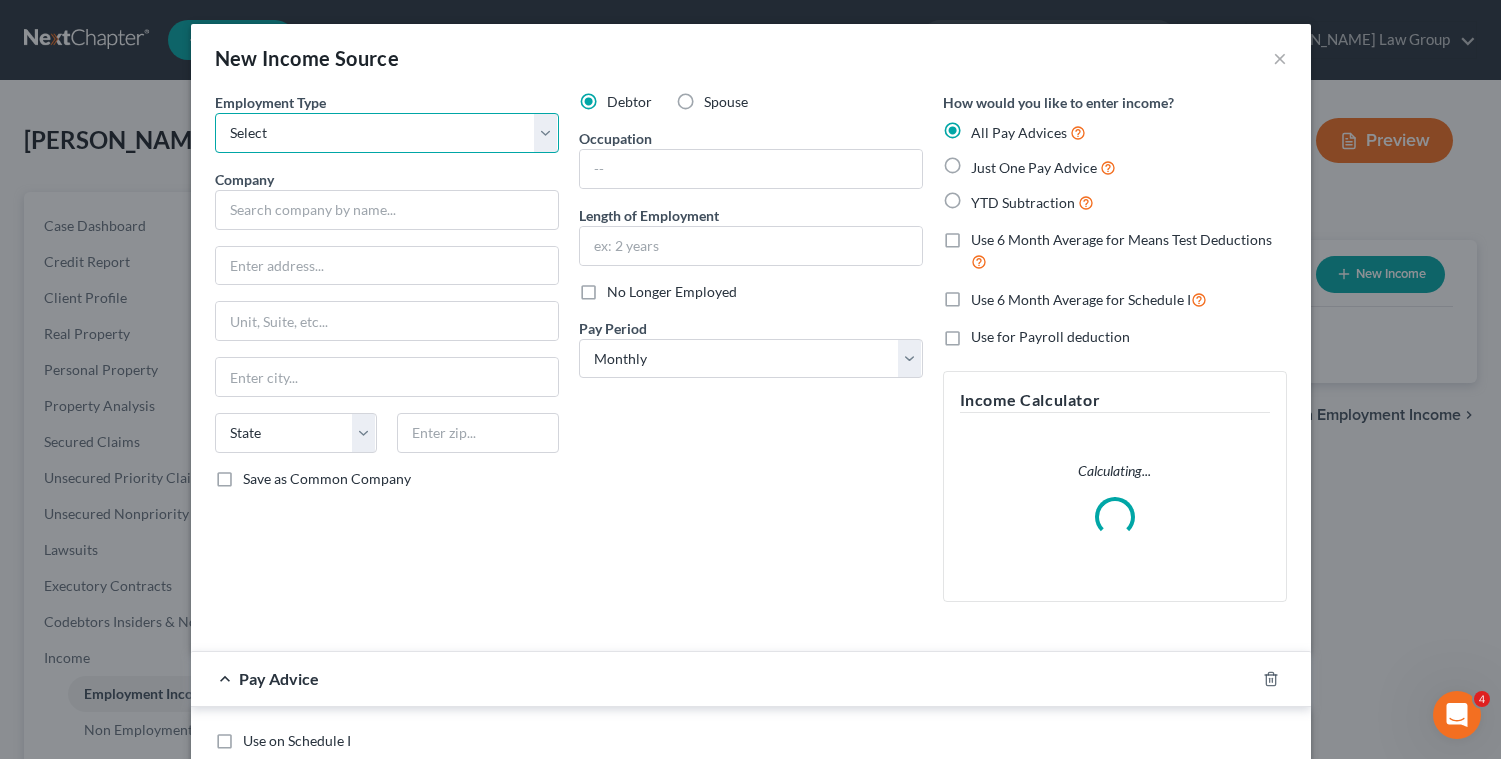 click on "Select Full or [DEMOGRAPHIC_DATA] Employment Self Employment" at bounding box center [387, 133] 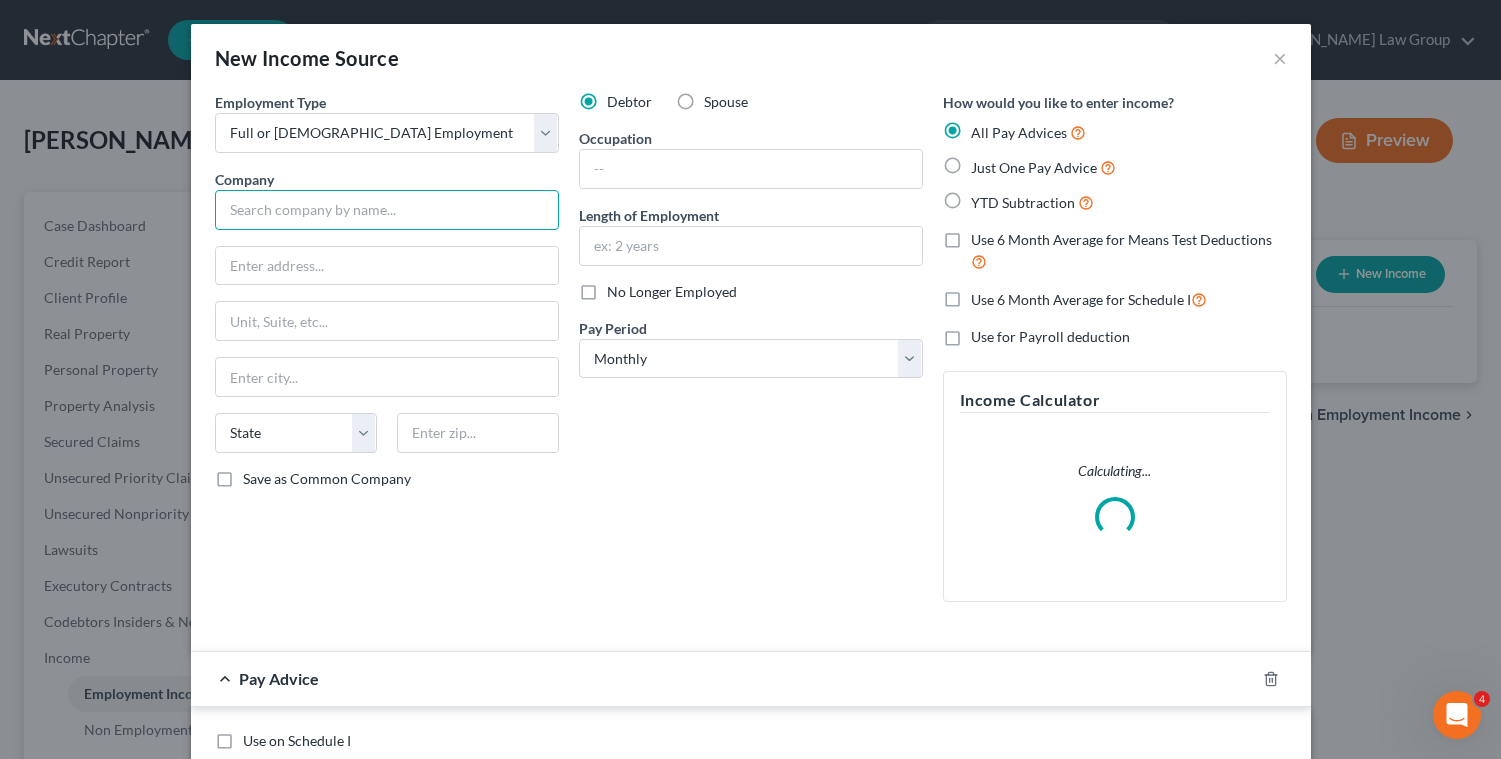 click at bounding box center [387, 210] 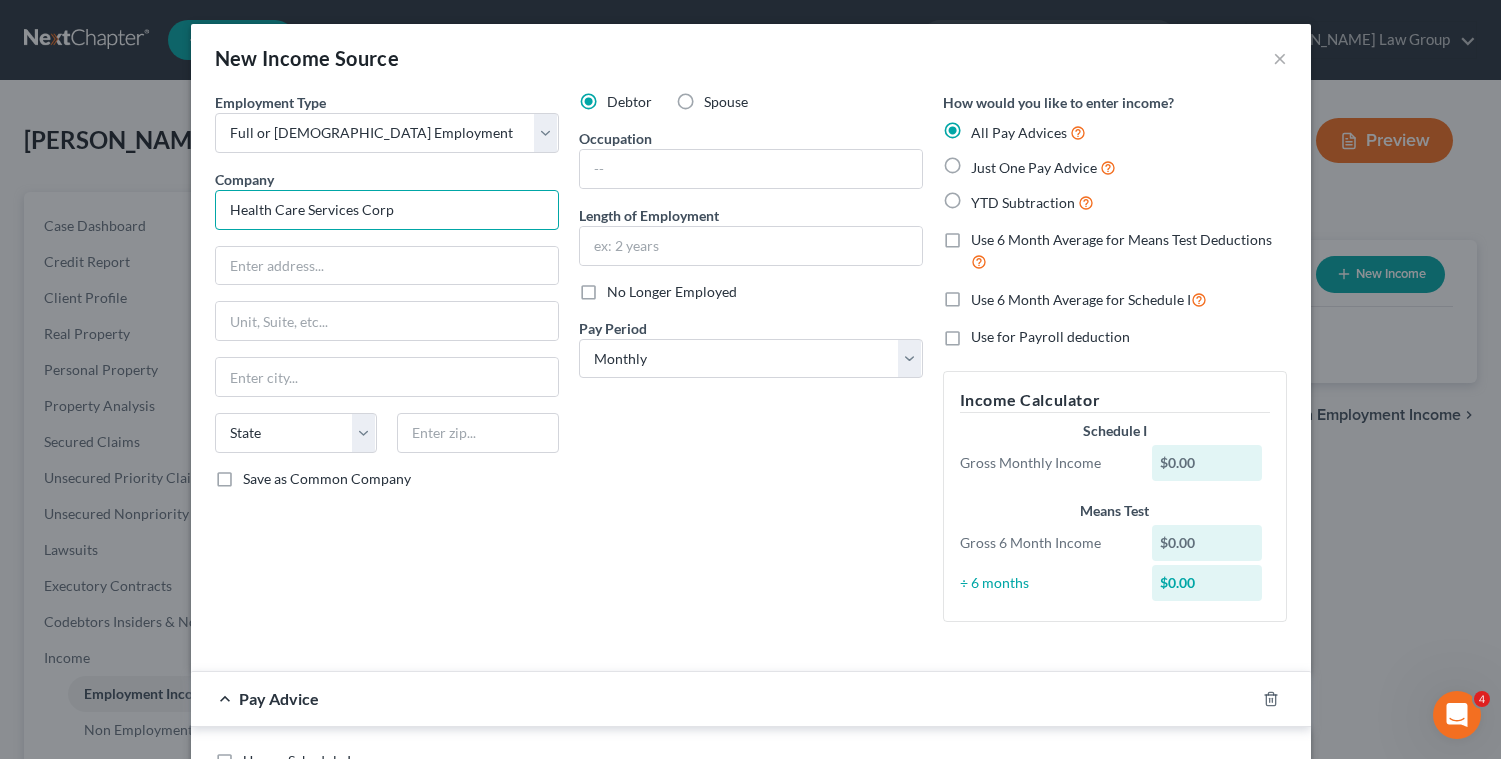click on "Health Care Services Corp" at bounding box center (387, 210) 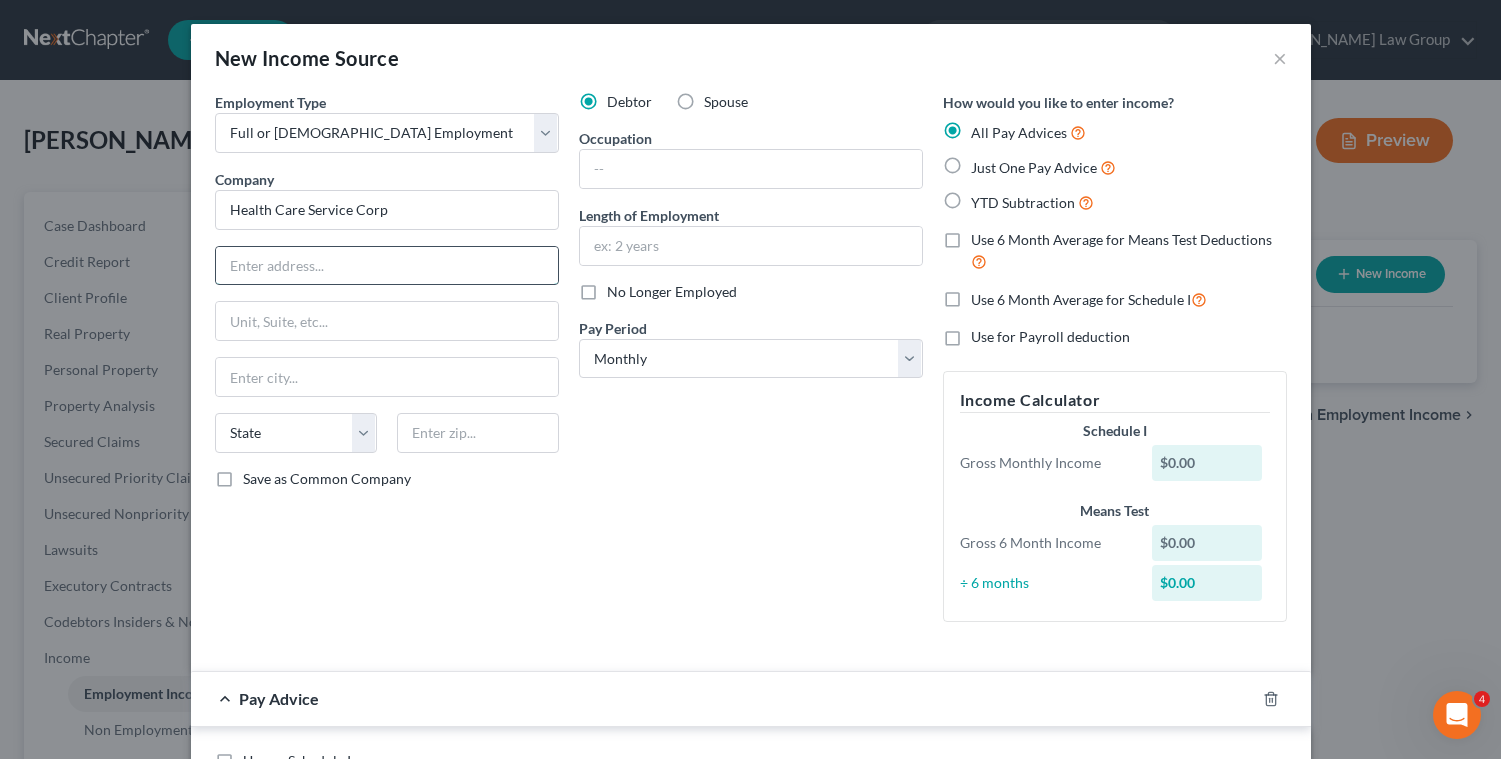 click at bounding box center (387, 266) 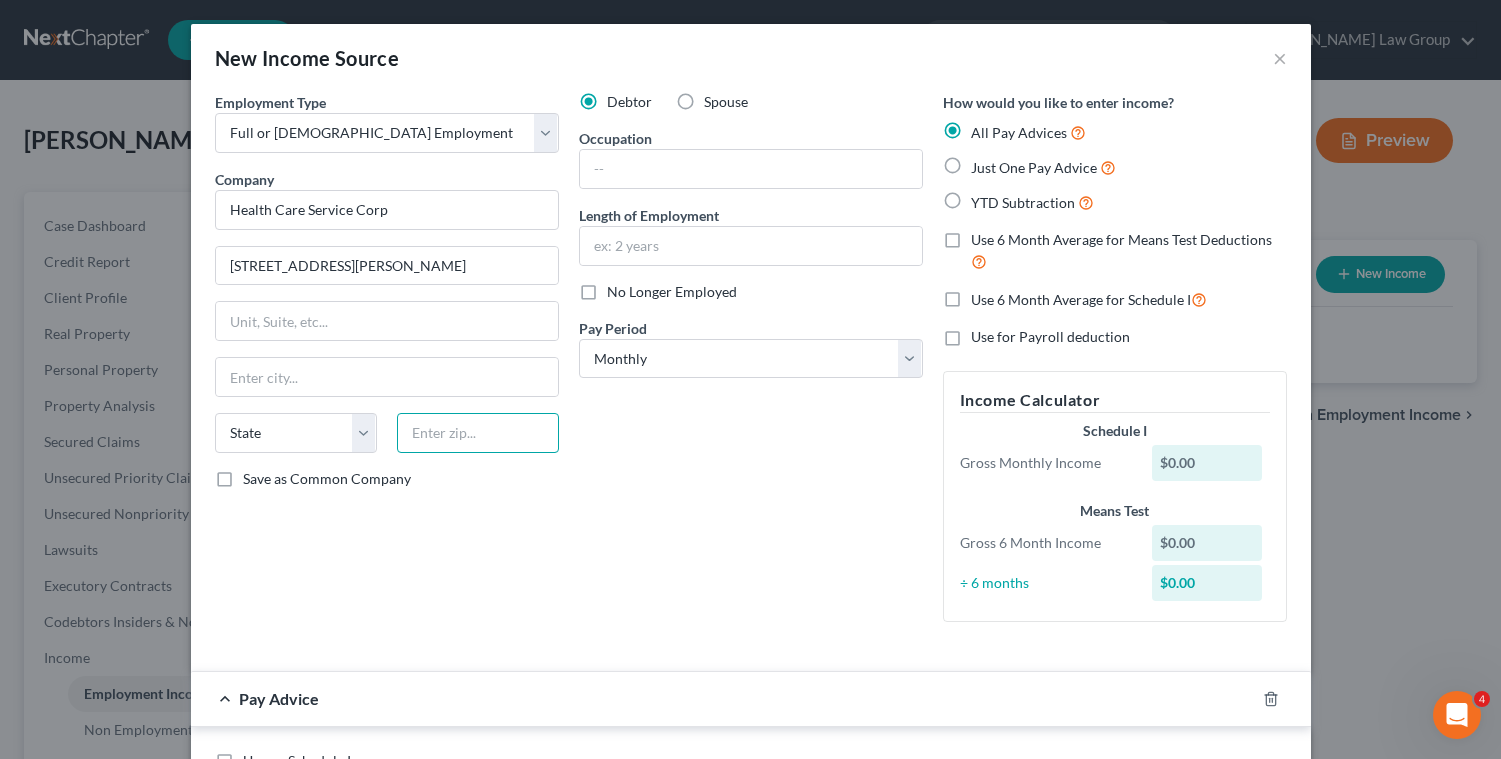 click at bounding box center [478, 433] 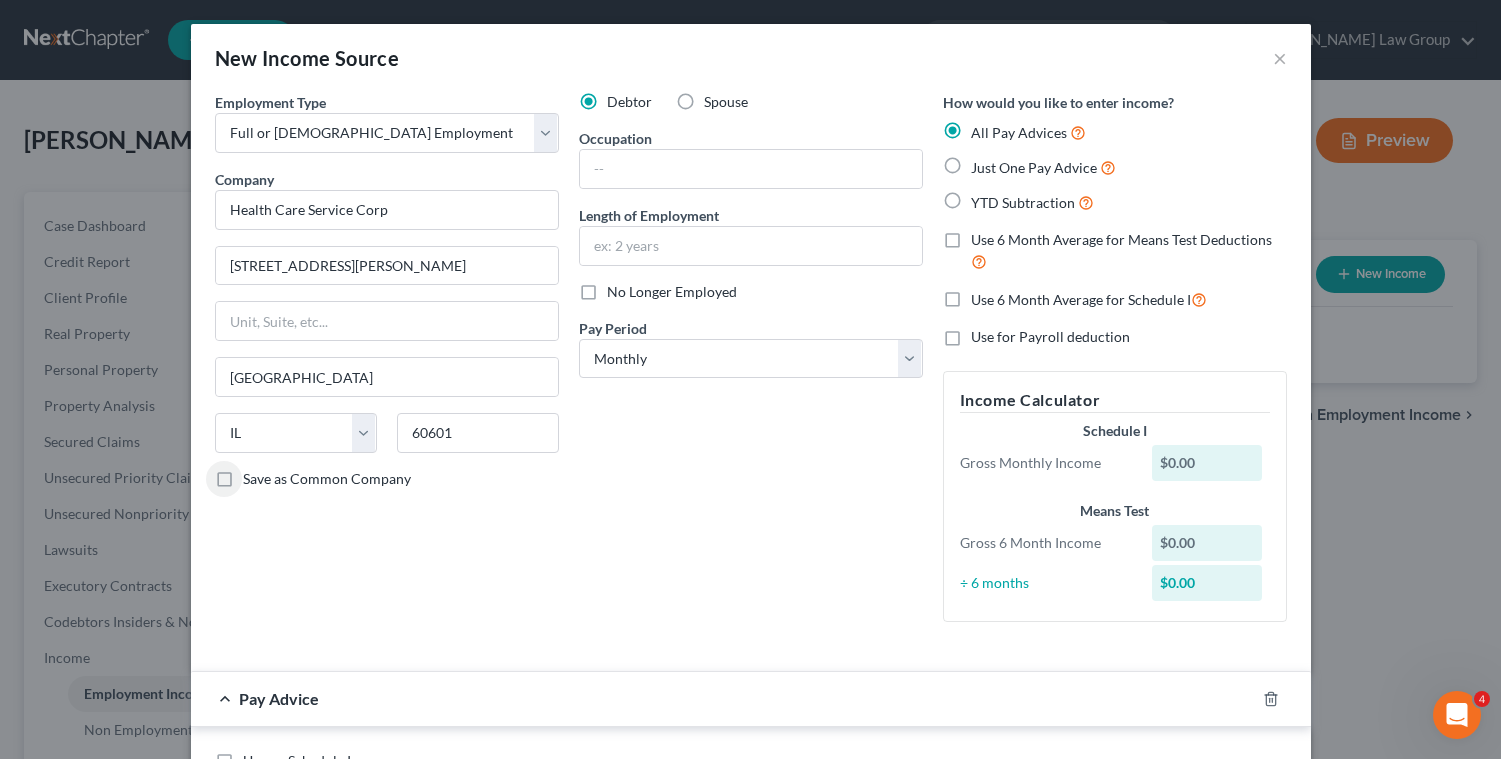 click on "Just One Pay Advice" at bounding box center (1043, 167) 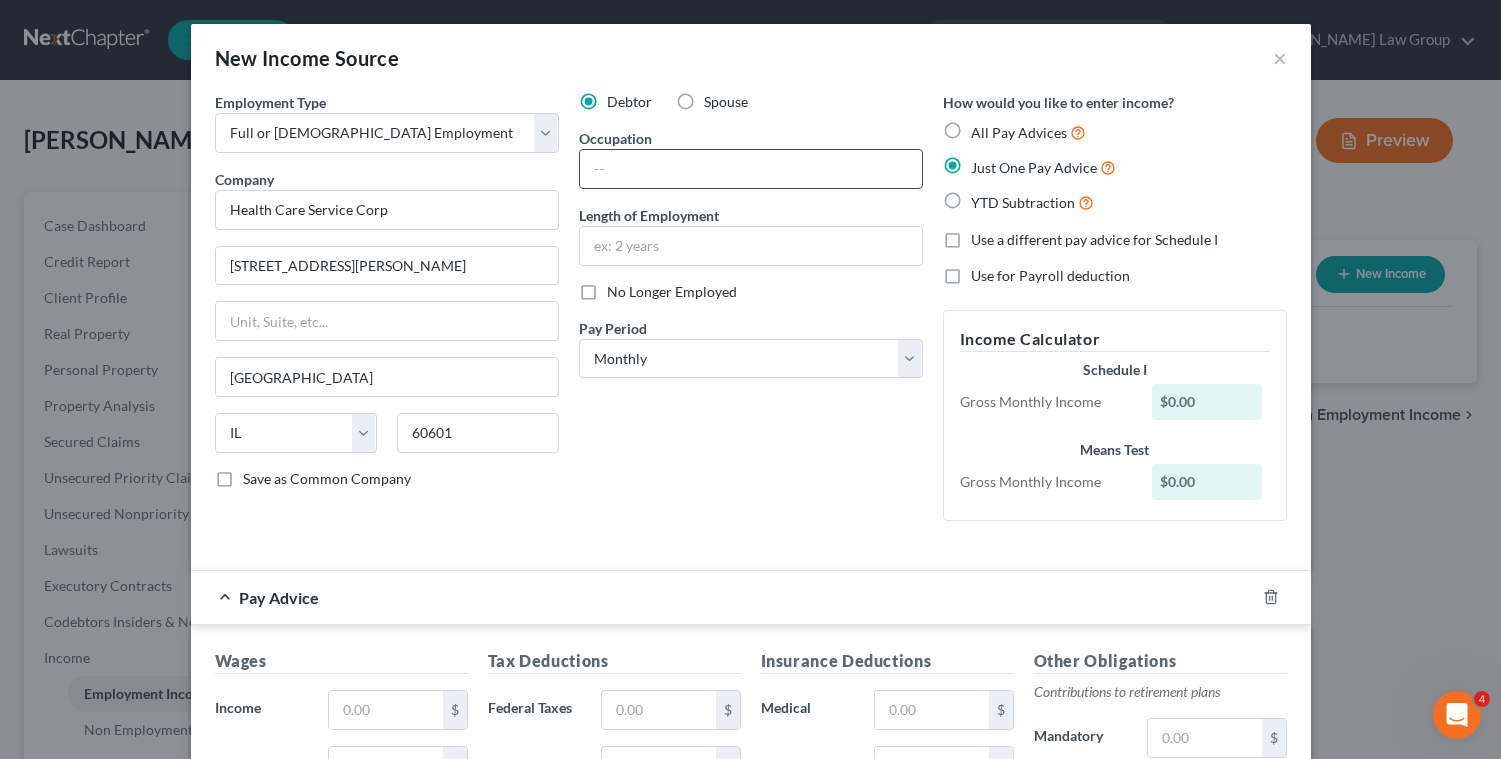 click at bounding box center (751, 169) 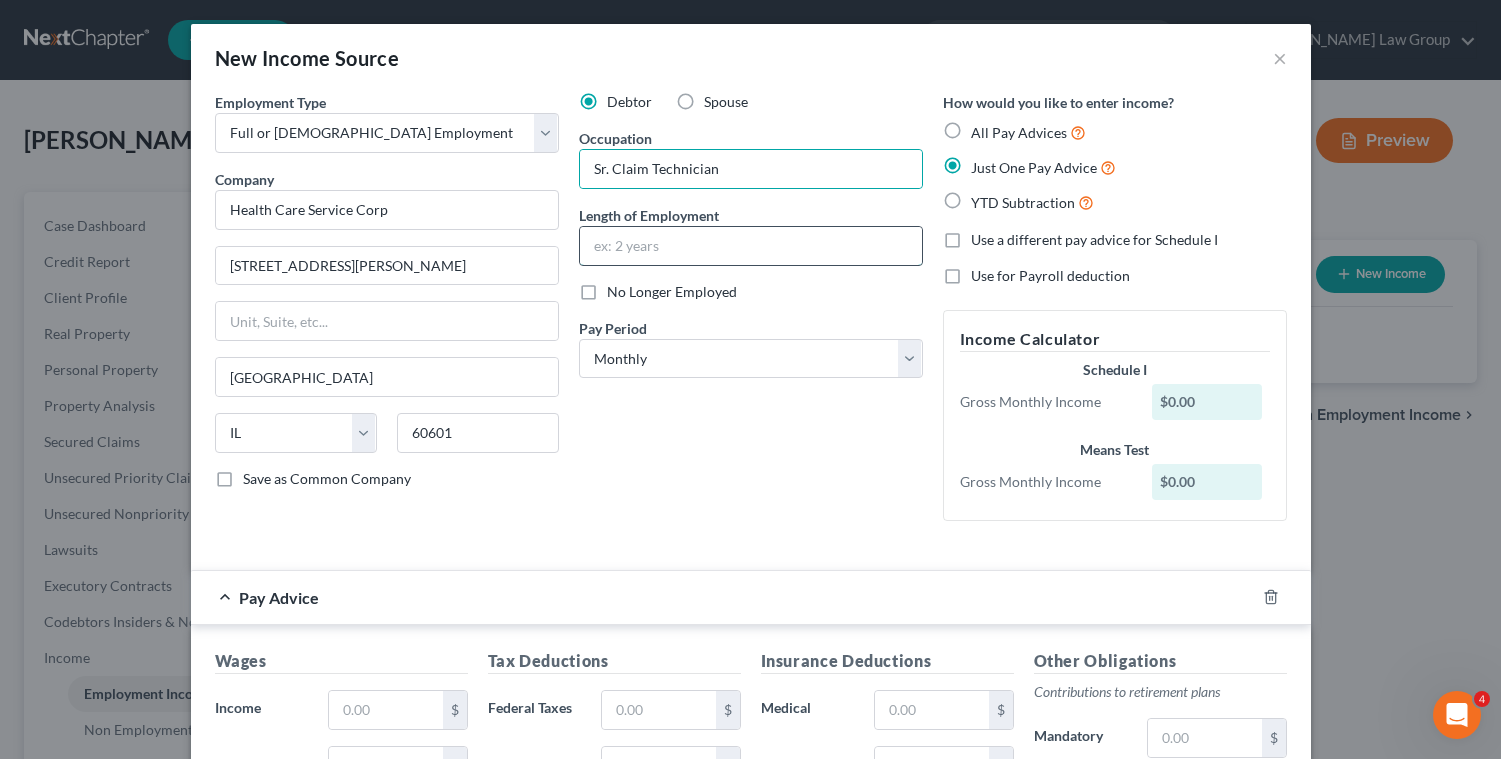click at bounding box center [751, 246] 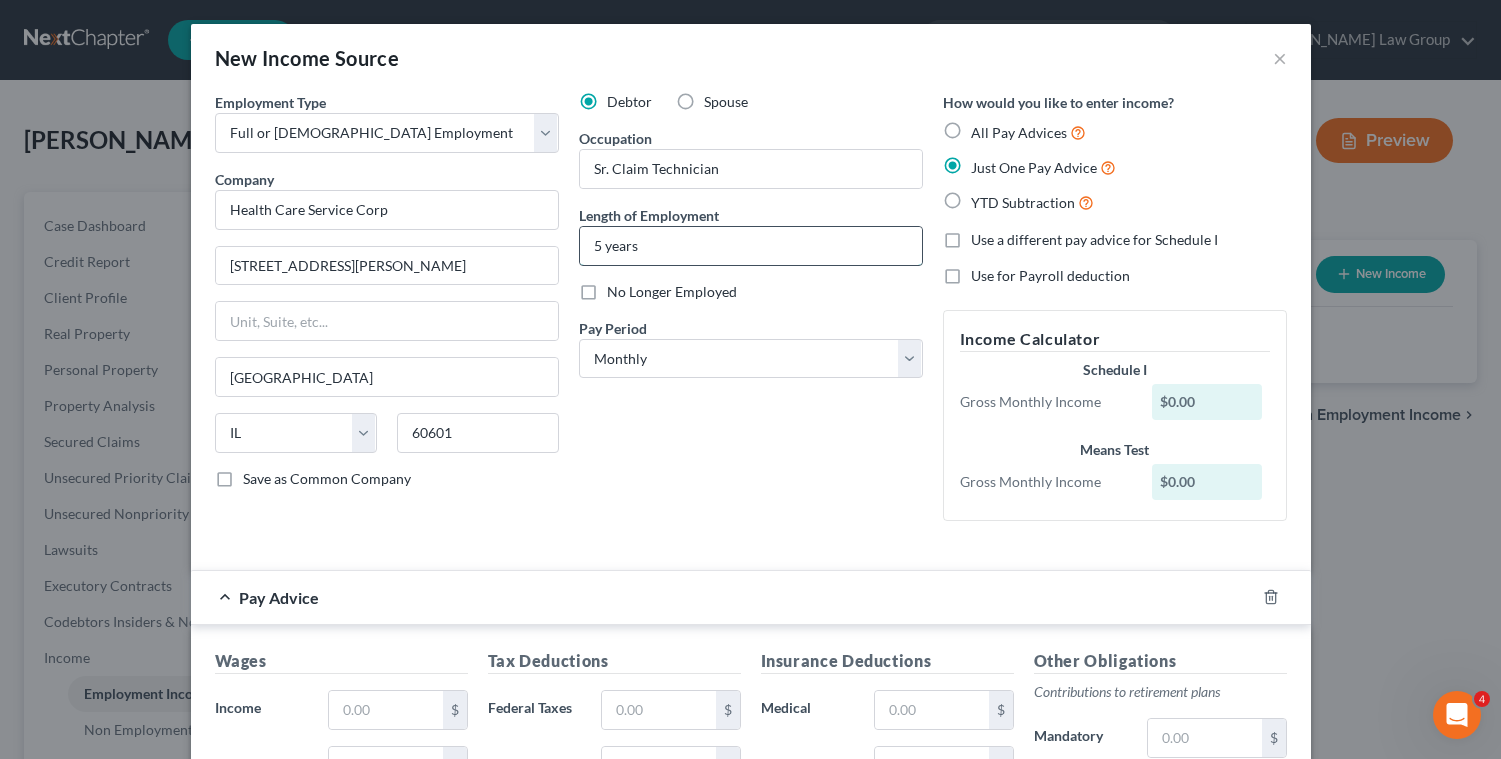click on "5 years" at bounding box center (751, 246) 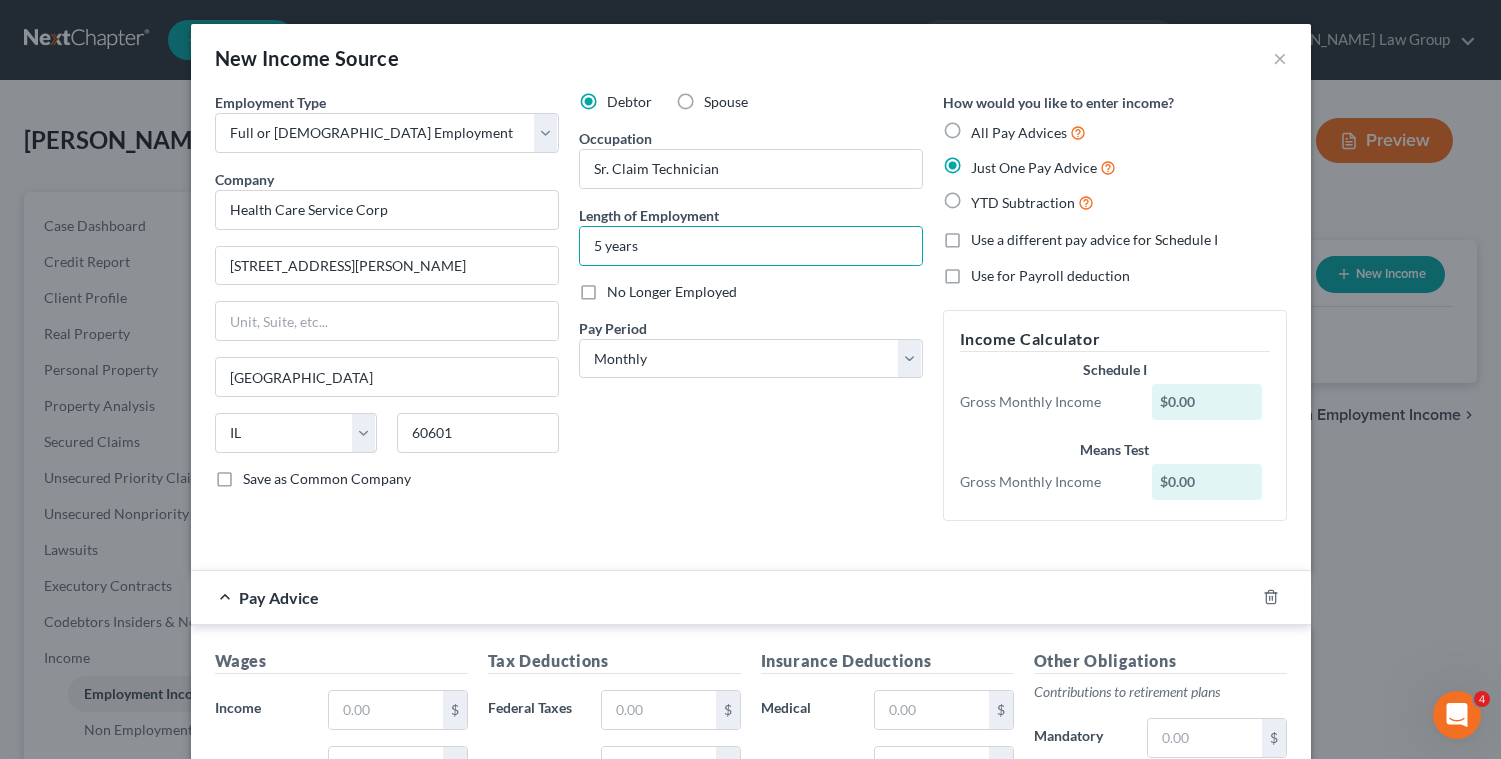 click on "Debtor Spouse Occupation Sr. Claim Technician Length of Employment 5 years No Longer Employed
Pay Period
*
Select Monthly Twice Monthly Every Other Week Weekly" at bounding box center [751, 314] 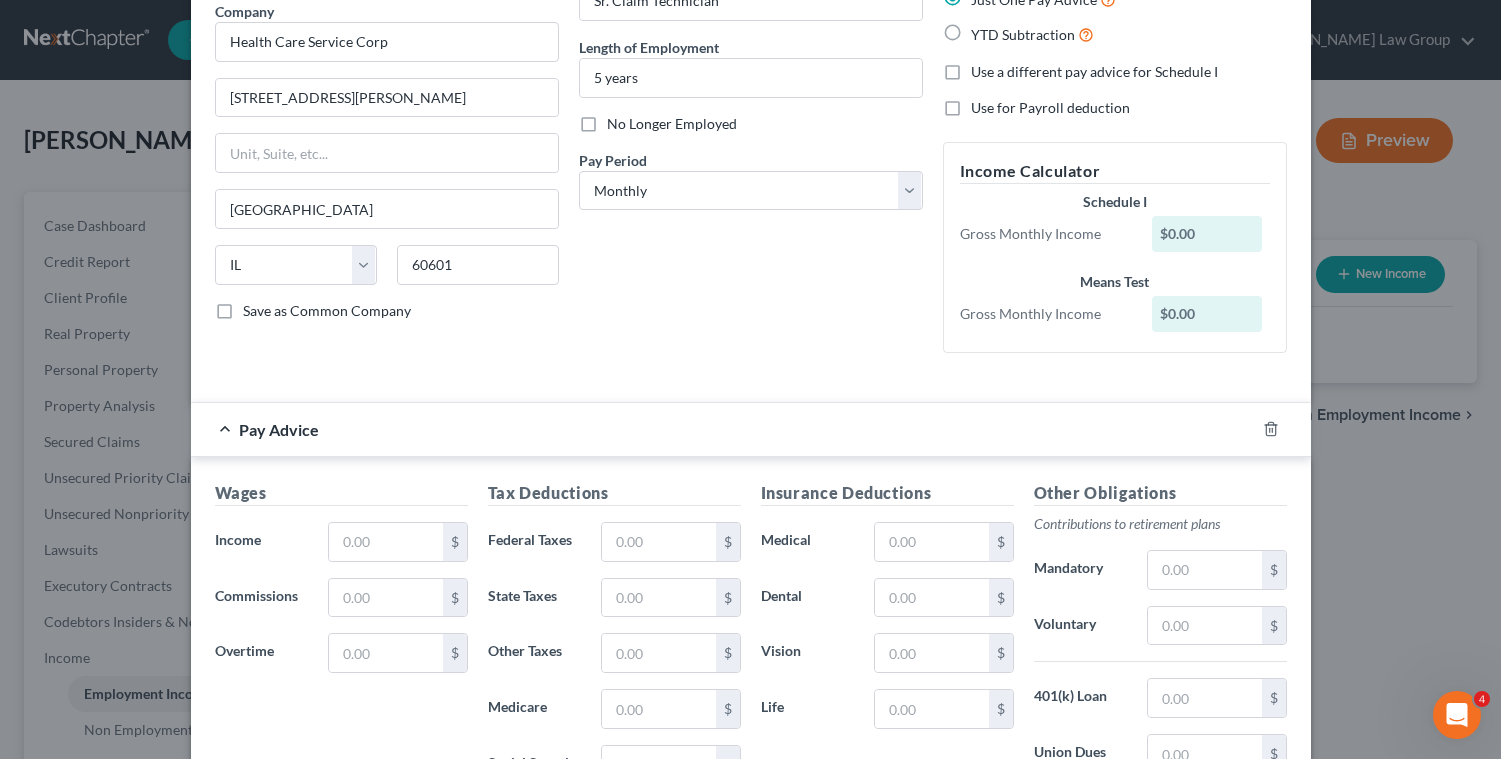 scroll, scrollTop: 191, scrollLeft: 0, axis: vertical 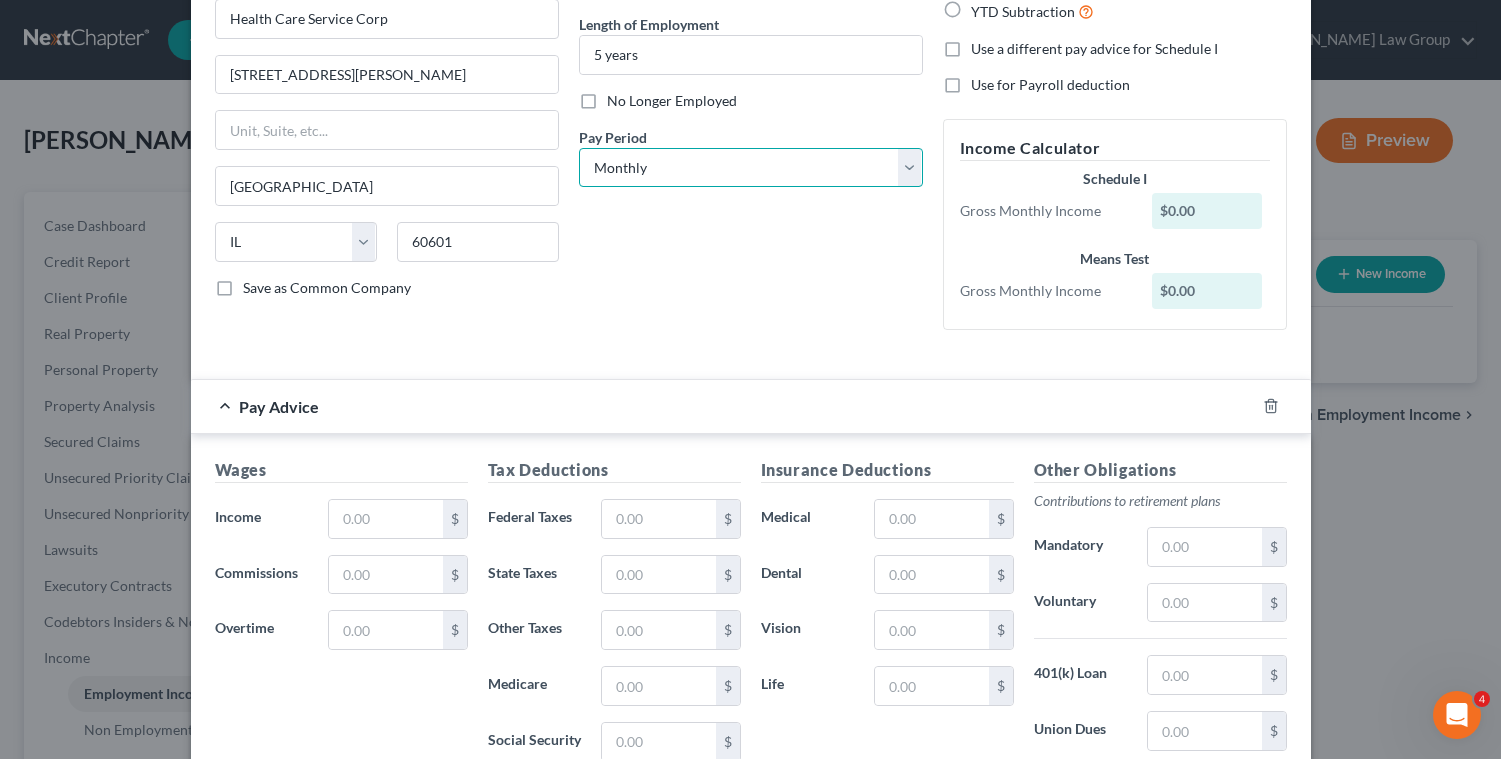 click on "Select Monthly Twice Monthly Every Other Week Weekly" at bounding box center [751, 168] 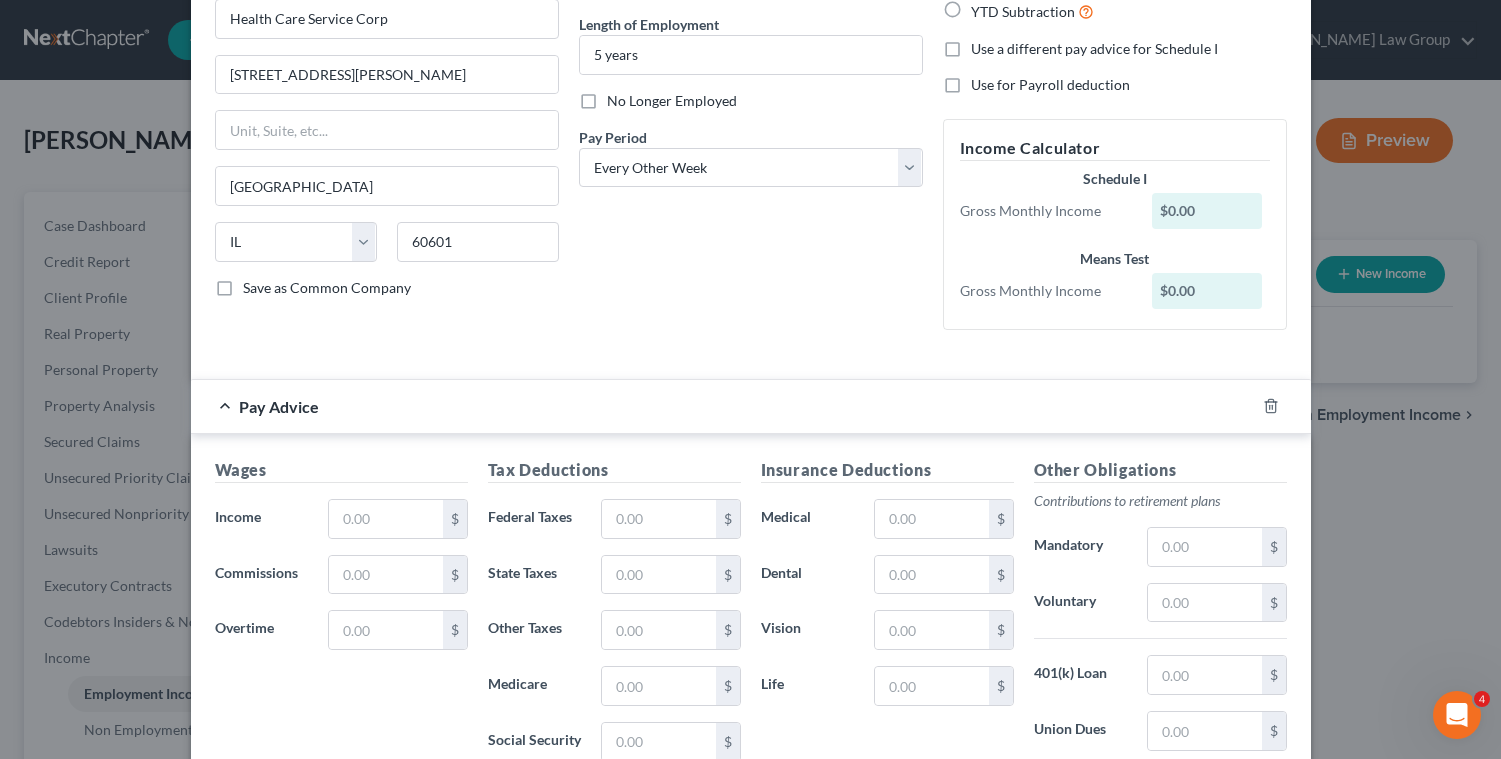 click on "Wages
Income
*
$ Commissions $ Overtime $" at bounding box center (341, 618) 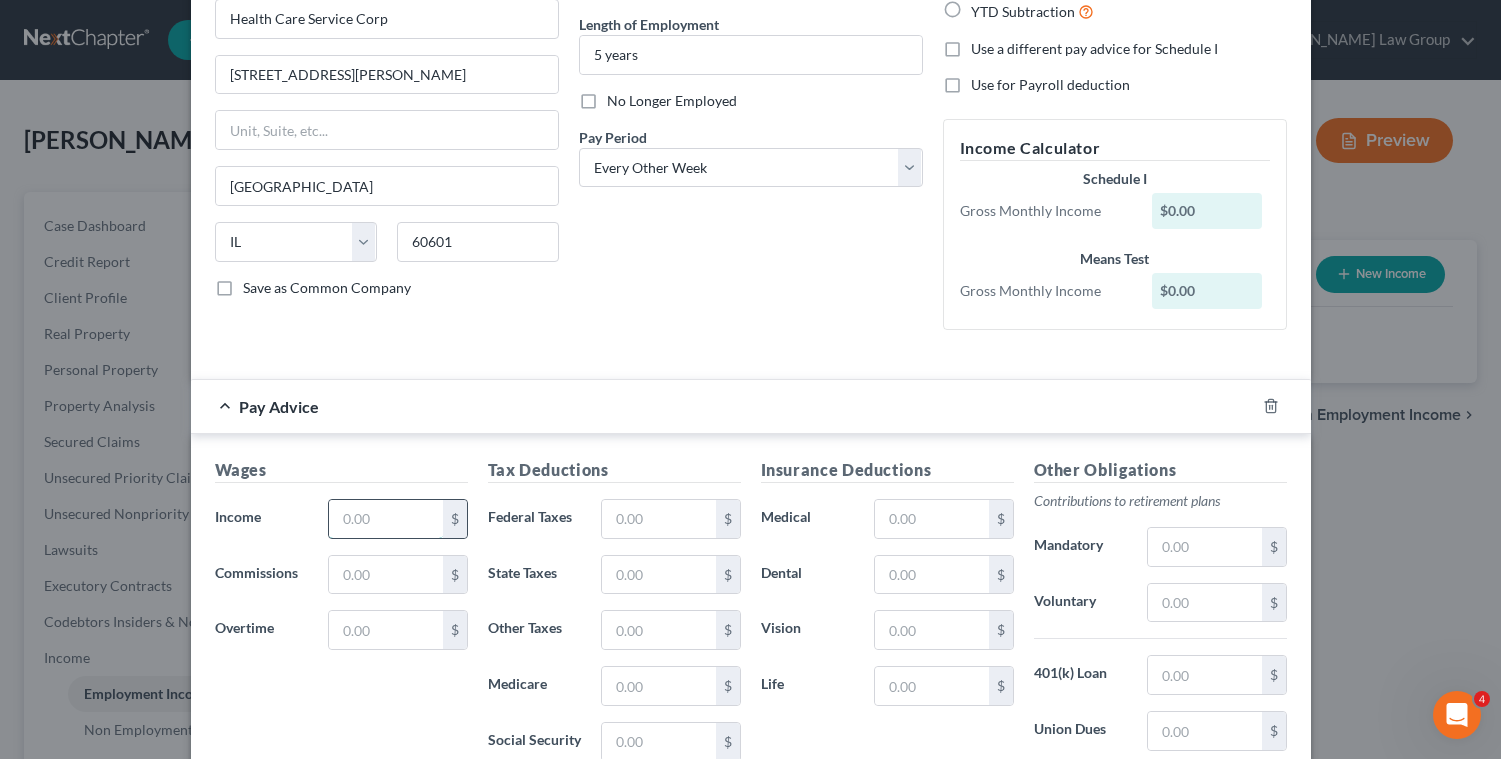 click at bounding box center [385, 519] 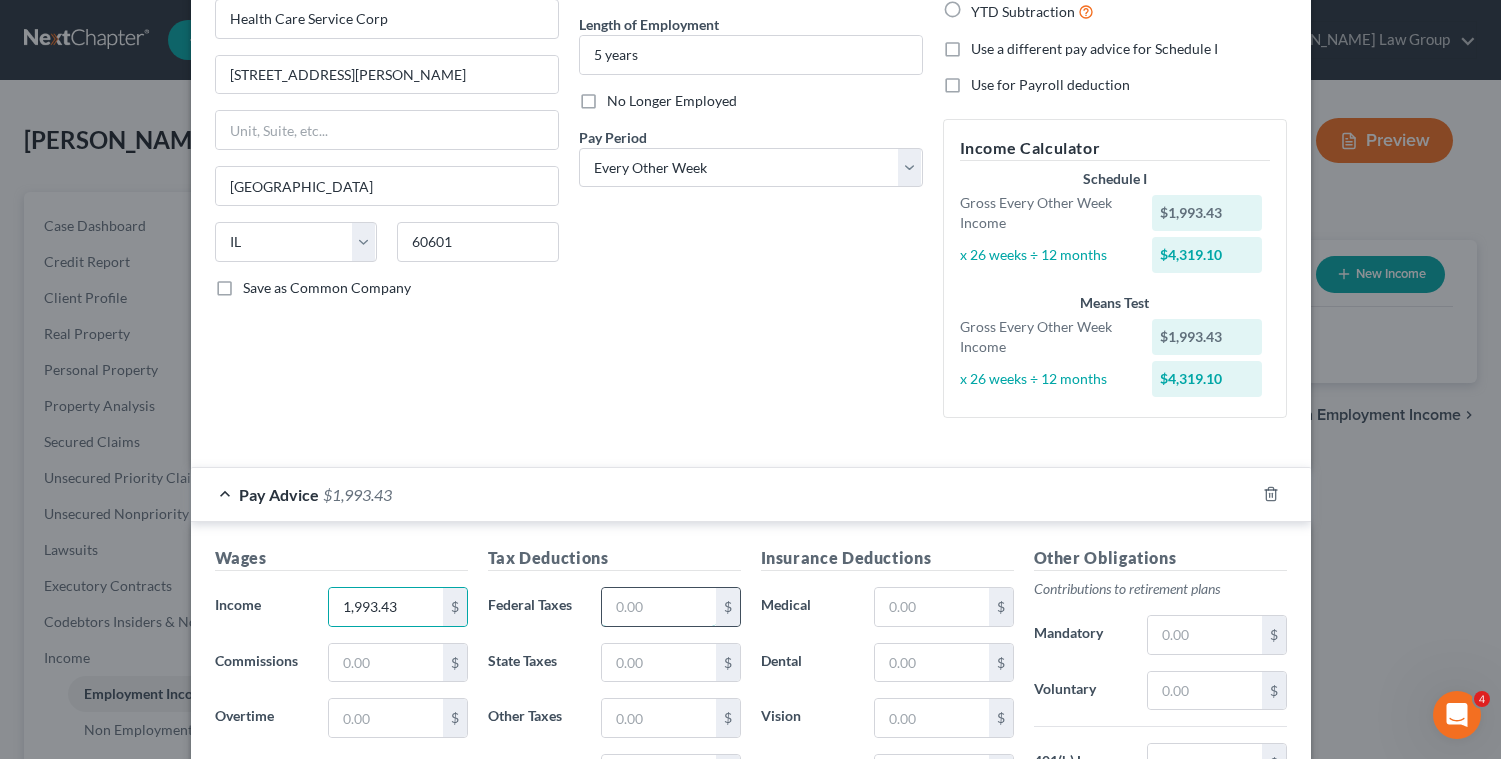 click at bounding box center [658, 607] 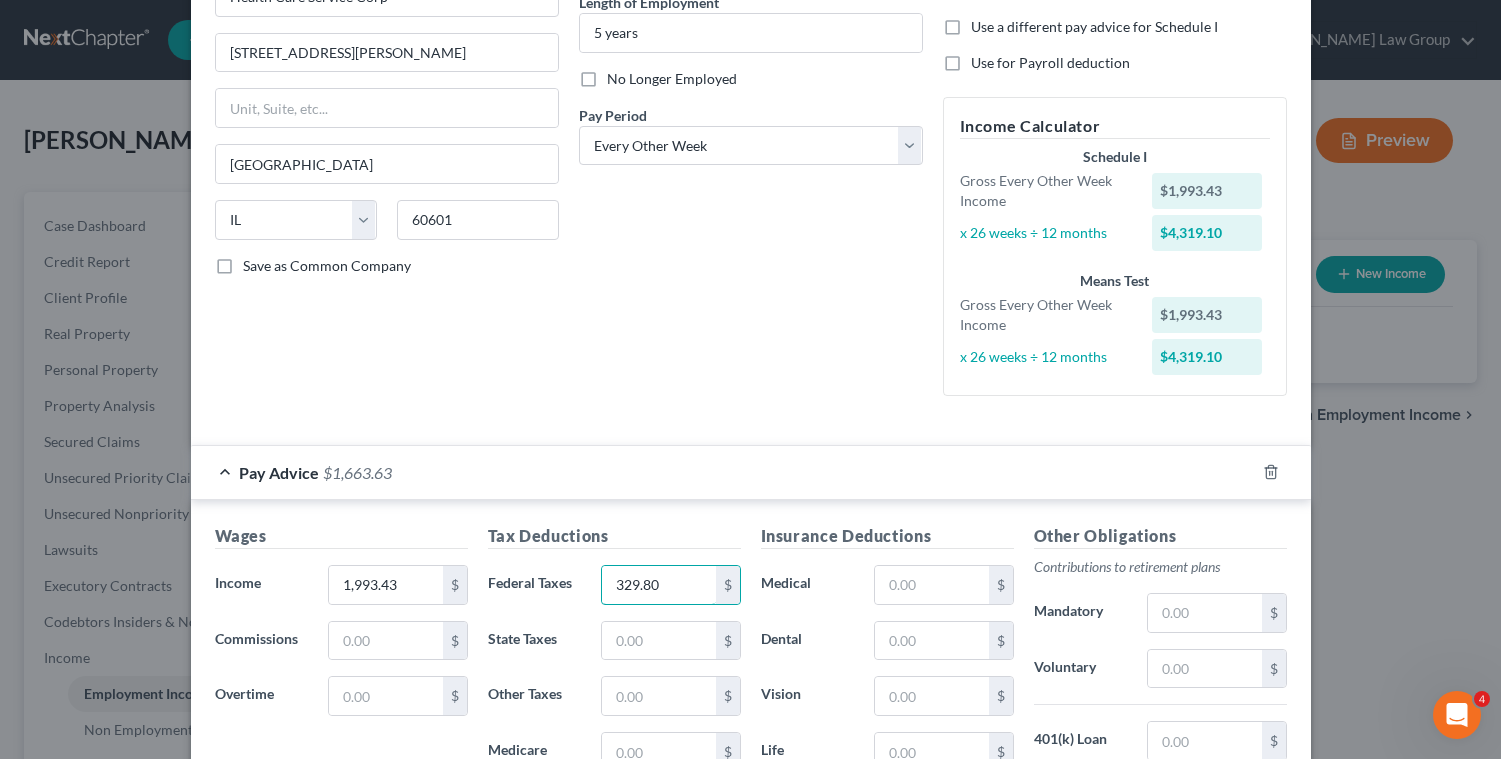 scroll, scrollTop: 243, scrollLeft: 0, axis: vertical 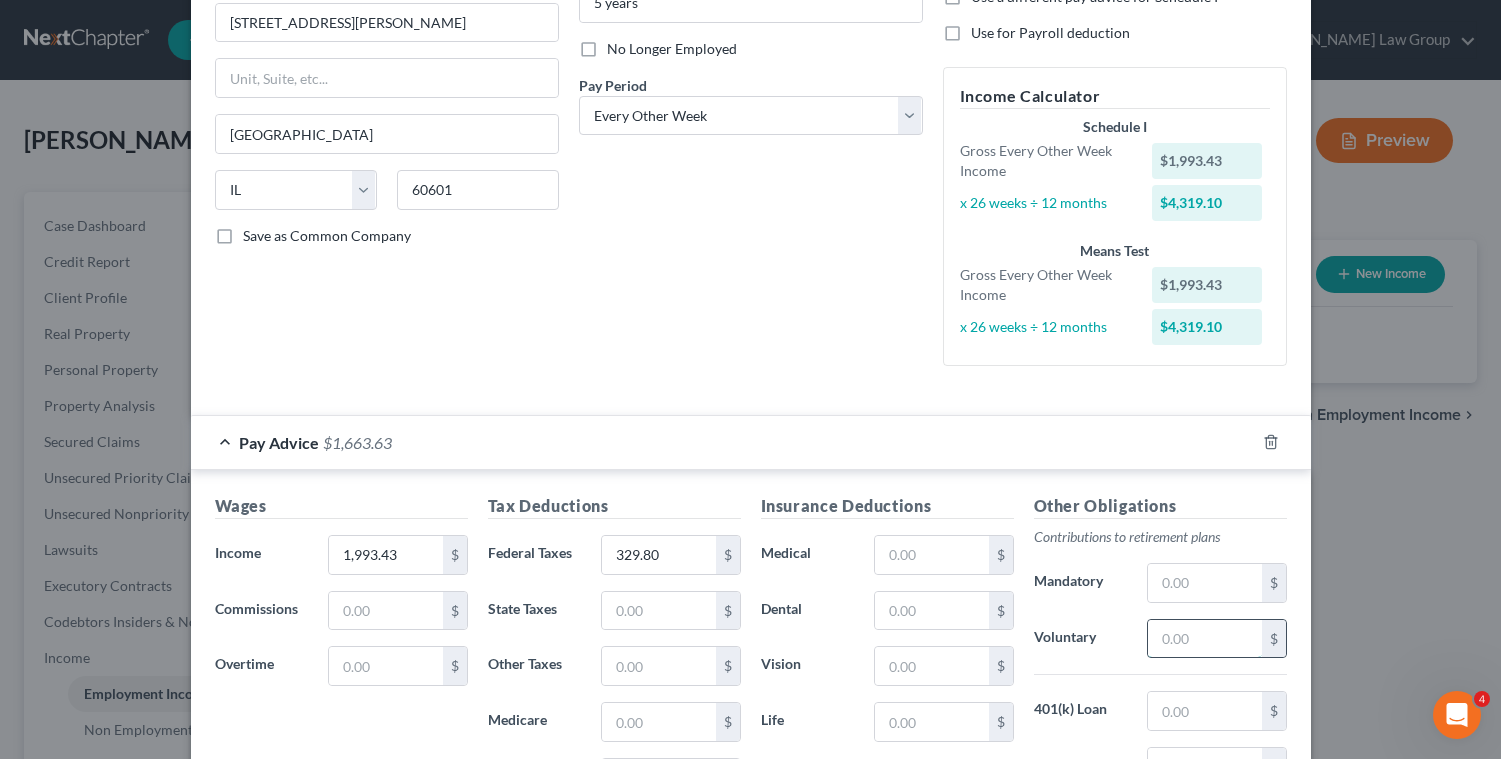 click at bounding box center [1204, 639] 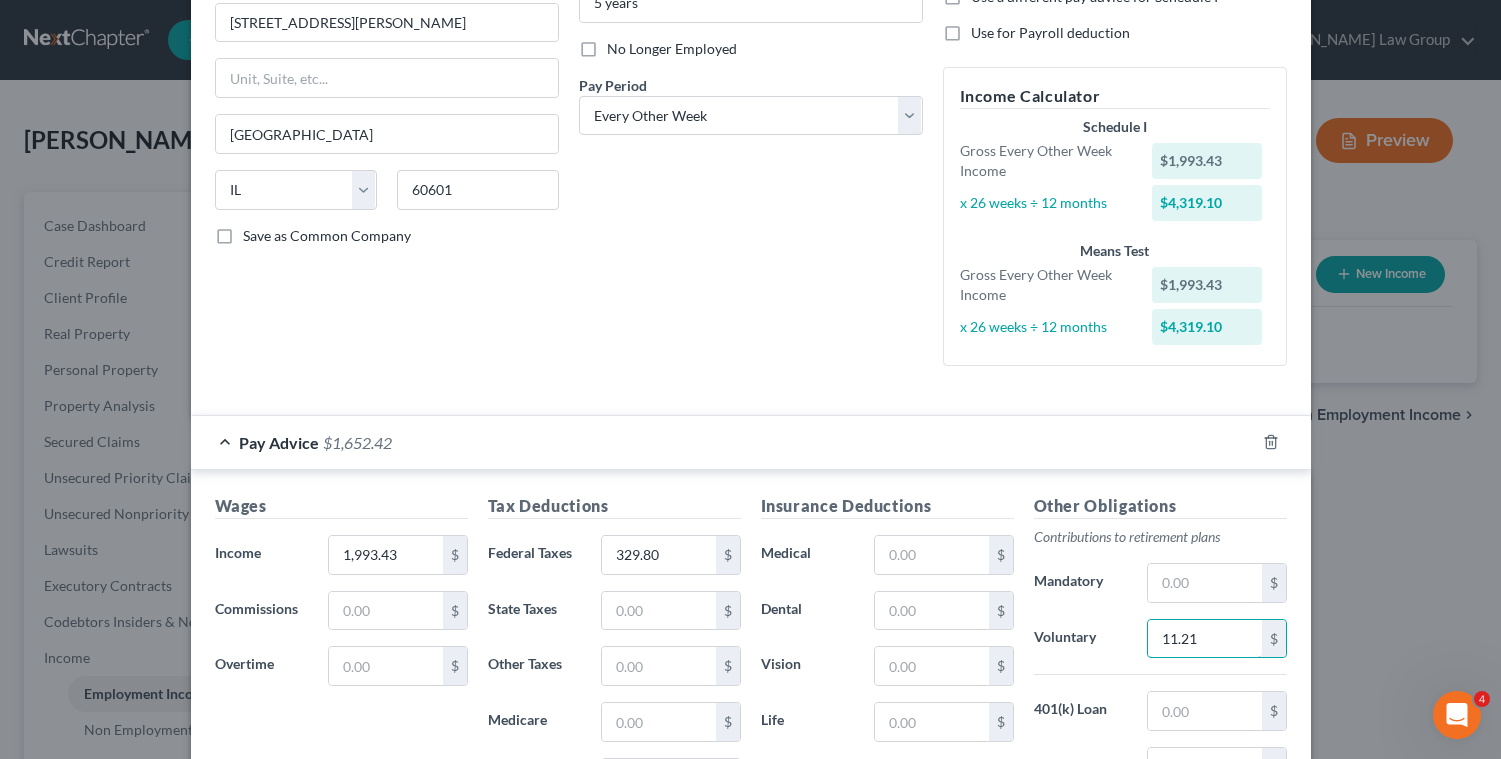 drag, startPoint x: 1169, startPoint y: 639, endPoint x: 1289, endPoint y: 621, distance: 121.34249 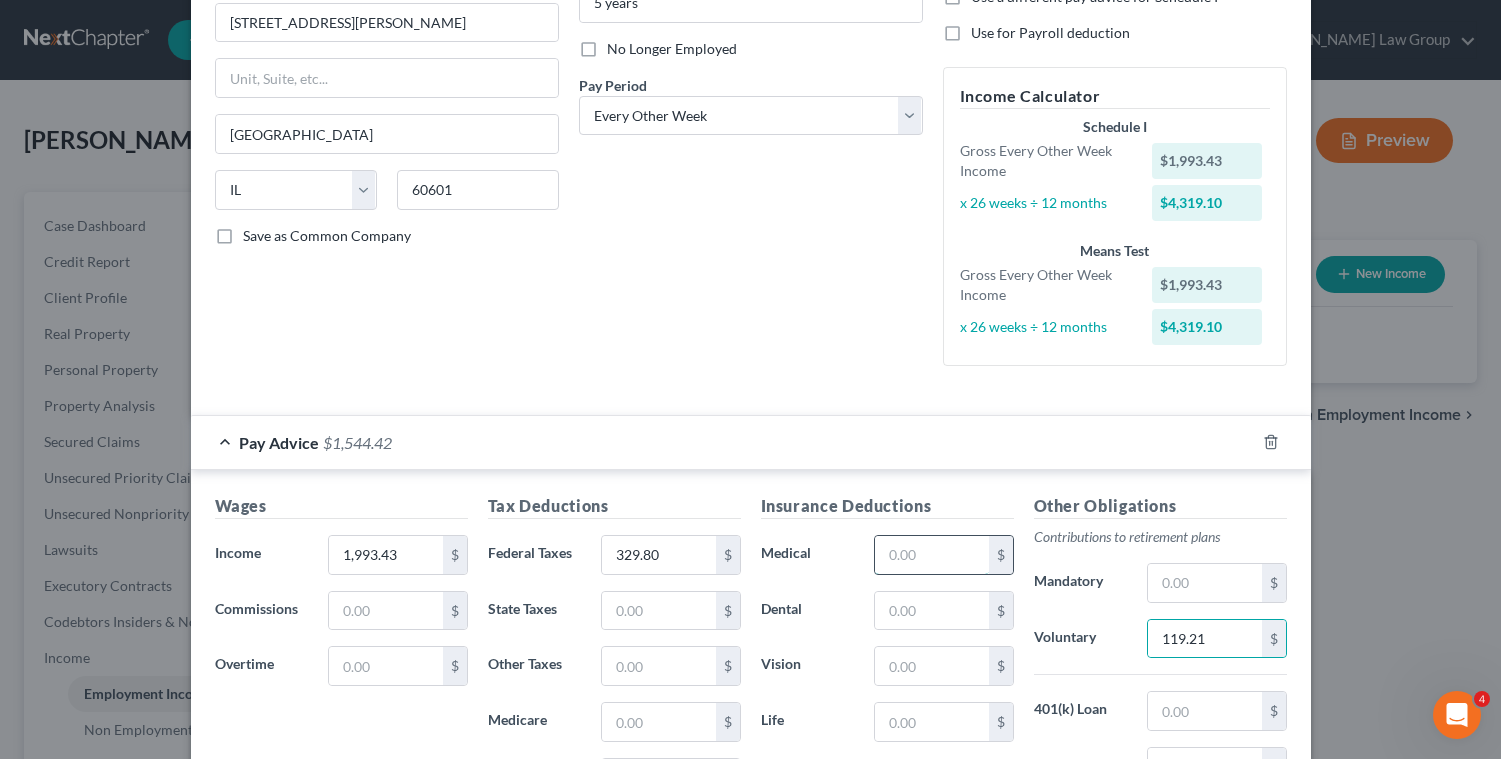 click at bounding box center [931, 555] 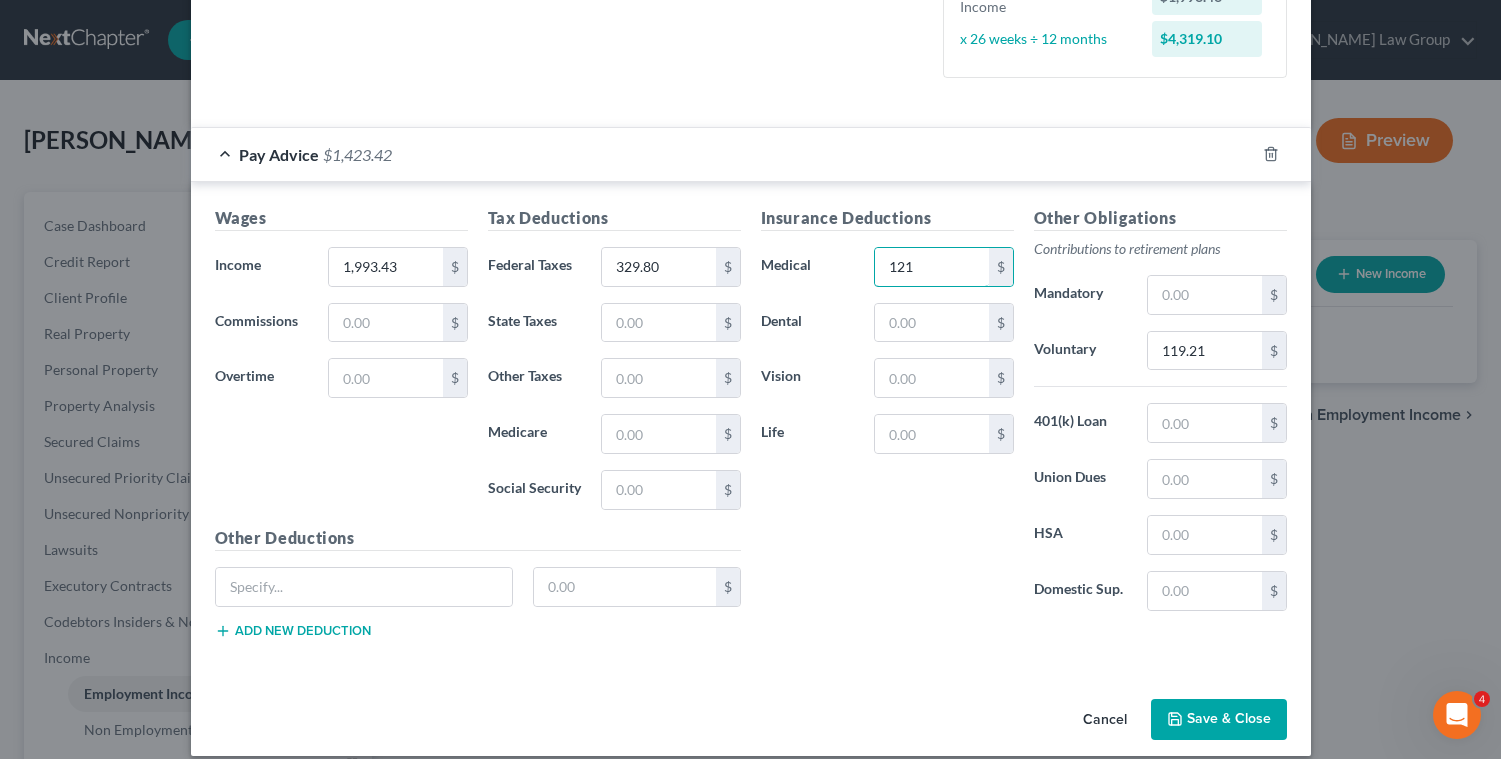 scroll, scrollTop: 552, scrollLeft: 0, axis: vertical 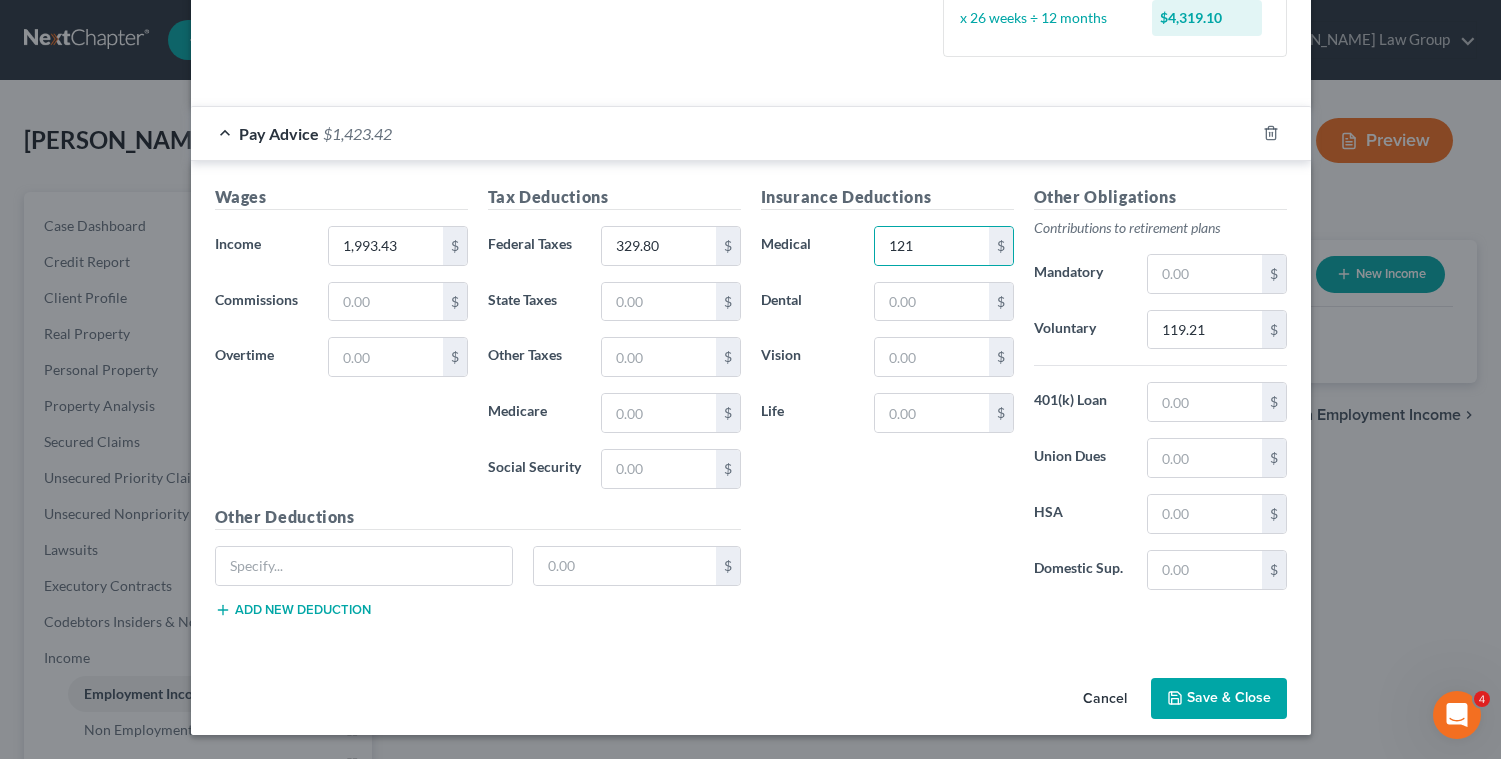 click on "Save & Close" at bounding box center (1219, 699) 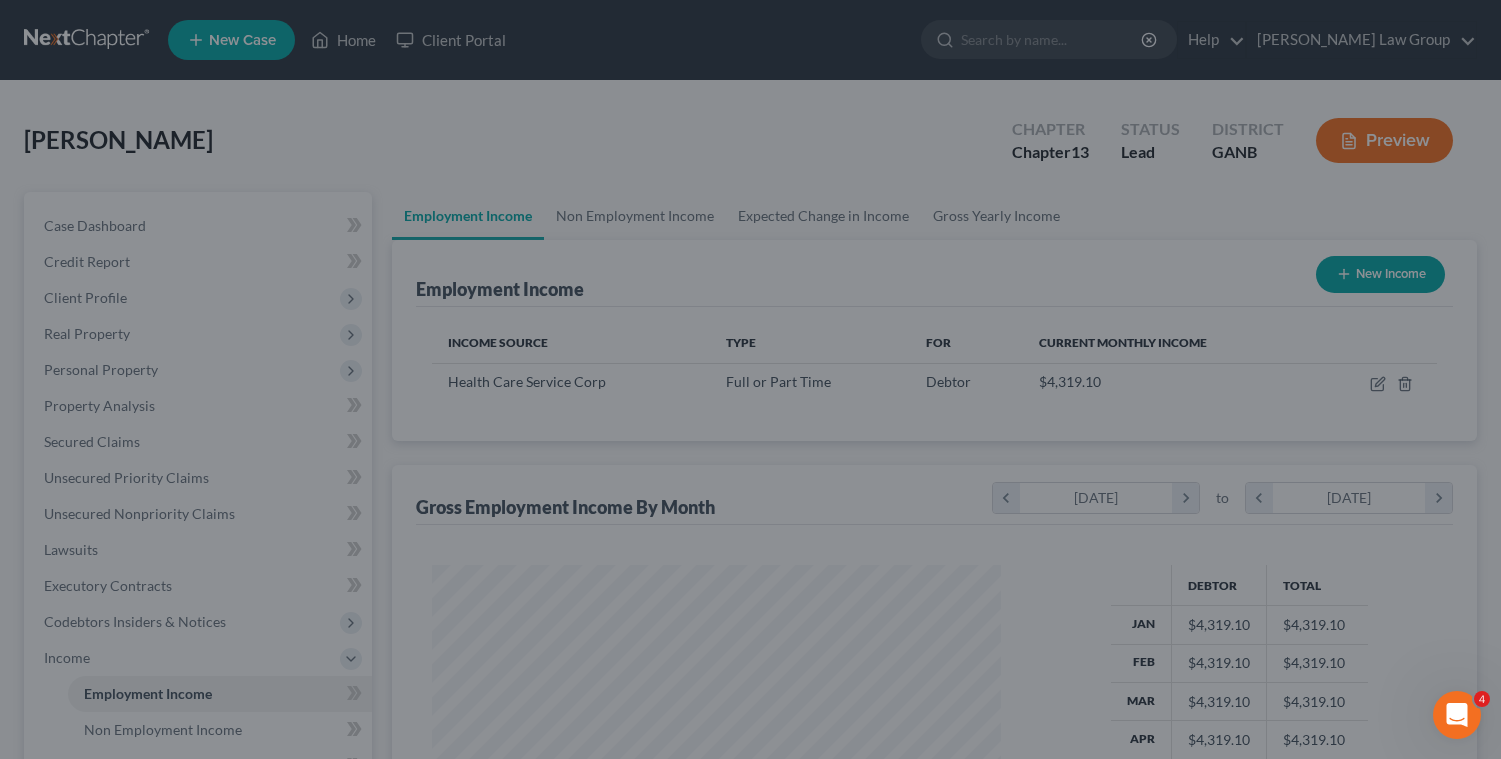 scroll, scrollTop: 999641, scrollLeft: 999390, axis: both 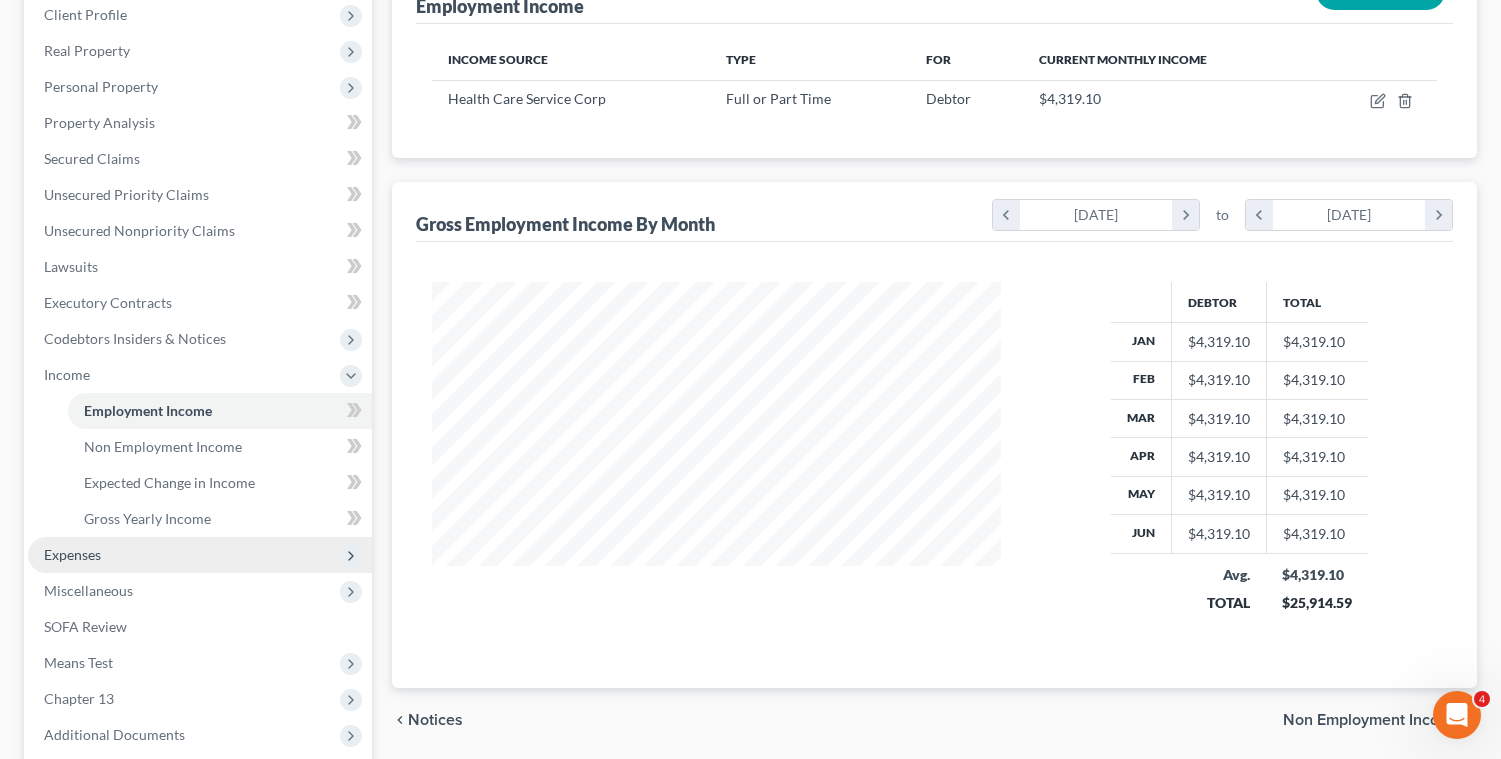 click on "Expenses" at bounding box center (200, 555) 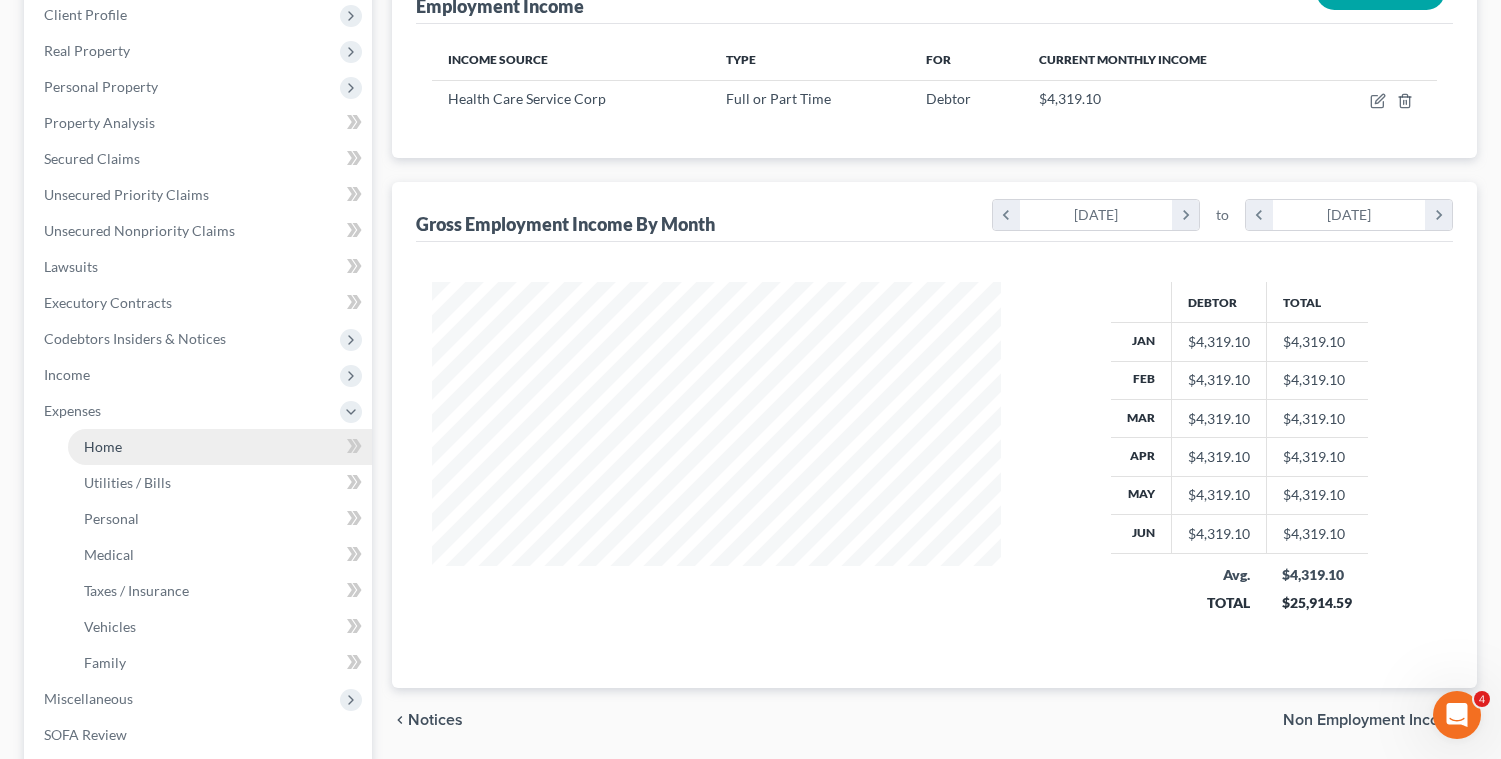 click on "Home" at bounding box center [220, 447] 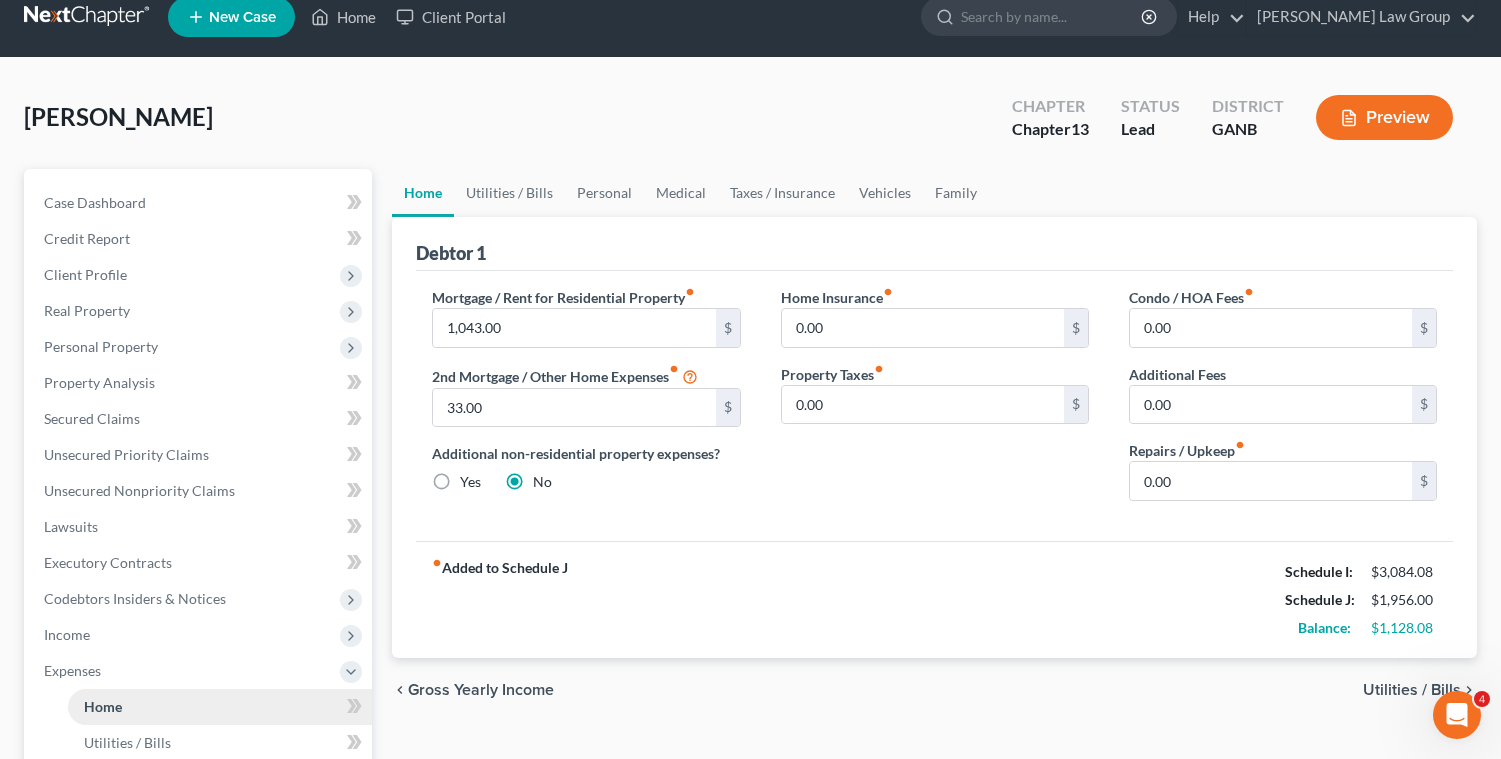 scroll, scrollTop: 0, scrollLeft: 0, axis: both 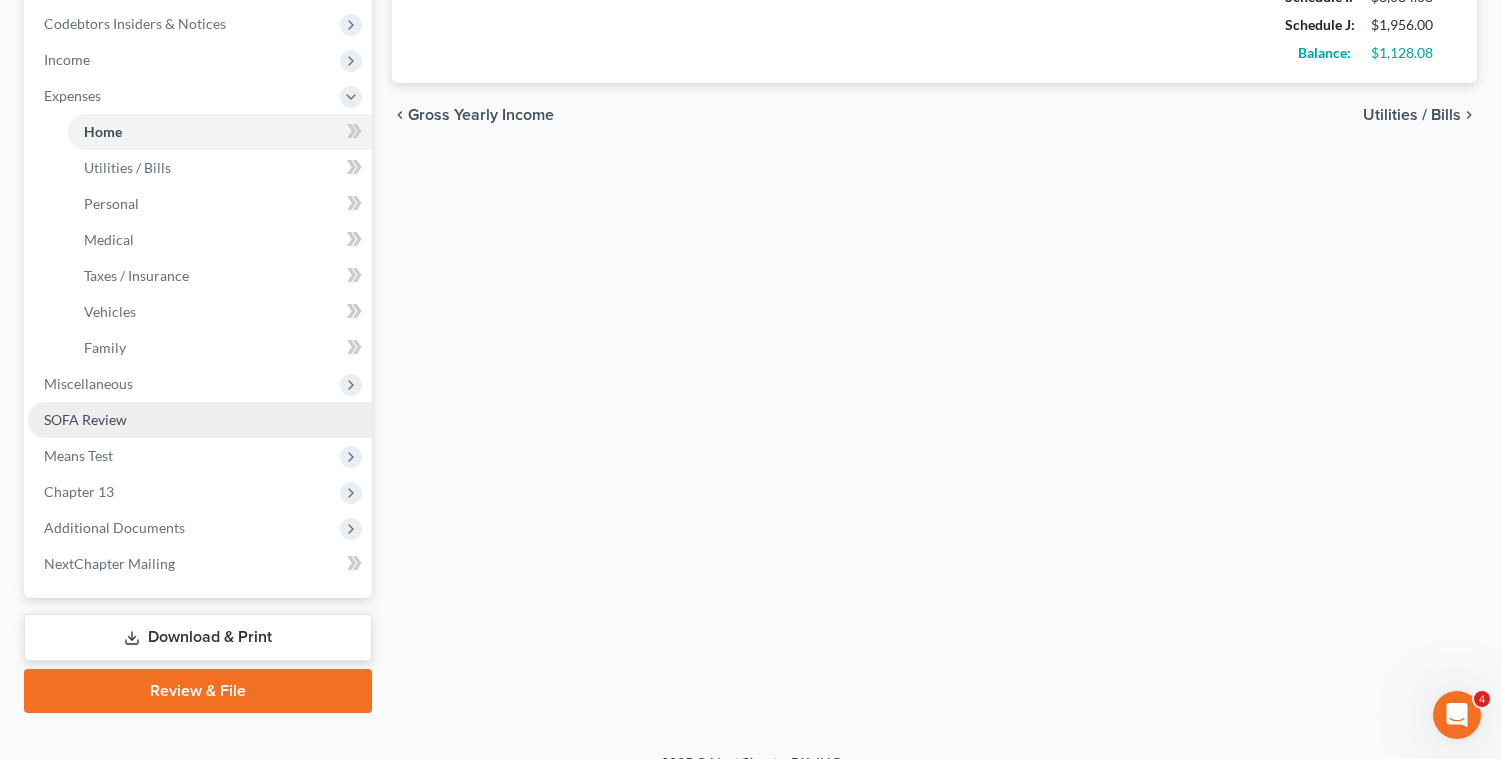 click on "SOFA Review" at bounding box center [200, 420] 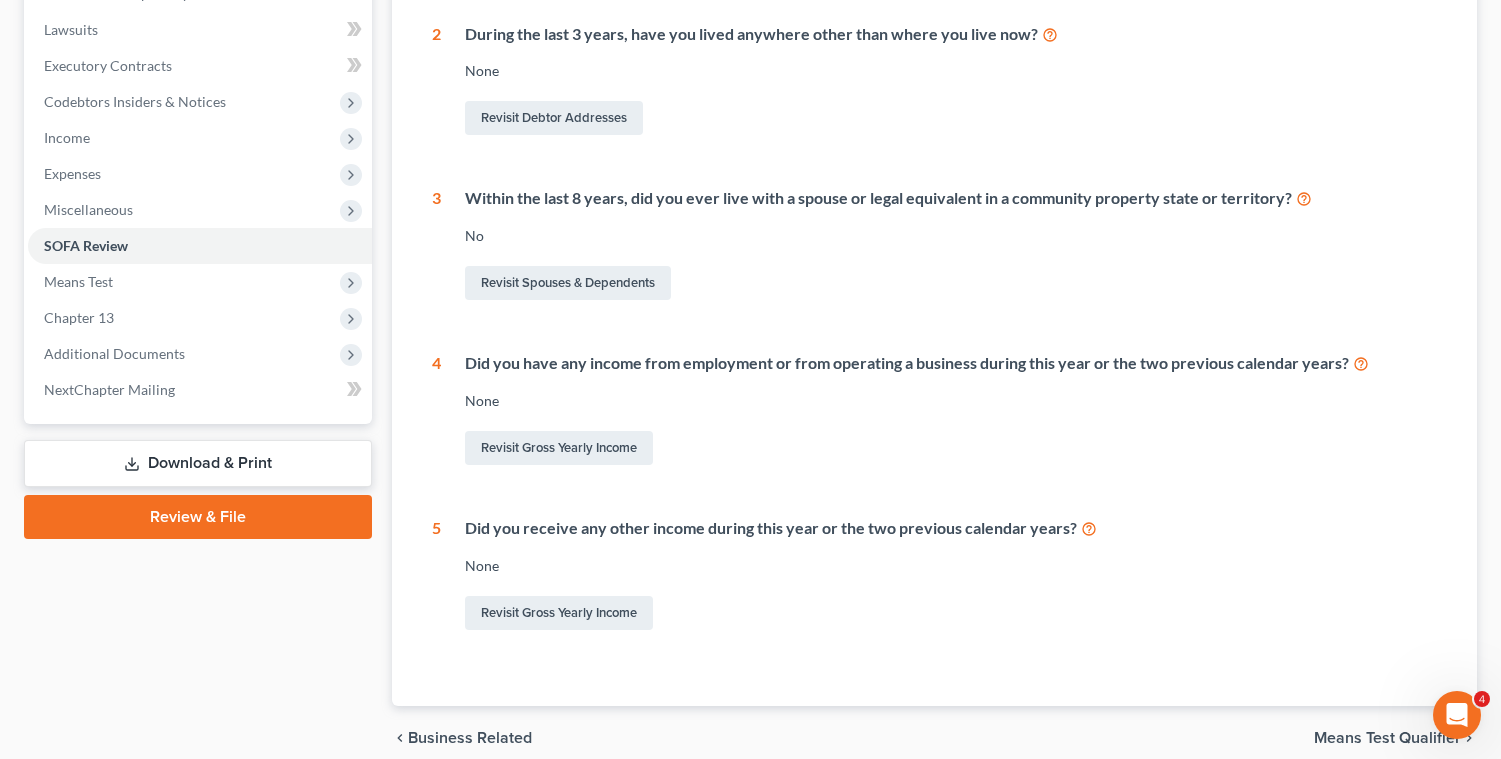 scroll, scrollTop: 606, scrollLeft: 0, axis: vertical 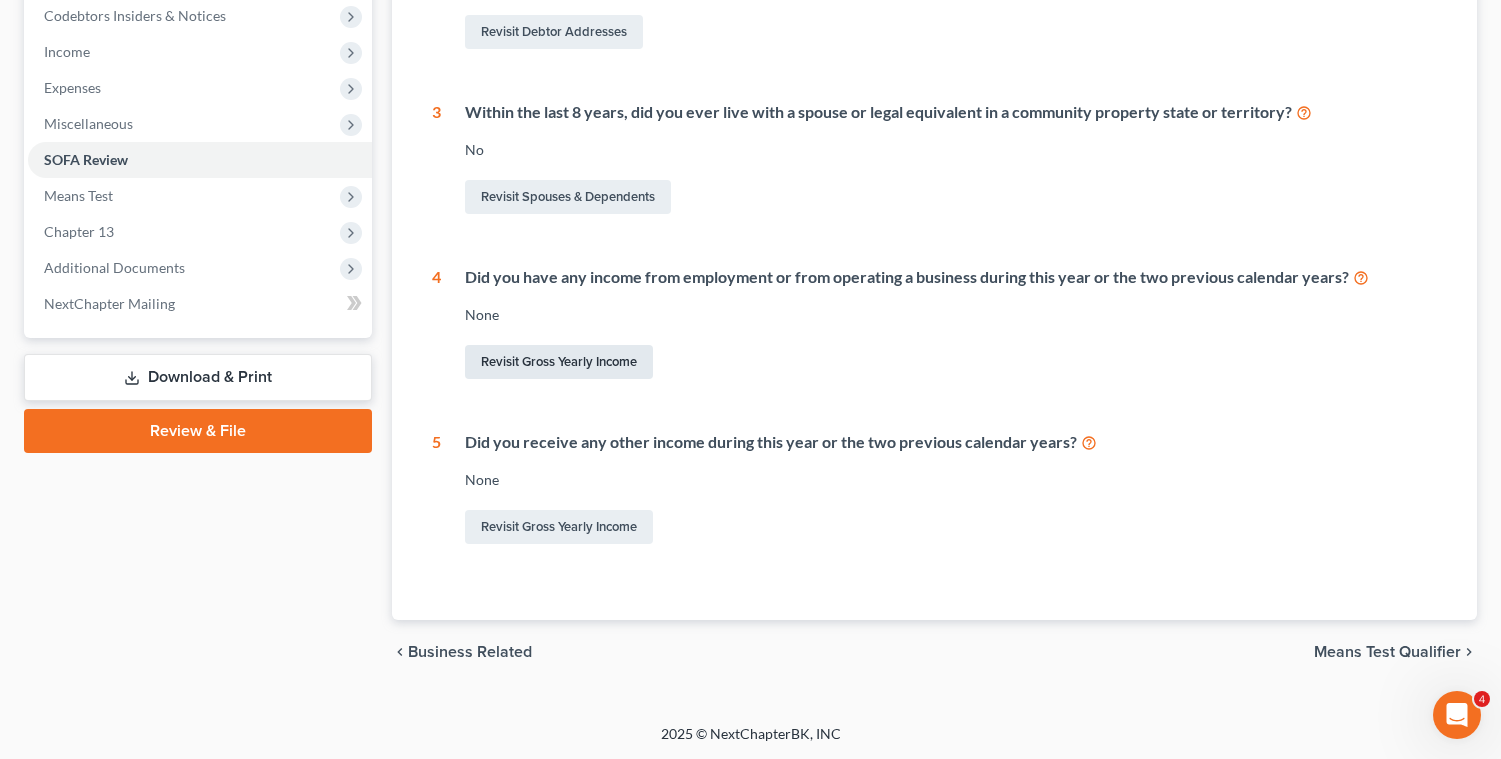 click on "Revisit Gross Yearly Income" at bounding box center [559, 362] 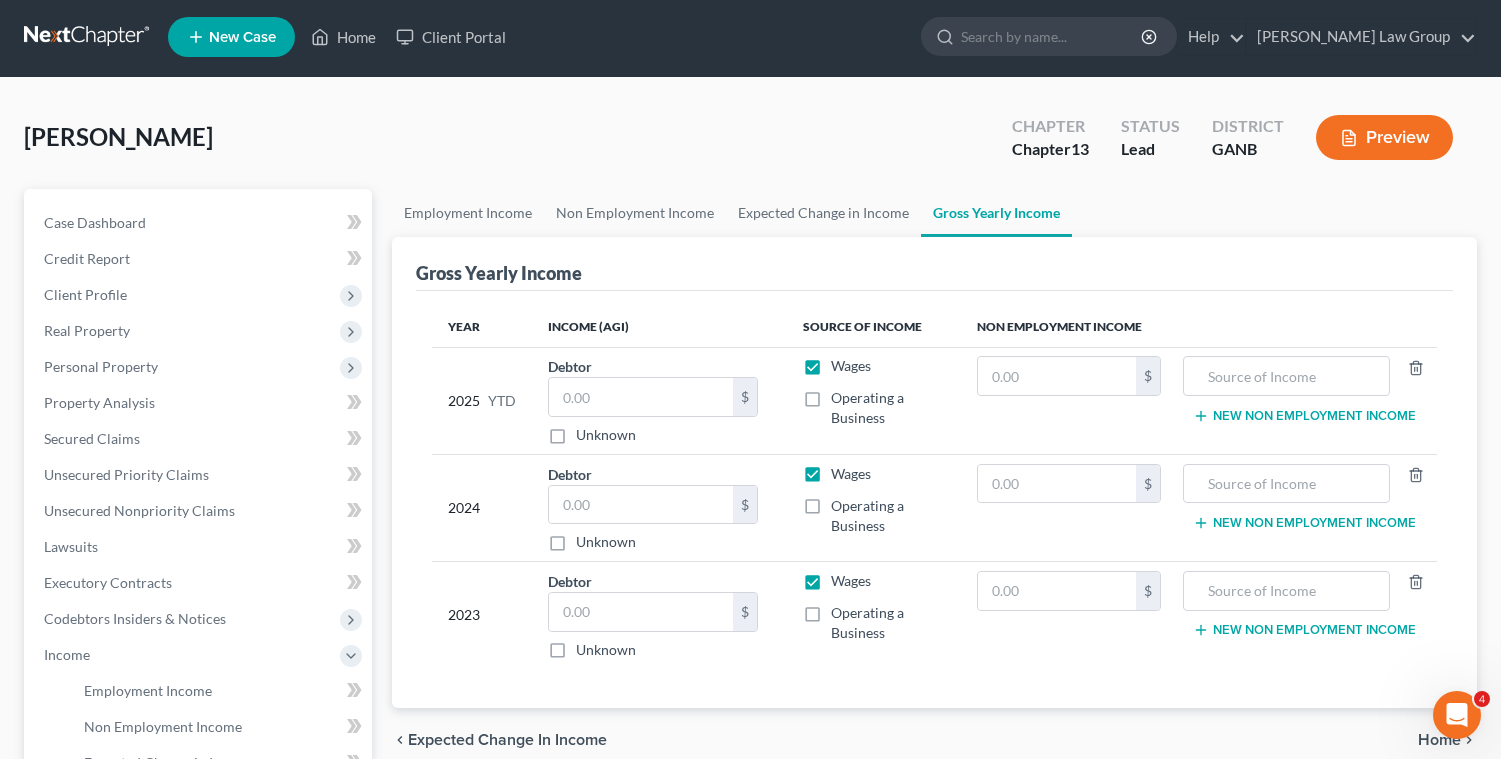 scroll, scrollTop: 0, scrollLeft: 0, axis: both 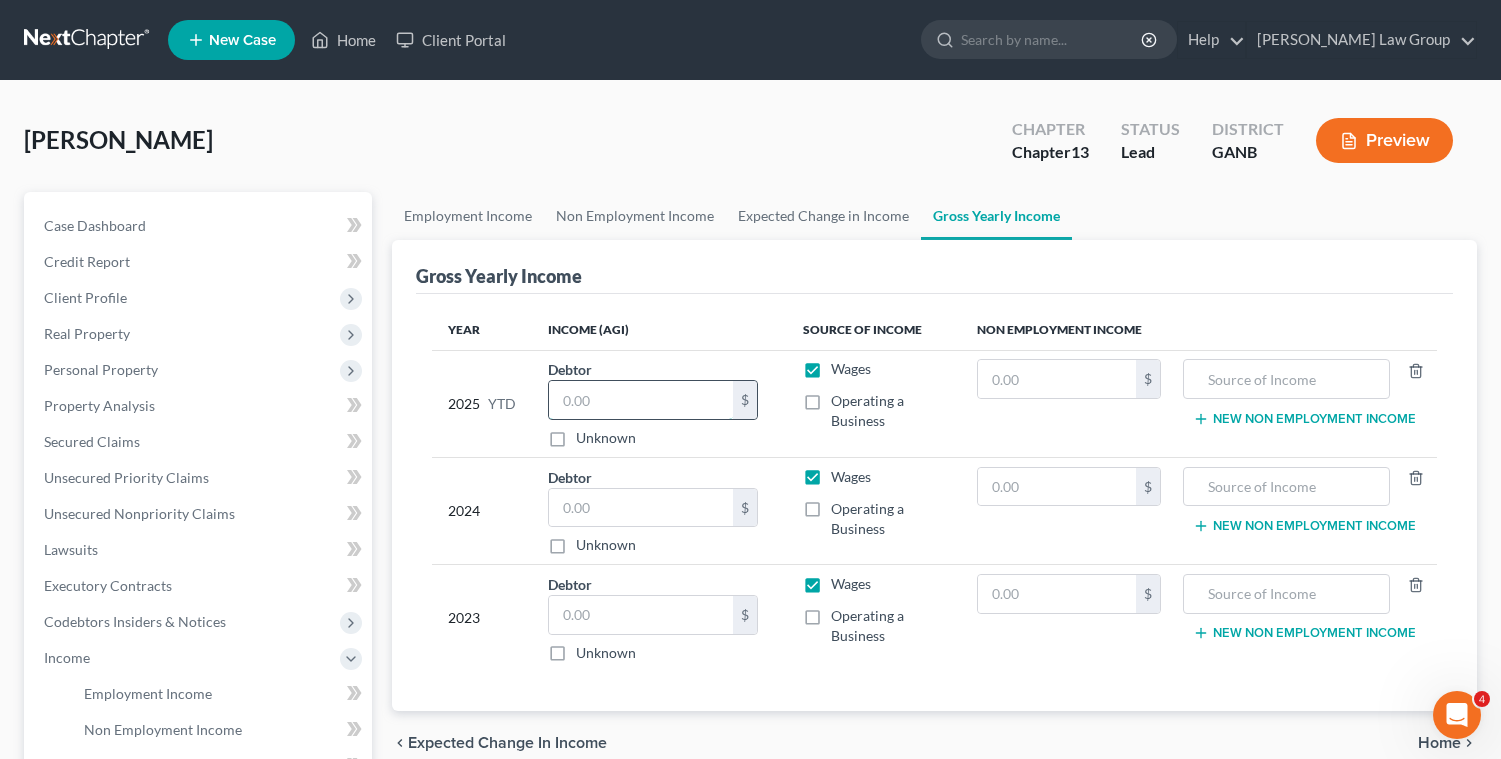 click at bounding box center [641, 400] 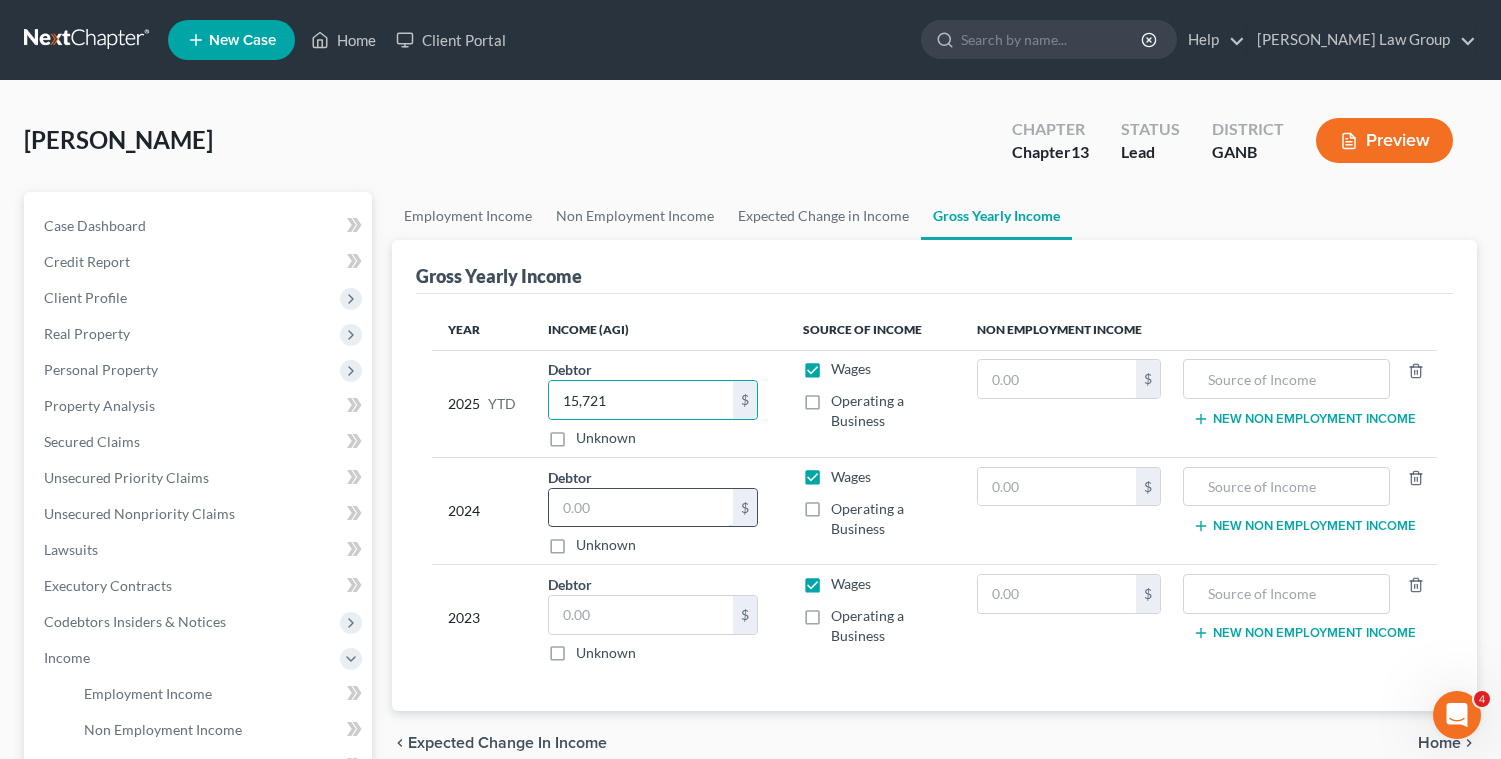 click at bounding box center [641, 508] 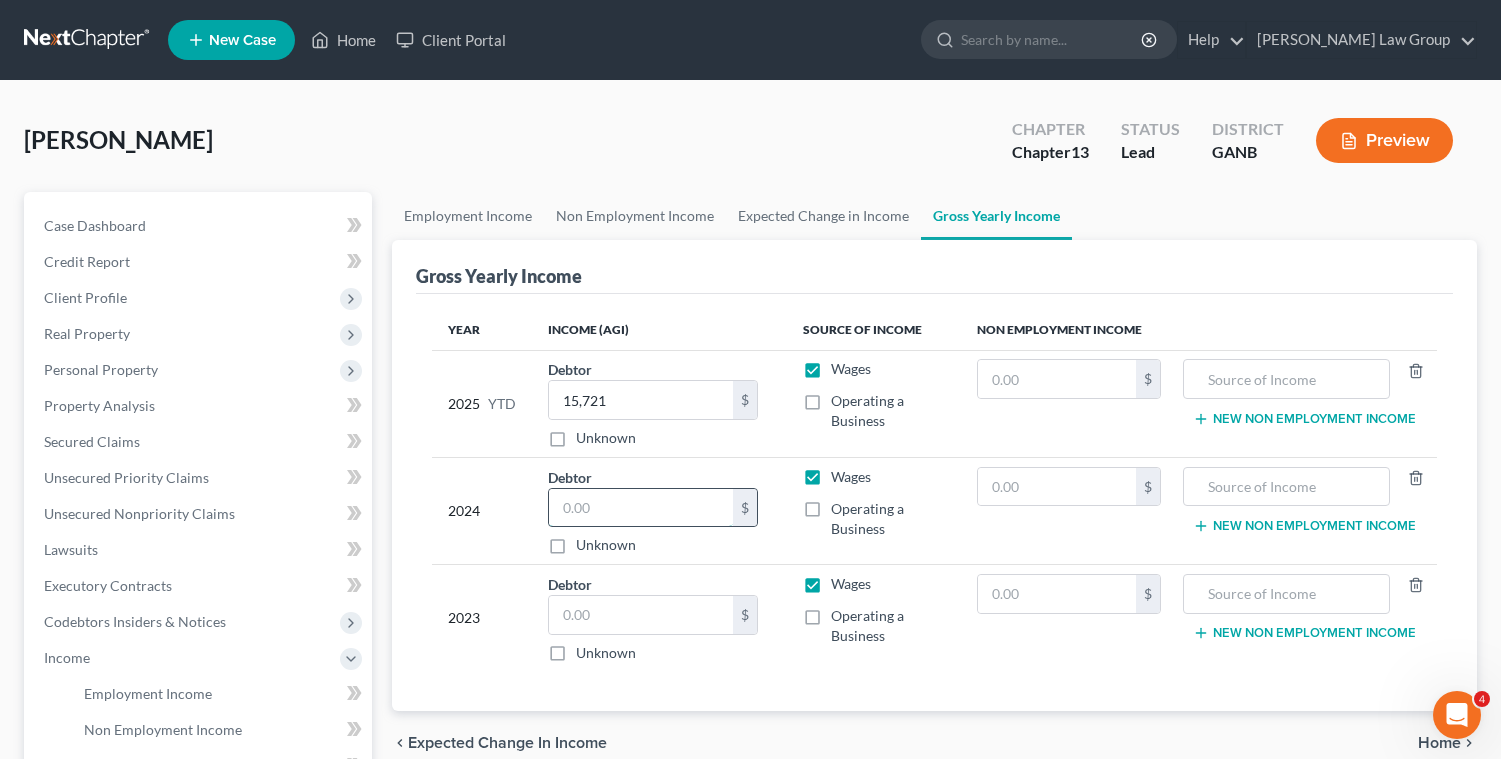 paste on "42,600" 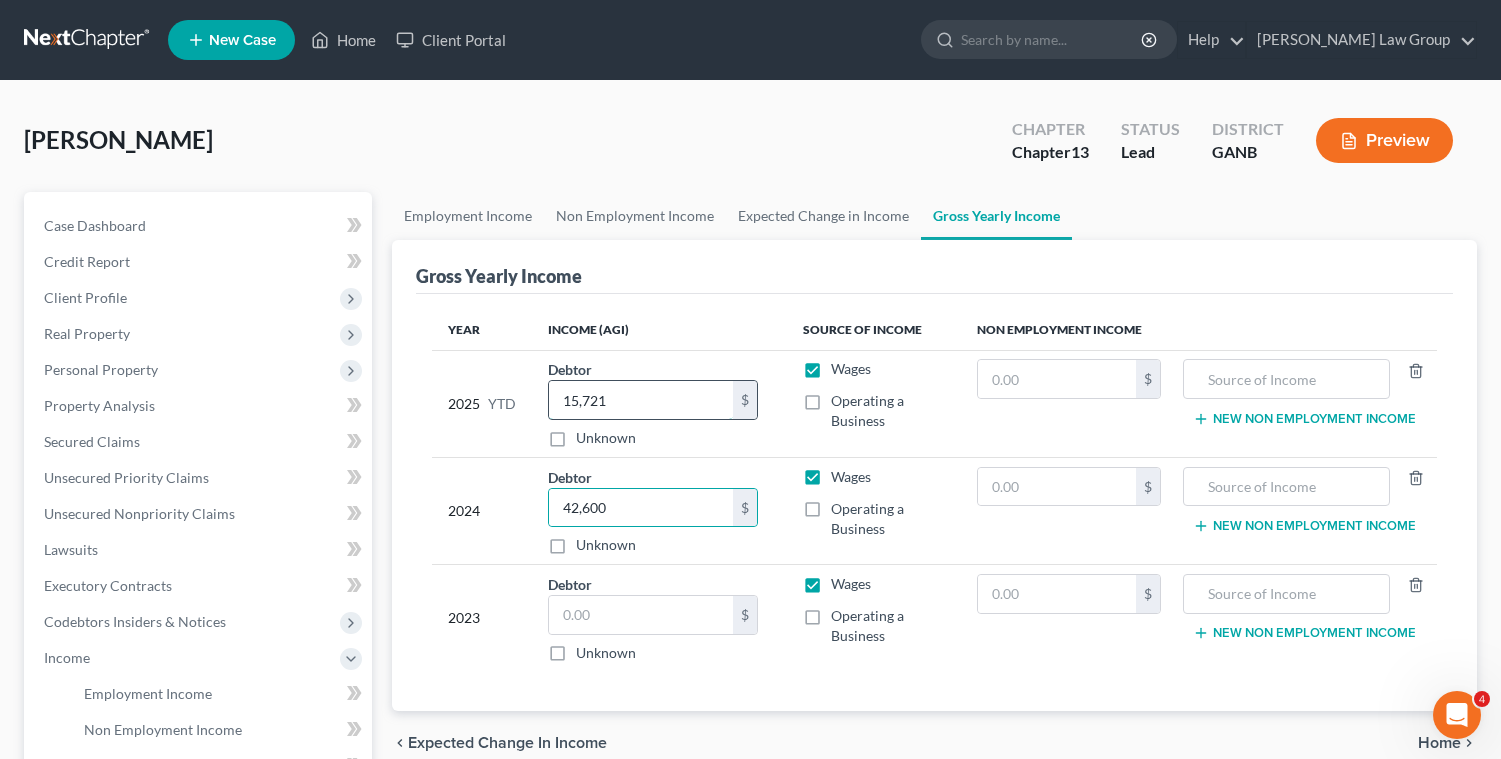 click on "15,721" at bounding box center [641, 400] 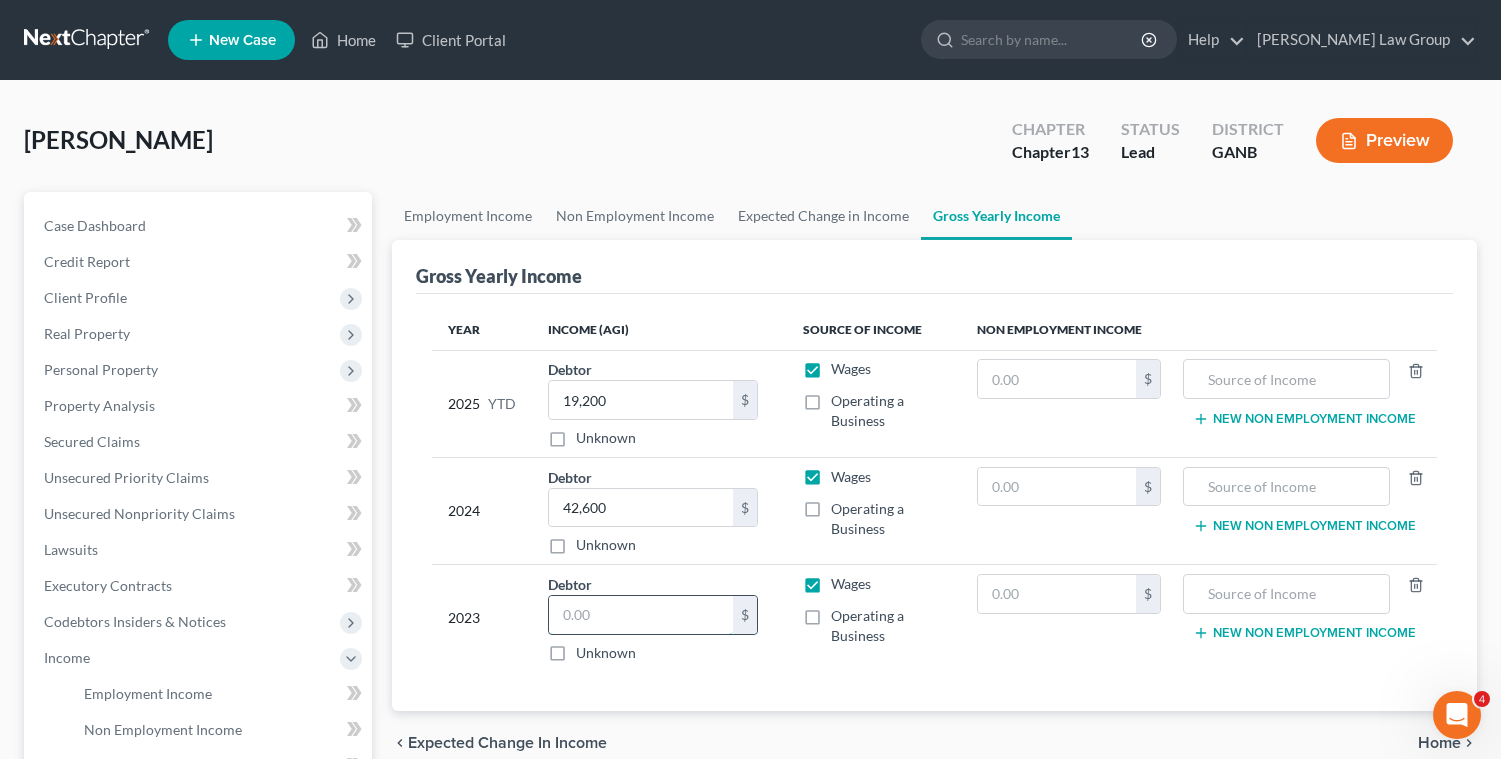 click at bounding box center (641, 615) 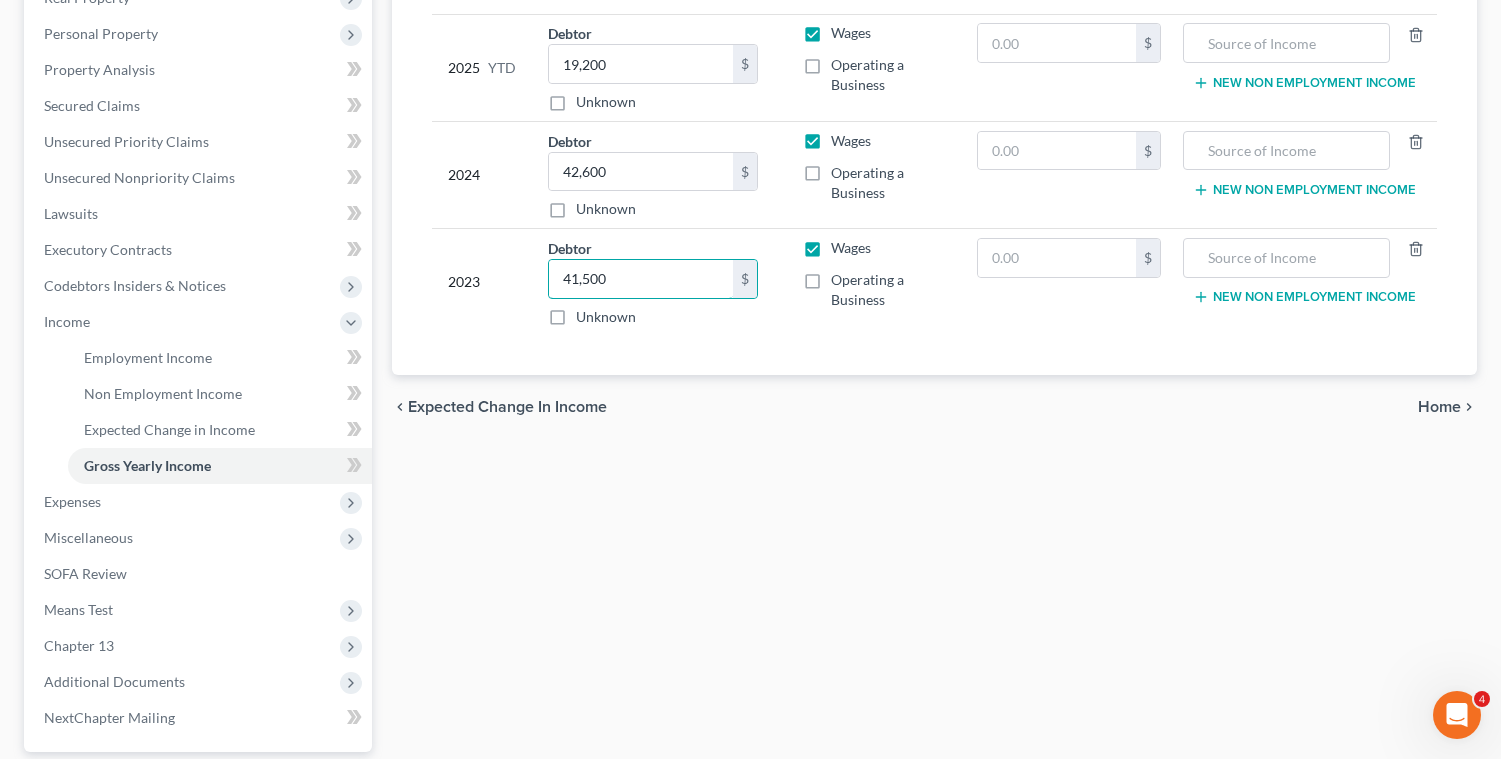 scroll, scrollTop: 337, scrollLeft: 0, axis: vertical 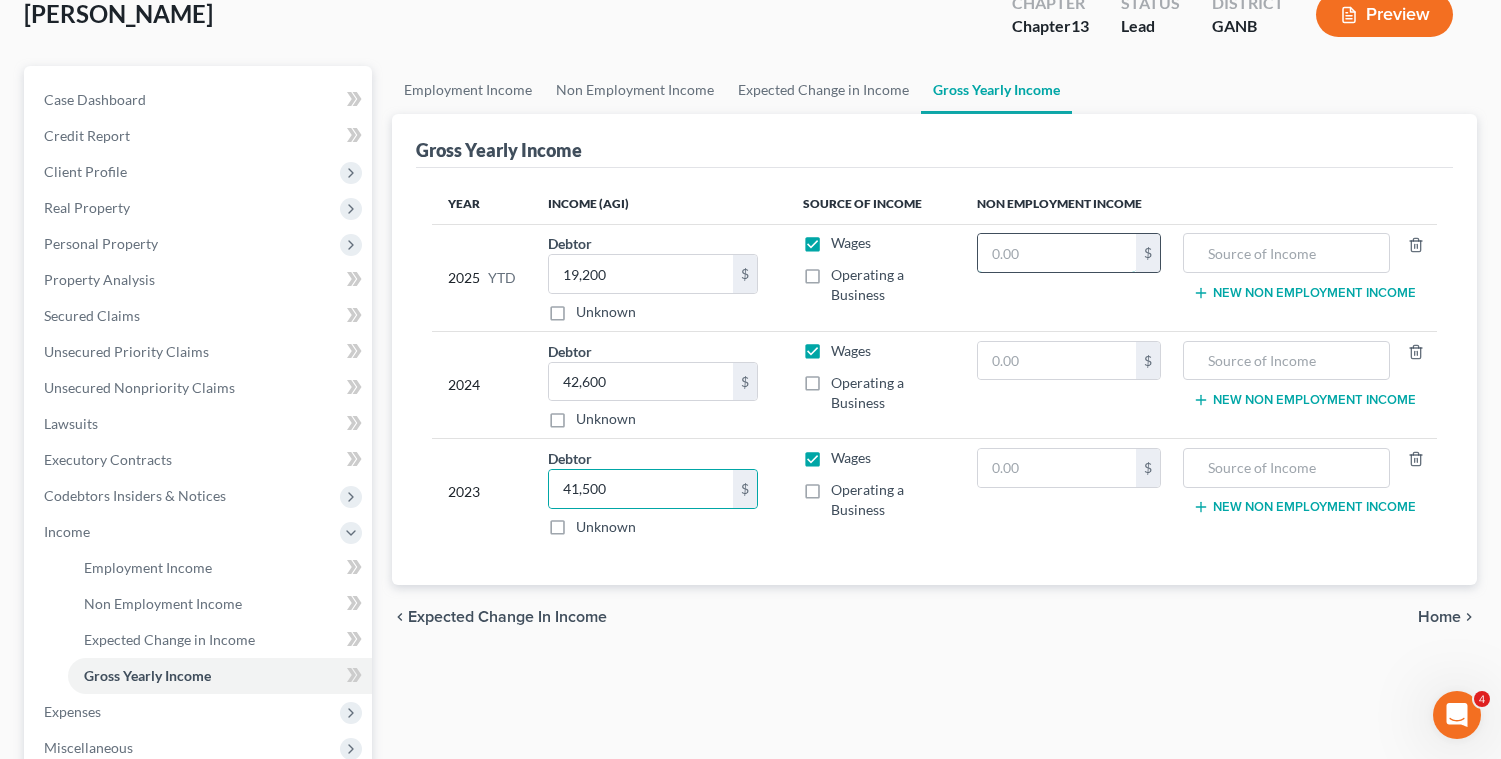 click at bounding box center (1057, 253) 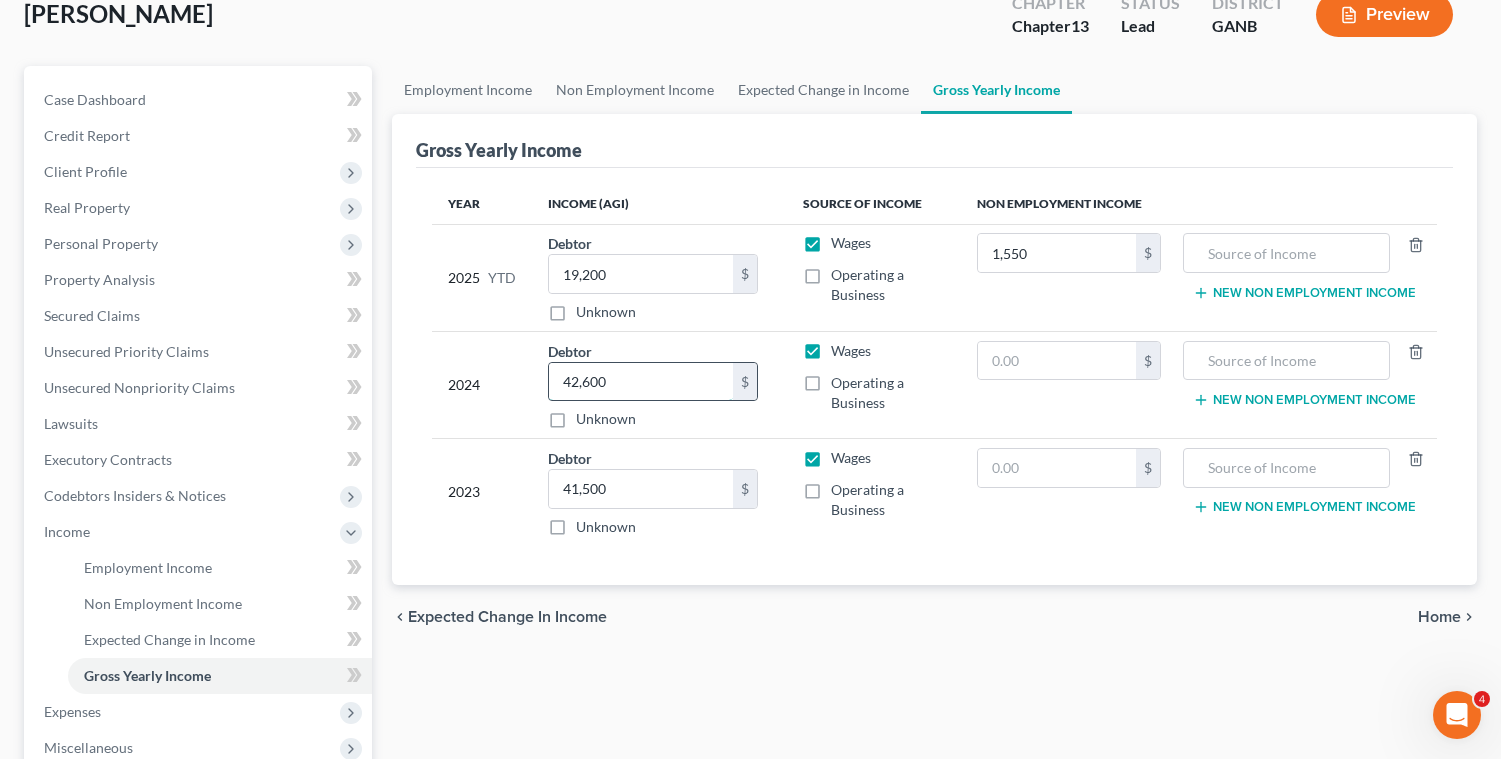 click on "42,600" at bounding box center (641, 382) 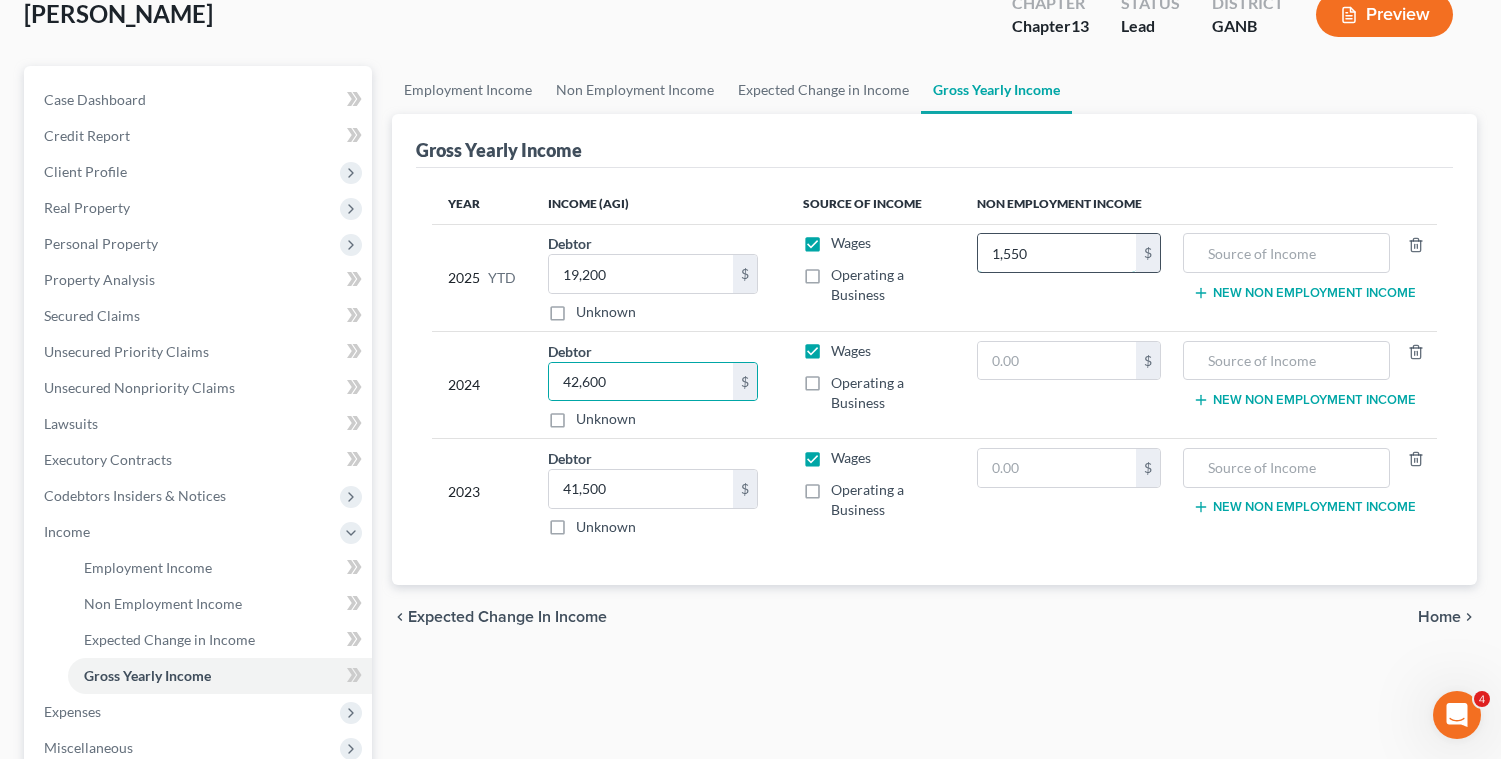 click on "1,550" at bounding box center (1057, 253) 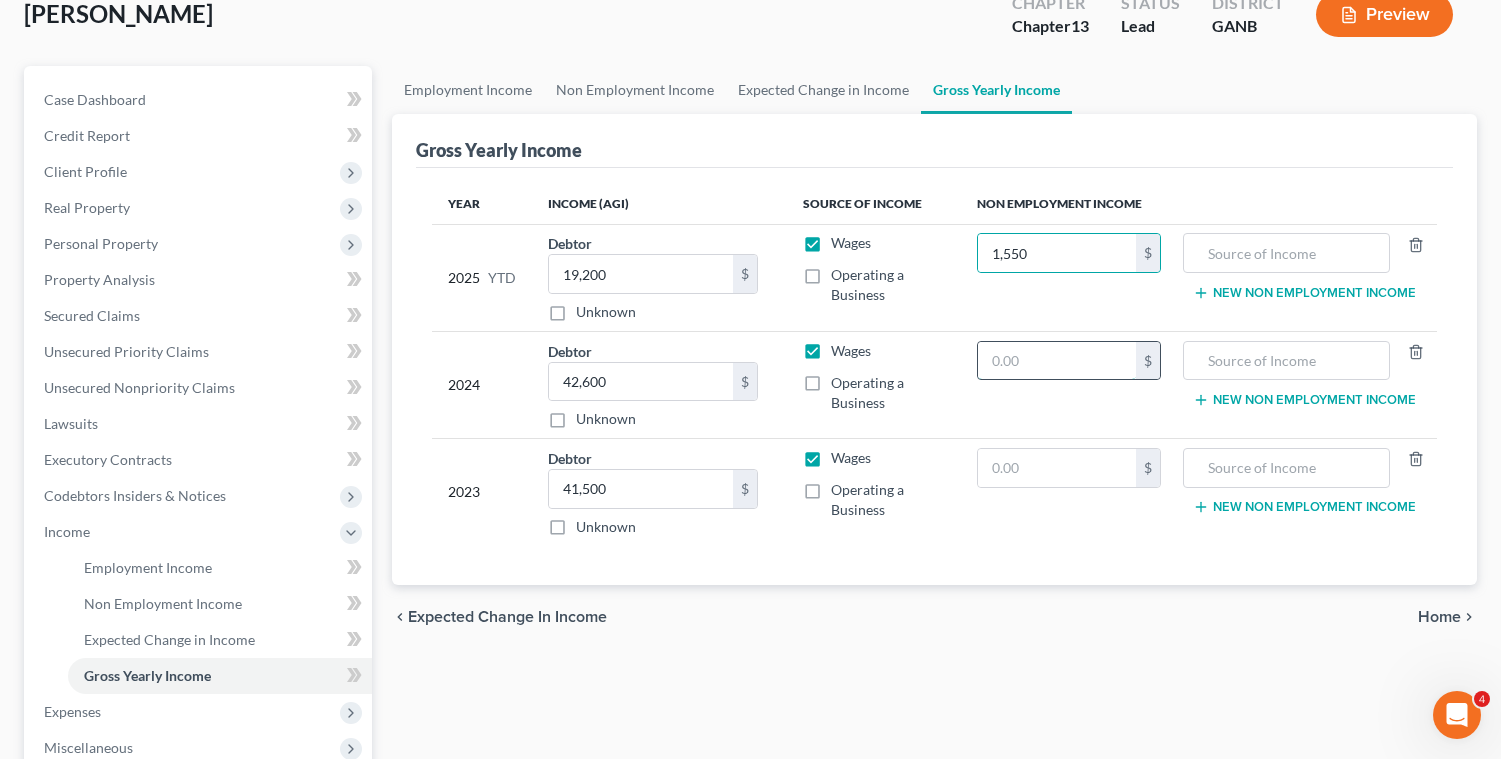 click at bounding box center (1057, 361) 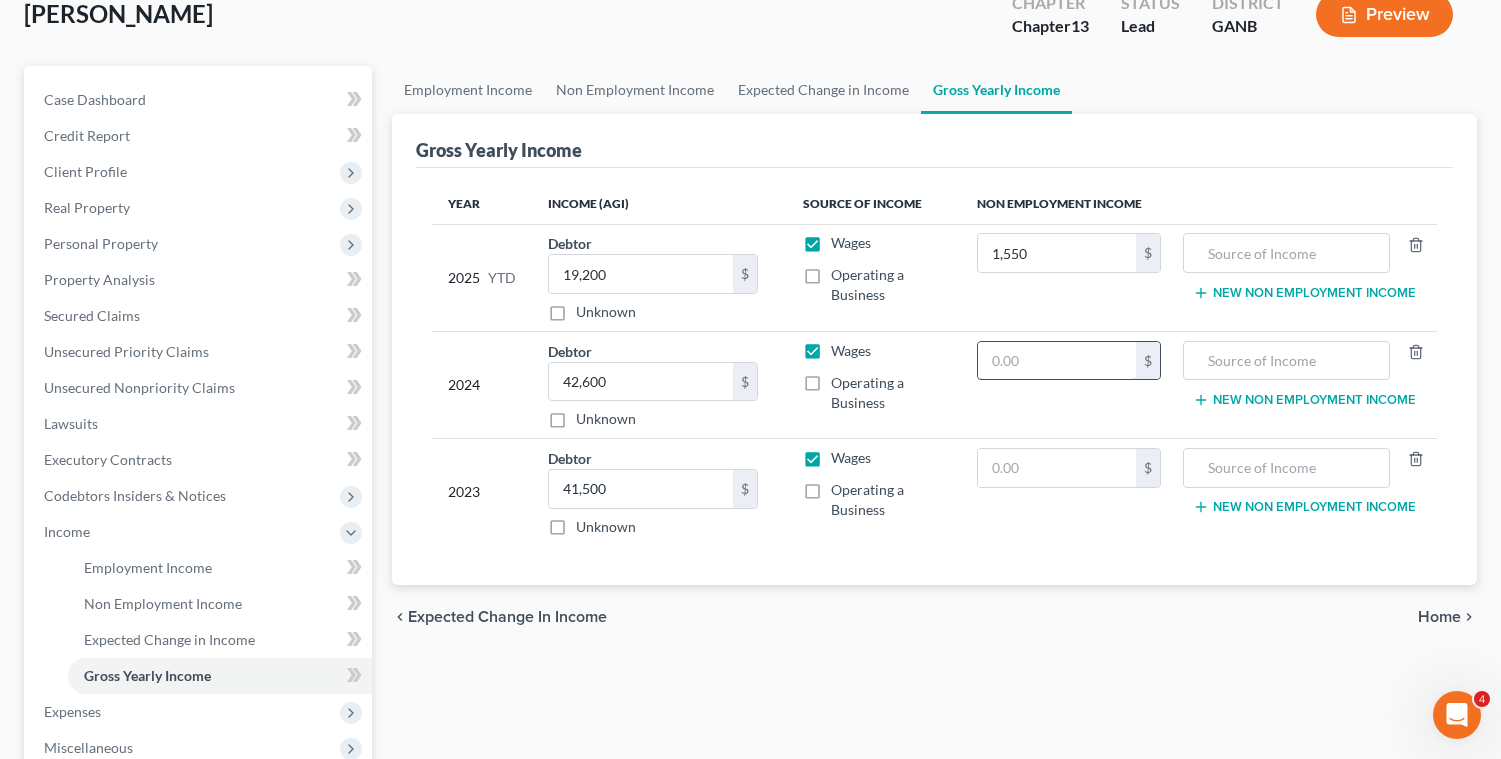 paste on "42,600" 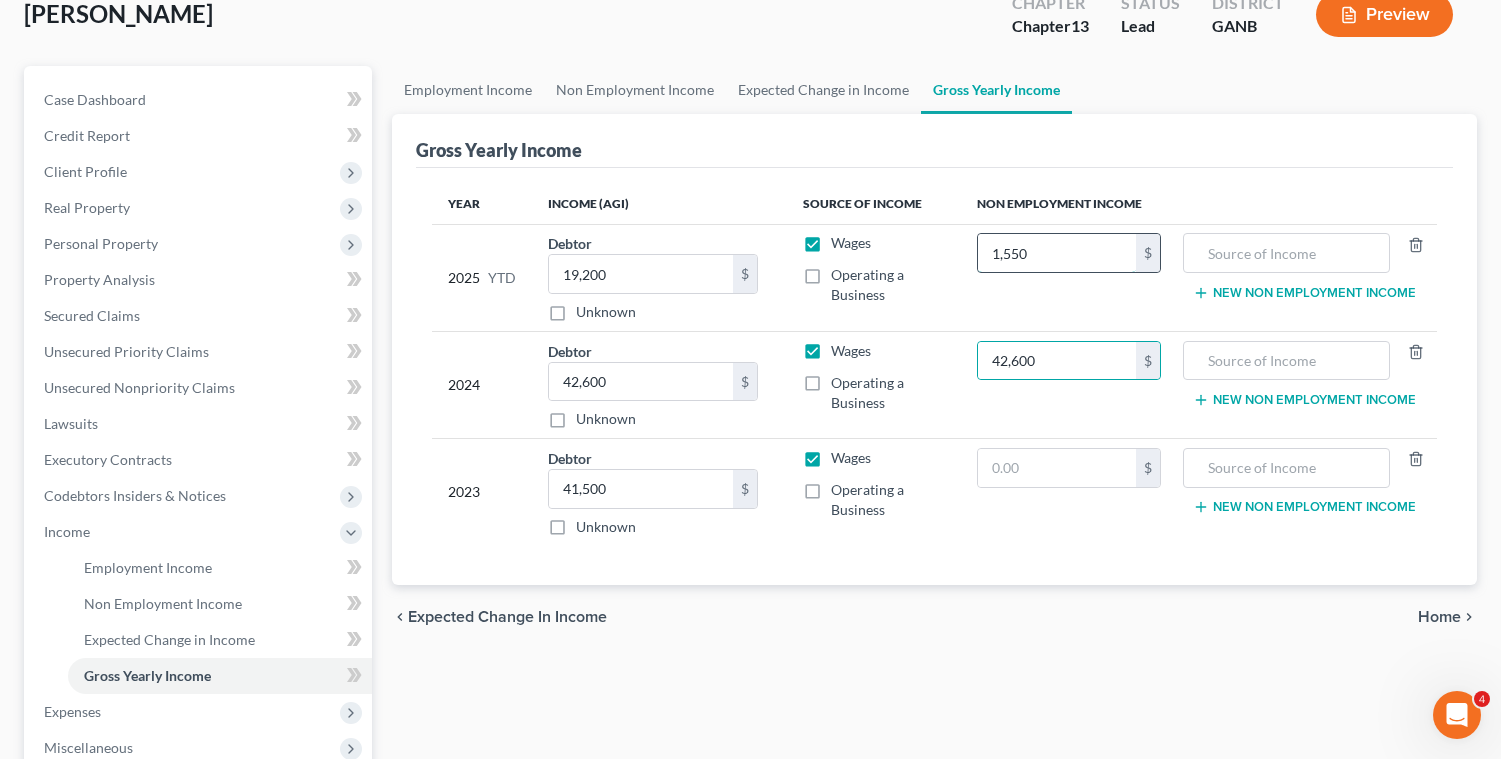 click on "1,550" at bounding box center [1057, 253] 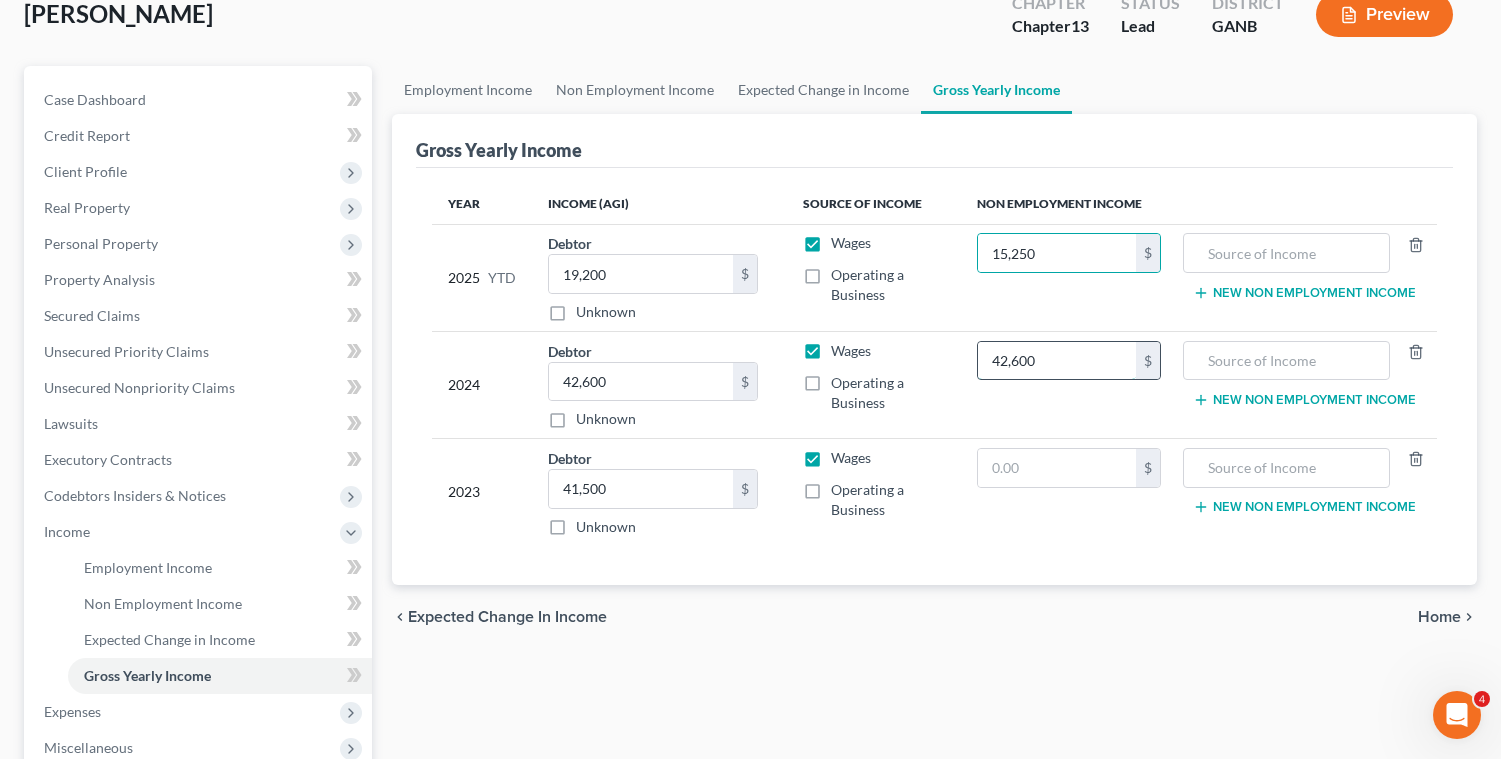 click on "42,600" at bounding box center (1057, 361) 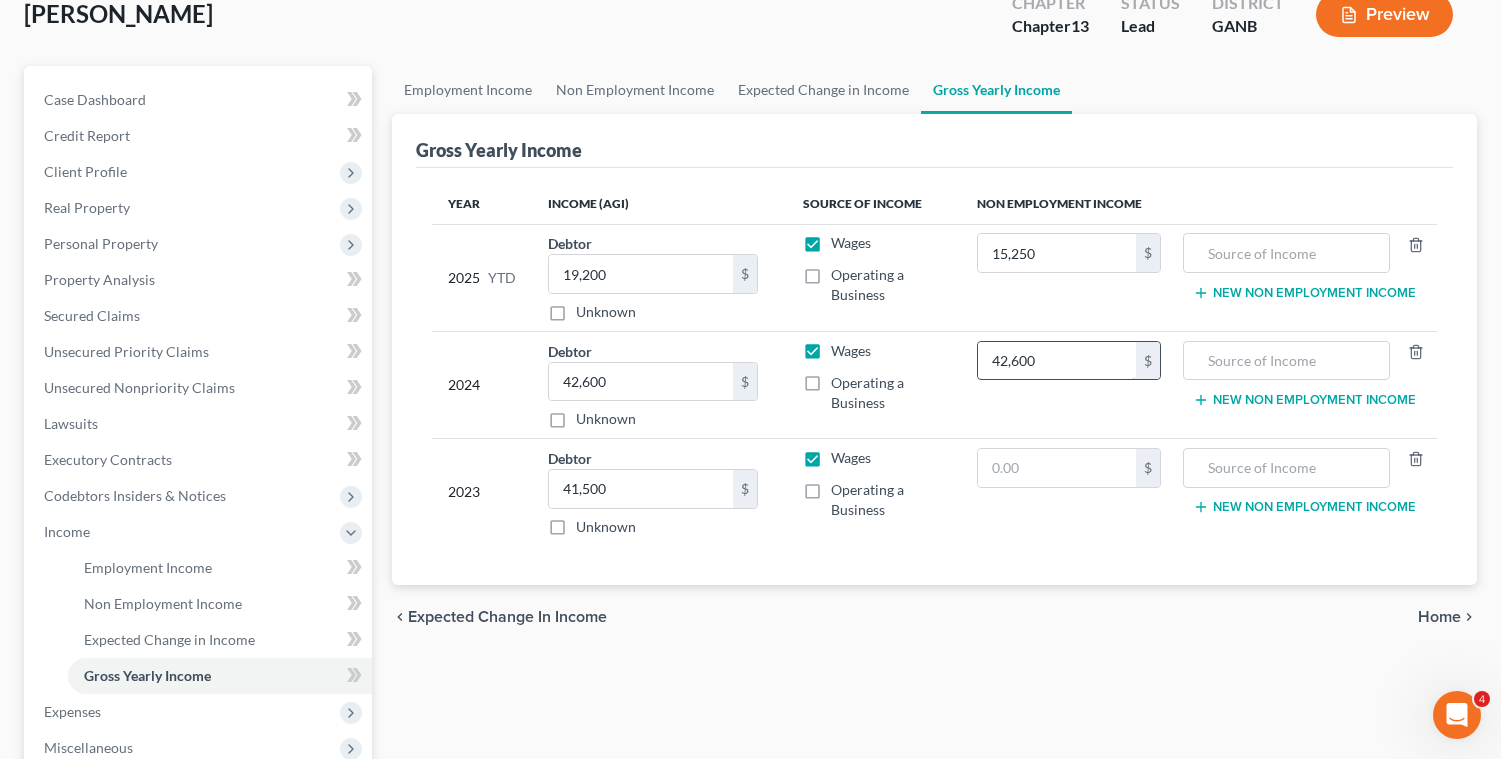 paste on "31,4" 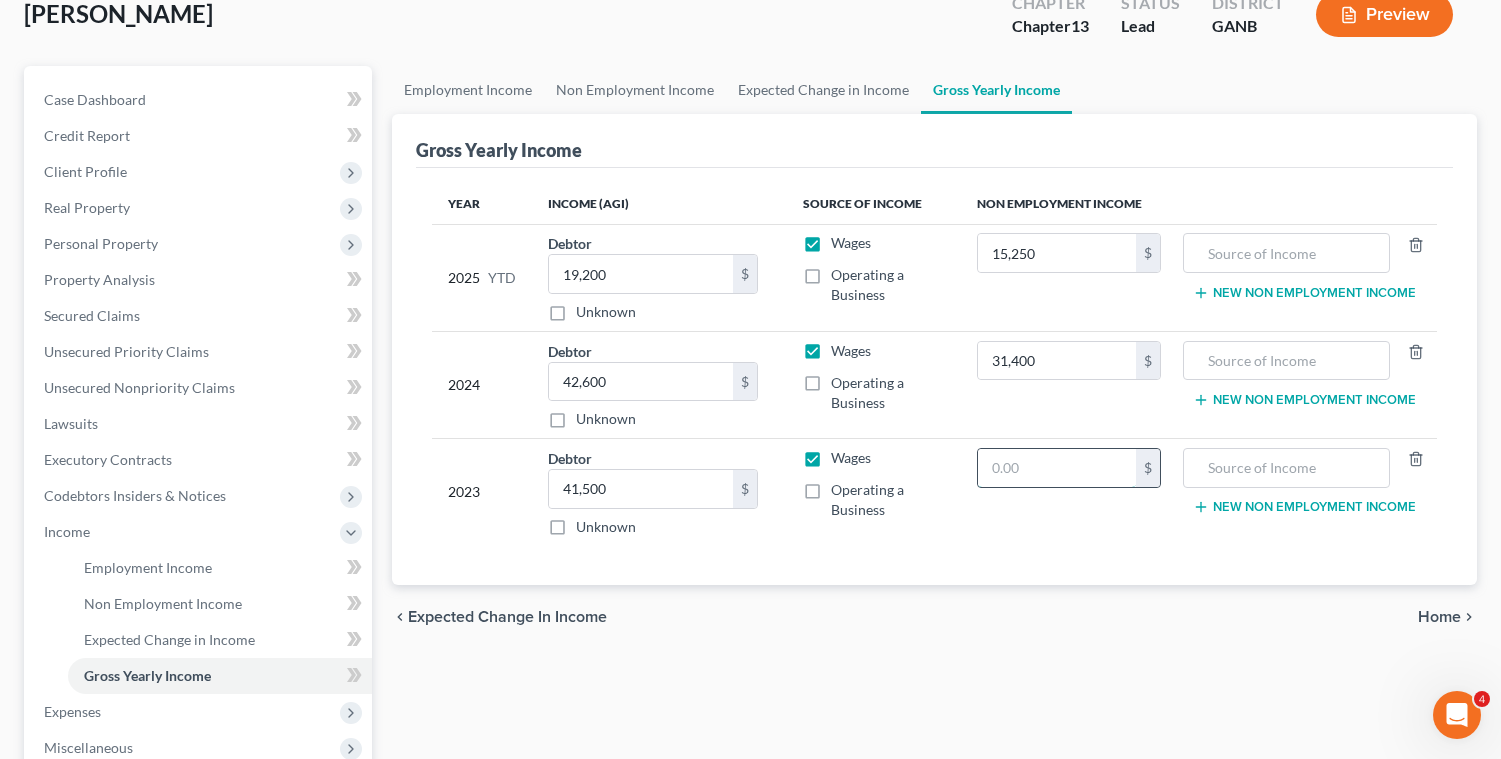 click at bounding box center [1057, 468] 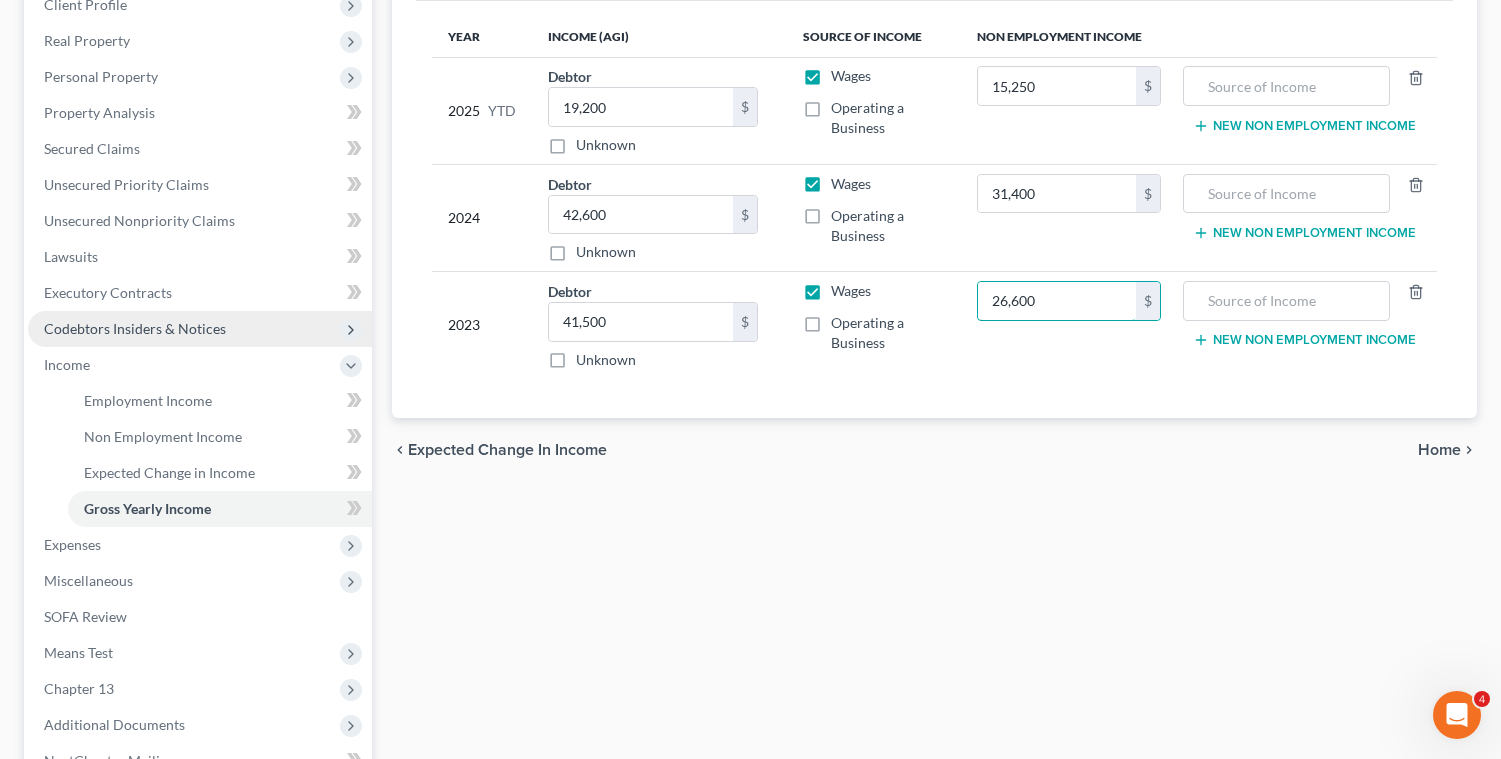 scroll, scrollTop: 439, scrollLeft: 0, axis: vertical 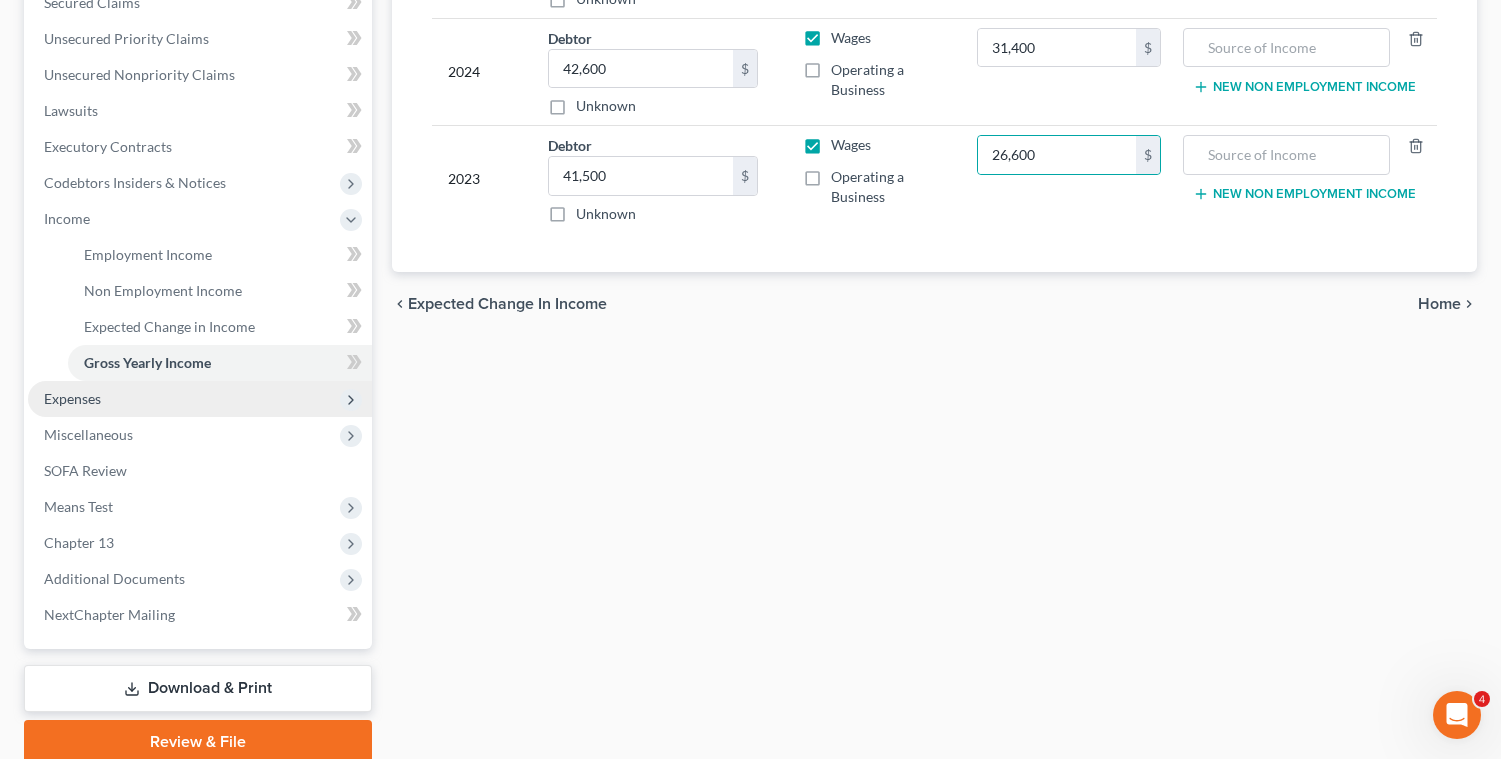click on "Expenses" at bounding box center [200, 399] 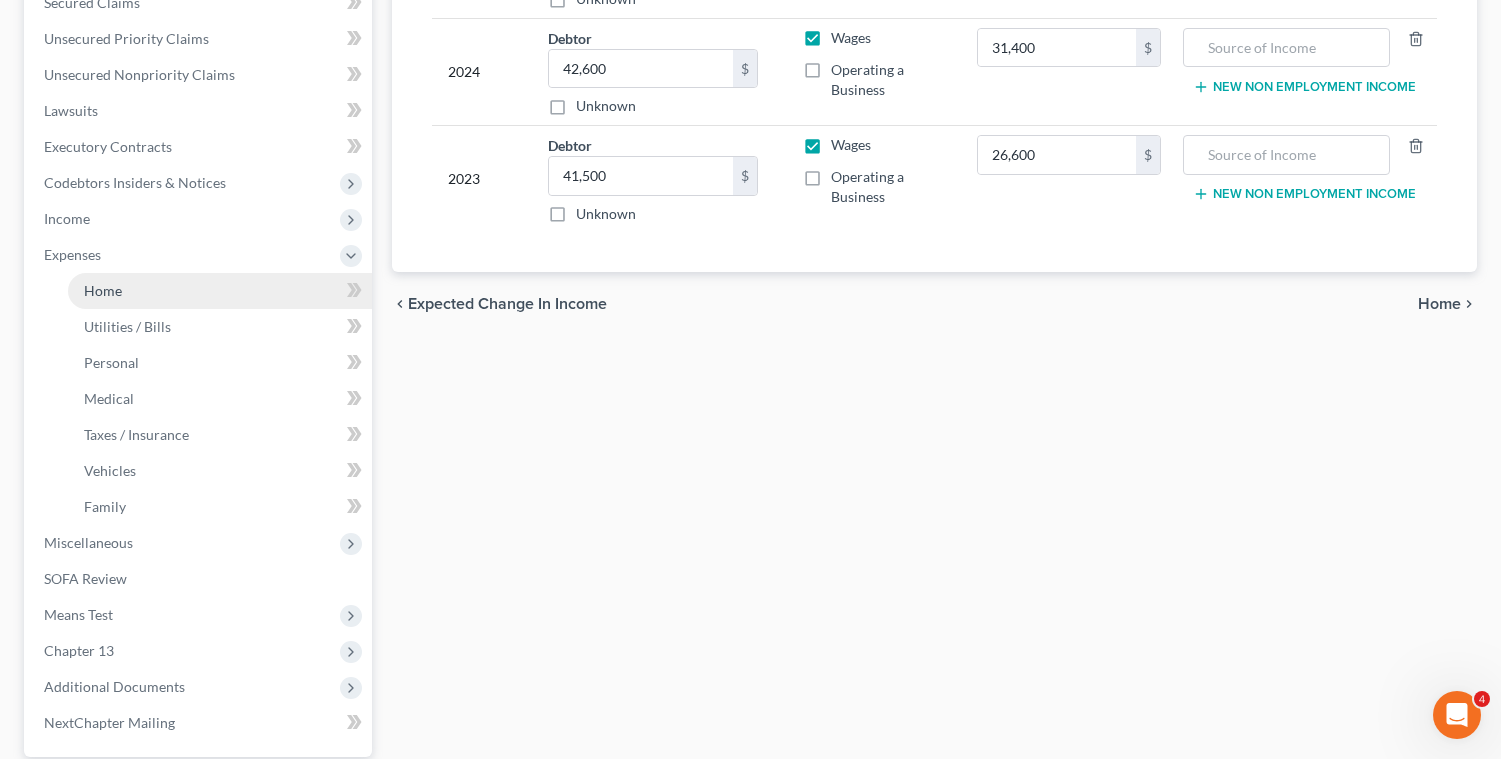 click on "Home" at bounding box center [220, 291] 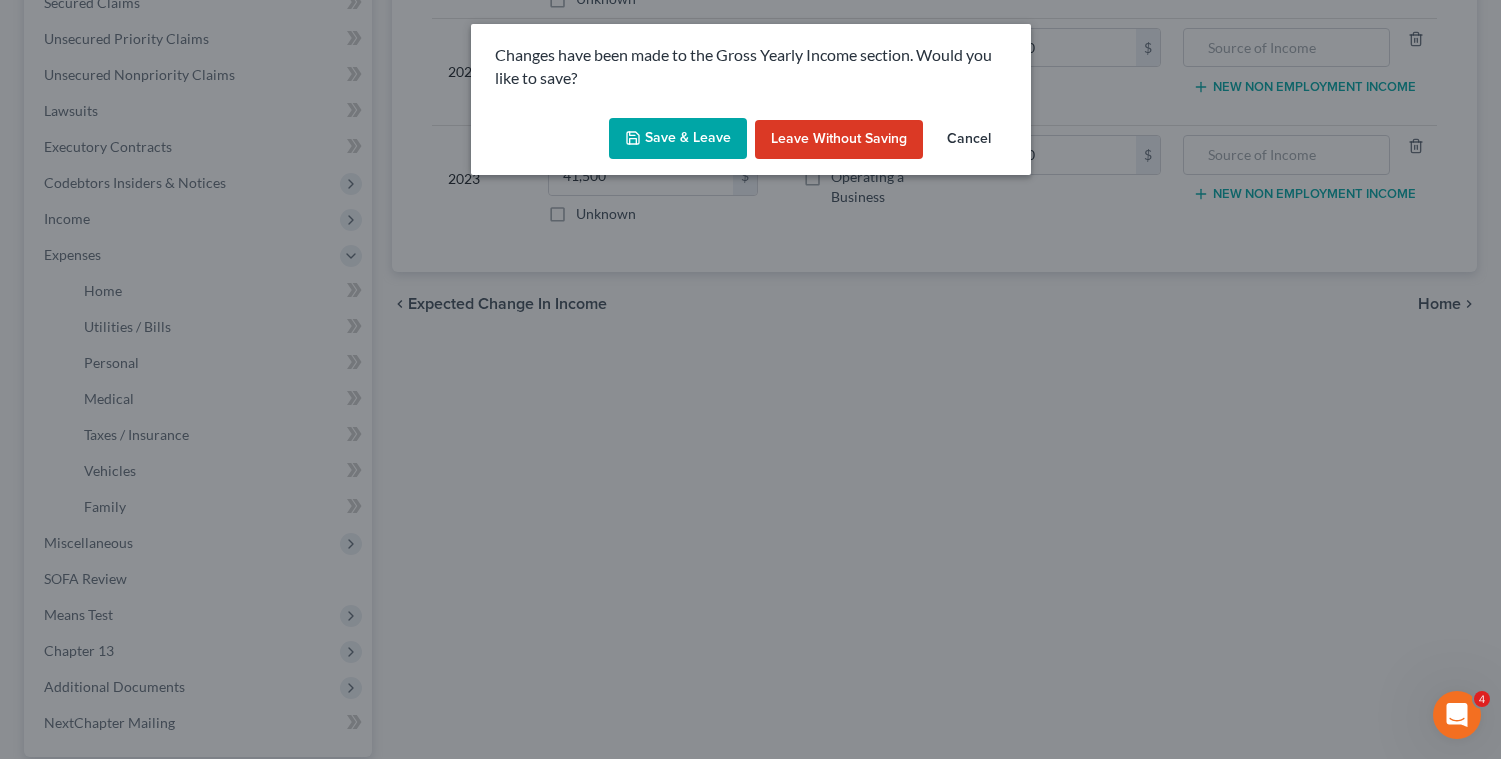 click on "Save & Leave" at bounding box center [678, 139] 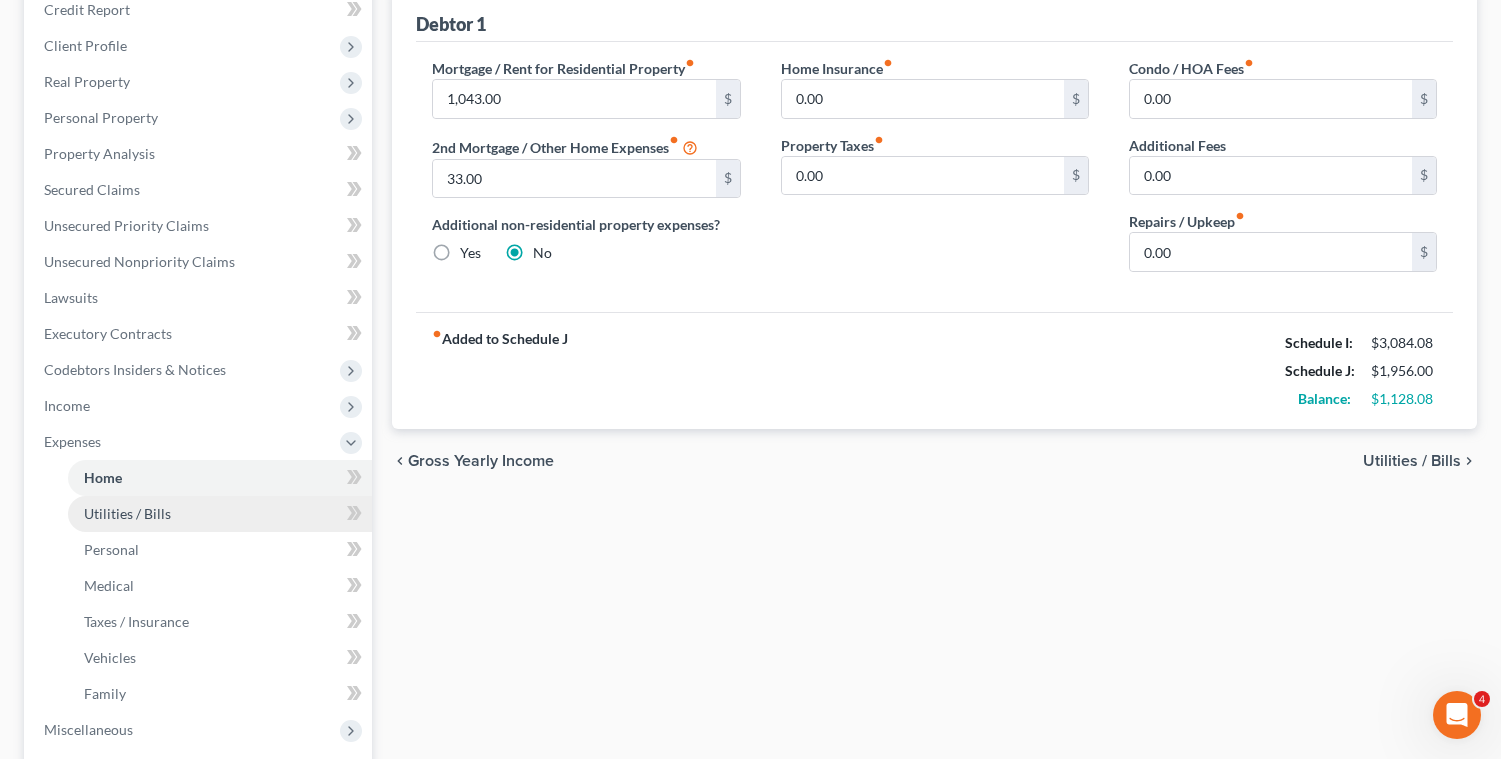 scroll, scrollTop: 299, scrollLeft: 0, axis: vertical 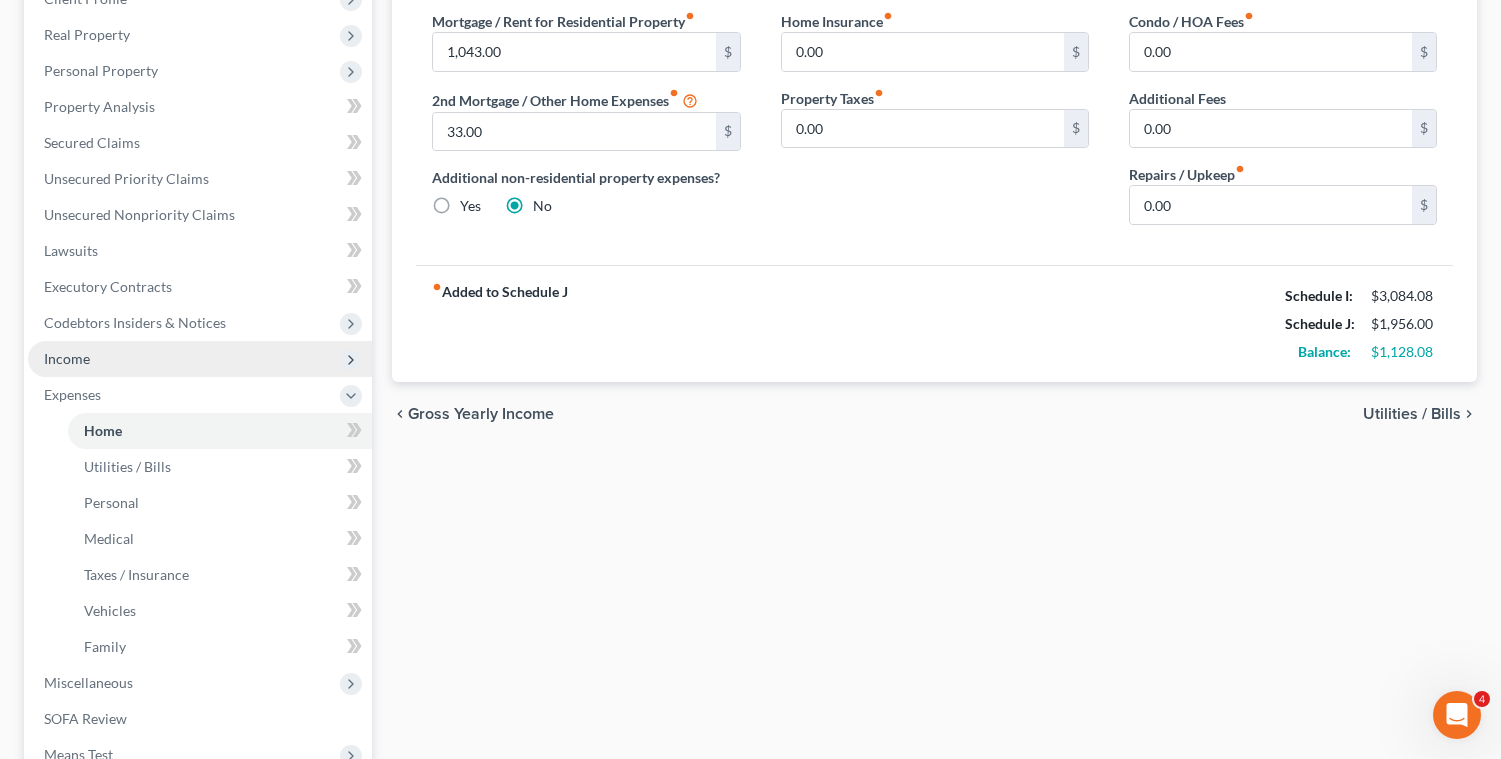 click on "Income" at bounding box center [200, 359] 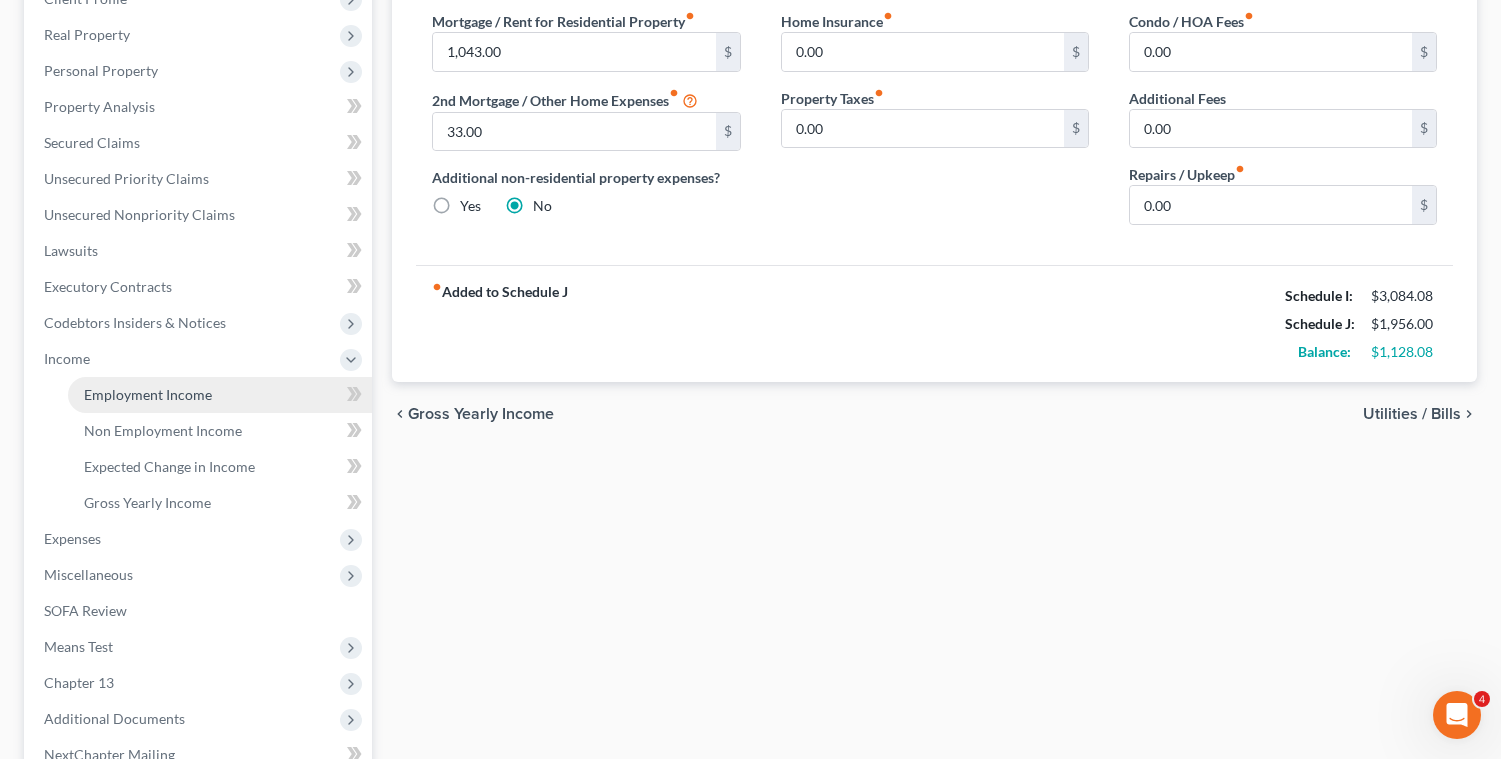 click on "Employment Income" at bounding box center [148, 394] 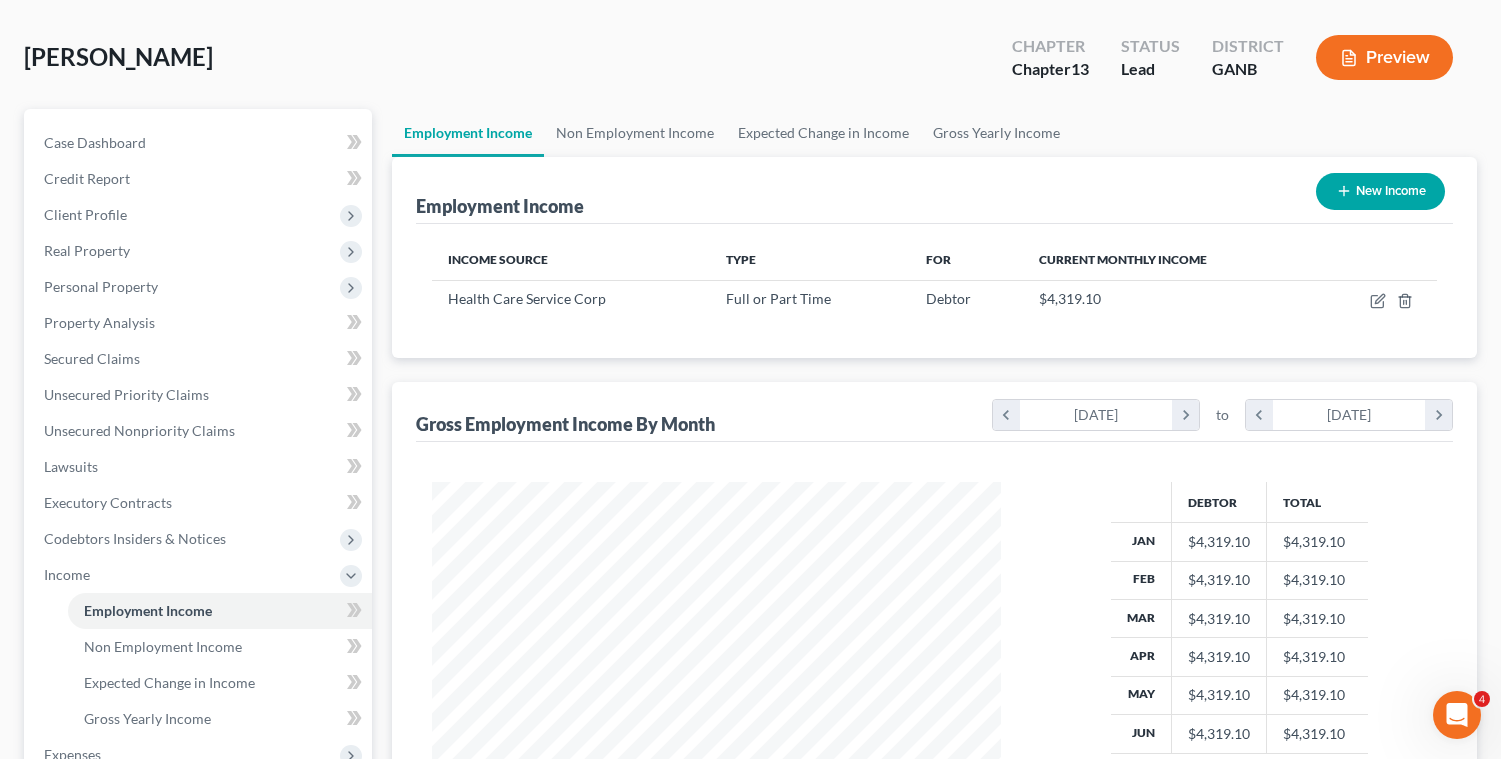 scroll, scrollTop: 6, scrollLeft: 0, axis: vertical 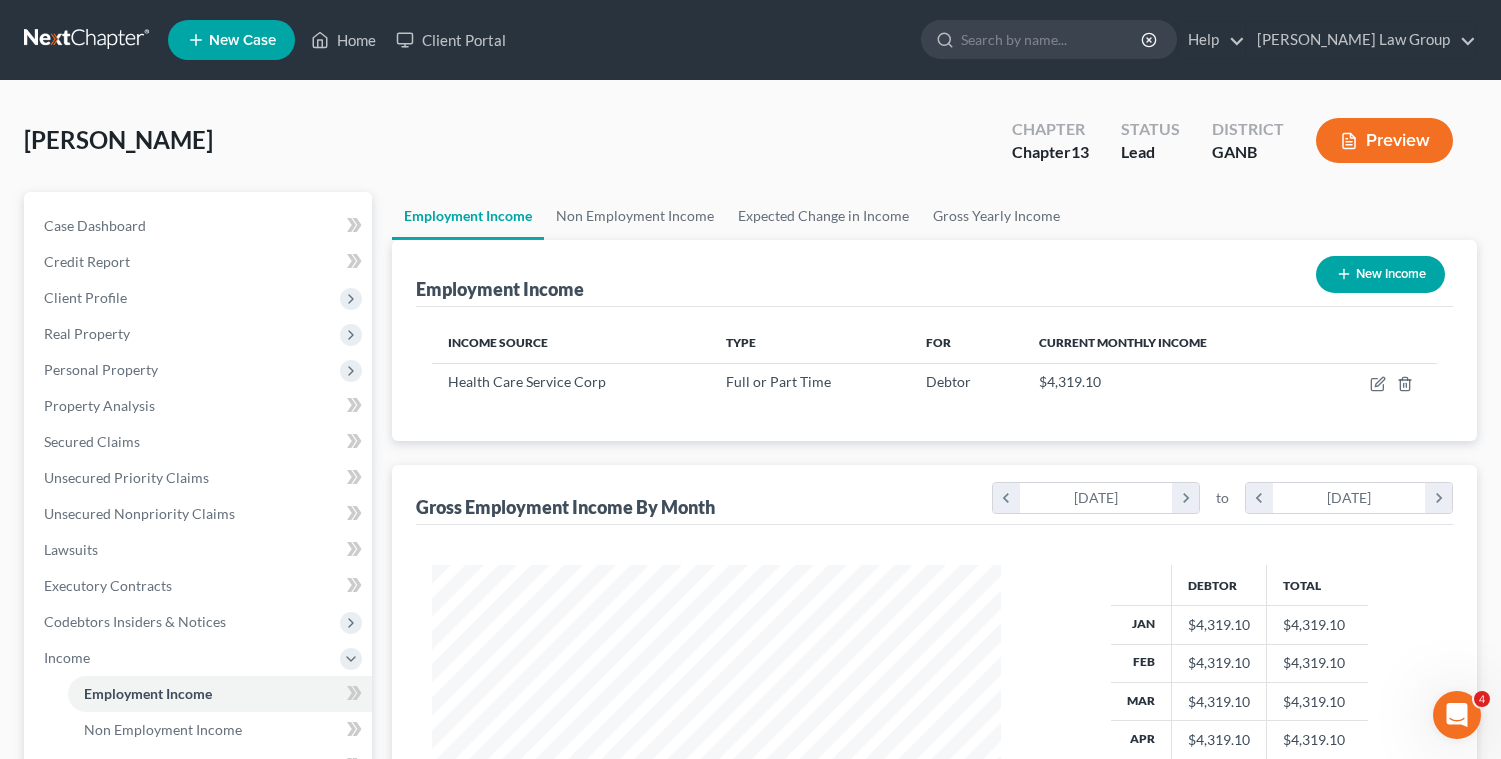 click on "New Income" at bounding box center (1380, 274) 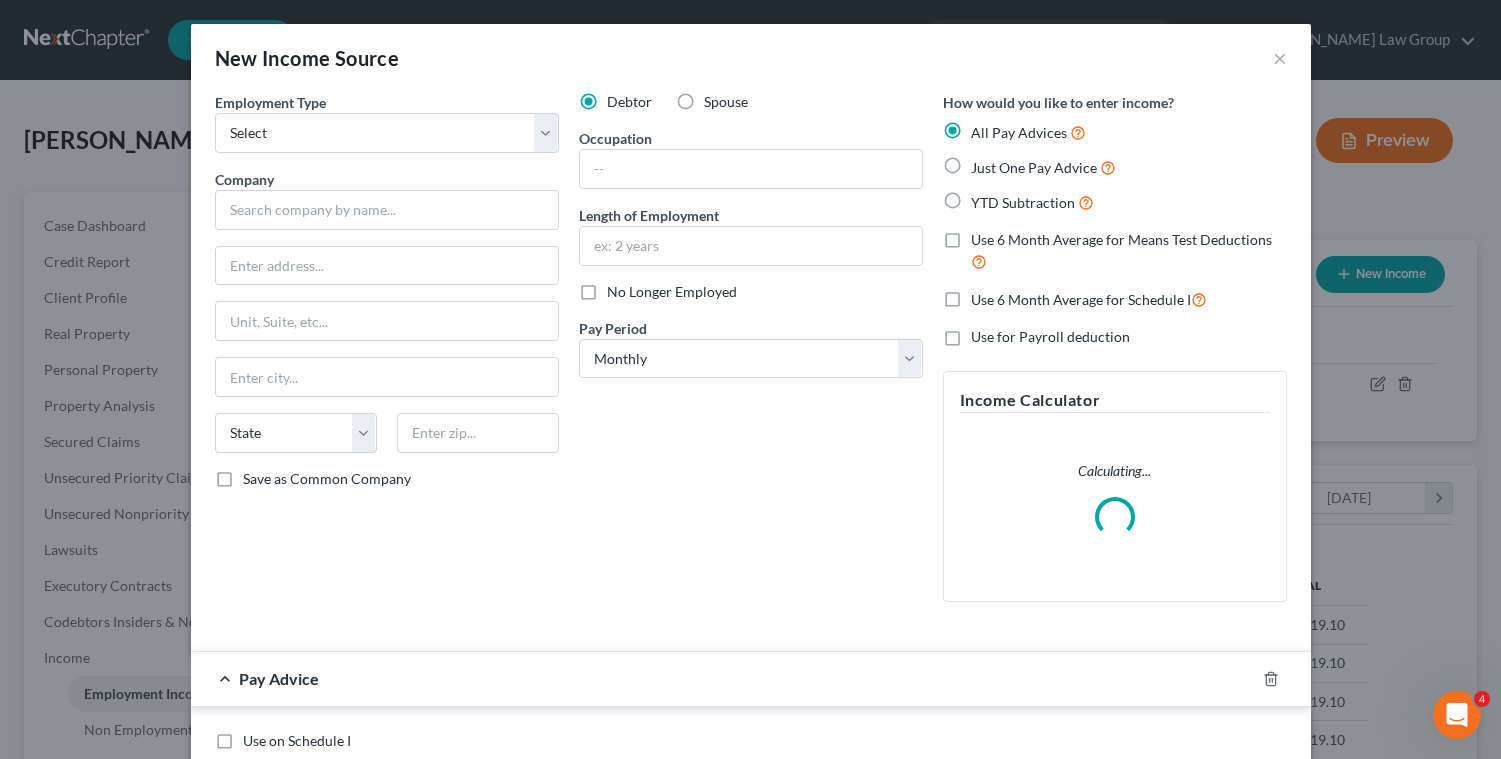 click on "Spouse" at bounding box center (726, 102) 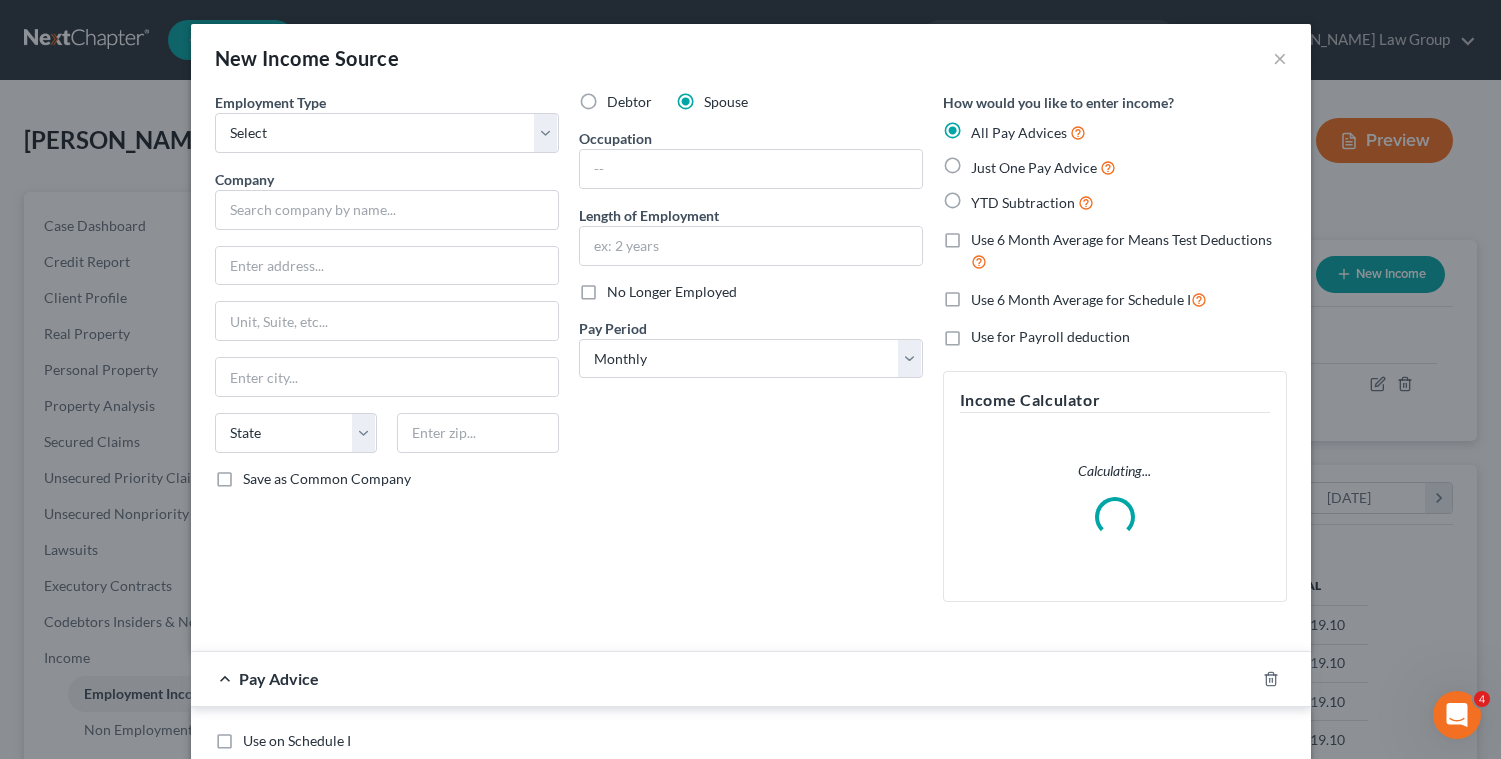 click on "Just One Pay Advice" at bounding box center (1043, 167) 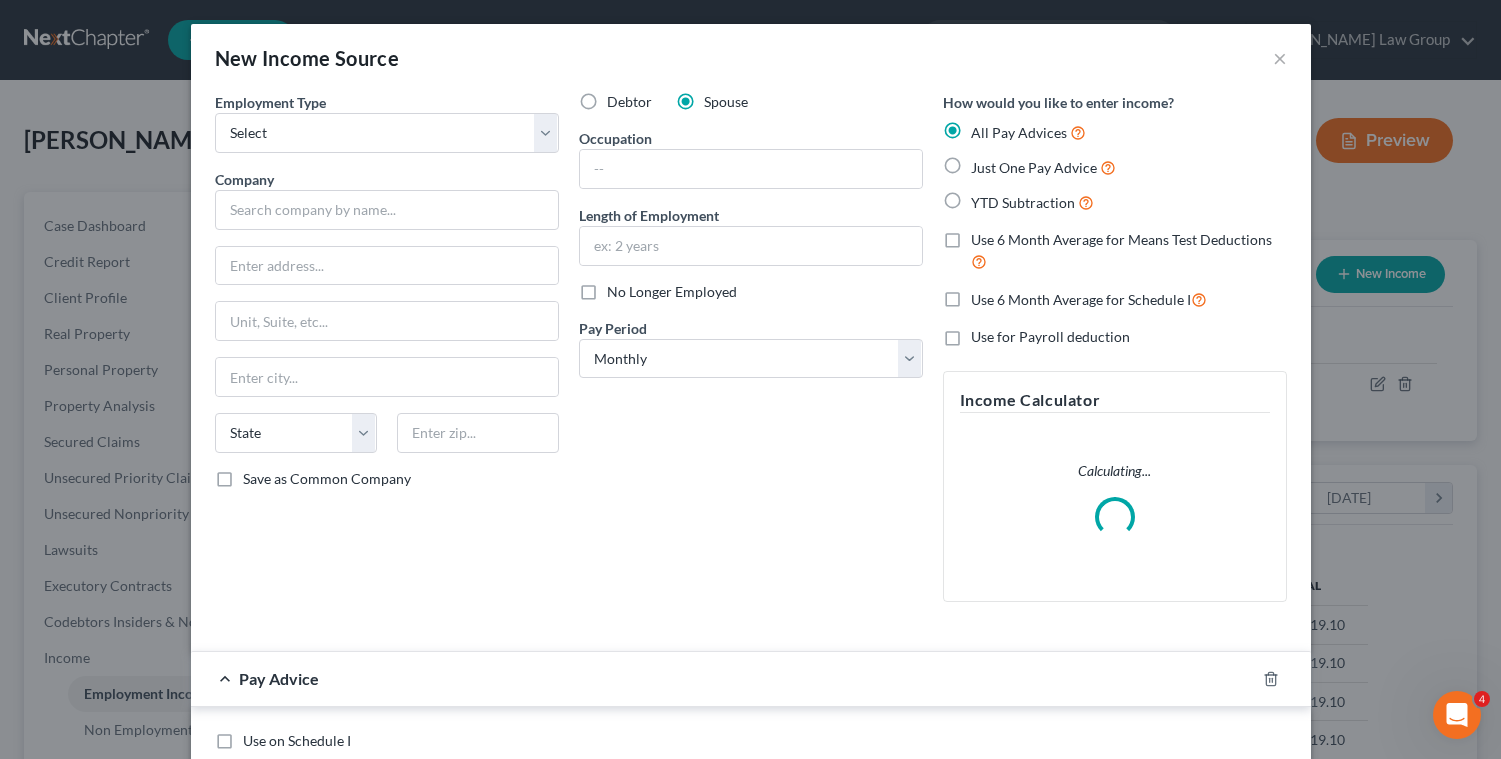 click on "Just One Pay Advice" at bounding box center [985, 162] 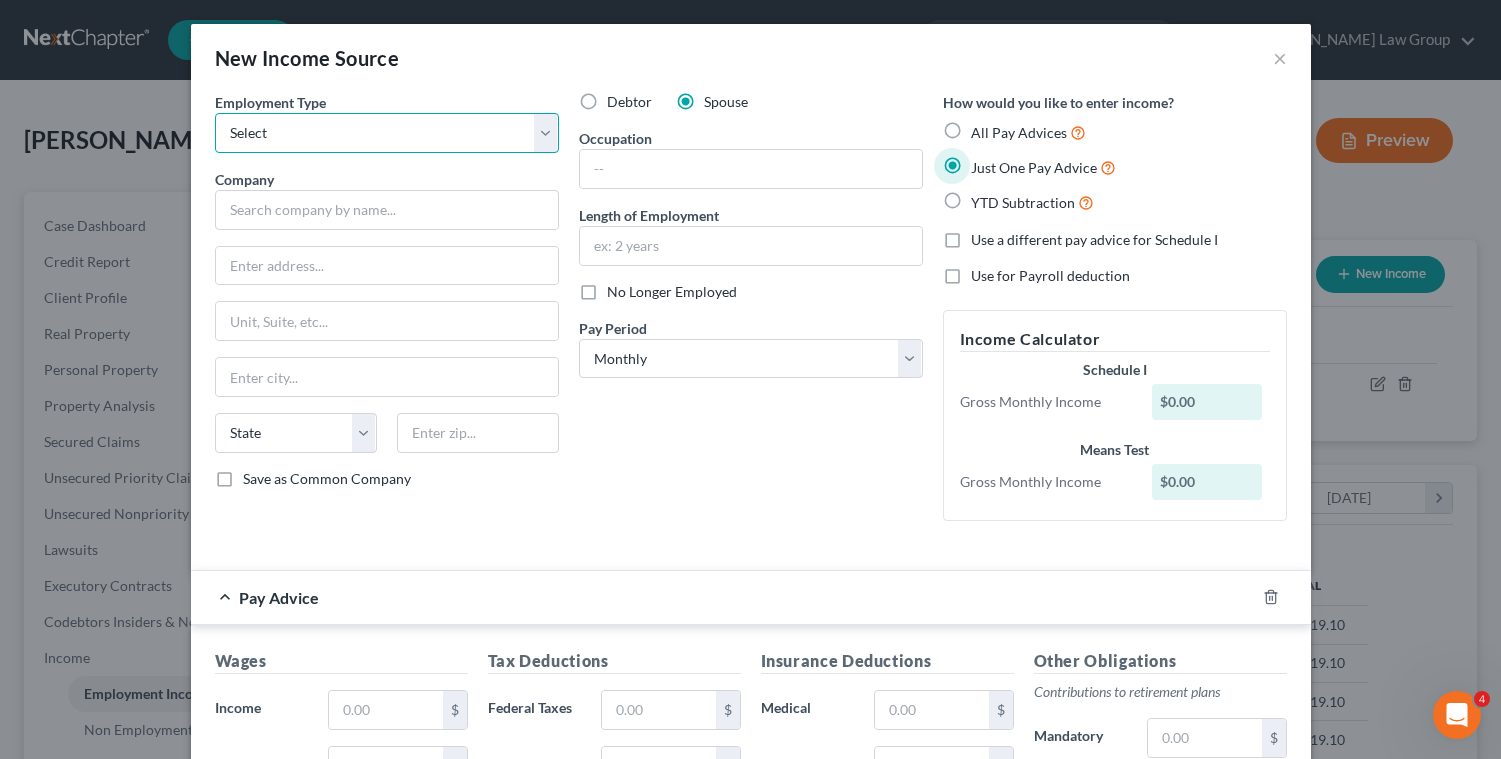 click on "Select Full or [DEMOGRAPHIC_DATA] Employment Self Employment" at bounding box center (387, 133) 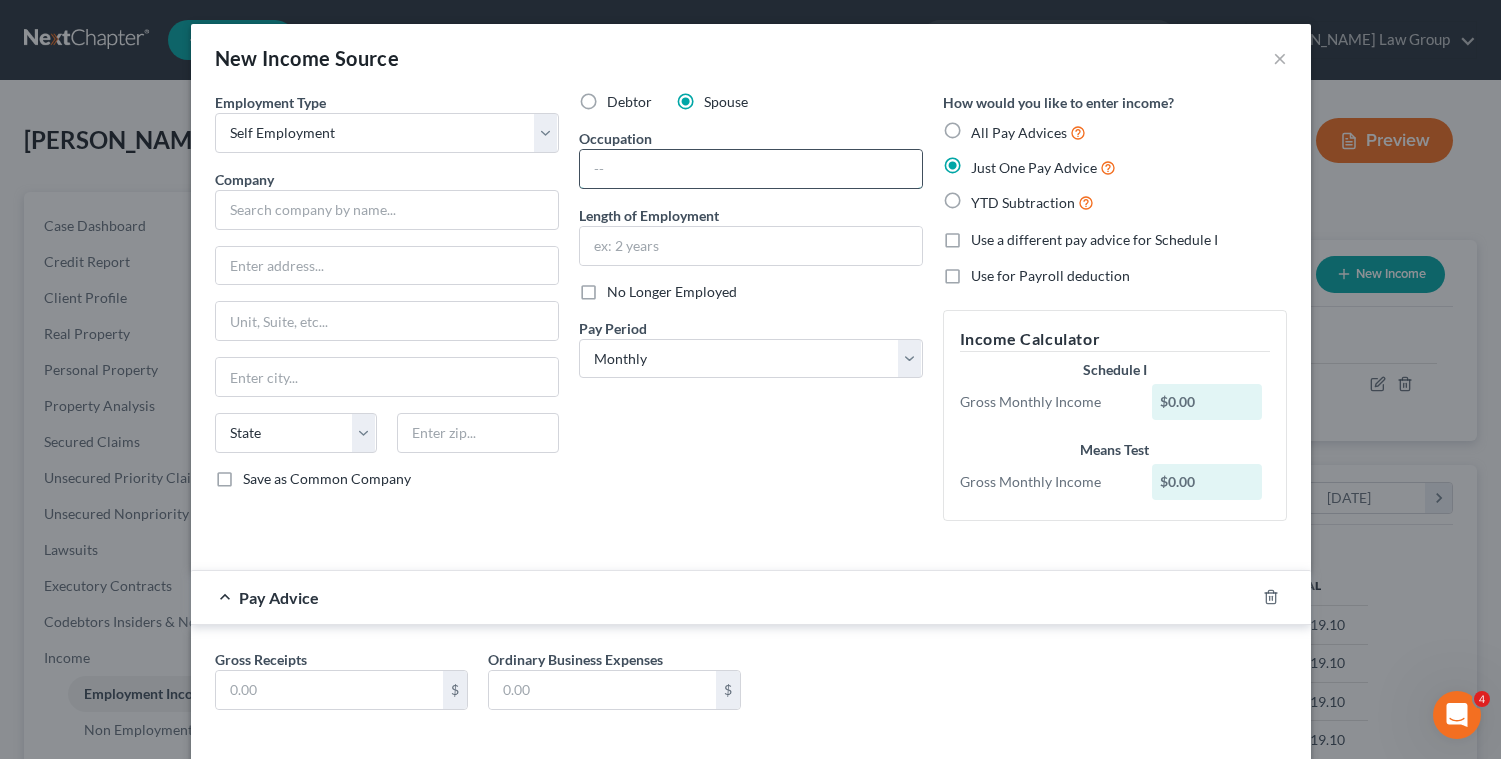 click at bounding box center [751, 169] 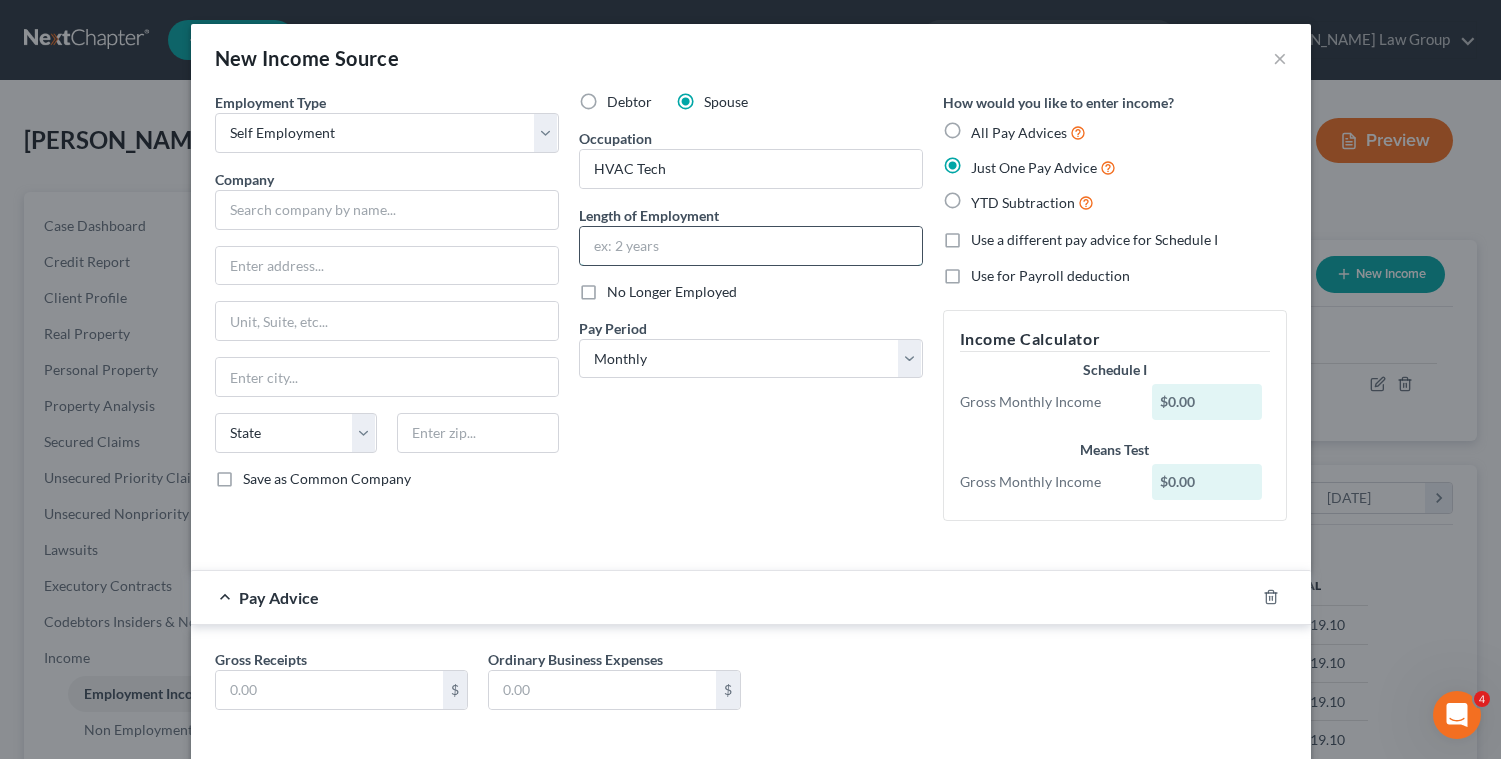 click at bounding box center (751, 246) 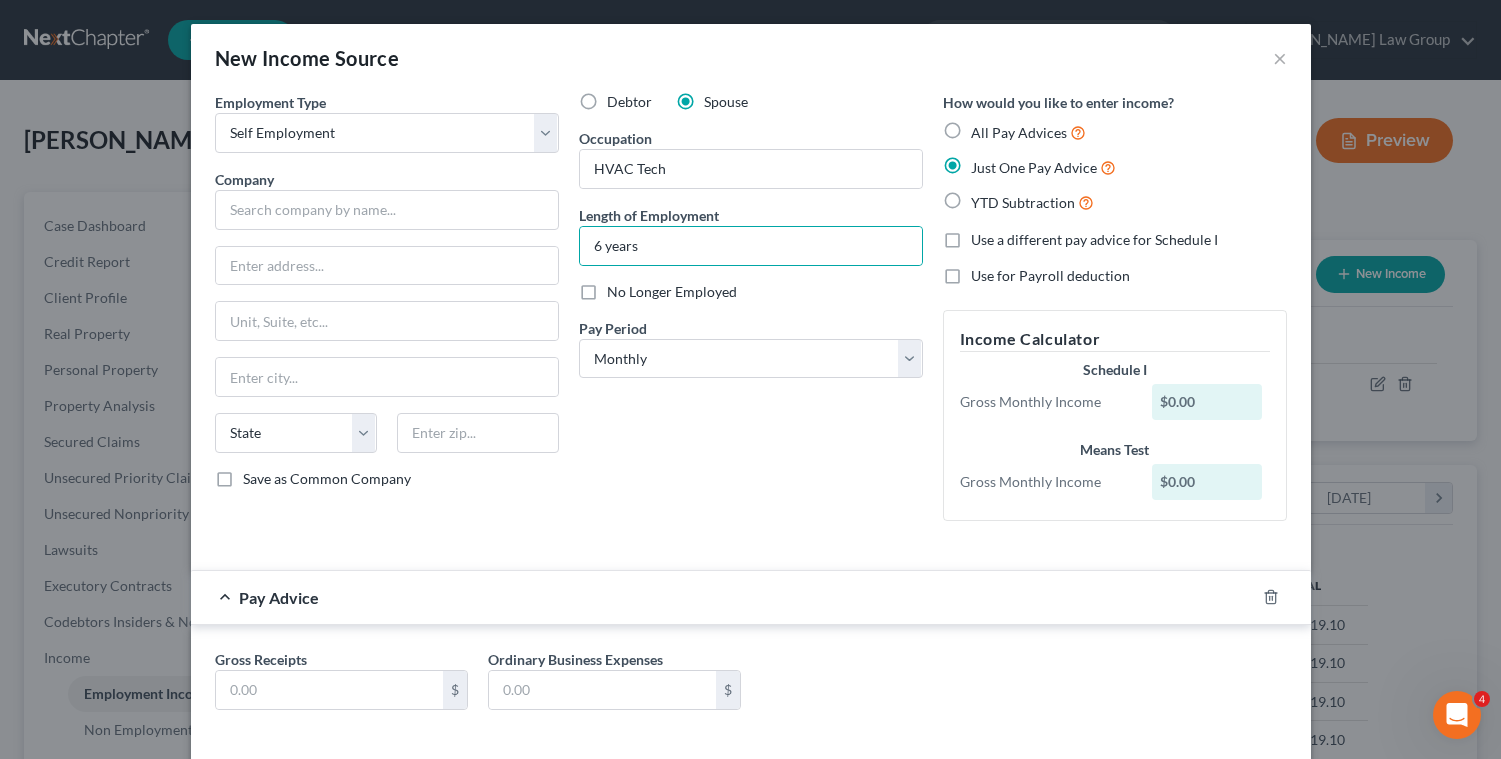 click on "Debtor Spouse Occupation HVAC Tech Length of Employment 6 years No Longer Employed
Pay Period
*
Select Monthly Twice Monthly Every Other Week Weekly" at bounding box center (751, 314) 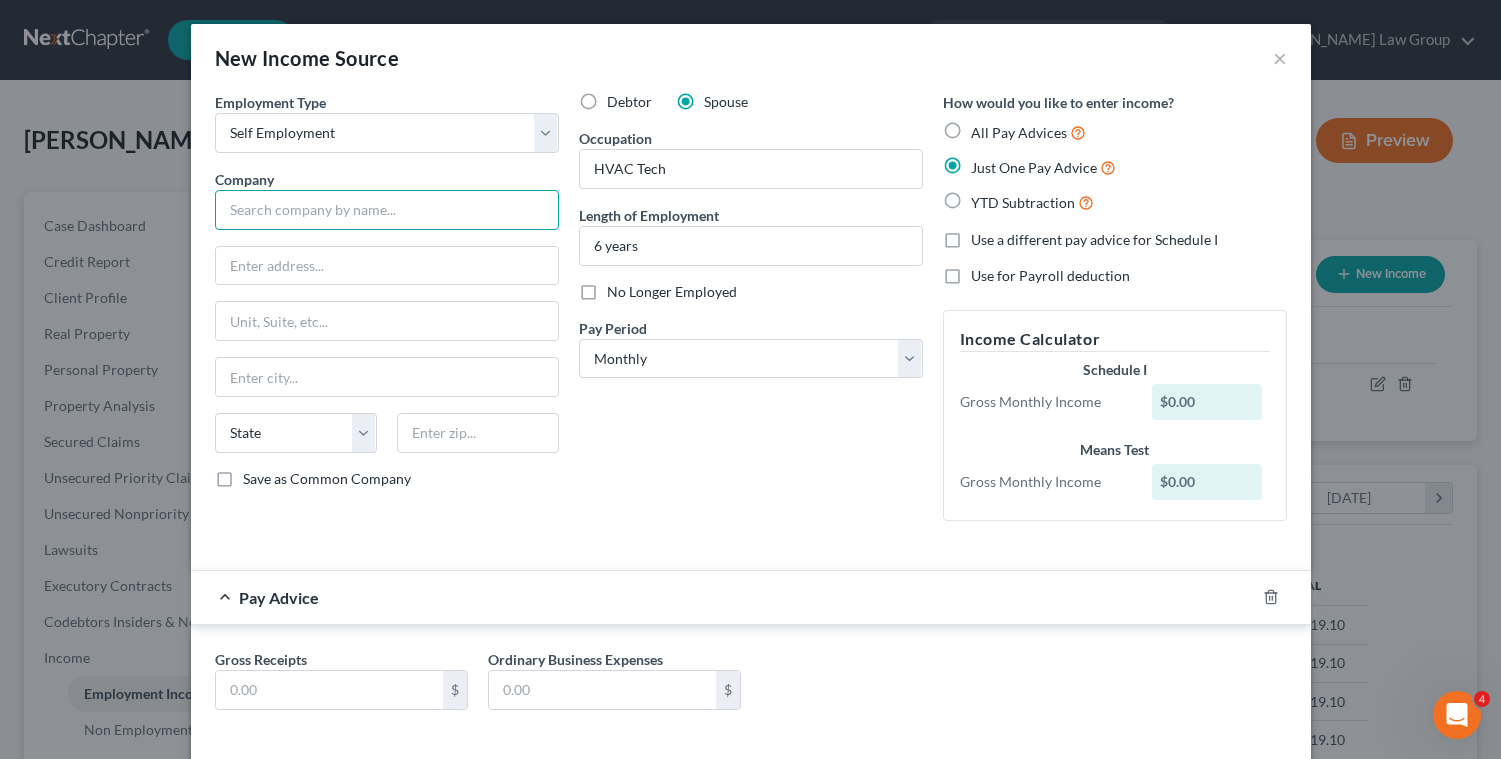 click at bounding box center [387, 210] 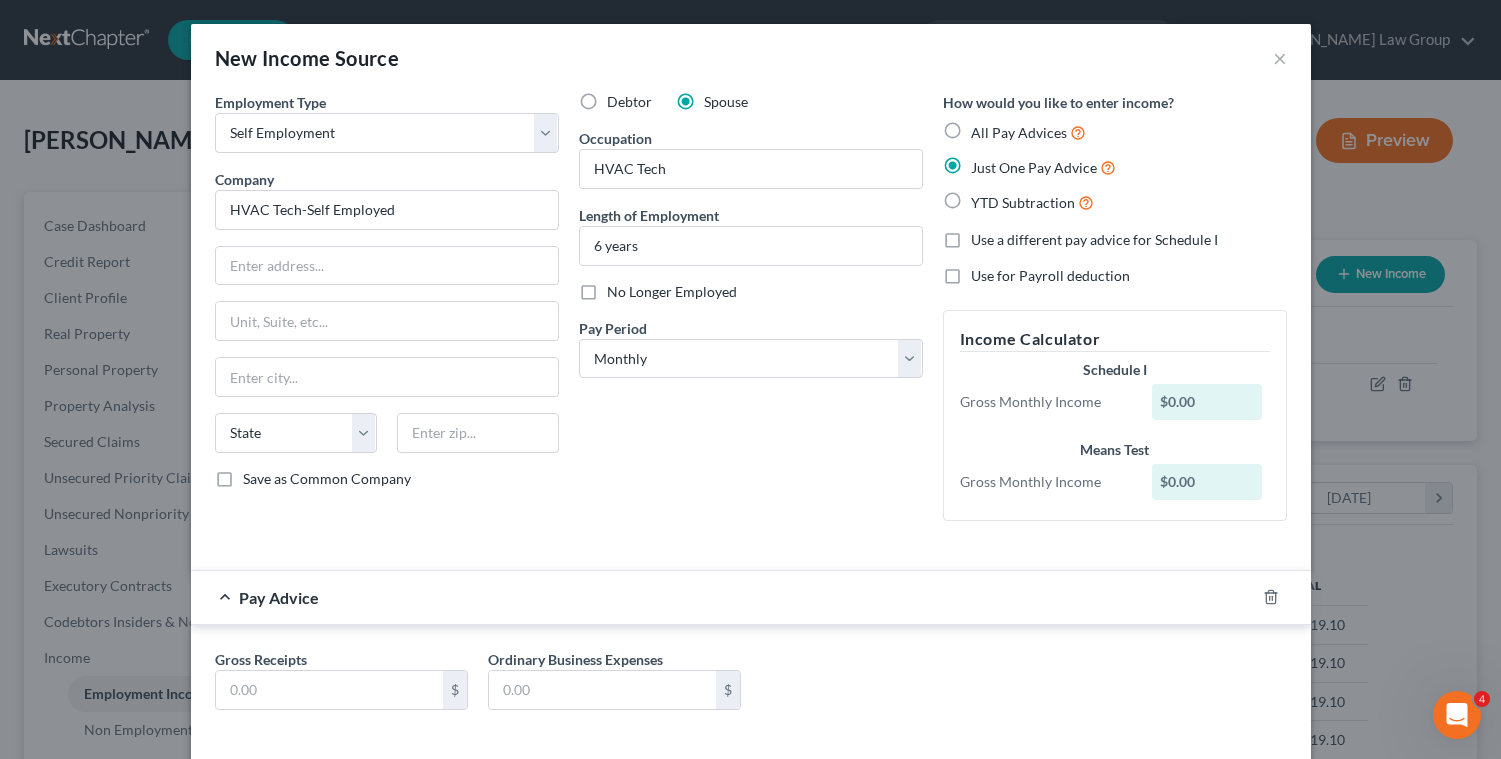 click on "Debtor Spouse Occupation HVAC Tech Length of Employment 6 years No Longer Employed
Pay Period
*
Select Monthly Twice Monthly Every Other Week Weekly" at bounding box center (751, 314) 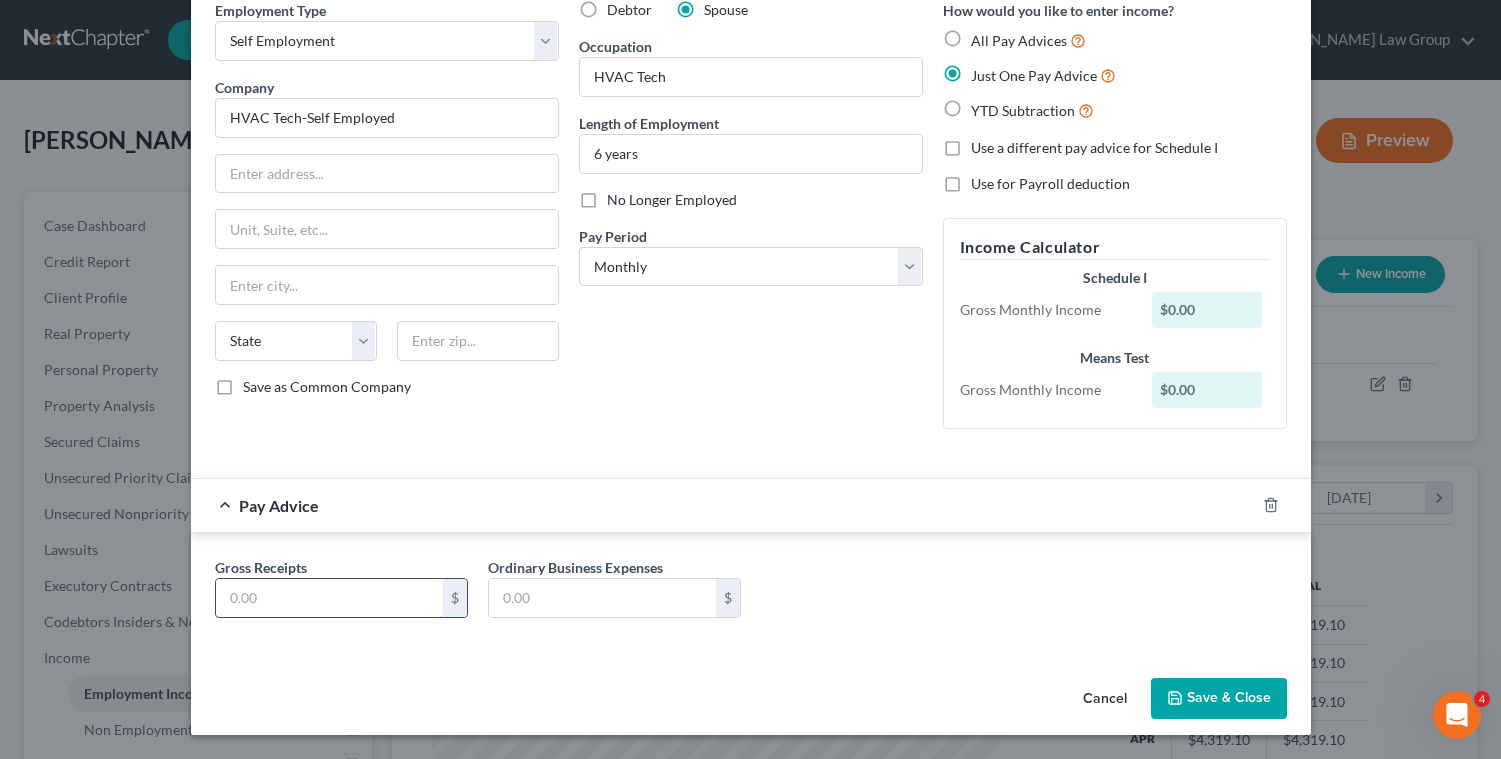 click at bounding box center (329, 598) 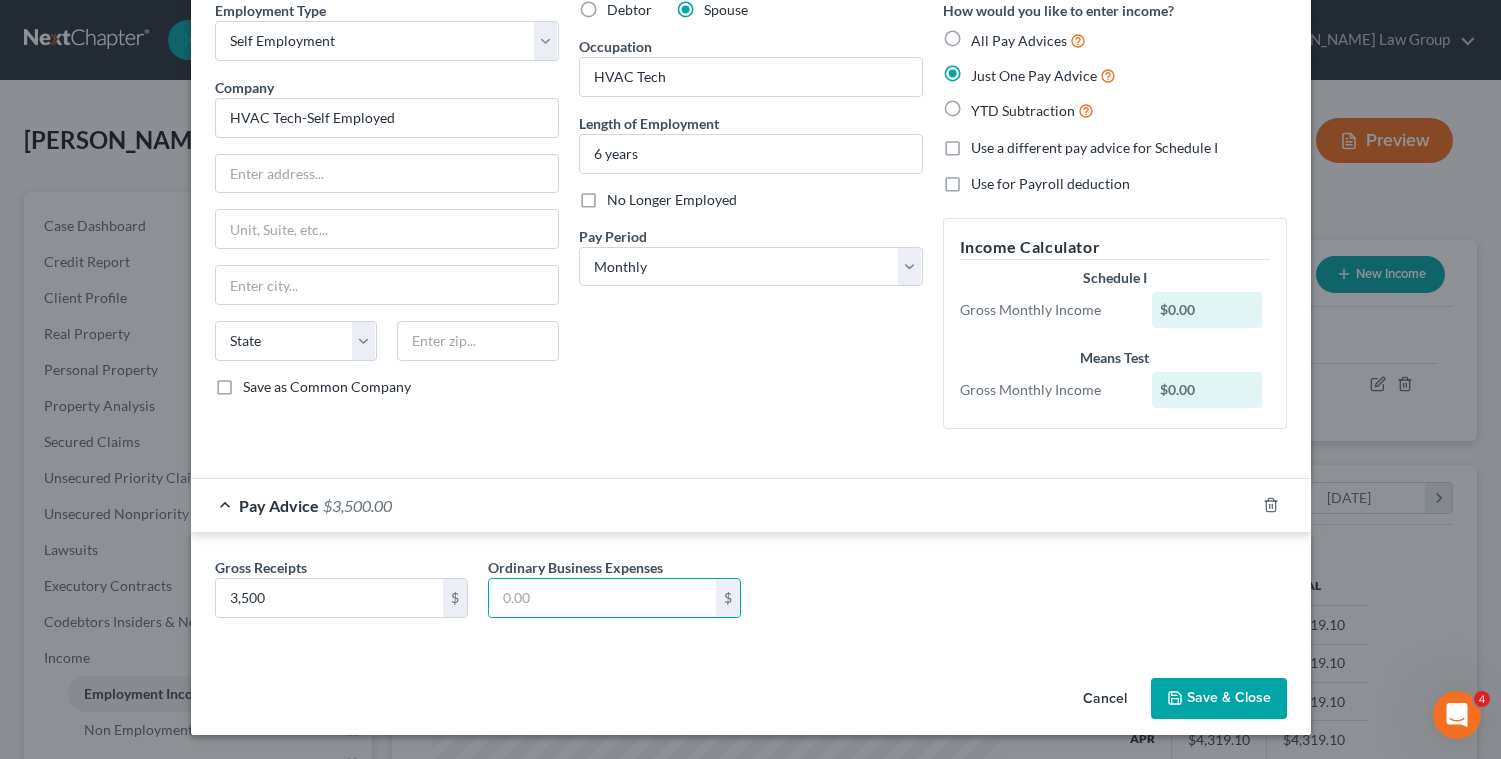 click on "Save & Close" at bounding box center [1219, 699] 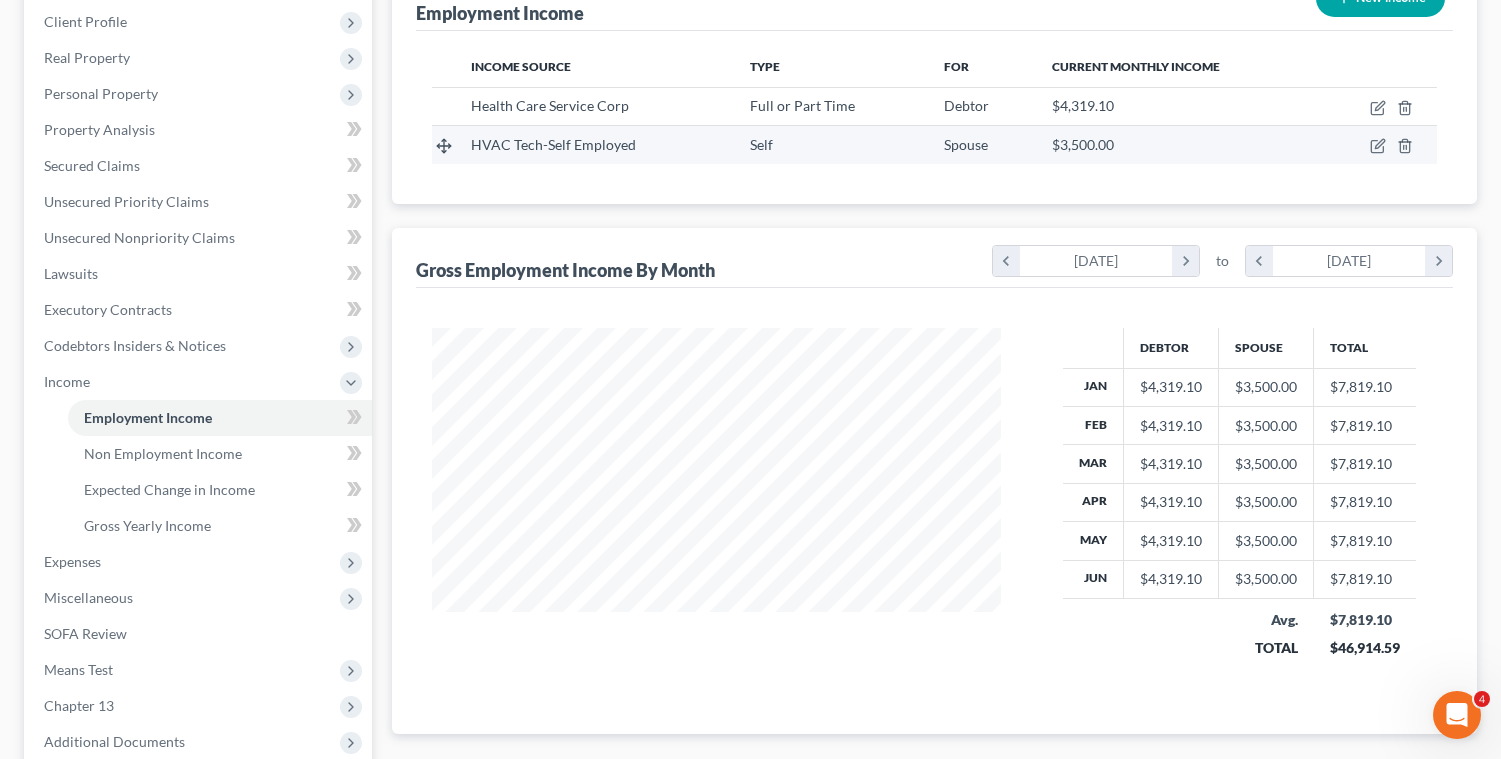 scroll, scrollTop: 518, scrollLeft: 0, axis: vertical 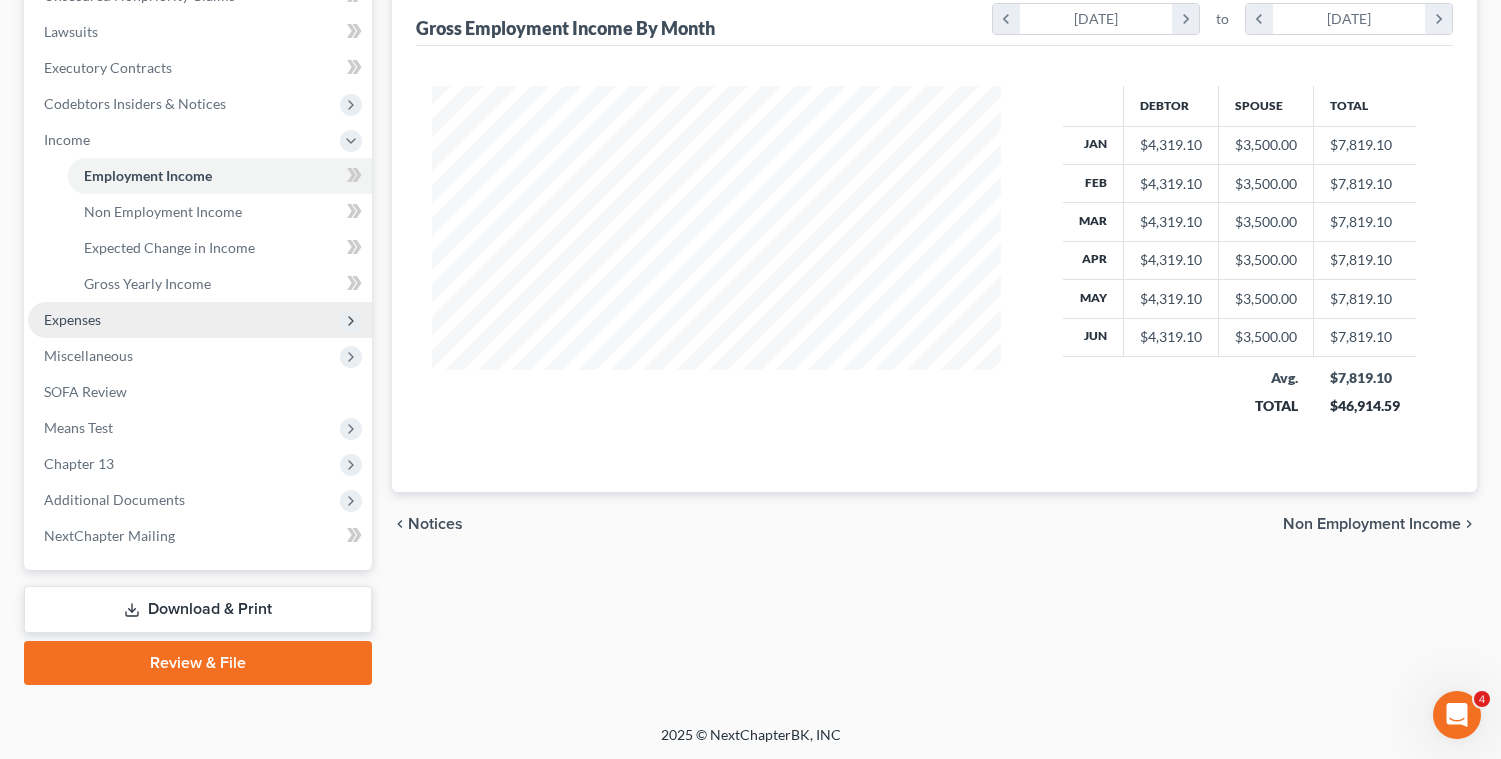 click on "Expenses" at bounding box center (200, 320) 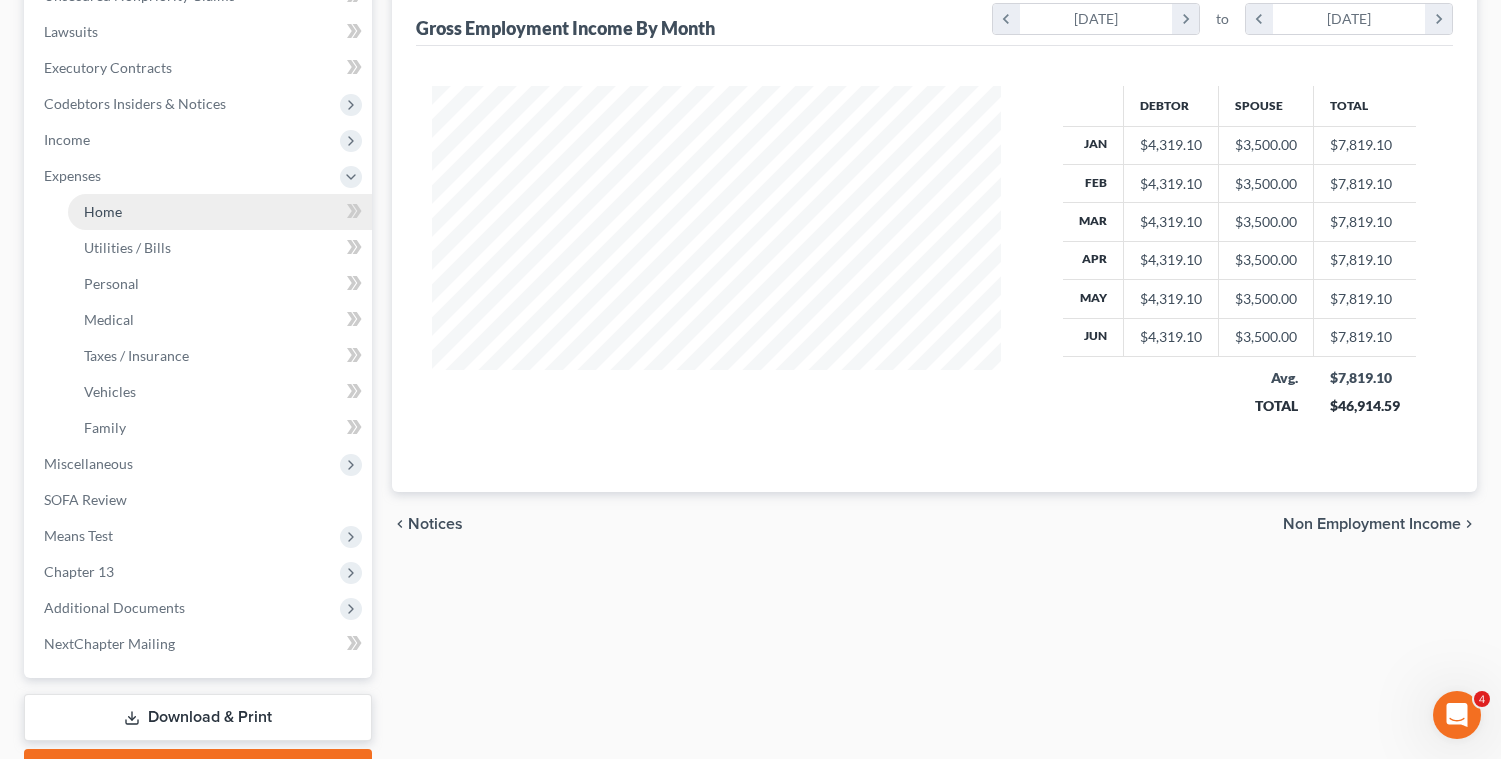 click on "Home" at bounding box center (220, 212) 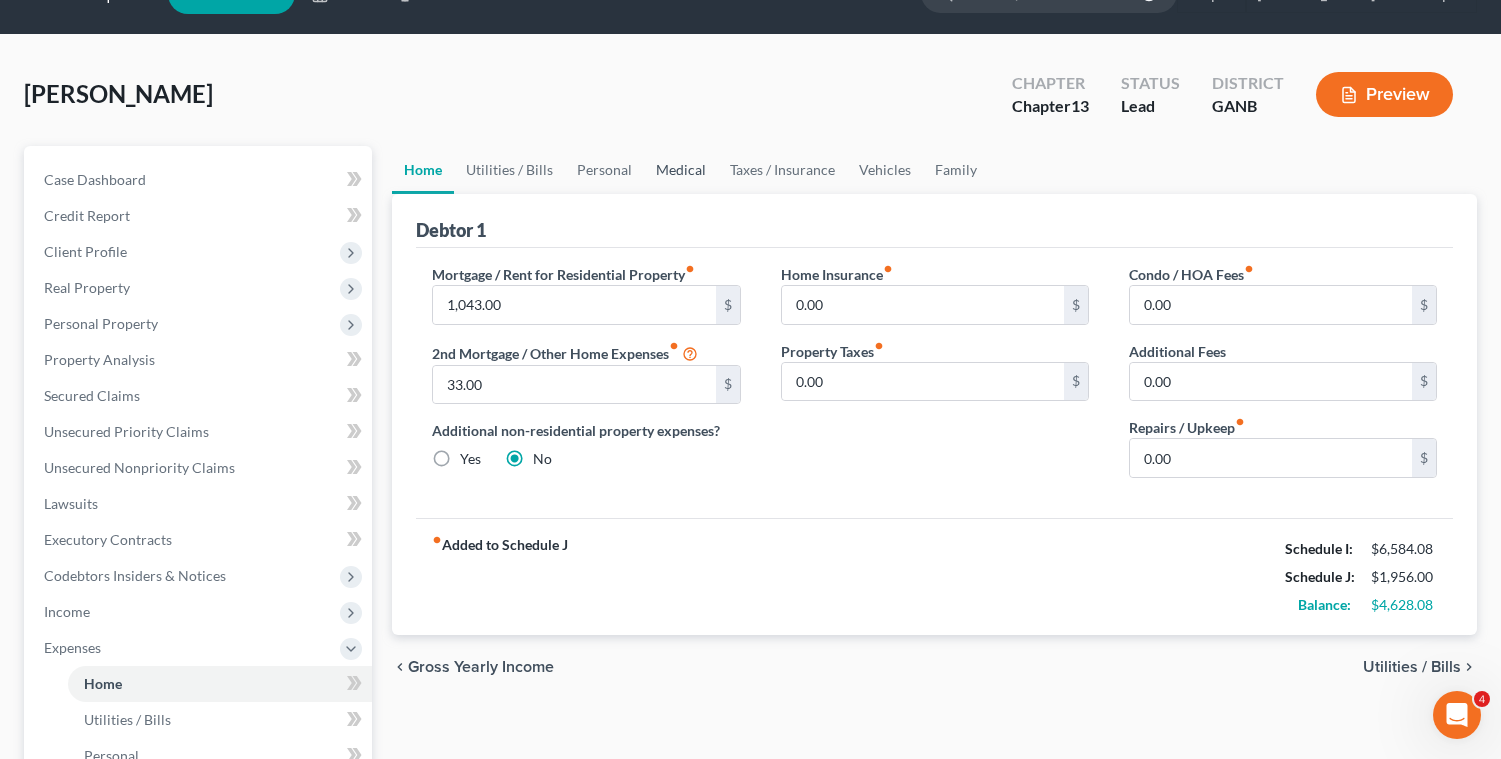 scroll, scrollTop: 0, scrollLeft: 0, axis: both 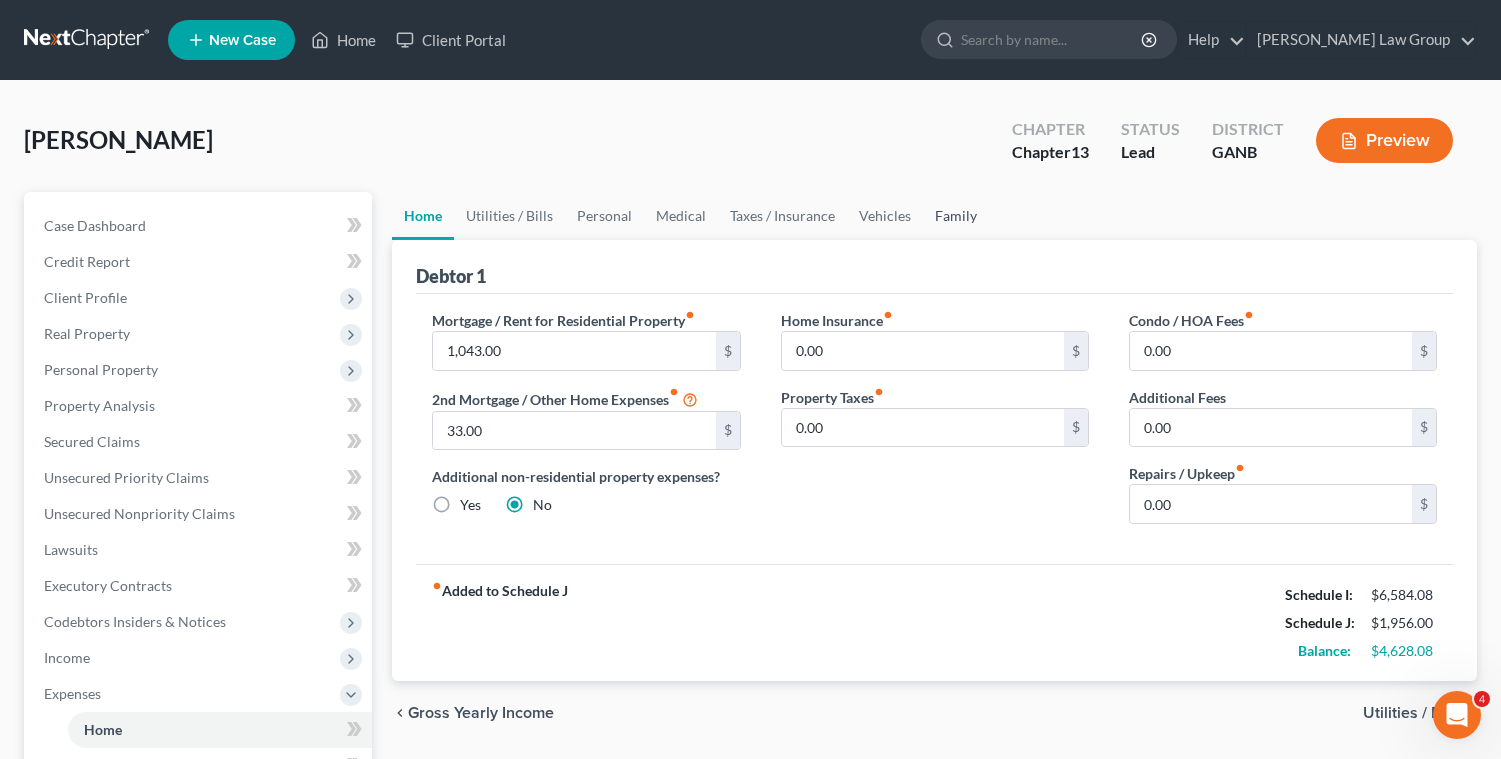 click on "Family" at bounding box center (956, 216) 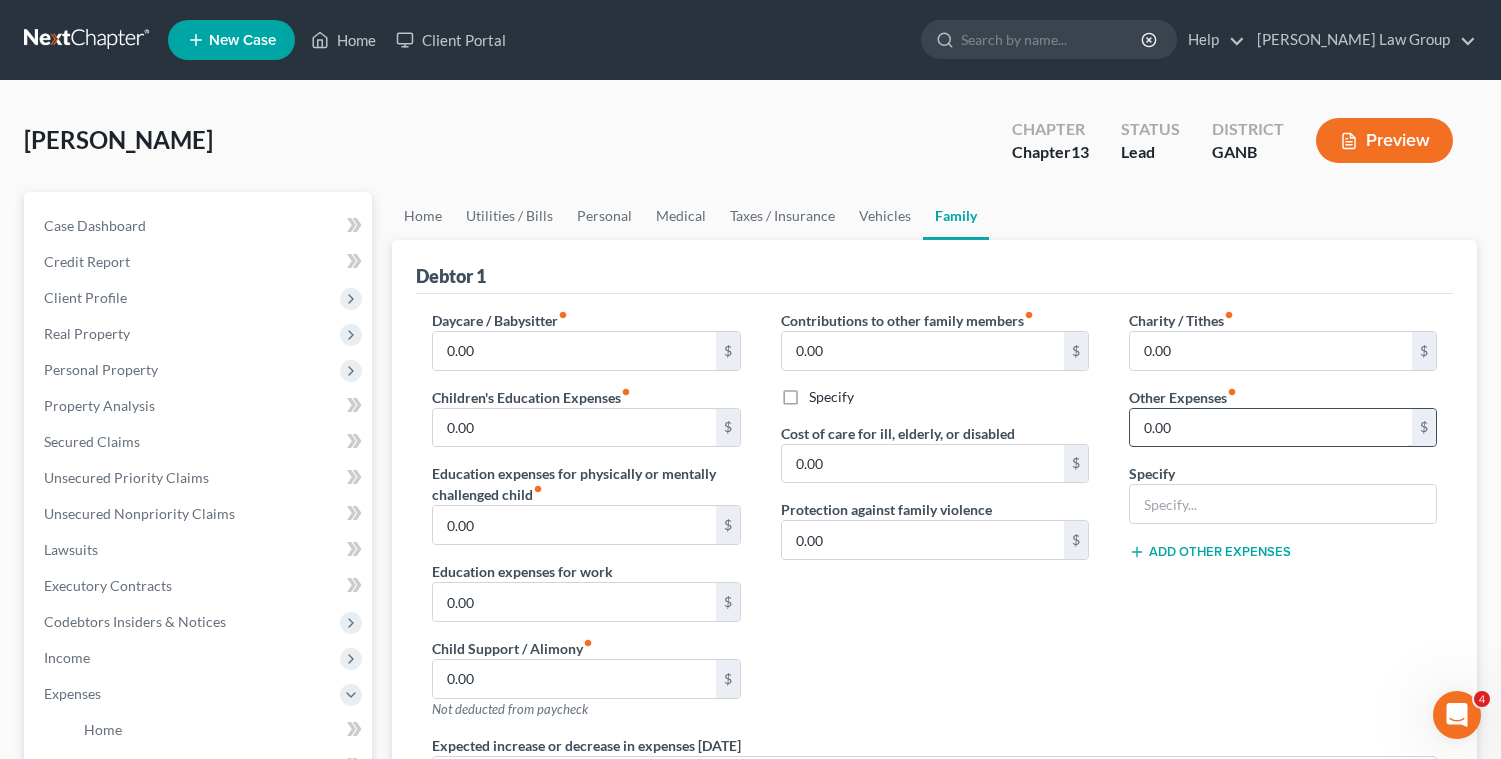 click on "0.00" at bounding box center (1271, 428) 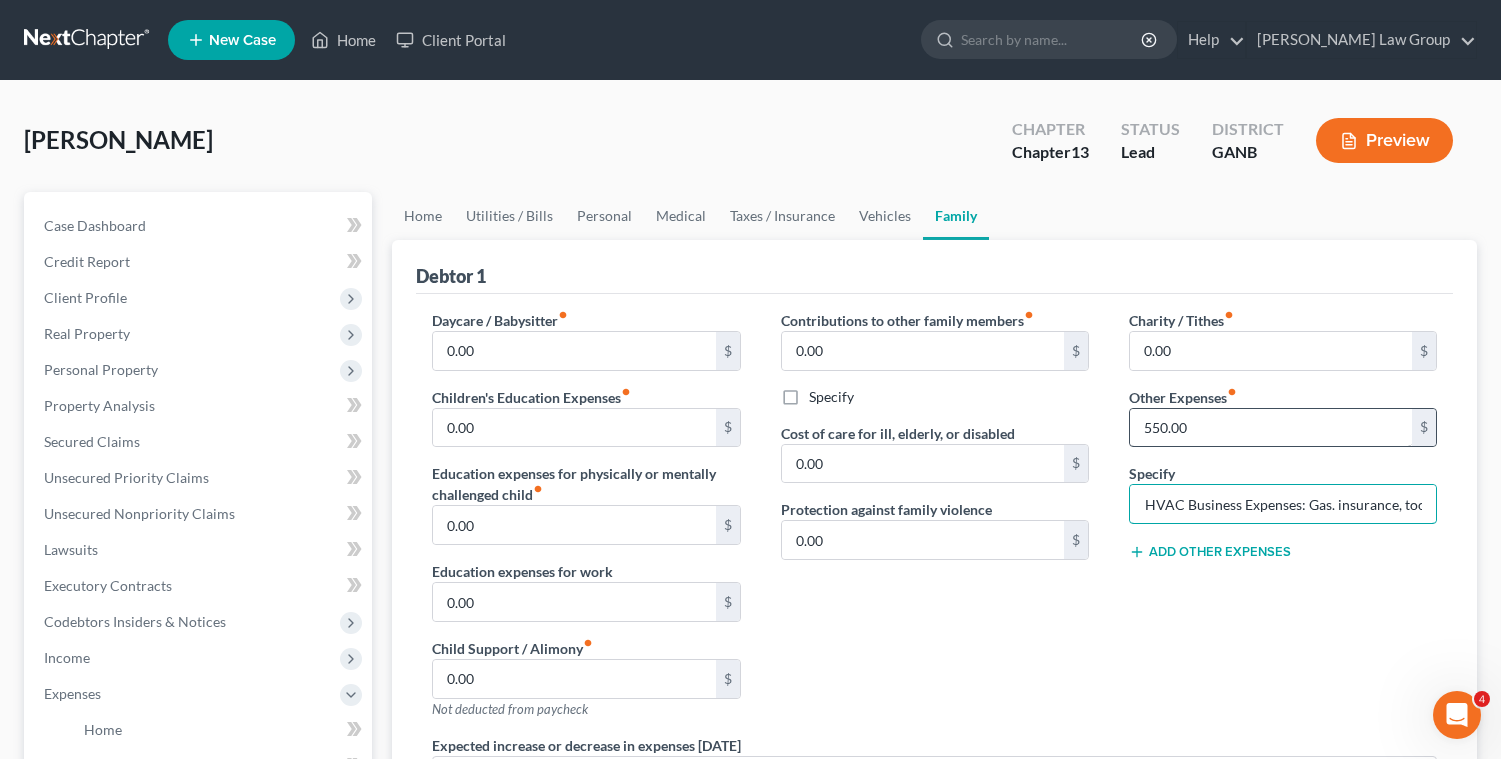 scroll, scrollTop: 0, scrollLeft: 64, axis: horizontal 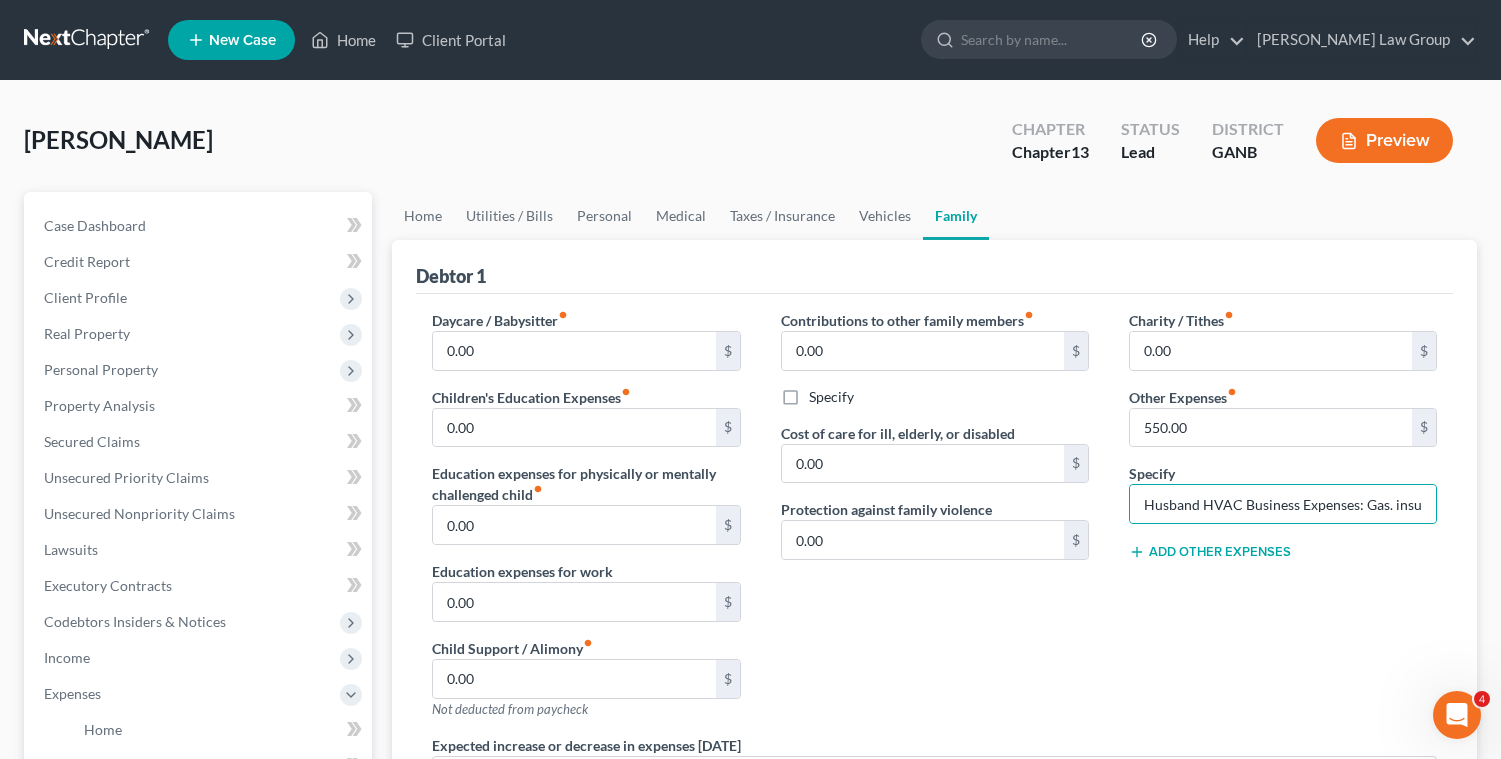 click on "Contributions to other family members  fiber_manual_record 0.00 $ Specify Cost of care for ill, elderly, or disabled 0.00 $ Protection against family violence 0.00 $" at bounding box center [935, 522] 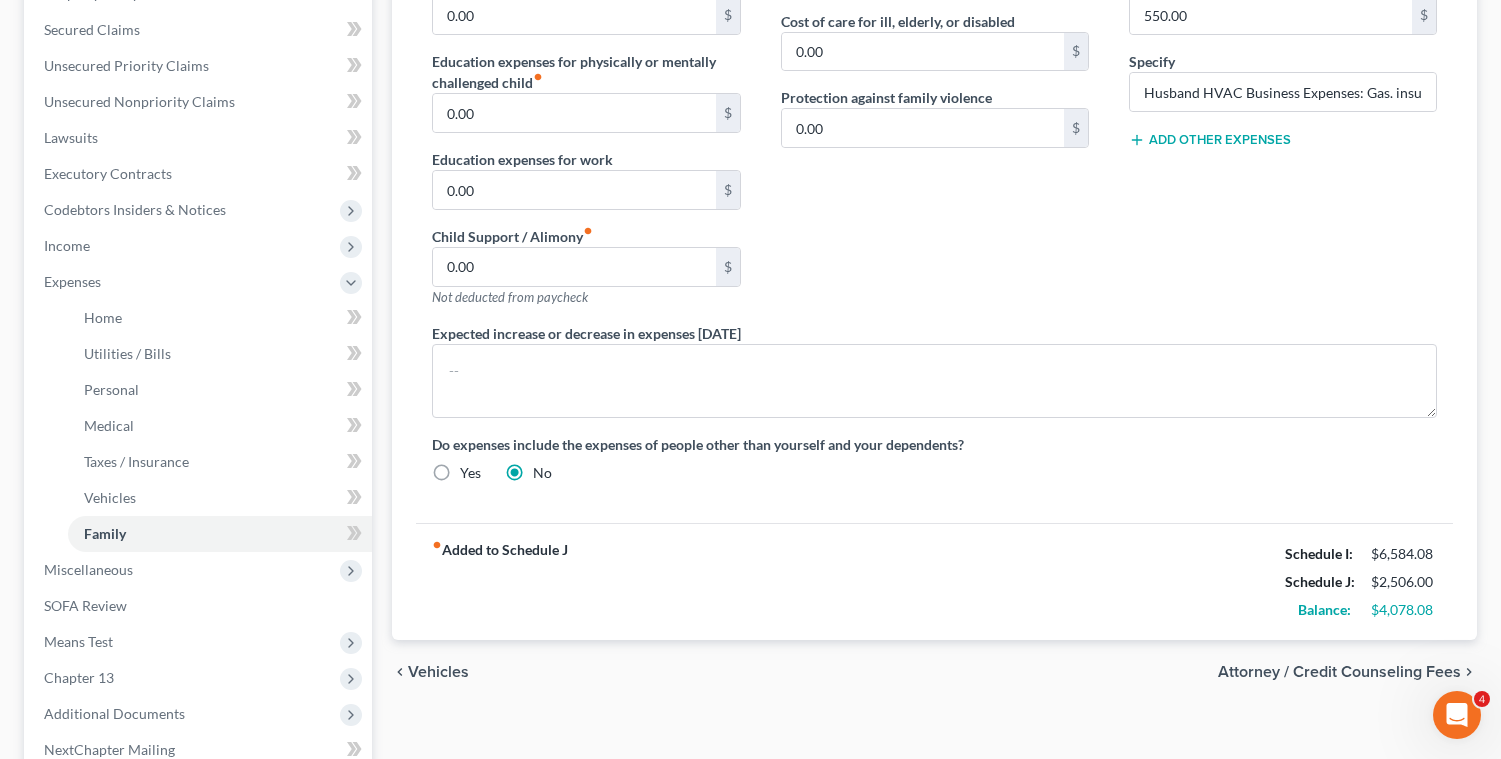scroll, scrollTop: 0, scrollLeft: 0, axis: both 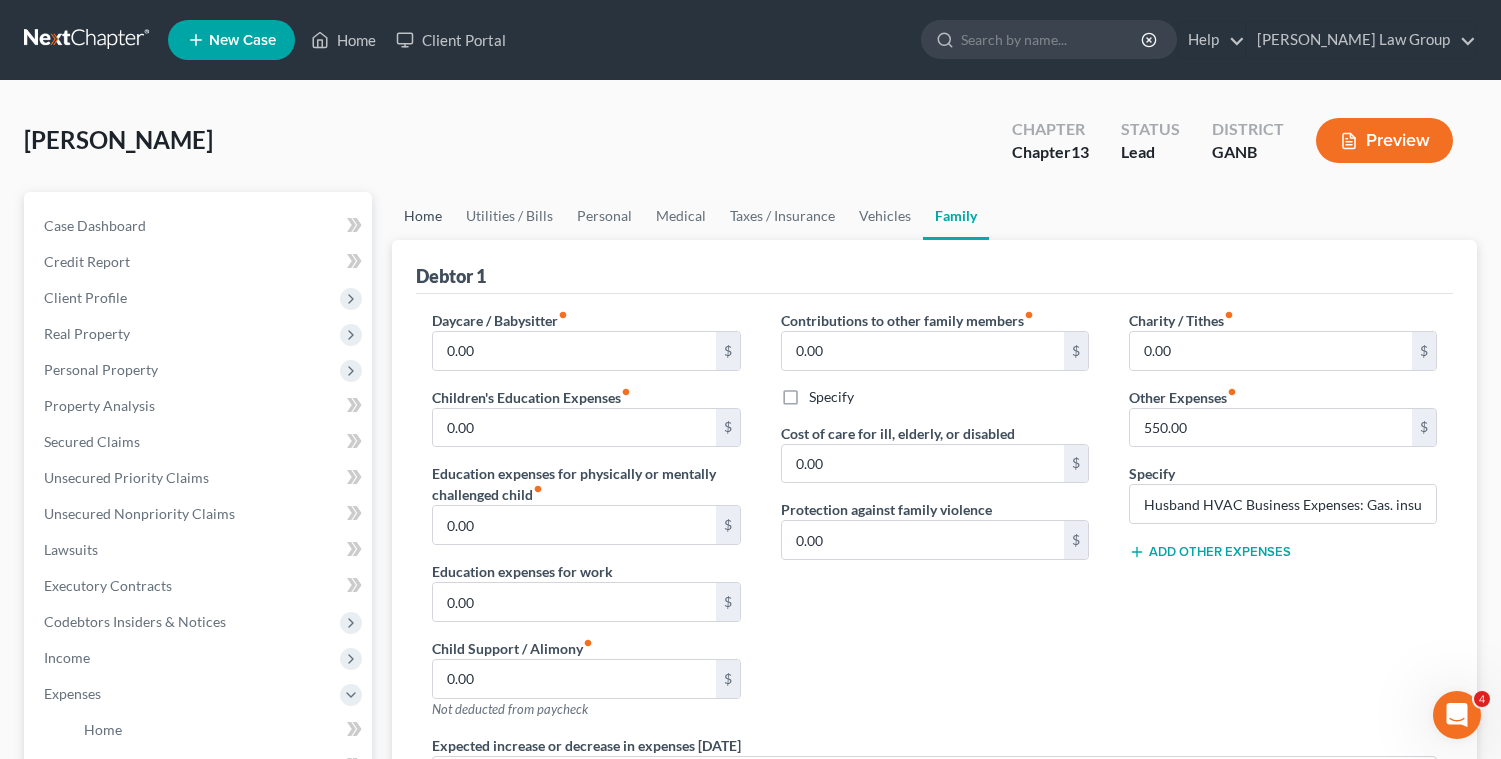 click on "Home" at bounding box center [423, 216] 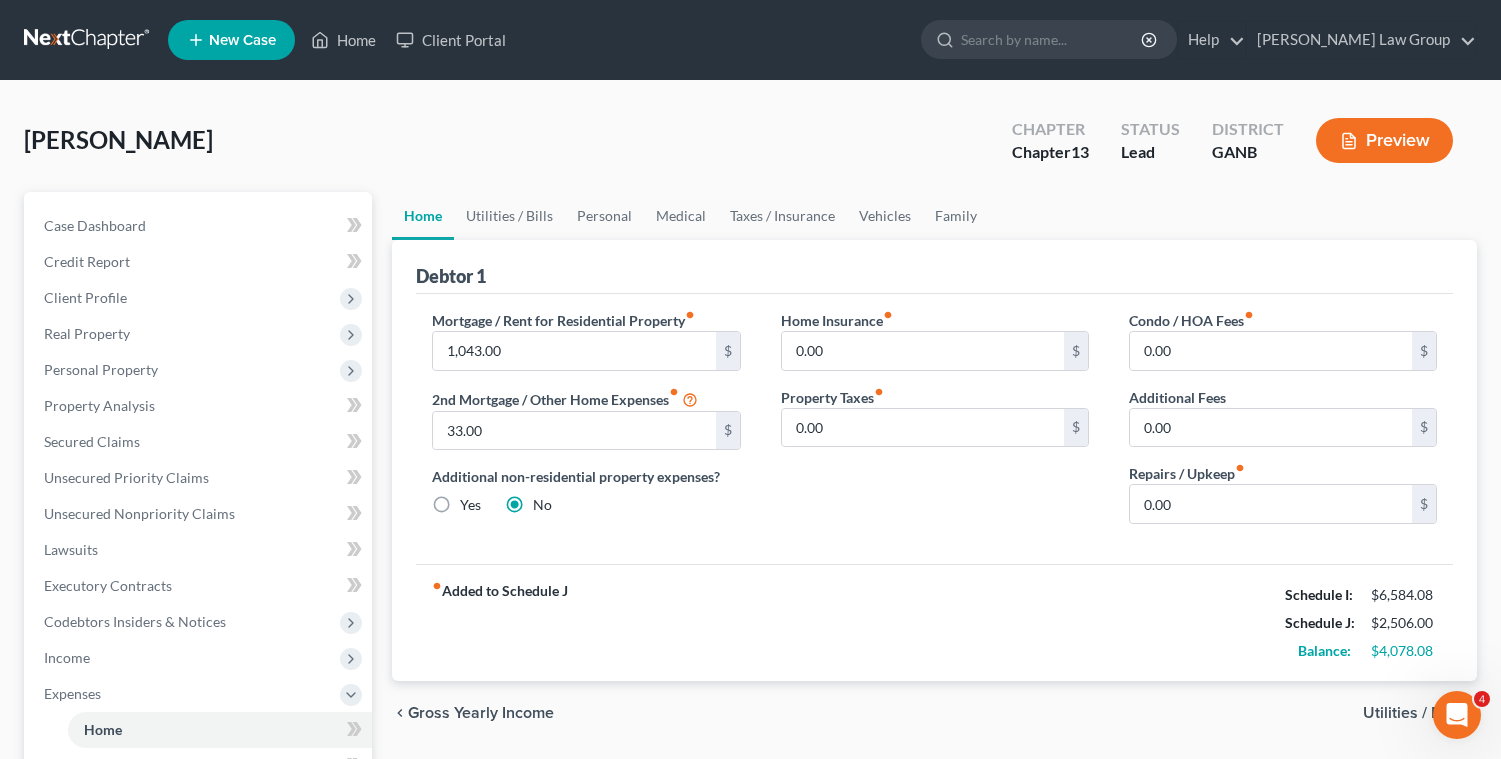 click on "Condo / HOA Fees  fiber_manual_record 0.00 $ Additional Fees 0.00 $ Repairs / Upkeep  fiber_manual_record 0.00 $" at bounding box center [1283, 425] 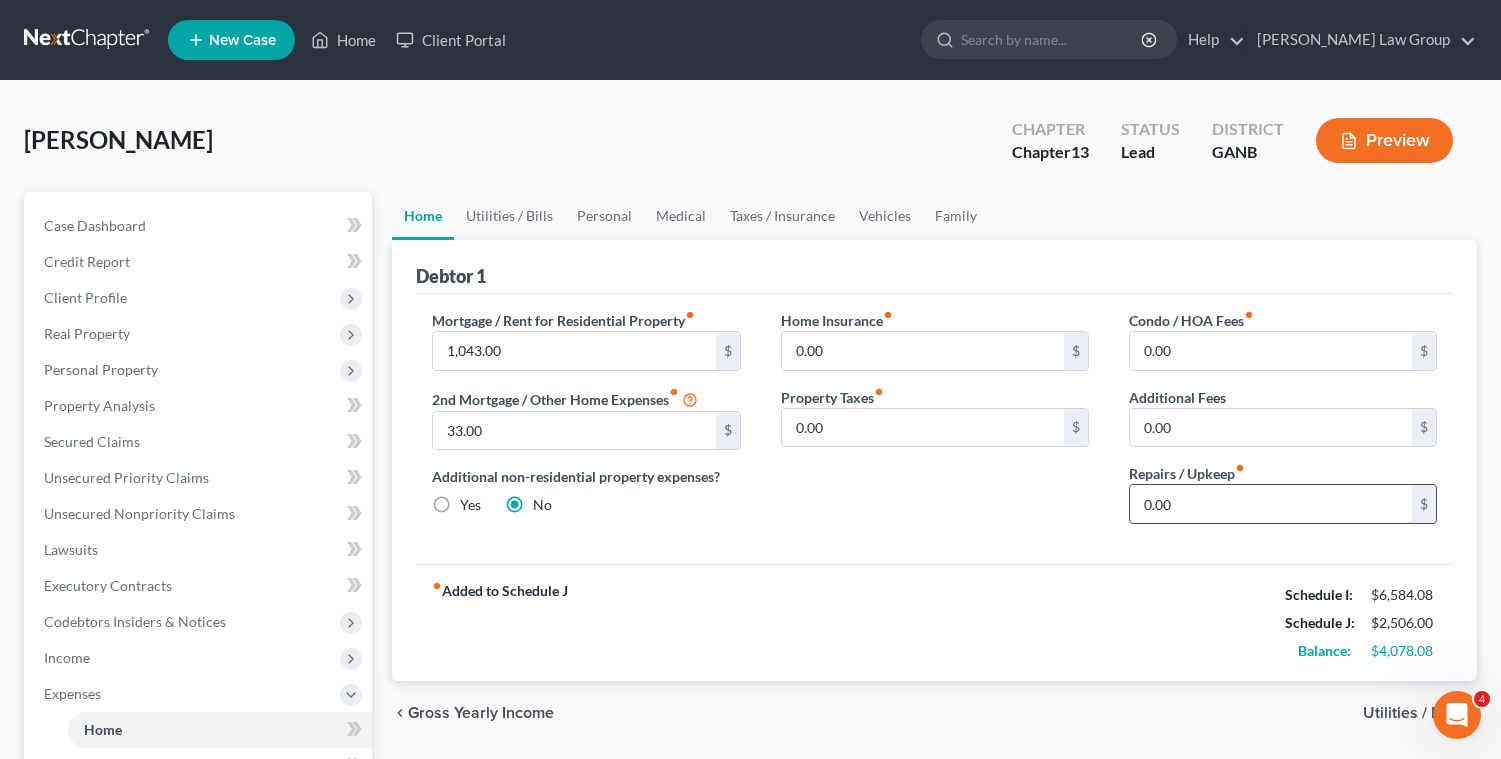 click on "0.00" at bounding box center (1271, 504) 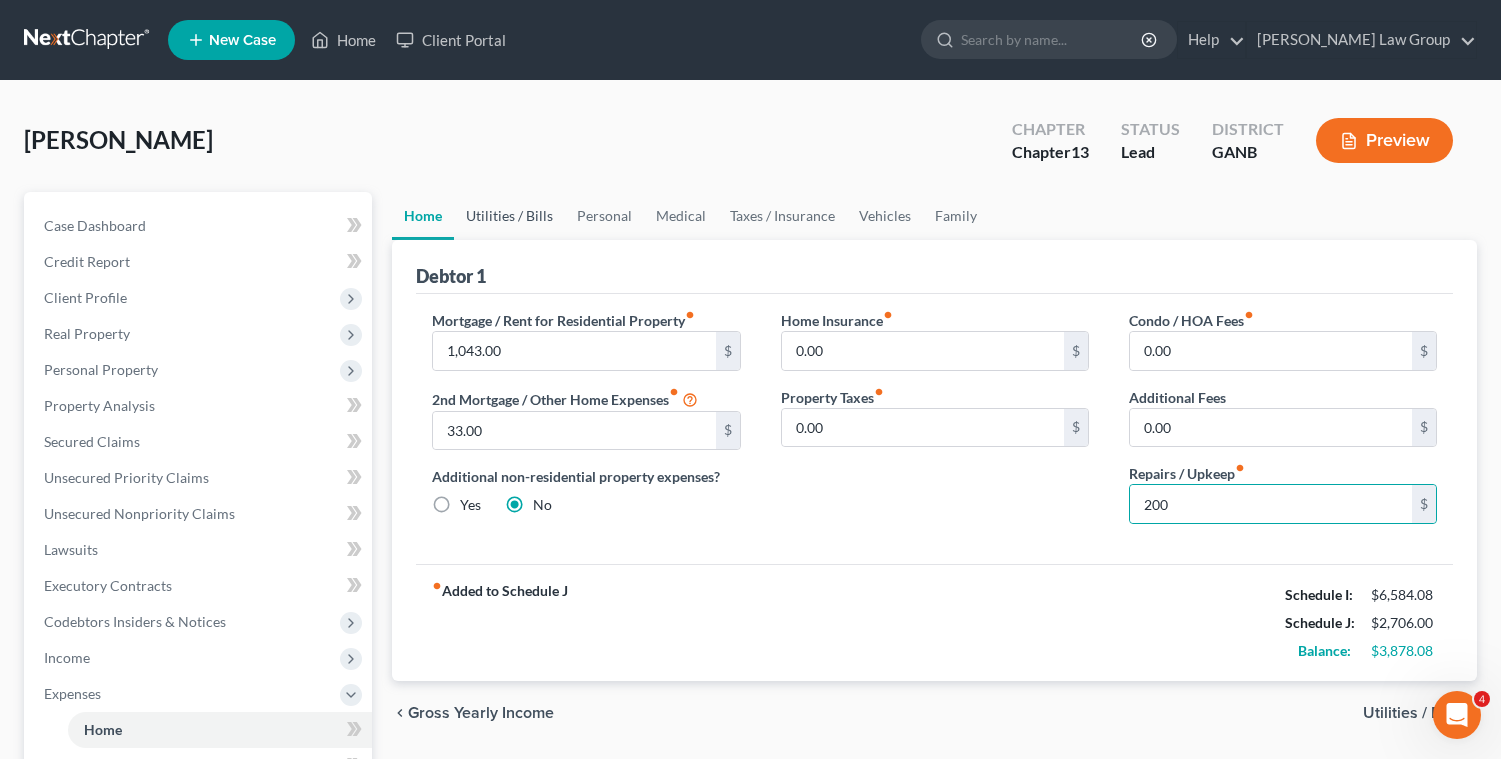 click on "Utilities / Bills" at bounding box center [509, 216] 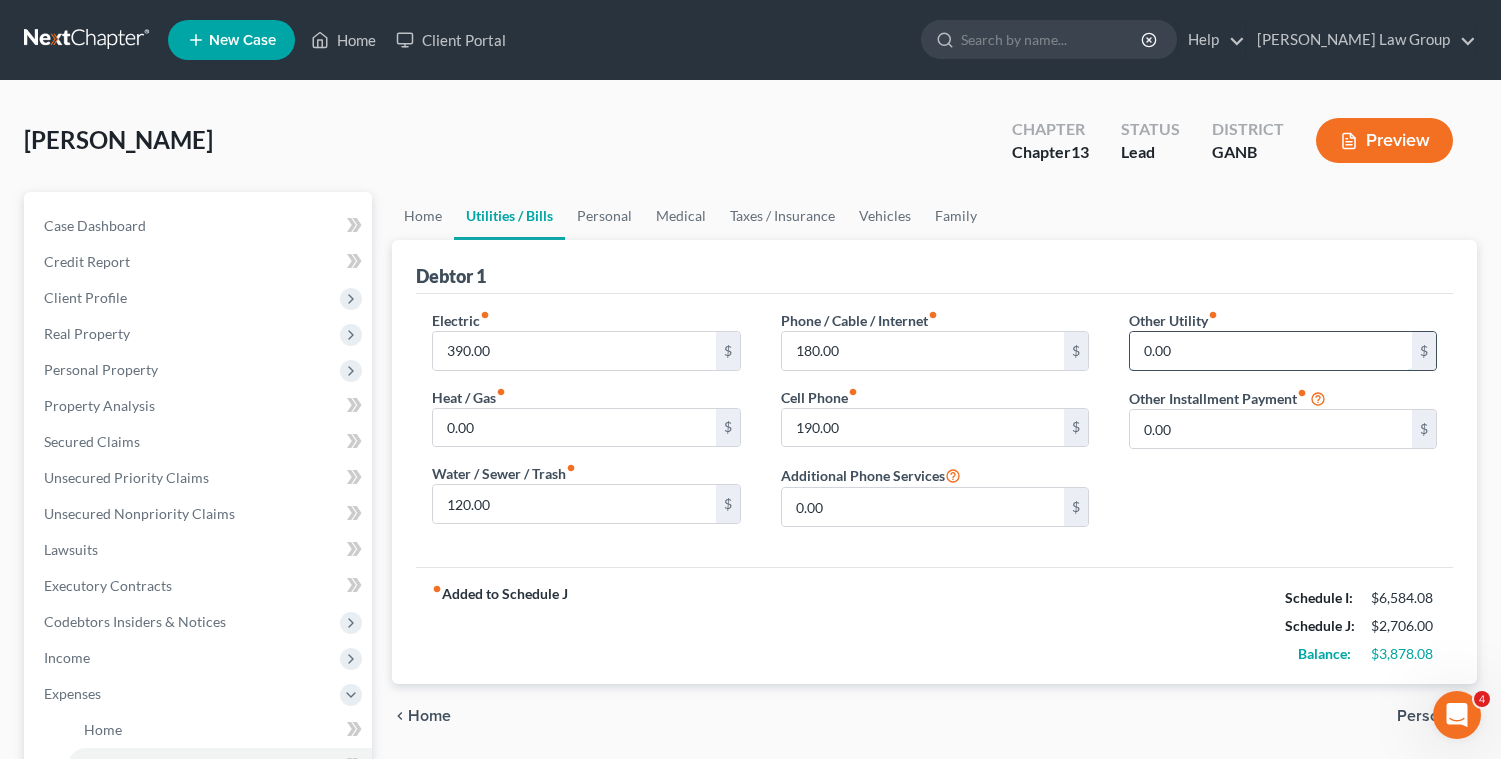 click on "0.00" at bounding box center (1271, 351) 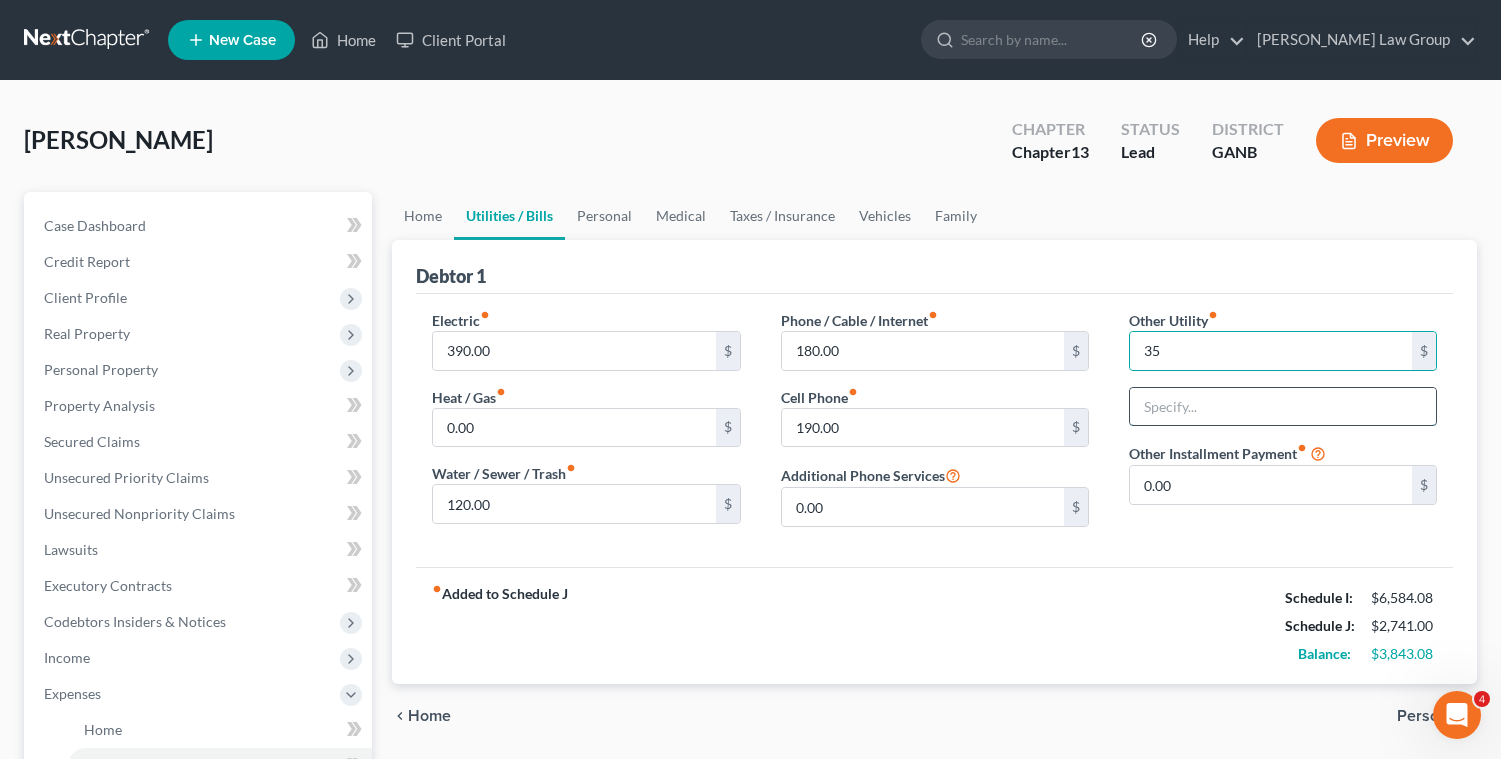 click at bounding box center [1283, 407] 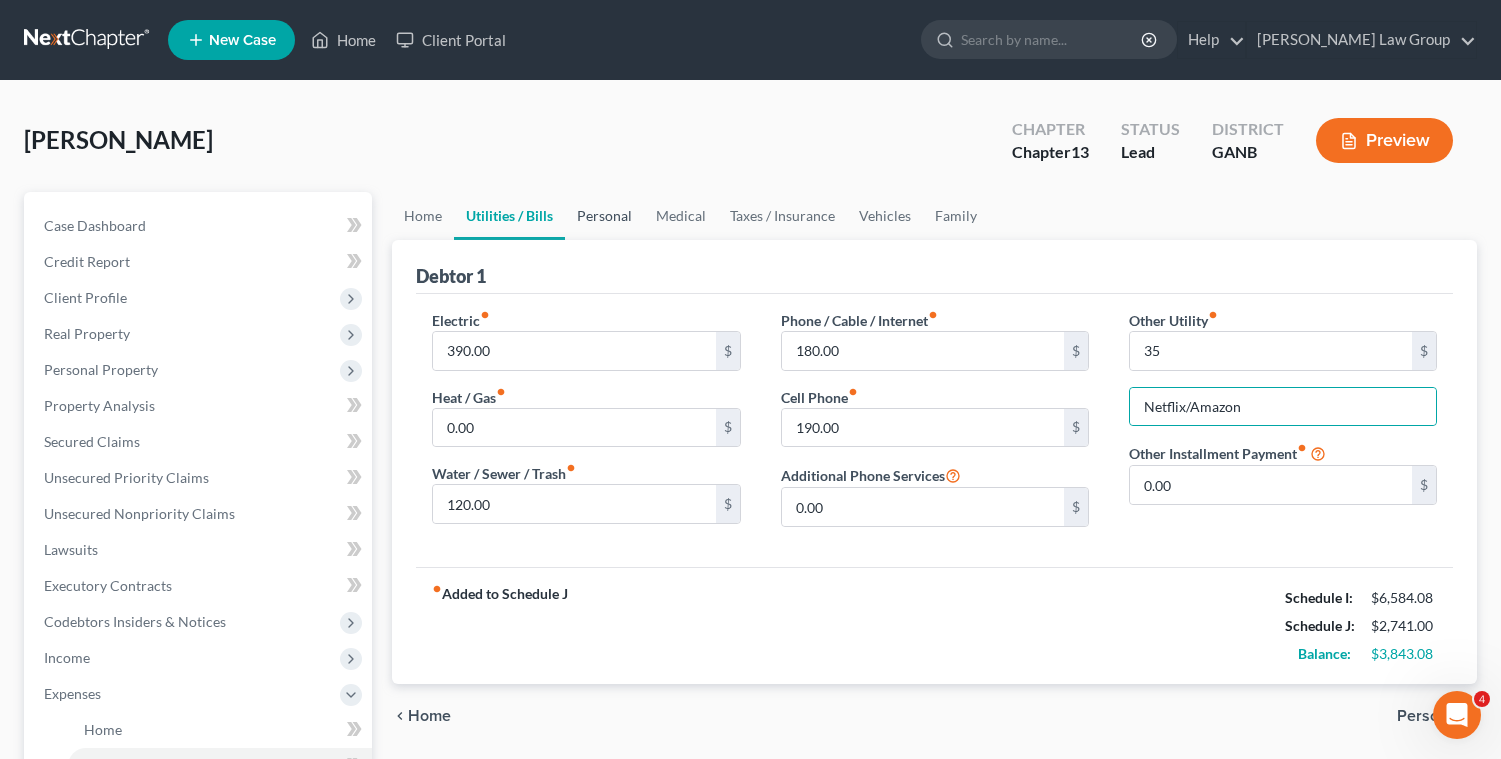 click on "Personal" at bounding box center [604, 216] 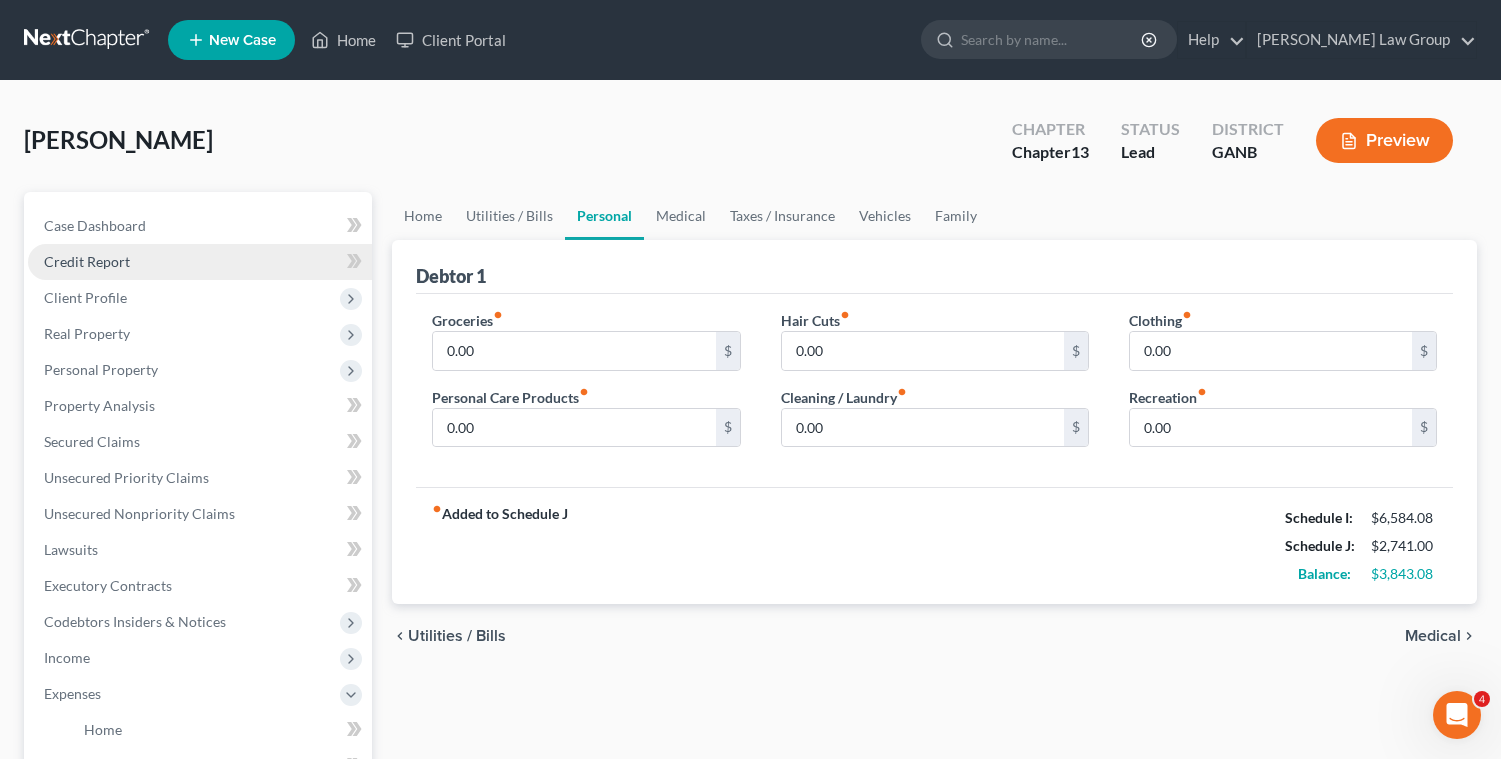 click on "Credit Report" at bounding box center [200, 262] 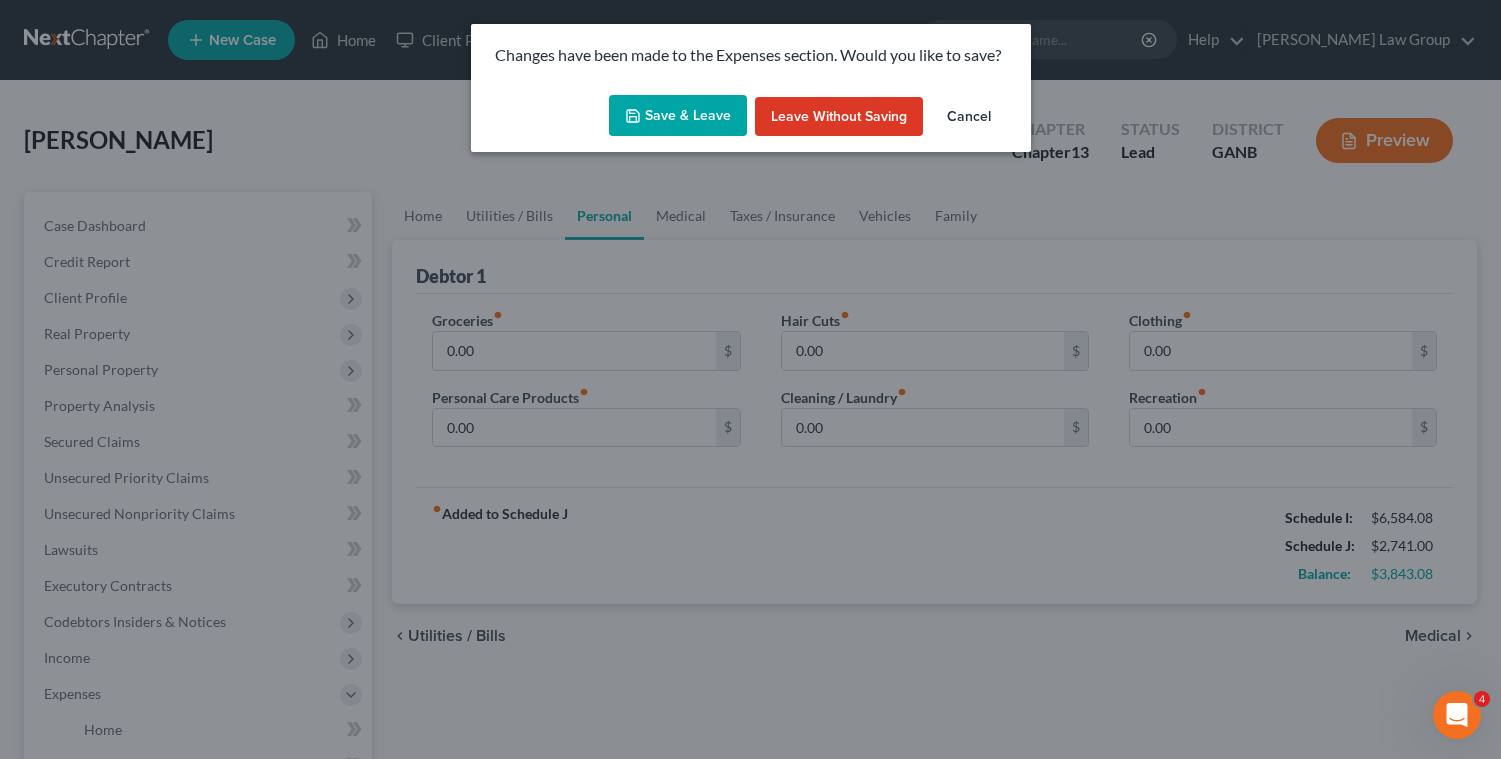 click on "Save & Leave" at bounding box center [678, 116] 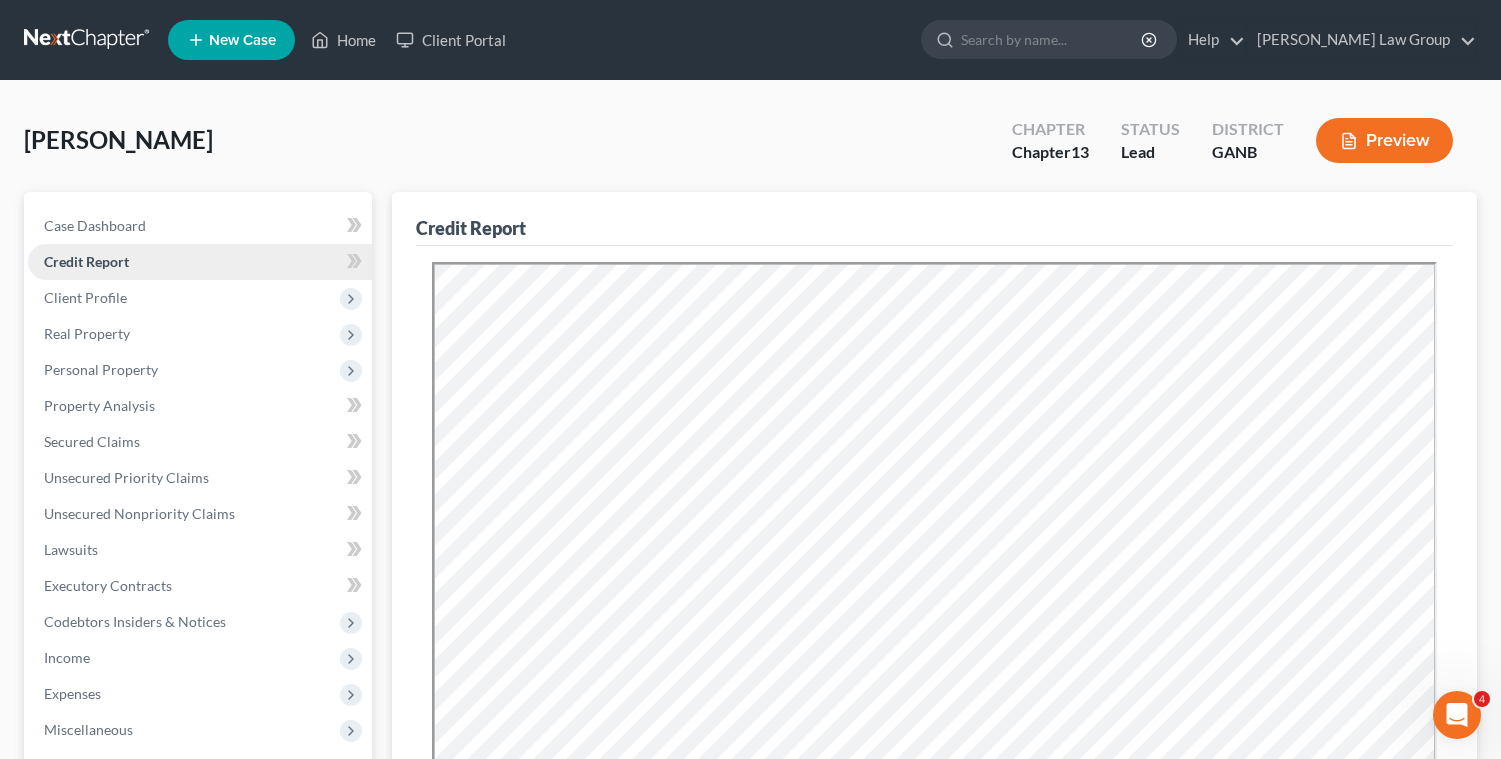 scroll, scrollTop: 0, scrollLeft: 0, axis: both 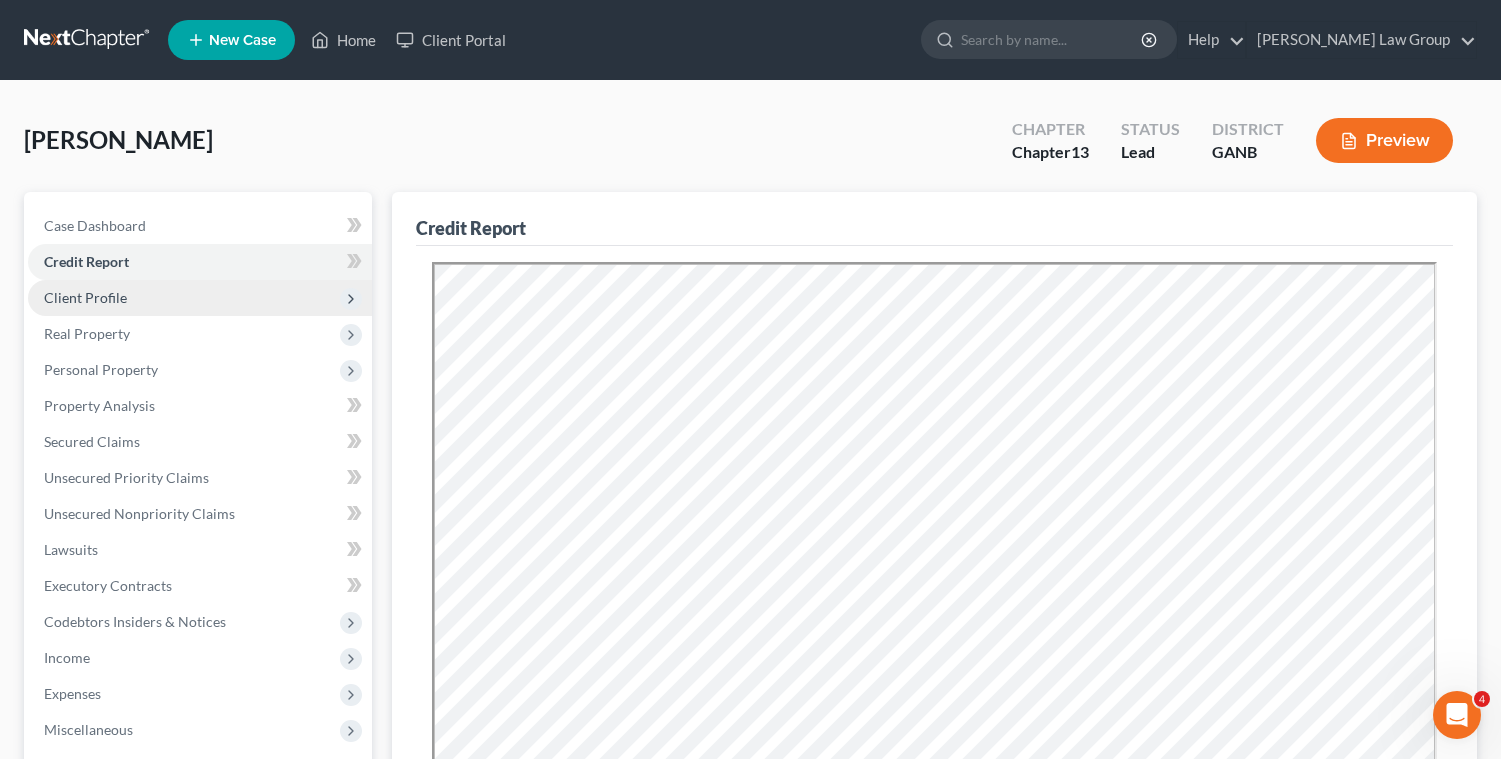 click on "Client Profile" at bounding box center [85, 297] 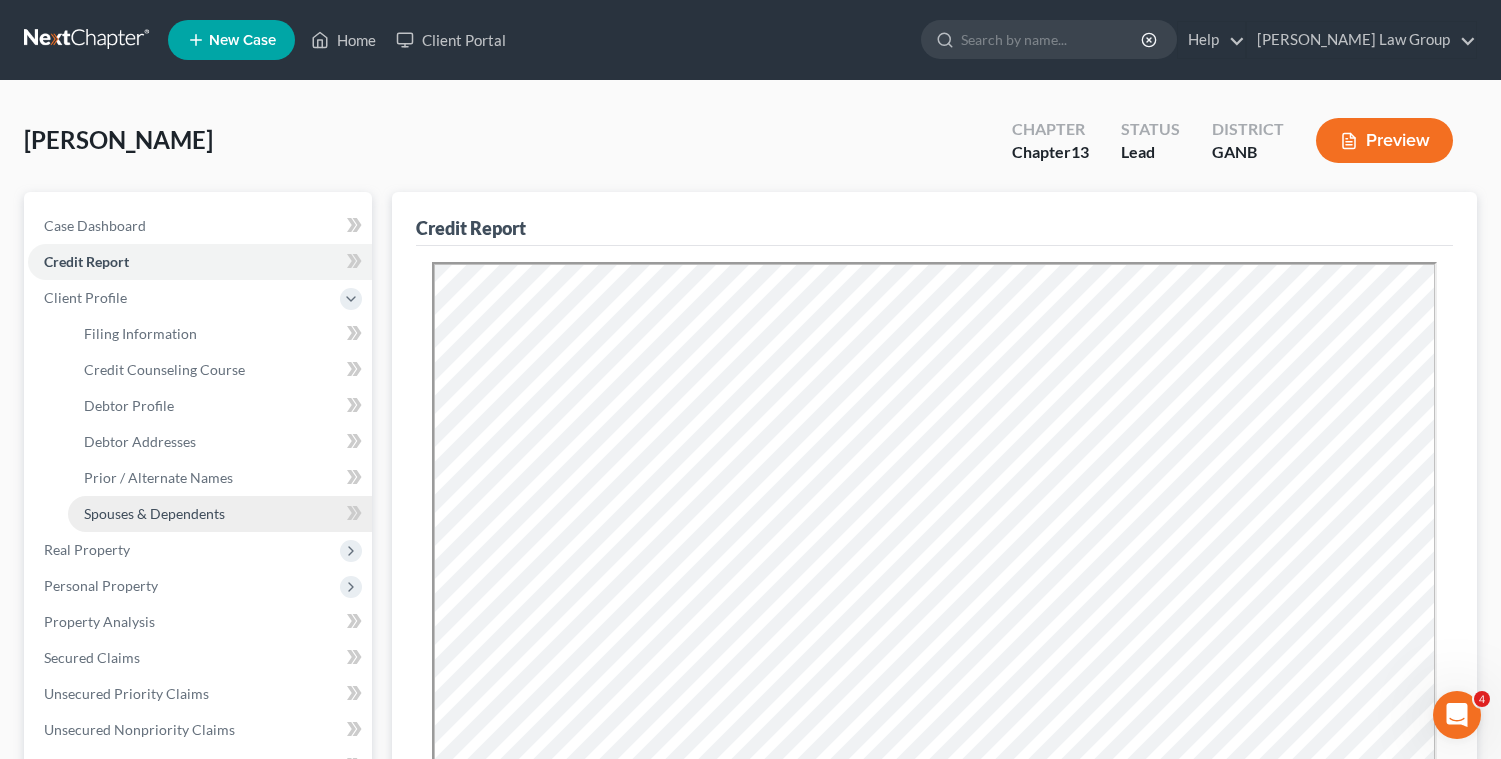 click on "Spouses & Dependents" at bounding box center [154, 513] 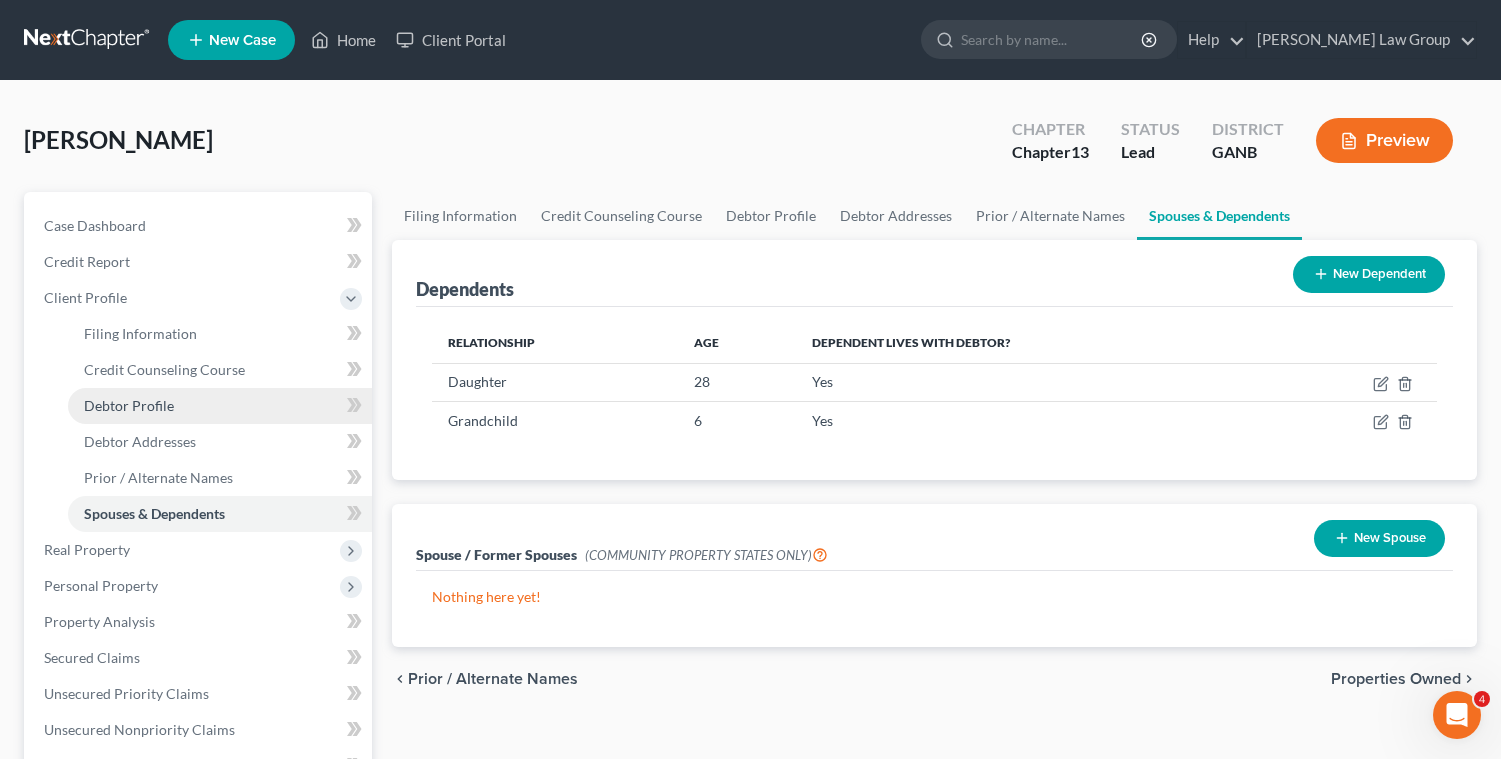 click on "Debtor Profile" at bounding box center (220, 406) 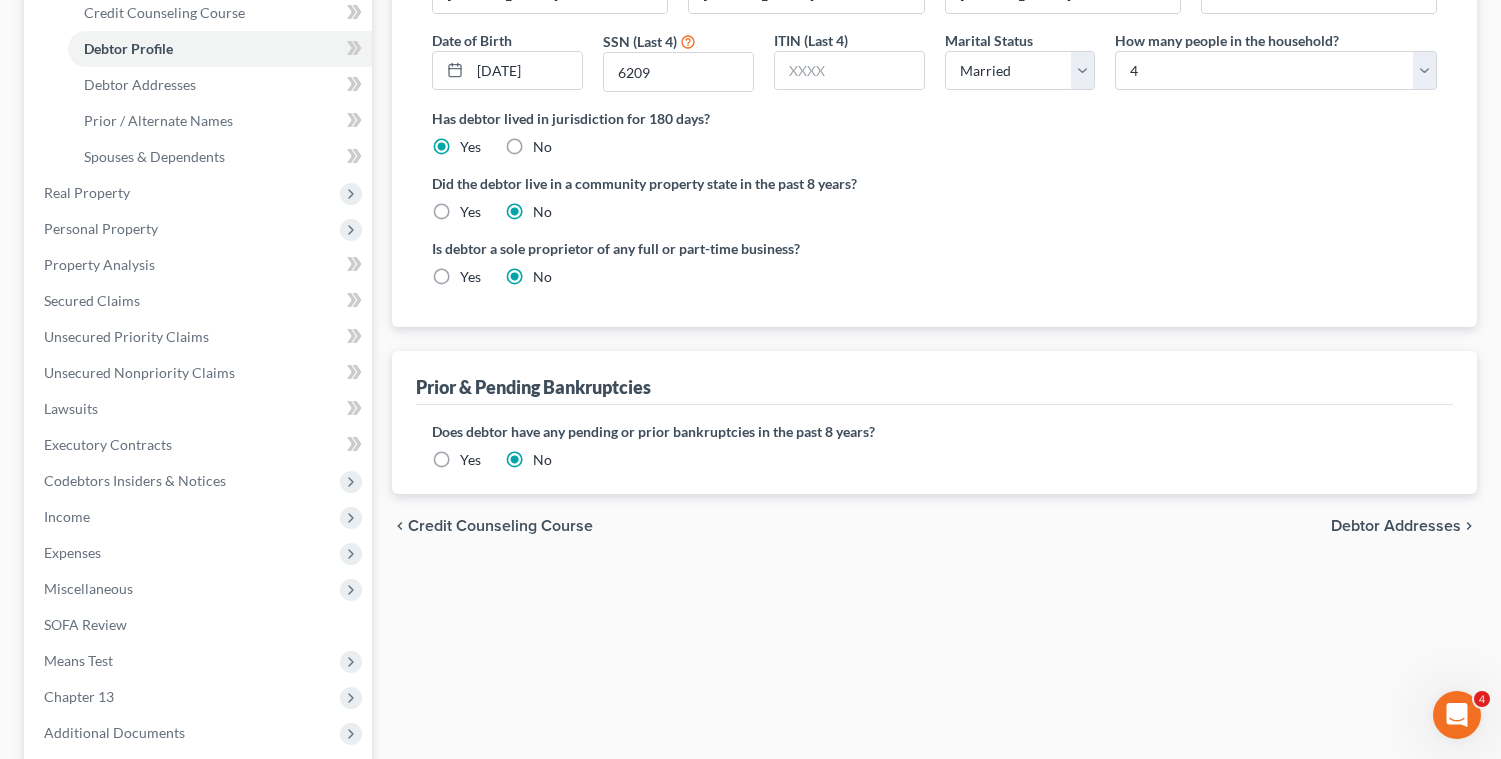 scroll, scrollTop: 499, scrollLeft: 0, axis: vertical 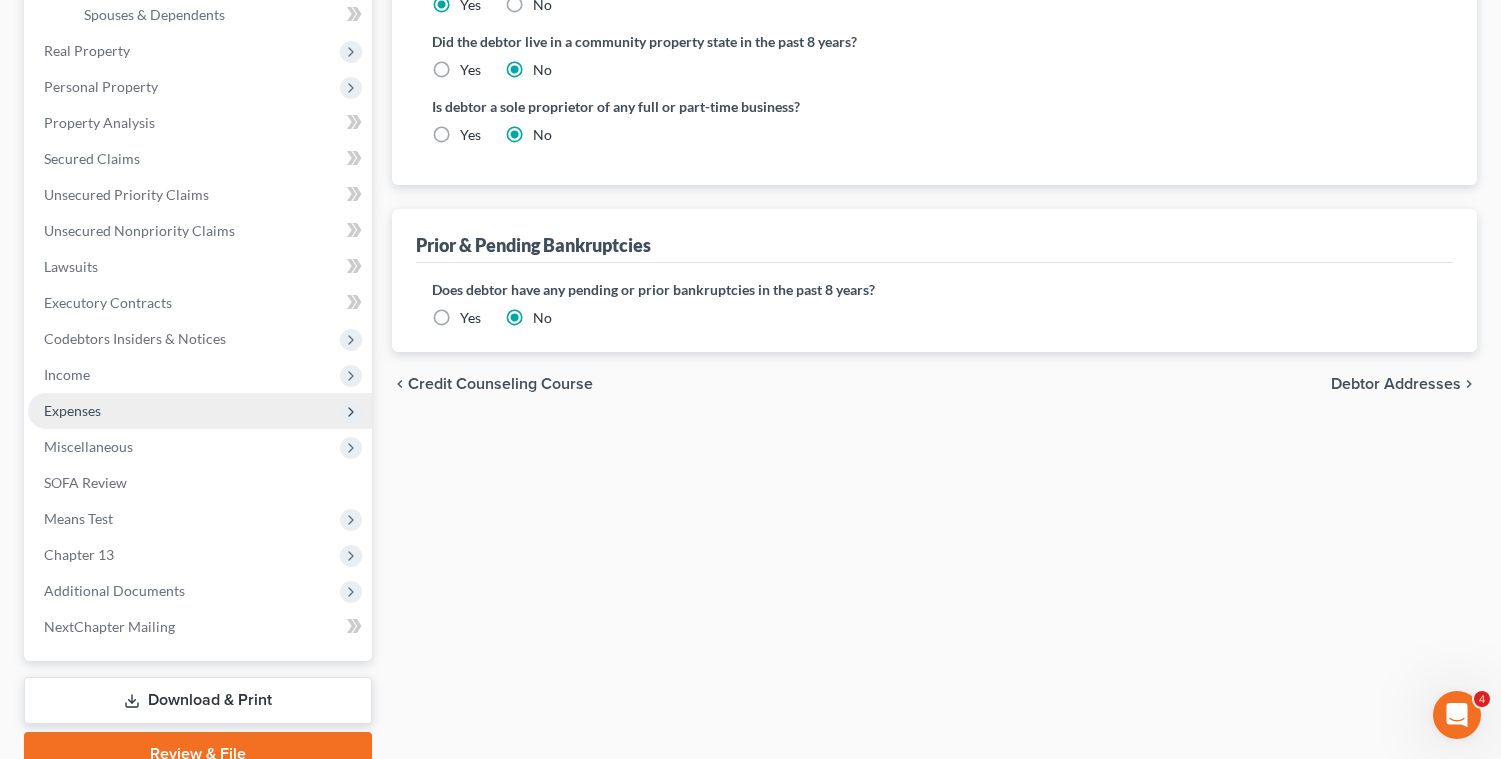 click on "Expenses" at bounding box center [200, 411] 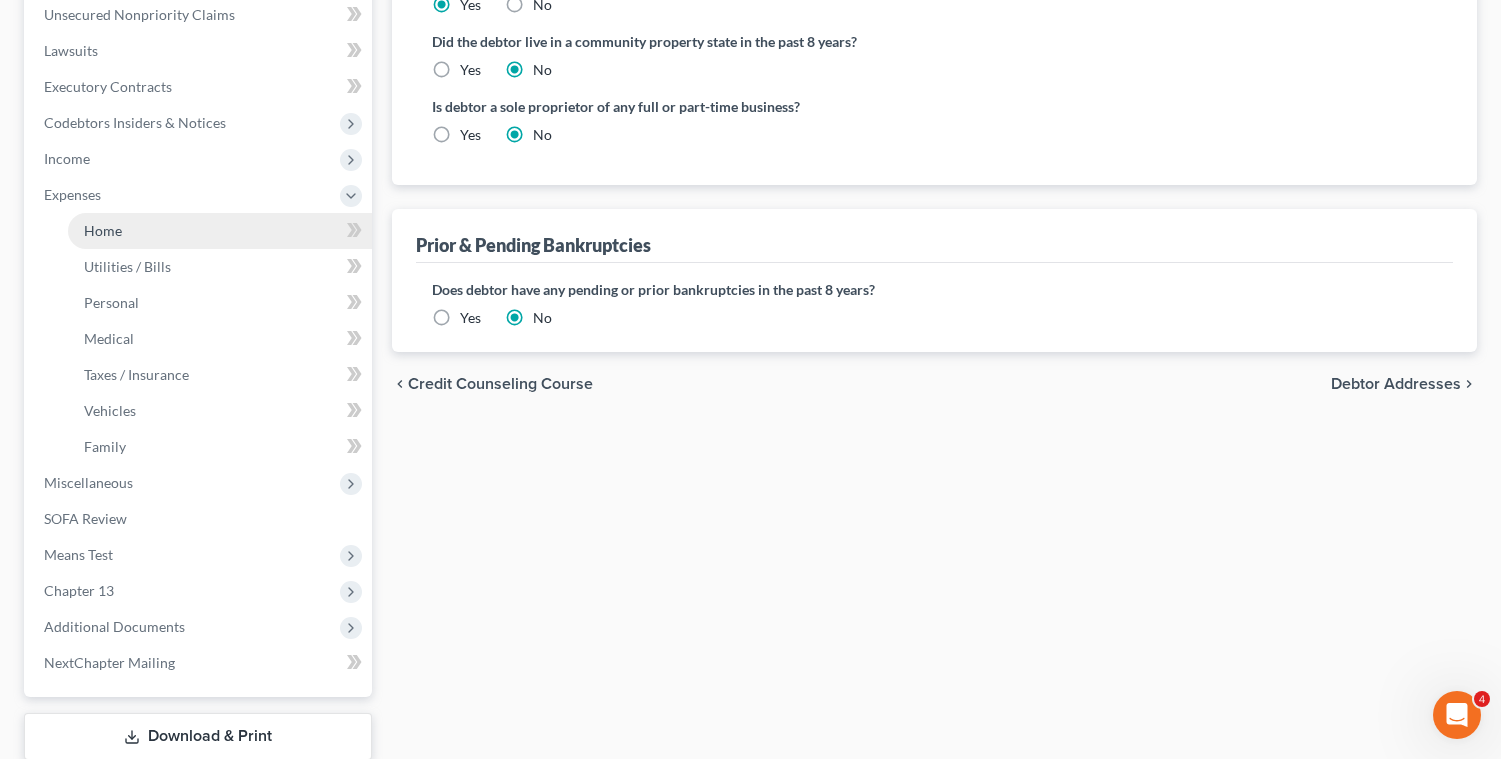 click on "Home" at bounding box center [220, 231] 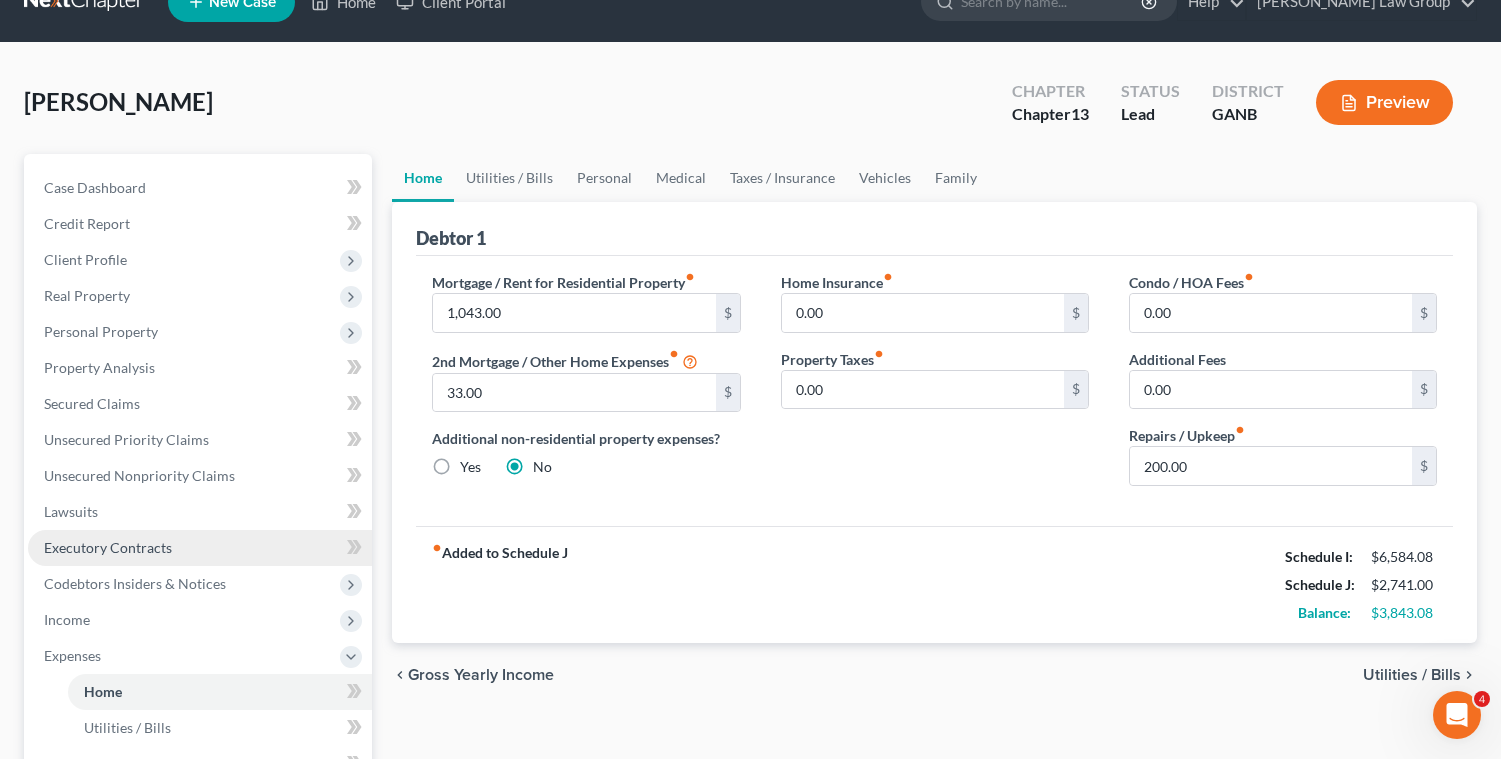 scroll, scrollTop: 0, scrollLeft: 0, axis: both 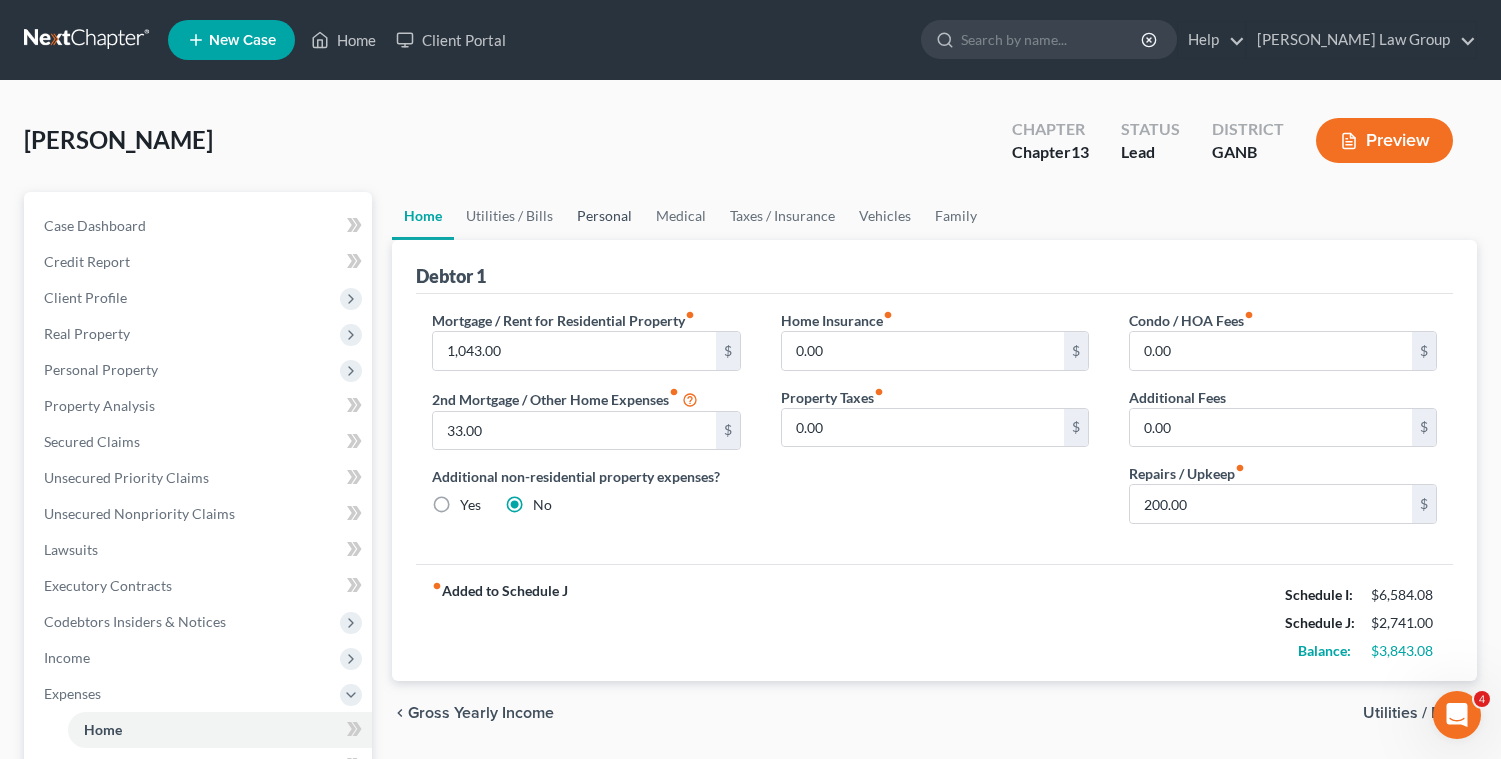 click on "Personal" at bounding box center [604, 216] 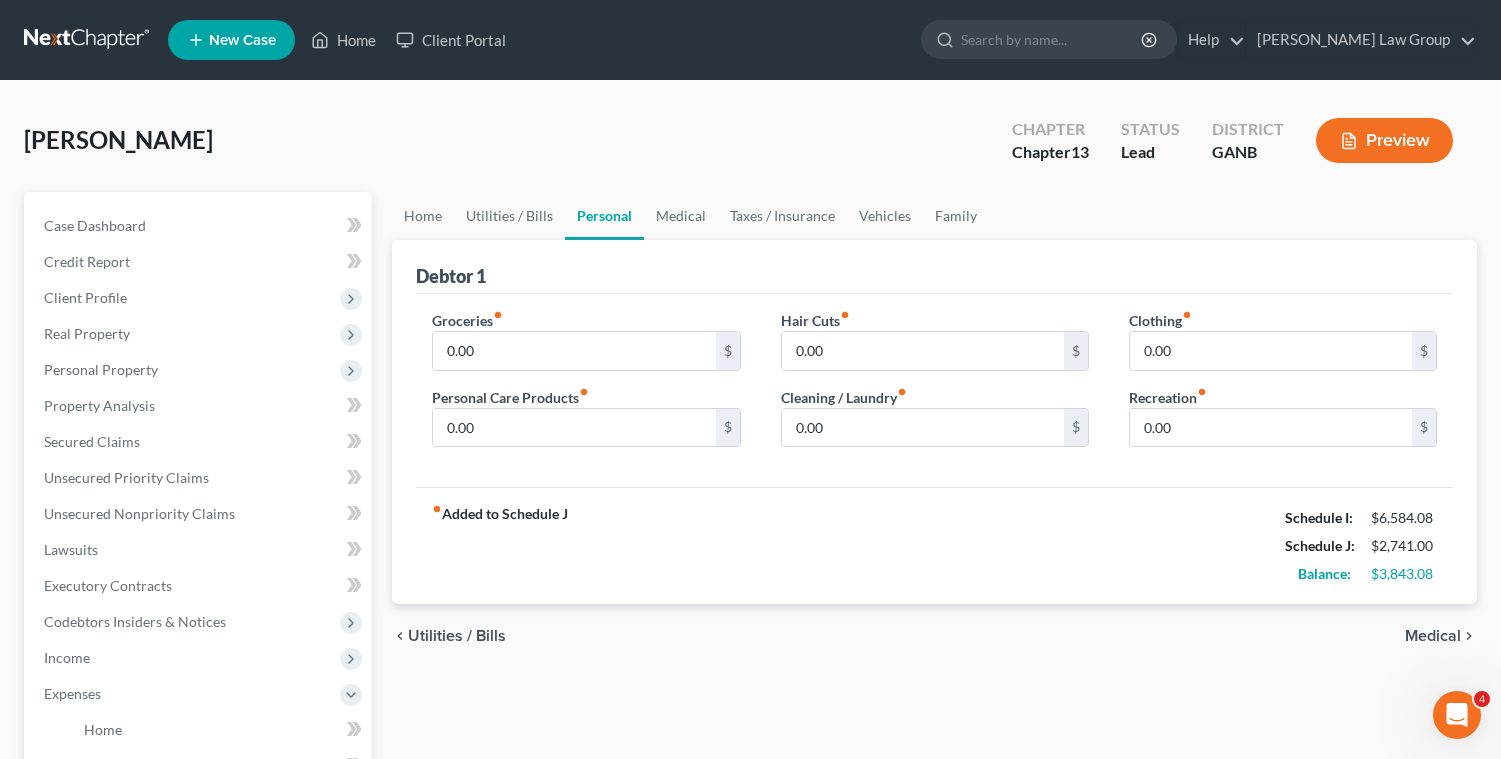 click on "Groceries  fiber_manual_record 0.00 $ Personal Care Products  fiber_manual_record 0.00 $" at bounding box center (586, 387) 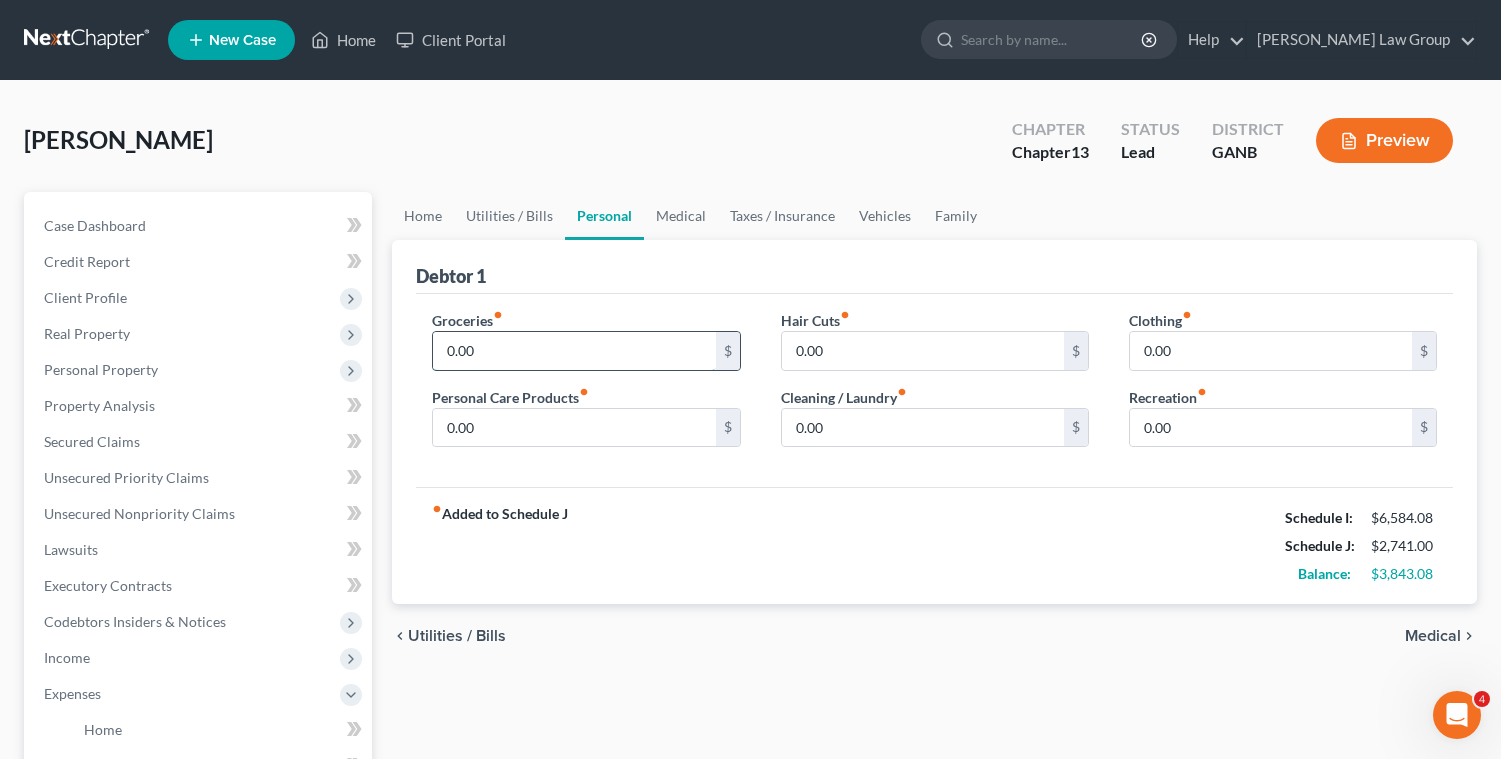 click on "0.00" at bounding box center (574, 351) 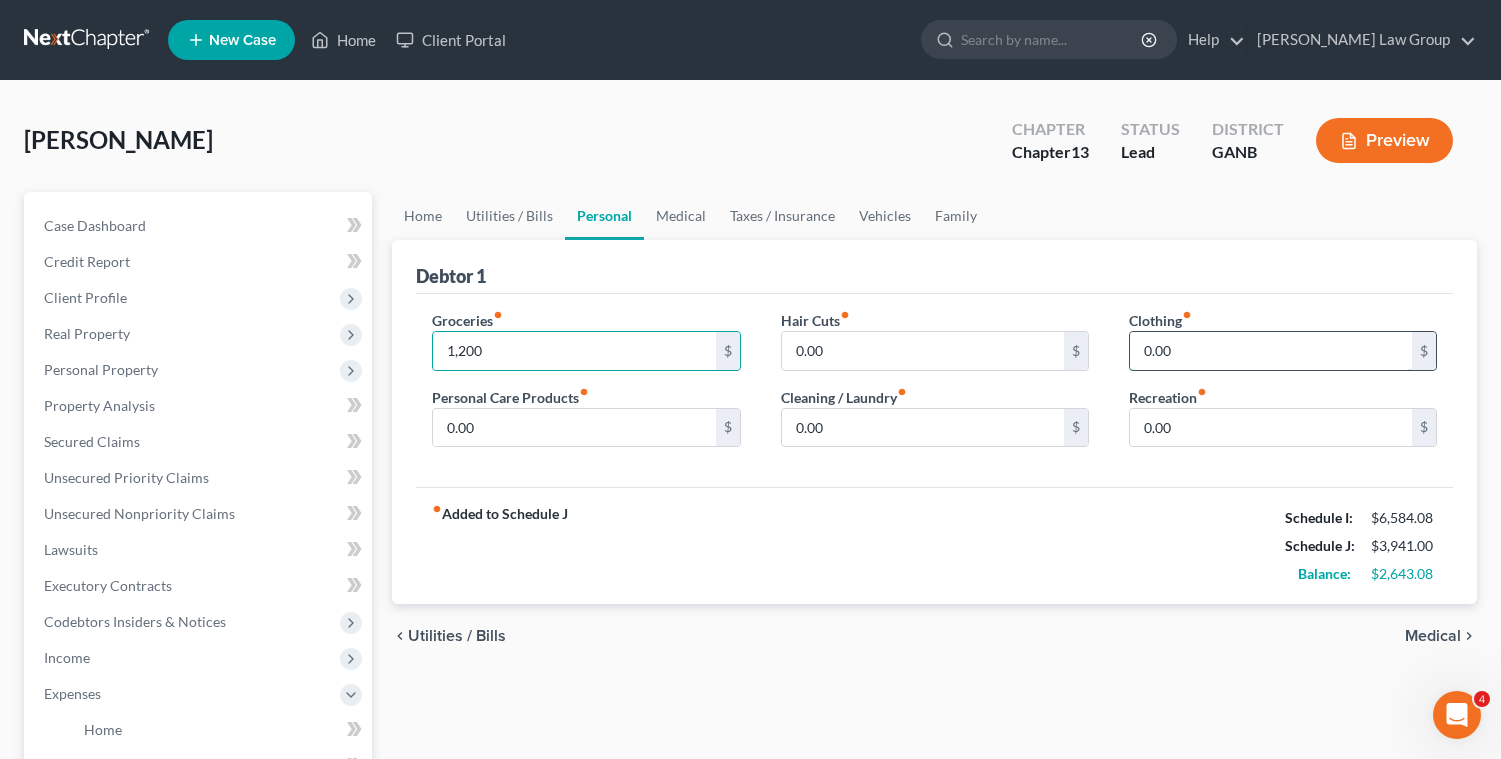 click on "0.00" at bounding box center [1271, 351] 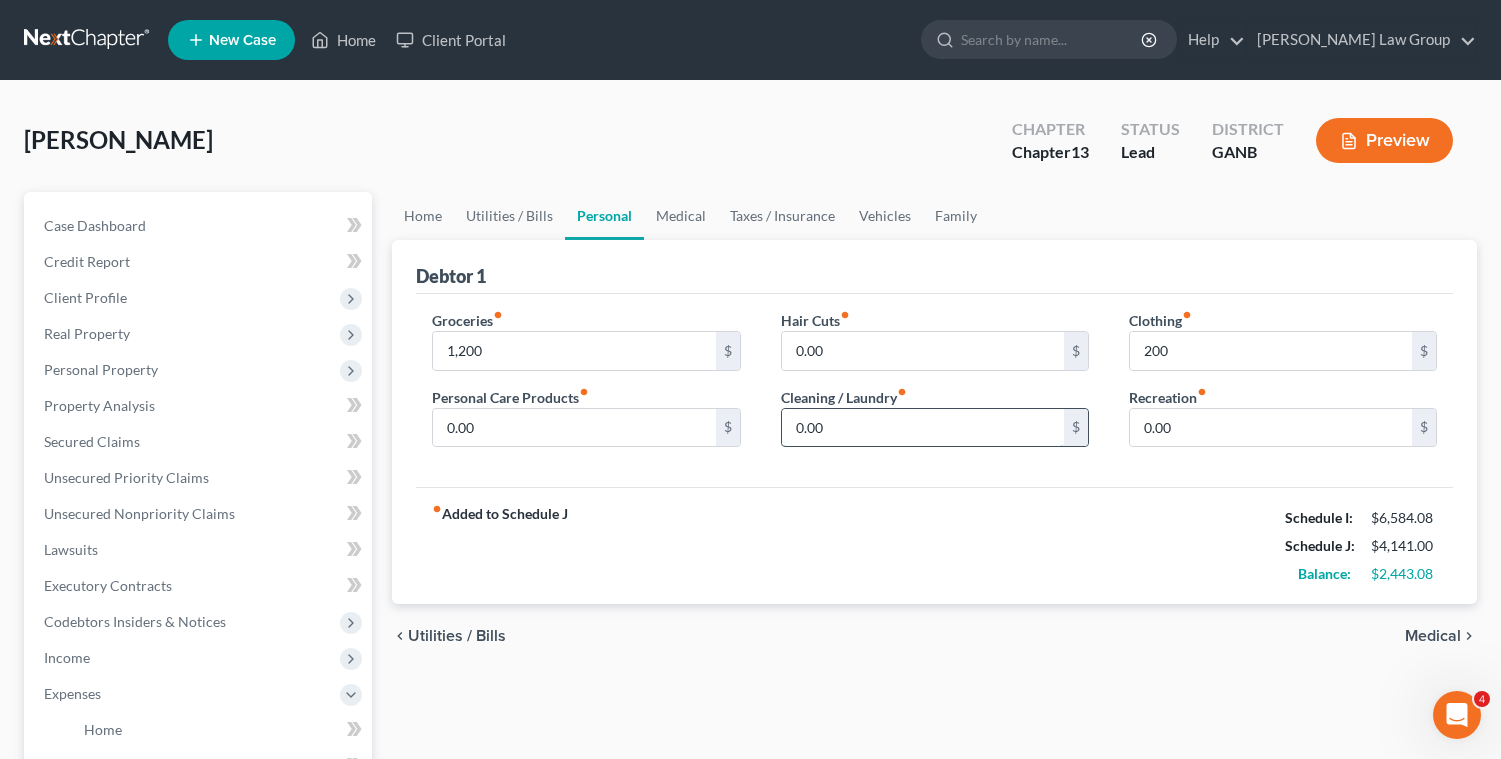 click on "0.00" at bounding box center [923, 428] 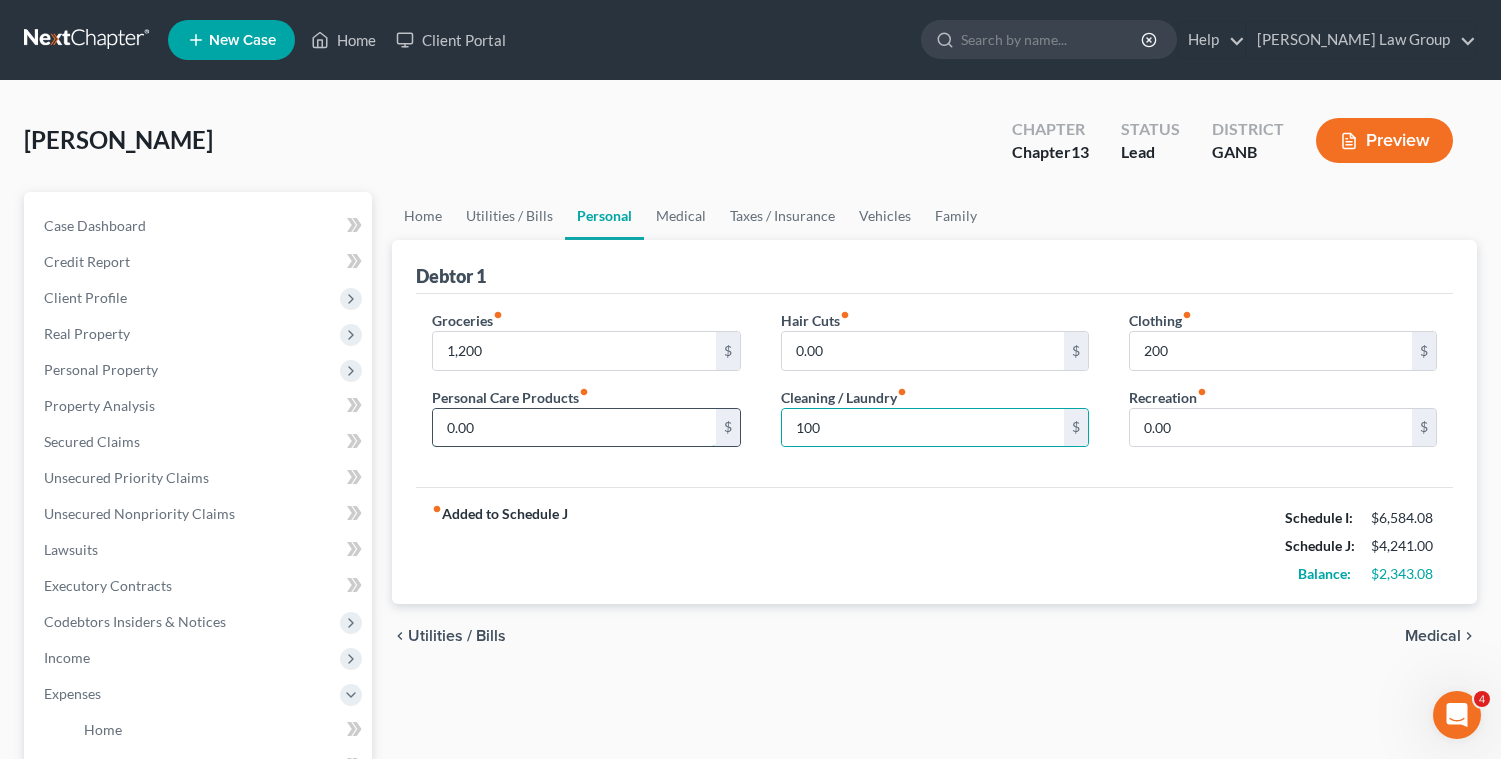 click on "0.00" at bounding box center (574, 428) 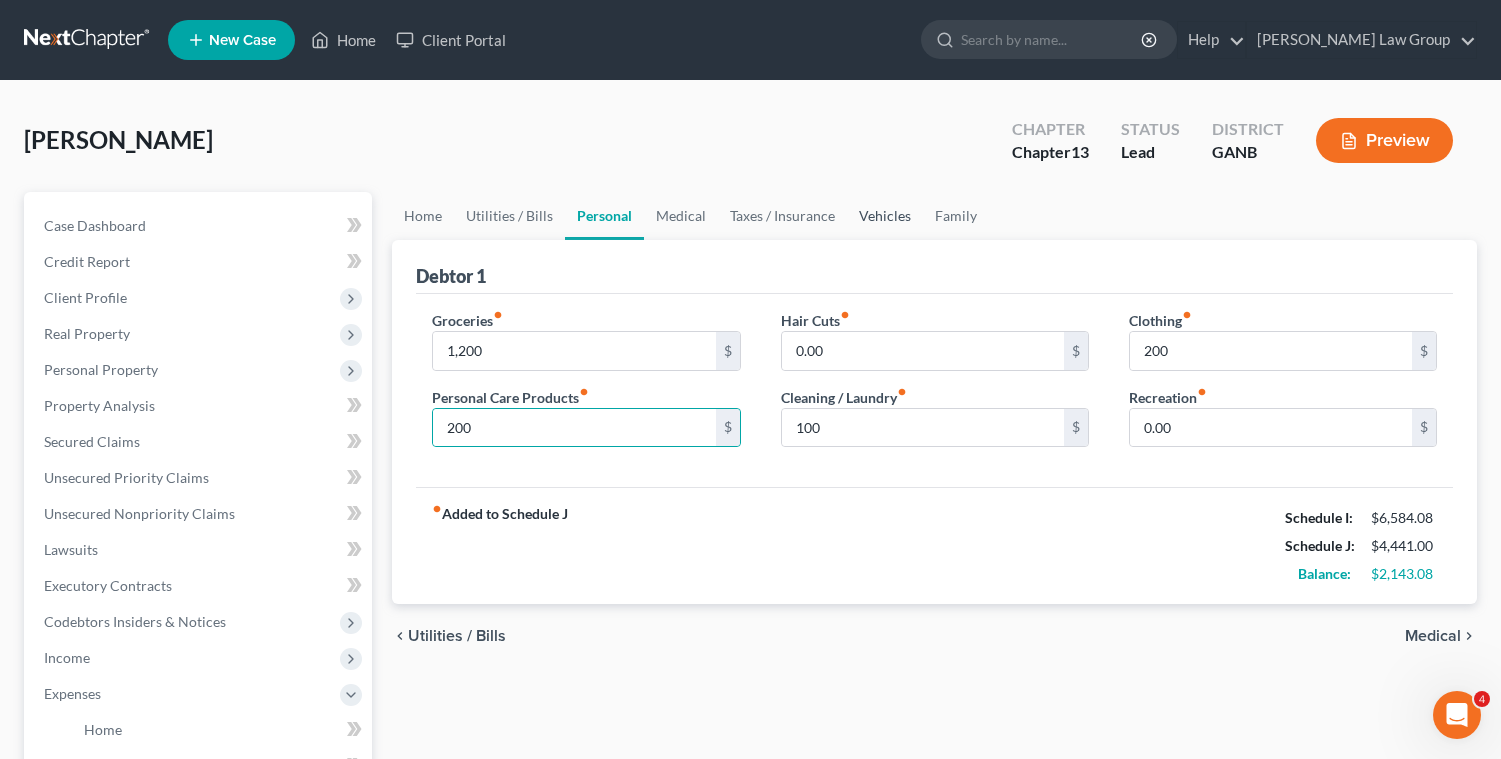 click on "Vehicles" at bounding box center (885, 216) 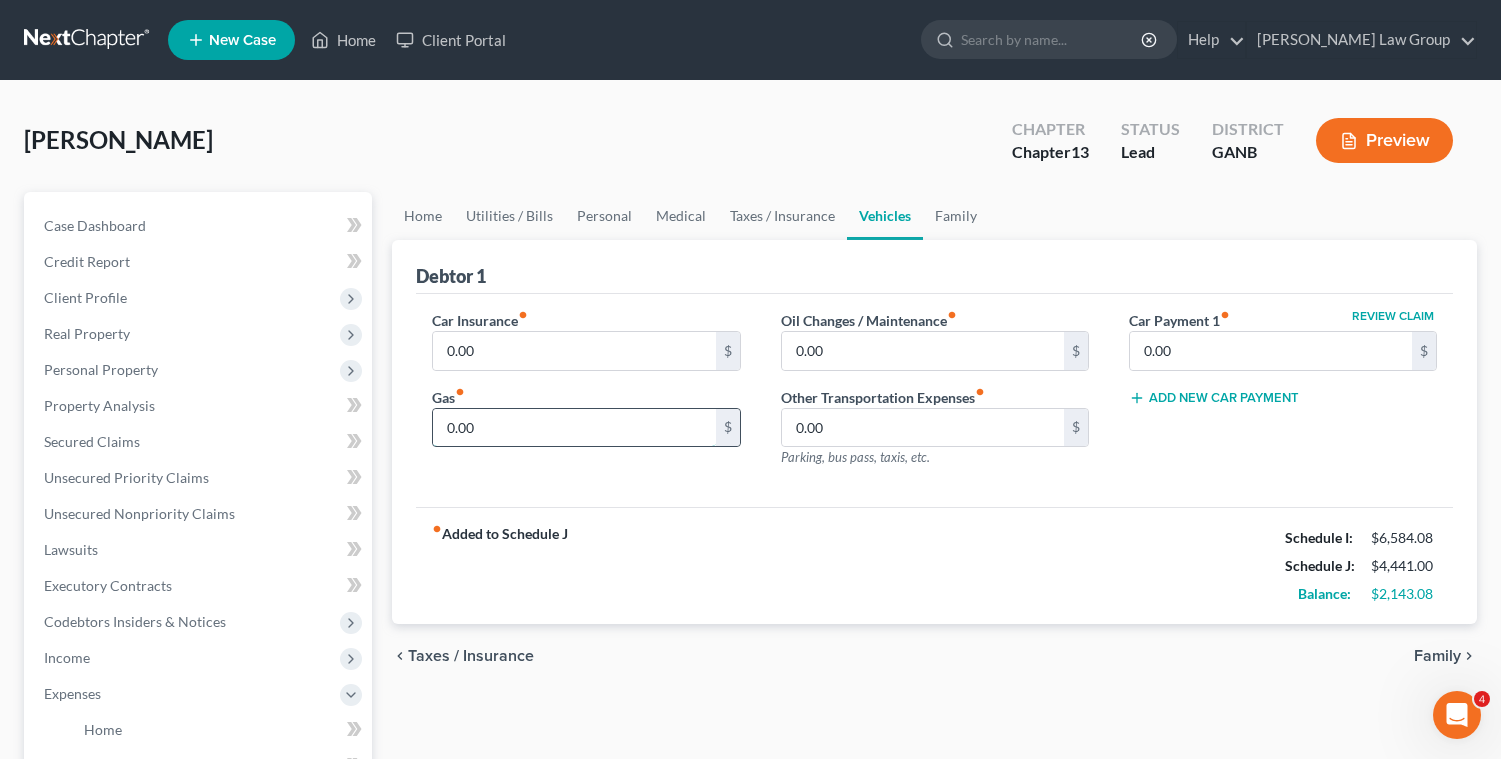 click on "0.00" at bounding box center (574, 428) 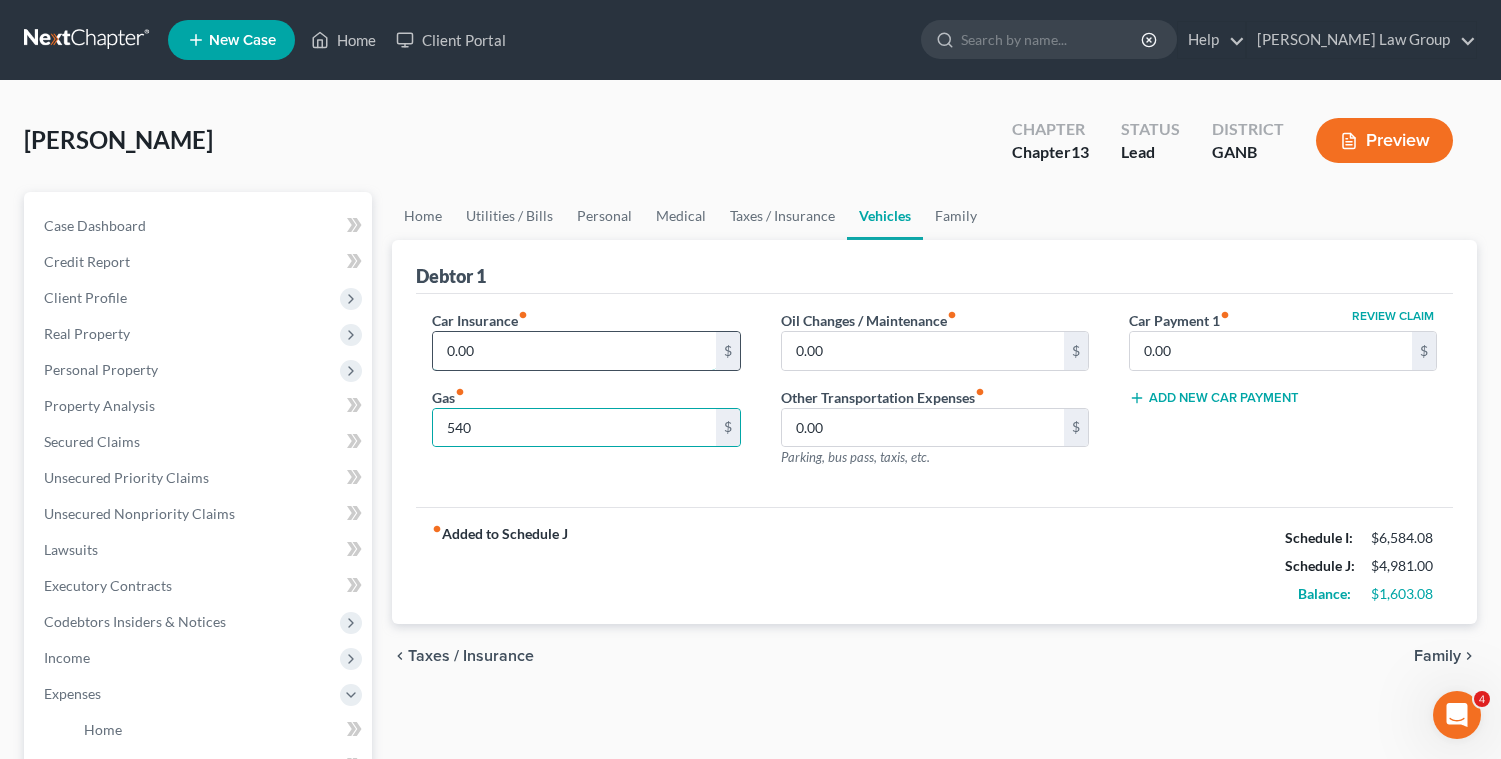 click on "0.00" at bounding box center [574, 351] 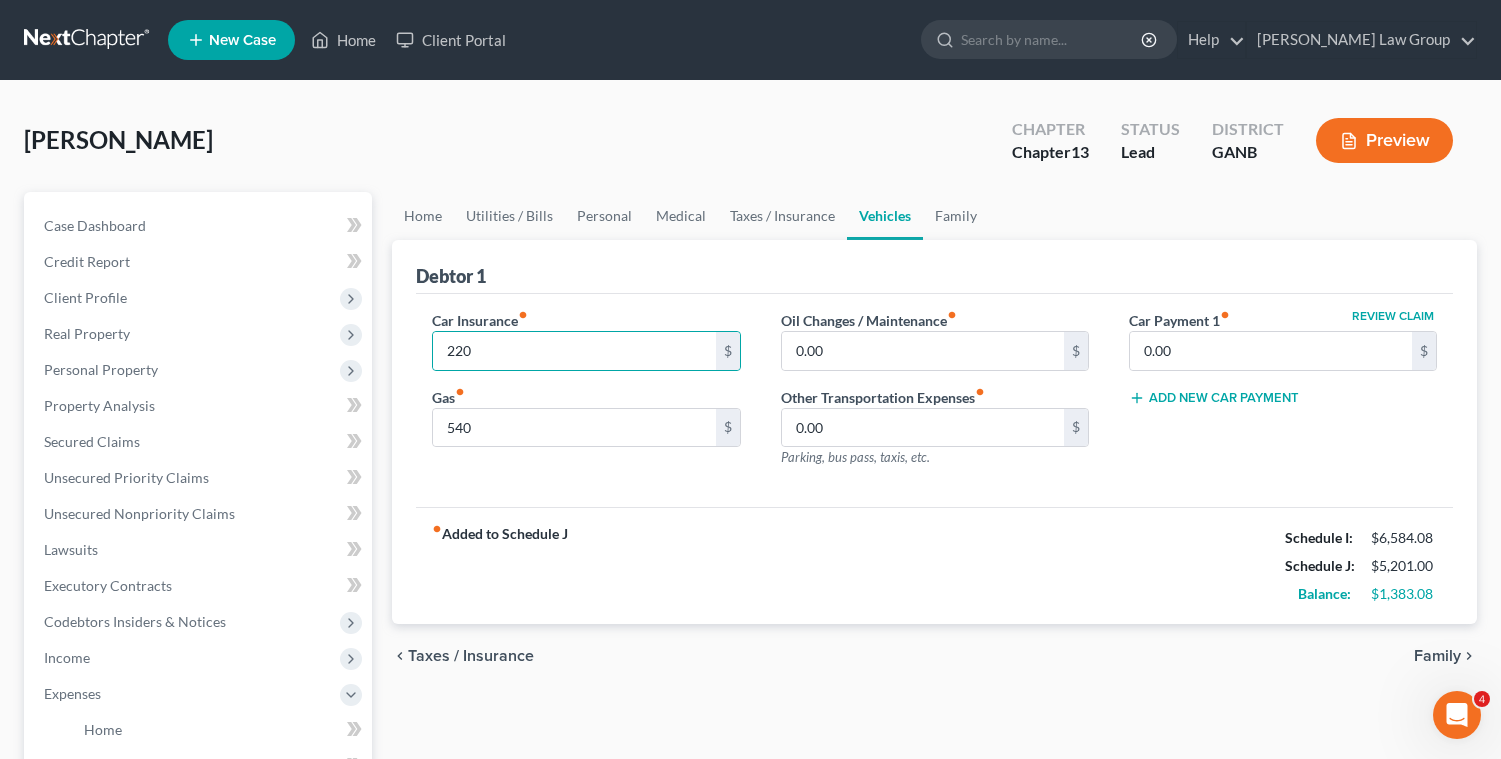 click on "fiber_manual_record  Added to Schedule J Schedule I: $6,584.08 Schedule J: $5,201.00 Balance: $1,383.08" at bounding box center (934, 565) 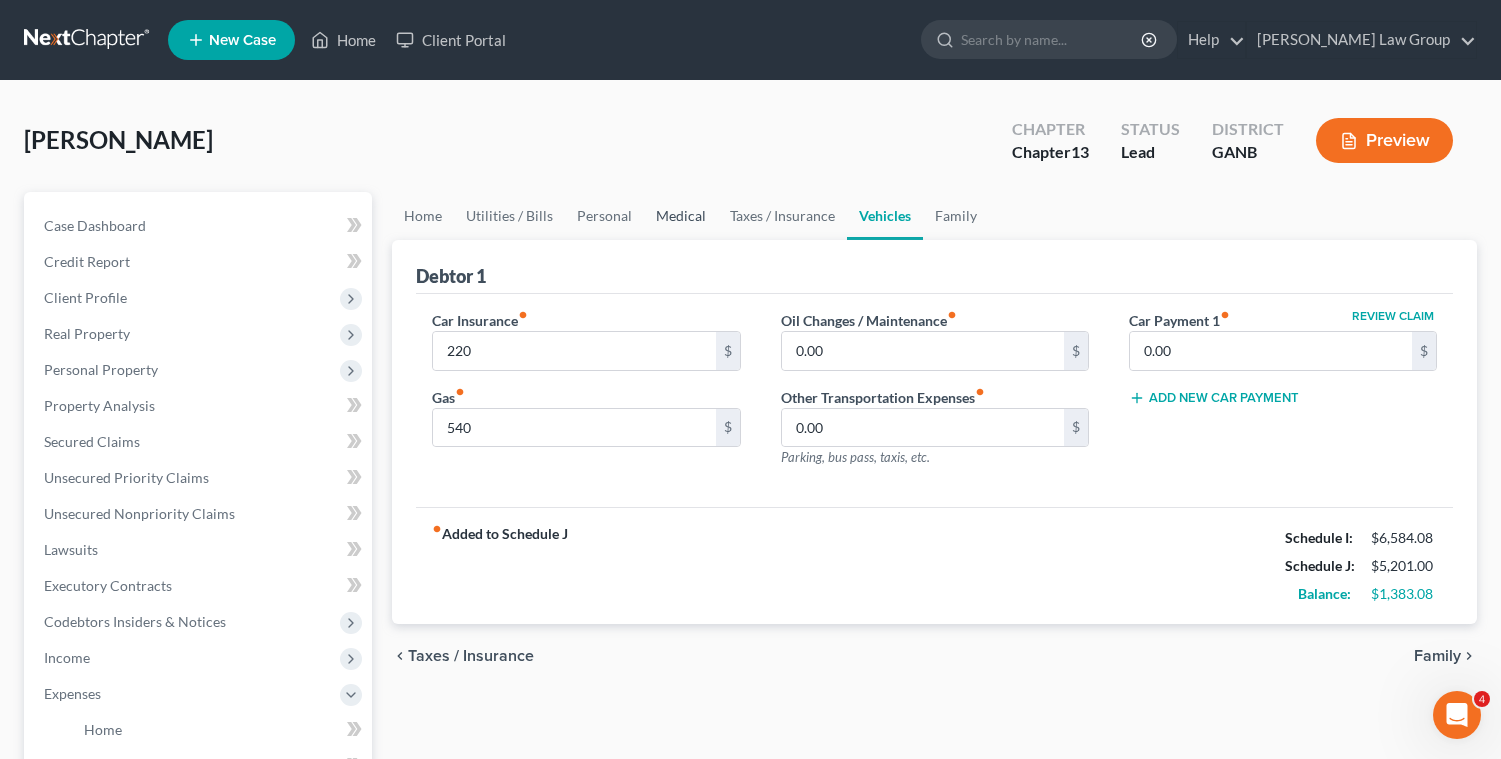 click on "Medical" at bounding box center (681, 216) 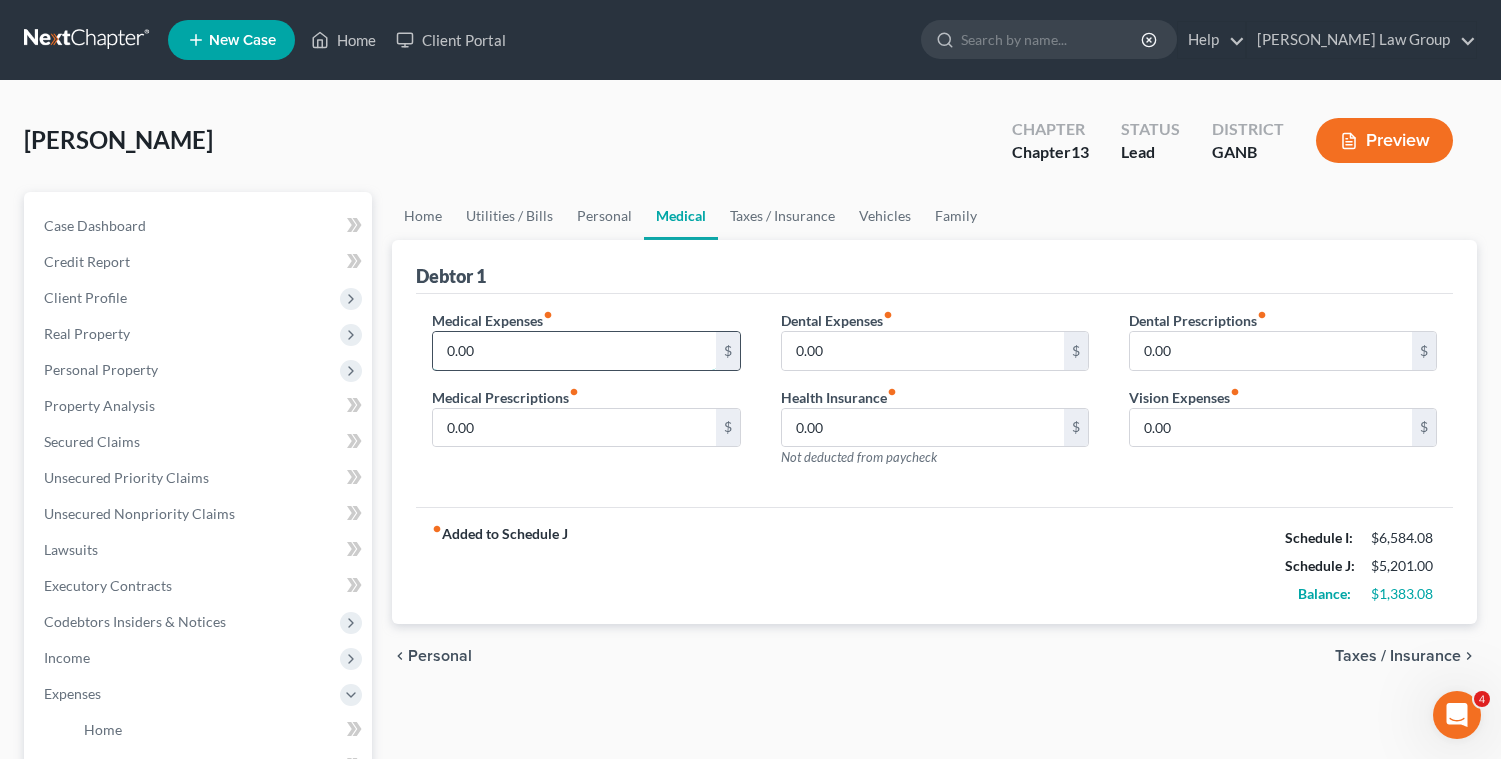 click on "0.00" at bounding box center [574, 351] 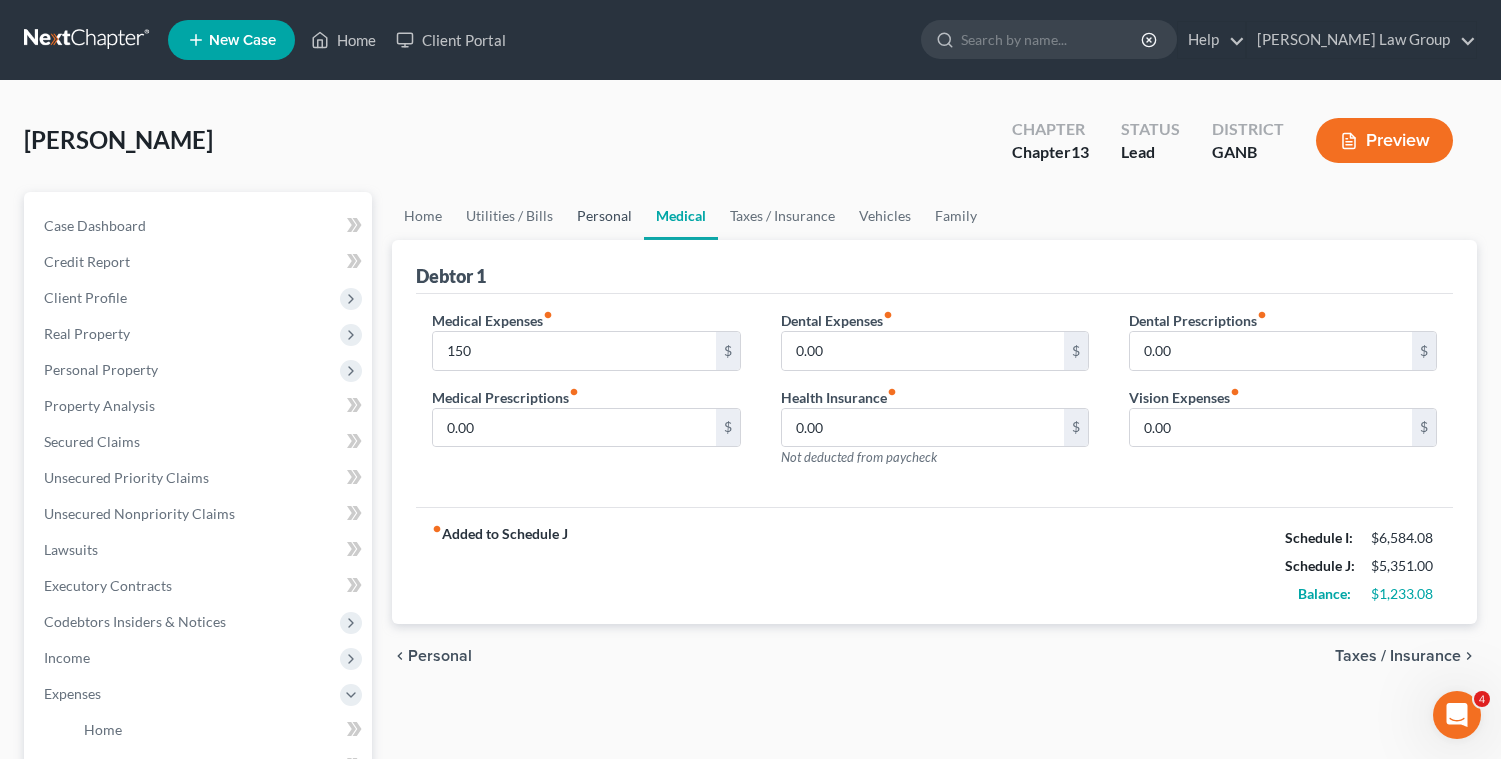 click on "Personal" at bounding box center (604, 216) 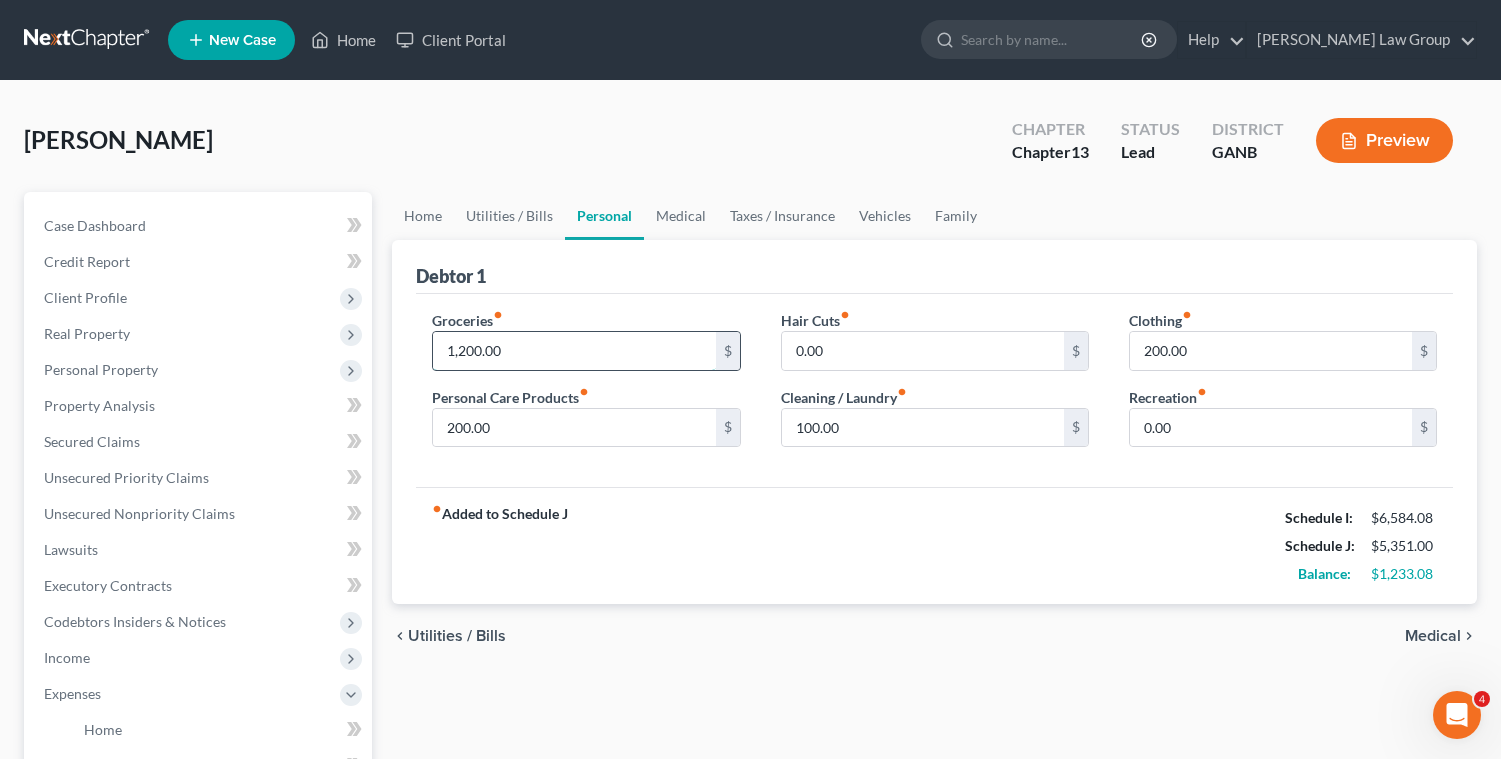 click on "1,200.00" at bounding box center [574, 351] 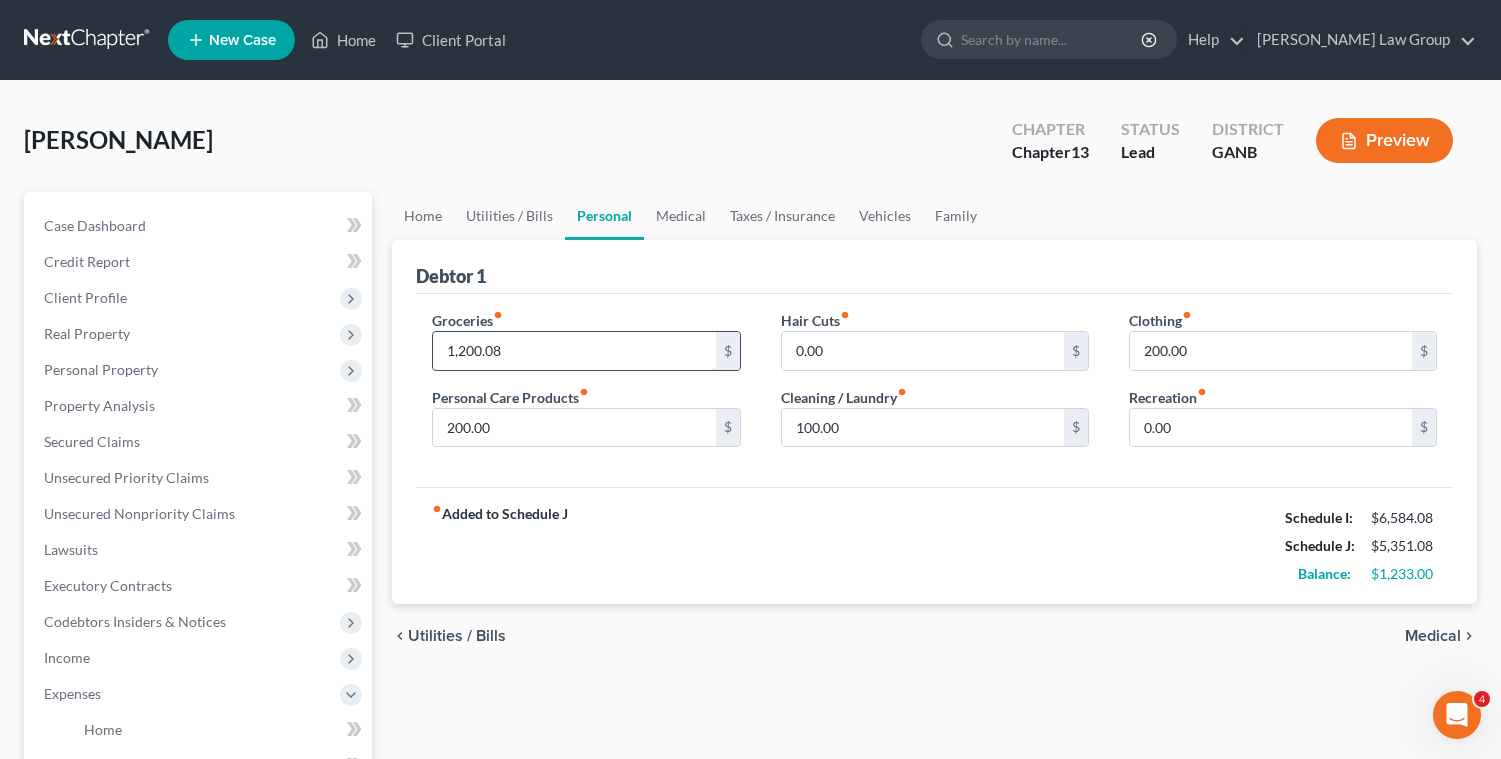 click on "1,200.08" at bounding box center (574, 351) 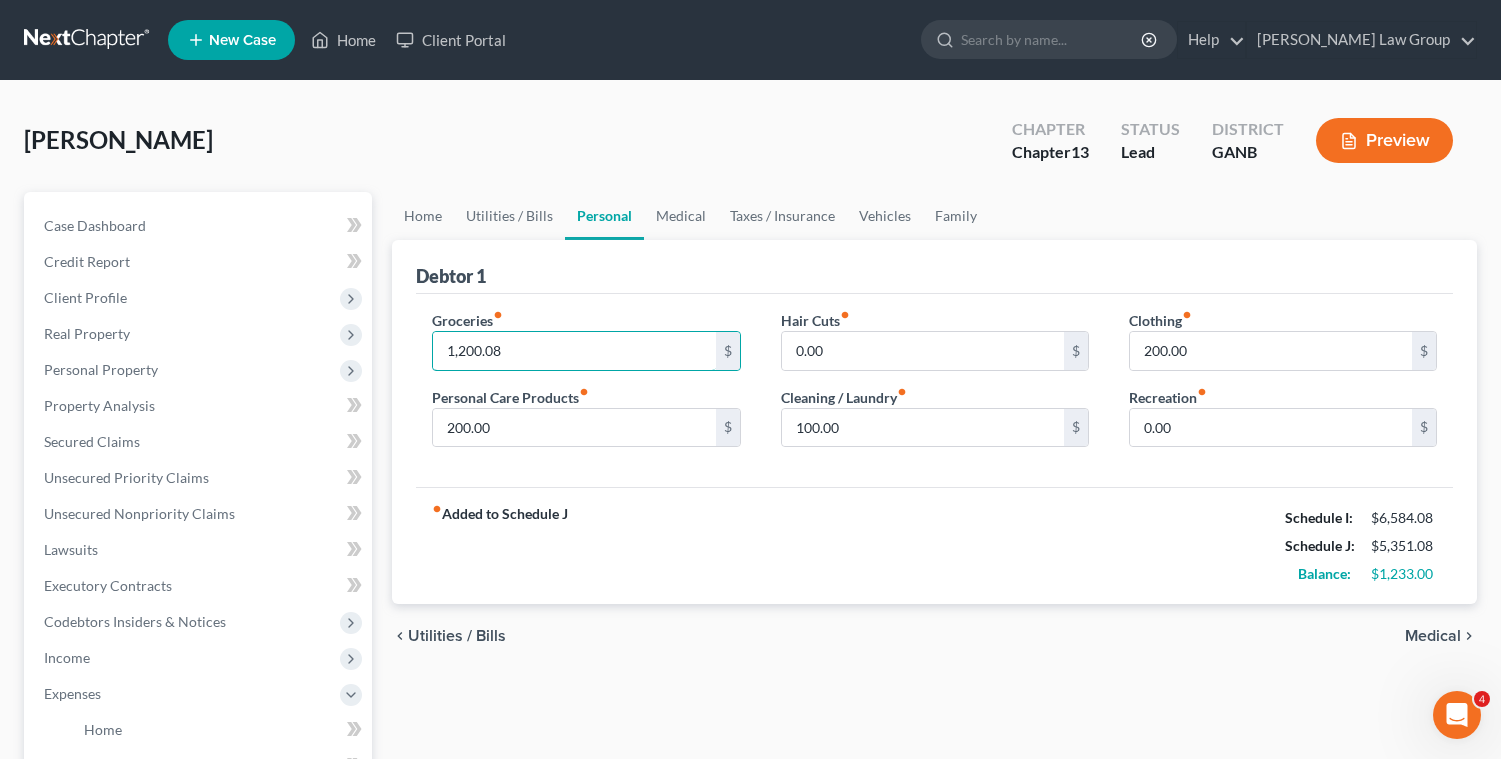 drag, startPoint x: 465, startPoint y: 355, endPoint x: 415, endPoint y: 352, distance: 50.08992 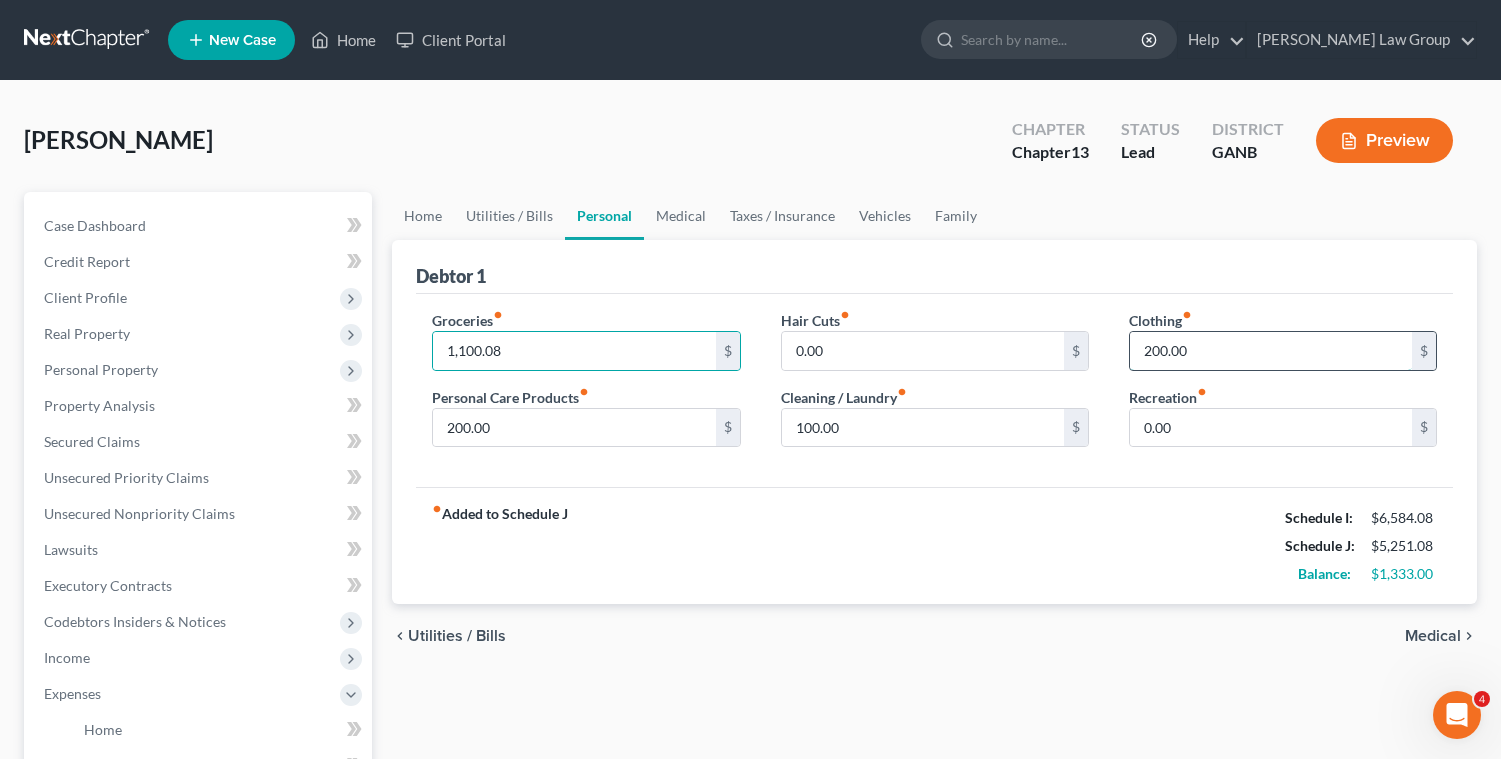 click on "200.00" at bounding box center (1271, 351) 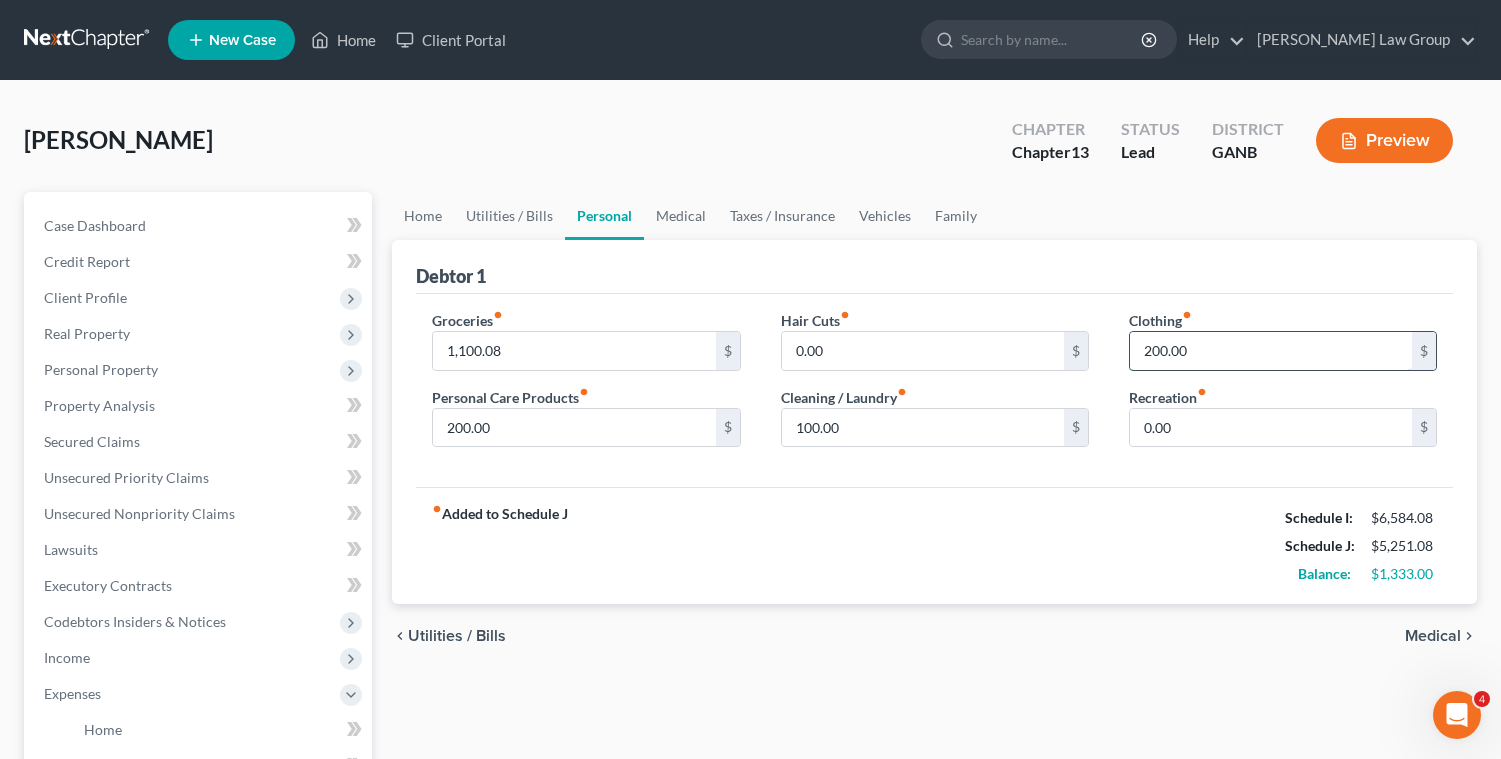 drag, startPoint x: 1151, startPoint y: 350, endPoint x: 1131, endPoint y: 349, distance: 20.024984 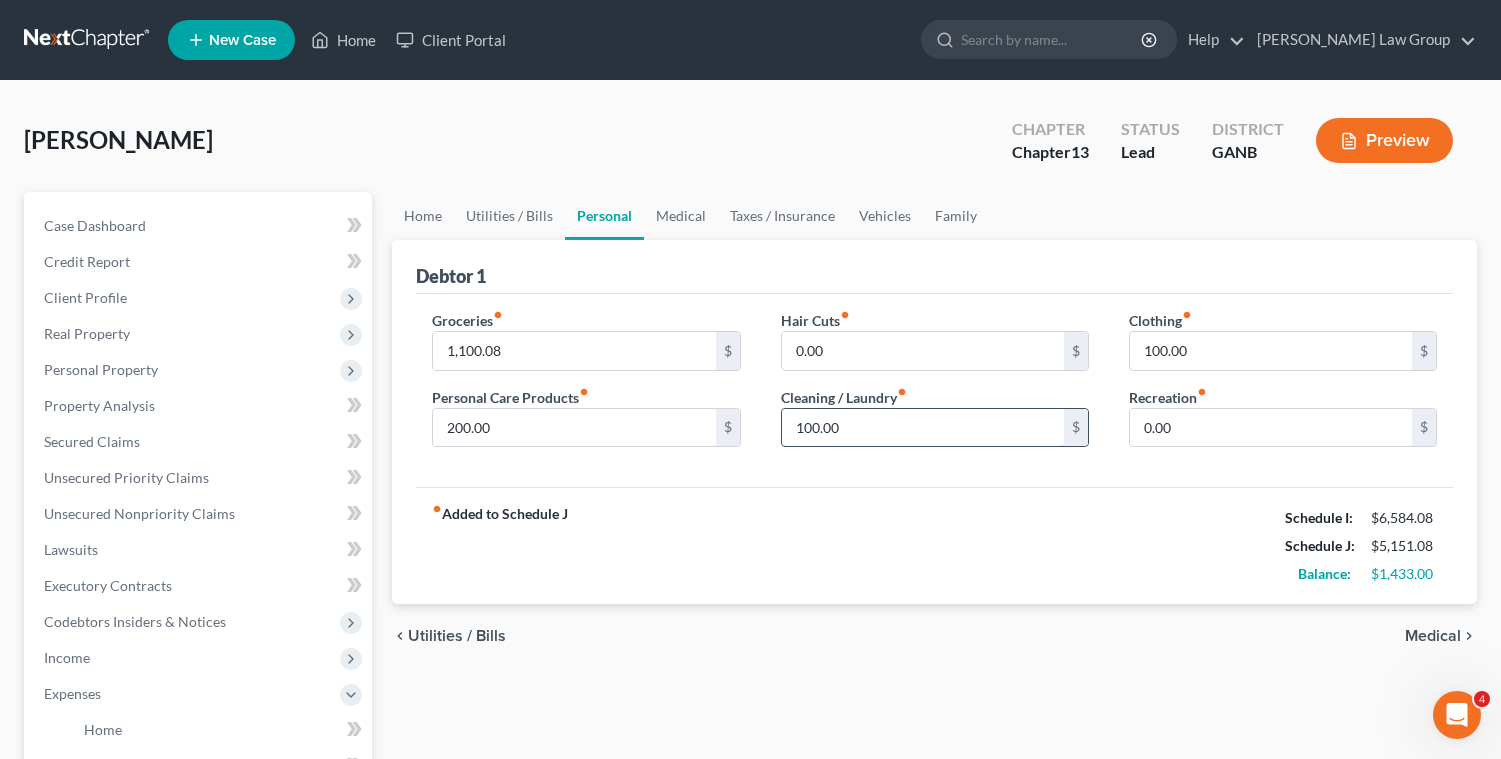 click on "100.00" at bounding box center (923, 428) 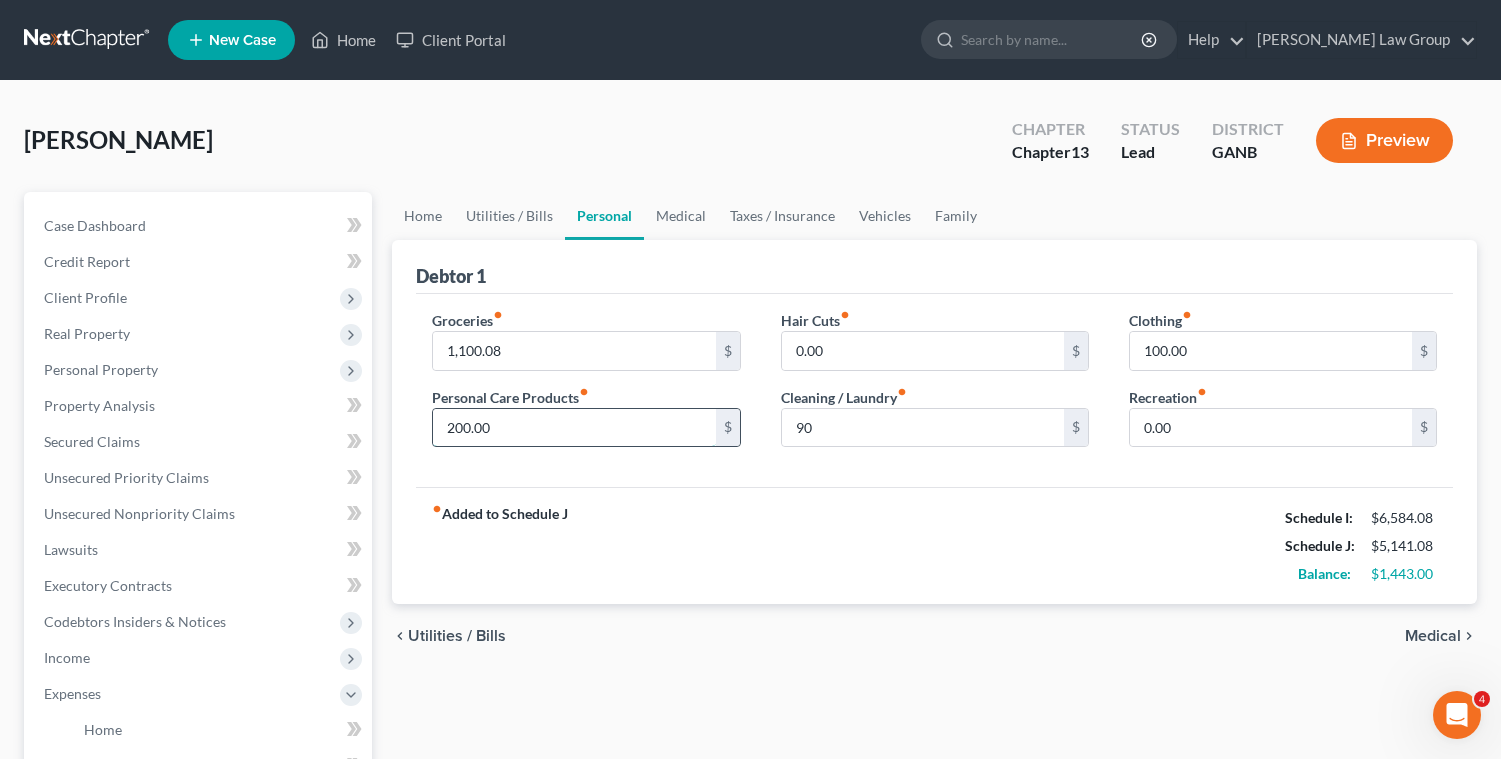 click on "200.00" at bounding box center (574, 428) 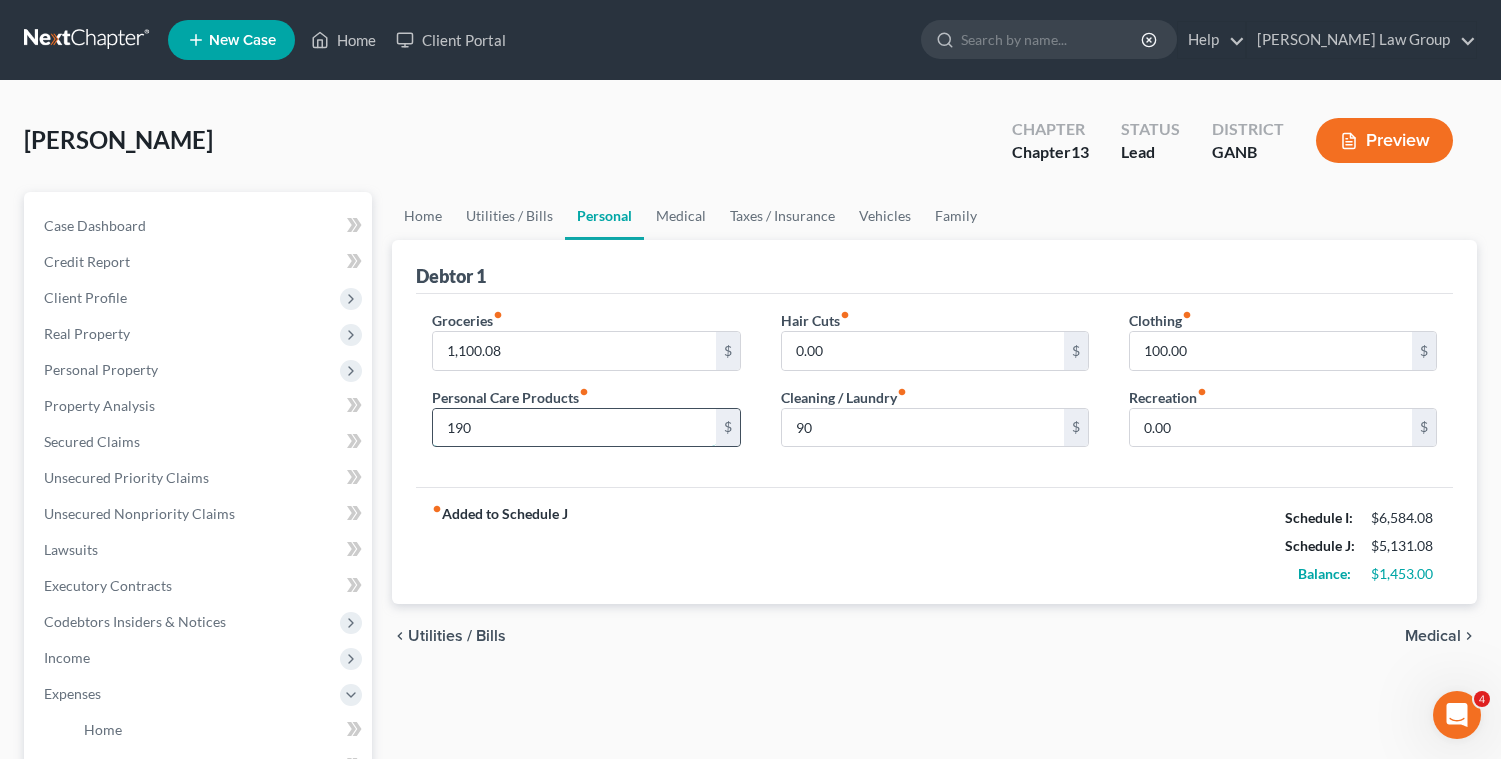 click on "190" at bounding box center [574, 428] 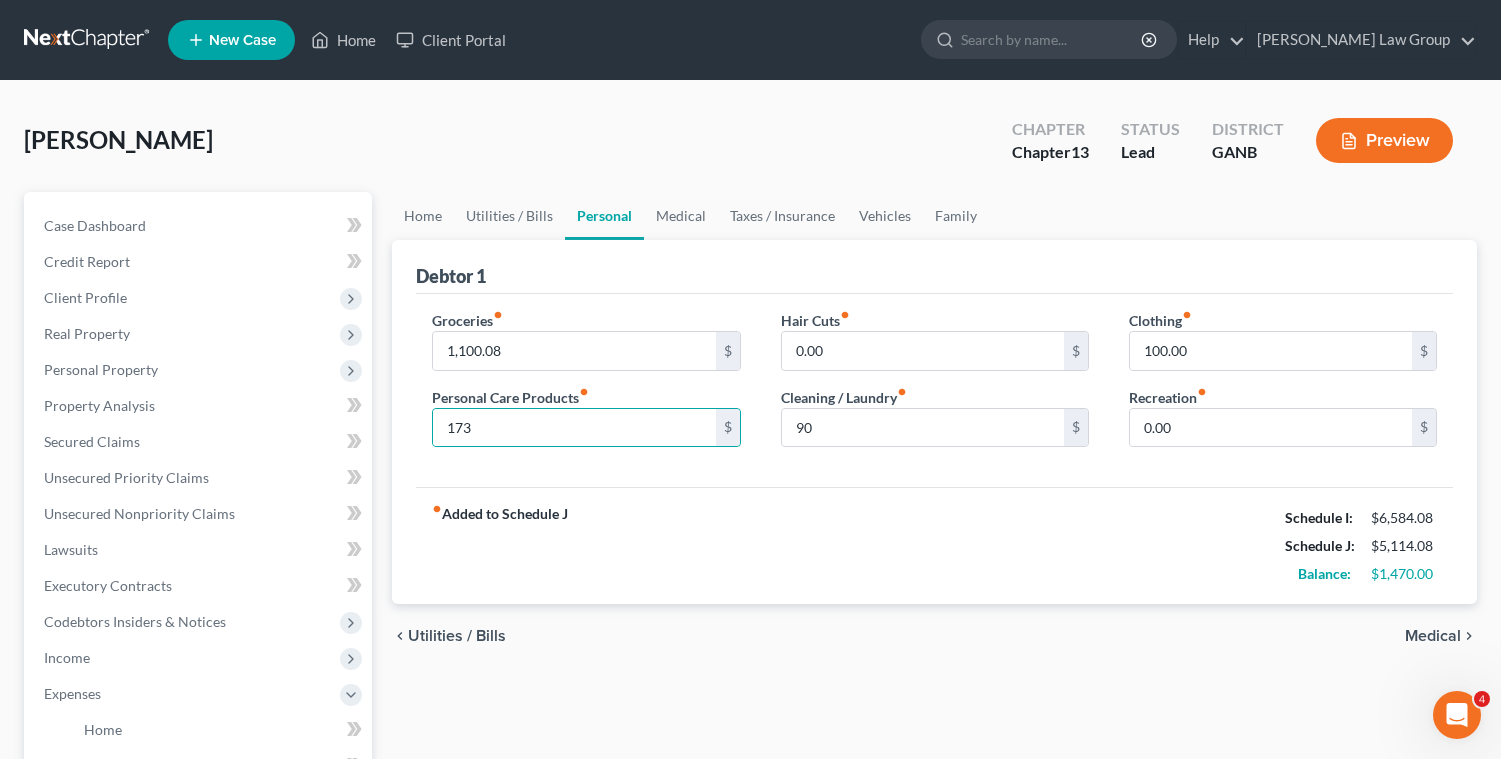 click on "fiber_manual_record  Added to Schedule J Schedule I: $6,584.08 Schedule J: $5,114.08 Balance: $1,470.00" at bounding box center (934, 545) 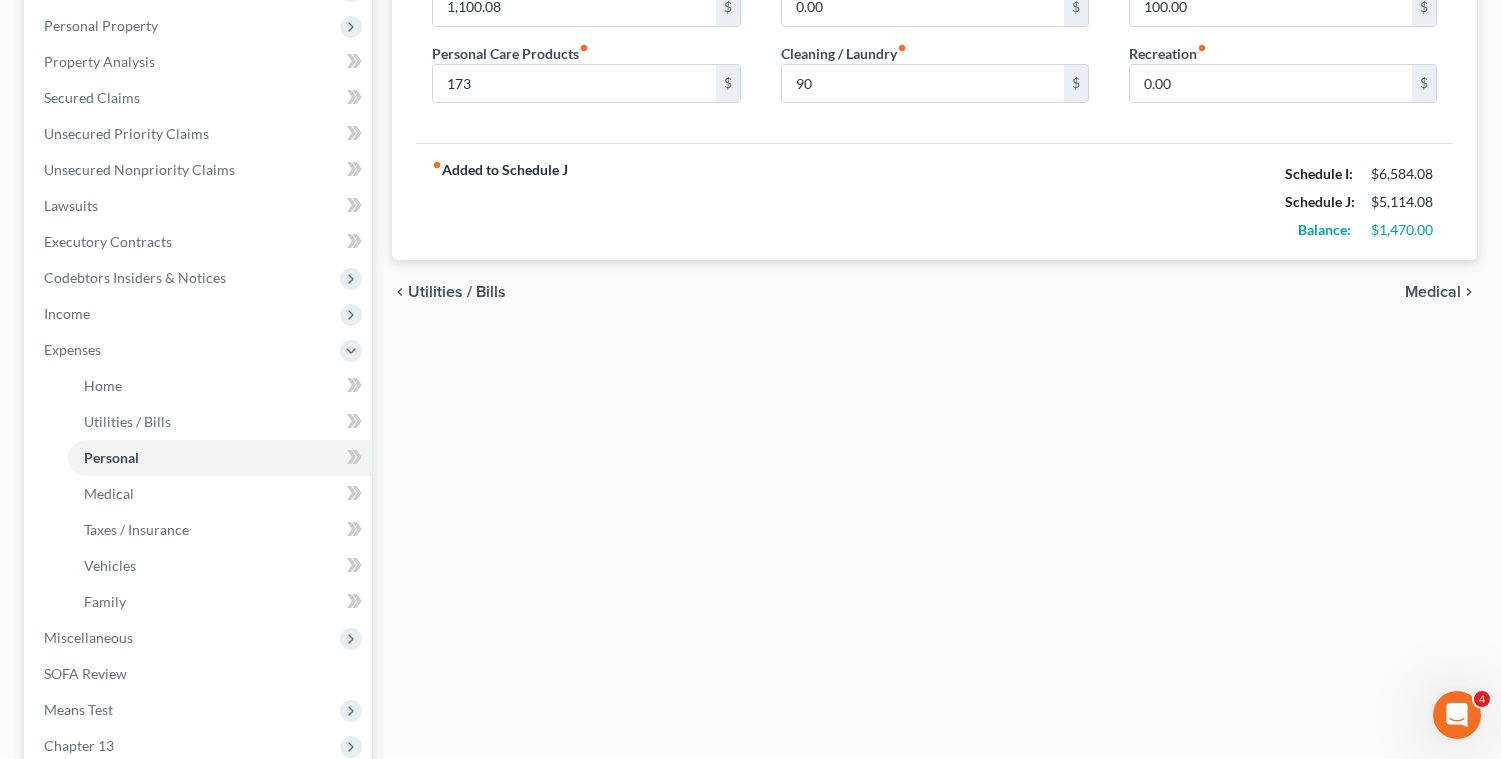 scroll, scrollTop: 626, scrollLeft: 0, axis: vertical 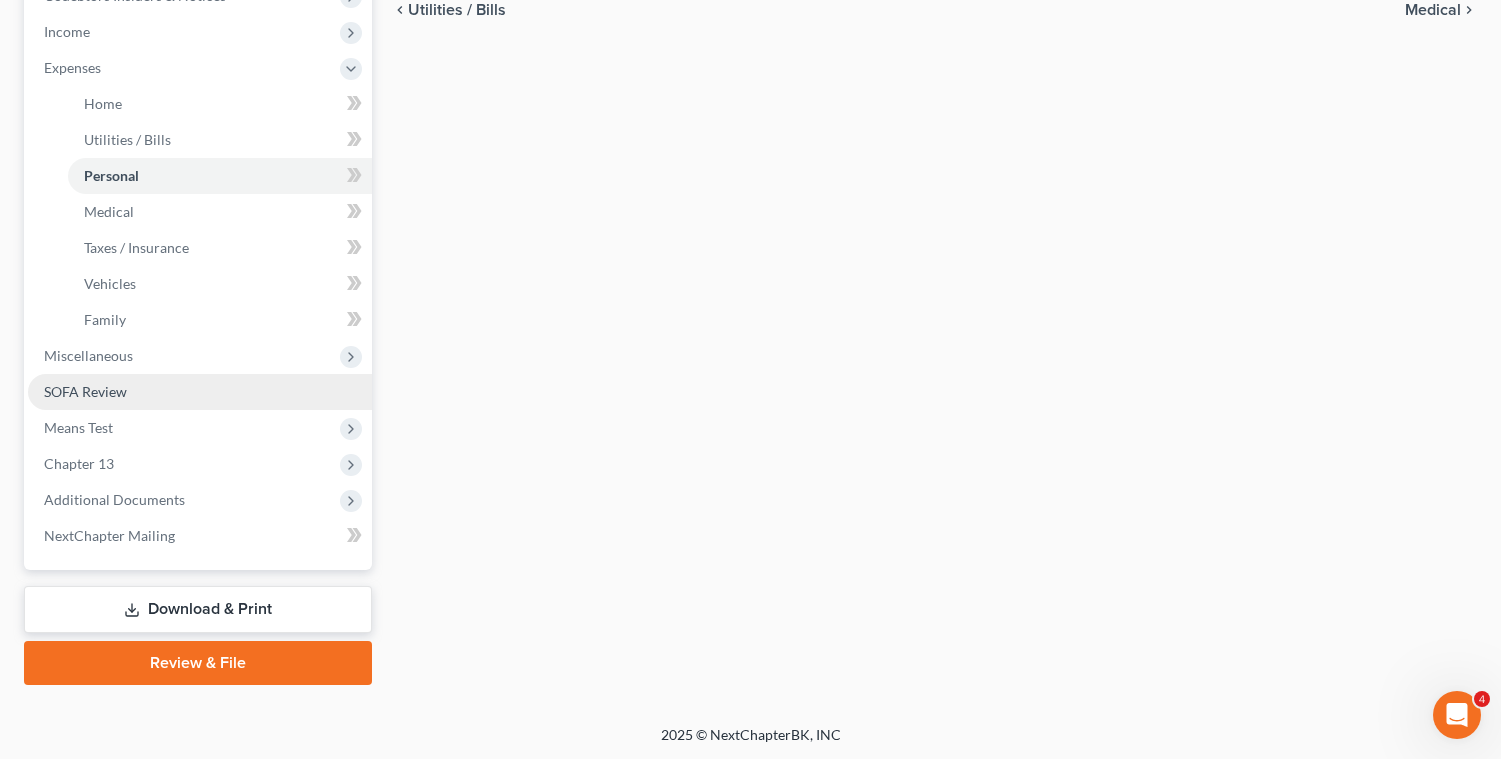 click on "SOFA Review" at bounding box center (200, 392) 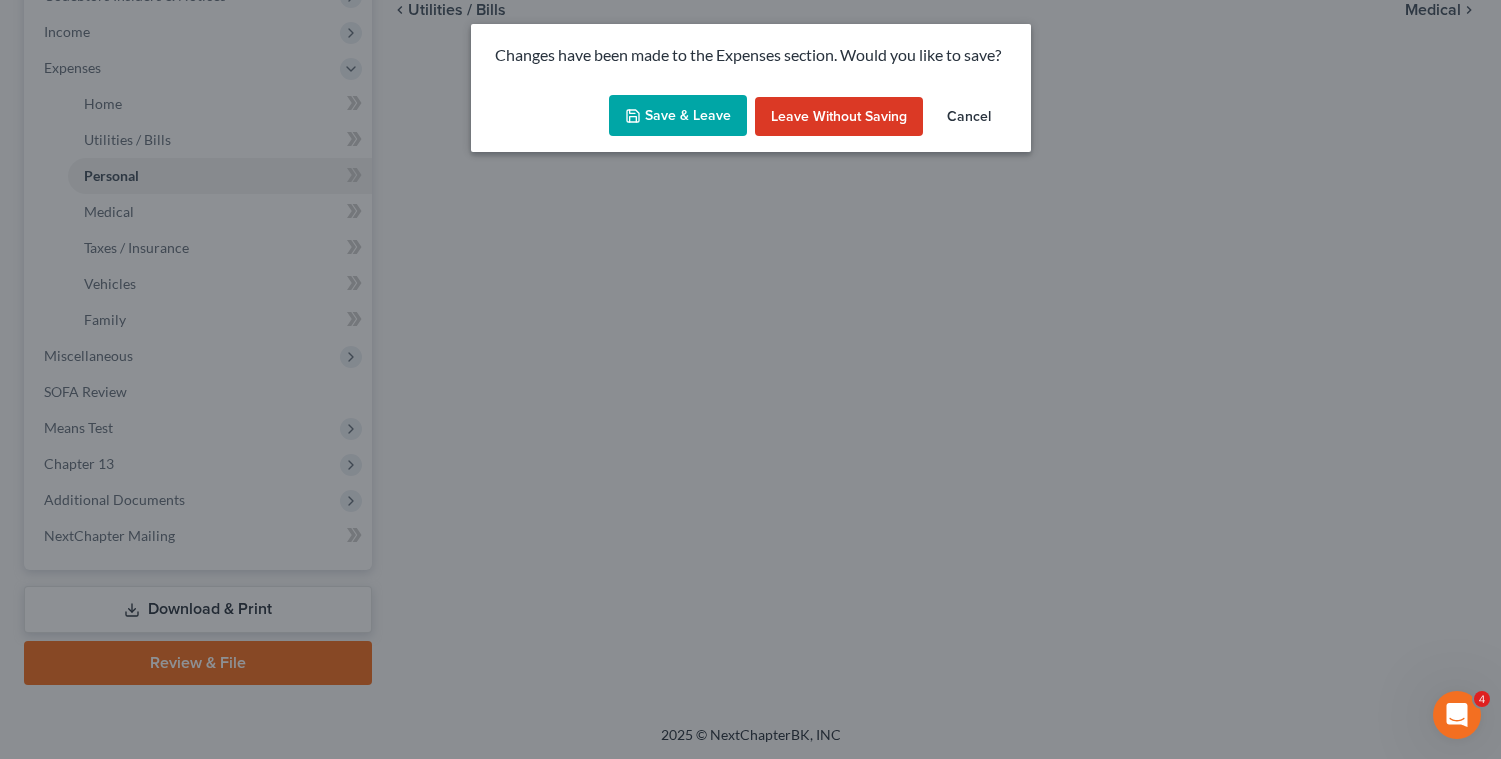 click on "Save & Leave" at bounding box center [678, 116] 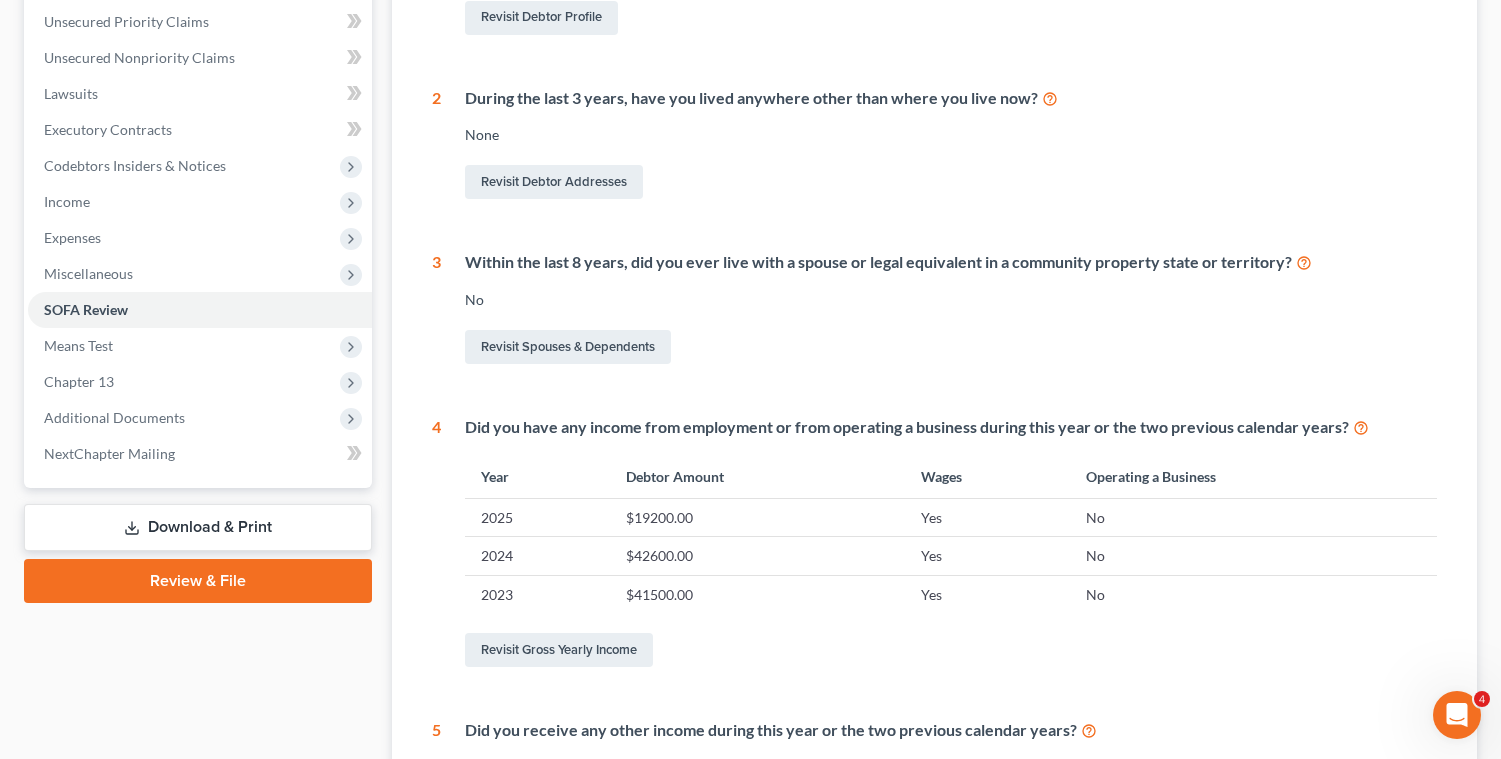 scroll, scrollTop: 470, scrollLeft: 0, axis: vertical 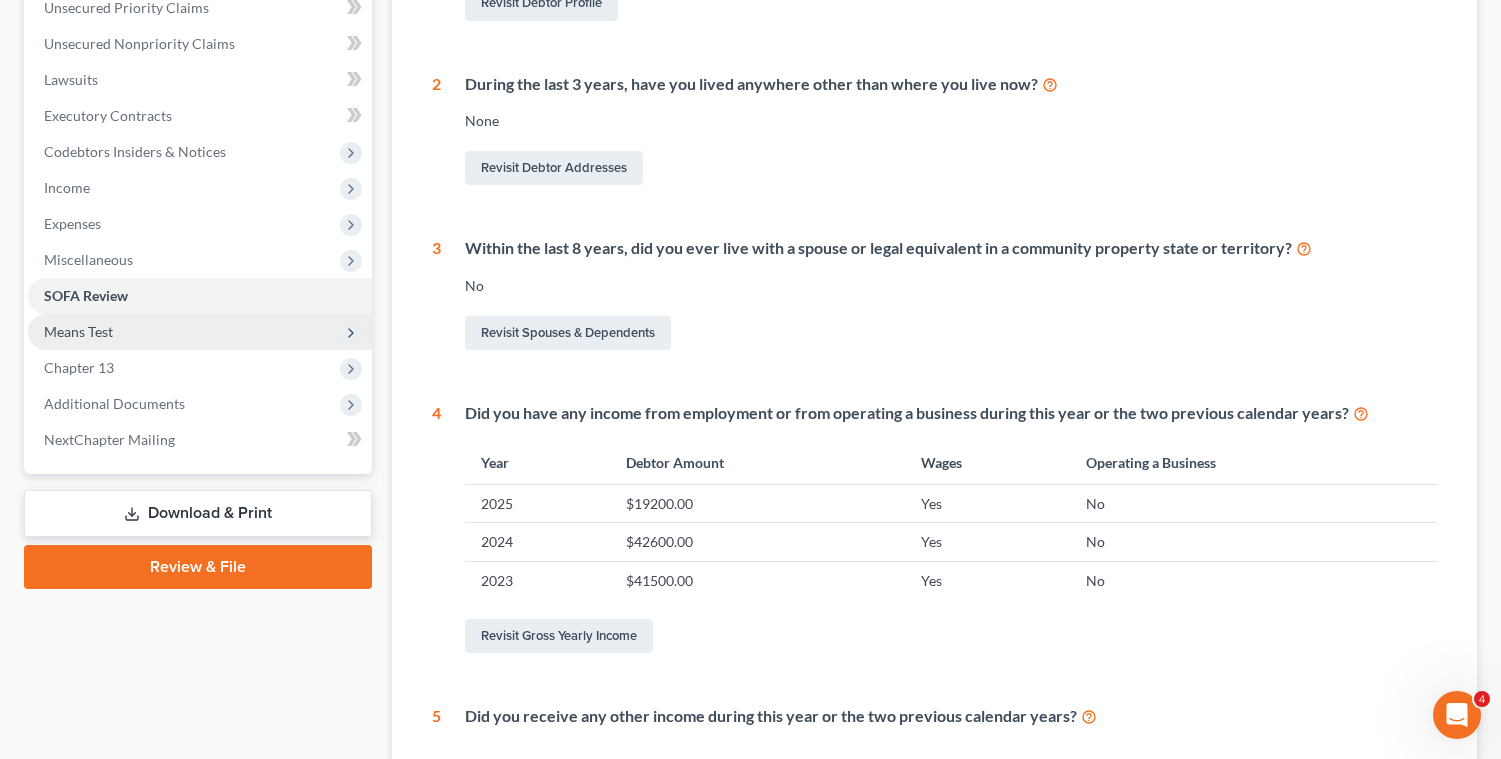 click on "Means Test" at bounding box center [200, 332] 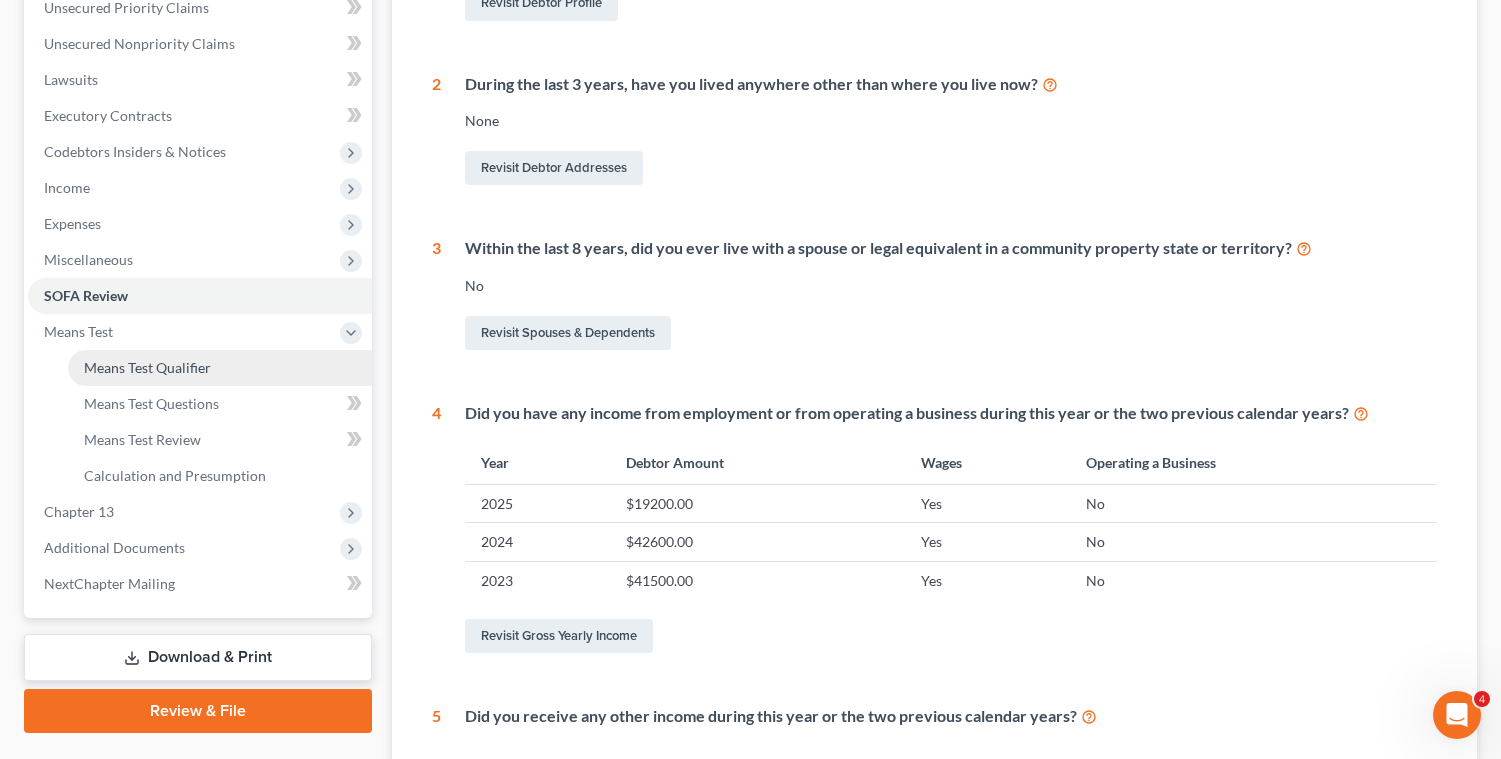 click on "Means Test Qualifier" at bounding box center [147, 367] 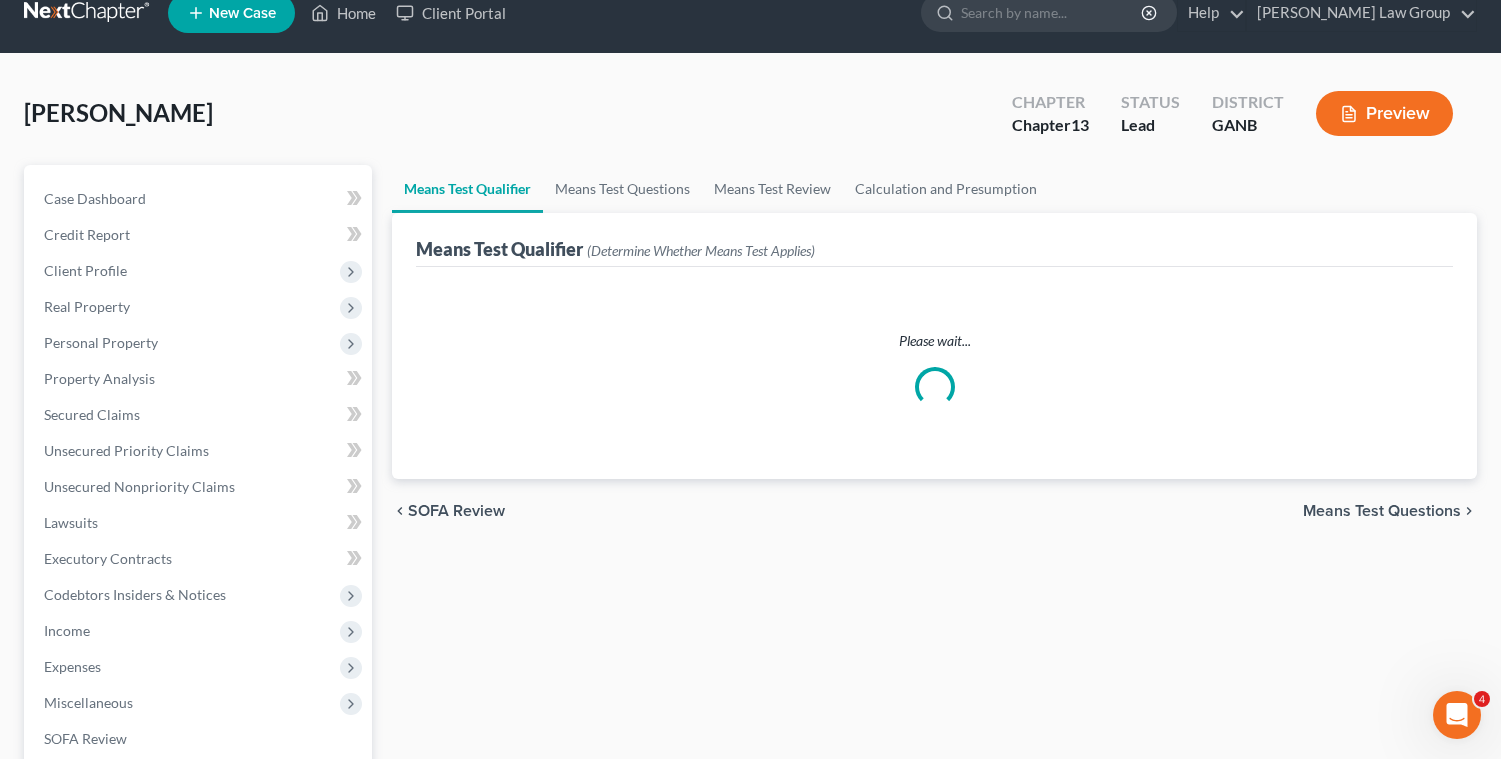 scroll, scrollTop: 0, scrollLeft: 0, axis: both 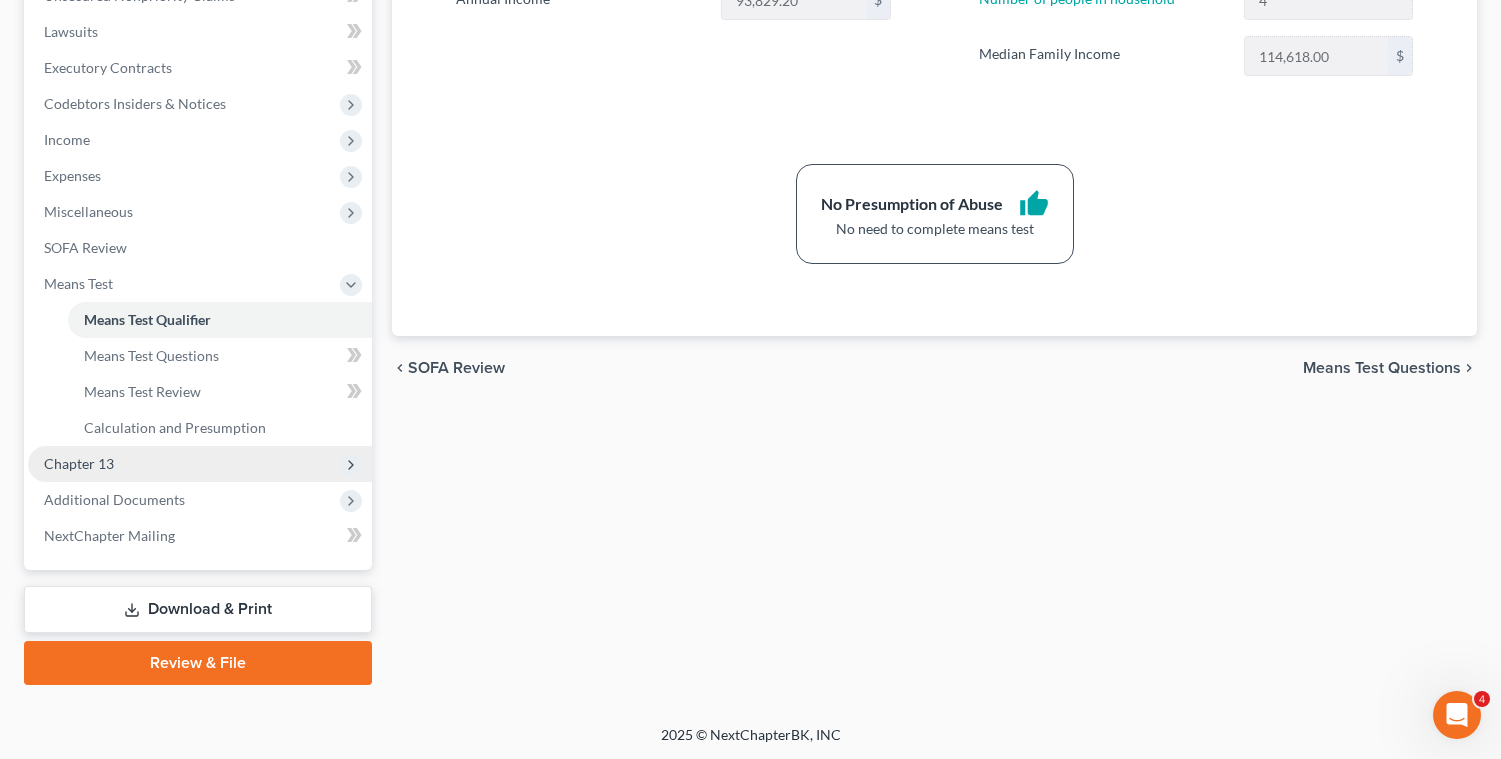 click on "Chapter 13" at bounding box center [200, 464] 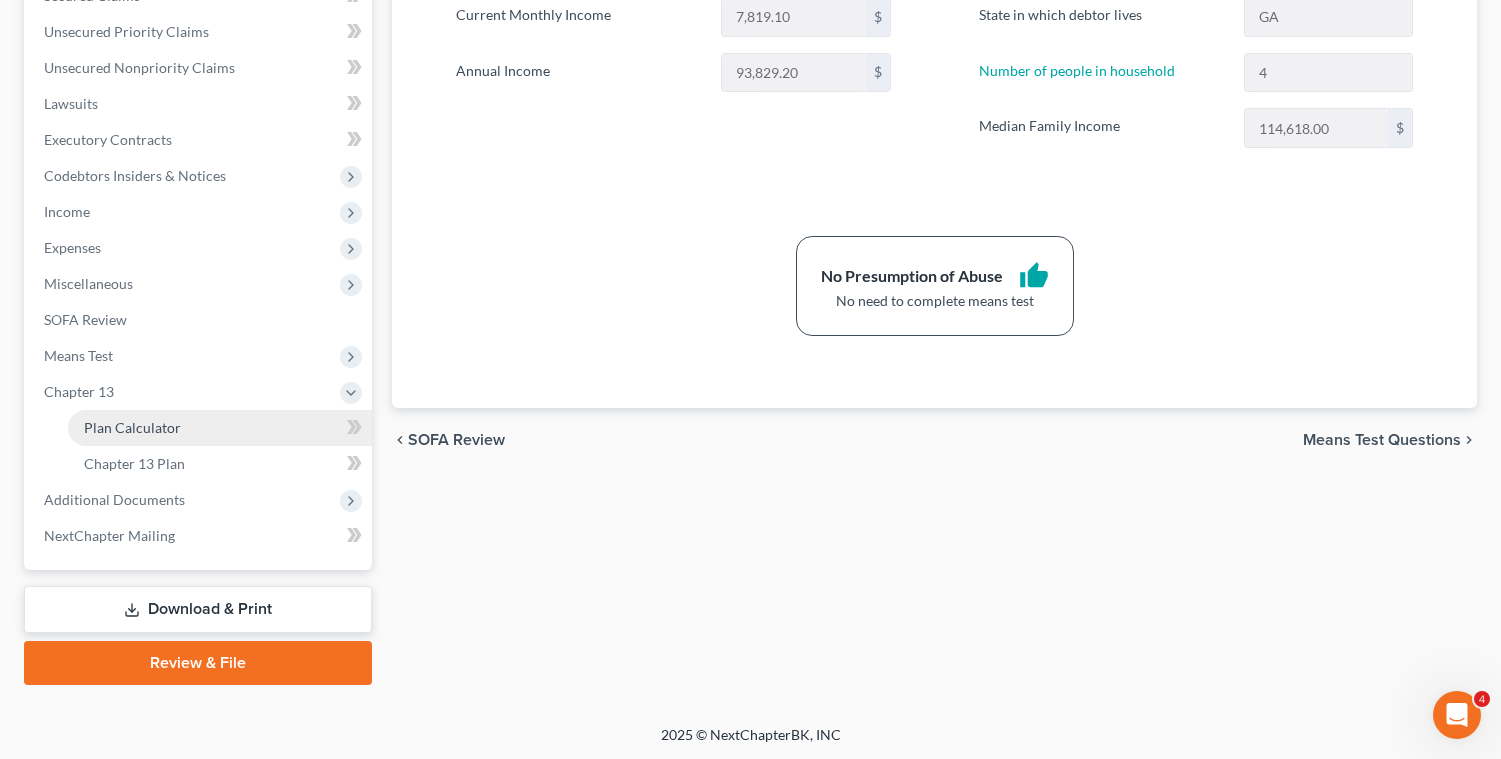 click on "Plan Calculator" at bounding box center (132, 427) 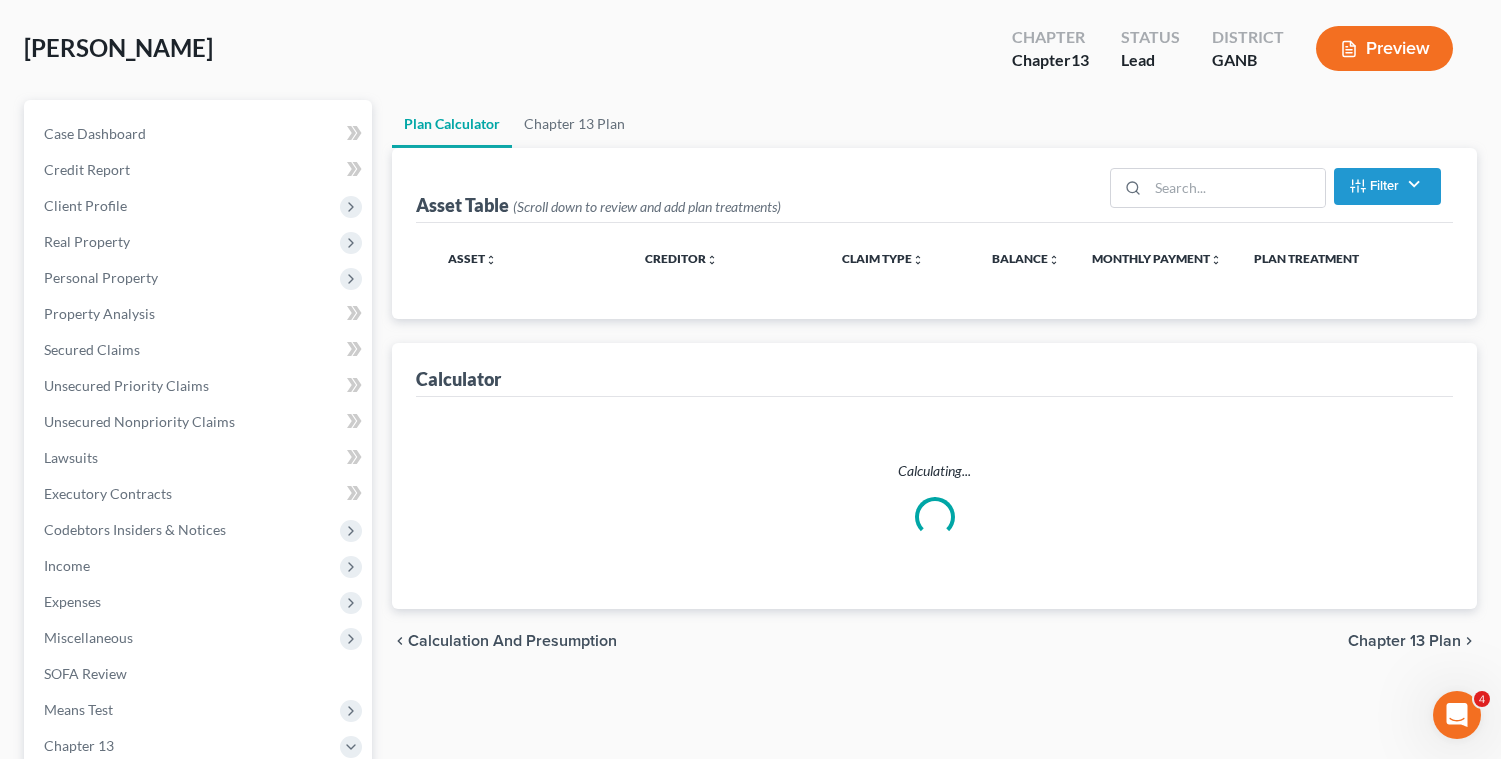 scroll, scrollTop: 0, scrollLeft: 0, axis: both 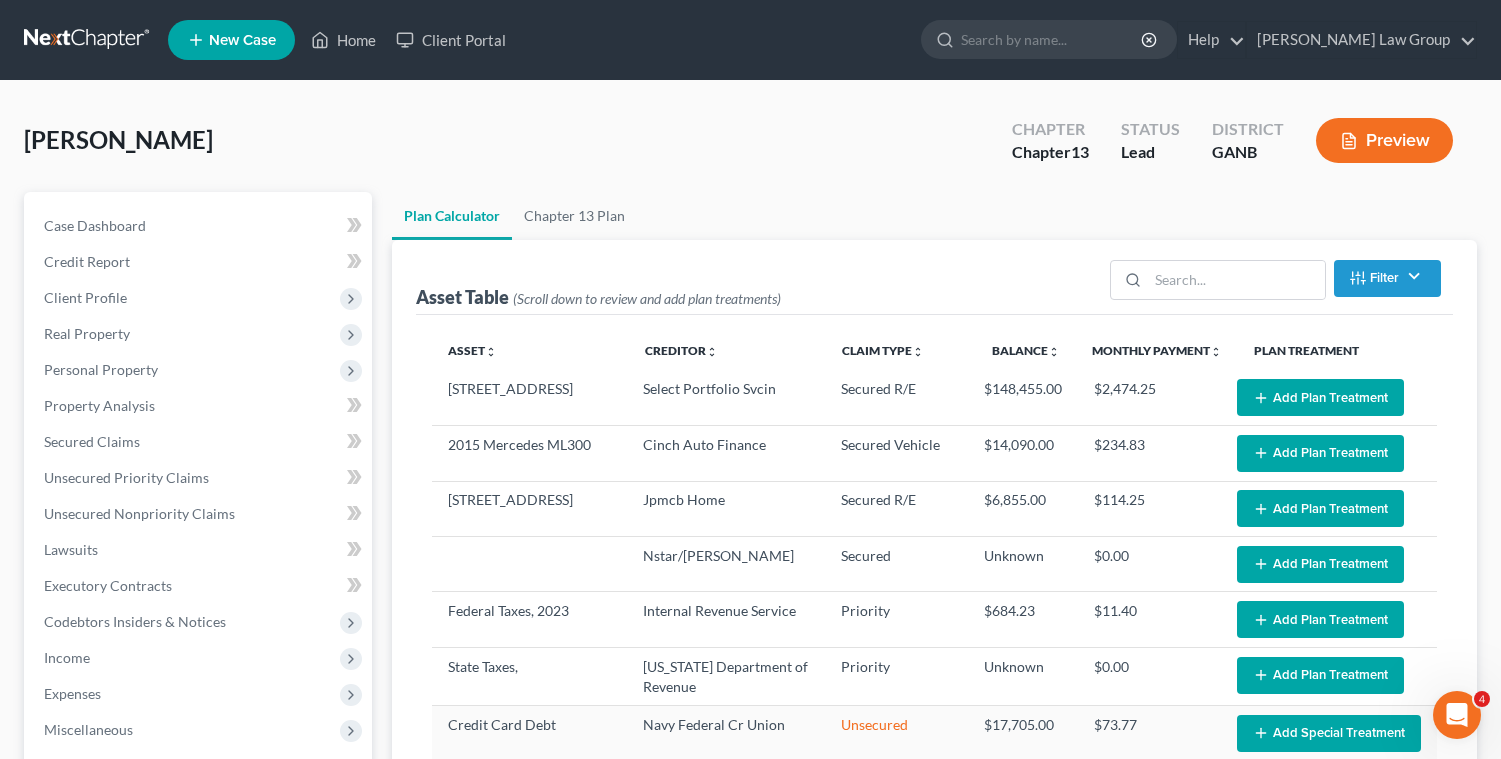 click on "Add Plan Treatment" at bounding box center (1320, 397) 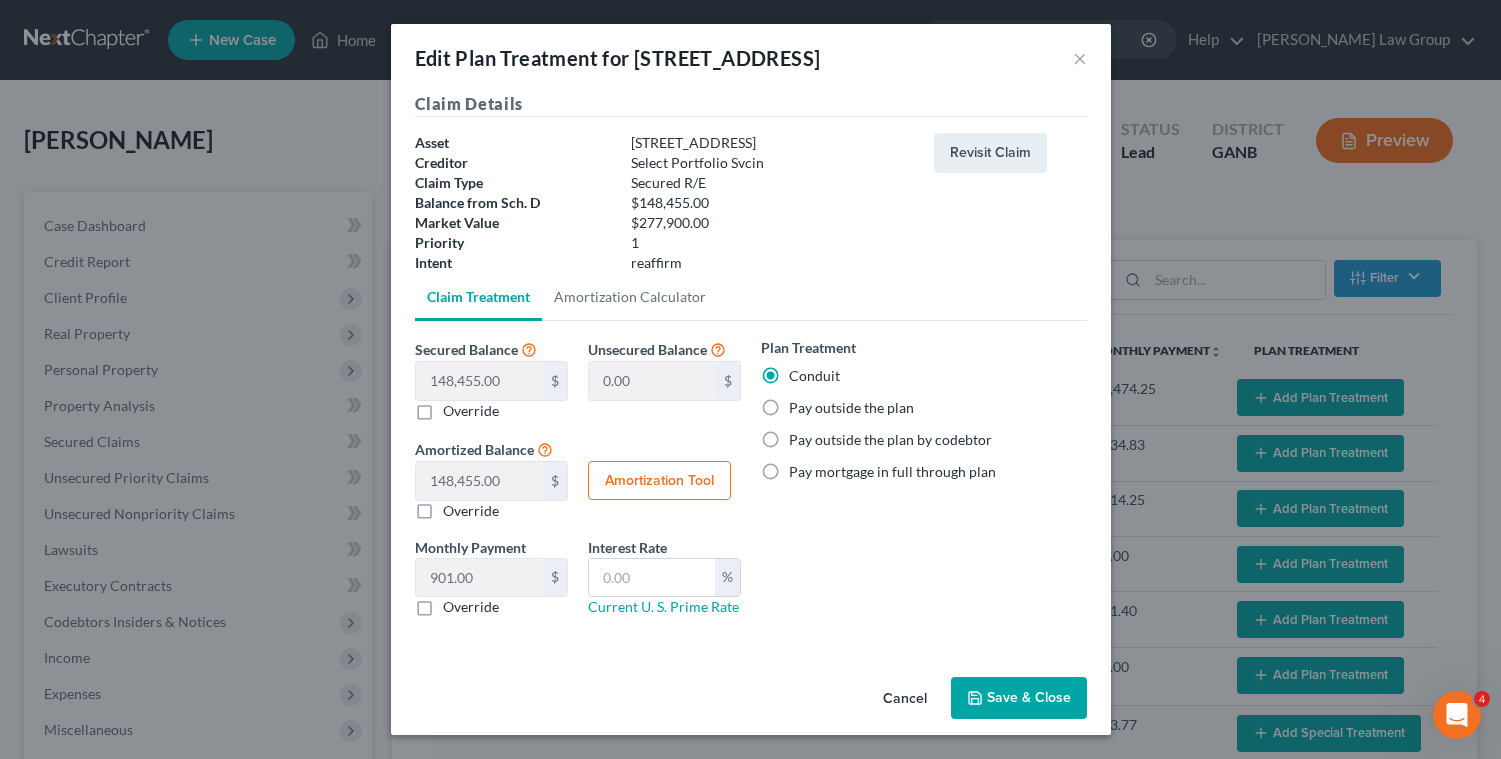 click on "Pay outside the plan" at bounding box center [851, 408] 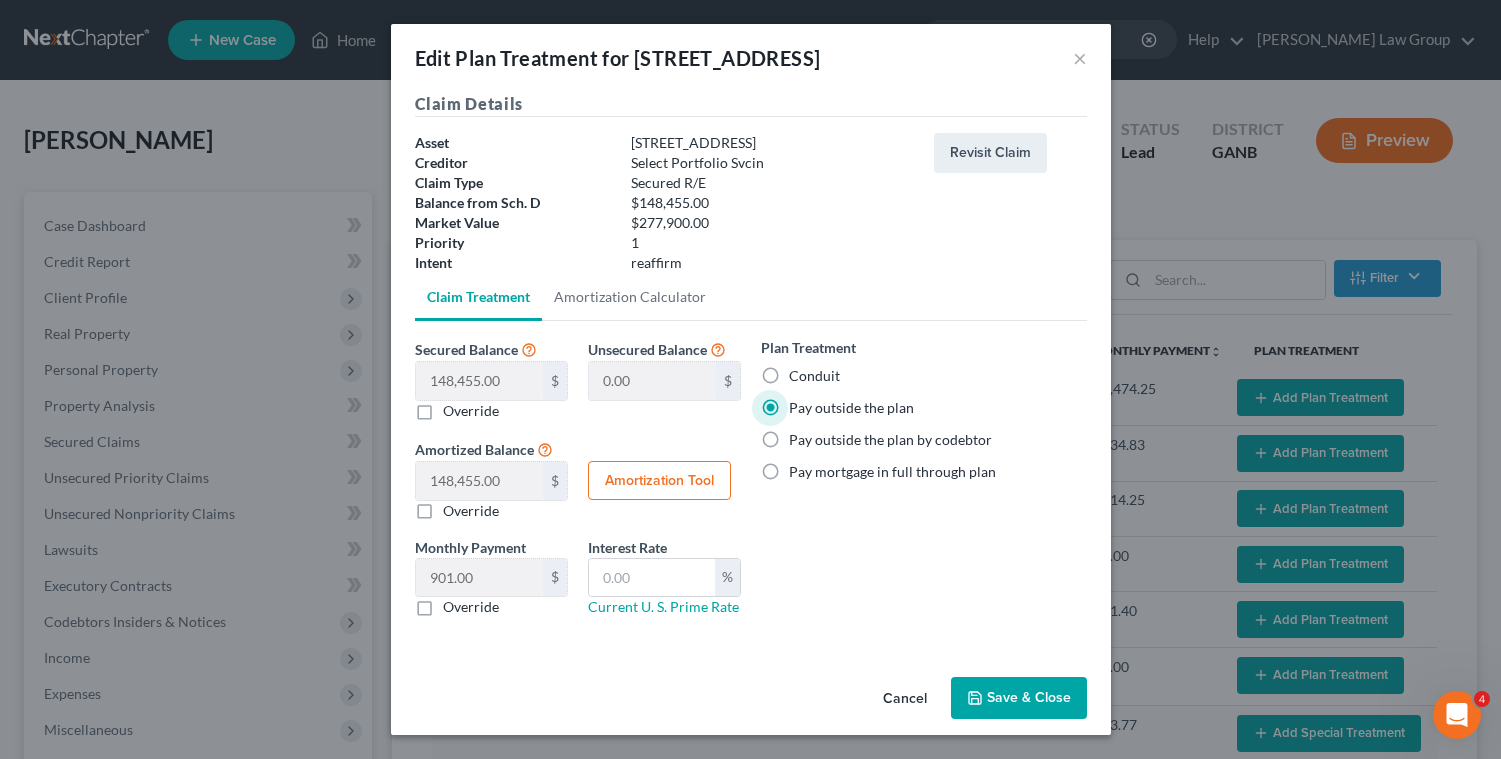 click on "Save & Close" at bounding box center (1019, 698) 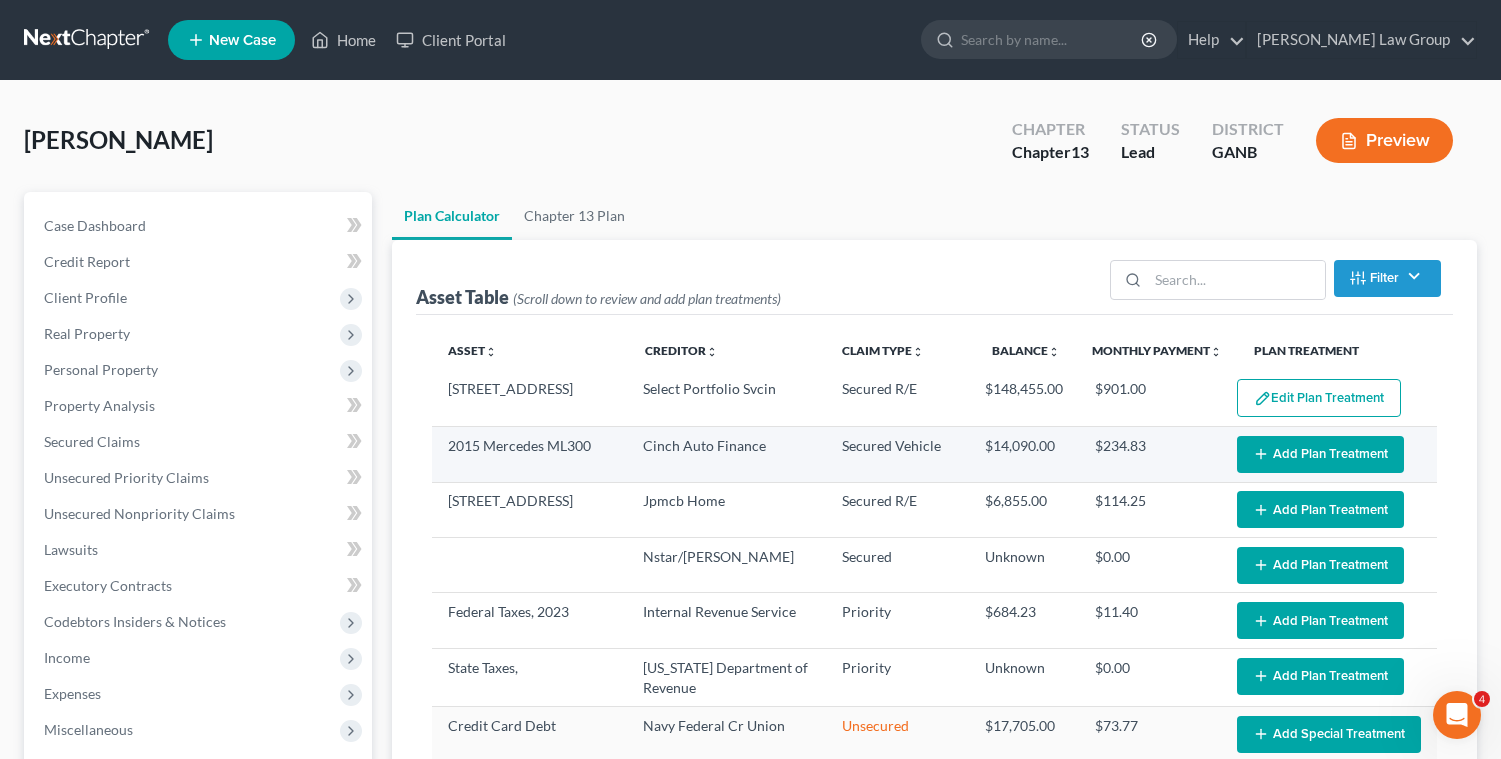 click on "Add Plan Treatment" at bounding box center [1320, 454] 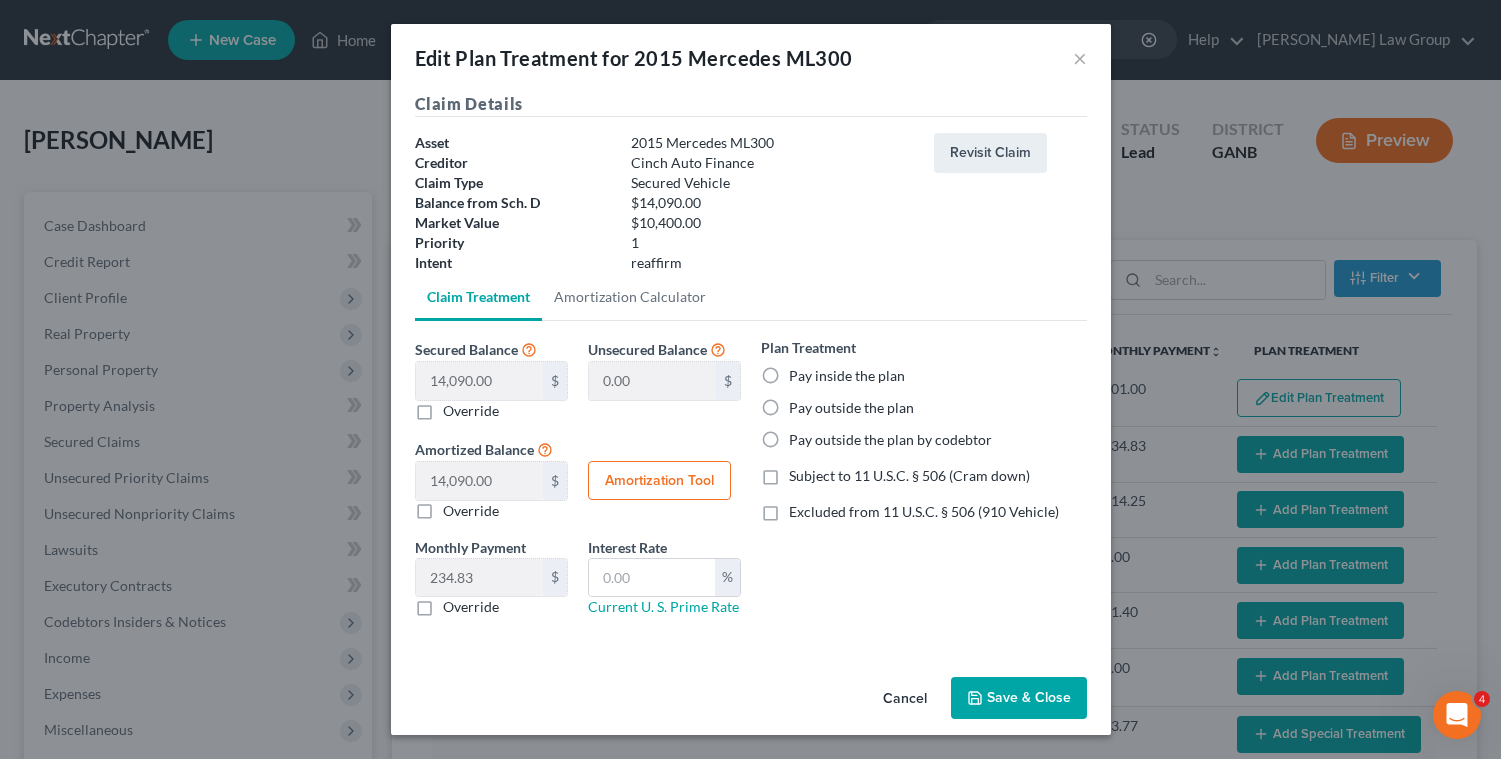 click on "Pay inside the plan" at bounding box center [847, 376] 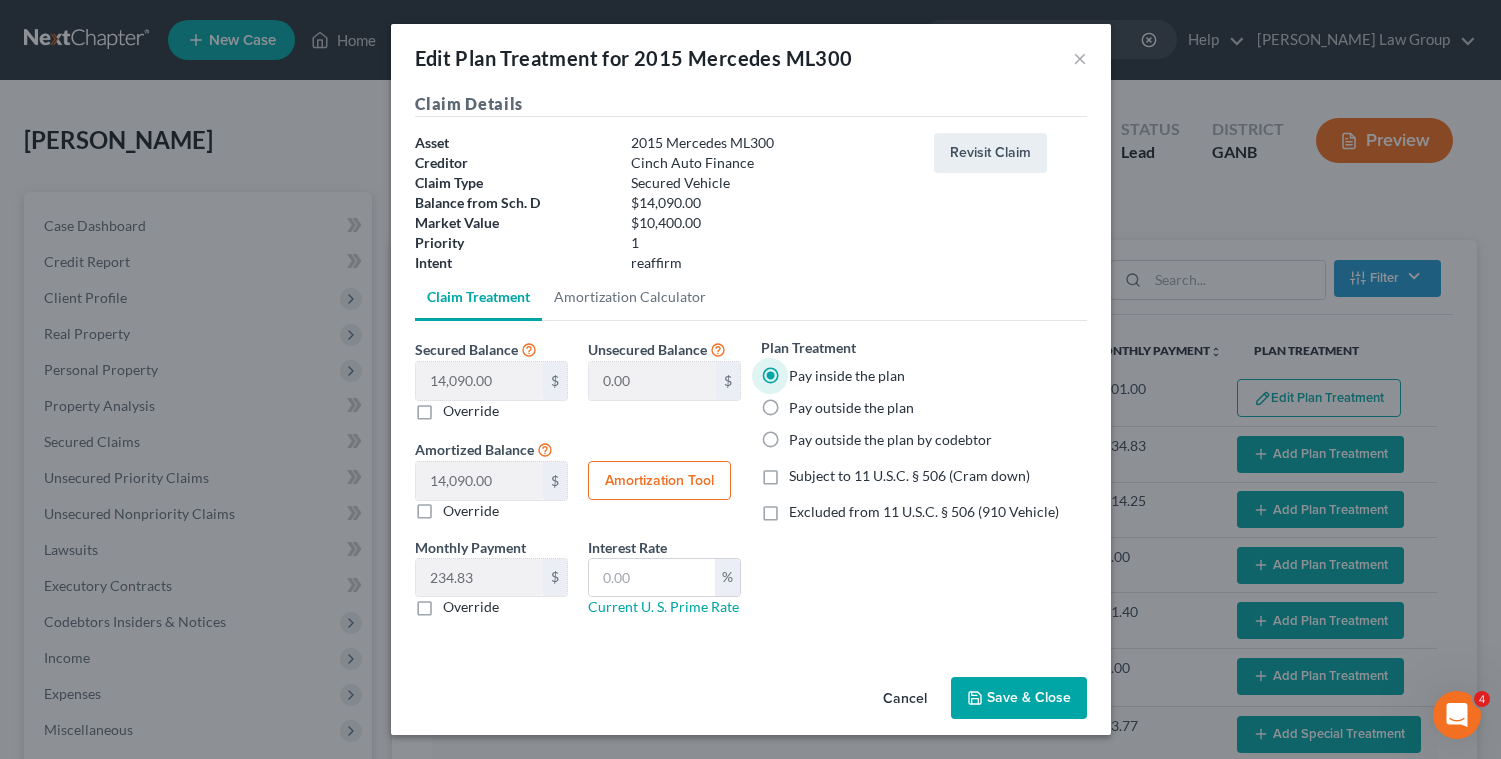 click on "Subject to 11 U.S.C. § 506 (Cram down)" at bounding box center [909, 476] 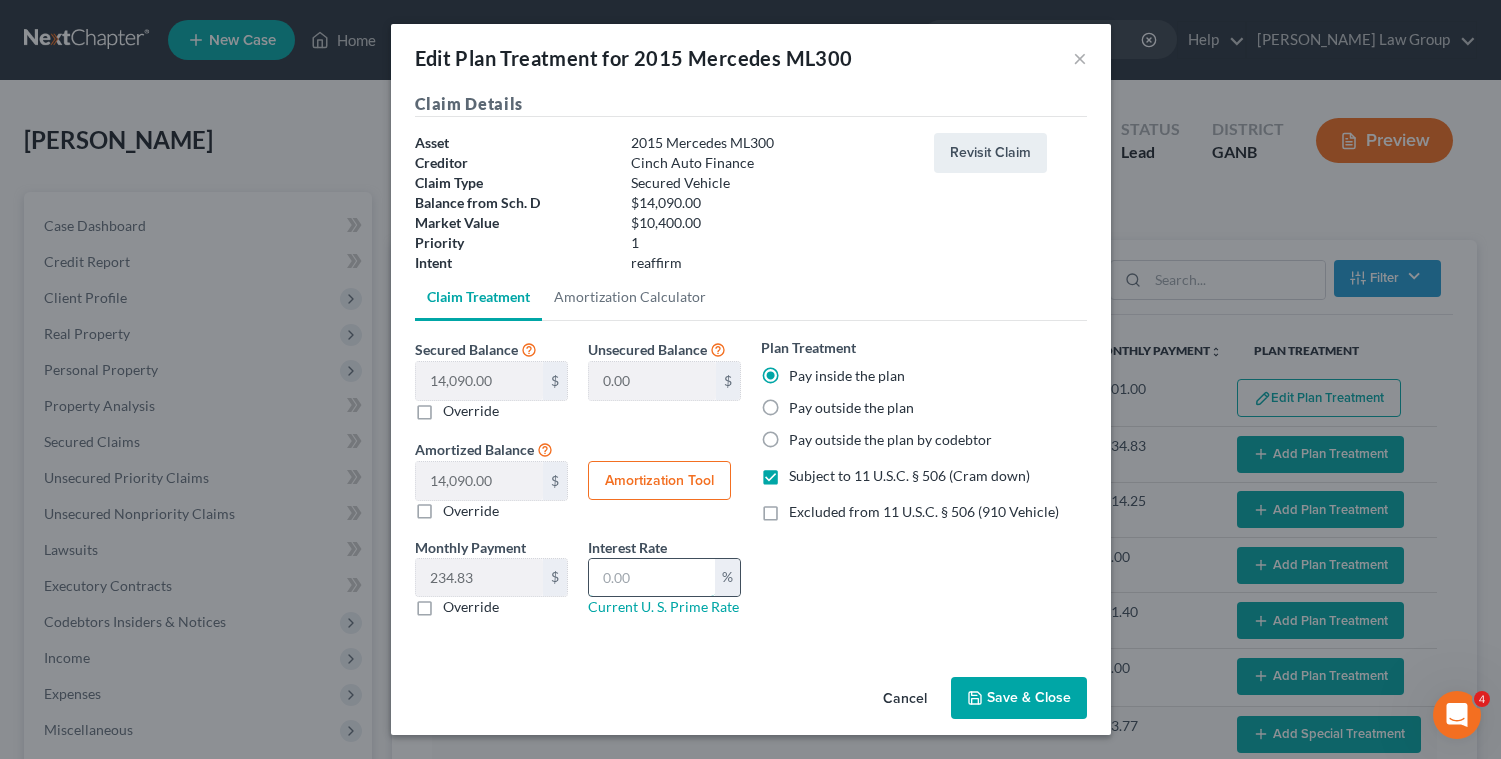 click at bounding box center (652, 578) 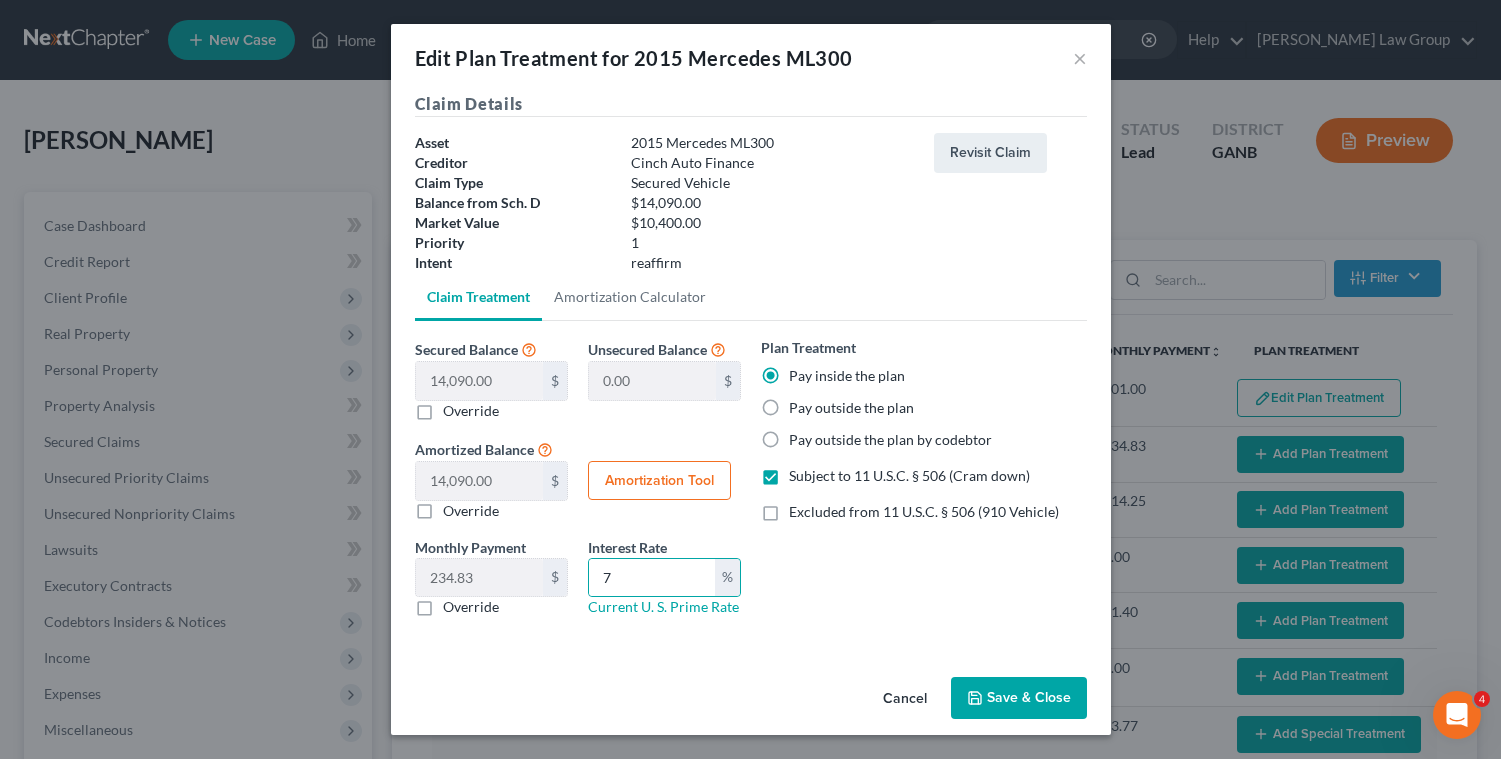 click on "Save & Close" at bounding box center (1019, 698) 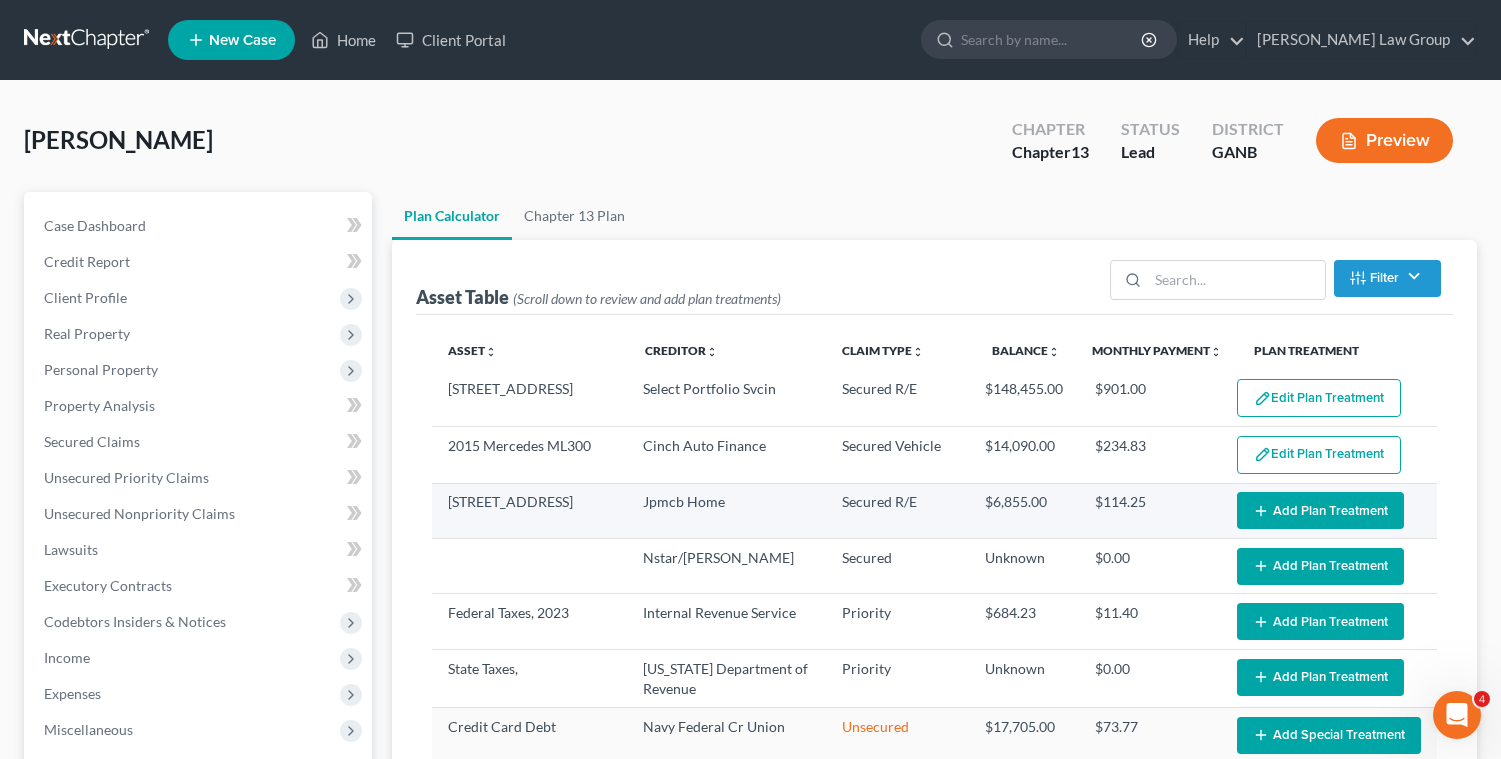 click on "Add Plan Treatment" at bounding box center (1320, 510) 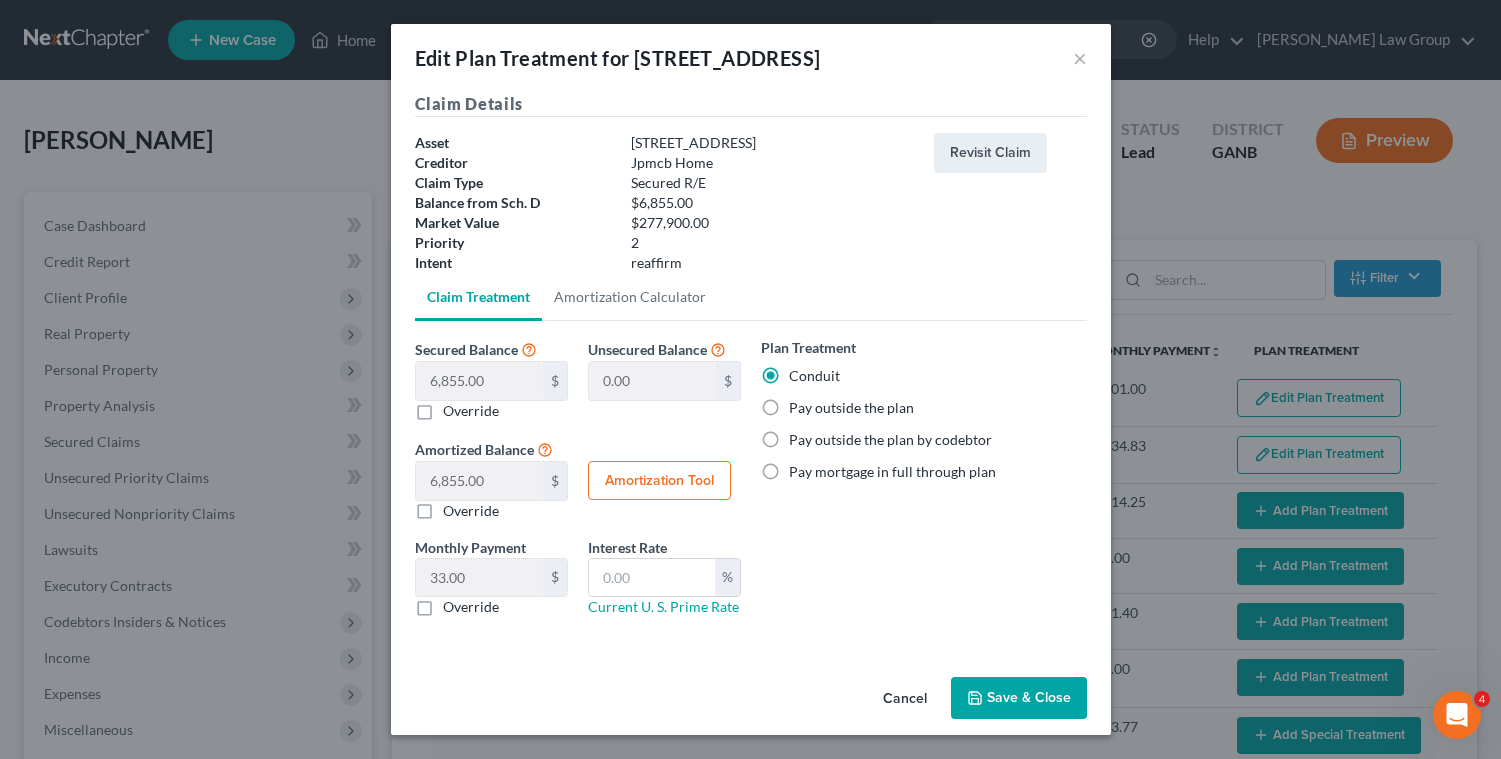 click on "Pay outside the plan" at bounding box center (851, 408) 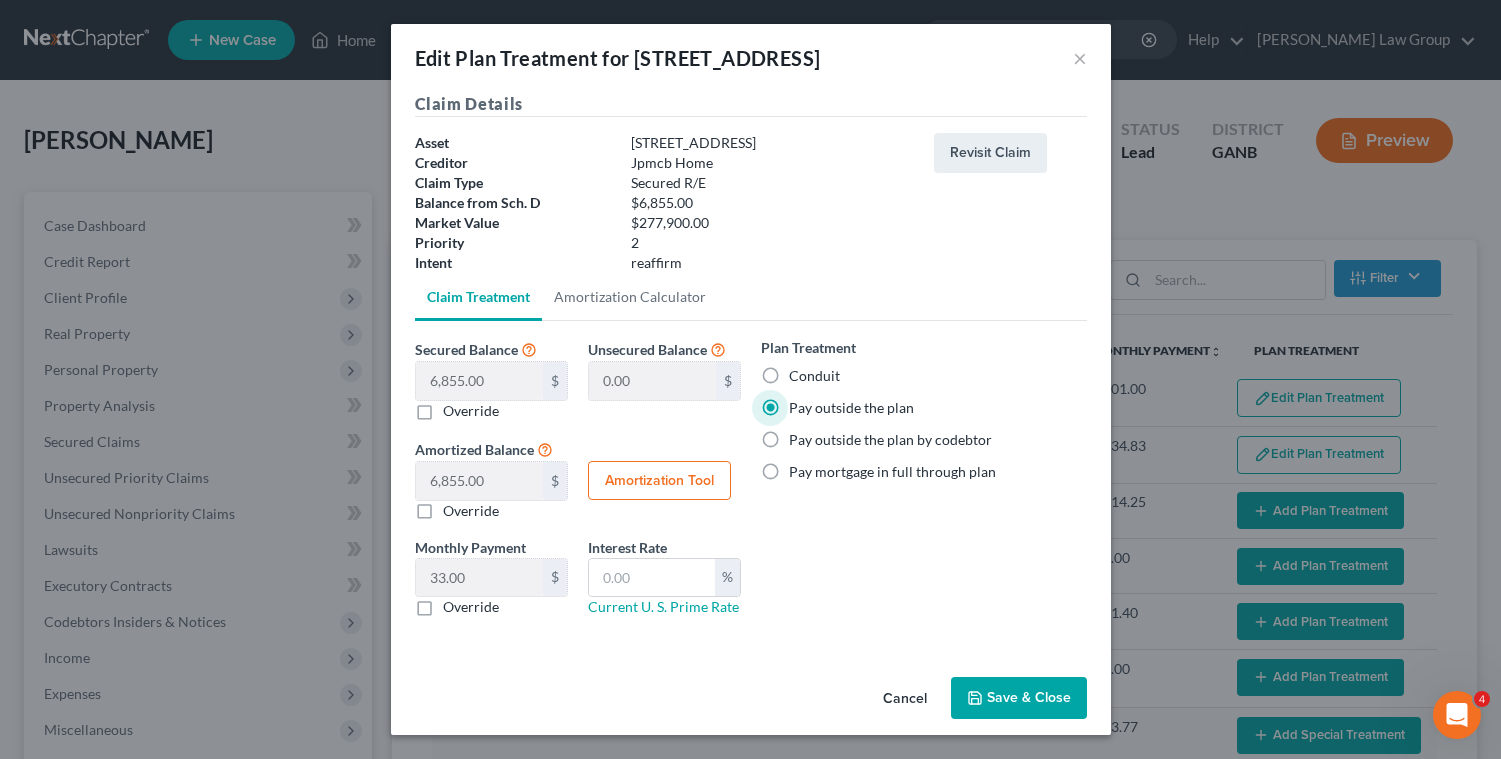 click 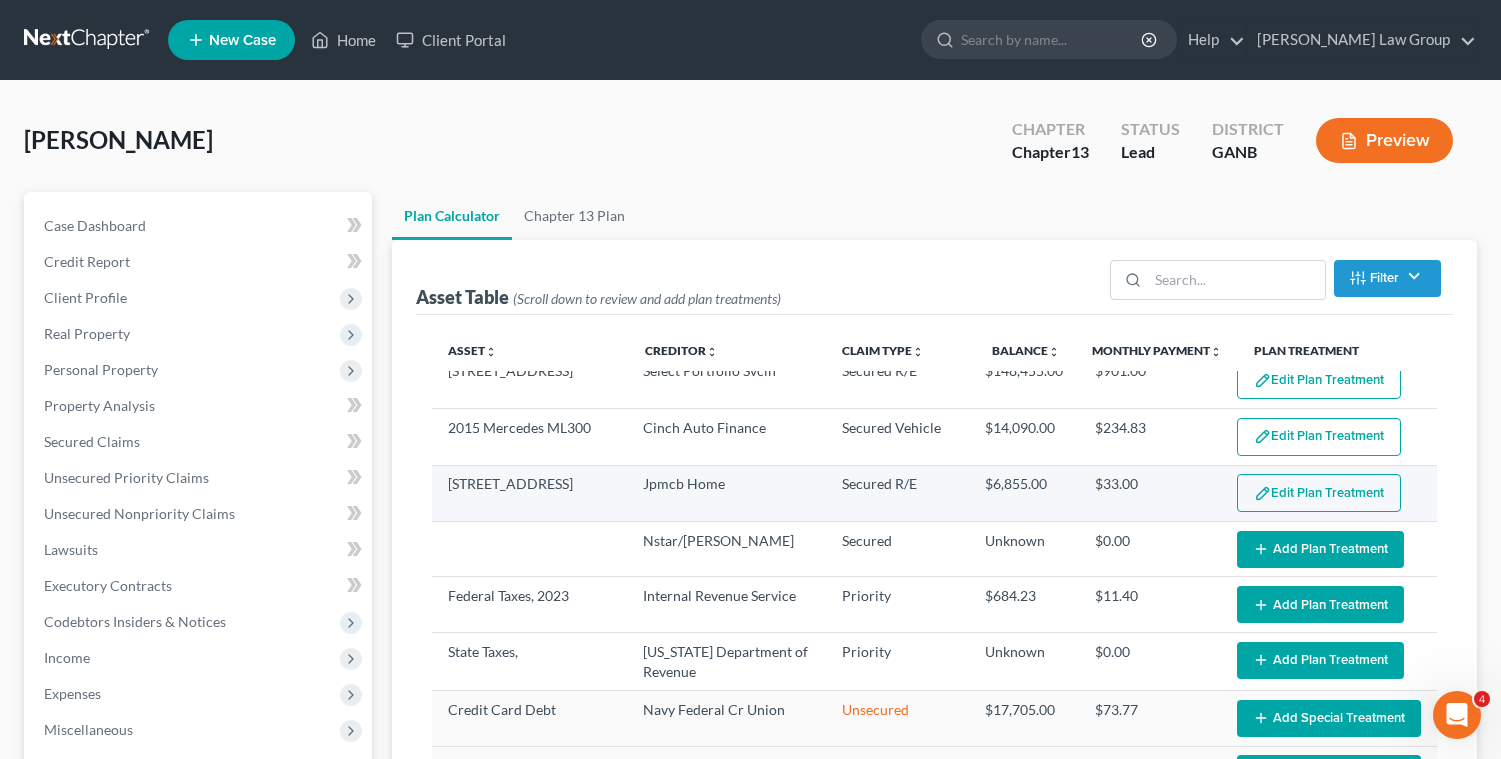 scroll, scrollTop: 25, scrollLeft: 0, axis: vertical 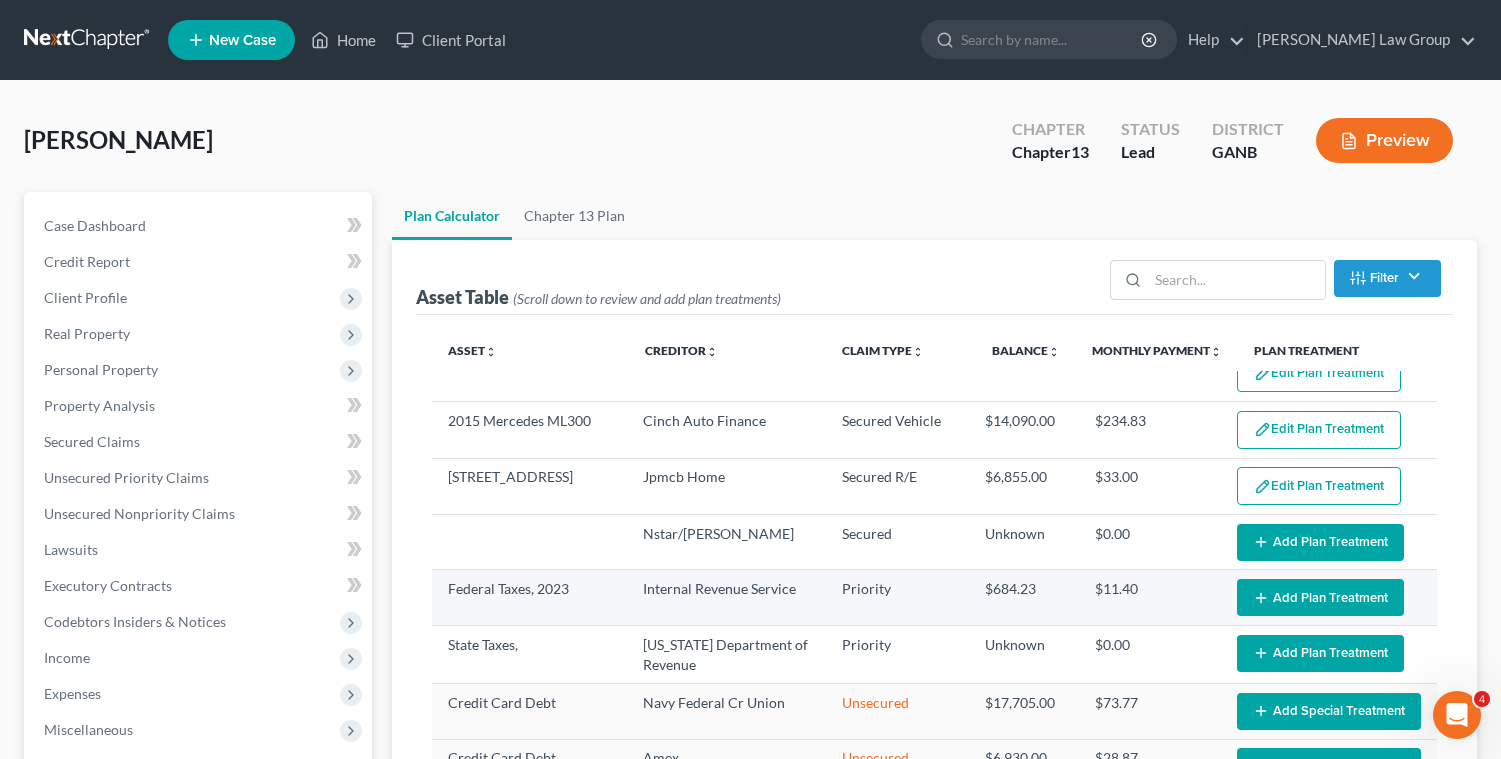 click 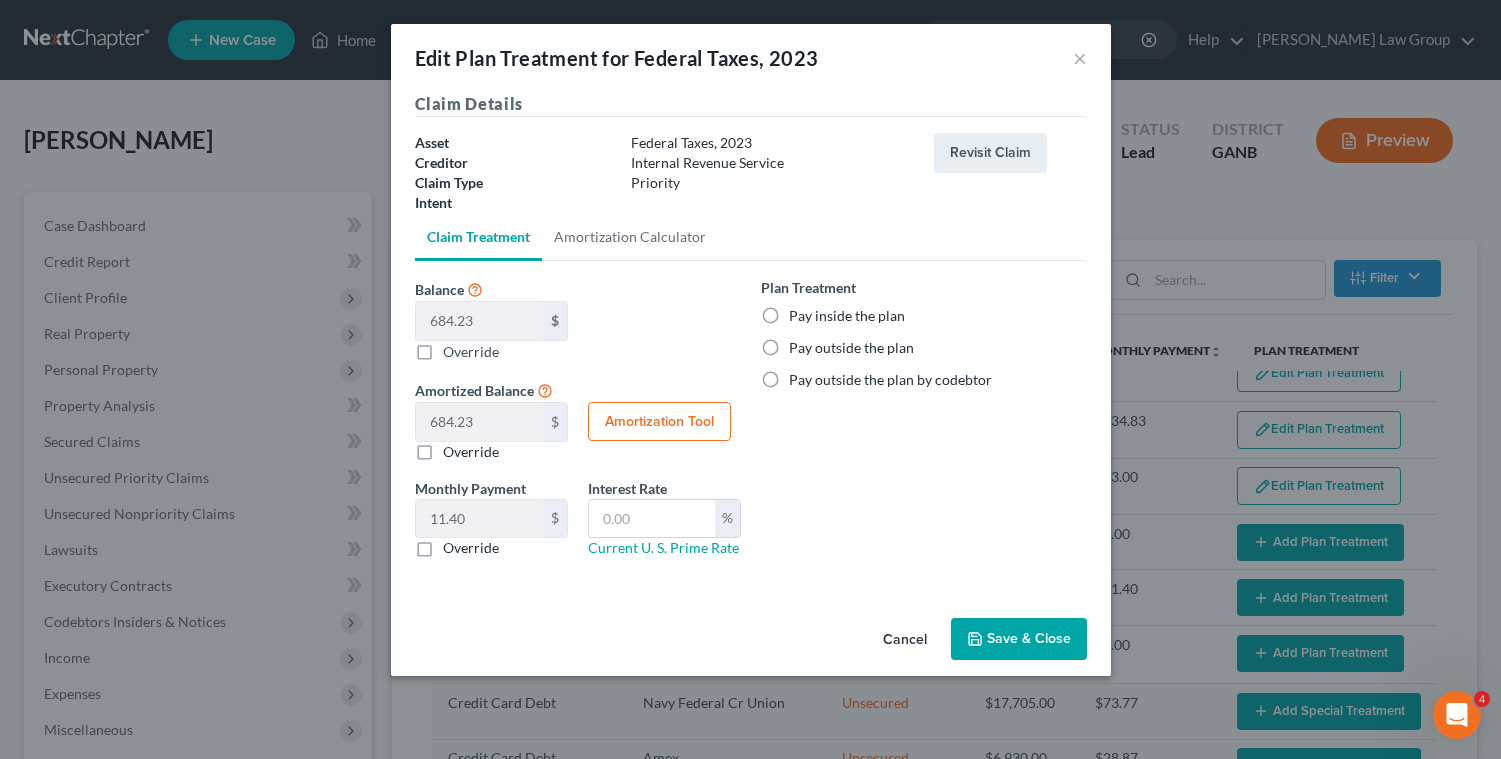 click on "Pay inside the plan" at bounding box center (847, 316) 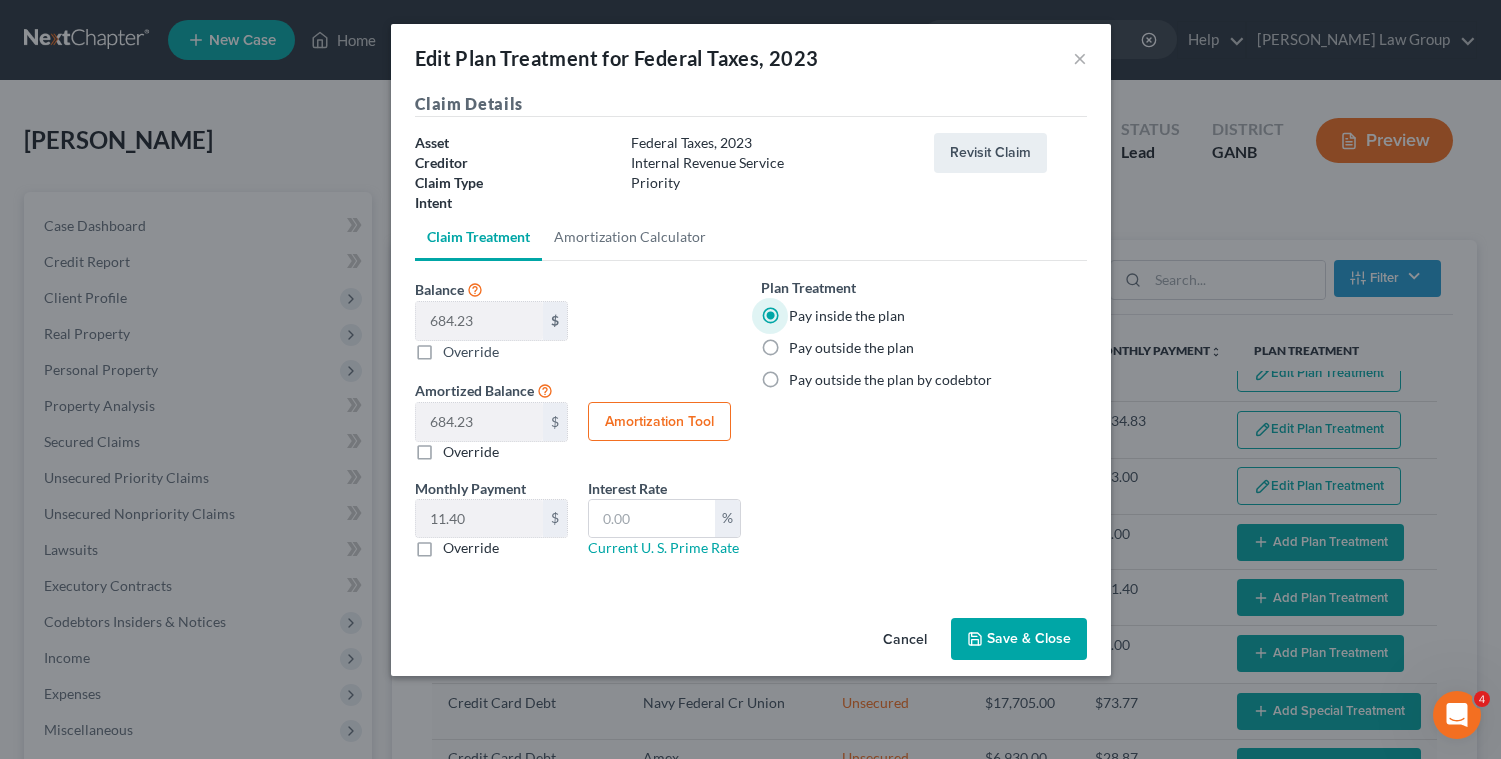 click on "Save & Close" at bounding box center (1019, 639) 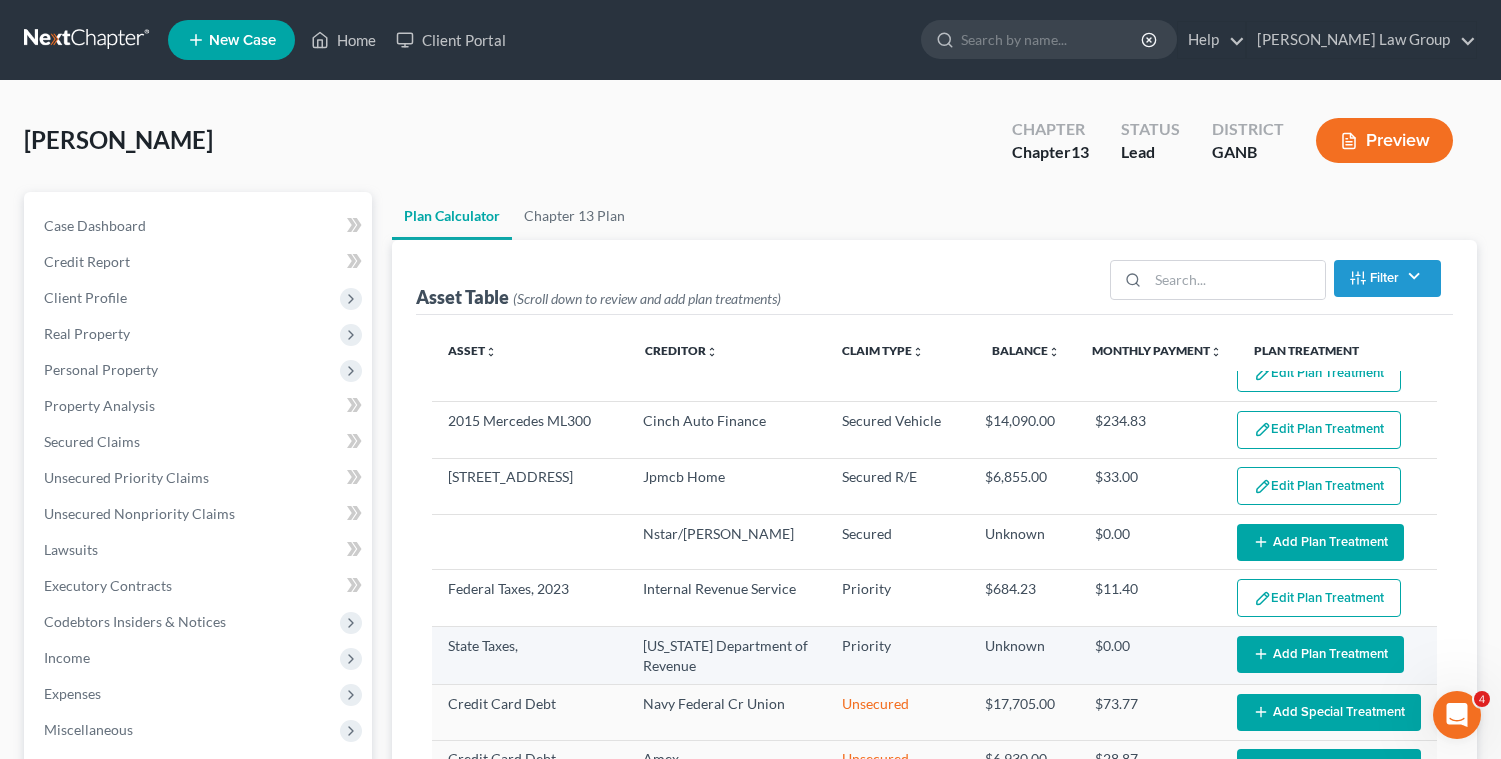 click on "Add Plan Treatment" at bounding box center (1320, 654) 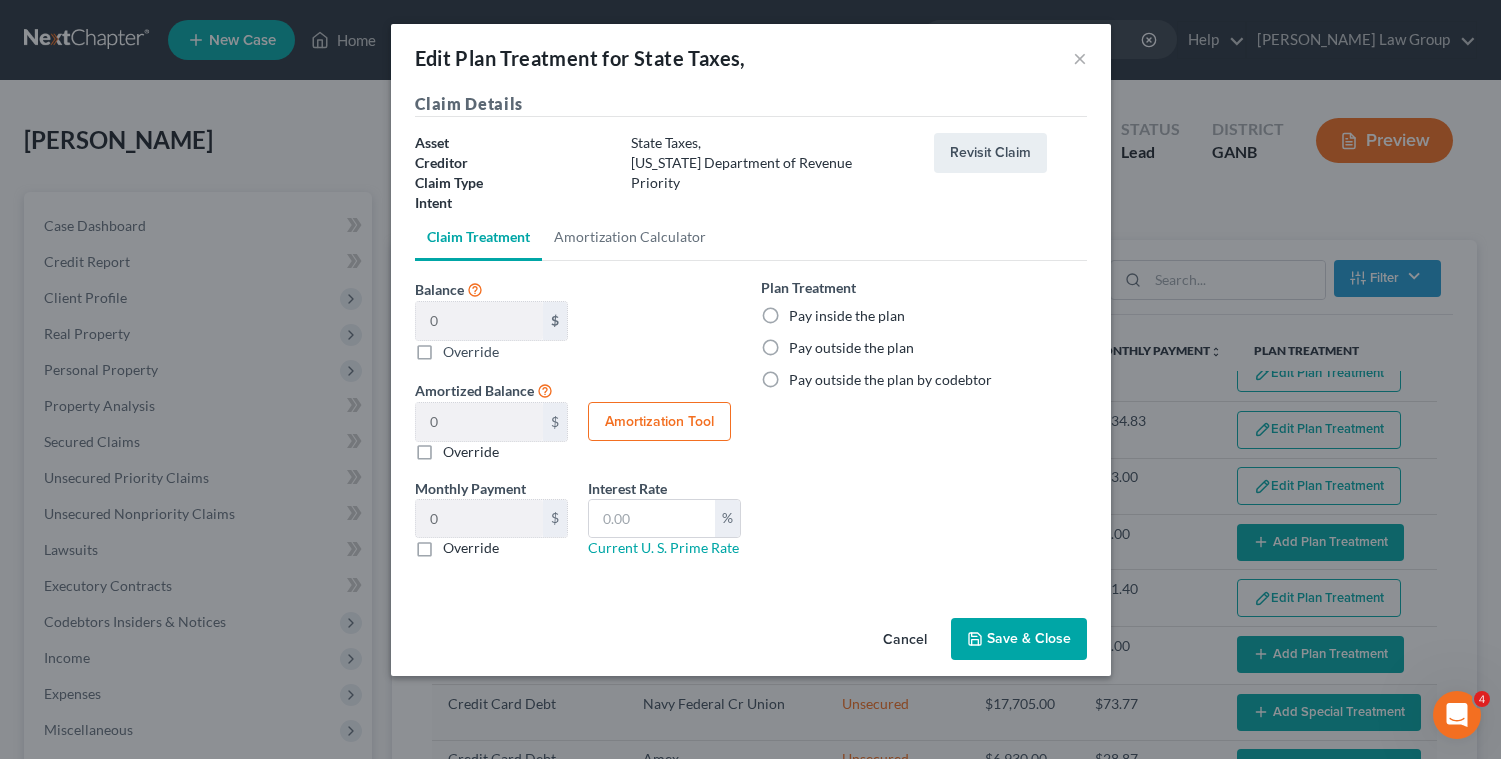 click on "Pay inside the plan" at bounding box center (847, 316) 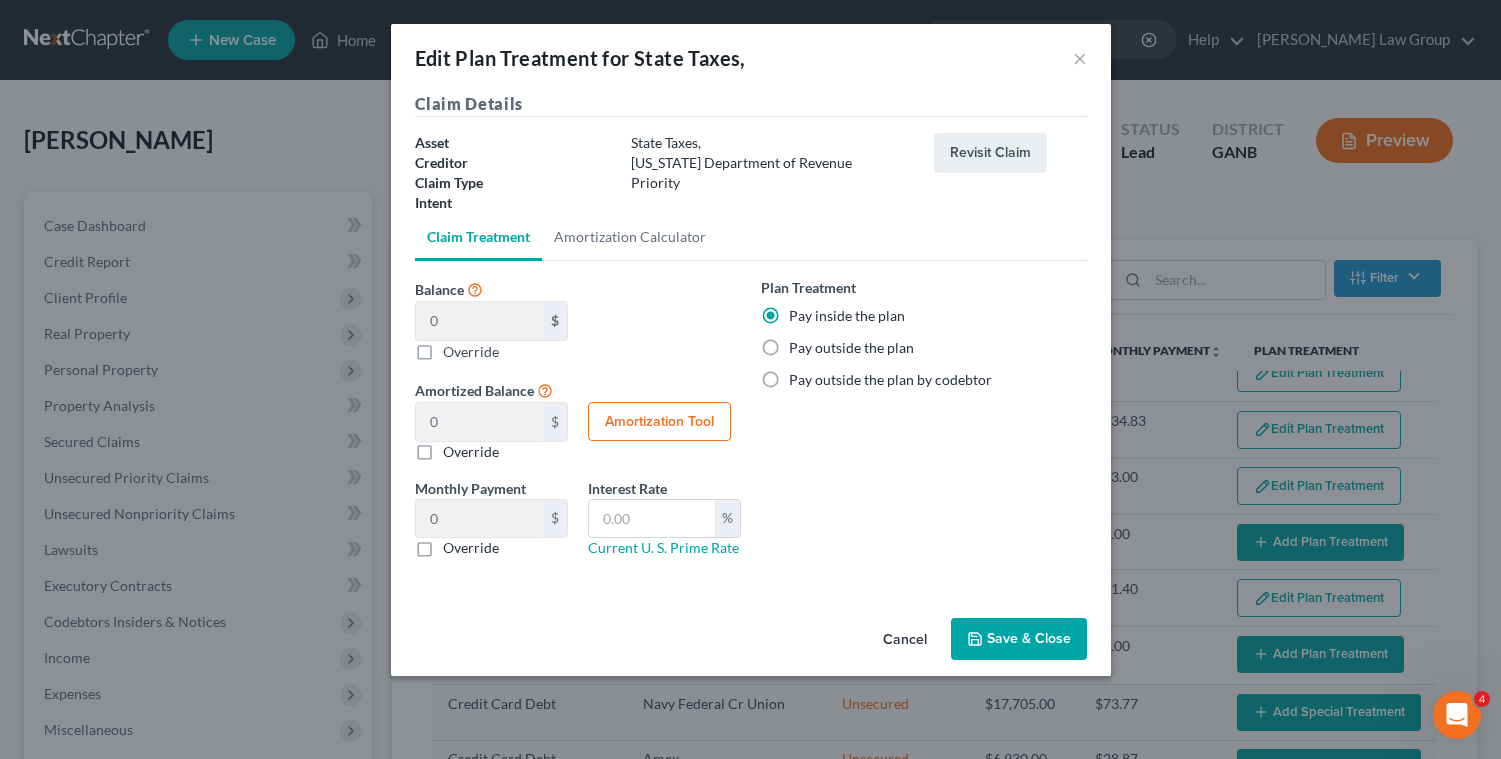 click on "Save & Close" at bounding box center (1019, 639) 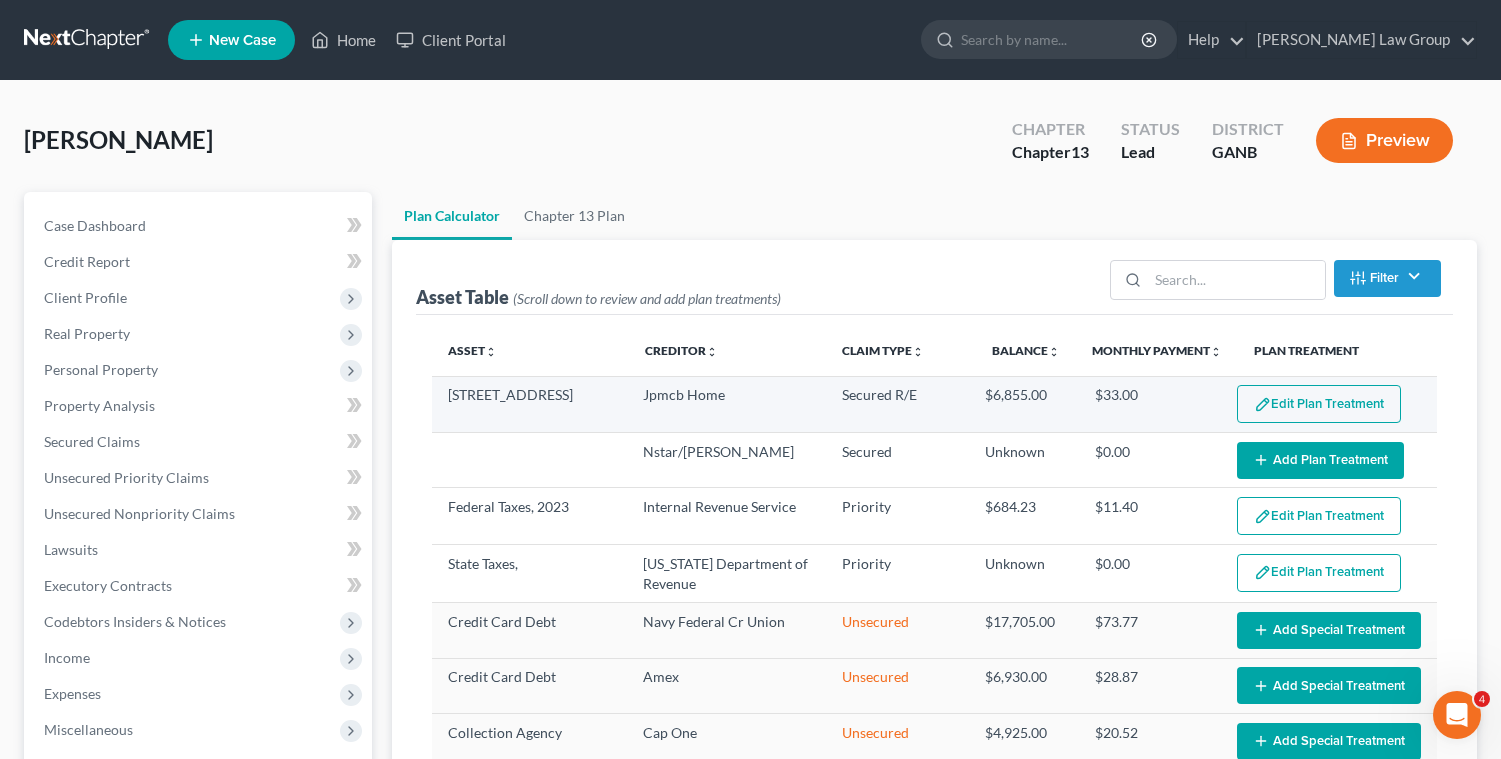 scroll, scrollTop: 0, scrollLeft: 0, axis: both 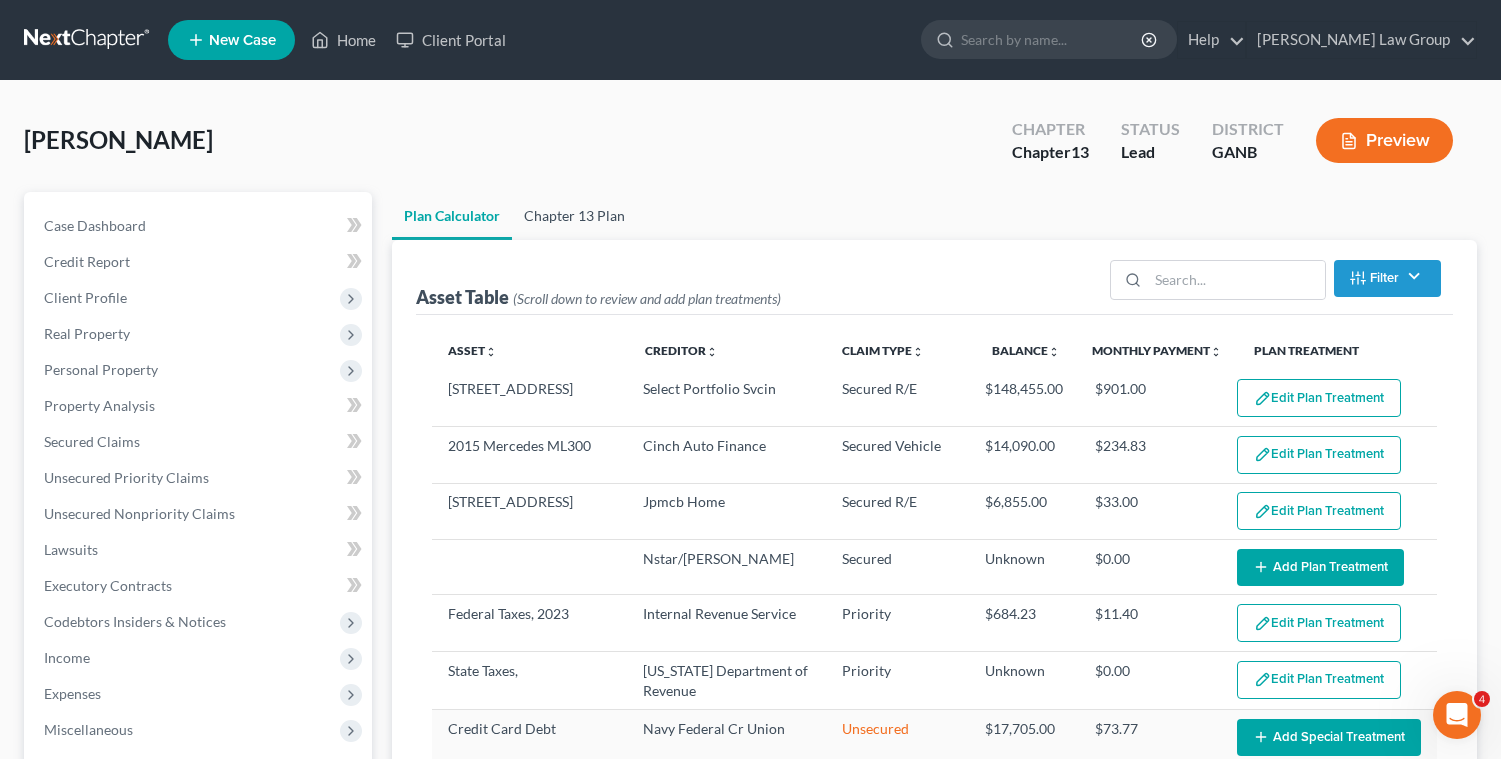 click on "Chapter 13 Plan" at bounding box center (574, 216) 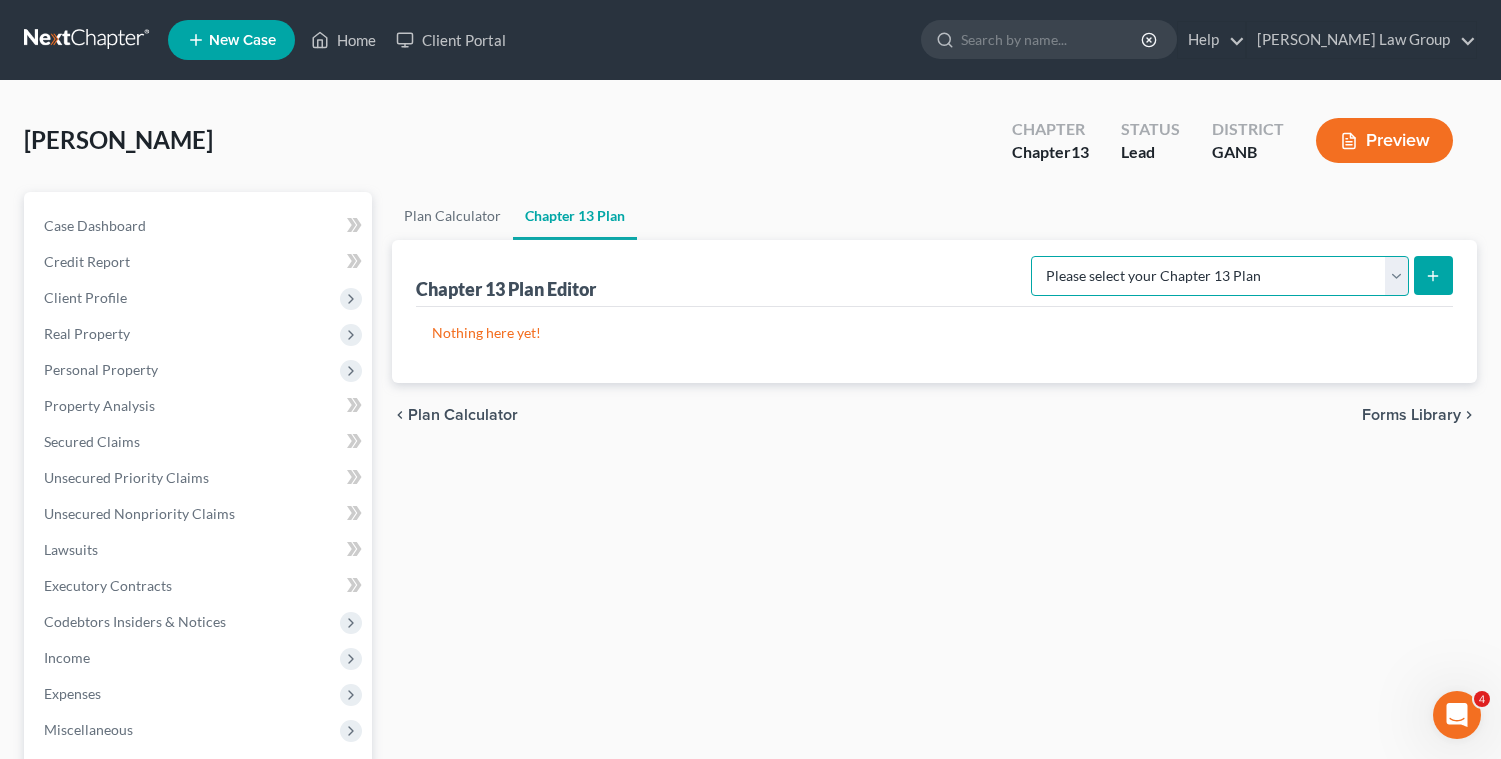 click on "Please select your Chapter 13 Plan [US_STATE] Northern - [PERSON_NAME] Law Group National Form Plan - Official Form 113 Northern District of [US_STATE] Northern District of [US_STATE] - Effective [DATE] Northern District of [US_STATE] - Effective [DATE]" at bounding box center (1220, 276) 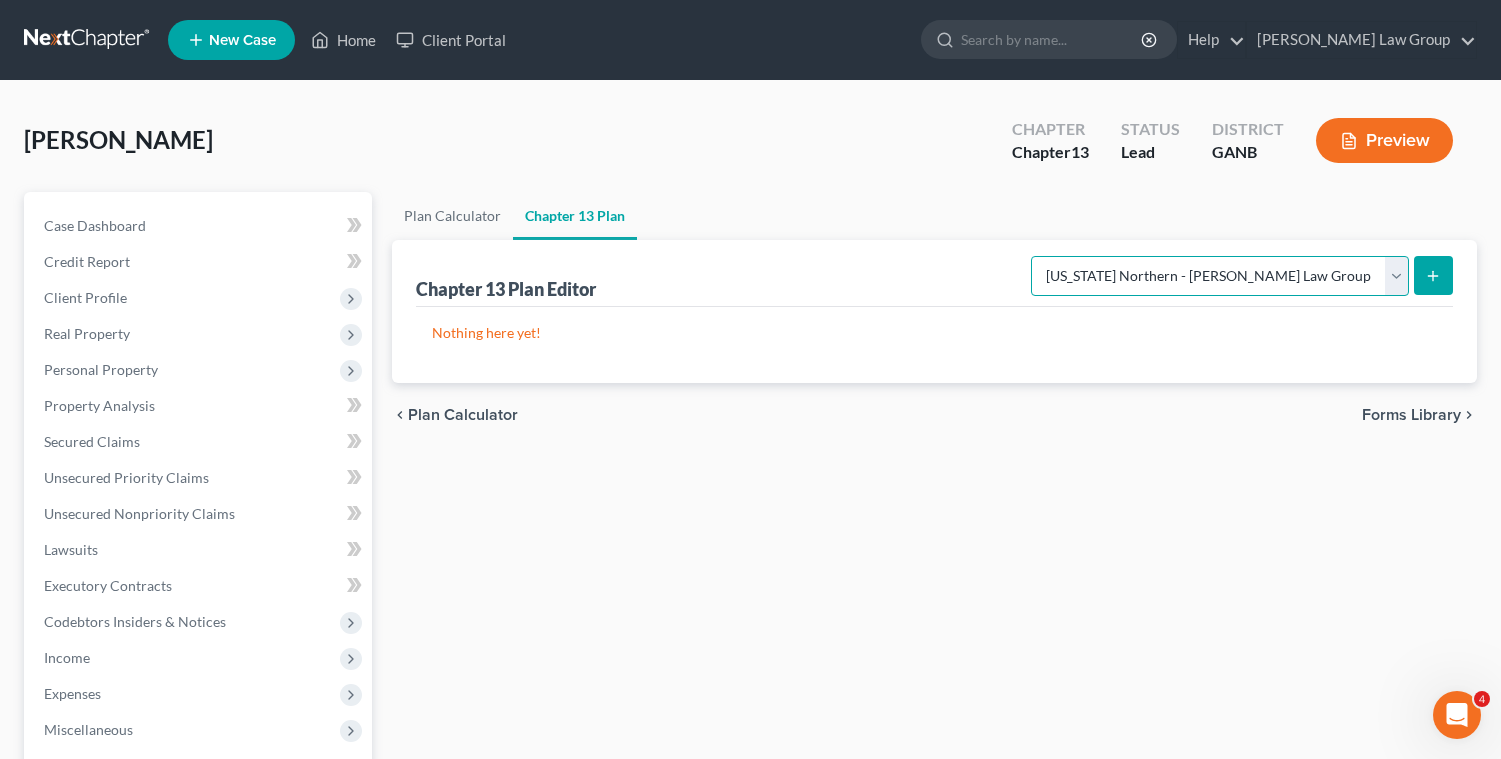 click on "Please select your Chapter 13 Plan [US_STATE] Northern - [PERSON_NAME] Law Group National Form Plan - Official Form 113 Northern District of [US_STATE] Northern District of [US_STATE] - Effective [DATE] Northern District of [US_STATE] - Effective [DATE]" at bounding box center [1220, 276] 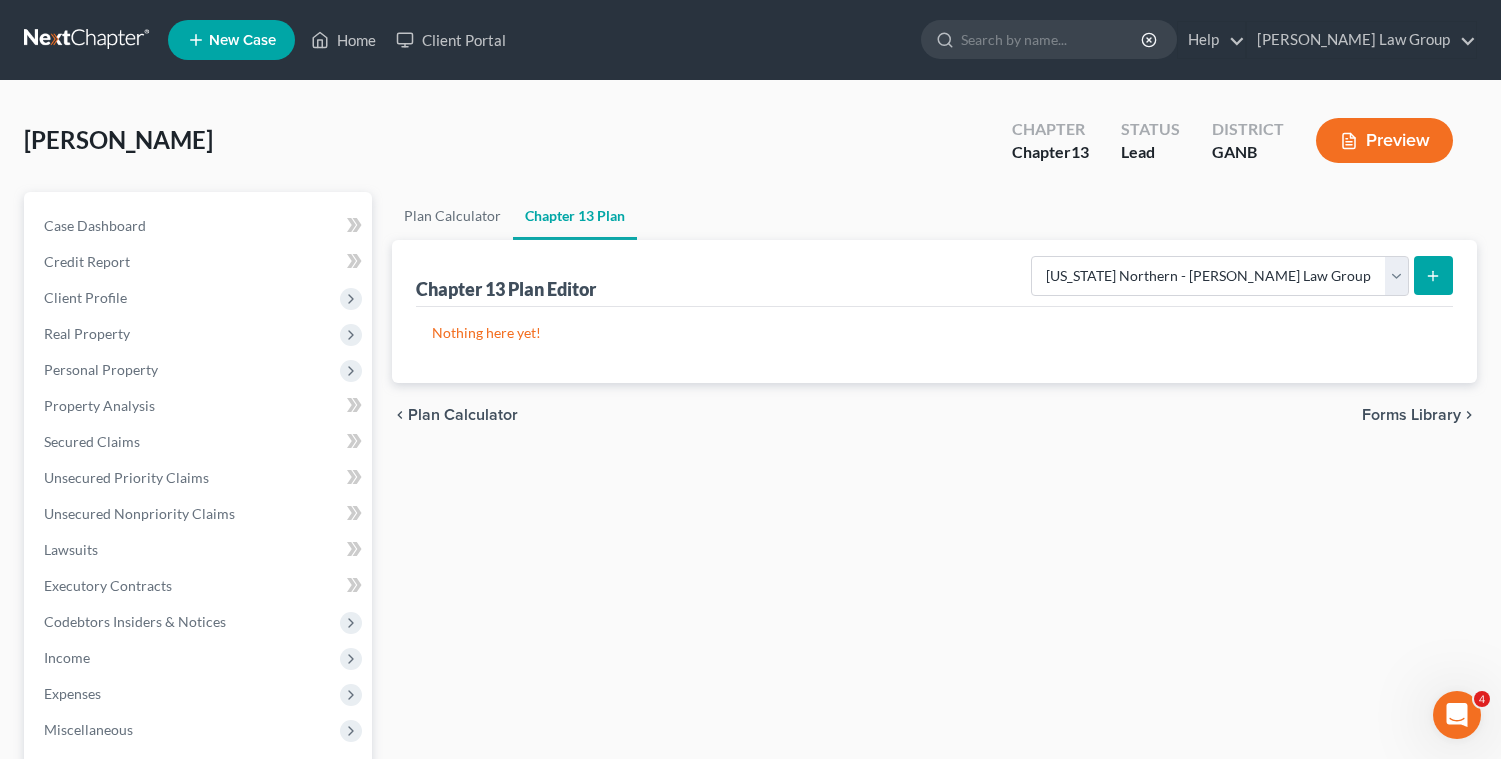 click 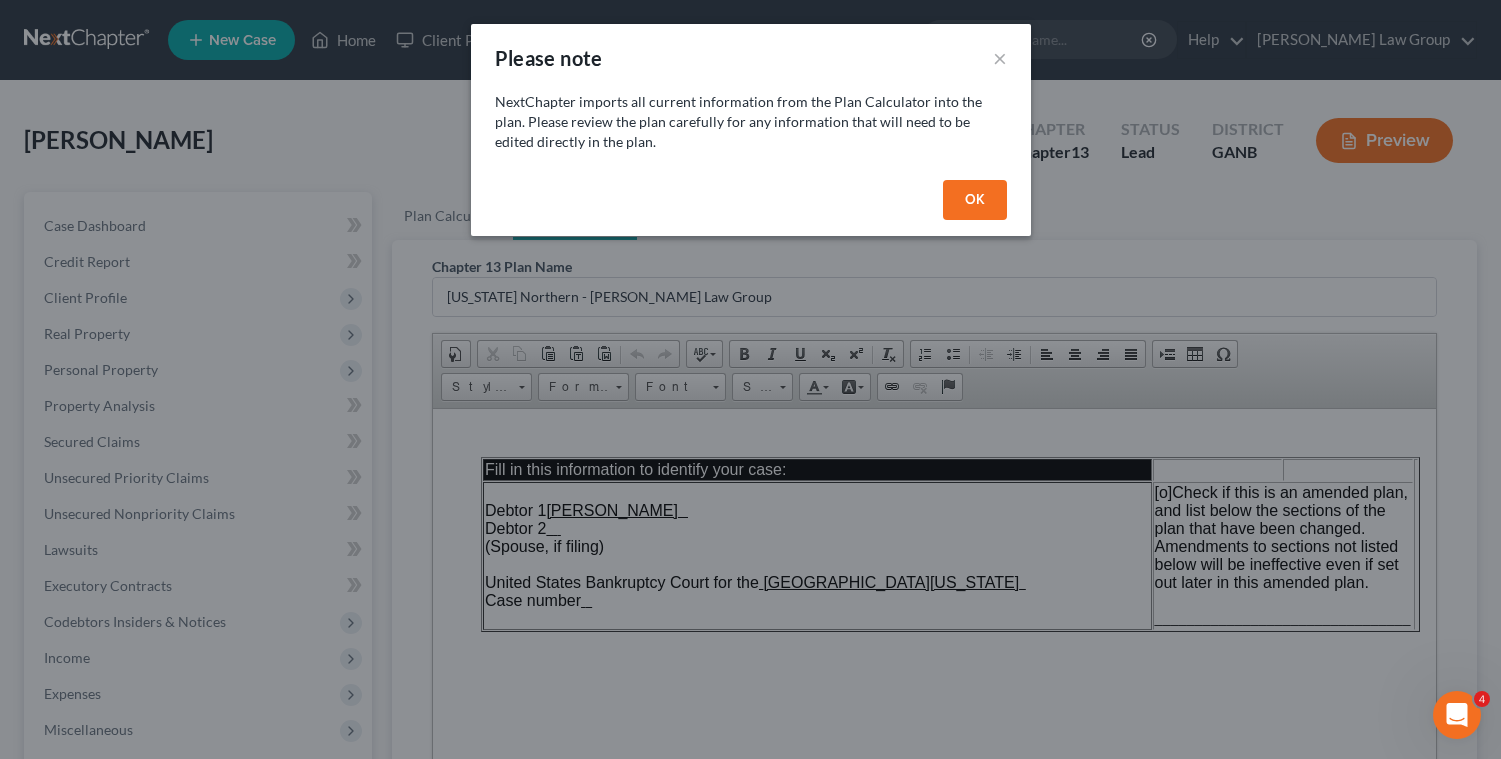 scroll, scrollTop: 0, scrollLeft: 0, axis: both 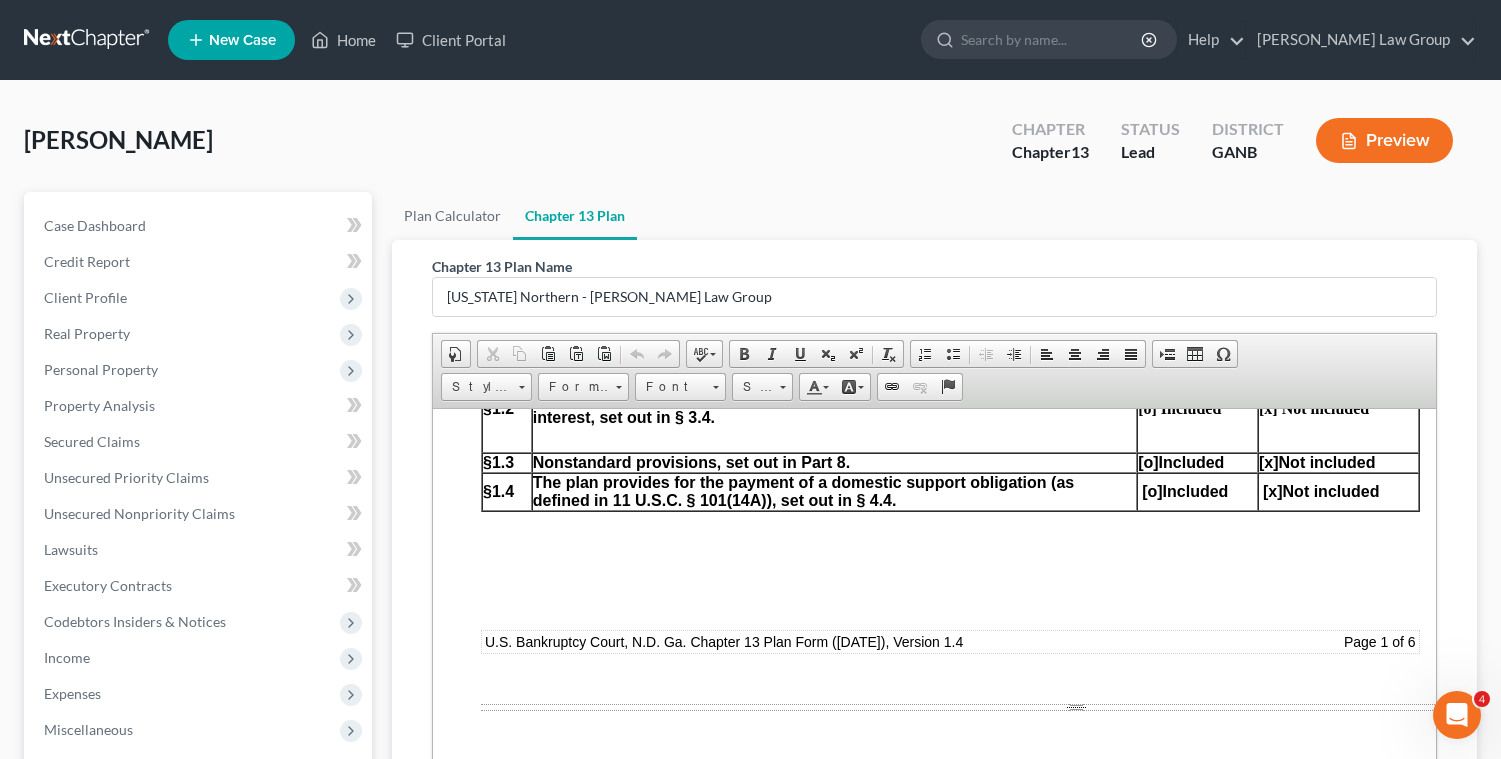 click on "[o]" at bounding box center (1148, 461) 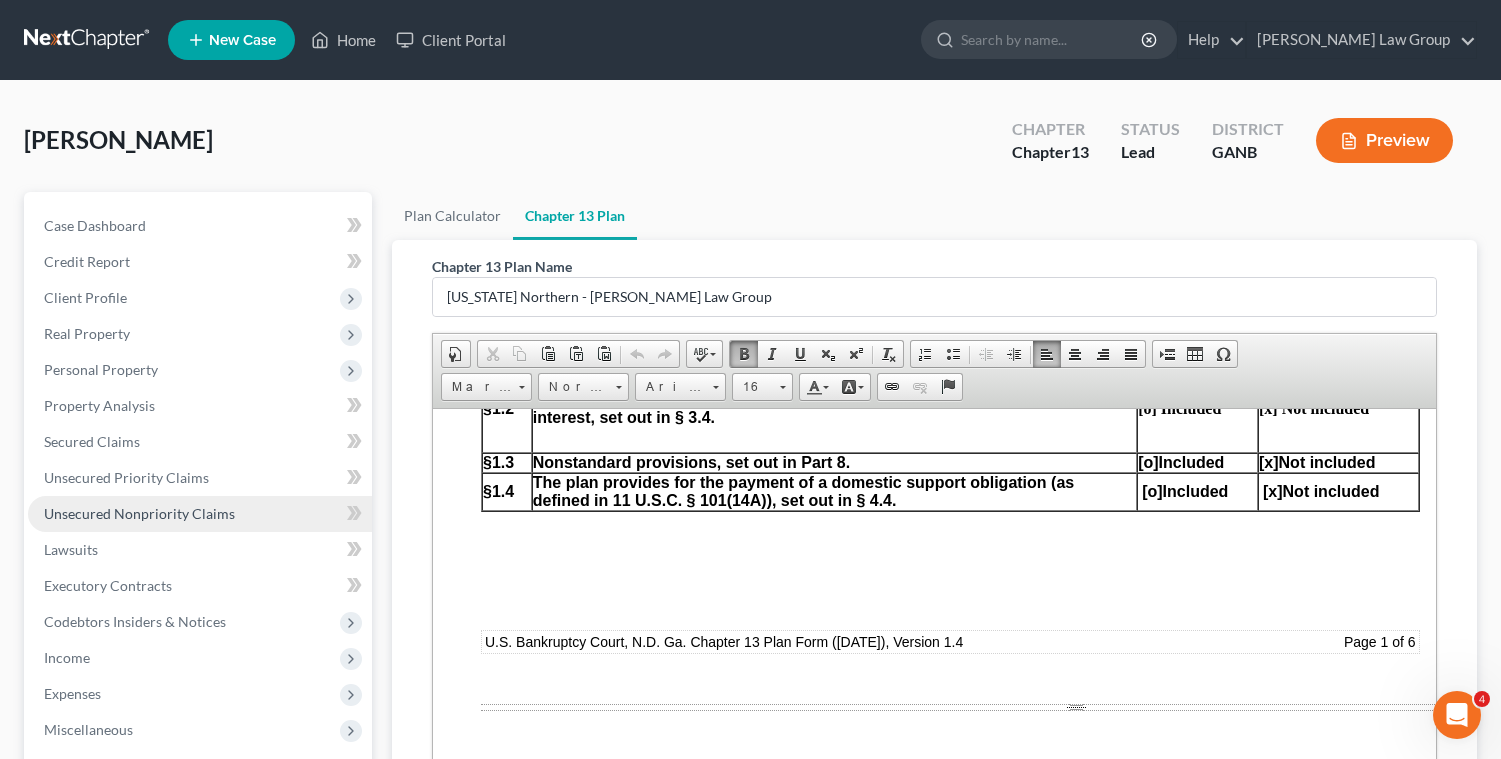 click on "Unsecured Nonpriority Claims" at bounding box center [139, 513] 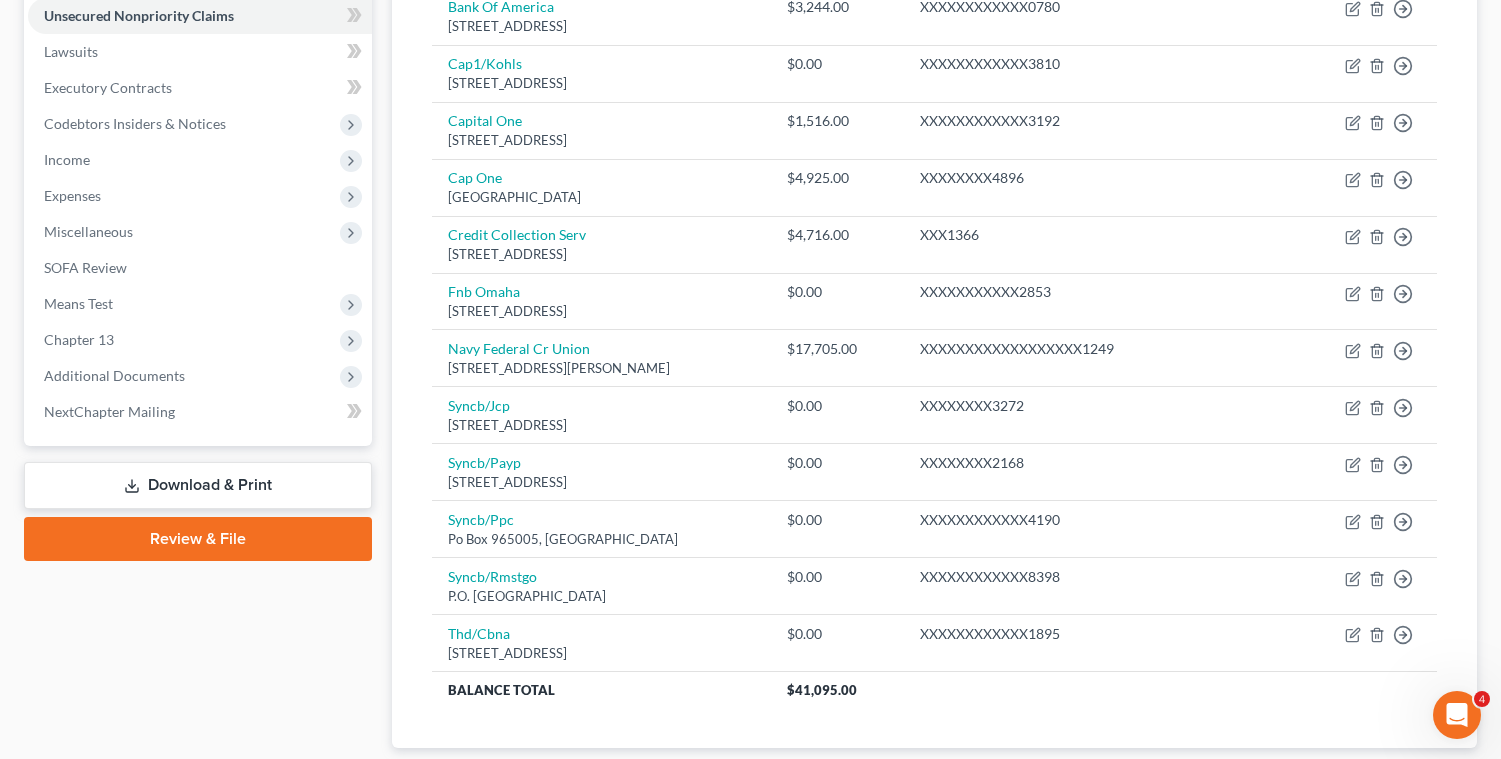 scroll, scrollTop: 533, scrollLeft: 0, axis: vertical 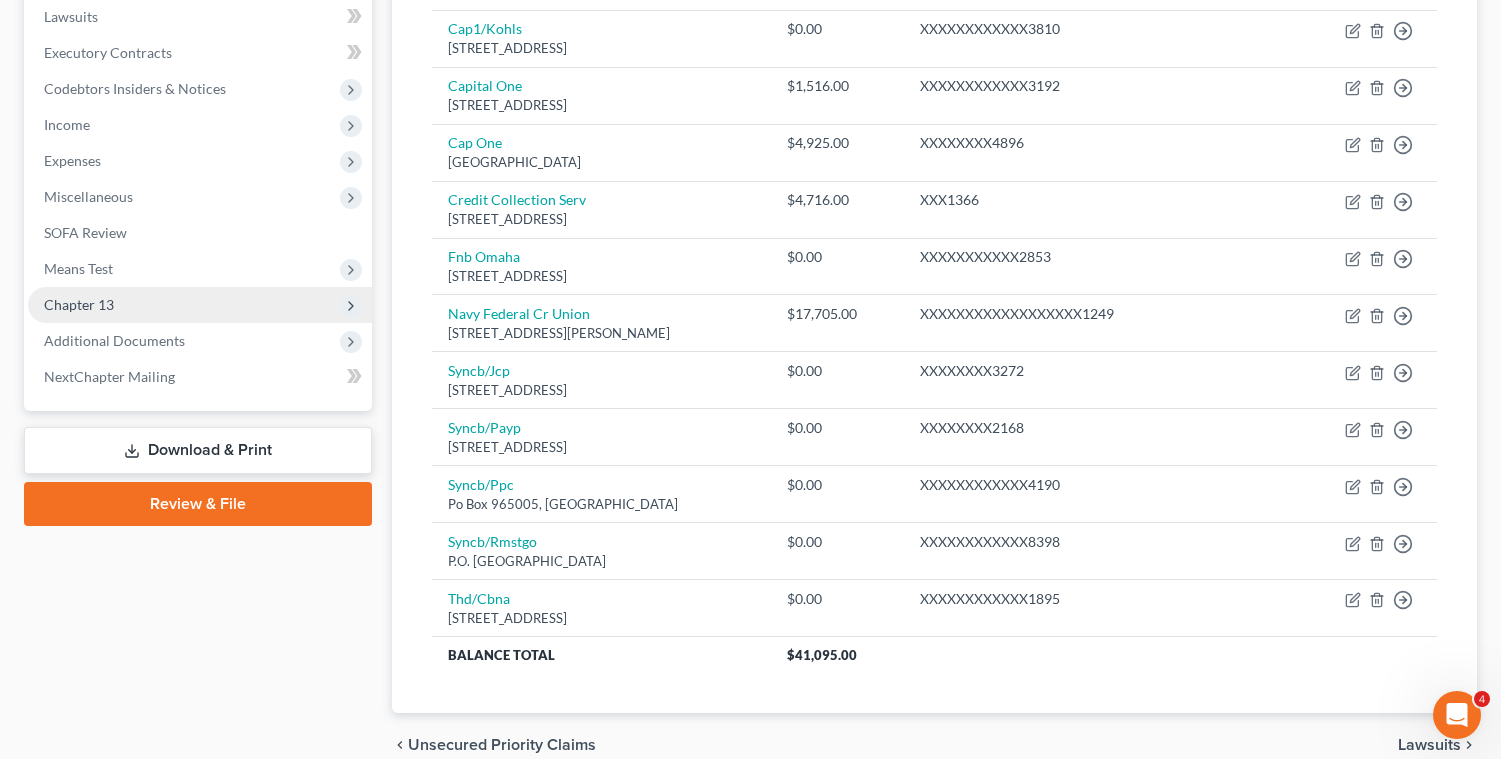 click on "Chapter 13" at bounding box center (200, 305) 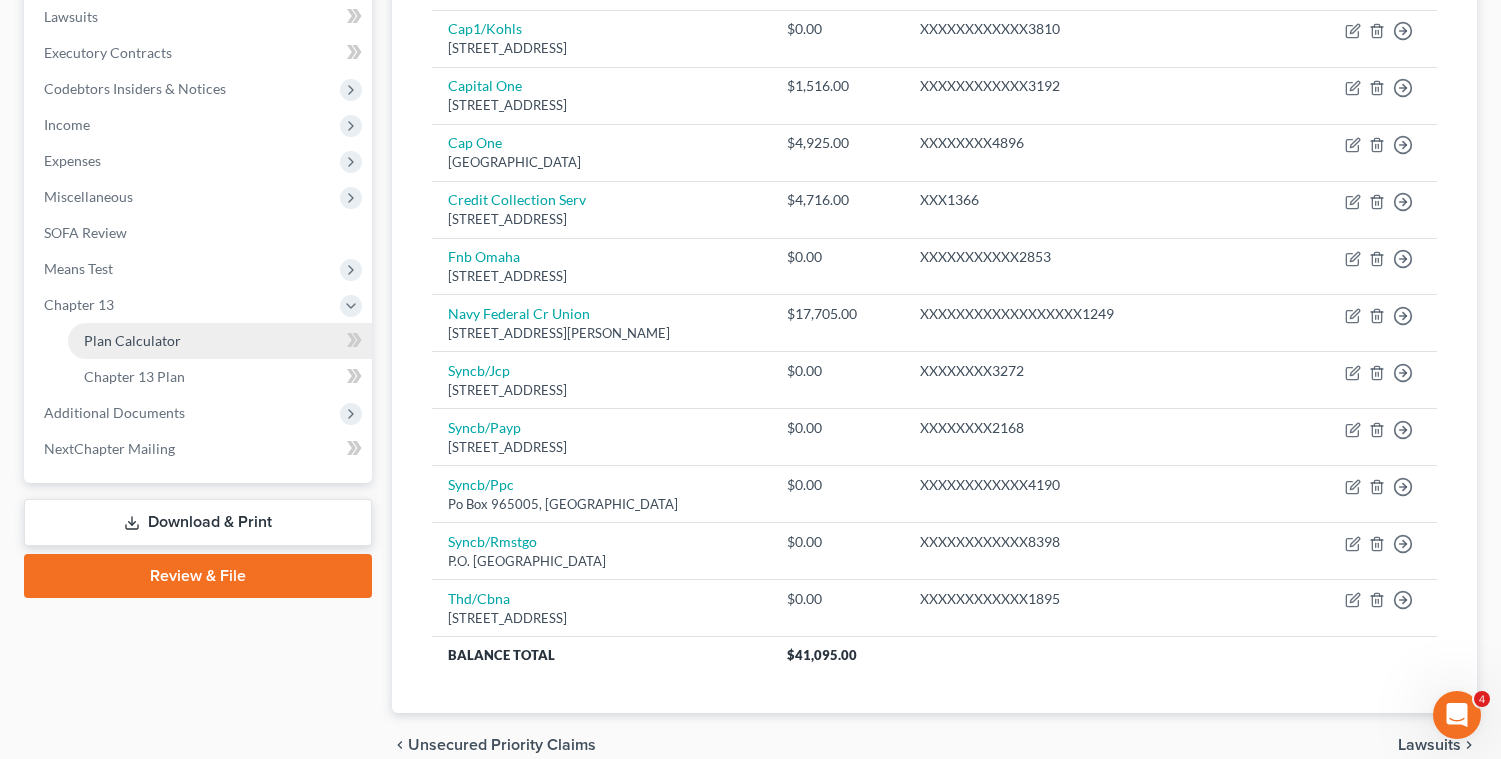 click on "Plan Calculator" at bounding box center (220, 341) 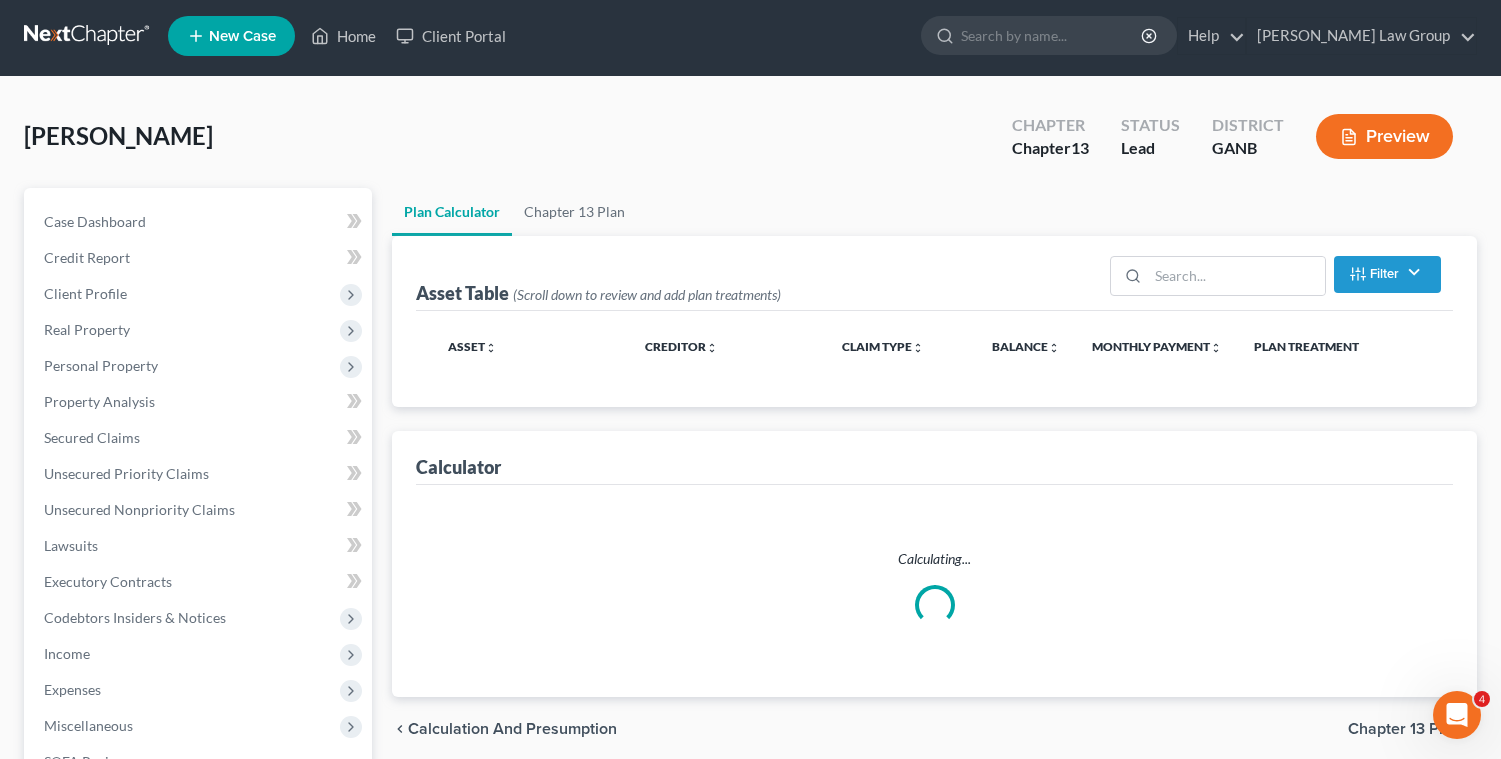 scroll, scrollTop: 0, scrollLeft: 0, axis: both 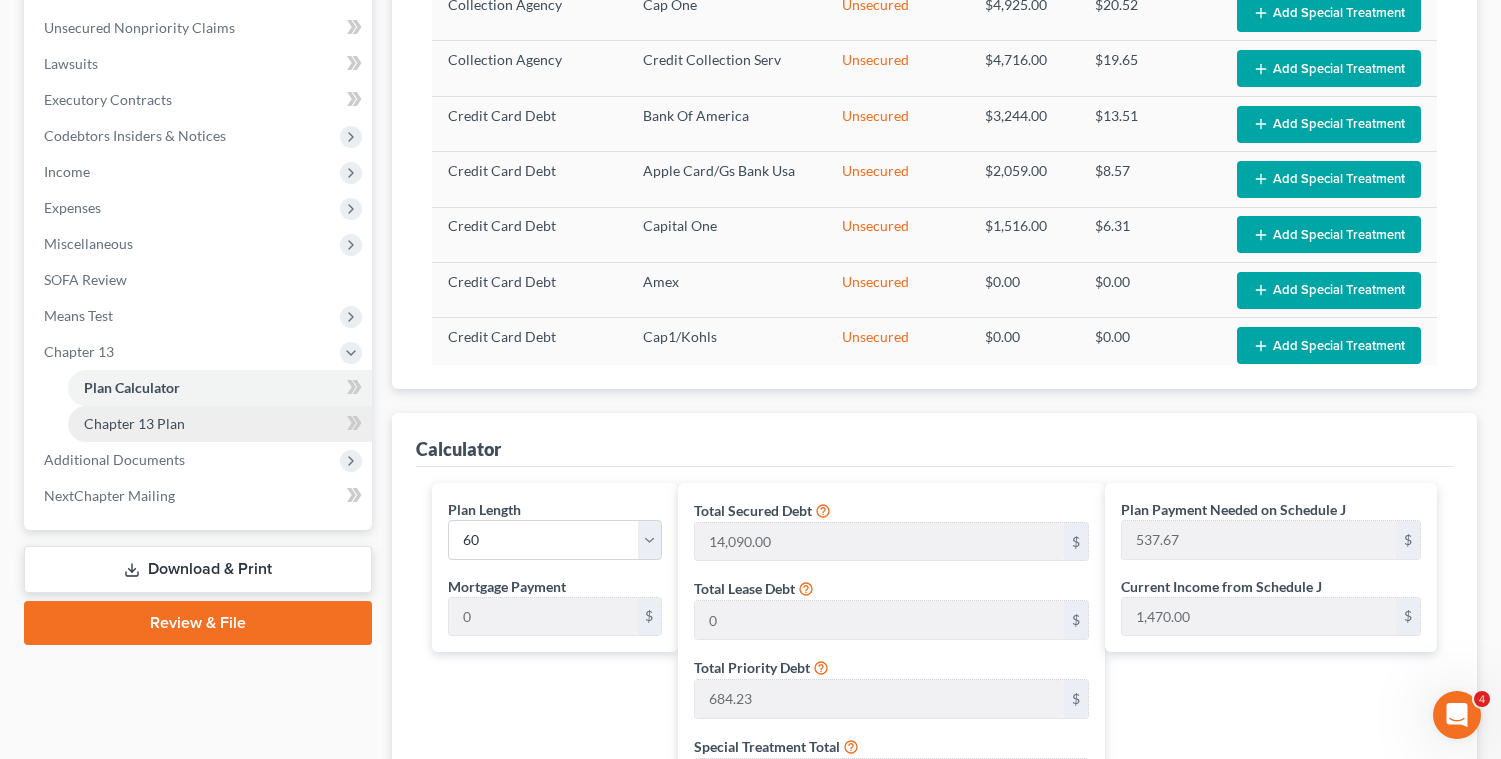 click on "Chapter 13 Plan" at bounding box center (220, 424) 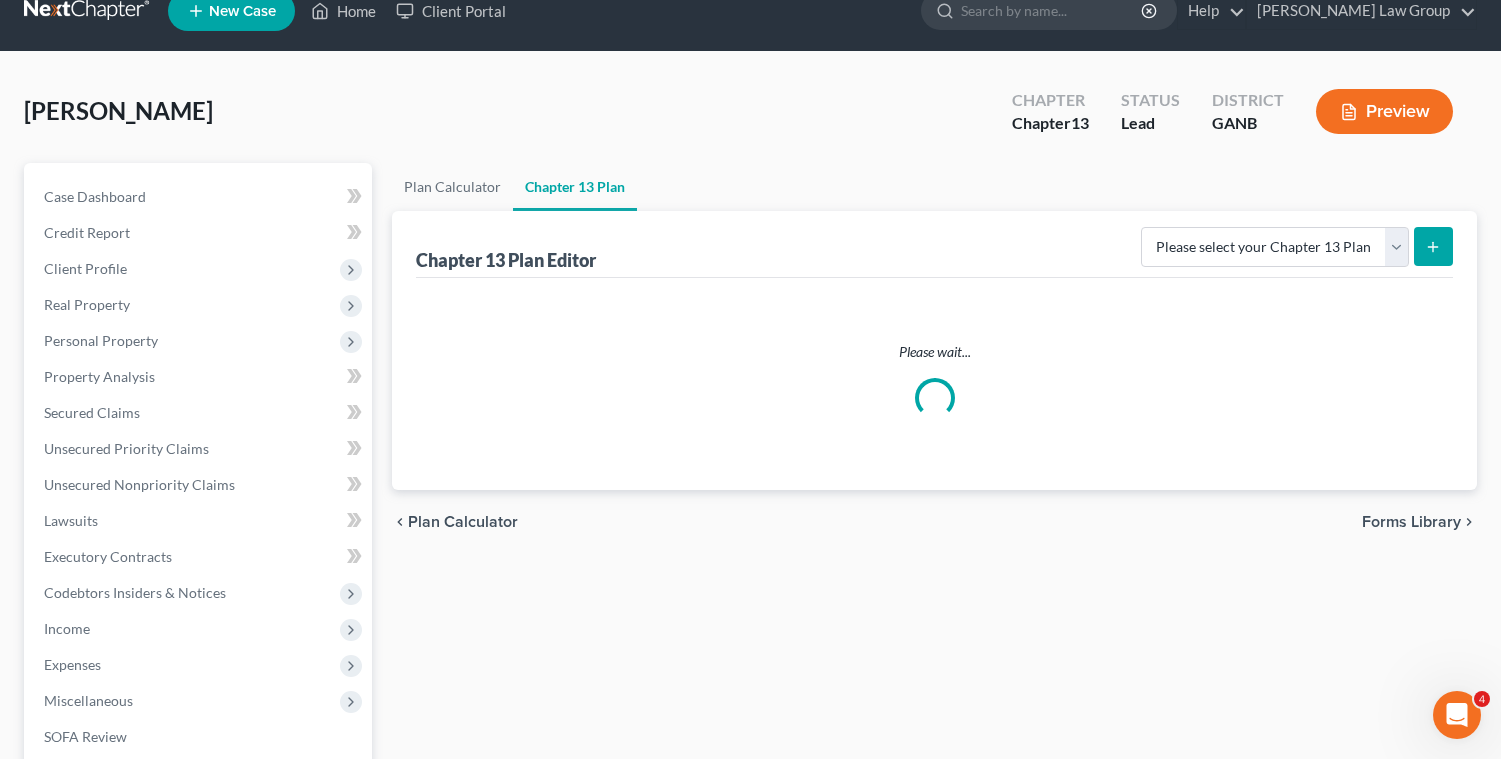 scroll, scrollTop: 0, scrollLeft: 0, axis: both 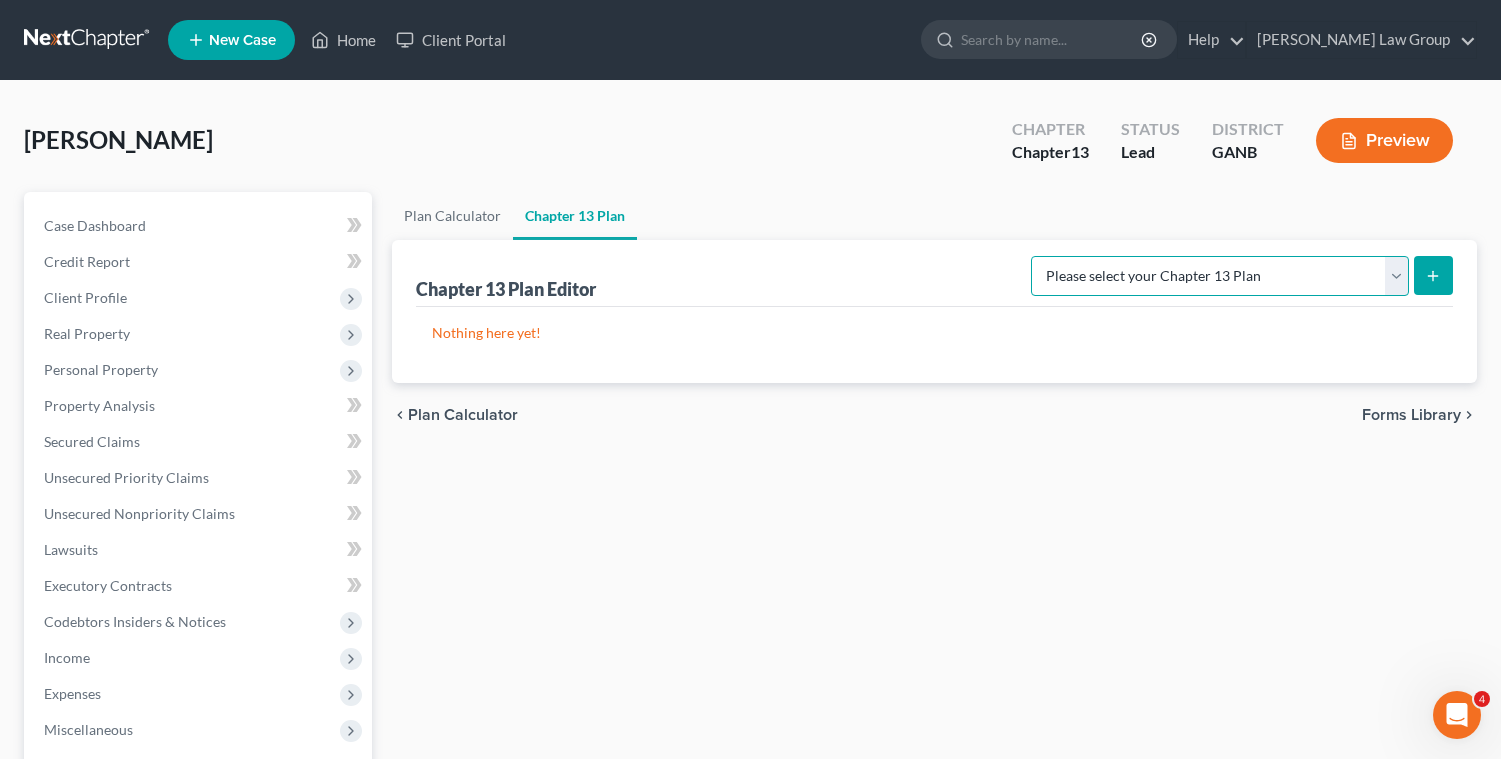 click on "Please select your Chapter 13 Plan [US_STATE] Northern - [PERSON_NAME] Law Group National Form Plan - Official Form 113 Northern District of [US_STATE] Northern District of [US_STATE] - Effective [DATE] Northern District of [US_STATE] - Effective [DATE]" at bounding box center (1220, 276) 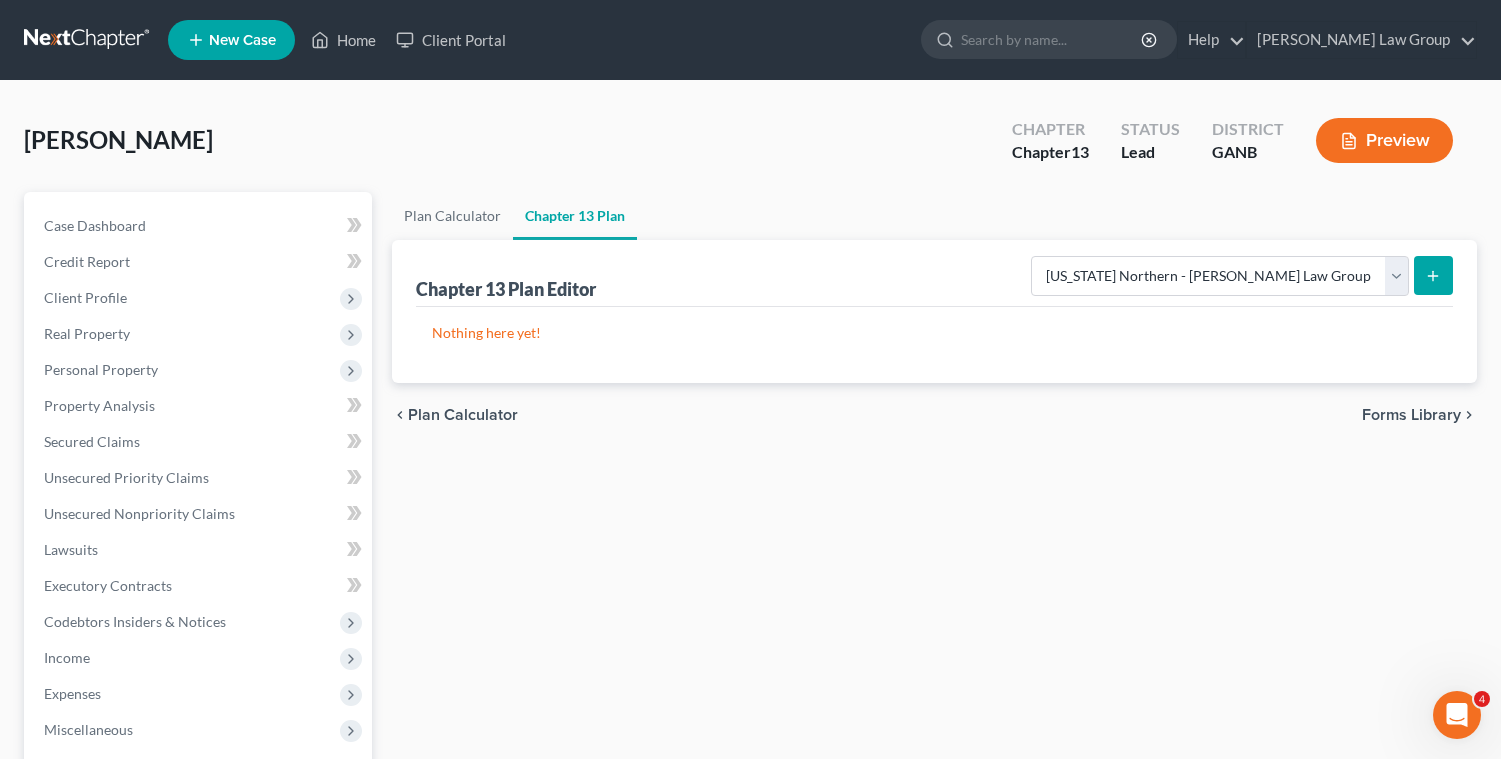 click 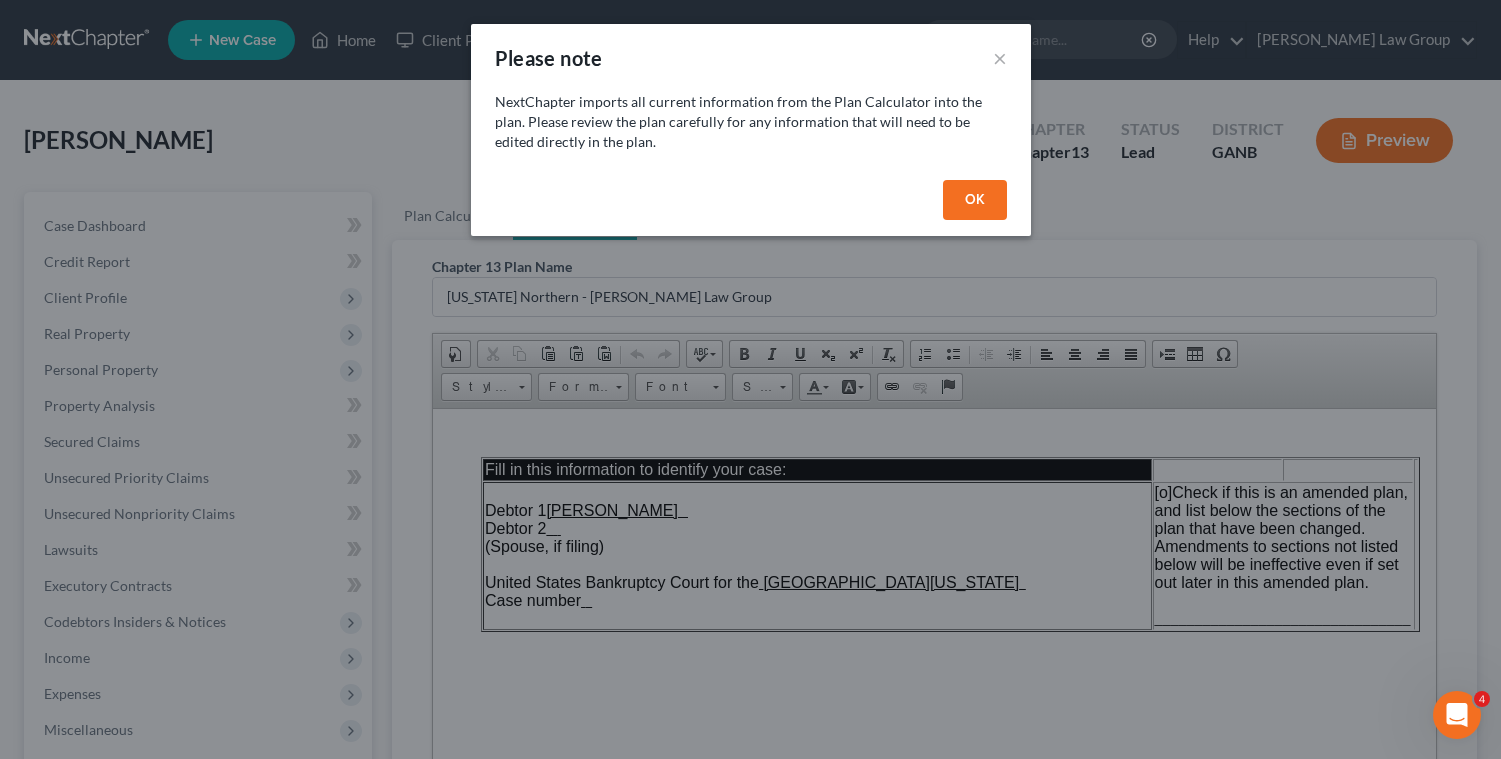 scroll, scrollTop: 0, scrollLeft: 0, axis: both 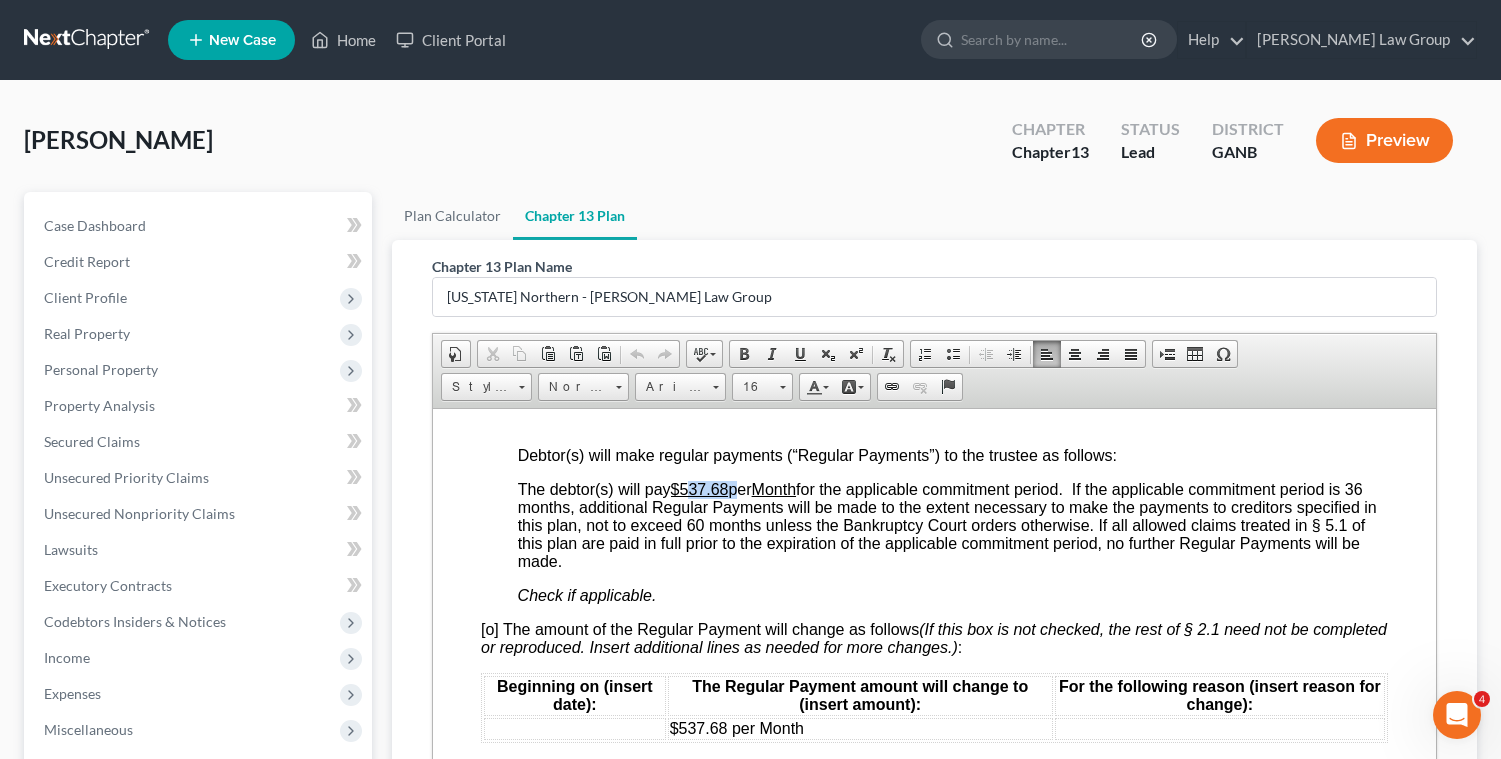 drag, startPoint x: 736, startPoint y: 522, endPoint x: 689, endPoint y: 518, distance: 47.169907 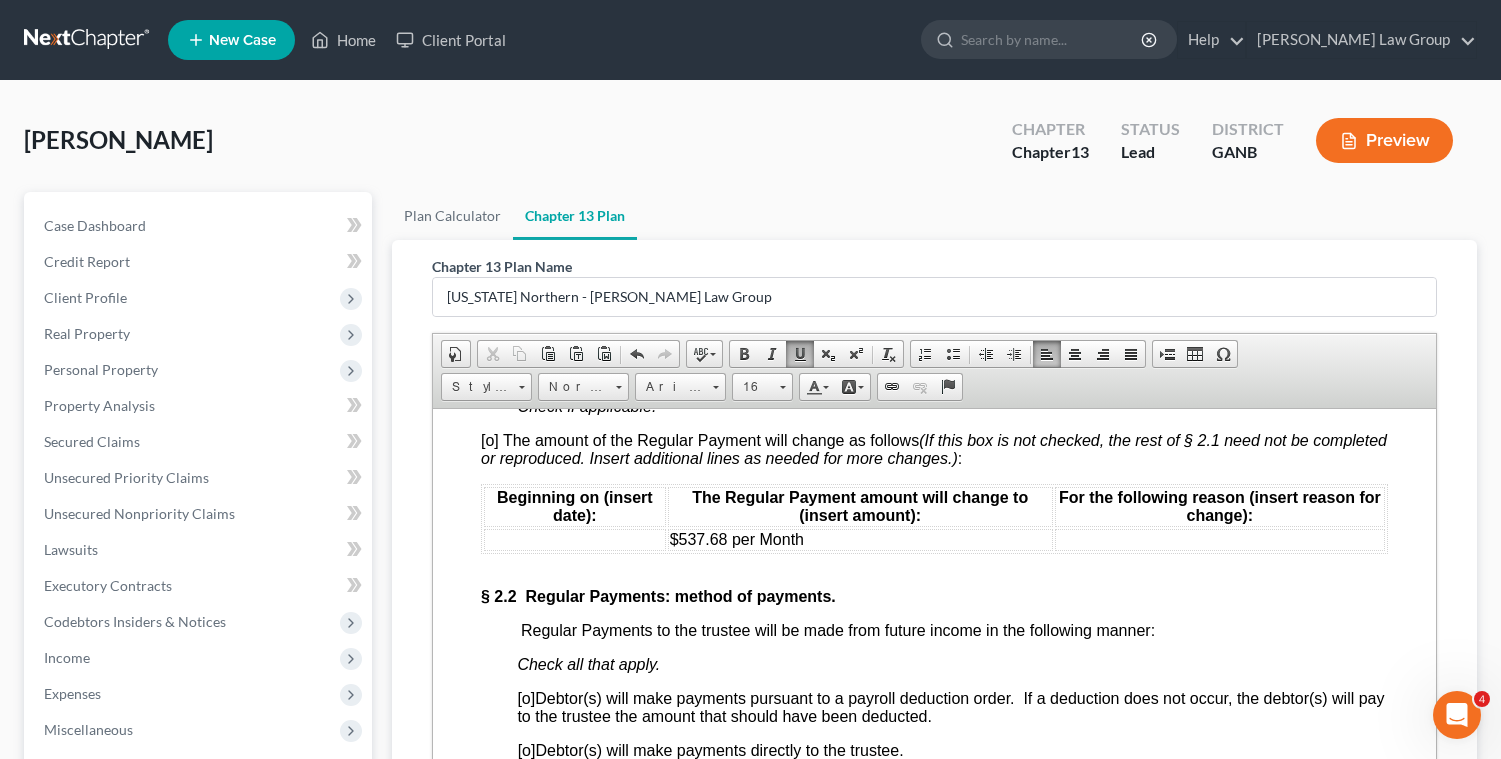 scroll, scrollTop: 2162, scrollLeft: 0, axis: vertical 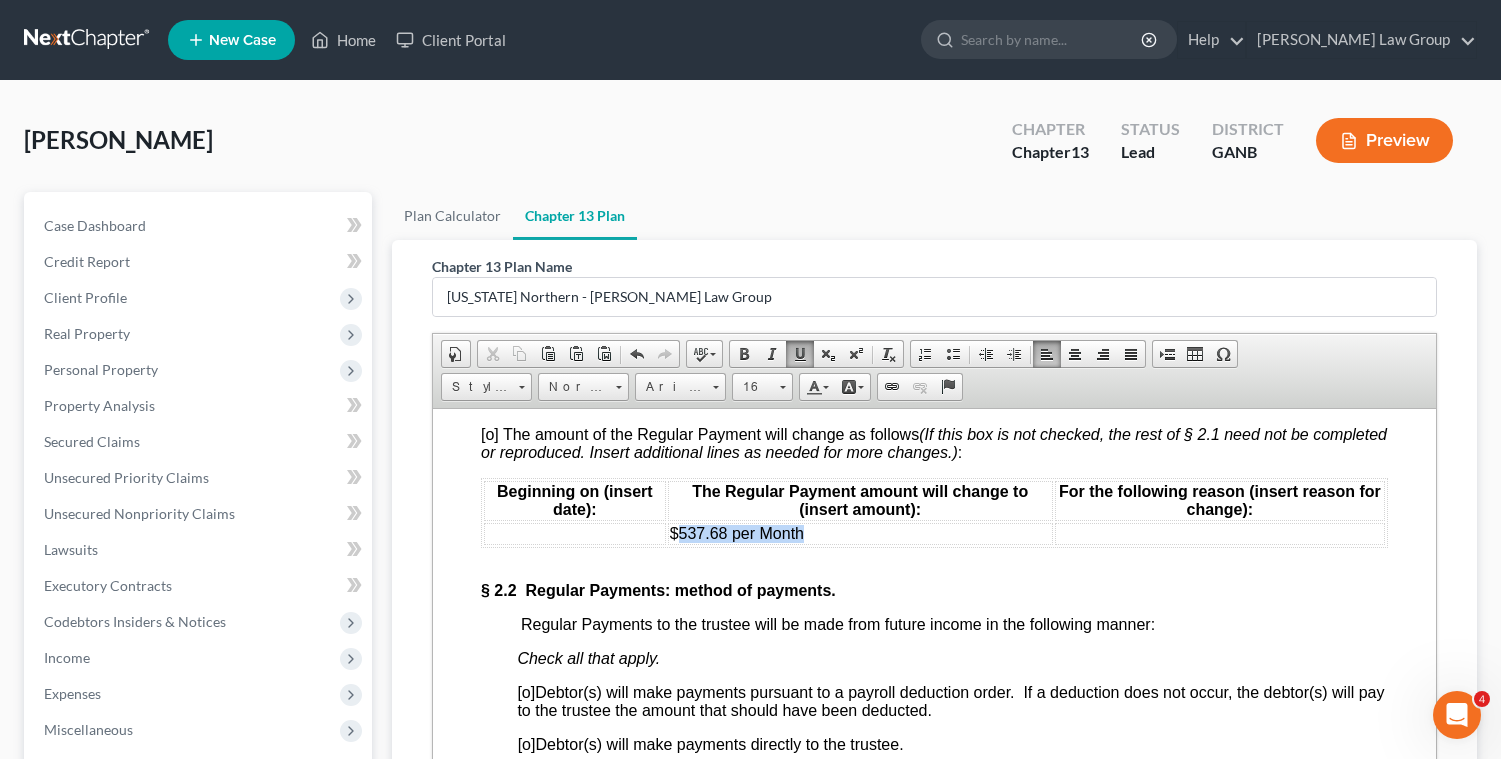 drag, startPoint x: 818, startPoint y: 573, endPoint x: 676, endPoint y: 569, distance: 142.05632 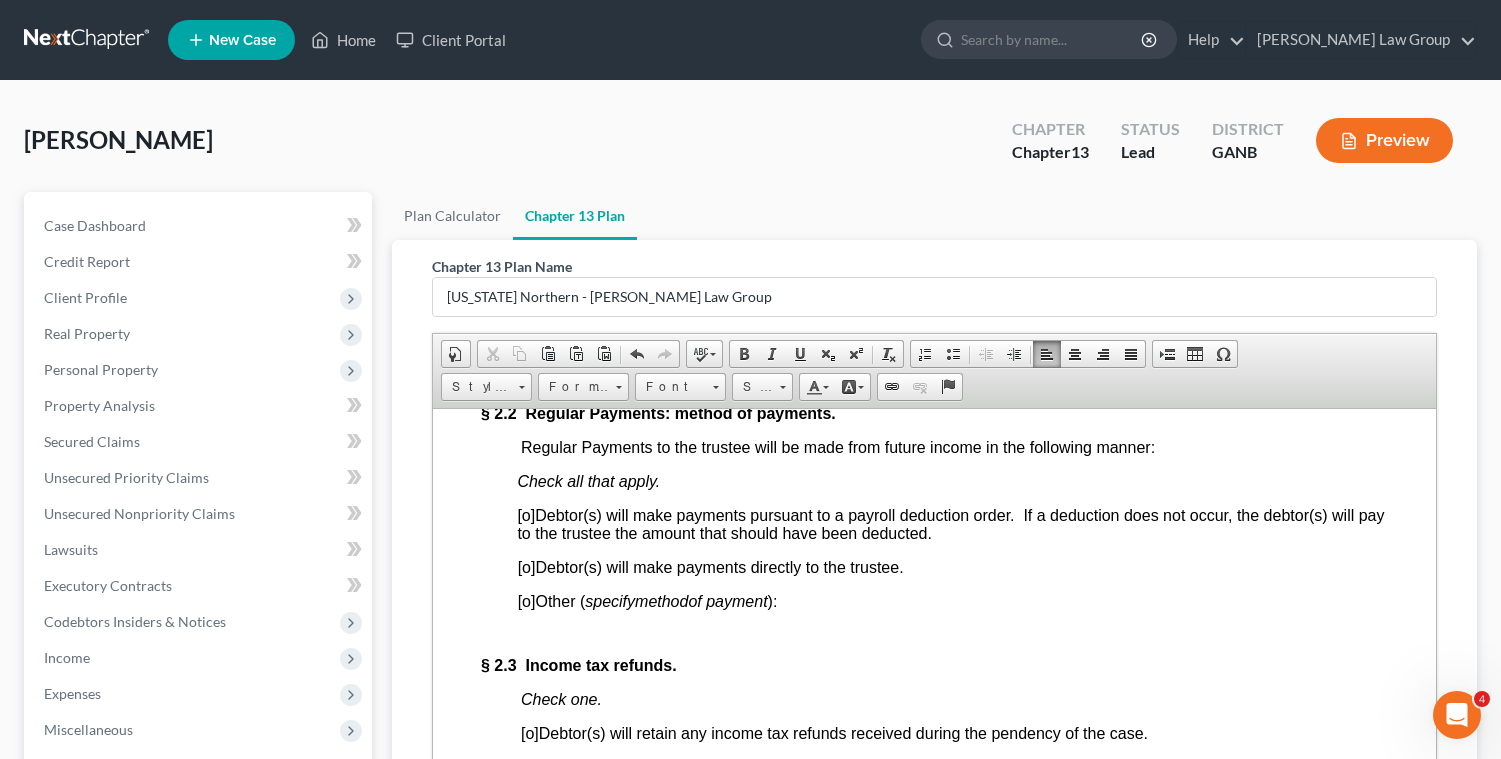 scroll, scrollTop: 2379, scrollLeft: 0, axis: vertical 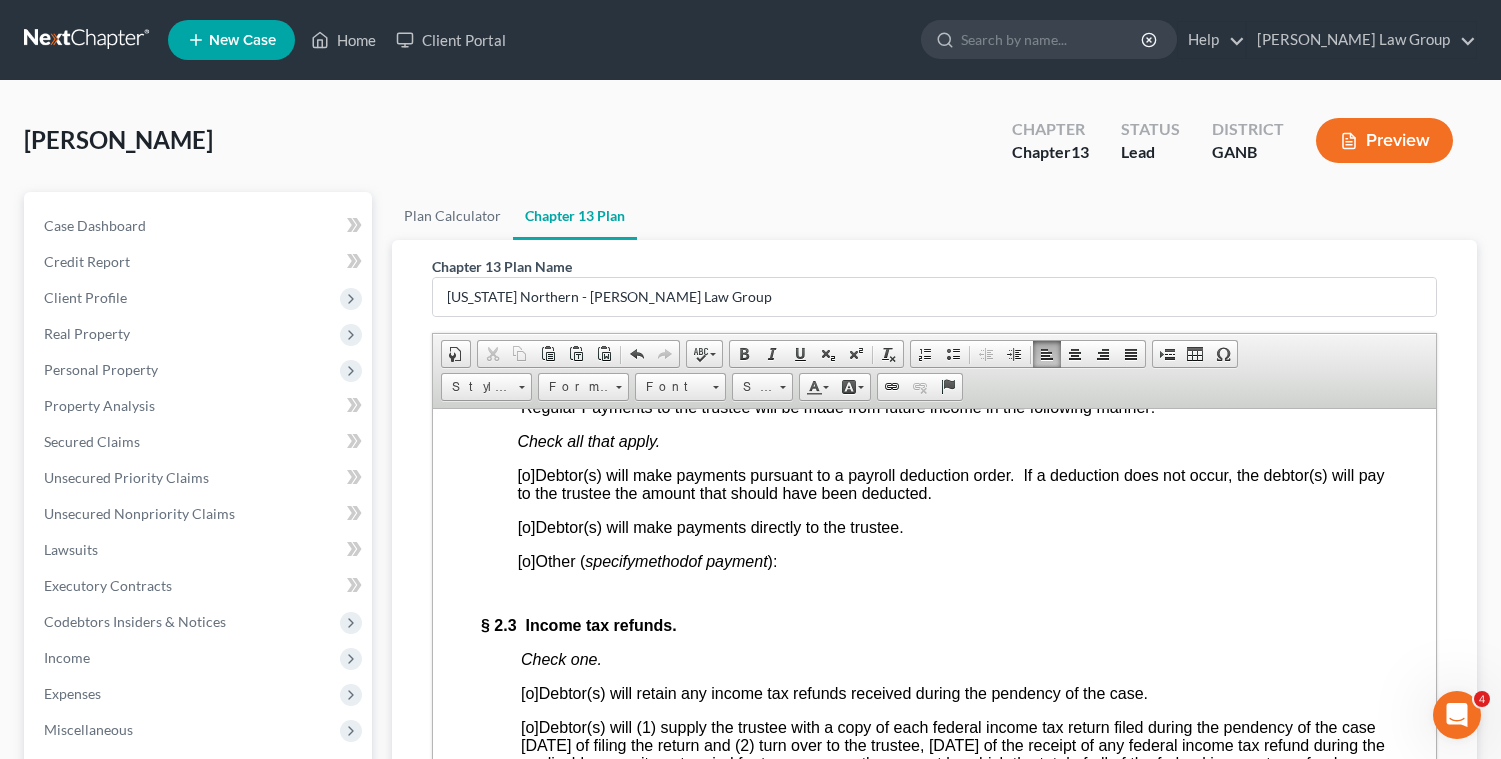 click on "[o]" at bounding box center [526, 474] 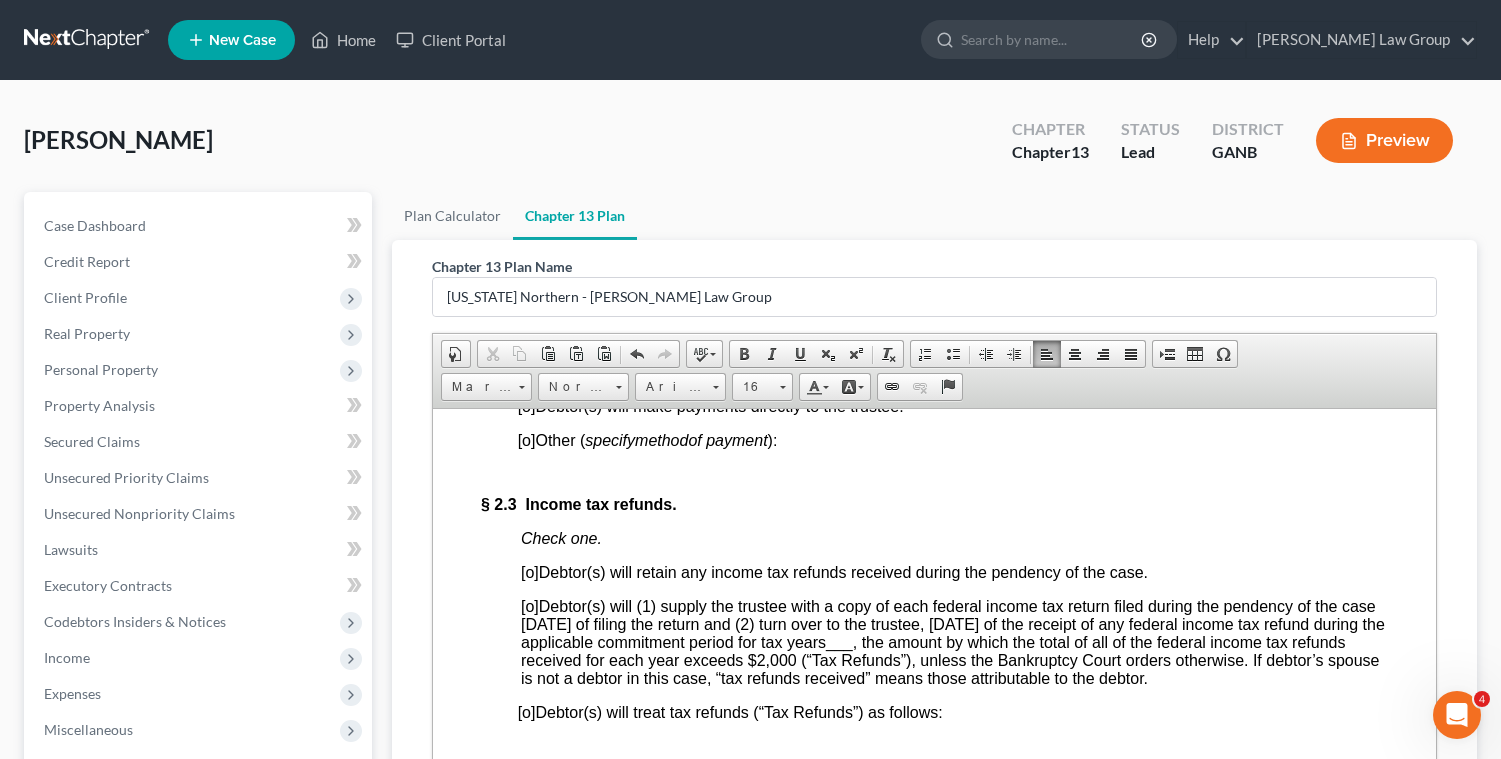 scroll, scrollTop: 2558, scrollLeft: 0, axis: vertical 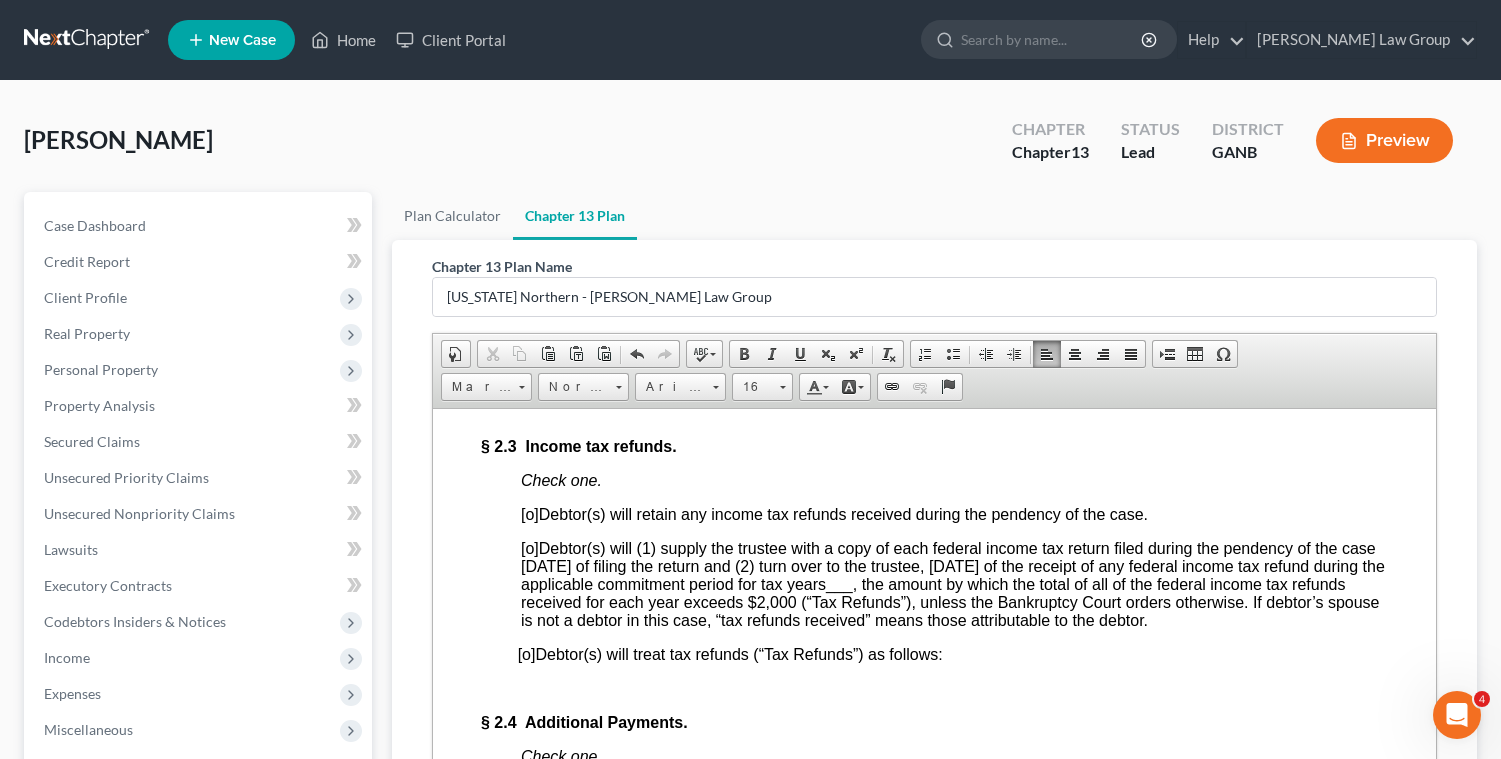 click on "[o]" at bounding box center (530, 513) 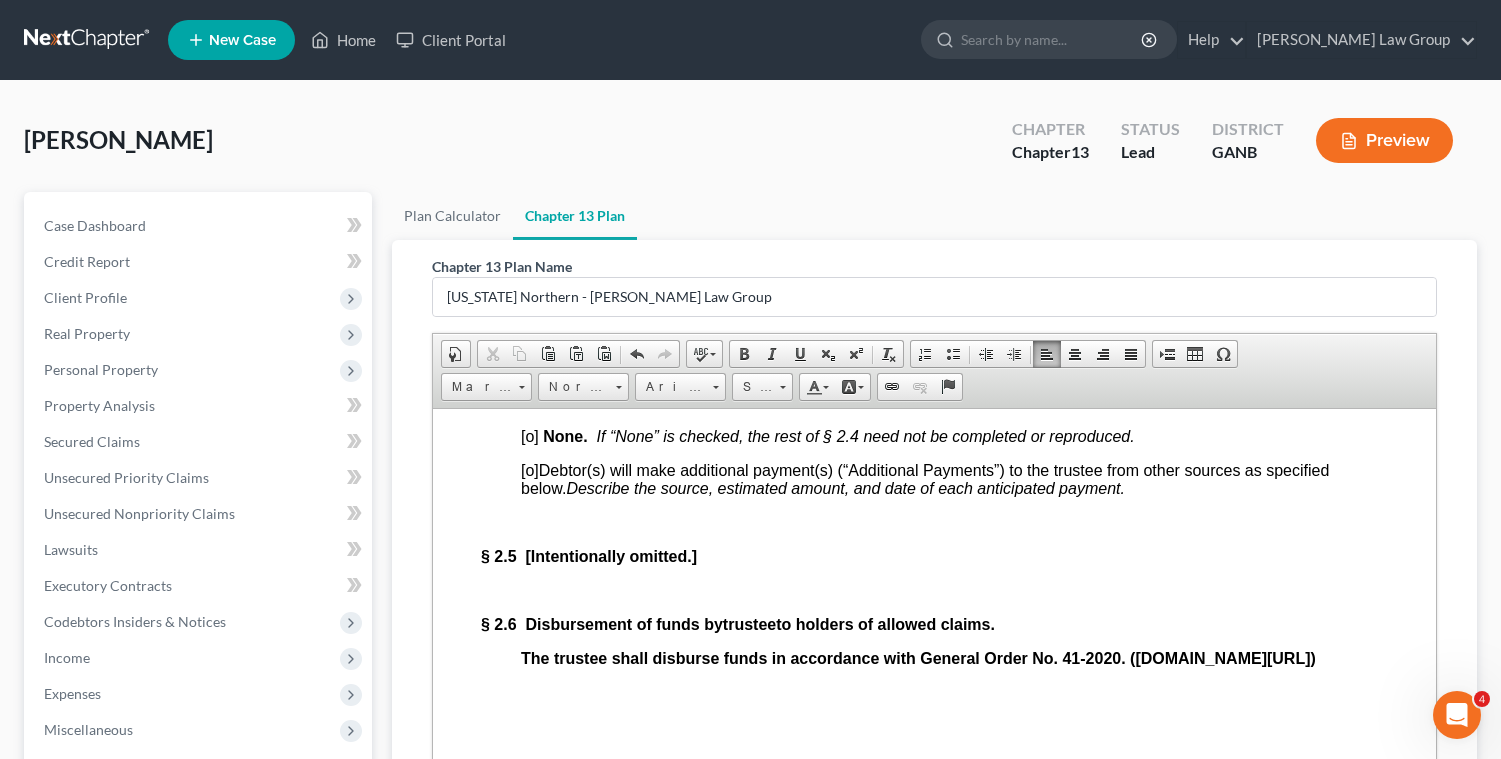 scroll, scrollTop: 2913, scrollLeft: 0, axis: vertical 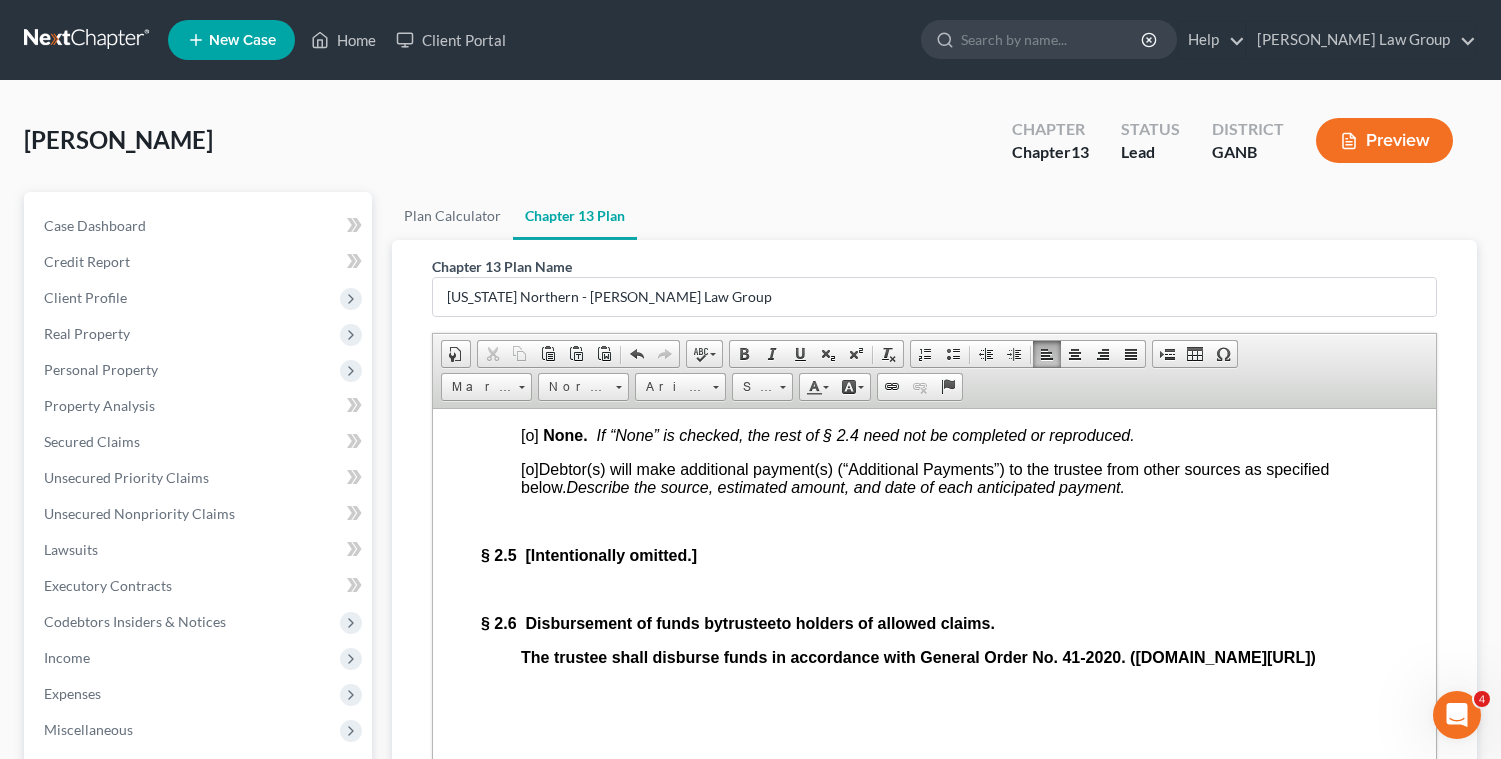 click on "[o]   None.    I f “None” is checked, the rest of § 2.4 need not be completed or reproduced." at bounding box center [828, 434] 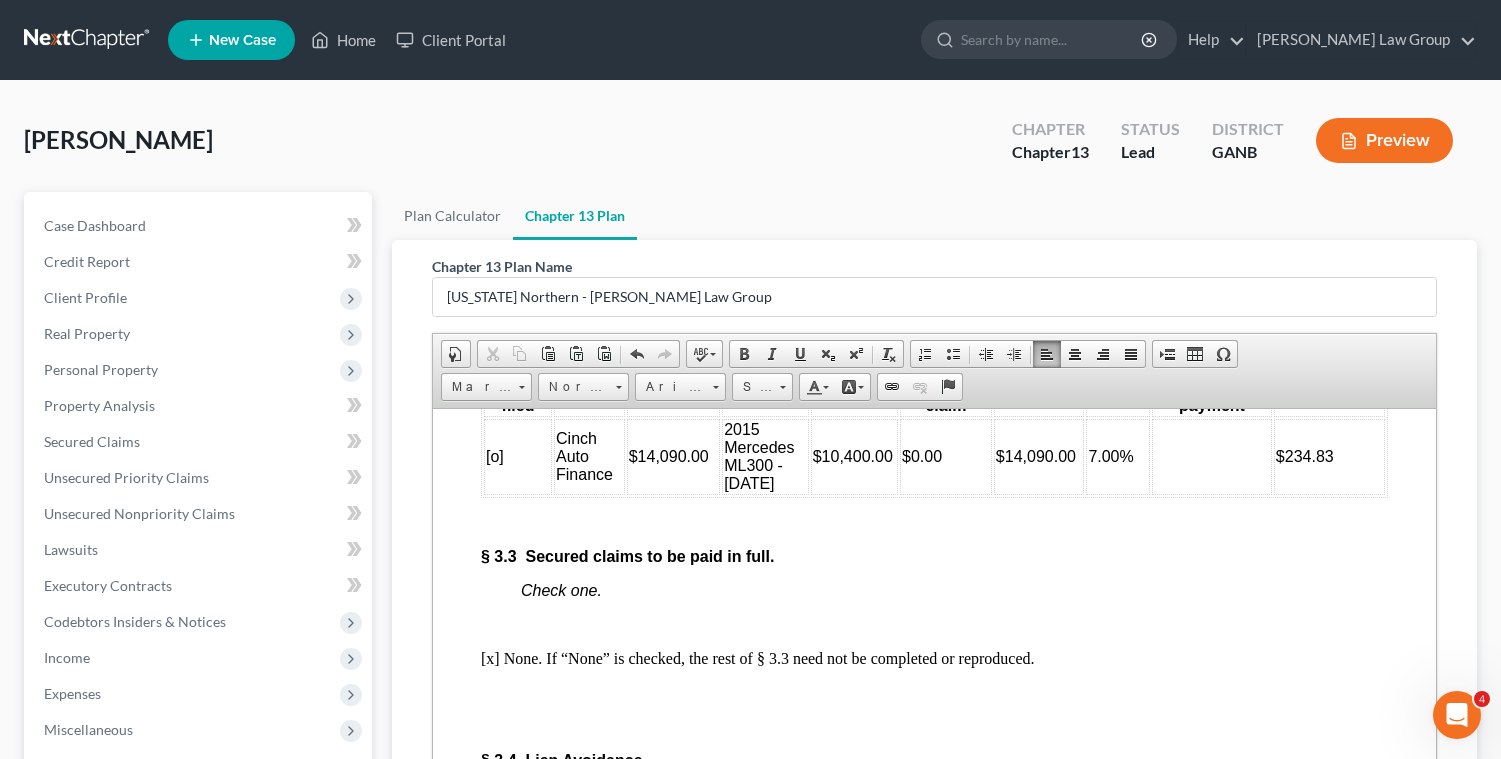 scroll, scrollTop: 4834, scrollLeft: 0, axis: vertical 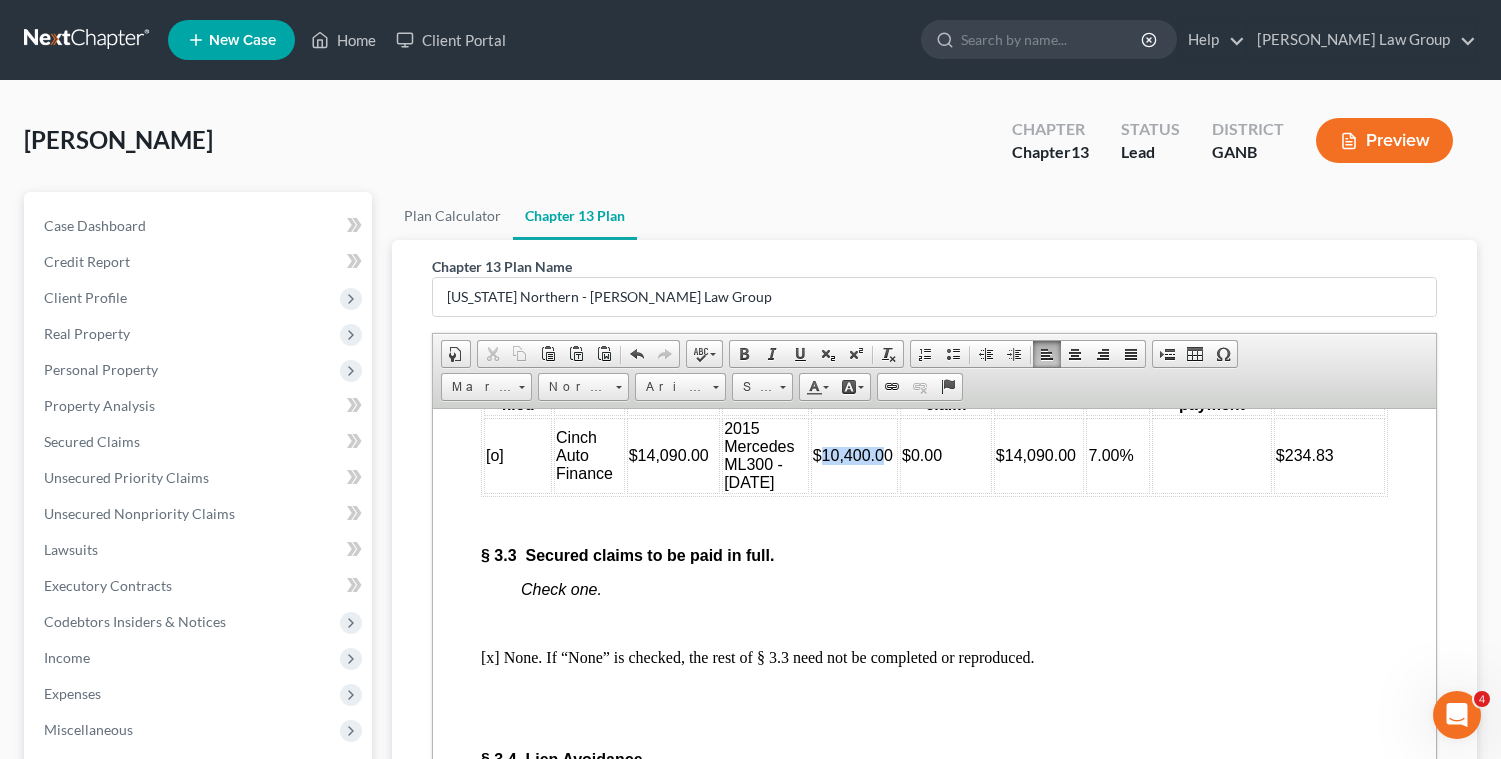 drag, startPoint x: 889, startPoint y: 573, endPoint x: 824, endPoint y: 573, distance: 65 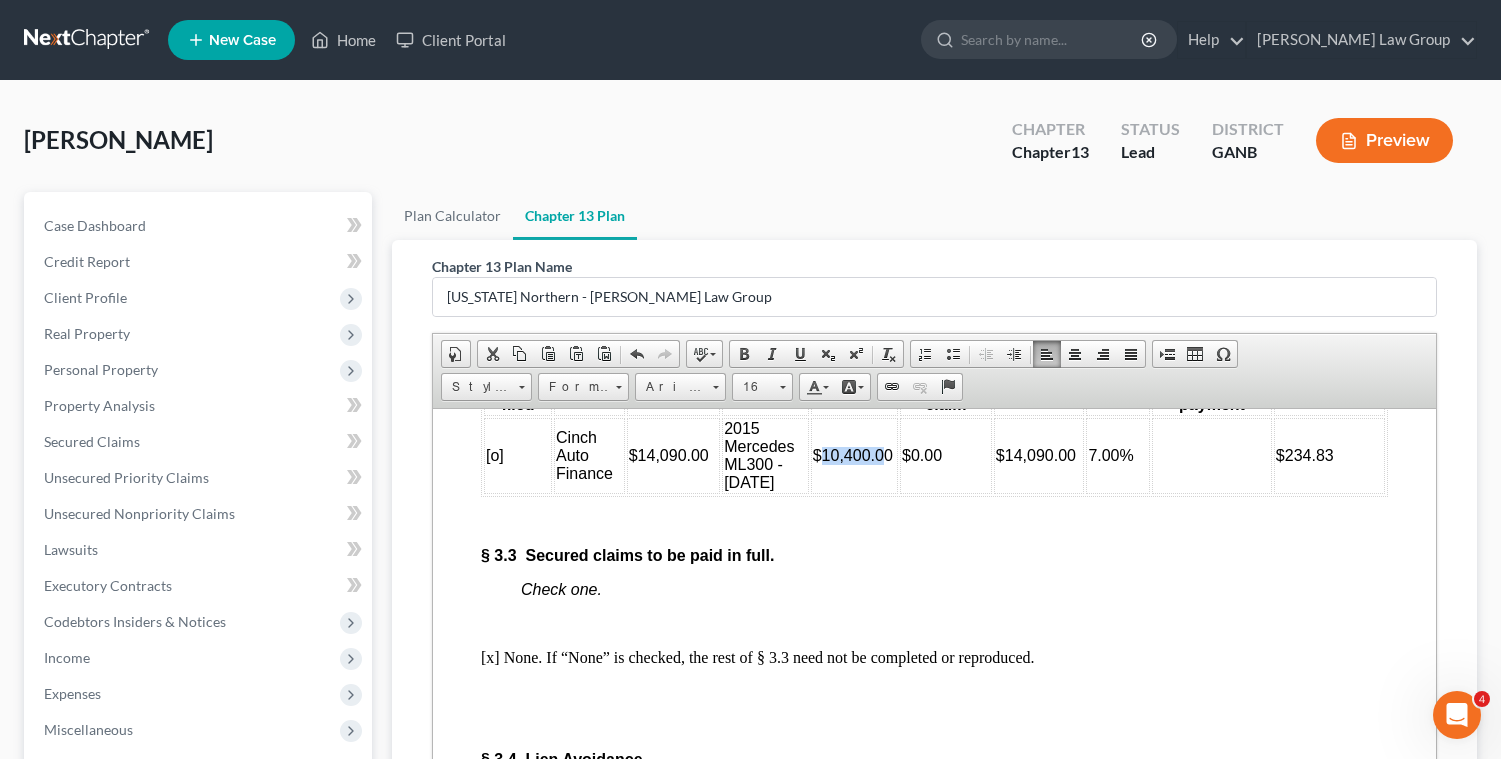 copy on "10,400.0" 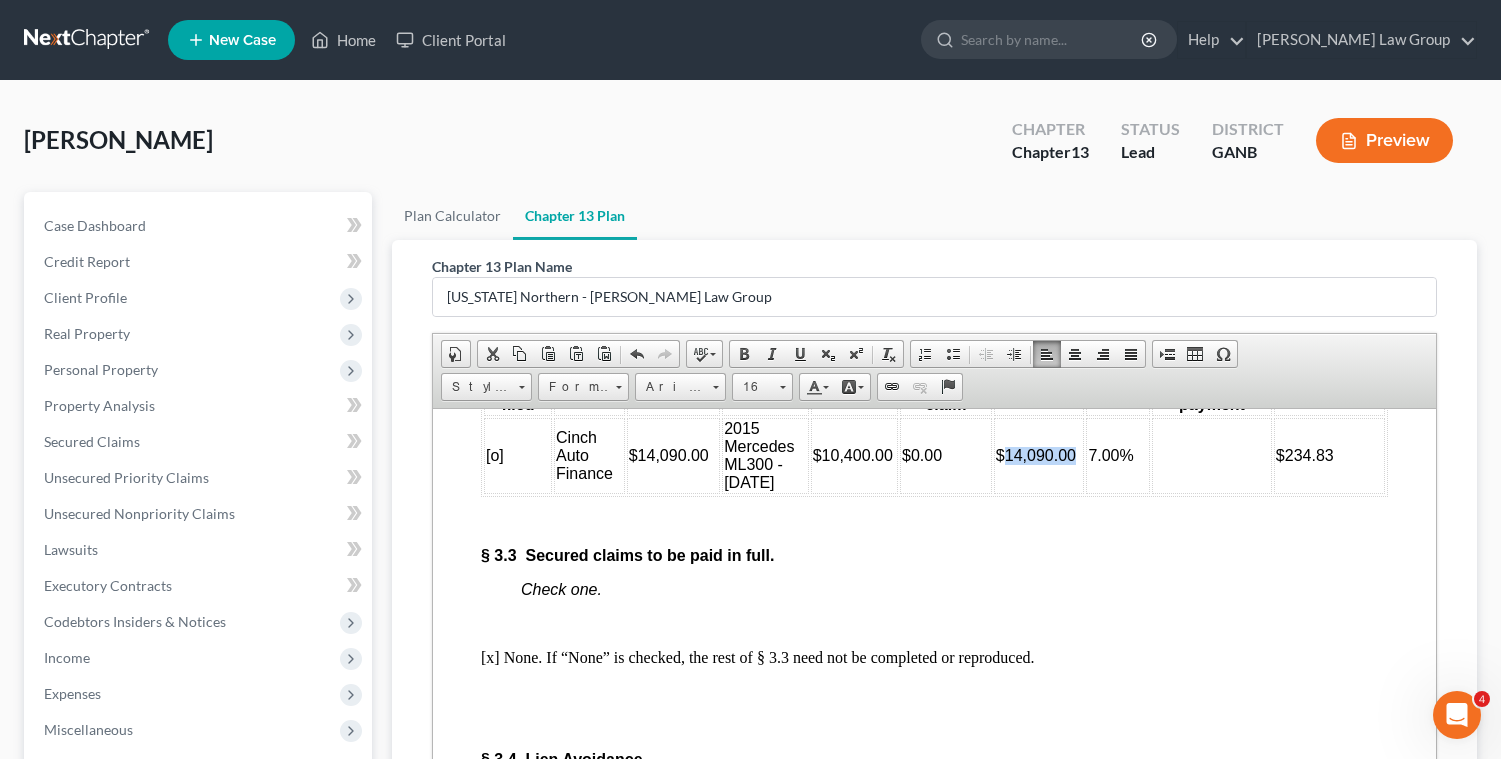 drag, startPoint x: 1080, startPoint y: 574, endPoint x: 1008, endPoint y: 568, distance: 72.249565 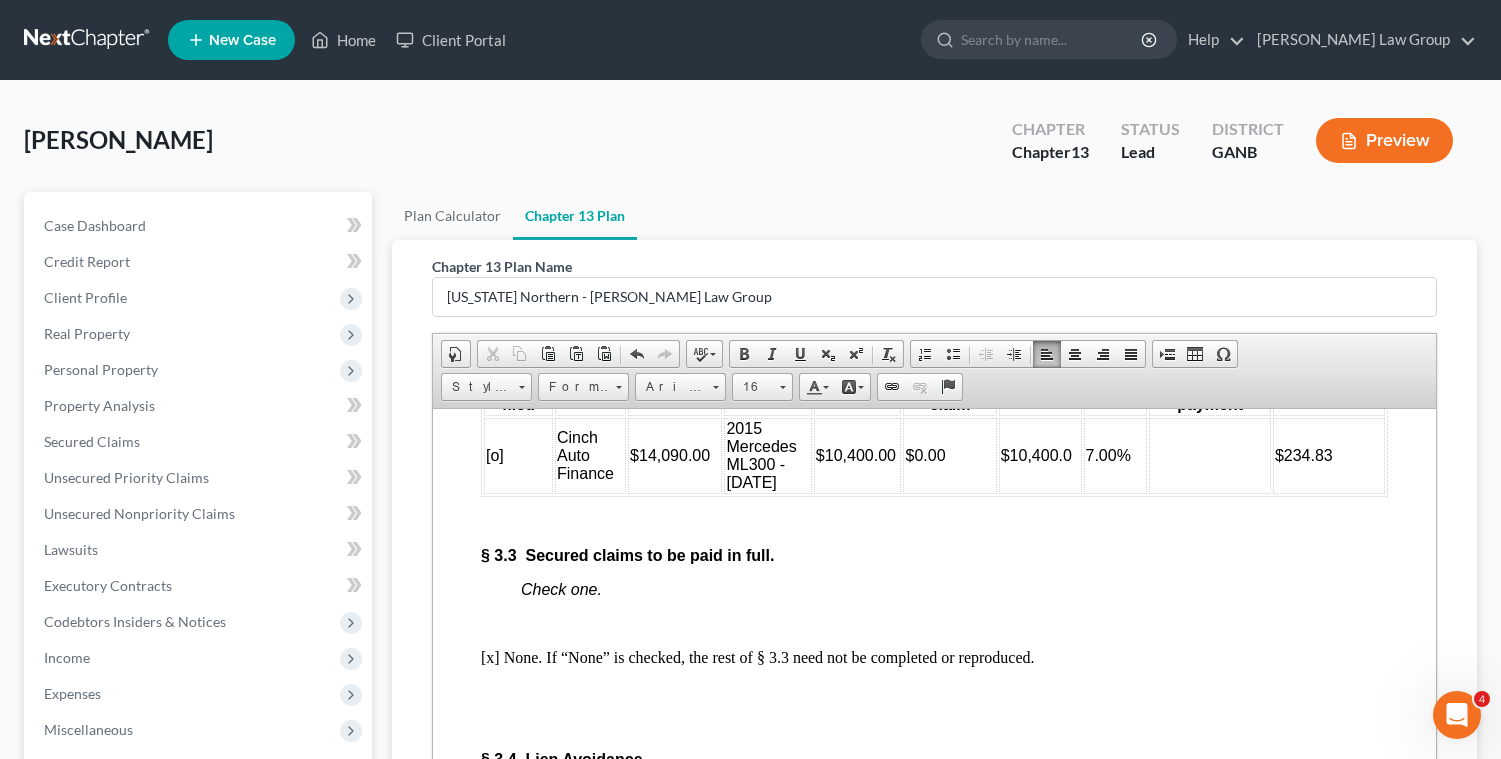 click at bounding box center (1209, 455) 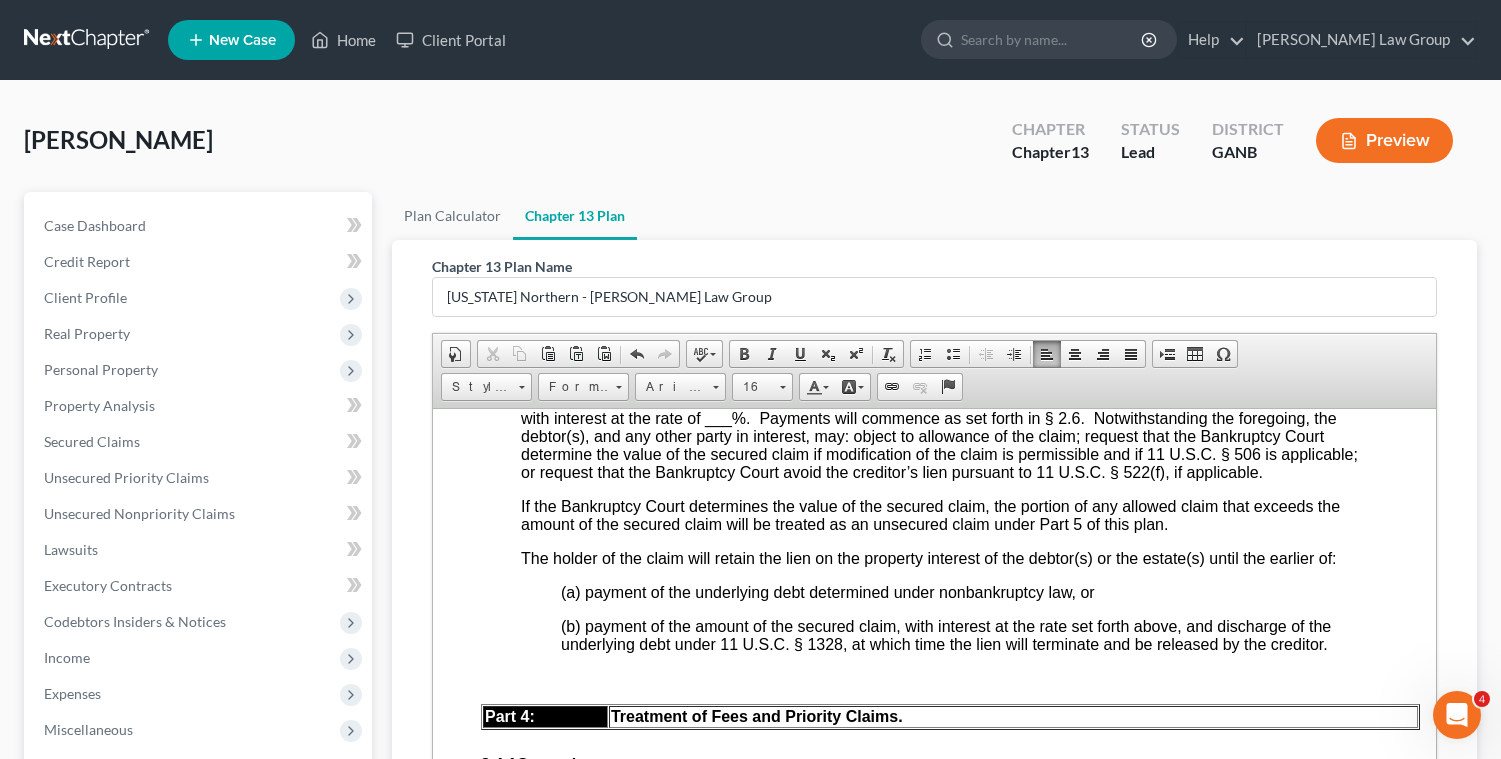 scroll, scrollTop: 5944, scrollLeft: 0, axis: vertical 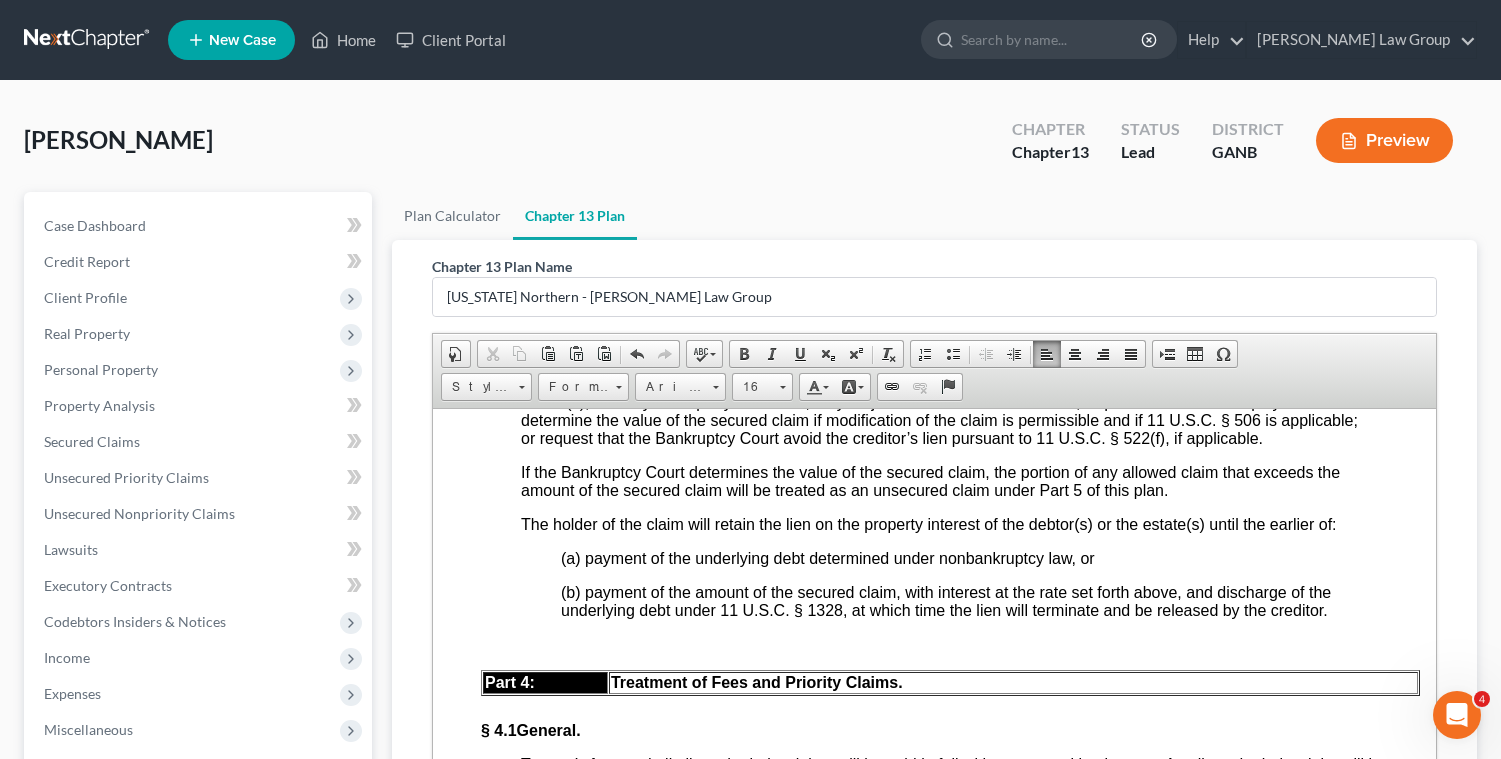drag, startPoint x: 739, startPoint y: 521, endPoint x: 709, endPoint y: 520, distance: 30.016663 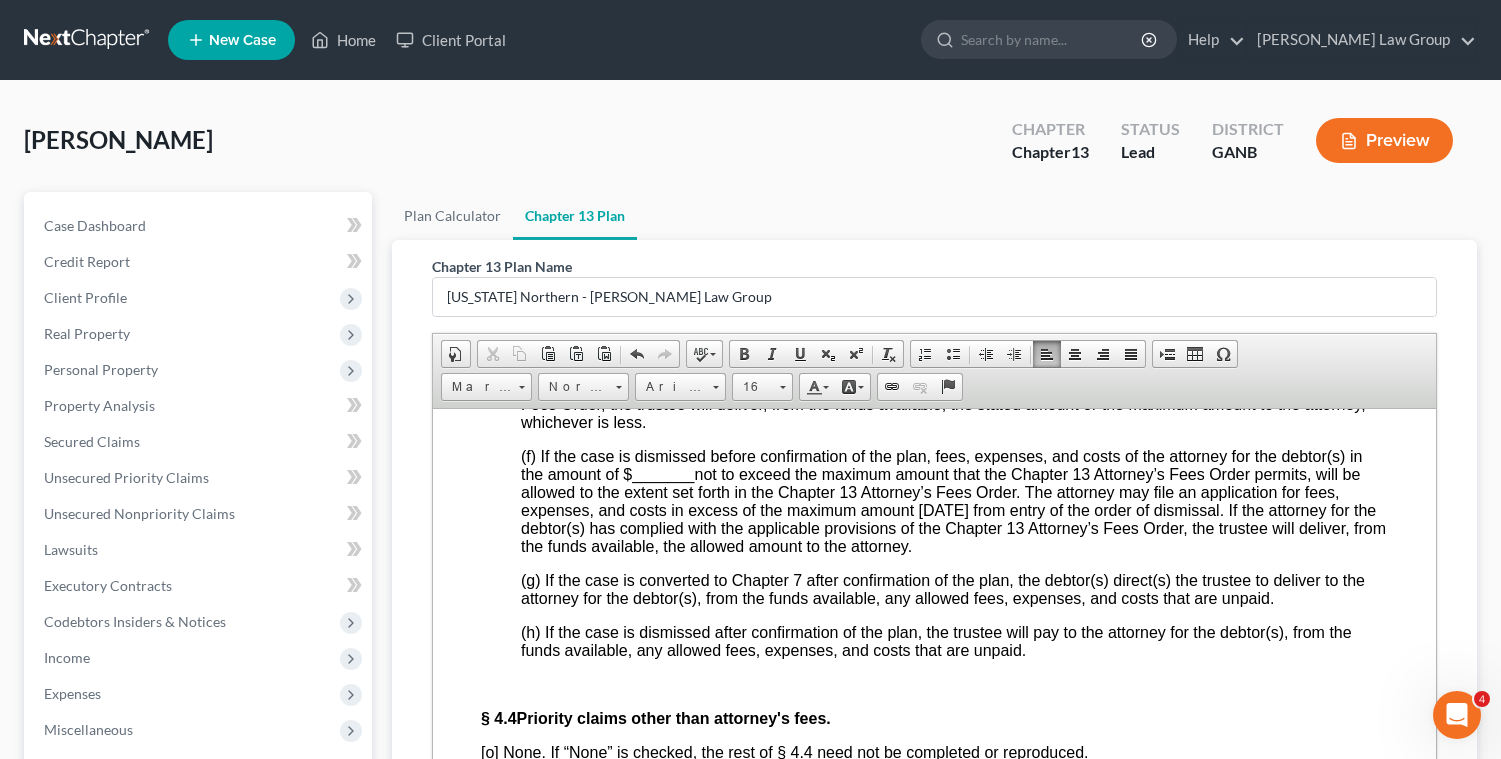 scroll, scrollTop: 6775, scrollLeft: 0, axis: vertical 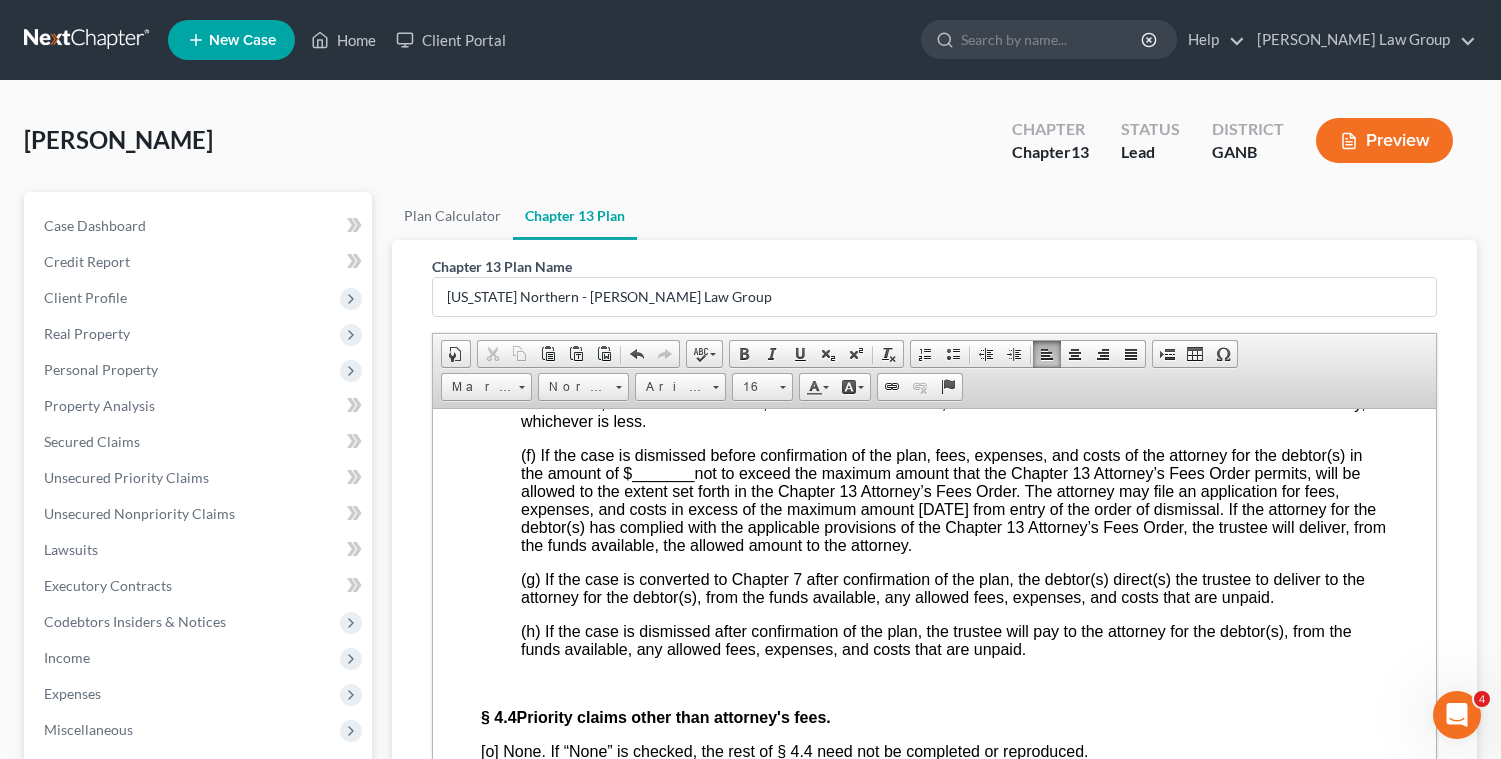 drag, startPoint x: 851, startPoint y: 513, endPoint x: 814, endPoint y: 513, distance: 37 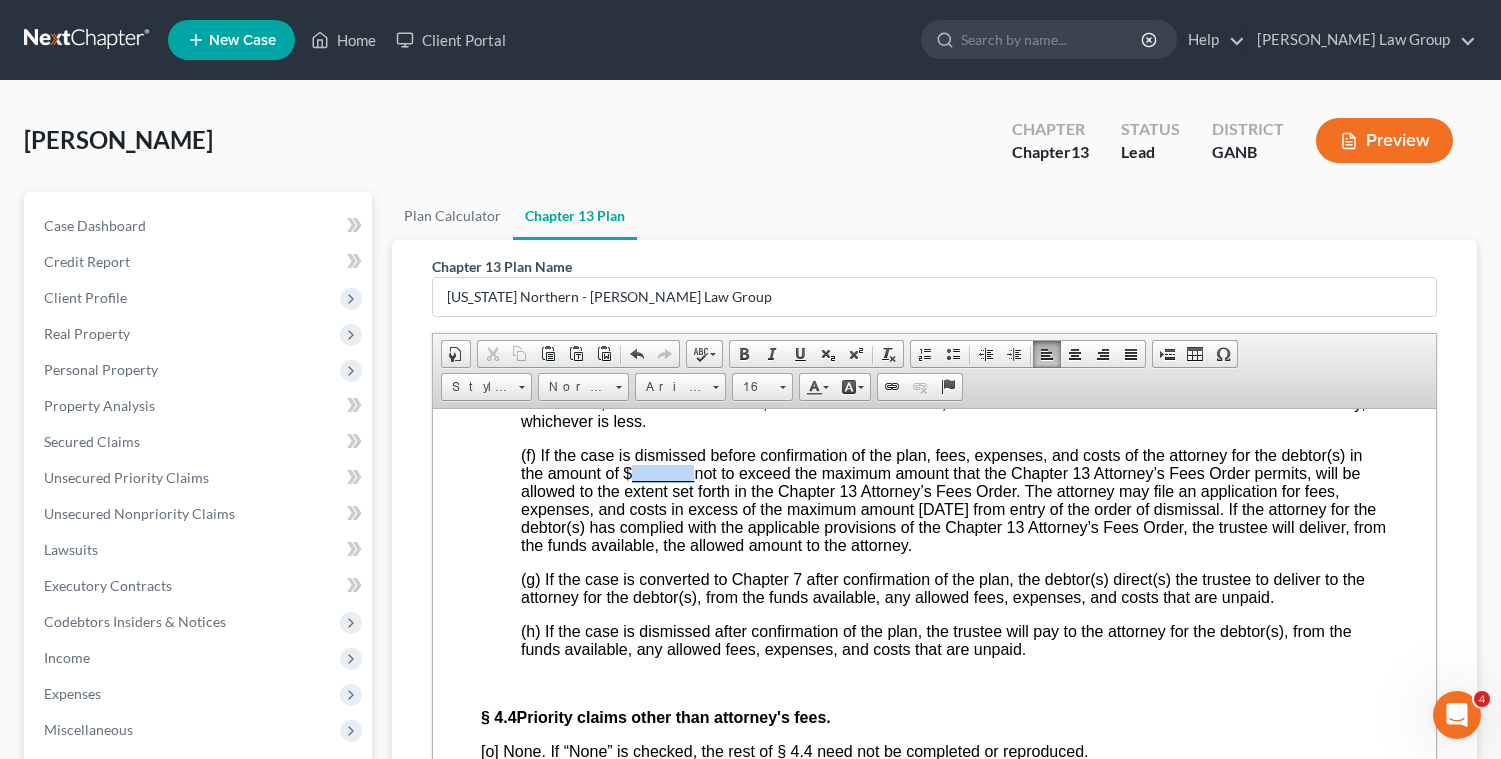 drag, startPoint x: 693, startPoint y: 626, endPoint x: 634, endPoint y: 624, distance: 59.03389 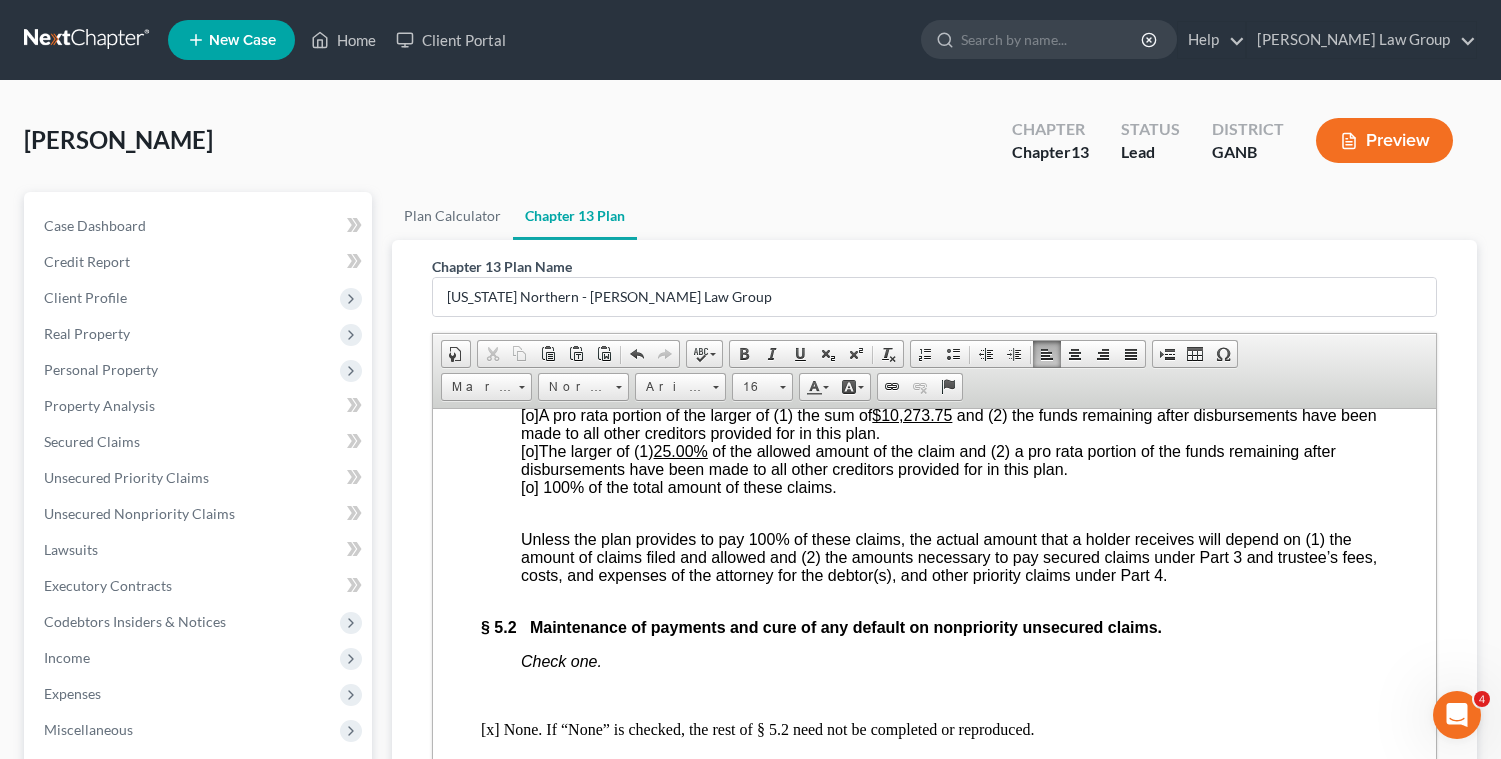 scroll, scrollTop: 7831, scrollLeft: 0, axis: vertical 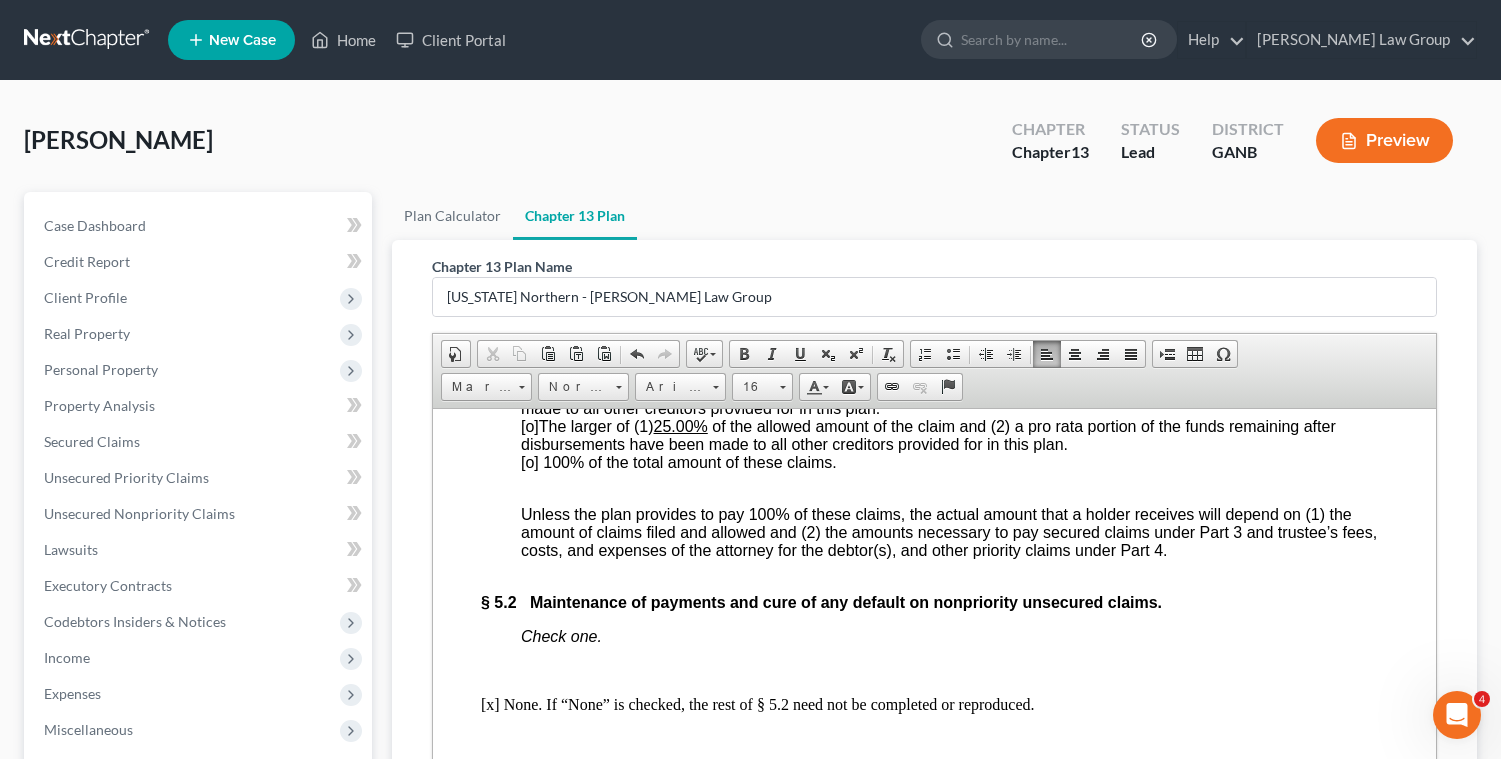 click on "[o]   100% of the total amount of these claims." at bounding box center (679, 461) 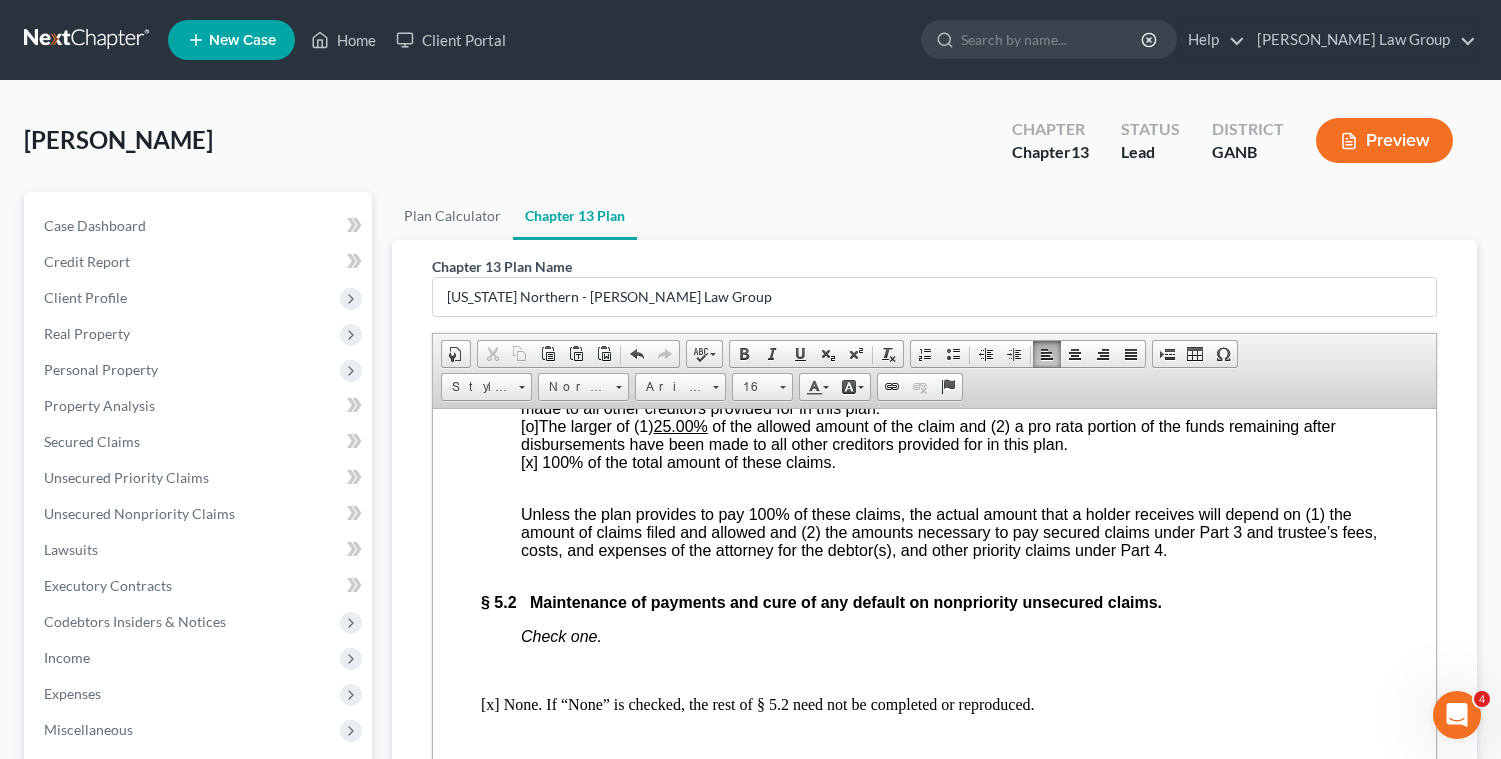 drag, startPoint x: 960, startPoint y: 564, endPoint x: 889, endPoint y: 558, distance: 71.25307 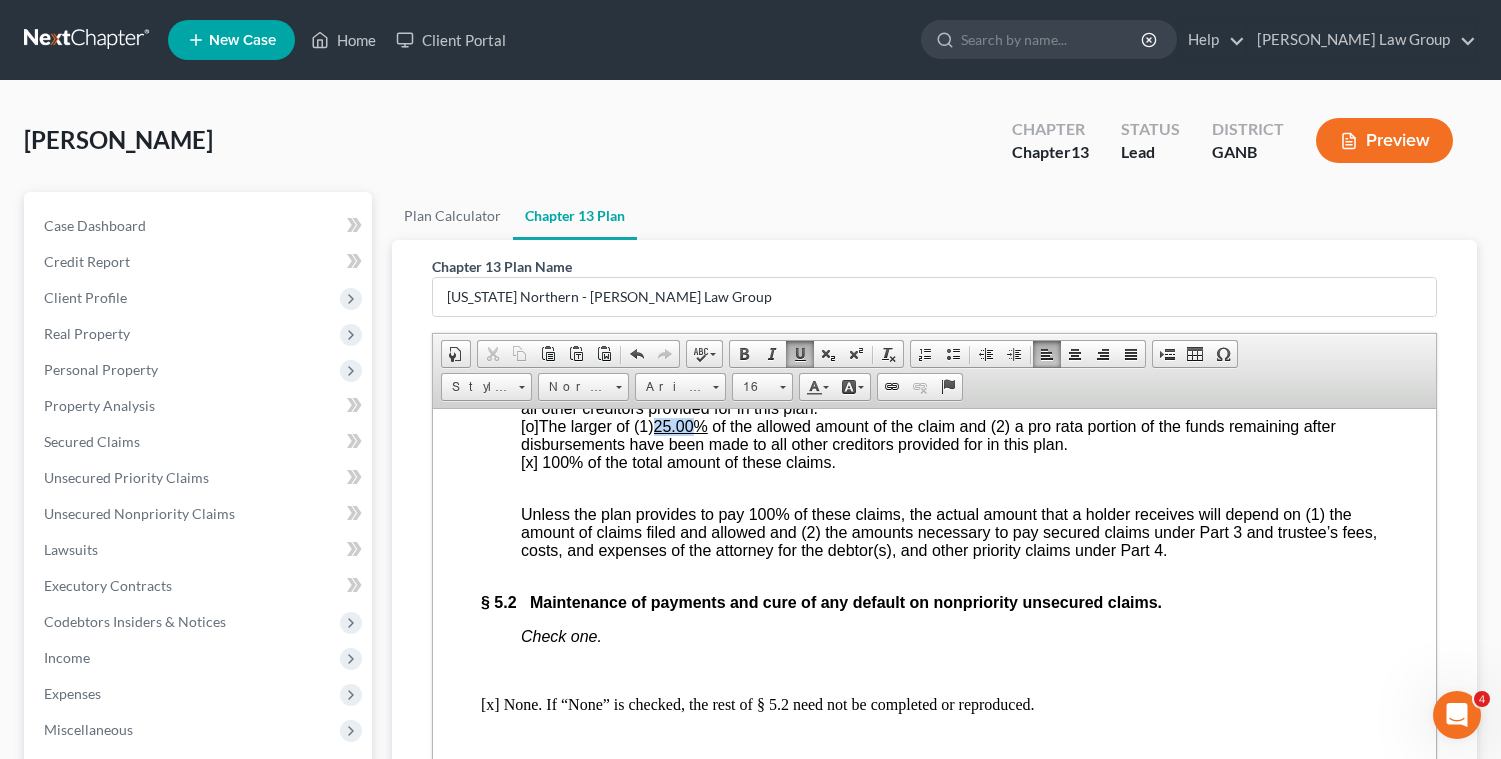 drag, startPoint x: 705, startPoint y: 598, endPoint x: 661, endPoint y: 597, distance: 44.011364 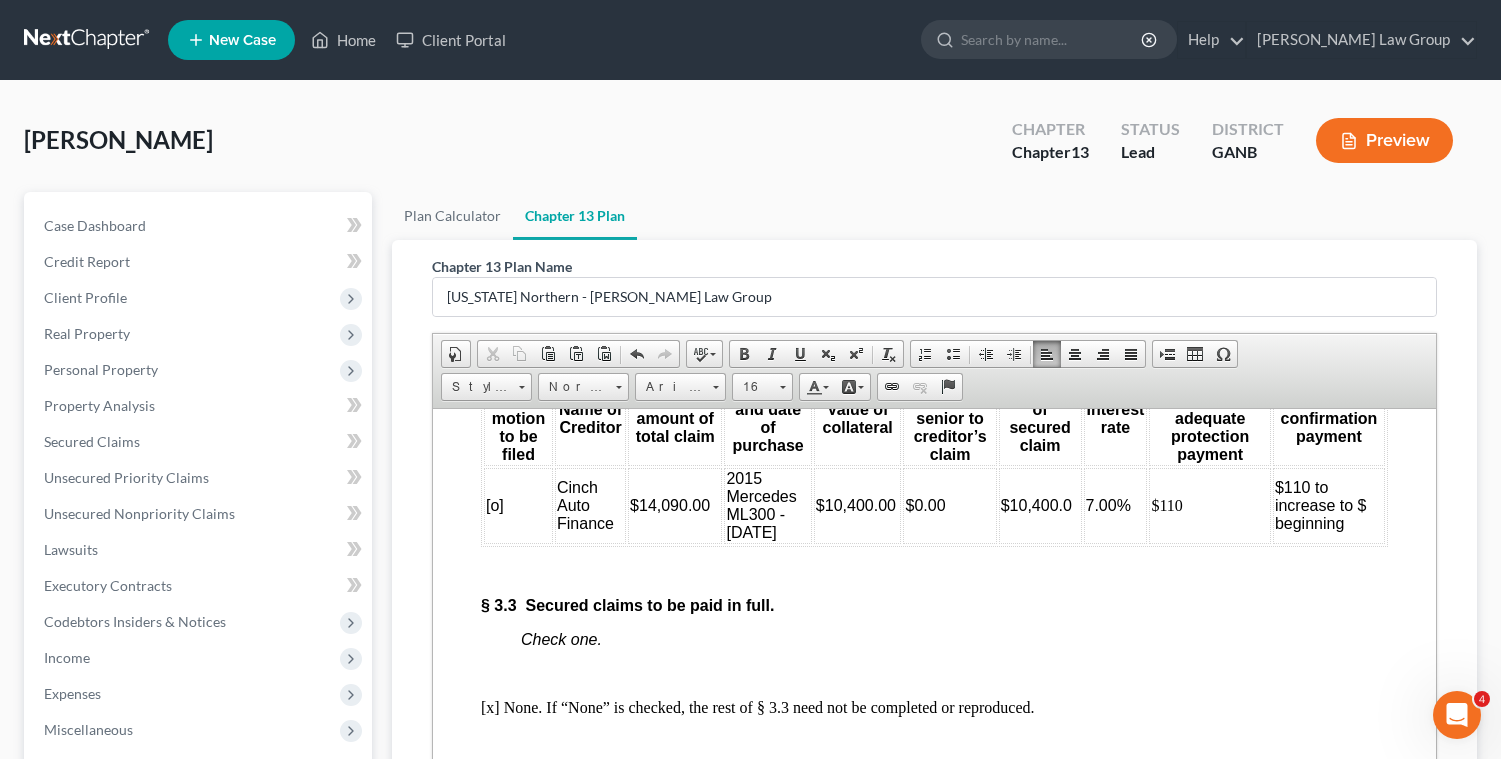 scroll, scrollTop: 4820, scrollLeft: 0, axis: vertical 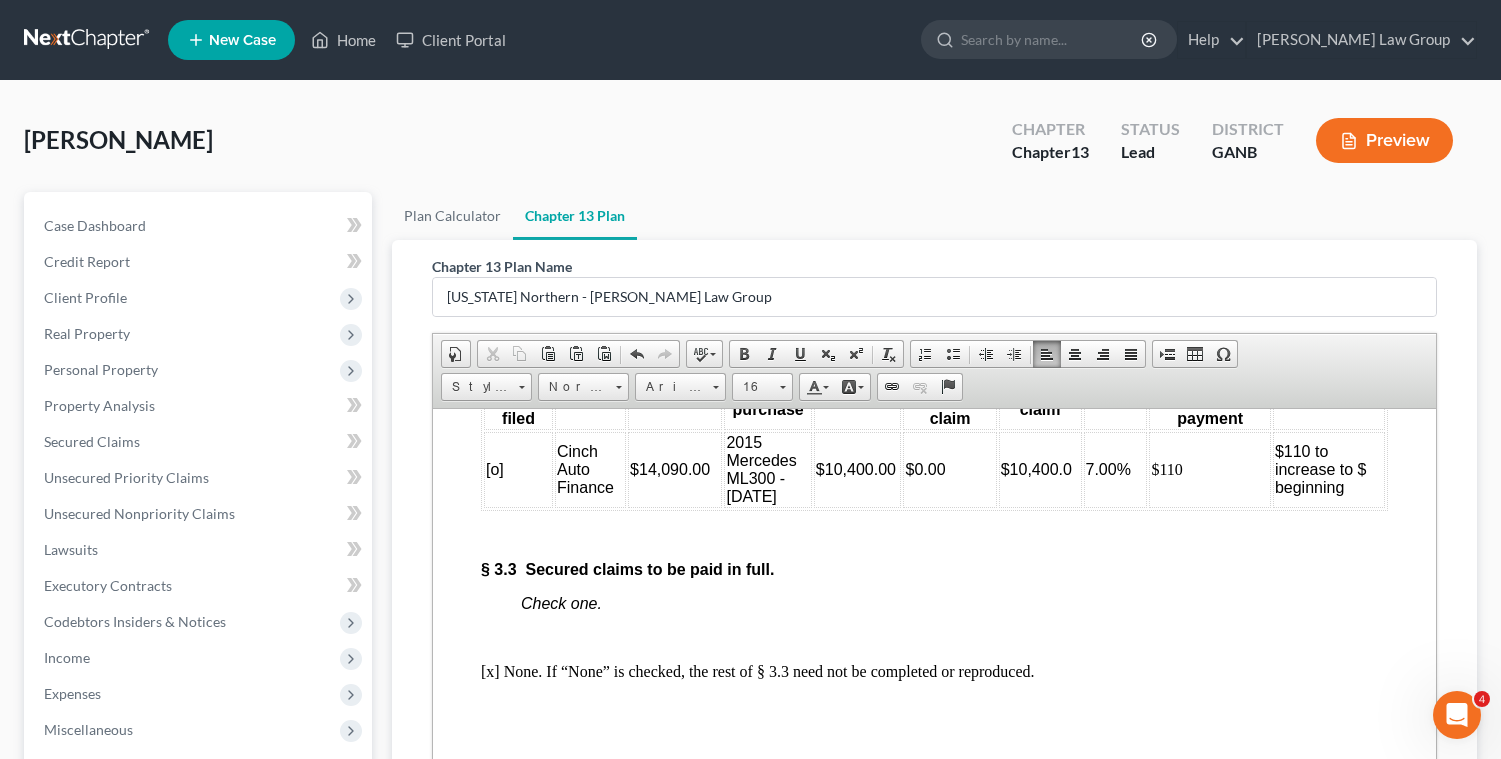 click on "$110" at bounding box center [1209, 469] 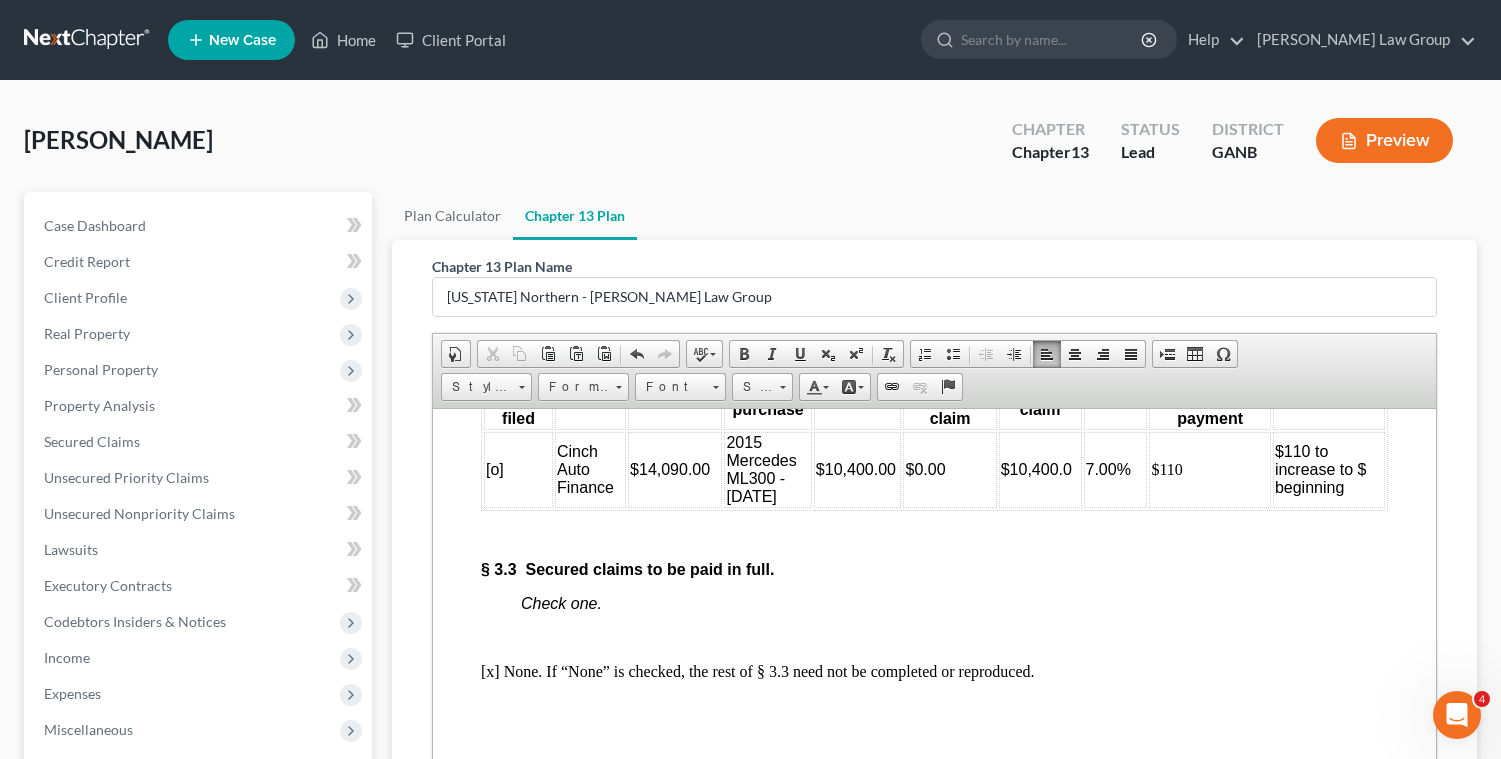 click on "$110 to increase to $ beginning" at bounding box center (1329, 469) 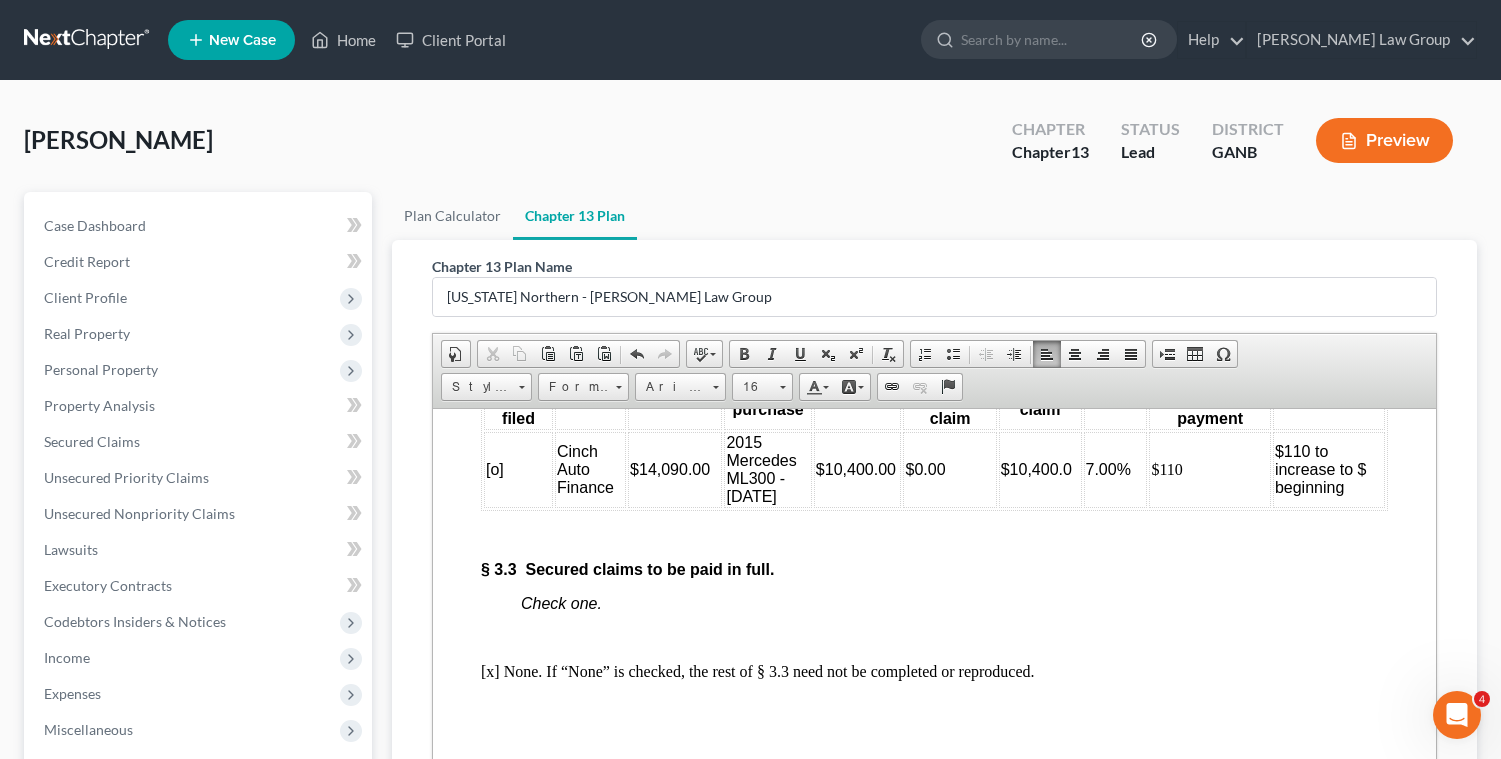 click on "$110" at bounding box center [1209, 469] 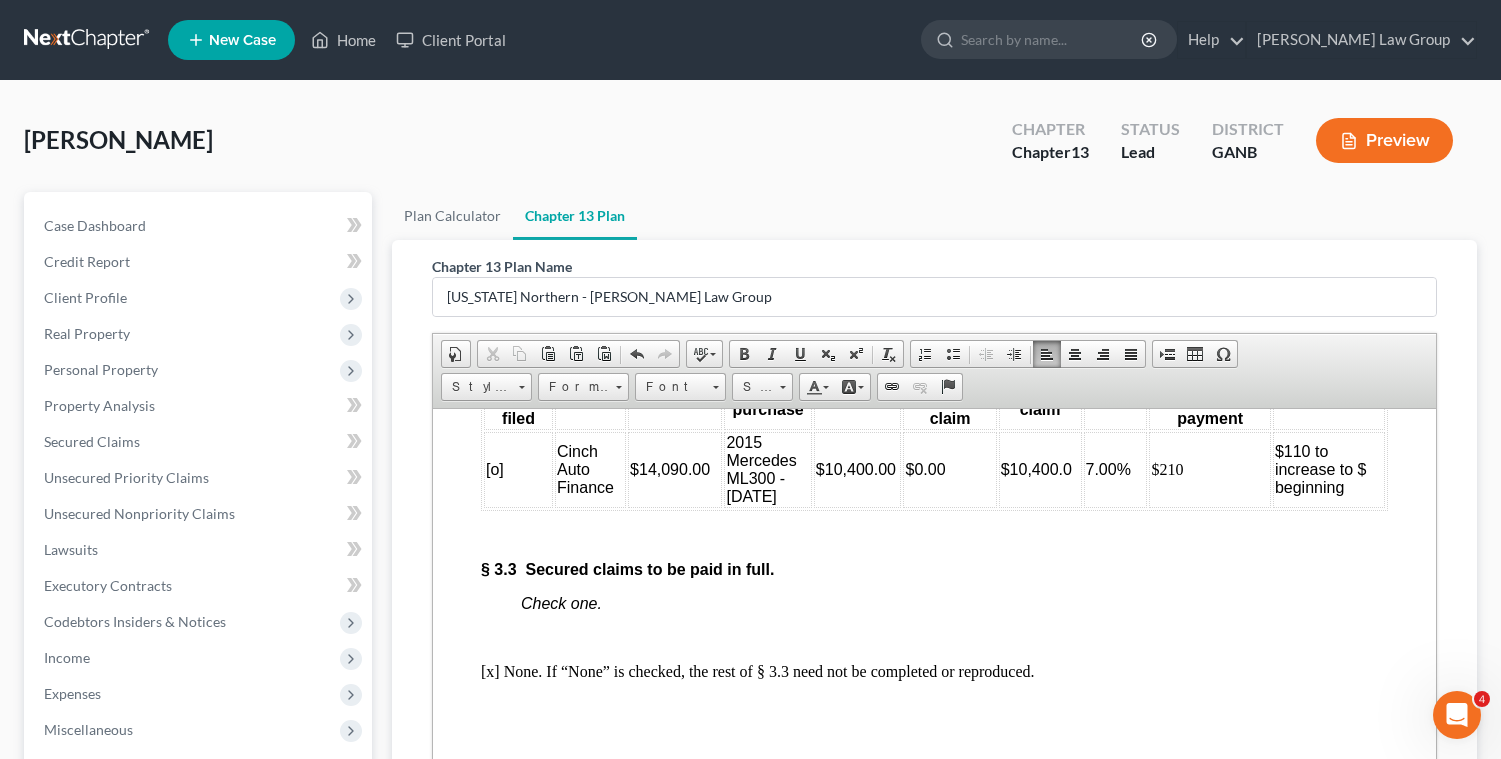 click on "$110 to increase to $ beginning" at bounding box center (1321, 468) 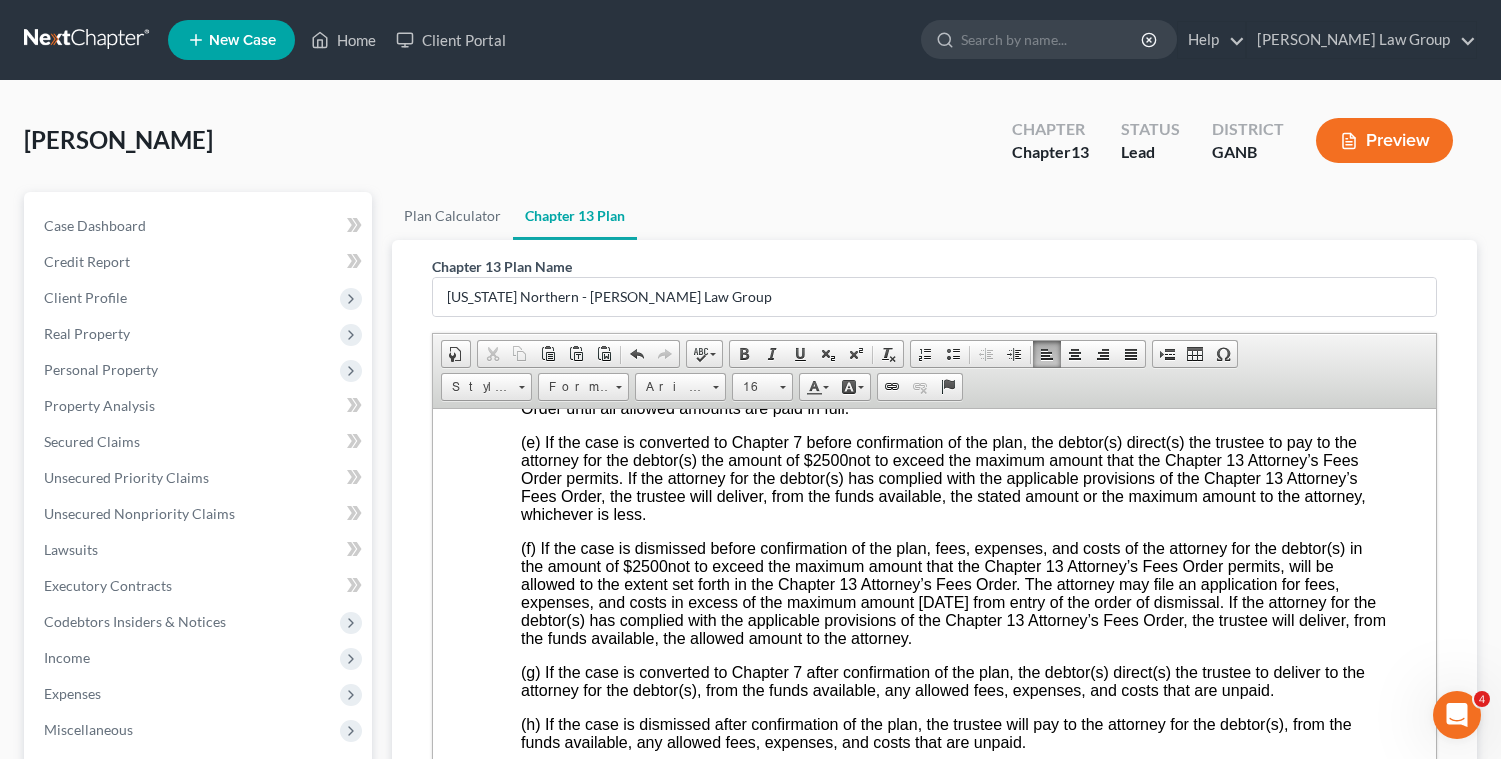scroll, scrollTop: 6683, scrollLeft: 0, axis: vertical 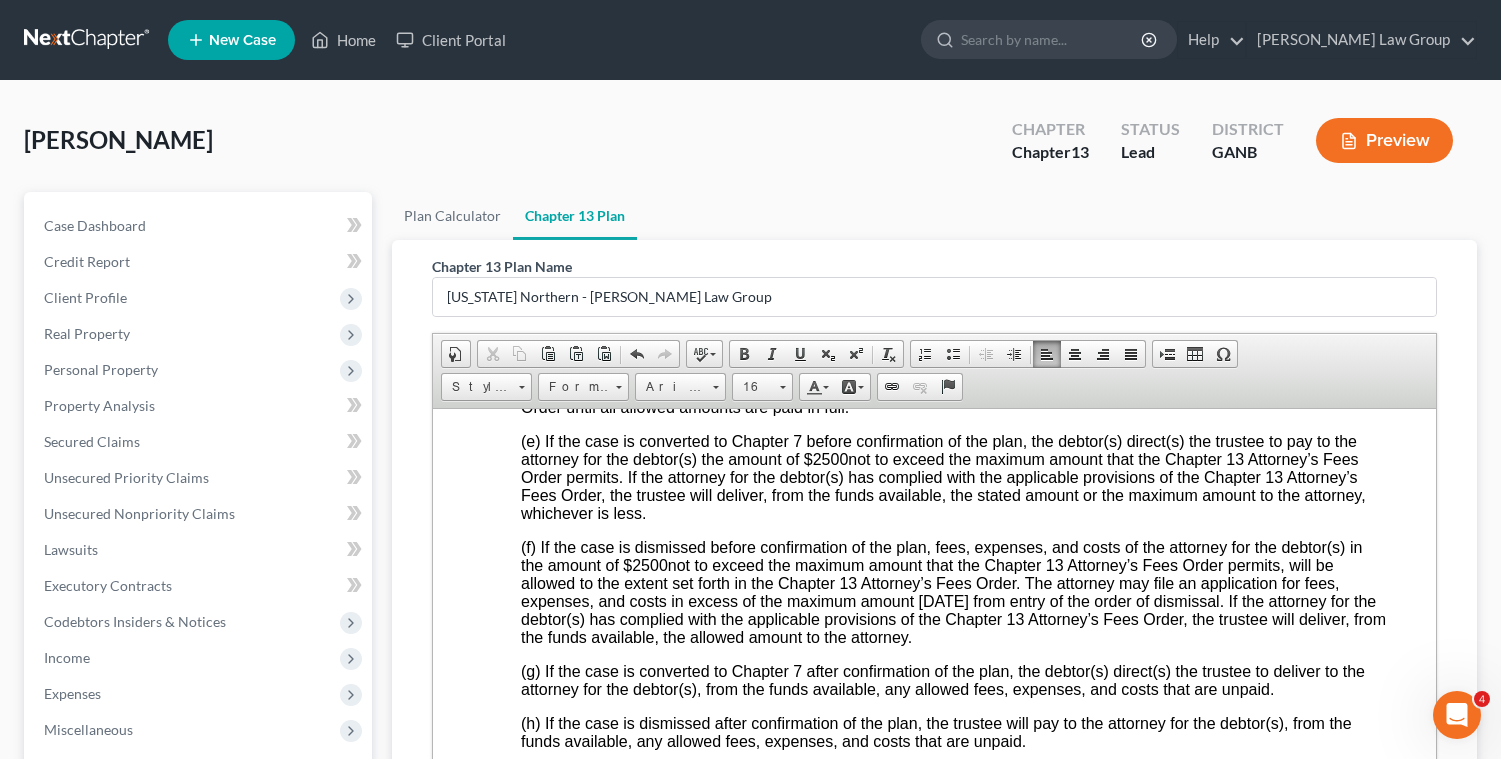 drag, startPoint x: 1240, startPoint y: 518, endPoint x: 1213, endPoint y: 517, distance: 27.018513 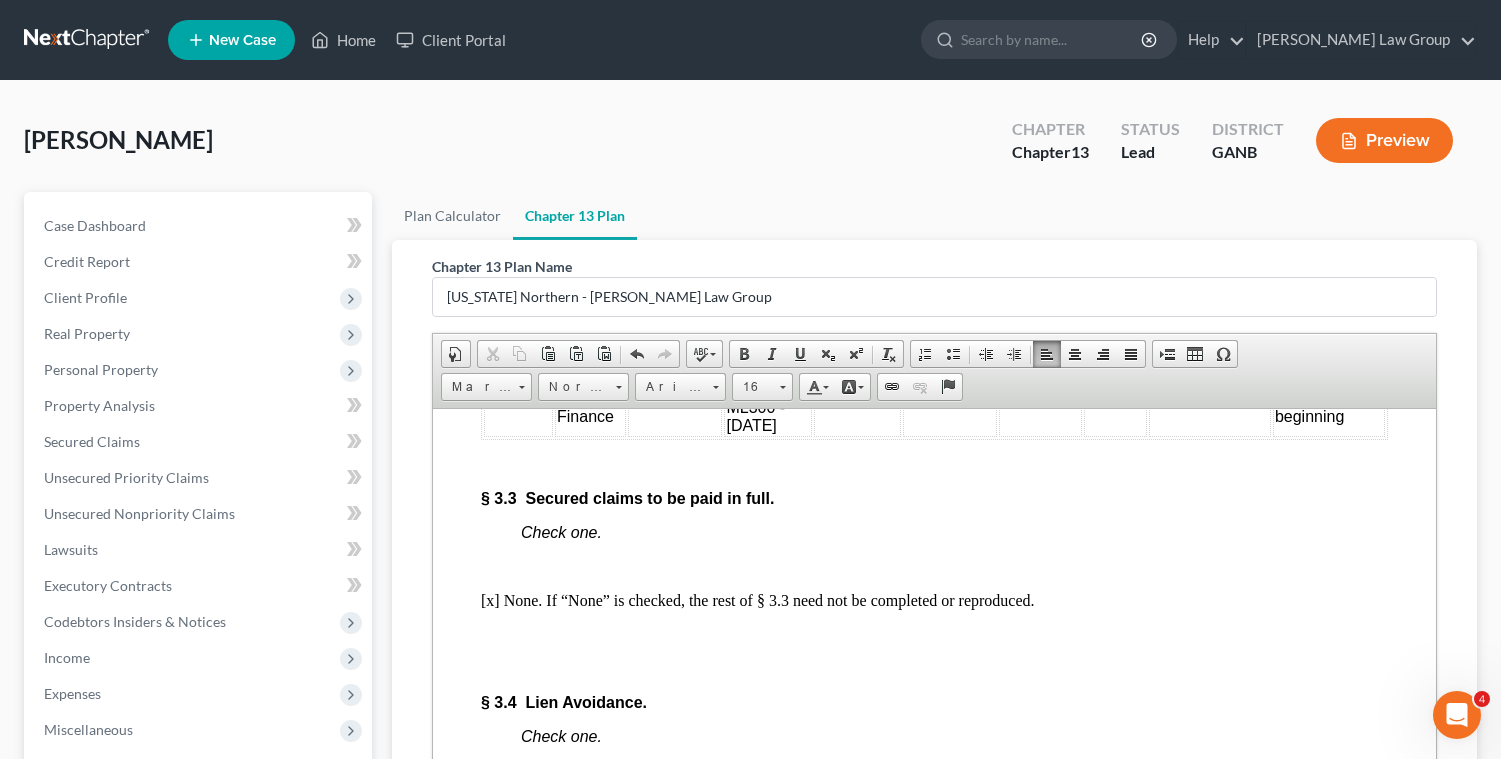 scroll, scrollTop: 4871, scrollLeft: 0, axis: vertical 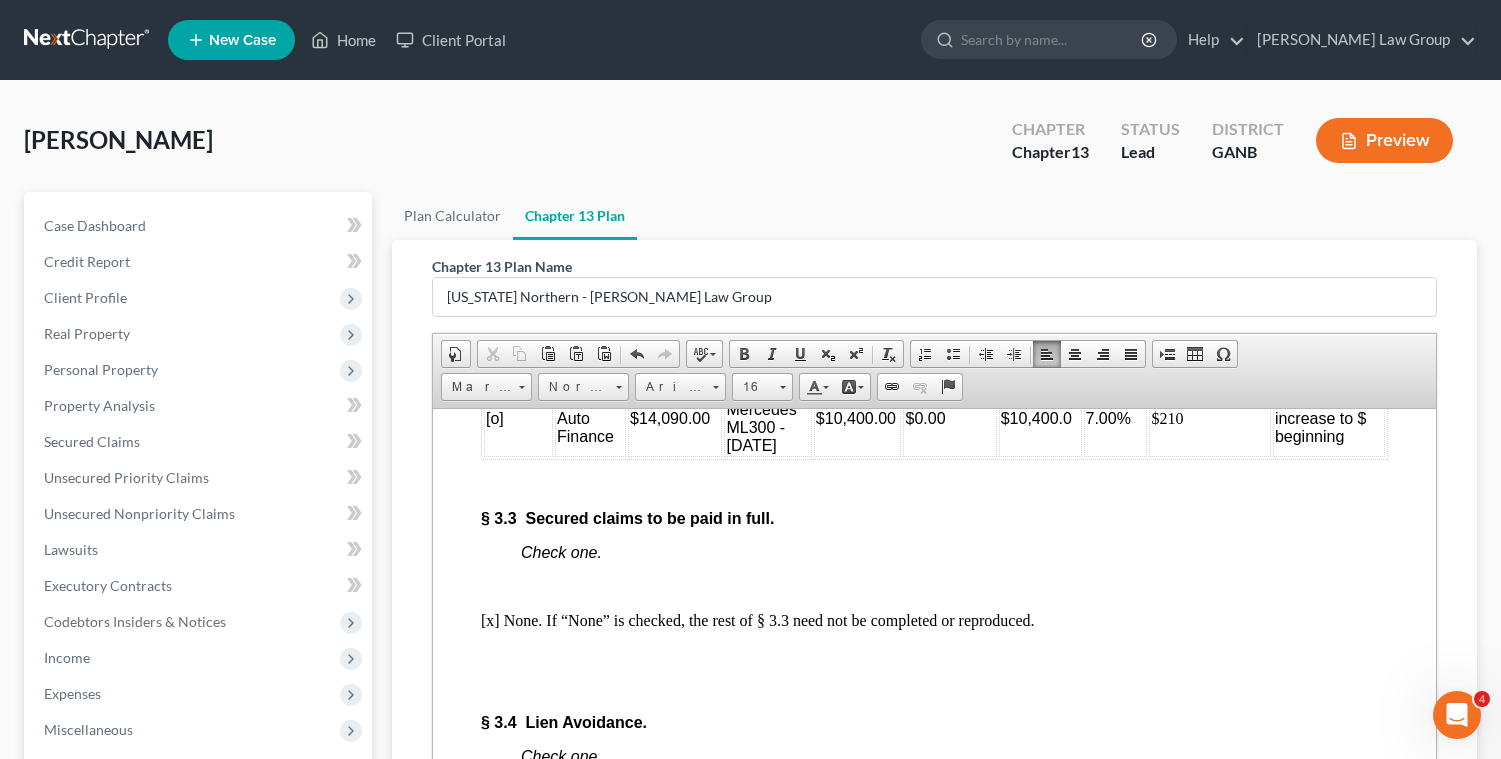 click on "$210 to increase to $ beginning" at bounding box center (1329, 418) 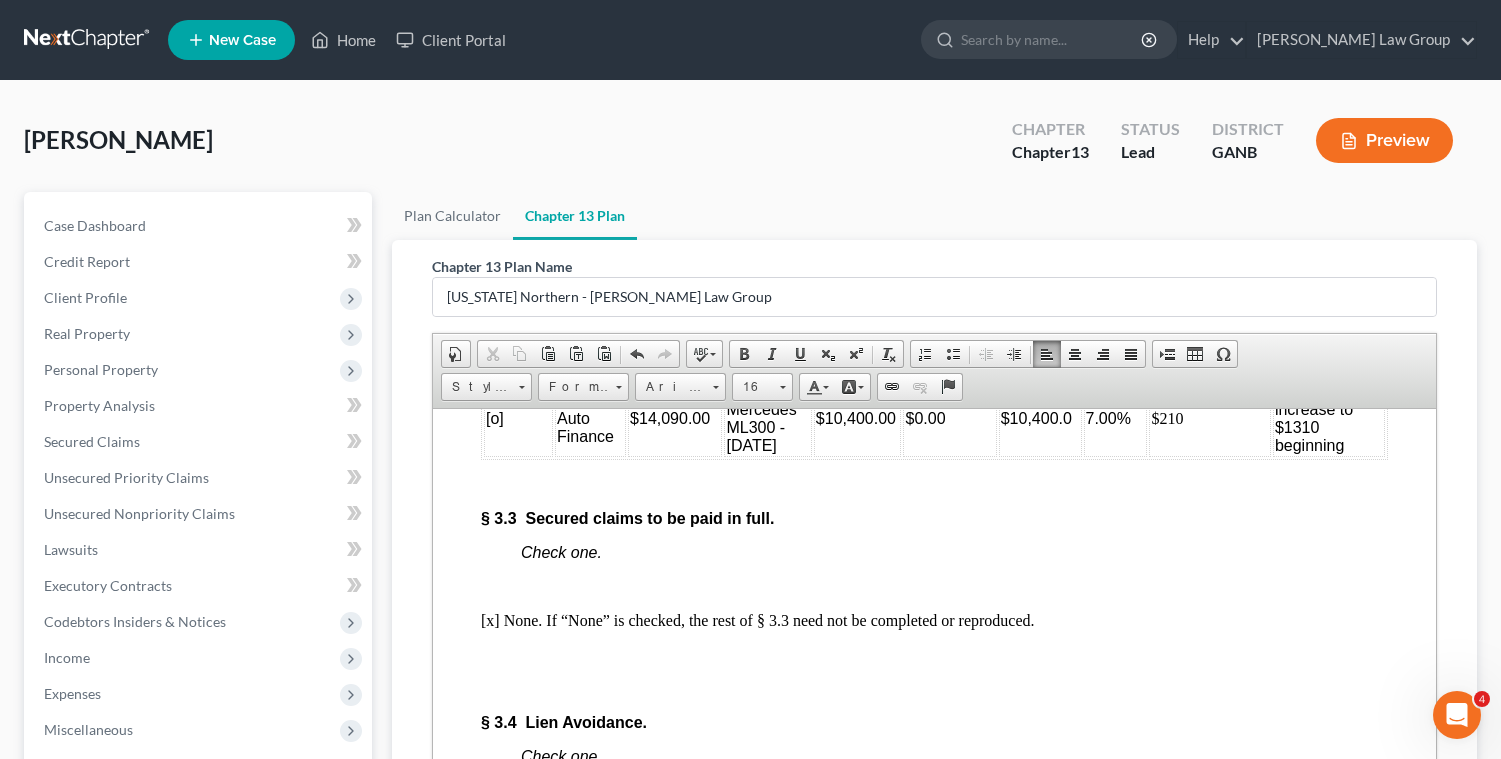 click on "$210 to increase to $1310 beginning" at bounding box center [1329, 418] 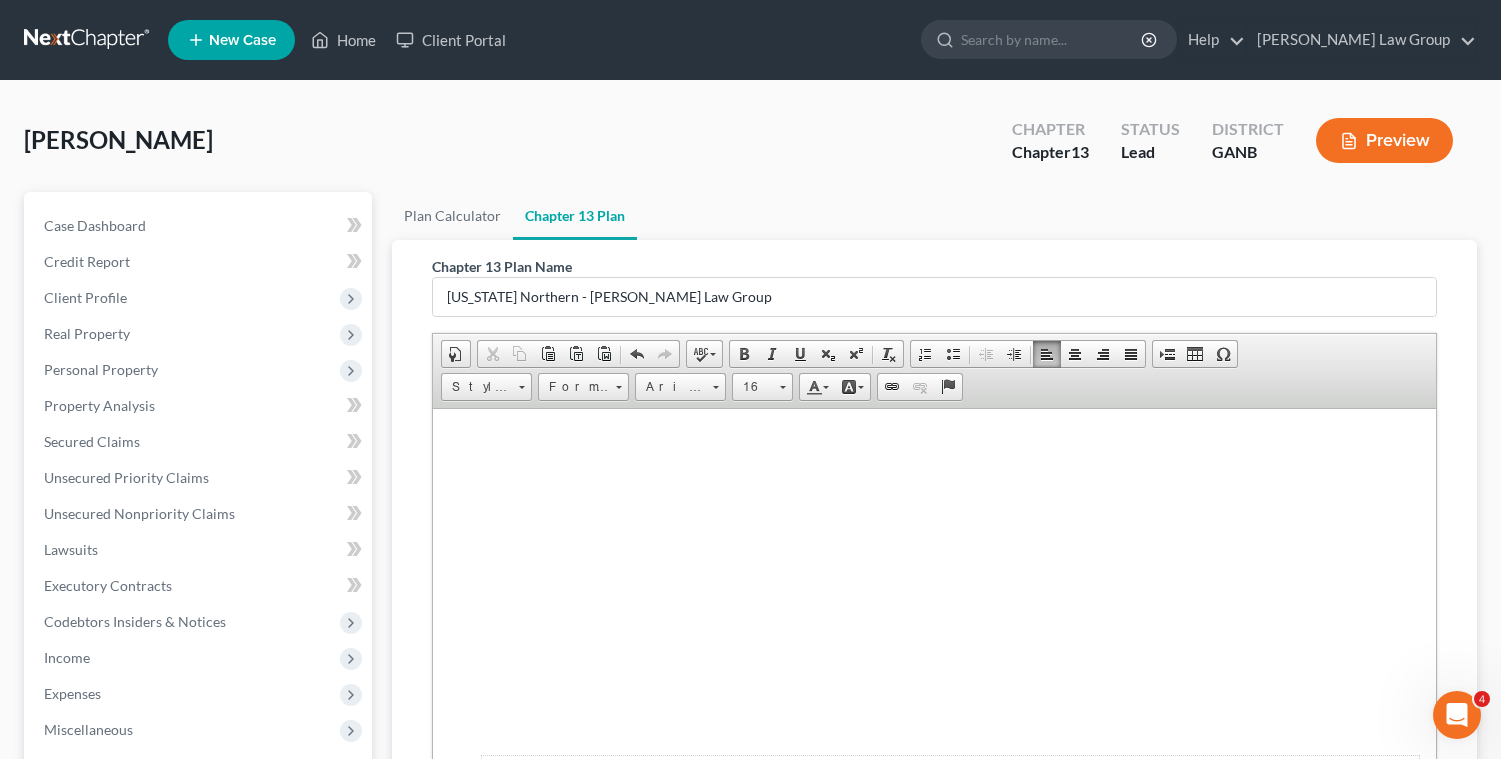 scroll, scrollTop: 10590, scrollLeft: 0, axis: vertical 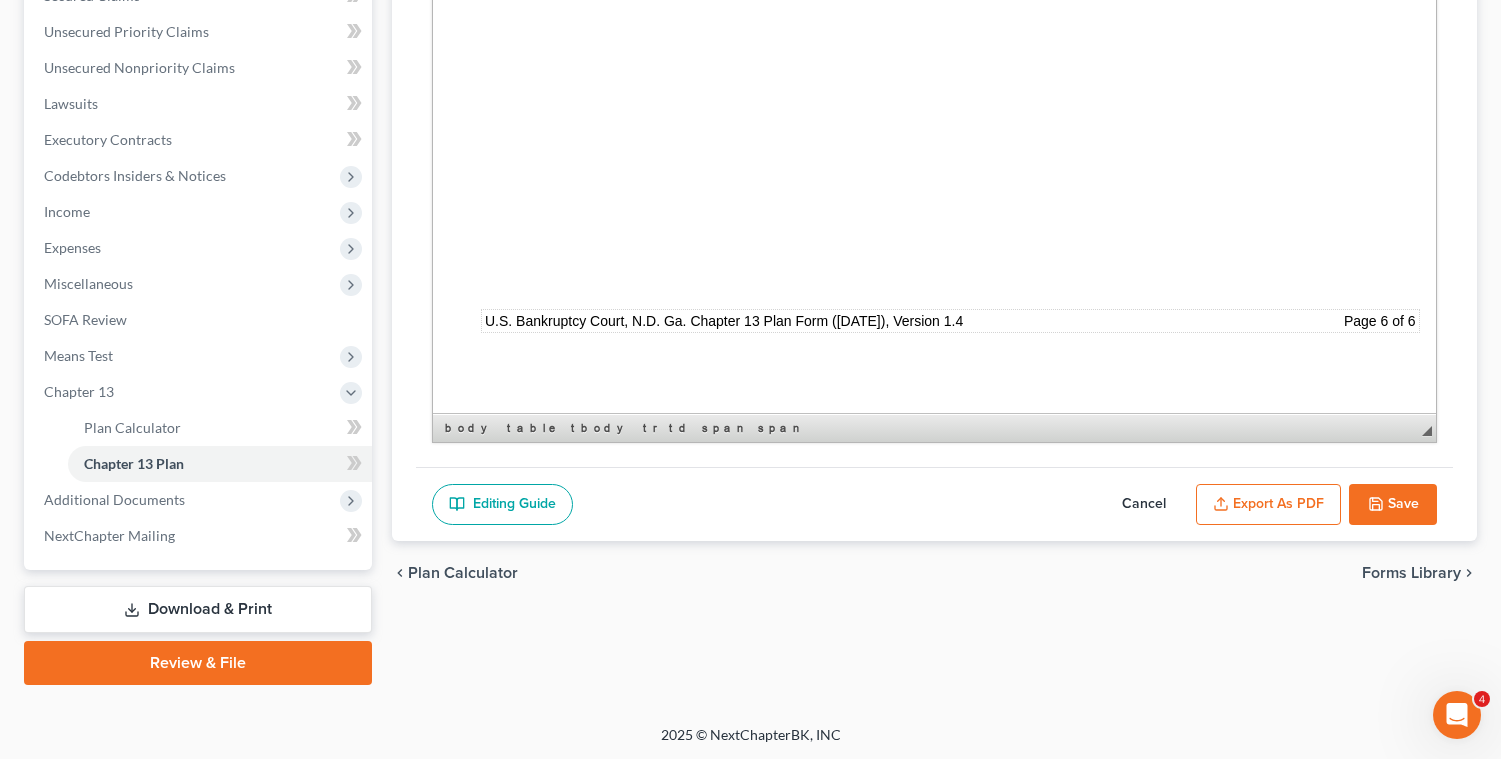 click on "Export as PDF" at bounding box center (1268, 505) 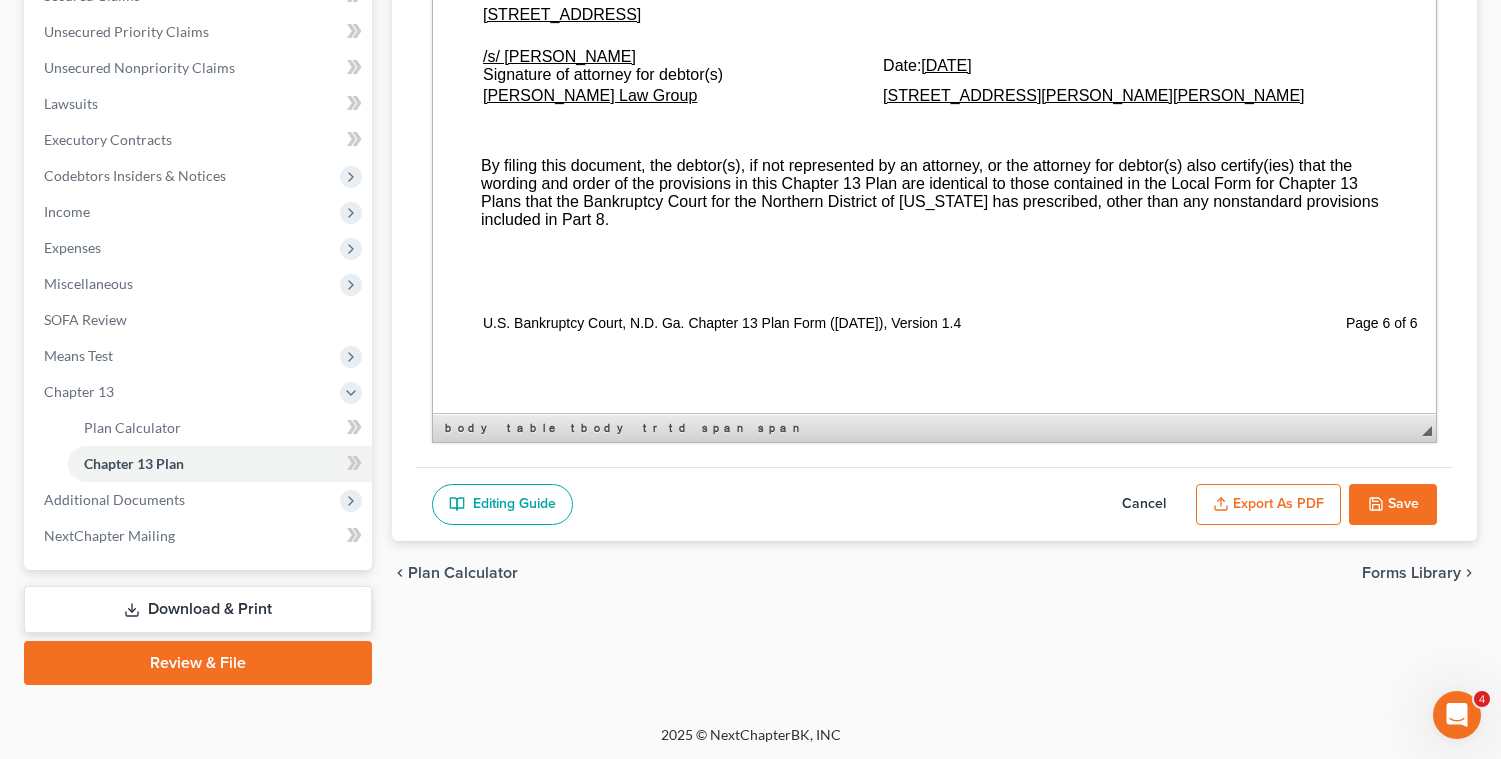 scroll, scrollTop: 10231, scrollLeft: 0, axis: vertical 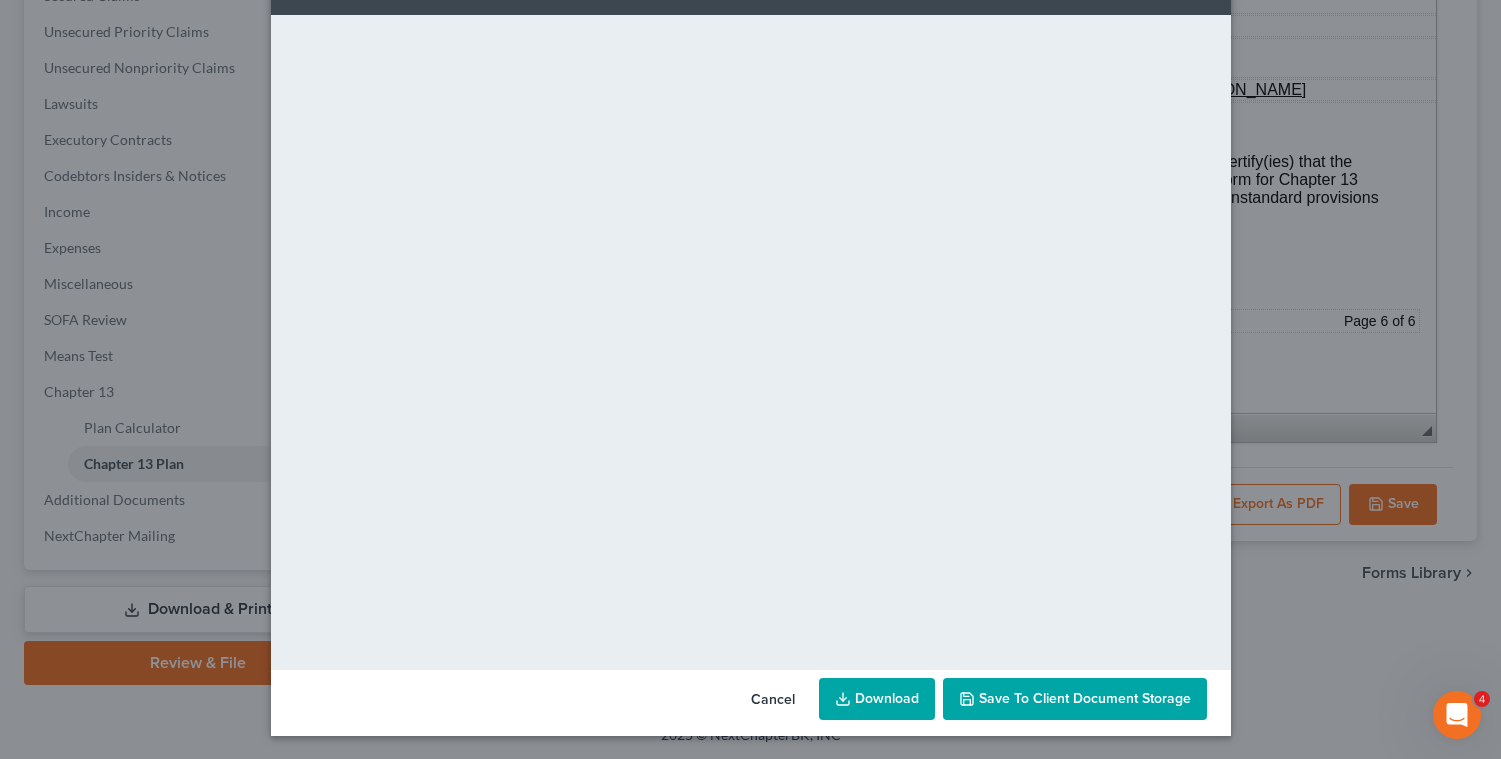 click on "Save to Client Document Storage" at bounding box center (1085, 698) 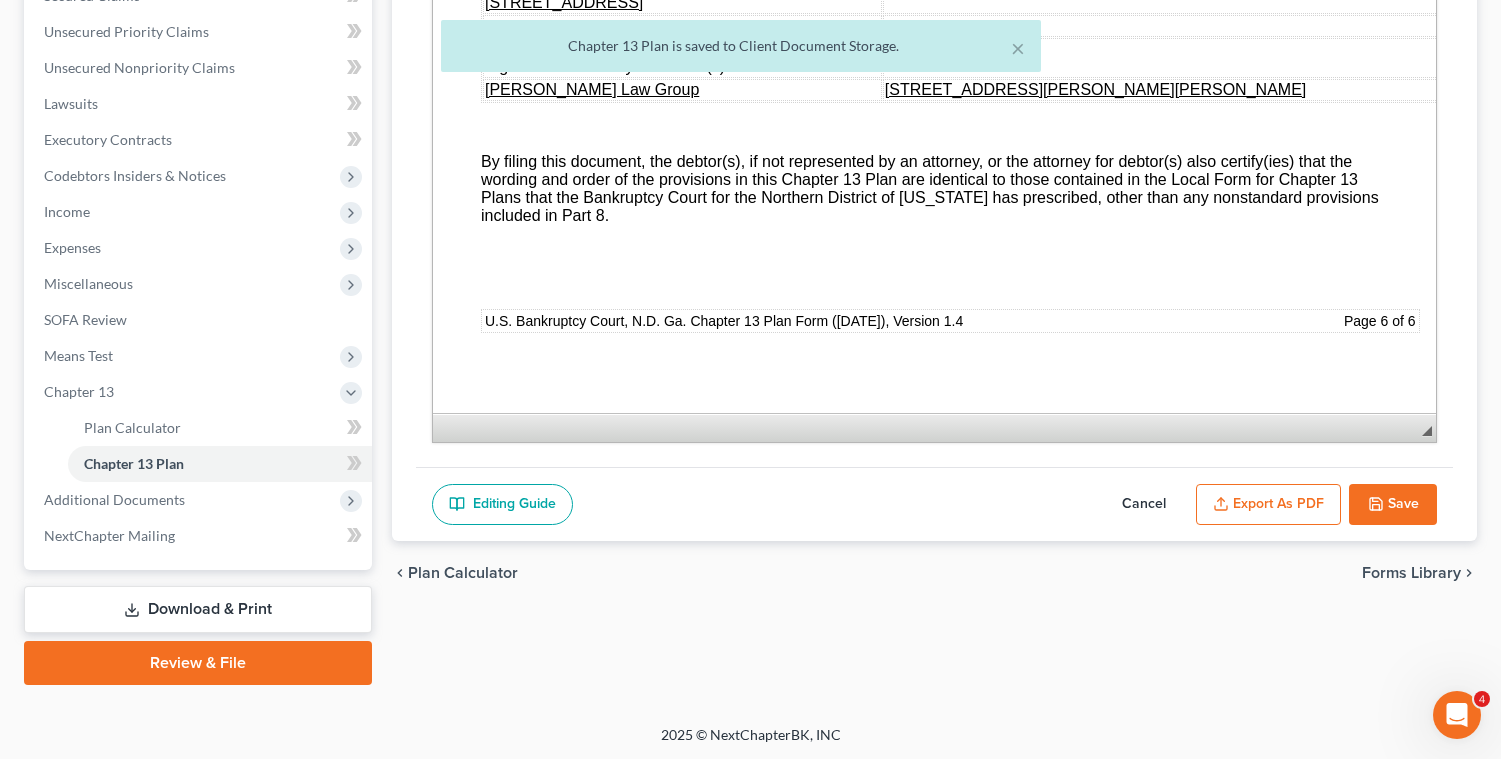 click on "Save" at bounding box center (1393, 505) 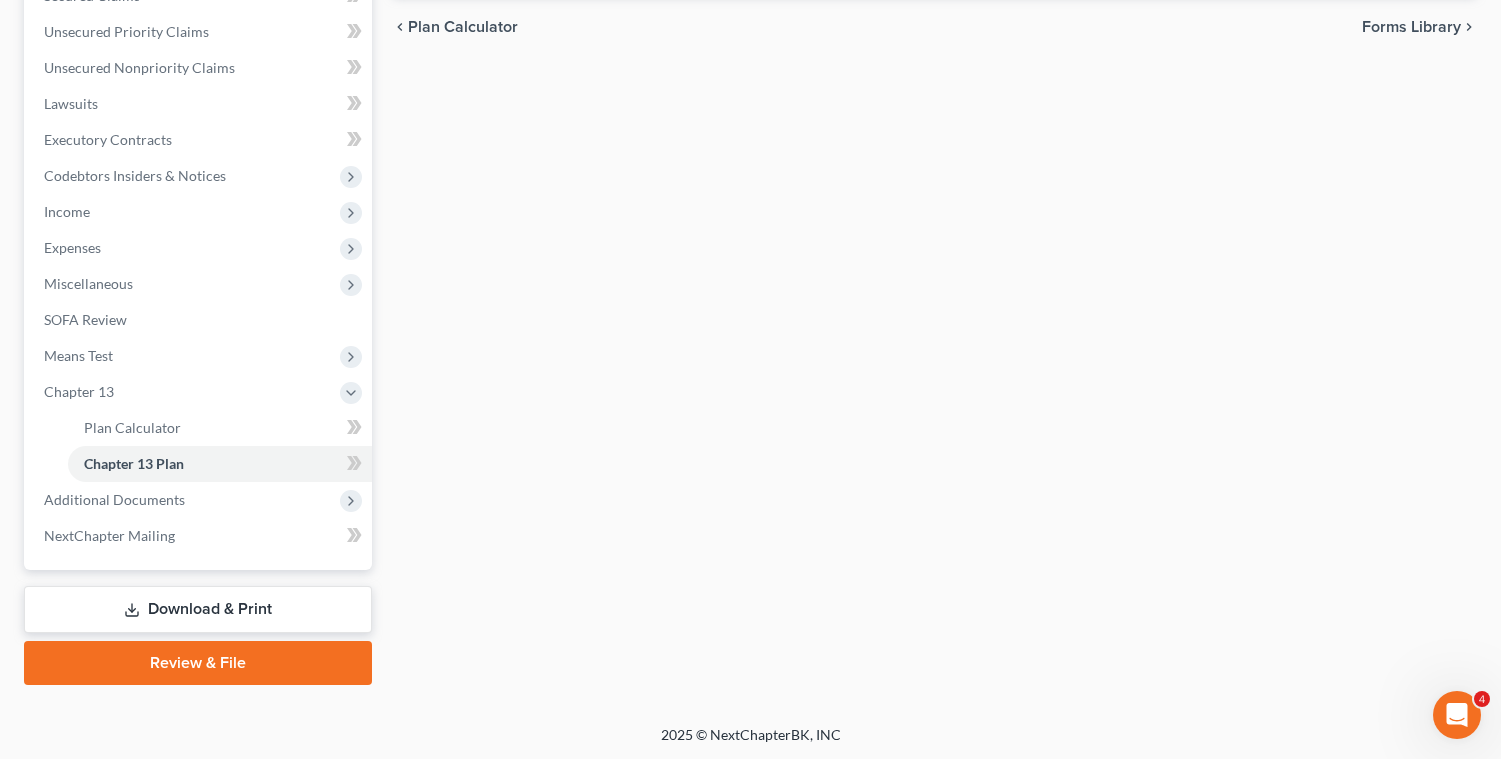 click on "Download & Print" at bounding box center [198, 609] 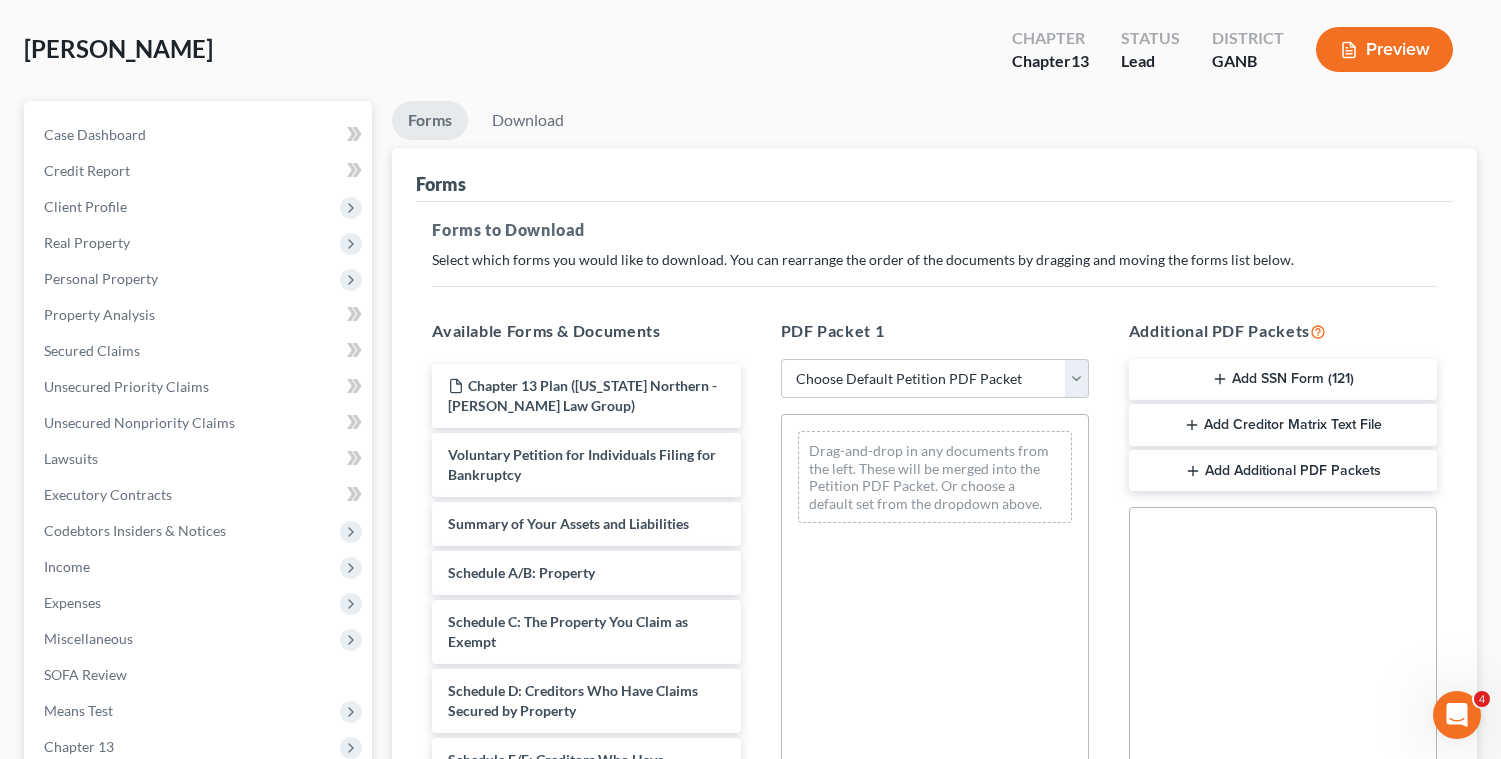scroll, scrollTop: 0, scrollLeft: 0, axis: both 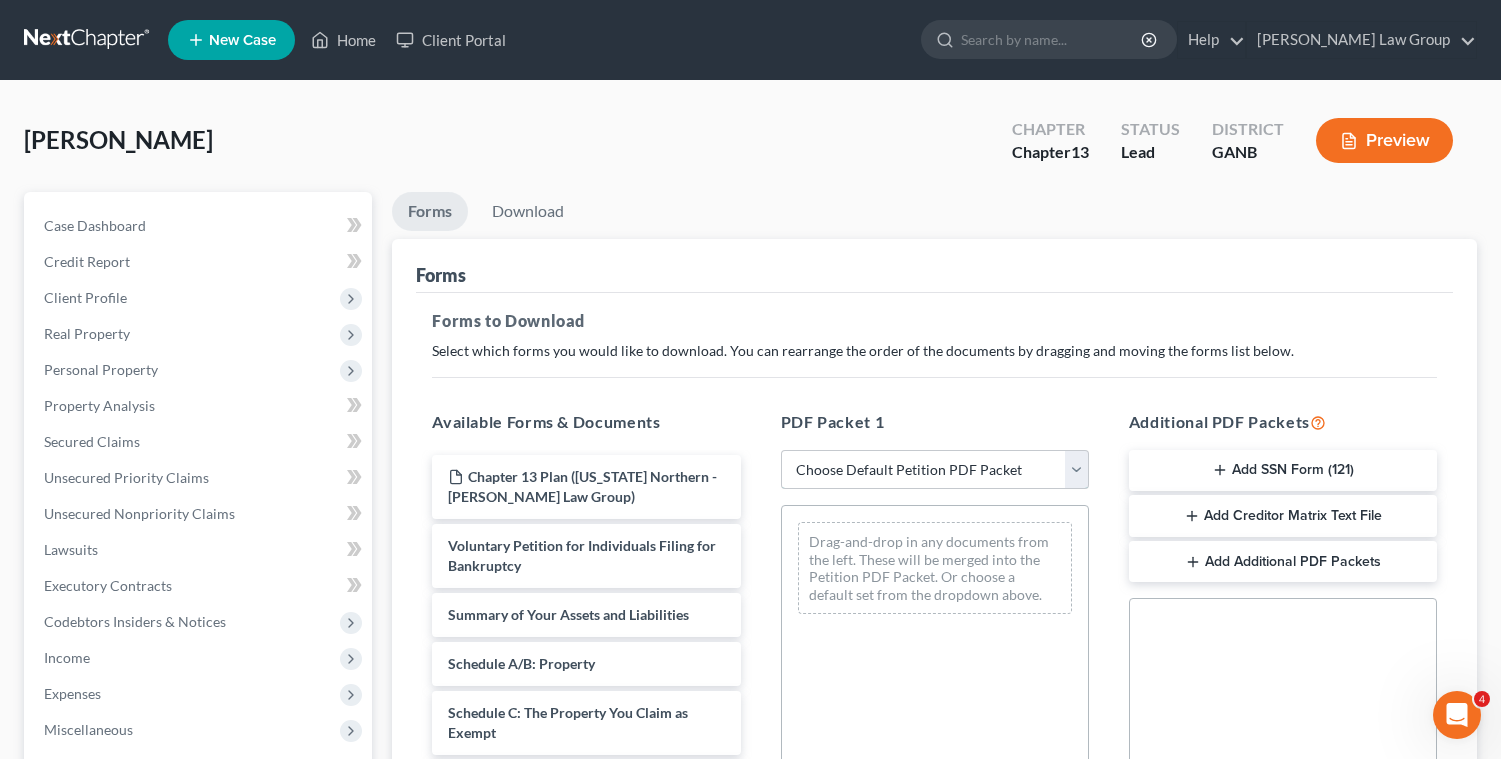 click on "Choose Default Petition PDF Packet Complete Bankruptcy Petition (all forms and schedules) Emergency Filing Forms (Petition and Creditor List Only) Amended Forms Signature Pages Only Supplemental Post Petition (Sch. I & J) Supplemental Post Petition (Sch. I) Supplemental Post Petition (Sch. J) A/B, C and Summary of Assets Amended VP and Amended Budget I, J and Summary of Assets I and J to send to Client for Review test Amended I&J, SumSched, Declaration Amended A/B to disclose PI claim Chapter 13 Case amended SOFA Amended I and J Confirmation amendments - SOFA_C_G_122c Amended I/J, SOFA Rev Amended I/J, SOFA Amended ABC amended vol petition, SOFA amended A/B and C Amended vol petition, schI, SOFA amend- vol petition, A/B and C, SOFA, sch I amend vol petition, A/B and C, I amended vol petition, A/B and C, I, SOFA amend vol petition, A/B and C, I and SOFA amended SOFA, sch I AMEND for home value" at bounding box center (935, 470) 